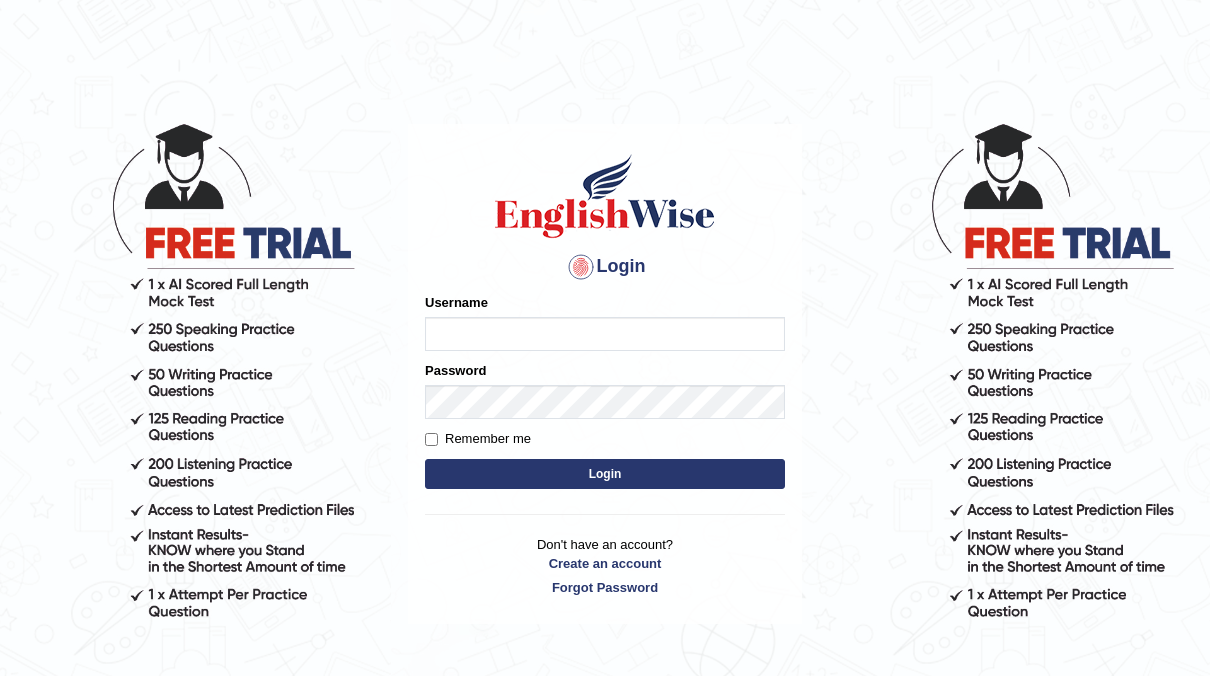 scroll, scrollTop: 0, scrollLeft: 0, axis: both 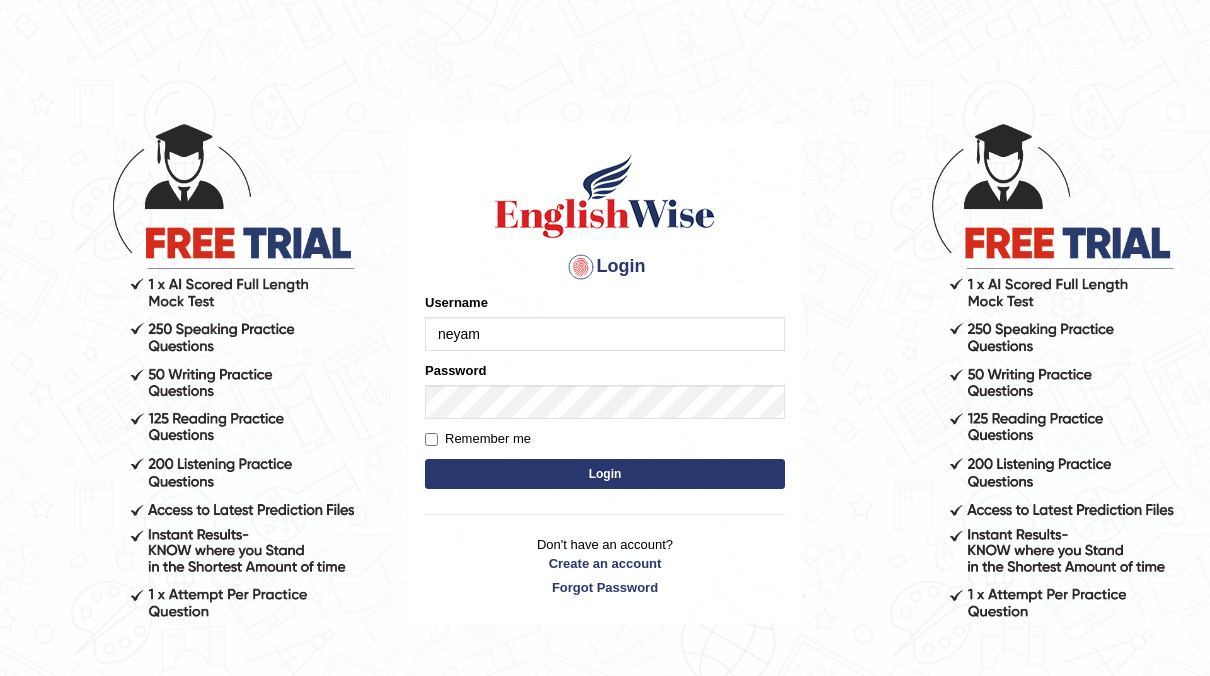 click on "Login" at bounding box center [605, 474] 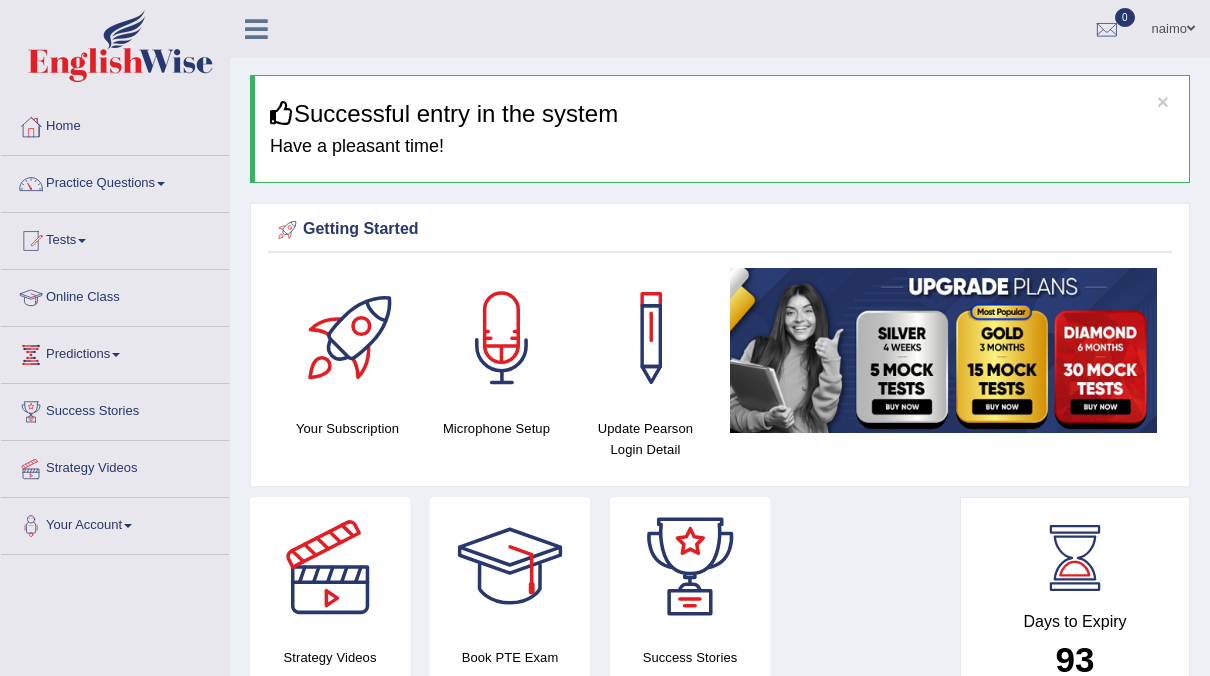 scroll, scrollTop: 0, scrollLeft: 0, axis: both 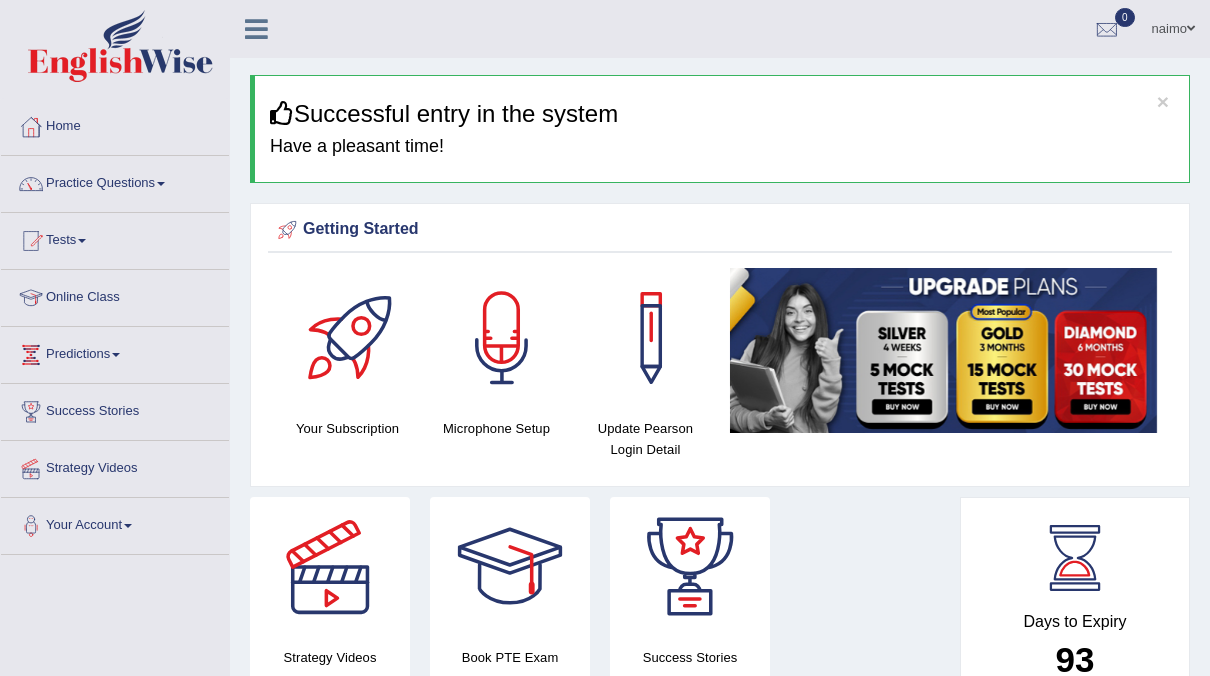 click at bounding box center [161, 184] 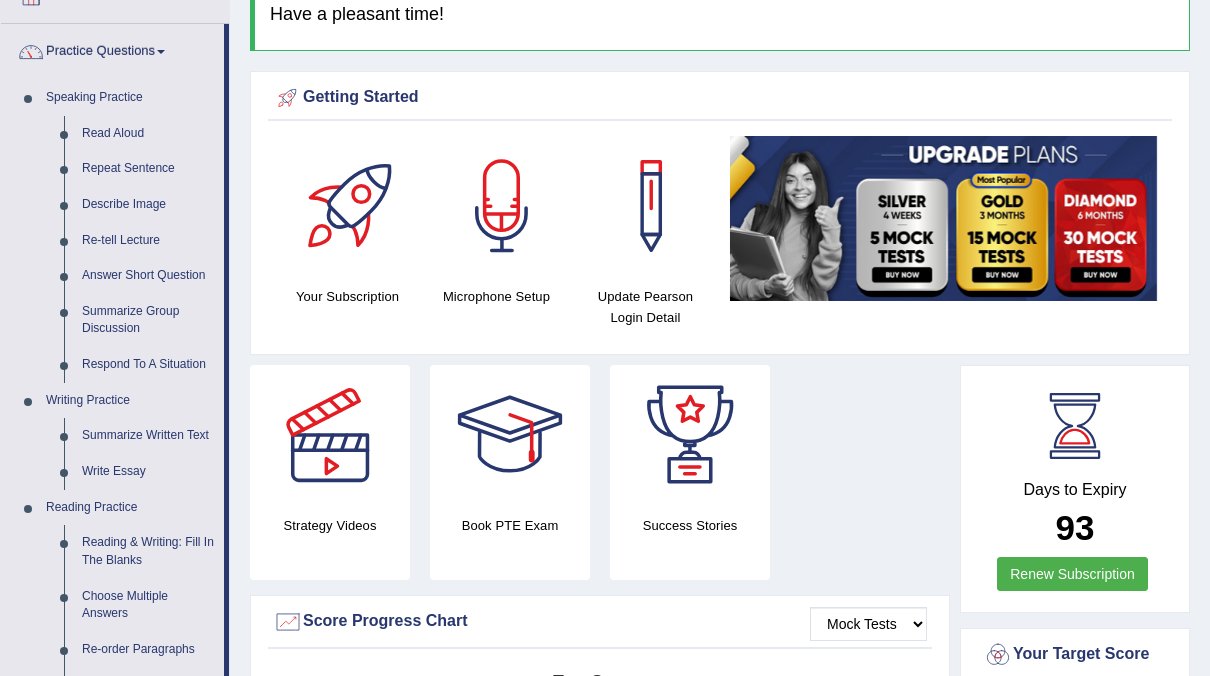 scroll, scrollTop: 146, scrollLeft: 0, axis: vertical 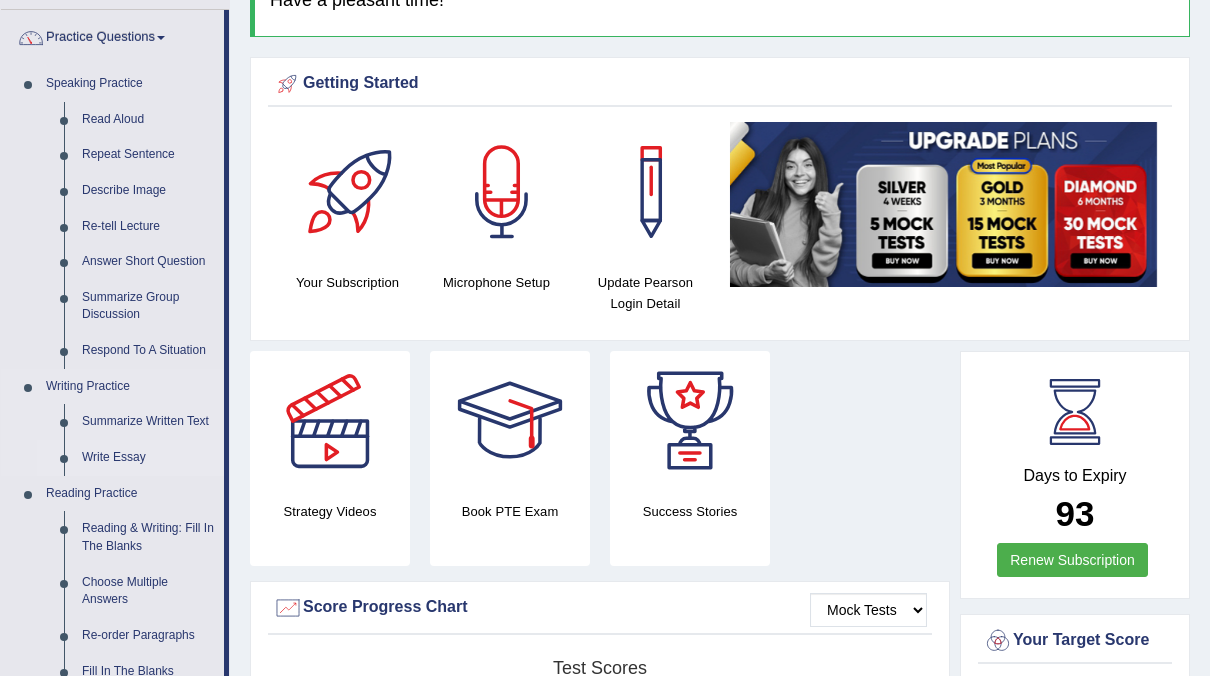 click on "Write Essay" at bounding box center (148, 458) 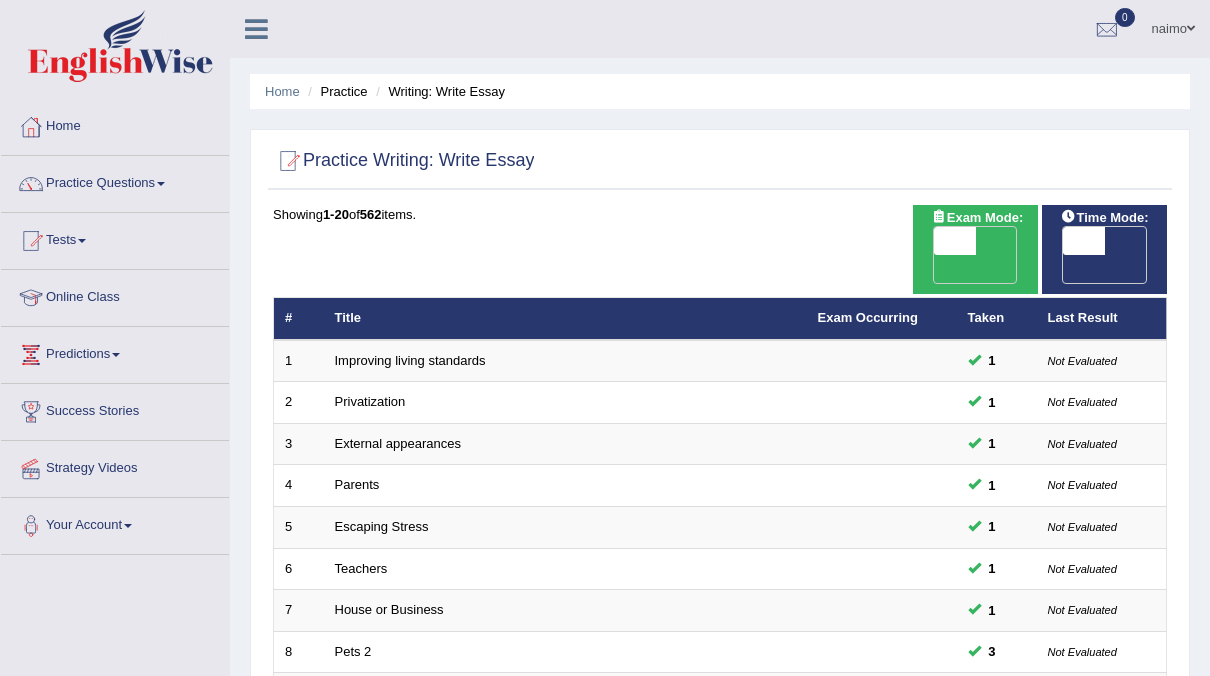 scroll, scrollTop: 0, scrollLeft: 0, axis: both 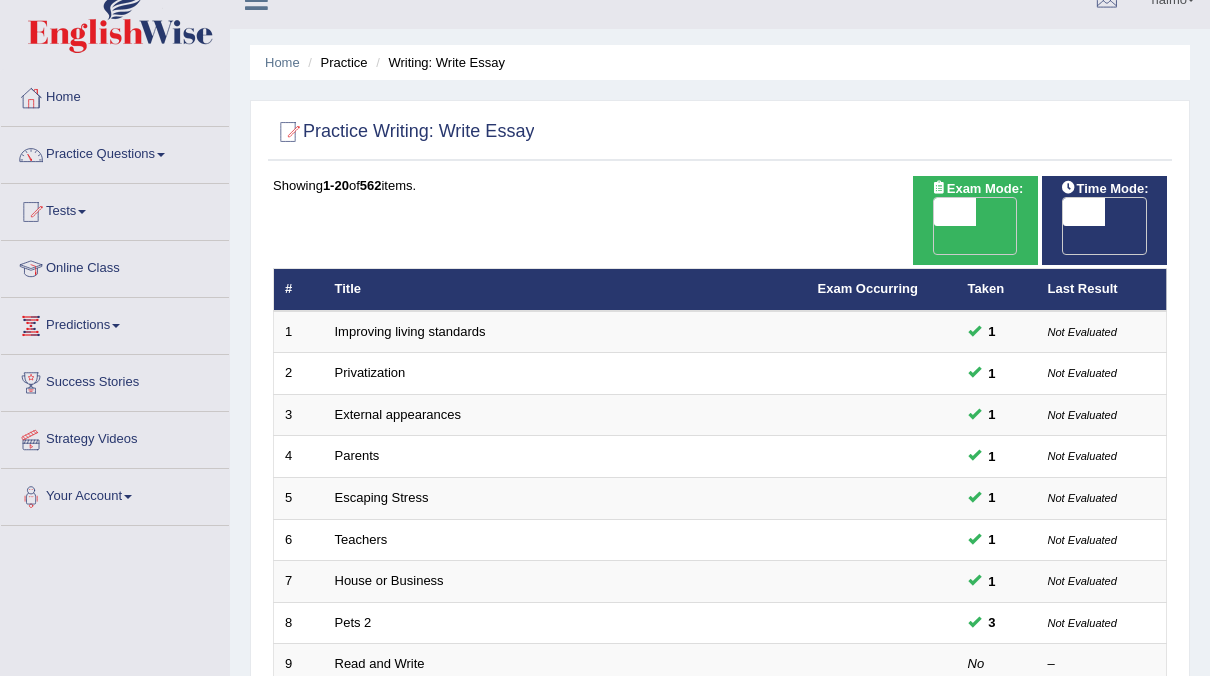 click on "OFF" at bounding box center (914, 240) 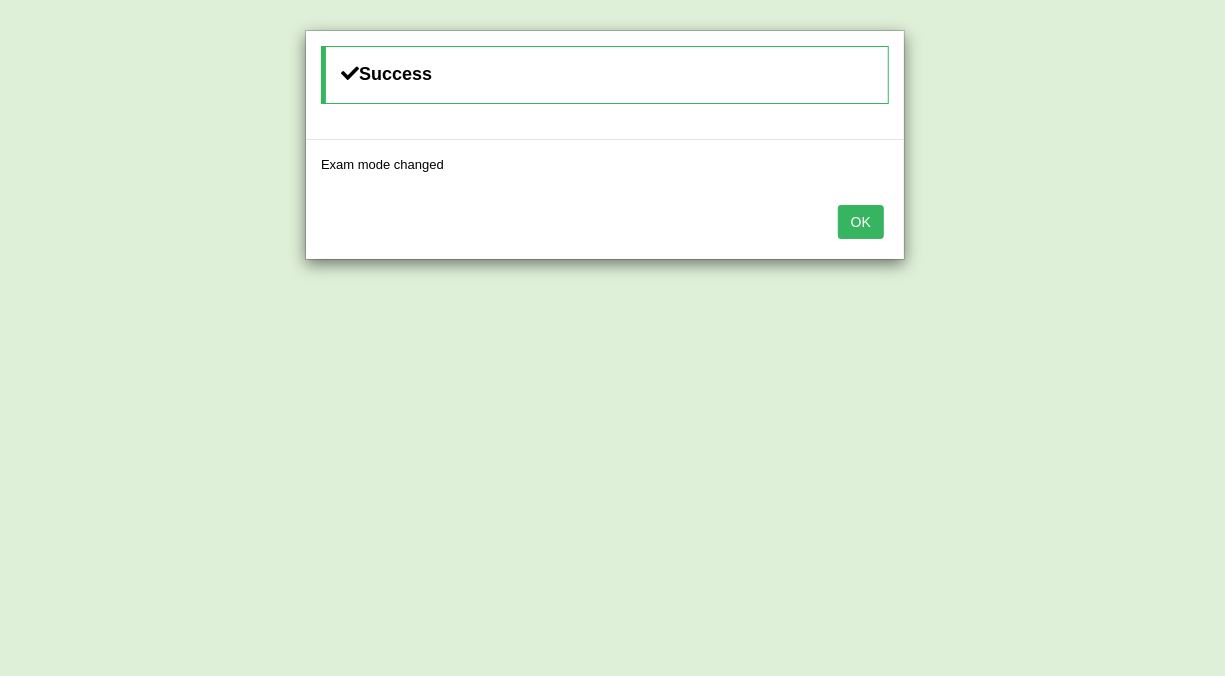 click on "OK" at bounding box center (861, 222) 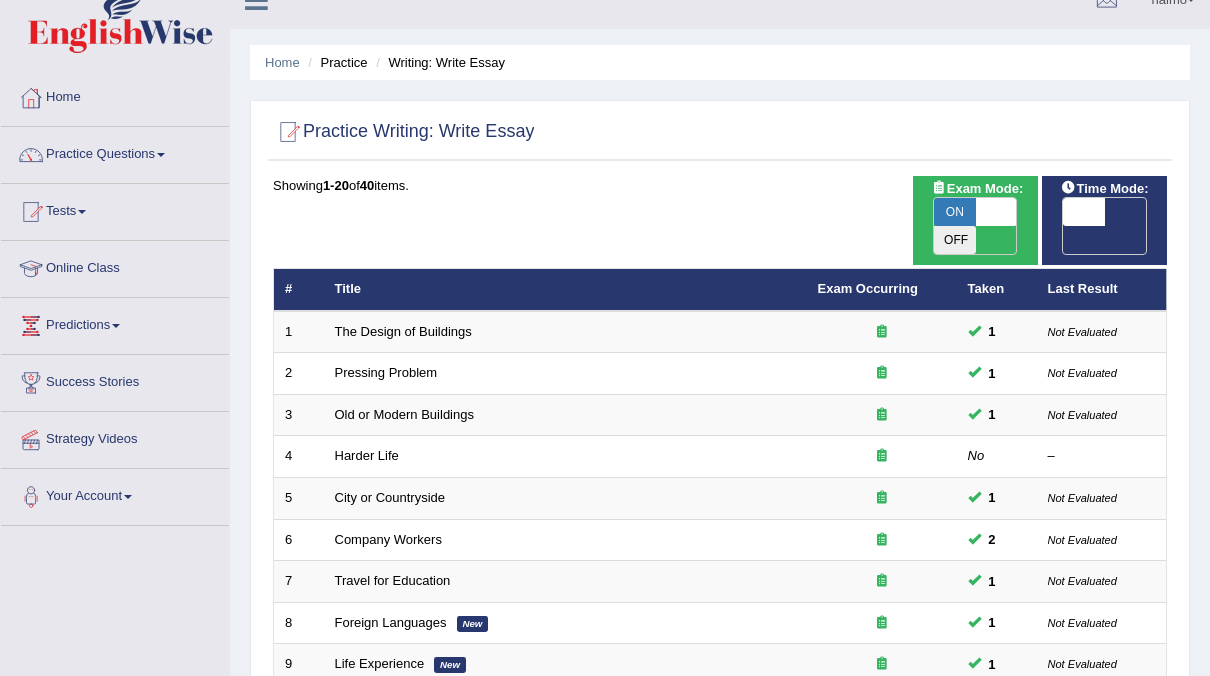 scroll, scrollTop: 29, scrollLeft: 0, axis: vertical 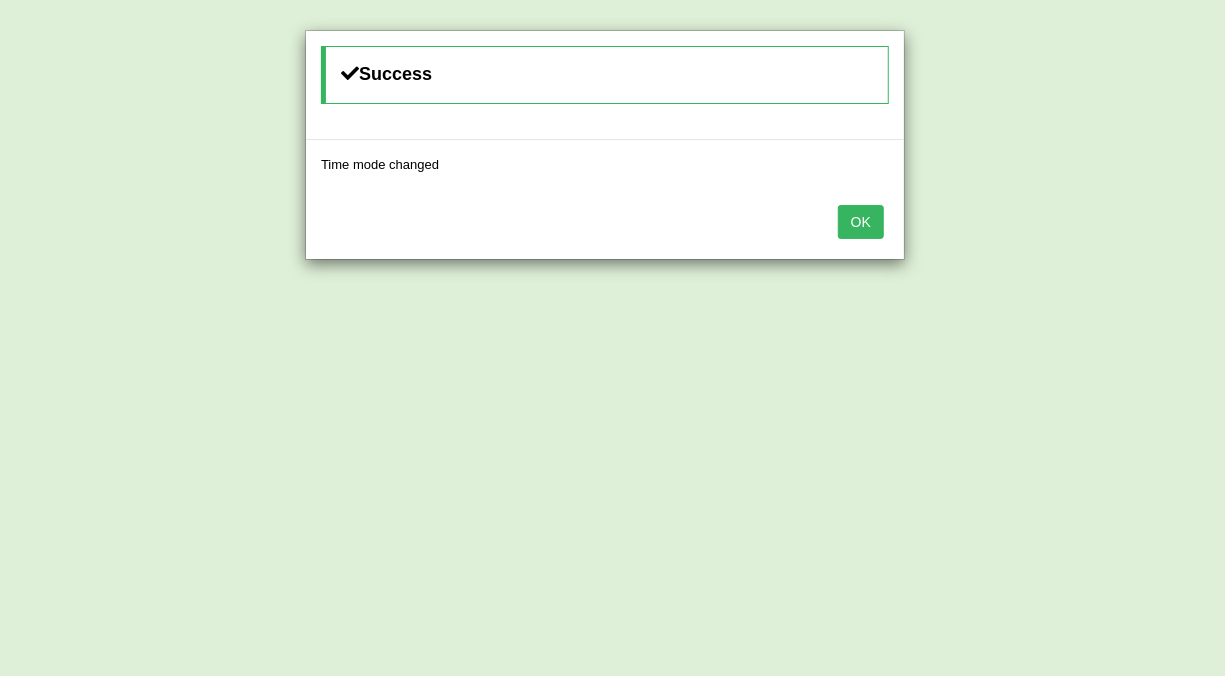 click on "OK" at bounding box center [861, 222] 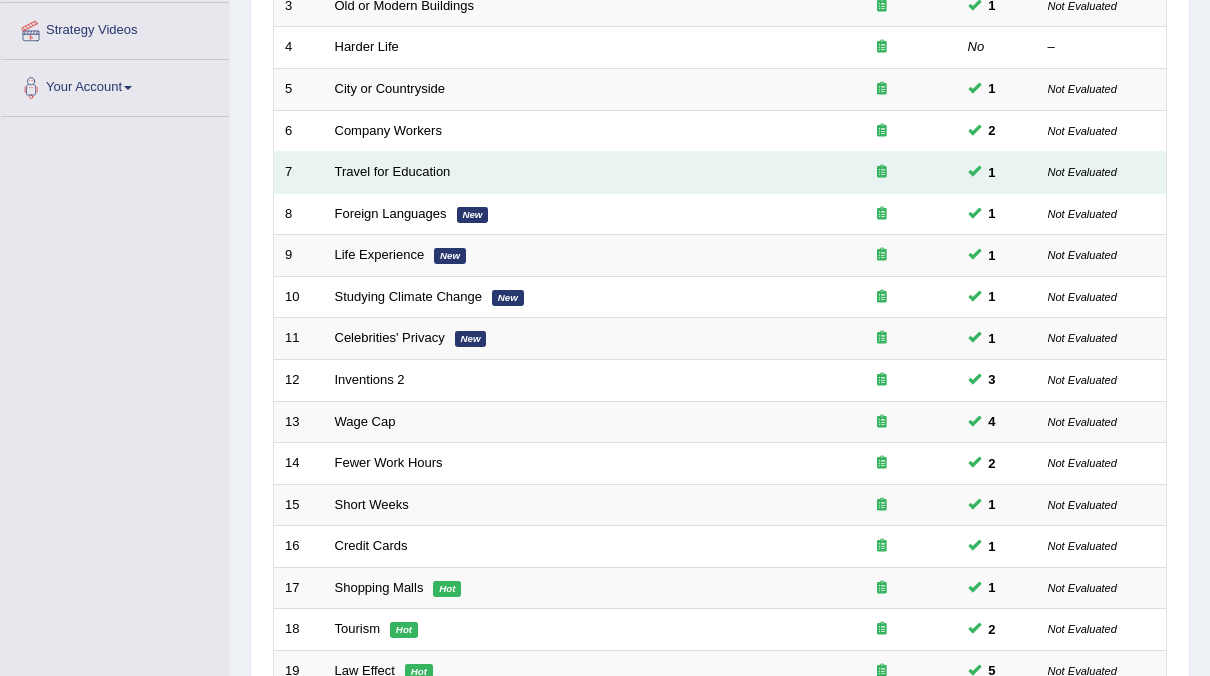 scroll, scrollTop: 638, scrollLeft: 0, axis: vertical 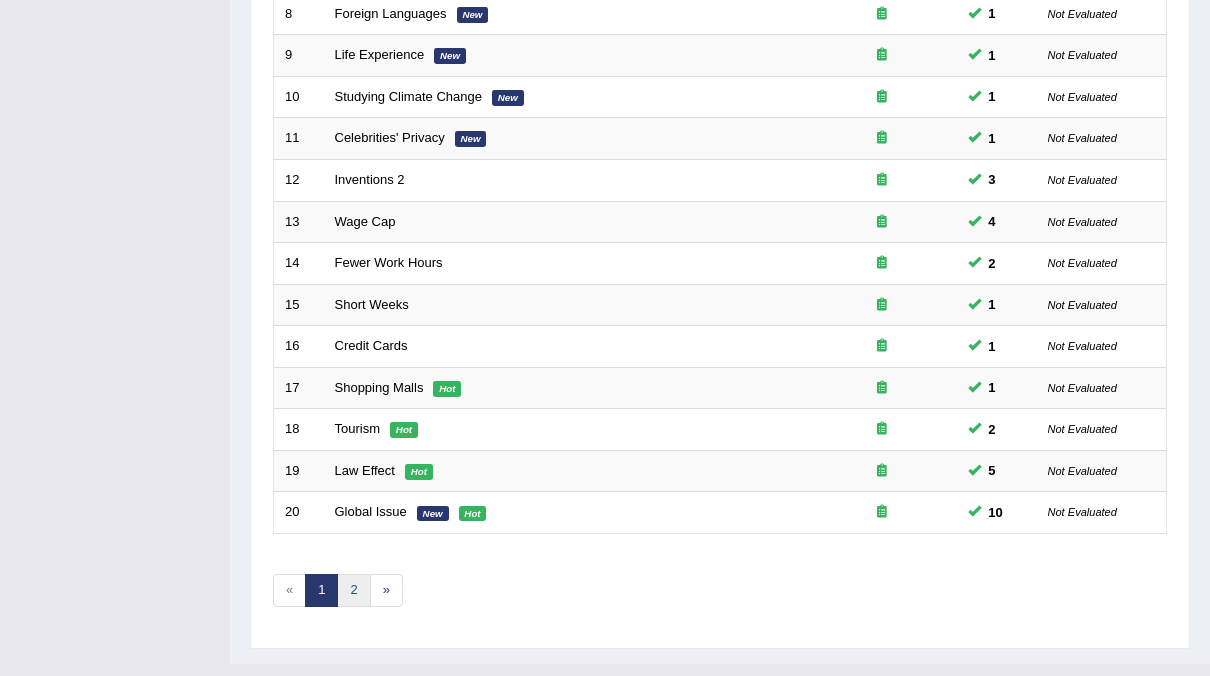 click on "2" at bounding box center [353, 590] 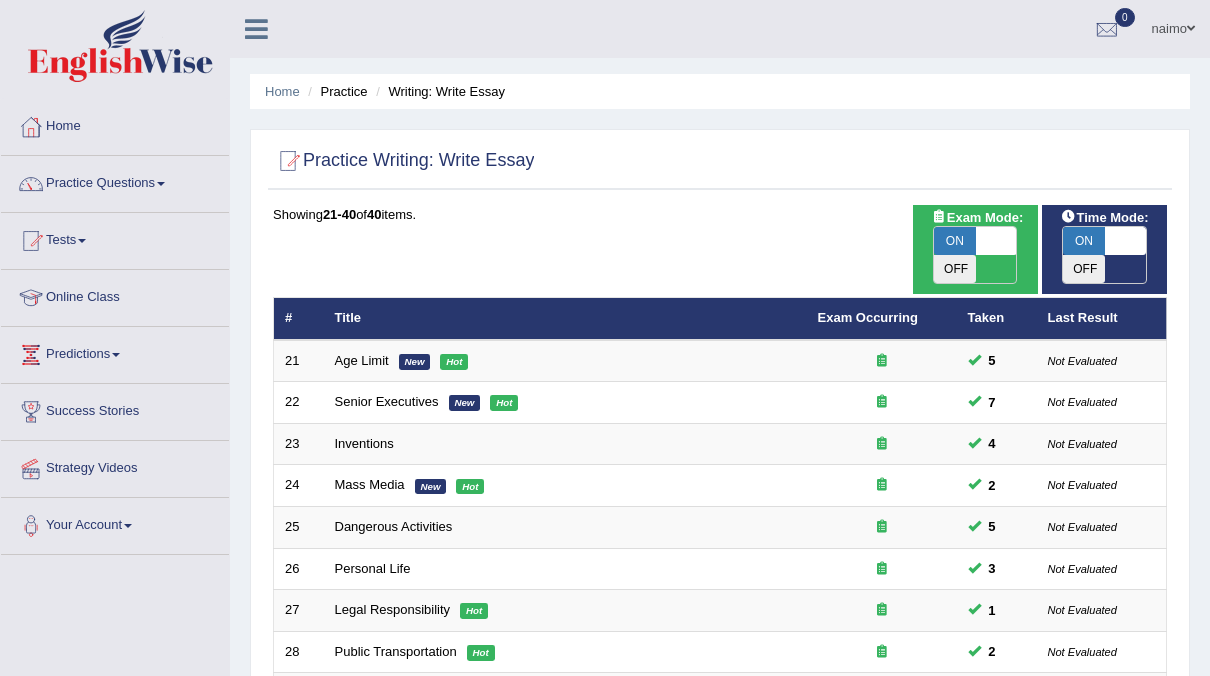 scroll, scrollTop: 0, scrollLeft: 0, axis: both 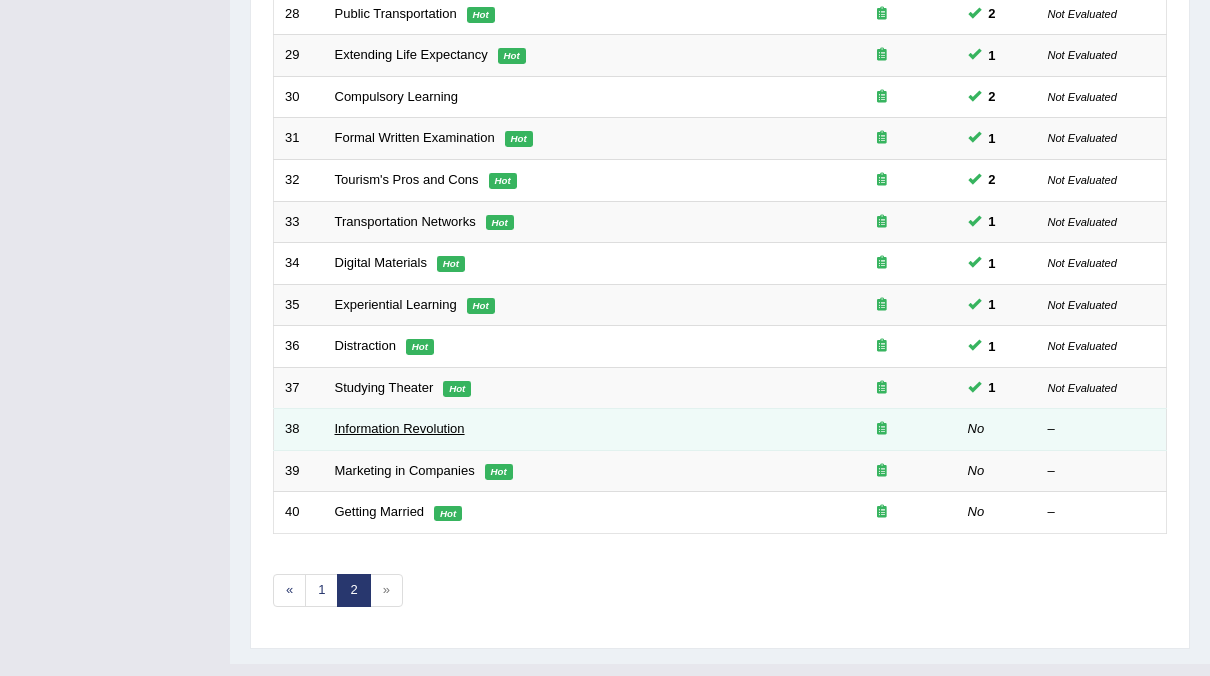 click on "Information Revolution" at bounding box center (400, 428) 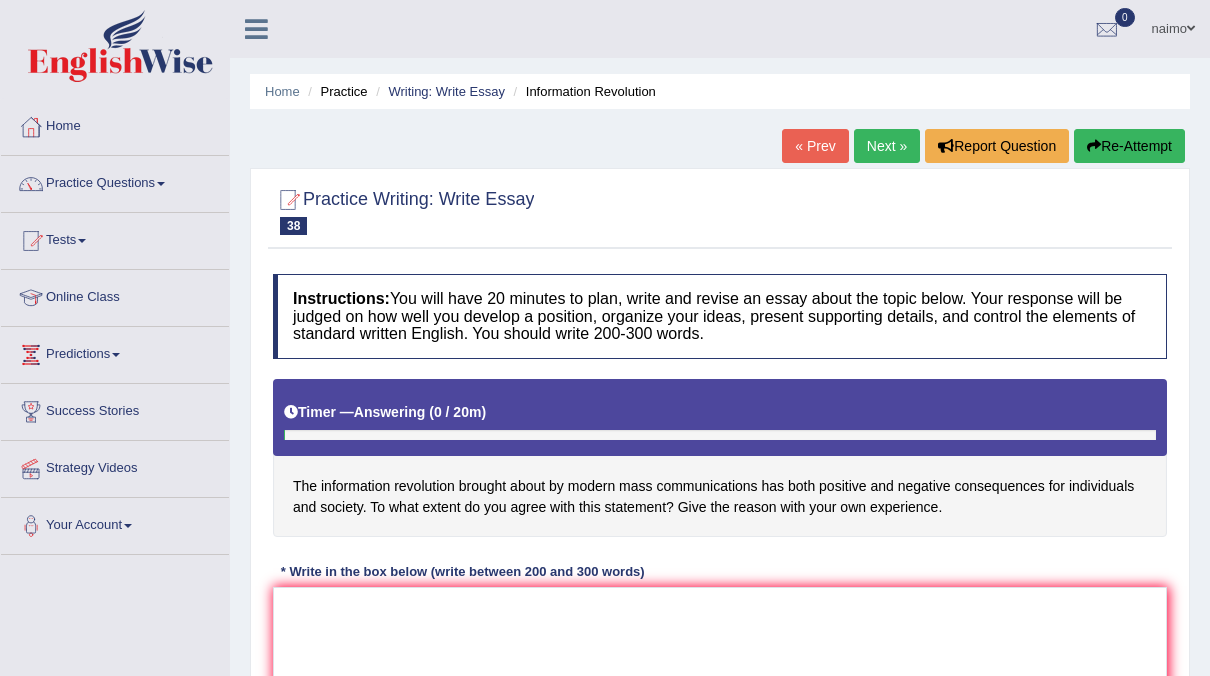 scroll, scrollTop: 0, scrollLeft: 0, axis: both 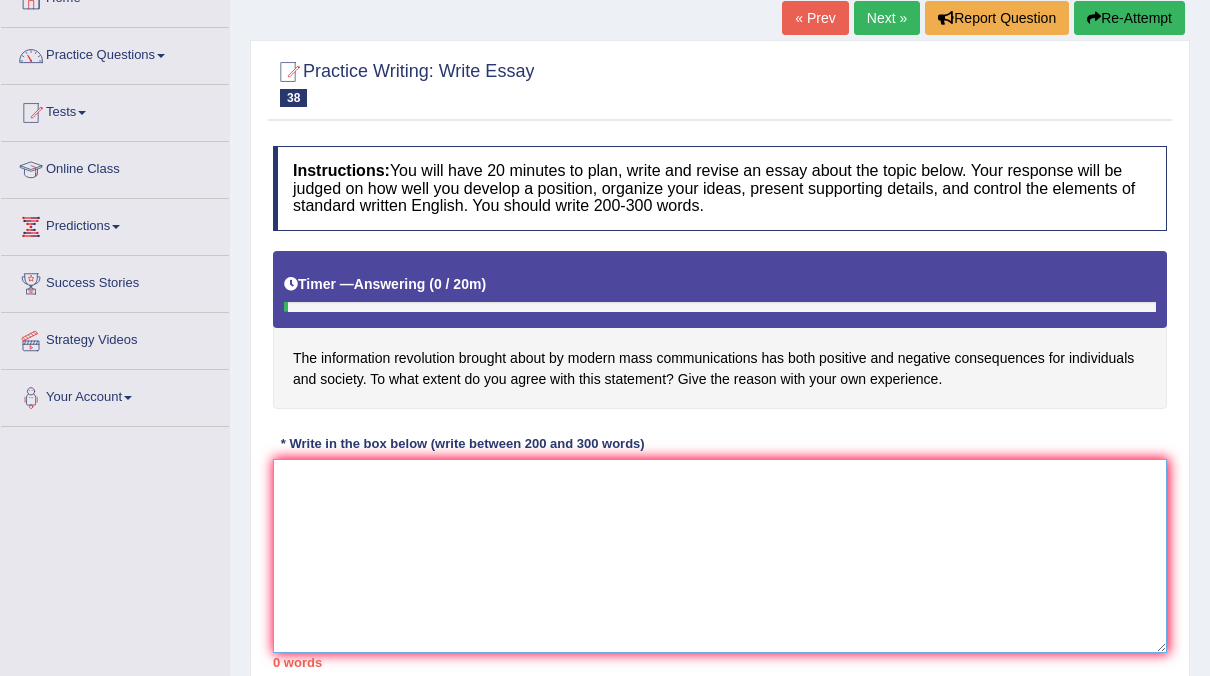 click at bounding box center (720, 556) 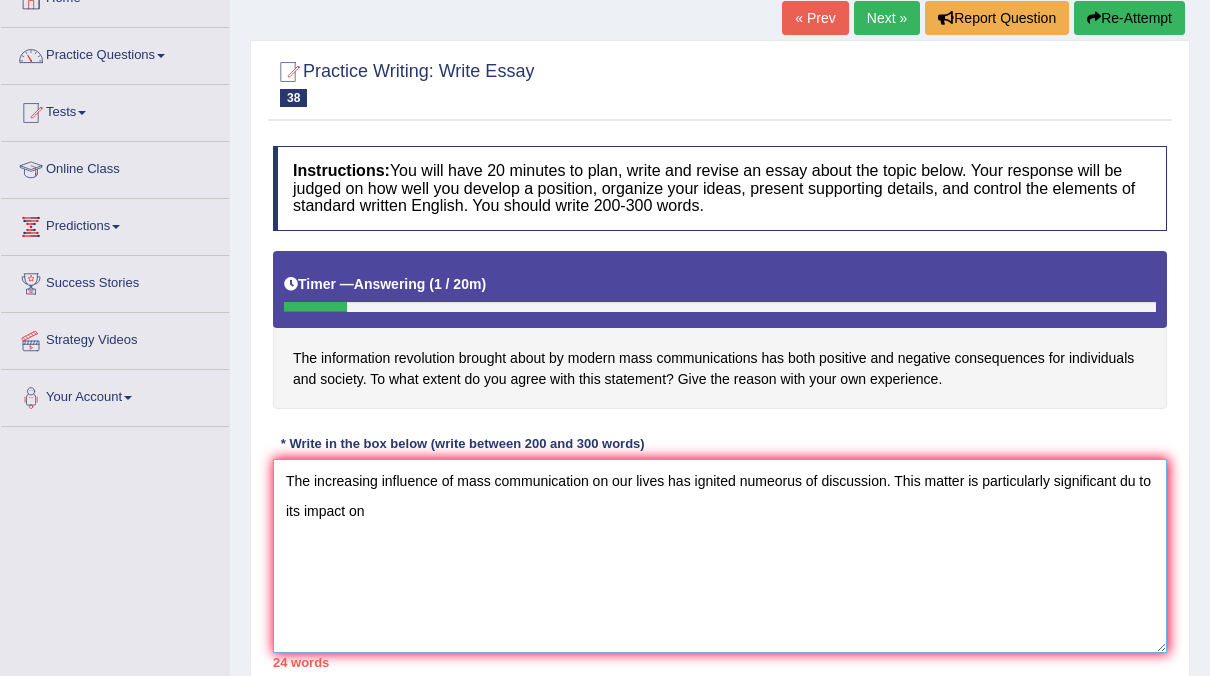 click on "The increasing influence of mass communication on our lives has ignited numeorus of discussion. This matter is particularly significant du to its impact on" at bounding box center (720, 556) 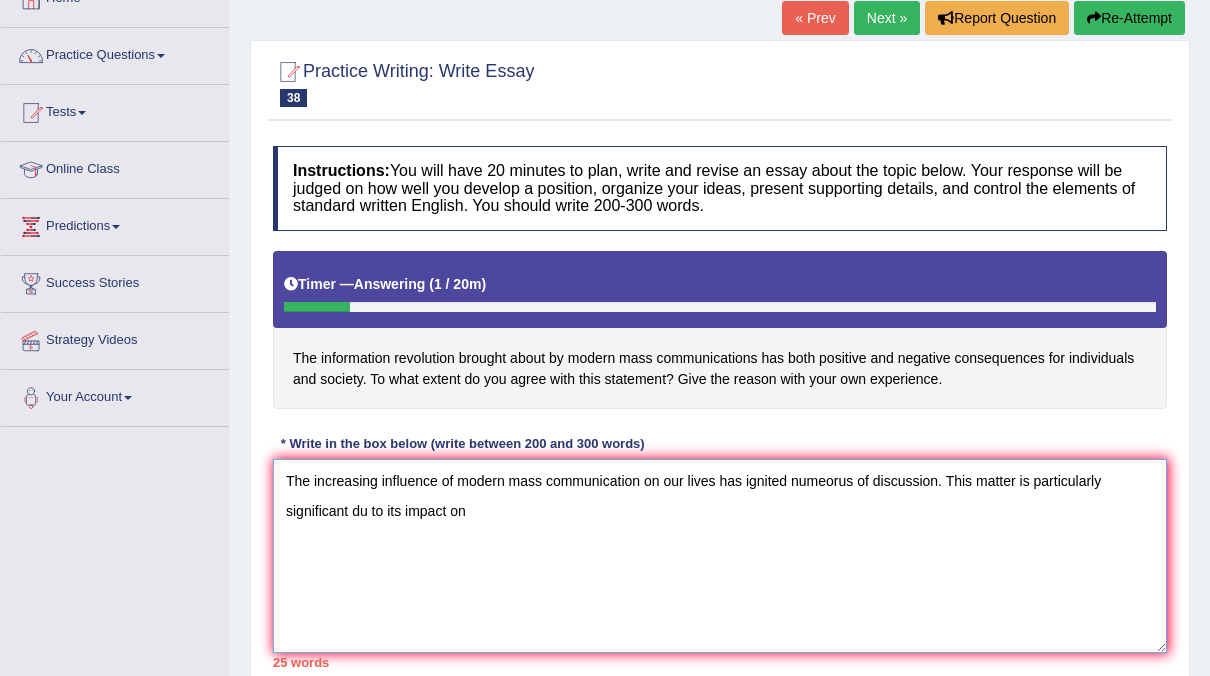 click on "The increasing influence of modern mass communication on our lives has ignited numeorus of discussion. This matter is particularly significant du to its impact on" at bounding box center (720, 556) 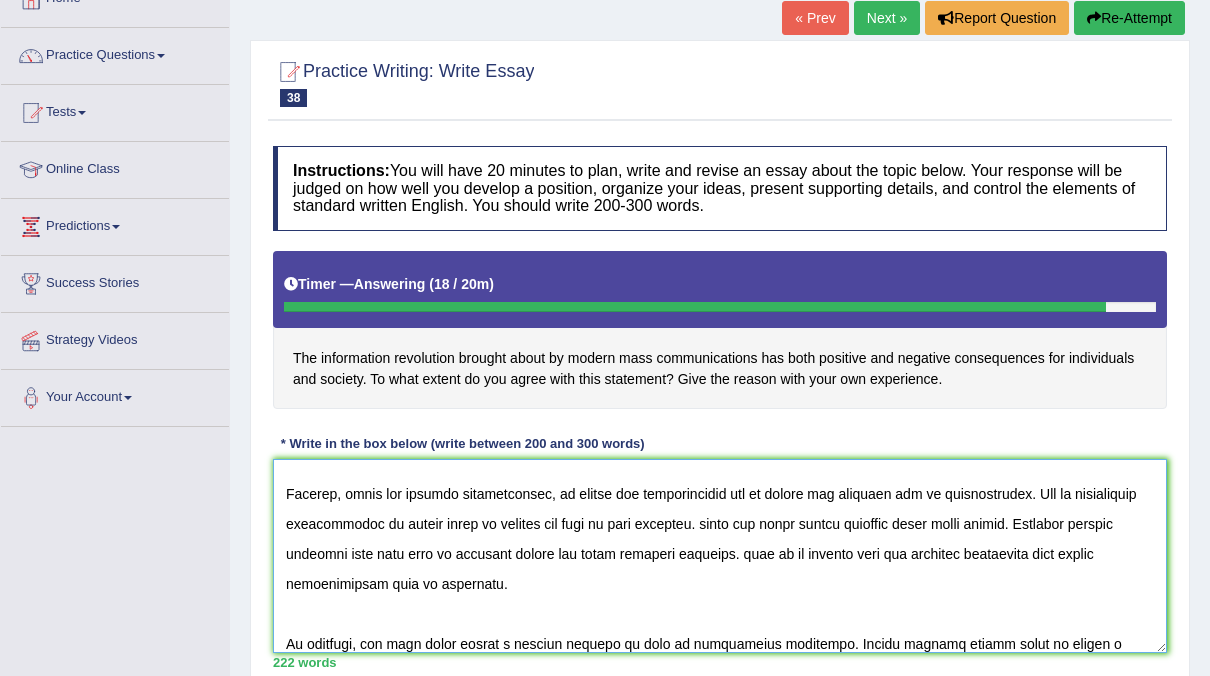 scroll, scrollTop: 317, scrollLeft: 0, axis: vertical 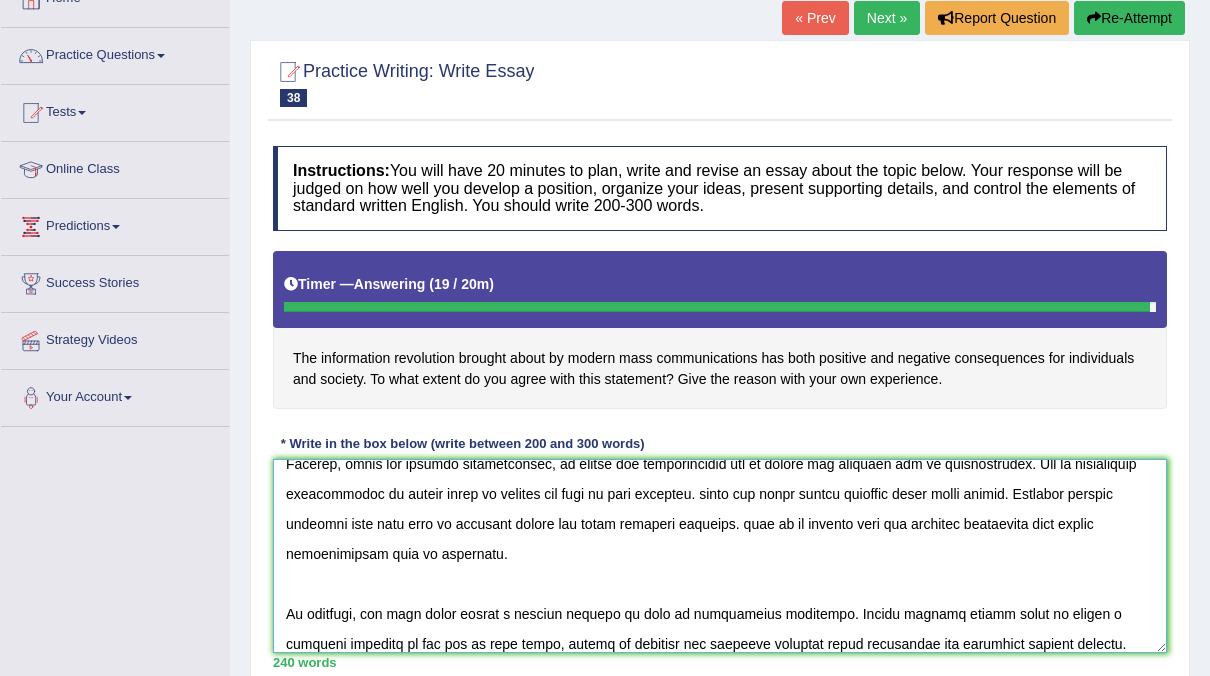 click at bounding box center [720, 556] 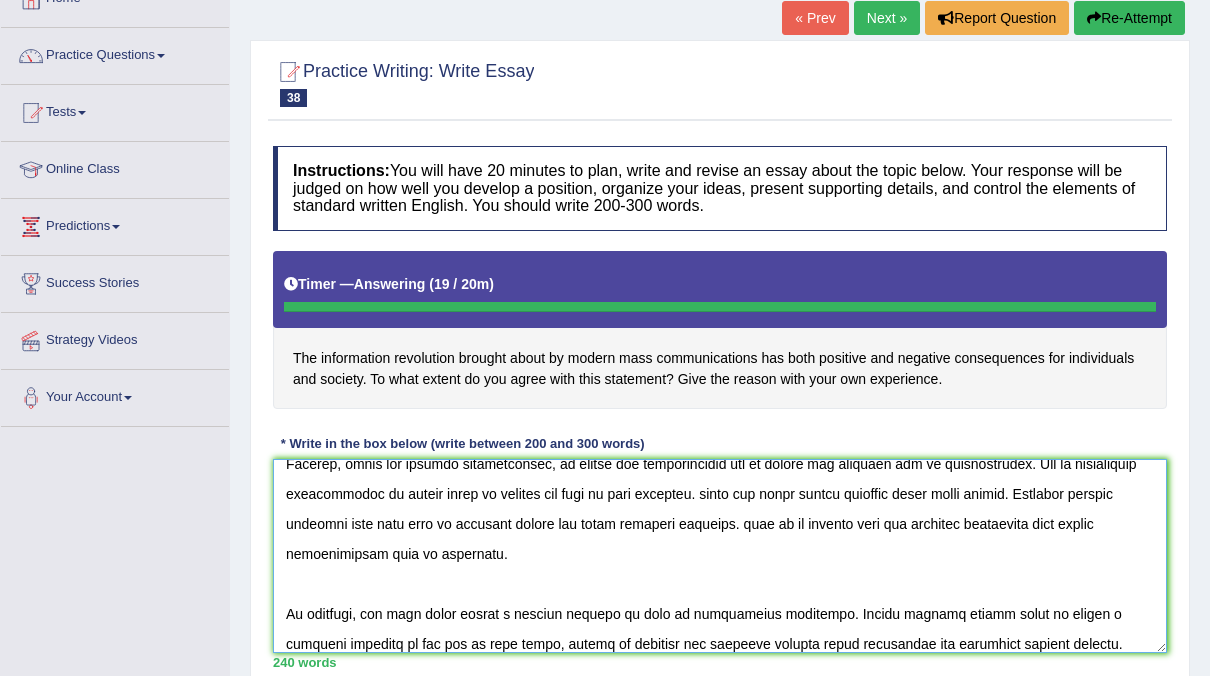 type on "The increasing influence of modern mass communication on our lives has ignited numeorus of discussion. This matter is particularly significant du to its impact on individuals. In this essay, I will examine the advantages and disadvantages of modern mass communication and their implications for society.
One of the main advanatges, of modern mass communication is to help people to deliver information eassy. This is further supported by the fact is how we use the the communication tools. Research has demonstrated that using modern communication has improves personal communication and relationships to keep contect. moreover, an additional benefit of modern mass communication is their ability to support online learning and work, which become essential during the challenging time. Consequently, the advantages of mass communication are essential to be considered for both people and communities.
However, there are several disadvantages, of modern mas communication and it shifts the original way of communication...." 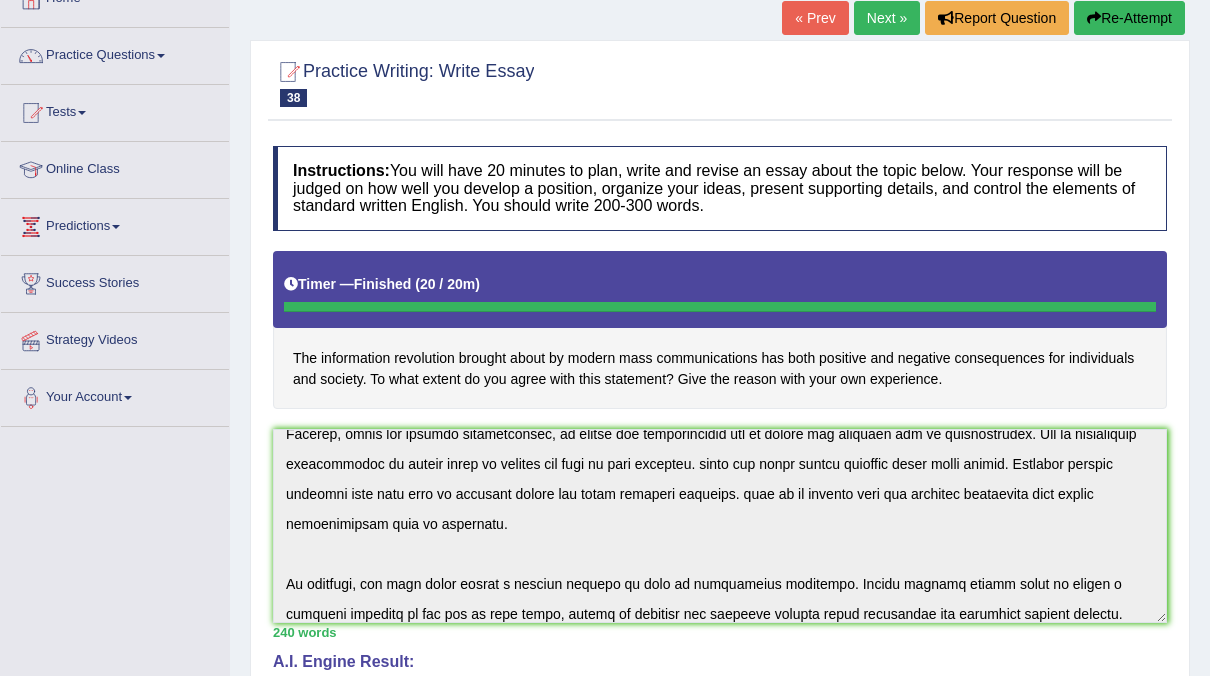 scroll, scrollTop: 330, scrollLeft: 0, axis: vertical 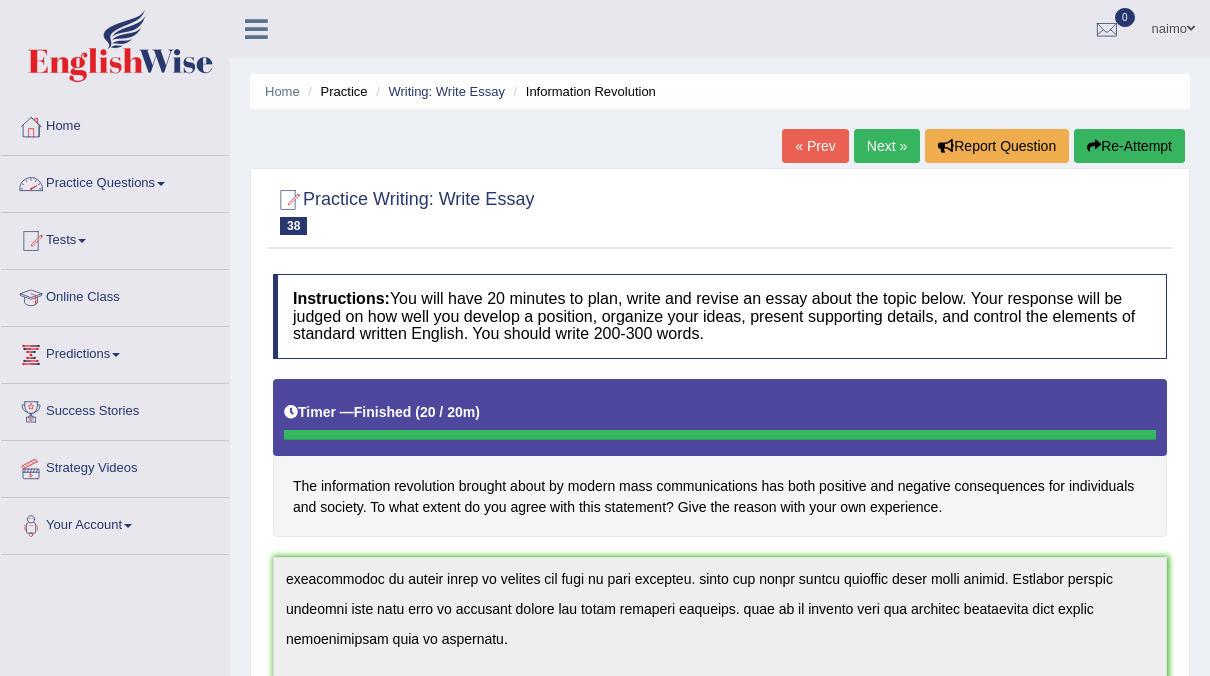 click on "Practice Questions" at bounding box center [115, 181] 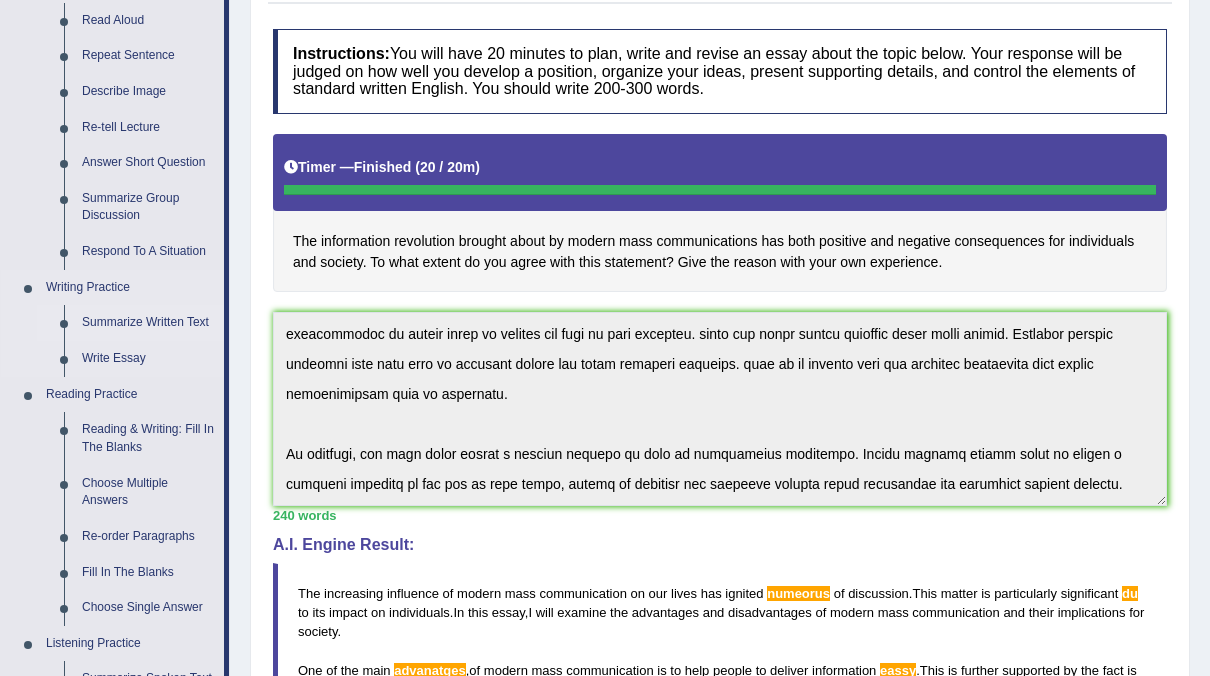 scroll, scrollTop: 246, scrollLeft: 0, axis: vertical 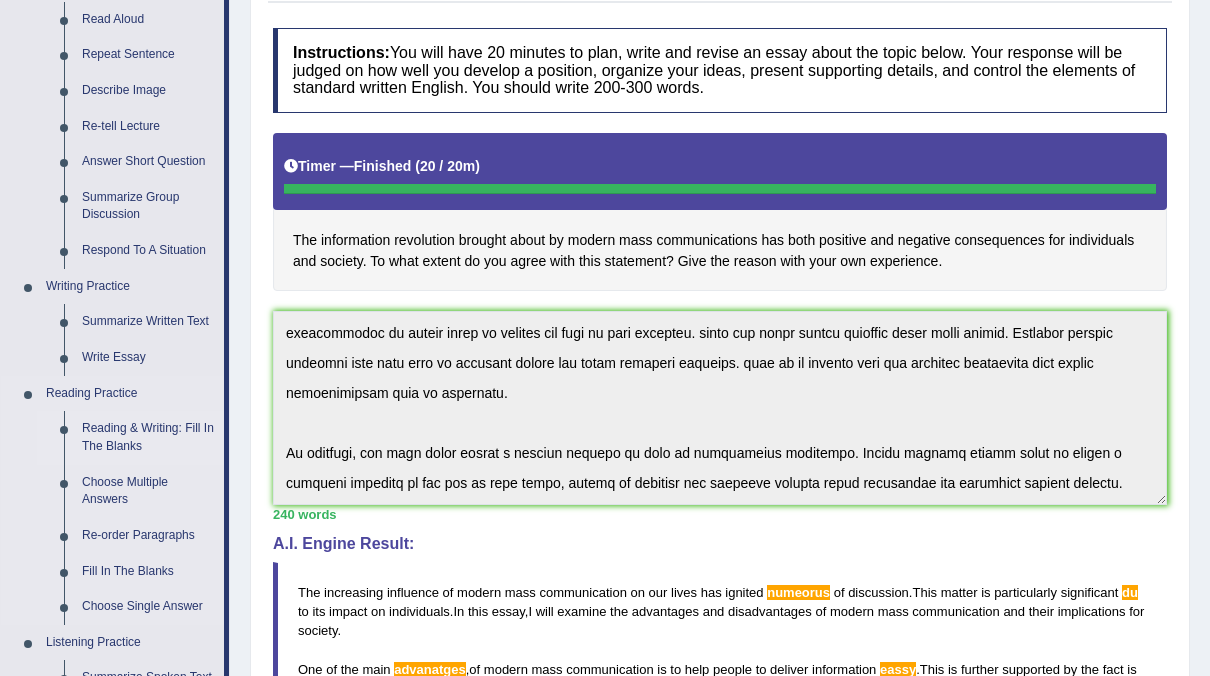 click on "Reading & Writing: Fill In The Blanks" at bounding box center [148, 437] 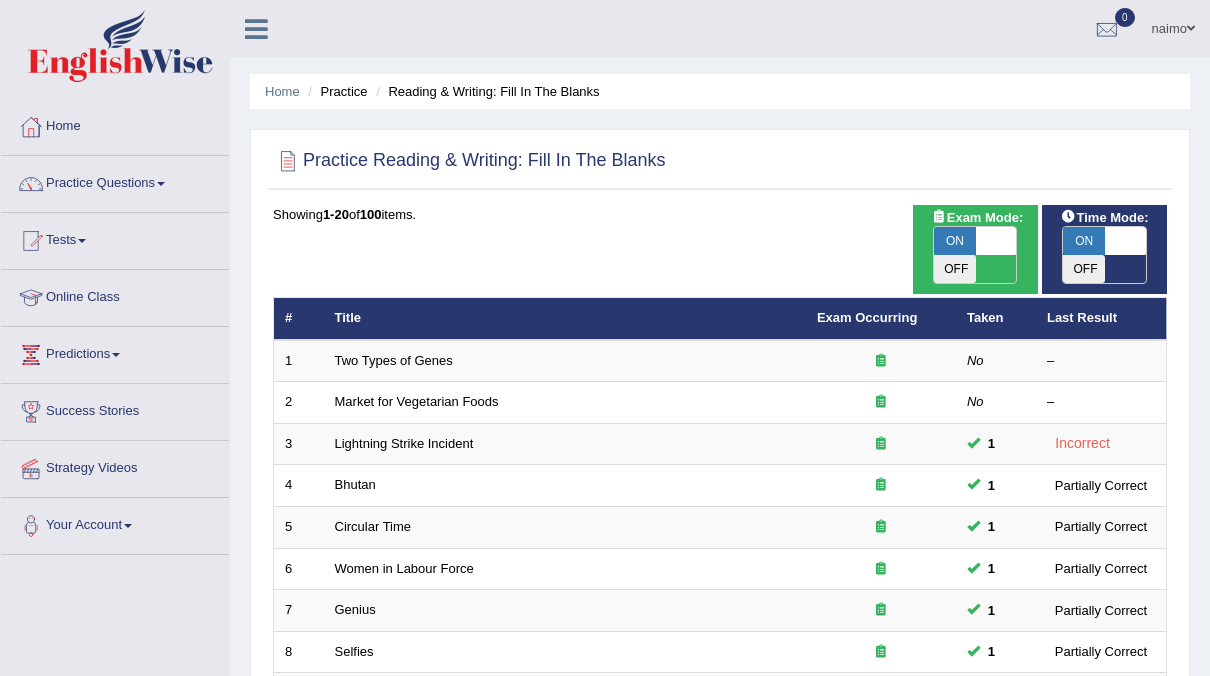 scroll, scrollTop: 638, scrollLeft: 0, axis: vertical 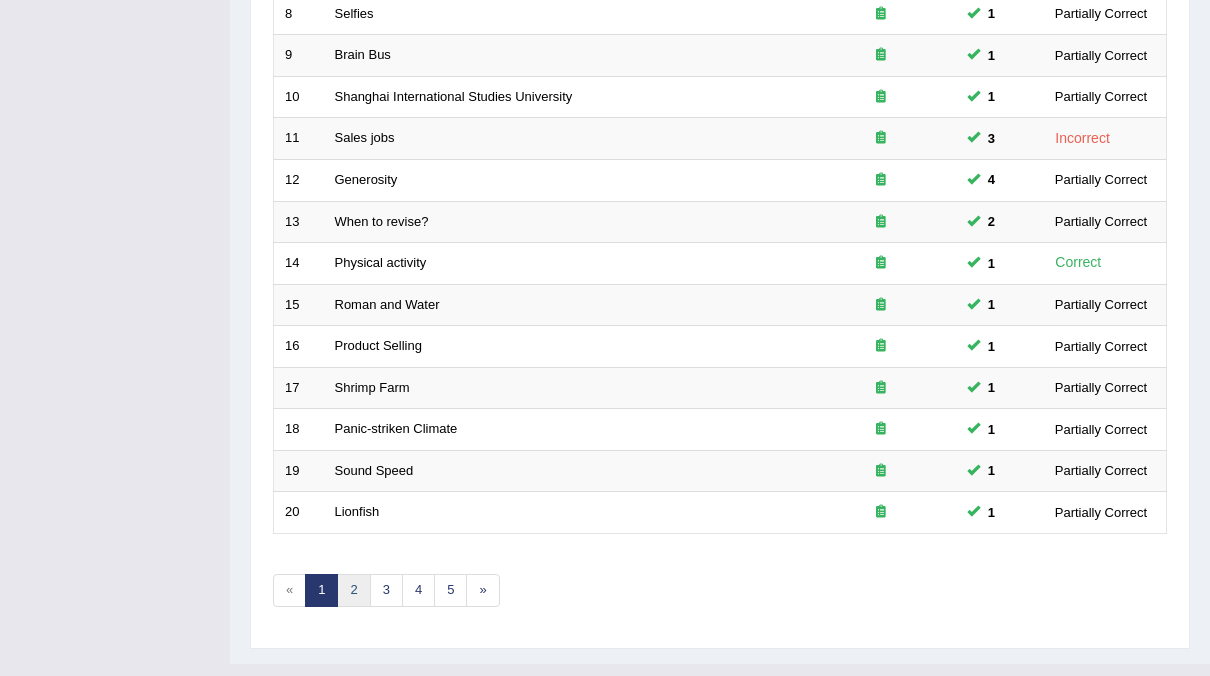 click on "2" at bounding box center (353, 590) 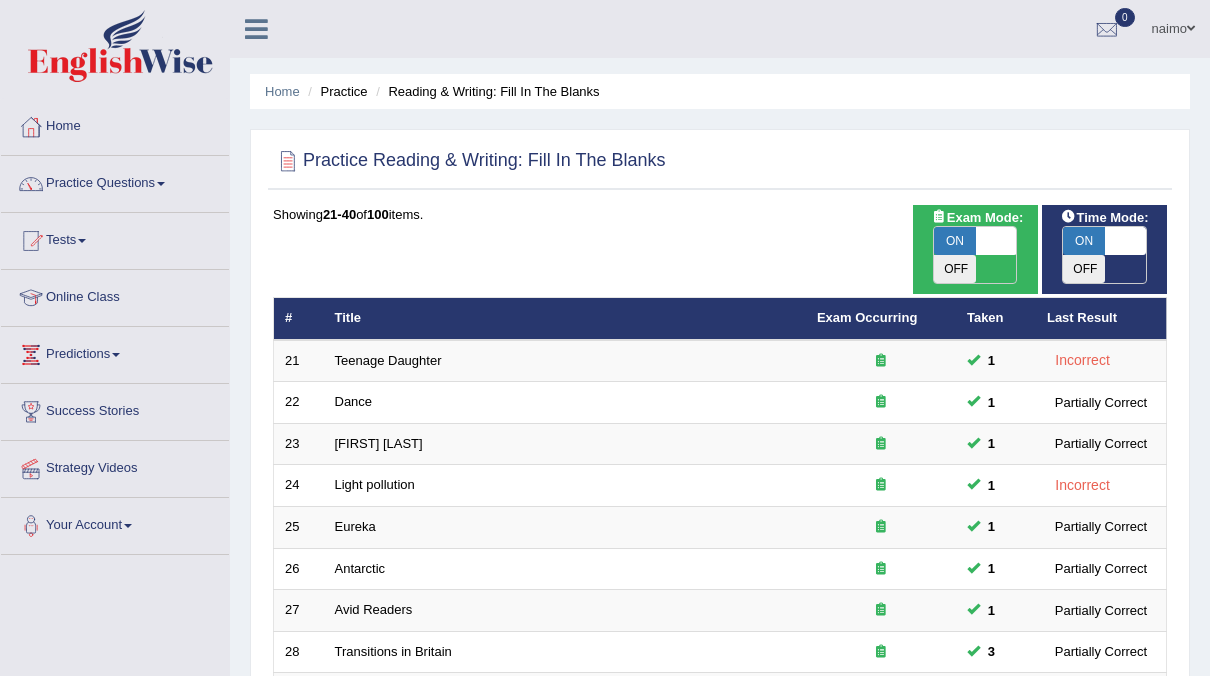scroll, scrollTop: 362, scrollLeft: 0, axis: vertical 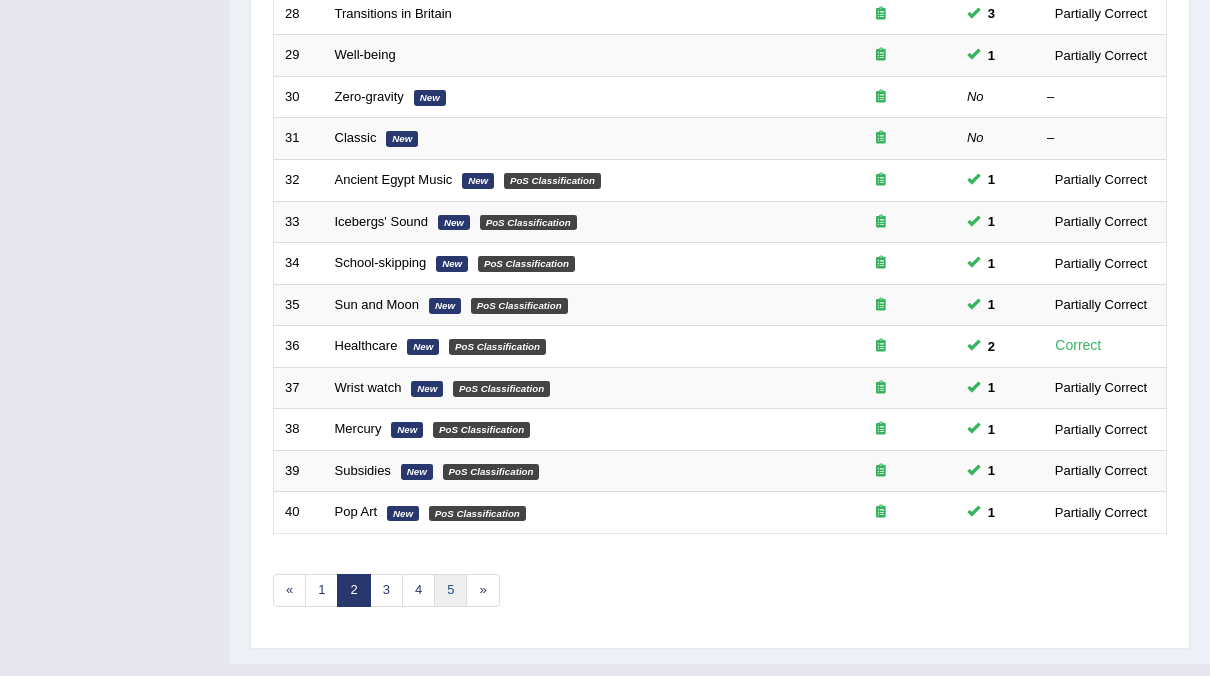 click on "5" at bounding box center [450, 590] 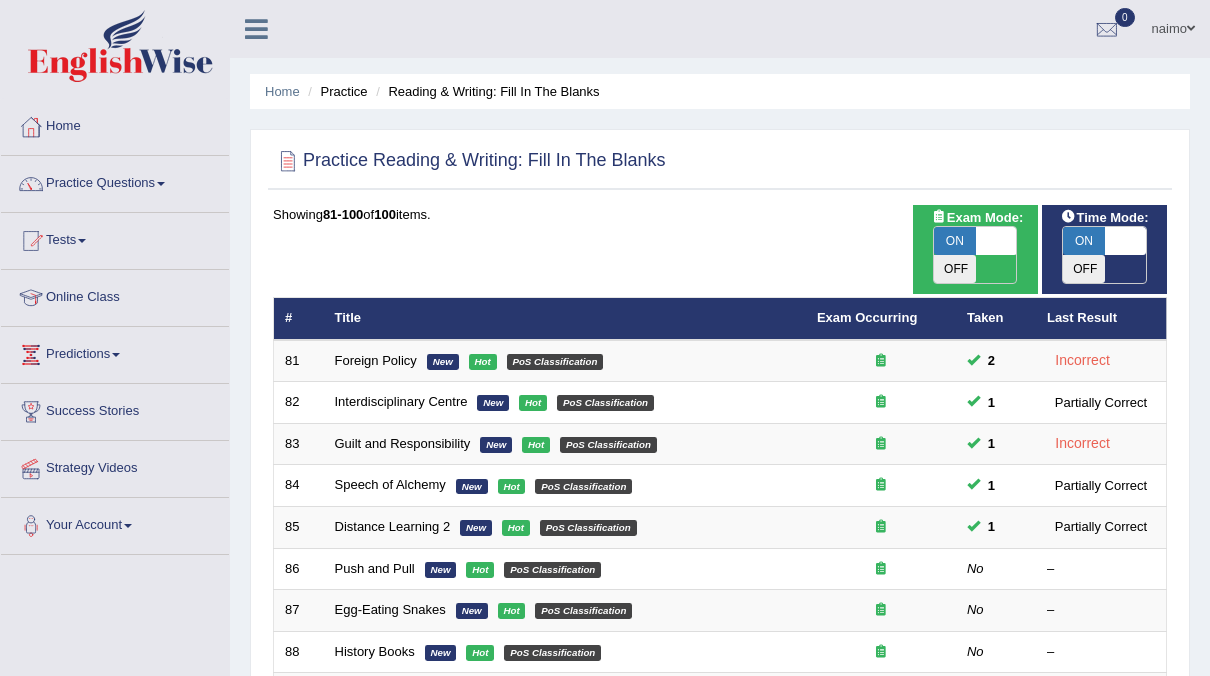 scroll, scrollTop: 153, scrollLeft: 0, axis: vertical 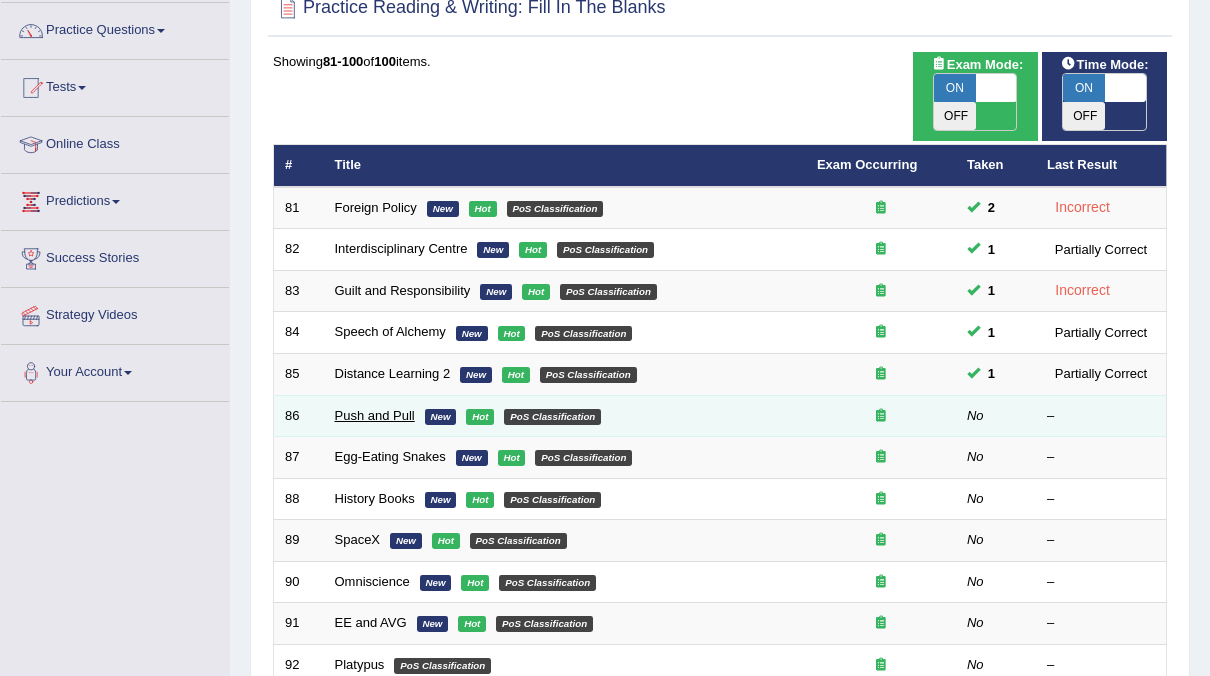 click on "Push and Pull" at bounding box center (375, 415) 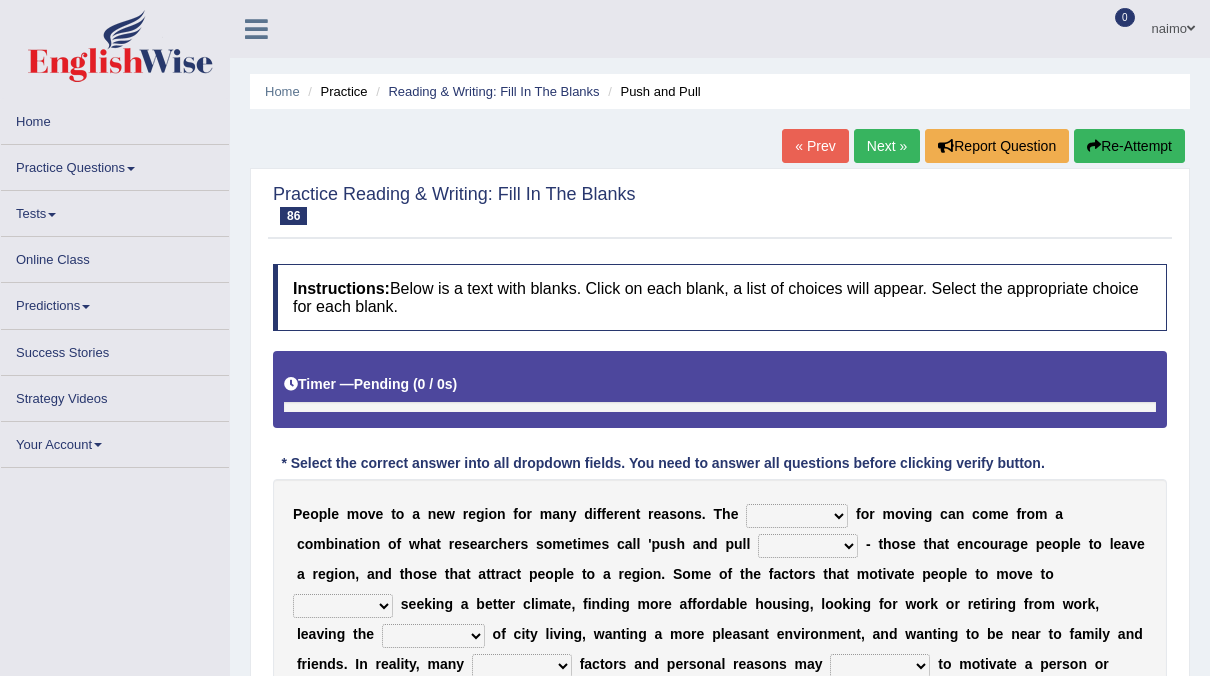 scroll, scrollTop: 0, scrollLeft: 0, axis: both 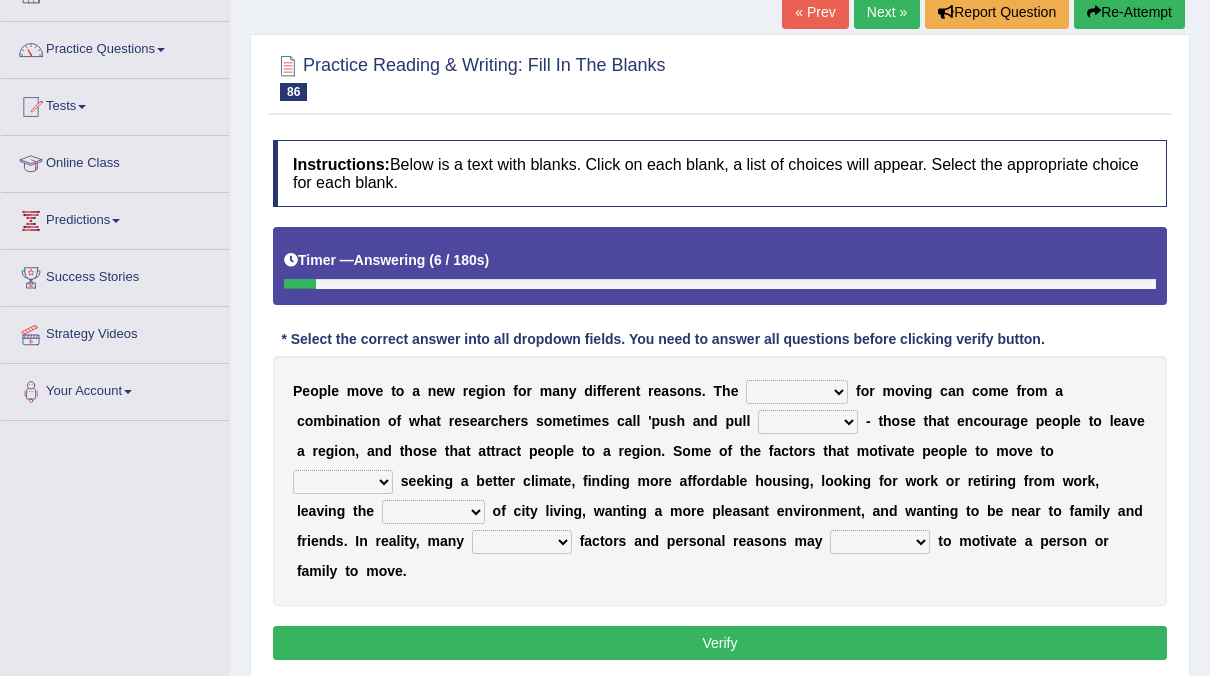 drag, startPoint x: 823, startPoint y: 397, endPoint x: 793, endPoint y: 396, distance: 30.016663 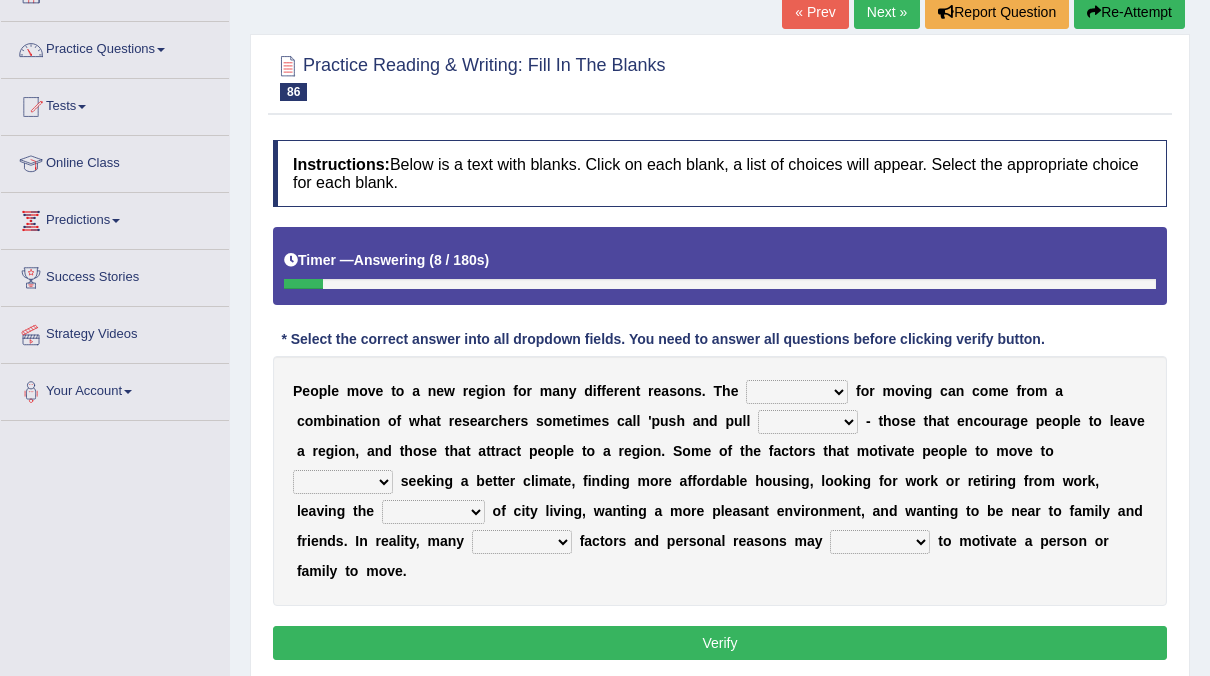 click on "indulgence motivation special superb" at bounding box center [797, 392] 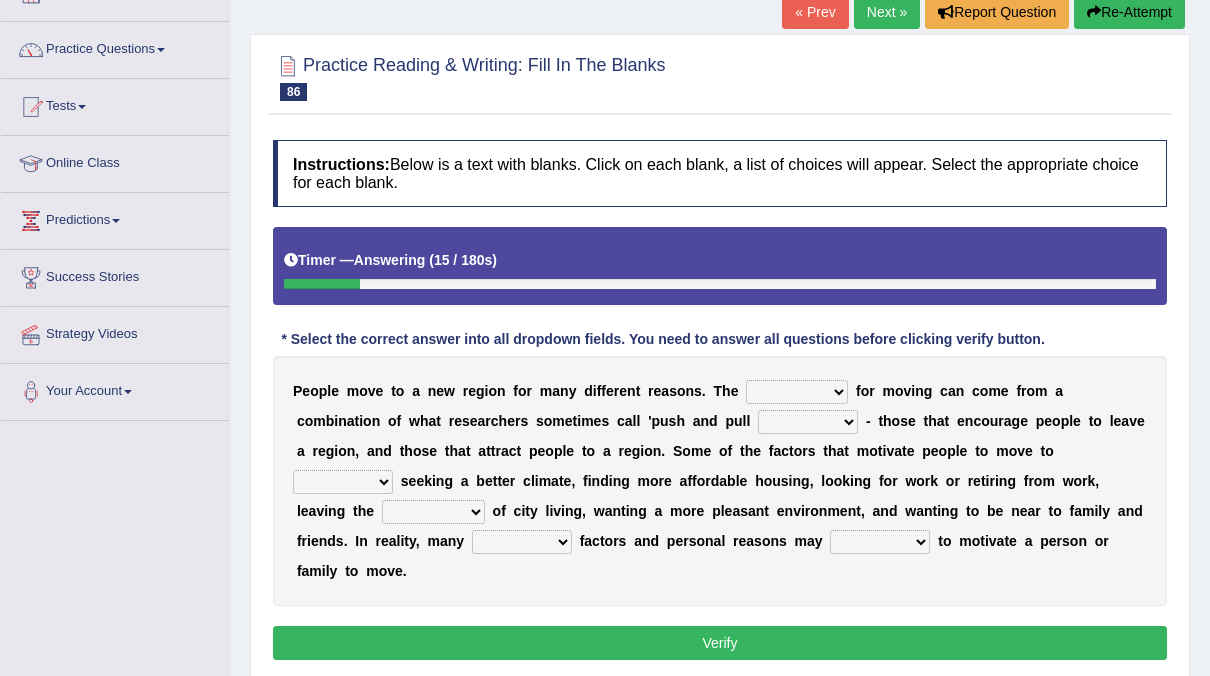 select on "motivation" 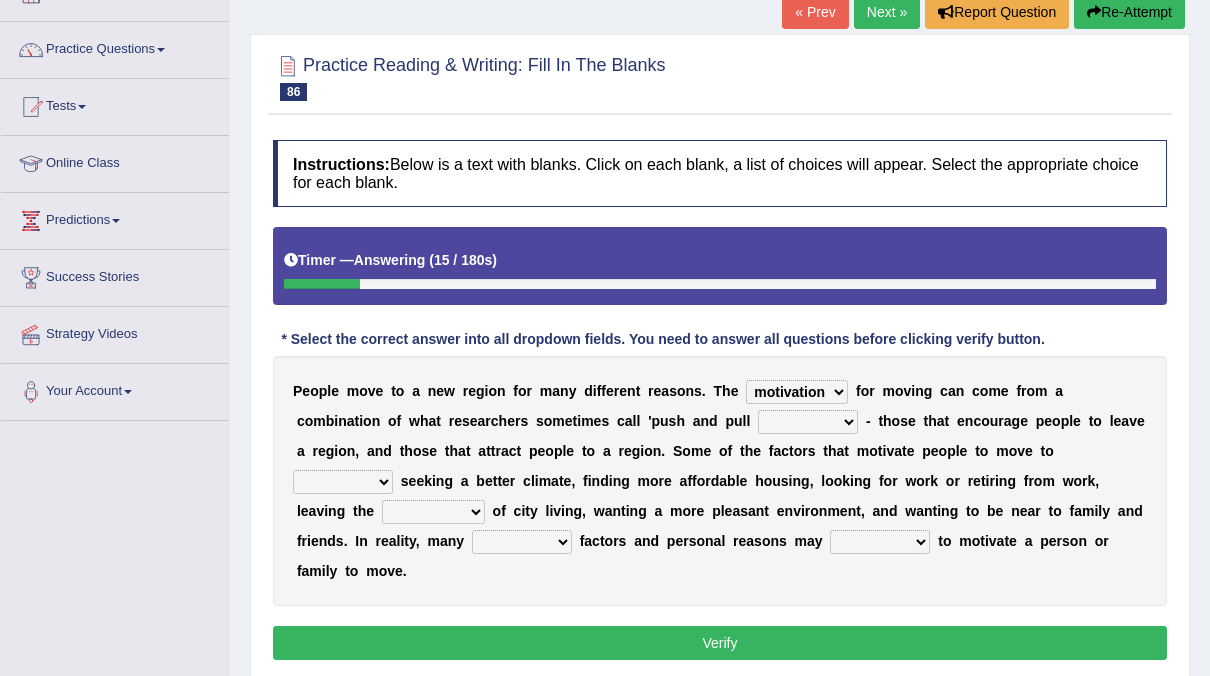 click on "indulgence motivation special superb" at bounding box center (797, 392) 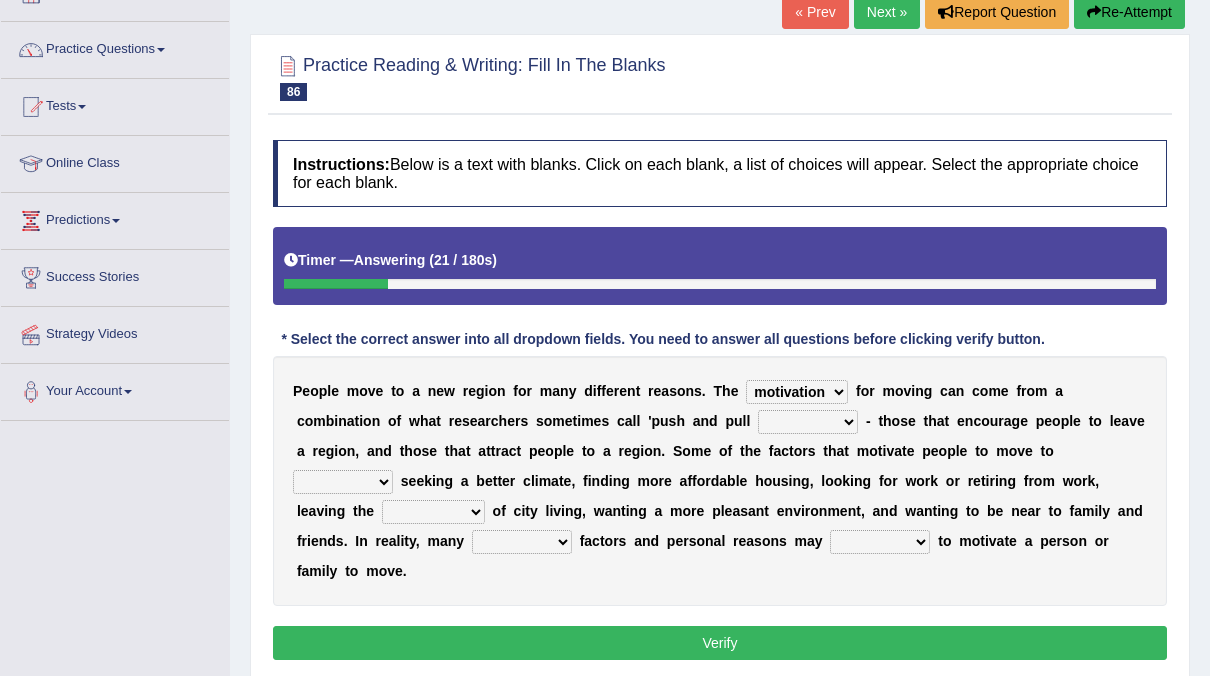 click on "ideas expected factors reasons" at bounding box center [808, 422] 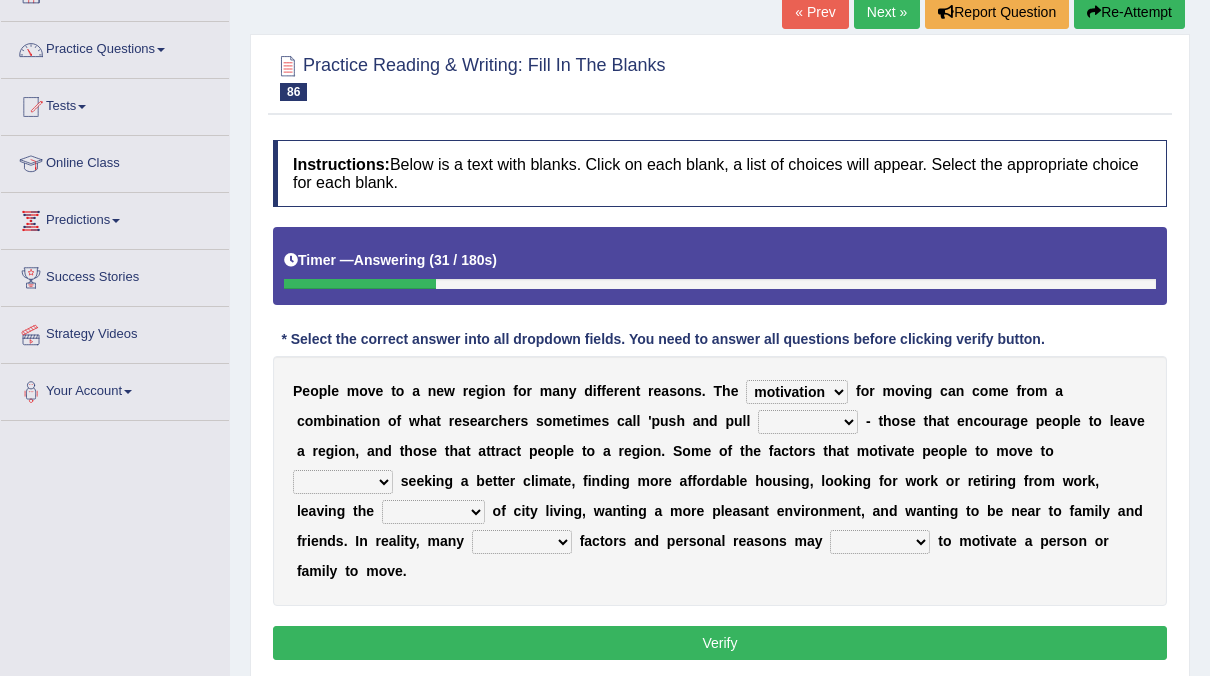 select on "ideas" 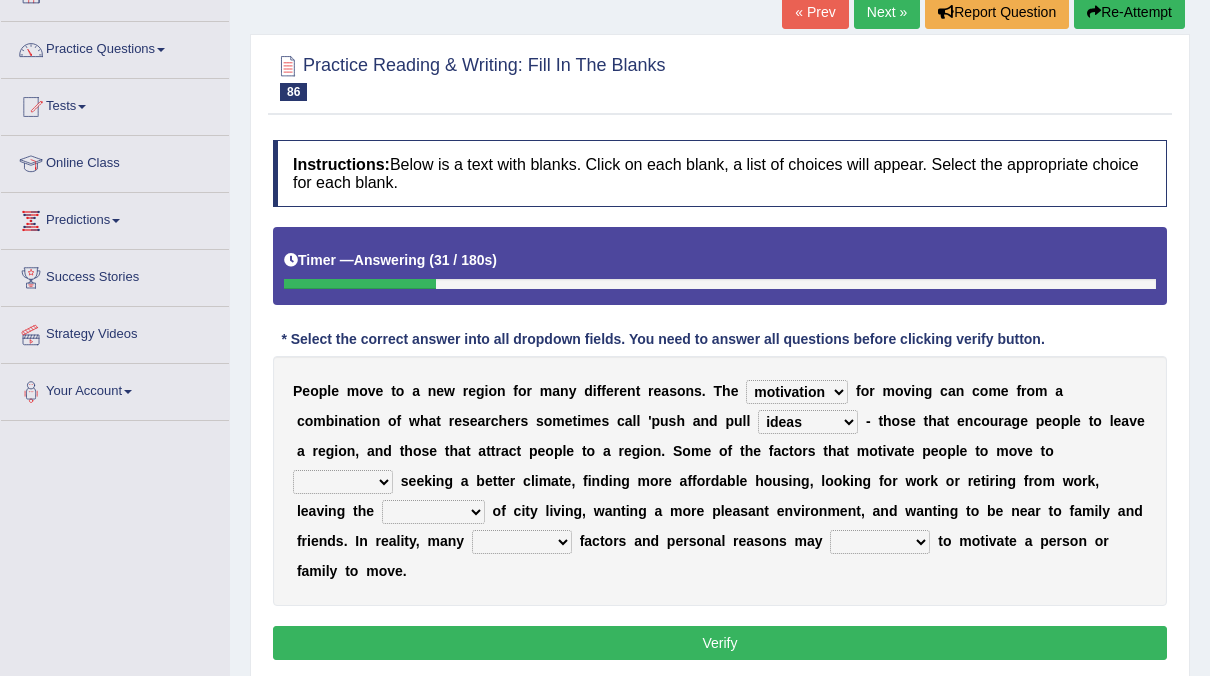 click on "ideas expected factors reasons" at bounding box center (808, 422) 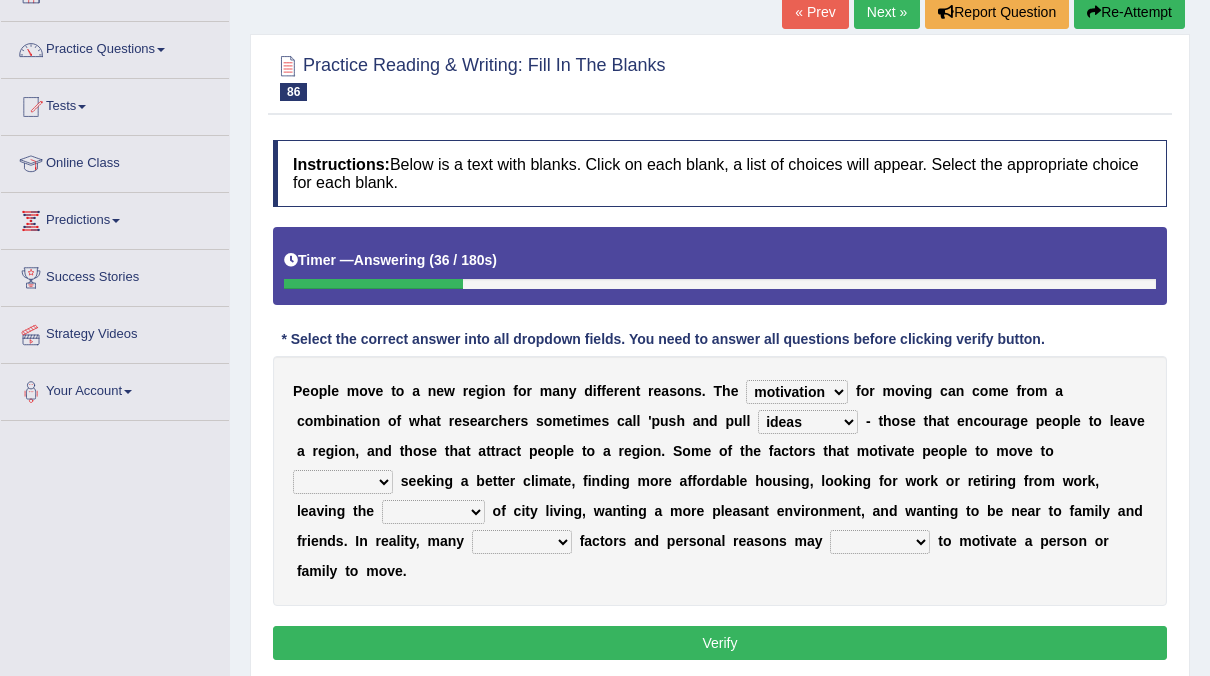 click on "include plane place exclude" at bounding box center [343, 482] 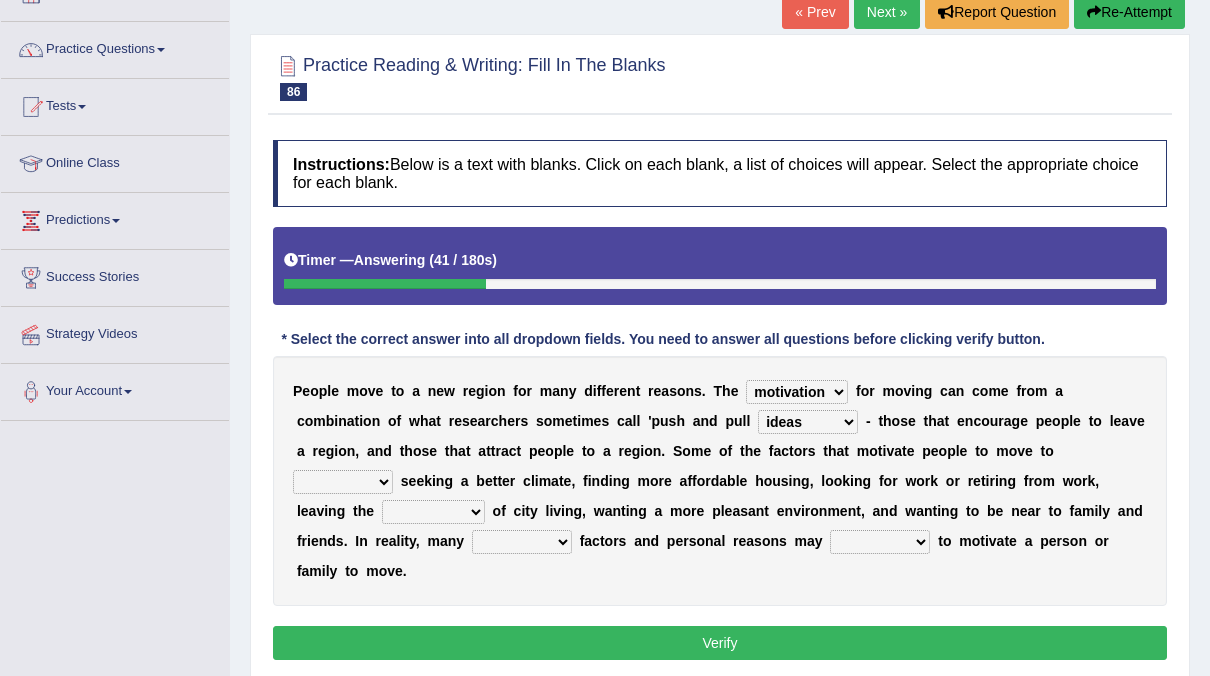 select on "place" 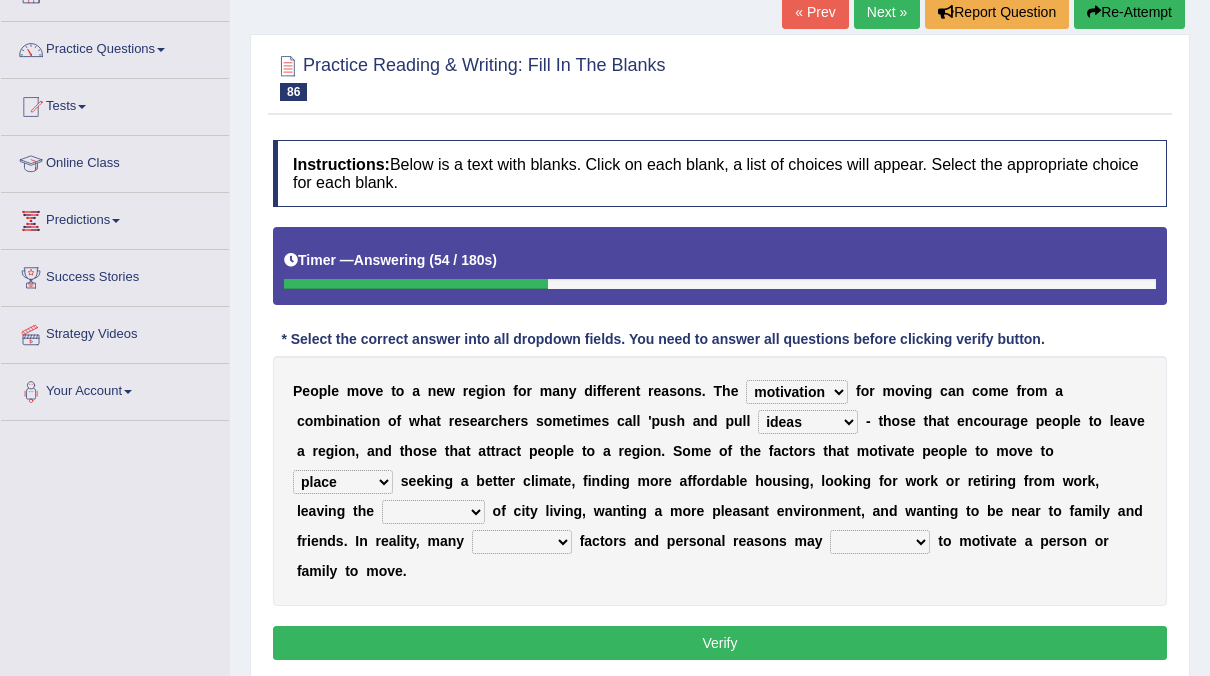 click on "contempt react congestion reaction" at bounding box center [433, 512] 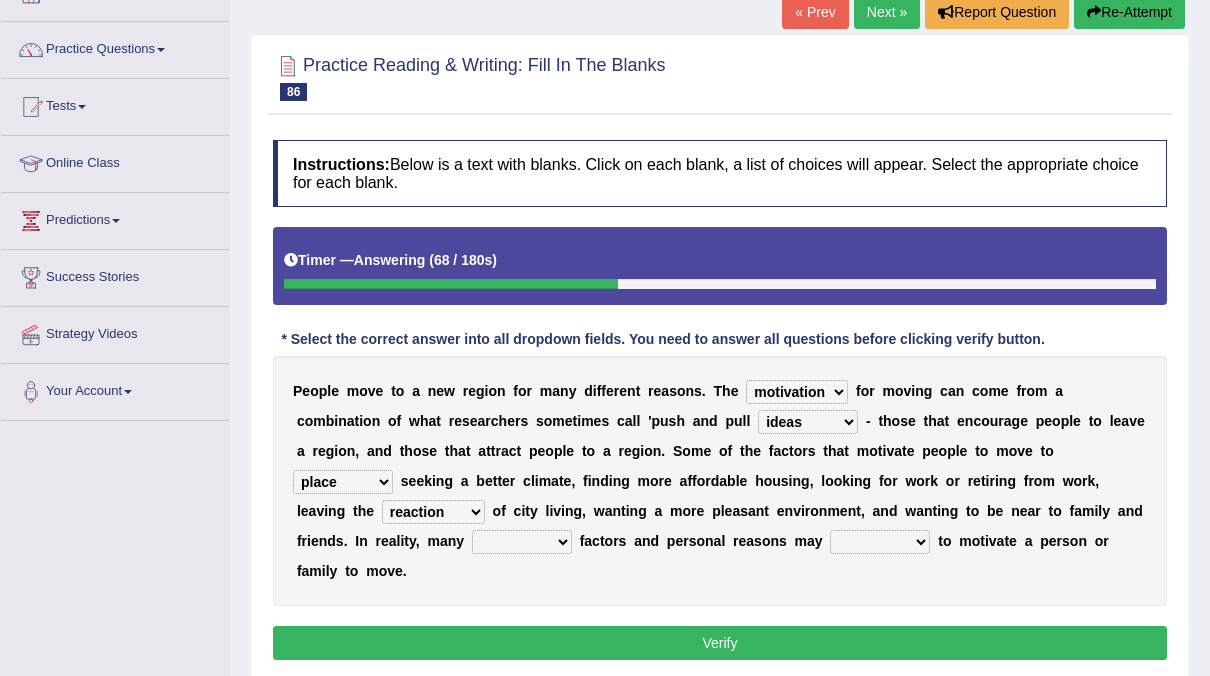 click on "contempt react congestion reaction" at bounding box center (433, 512) 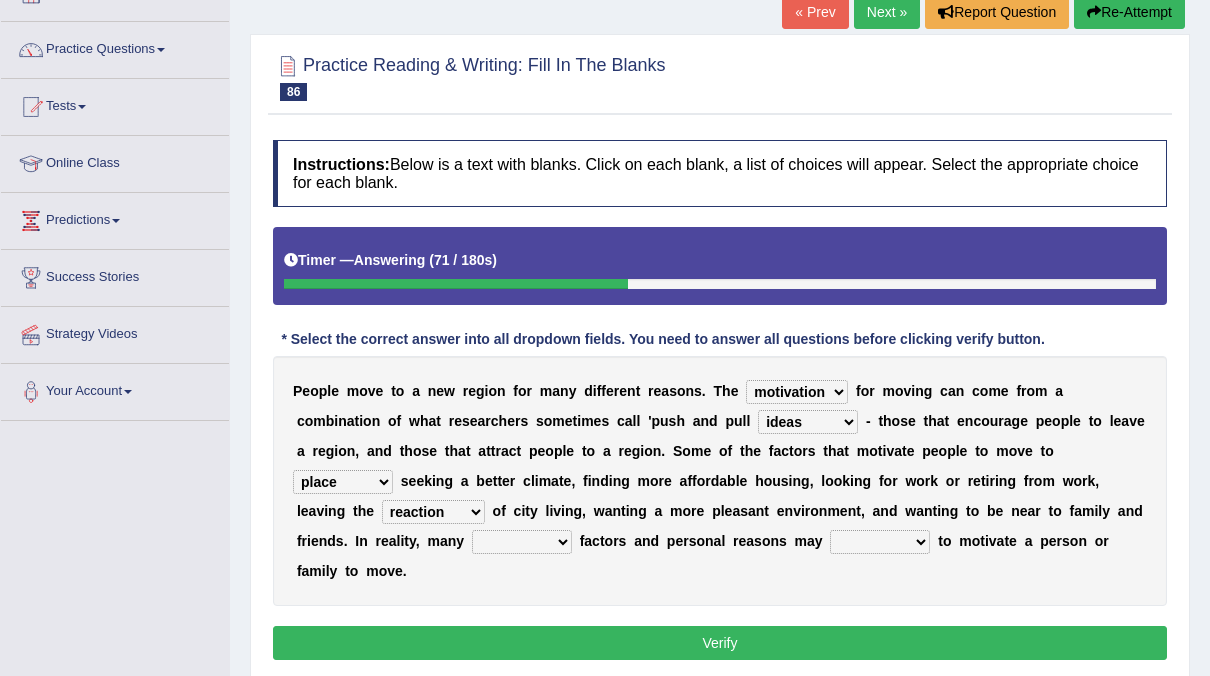 click on "contempt react congestion reaction" at bounding box center (433, 512) 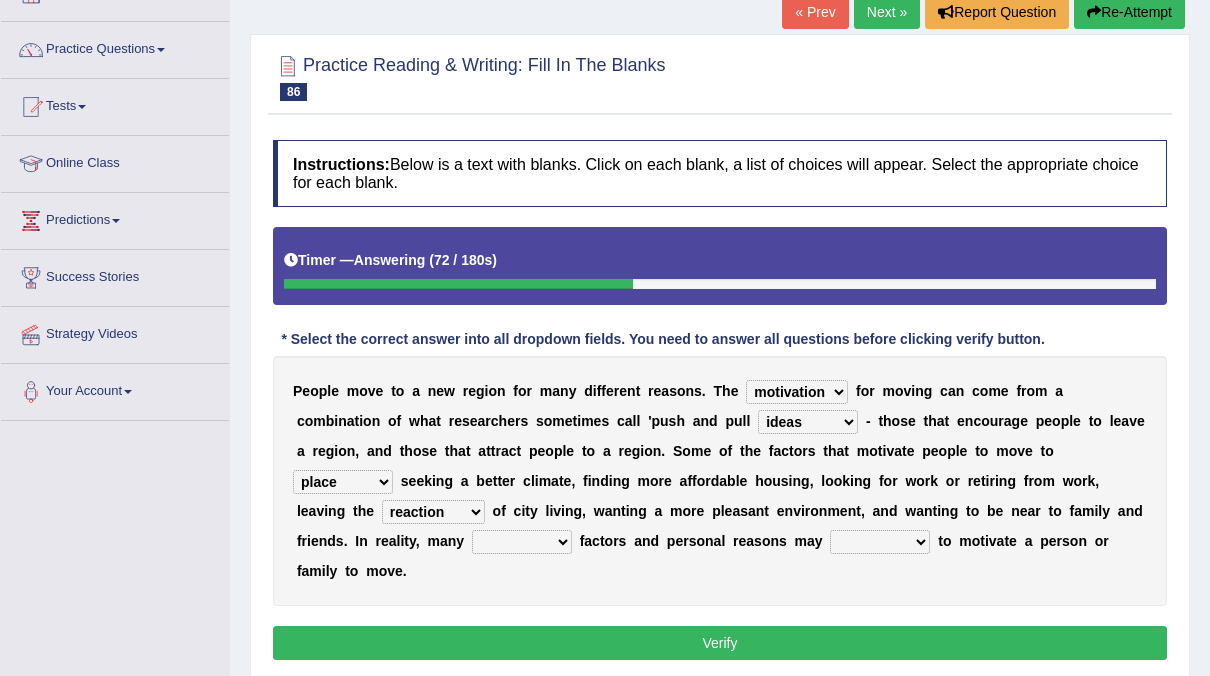 select on "react" 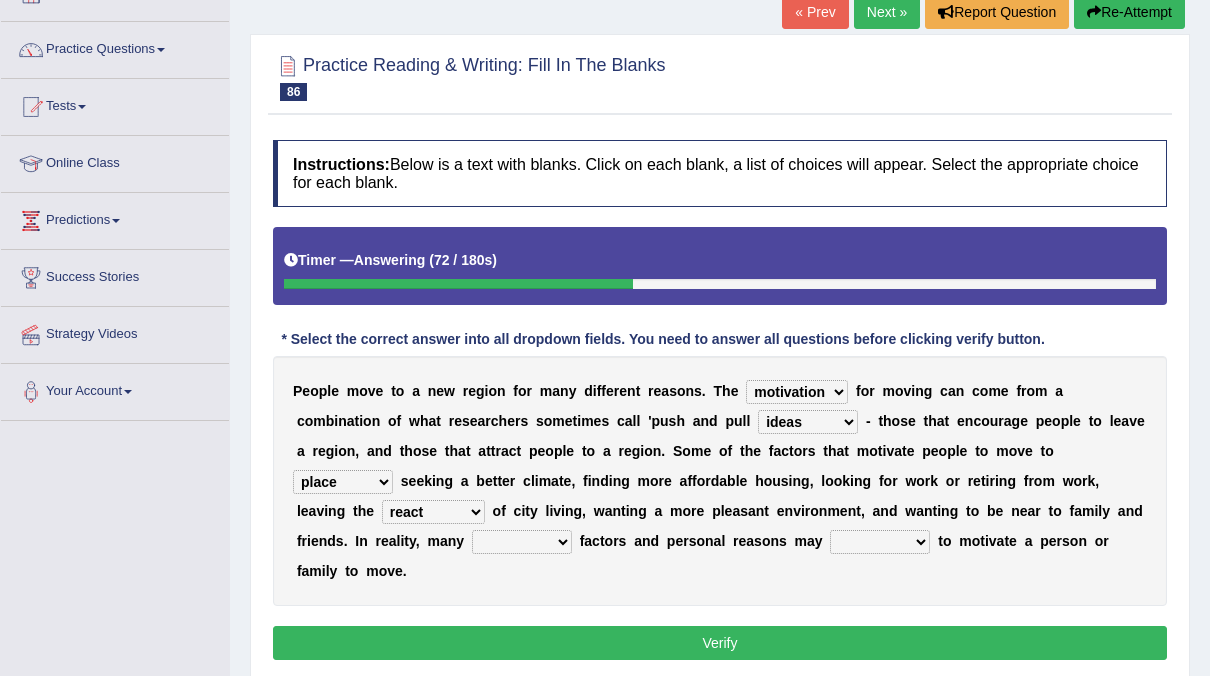 click on "contempt react congestion reaction" at bounding box center [433, 512] 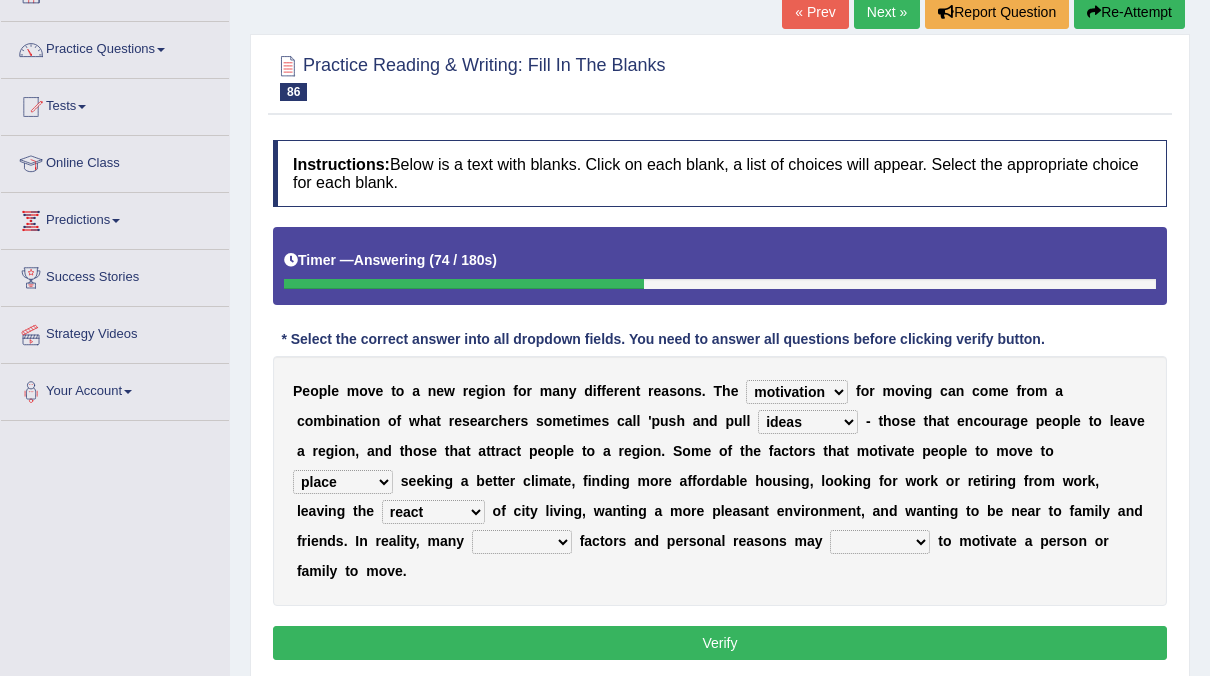 click on "complete stayed complex super" at bounding box center (522, 542) 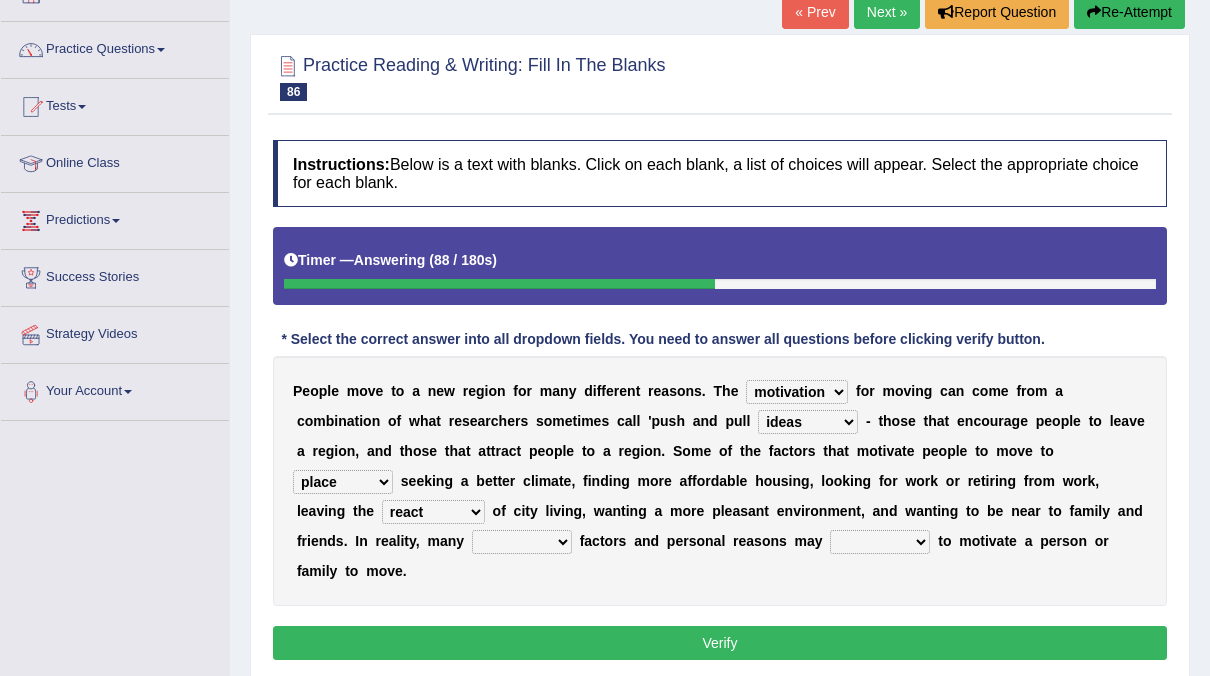 select on "complex" 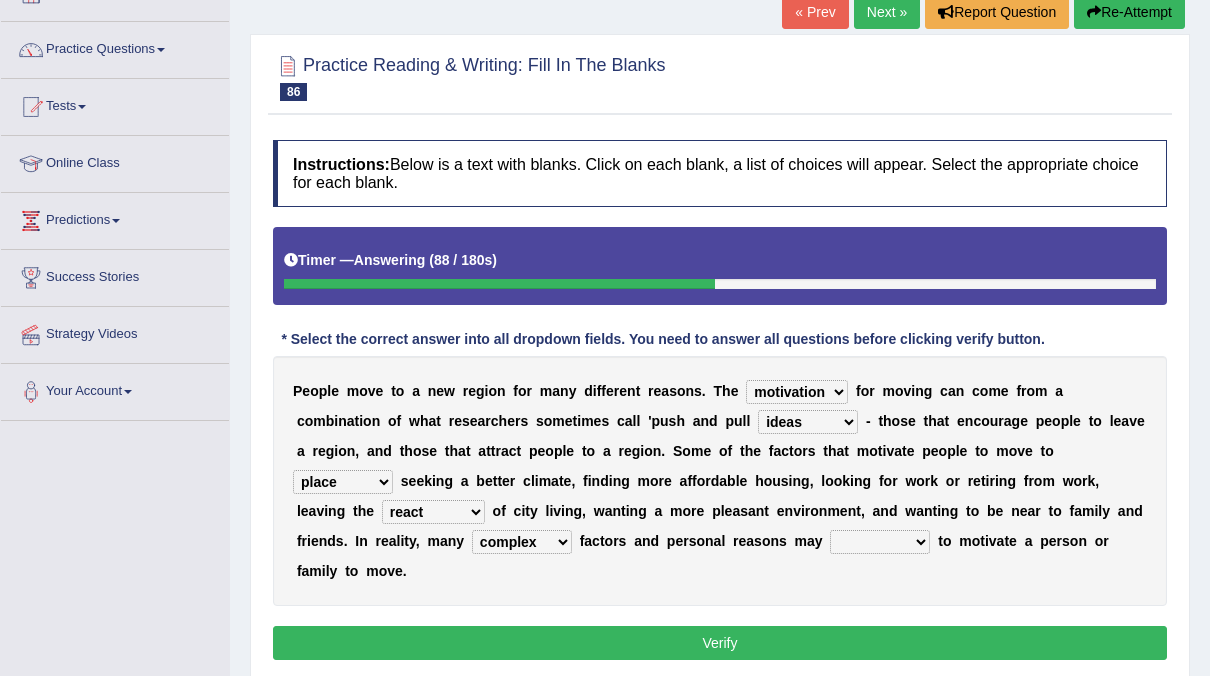 click on "complete stayed complex super" at bounding box center [522, 542] 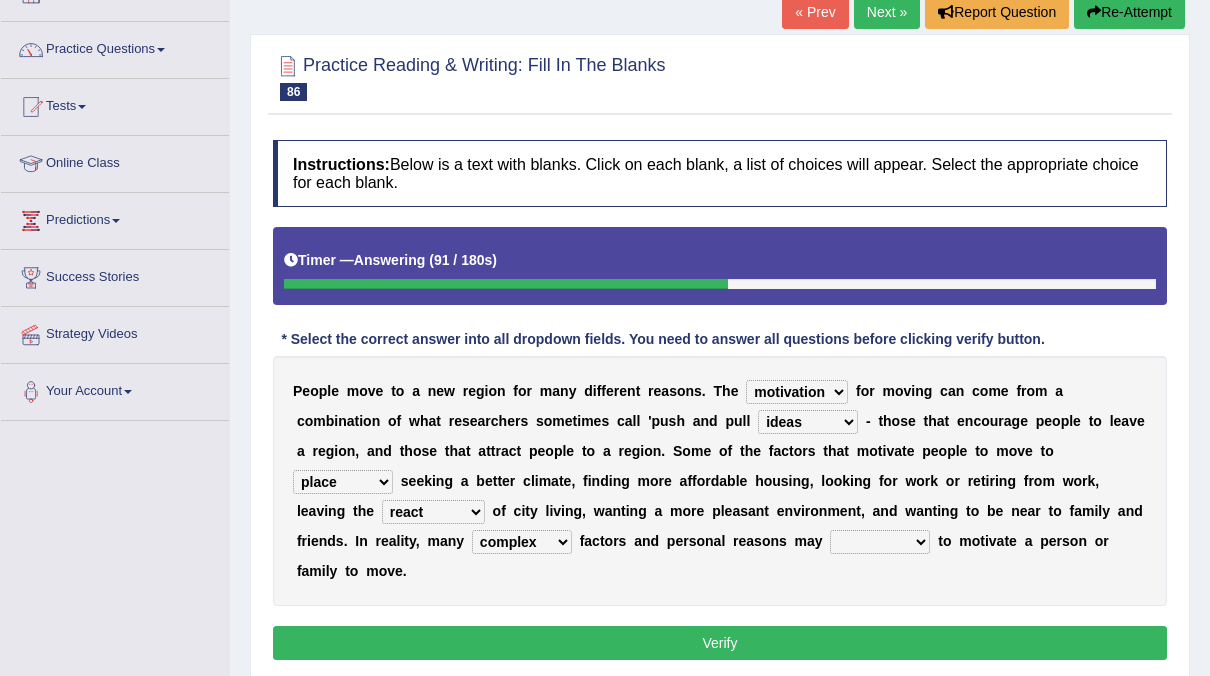 click on "extract interact talk crack" at bounding box center [880, 542] 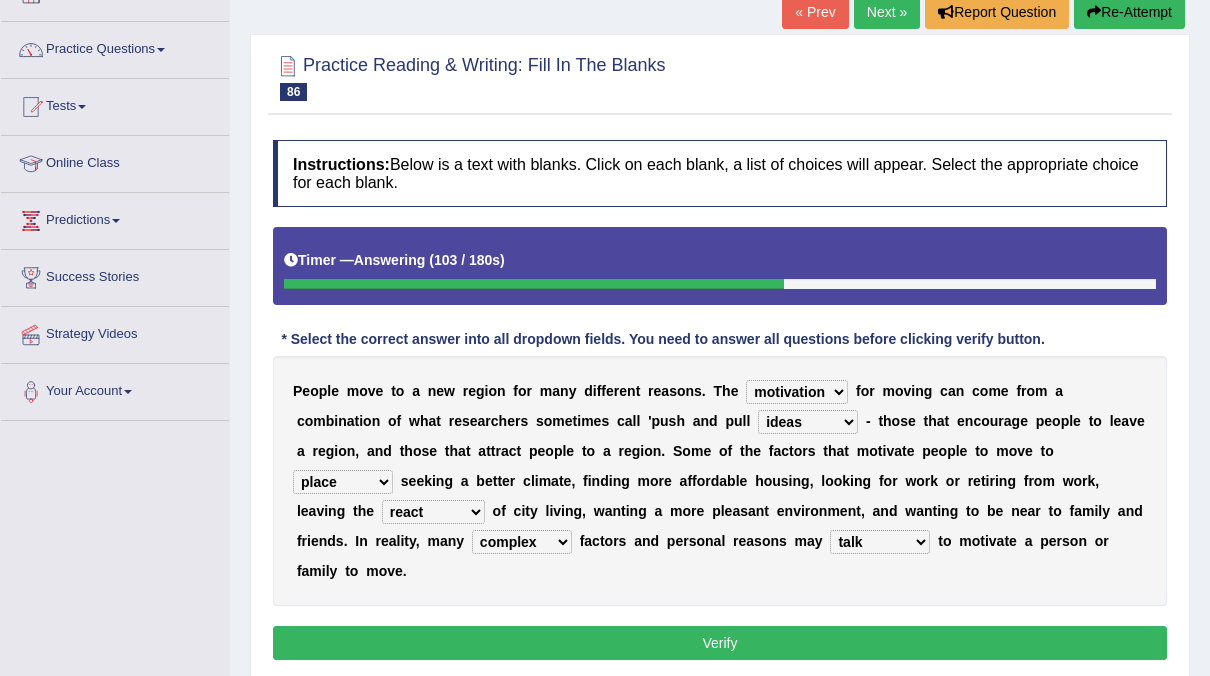 click on "extract interact talk crack" at bounding box center [880, 542] 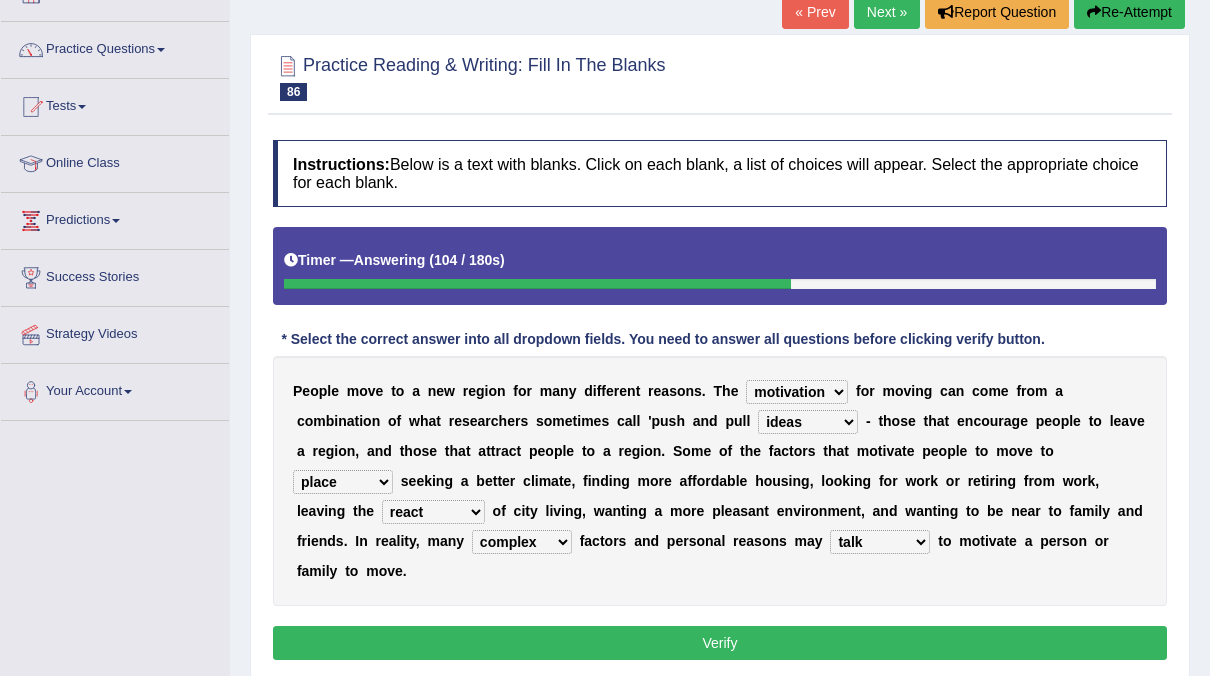 click on "extract interact talk crack" at bounding box center (880, 542) 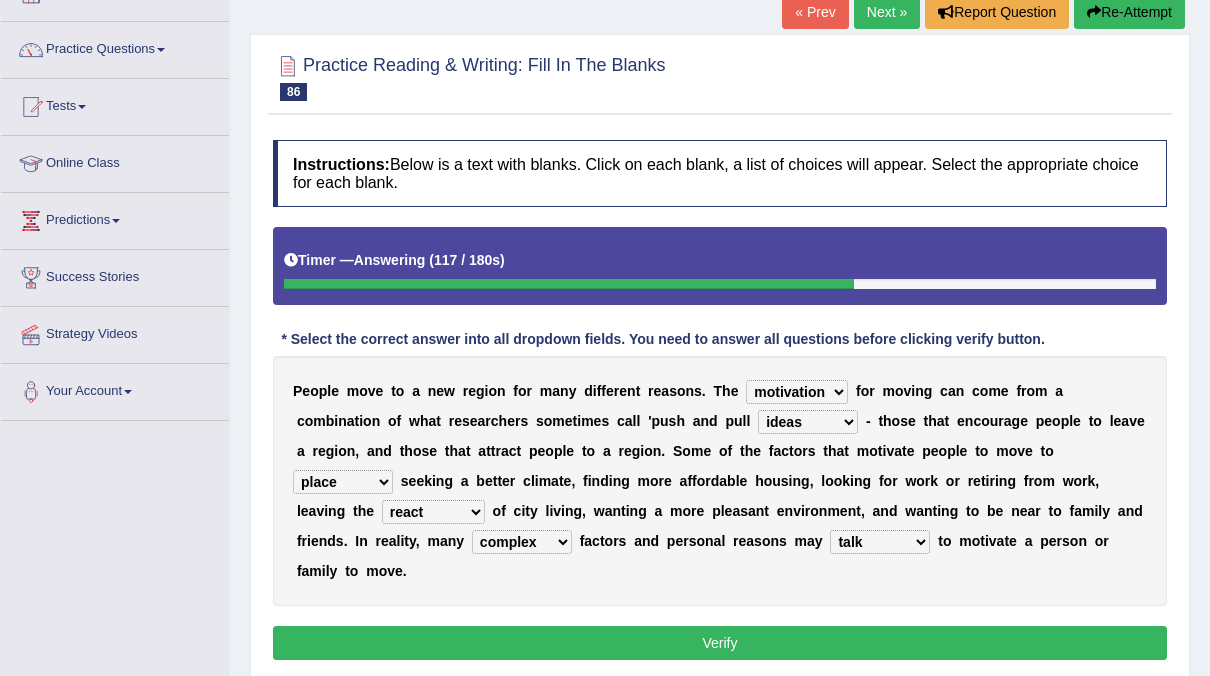 select on "interact" 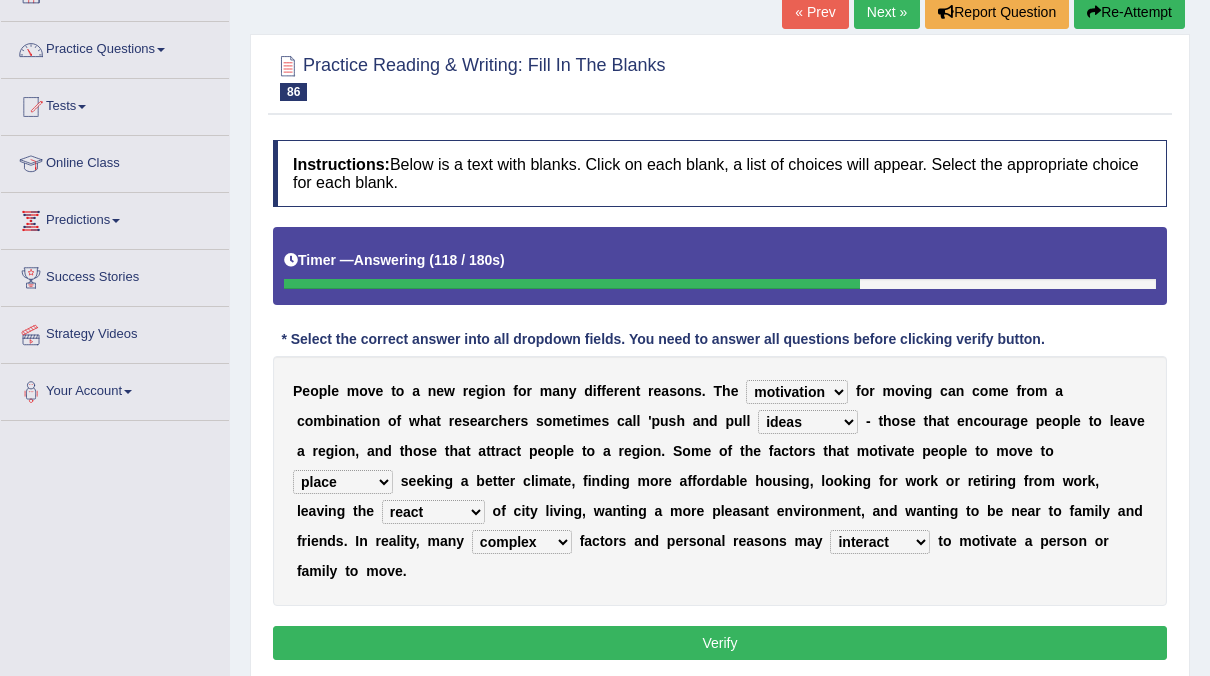 click on "Verify" at bounding box center [720, 643] 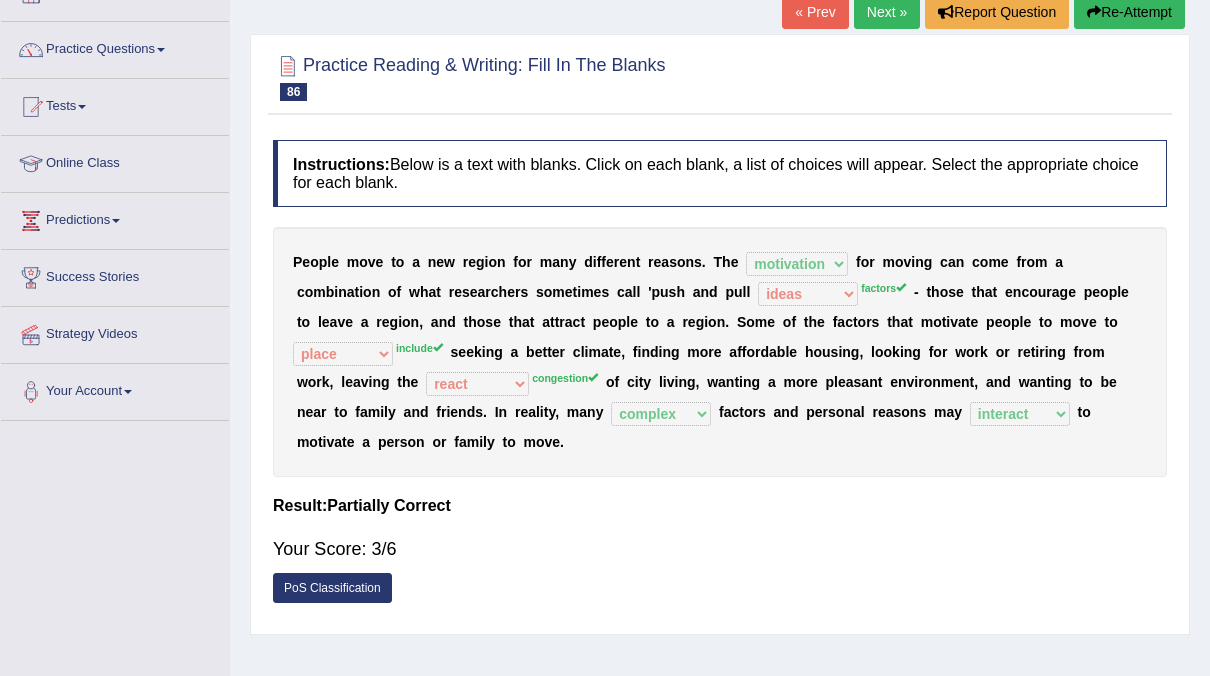 scroll, scrollTop: 0, scrollLeft: 0, axis: both 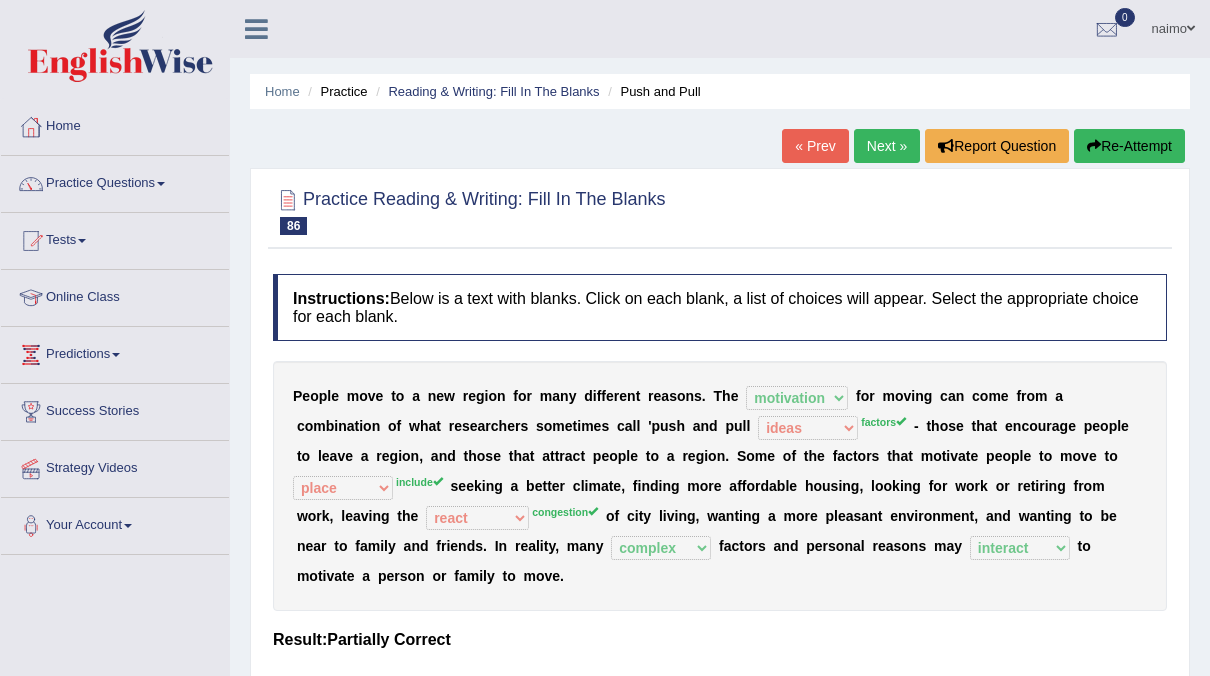 click on "Next »" at bounding box center (887, 146) 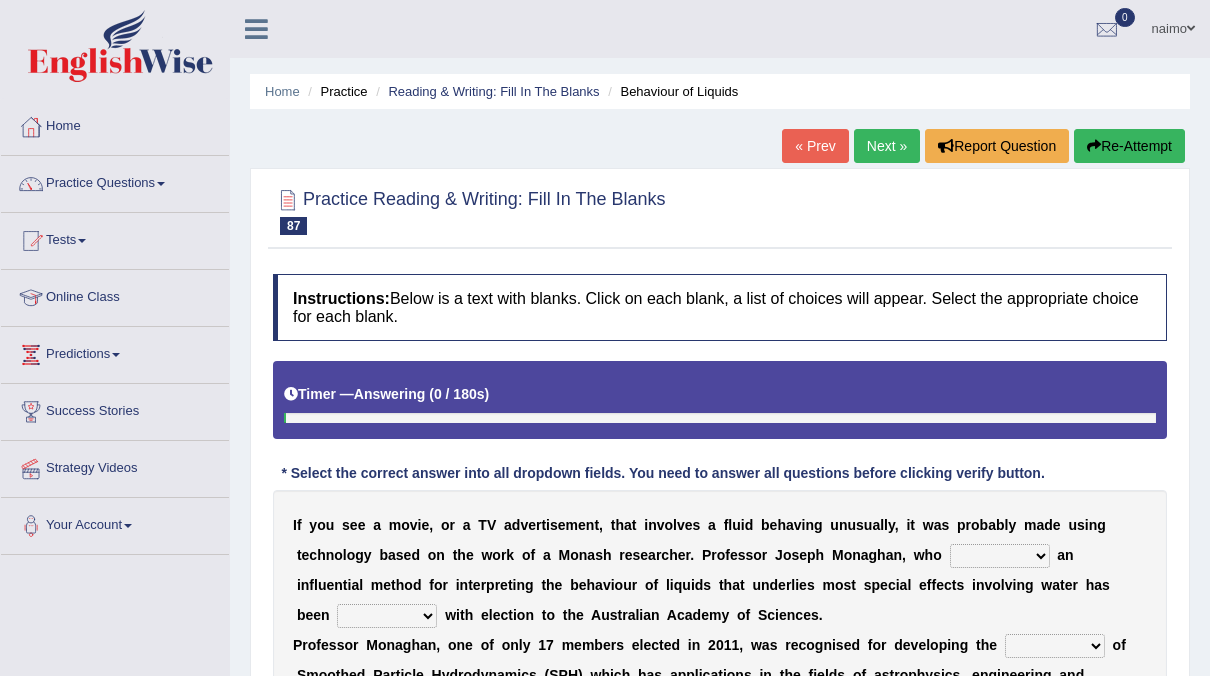 scroll, scrollTop: 0, scrollLeft: 0, axis: both 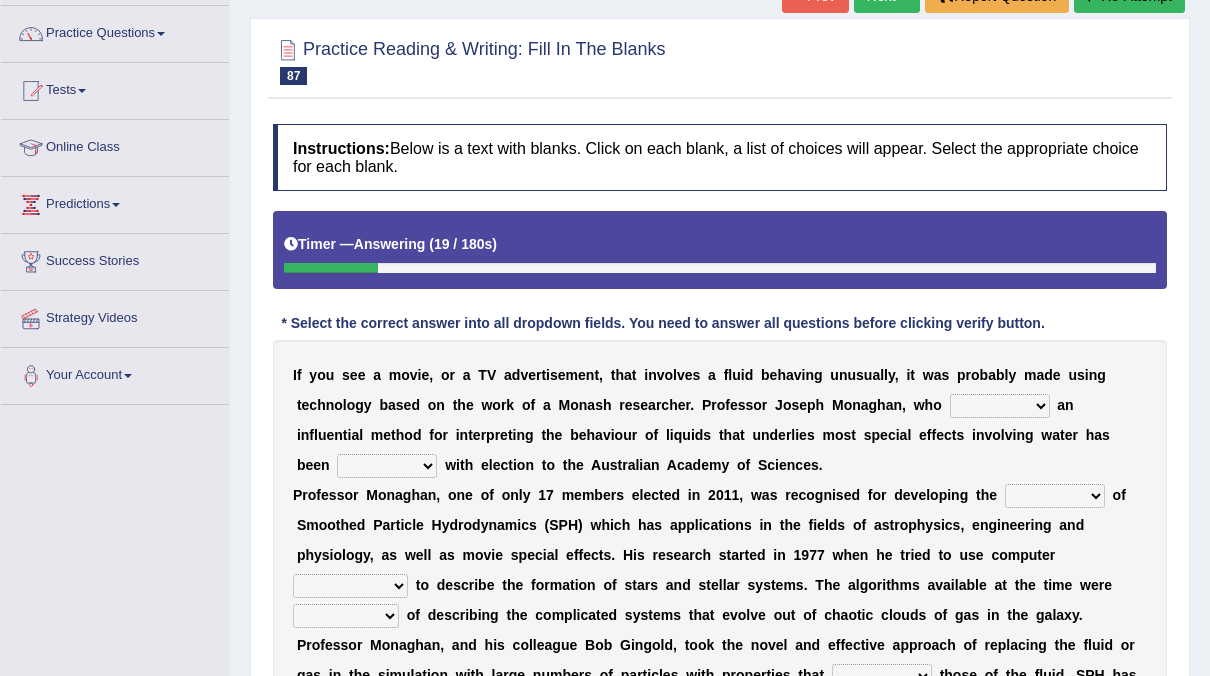 click on "pioneered rested realised stated" at bounding box center [1000, 406] 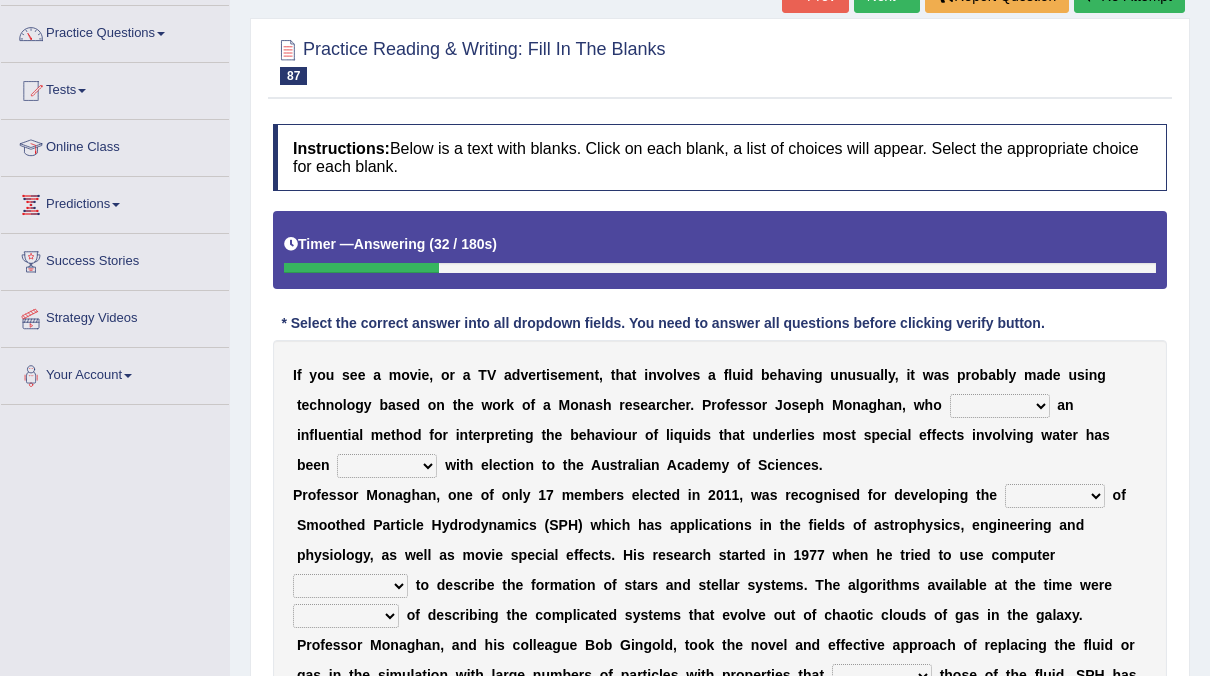 select on "stated" 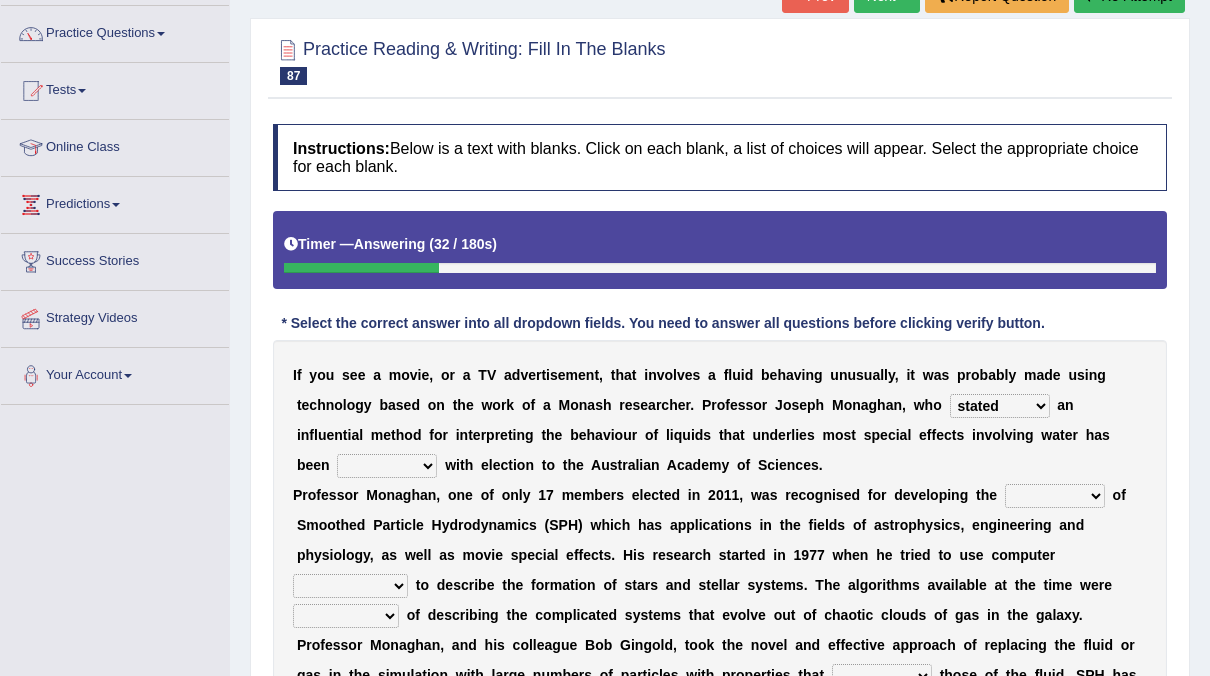 click on "pioneered rested realised stated" at bounding box center [1000, 406] 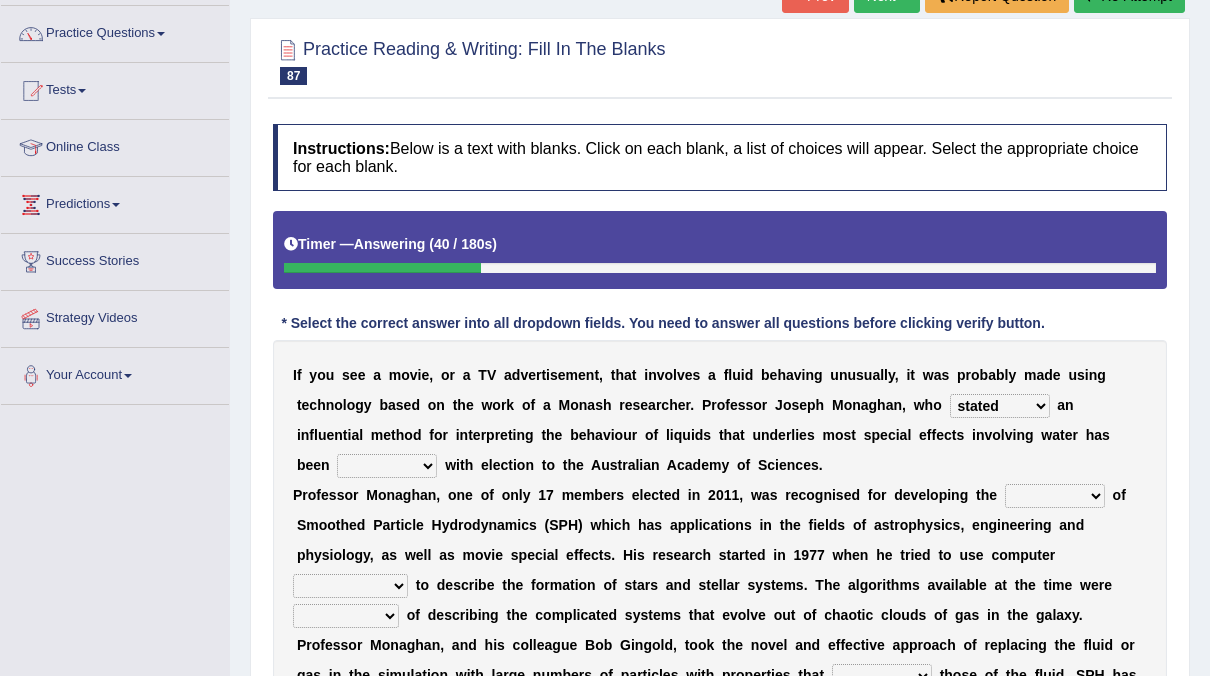 click on "honoured reared brought spotted" at bounding box center [387, 466] 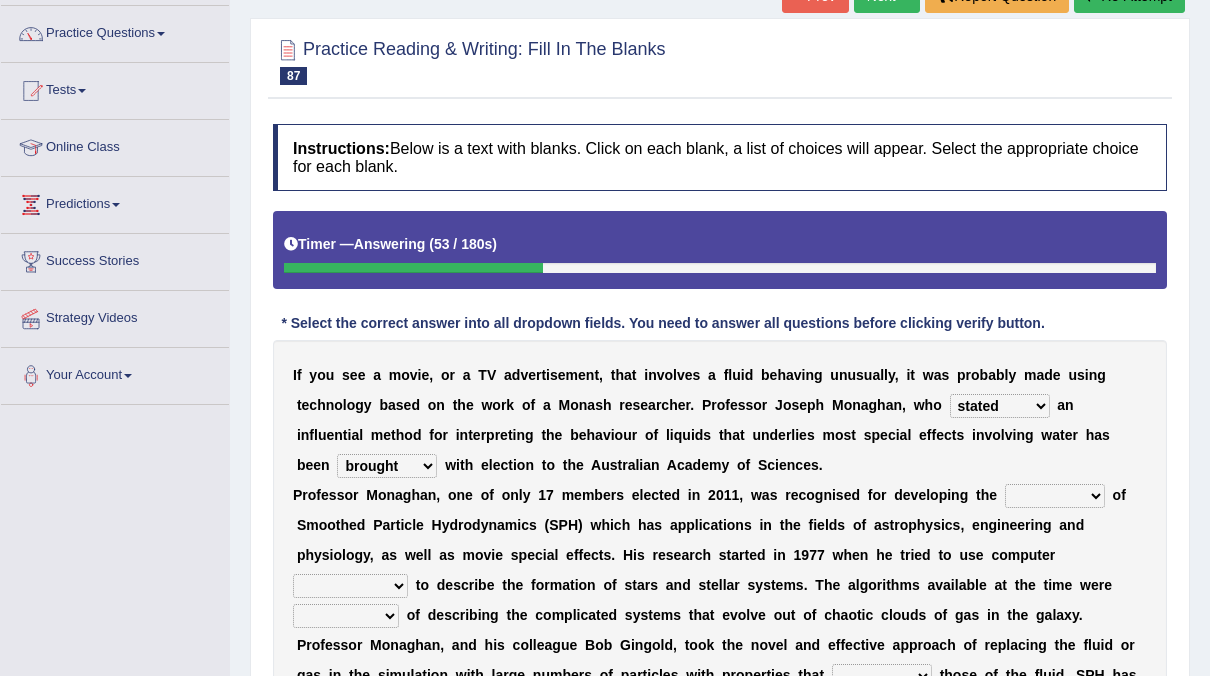 click on "honoured reared brought spotted" at bounding box center [387, 466] 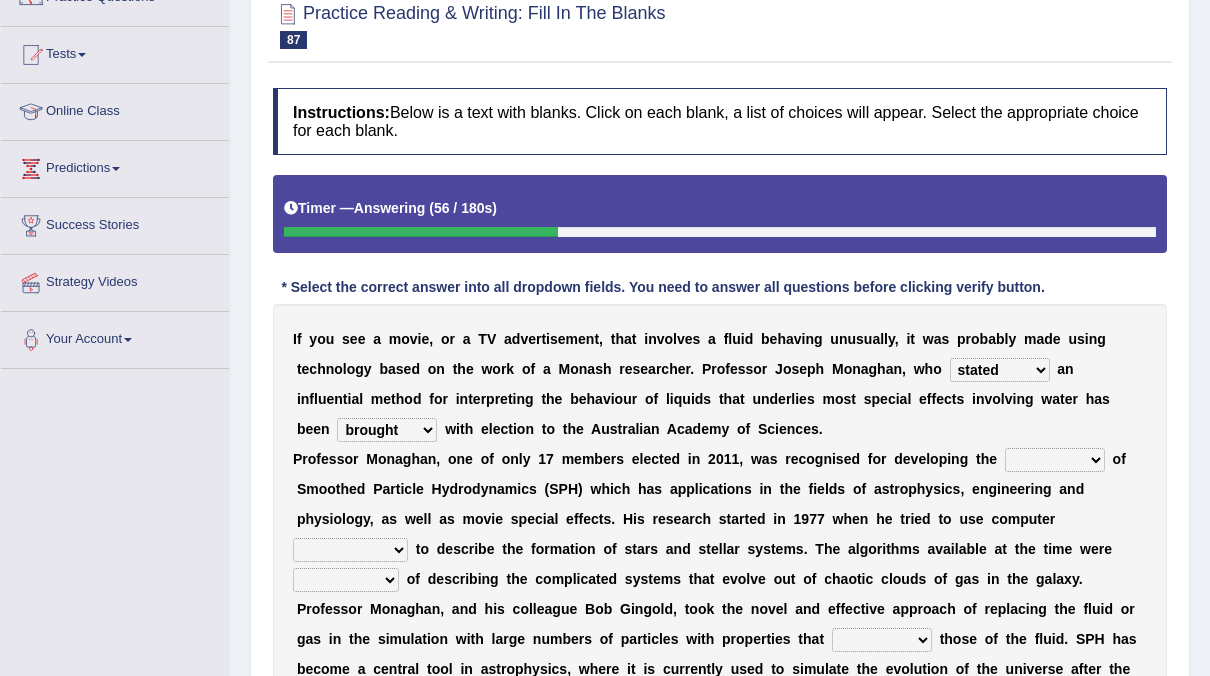 scroll, scrollTop: 195, scrollLeft: 0, axis: vertical 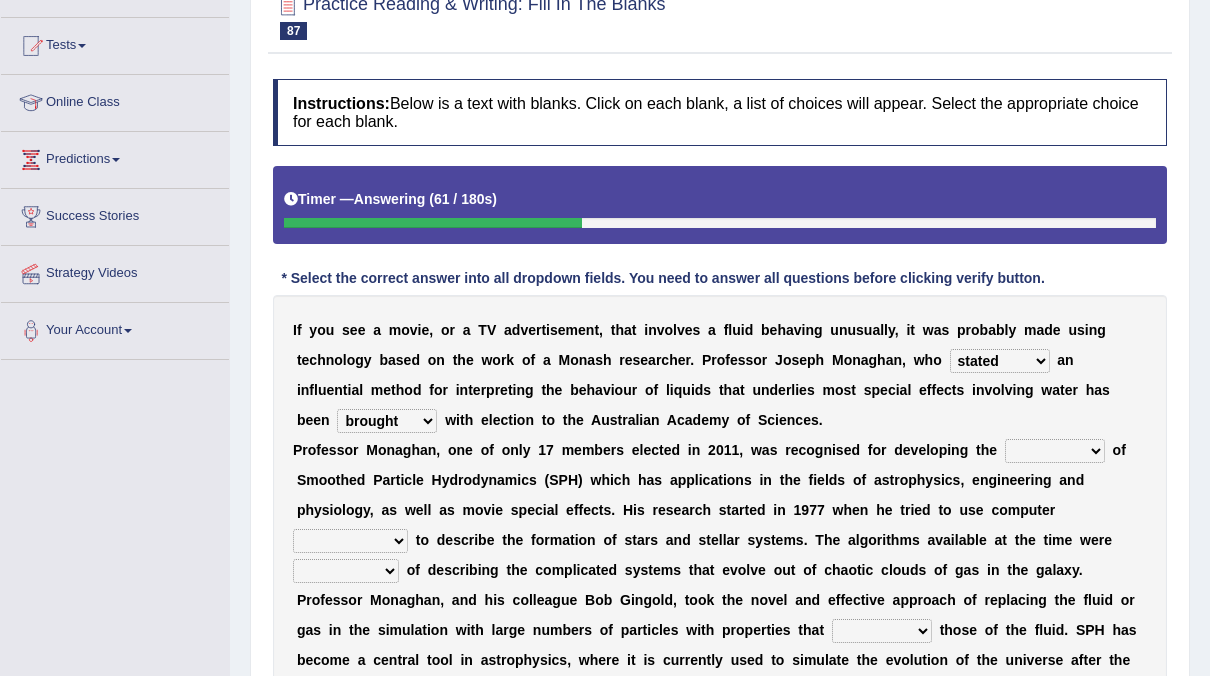 click on "honoured reared brought spotted" at bounding box center [387, 421] 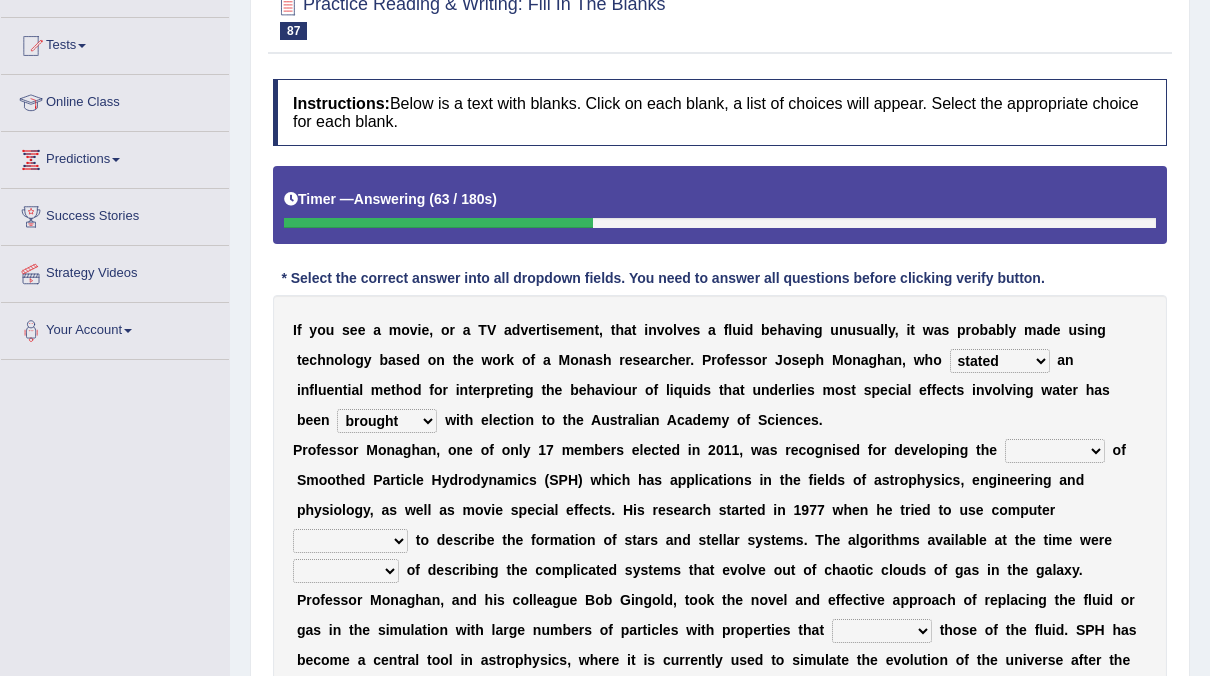 select on "honoured" 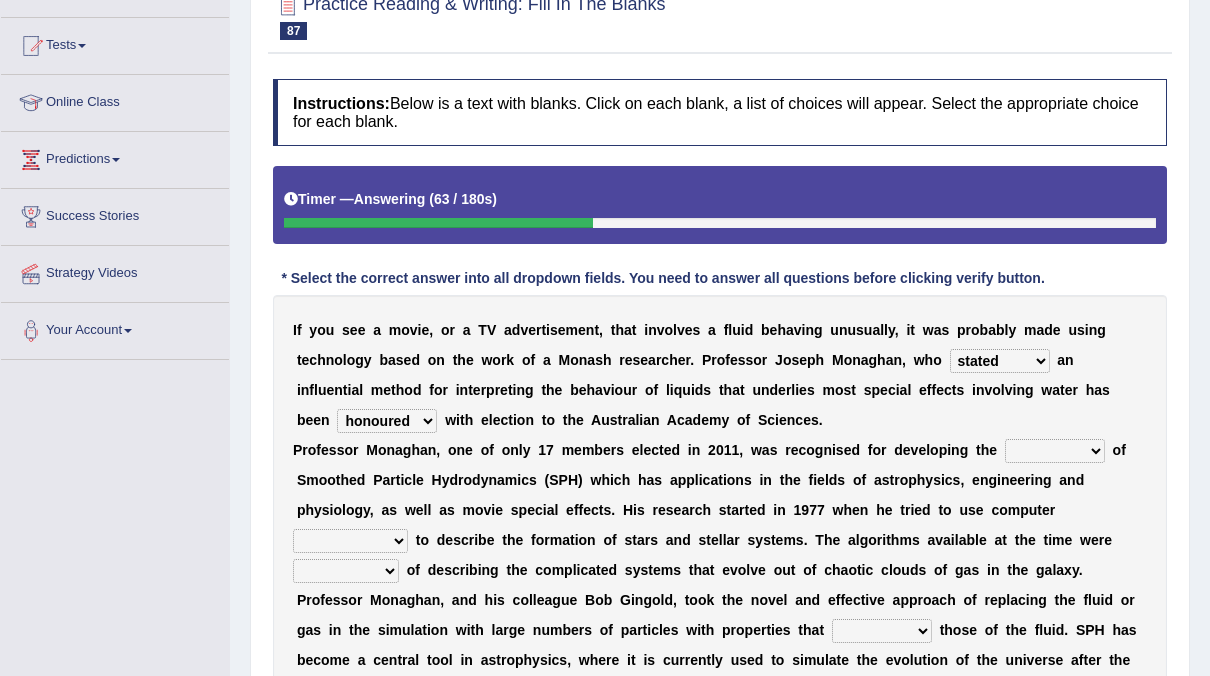 click on "honoured reared brought spotted" at bounding box center [387, 421] 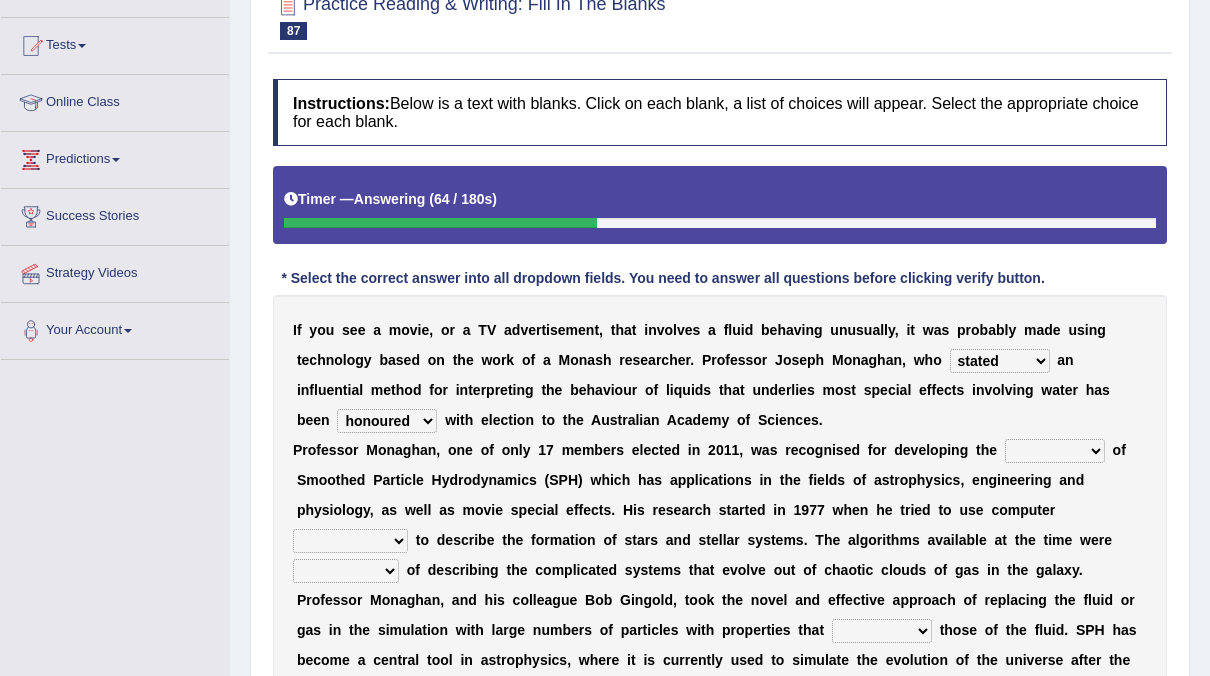 click on "ideas speed plan method" at bounding box center (1055, 451) 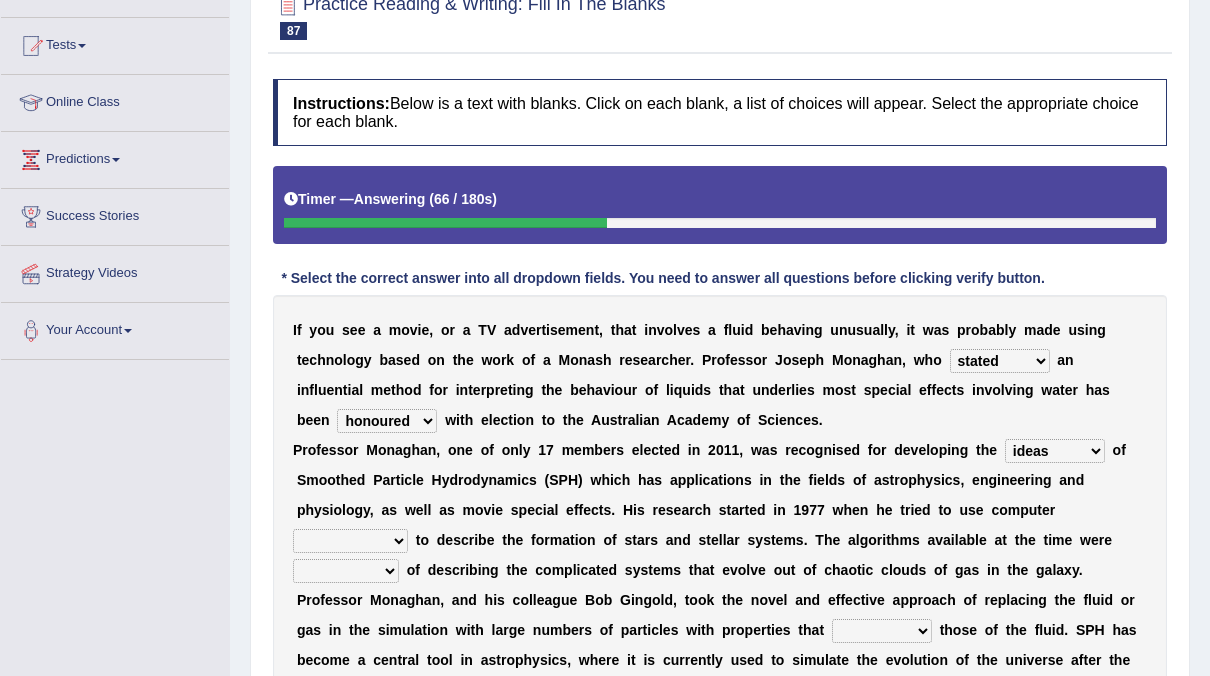 click on "ideas speed plan method" at bounding box center [1055, 451] 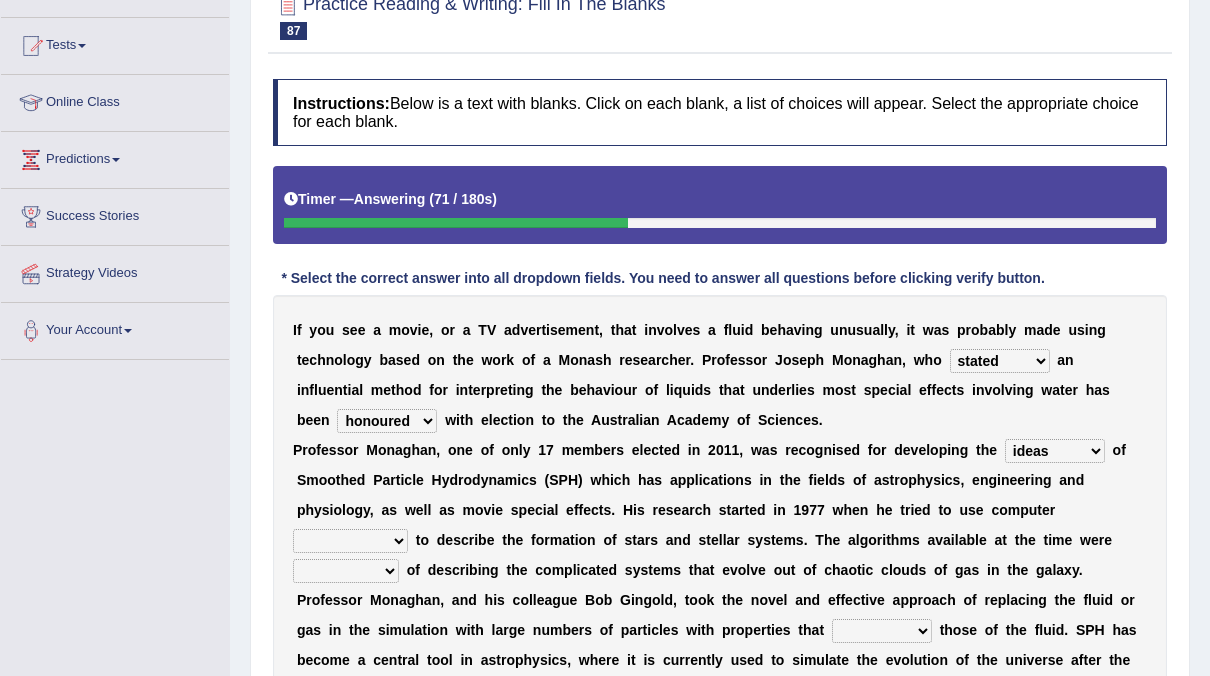 click on "ideas speed plan method" at bounding box center (1055, 451) 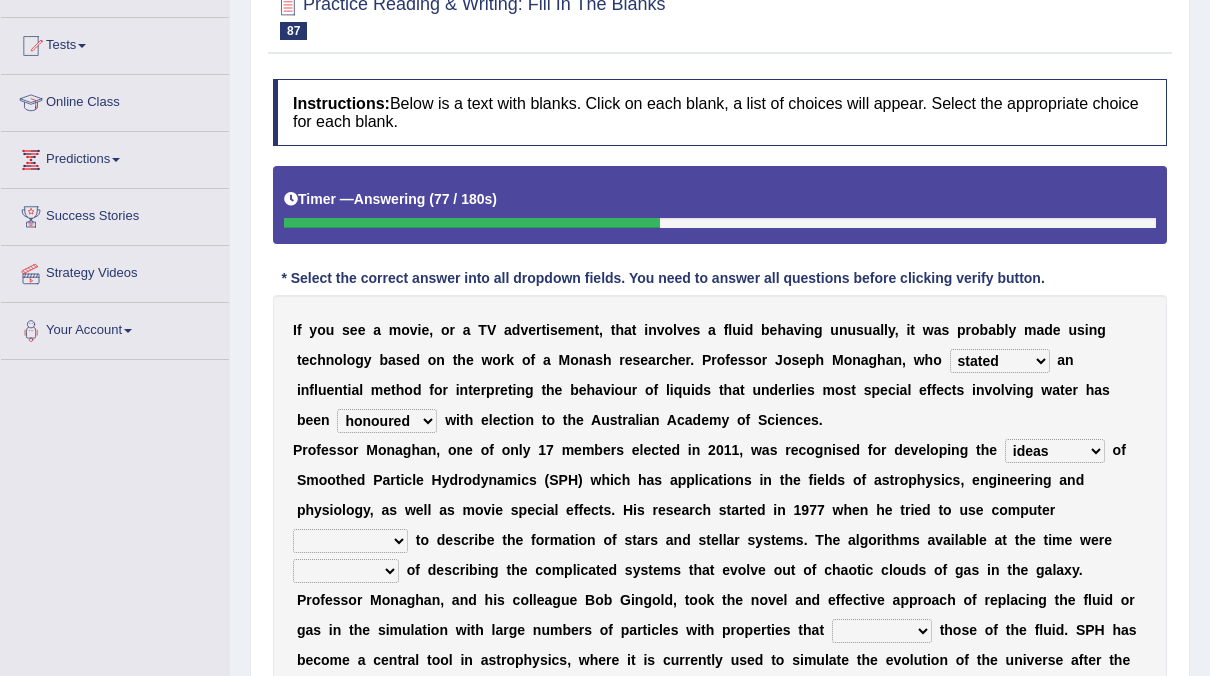 select on "method" 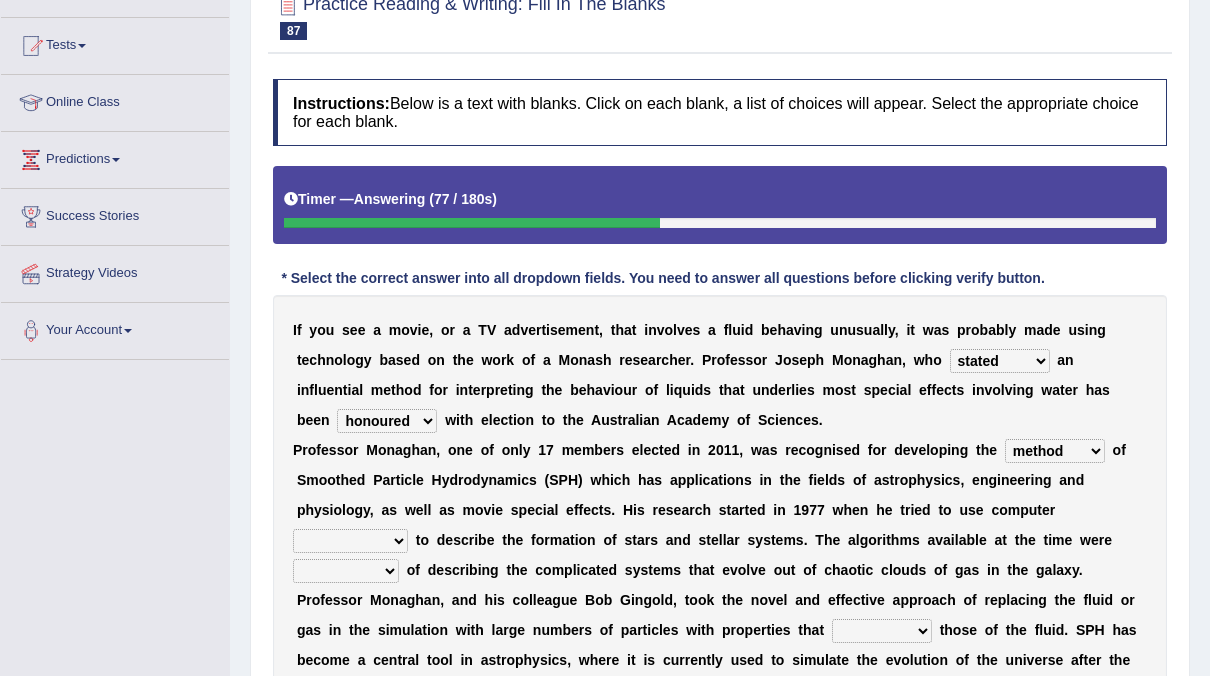 click on "ideas speed plan method" at bounding box center [1055, 451] 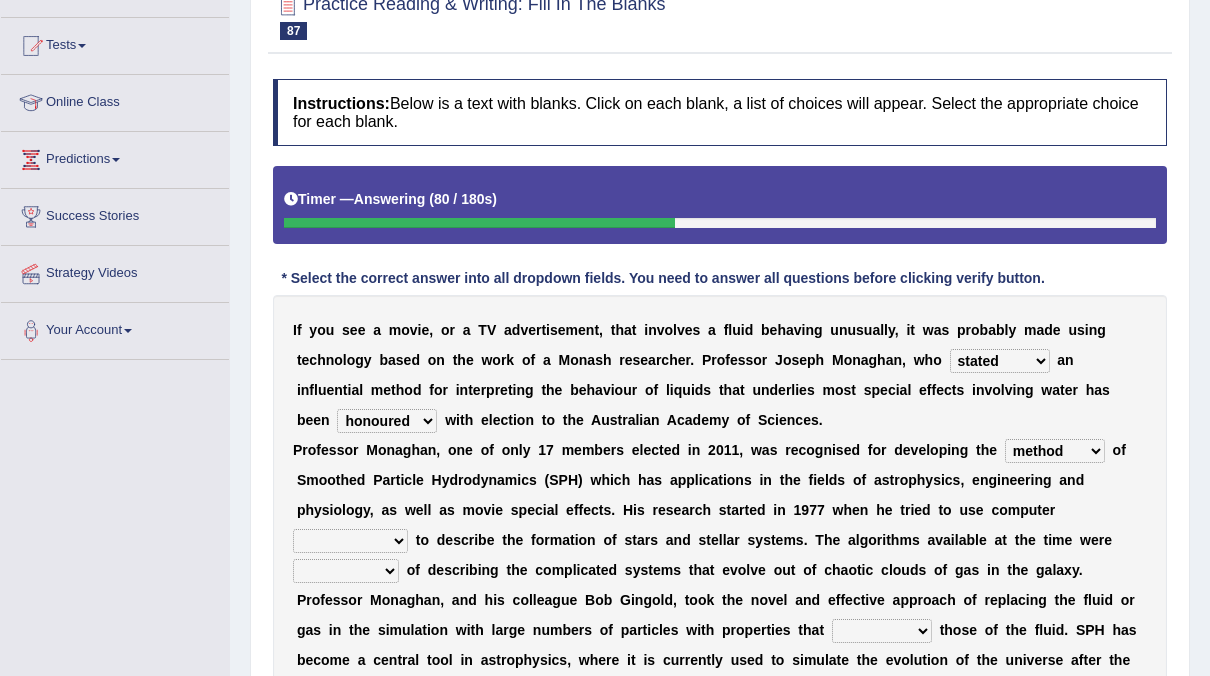 click on "development simulation placed suggested" at bounding box center [350, 541] 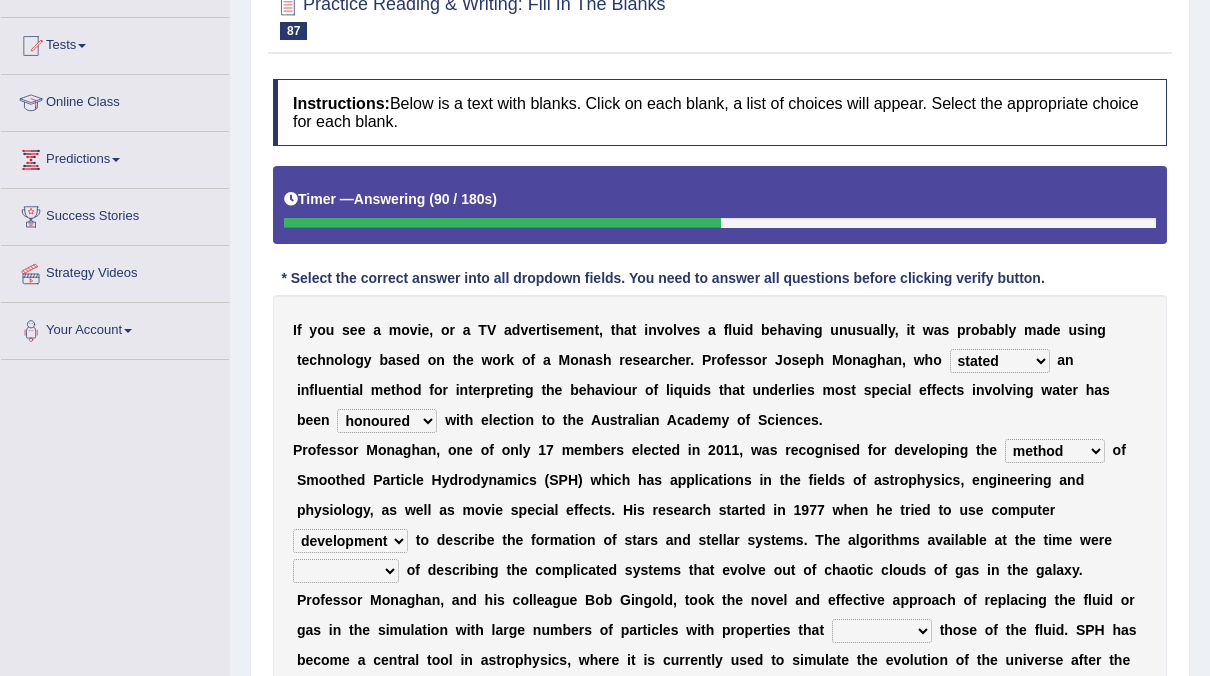 click on "development simulation placed suggested" at bounding box center [350, 541] 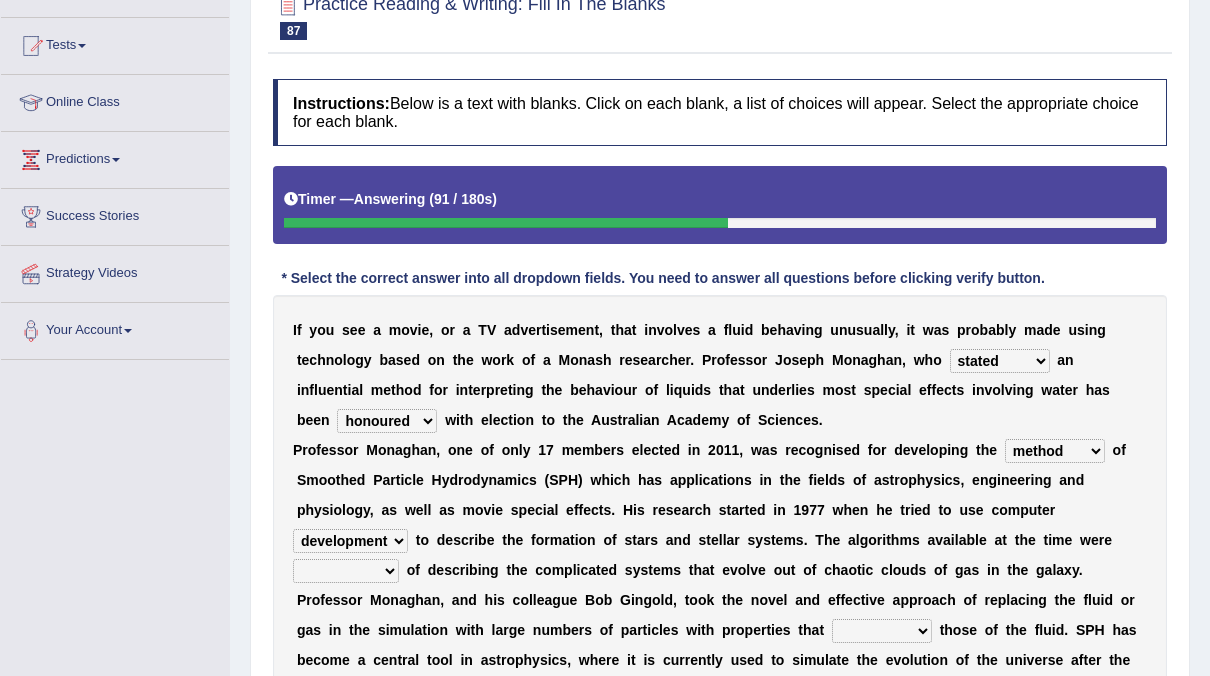 click on "development simulation placed suggested" at bounding box center [350, 541] 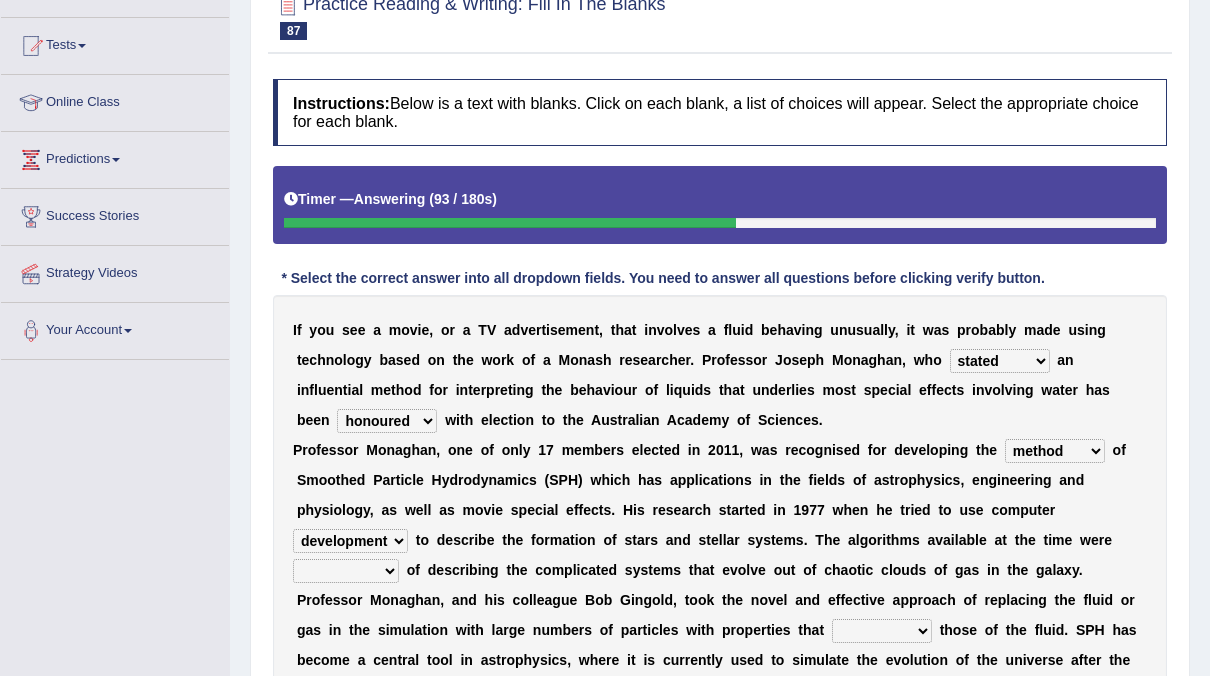 select on "simulation" 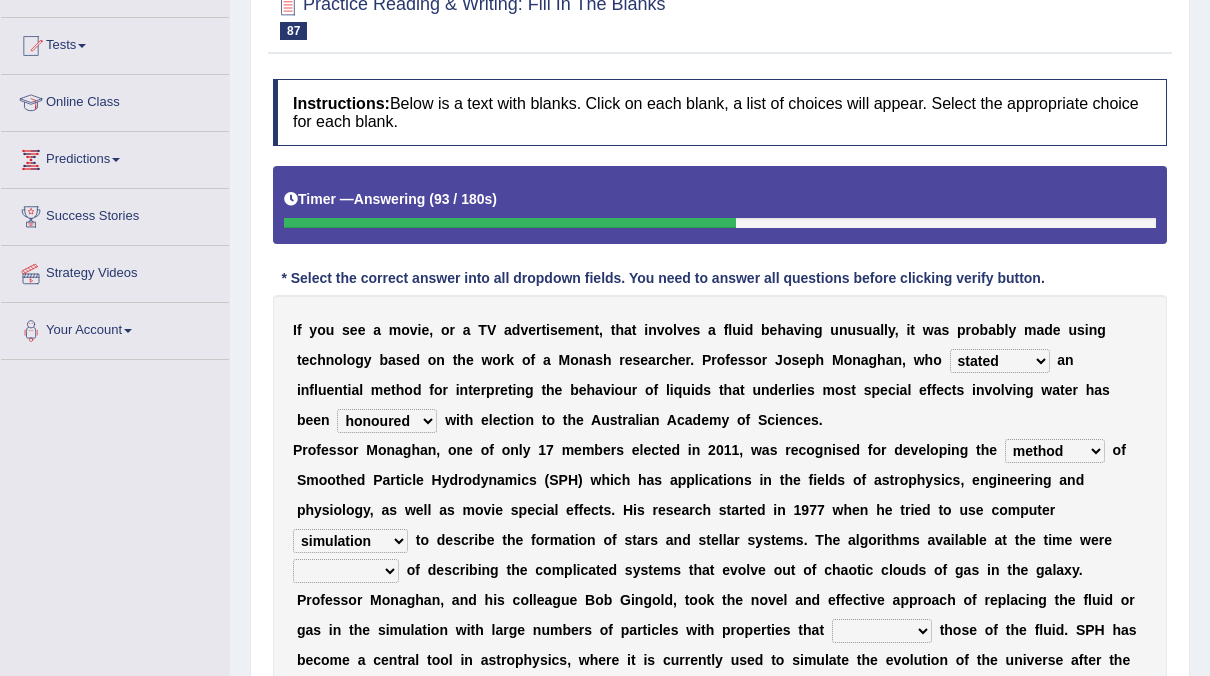 click on "development simulation placed suggested" at bounding box center (350, 541) 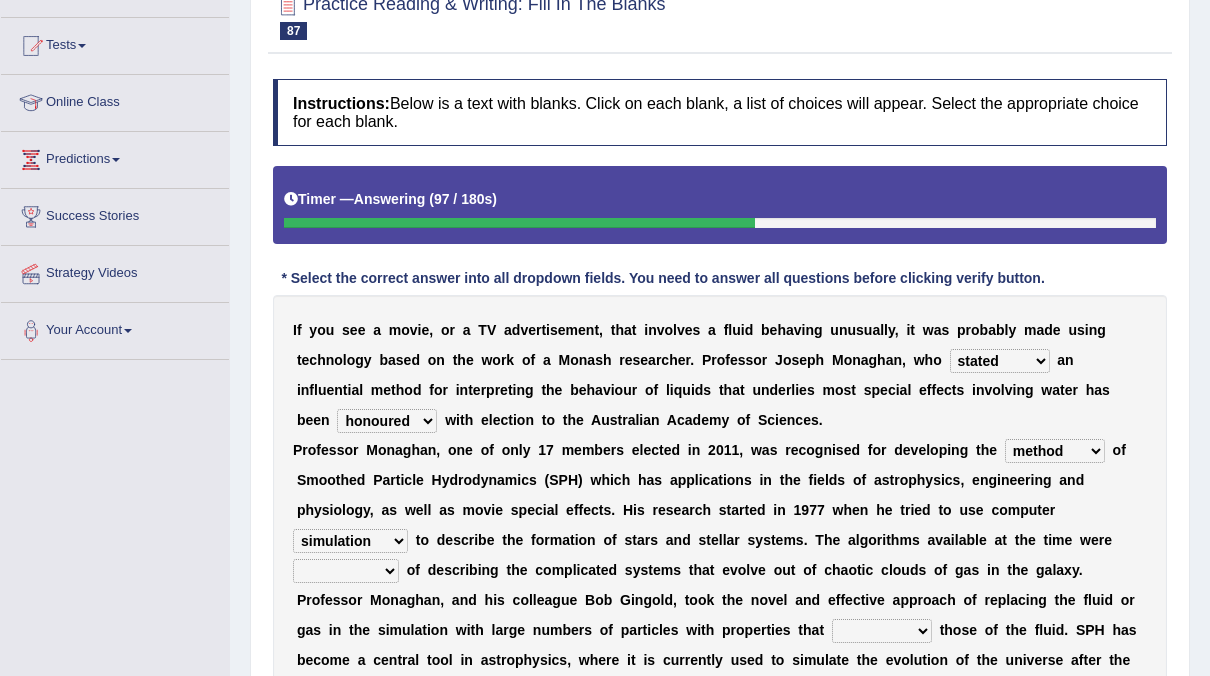 click on "subjected engaged inseperable incapable" at bounding box center [346, 571] 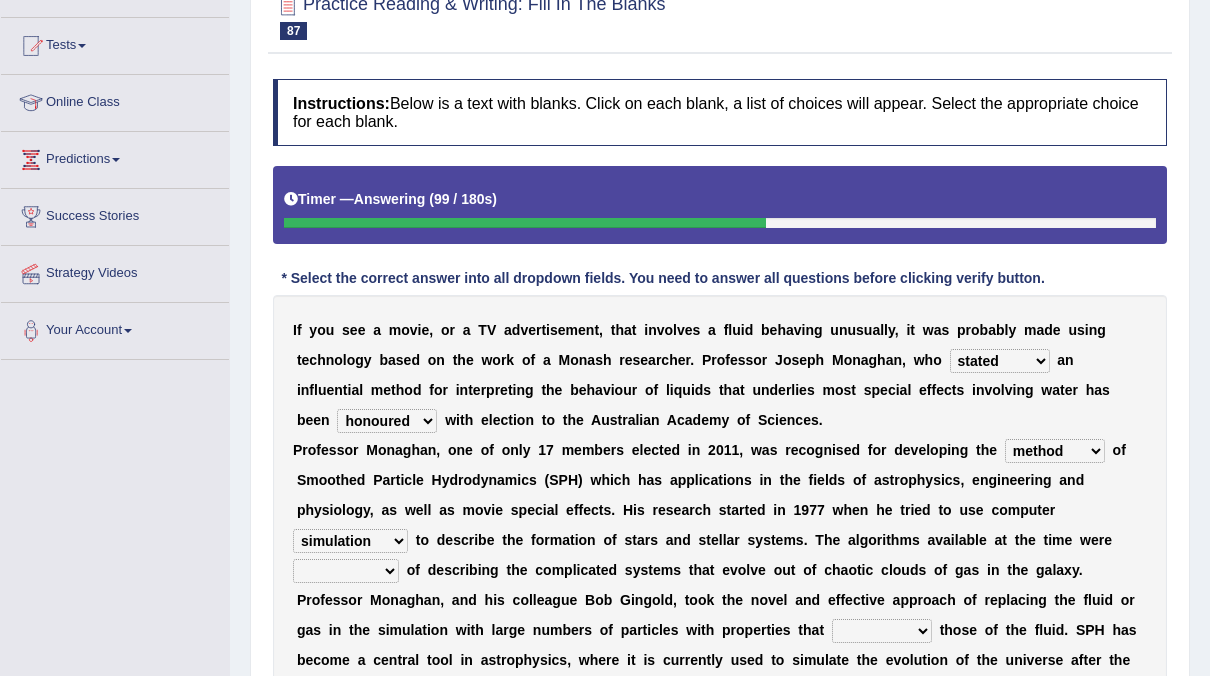 select on "engaged" 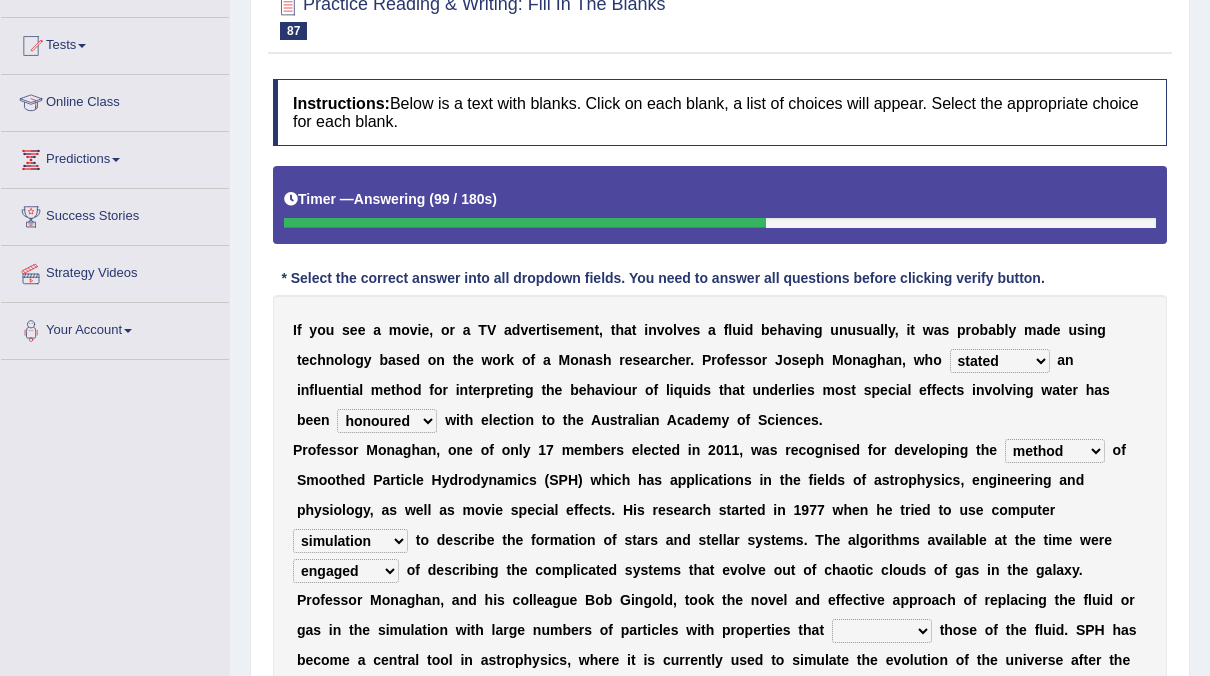 click on "subjected engaged inseperable incapable" at bounding box center (346, 571) 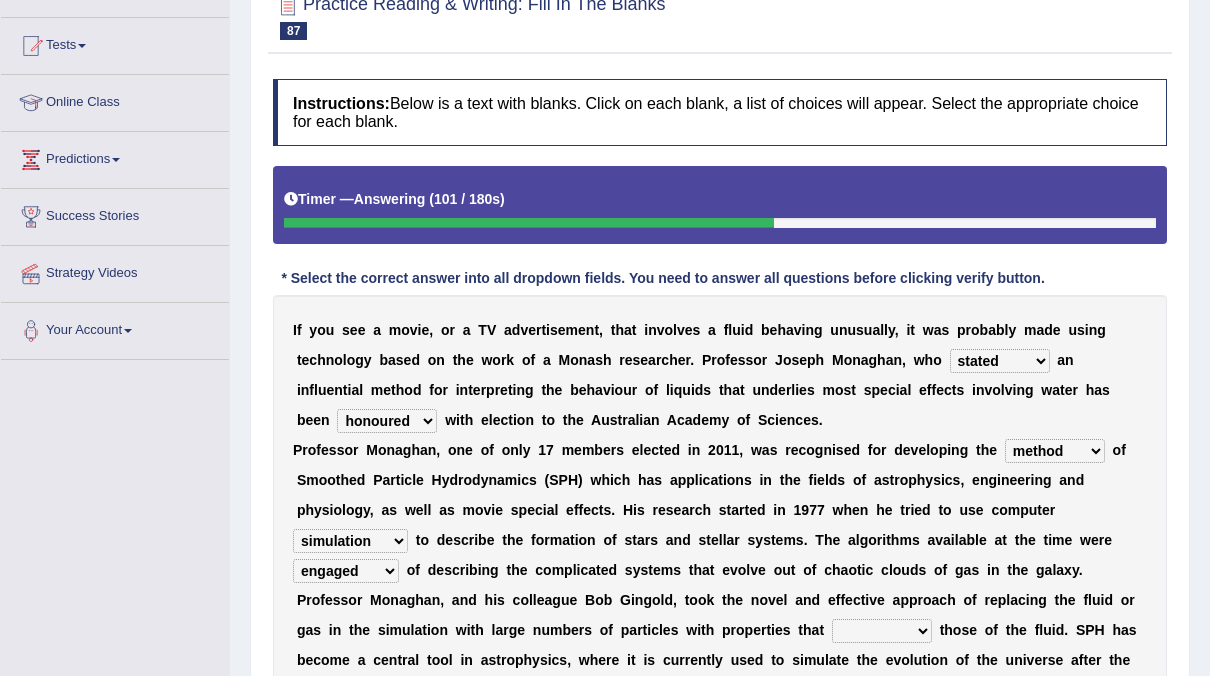 click on "subjected engaged inseperable incapable" at bounding box center [346, 571] 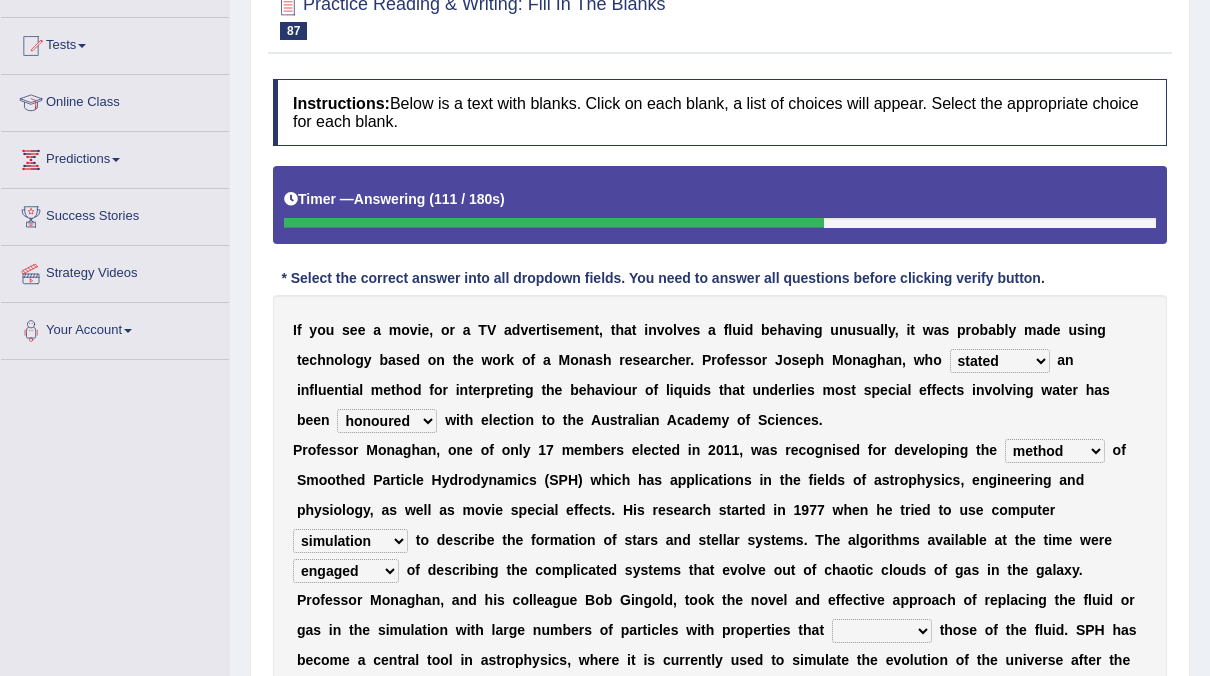 click on "subjected engaged inseperable incapable" at bounding box center [346, 571] 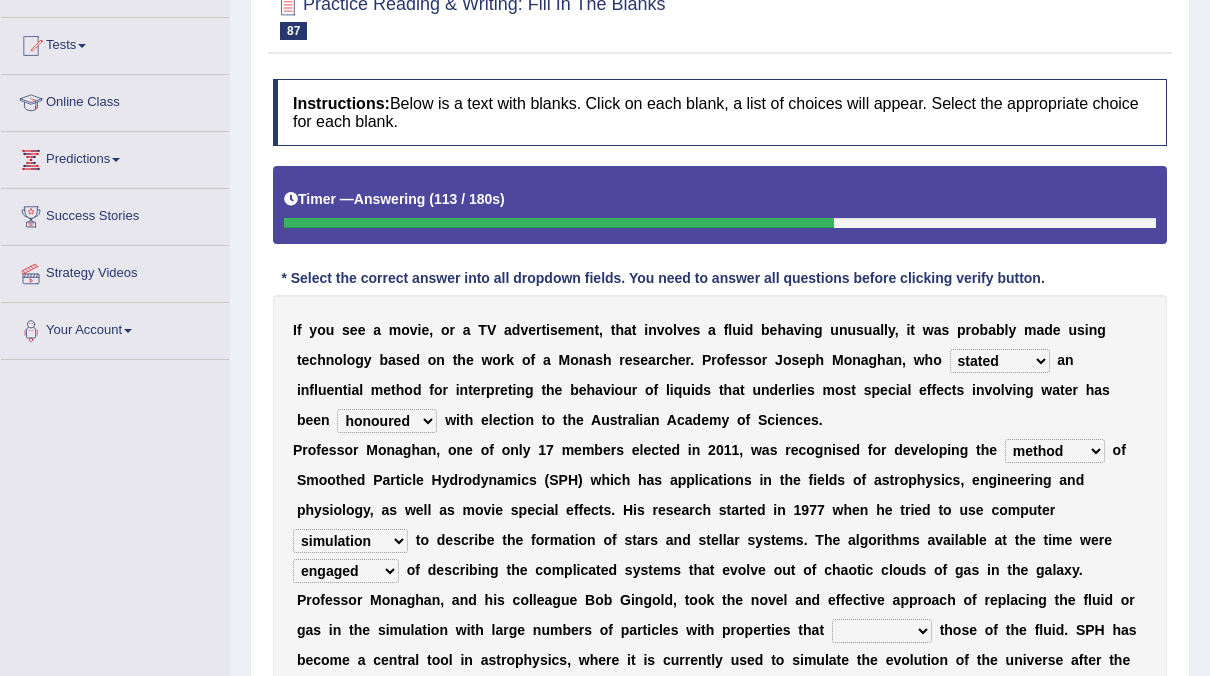 drag, startPoint x: 937, startPoint y: 532, endPoint x: 927, endPoint y: 509, distance: 25.079872 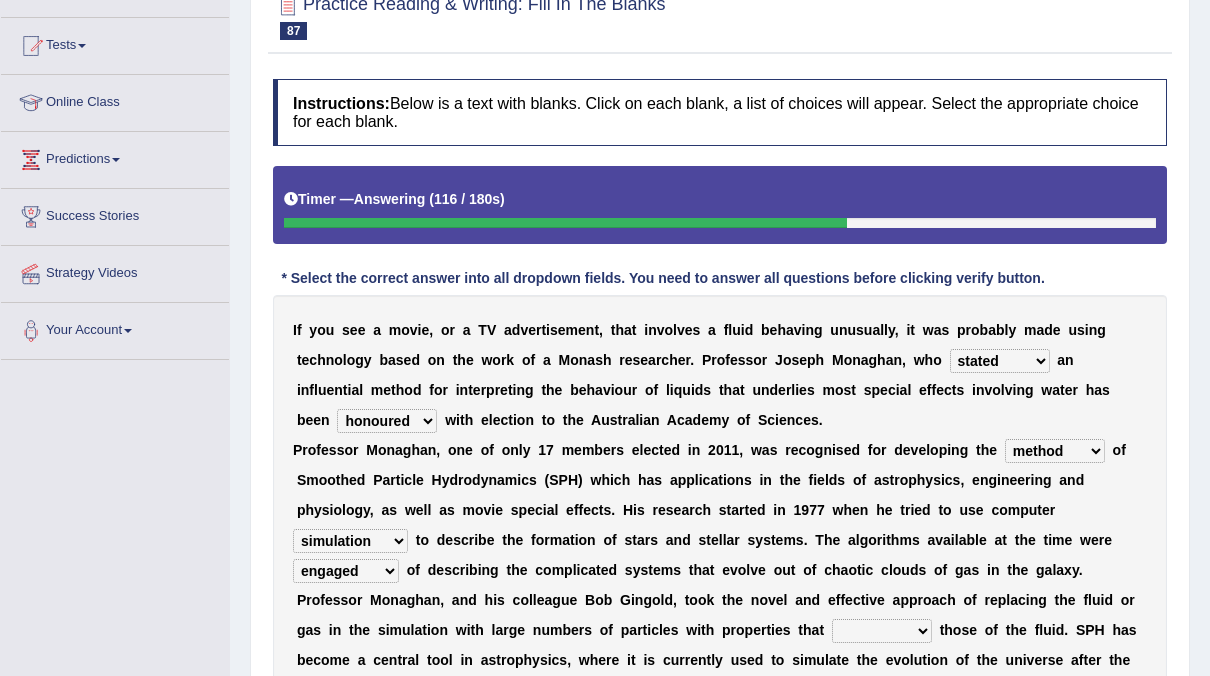 click on "subjected engaged inseperable incapable" at bounding box center [346, 571] 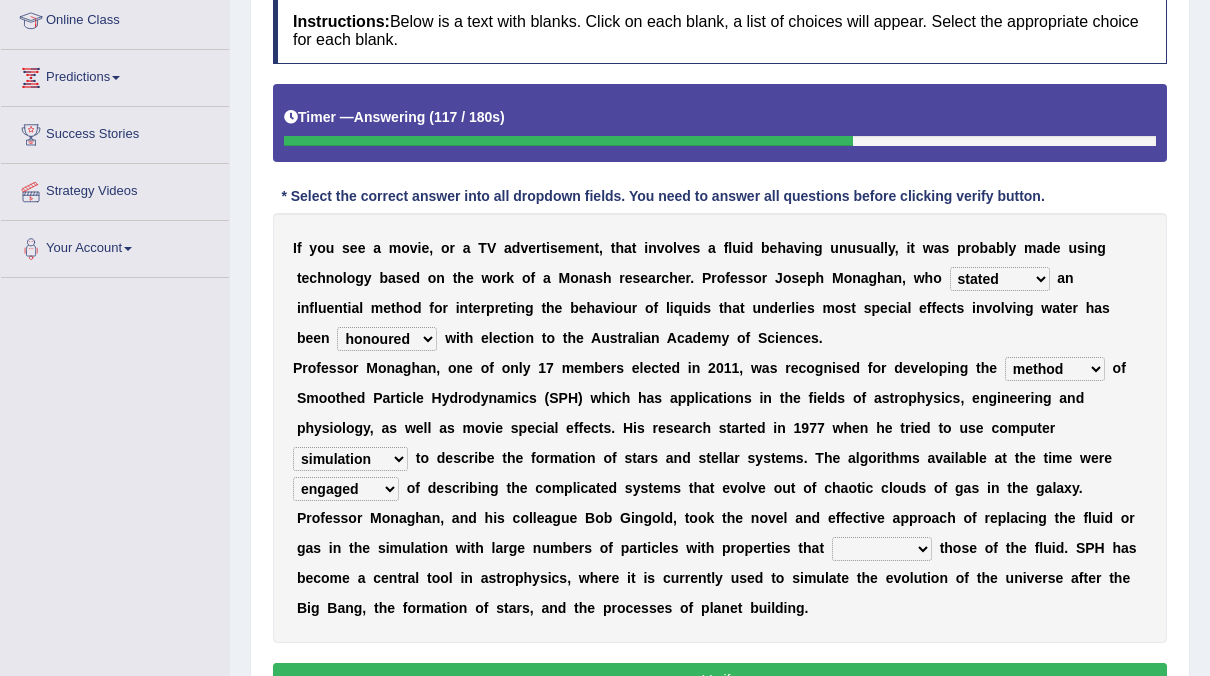 scroll, scrollTop: 289, scrollLeft: 0, axis: vertical 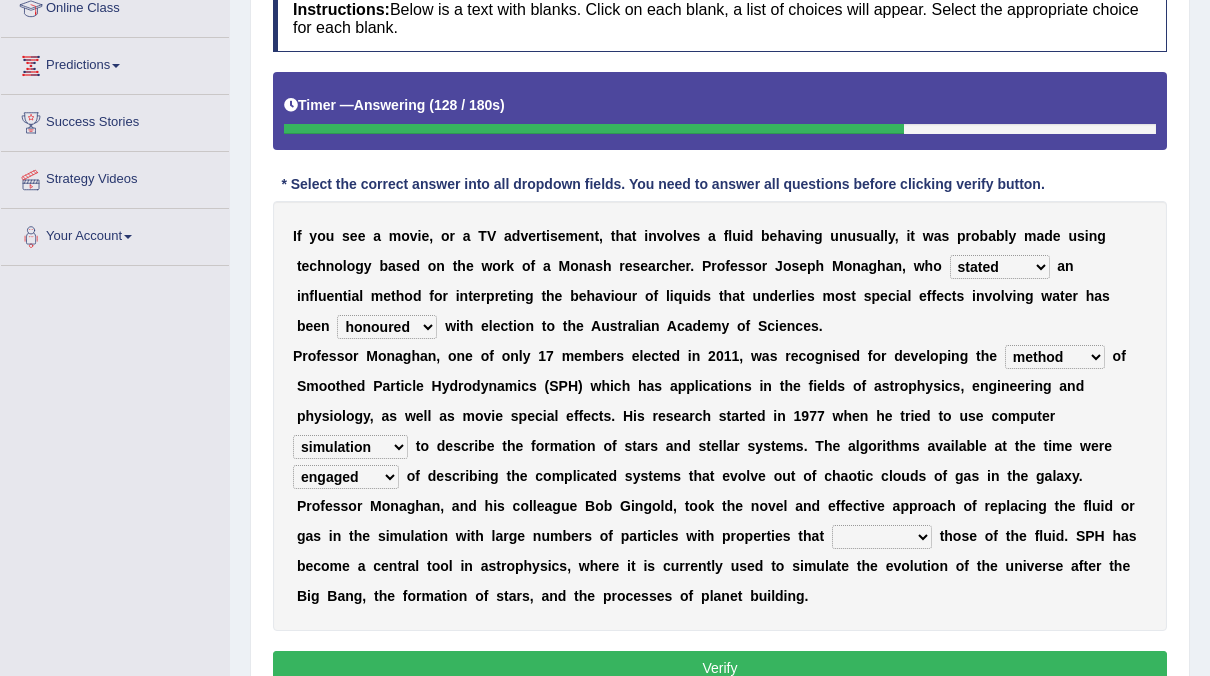 click on "mimicked told acted planted" at bounding box center [882, 537] 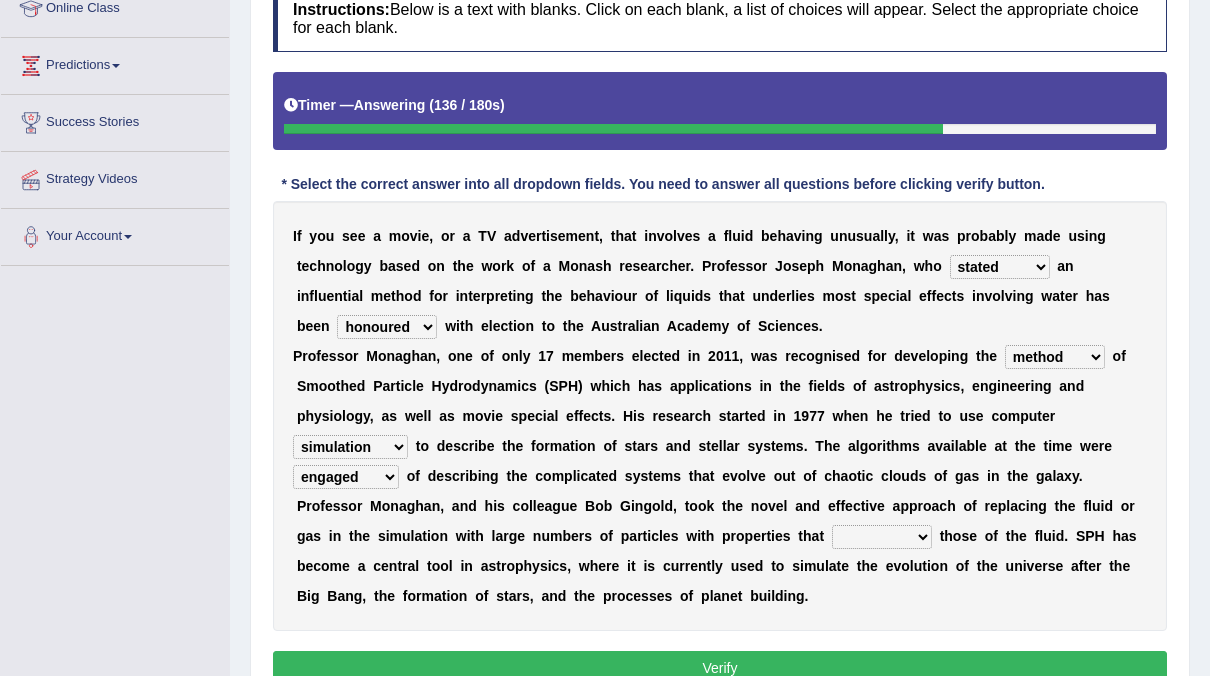 select on "planted" 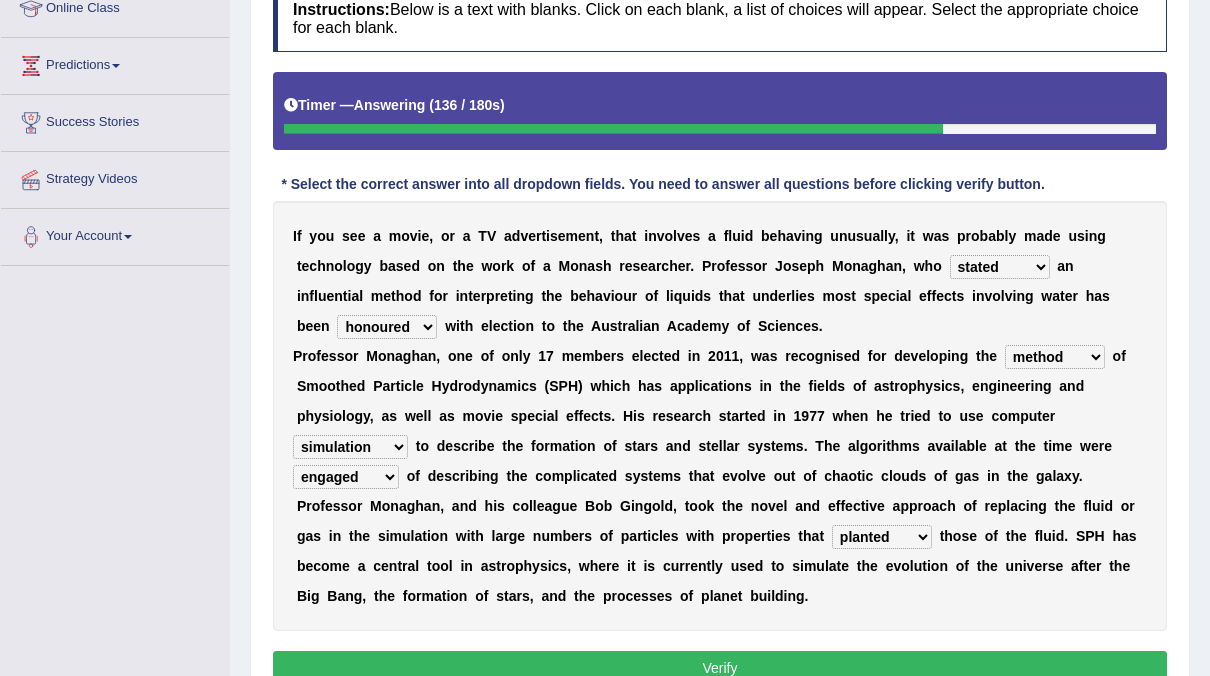 click on "mimicked told acted planted" at bounding box center [882, 537] 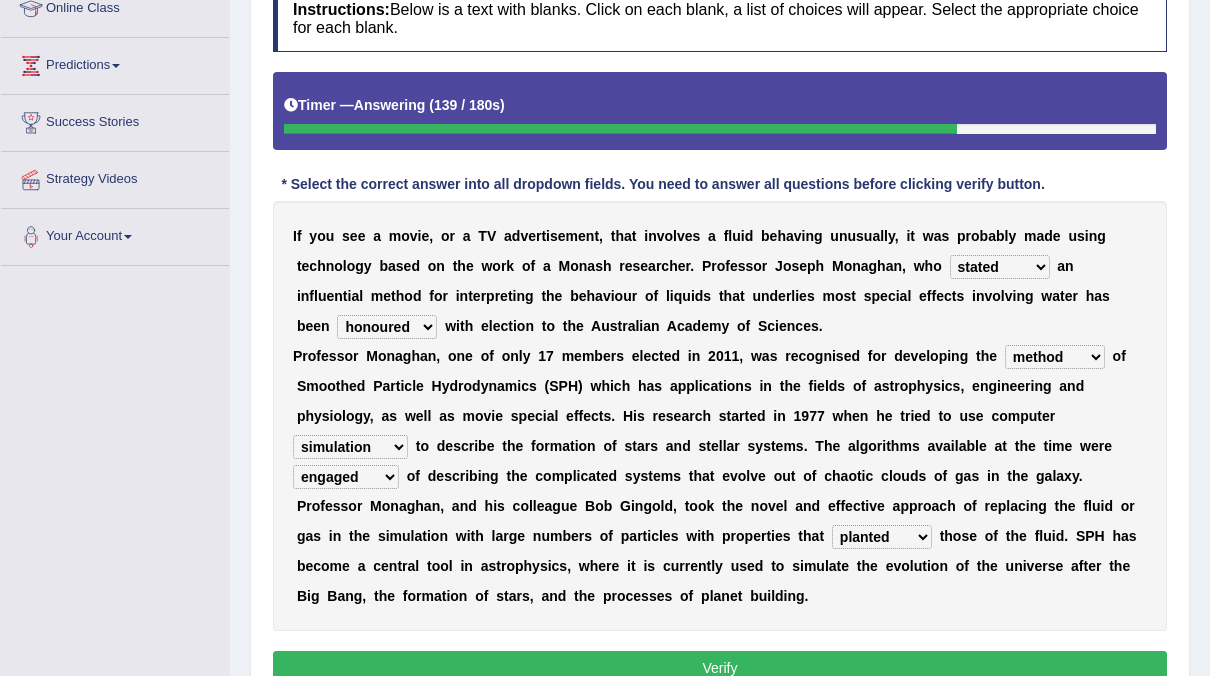 click on "Verify" at bounding box center [720, 668] 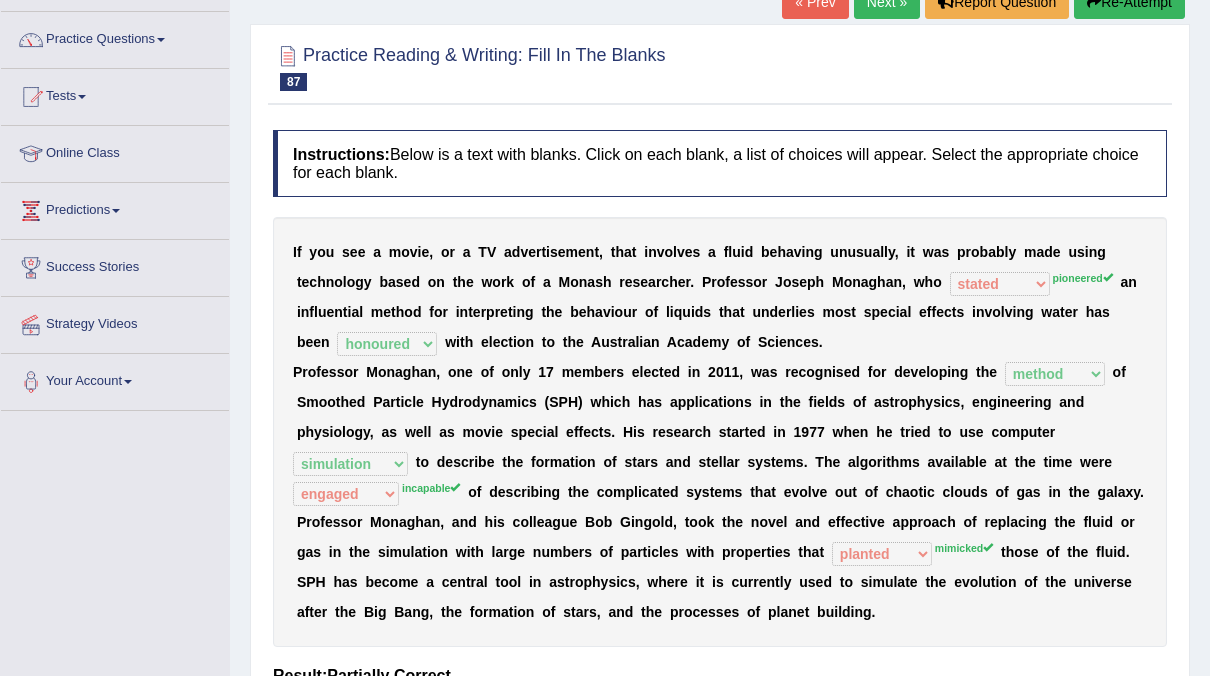 scroll, scrollTop: 143, scrollLeft: 0, axis: vertical 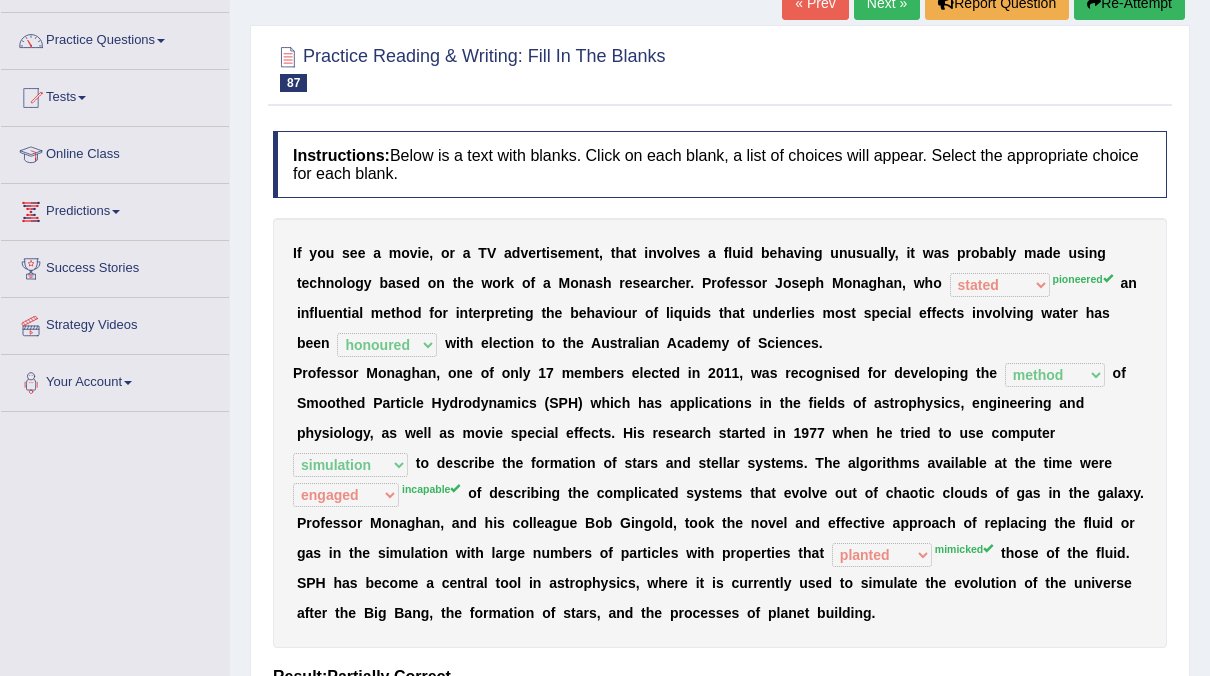 drag, startPoint x: 788, startPoint y: 485, endPoint x: 775, endPoint y: 585, distance: 100.84146 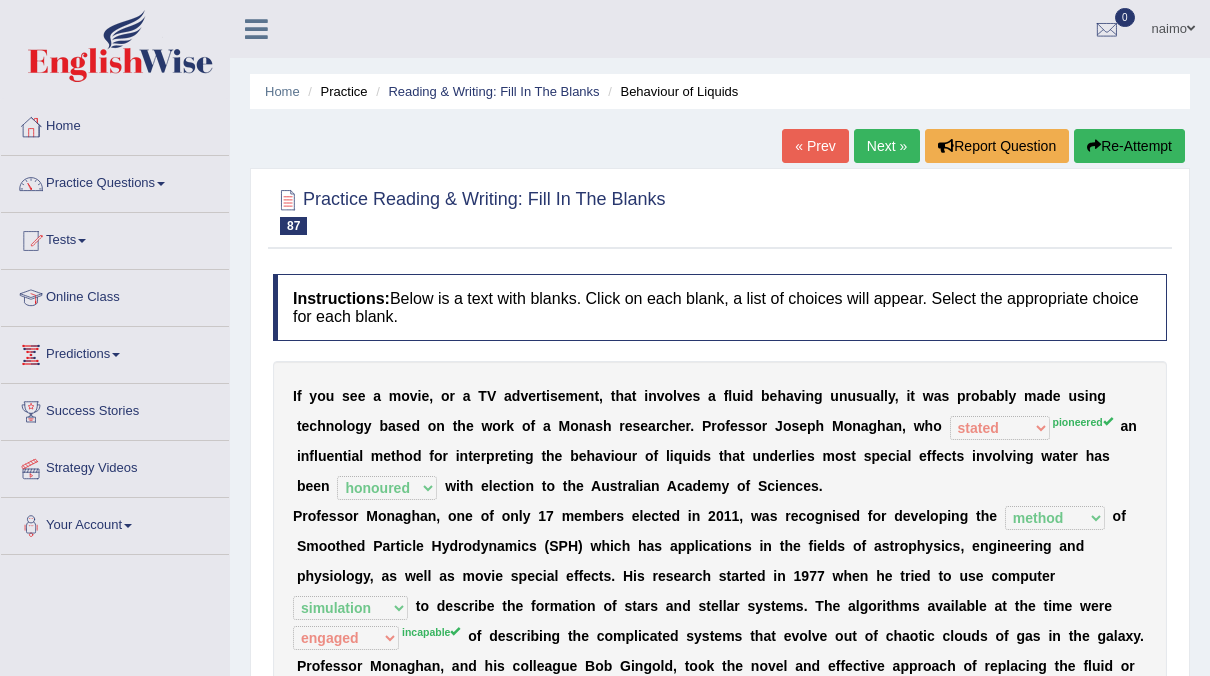 click on "Next »" at bounding box center [887, 146] 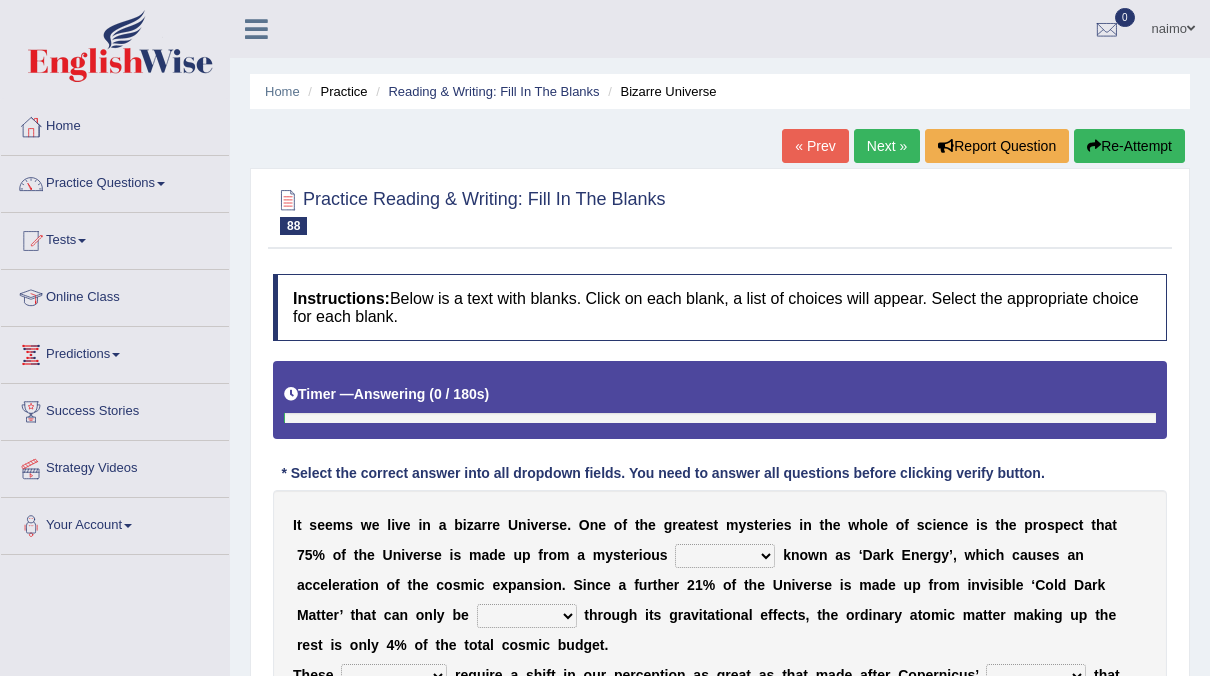 scroll, scrollTop: 103, scrollLeft: 0, axis: vertical 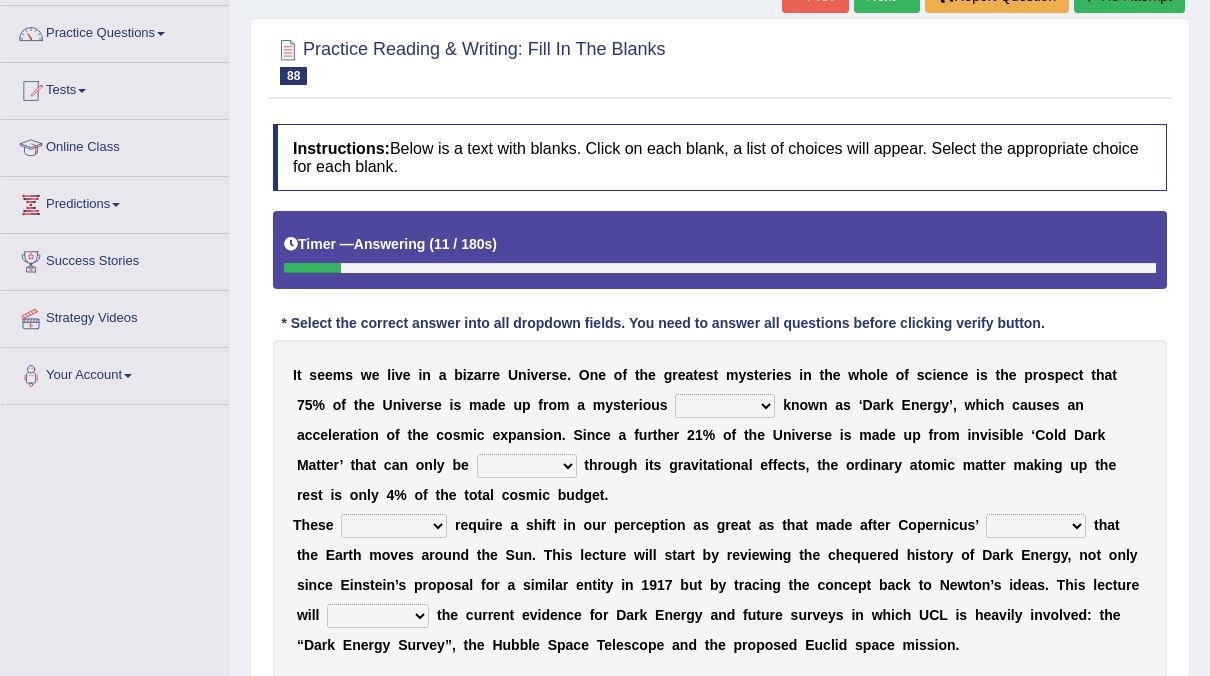 click on "budget substance track landing" at bounding box center (725, 406) 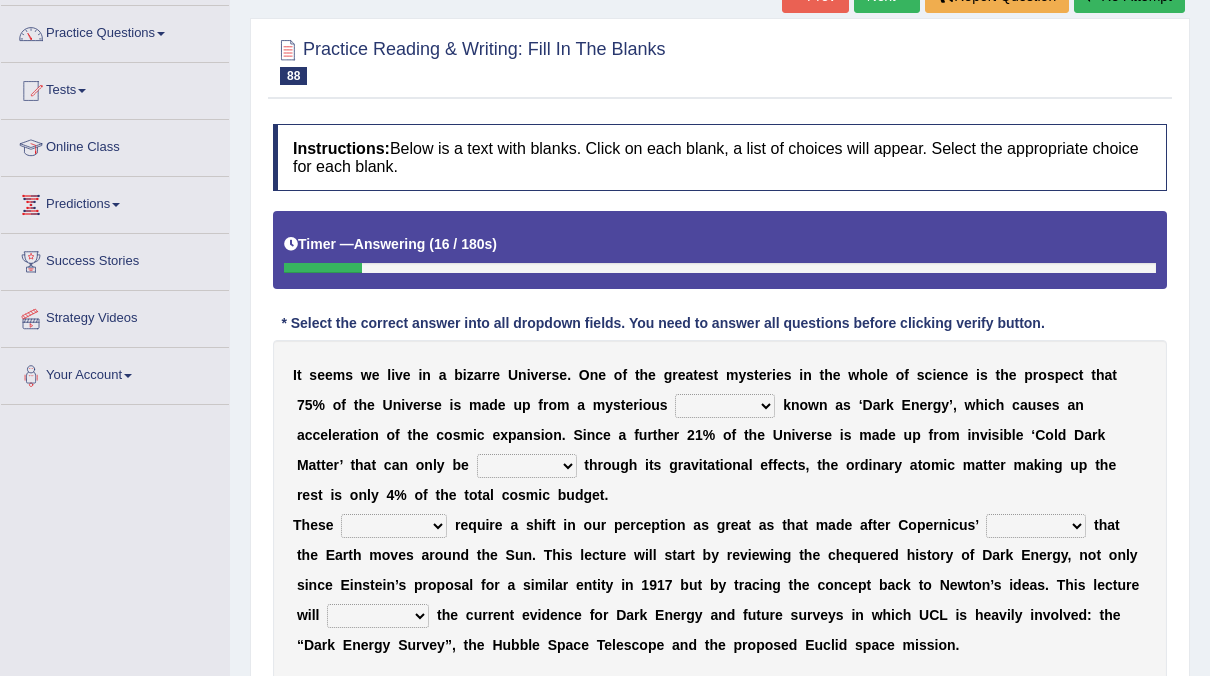 select on "substance" 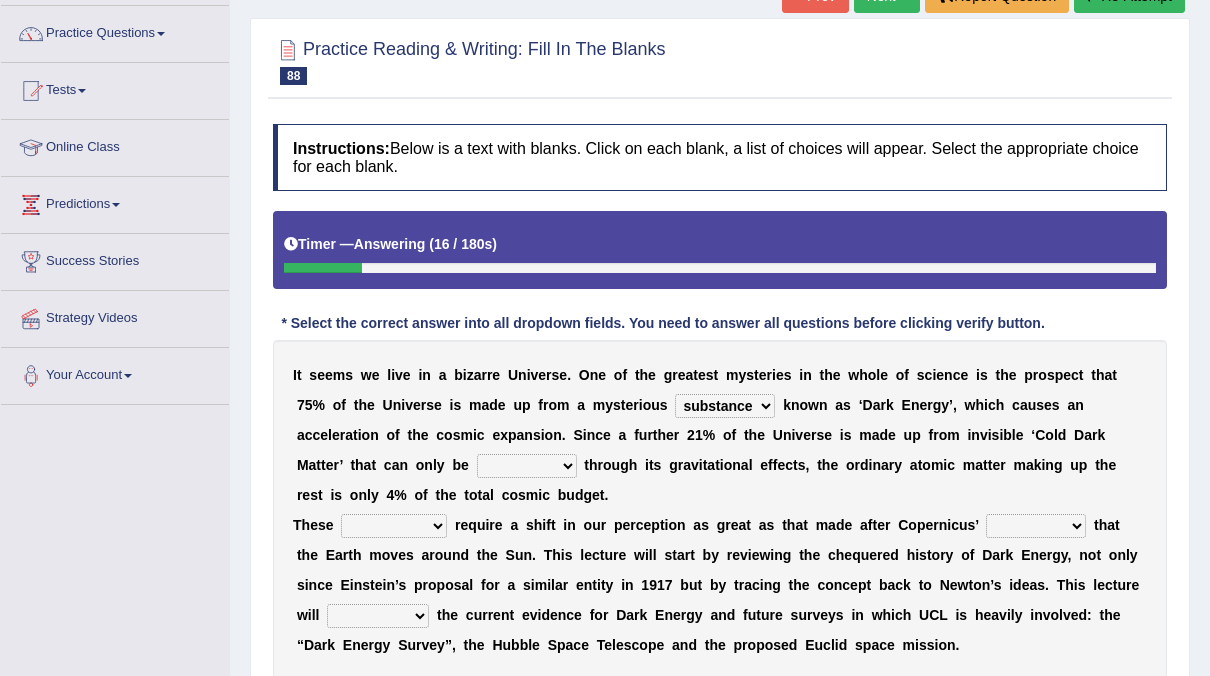 click on "budget substance track landing" at bounding box center [725, 406] 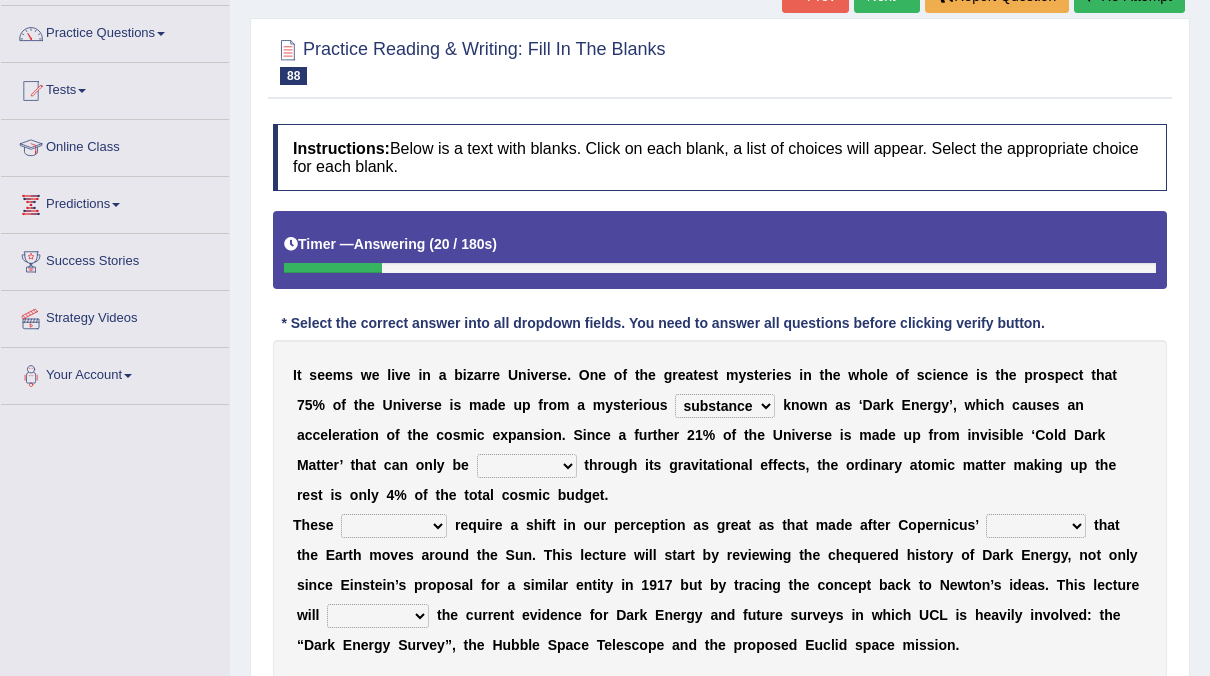 click on "detected replaced glanced attested" at bounding box center (527, 466) 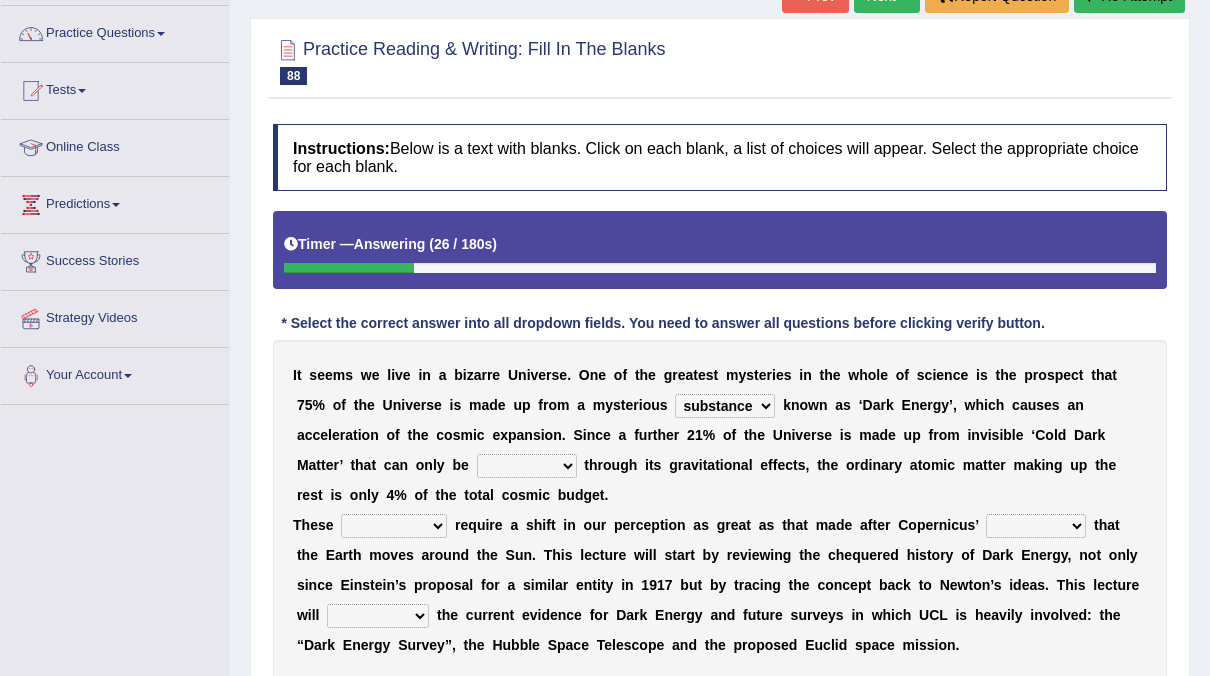 select on "detected" 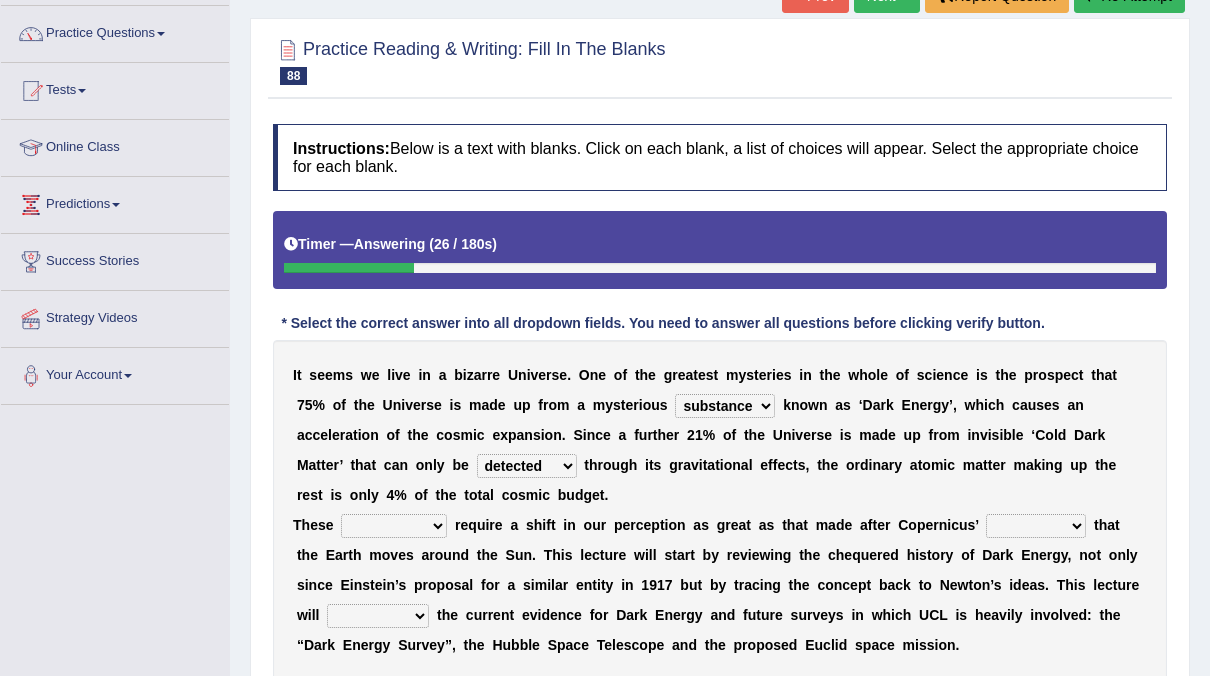 click on "detected replaced glanced attested" at bounding box center [527, 466] 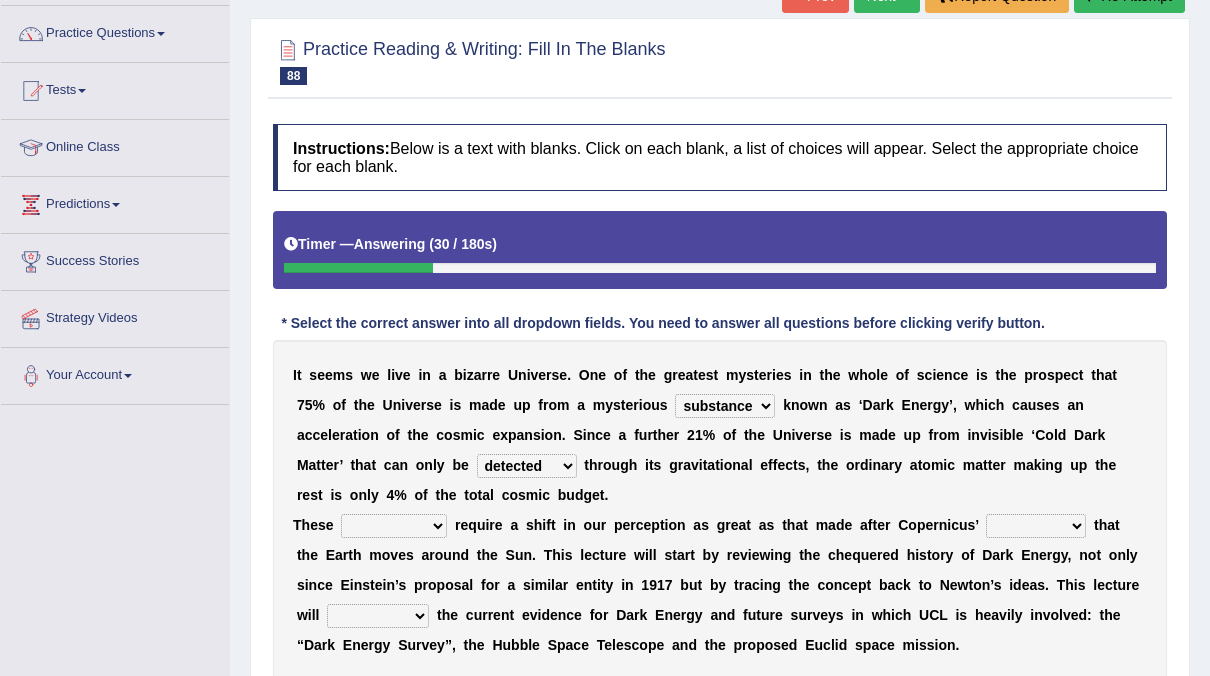 click on "inventions carriers areas discoveries" at bounding box center (394, 526) 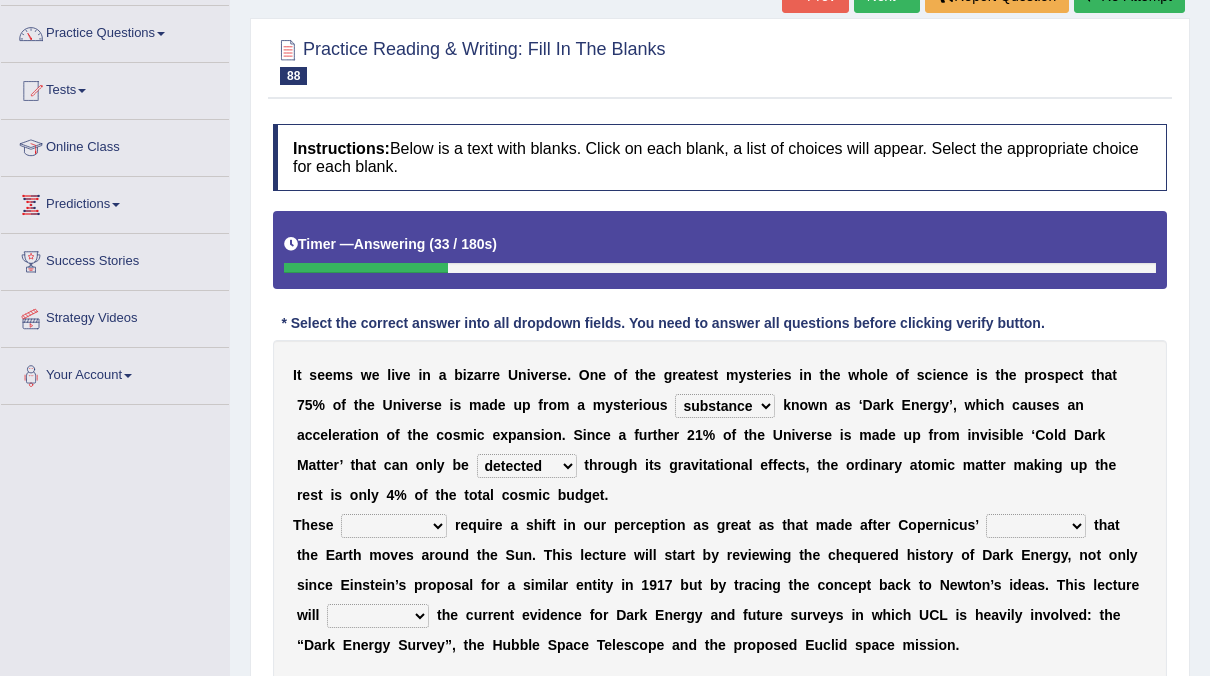 select on "areas" 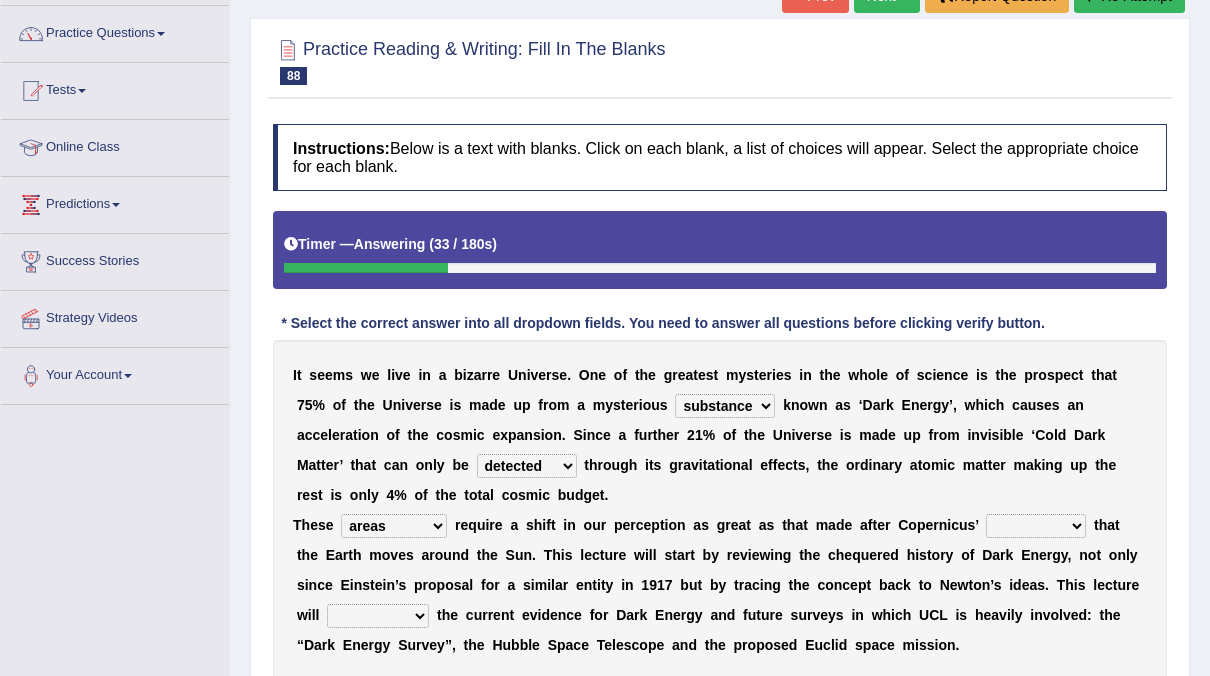 click on "inventions carriers areas discoveries" at bounding box center [394, 526] 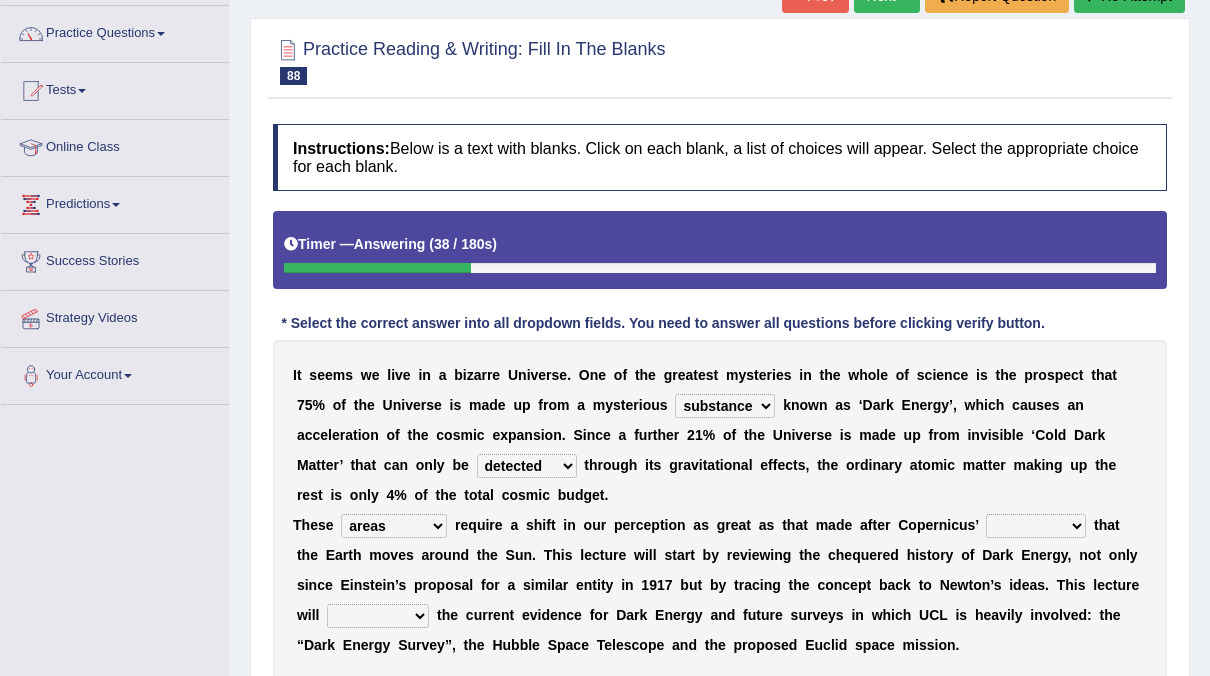 click at bounding box center (1090, 525) 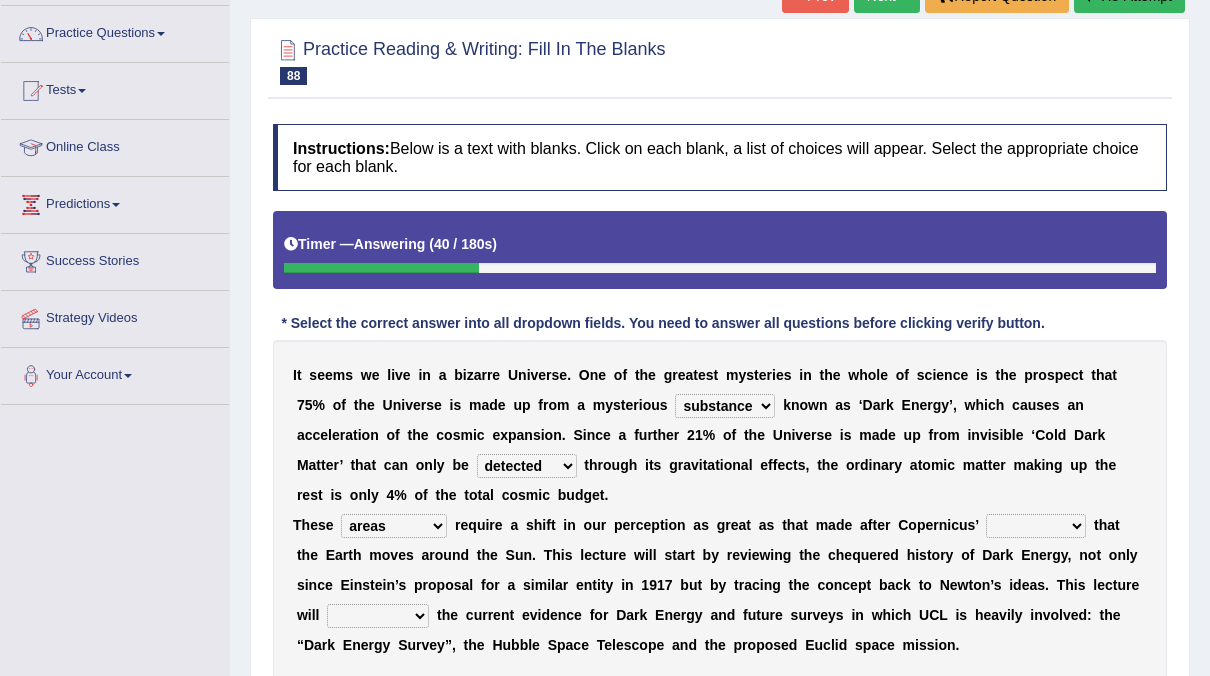 click on "realising taking revelation bringing" at bounding box center (1036, 526) 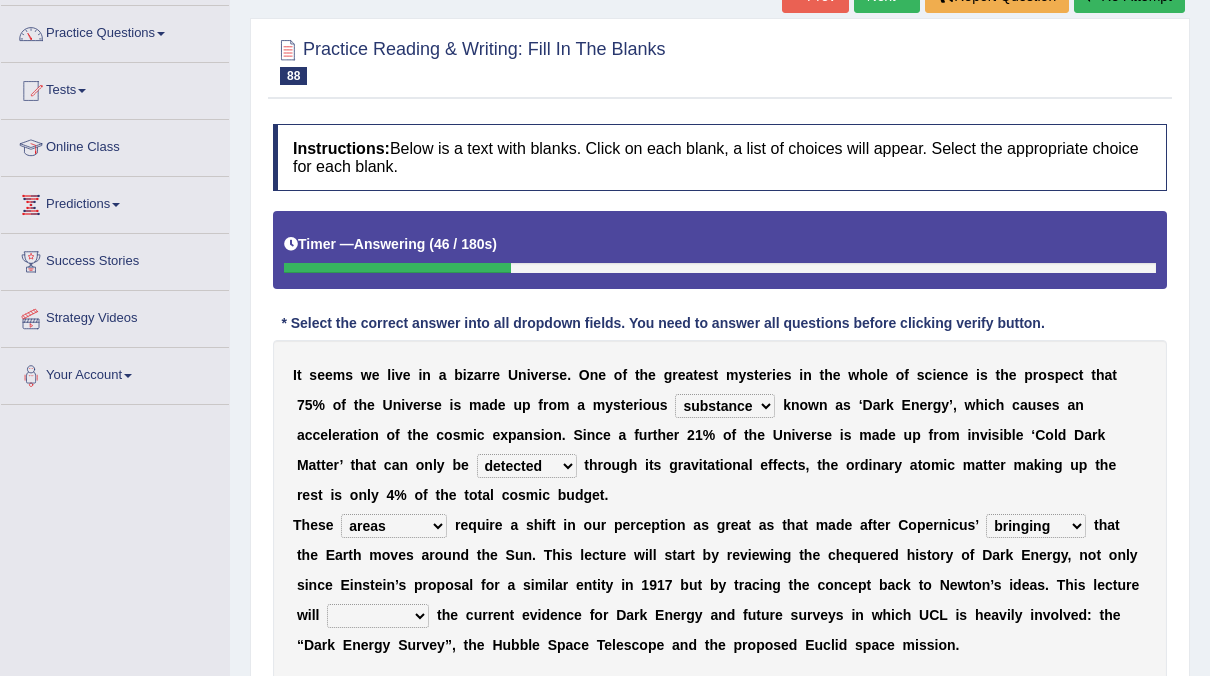 click on "realising taking revelation bringing" at bounding box center (1036, 526) 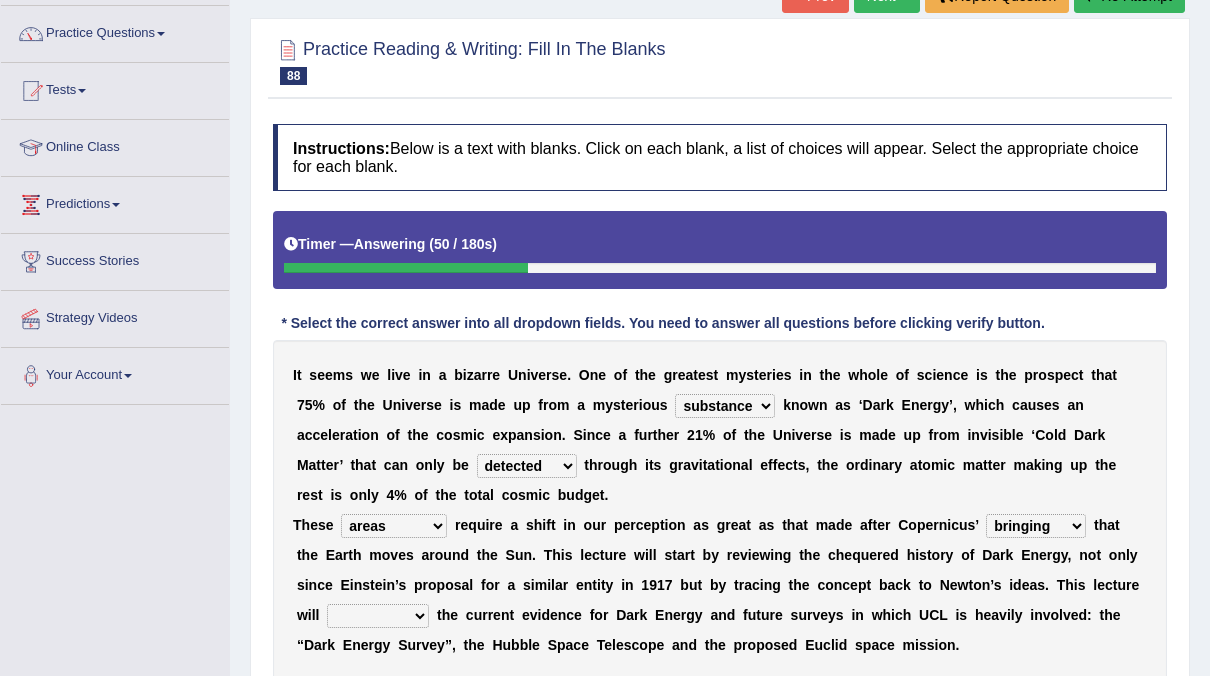 click on "realising taking revelation bringing" at bounding box center [1036, 526] 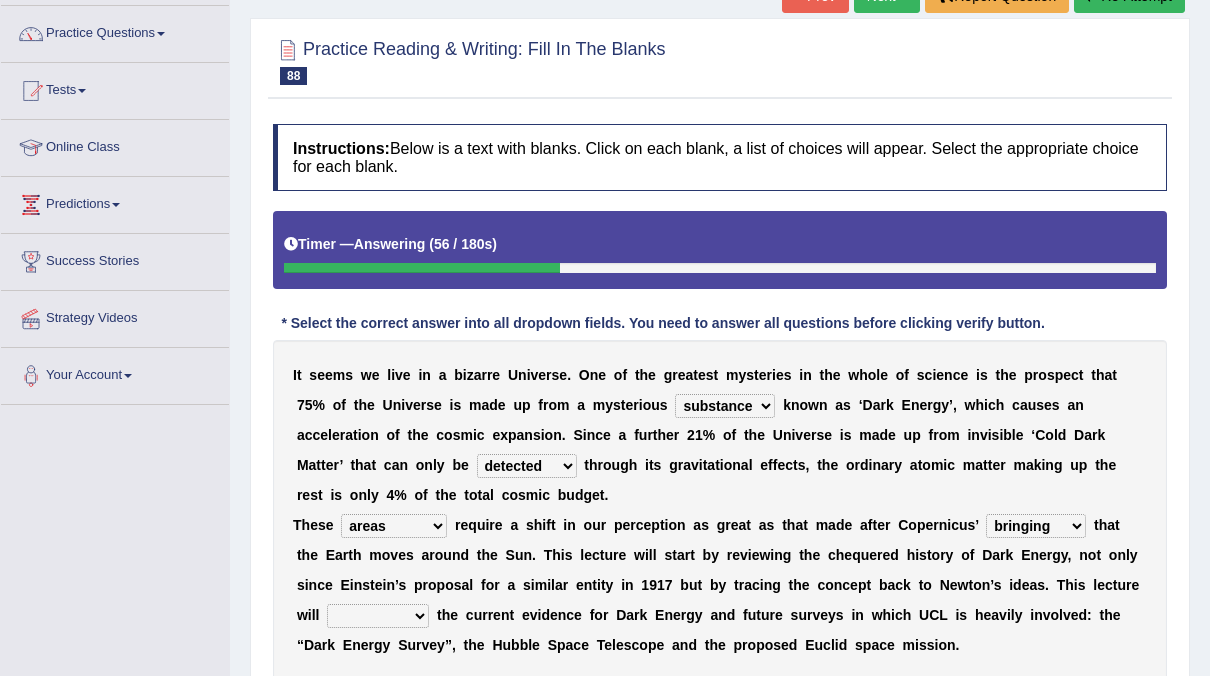 select on "realising" 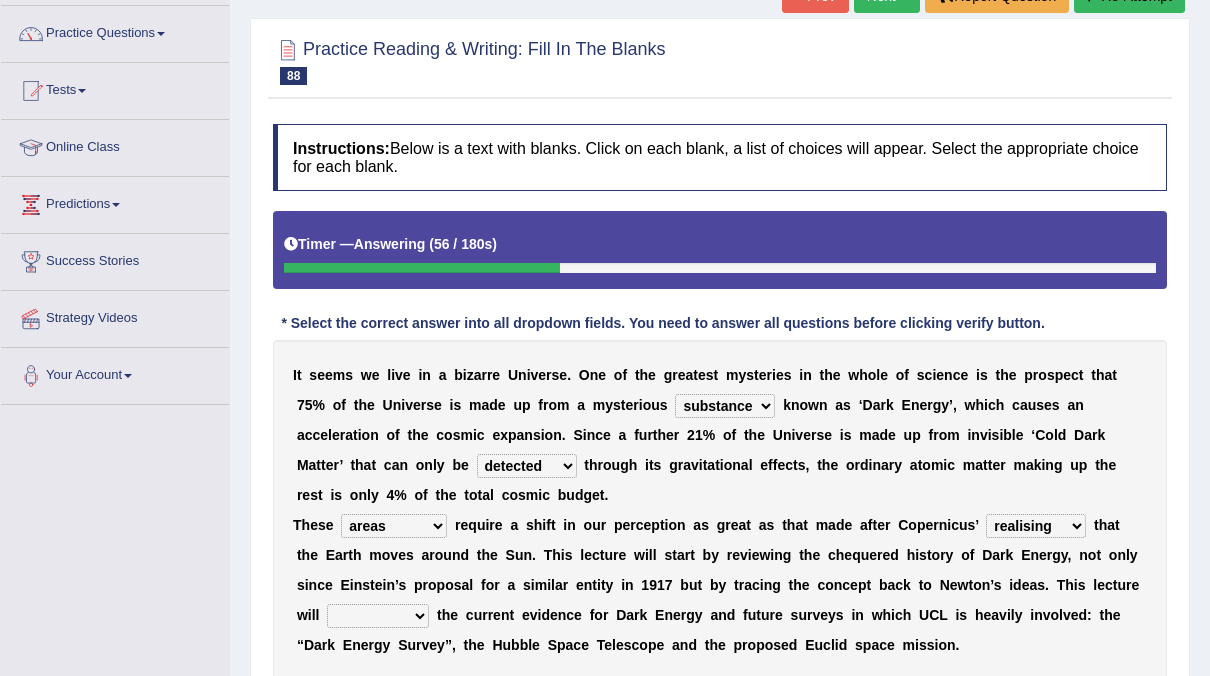 click on "realising taking revelation bringing" at bounding box center (1036, 526) 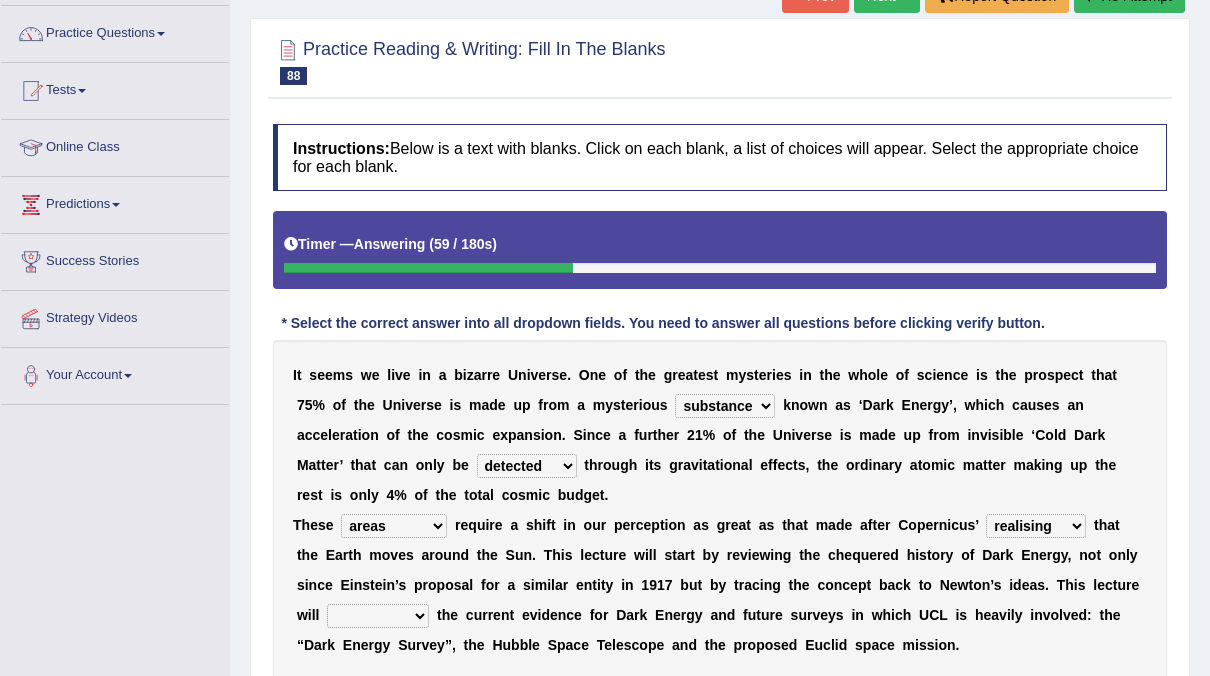 click on "I t    s e e m s    w e    l i v e    i n    a    b i z a r r e    U n i v e r s e .    O n e    o f    t h e    g r e a t e s t    m y s t e r i e s    i n    t h e    w h o l e    o f    s c i e n c e    i s    t h e    p r o s p e c t    t h a t    7 5 %    o f    t h e    U n i v e r s e    i s    m a d e    u p    f r o m    a    m y s t e r i o u s    budget substance track landing    k n o w n    a s    ‘ D a r k    E n e r g y ’ ,    w h i c h    c a u s e s    a n    a c c e l e r a t i o n    o f    t h e    c o s m i c    e x p a n s i o n .    S i n c e    a    f u r t h e r    2 1 %    o f    t h e    U n i v e r s e    i s    m a d e    u p    f r o m    i n v i s i b l e    ‘ C o l d    D a r k    M a t t e r ’    t h a t    c a n    o n l y    b e    detected replaced glanced attested    t h r o u g h    i t s    g r a v i t a t i o n a l    e f f e c t s ,    t h e    o r d i n a r y    a t o m i c    m a t t e r" at bounding box center [720, 510] 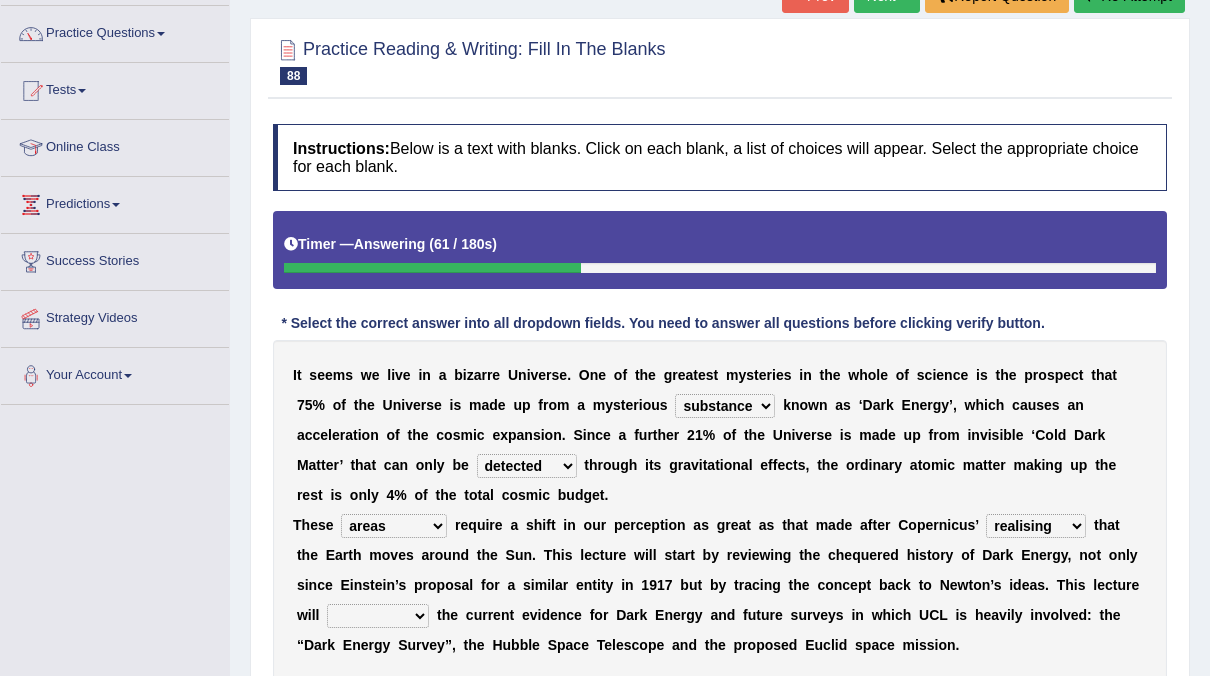 click on "state describe summarise fortell" at bounding box center [378, 616] 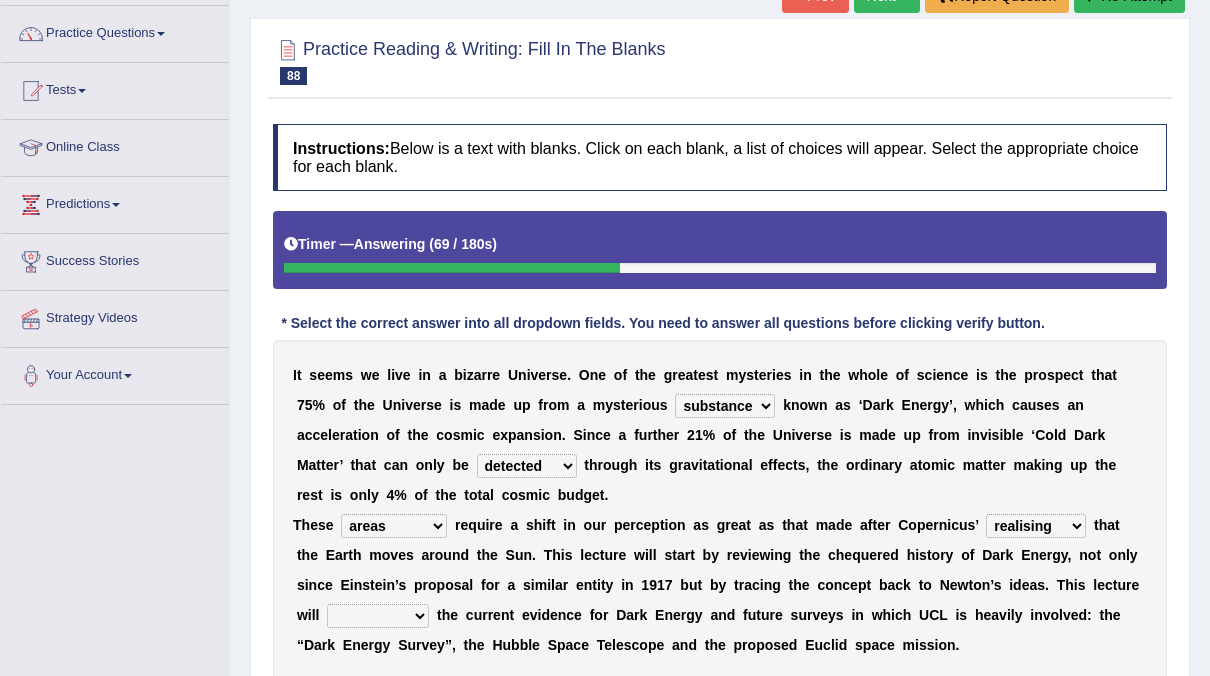 select on "summarise" 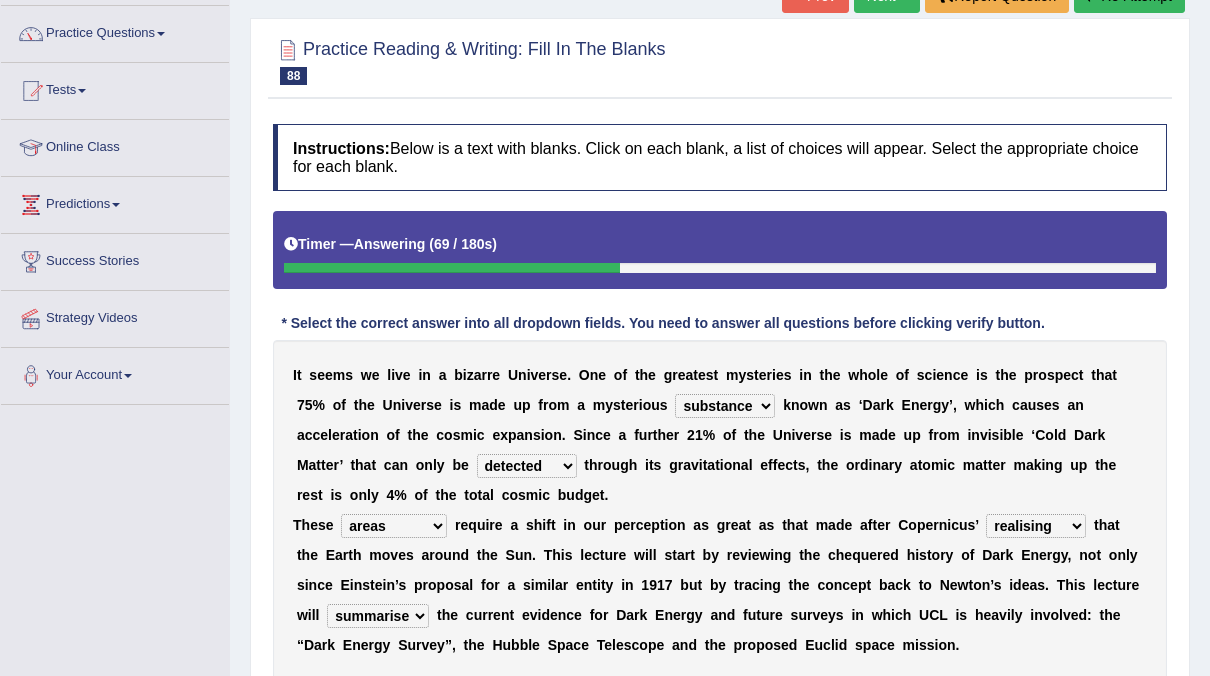 click on "state describe summarise fortell" at bounding box center (378, 616) 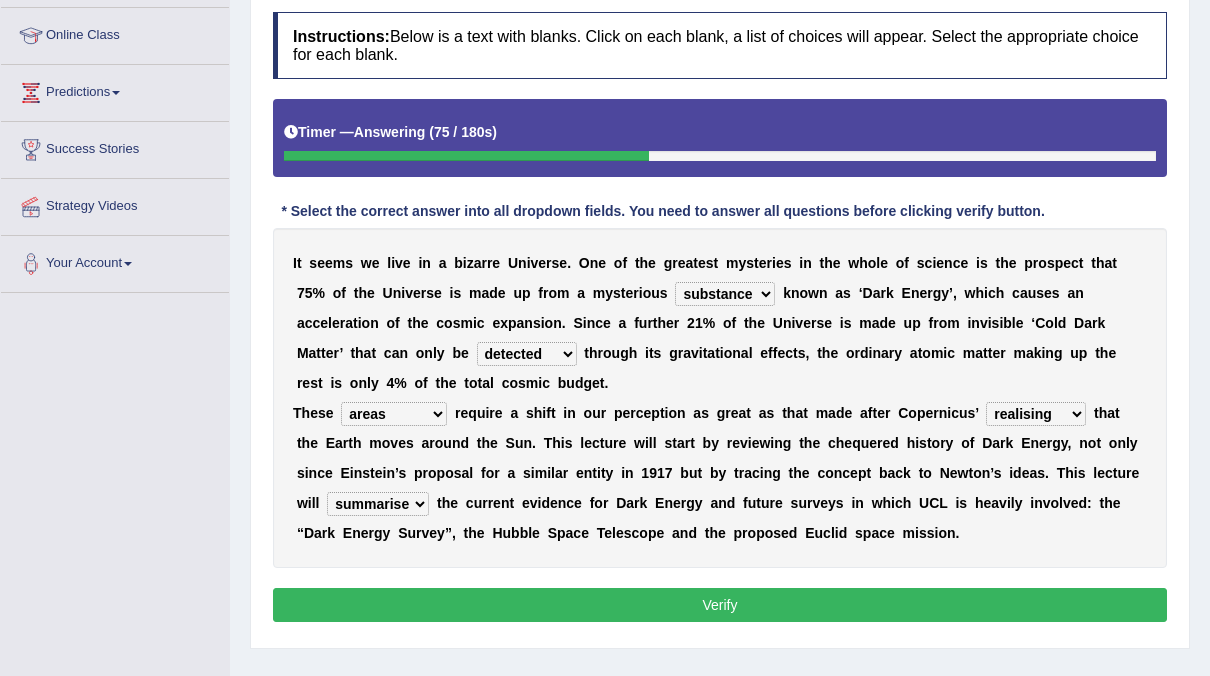 scroll, scrollTop: 269, scrollLeft: 0, axis: vertical 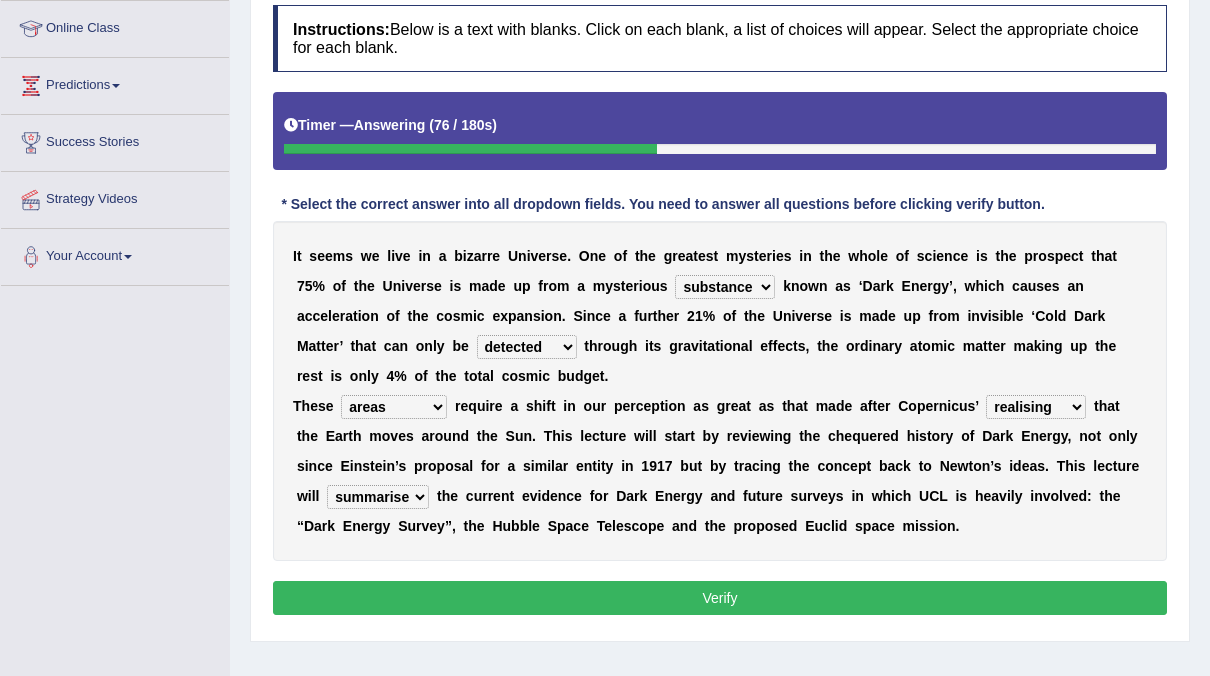 click on "Verify" at bounding box center [720, 598] 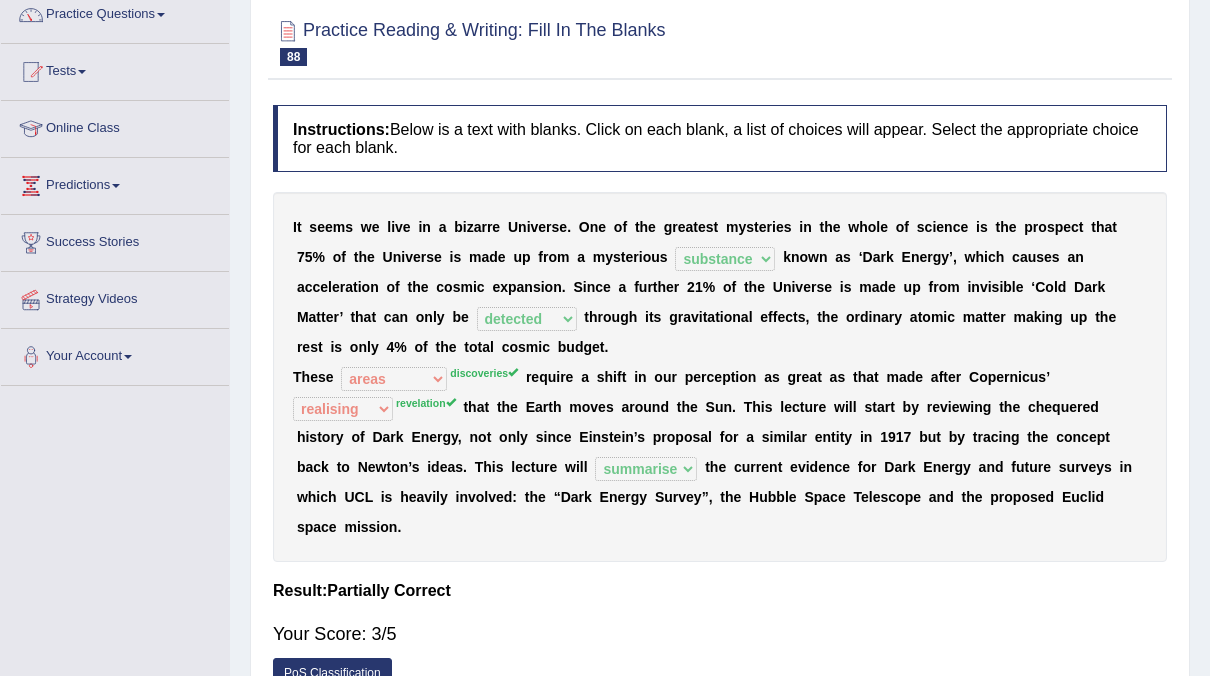scroll, scrollTop: 0, scrollLeft: 0, axis: both 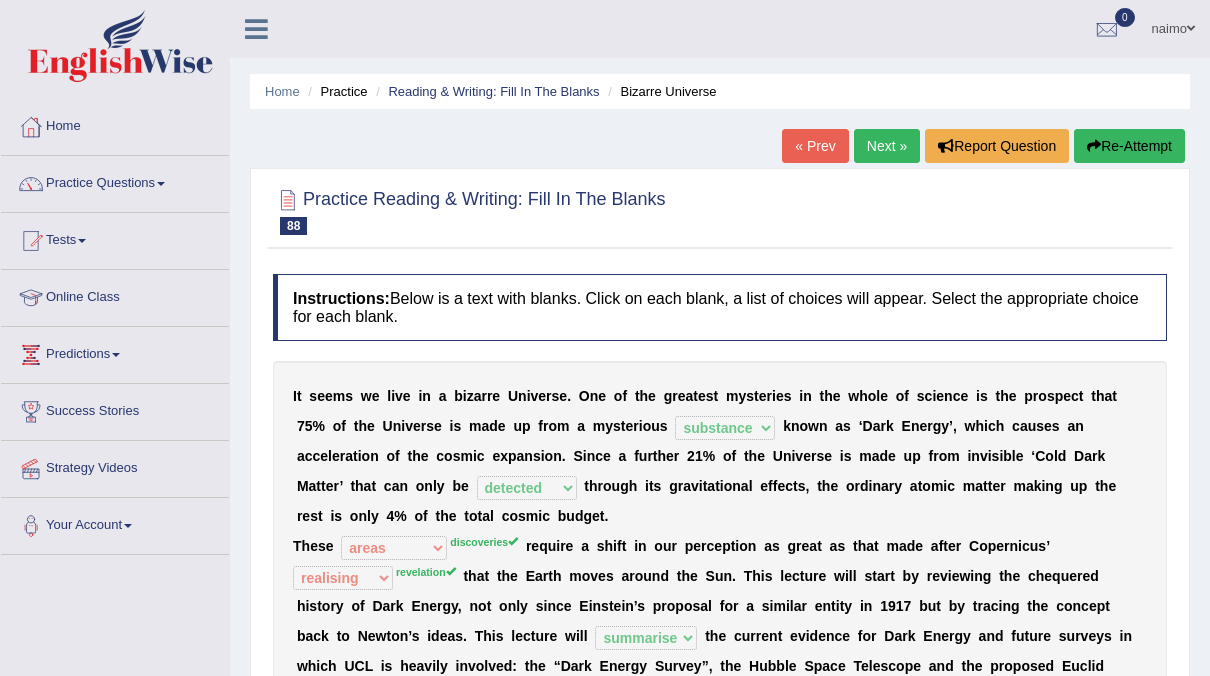 click on "Next »" at bounding box center (887, 146) 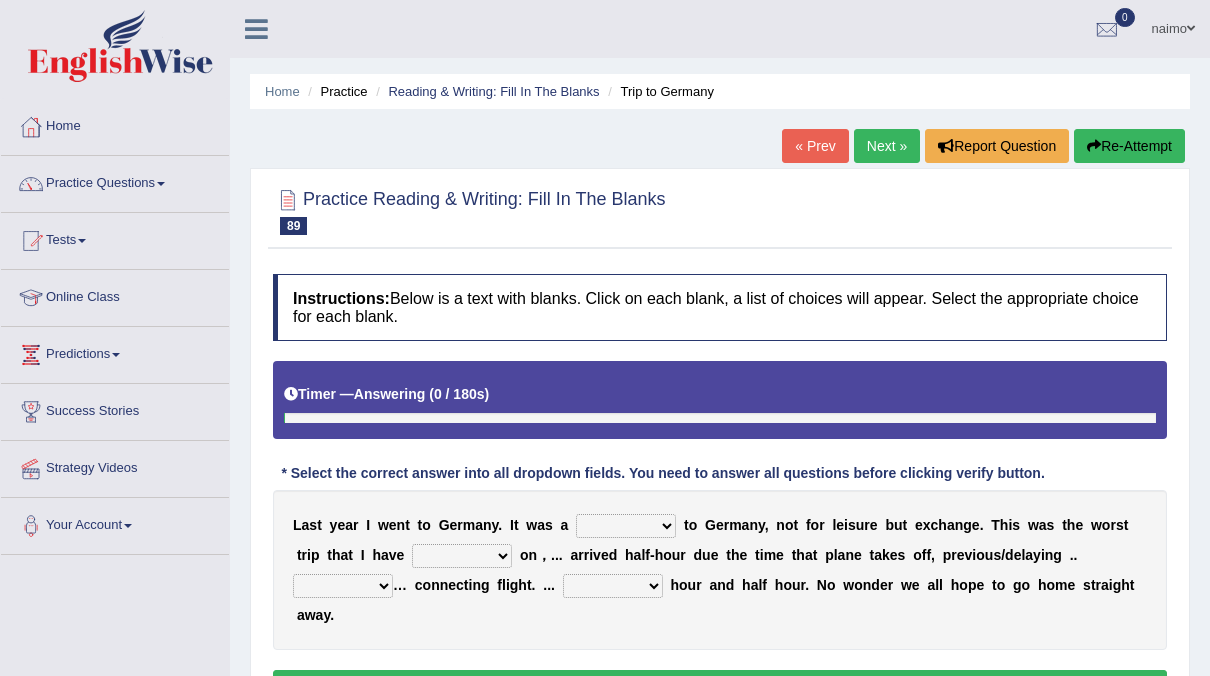 scroll, scrollTop: 90, scrollLeft: 0, axis: vertical 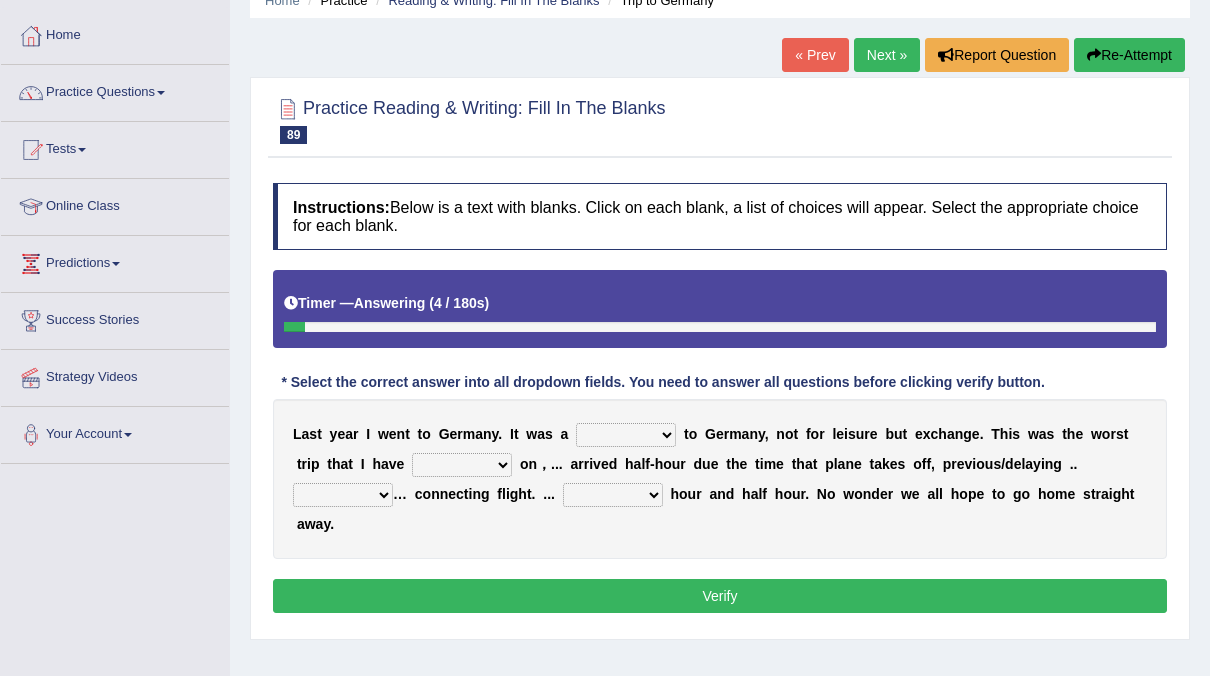 click on "expedition trip way break" at bounding box center [626, 435] 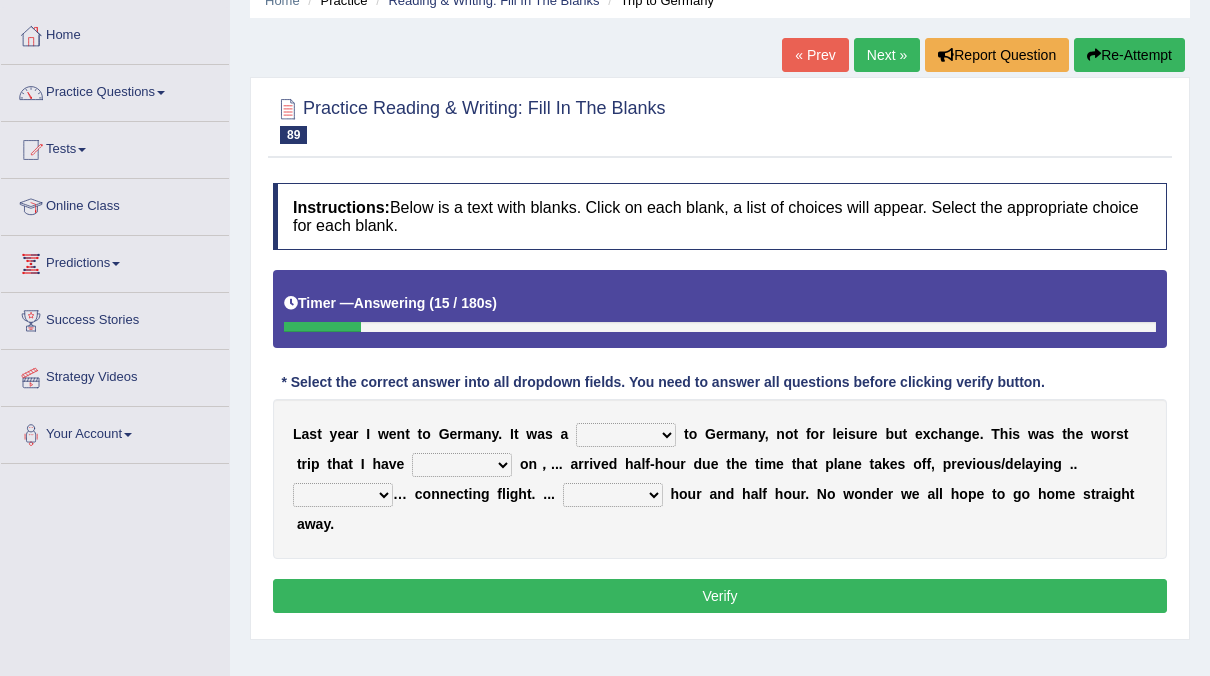 select on "trip" 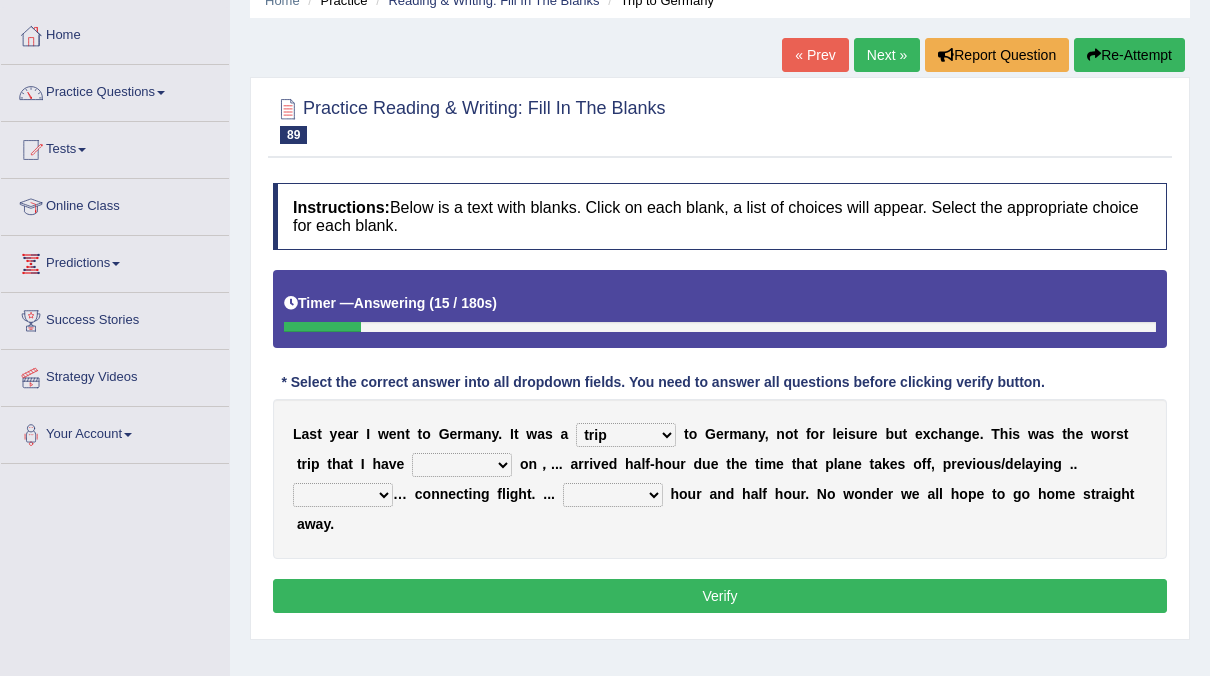 click on "expedition trip way break" at bounding box center (626, 435) 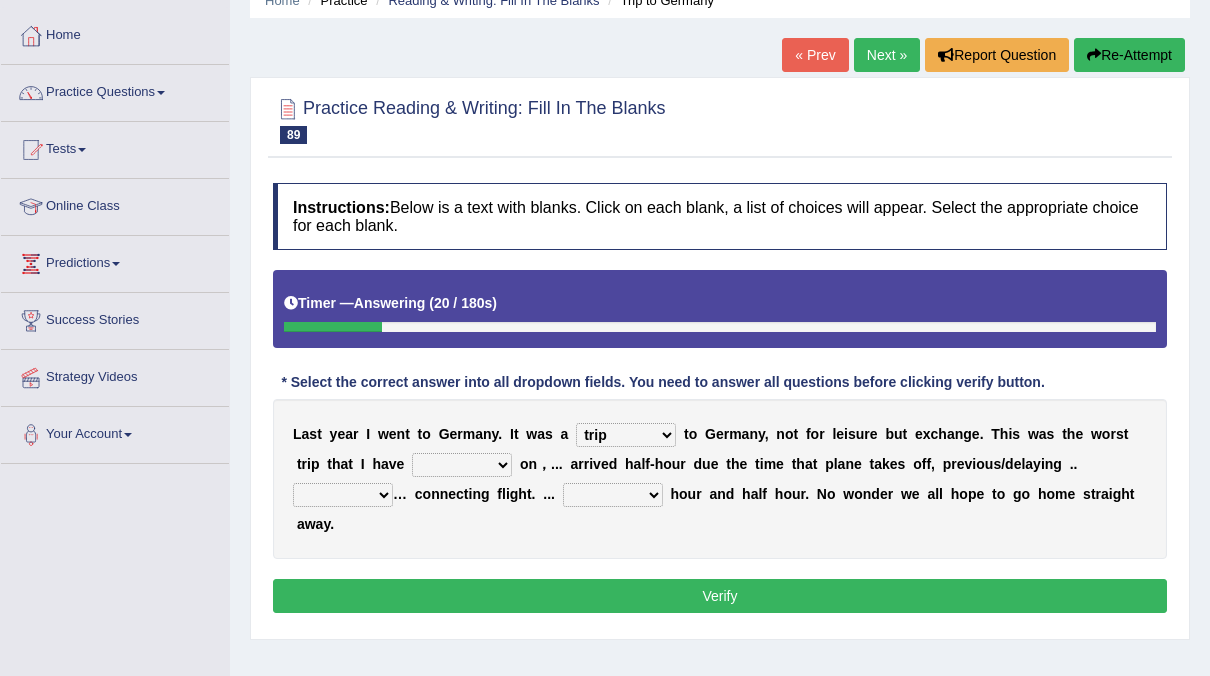 click on "got been brought get" at bounding box center (462, 465) 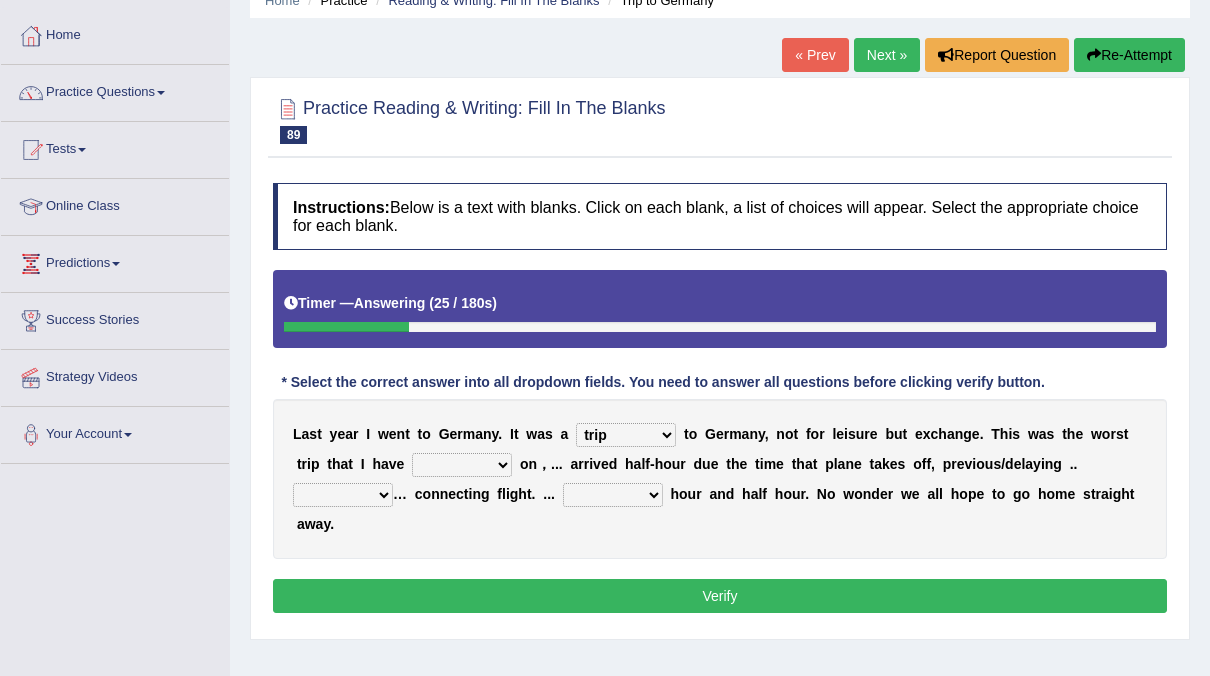 select on "been" 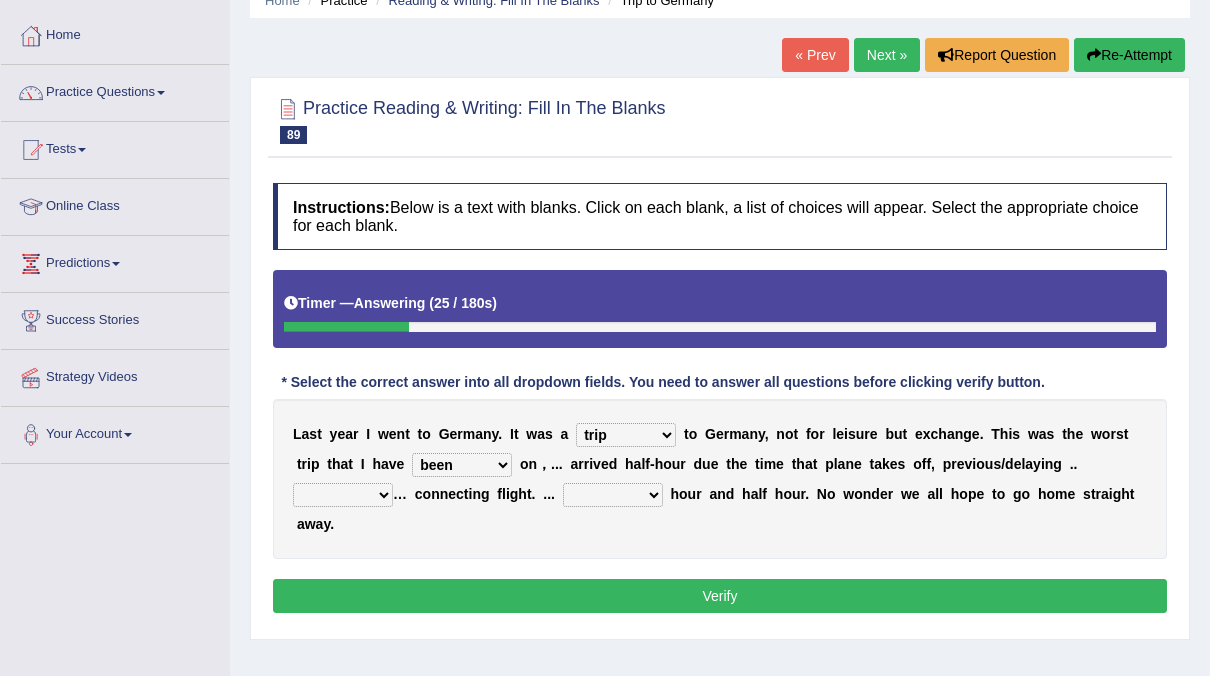 click on "got been brought get" at bounding box center [462, 465] 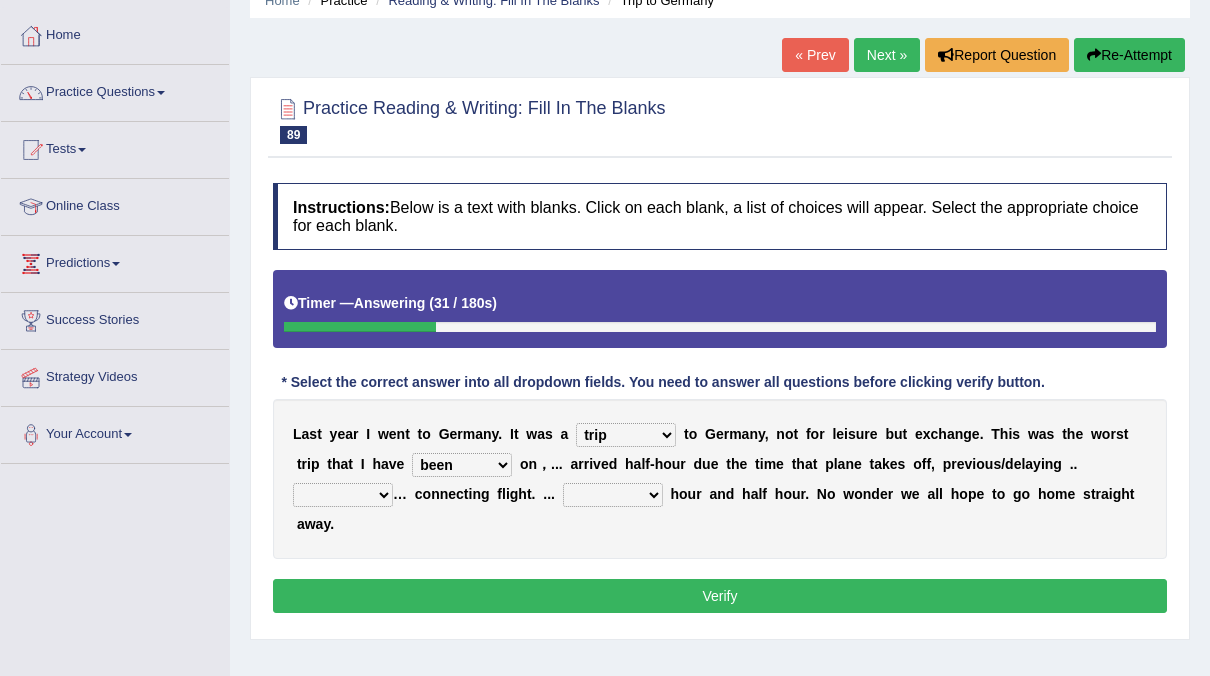 click on "place land area space" at bounding box center [343, 495] 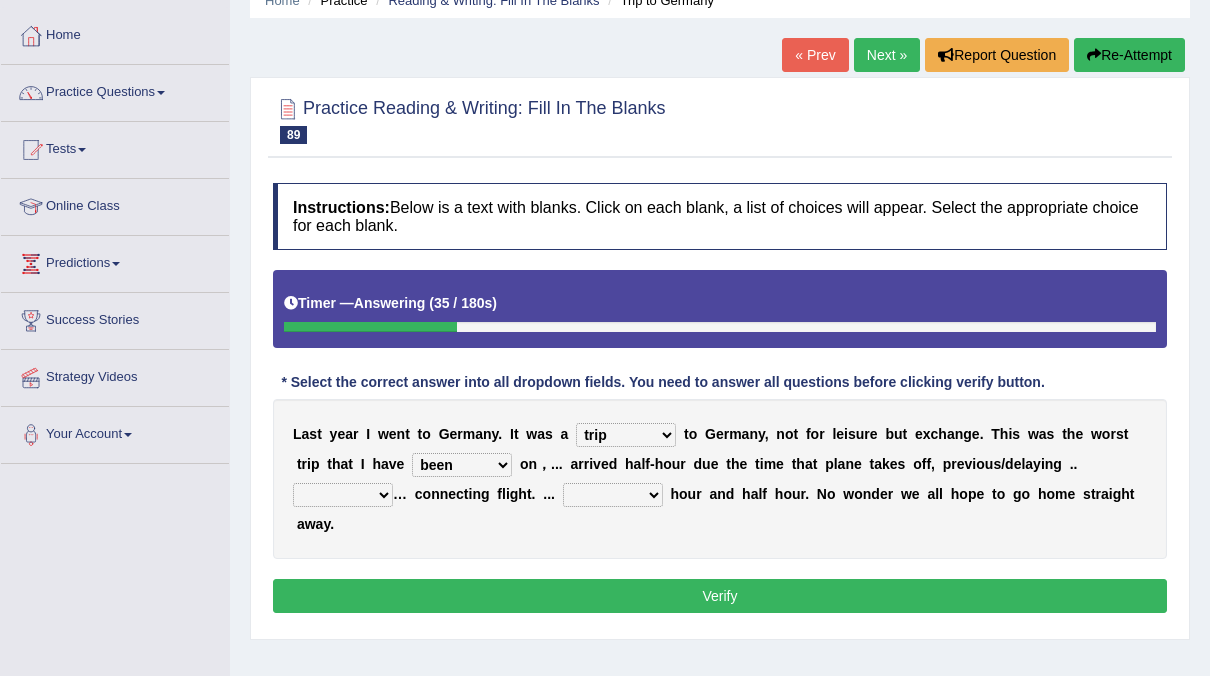 select on "land" 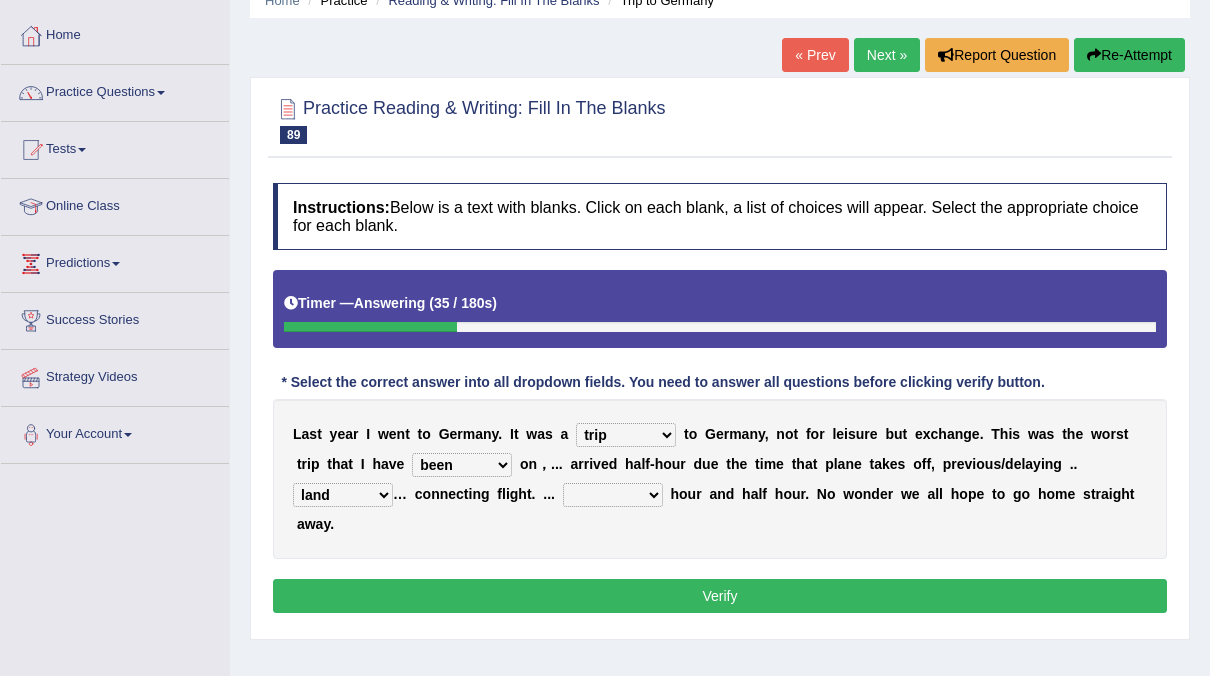 click on "place land area space" at bounding box center (343, 495) 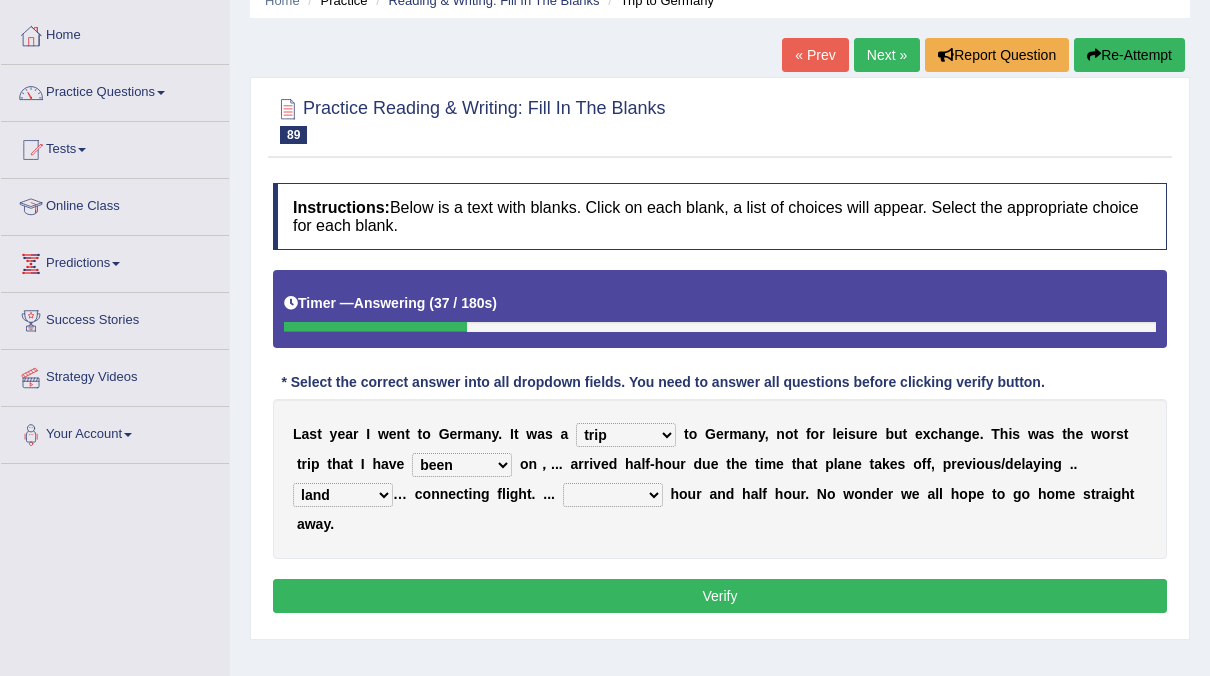 click on "other big another next" at bounding box center (613, 495) 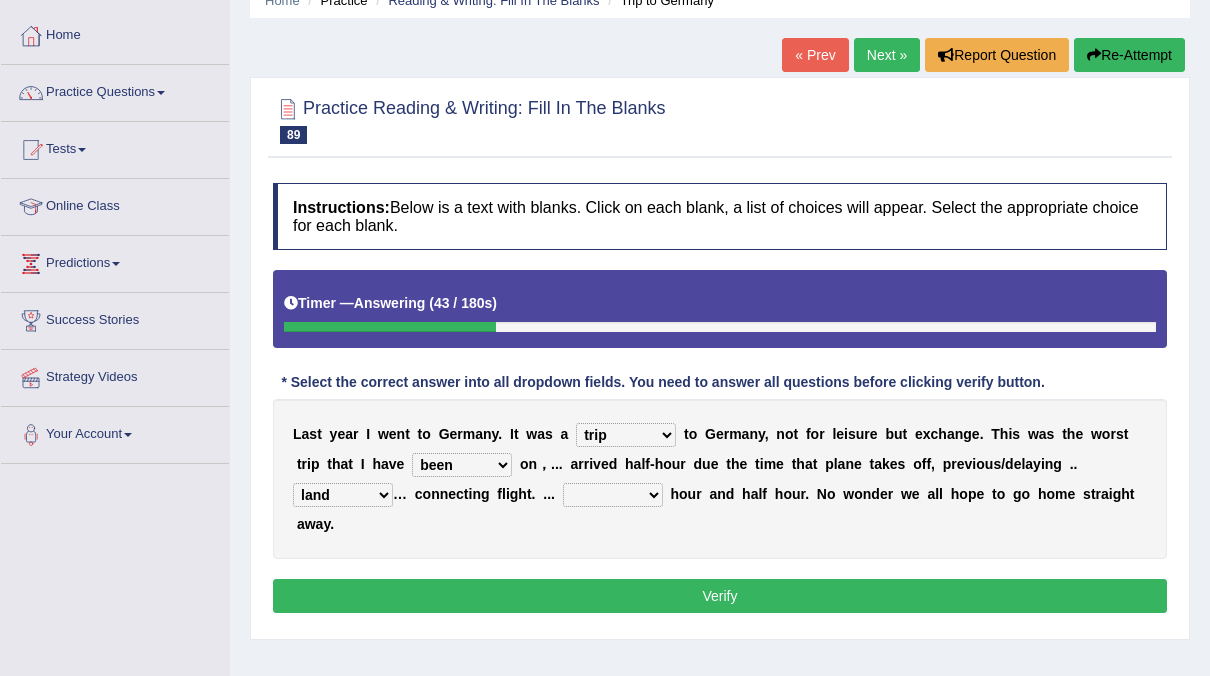 select on "another" 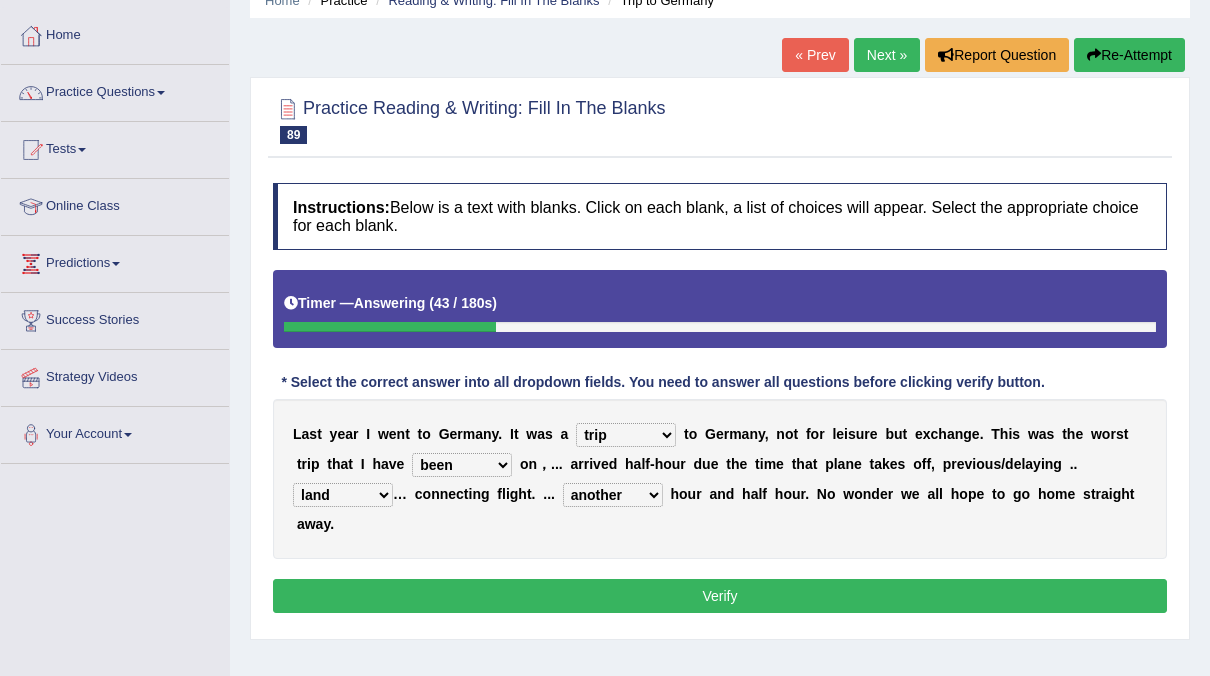 click on "other big another next" at bounding box center (613, 495) 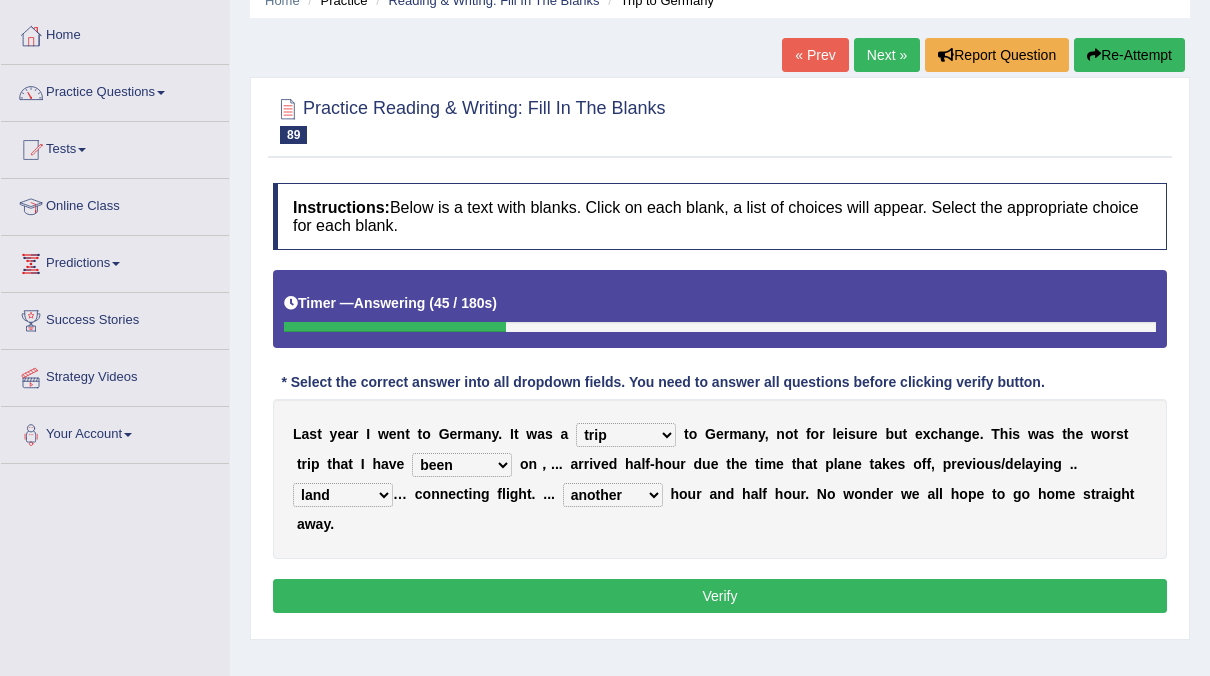 click on "Verify" at bounding box center [720, 596] 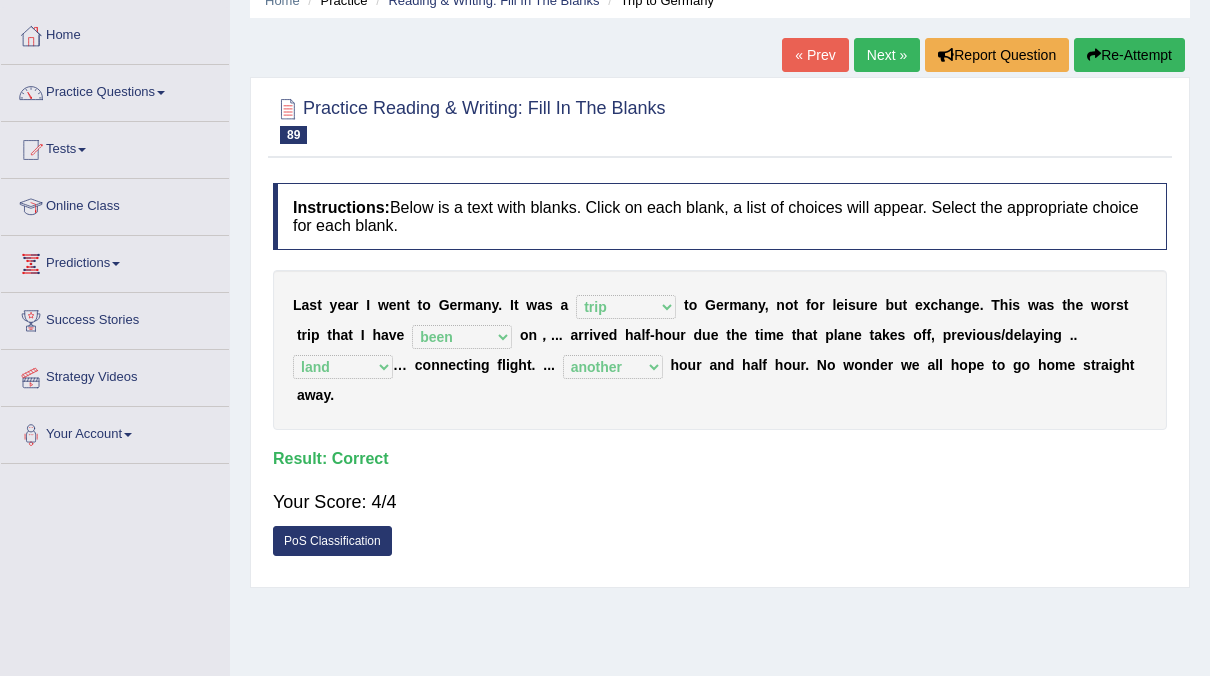 scroll, scrollTop: 0, scrollLeft: 0, axis: both 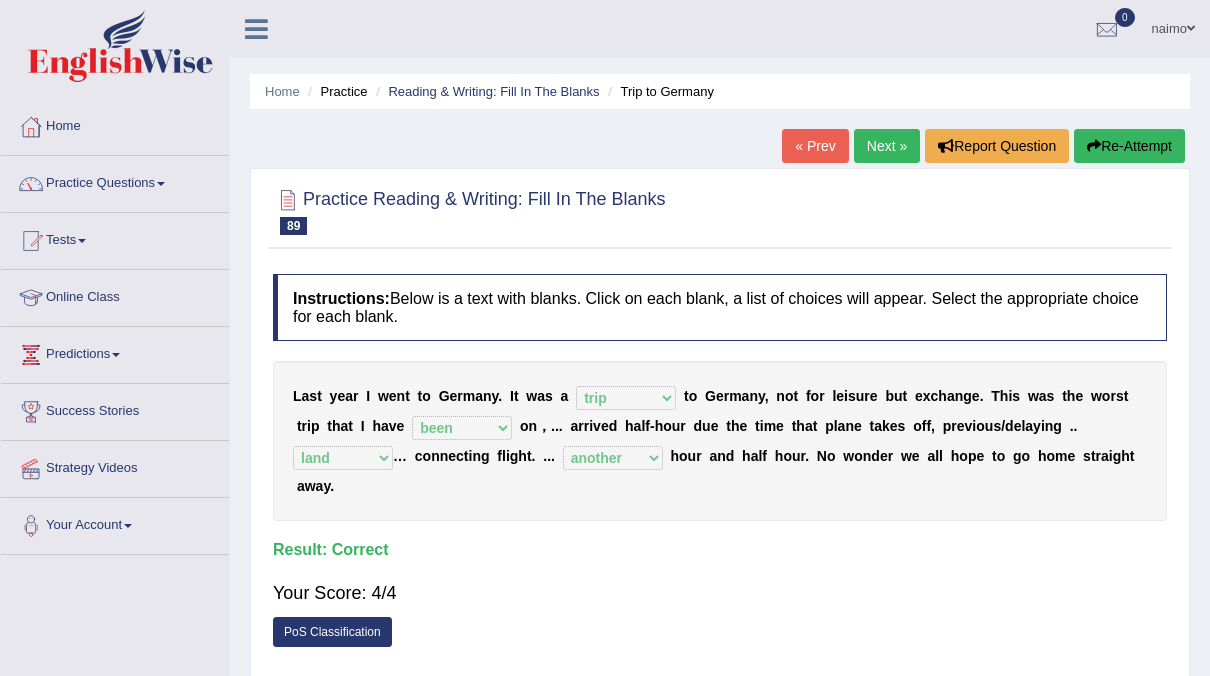 click on "Next »" at bounding box center (887, 146) 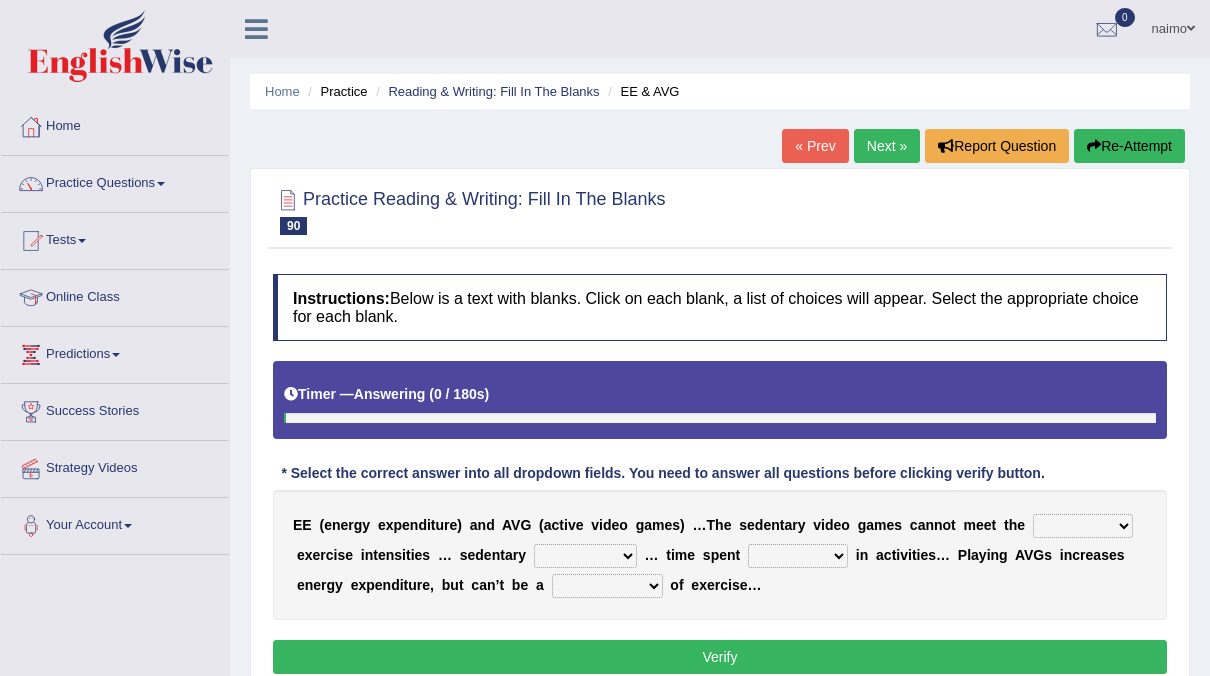 scroll, scrollTop: 76, scrollLeft: 0, axis: vertical 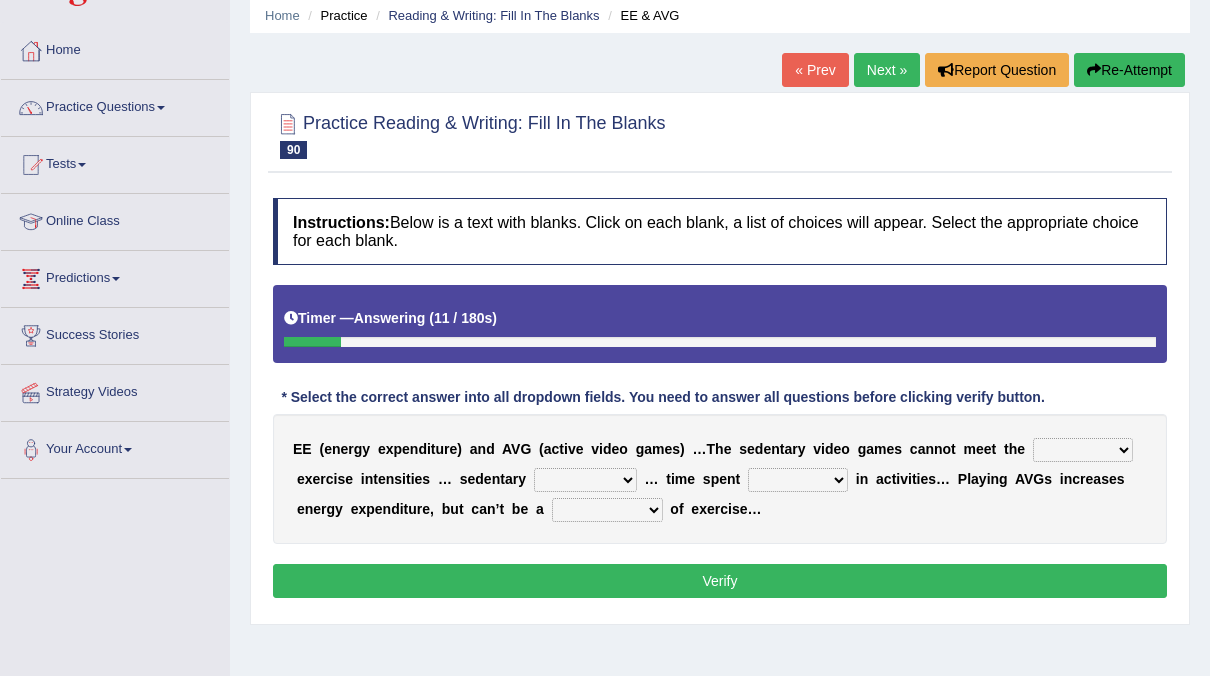 click on "great lesser minimum higher" at bounding box center (1083, 450) 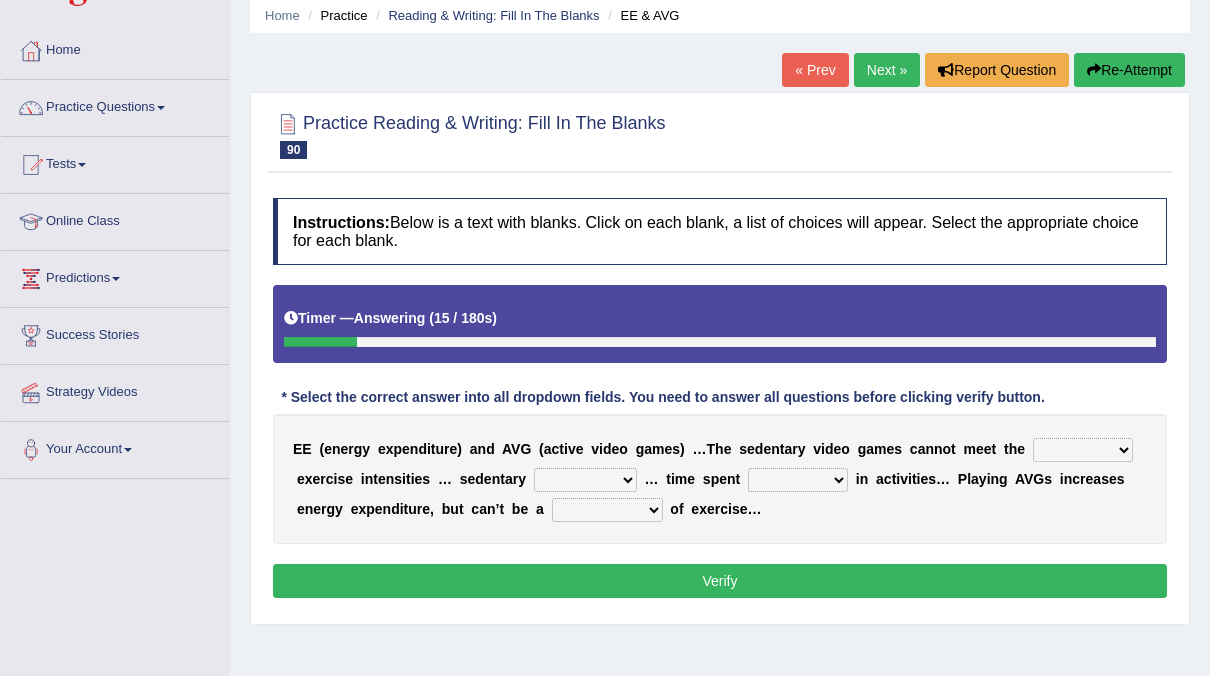 select on "minimum" 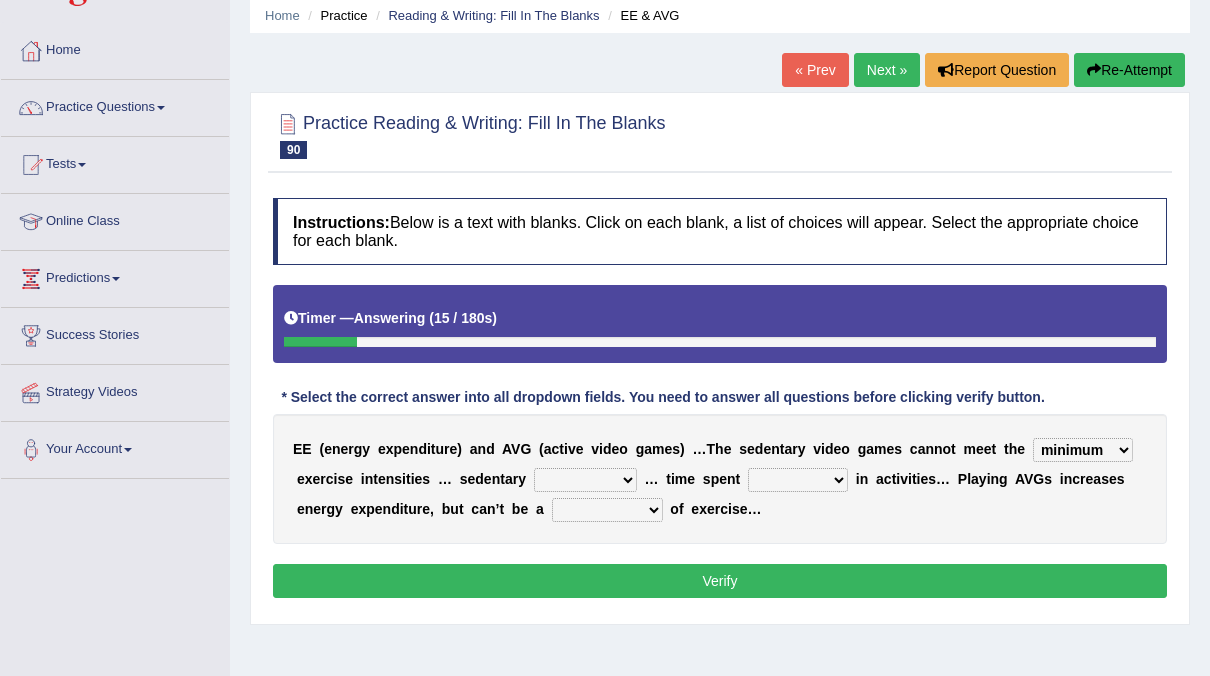 click on "great lesser minimum higher" at bounding box center (1083, 450) 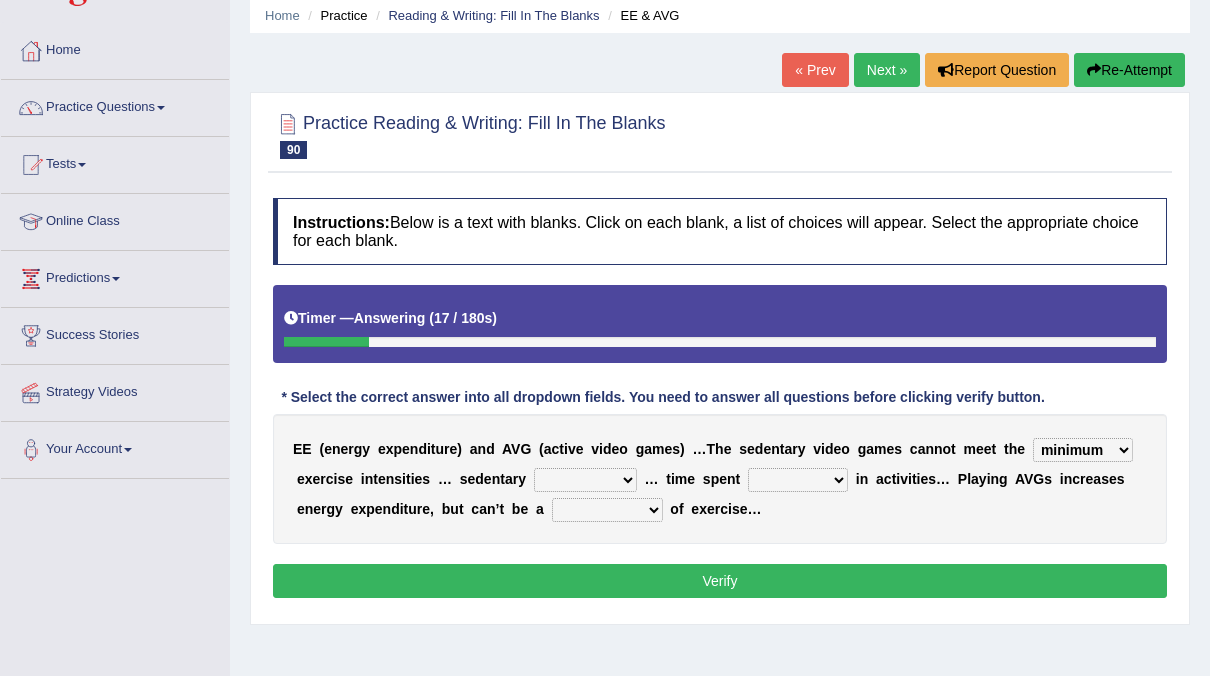 click on "great lesser minimum higher" at bounding box center (1083, 450) 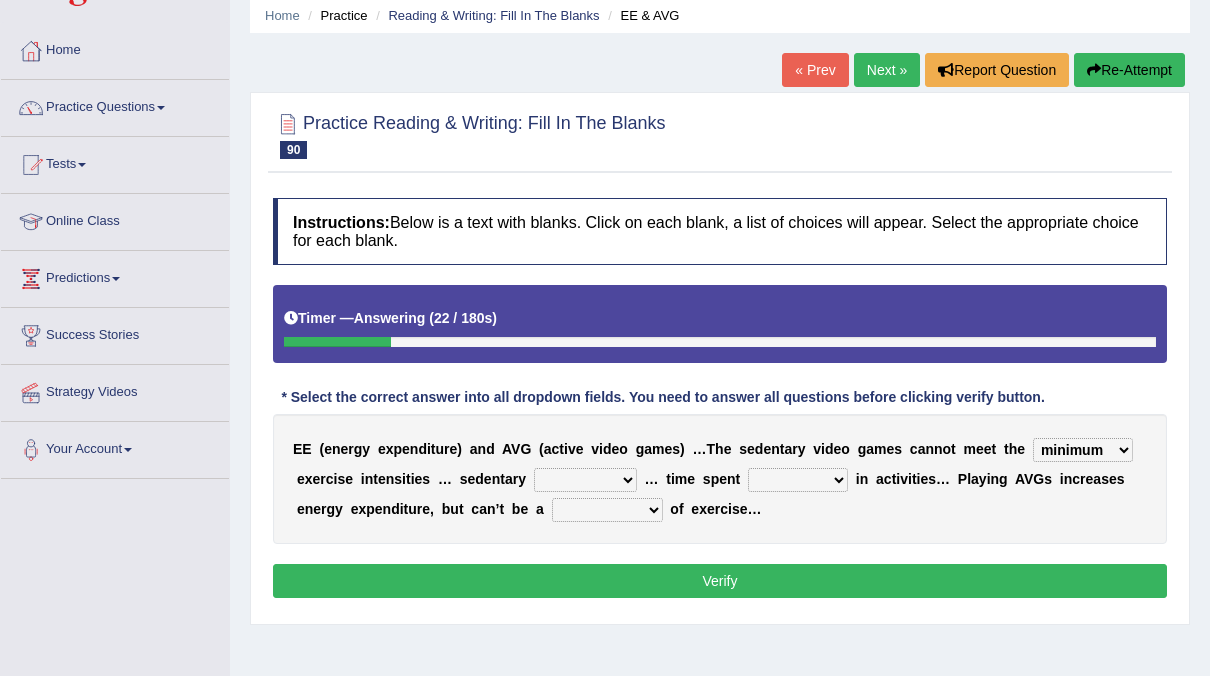 click on "great lesser minimum higher" at bounding box center (1083, 450) 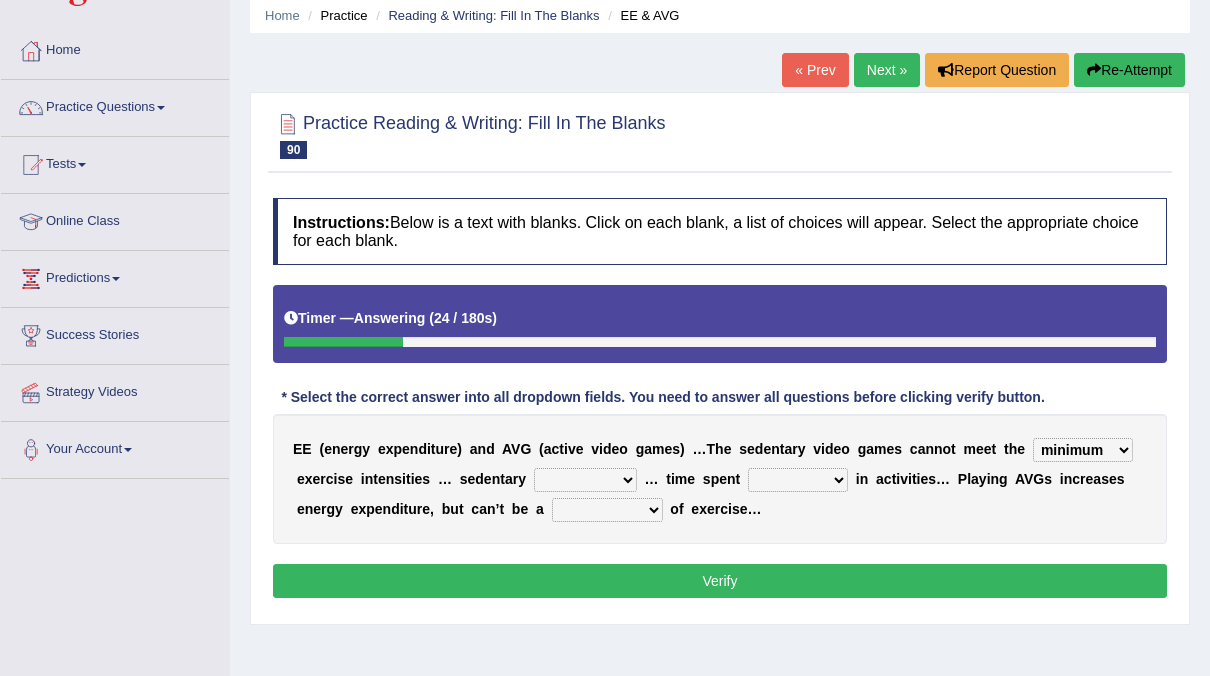 click on "years causes behaviours results" at bounding box center (585, 480) 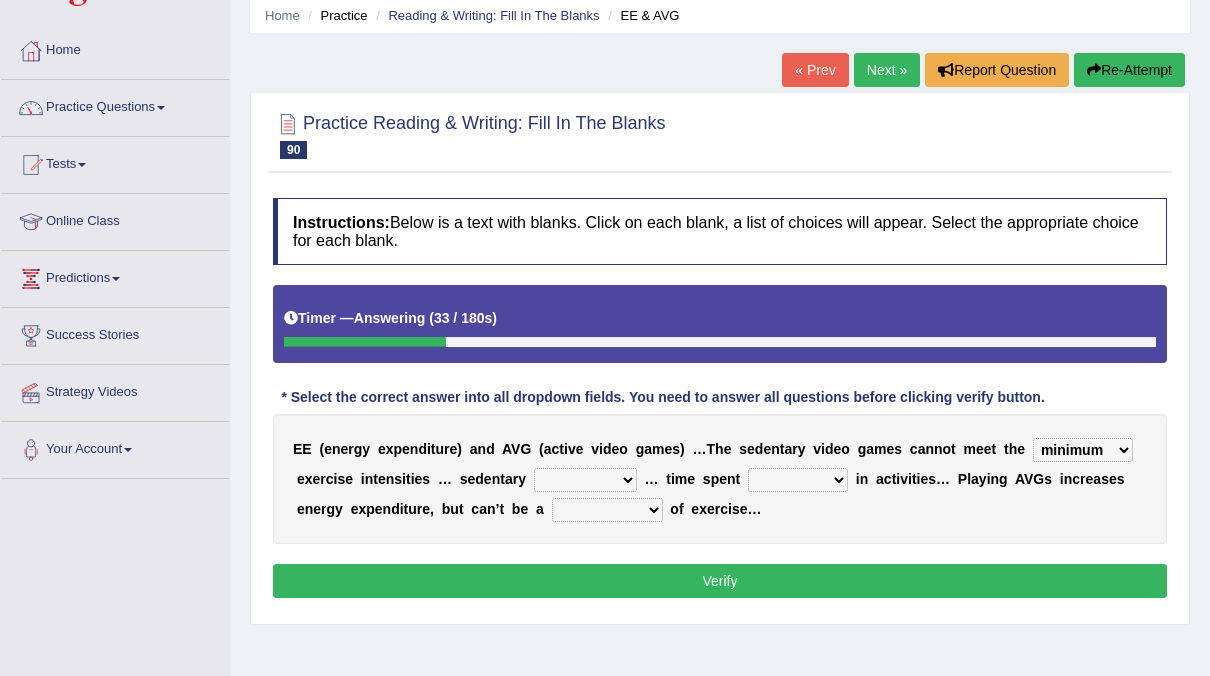 click on "years causes behaviours results" at bounding box center [585, 480] 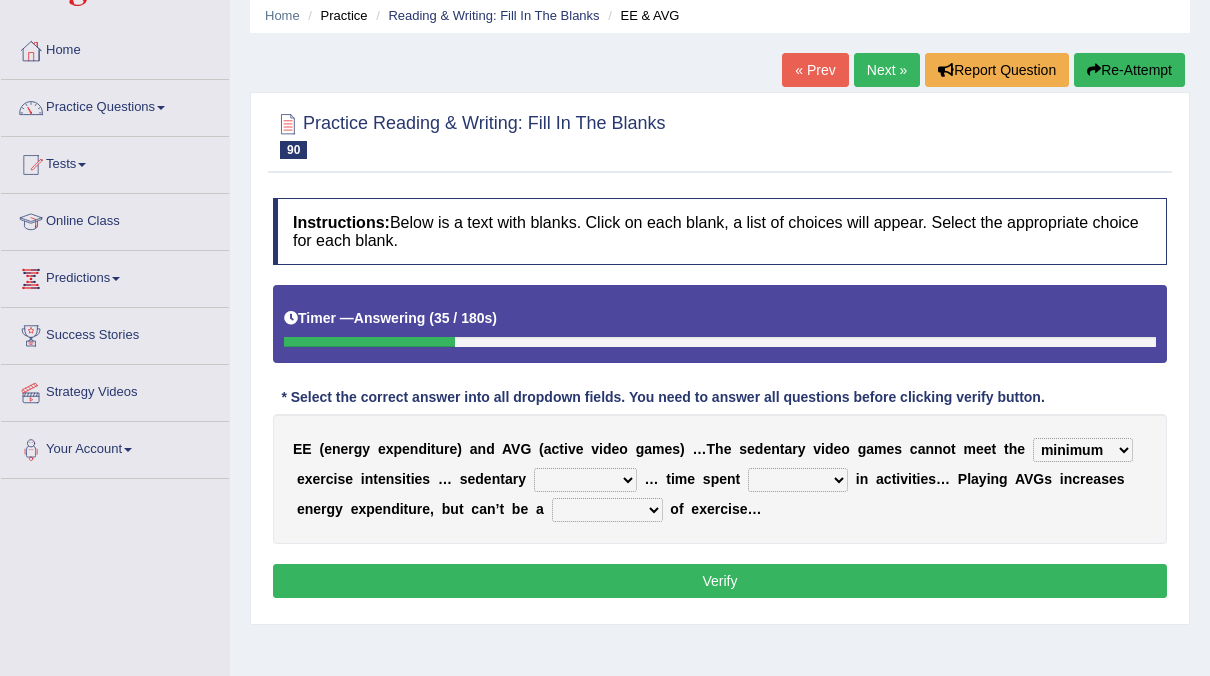 click on "years causes behaviours results" at bounding box center [585, 480] 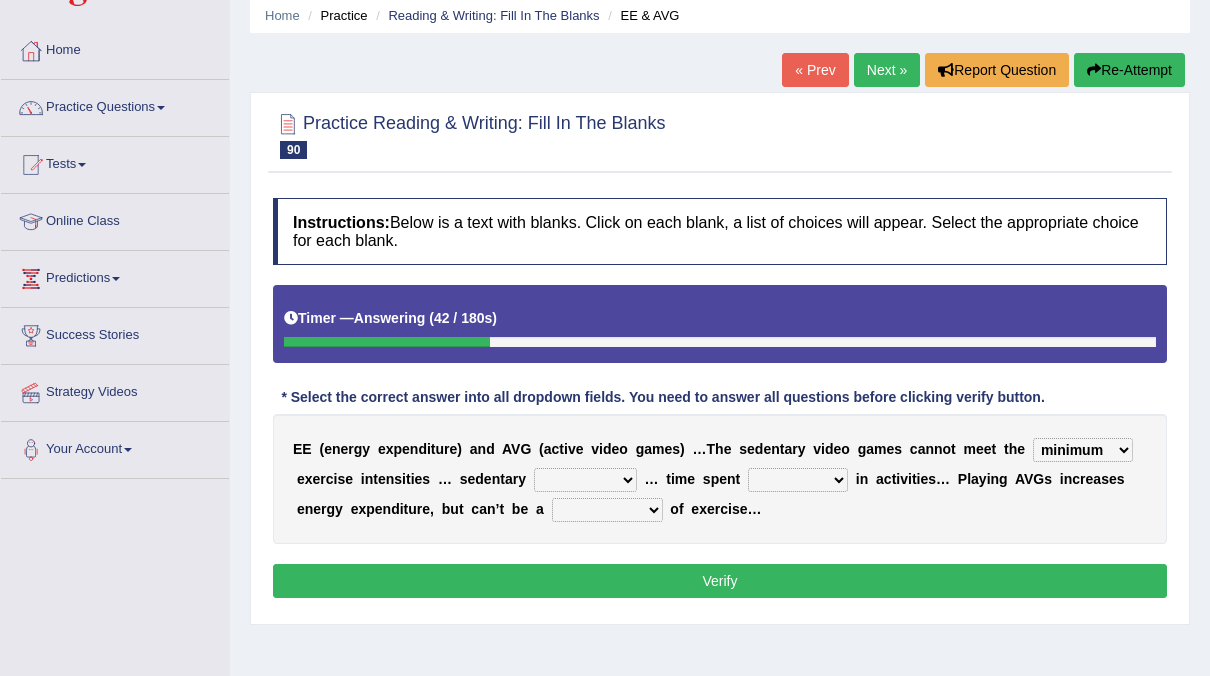select on "years" 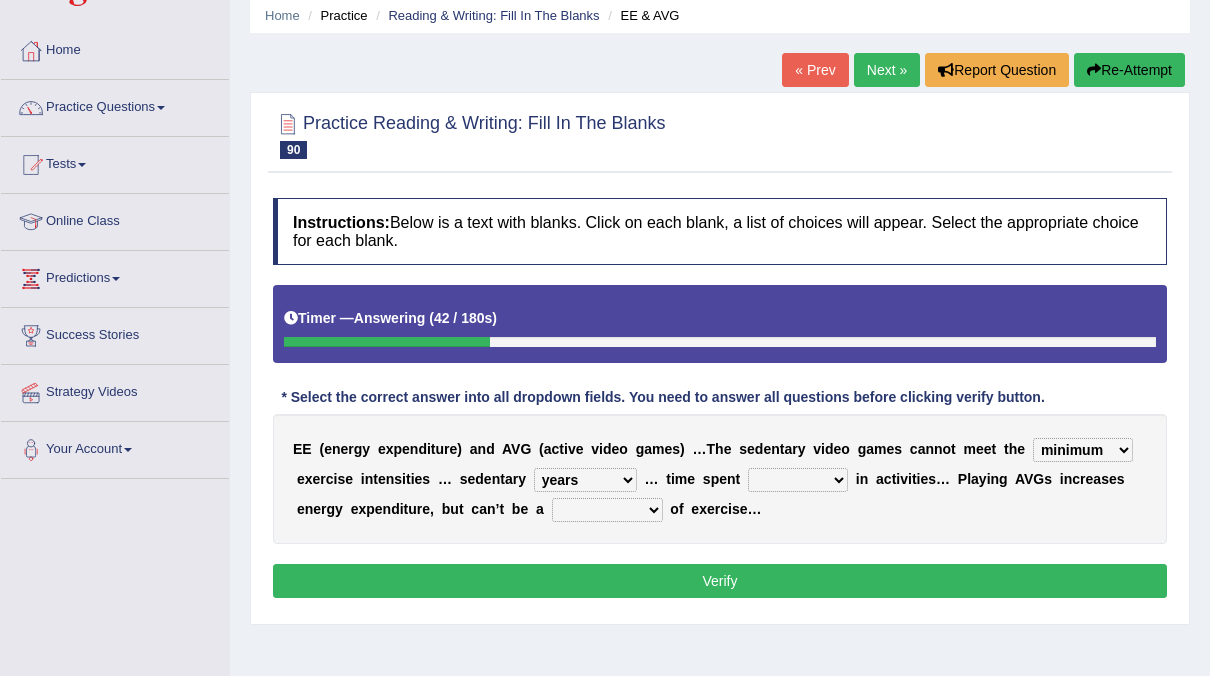 click on "years causes behaviours results" at bounding box center [585, 480] 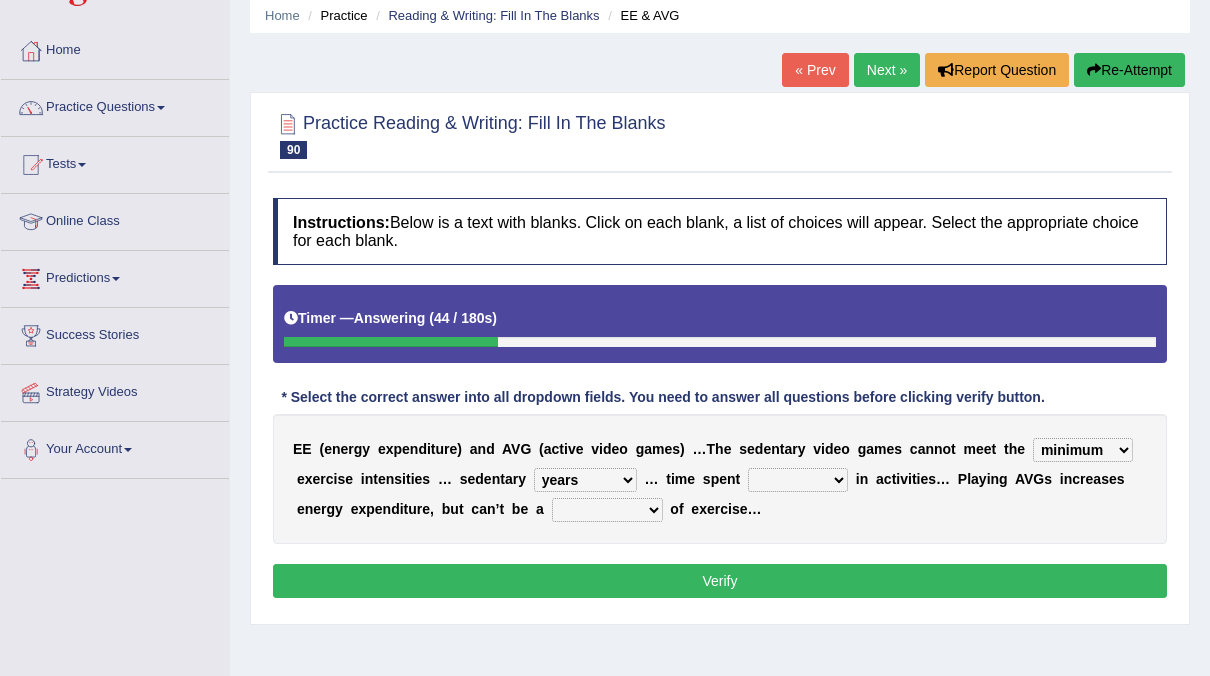 click on "engaged reacted raged brought" at bounding box center (798, 480) 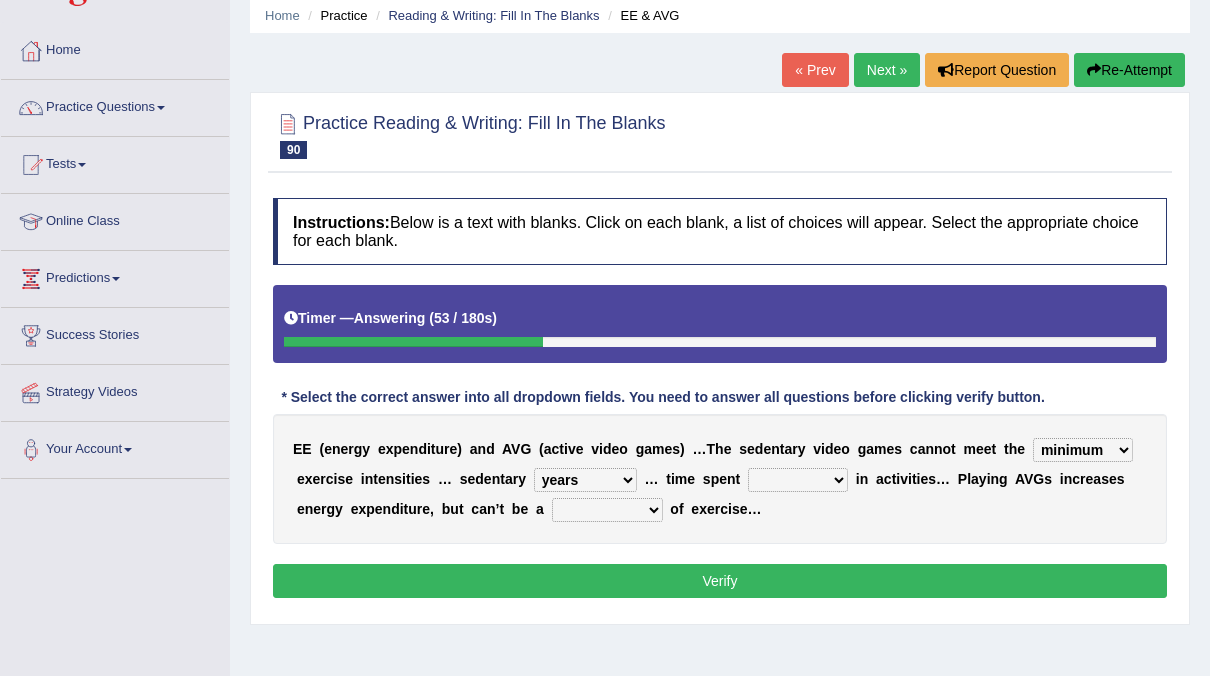 select on "engaged" 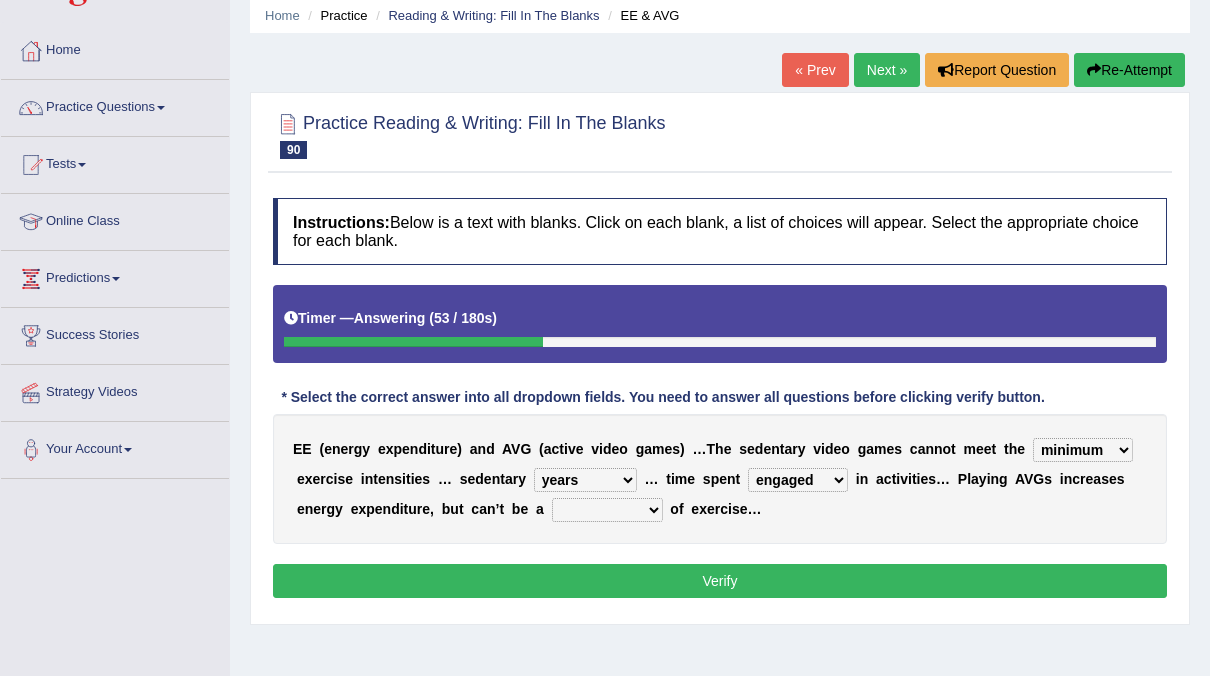 click on "engaged reacted raged brought" at bounding box center (798, 480) 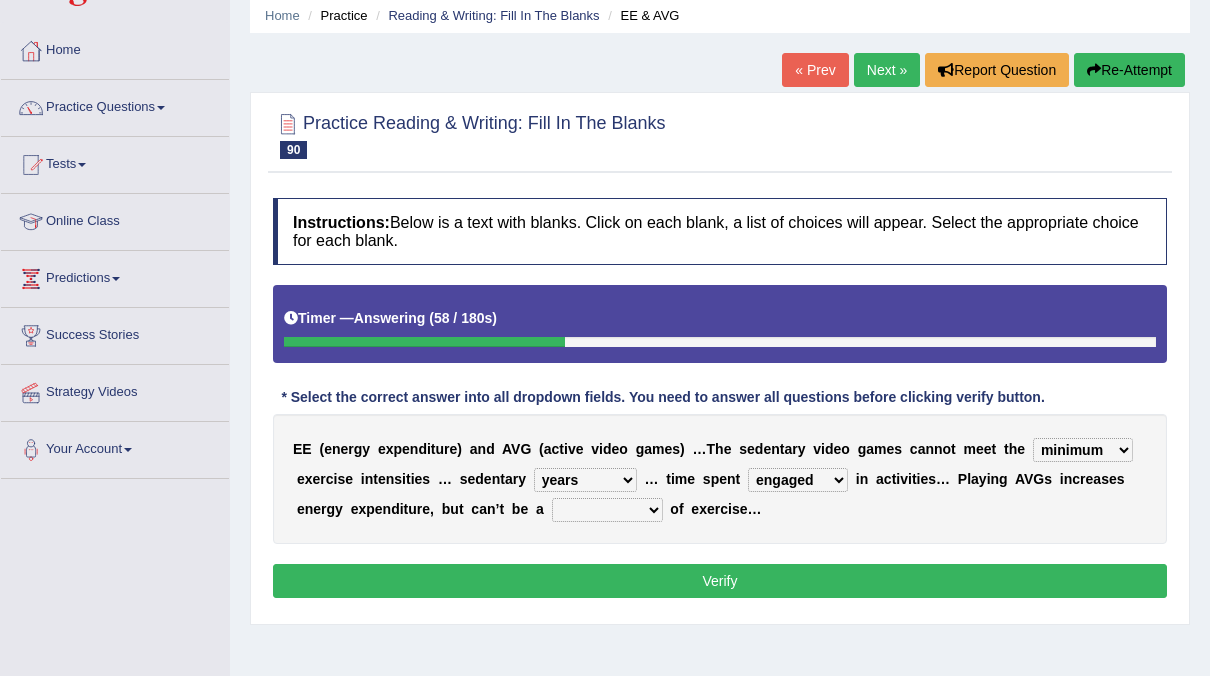 click on "stage replacement placement revealing" at bounding box center (607, 510) 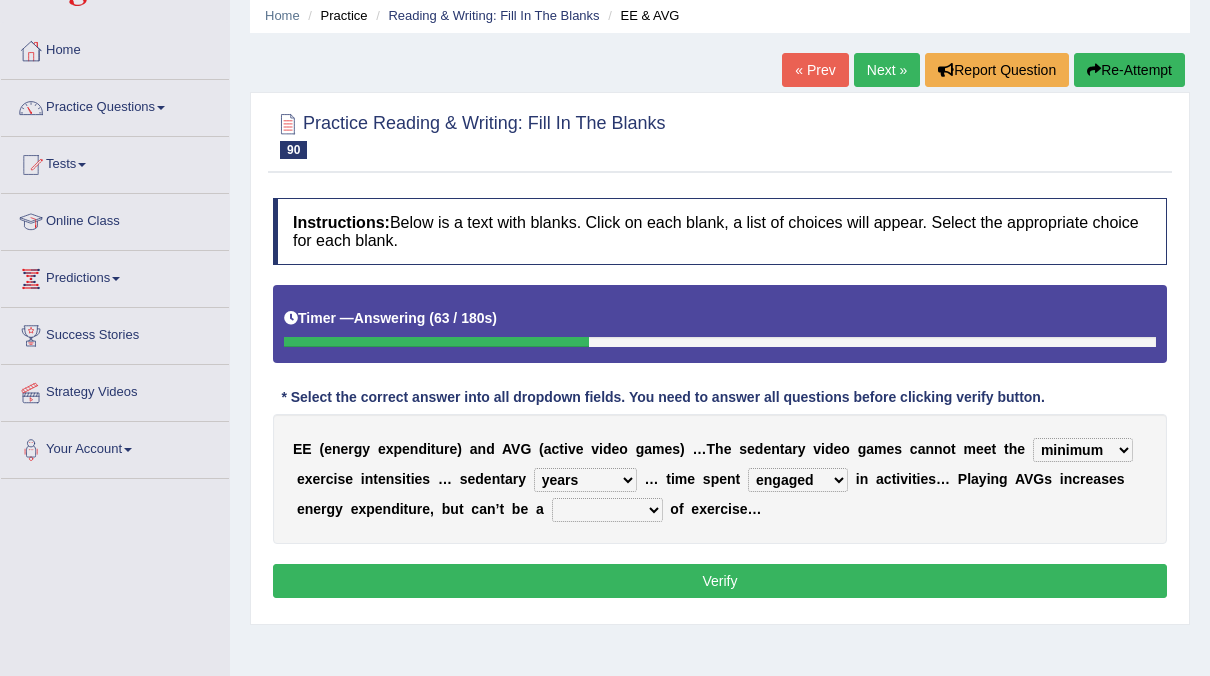 select on "replacement" 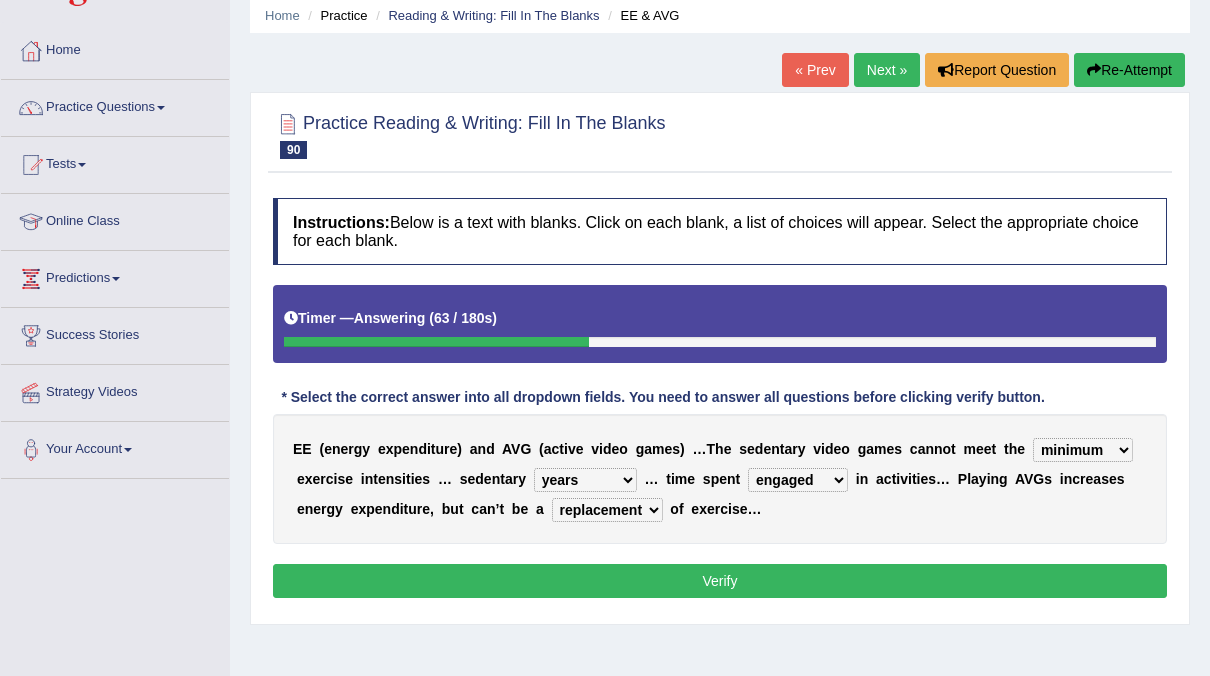 click on "stage replacement placement revealing" at bounding box center (607, 510) 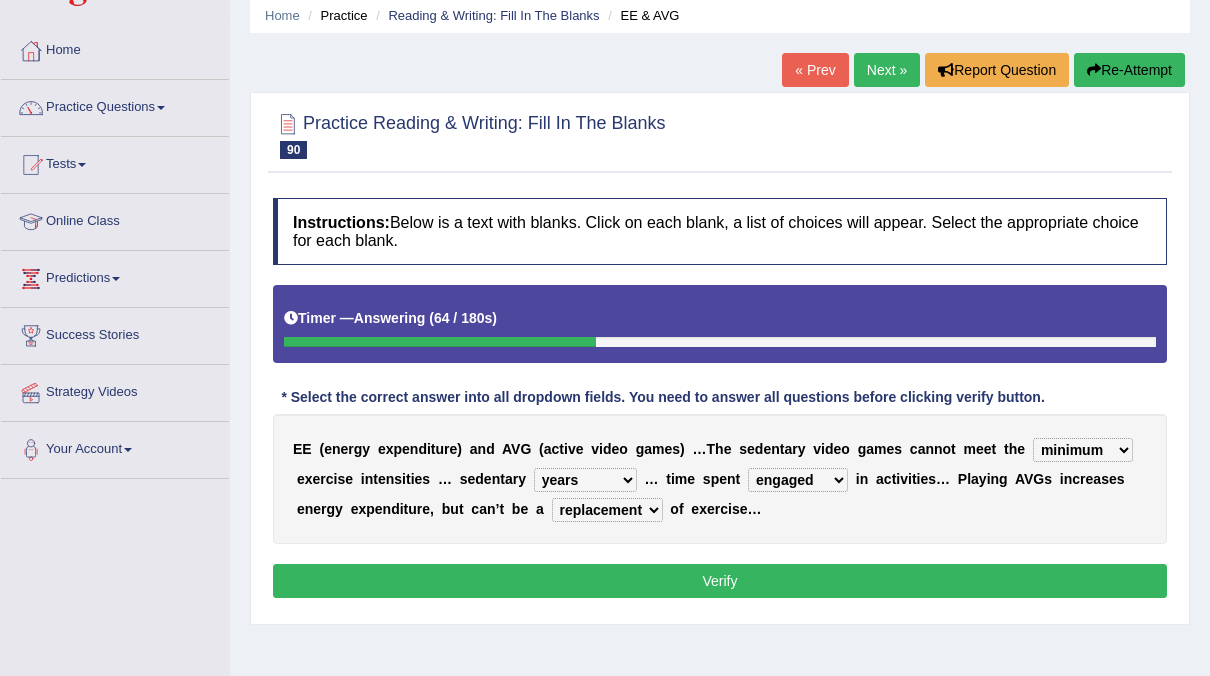 click on "Verify" at bounding box center [720, 581] 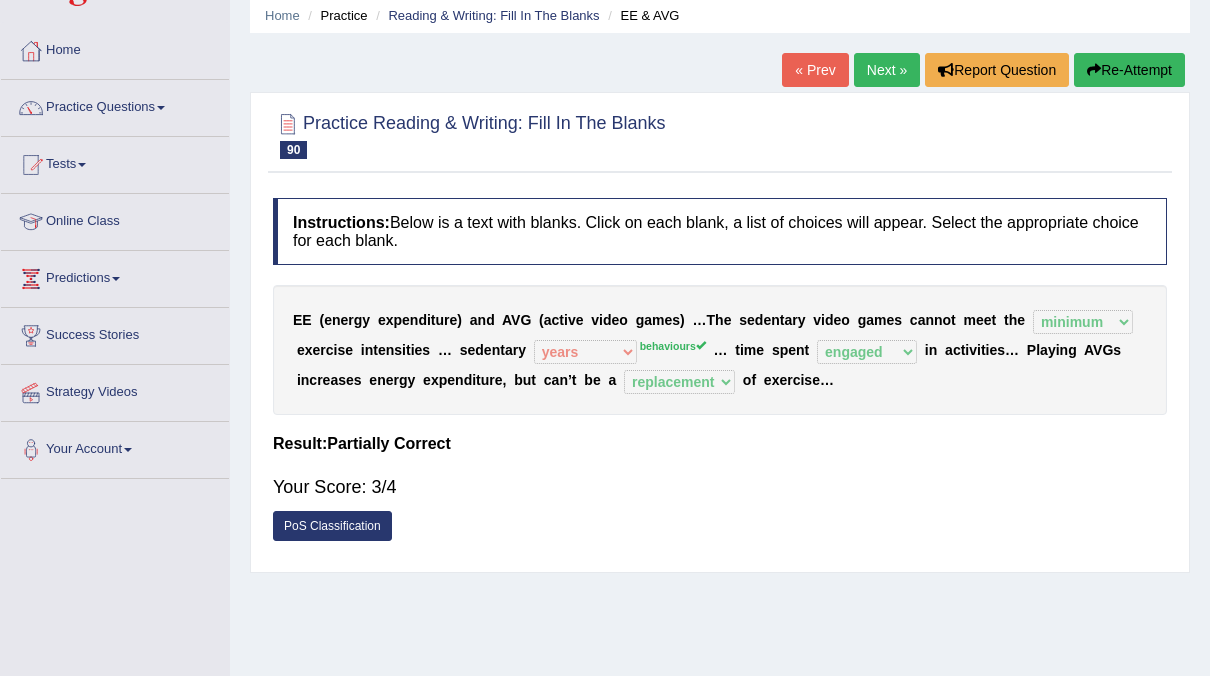 scroll, scrollTop: 0, scrollLeft: 0, axis: both 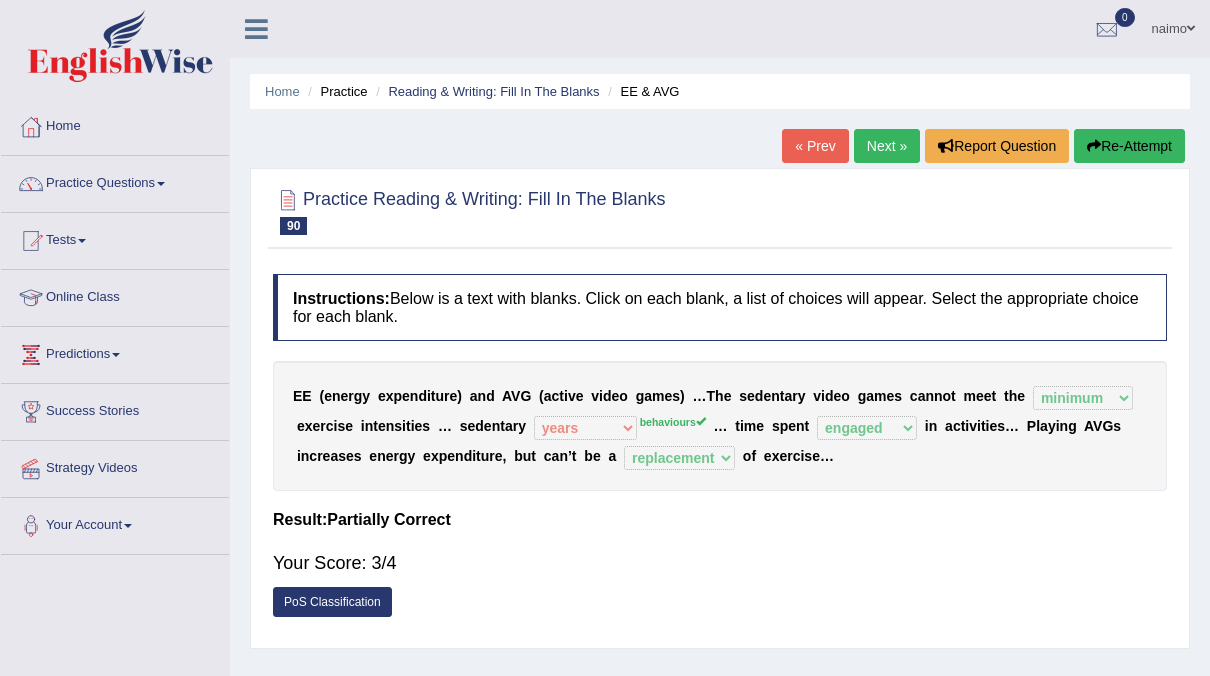click on "Next »" at bounding box center [887, 146] 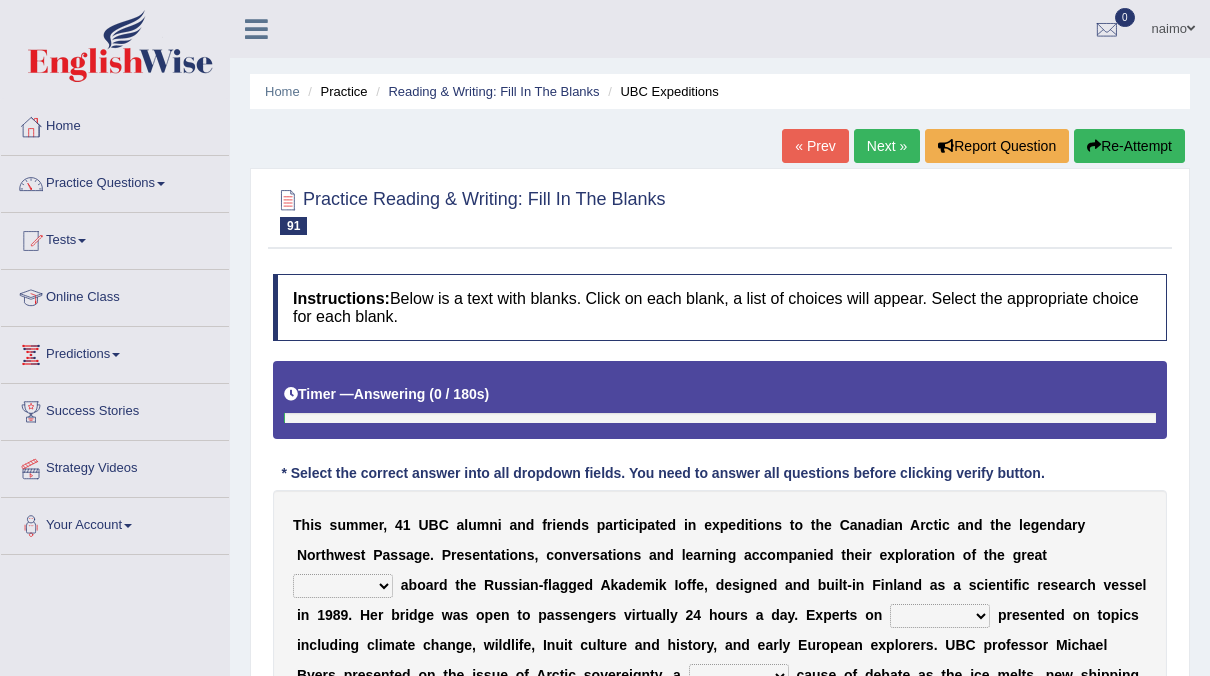 scroll, scrollTop: 95, scrollLeft: 0, axis: vertical 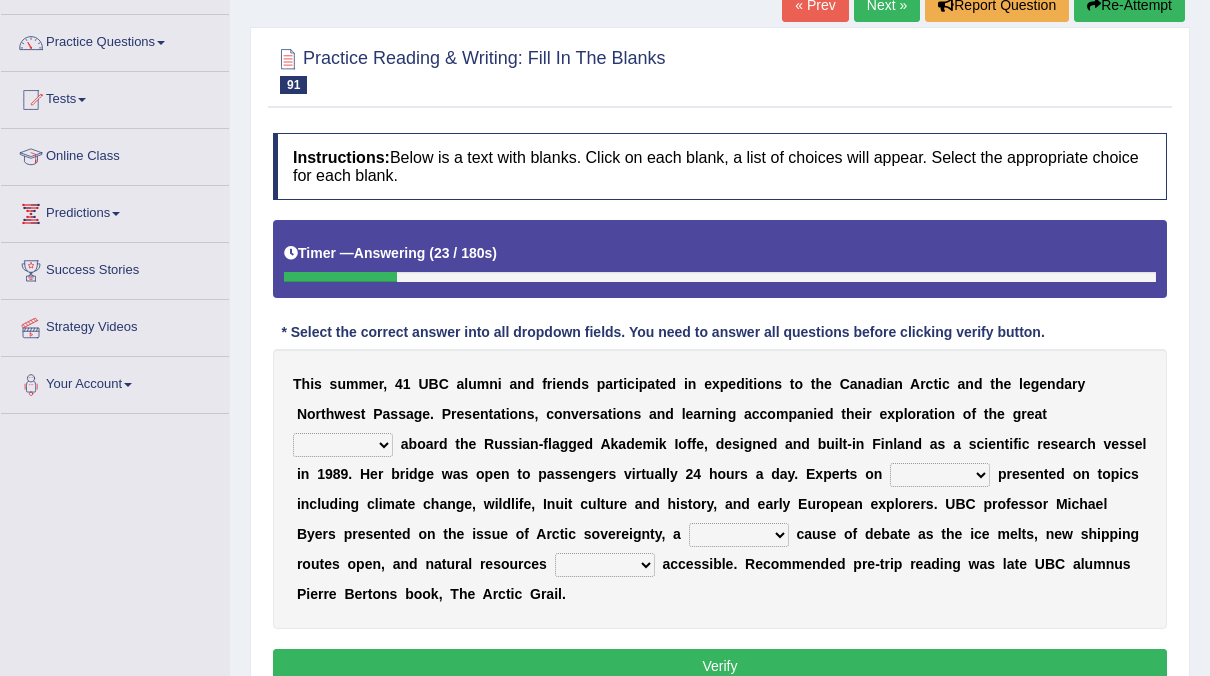 click on "indoors place outdoors roads" at bounding box center [343, 445] 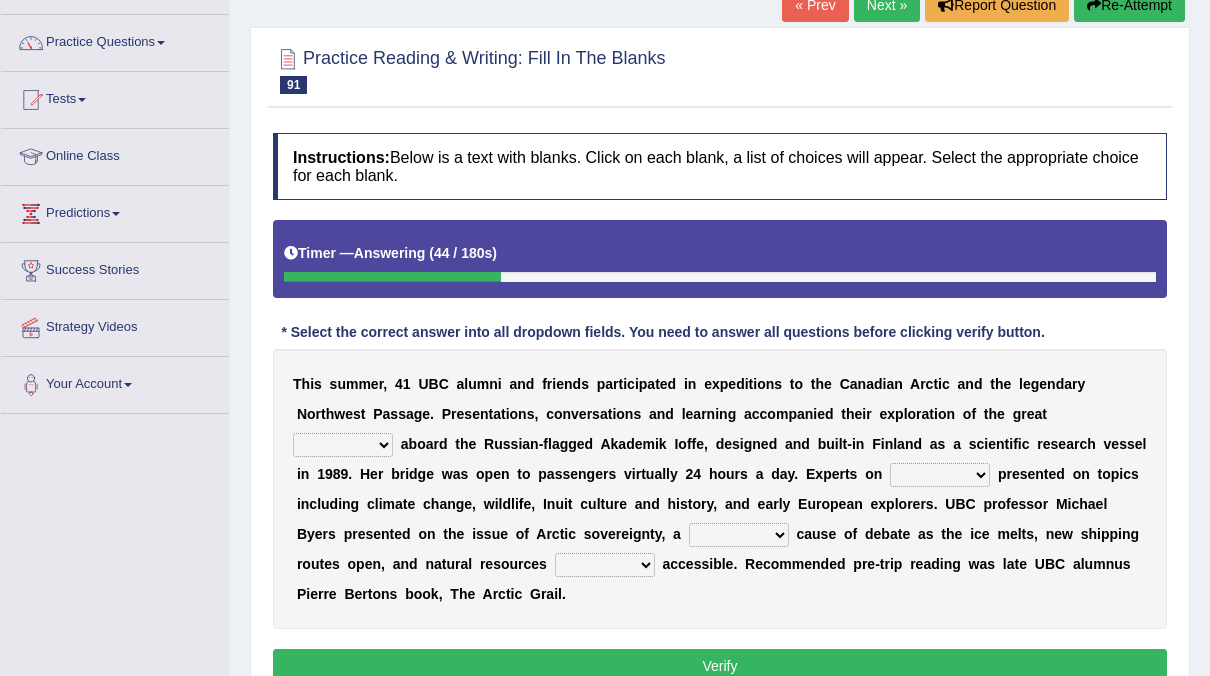 select on "roads" 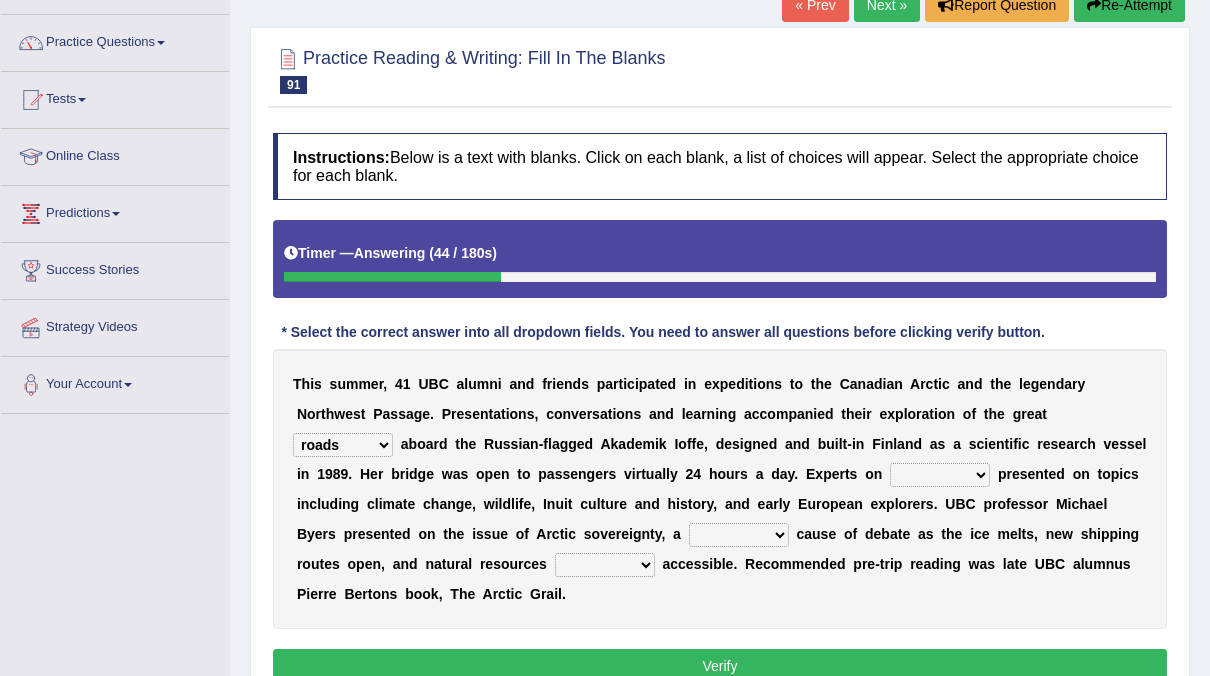 click on "indoors place outdoors roads" at bounding box center [343, 445] 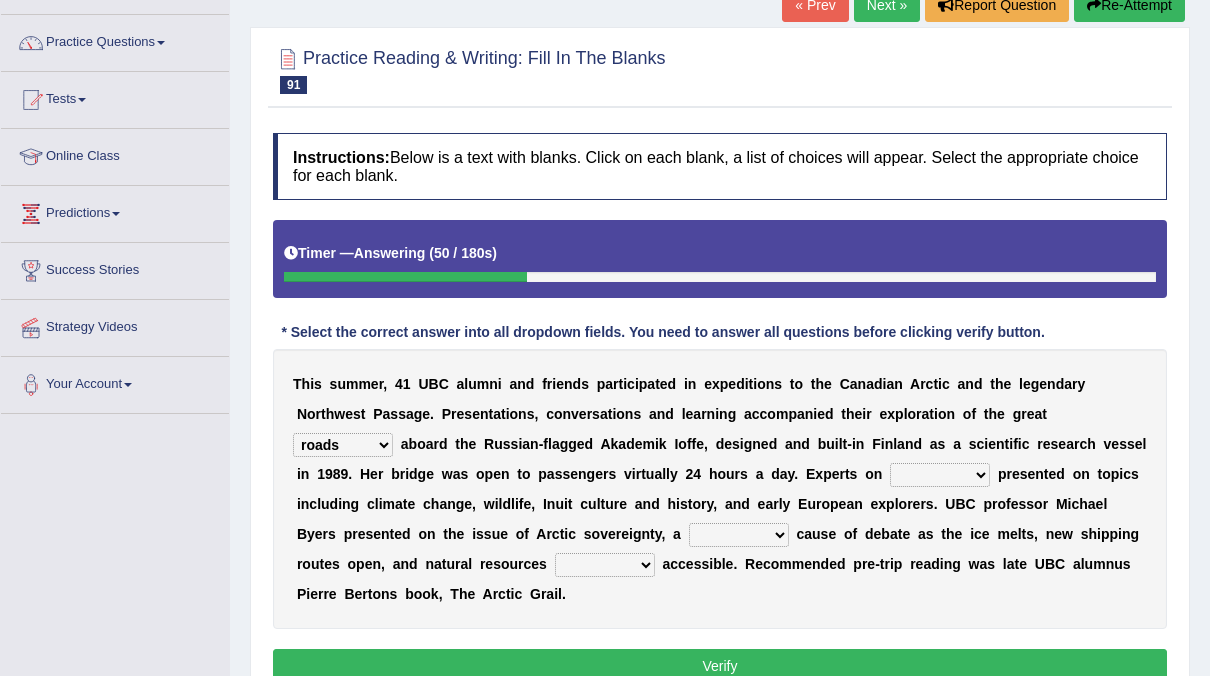 click at bounding box center [994, 474] 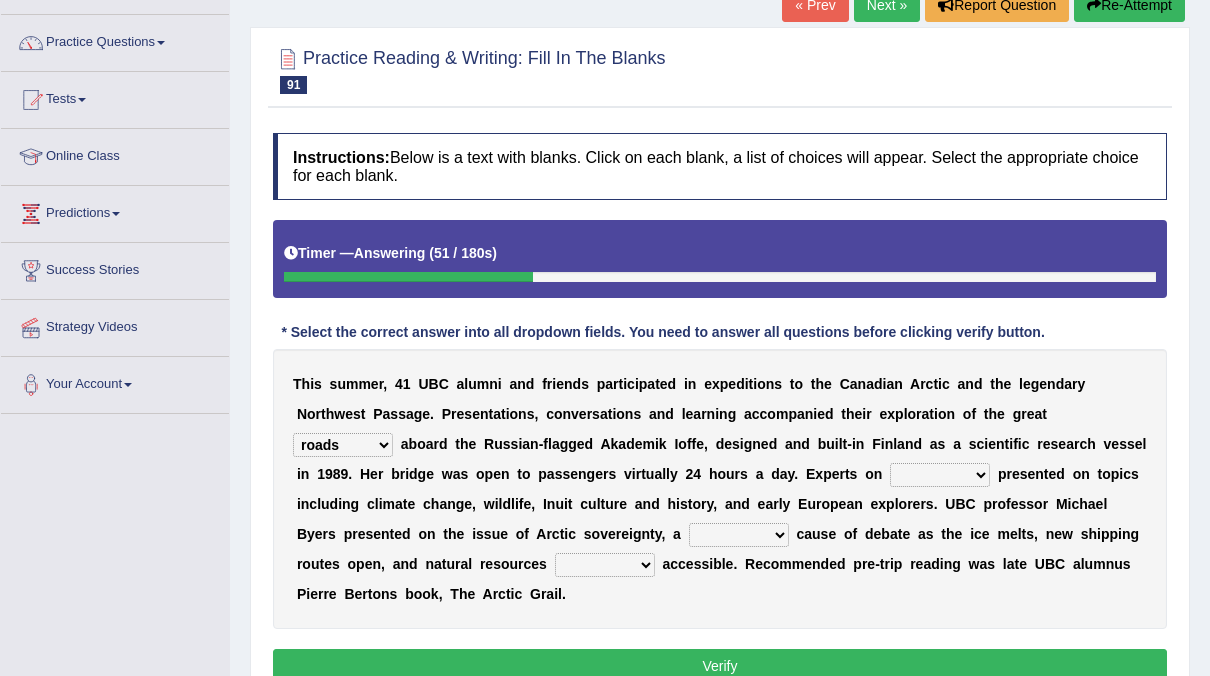 click on "band board debate date" at bounding box center (940, 475) 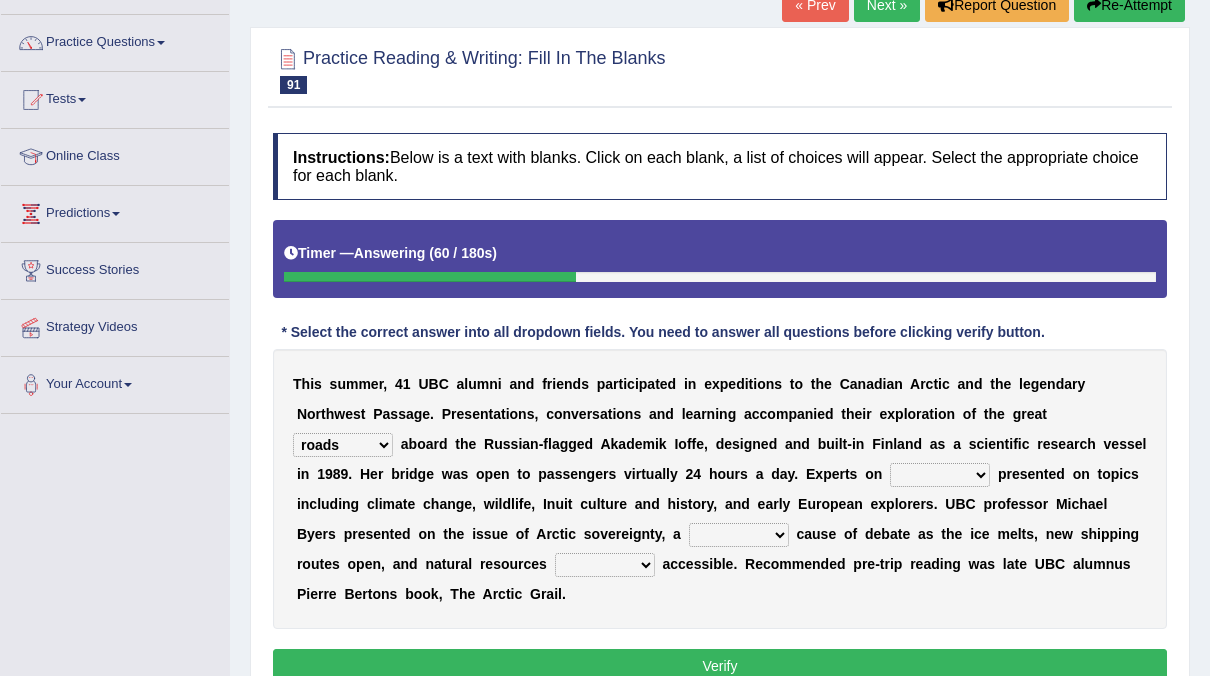 select on "debate" 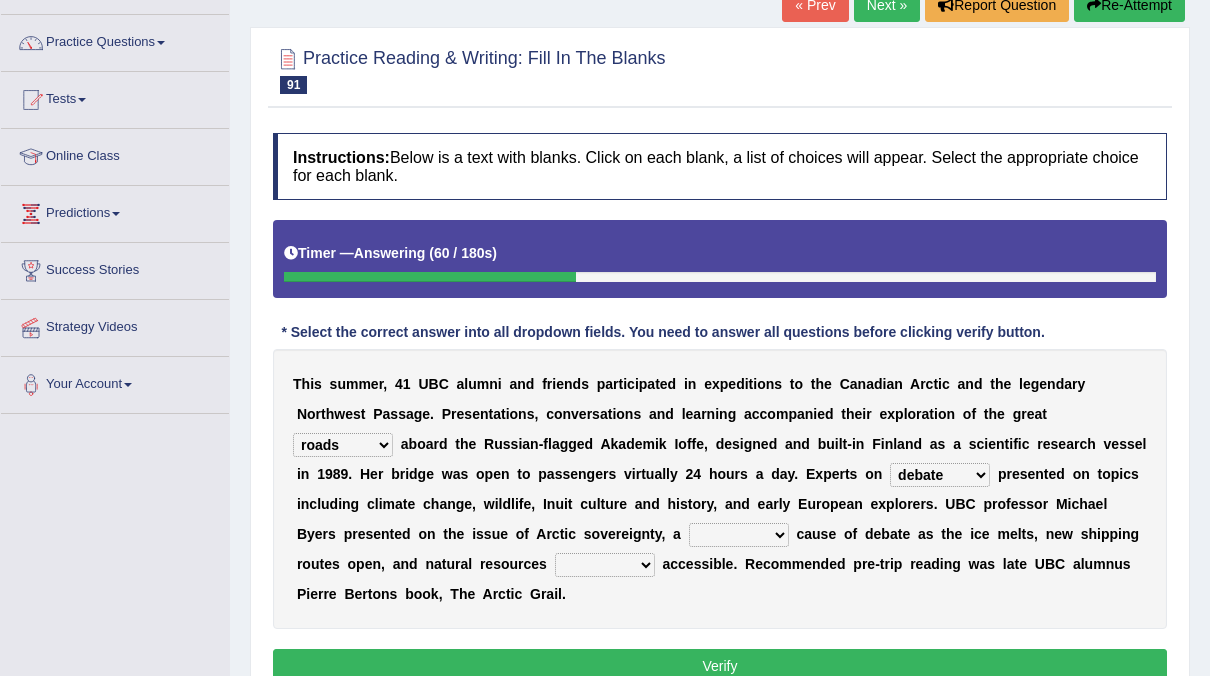 click on "band board debate date" at bounding box center [940, 475] 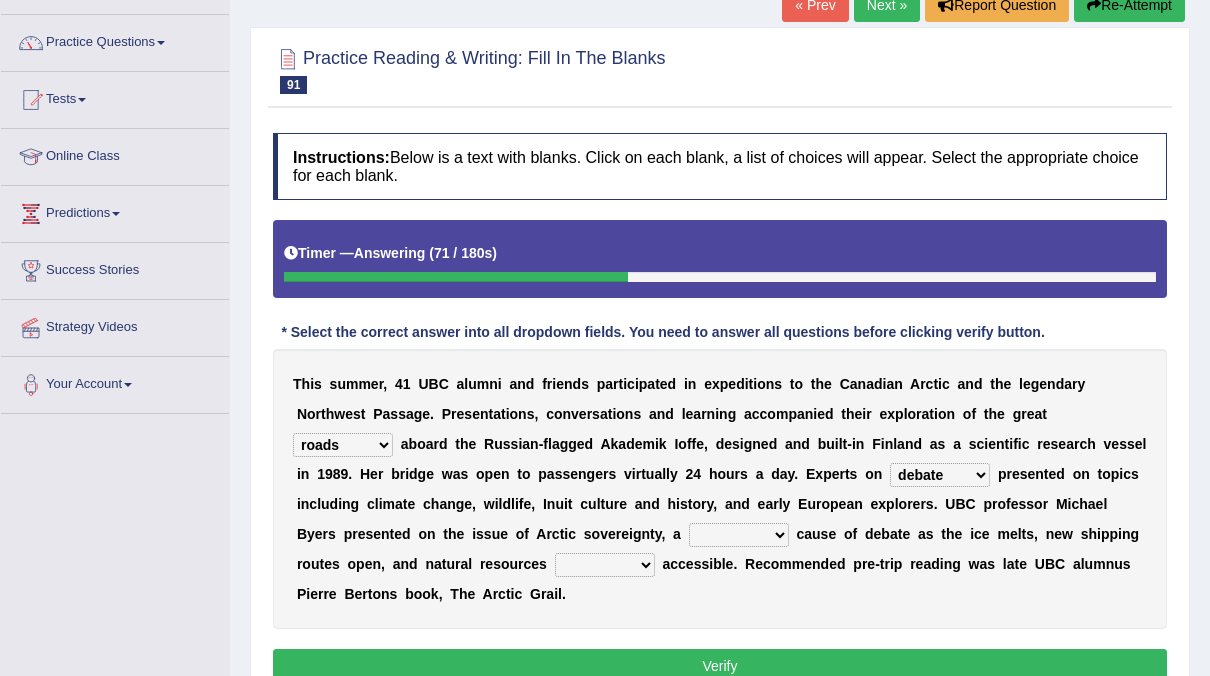 click on "increasing special major growing" at bounding box center (739, 535) 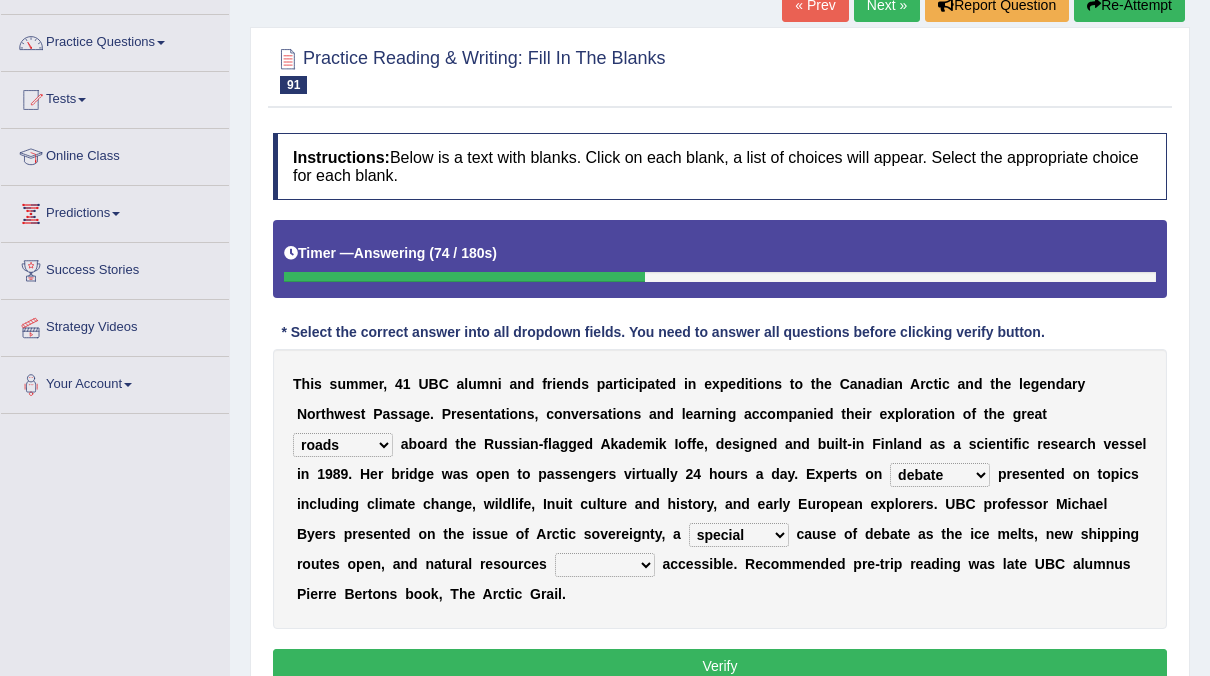 click on "increasing special major growing" at bounding box center (739, 535) 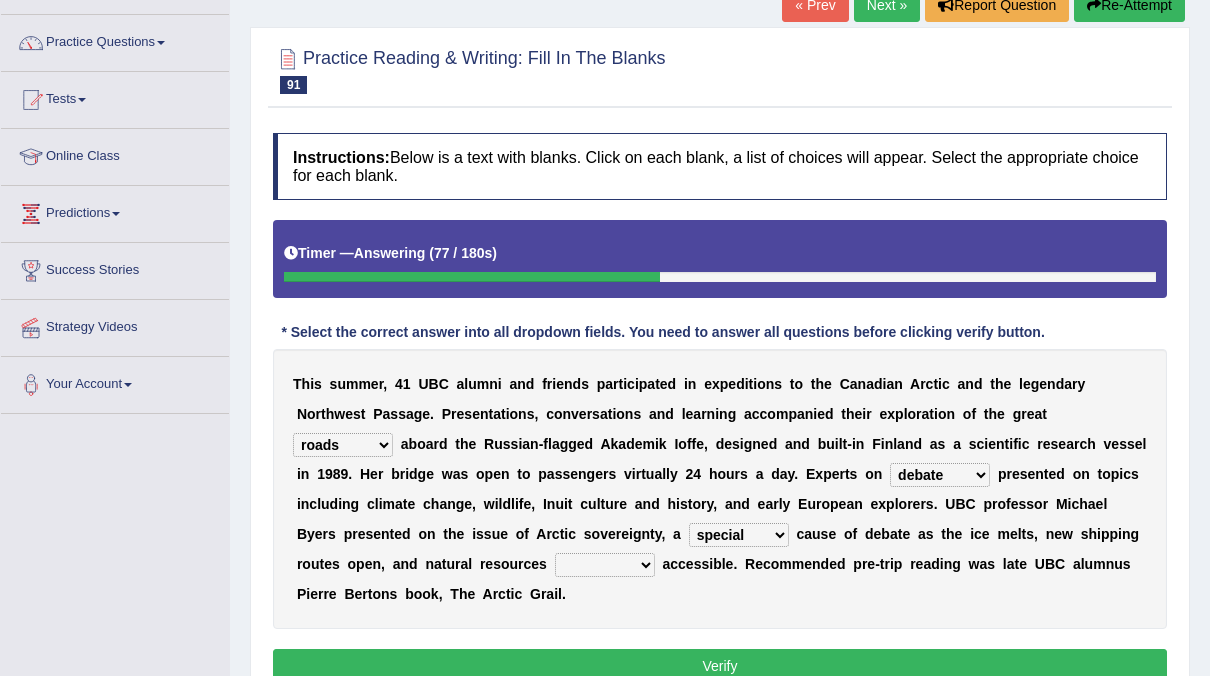 click on "increasing special major growing" at bounding box center [739, 535] 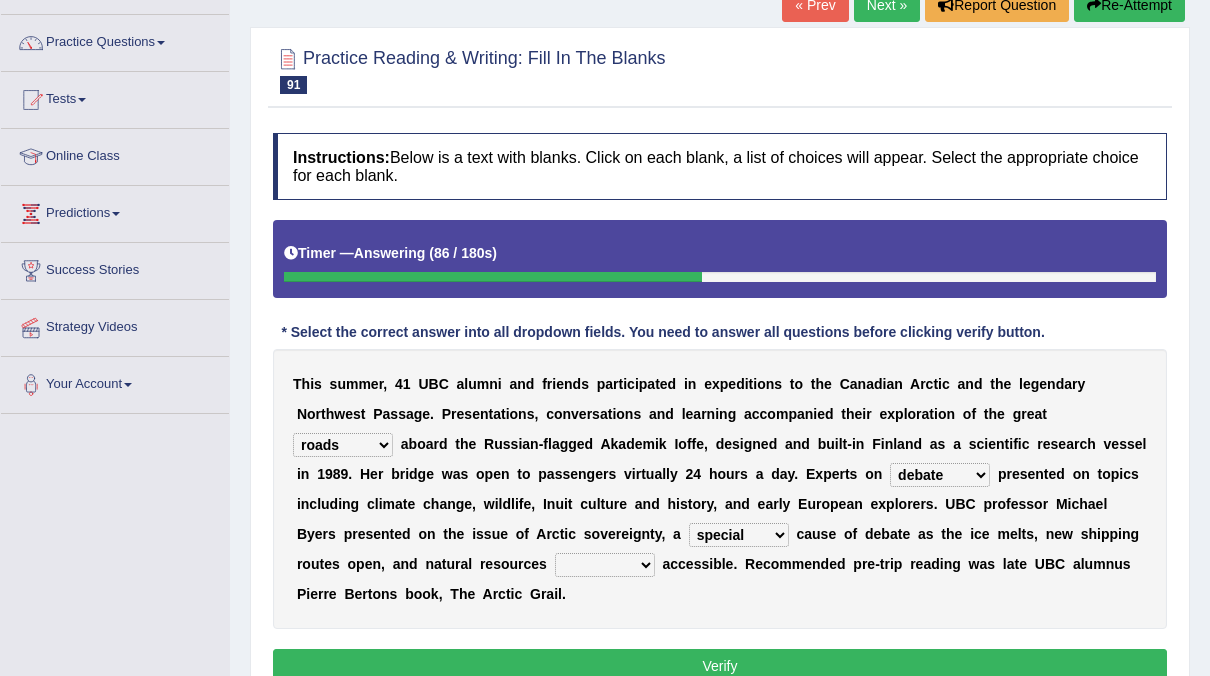 select on "major" 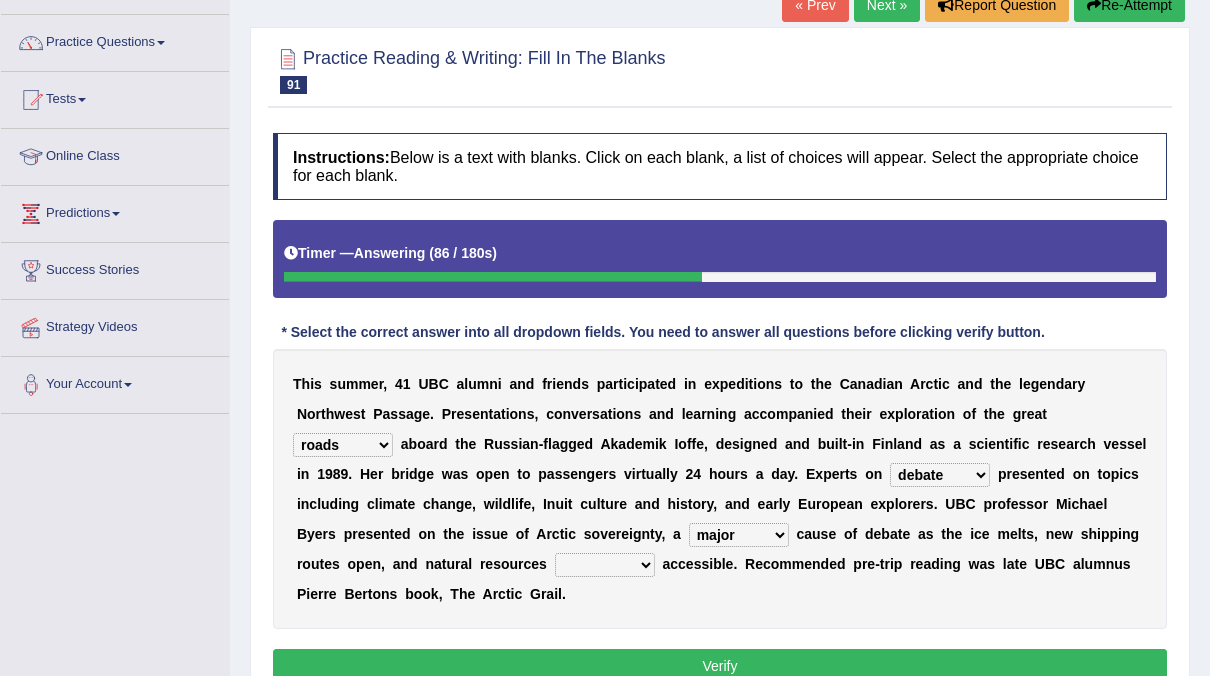 click on "increasing special major growing" at bounding box center (739, 535) 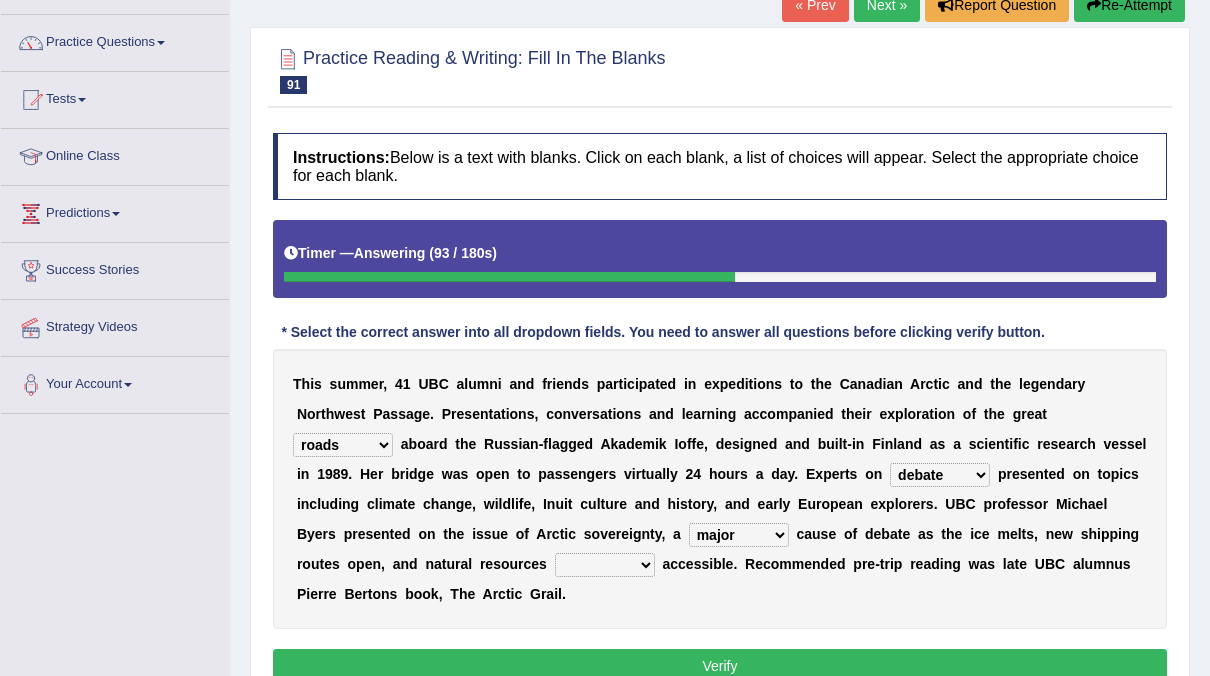 click on "being brought rarely become" at bounding box center [605, 565] 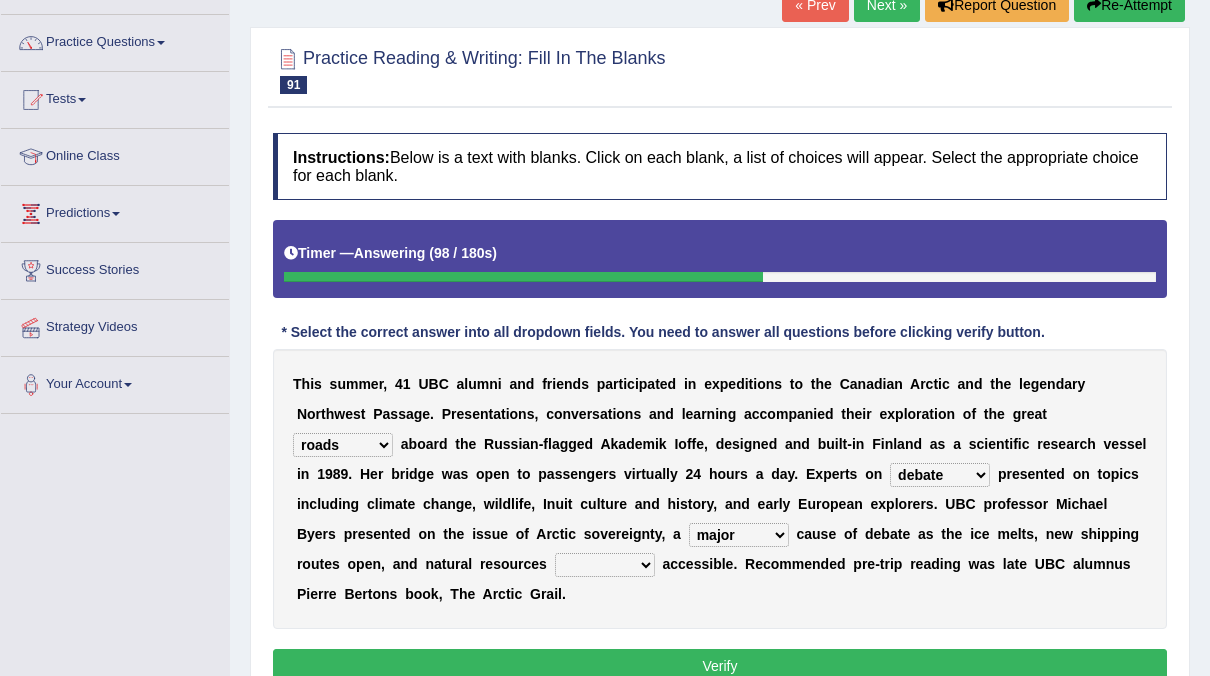 select on "become" 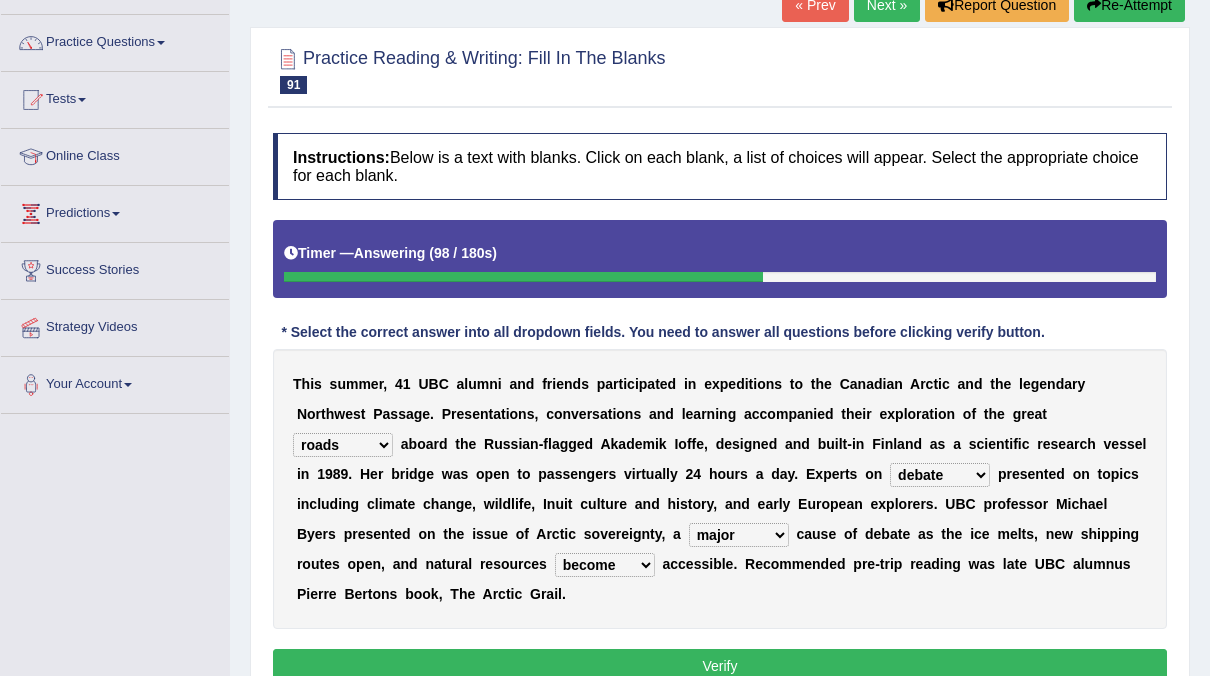 click on "being brought rarely become" at bounding box center [605, 565] 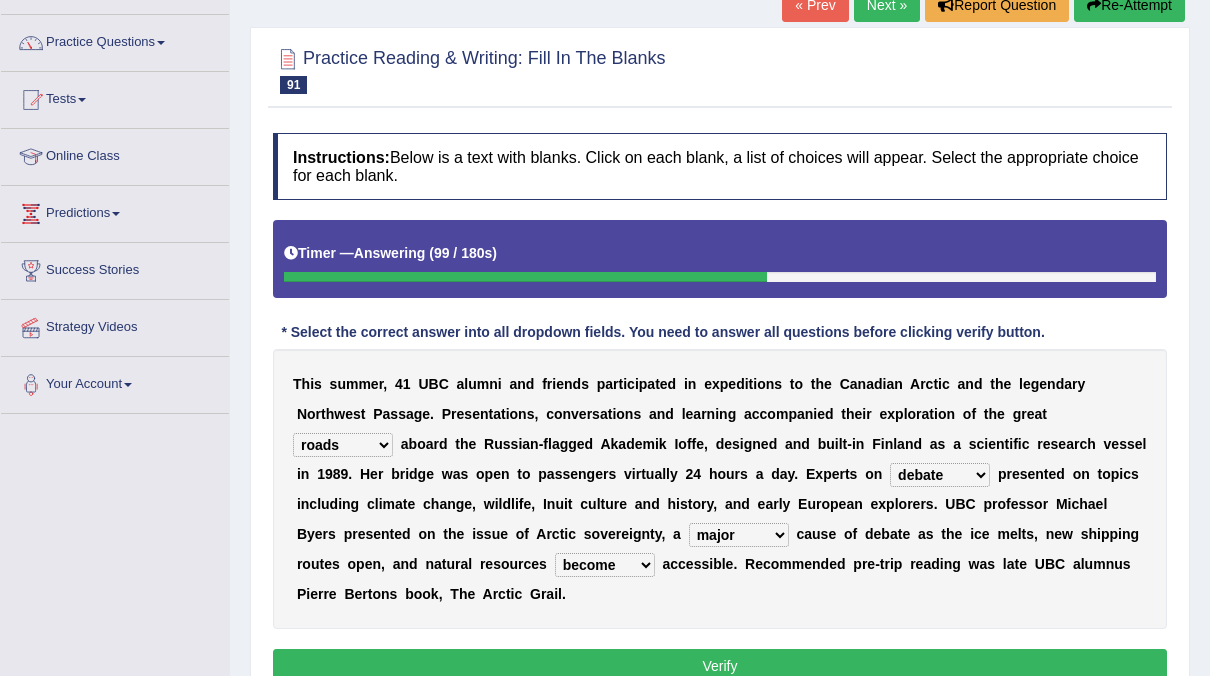 click on "Verify" at bounding box center [720, 666] 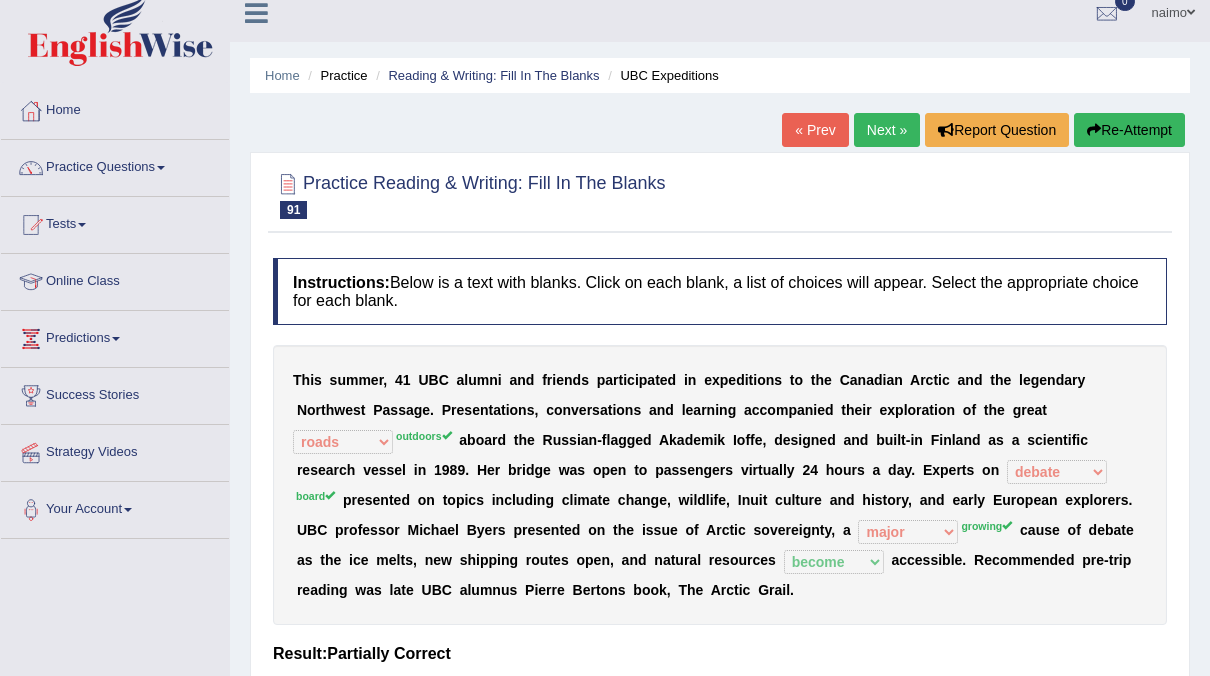 scroll, scrollTop: 15, scrollLeft: 0, axis: vertical 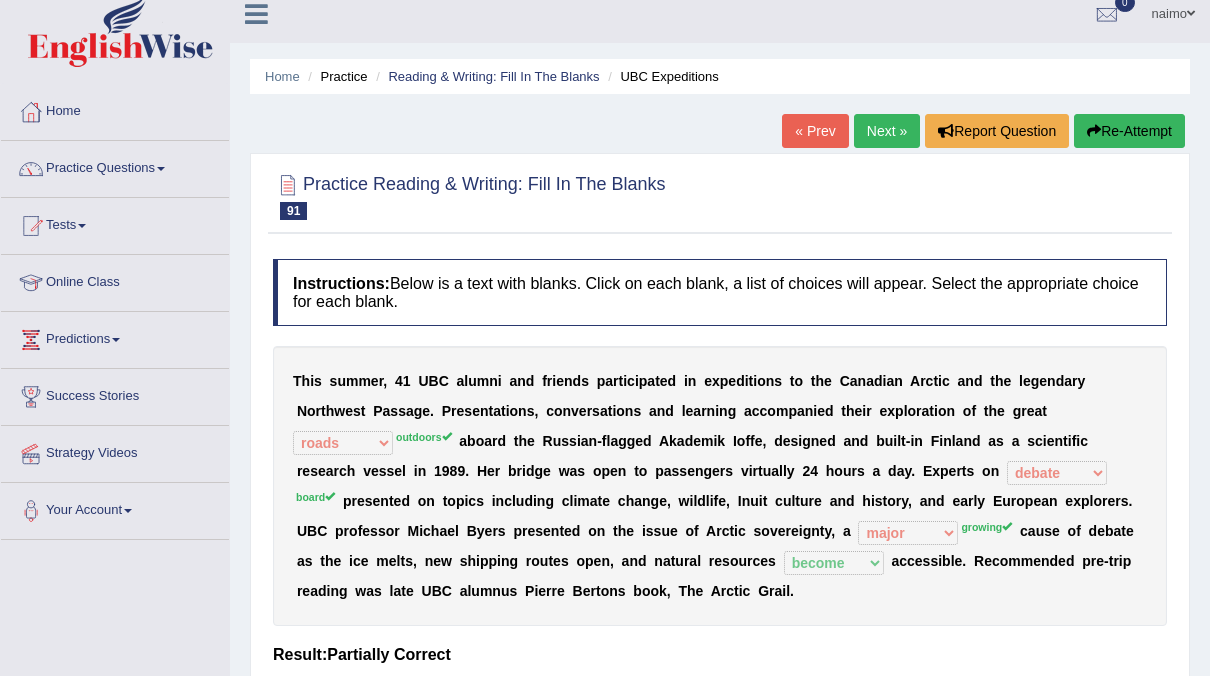 click on "Next »" at bounding box center (887, 131) 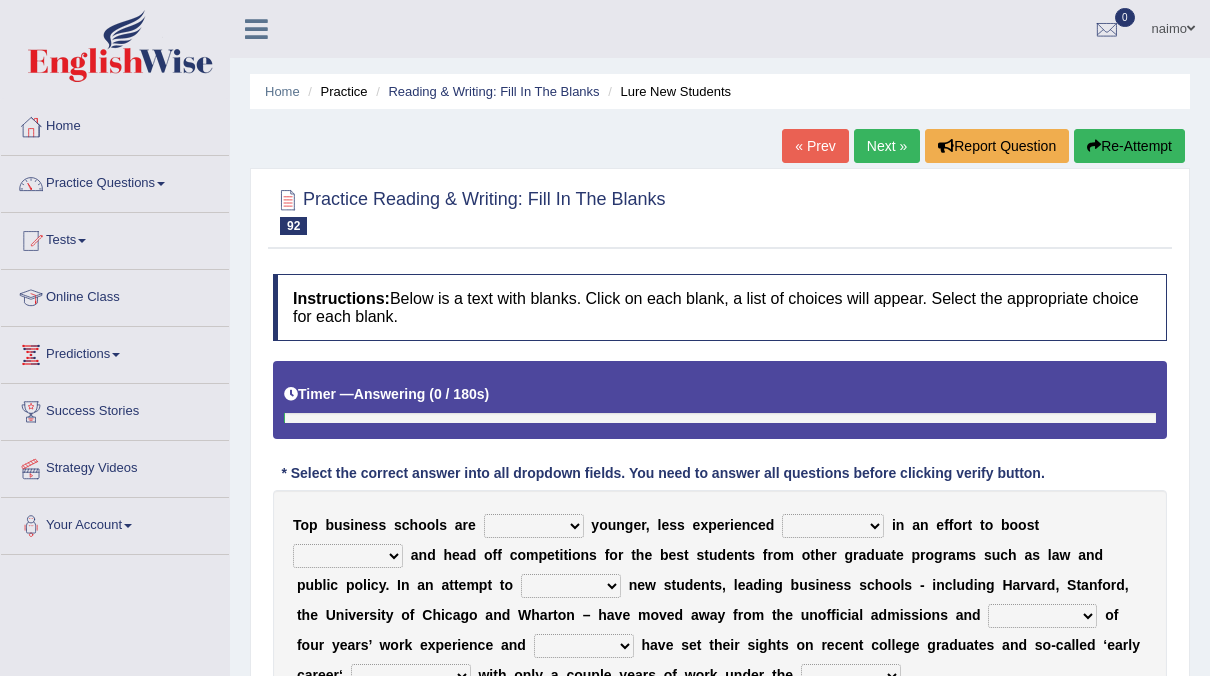 scroll, scrollTop: 0, scrollLeft: 0, axis: both 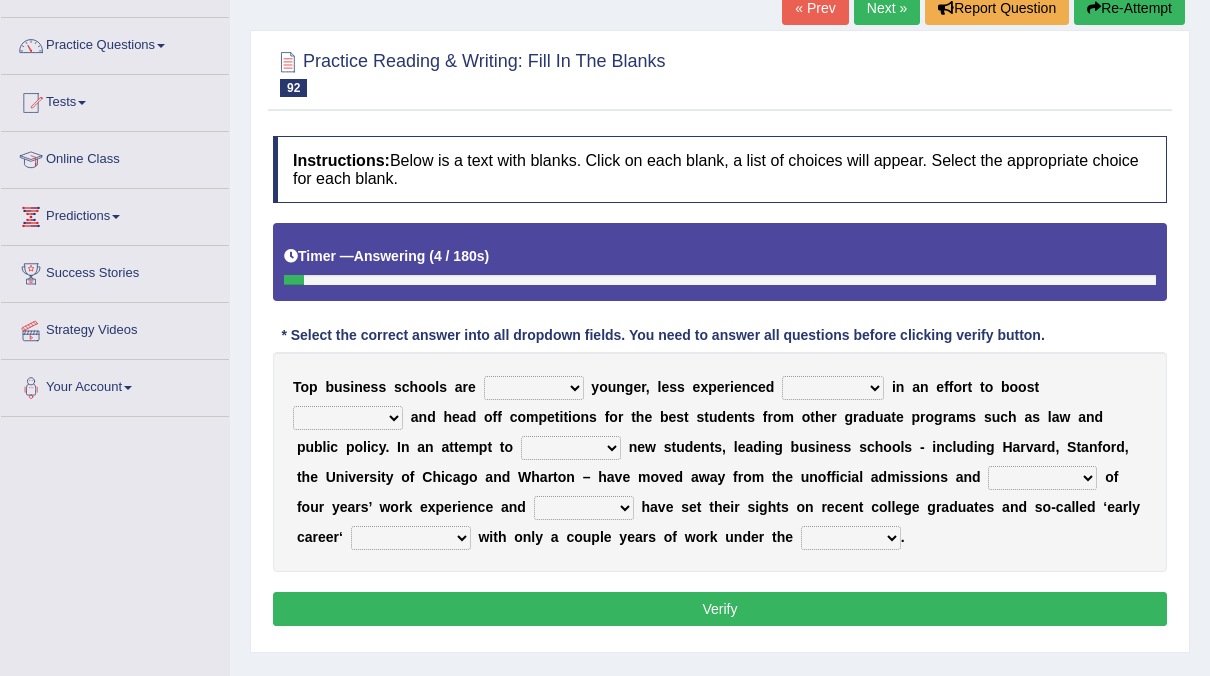 click on "bringing taking recruiting sending" at bounding box center (534, 388) 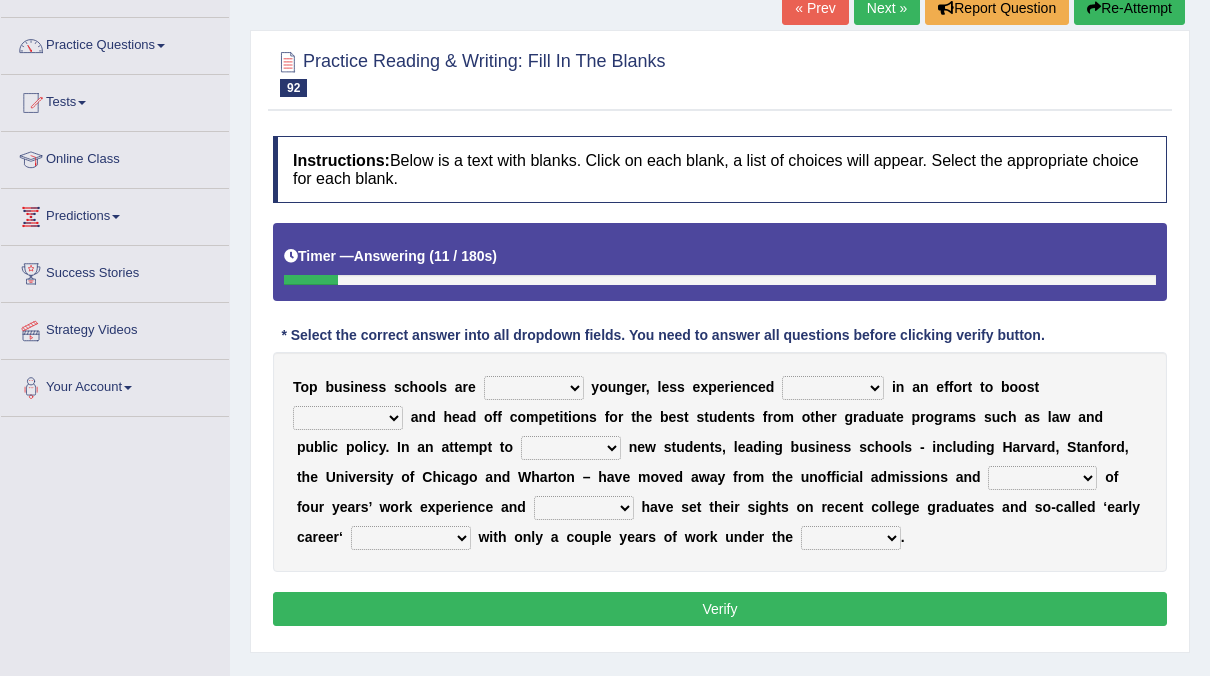 select on "taking" 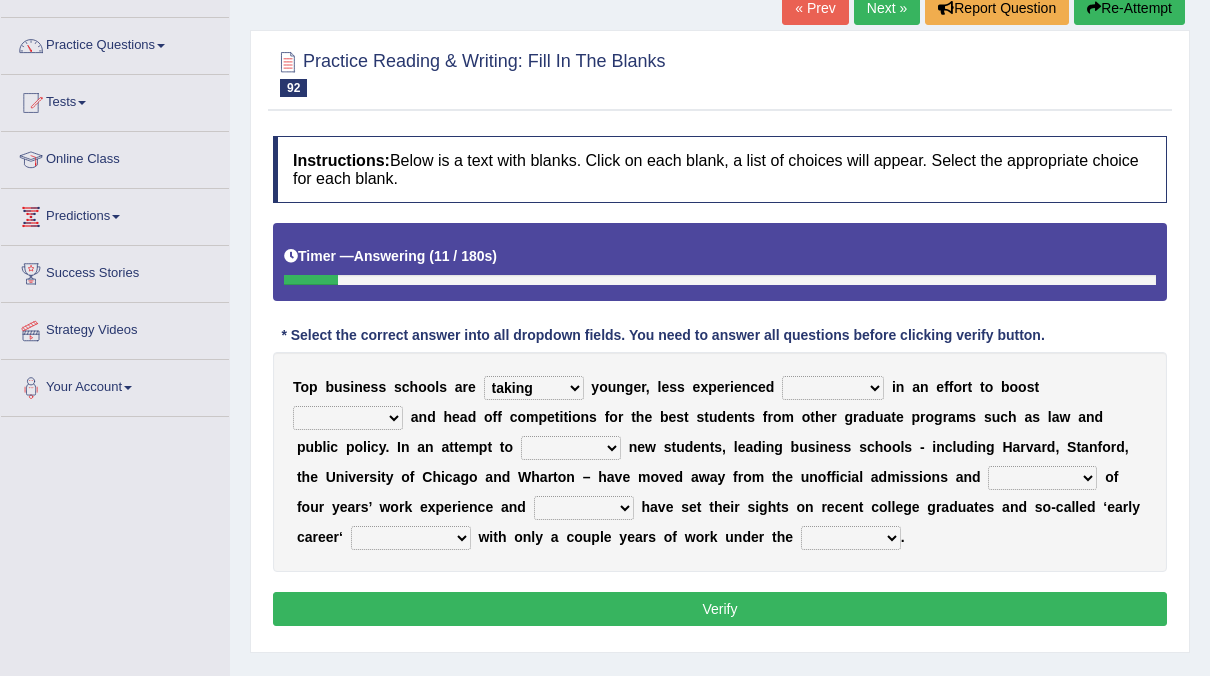 click on "bringing taking recruiting sending" at bounding box center [534, 388] 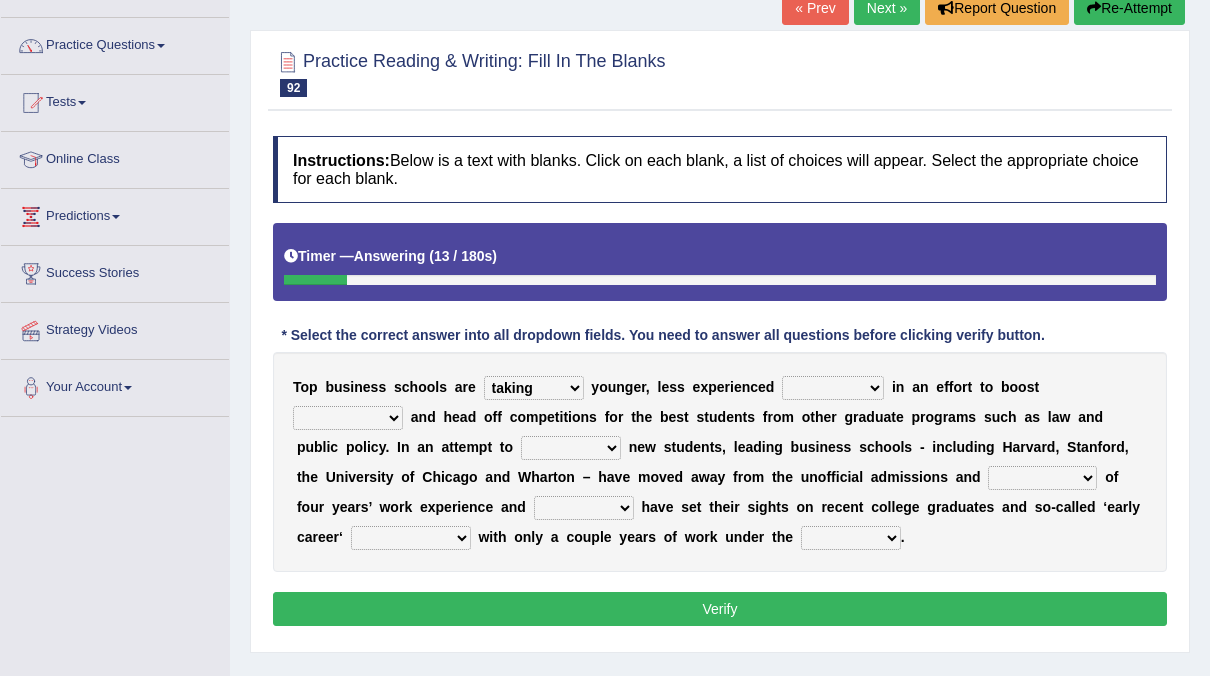 click on "children people kids candidates" at bounding box center [833, 388] 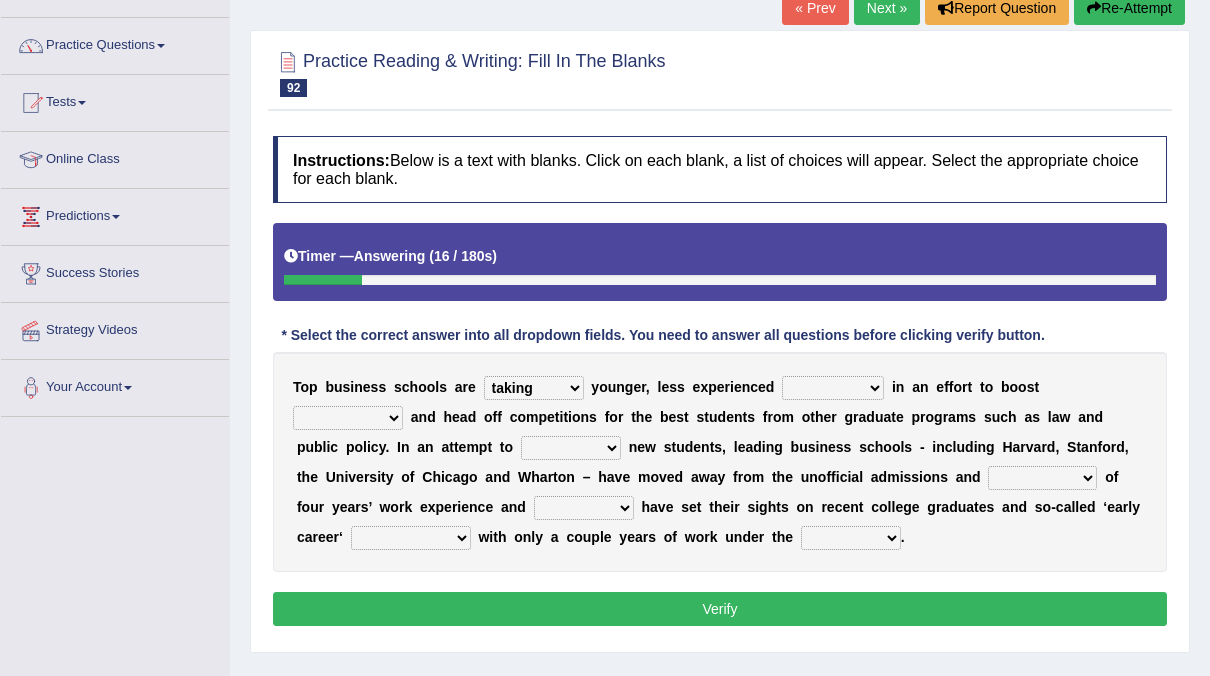 select on "people" 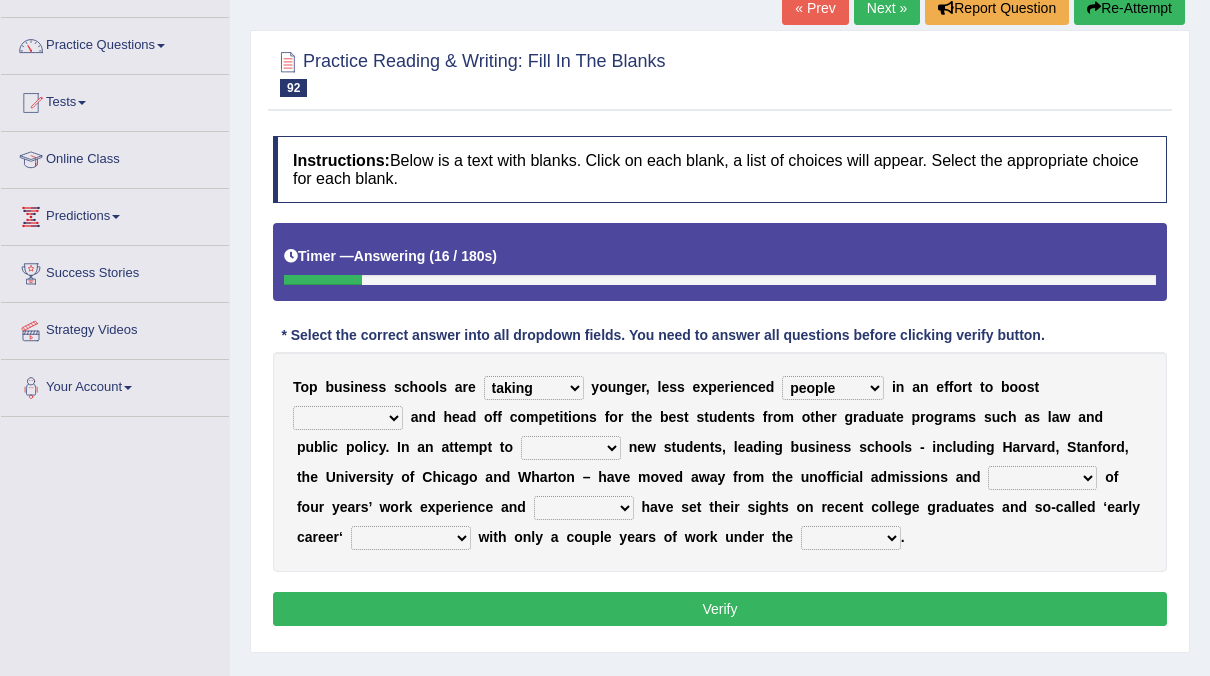 click on "children people kids candidates" at bounding box center [833, 388] 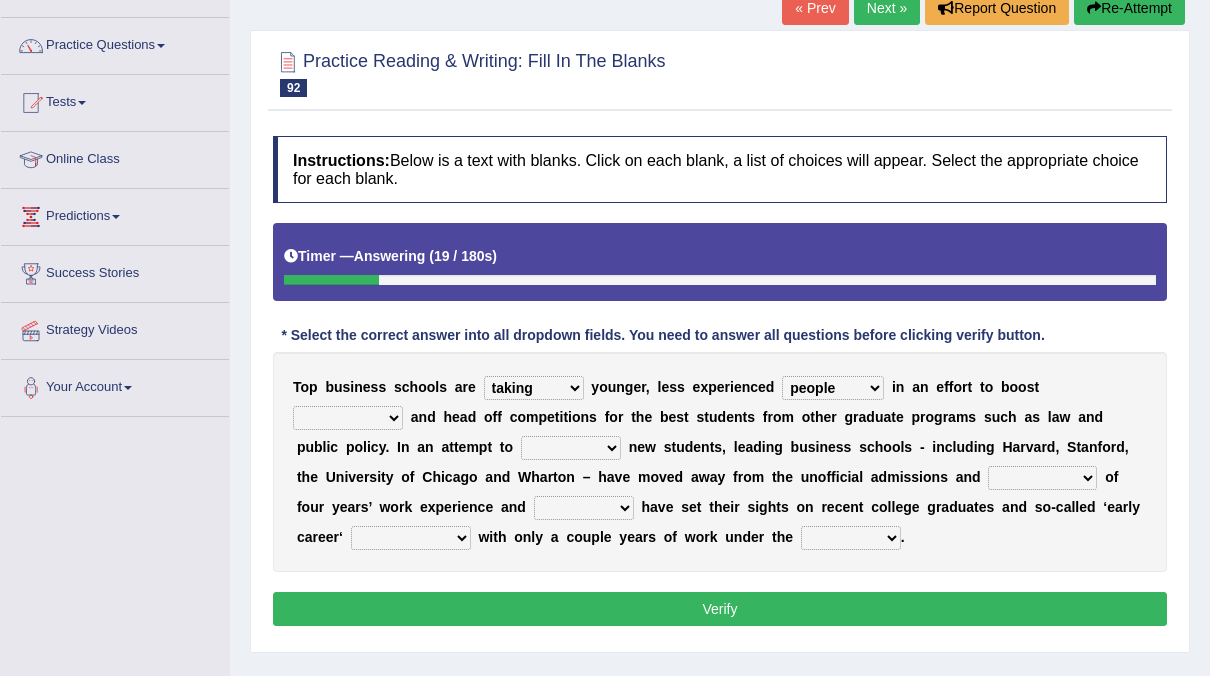 click on "applications structures people graduates" at bounding box center [348, 418] 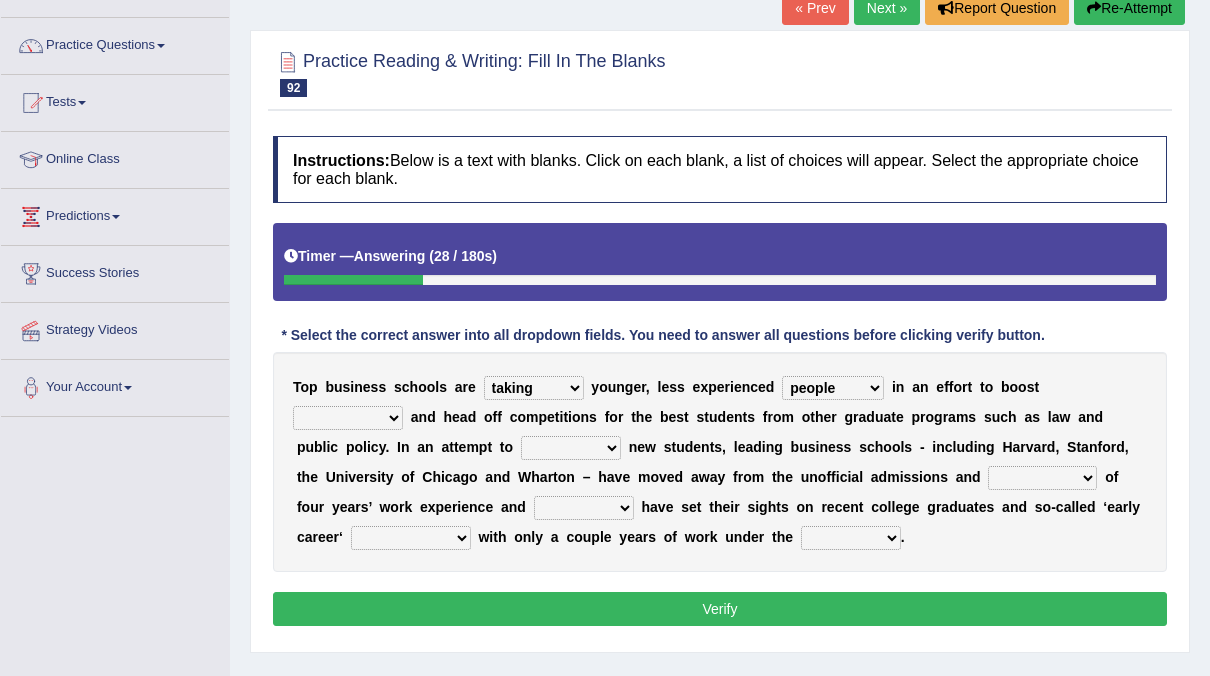 select on "structures" 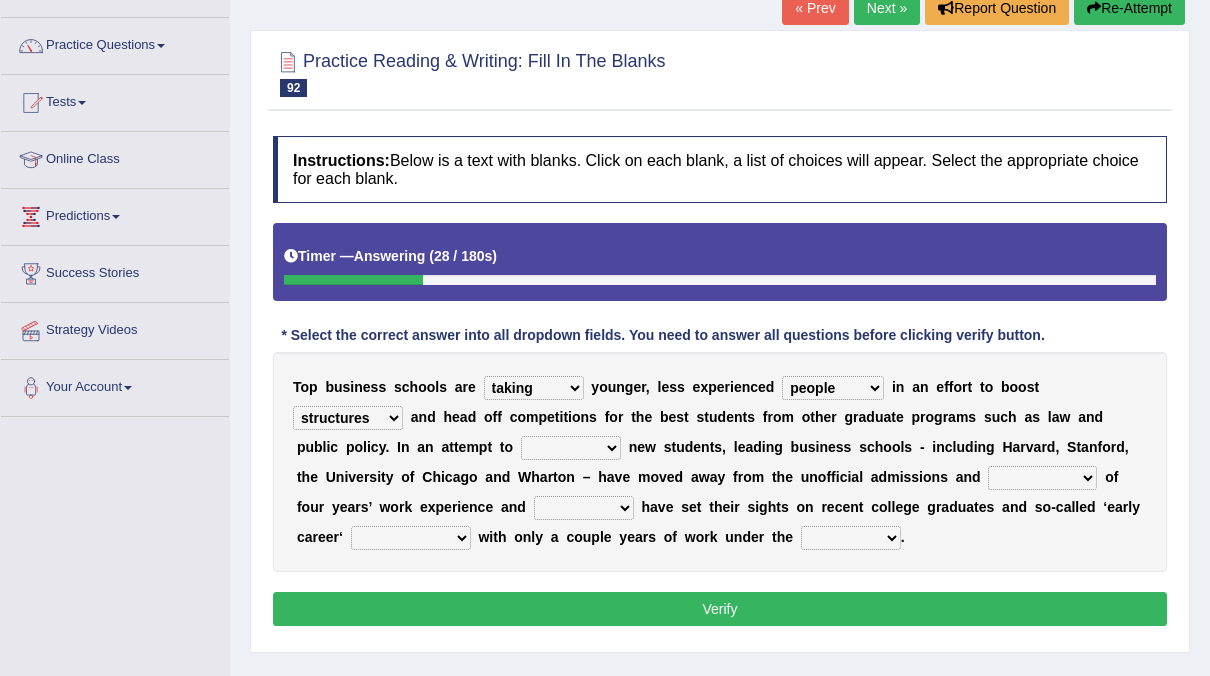 click on "applications structures people graduates" at bounding box center [348, 418] 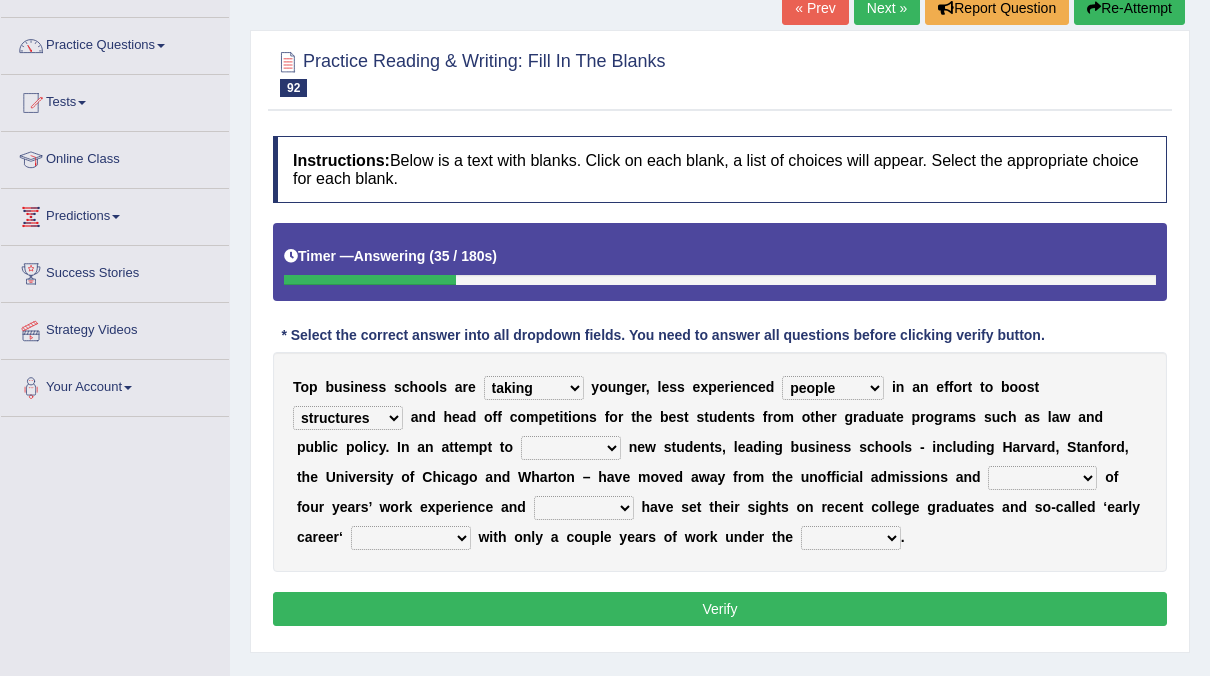 click on "secure lure stop start" at bounding box center (571, 448) 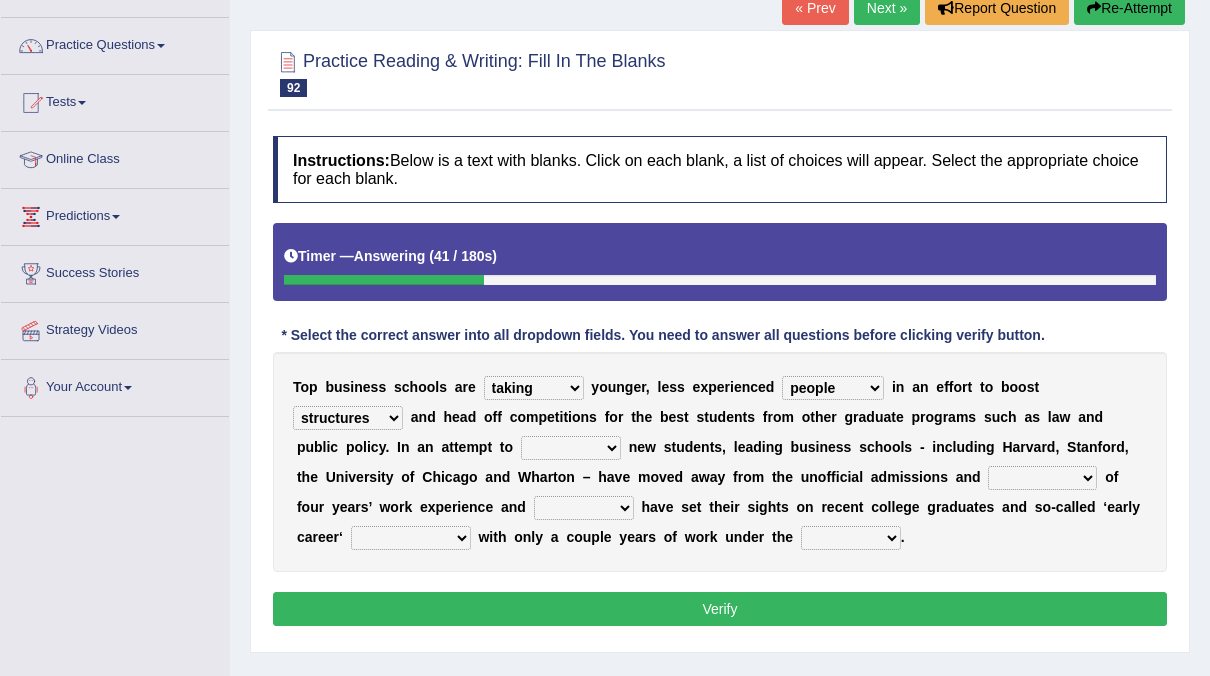 select on "lure" 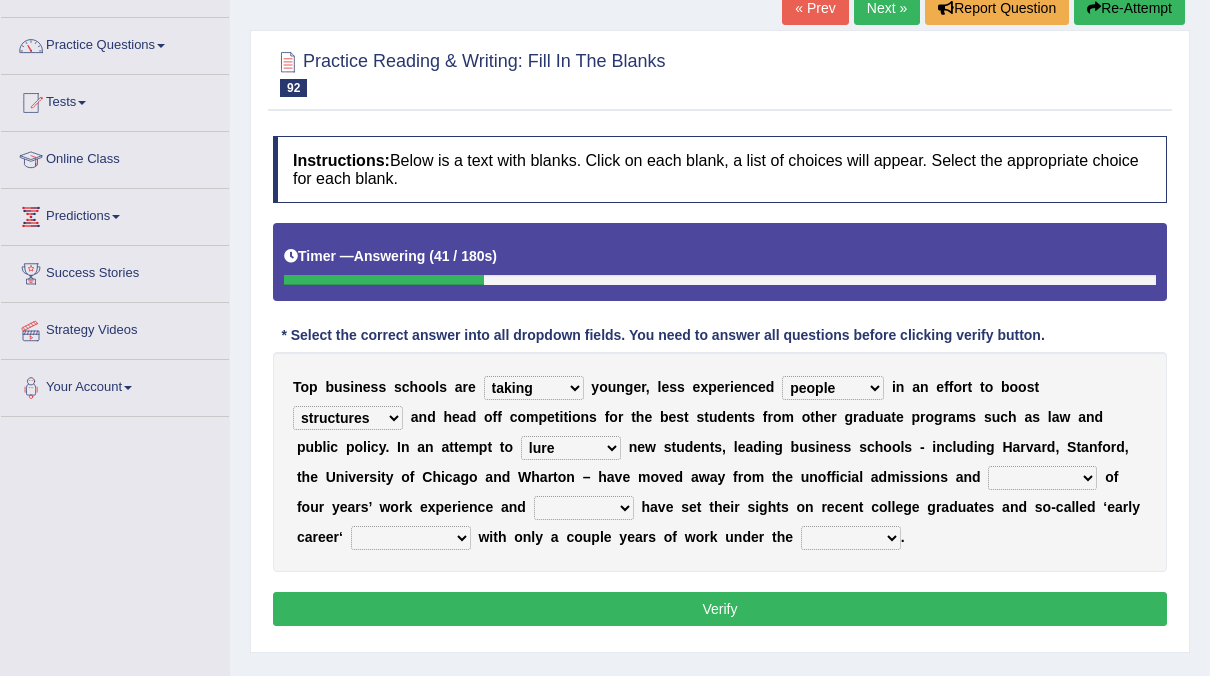 click on "secure lure stop start" at bounding box center [571, 448] 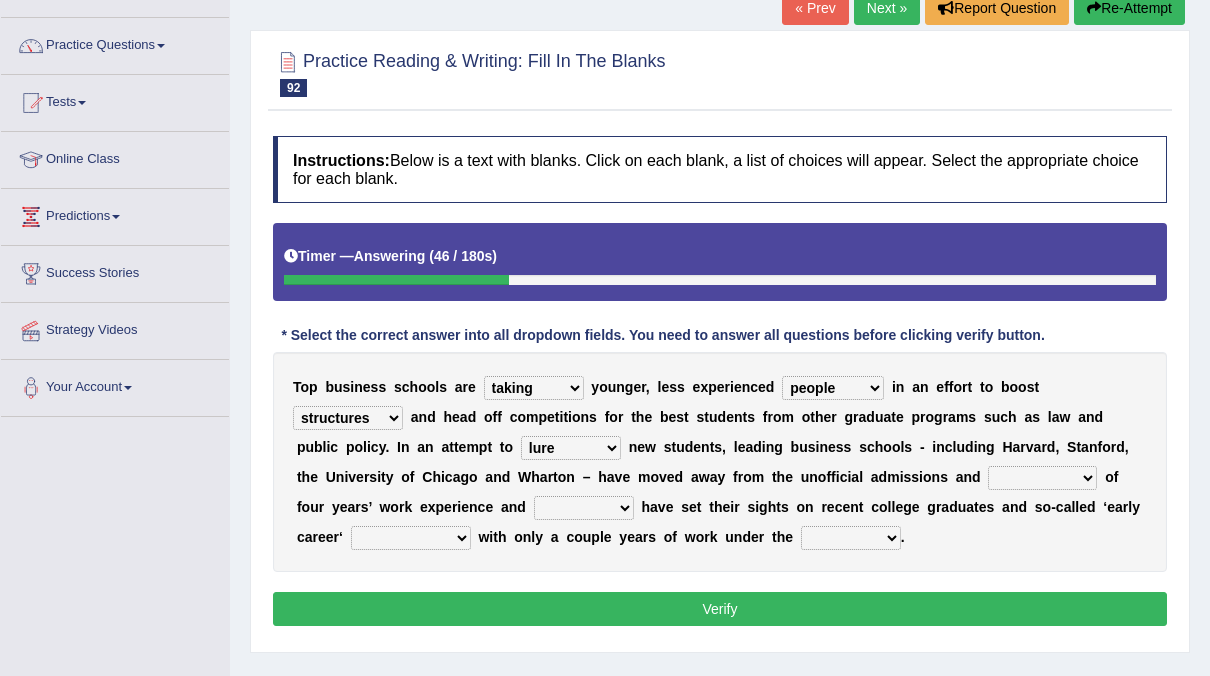 click on "explain request prerequisite stayed" at bounding box center [1042, 478] 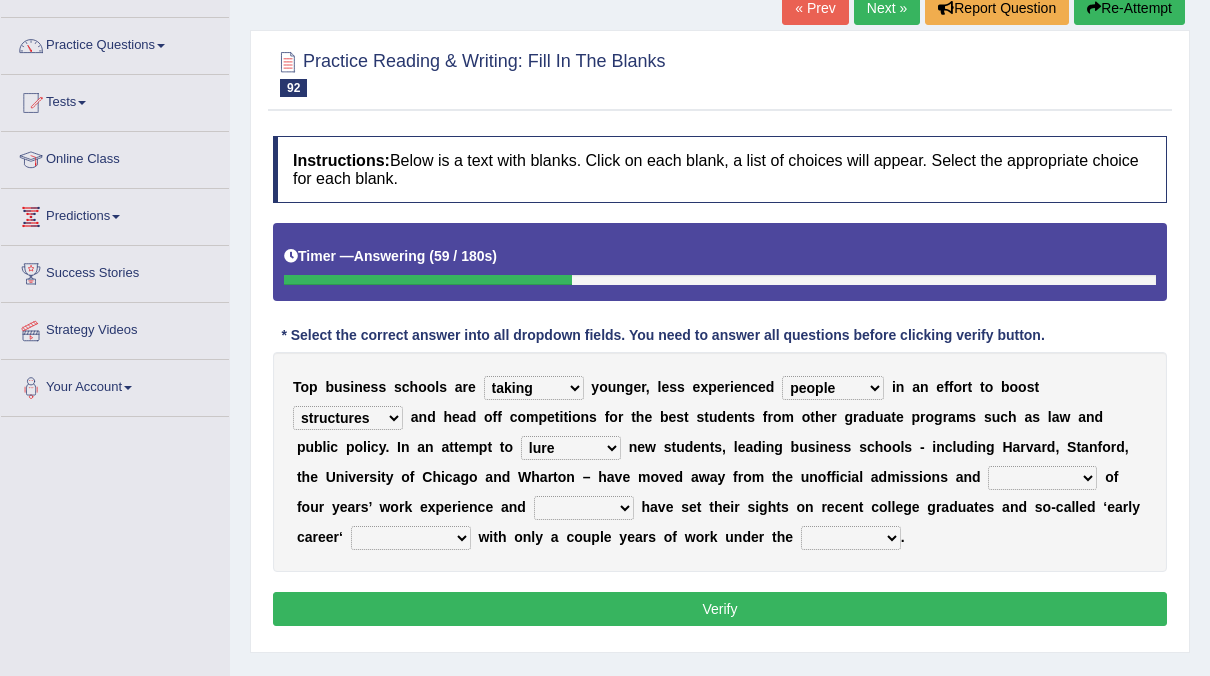select on "request" 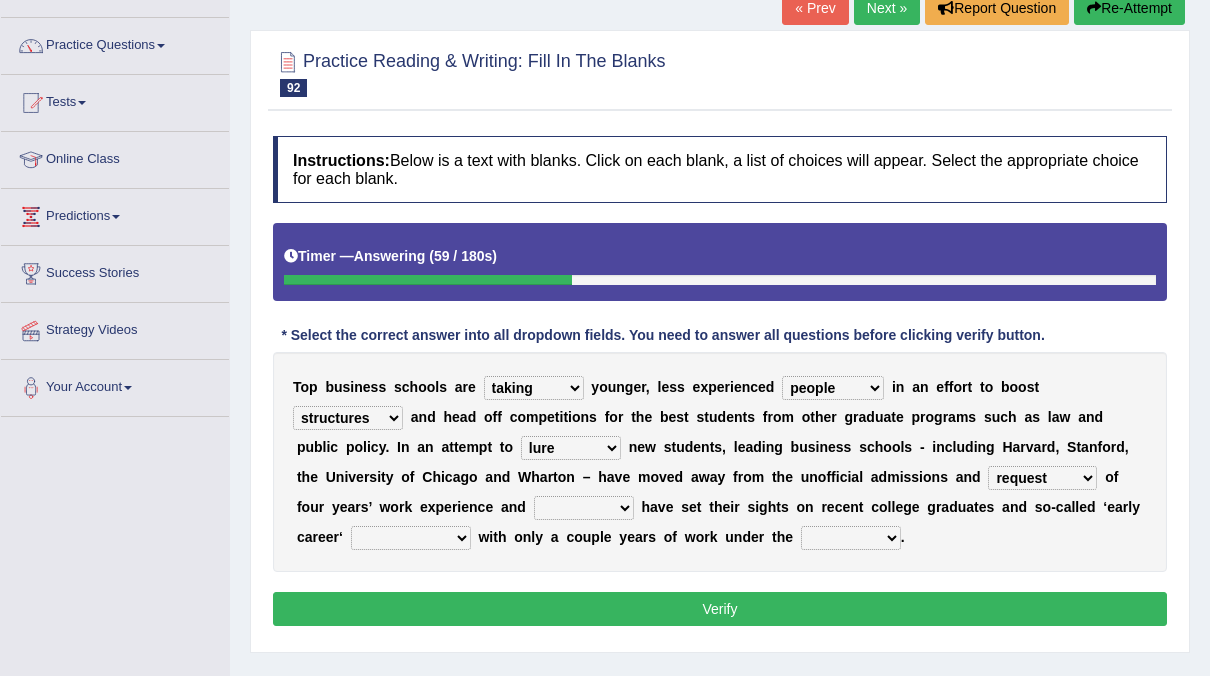click on "explain request prerequisite stayed" at bounding box center (1042, 478) 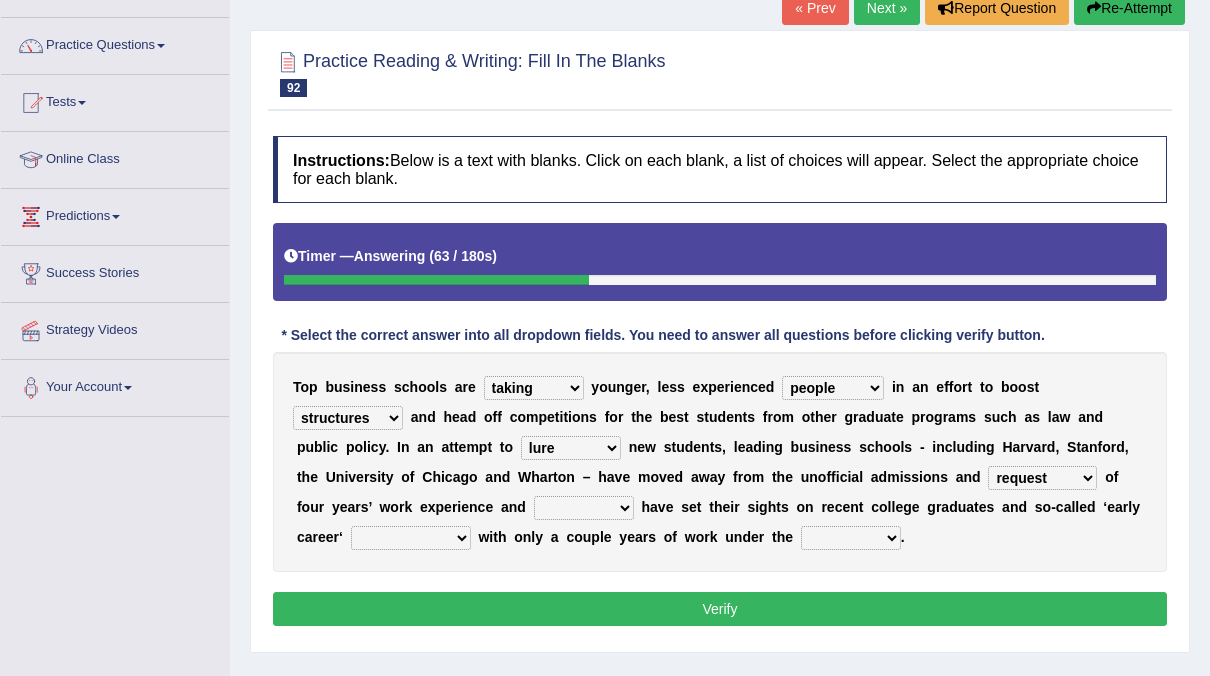 click on "indulge inject stuck instead" at bounding box center (584, 508) 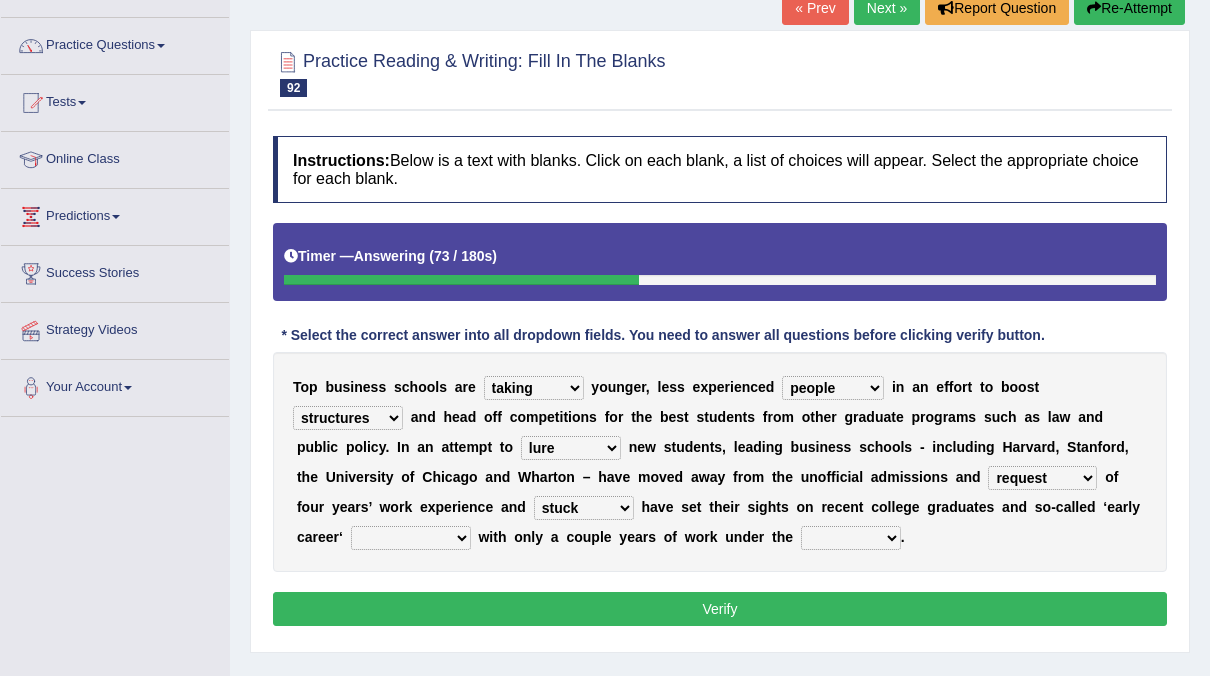 click on "indulge inject stuck instead" at bounding box center [584, 508] 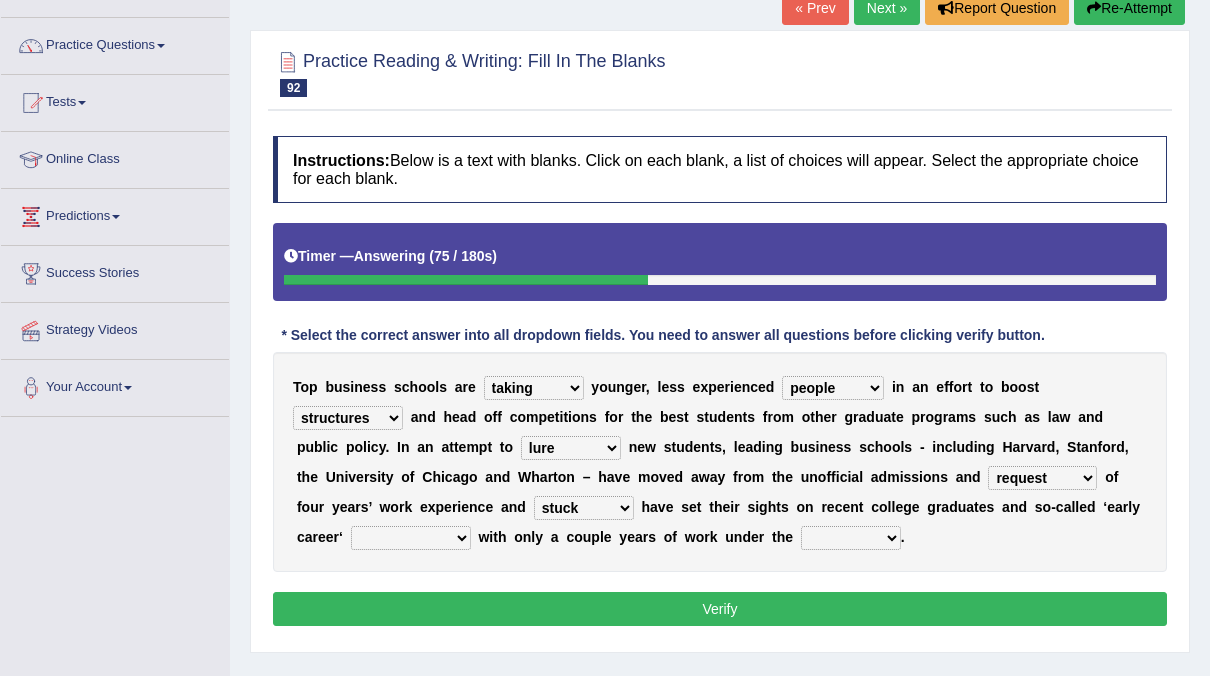 click on "indulge inject stuck instead" at bounding box center (584, 508) 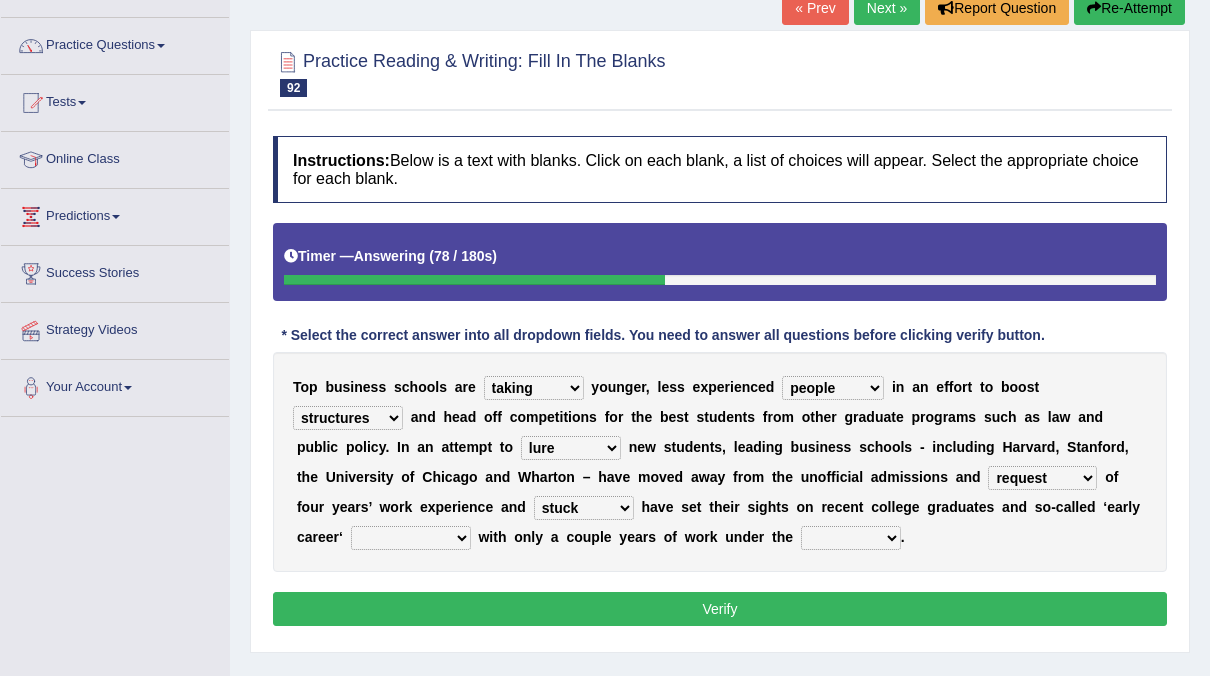 select on "indulge" 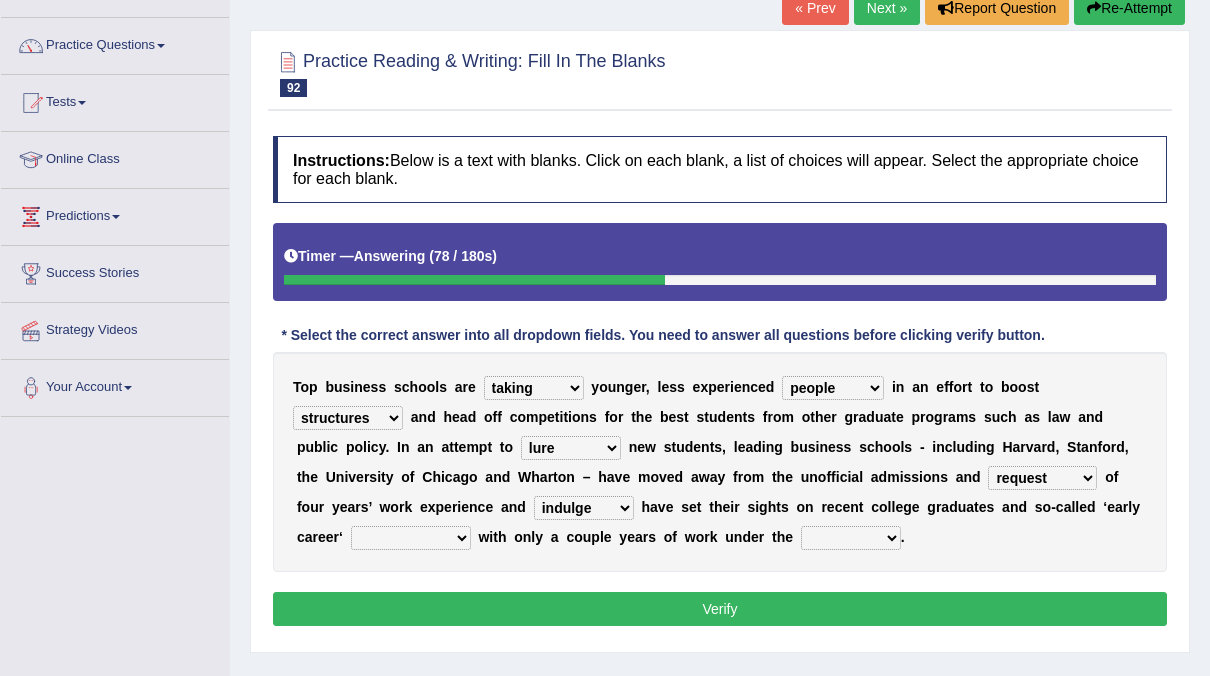 click on "indulge inject stuck instead" at bounding box center (584, 508) 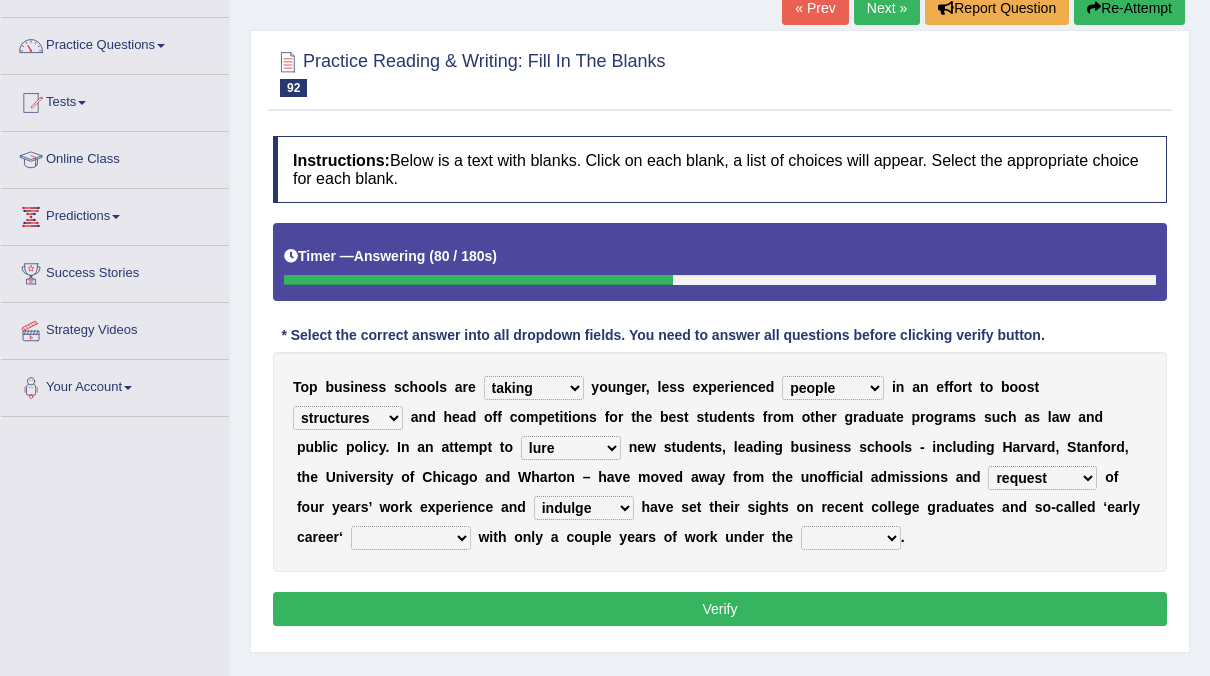 click on "persons professionals people prospects" at bounding box center [411, 538] 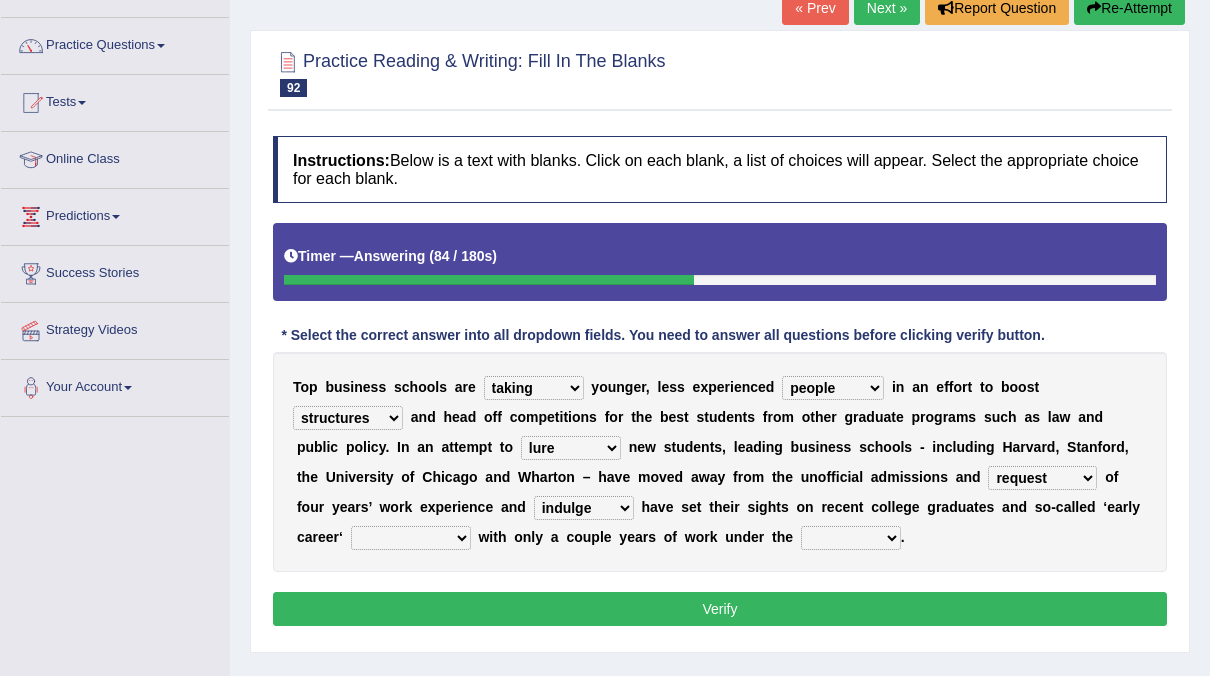 click on "persons professionals people prospects" at bounding box center (411, 538) 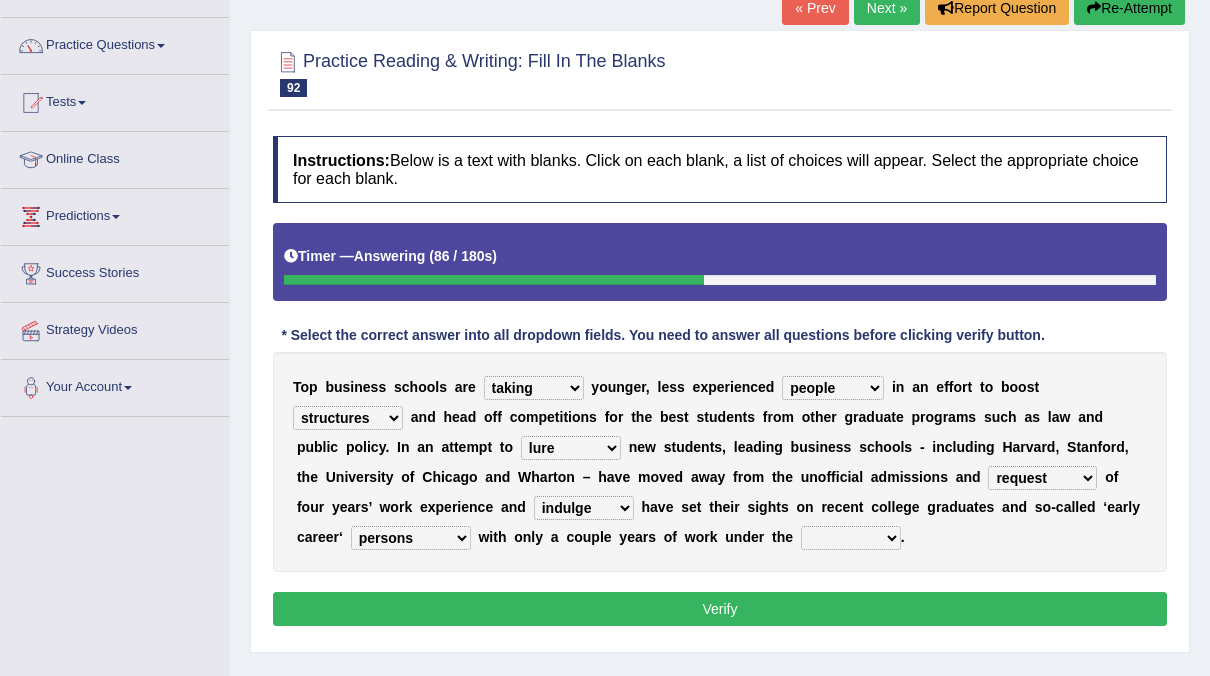 click on "persons professionals people prospects" at bounding box center (411, 538) 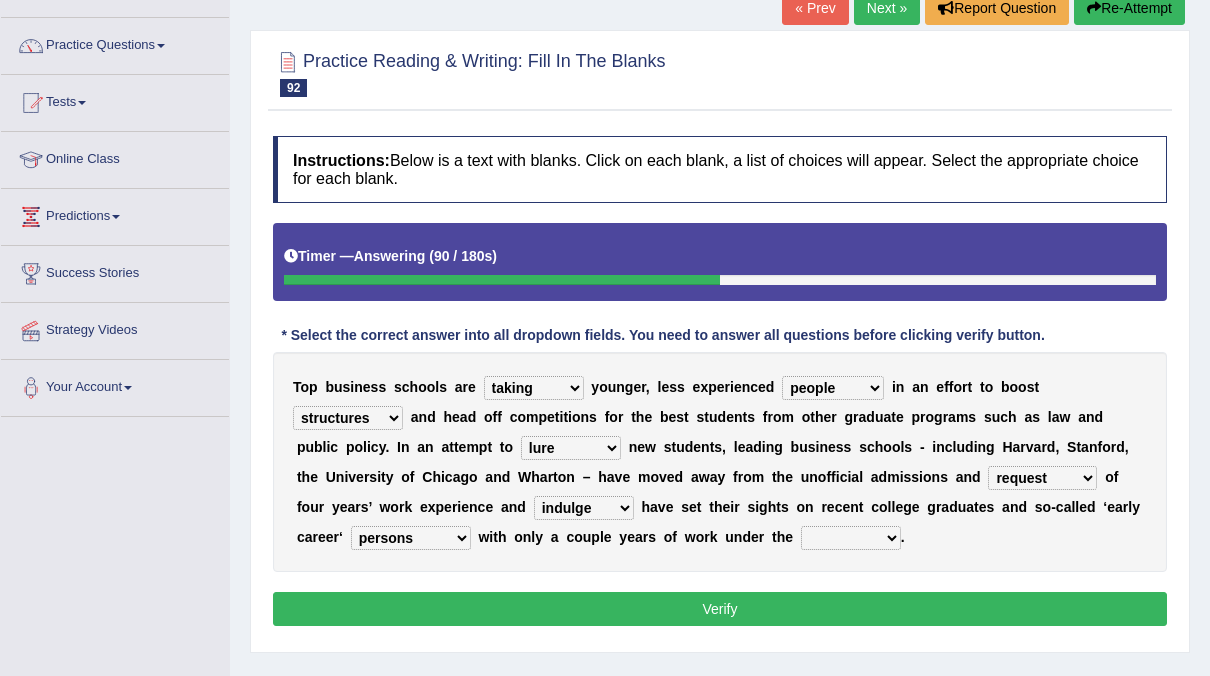select on "professionals" 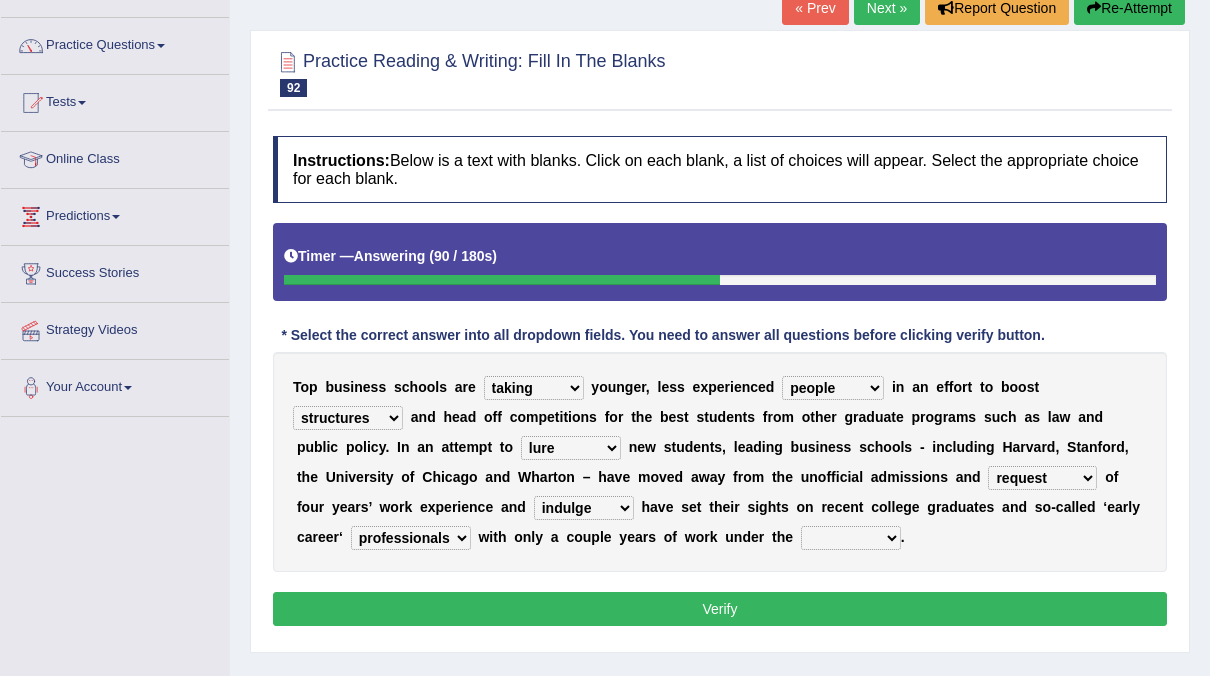 click on "persons professionals people prospects" at bounding box center (411, 538) 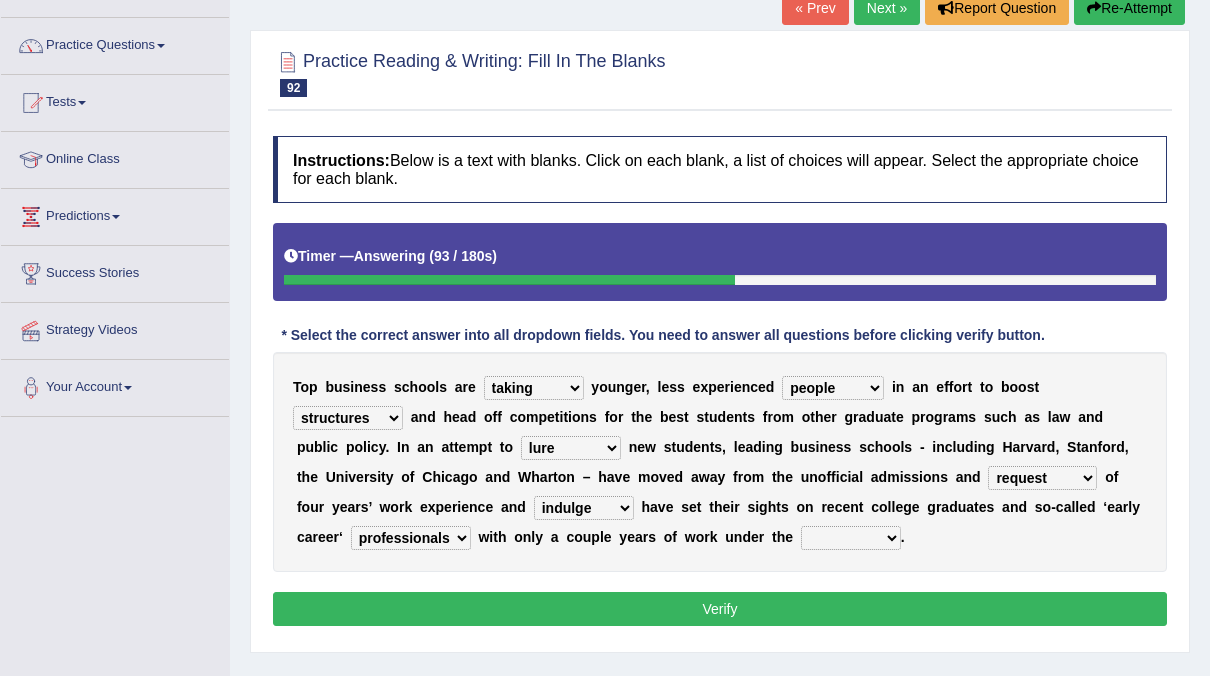 click on "seat bent belt set" at bounding box center [851, 538] 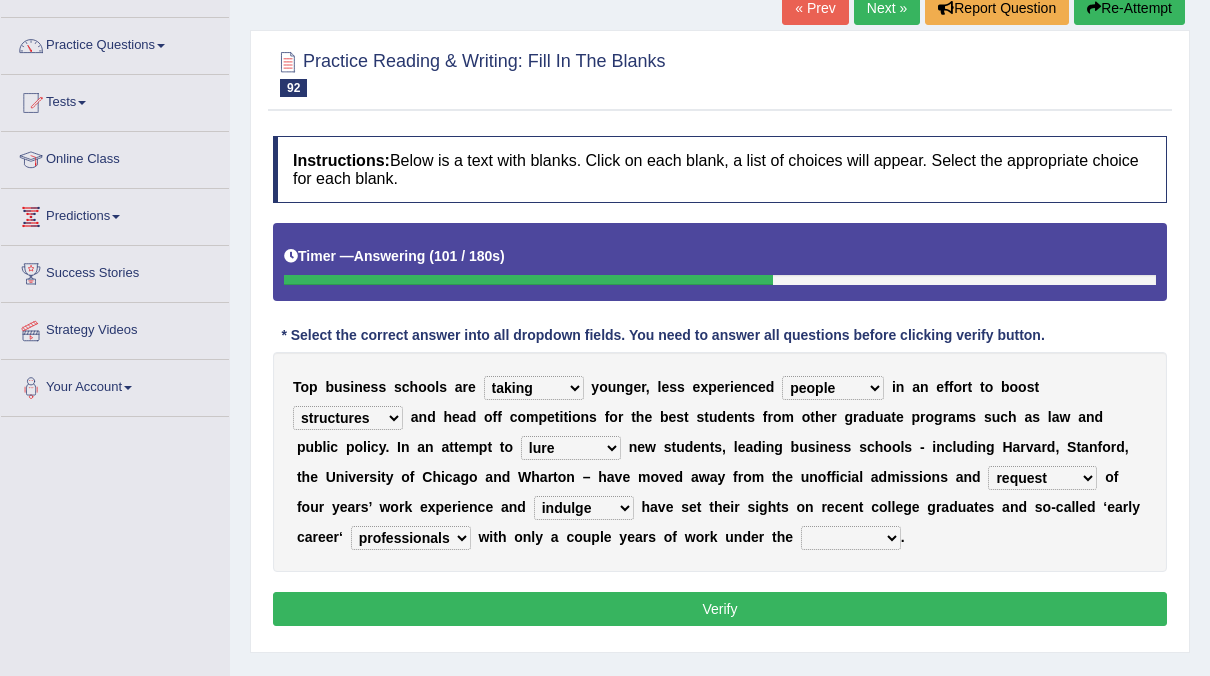 select on "bent" 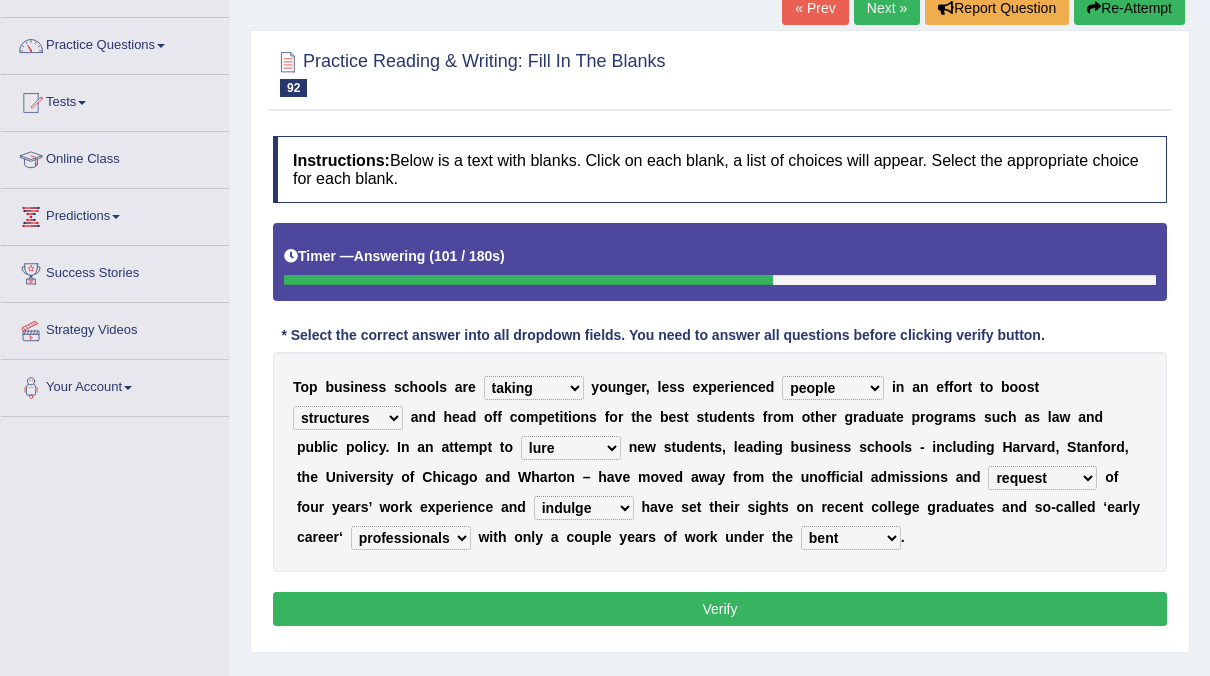 click on "seat bent belt set" at bounding box center [851, 538] 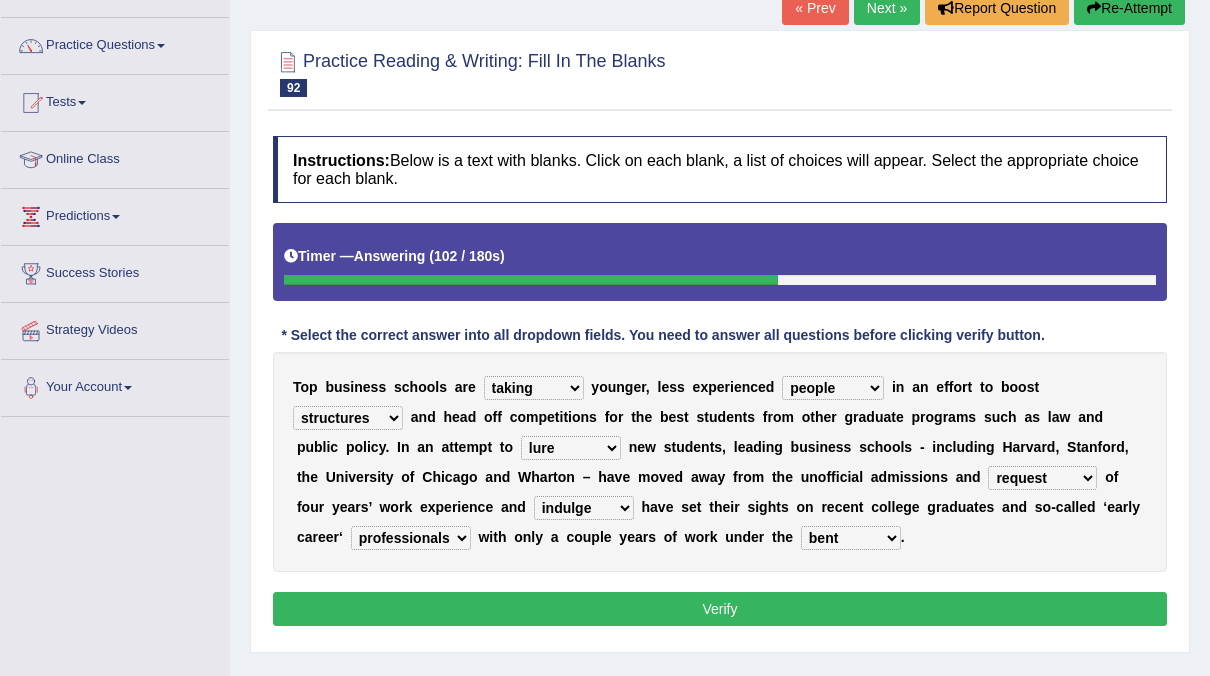 click on "Verify" at bounding box center [720, 609] 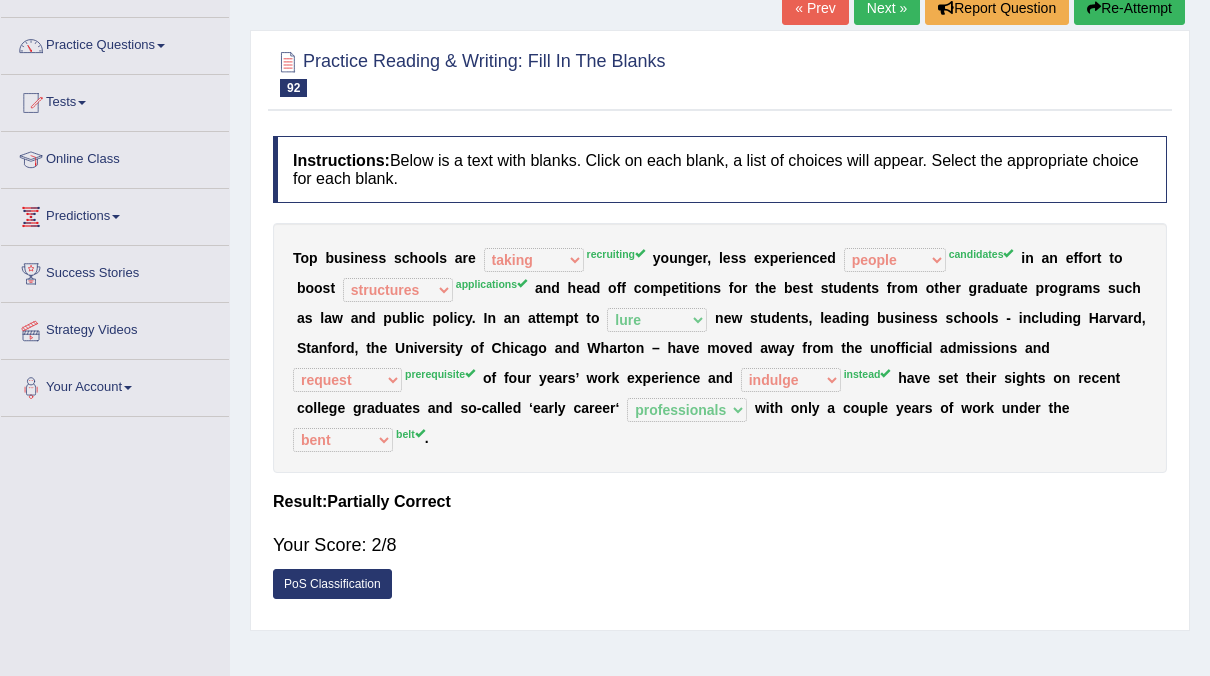scroll, scrollTop: 0, scrollLeft: 0, axis: both 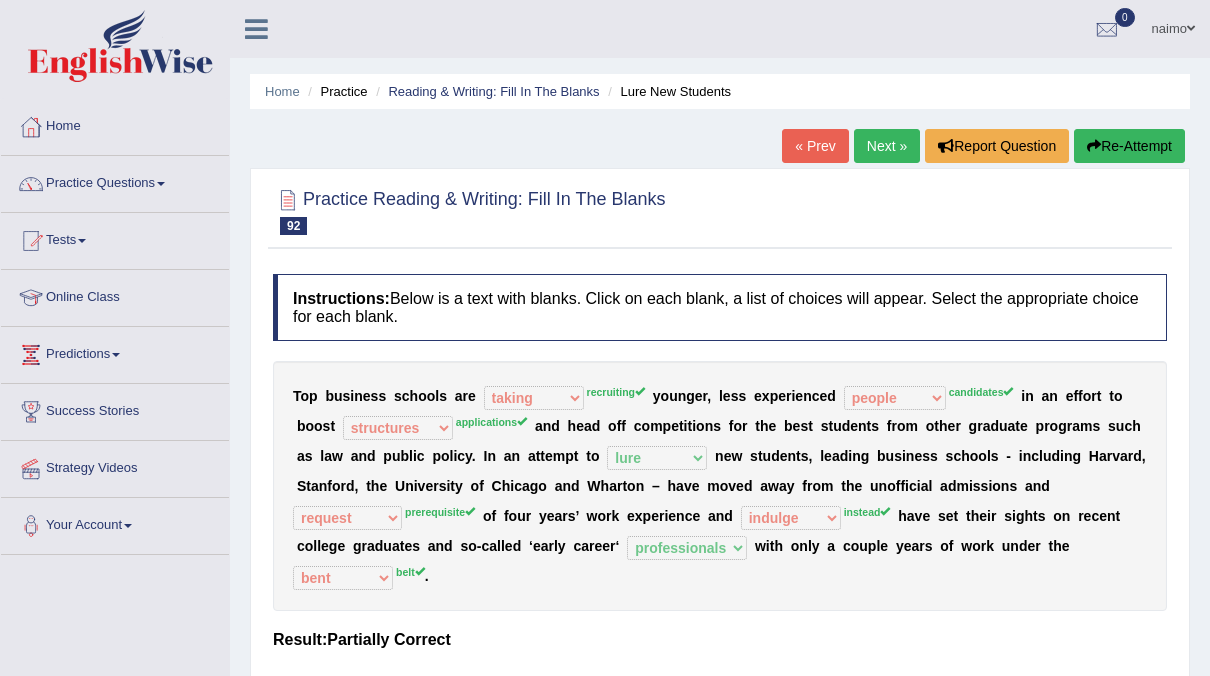 click on "Next »" at bounding box center (887, 146) 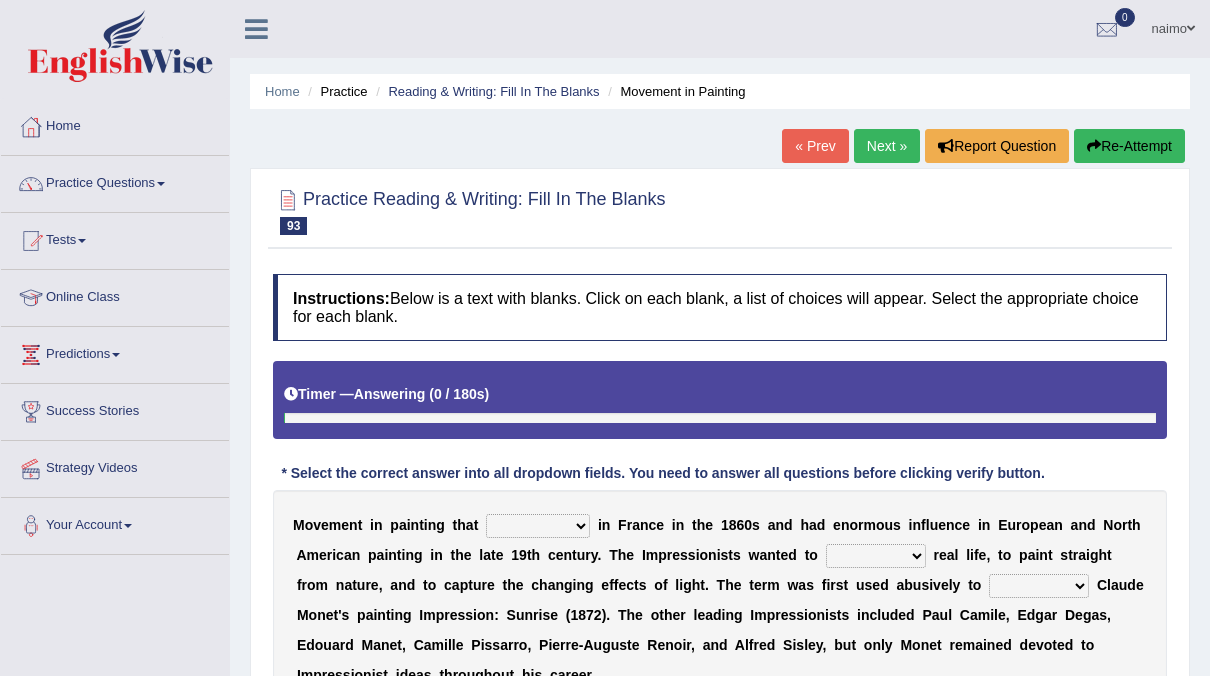 scroll, scrollTop: 0, scrollLeft: 0, axis: both 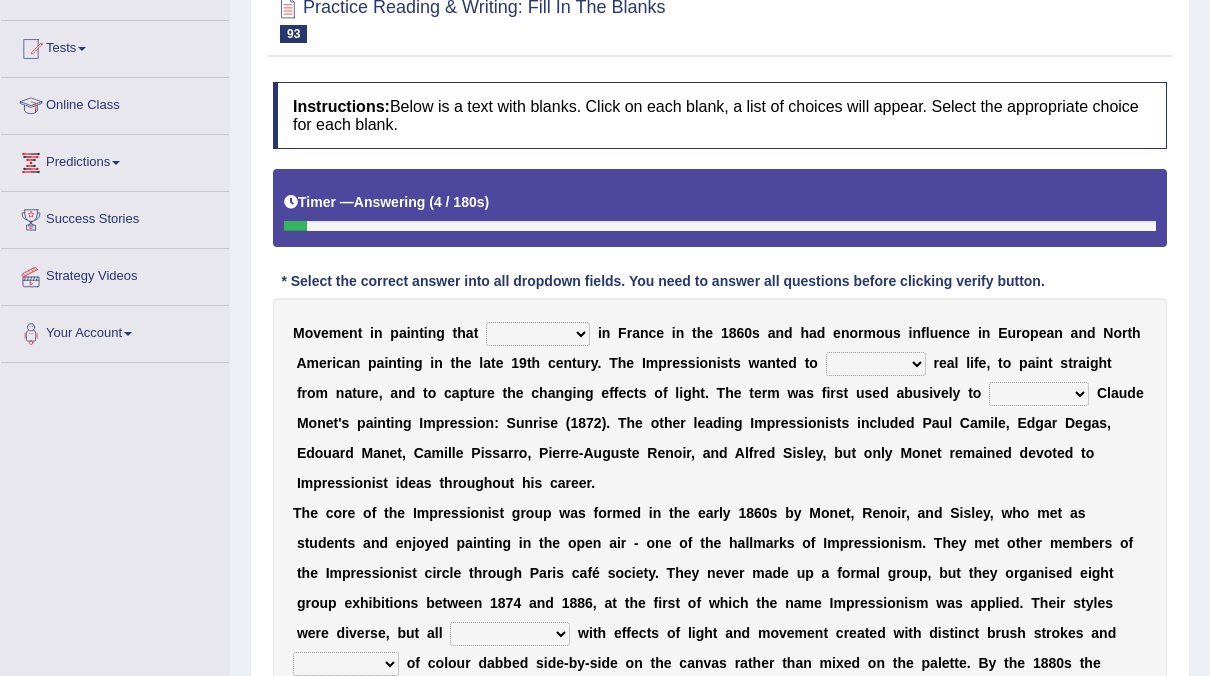 click on "originated started aggregated validated" at bounding box center (538, 334) 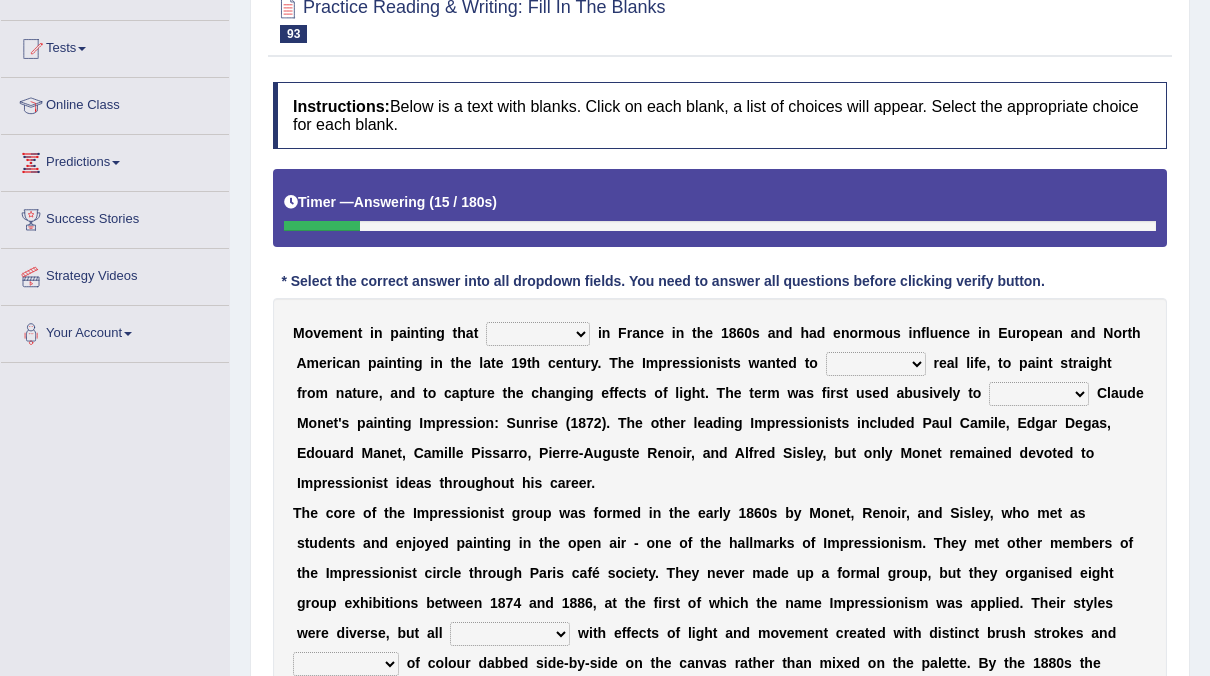 select on "originated" 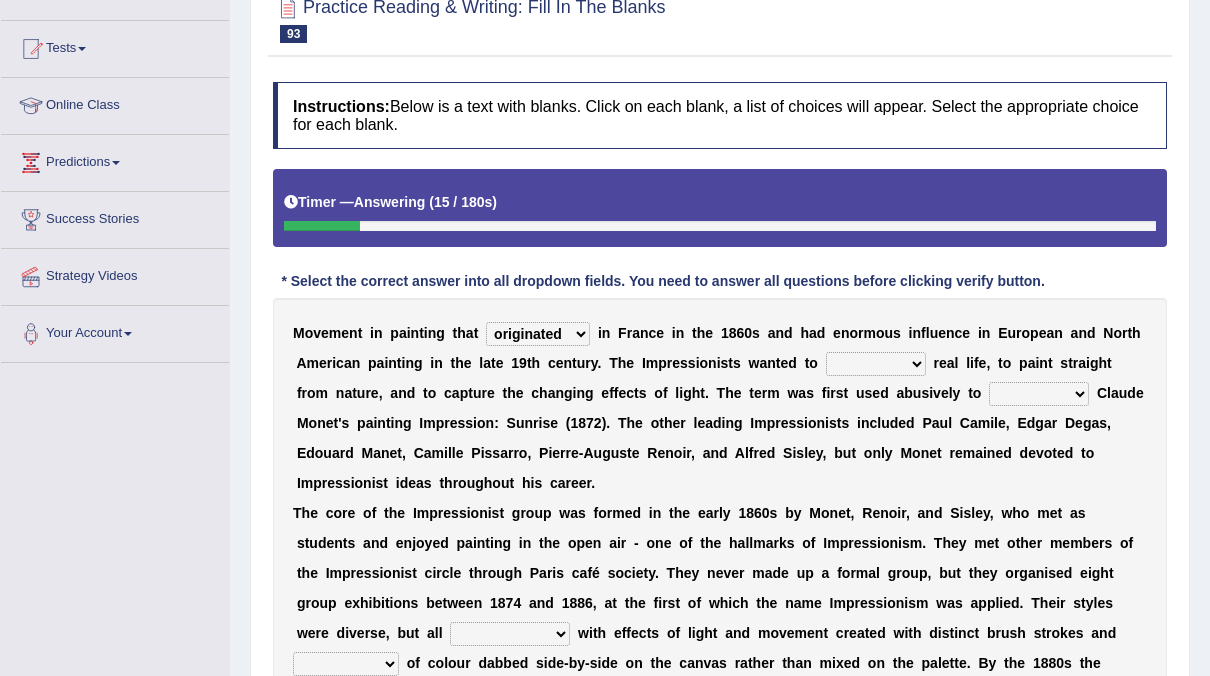 click on "originated started aggregated validated" at bounding box center (538, 334) 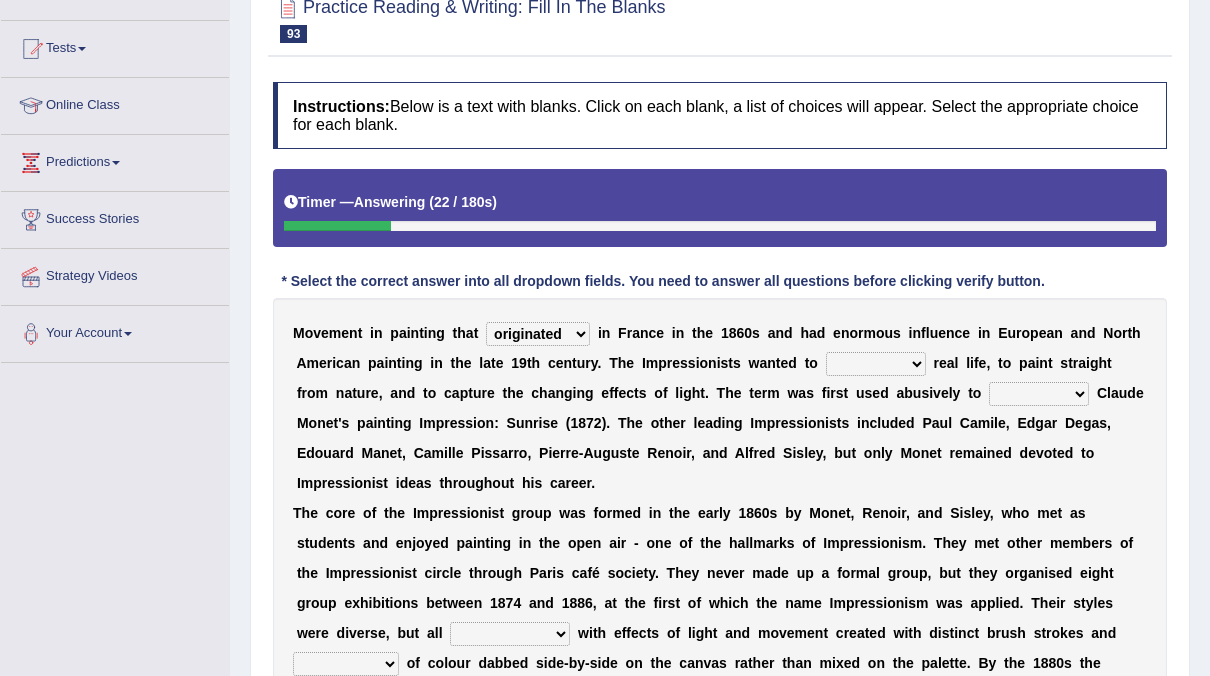 click on "suggests refers depict gear" at bounding box center (876, 364) 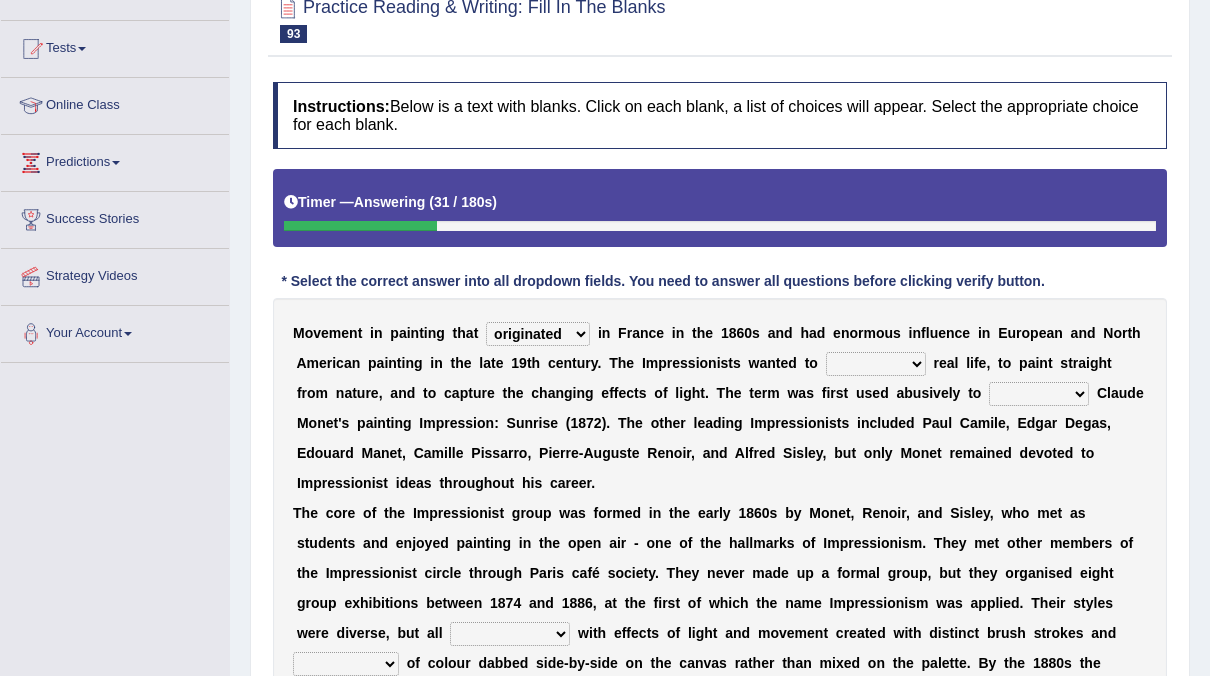 select on "refers" 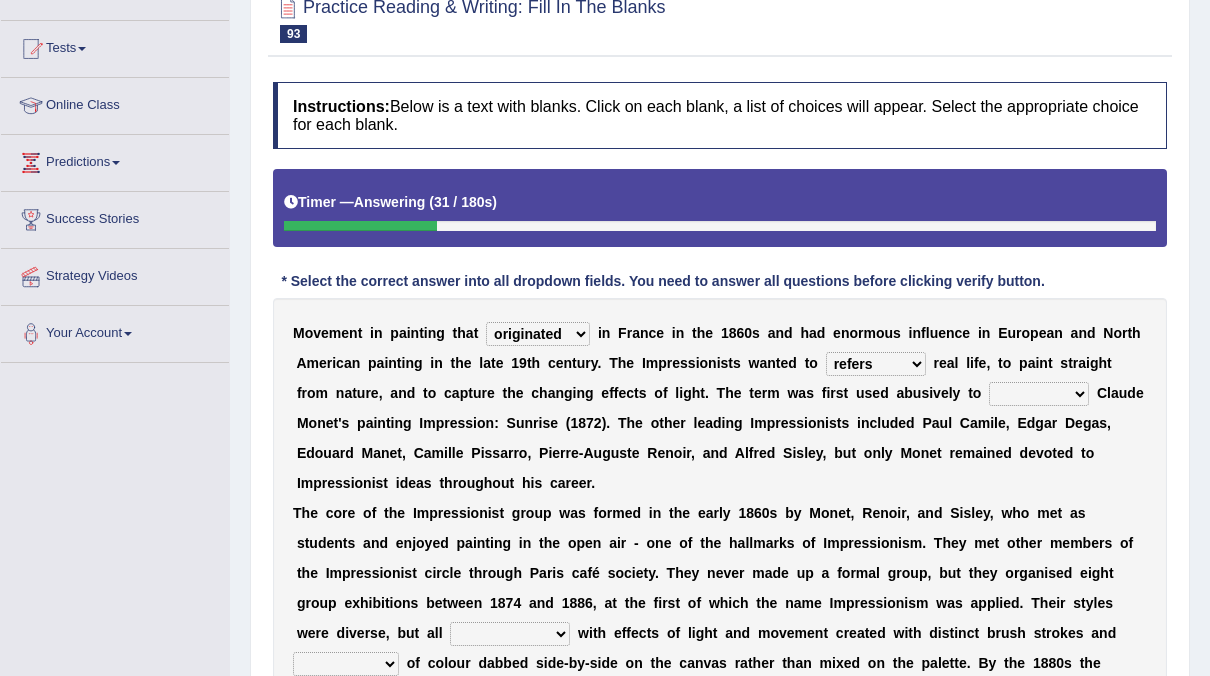 click on "suggests refers depict gear" at bounding box center (876, 364) 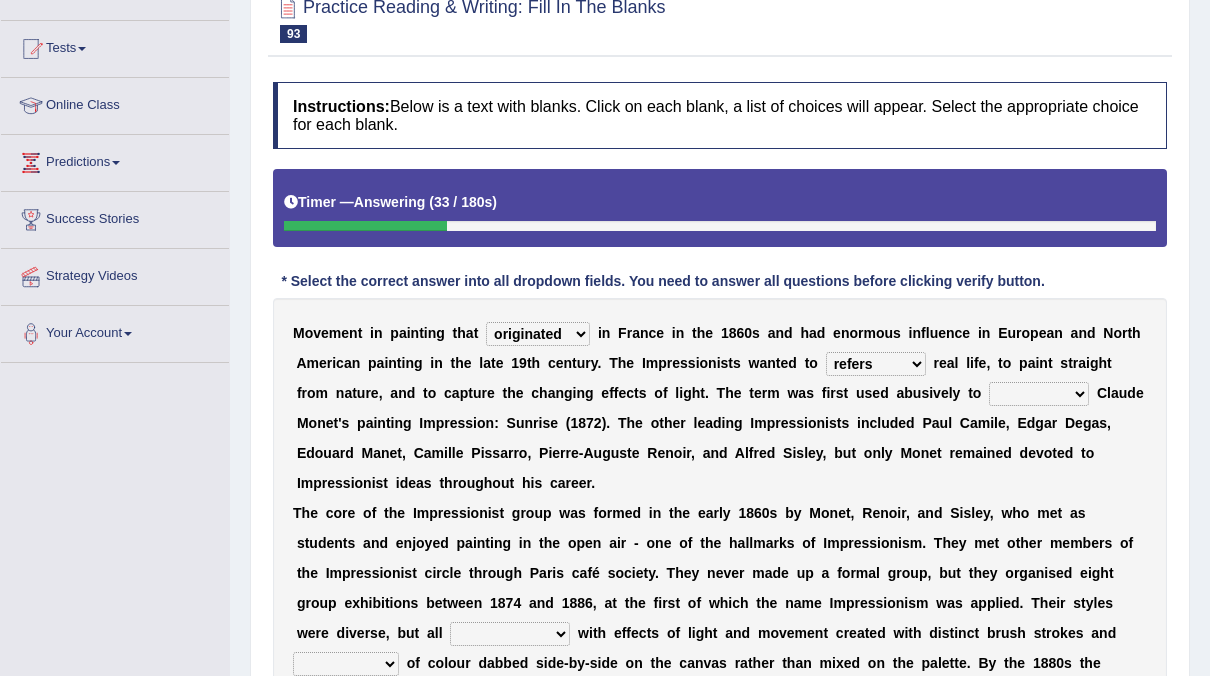click on "tell say influence describe" at bounding box center [1039, 394] 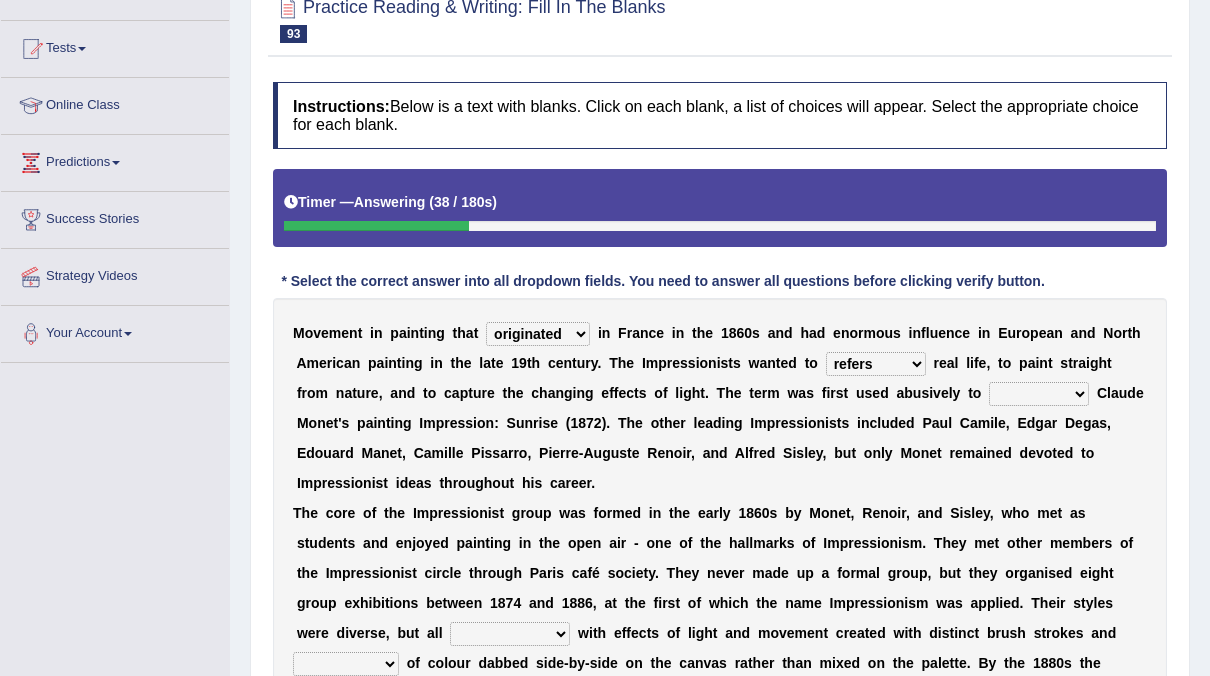 select on "influence" 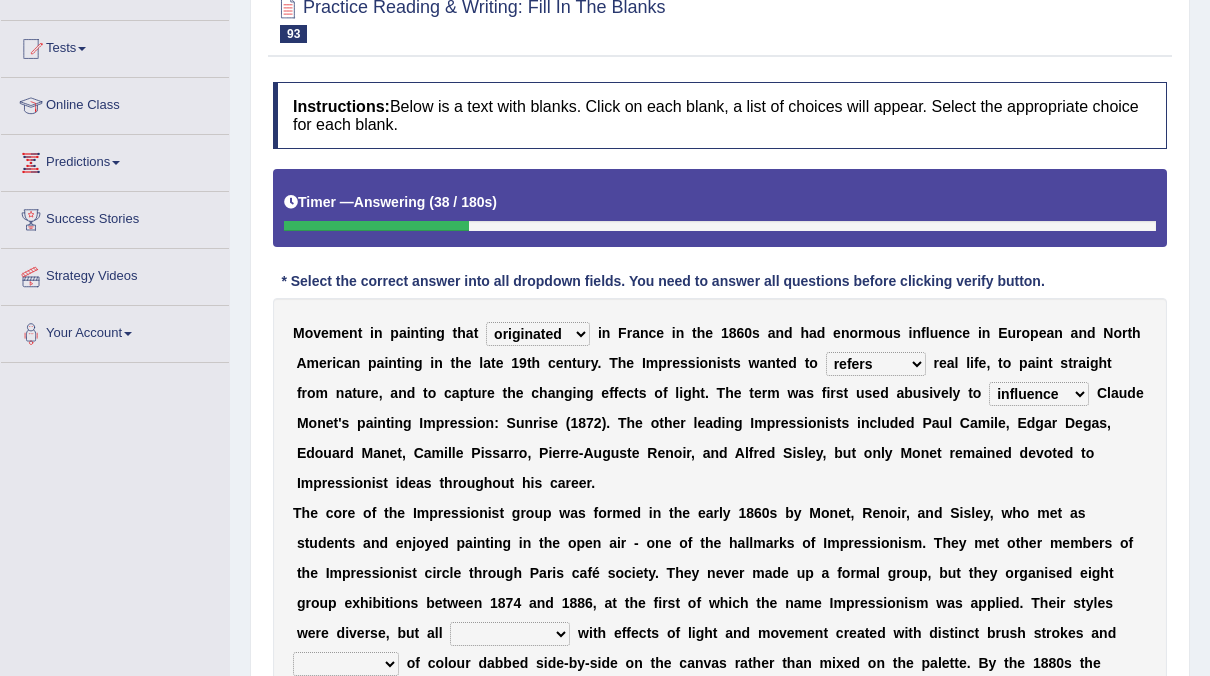 click on "tell say influence describe" at bounding box center [1039, 394] 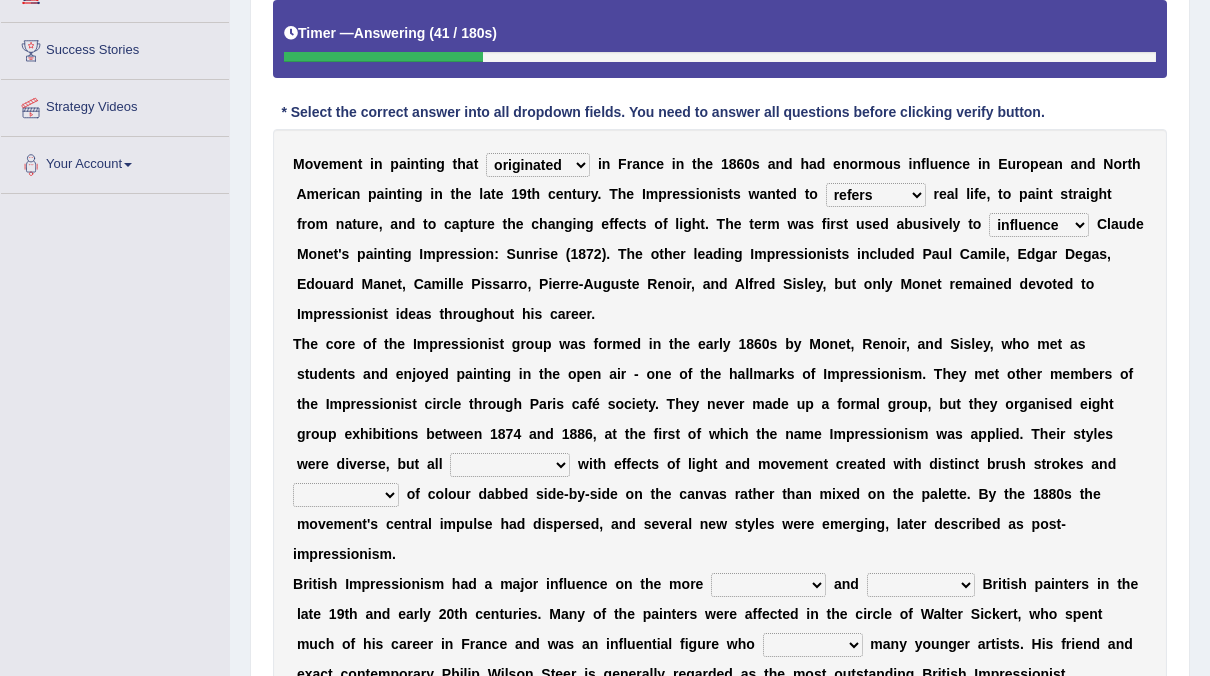 scroll, scrollTop: 363, scrollLeft: 0, axis: vertical 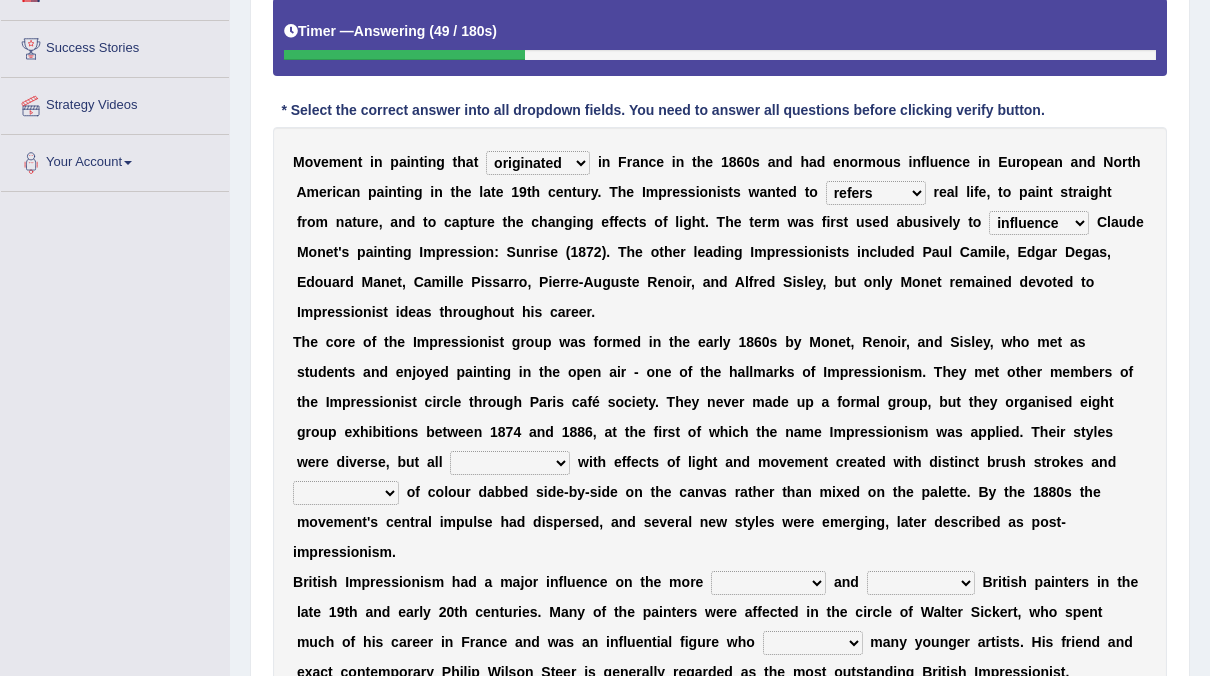 click on "suggested referred cleared experimented" at bounding box center (510, 463) 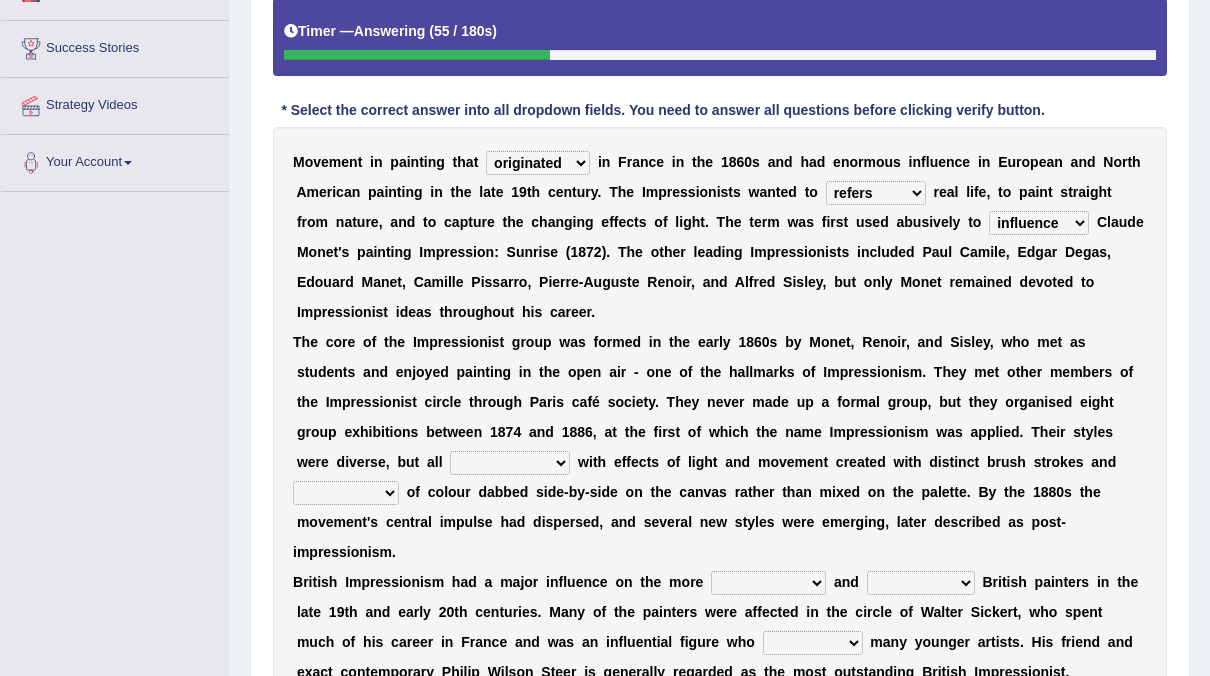 select on "experimented" 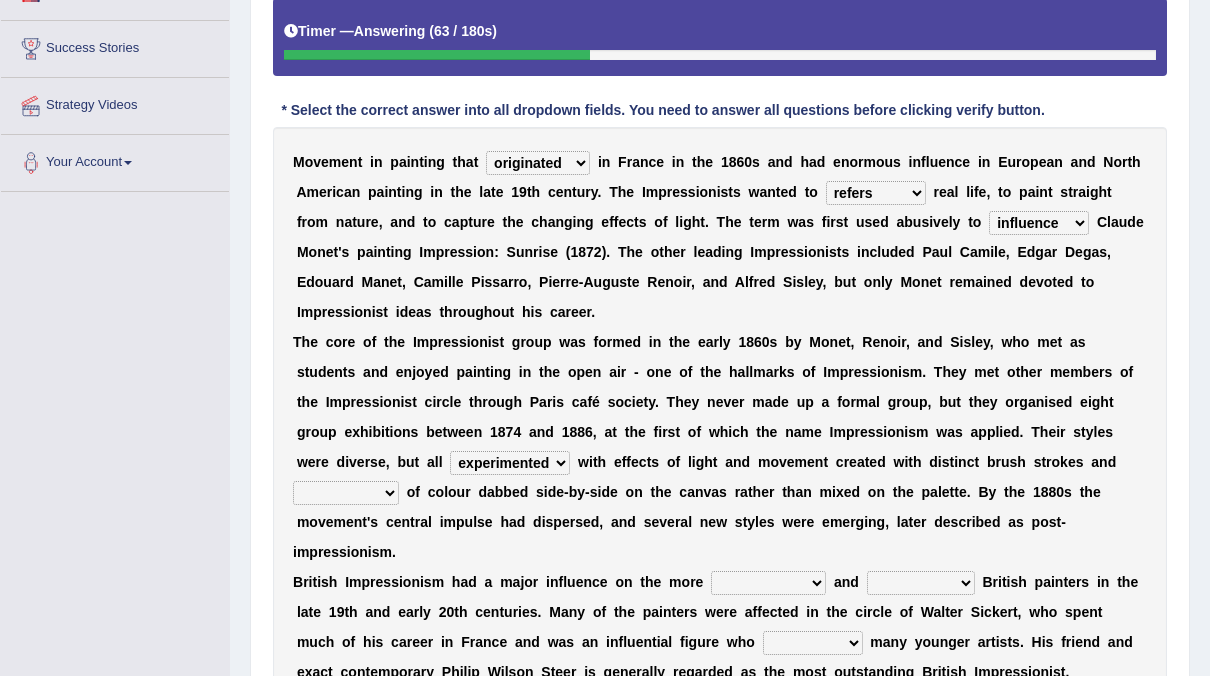click on "pieces peaces substances fragments" at bounding box center [346, 493] 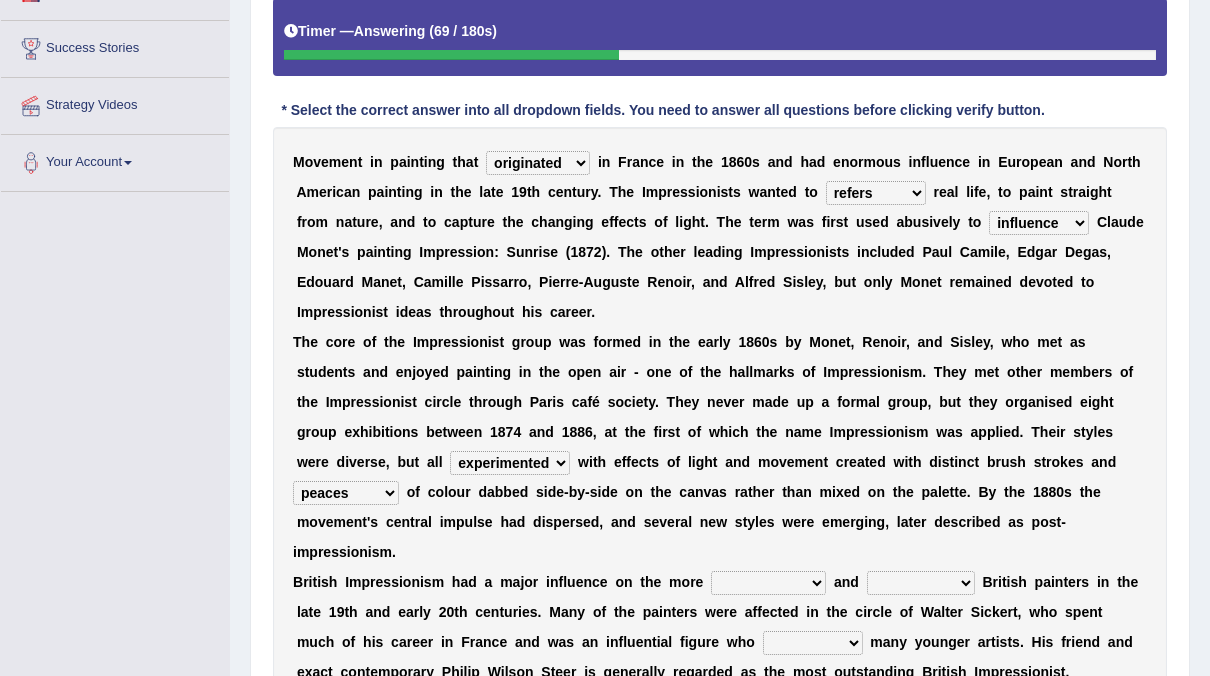 click on "pieces peaces substances fragments" at bounding box center [346, 493] 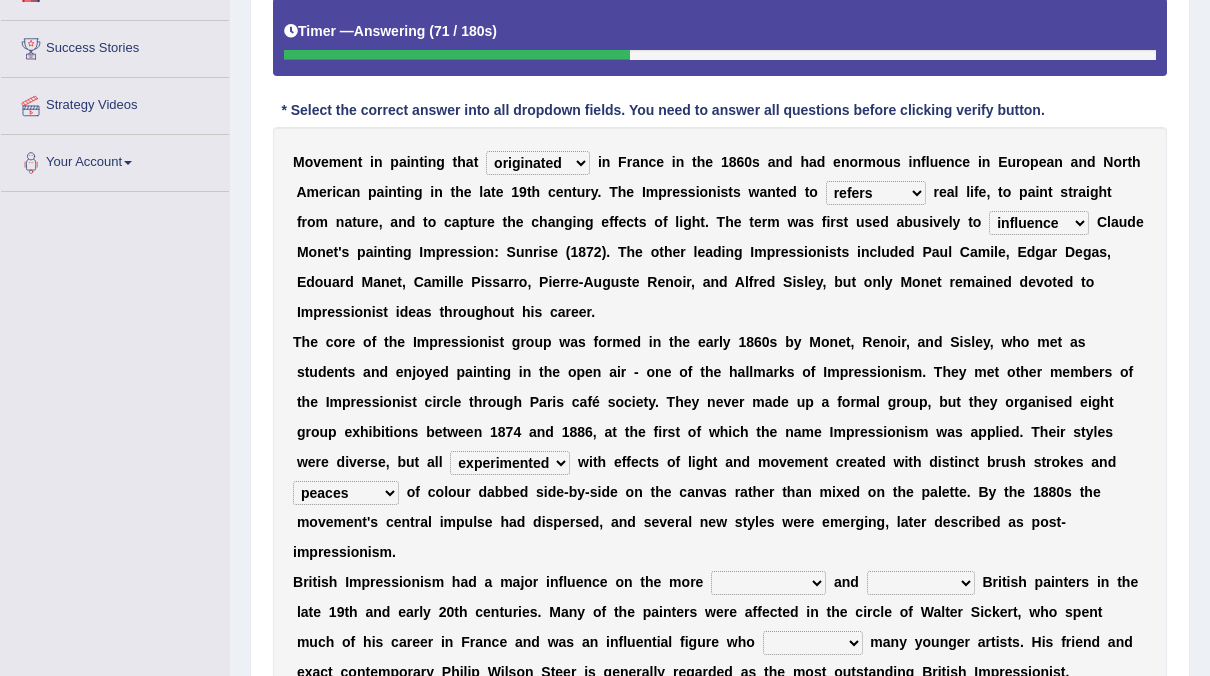 click on "pieces peaces substances fragments" at bounding box center [346, 493] 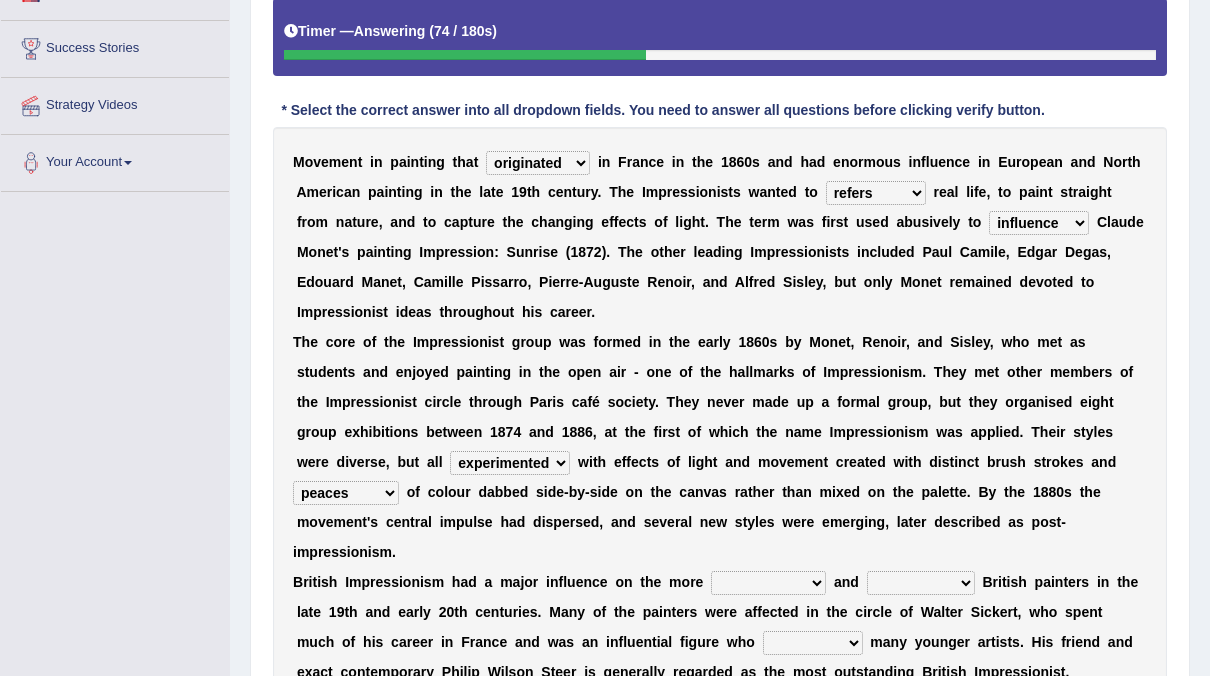select on "pieces" 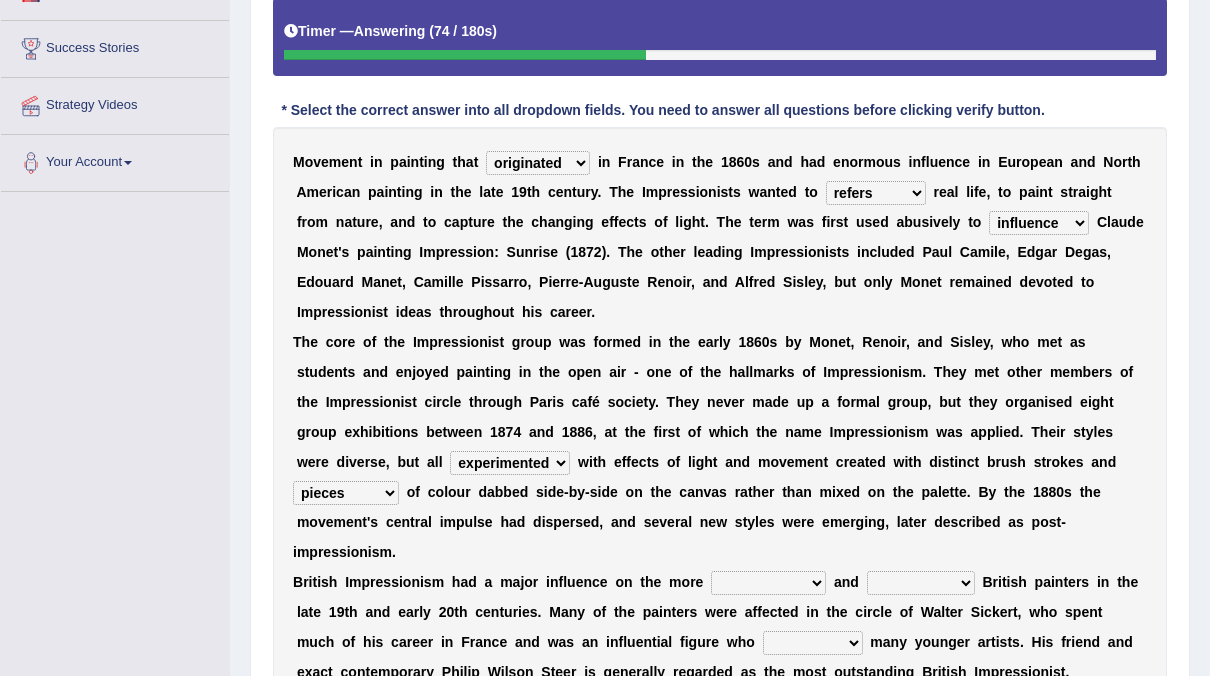 click on "pieces peaces substances fragments" at bounding box center [346, 493] 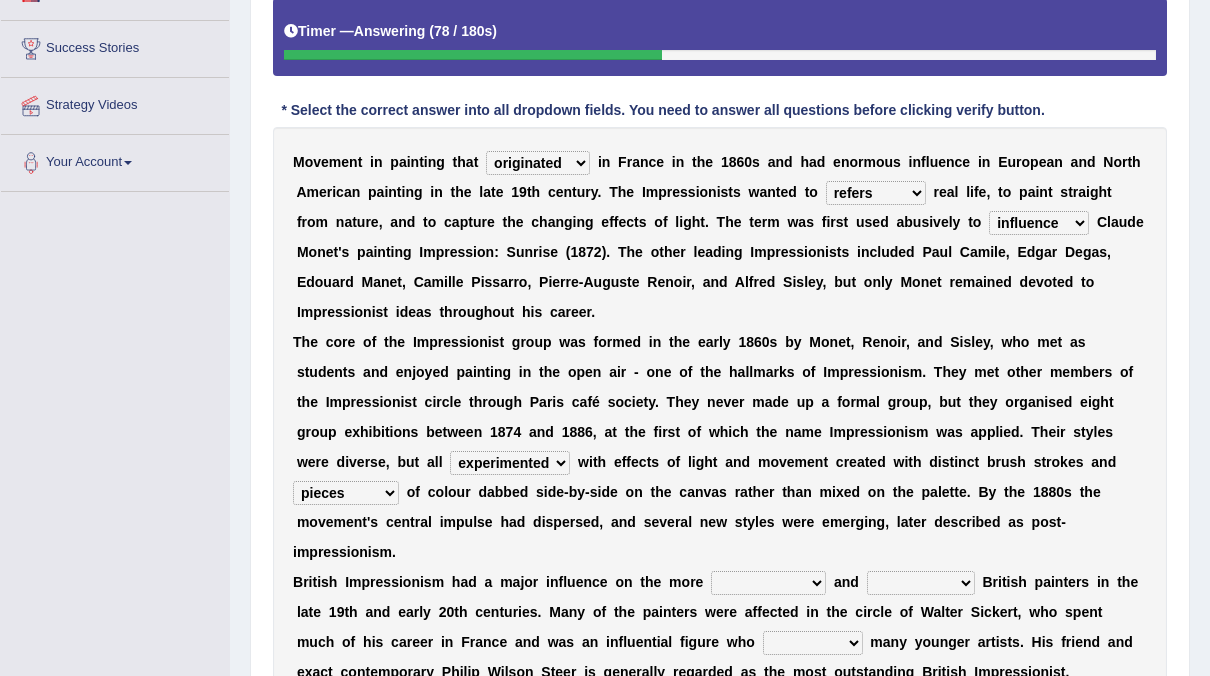 click on "experimental facts thoughts aspects" at bounding box center (768, 583) 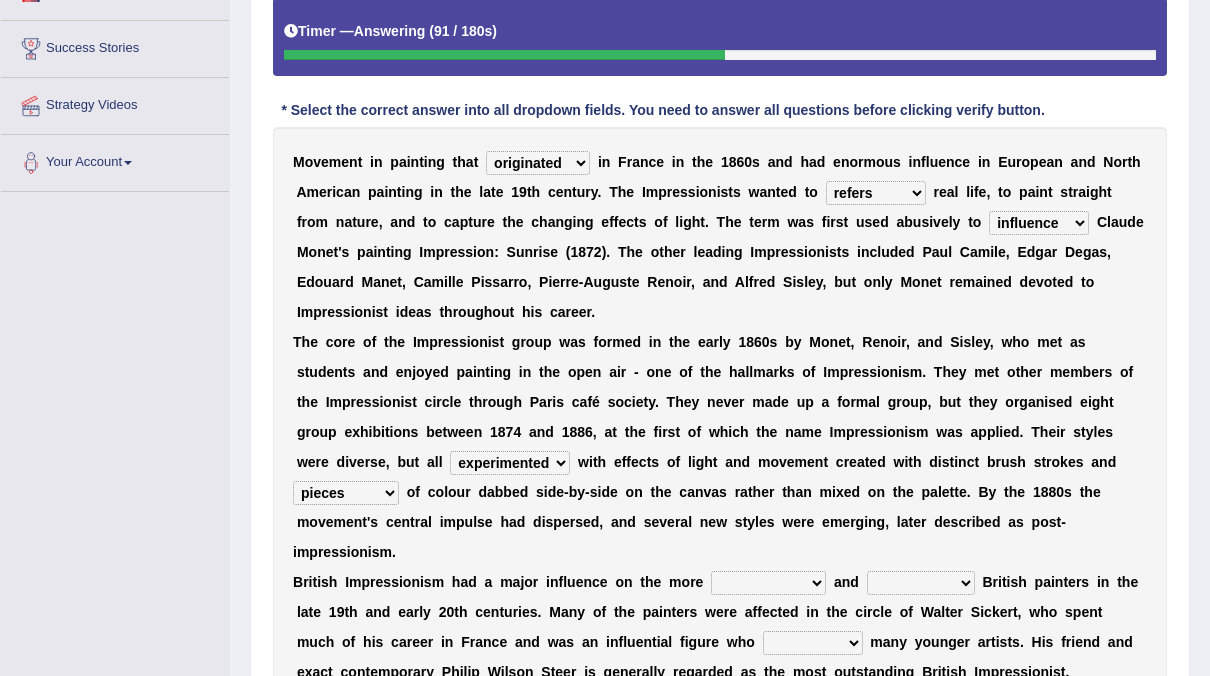 select on "aspects" 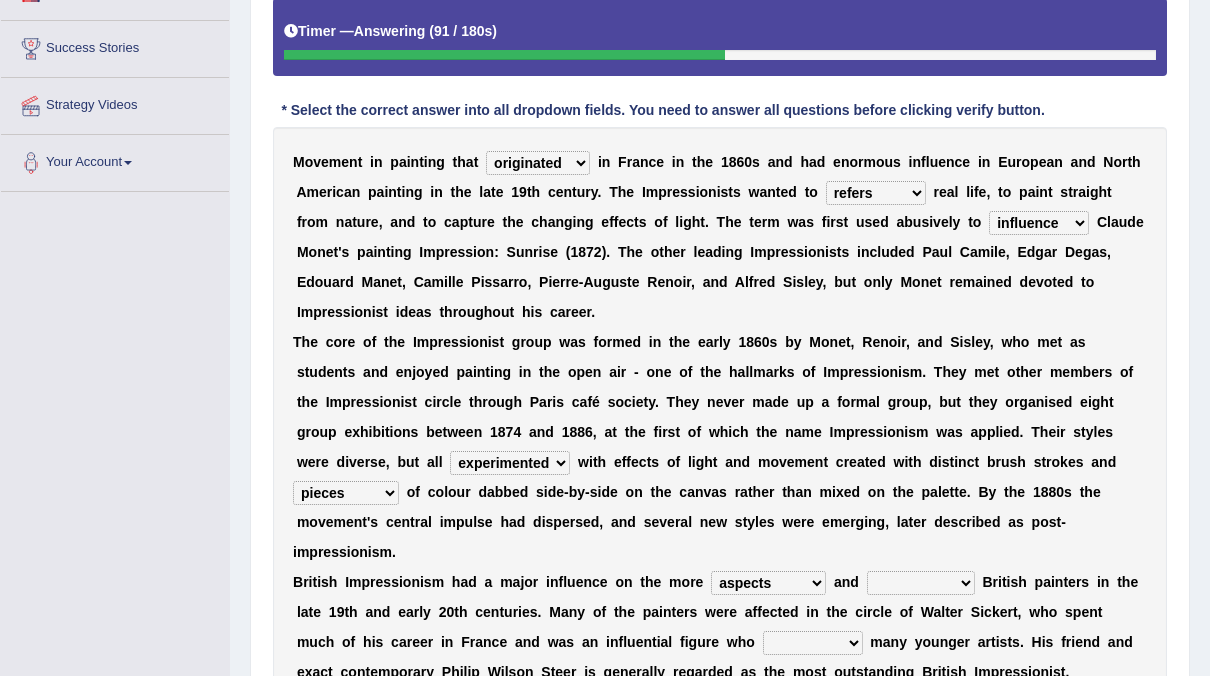 click on "experimental facts thoughts aspects" at bounding box center (768, 583) 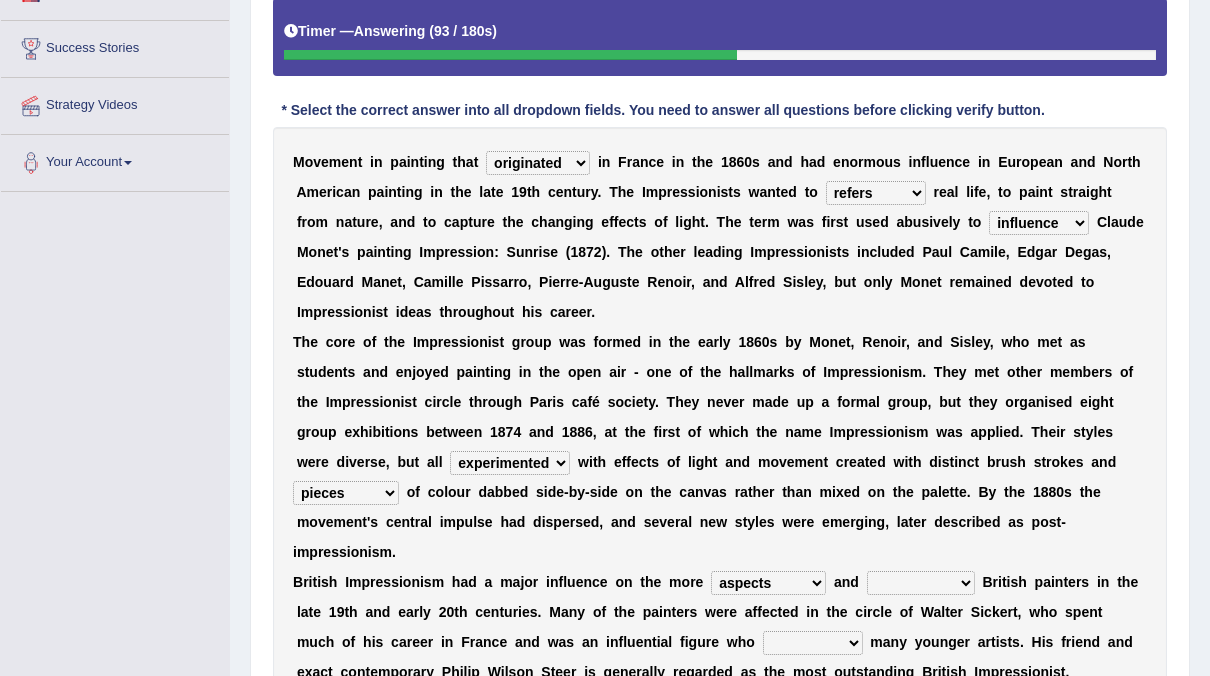 click on "projective regressive progressive regarded" at bounding box center [921, 583] 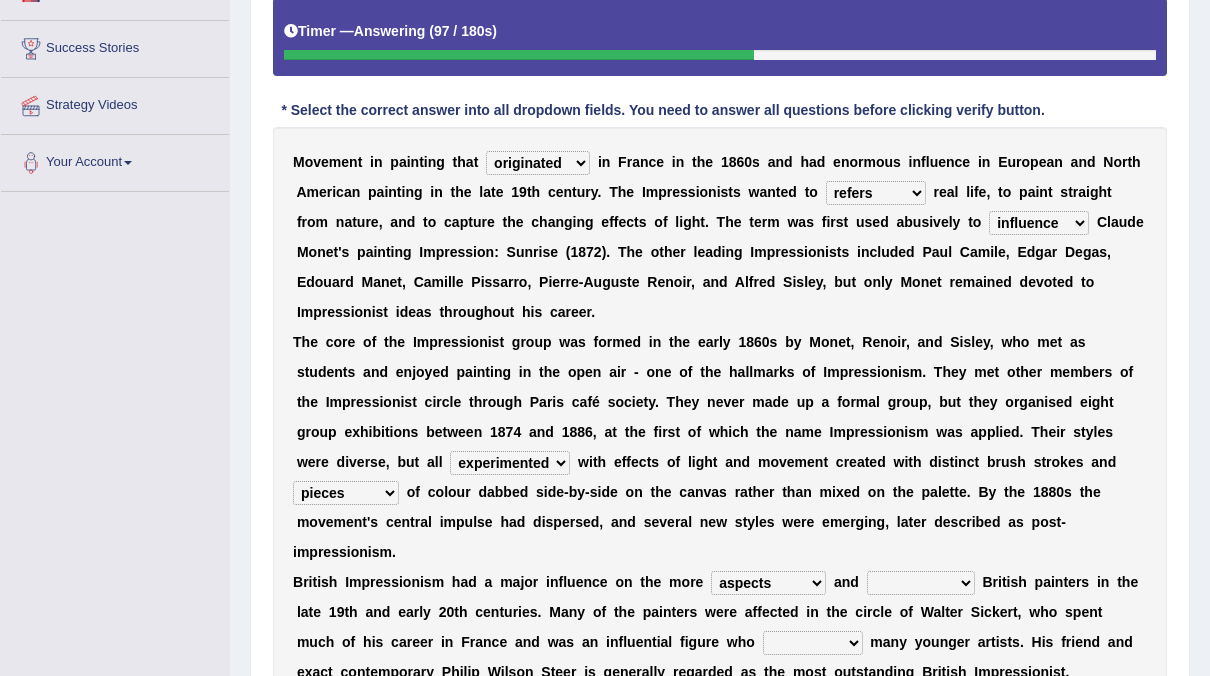 select on "regarded" 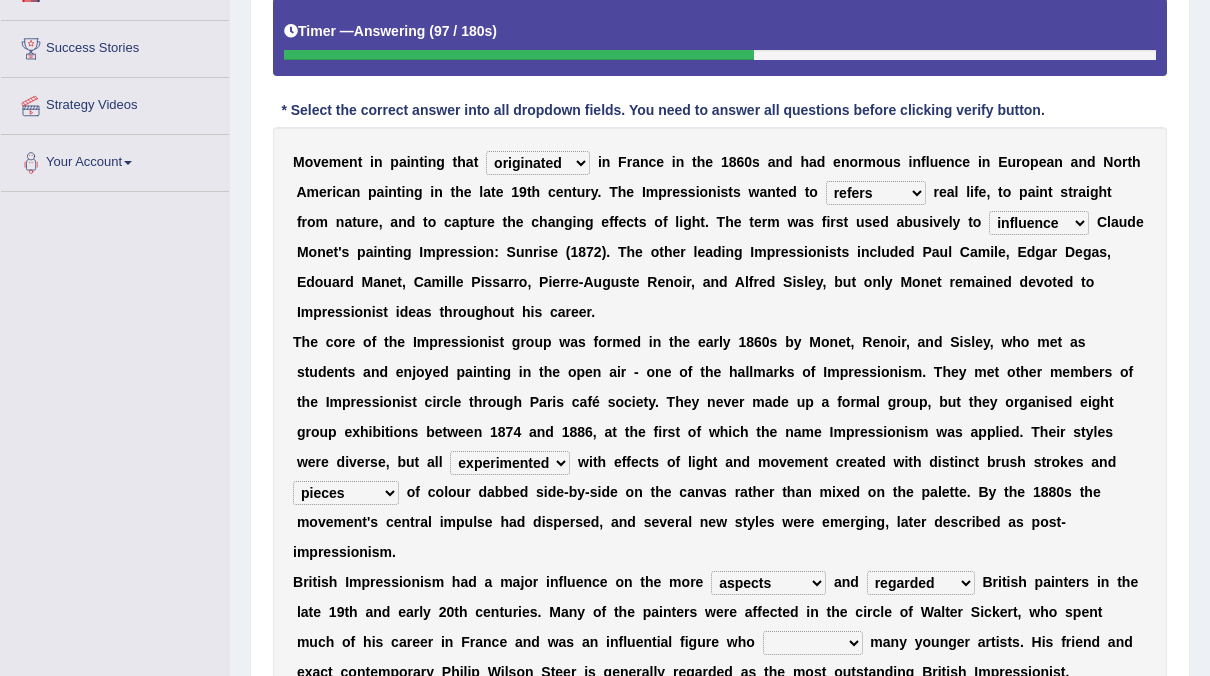 click on "projective regressive progressive regarded" at bounding box center [921, 583] 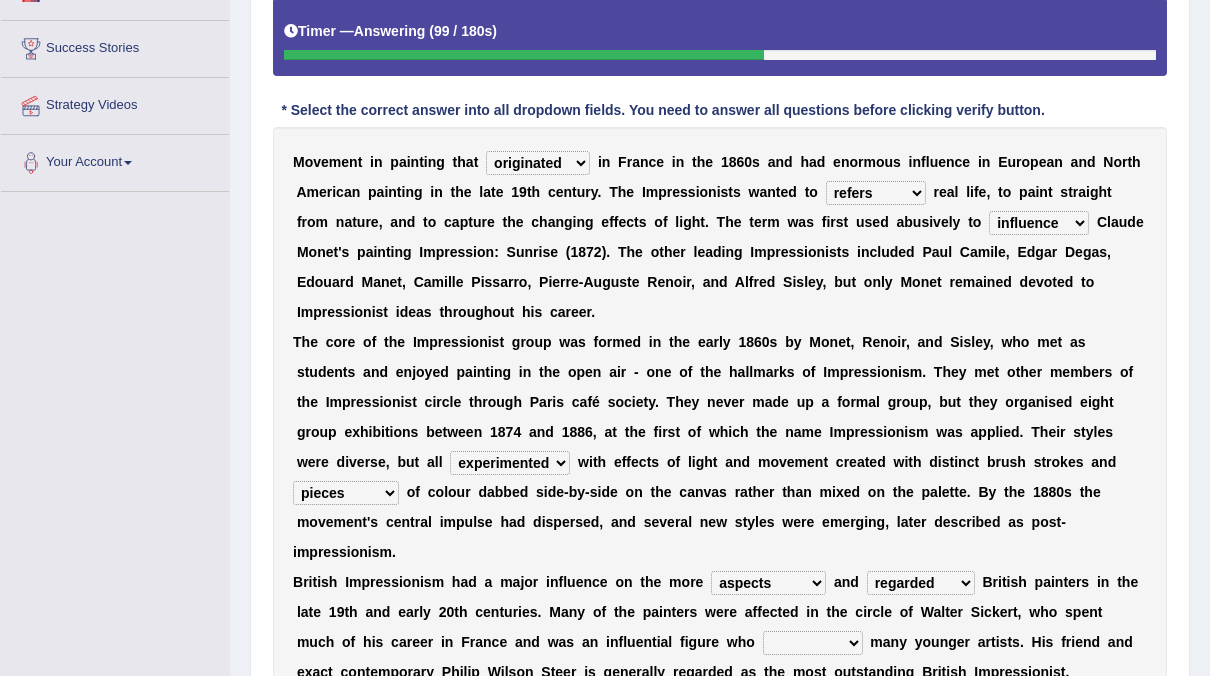 click on "projective regressive progressive regarded" at bounding box center (921, 583) 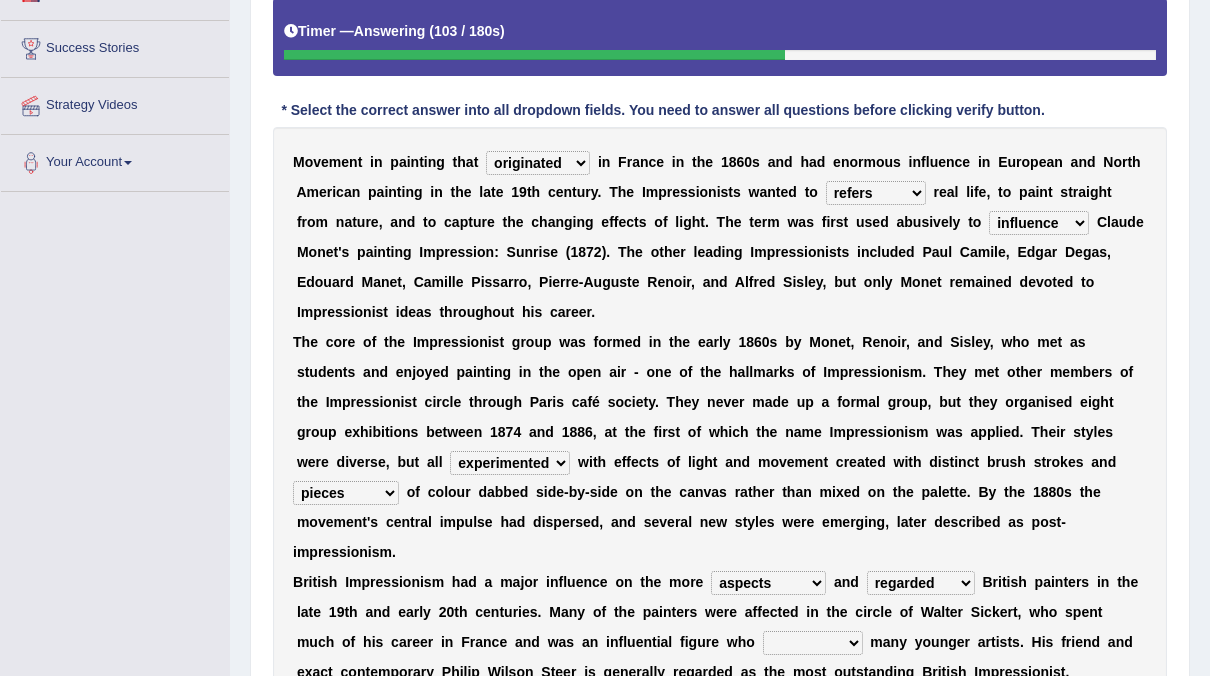 click on "projective regressive progressive regarded" at bounding box center (921, 583) 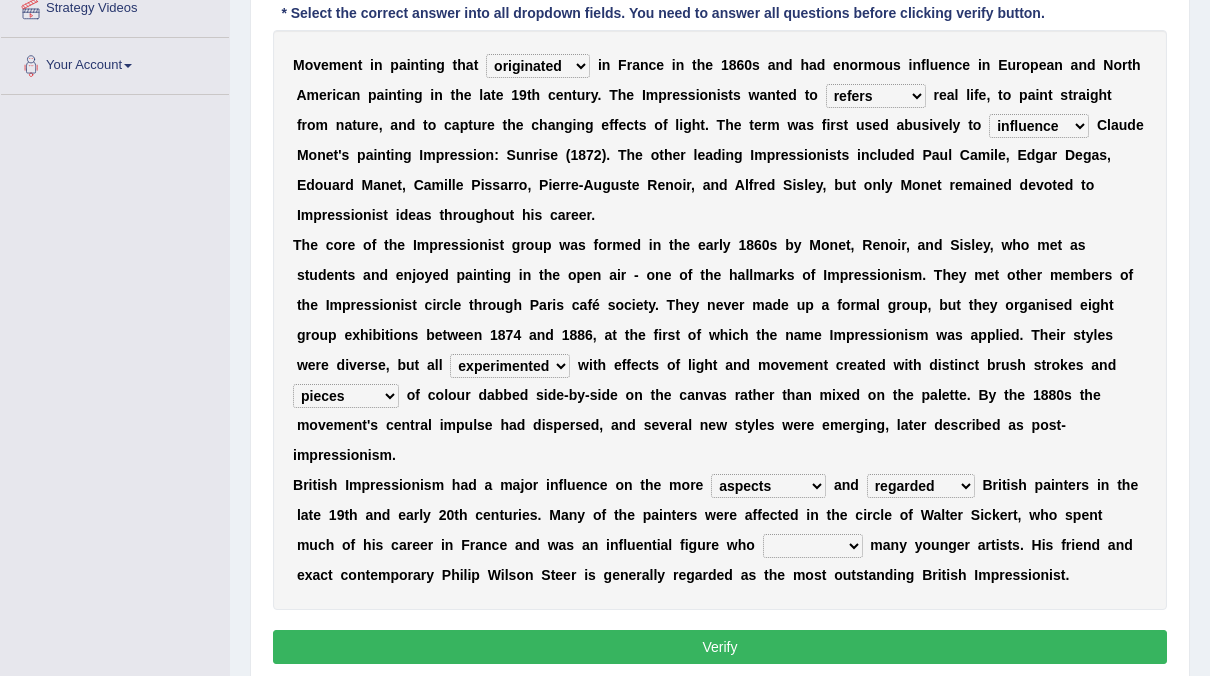 scroll, scrollTop: 467, scrollLeft: 0, axis: vertical 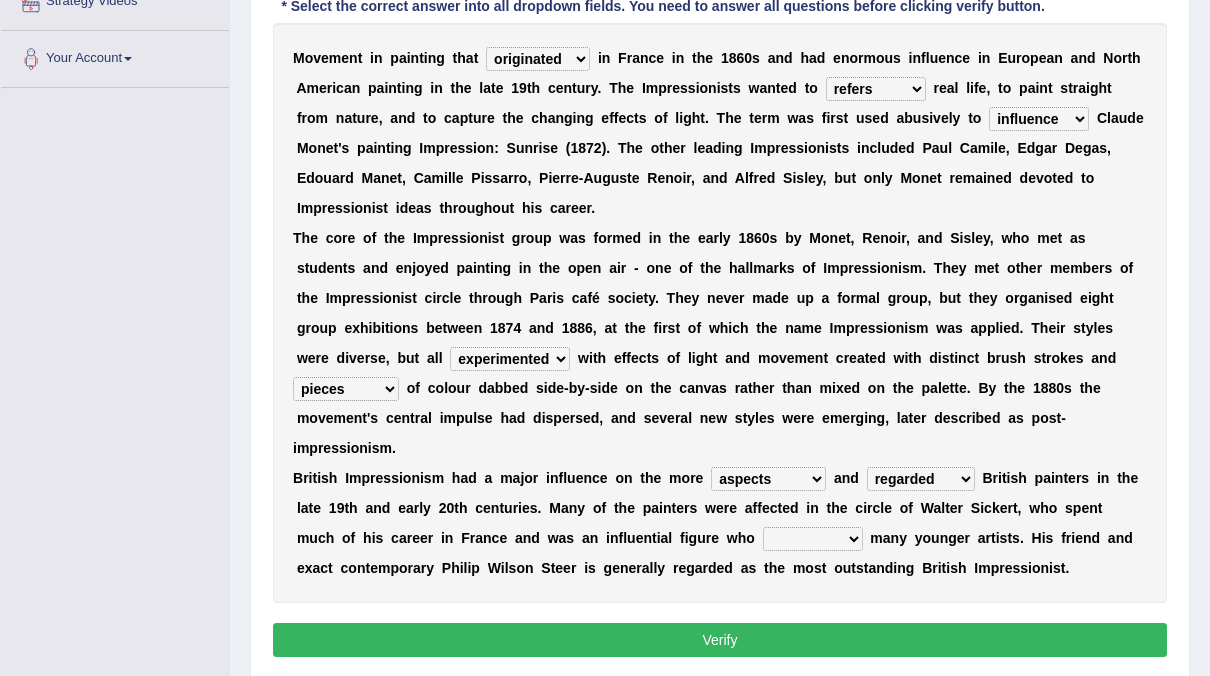 click on "wished listed injected inspired" at bounding box center (813, 539) 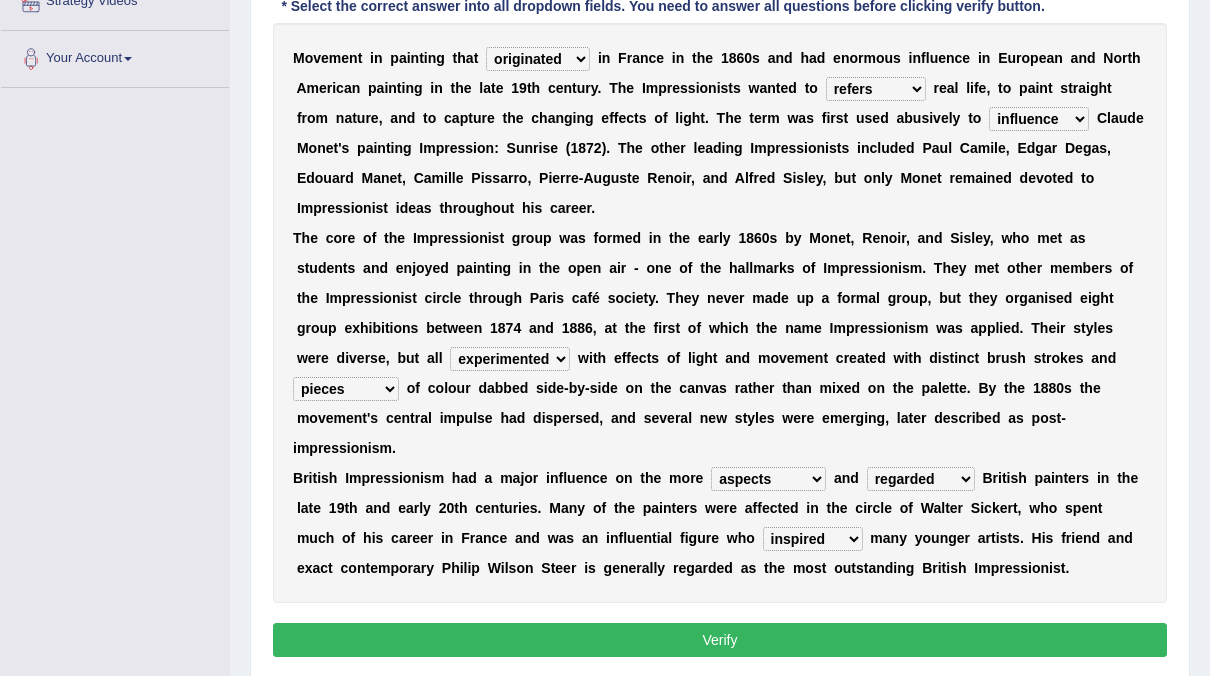 click on "wished listed injected inspired" at bounding box center (813, 539) 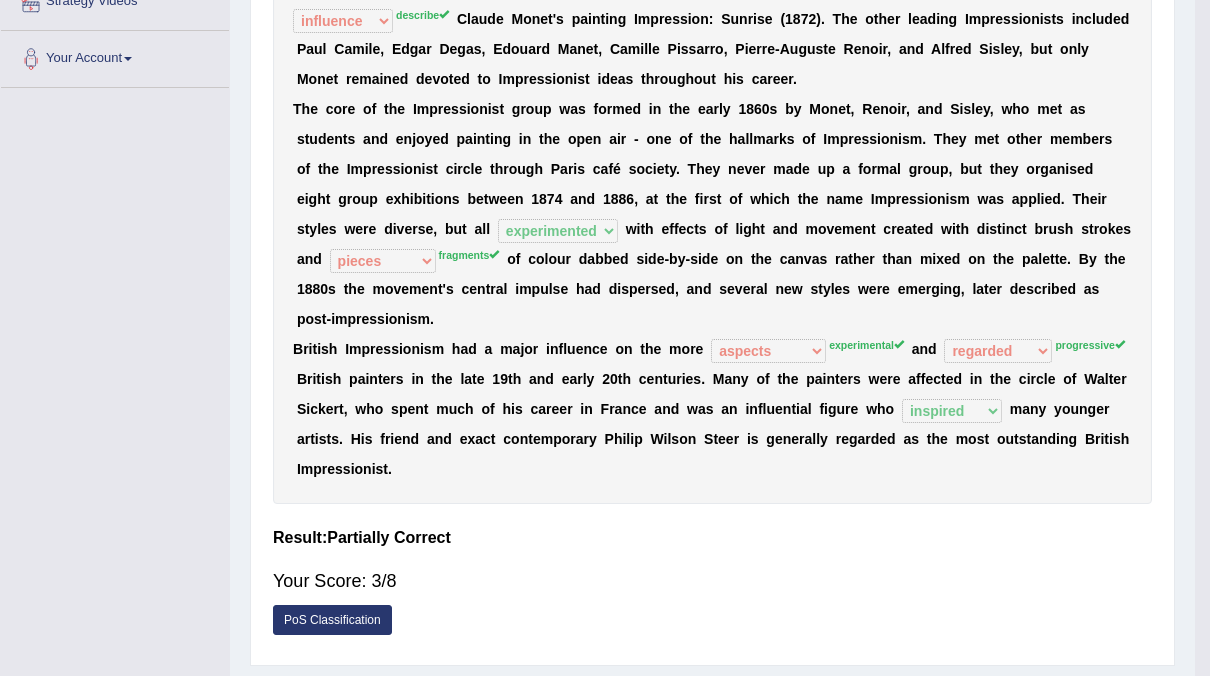 scroll, scrollTop: 374, scrollLeft: 0, axis: vertical 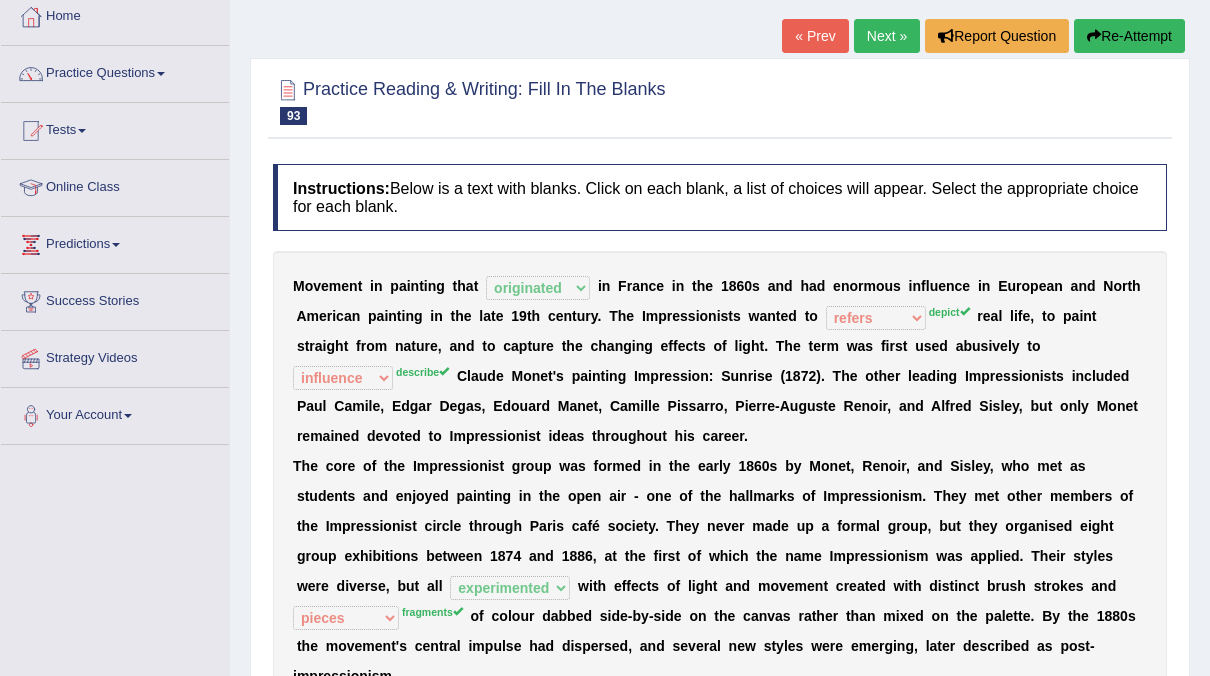 click on "Next »" at bounding box center (887, 36) 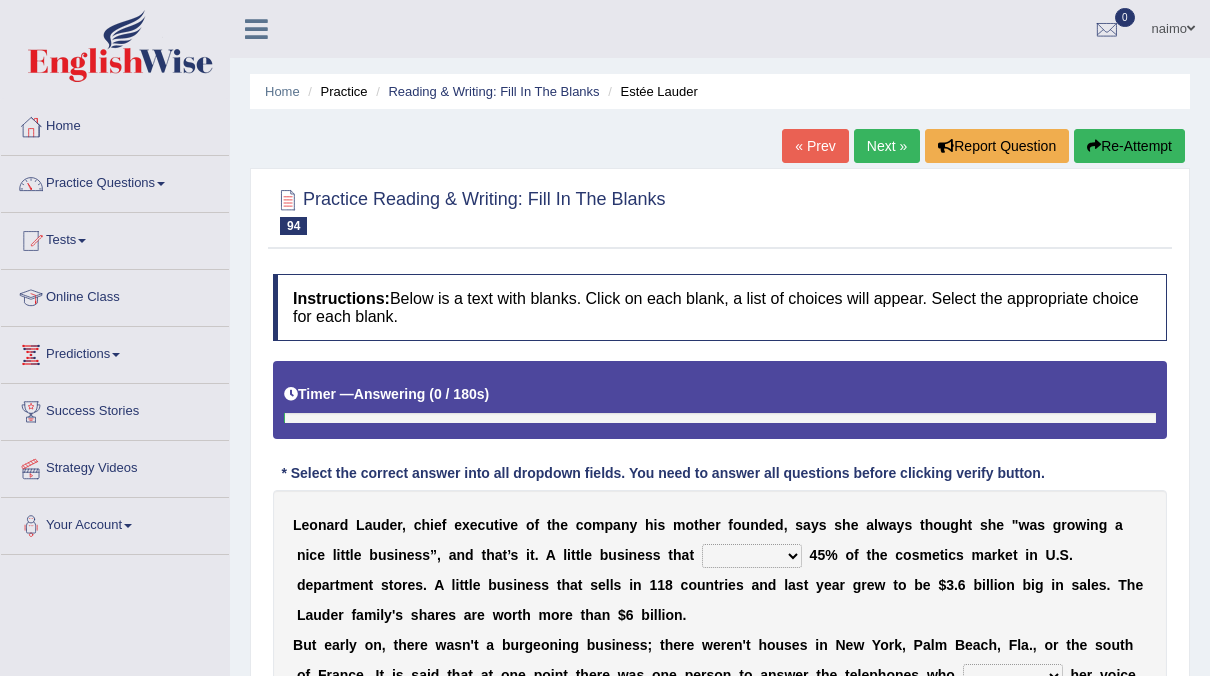 scroll, scrollTop: 0, scrollLeft: 0, axis: both 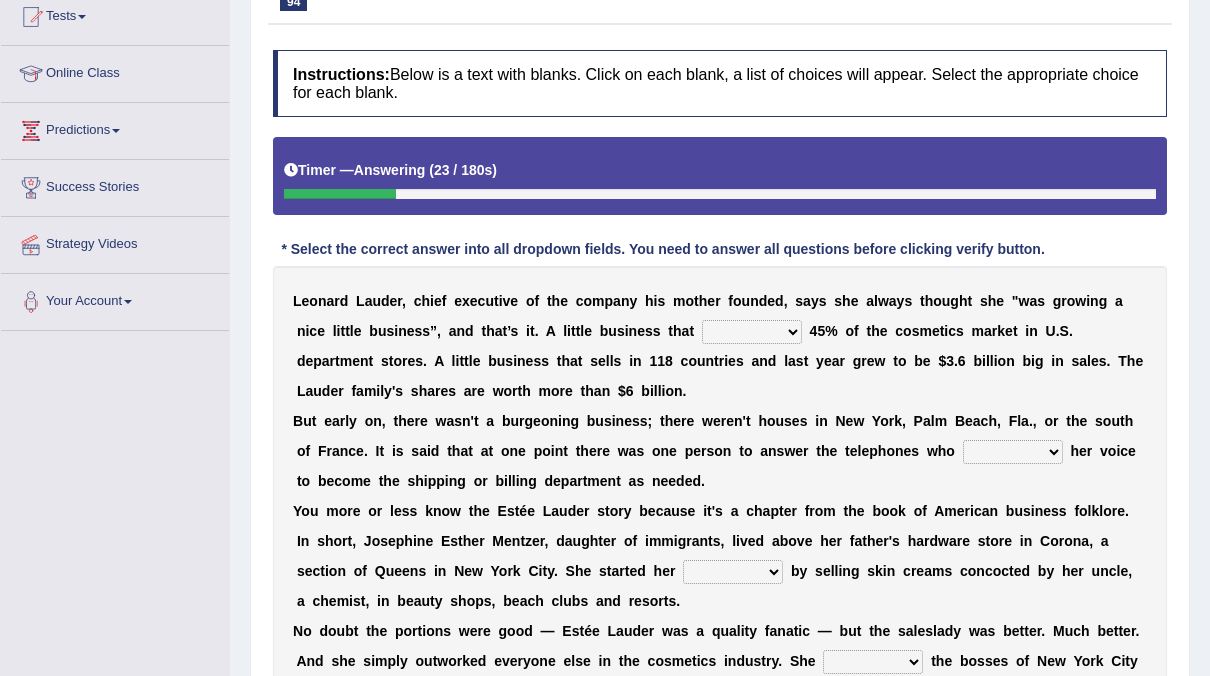 click on "offers controls refers brings" at bounding box center (752, 332) 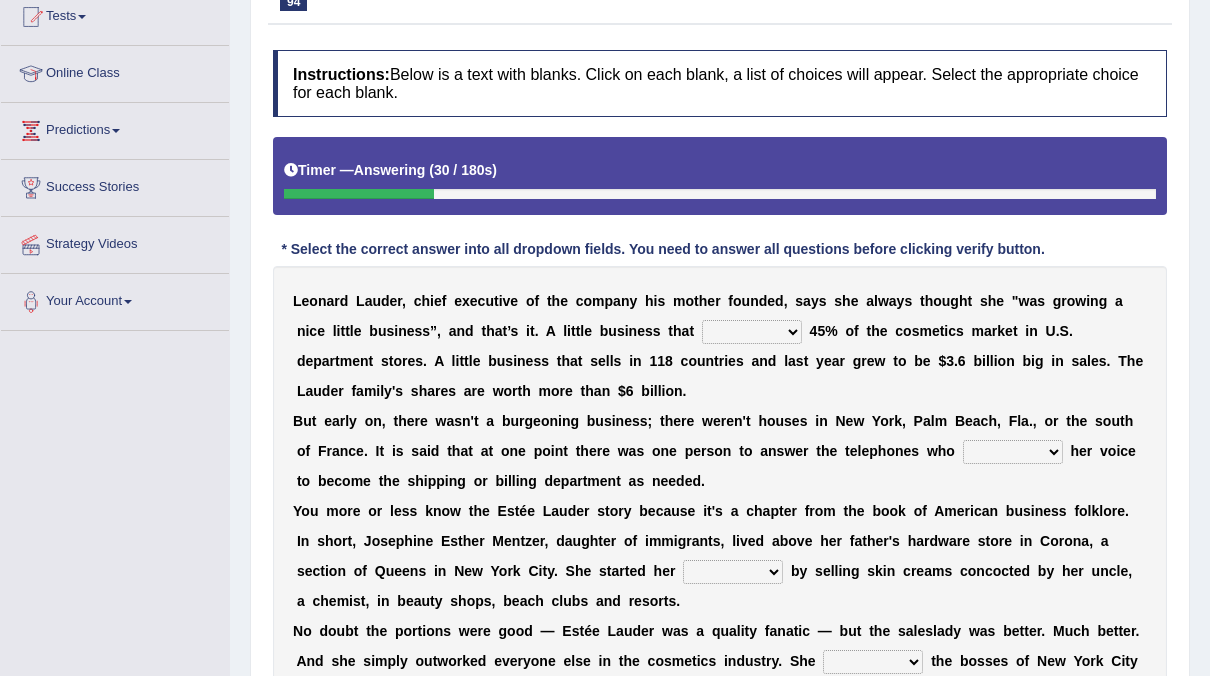 select on "controls" 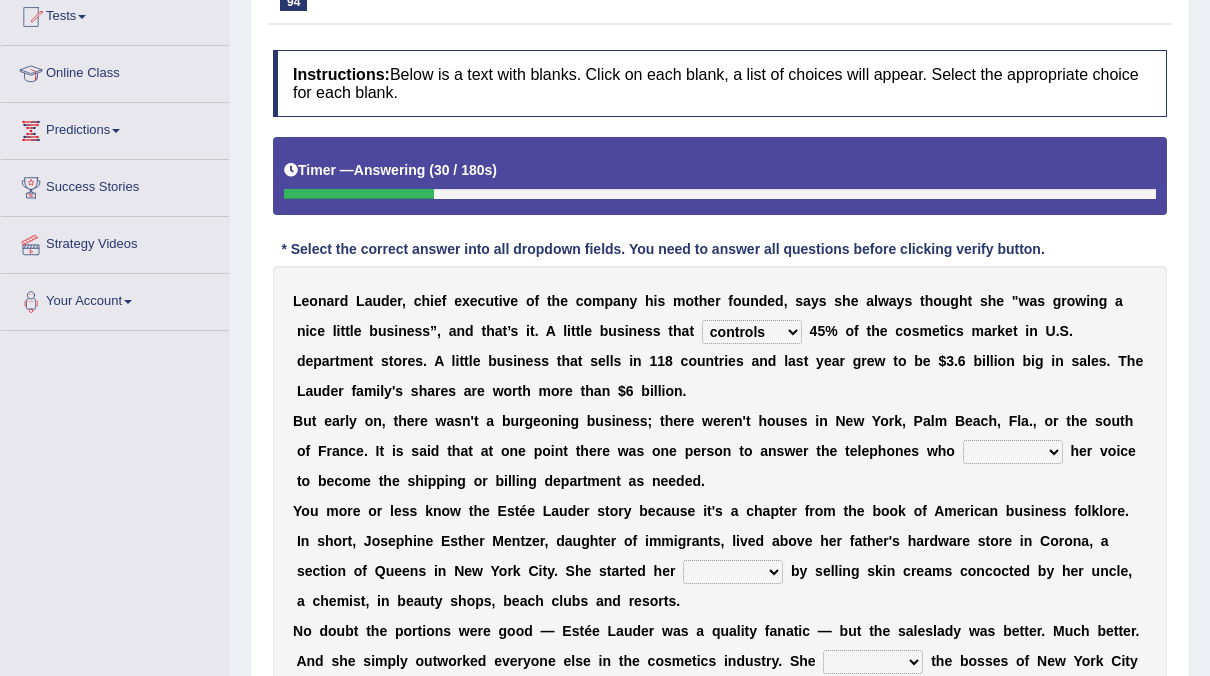 click on "offers controls refers brings" at bounding box center (752, 332) 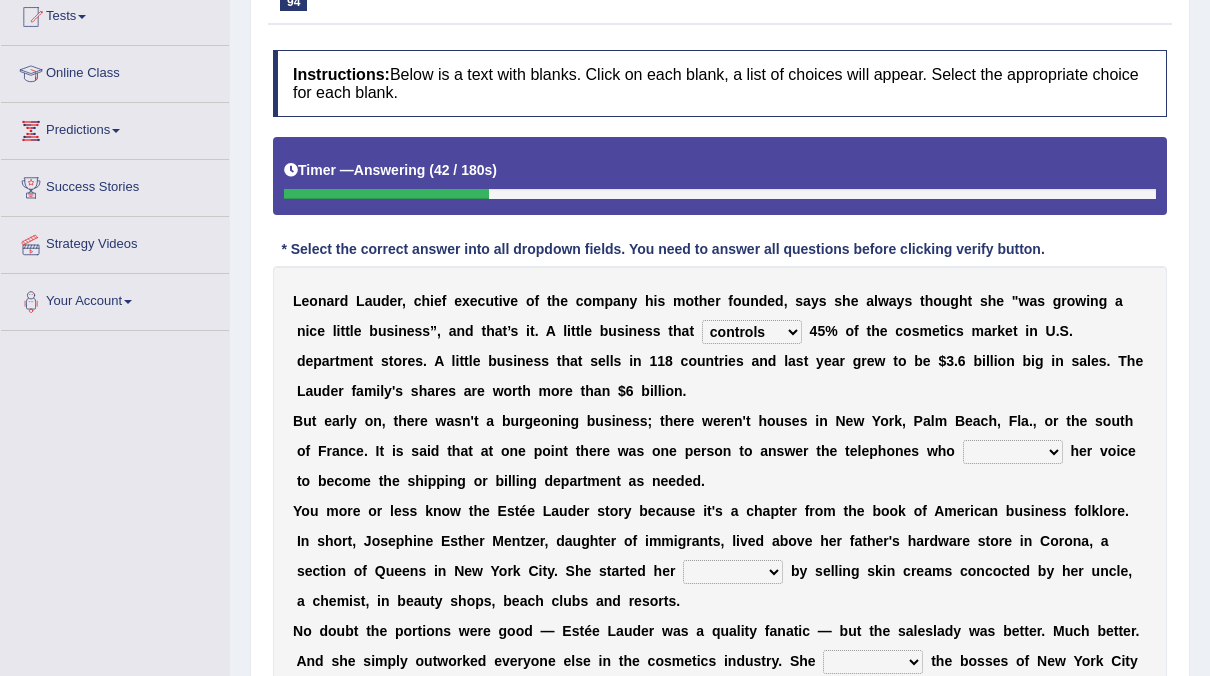 click on "relies cracks sings changed" at bounding box center (1013, 452) 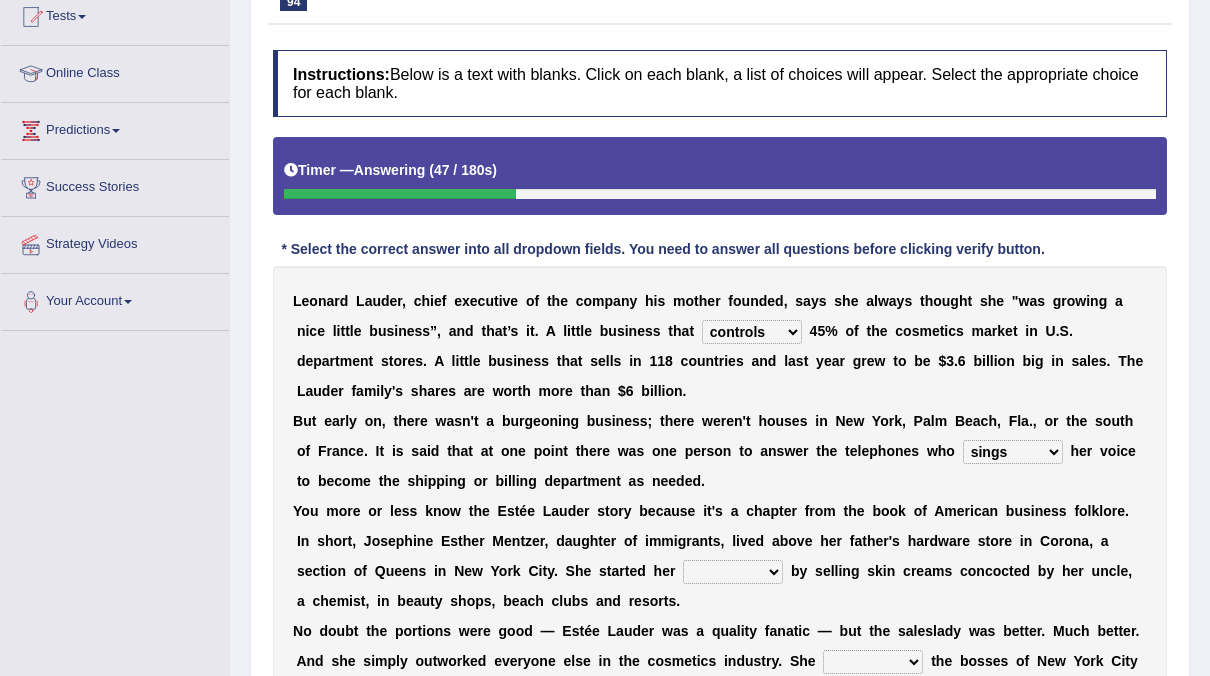 click on "relies cracks sings changed" at bounding box center [1013, 452] 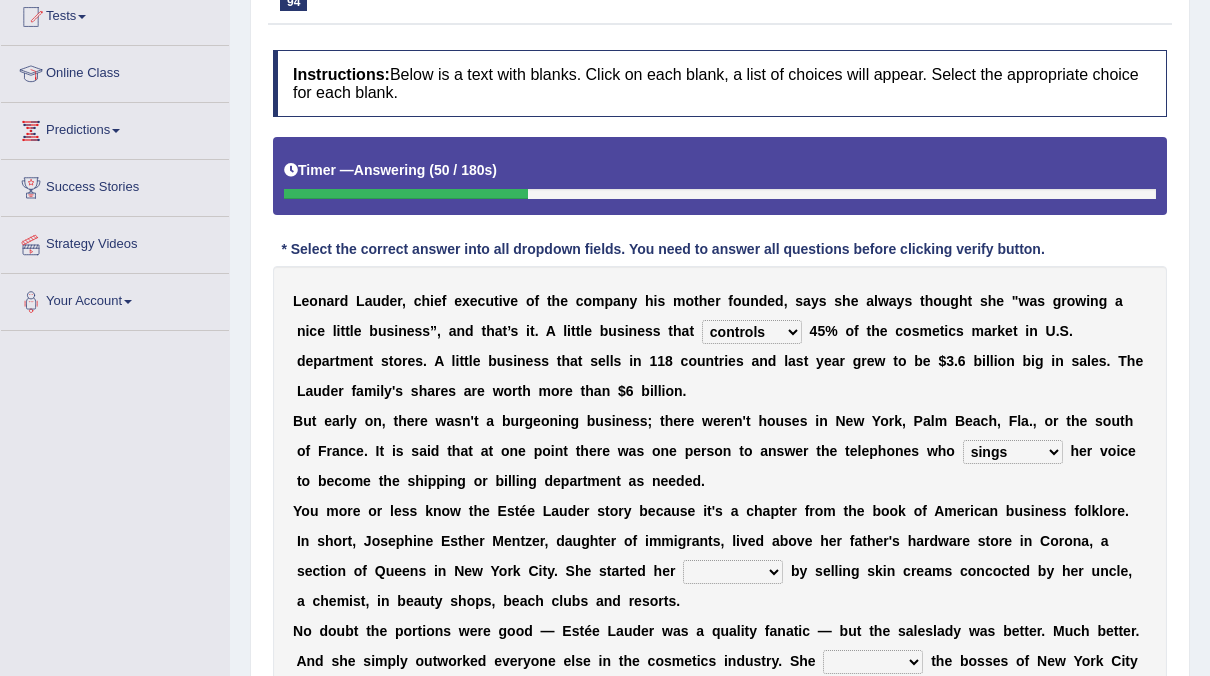 click on "relies cracks sings changed" at bounding box center (1013, 452) 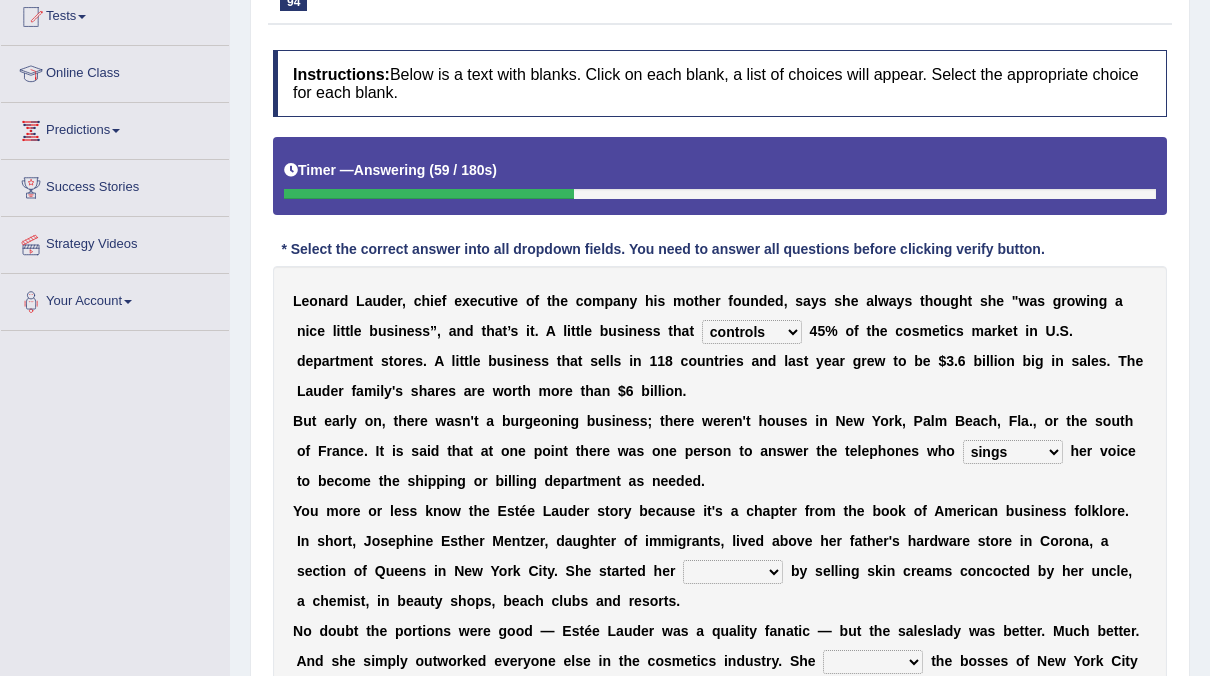 select on "relies" 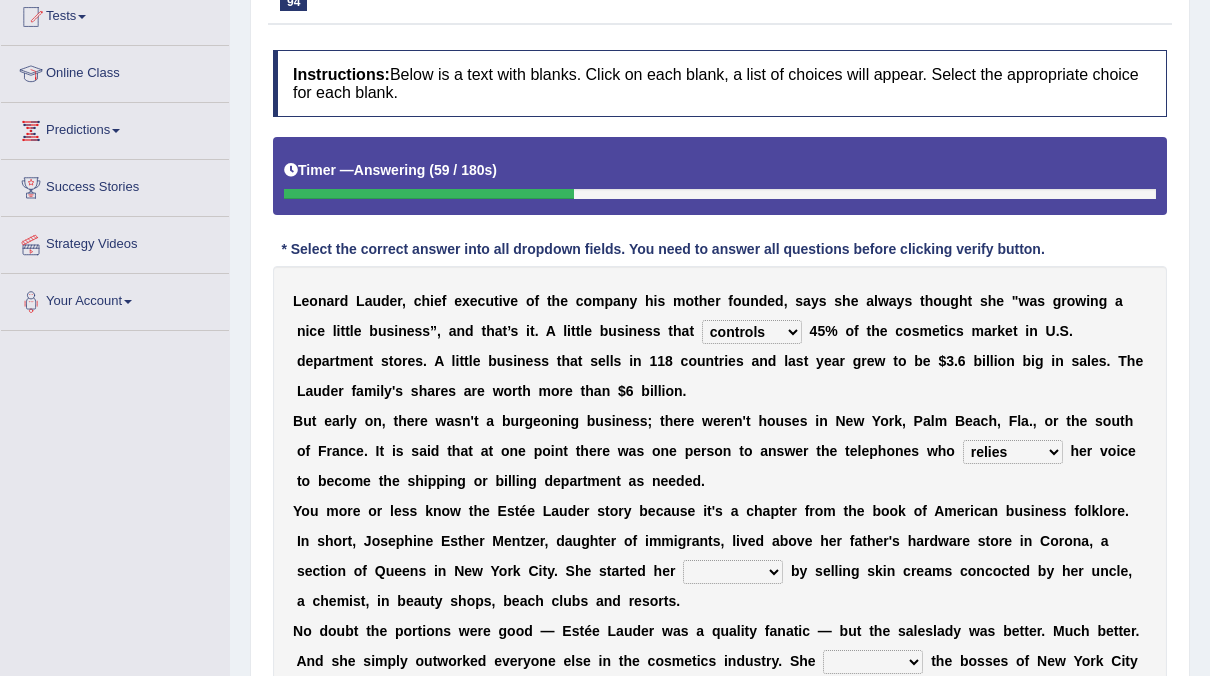 click on "relies cracks sings changed" at bounding box center [1013, 452] 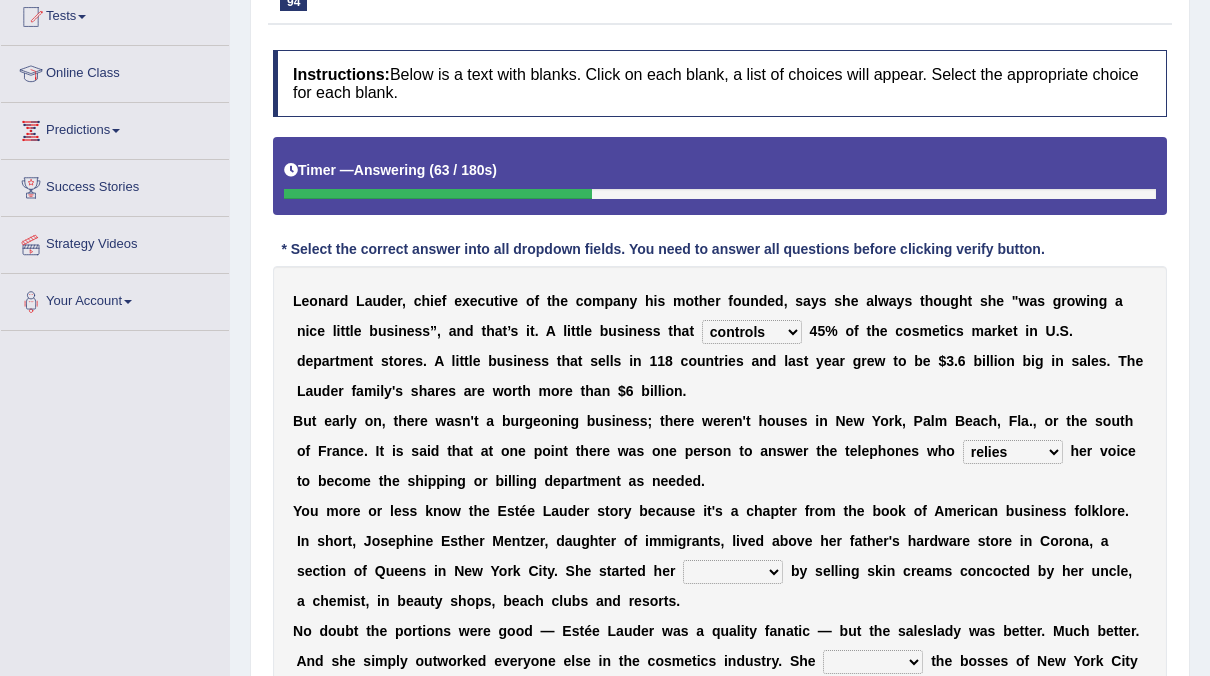 click on "place enterprise shop flowchart" at bounding box center [733, 572] 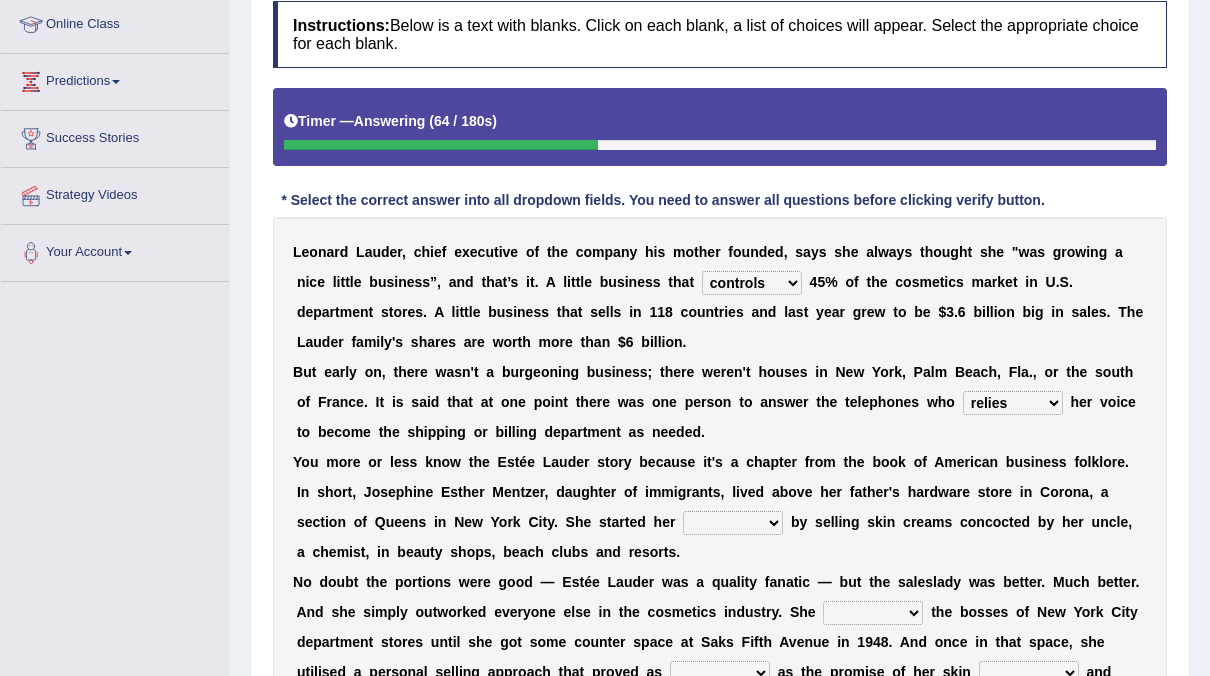 scroll, scrollTop: 274, scrollLeft: 0, axis: vertical 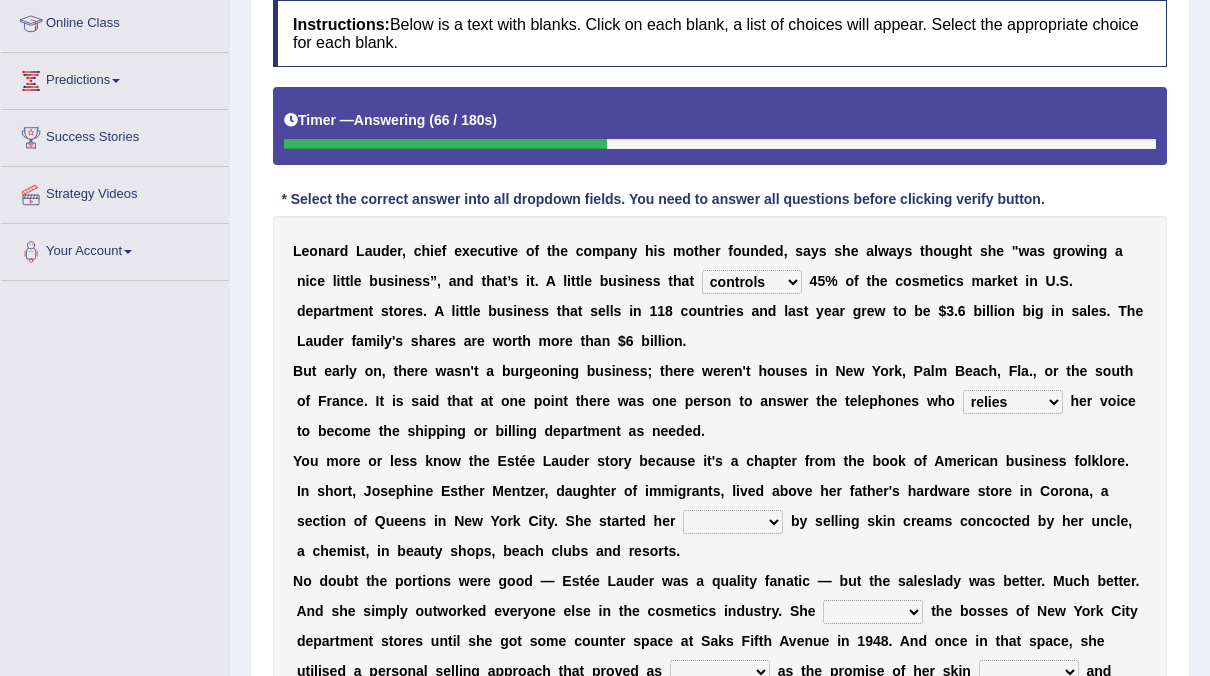 click on "place enterprise shop flowchart" at bounding box center (733, 522) 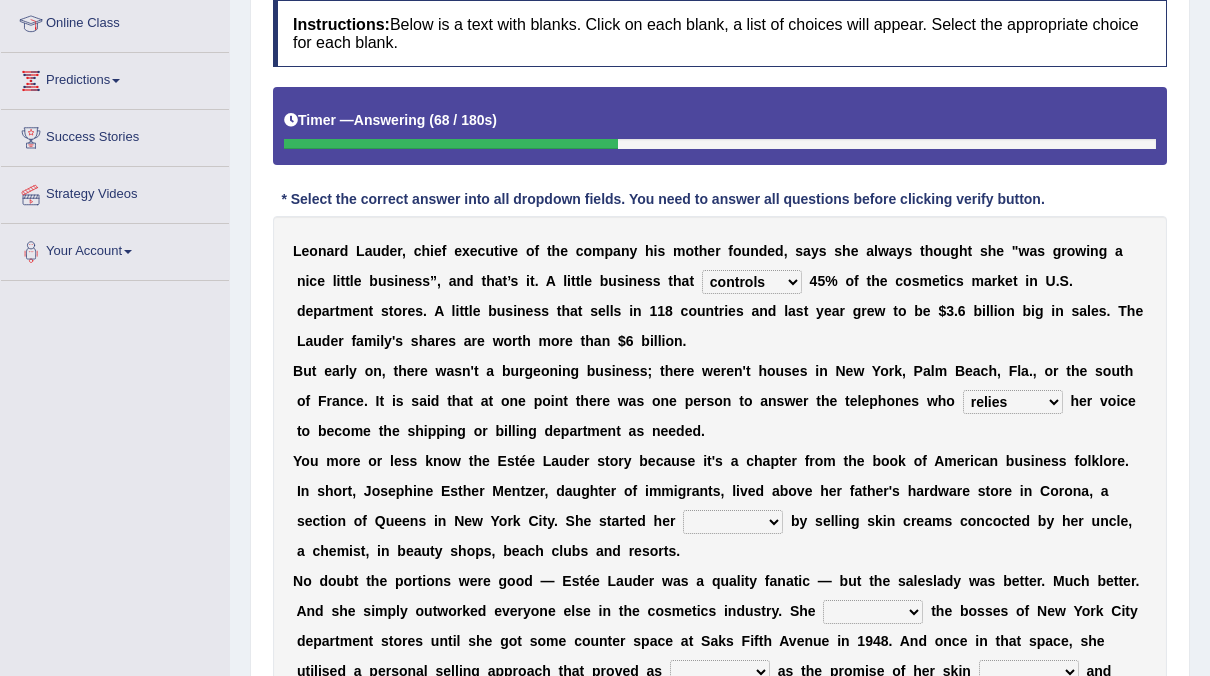 select on "shop" 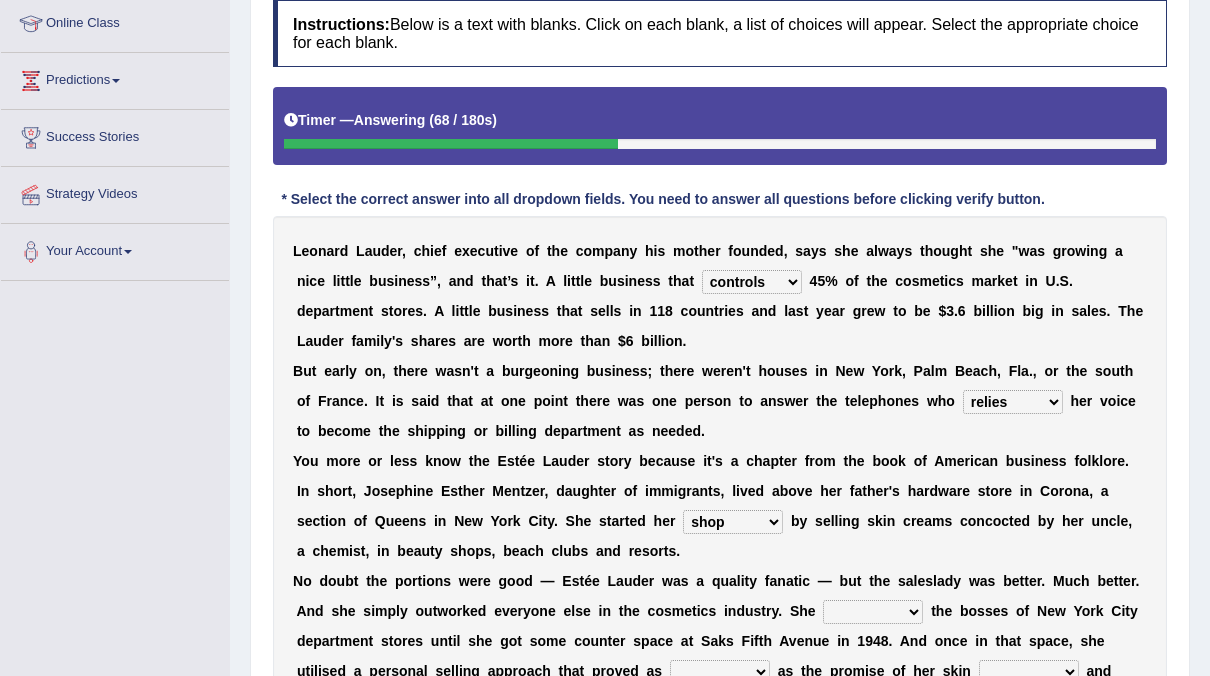 click on "place enterprise shop flowchart" at bounding box center [733, 522] 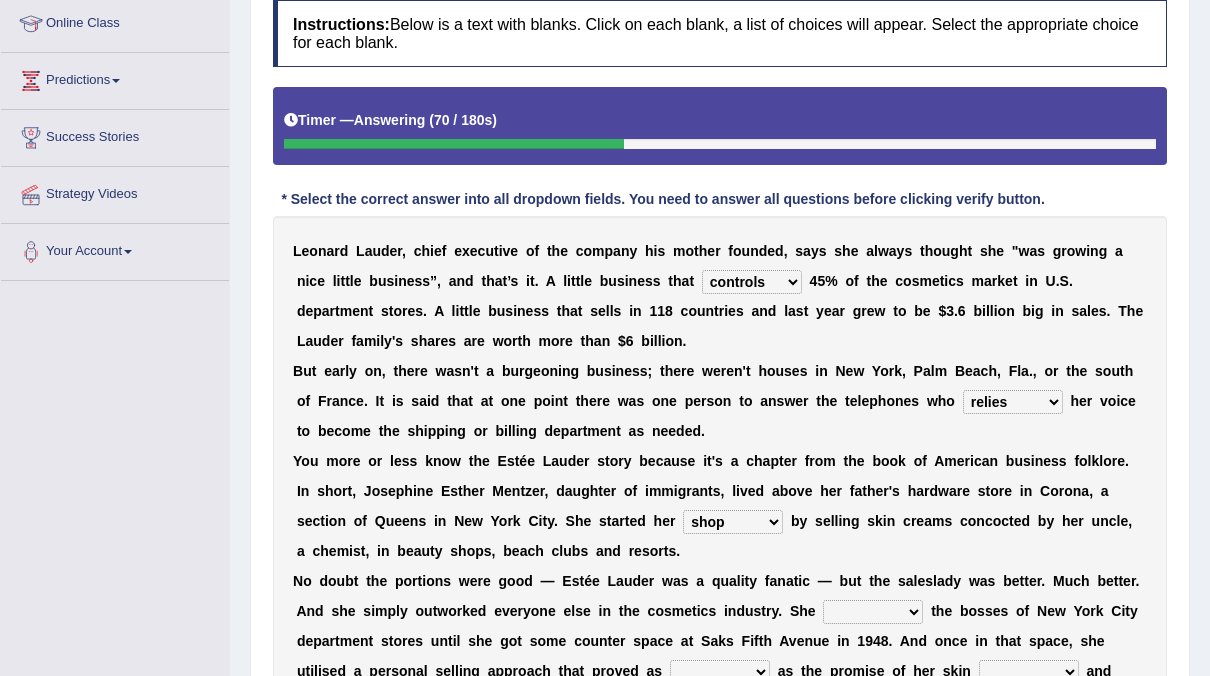 scroll, scrollTop: 446, scrollLeft: 0, axis: vertical 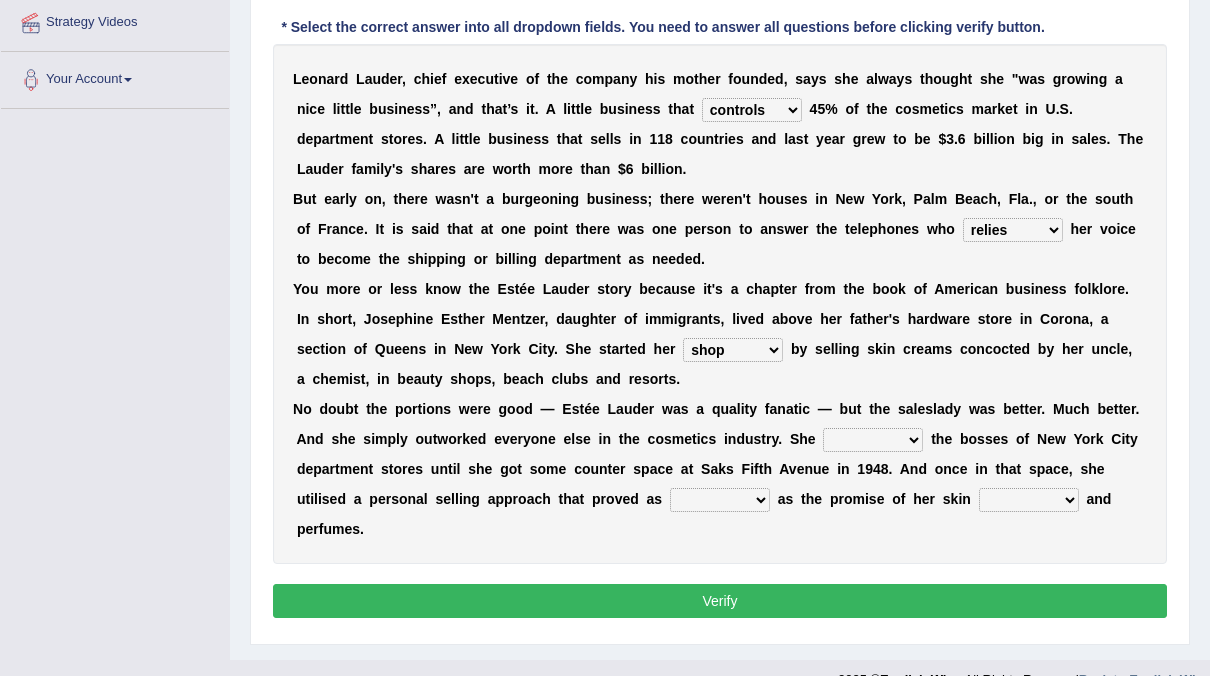 click on "obeyed changed stalked referred" at bounding box center [873, 440] 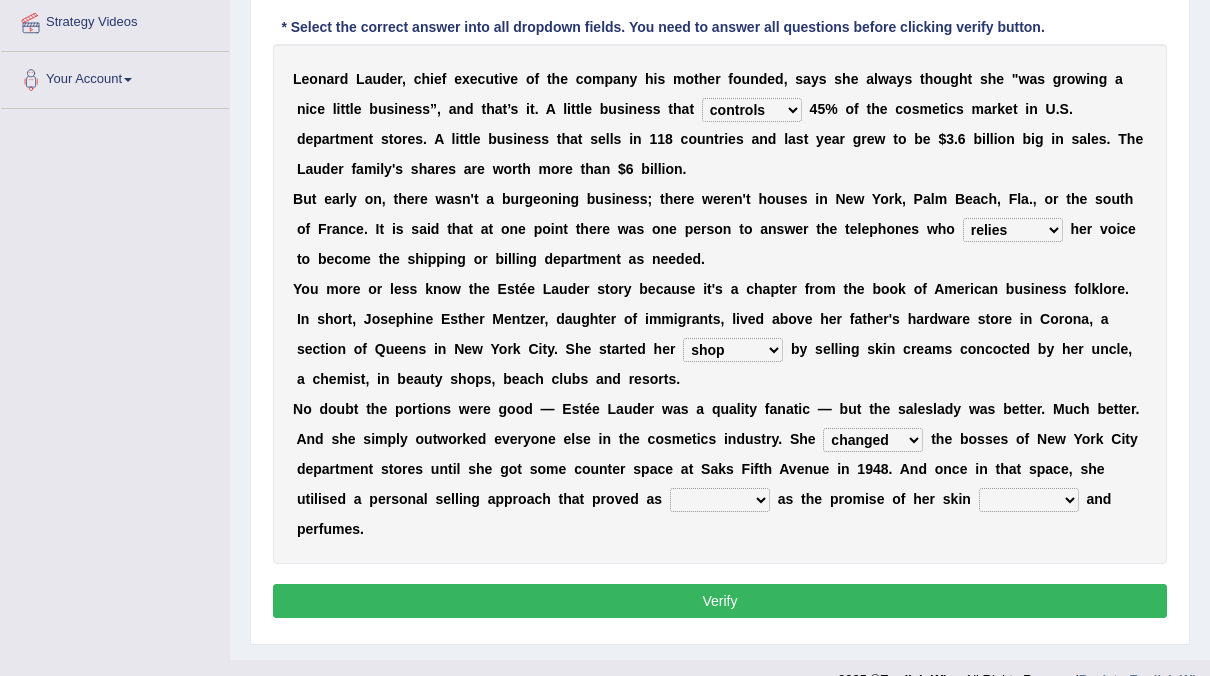 click on "obeyed changed stalked referred" at bounding box center (873, 440) 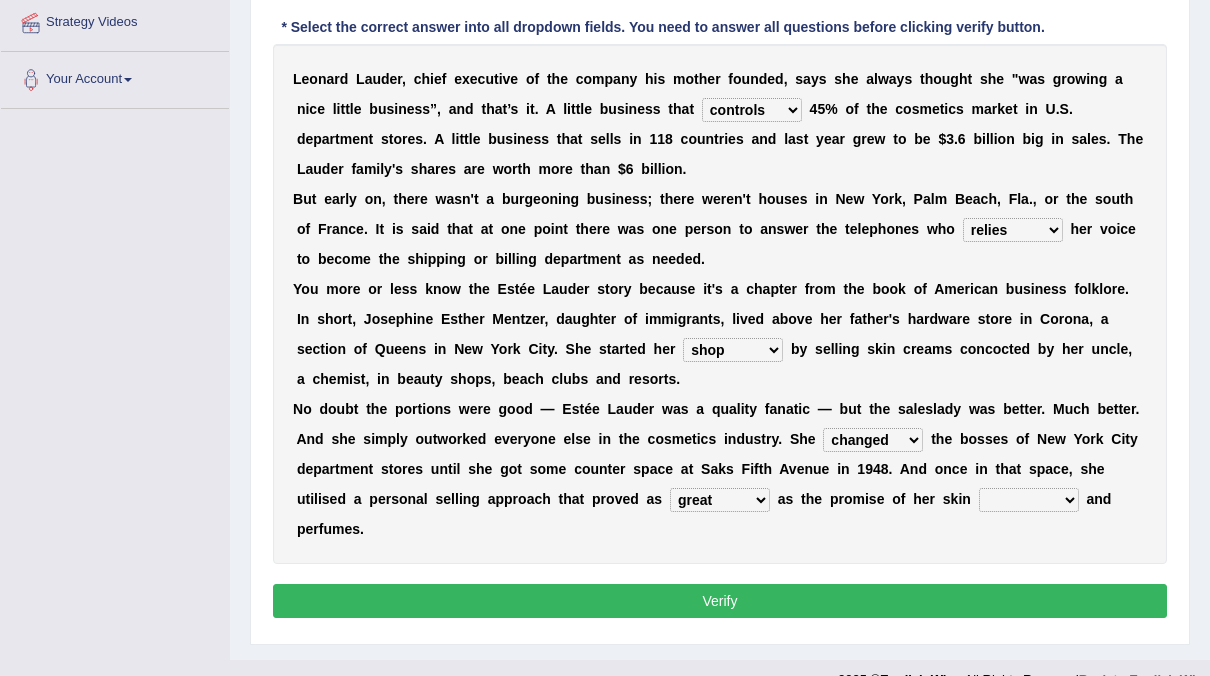 click on "potent great fresh stale" at bounding box center [720, 500] 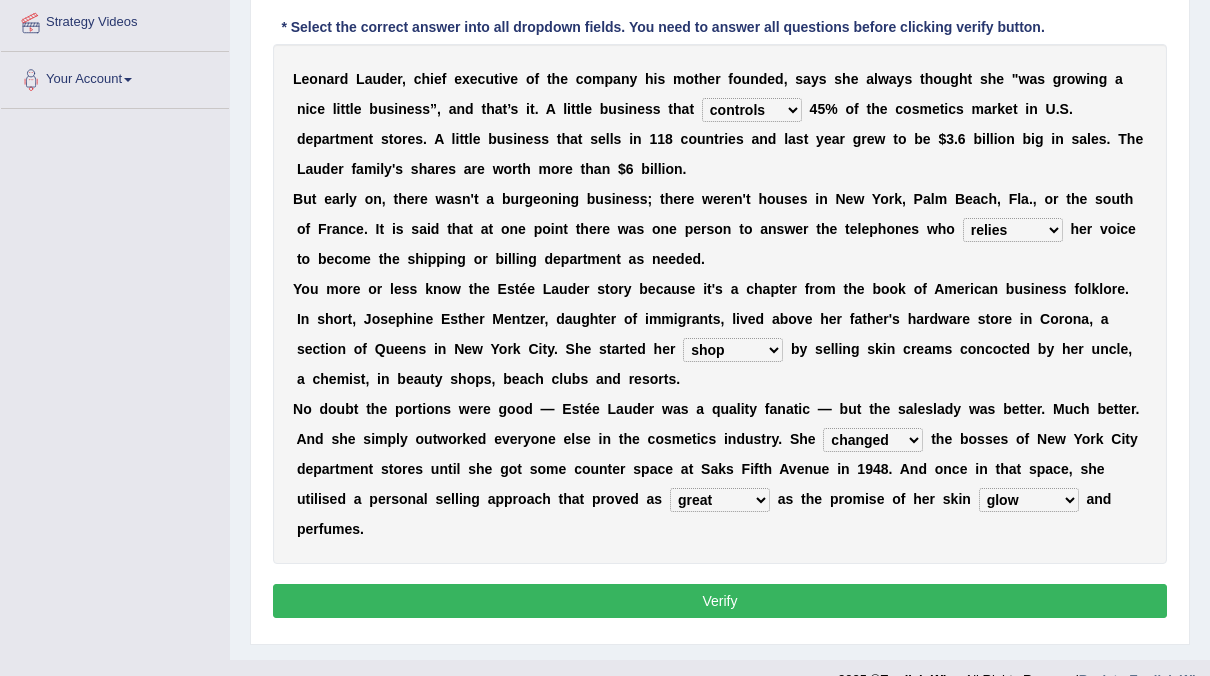 click on "glow regimens fresh references" at bounding box center [1029, 500] 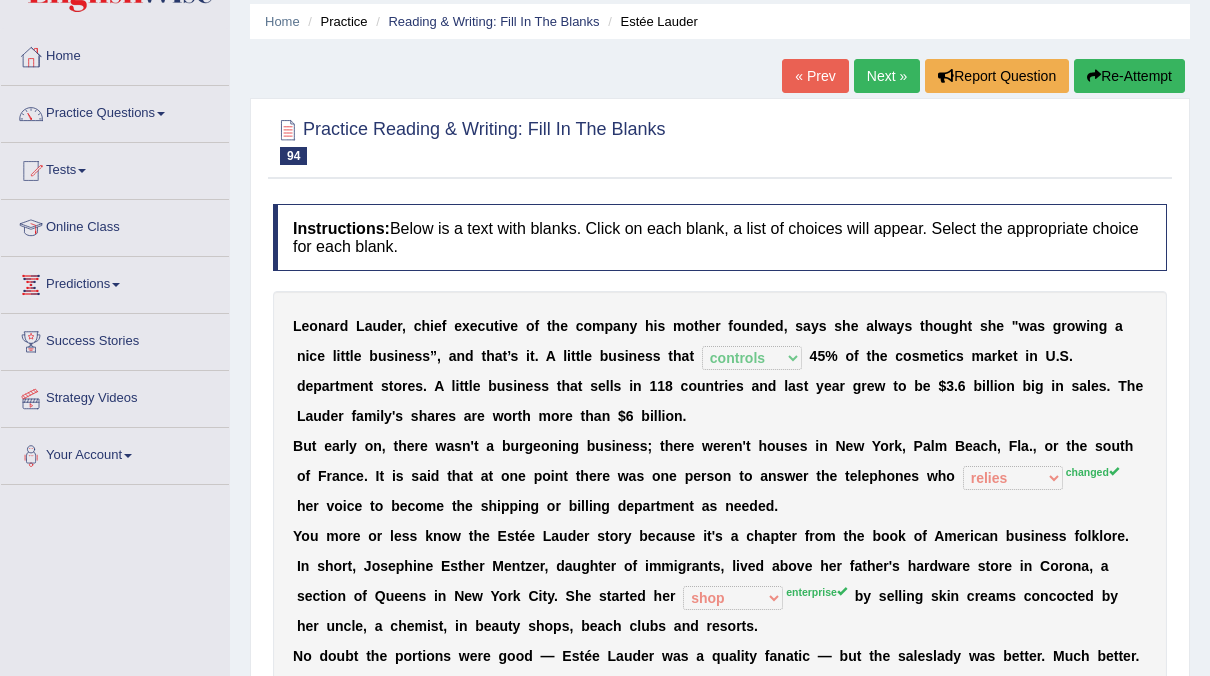 scroll, scrollTop: 0, scrollLeft: 0, axis: both 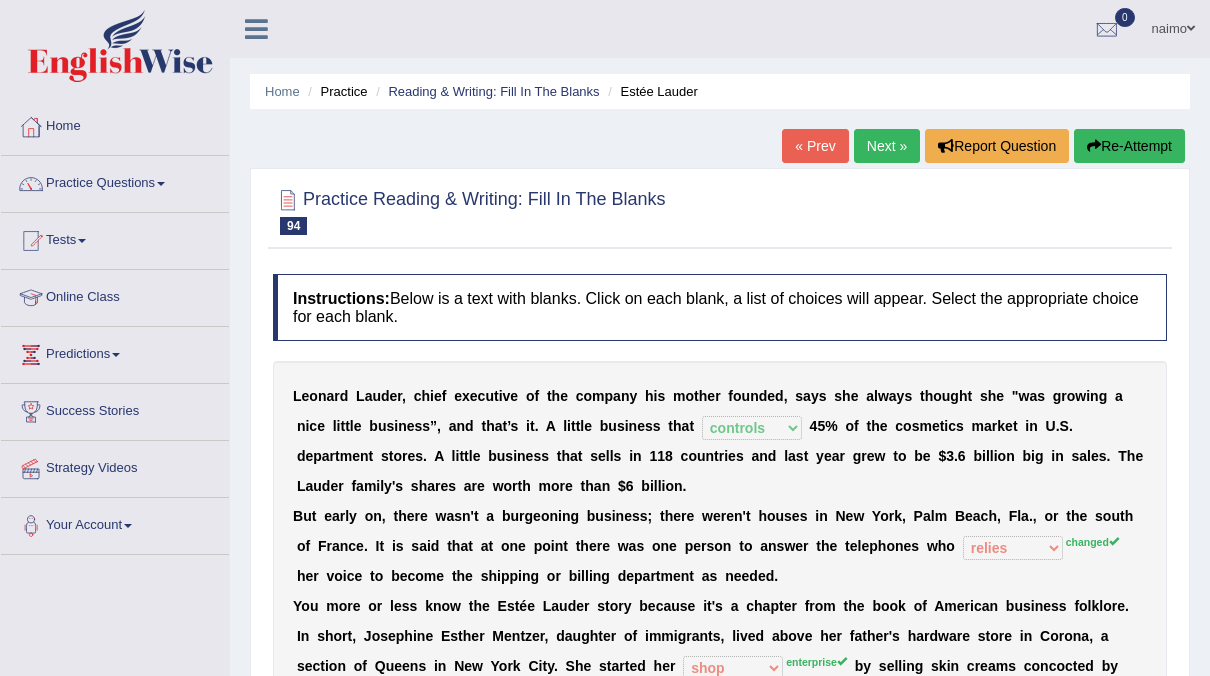 click on "Next »" at bounding box center (887, 146) 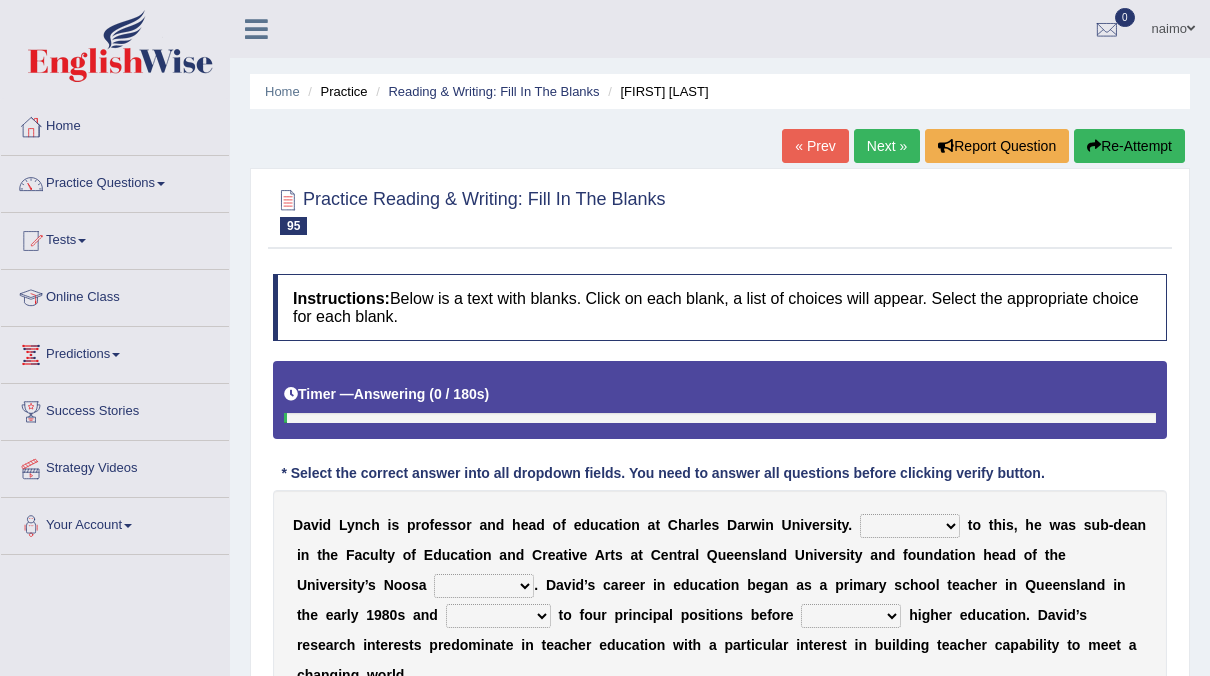 scroll, scrollTop: 121, scrollLeft: 0, axis: vertical 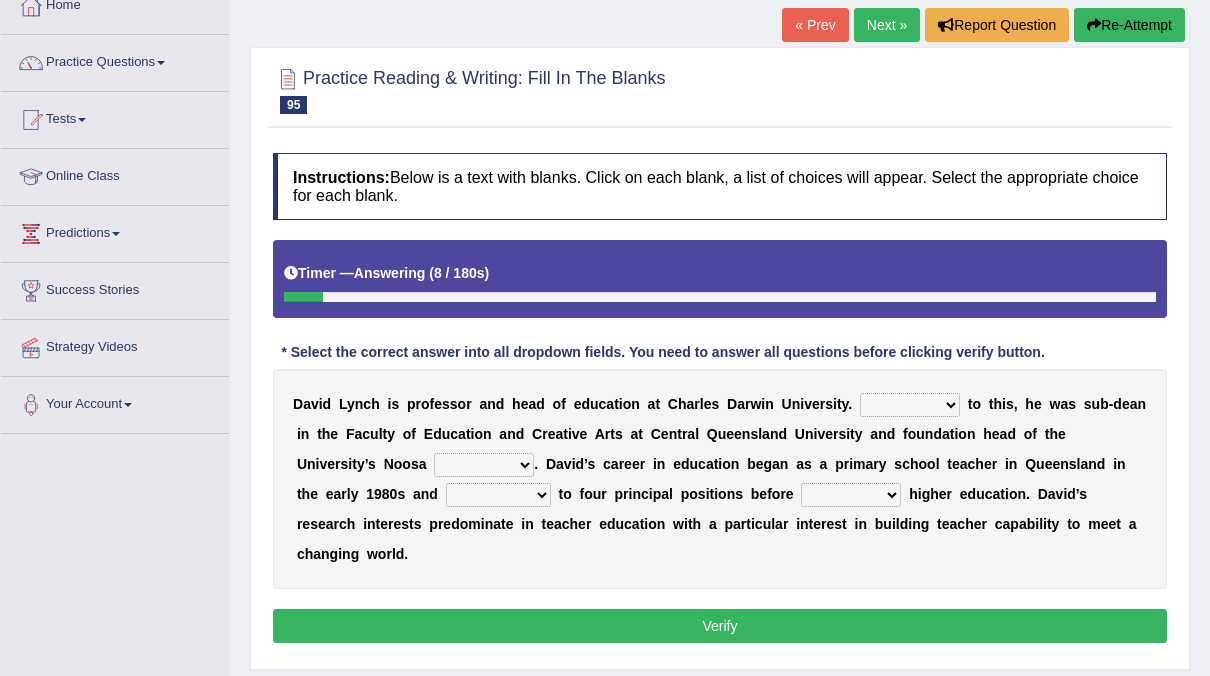 click on "Started Prior Across Simple" at bounding box center (910, 405) 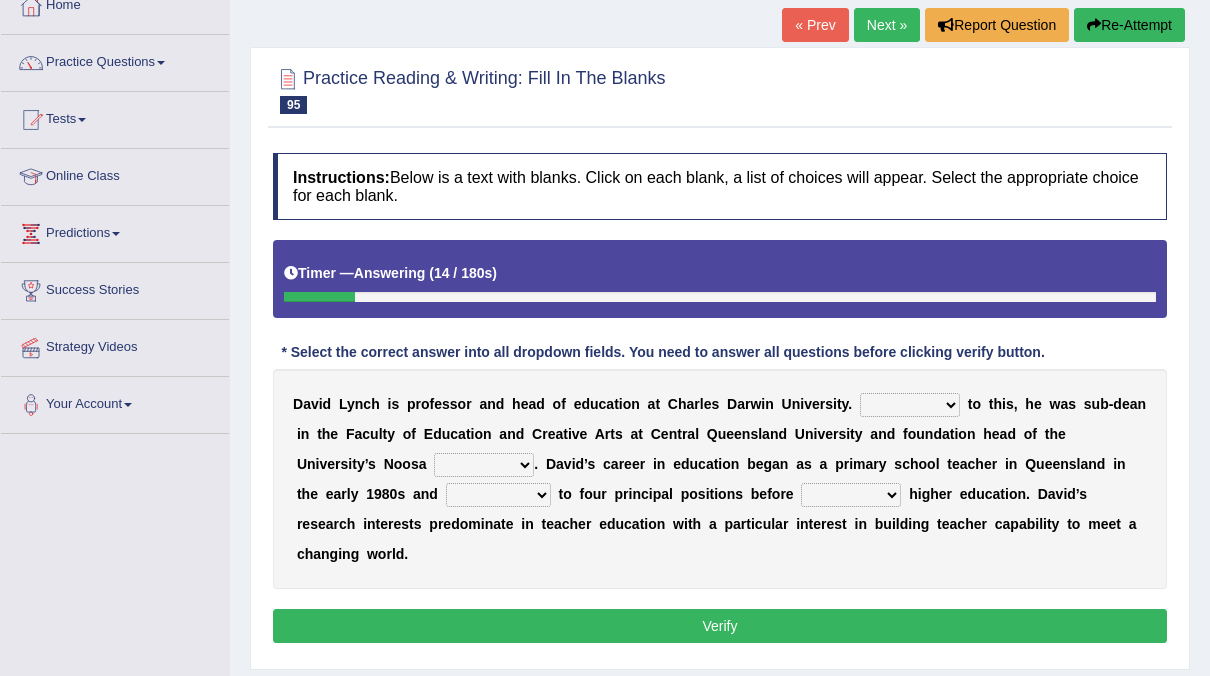 select on "Prior" 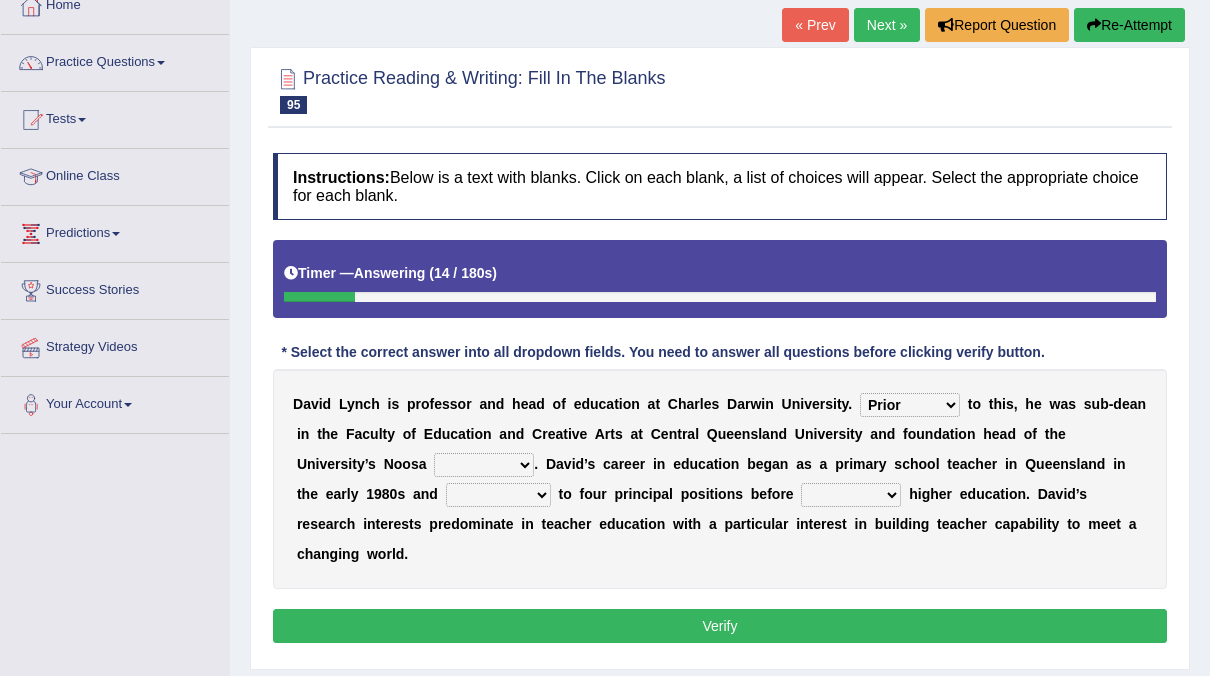 click on "Started Prior Across Simple" at bounding box center [910, 405] 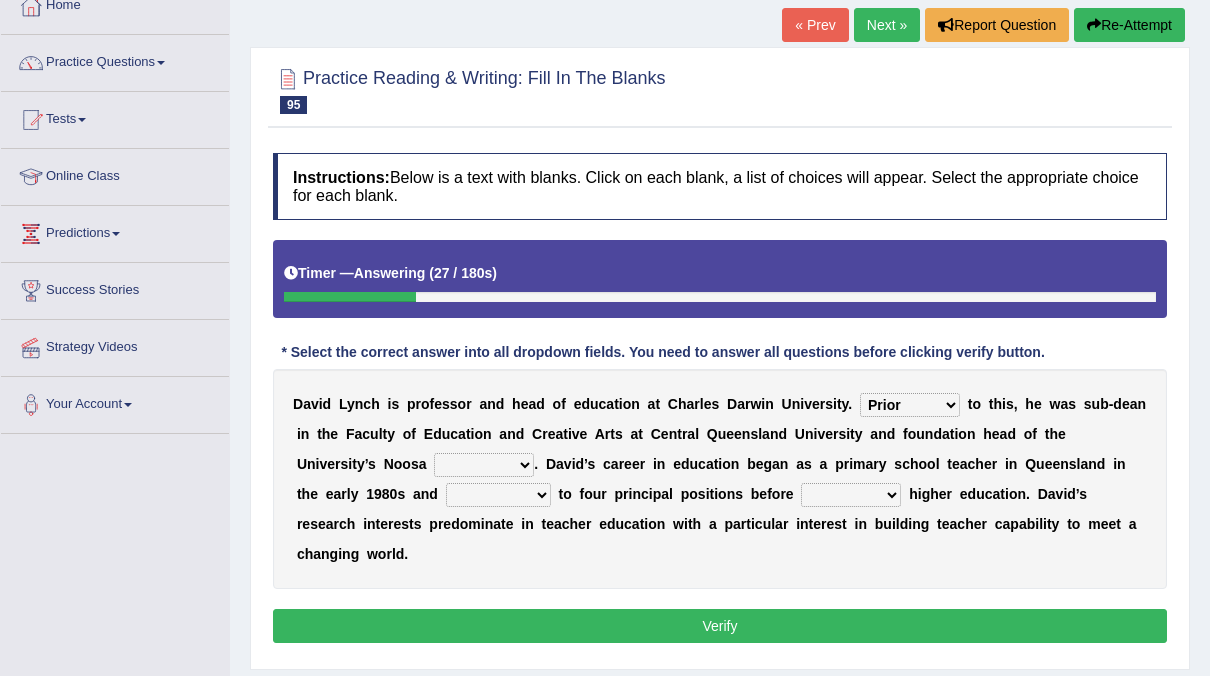click on "launch hall campus place" at bounding box center (484, 465) 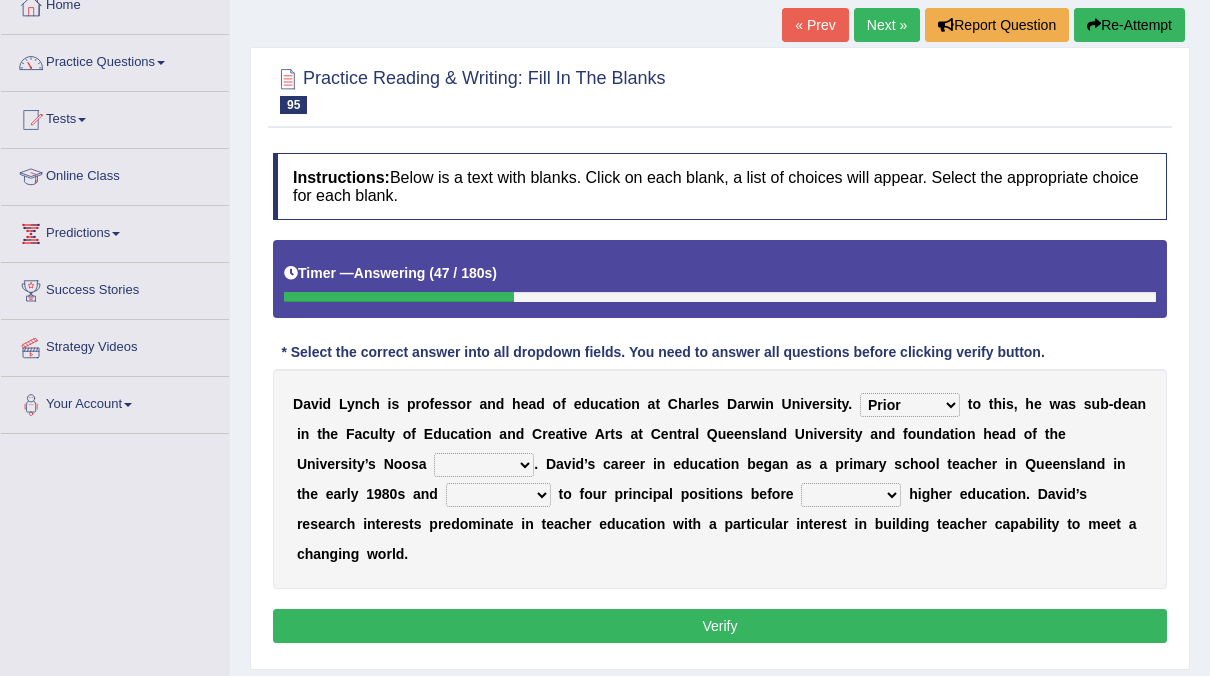 select on "campus" 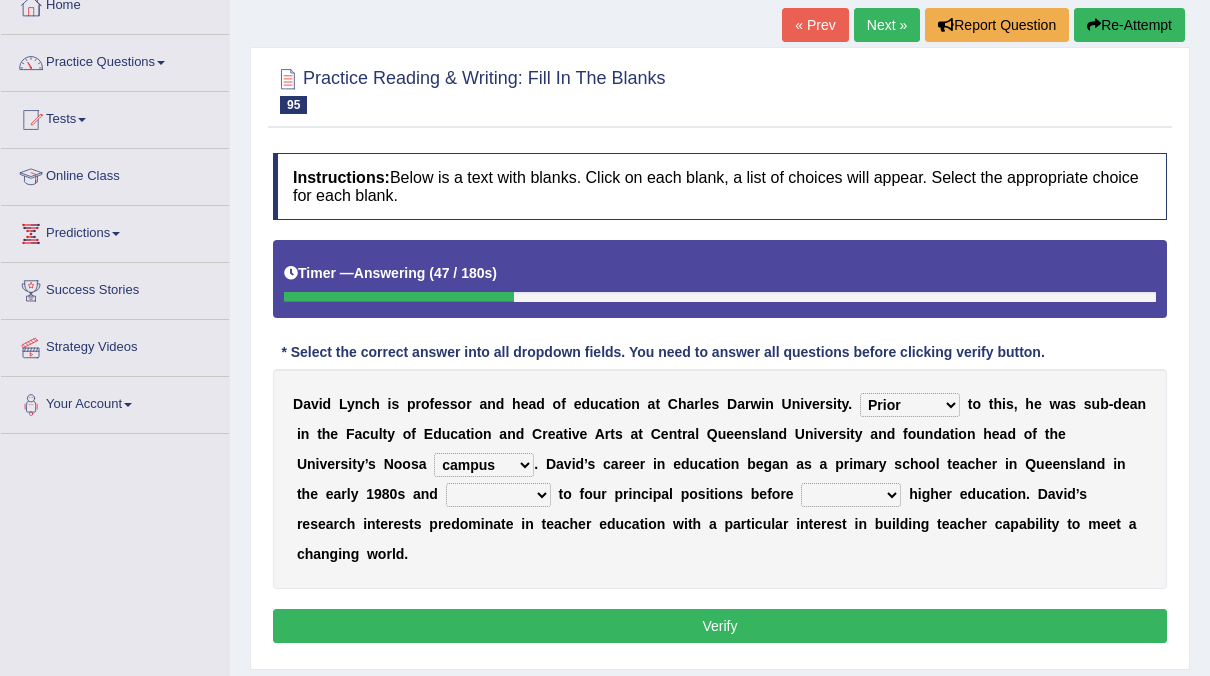 click on "launch hall campus place" at bounding box center (484, 465) 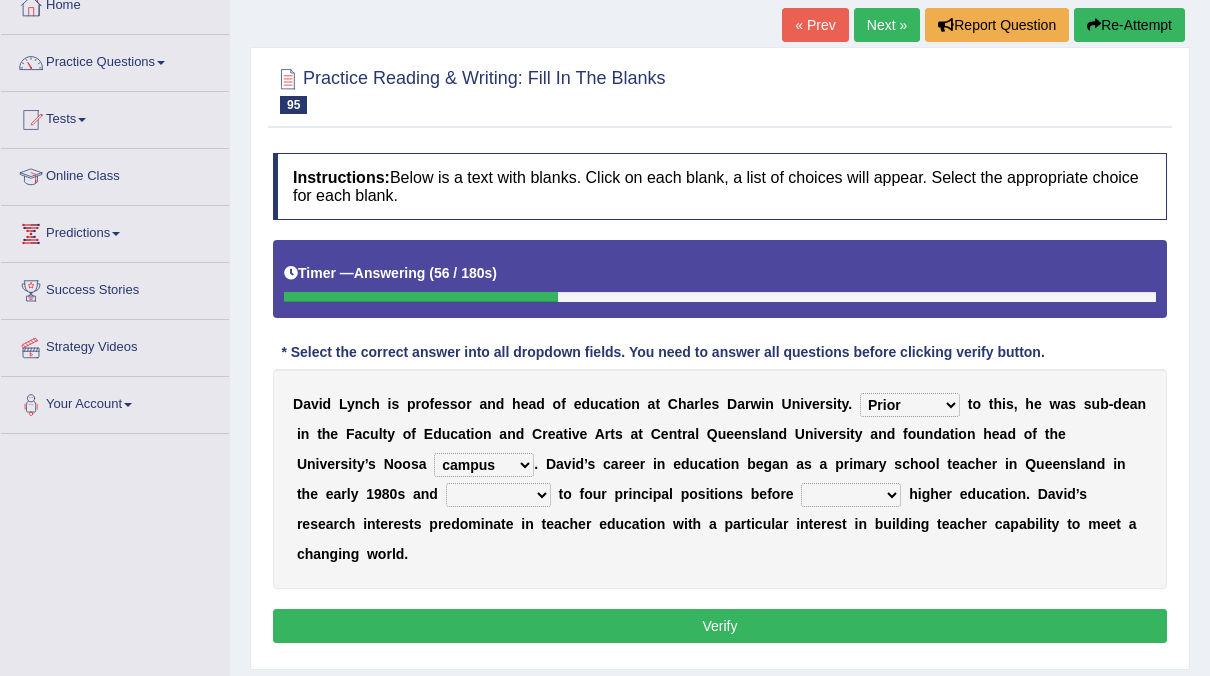 click on "referred progressed rested preferred" at bounding box center [498, 495] 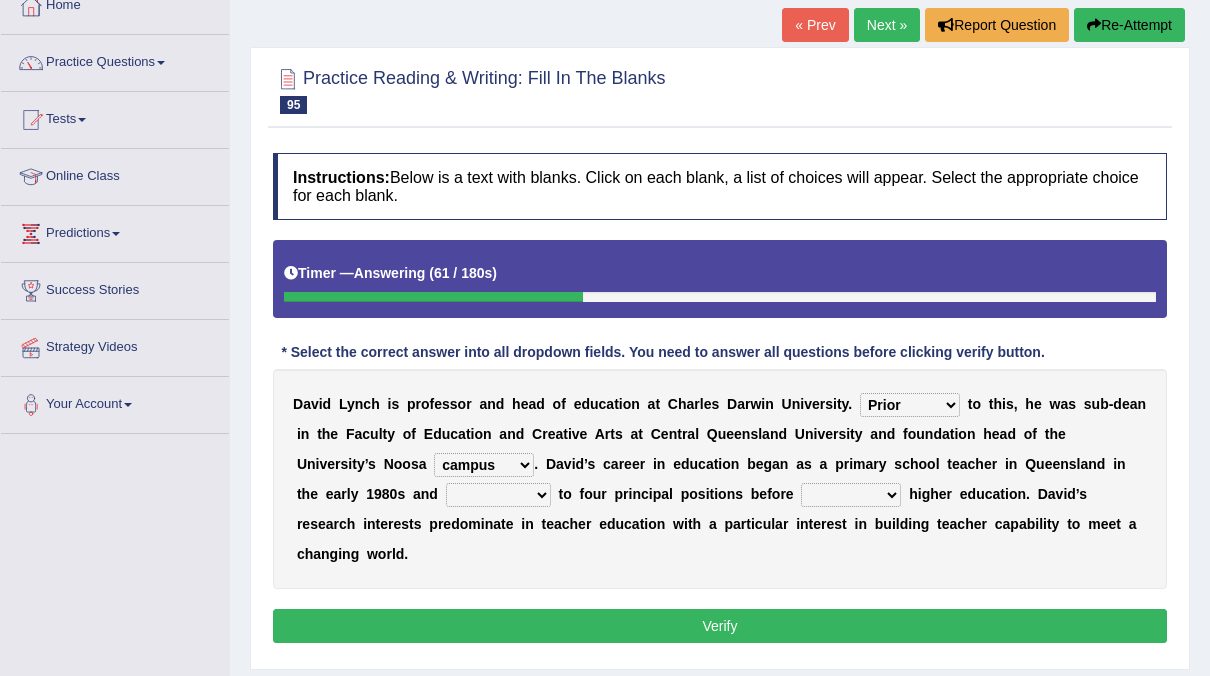 select on "progressed" 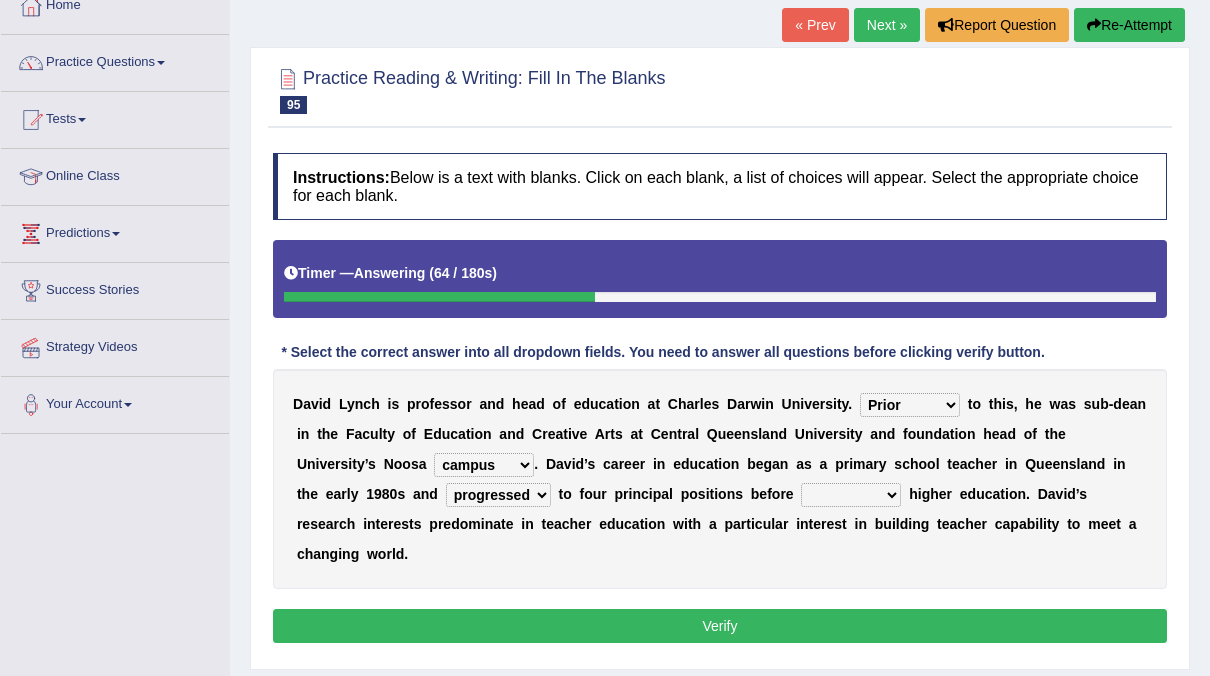 click on "going seperating interacting entering" at bounding box center [851, 495] 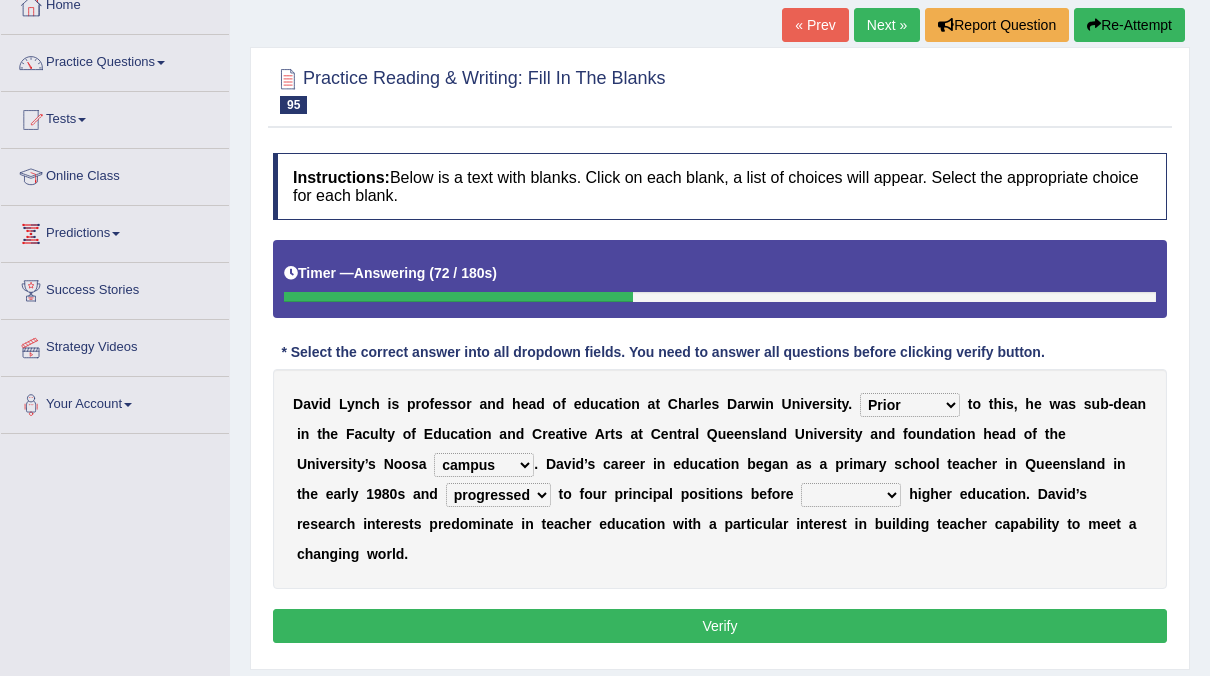 select on "entering" 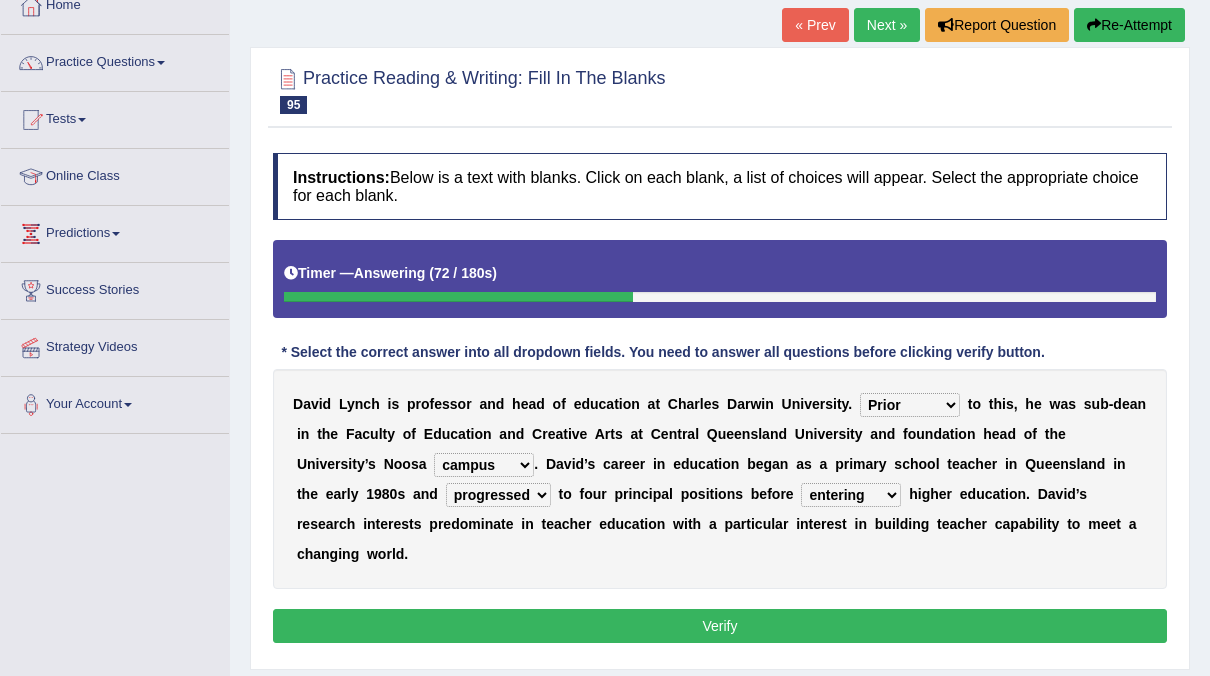 click on "going seperating interacting entering" at bounding box center (851, 495) 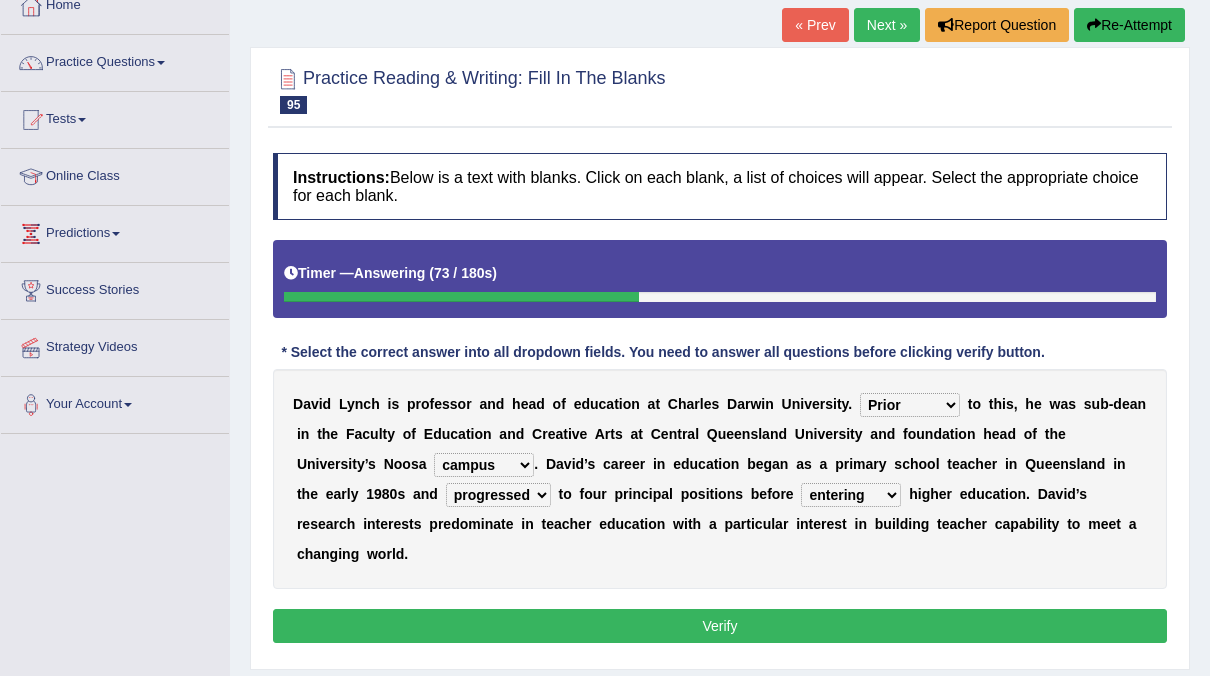 click on "Verify" at bounding box center (720, 626) 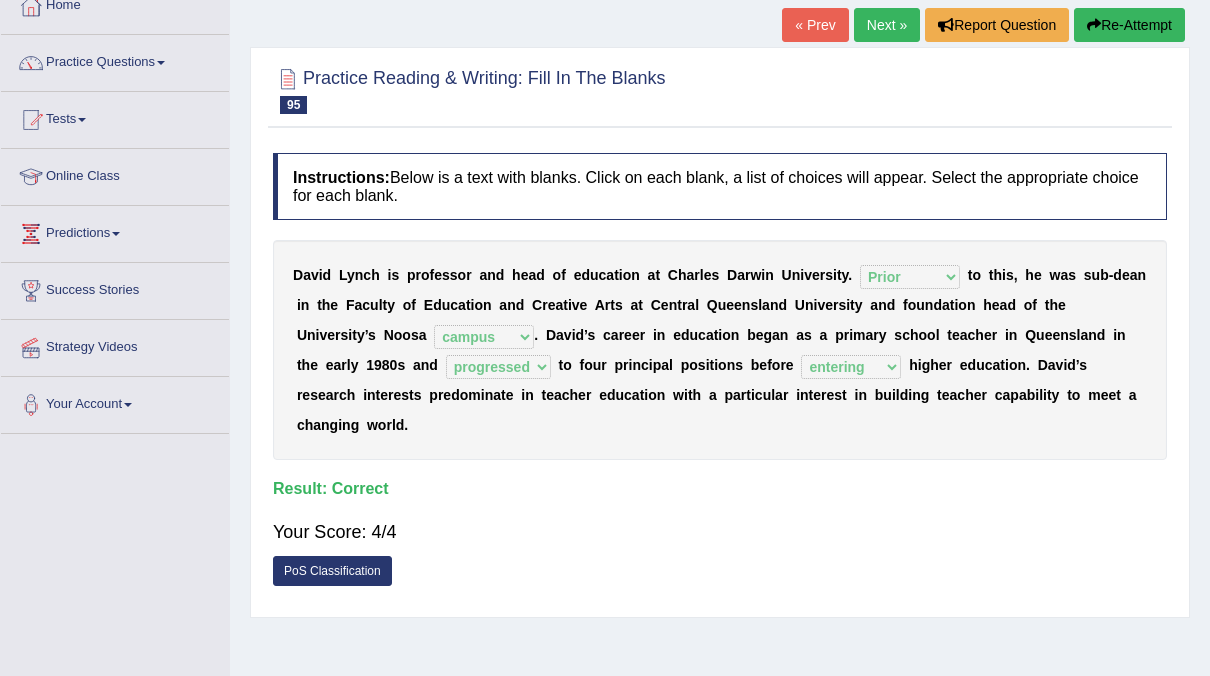 click on "Next »" at bounding box center (887, 25) 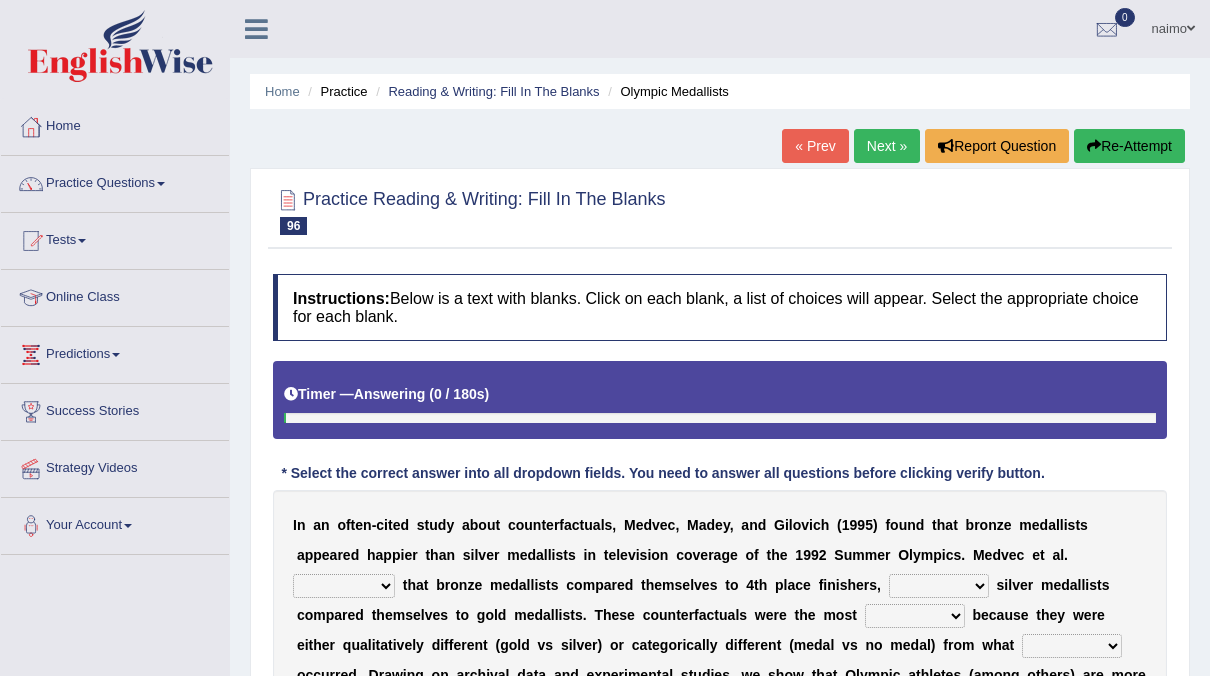 scroll, scrollTop: 85, scrollLeft: 0, axis: vertical 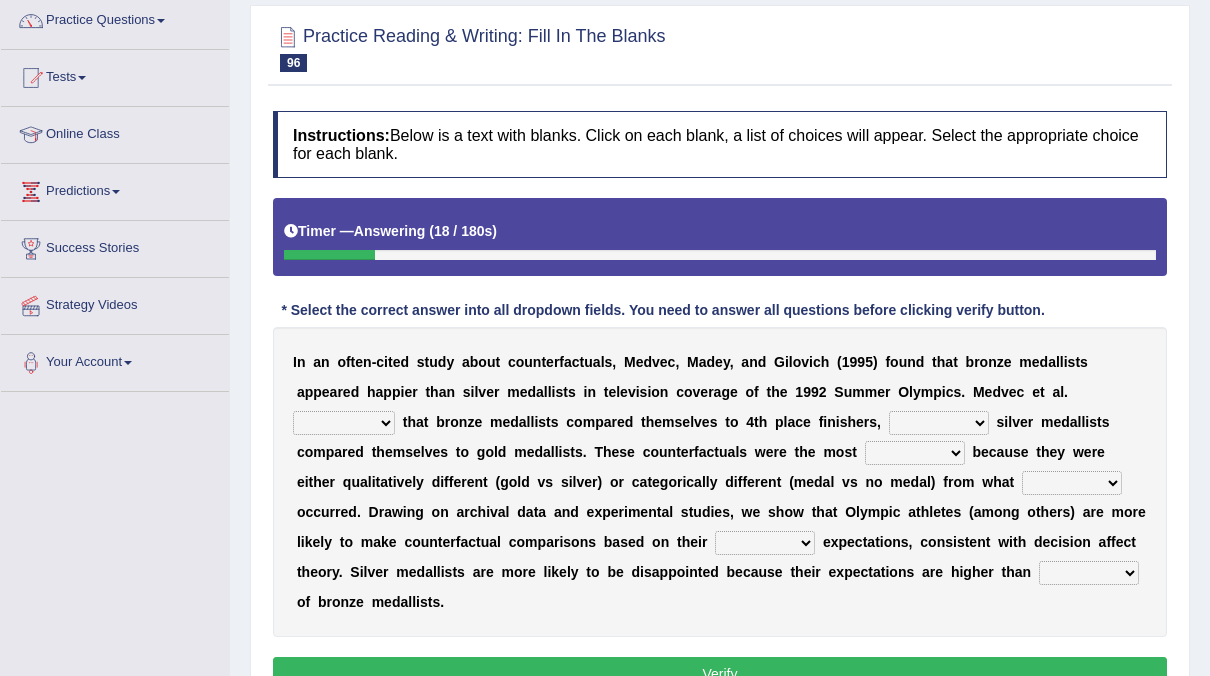 click on "exchanged argued talked exempted" at bounding box center (344, 423) 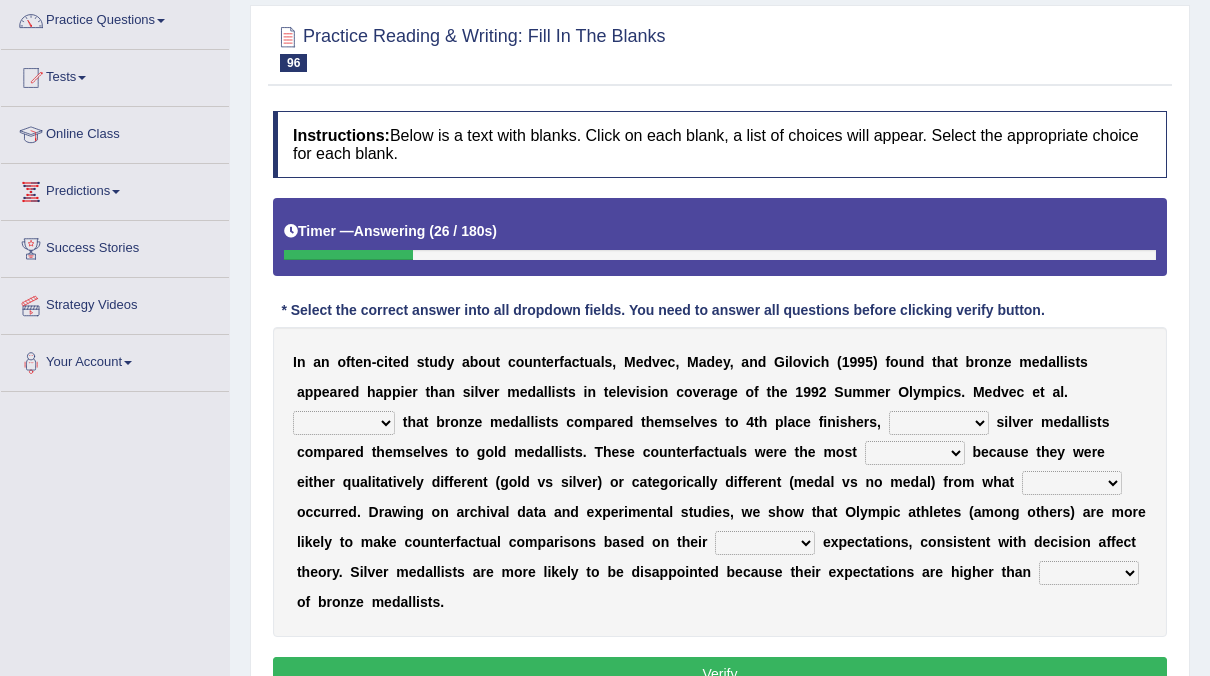 select on "exchanged" 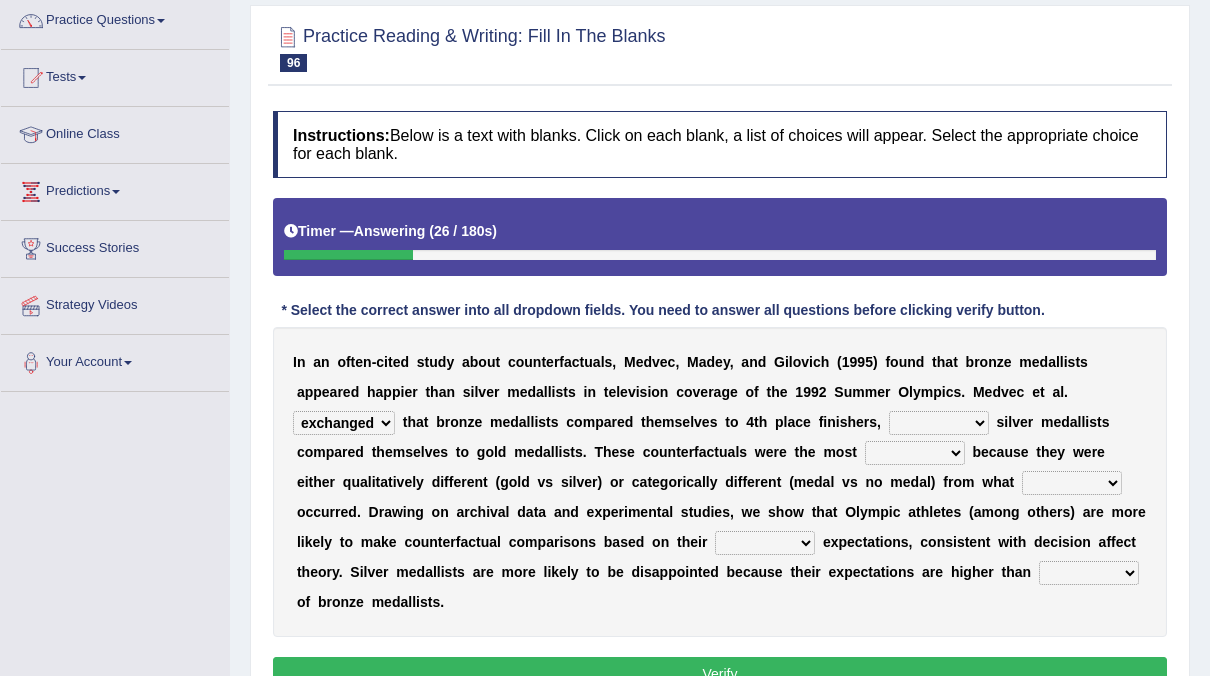 click on "exchanged argued talked exempted" at bounding box center [344, 423] 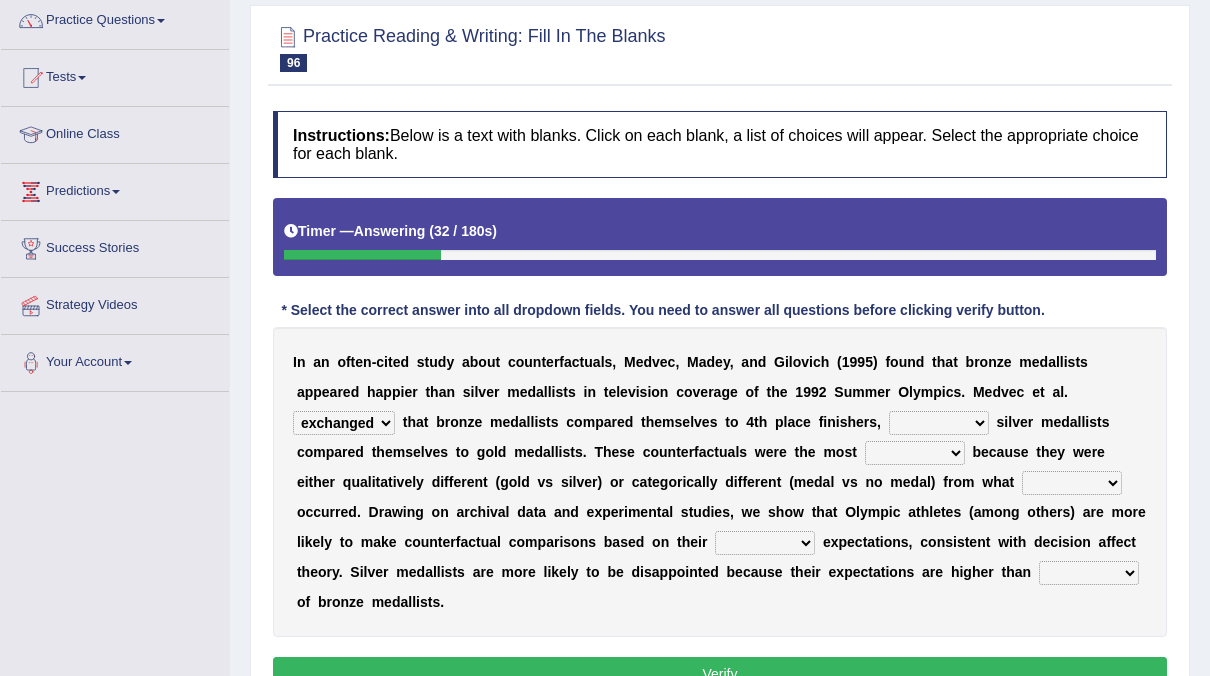 click on "whereas therefore however moreover" at bounding box center (939, 423) 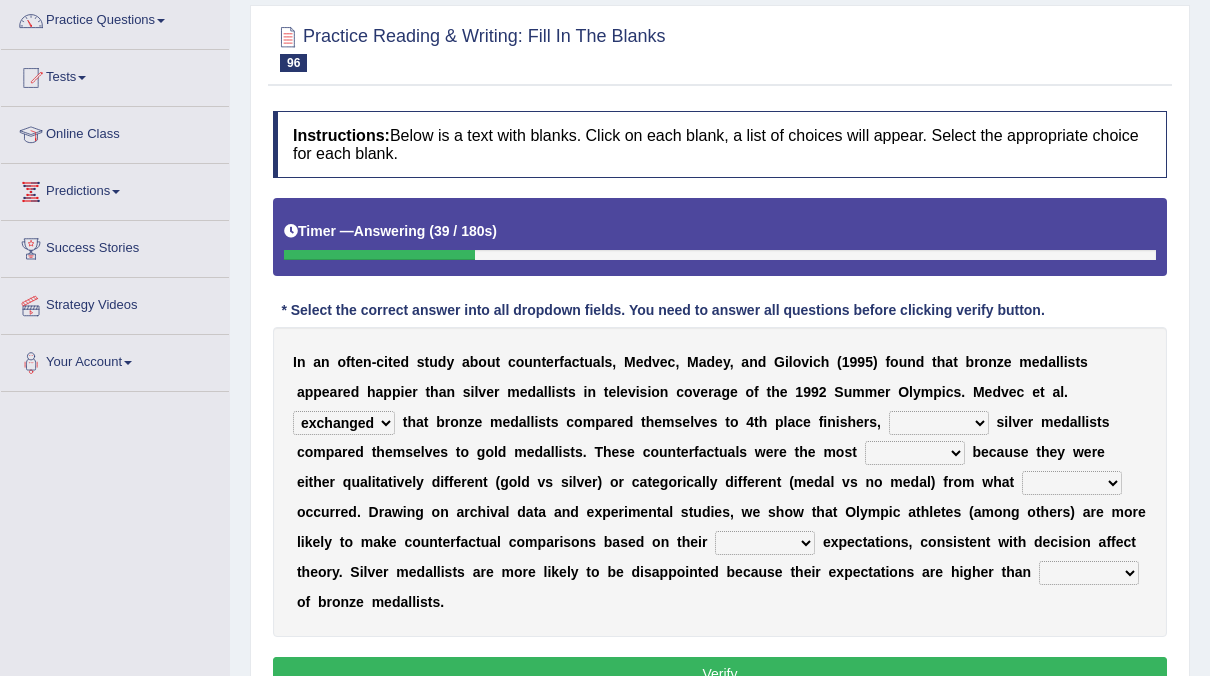 select on "whereas" 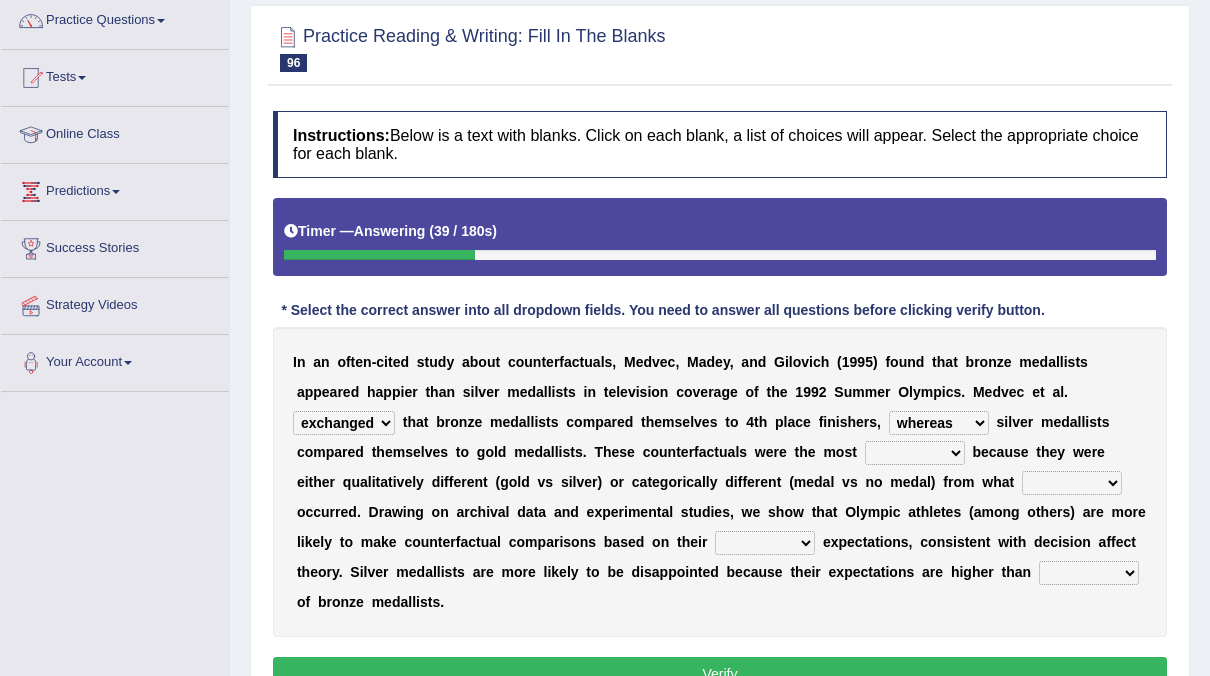 click on "whereas therefore however moreover" at bounding box center [939, 423] 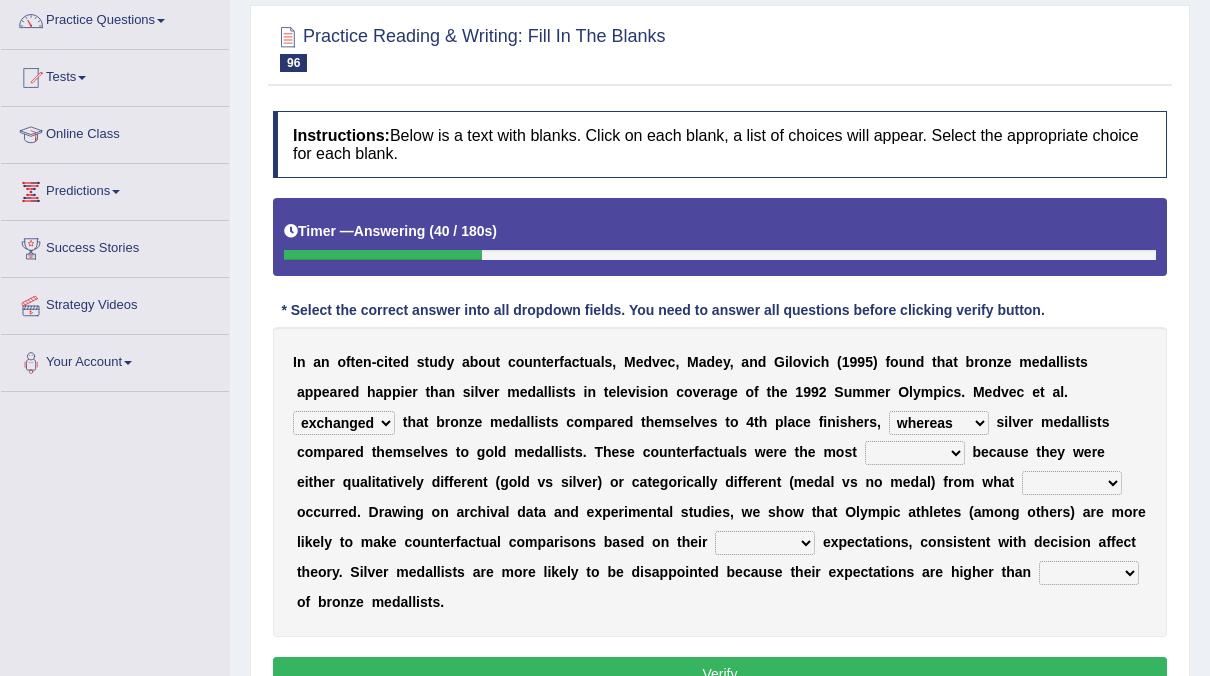 click on "whereas therefore however moreover" at bounding box center (939, 423) 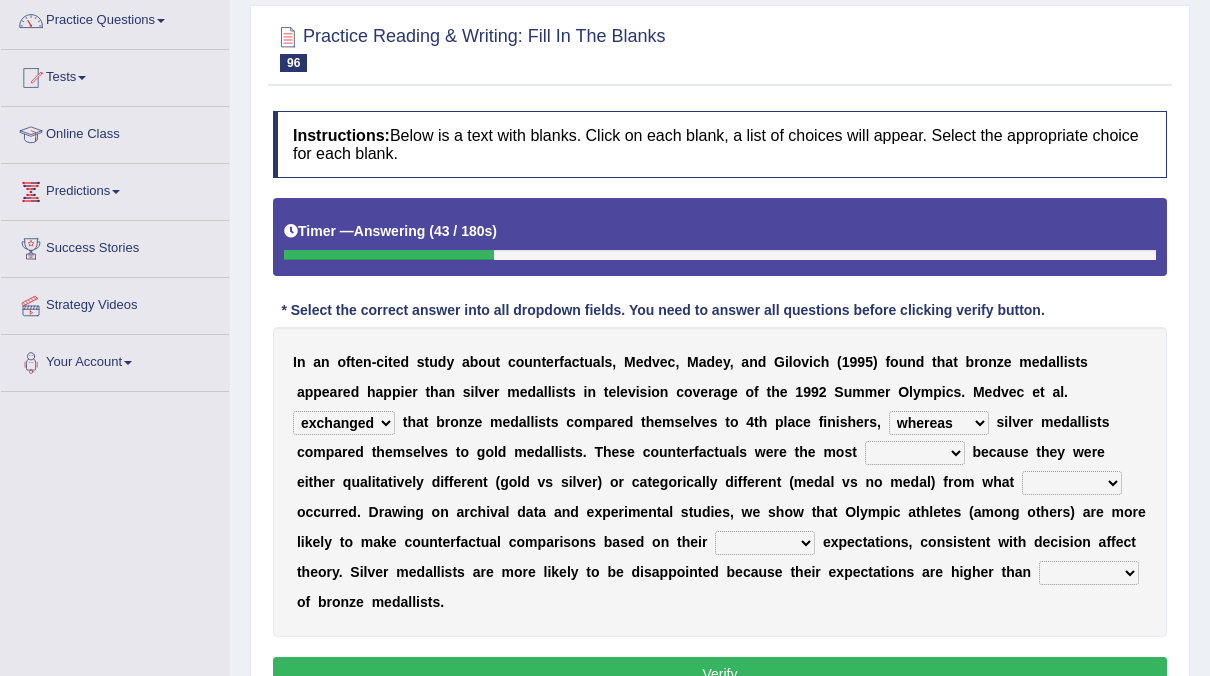 click on "whereas therefore however moreover" at bounding box center [939, 423] 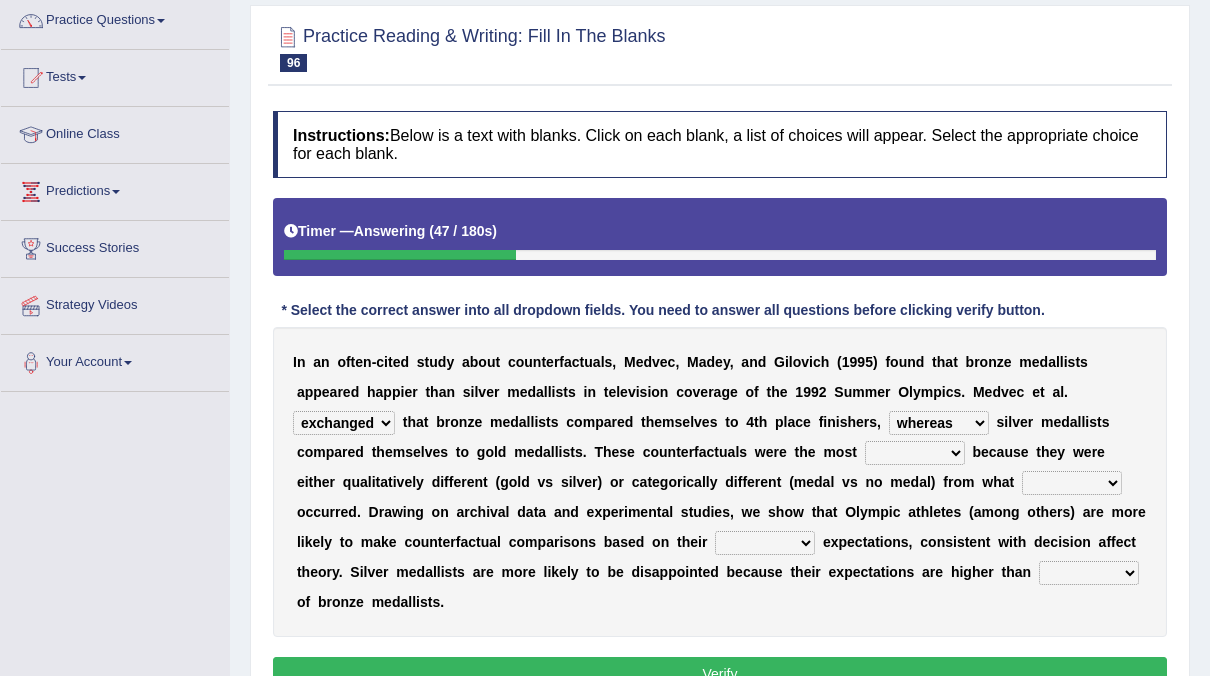 click on "used great superb salient" at bounding box center (915, 453) 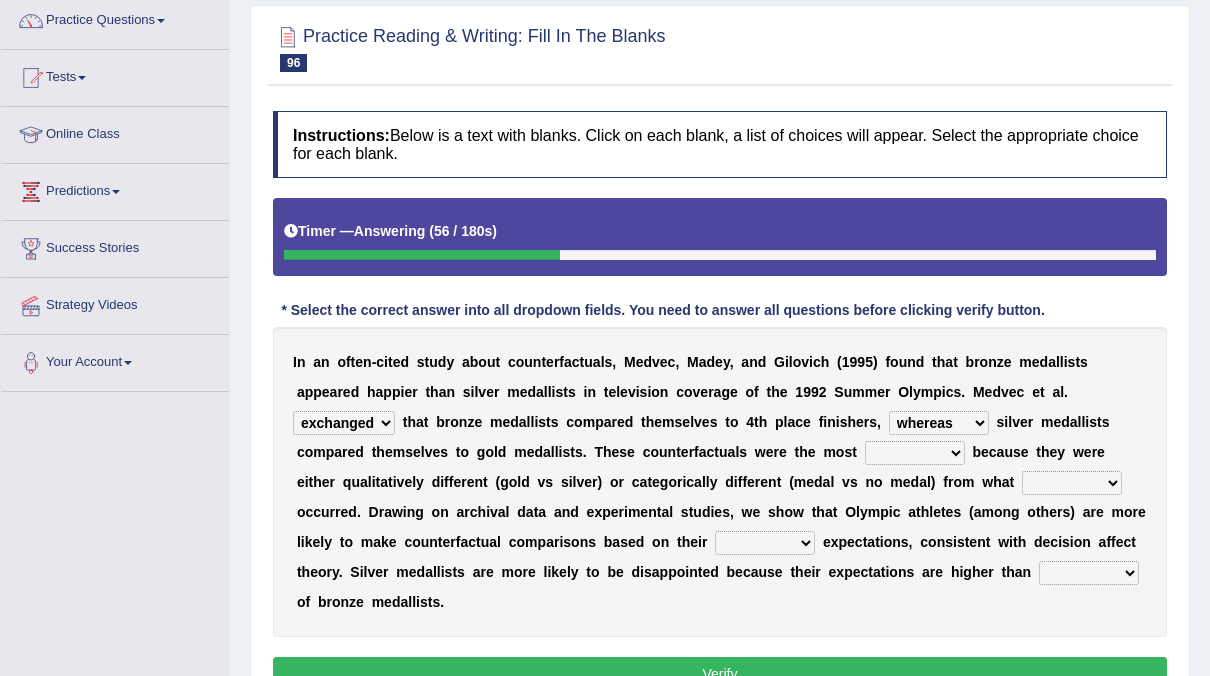 select on "used" 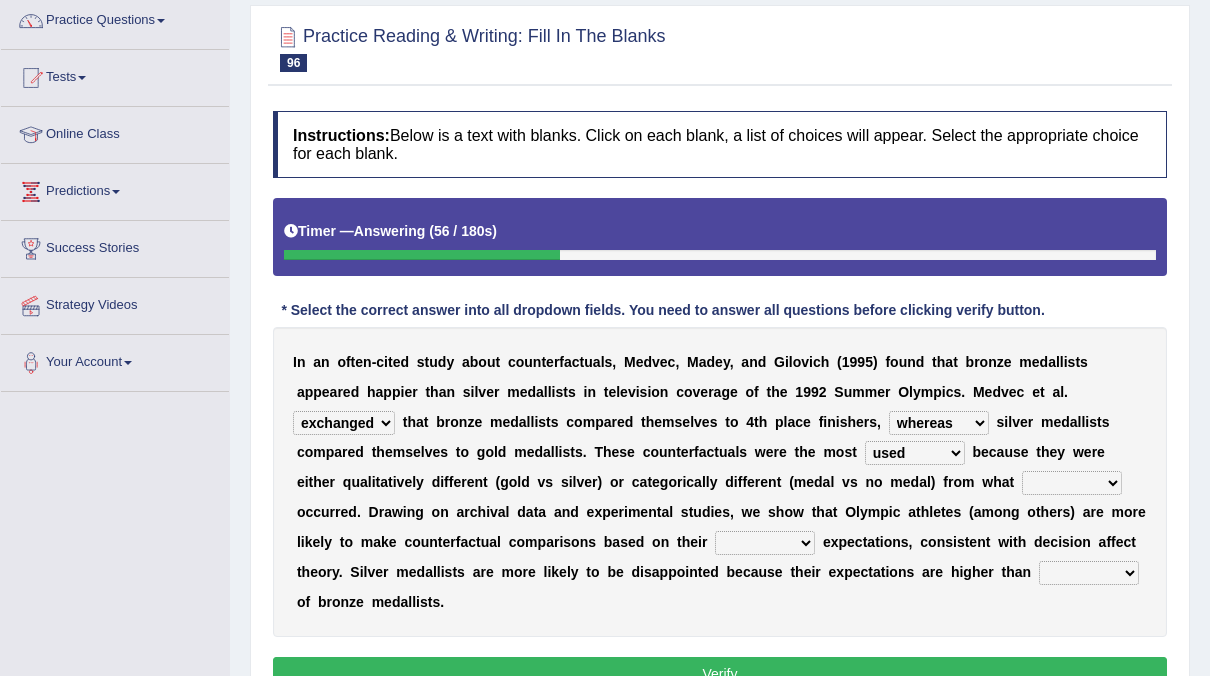 click on "used great superb salient" at bounding box center (915, 453) 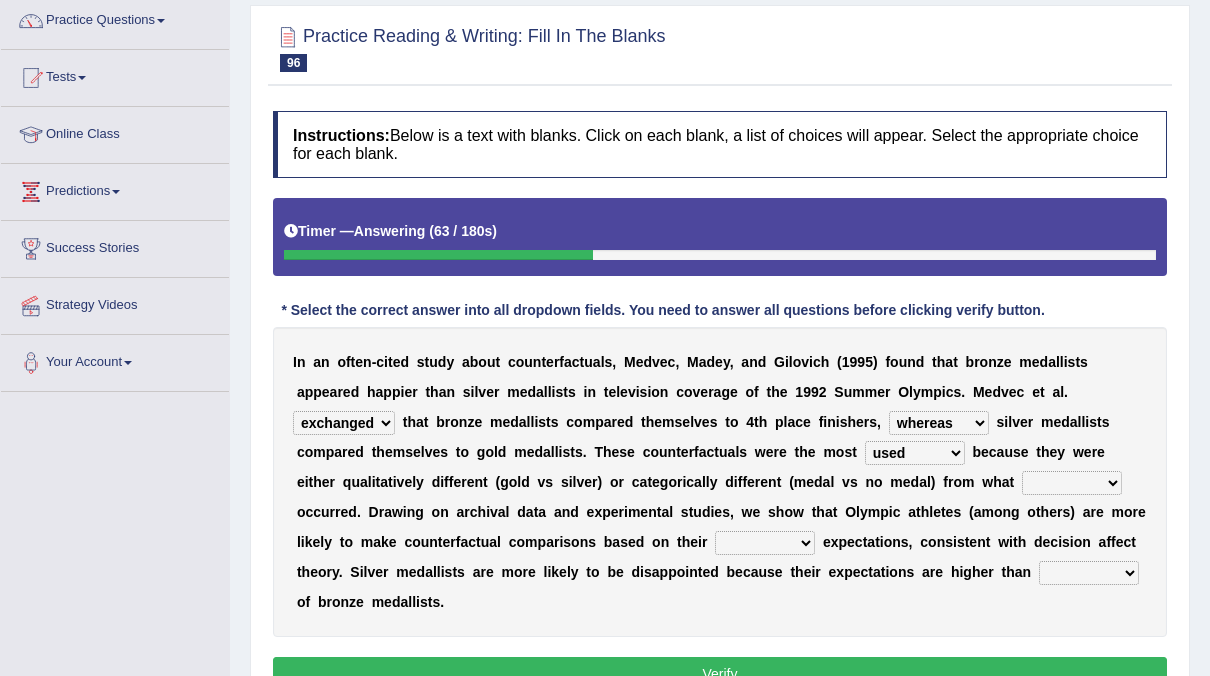 click on "securely actually notionally really" at bounding box center (1072, 483) 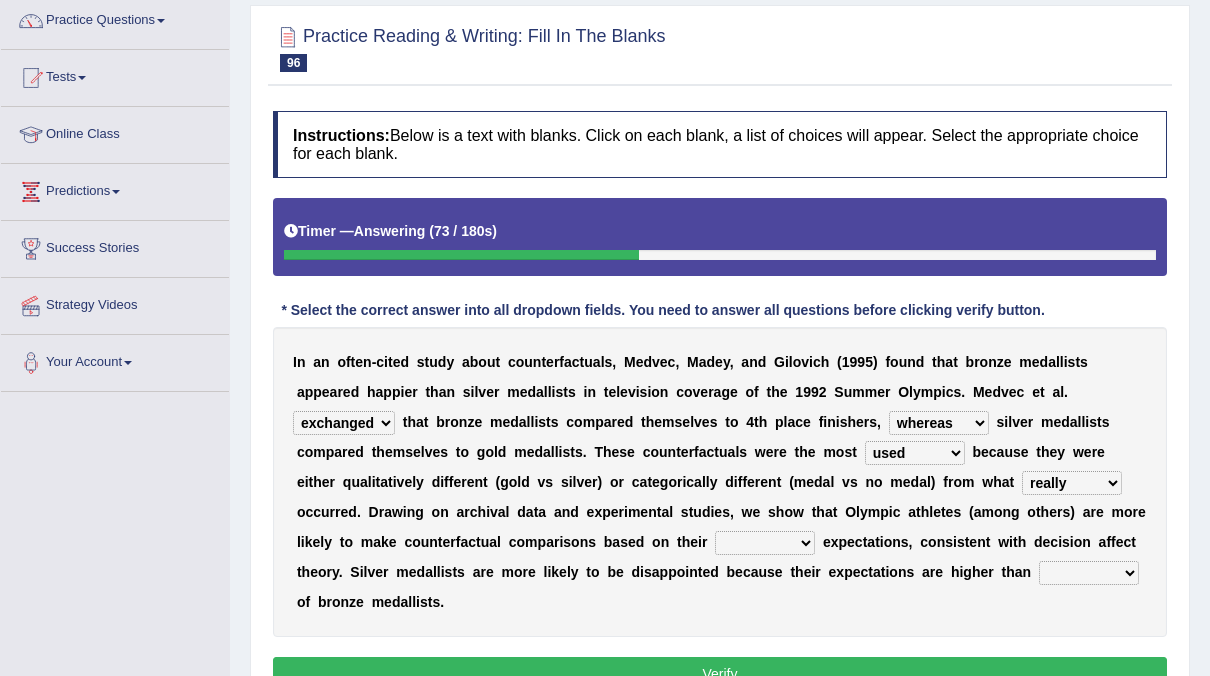click on "securely actually notionally really" at bounding box center (1072, 483) 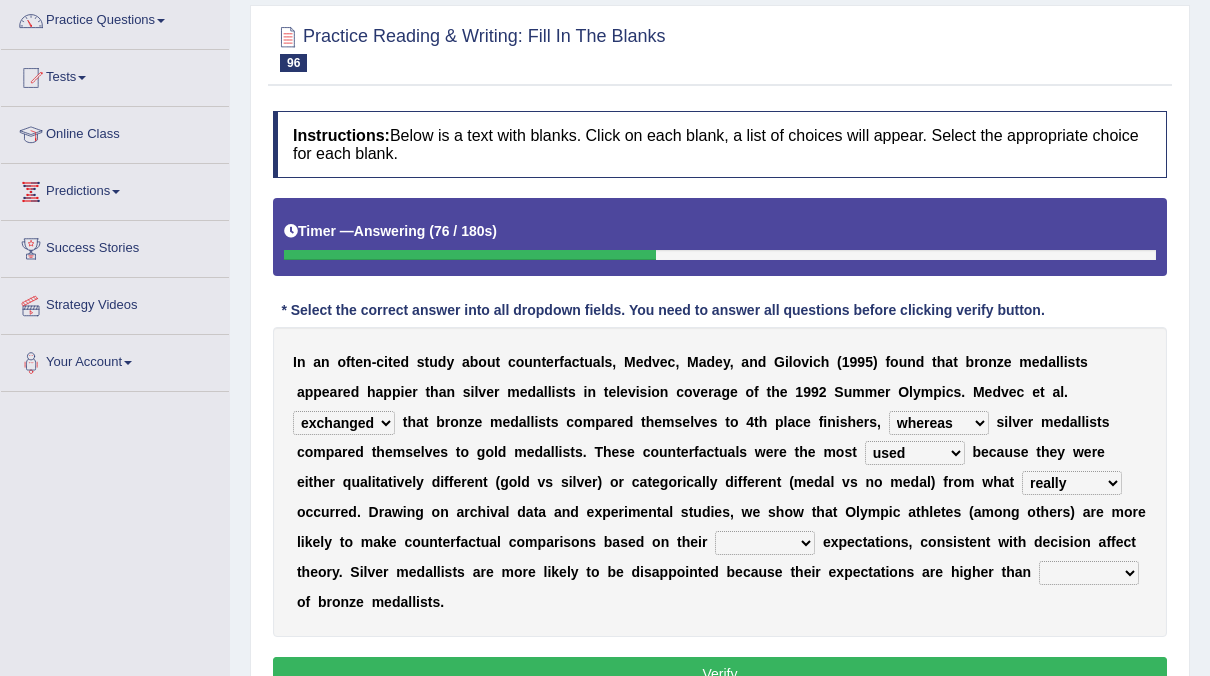 click on "securely actually notionally really" at bounding box center [1072, 483] 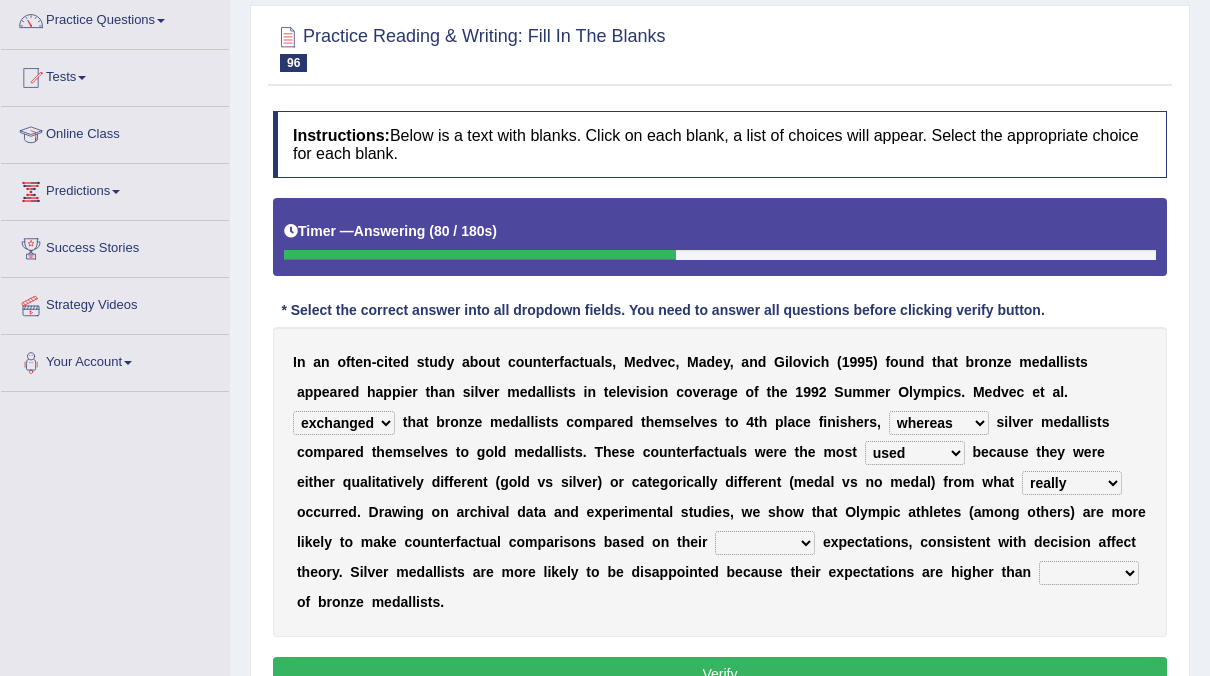 select on "actually" 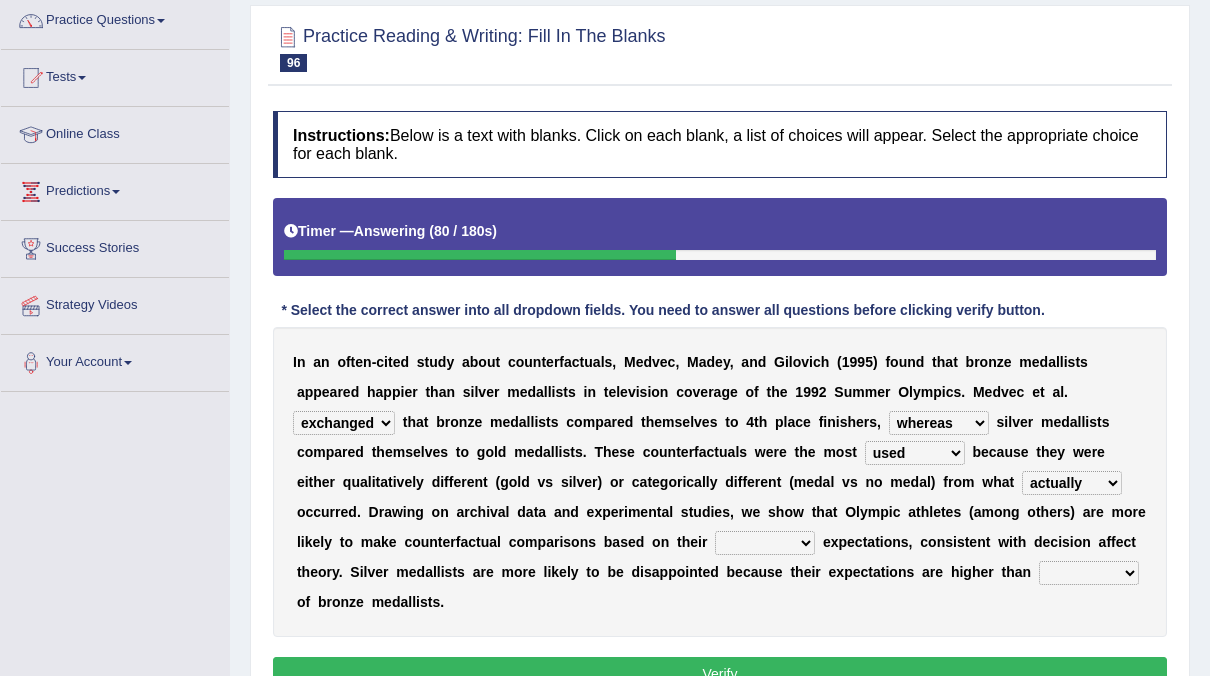 click on "securely actually notionally really" at bounding box center [1072, 483] 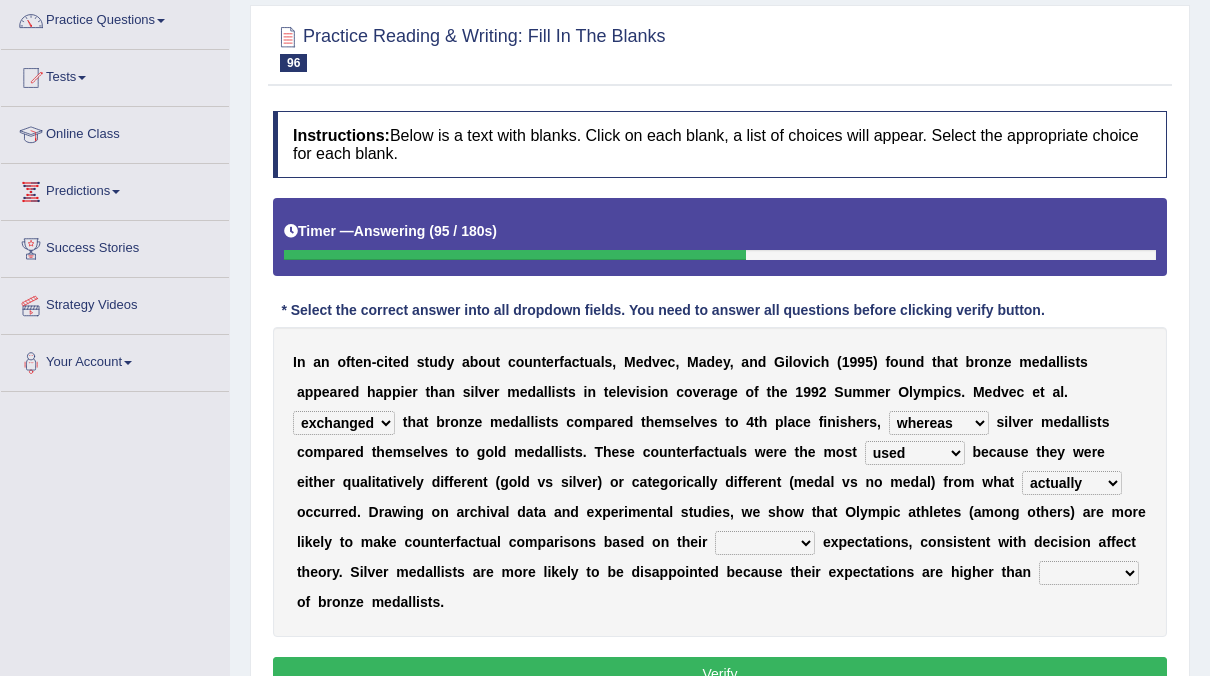 click on "first last prior guessed" at bounding box center [765, 543] 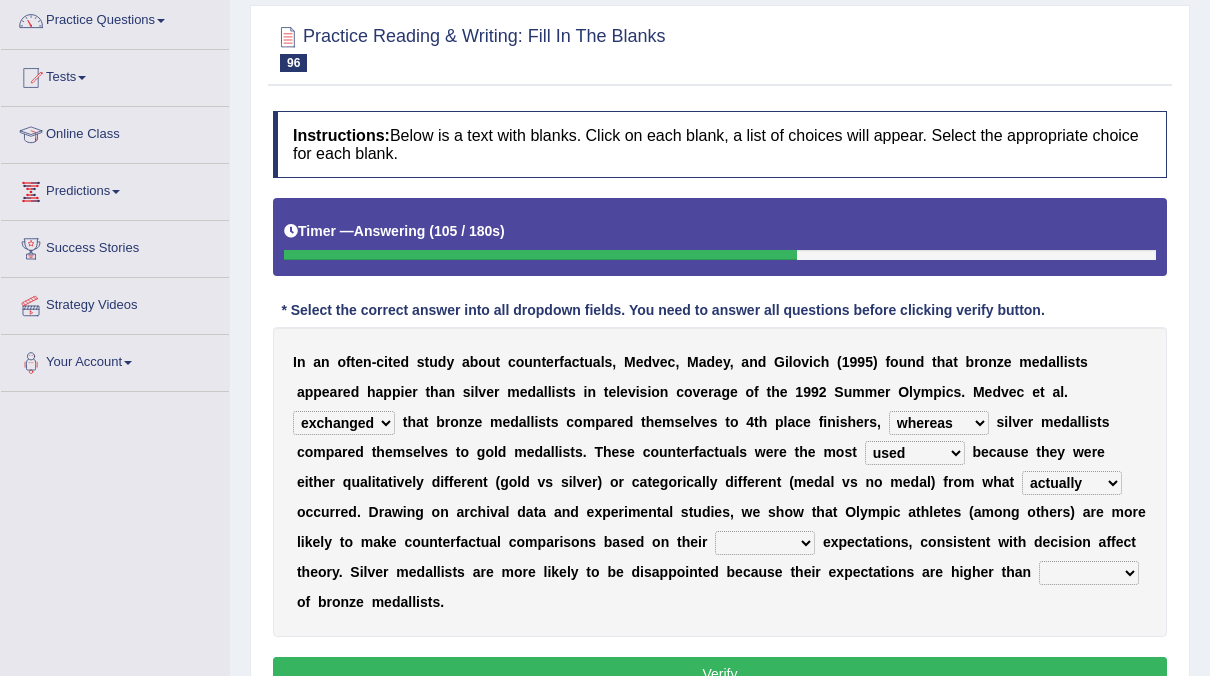 select on "first" 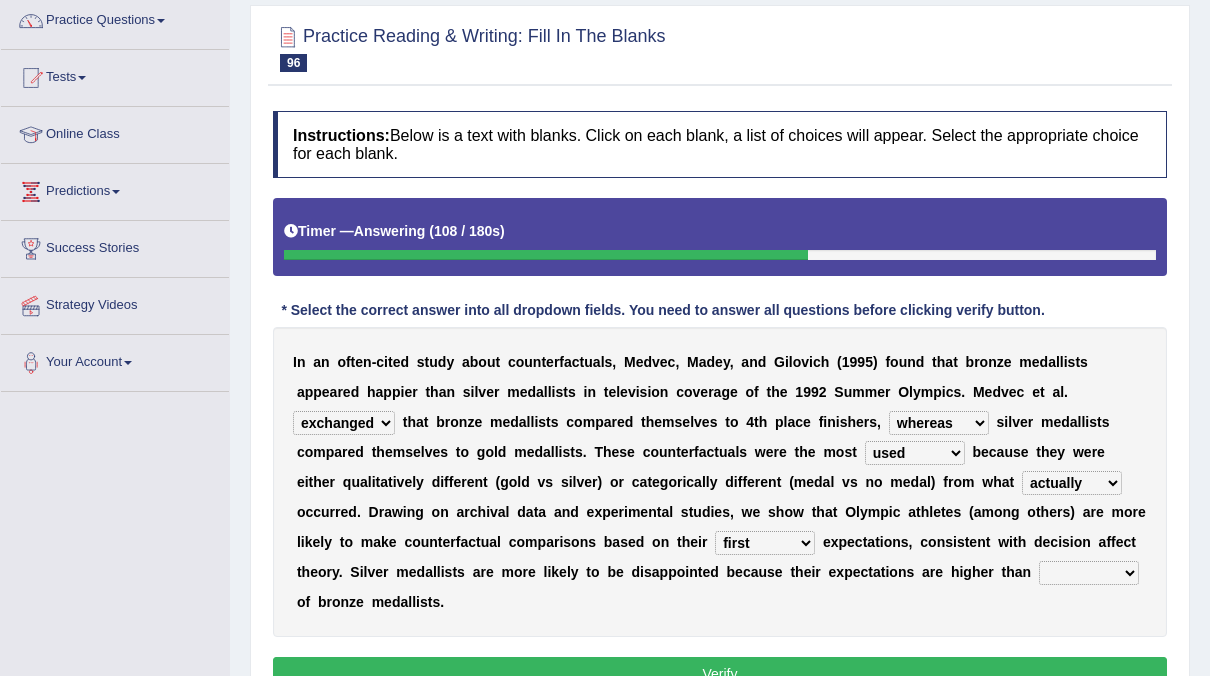 click on "there which what those" at bounding box center [1089, 573] 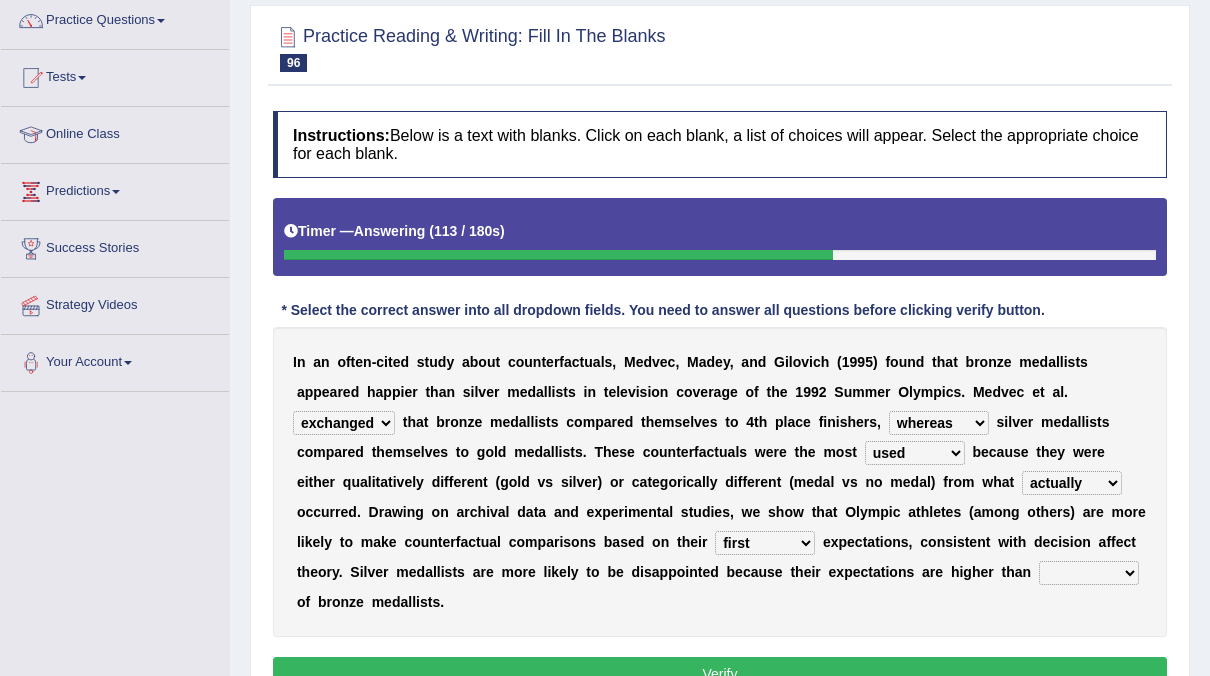 select on "those" 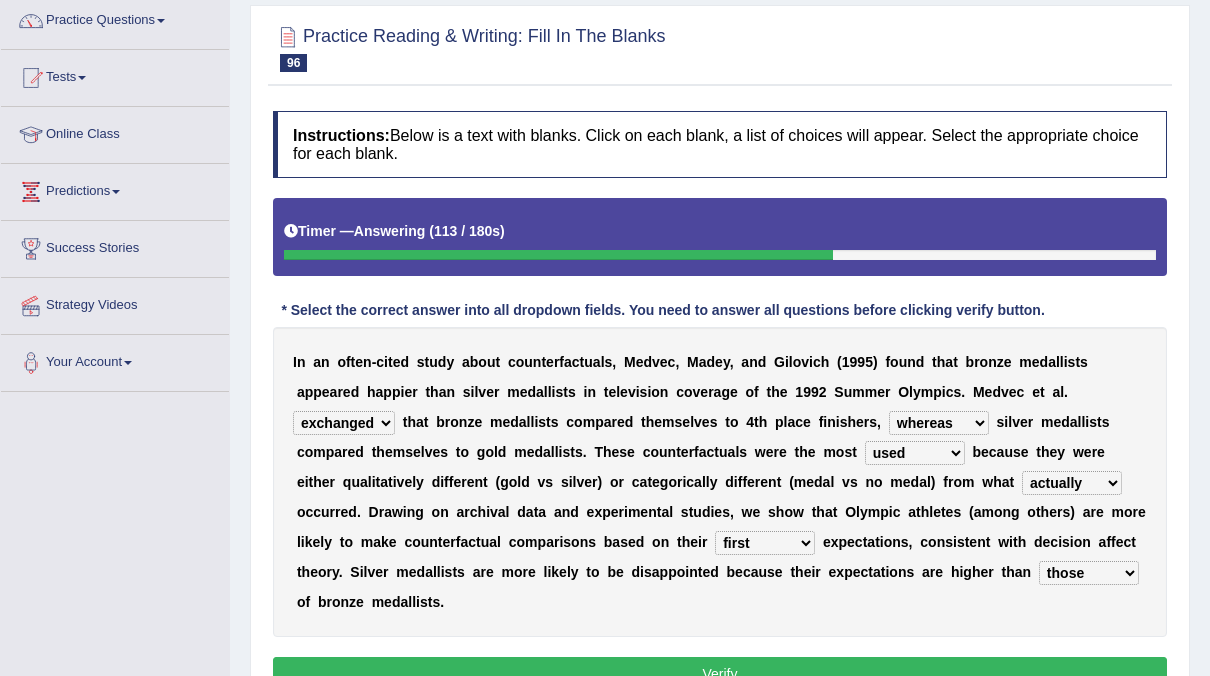 click on "there which what those" at bounding box center [1089, 573] 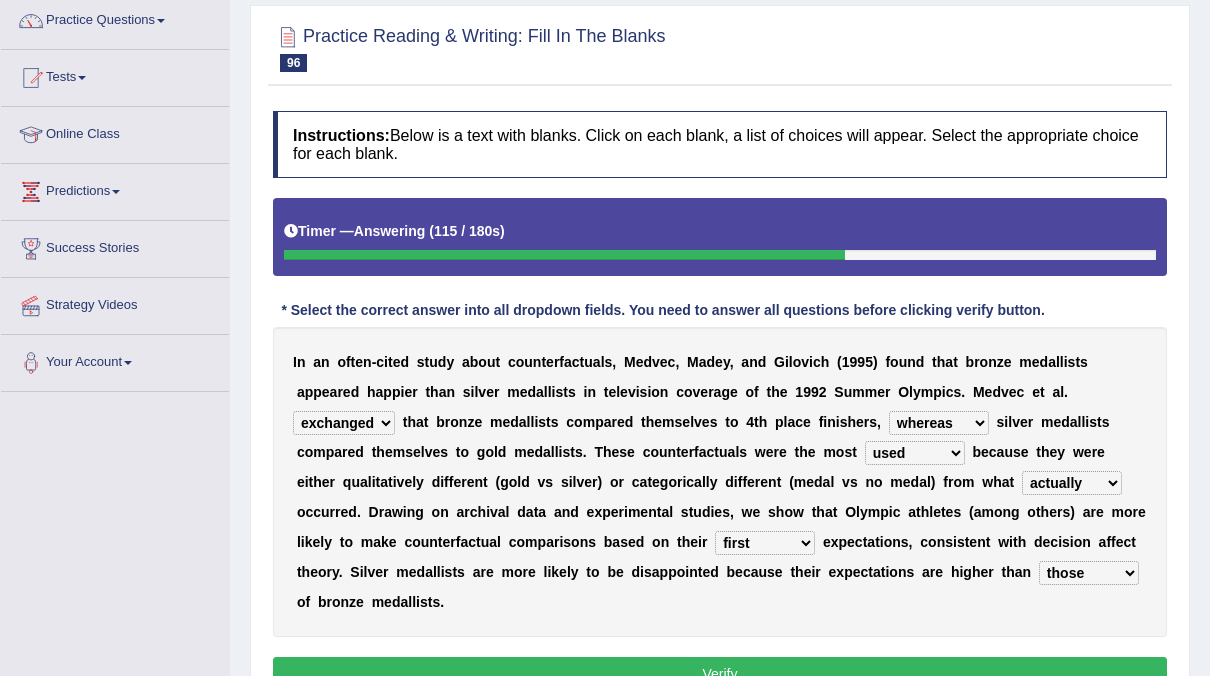 click on "there which what those" at bounding box center [1089, 573] 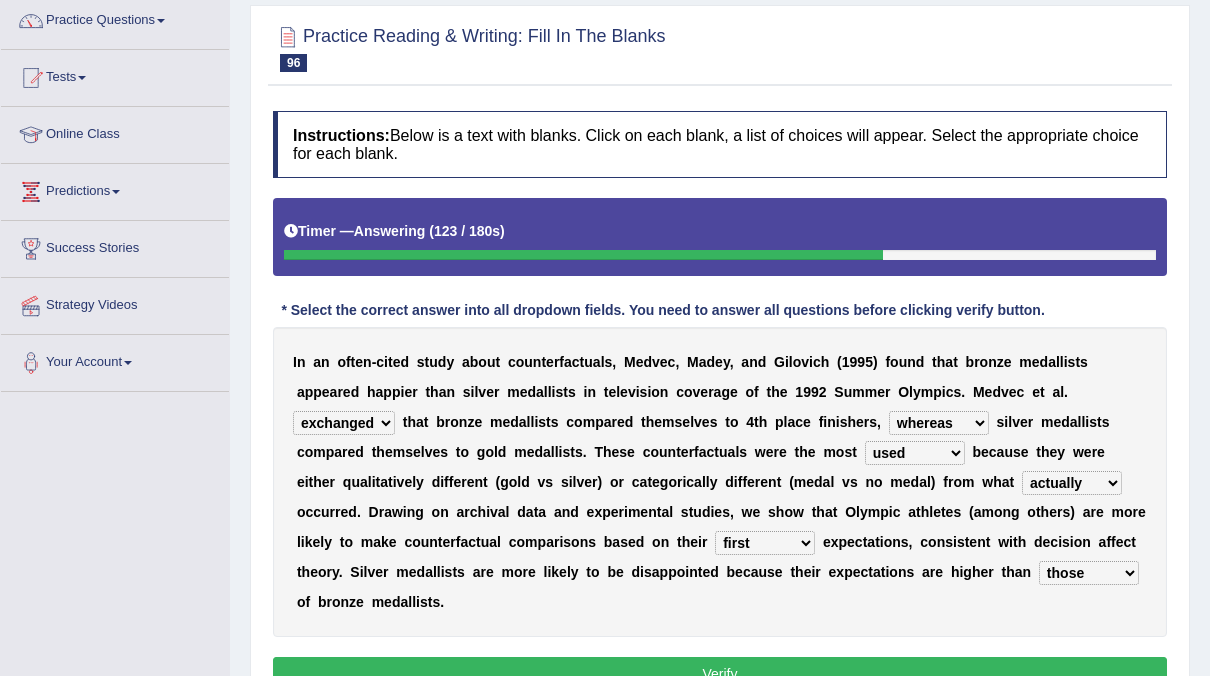 click on "there which what those" at bounding box center (1089, 573) 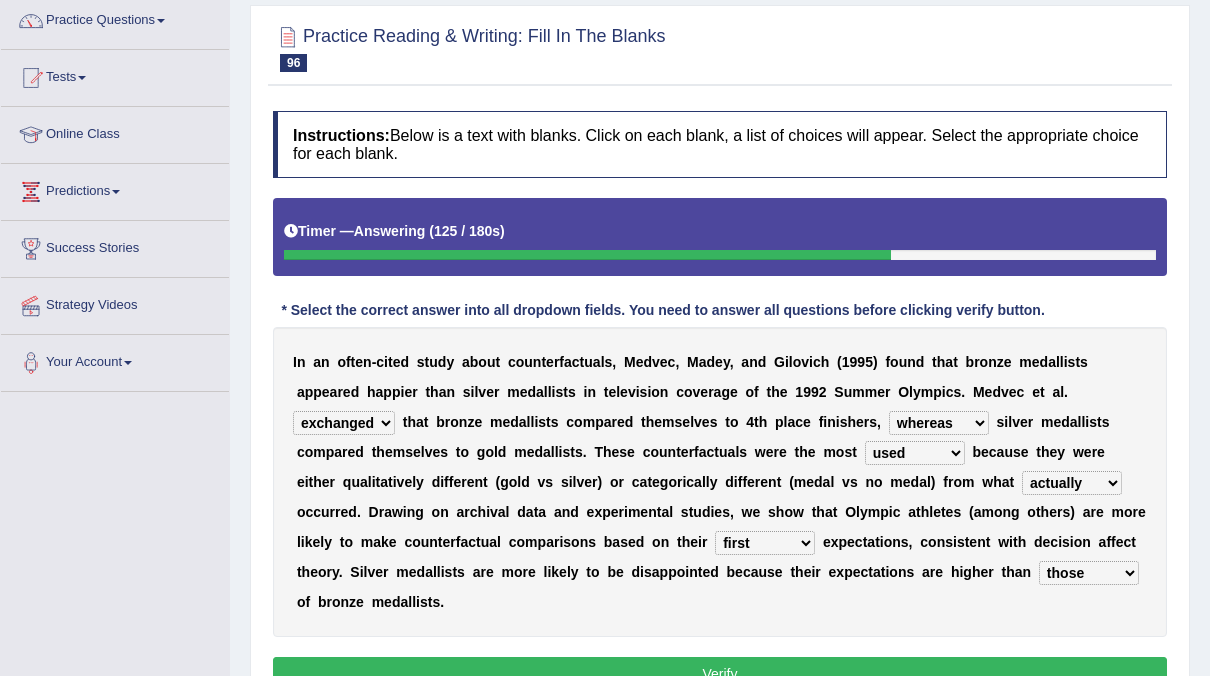 click on "Verify" at bounding box center [720, 674] 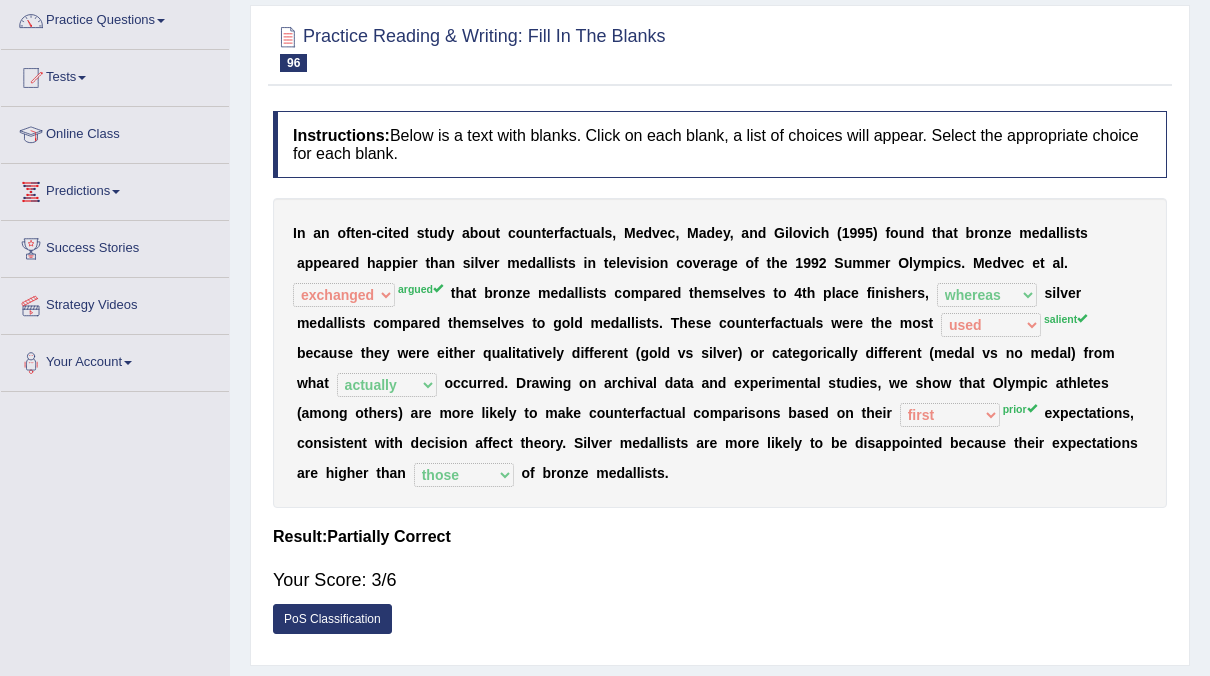 scroll, scrollTop: 0, scrollLeft: 0, axis: both 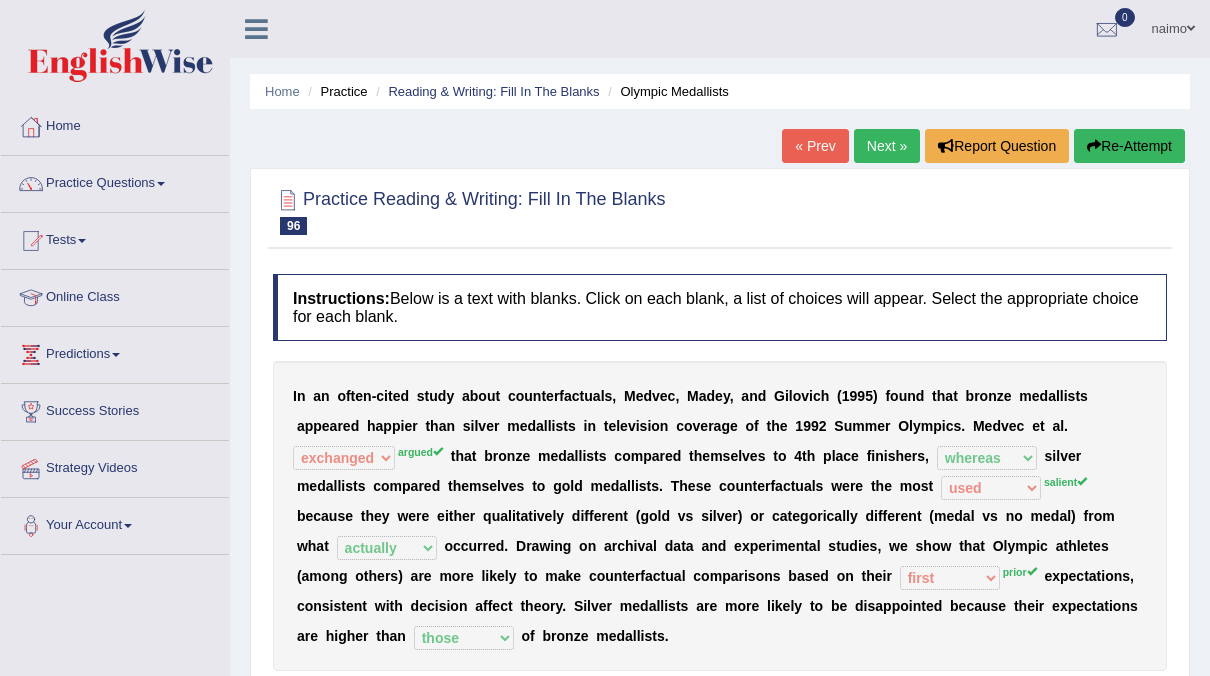 click on "Next »" at bounding box center (887, 146) 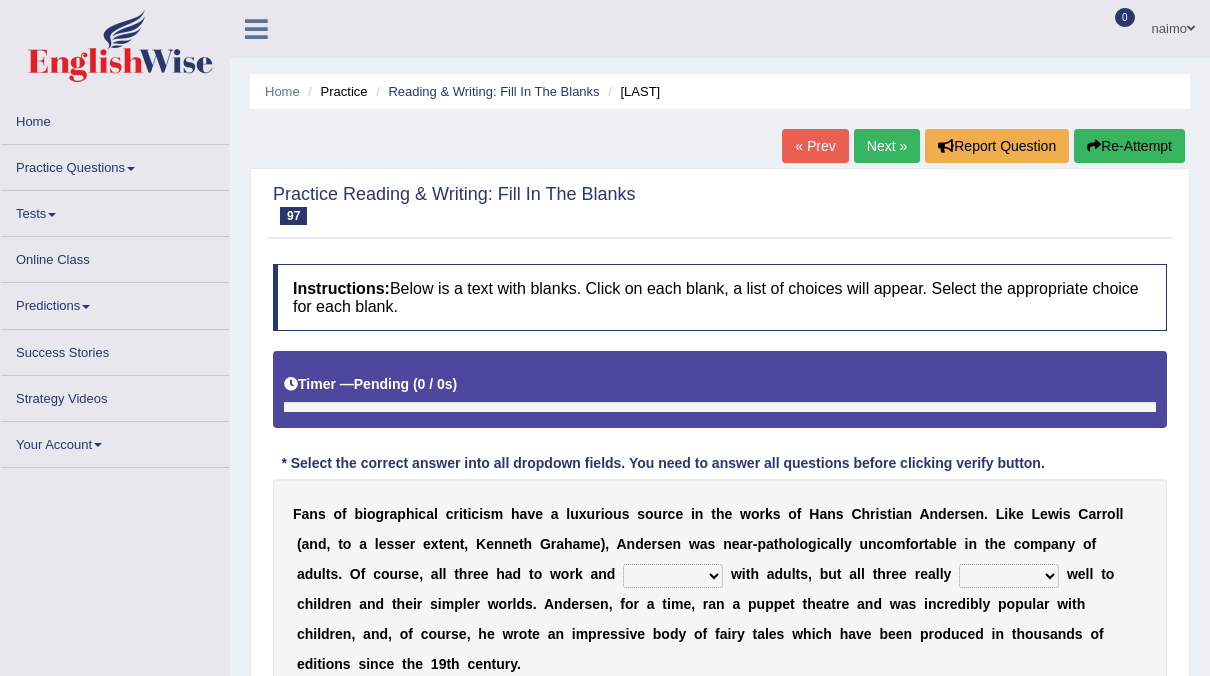 scroll, scrollTop: 76, scrollLeft: 0, axis: vertical 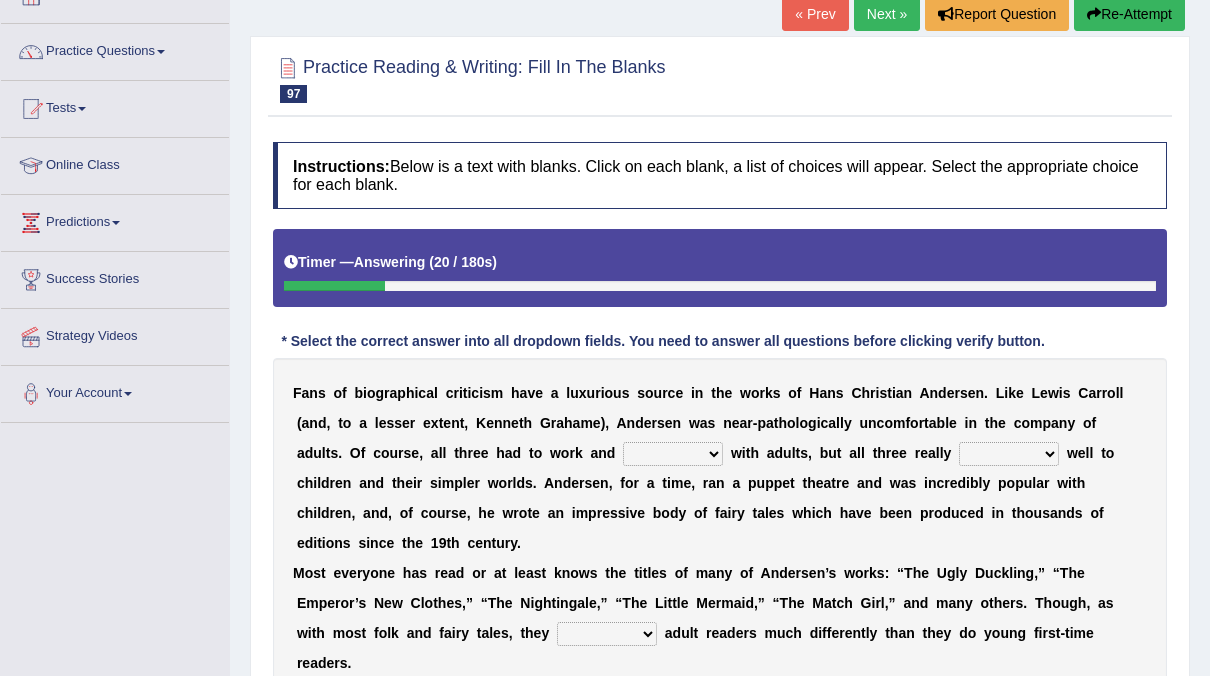 click on "talk interact chat study" at bounding box center (673, 454) 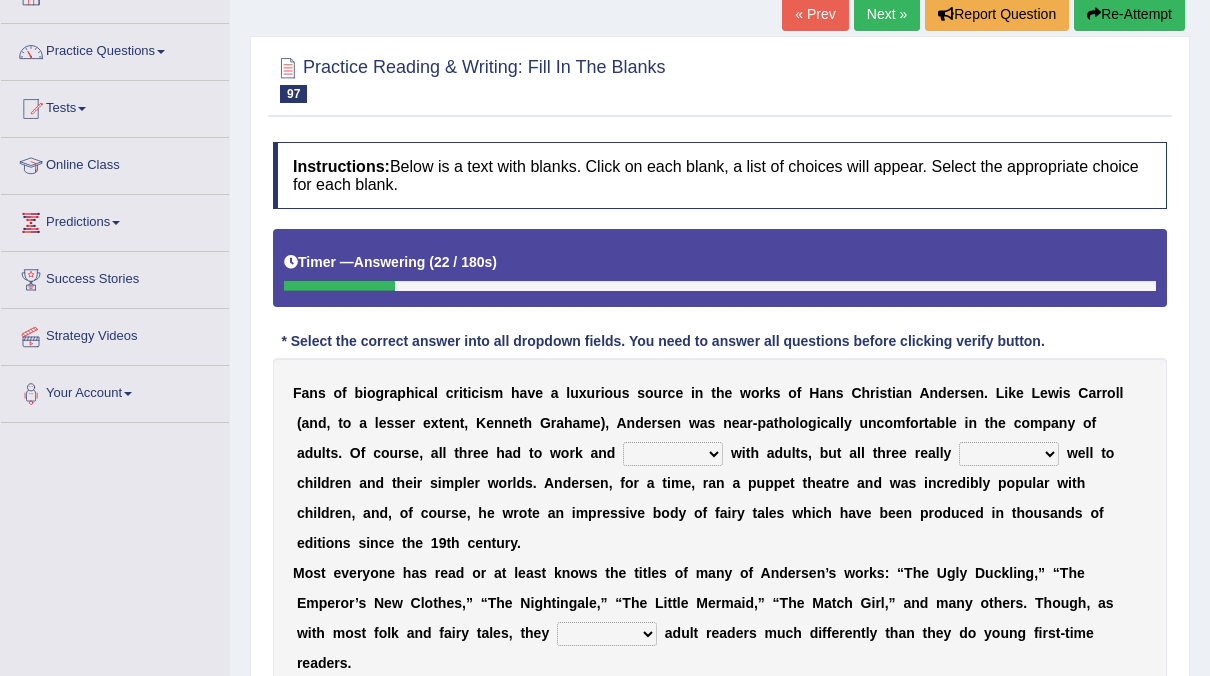 select on "interact" 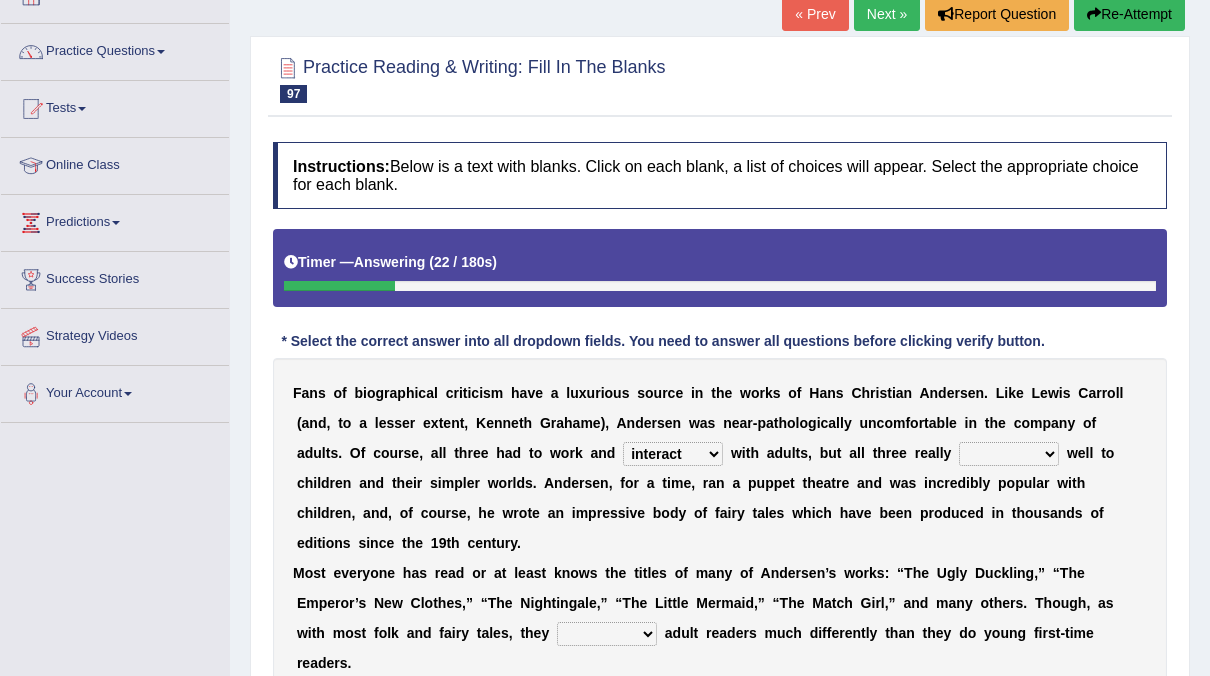 click on "talk interact chat study" at bounding box center [673, 454] 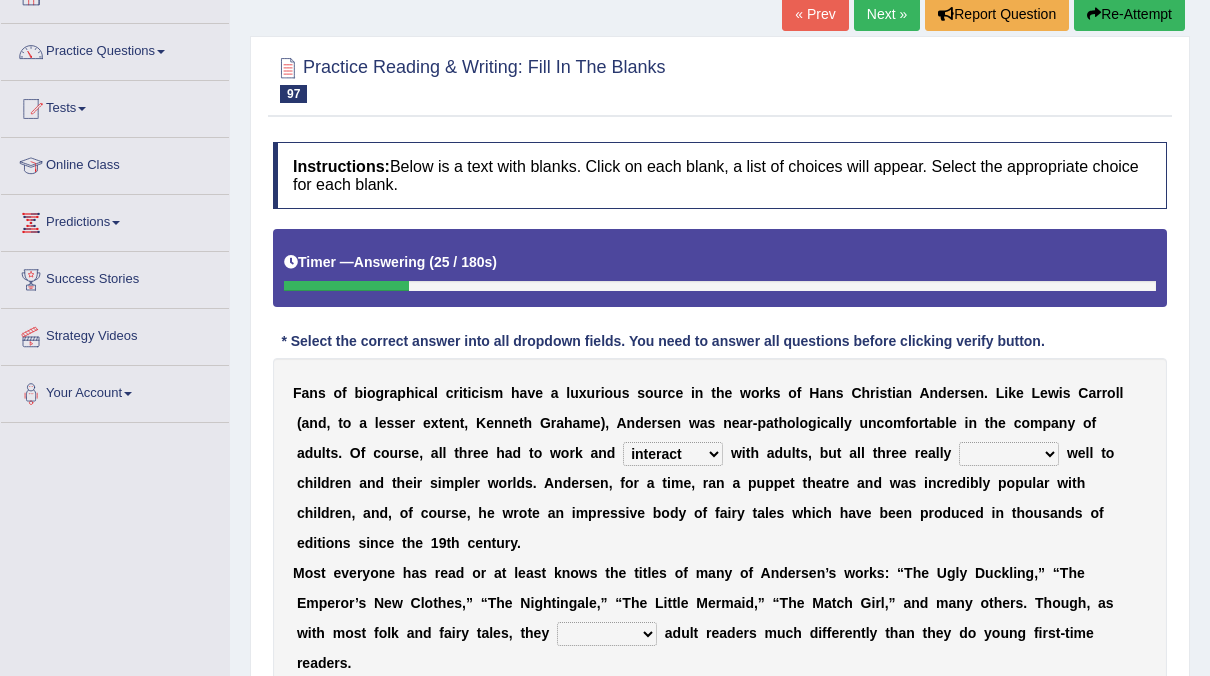 click on "reacted stopped taught related" at bounding box center [1009, 454] 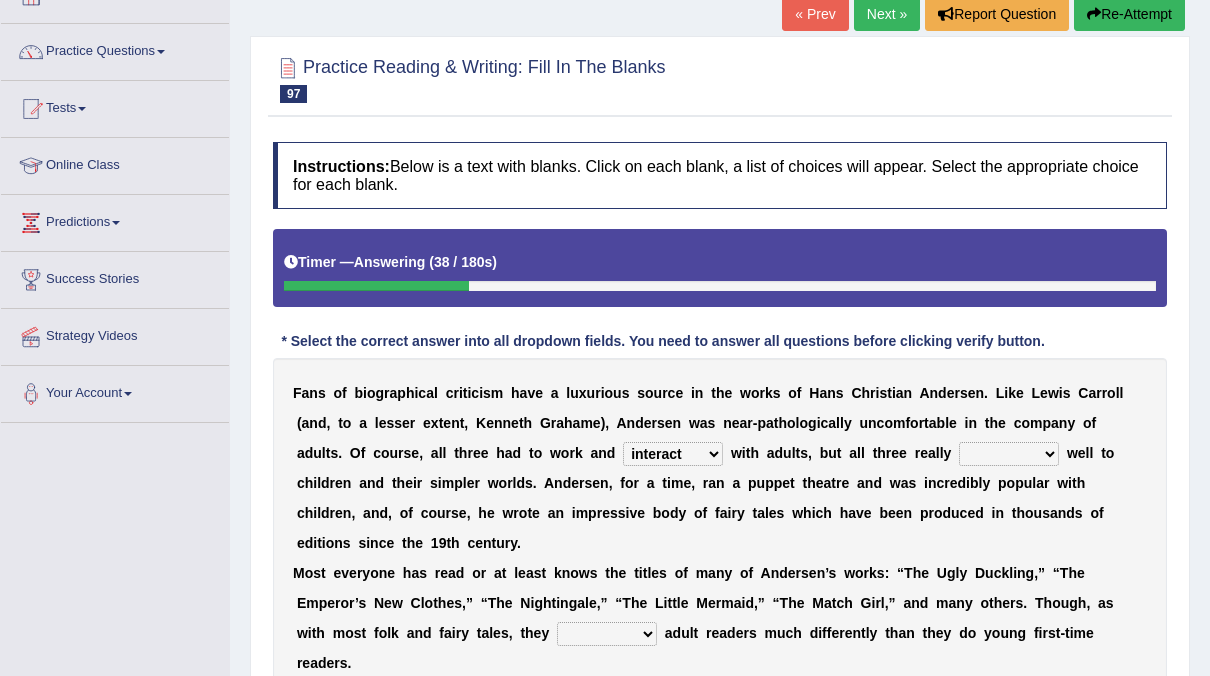 select on "taught" 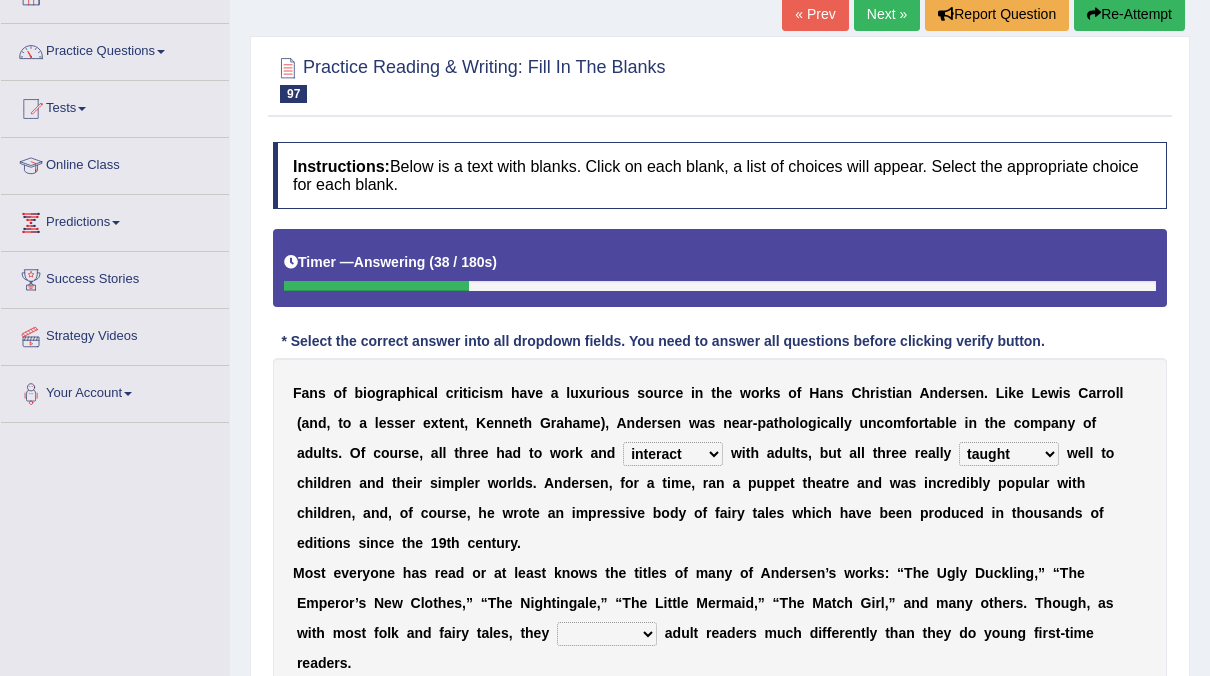click on "reacted stopped taught related" at bounding box center (1009, 454) 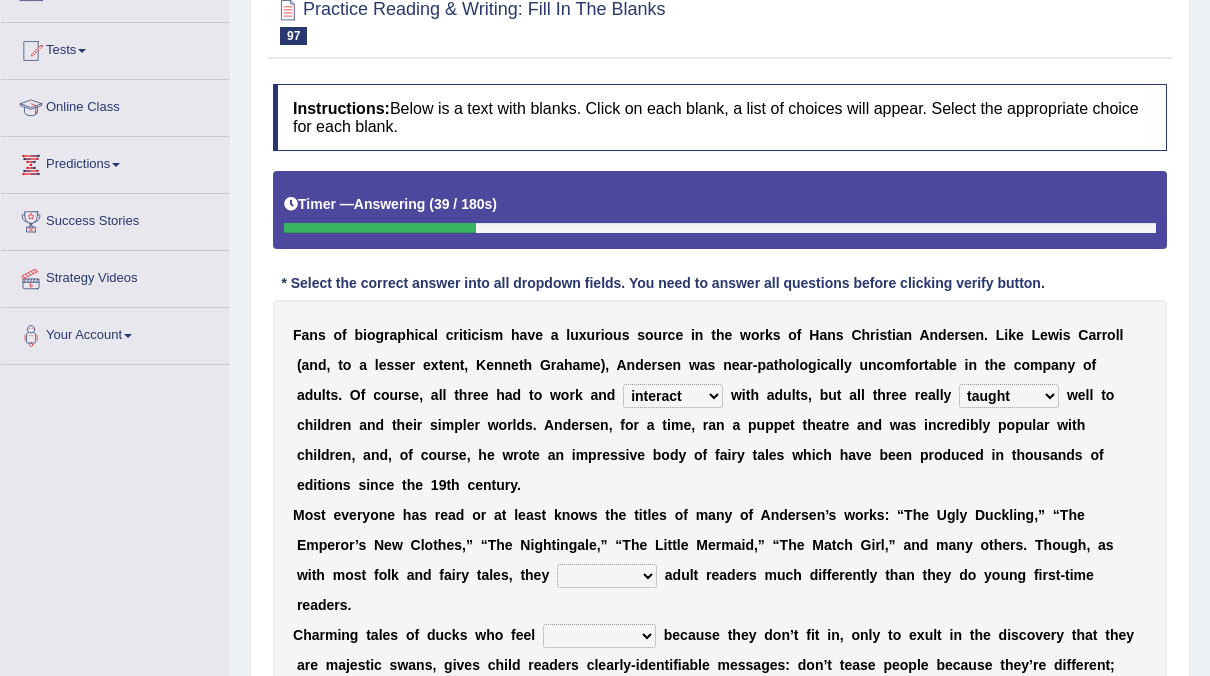 scroll, scrollTop: 218, scrollLeft: 0, axis: vertical 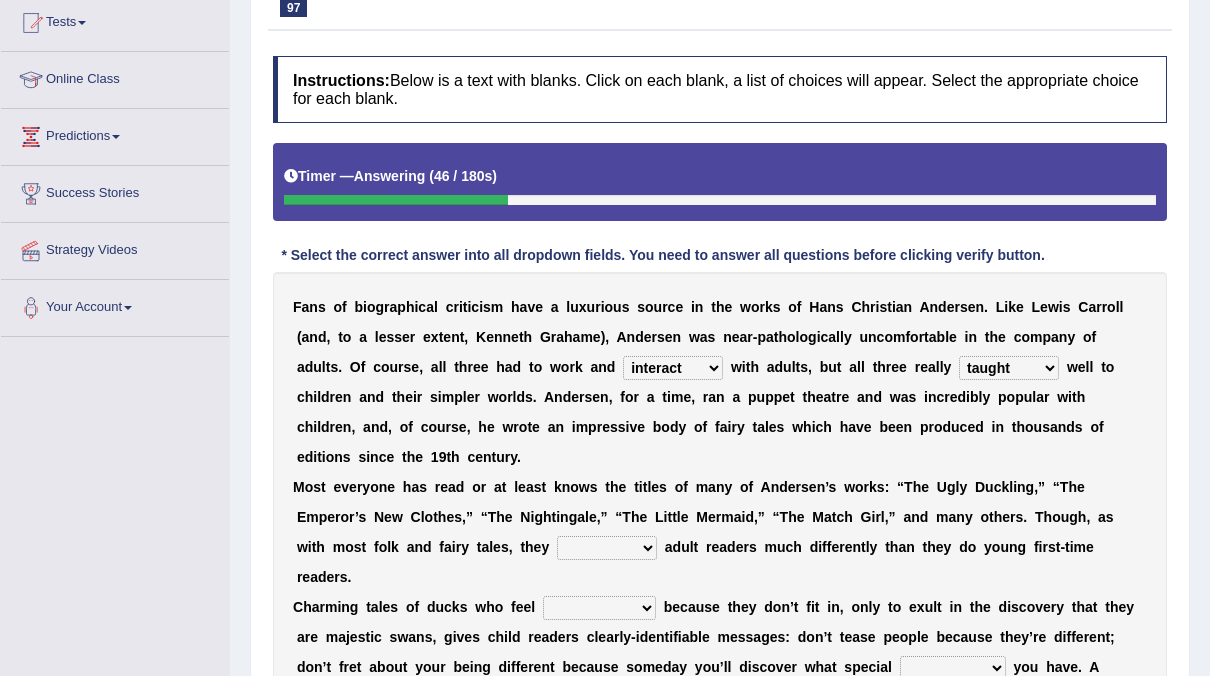 click on "strike bring stop carry" at bounding box center [607, 548] 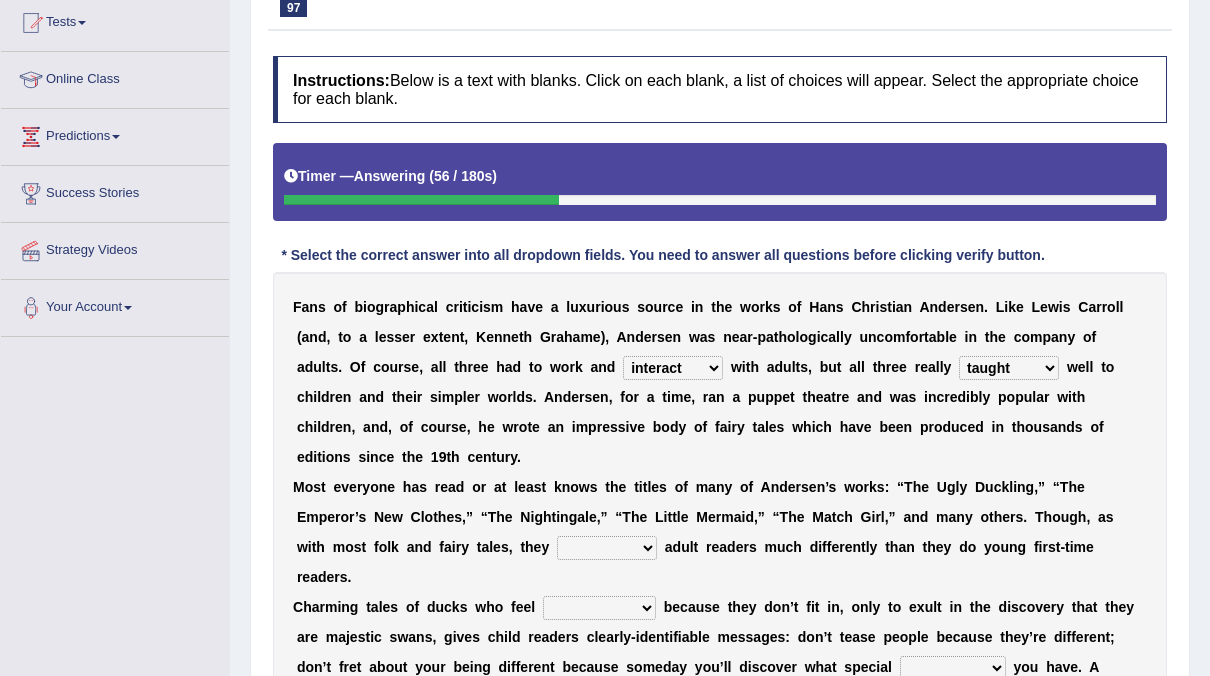 select on "bring" 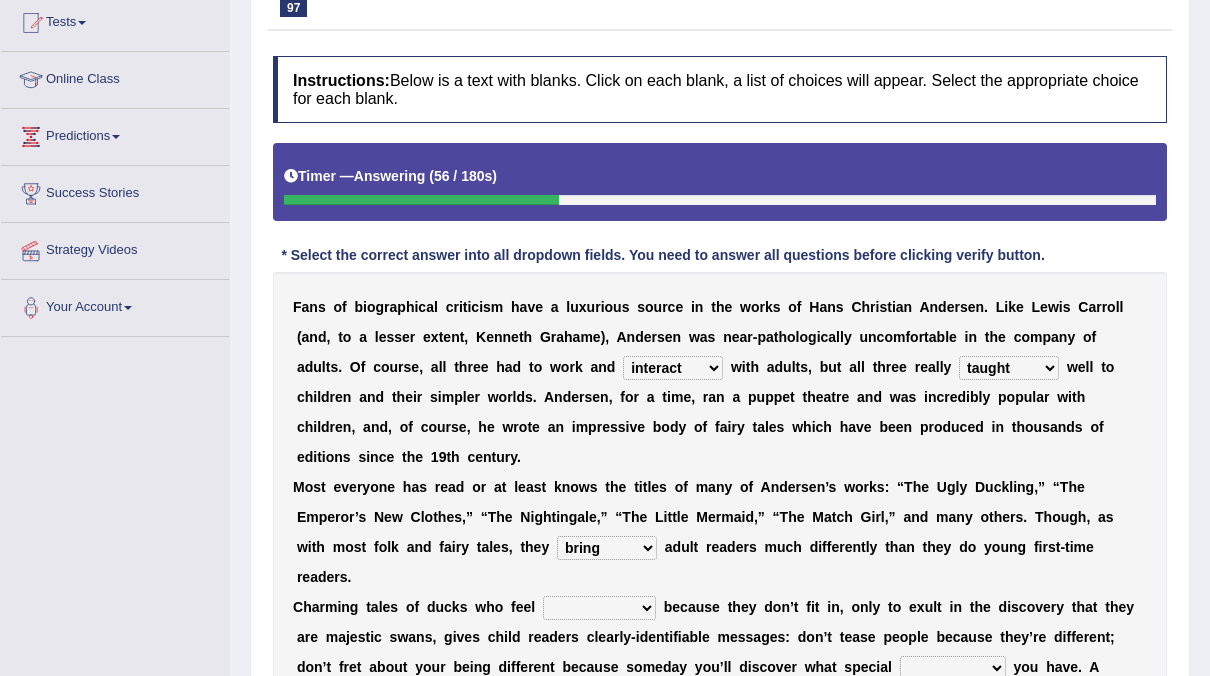 click on "strike bring stop carry" at bounding box center [607, 548] 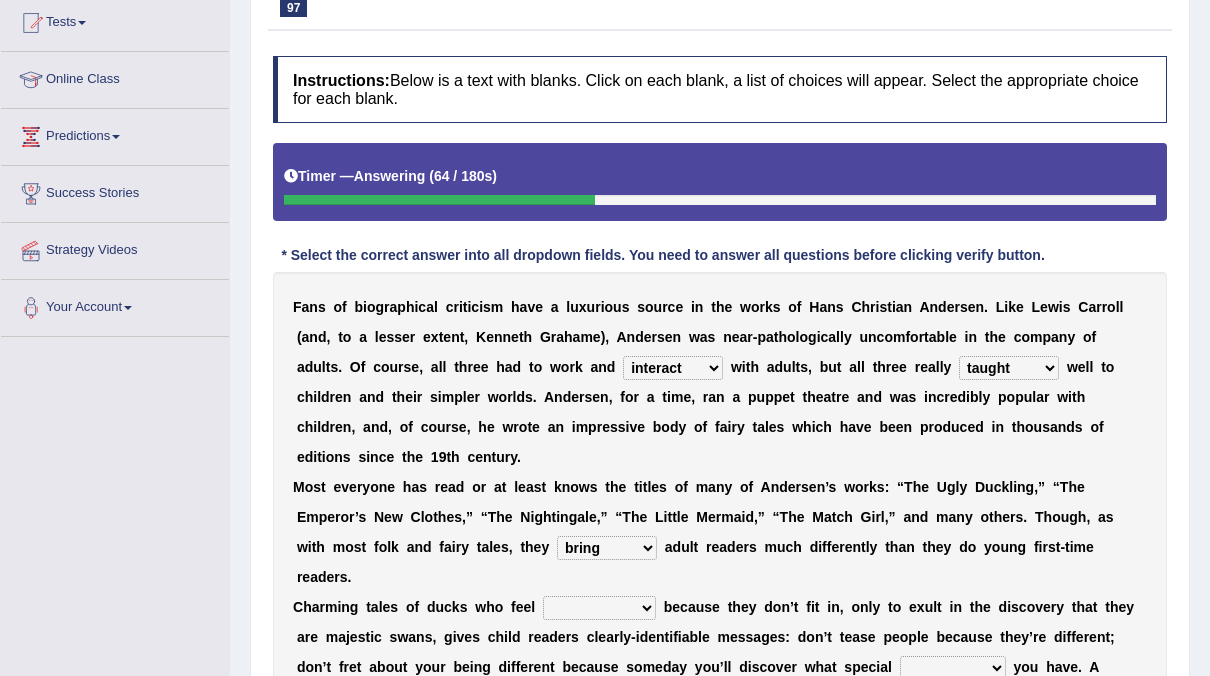 click on "restless changed awkward carried away" at bounding box center [599, 608] 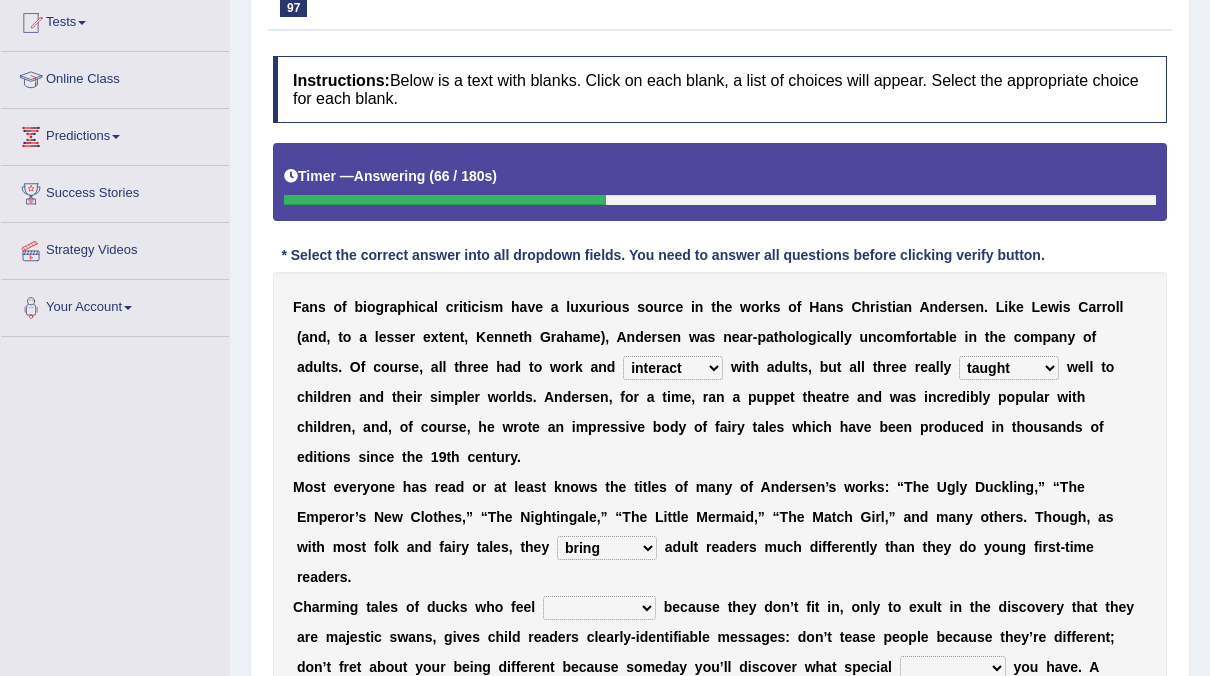 select on "awkward" 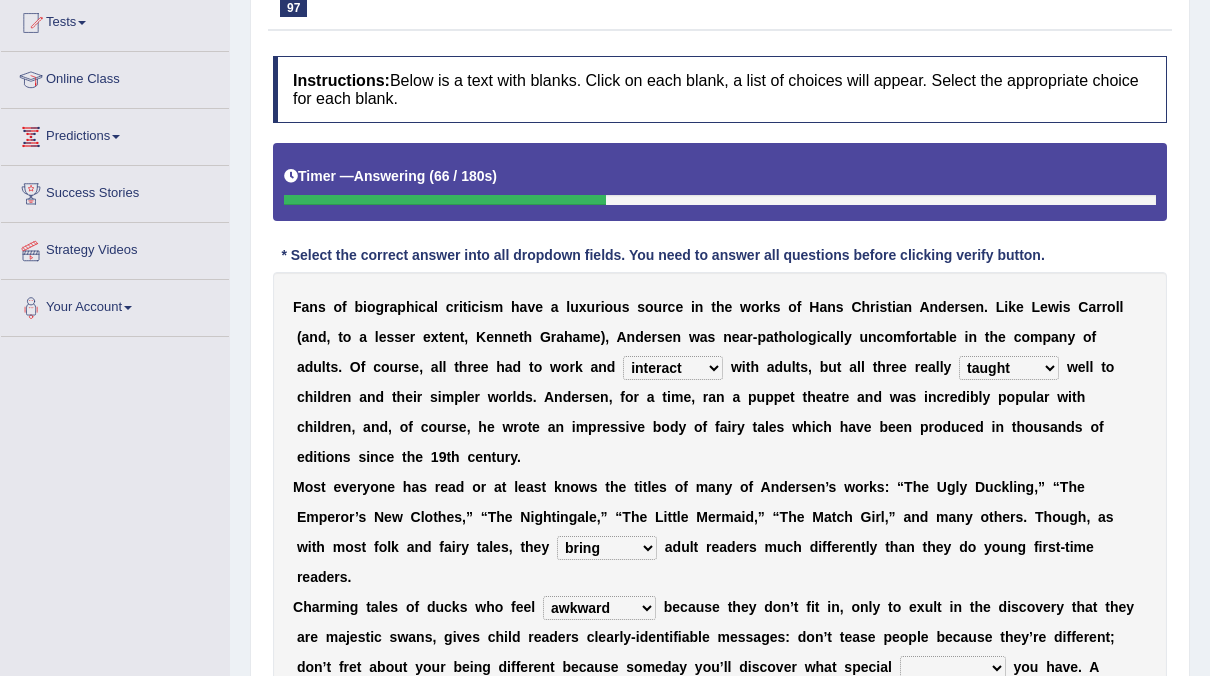 click on "restless changed awkward carried away" at bounding box center (599, 608) 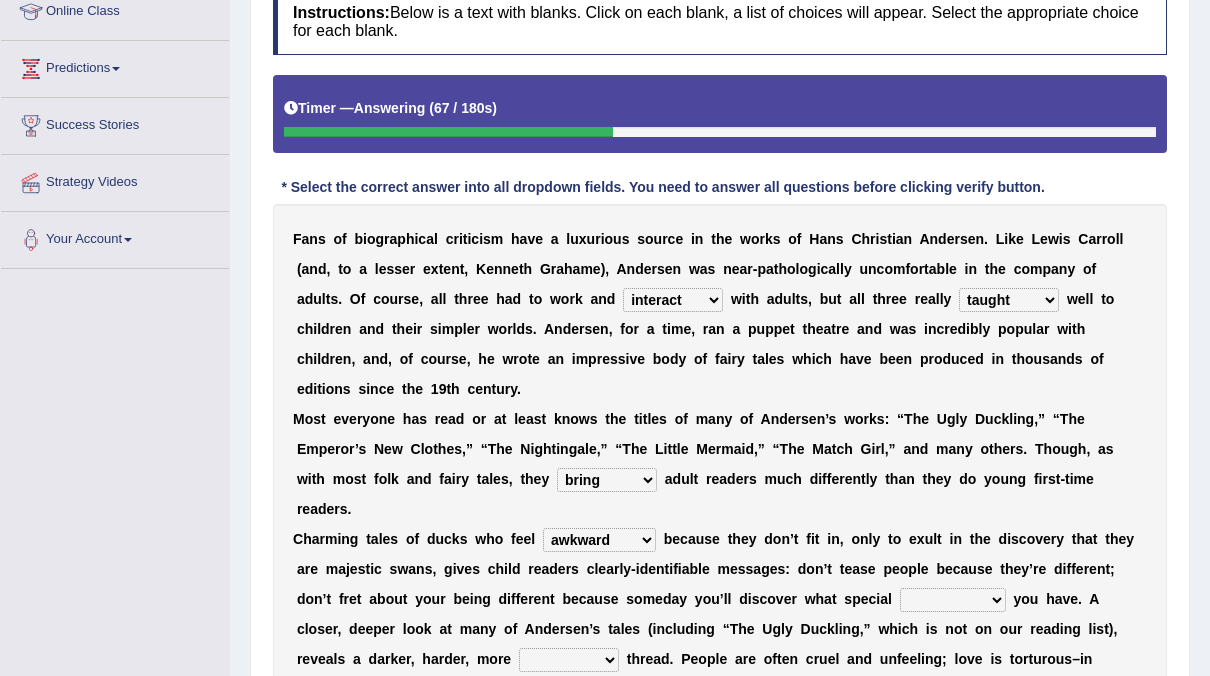 scroll, scrollTop: 291, scrollLeft: 0, axis: vertical 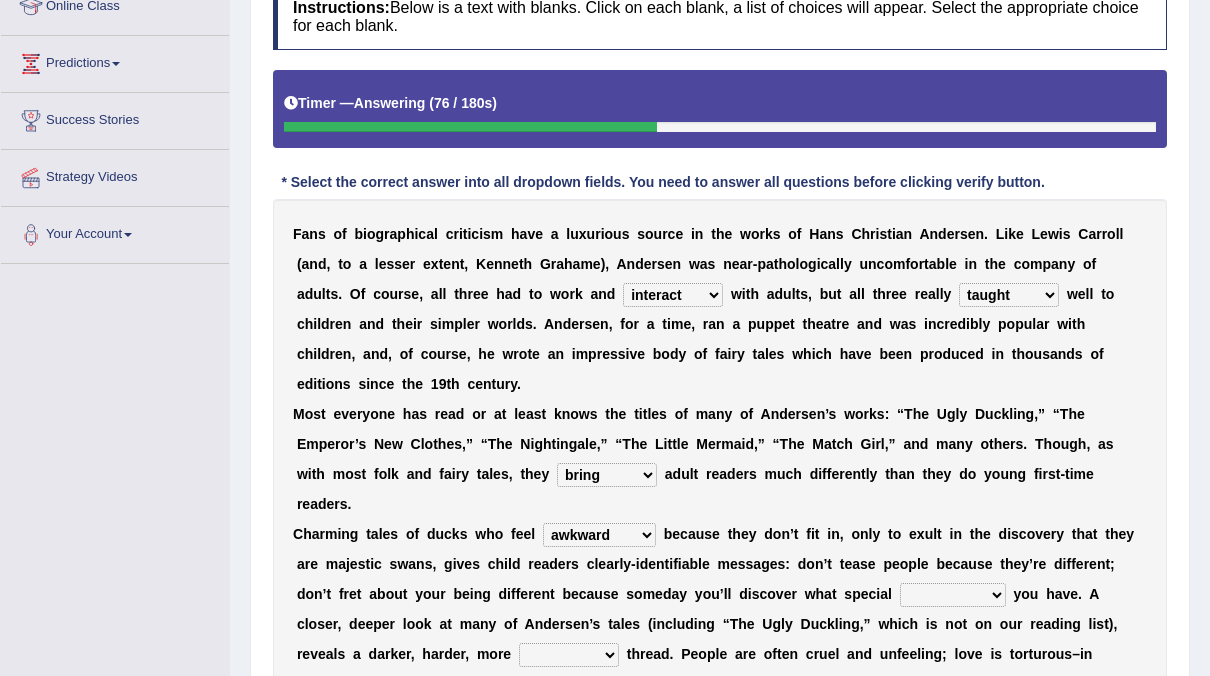 click on "prizes substances gifts things" at bounding box center [953, 595] 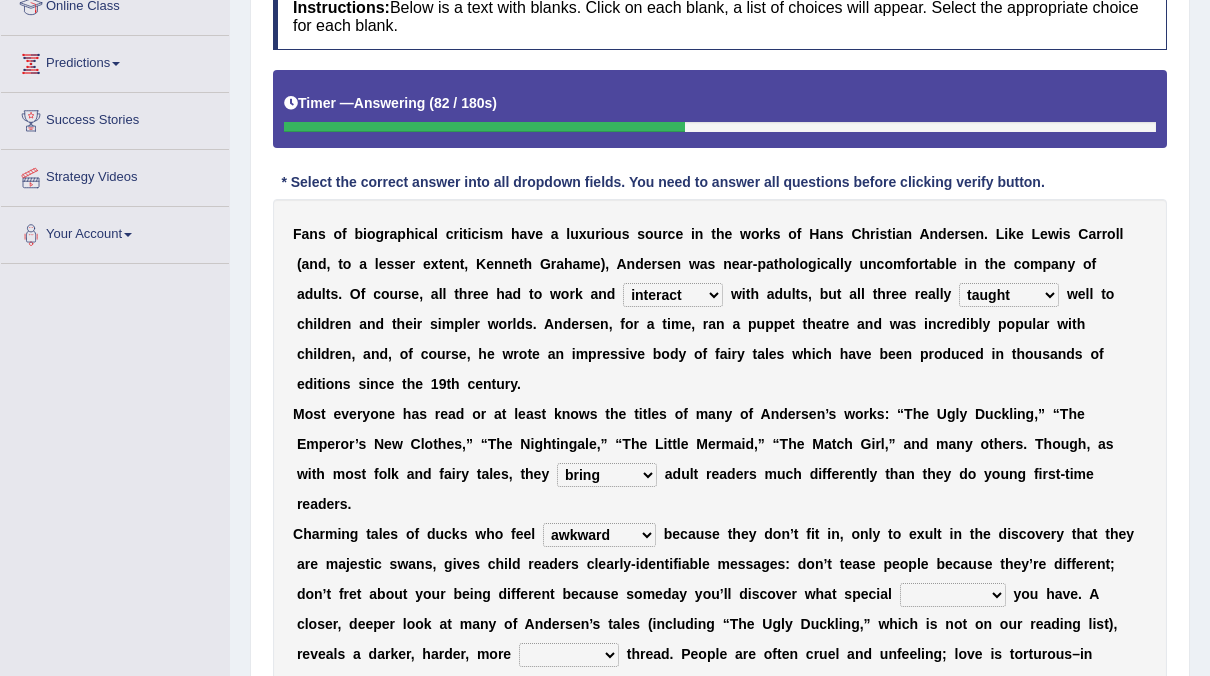 select on "gifts" 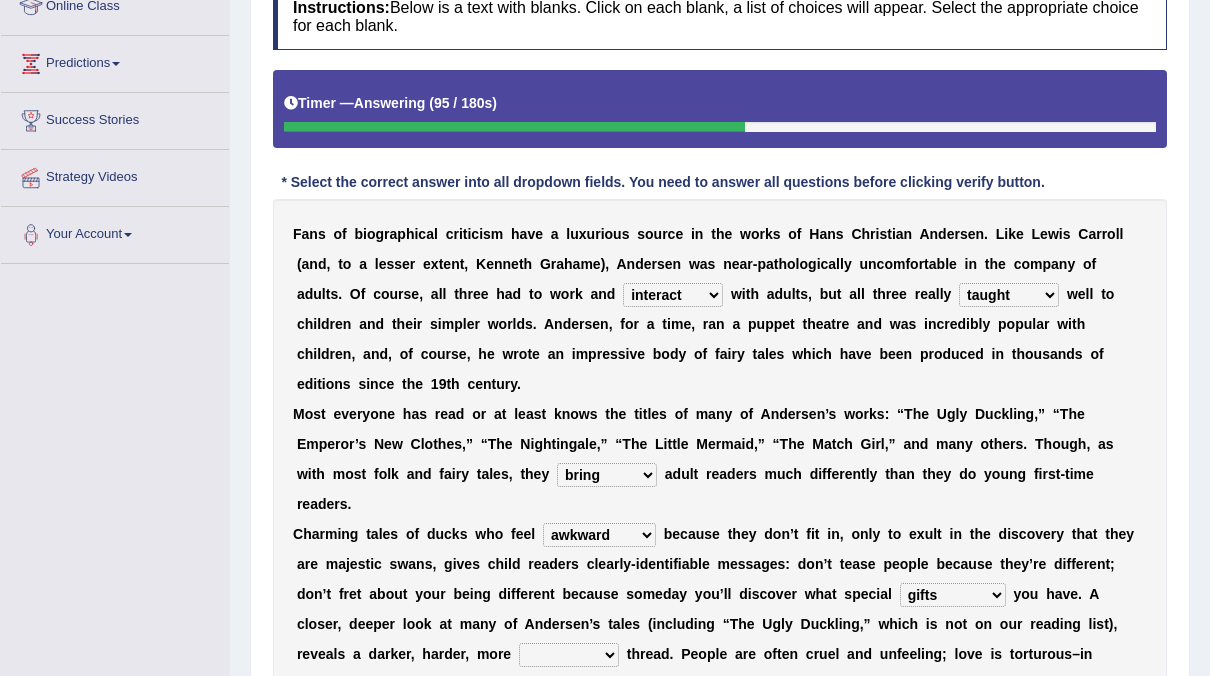click on "rigorous heavy sticky painful" at bounding box center [569, 655] 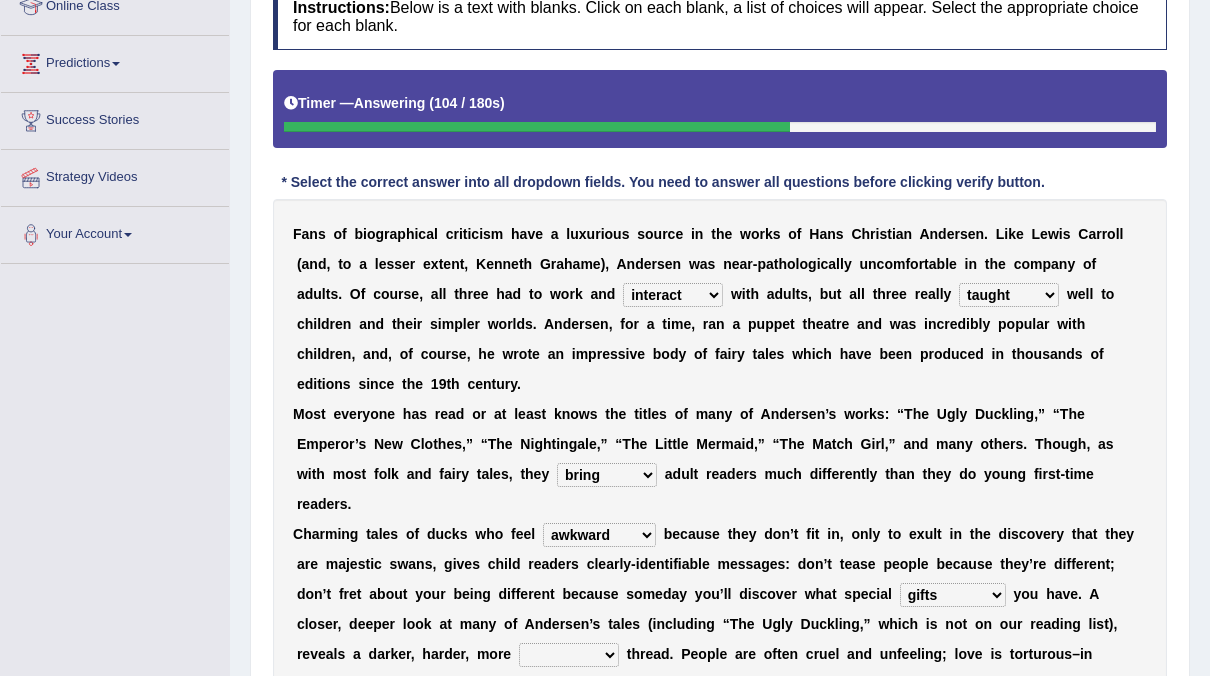 select on "heavy" 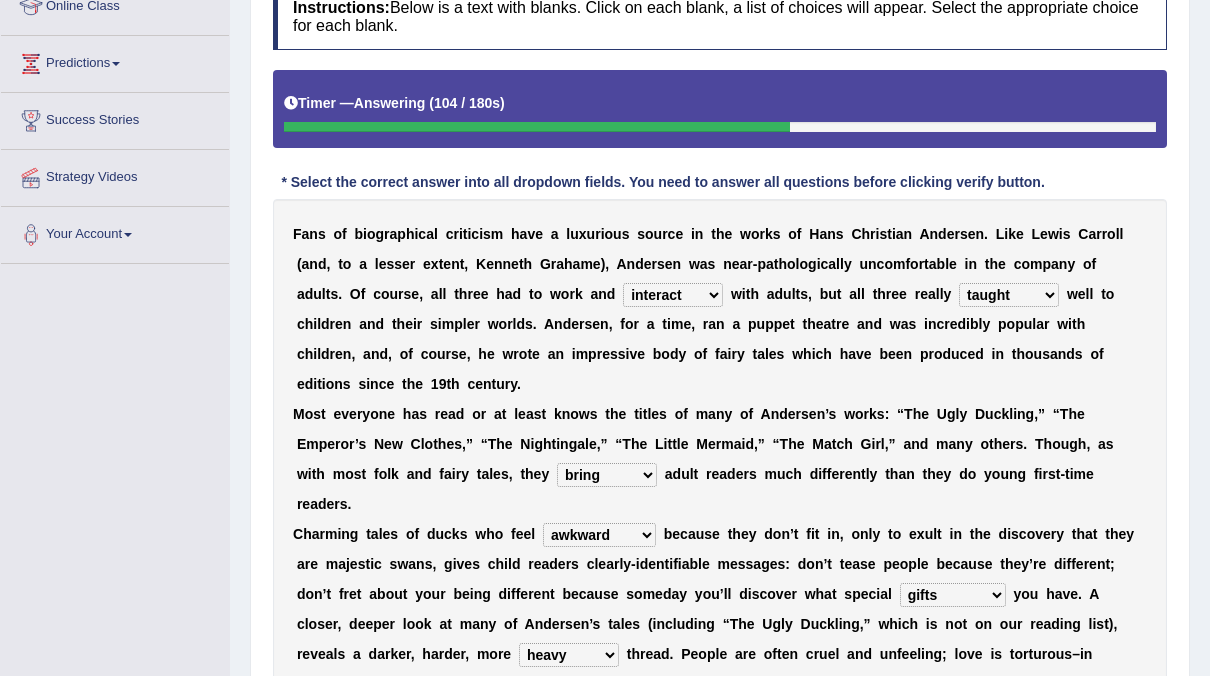 click on "rigorous heavy sticky painful" at bounding box center [569, 655] 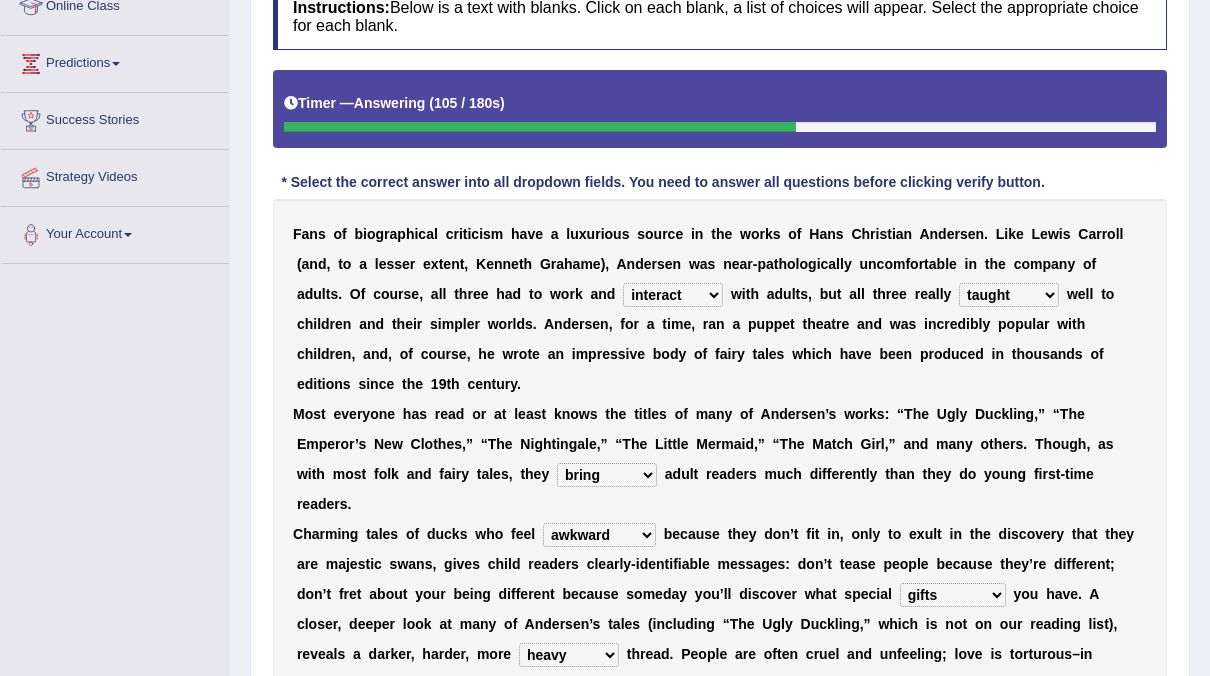 scroll, scrollTop: 375, scrollLeft: 0, axis: vertical 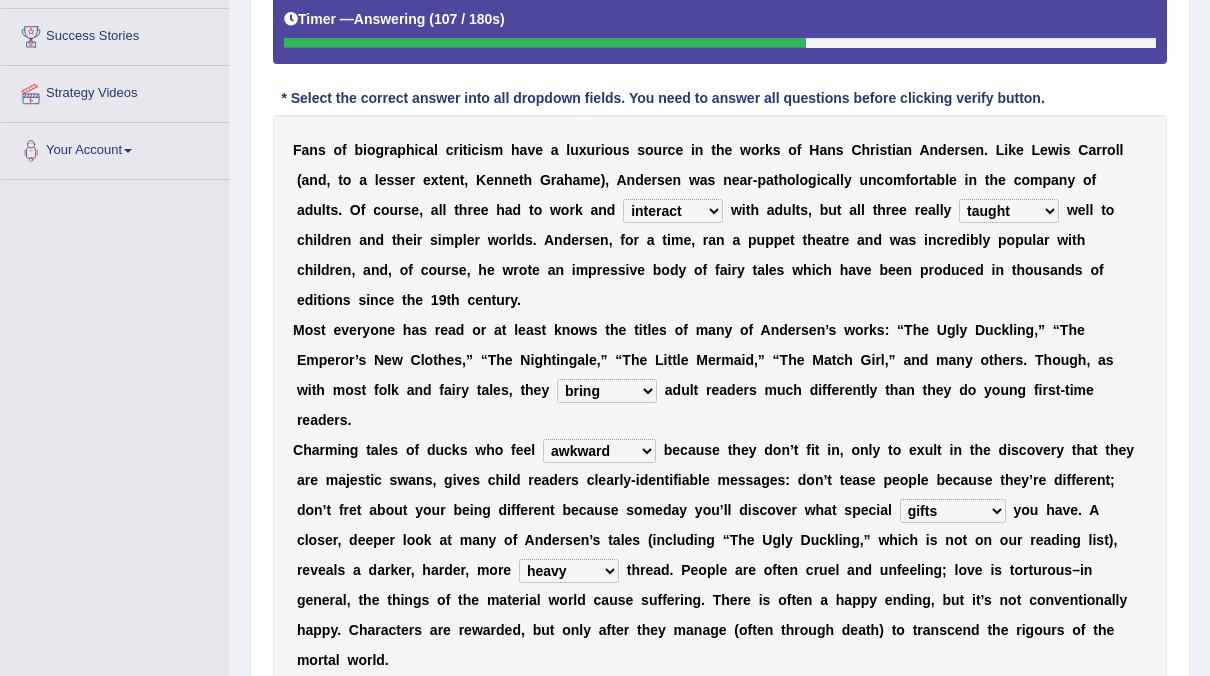 click on "Verify" at bounding box center (720, 732) 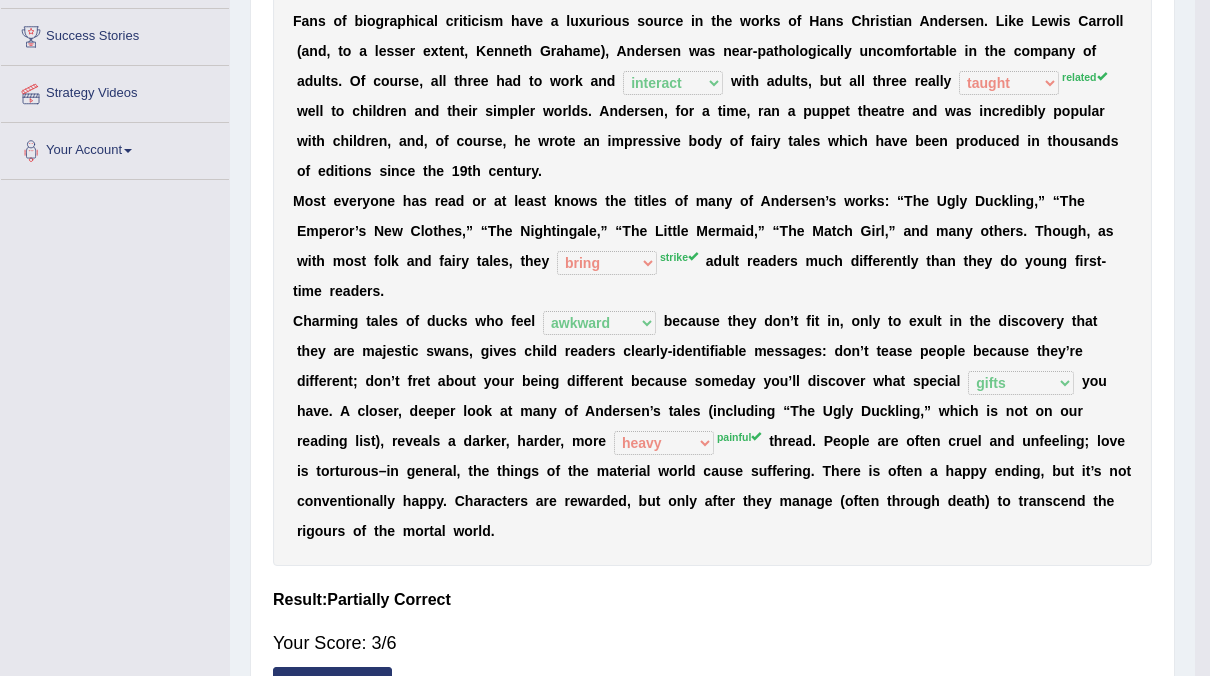 scroll, scrollTop: 374, scrollLeft: 0, axis: vertical 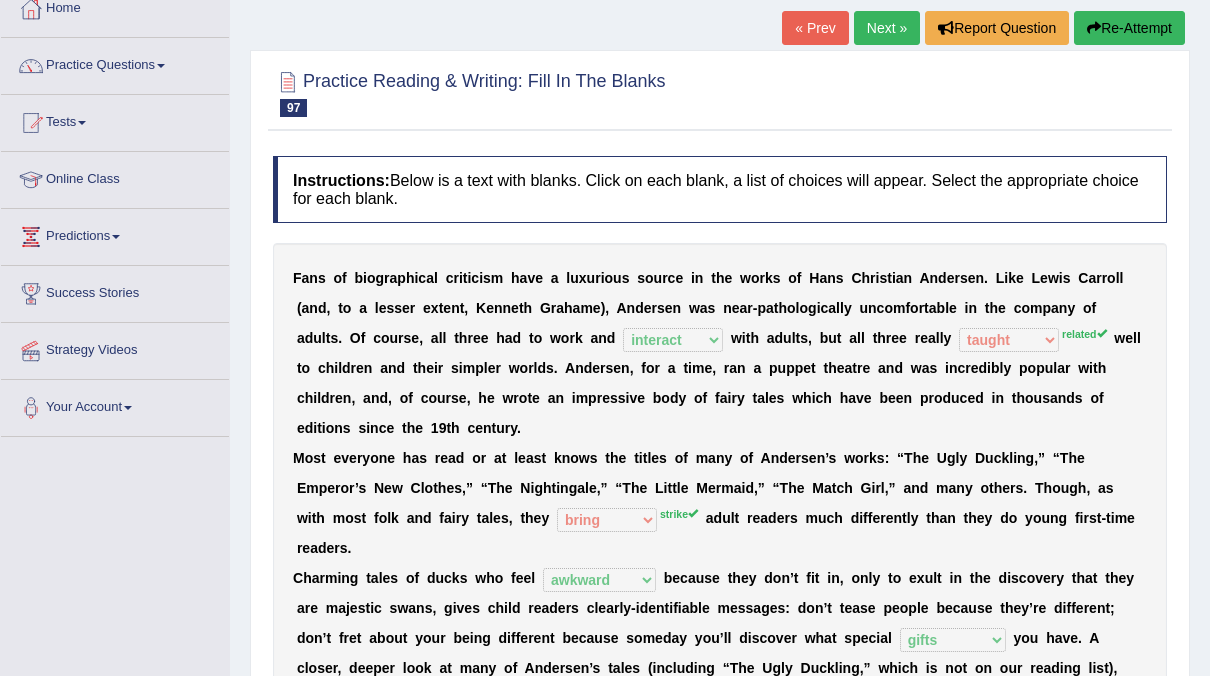 click on "Next »" at bounding box center (887, 28) 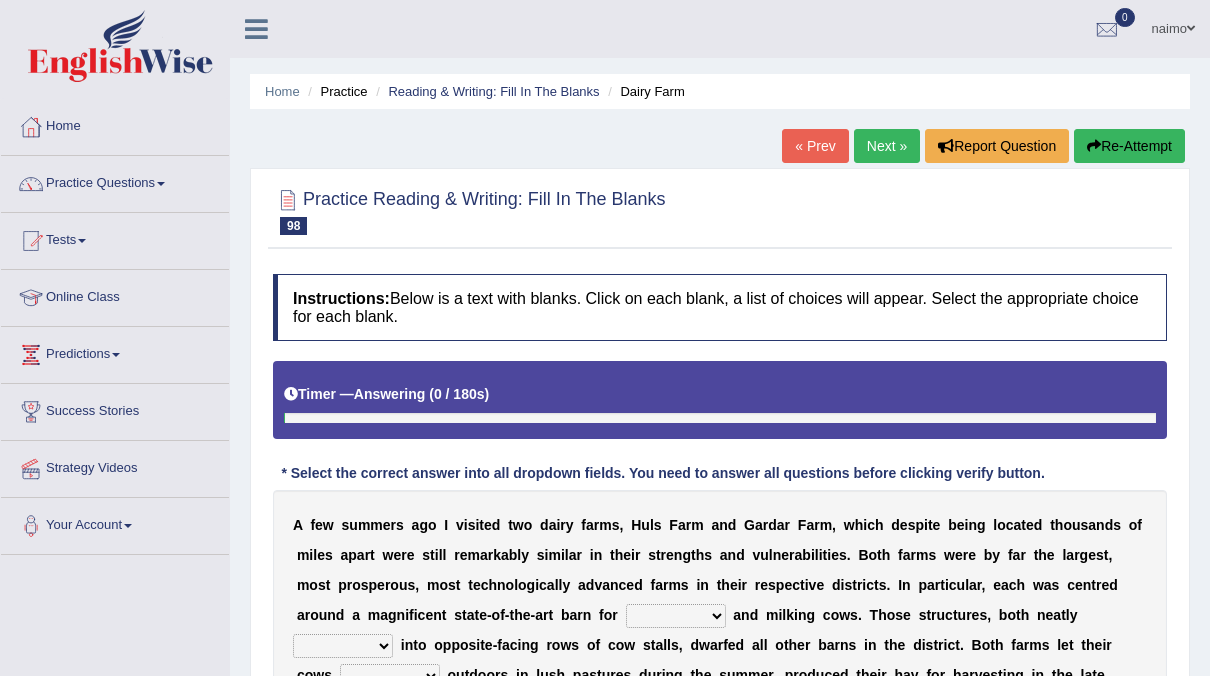 scroll, scrollTop: 0, scrollLeft: 0, axis: both 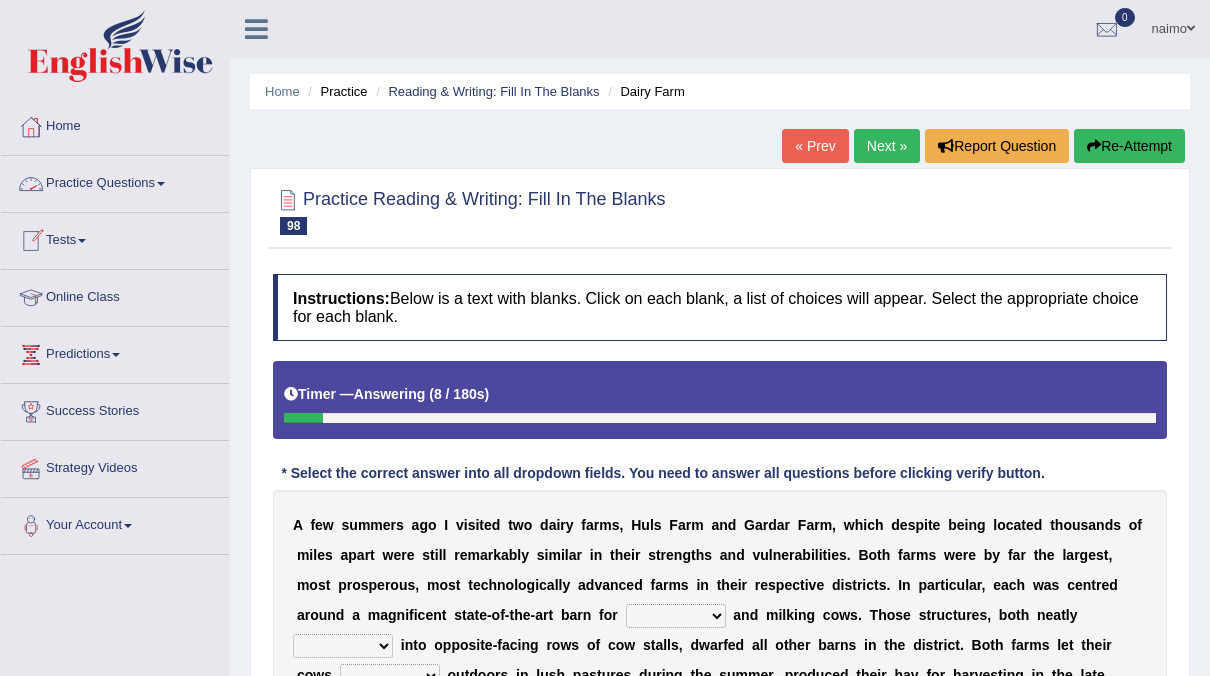 click at bounding box center (161, 184) 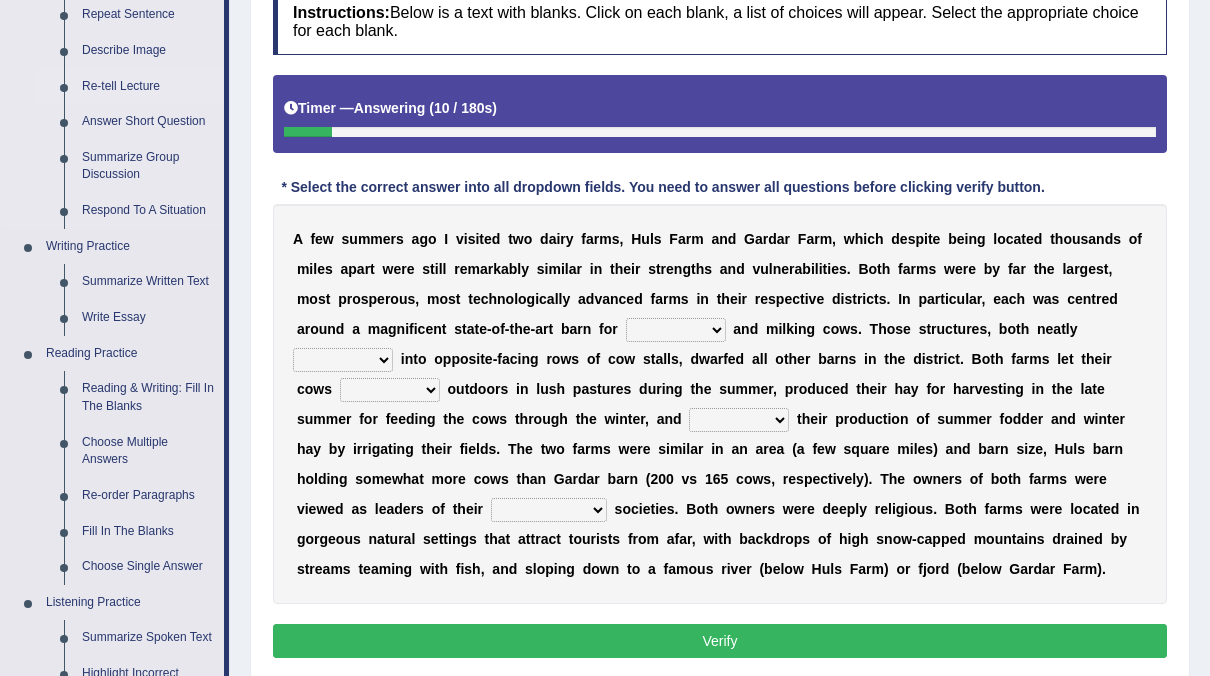 scroll, scrollTop: 288, scrollLeft: 0, axis: vertical 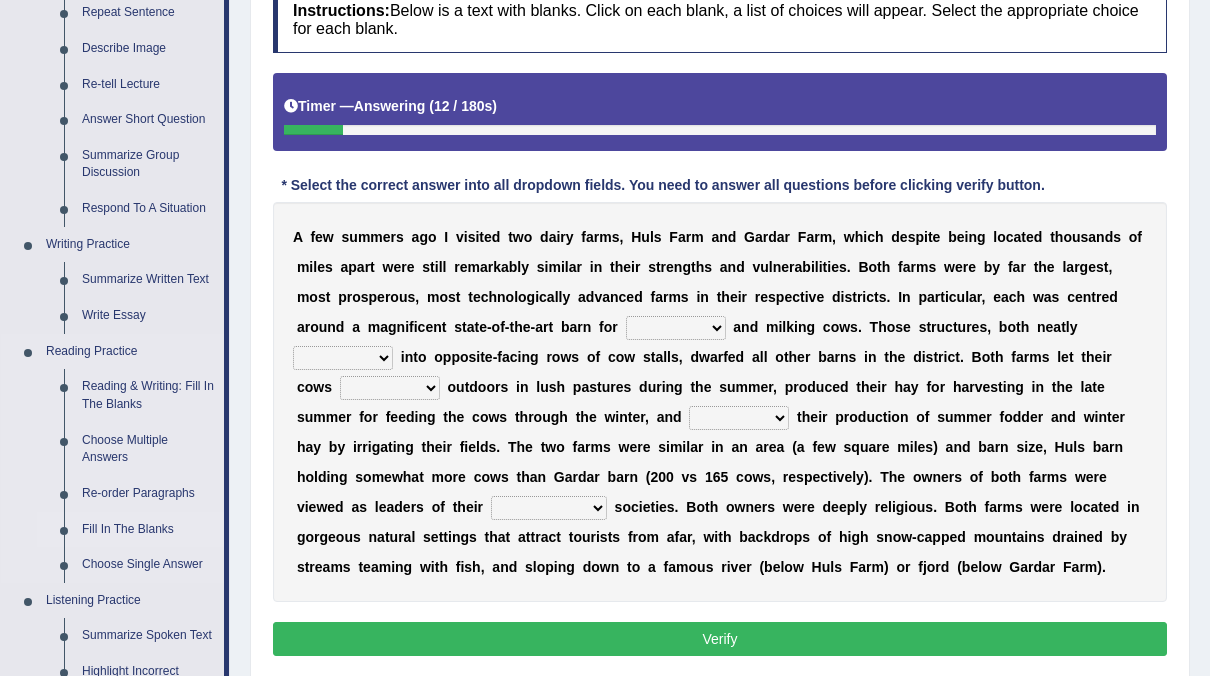 click on "Fill In The Blanks" at bounding box center [148, 530] 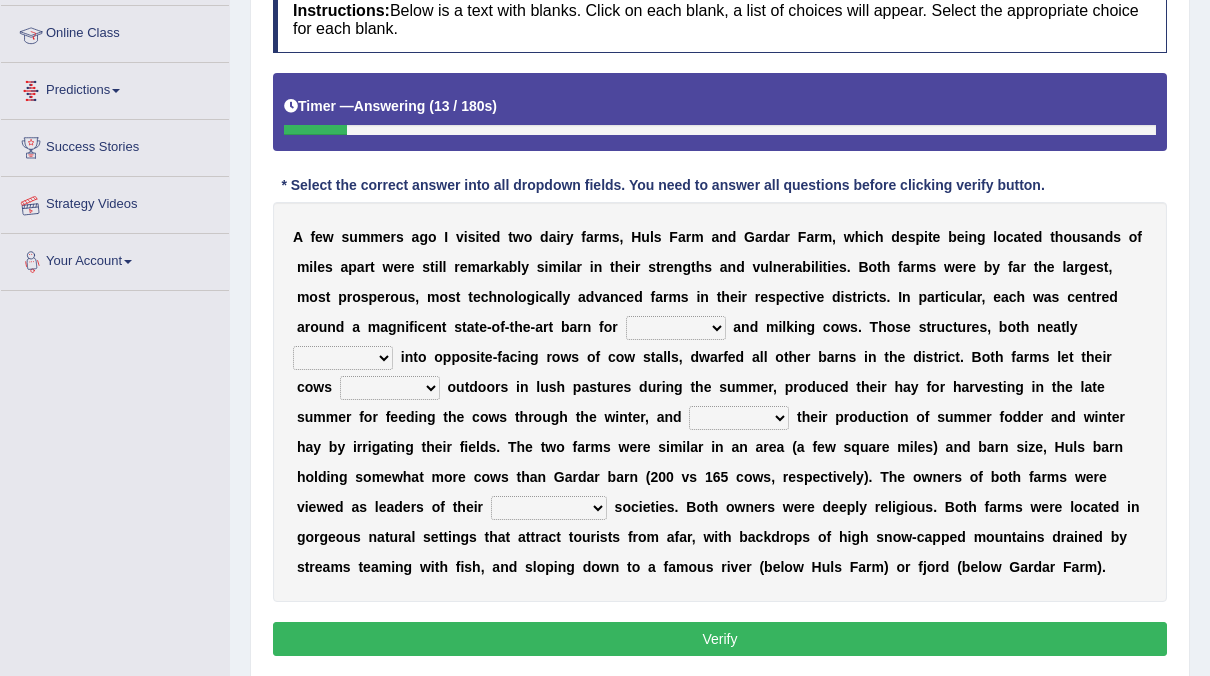 scroll, scrollTop: 374, scrollLeft: 0, axis: vertical 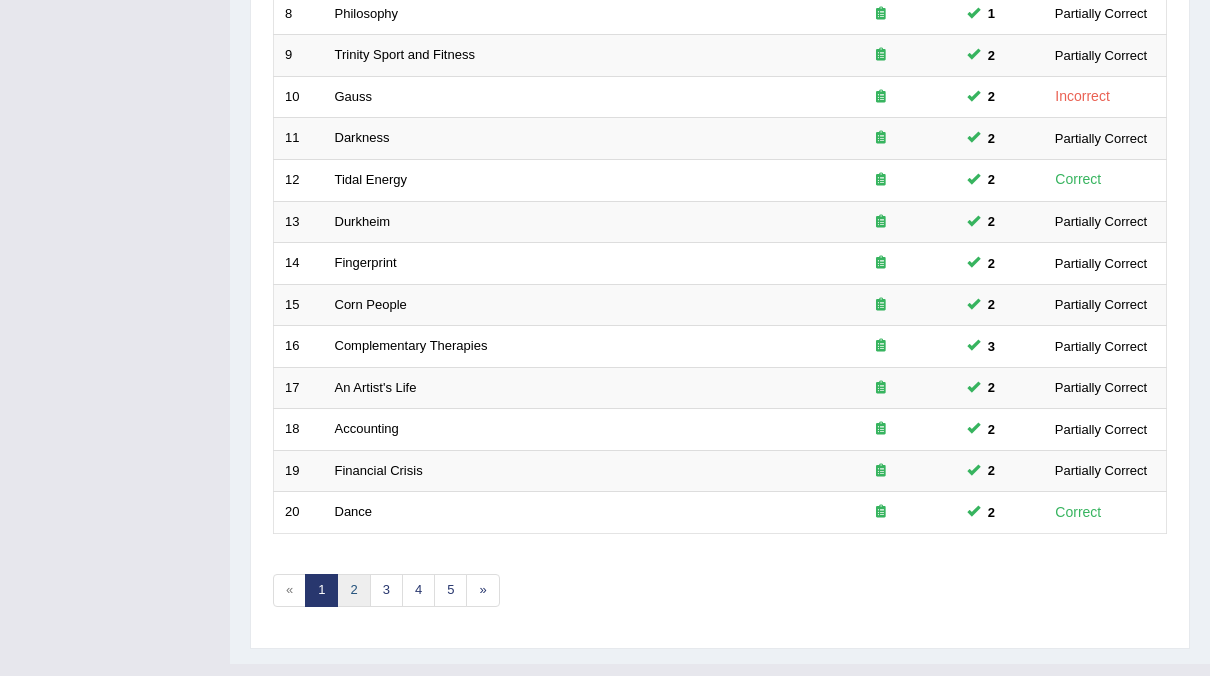 click on "2" at bounding box center (353, 590) 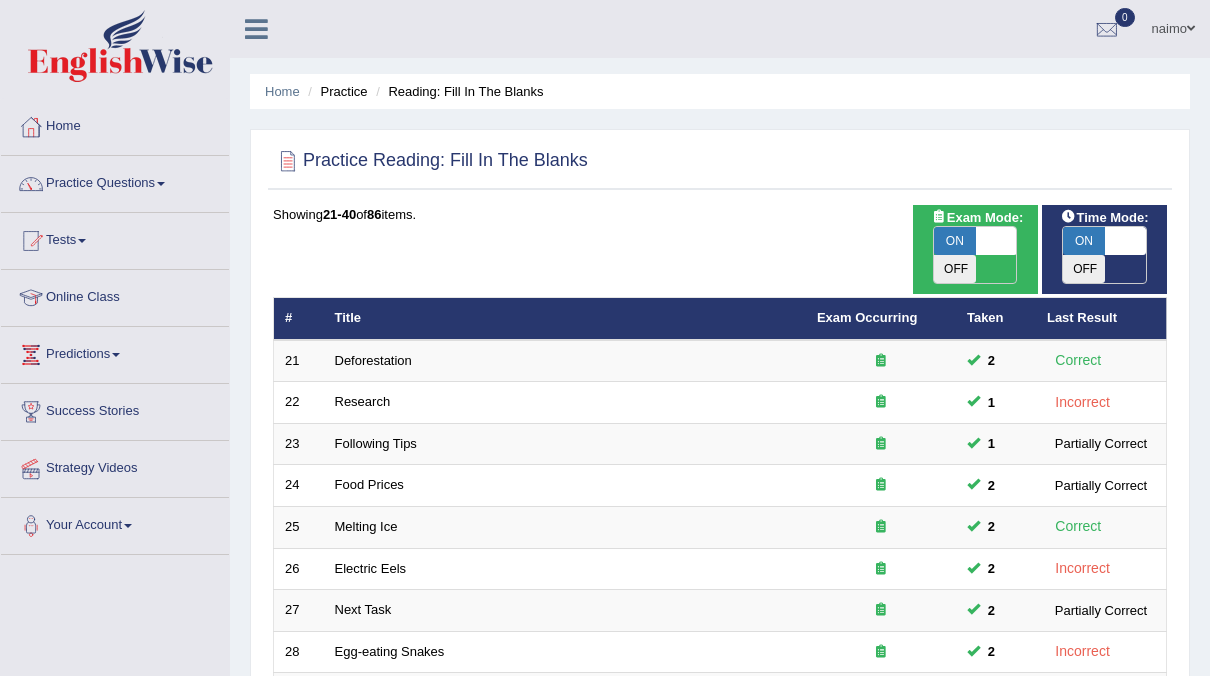 scroll, scrollTop: 638, scrollLeft: 0, axis: vertical 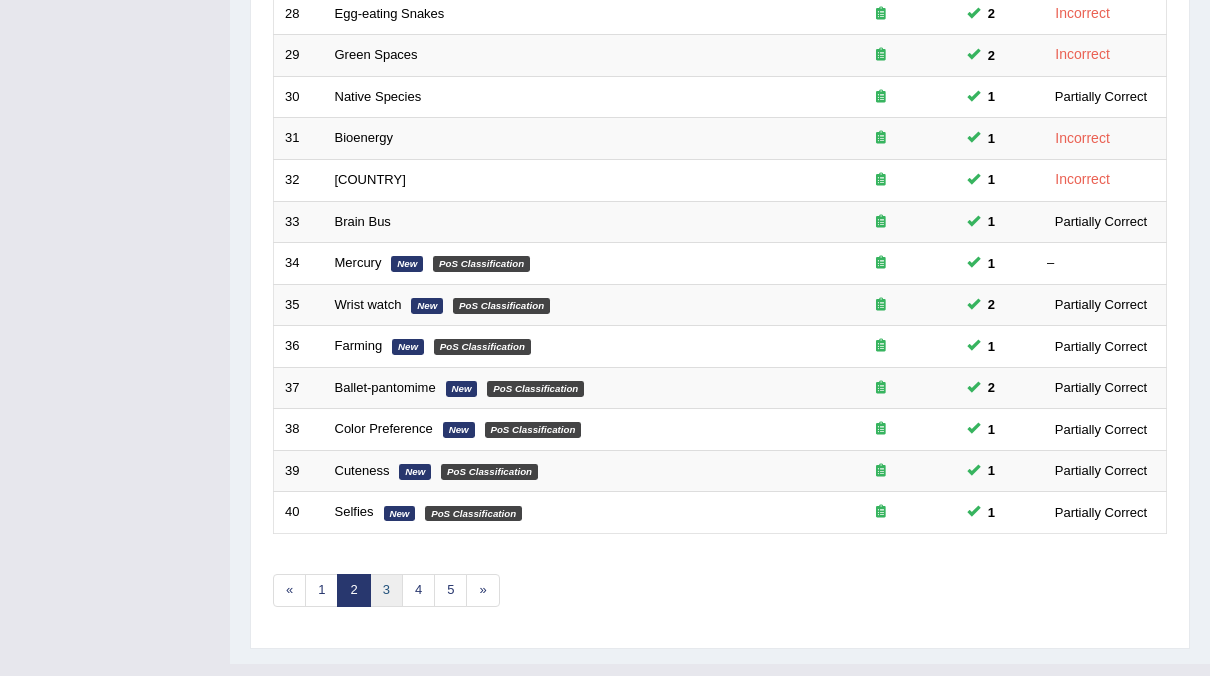 click on "3" at bounding box center [386, 590] 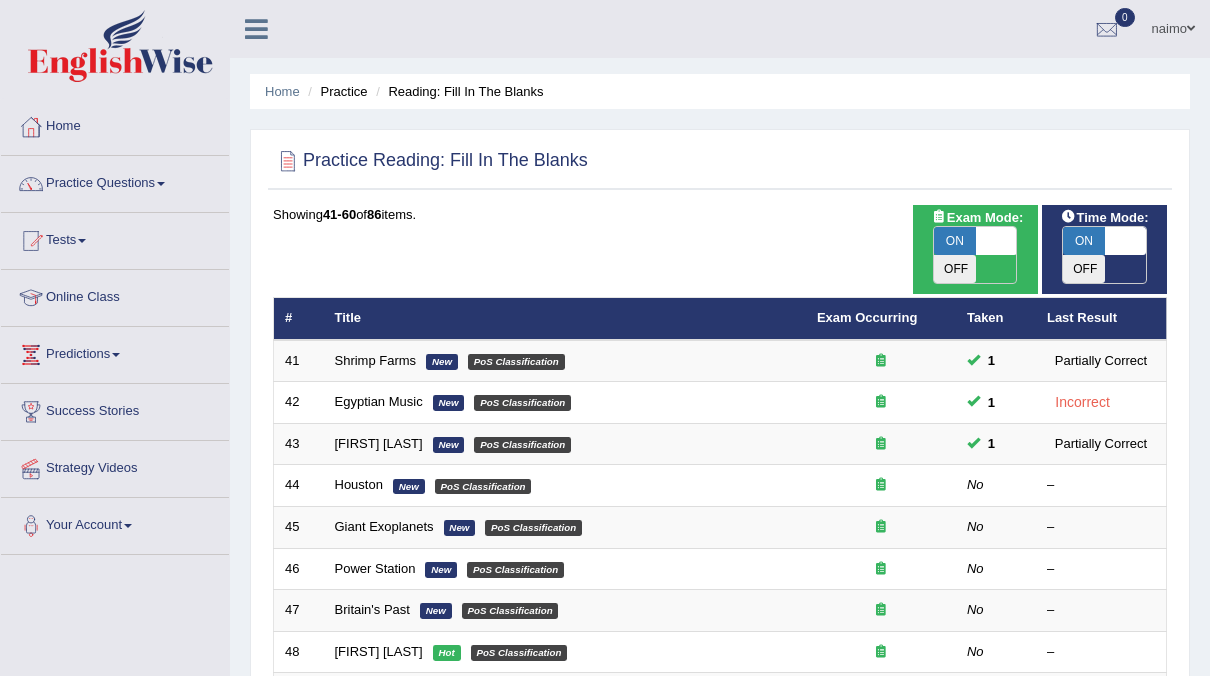 scroll, scrollTop: 157, scrollLeft: 0, axis: vertical 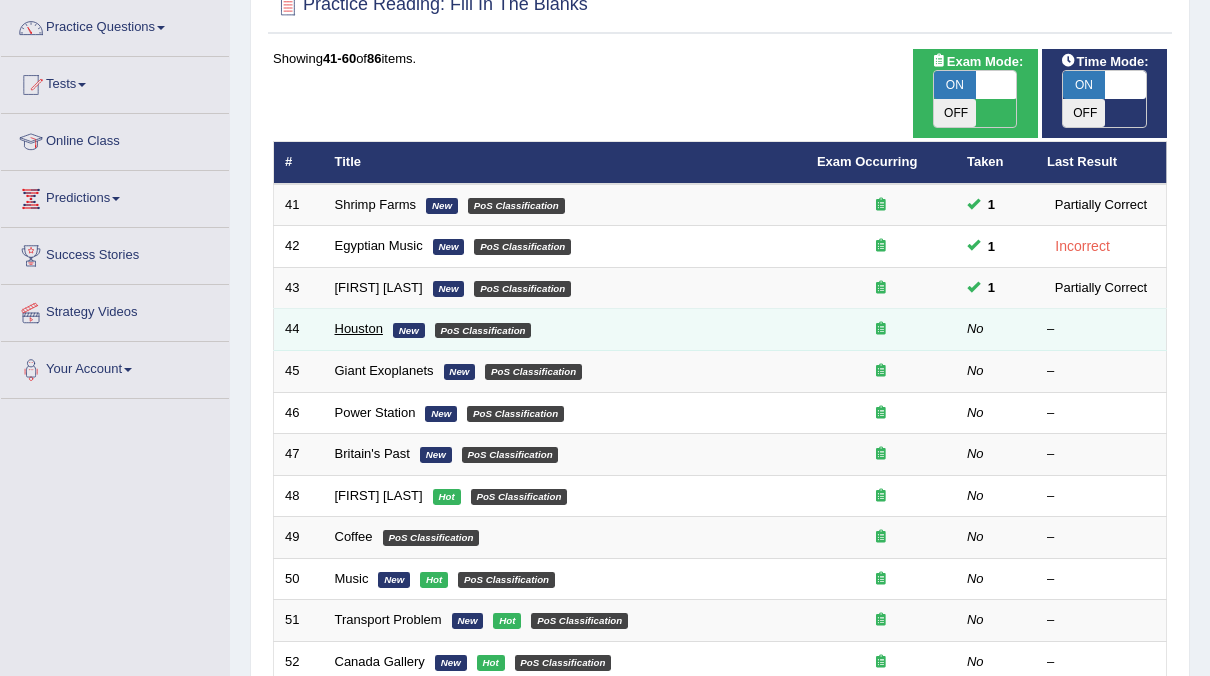 click on "Houston" at bounding box center (359, 328) 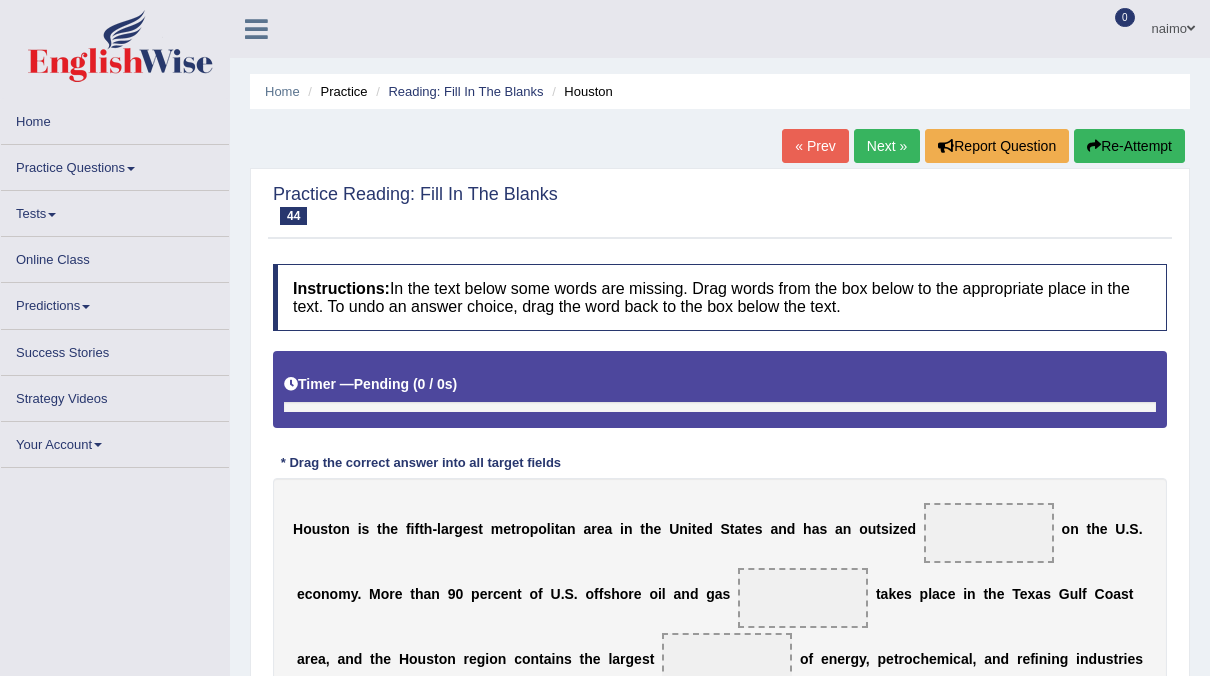 scroll, scrollTop: 0, scrollLeft: 0, axis: both 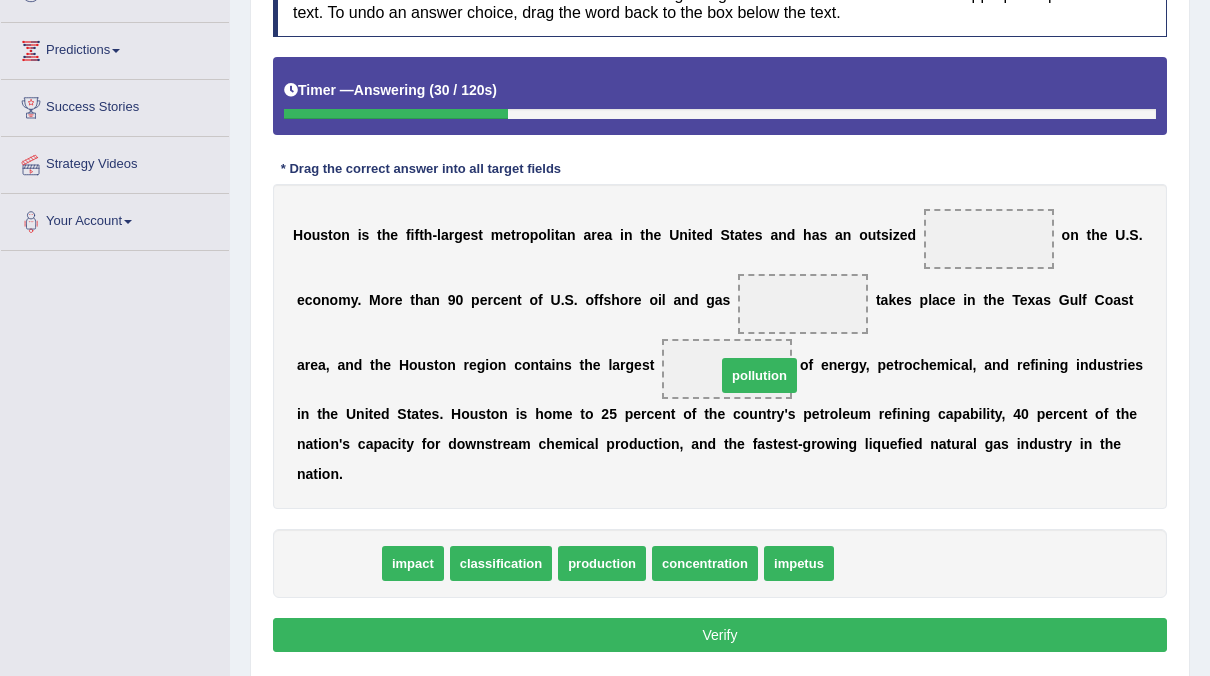 drag, startPoint x: 350, startPoint y: 532, endPoint x: 806, endPoint y: 333, distance: 497.5309 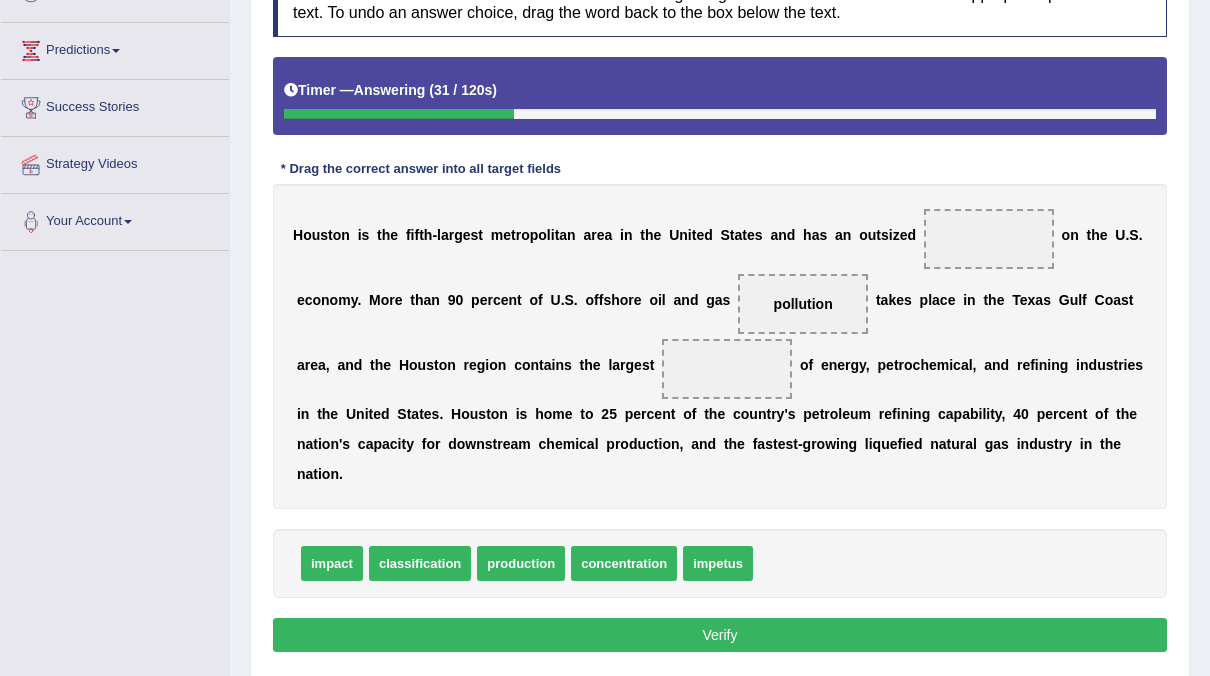drag, startPoint x: 799, startPoint y: 333, endPoint x: 813, endPoint y: 317, distance: 21.260292 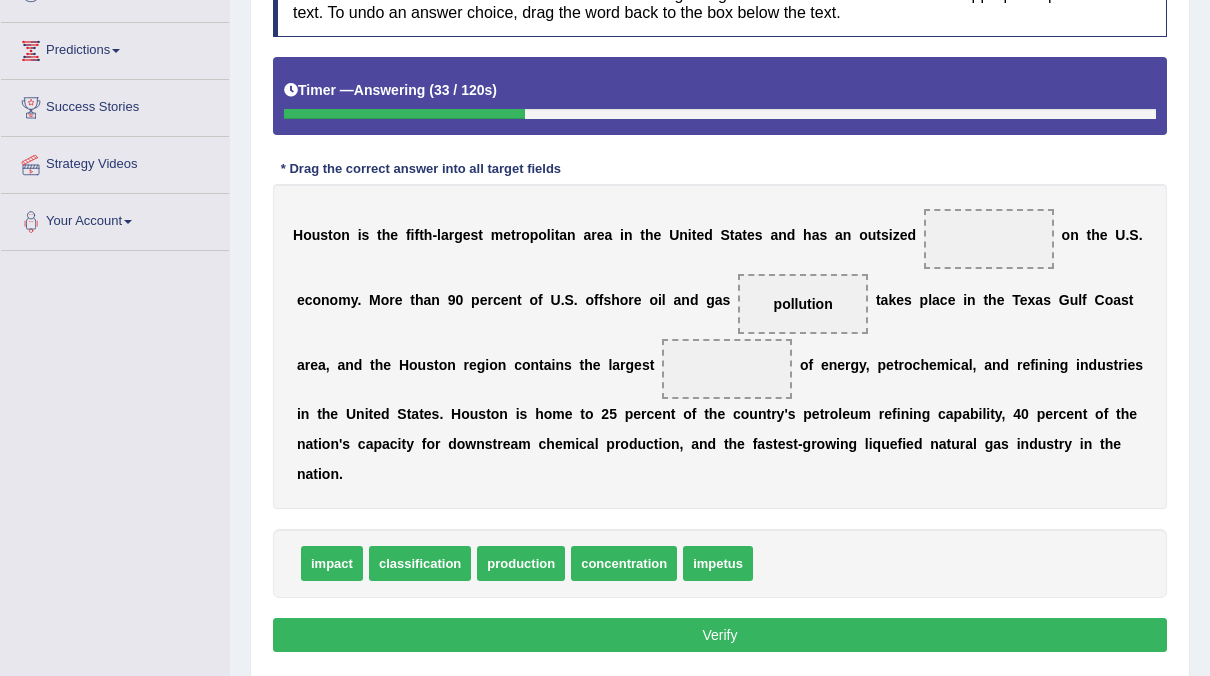 drag, startPoint x: 778, startPoint y: 289, endPoint x: 900, endPoint y: 232, distance: 134.65883 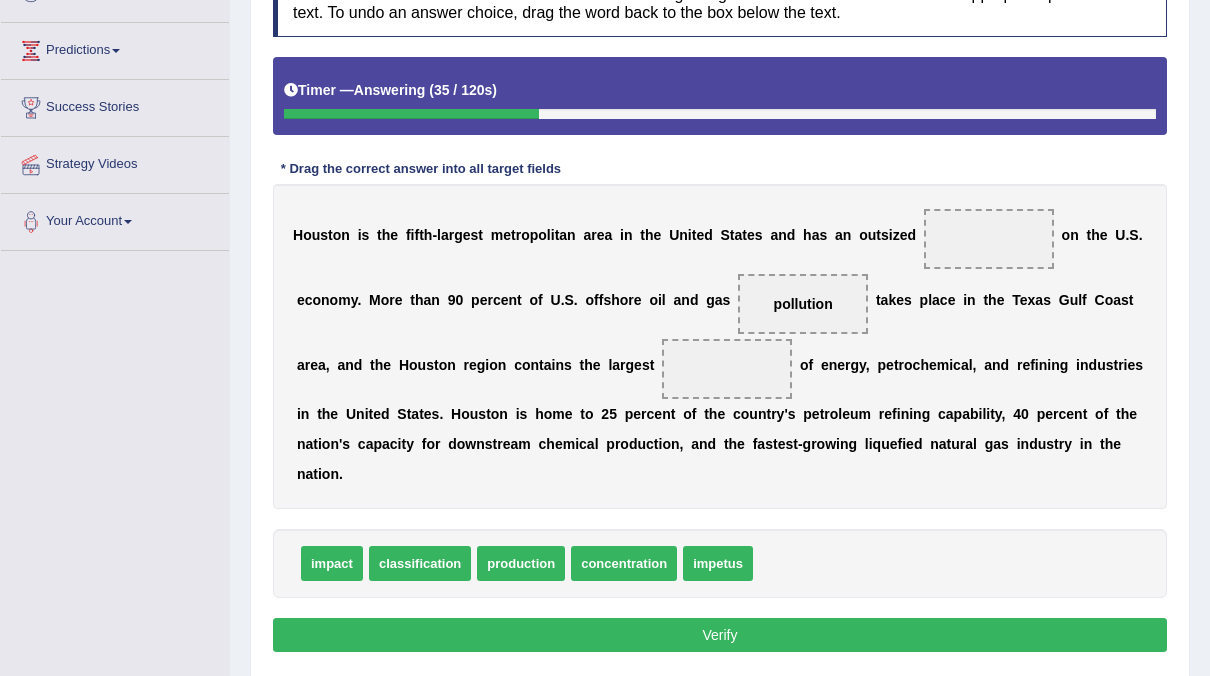 click on "classification" at bounding box center (420, 563) 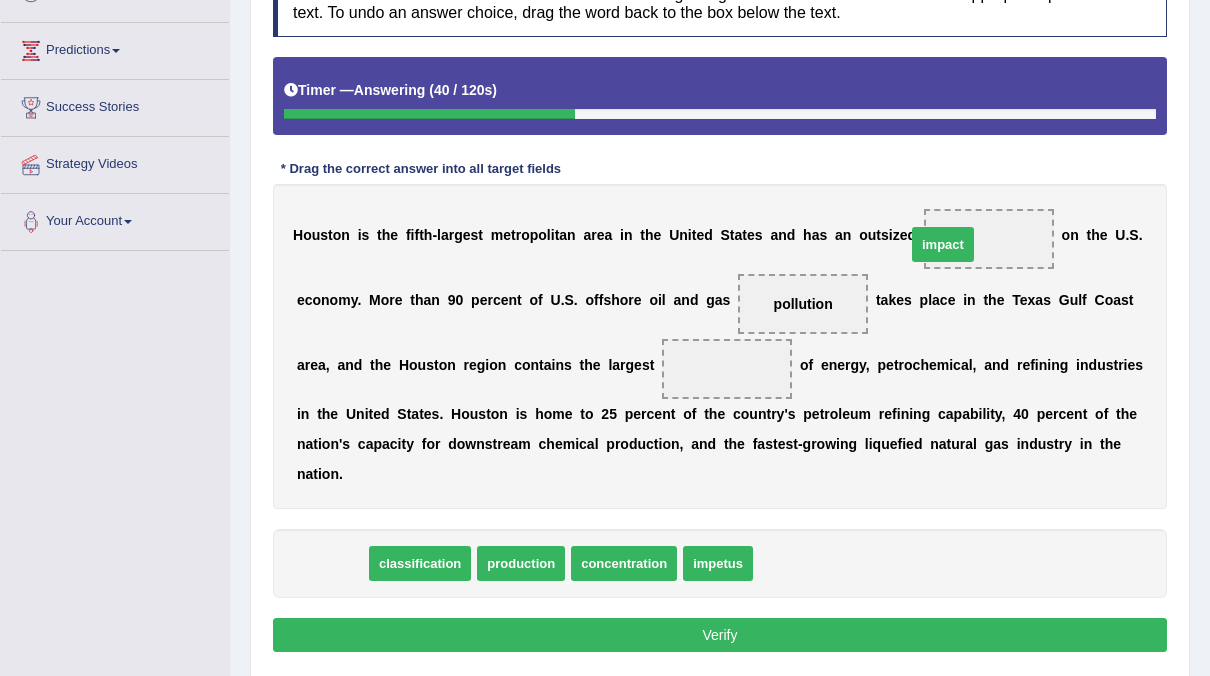 drag, startPoint x: 342, startPoint y: 528, endPoint x: 955, endPoint y: 214, distance: 688.7416 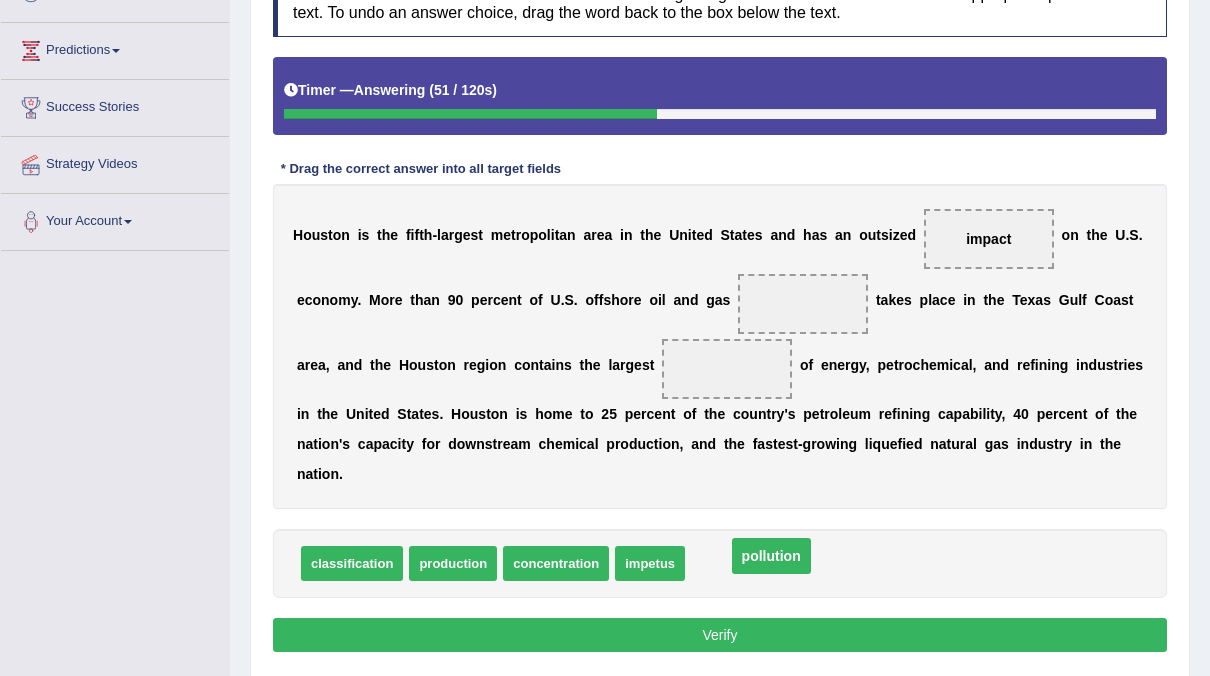 drag, startPoint x: 779, startPoint y: 296, endPoint x: 746, endPoint y: 548, distance: 254.15154 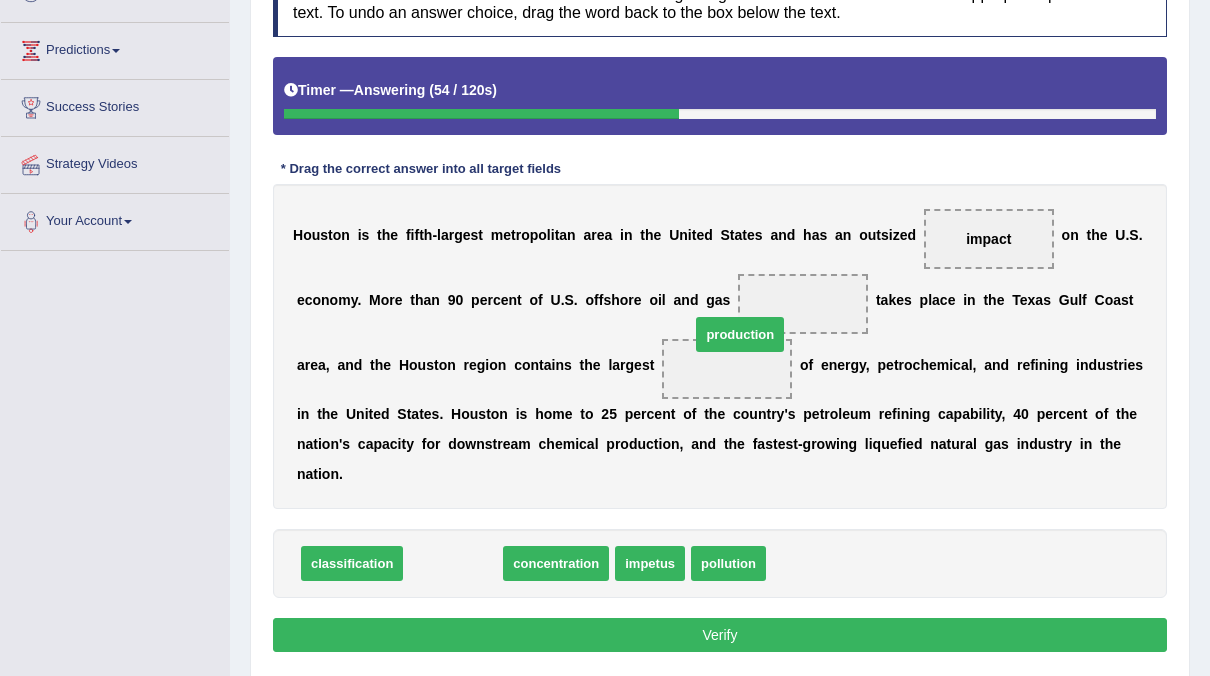 drag, startPoint x: 469, startPoint y: 536, endPoint x: 756, endPoint y: 306, distance: 367.78934 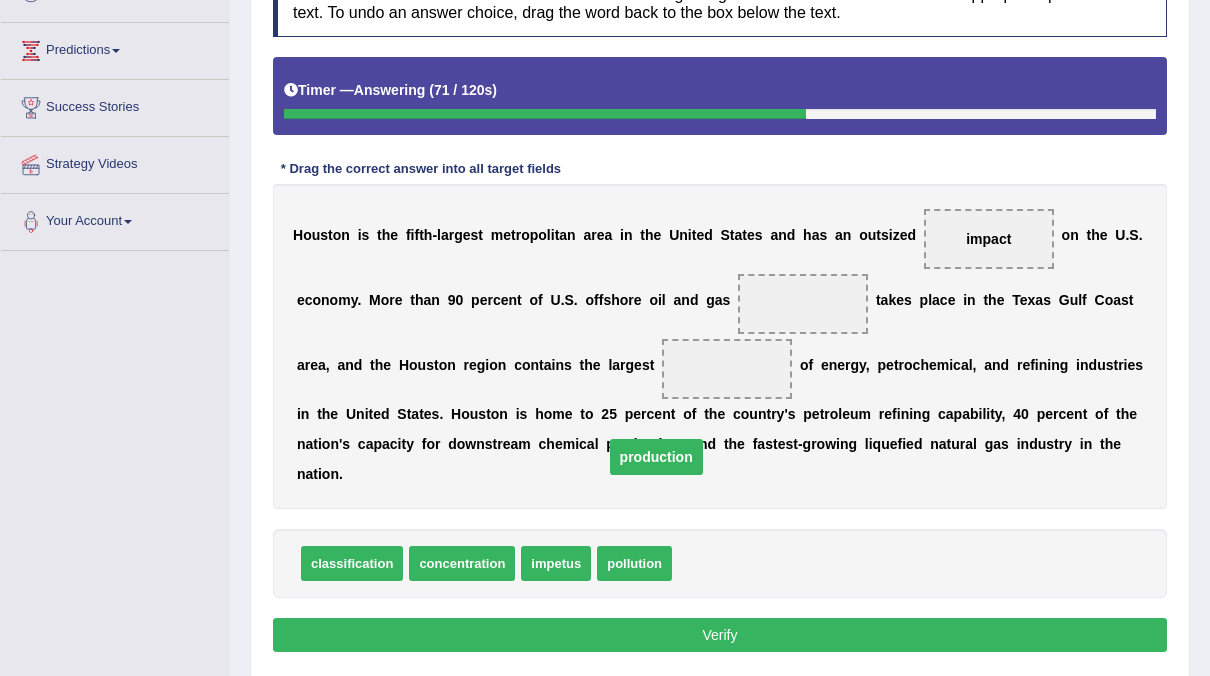 drag, startPoint x: 766, startPoint y: 301, endPoint x: 619, endPoint y: 454, distance: 212.17445 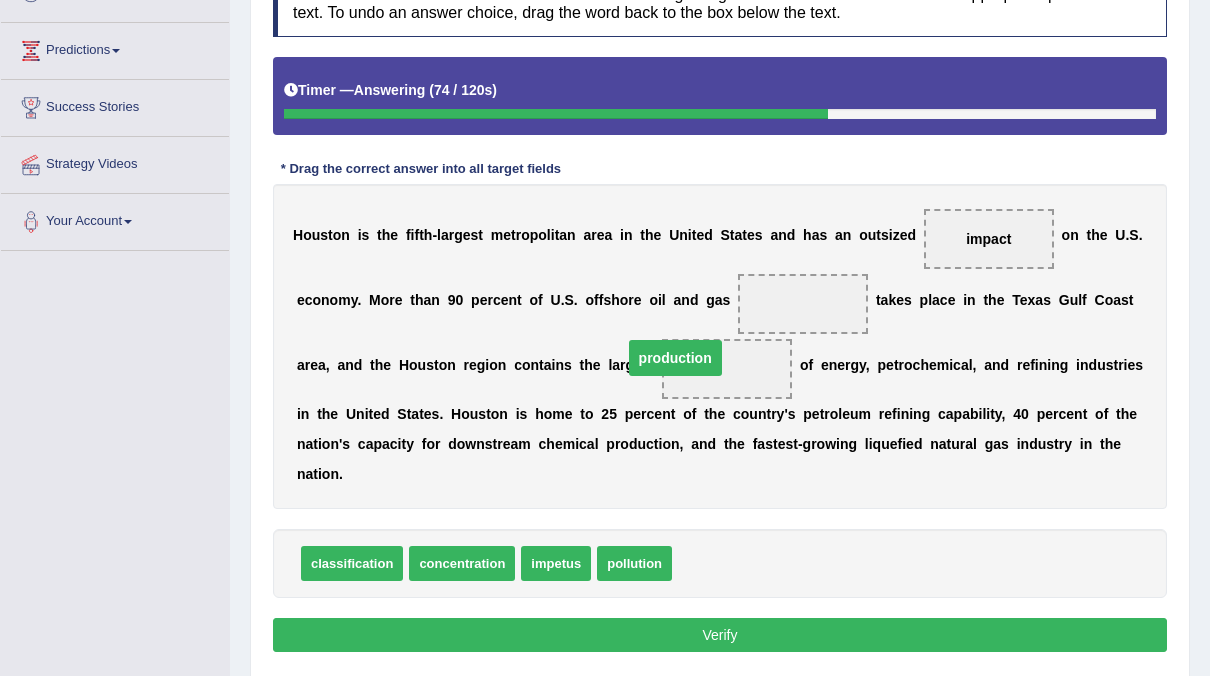 drag, startPoint x: 757, startPoint y: 304, endPoint x: 629, endPoint y: 358, distance: 138.92444 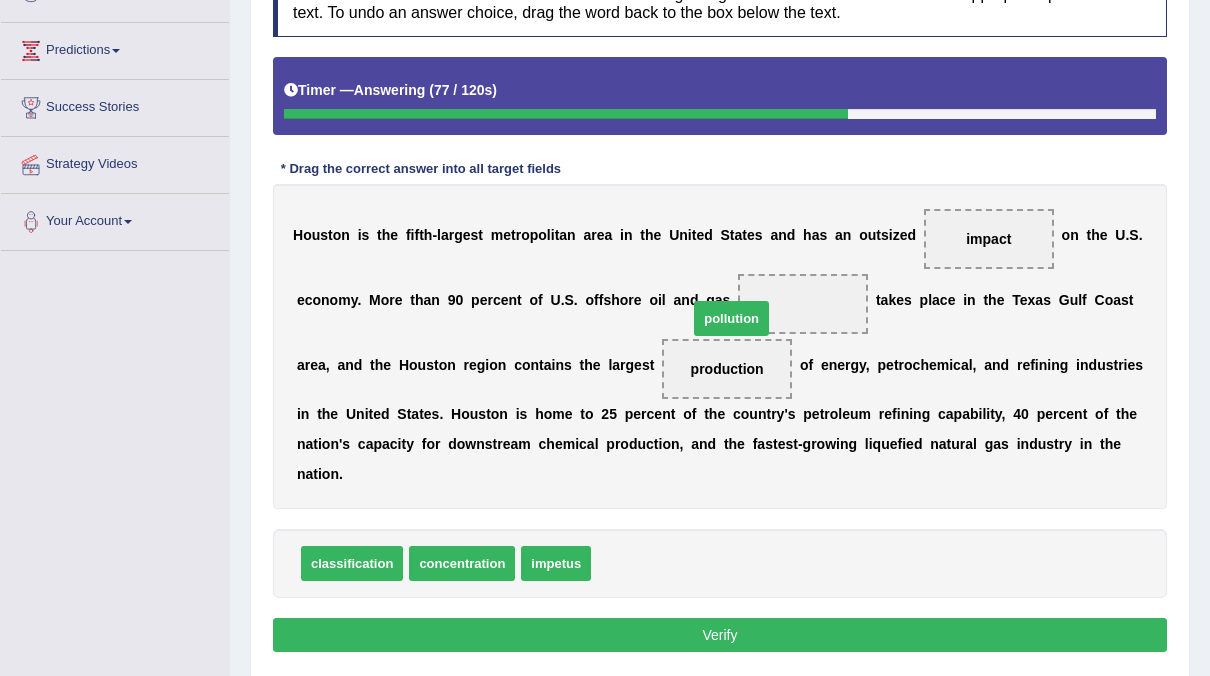 drag, startPoint x: 597, startPoint y: 538, endPoint x: 699, endPoint y: 299, distance: 259.85574 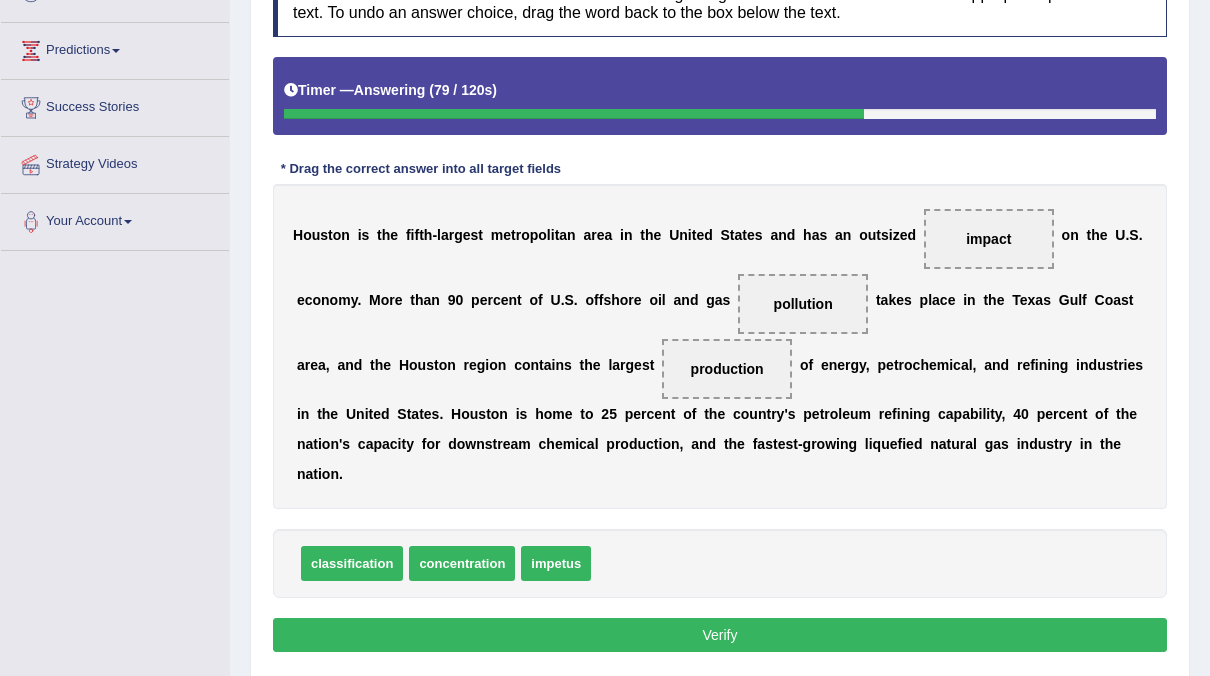click on "Verify" at bounding box center (720, 635) 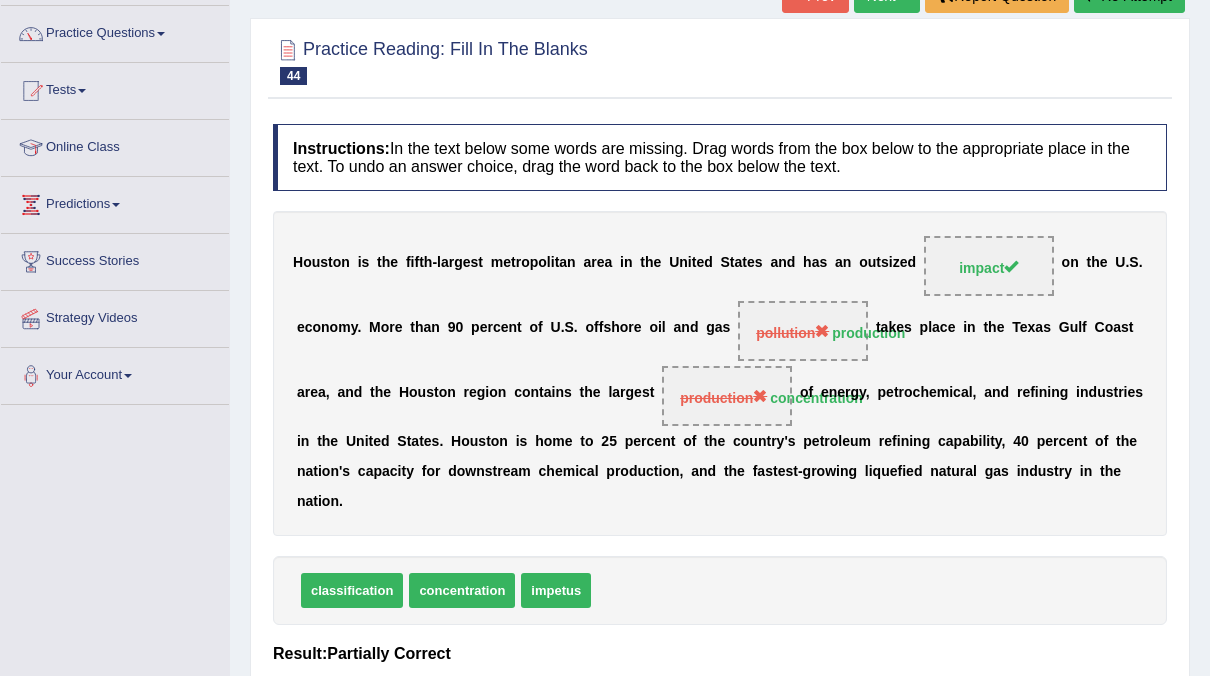 scroll, scrollTop: 0, scrollLeft: 0, axis: both 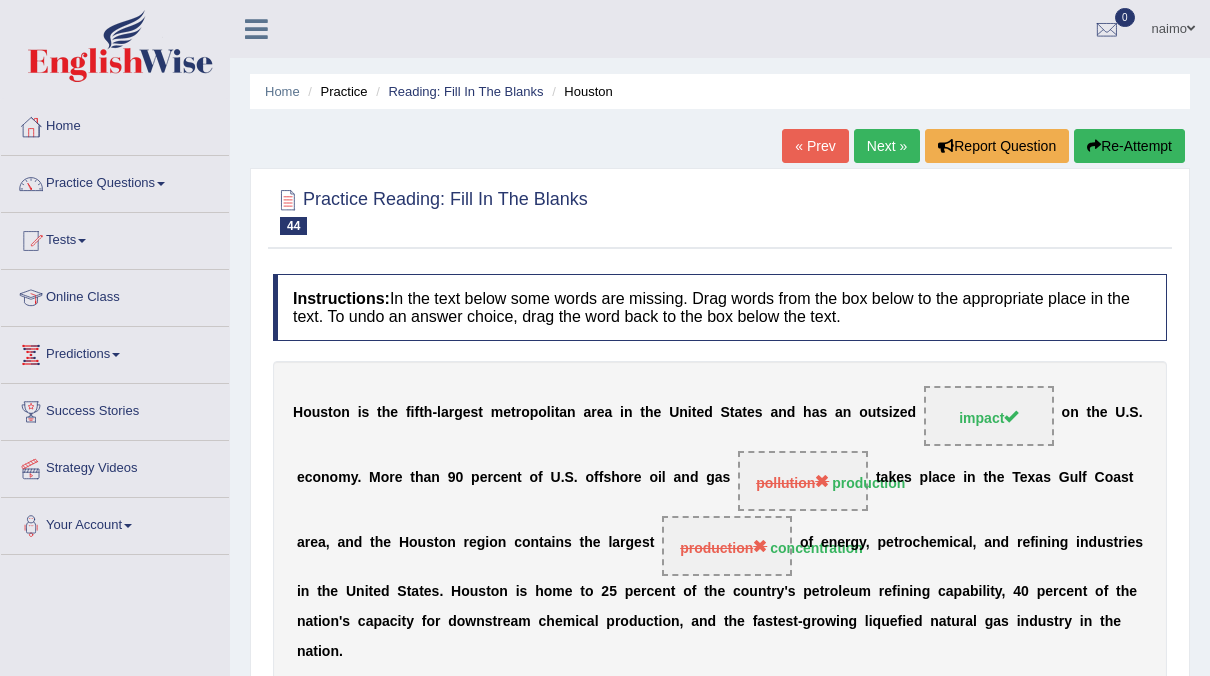click on "Next »" at bounding box center [887, 146] 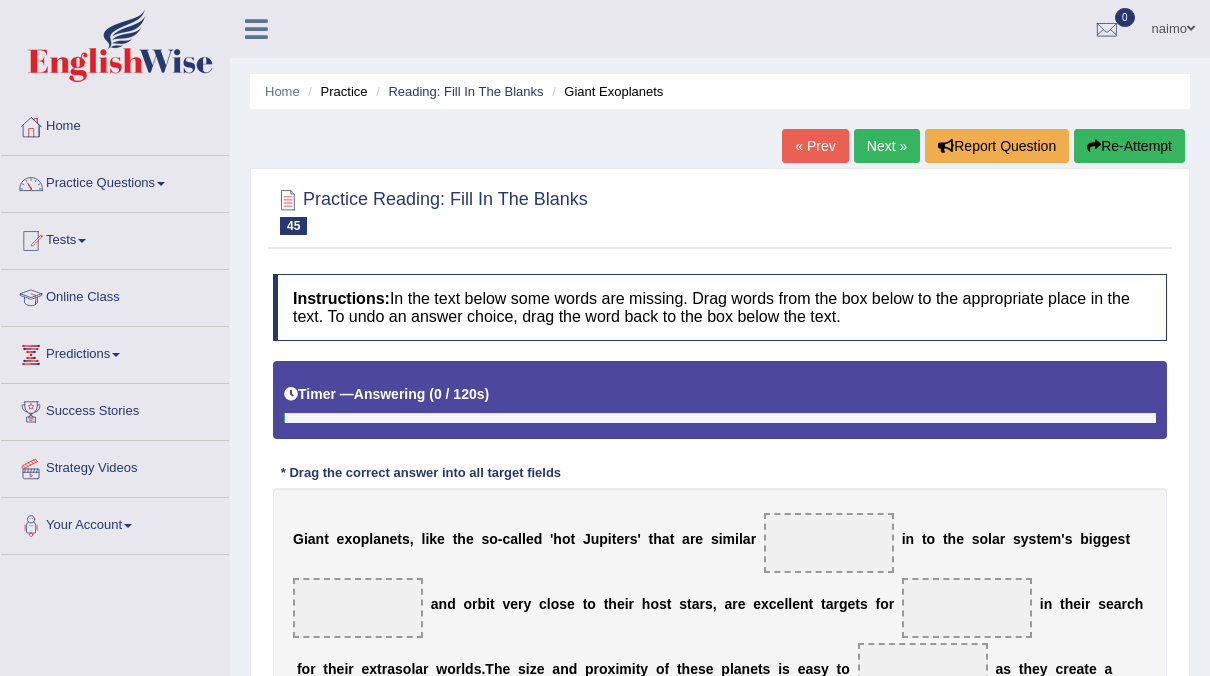 scroll, scrollTop: 0, scrollLeft: 0, axis: both 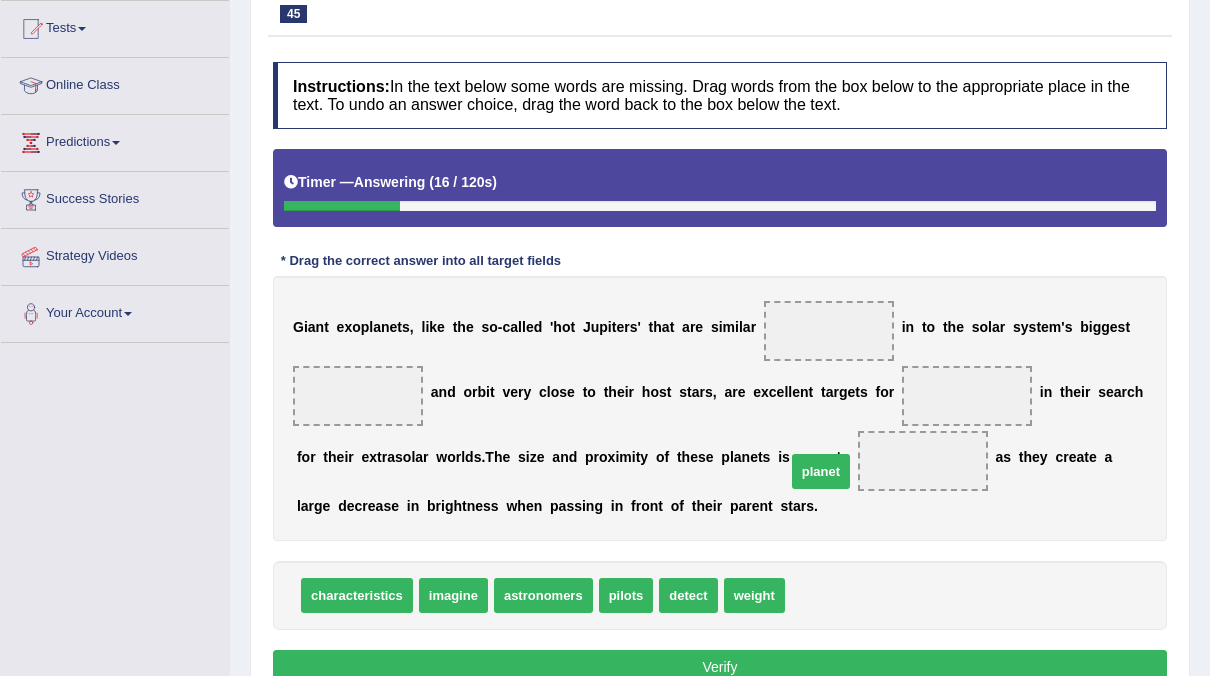 drag, startPoint x: 803, startPoint y: 598, endPoint x: 795, endPoint y: 440, distance: 158.20241 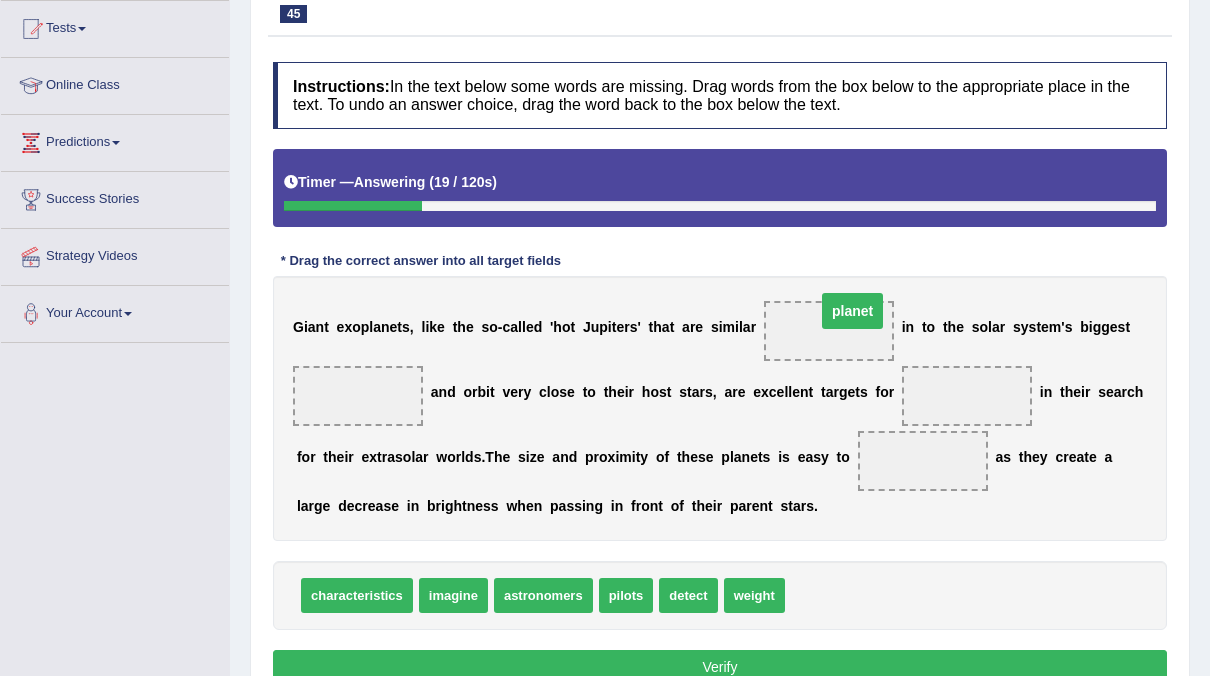 drag, startPoint x: 865, startPoint y: 462, endPoint x: 795, endPoint y: 313, distance: 164.62381 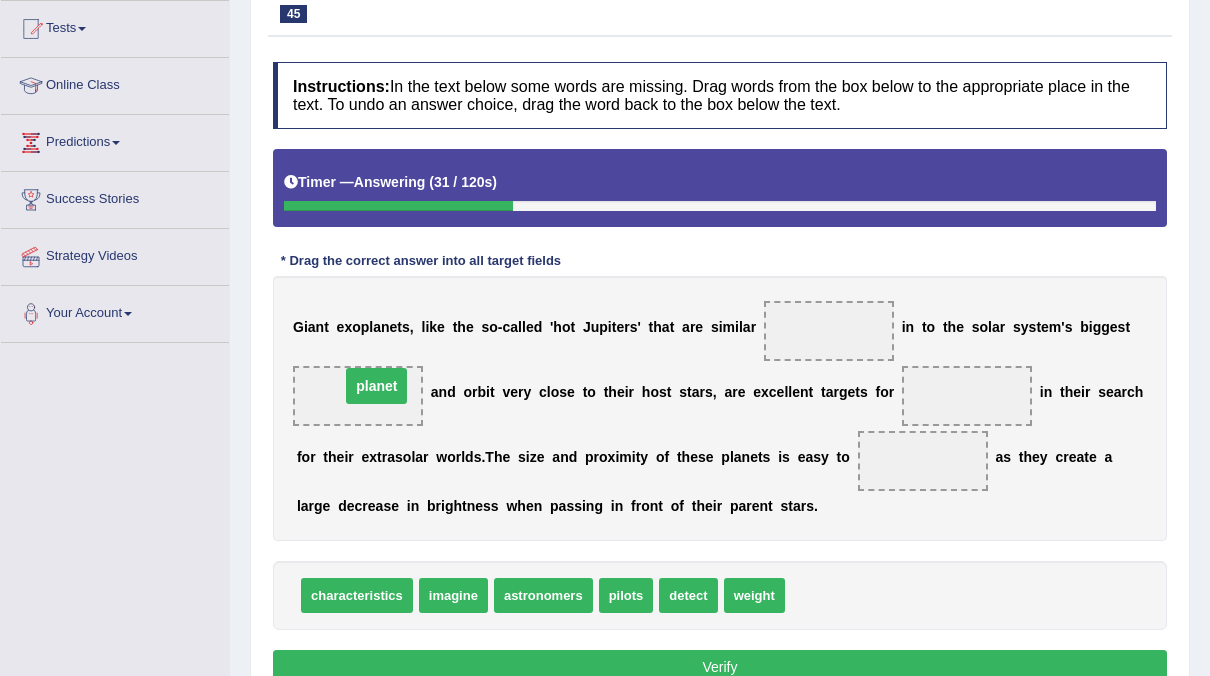 drag, startPoint x: 781, startPoint y: 328, endPoint x: 334, endPoint y: 384, distance: 450.49417 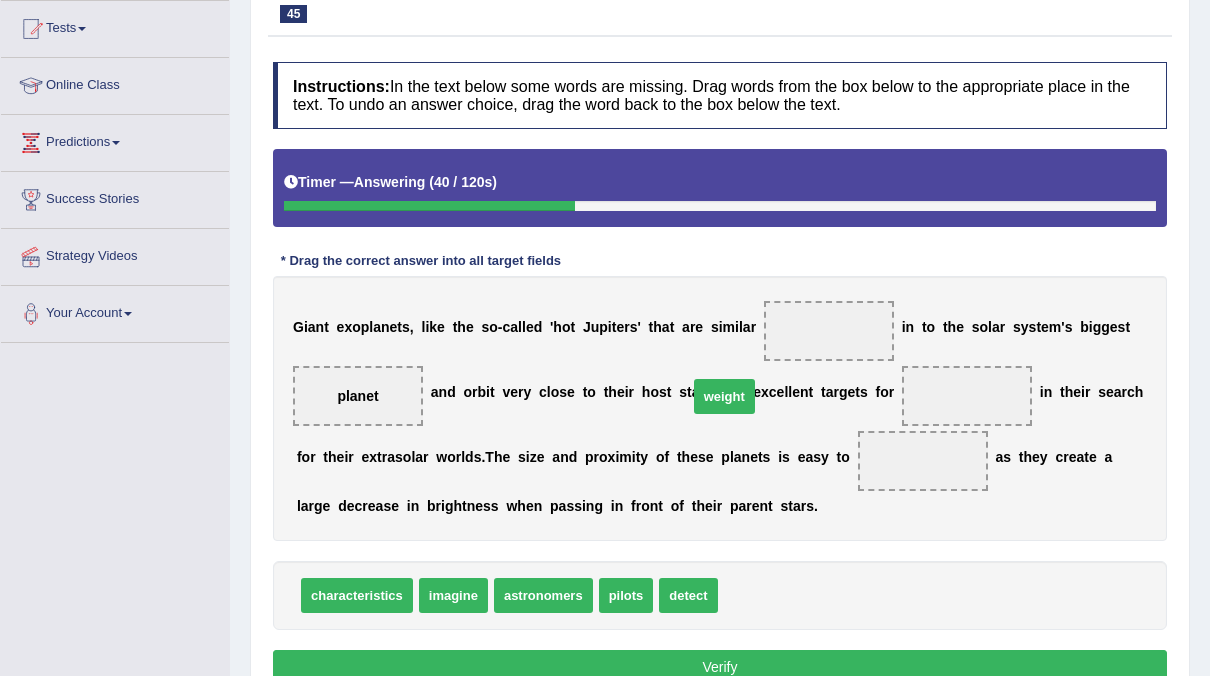 drag, startPoint x: 743, startPoint y: 594, endPoint x: 717, endPoint y: 383, distance: 212.59586 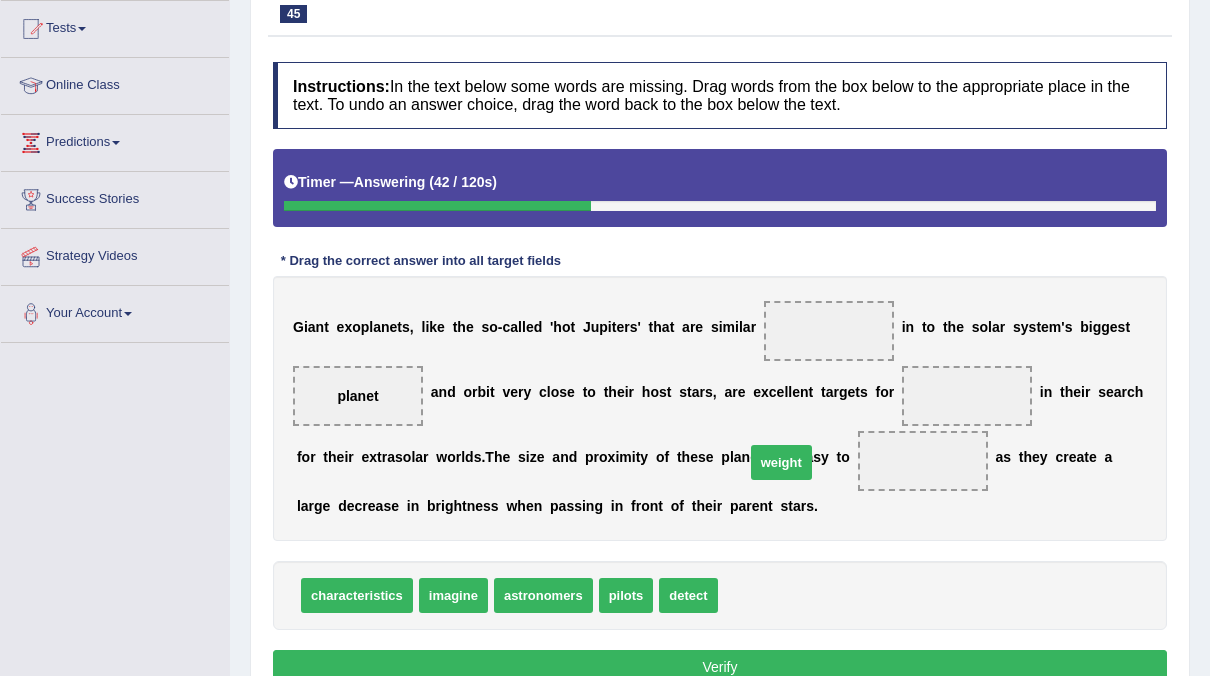 drag, startPoint x: 747, startPoint y: 587, endPoint x: 784, endPoint y: 350, distance: 239.8708 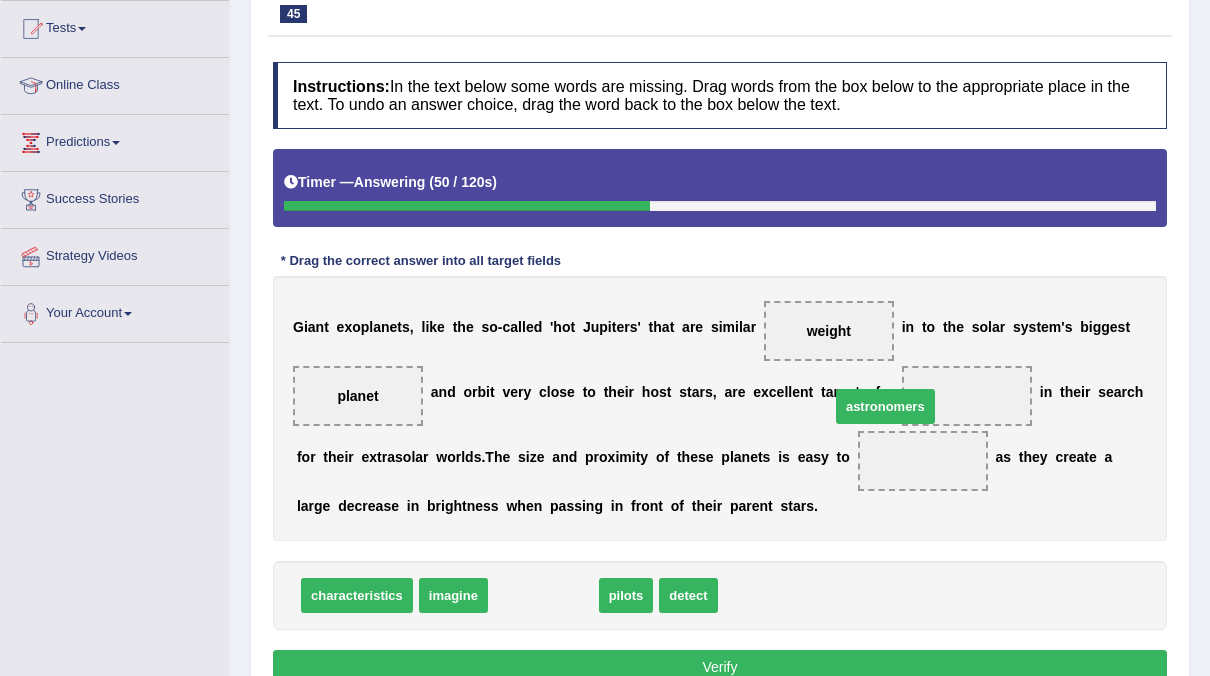 drag, startPoint x: 564, startPoint y: 585, endPoint x: 906, endPoint y: 396, distance: 390.74927 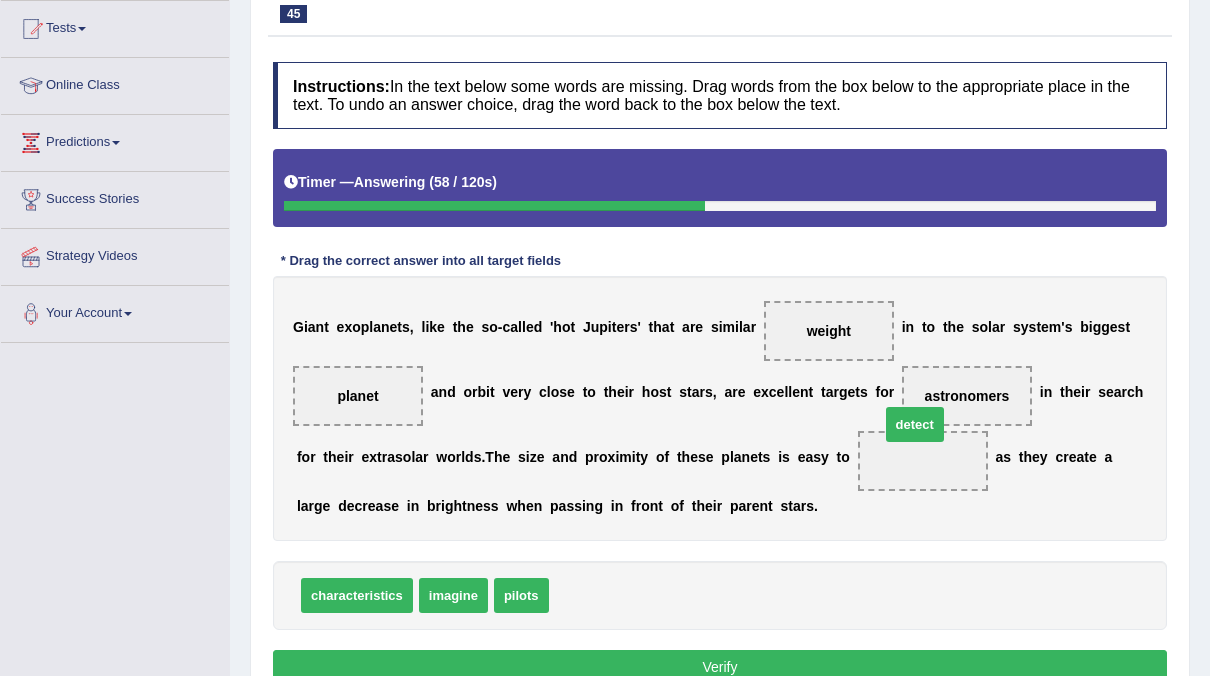 drag, startPoint x: 587, startPoint y: 590, endPoint x: 914, endPoint y: 420, distance: 368.54987 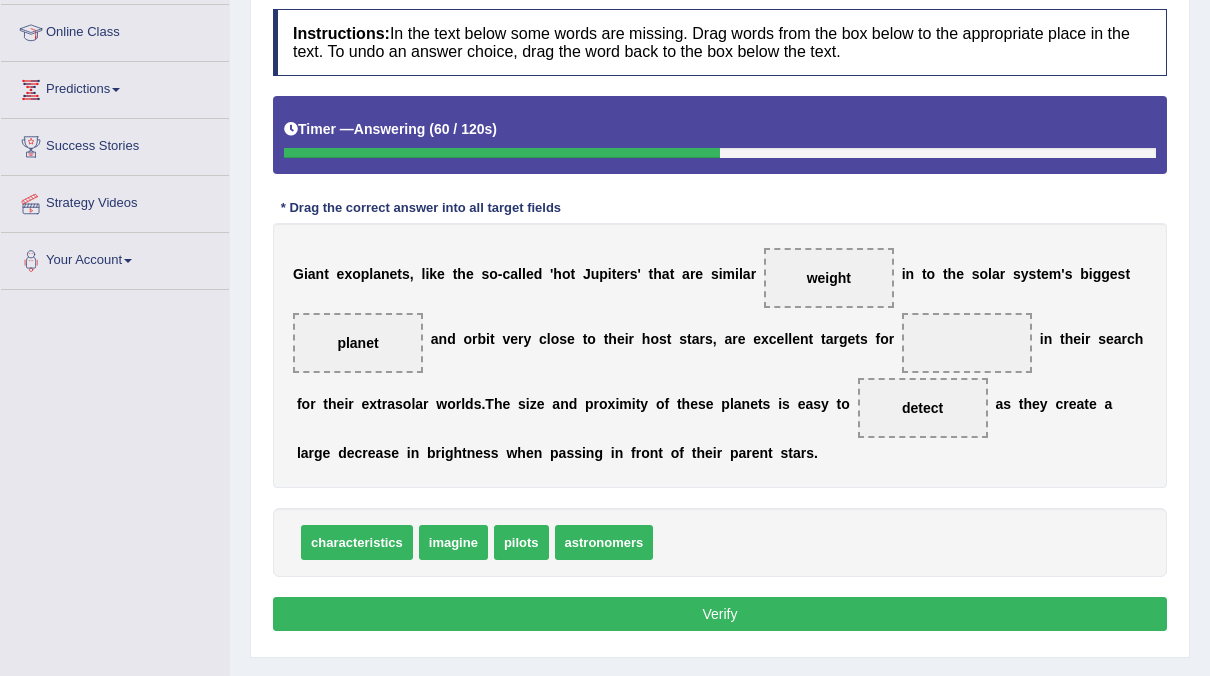 scroll, scrollTop: 266, scrollLeft: 0, axis: vertical 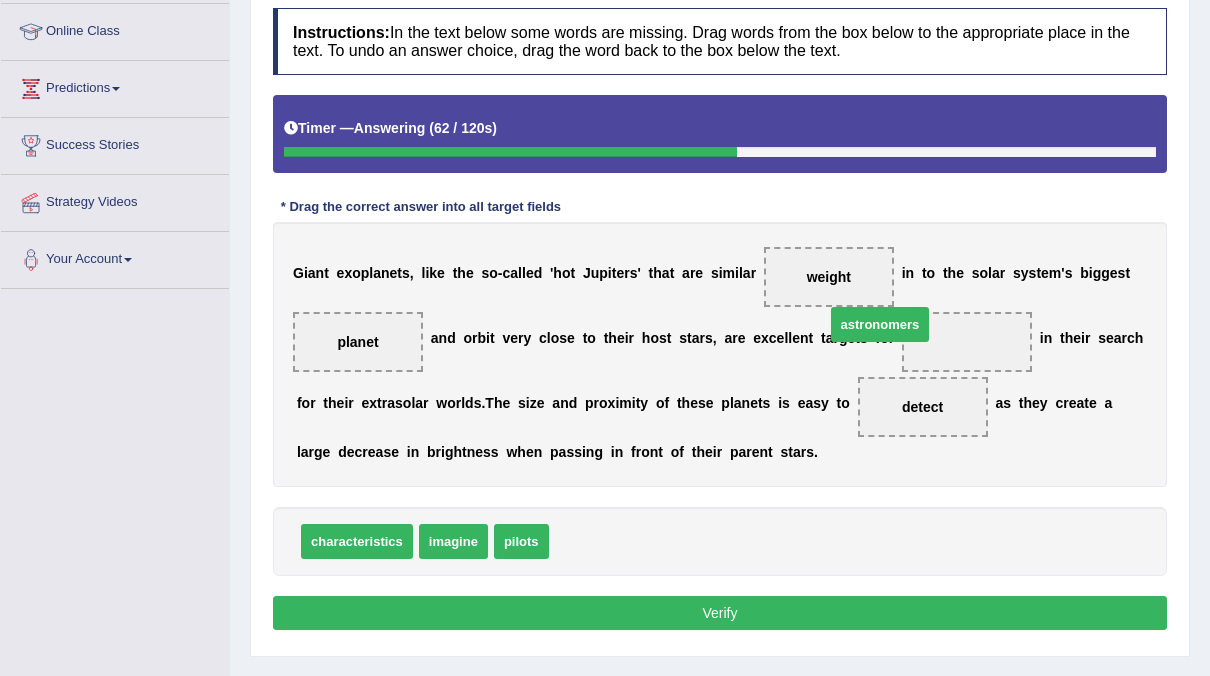 drag, startPoint x: 609, startPoint y: 538, endPoint x: 889, endPoint y: 326, distance: 351.20364 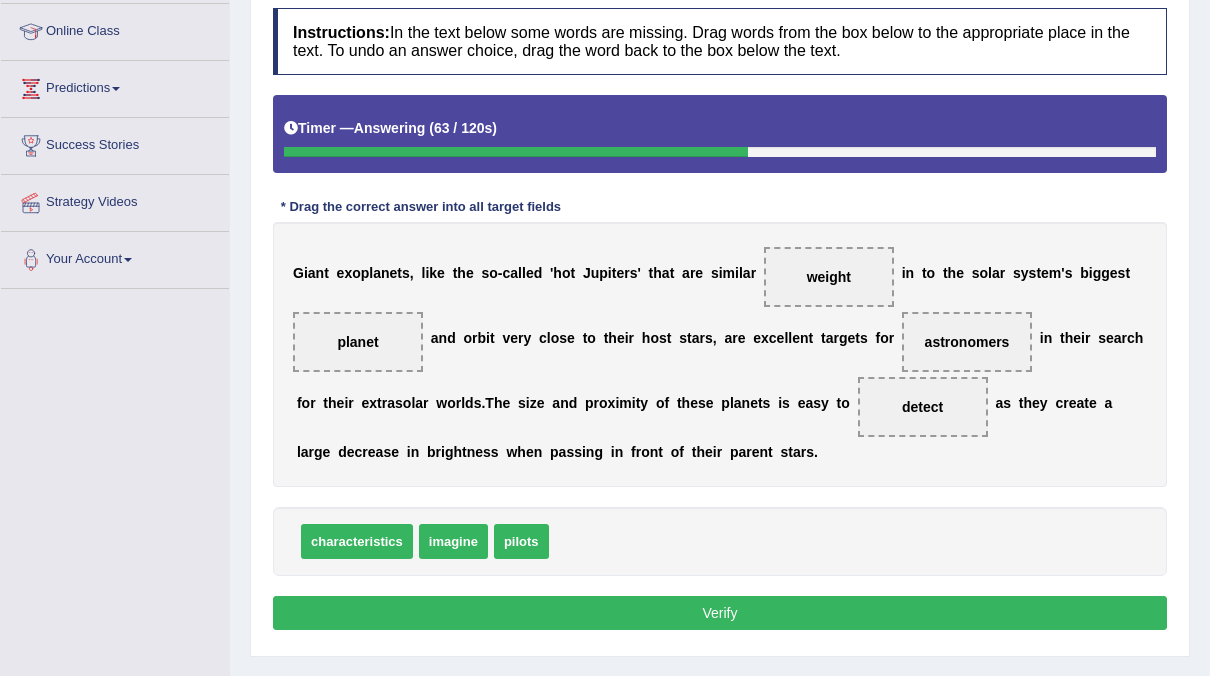 click on "Instructions:  In the text below some words are missing. Drag words from the box below to the appropriate place in the text. To undo an answer choice, drag the word back to the box below the text.
Timer —  Answering   ( 63 / 120s ) Skip * Drag the correct answer into all target fields G i a n t    e x o p l a n e t s ,    l i k e    t h e    s o - c a l l e d    ' h o t    J u p i t e r s '    t h a t    a r e    s i m i l a r    weight    i n    t o    t h e    s o l a r    s y s t e m ' s    b i g g e s t    planet    a n d    o r b i t    v e r y    c l o s e    t o    t h e i r    h o s t    s t a r s ,    a r e    e x c e l l e n t    t a r g e t s    f o r    astronomers    i n    t h e i r    s e a r c h    f o r    t h e i r    e x t r a s o l a r    w o r l d s . T h e    s i z e    a n d    p r o x i m i t y    o f    t h e s e    p l a n e t s    i s    e a s y    t o    detect    a s    t h e y    c r e a t e    a    l a r g e d" at bounding box center (720, 322) 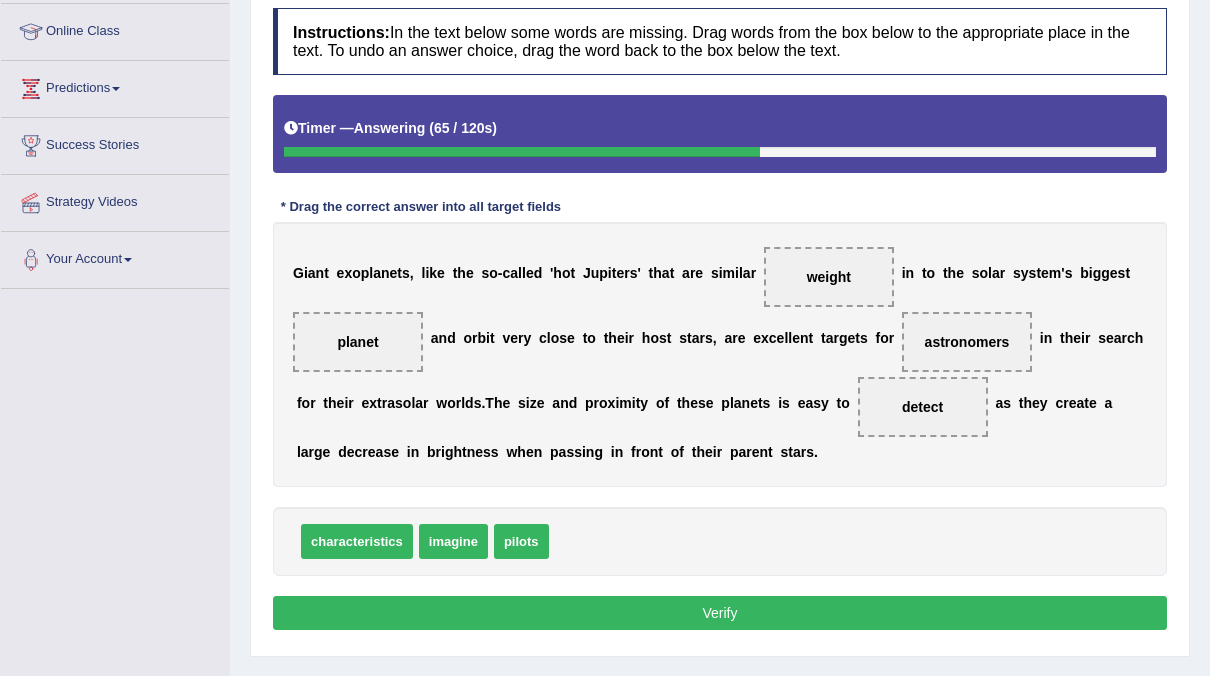 click on "Verify" at bounding box center (720, 613) 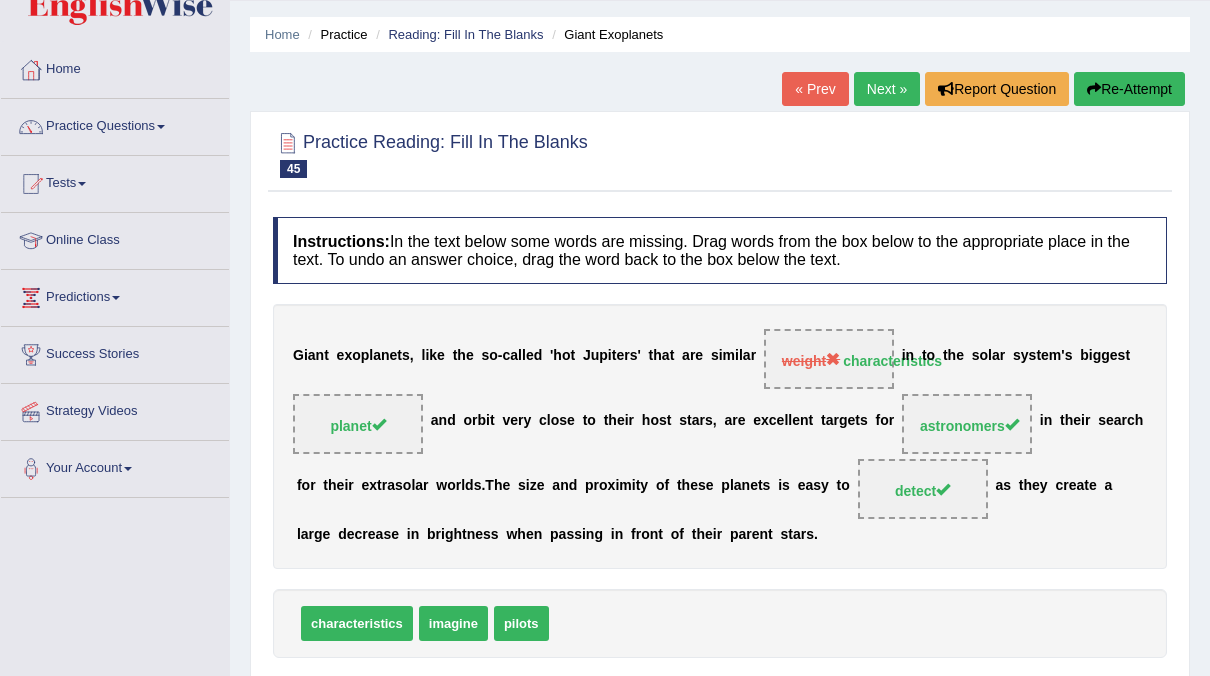 scroll, scrollTop: 50, scrollLeft: 0, axis: vertical 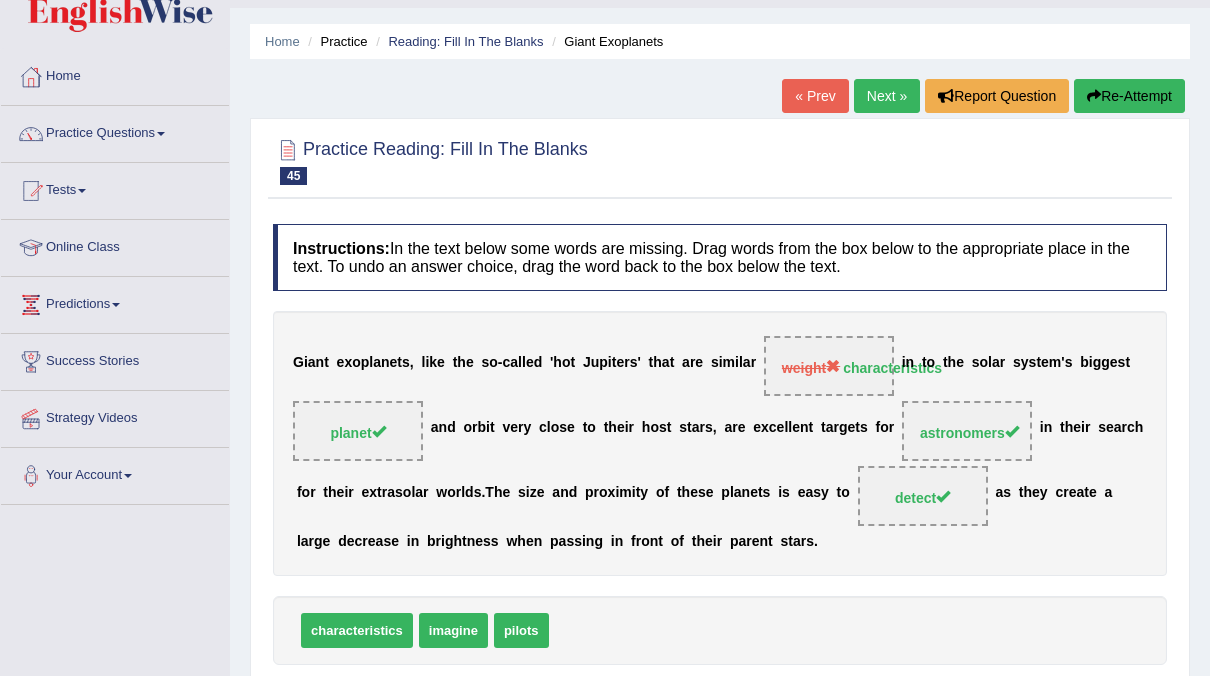 click on "Next »" at bounding box center (887, 96) 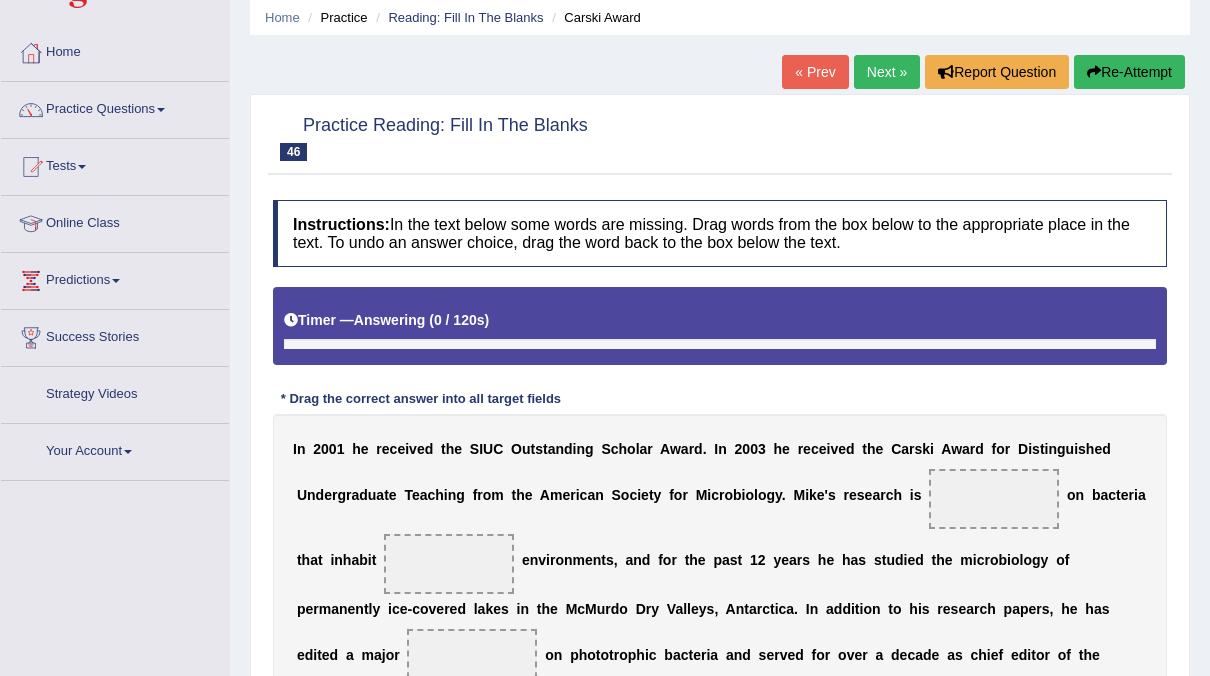 scroll, scrollTop: 89, scrollLeft: 0, axis: vertical 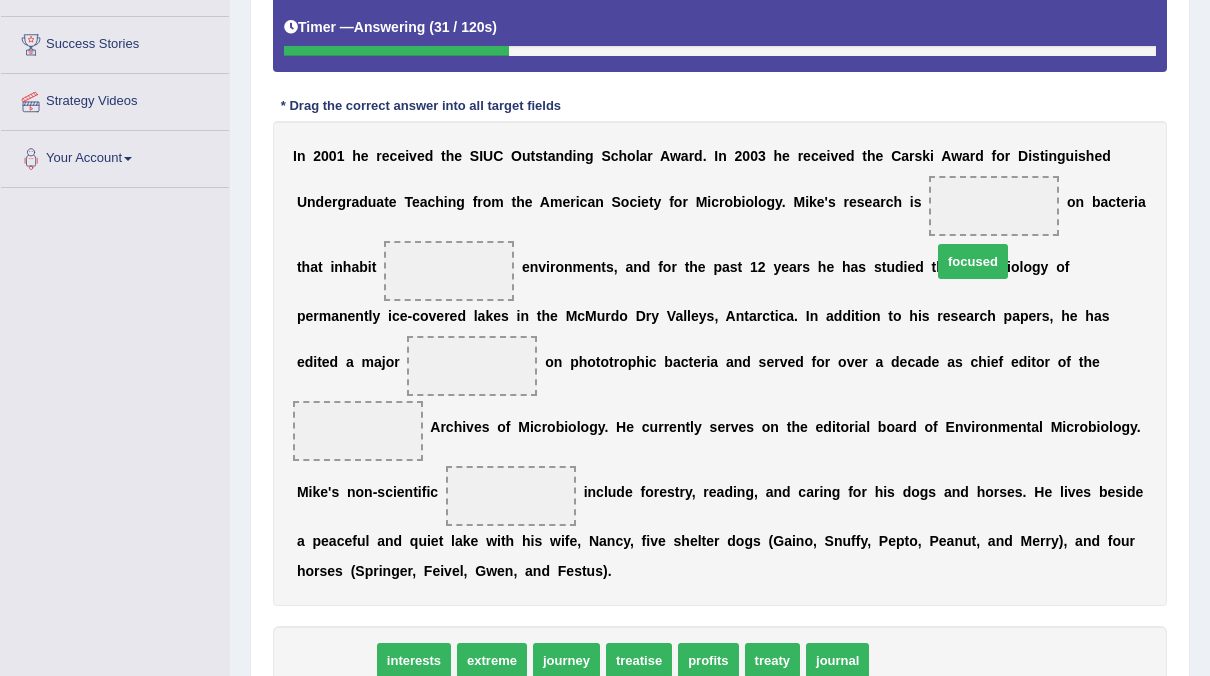 drag, startPoint x: 343, startPoint y: 628, endPoint x: 979, endPoint y: 229, distance: 750.79755 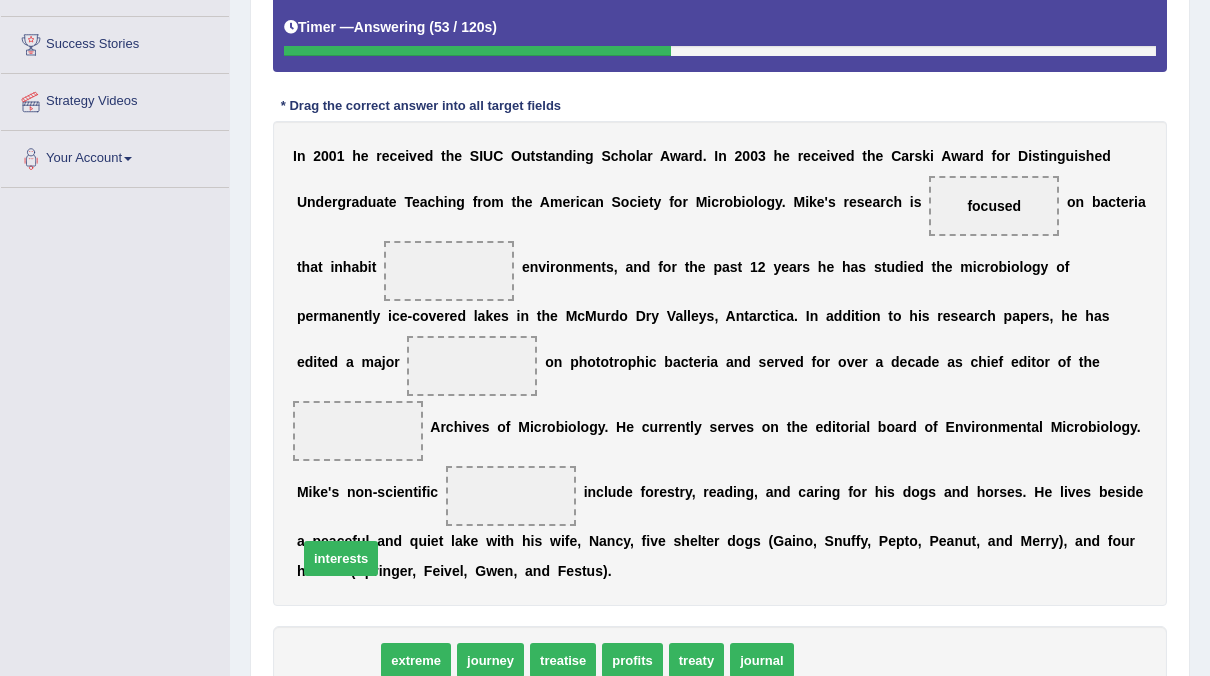 drag, startPoint x: 336, startPoint y: 622, endPoint x: 337, endPoint y: 526, distance: 96.00521 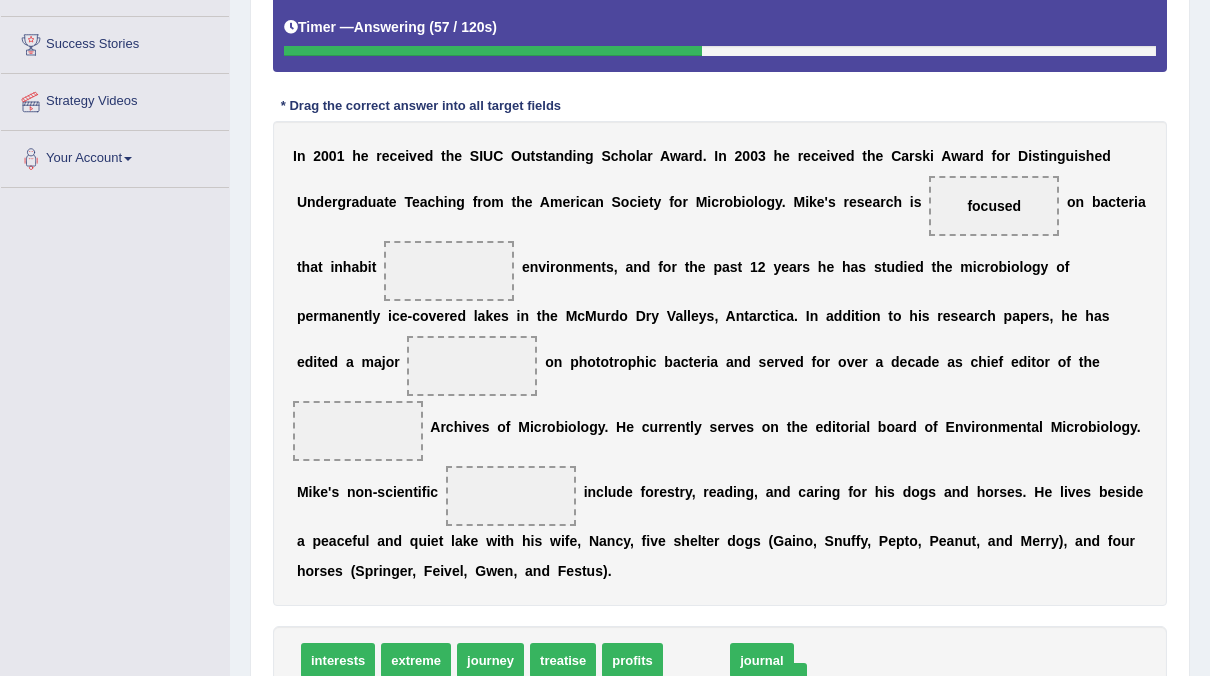 drag, startPoint x: 684, startPoint y: 611, endPoint x: 783, endPoint y: 631, distance: 101 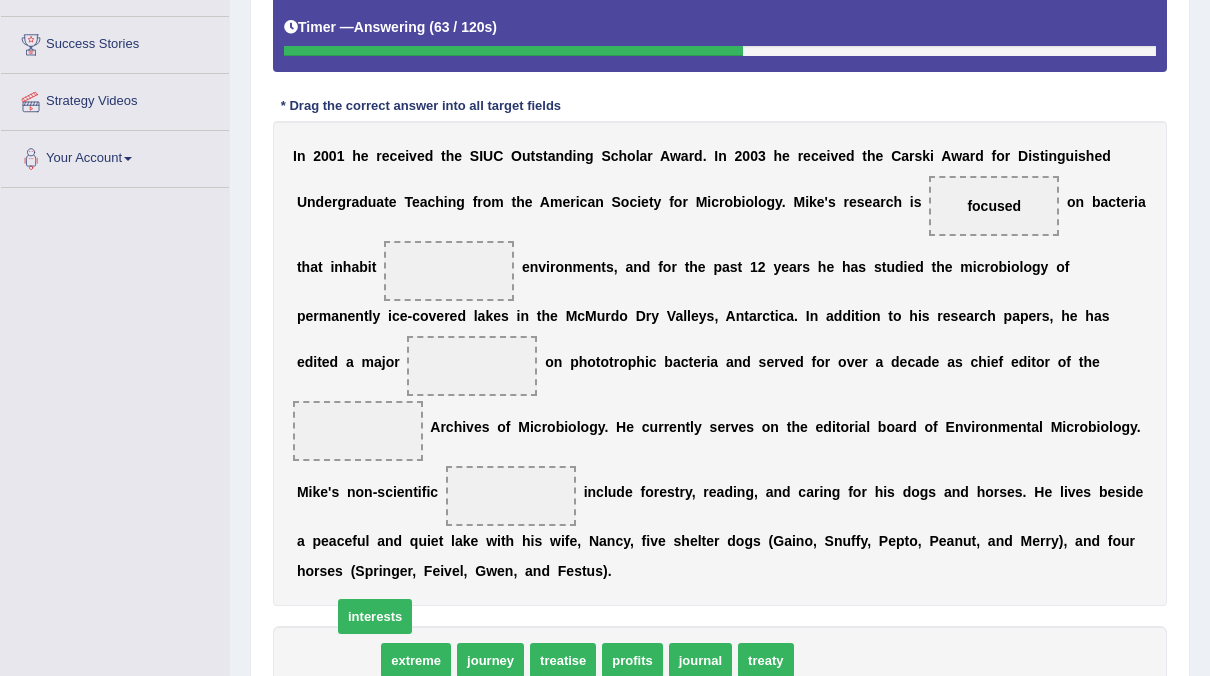 drag, startPoint x: 345, startPoint y: 619, endPoint x: 382, endPoint y: 575, distance: 57.48913 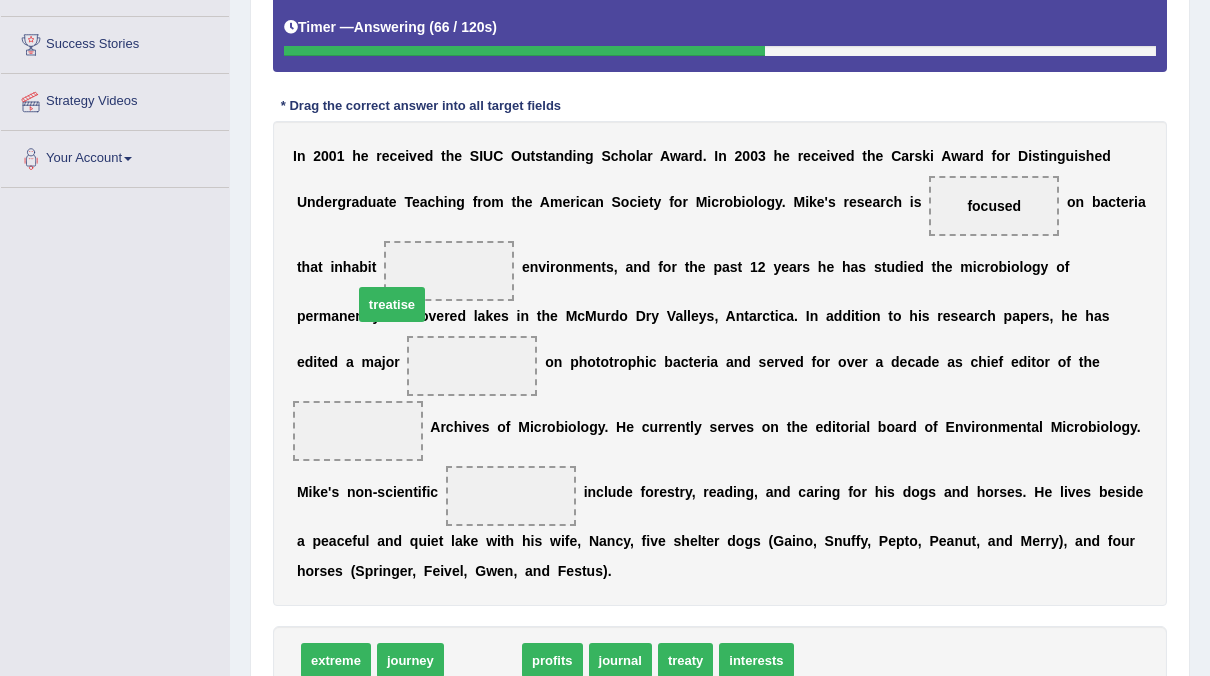 drag, startPoint x: 467, startPoint y: 625, endPoint x: 376, endPoint y: 268, distance: 368.41553 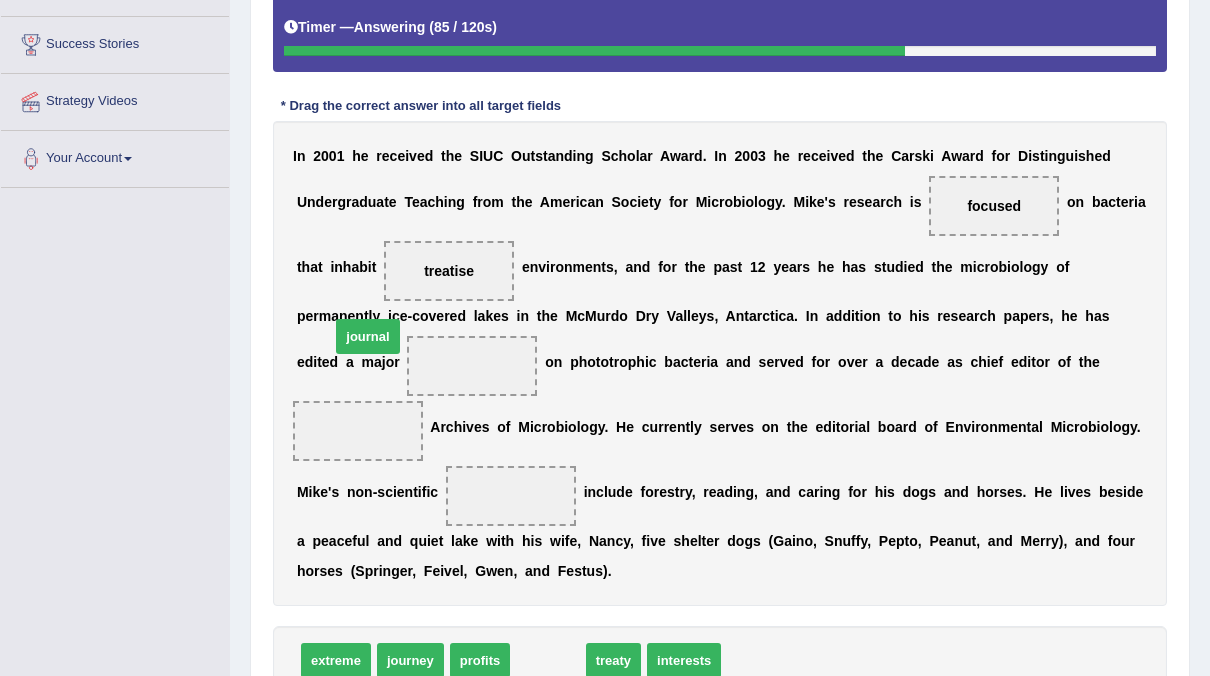 drag, startPoint x: 535, startPoint y: 618, endPoint x: 355, endPoint y: 313, distance: 354.15393 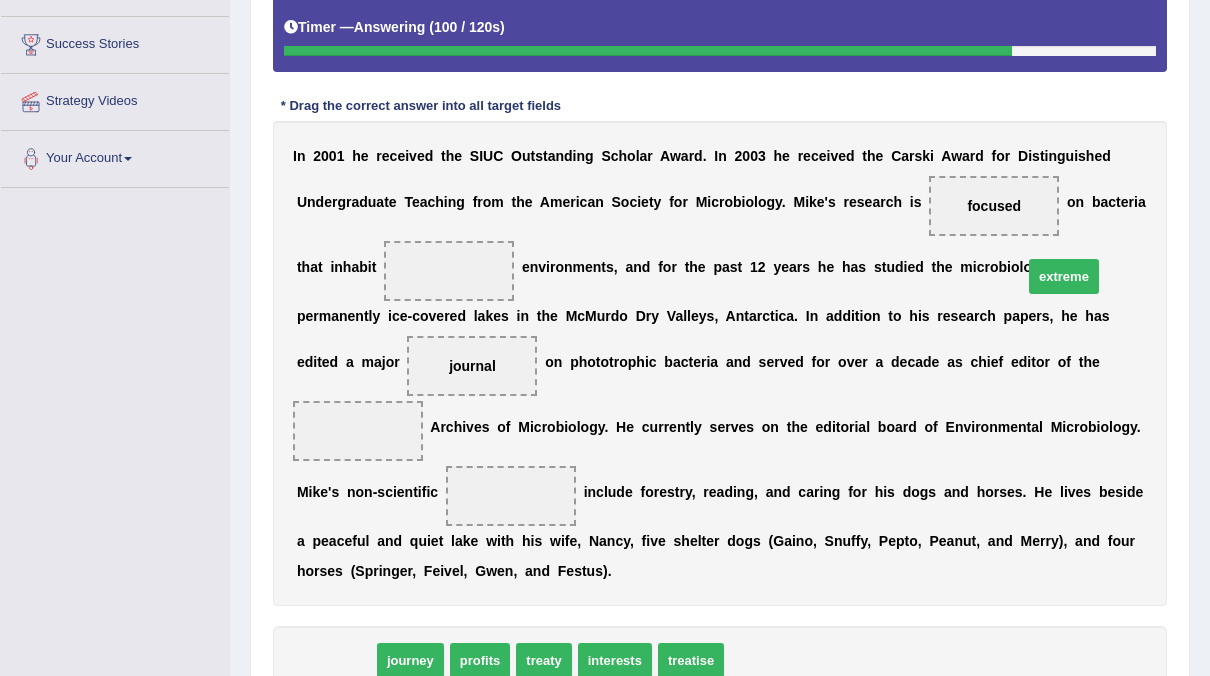 drag, startPoint x: 346, startPoint y: 621, endPoint x: 1074, endPoint y: 236, distance: 823.5345 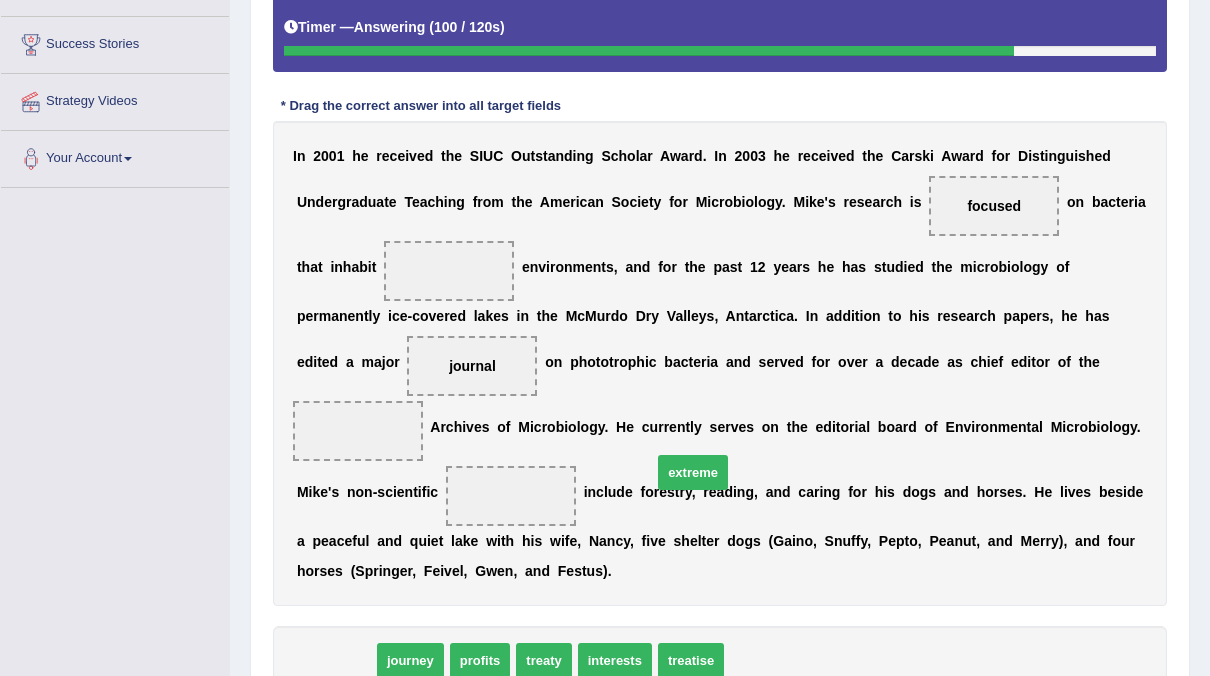 click on "j" at bounding box center [384, 362] 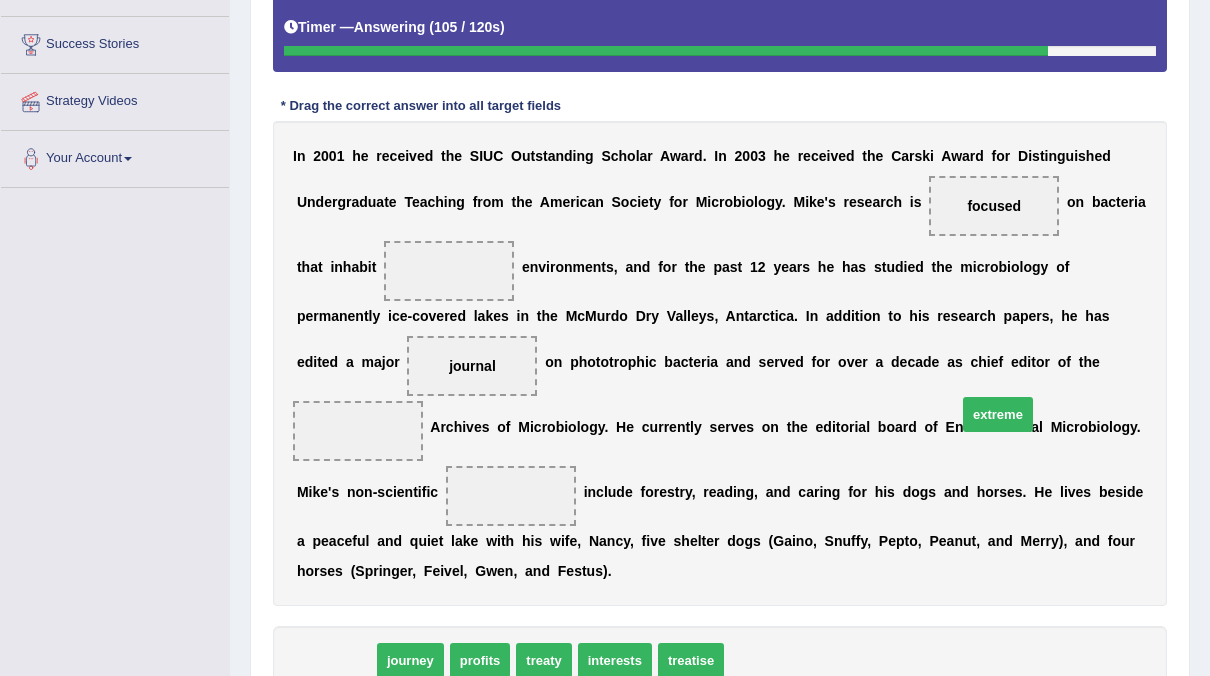 drag, startPoint x: 331, startPoint y: 624, endPoint x: 993, endPoint y: 378, distance: 706.22943 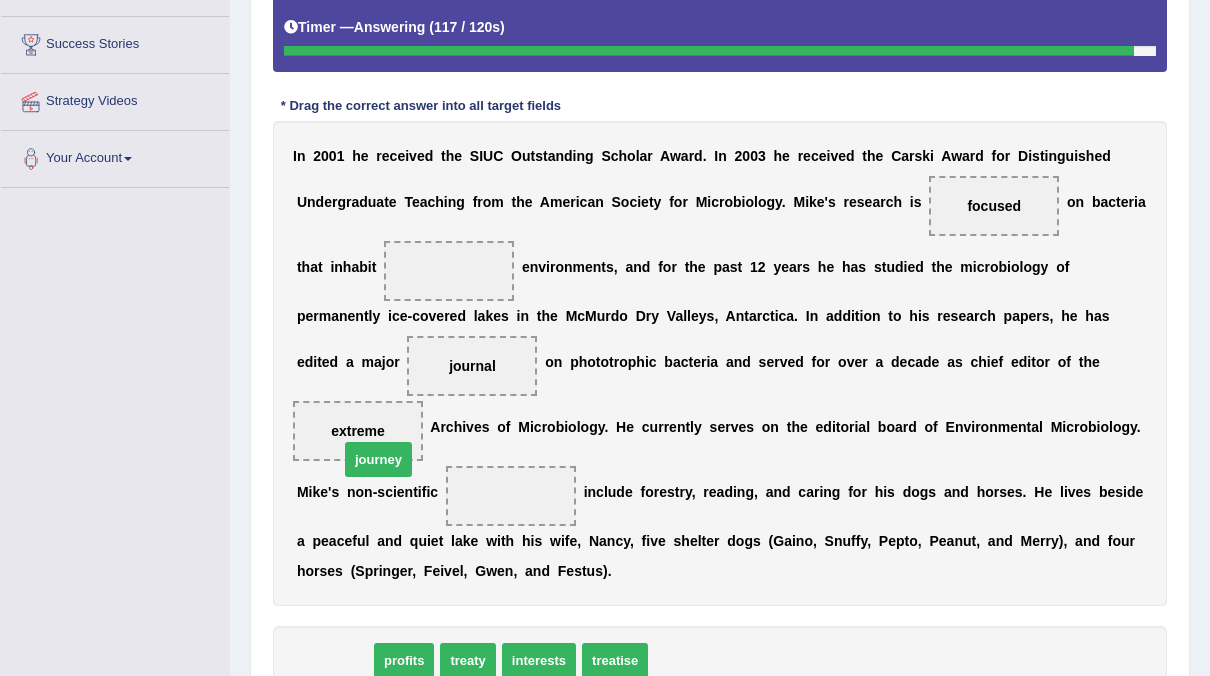 drag, startPoint x: 339, startPoint y: 622, endPoint x: 385, endPoint y: 426, distance: 201.3256 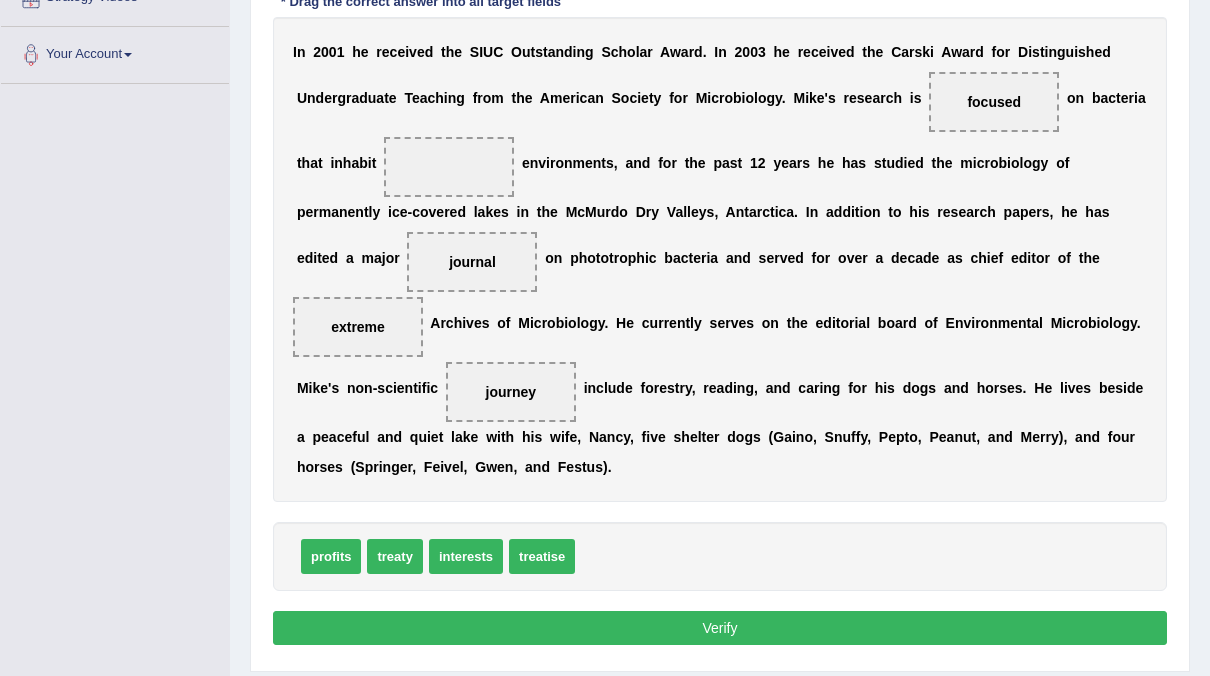 scroll, scrollTop: 494, scrollLeft: 0, axis: vertical 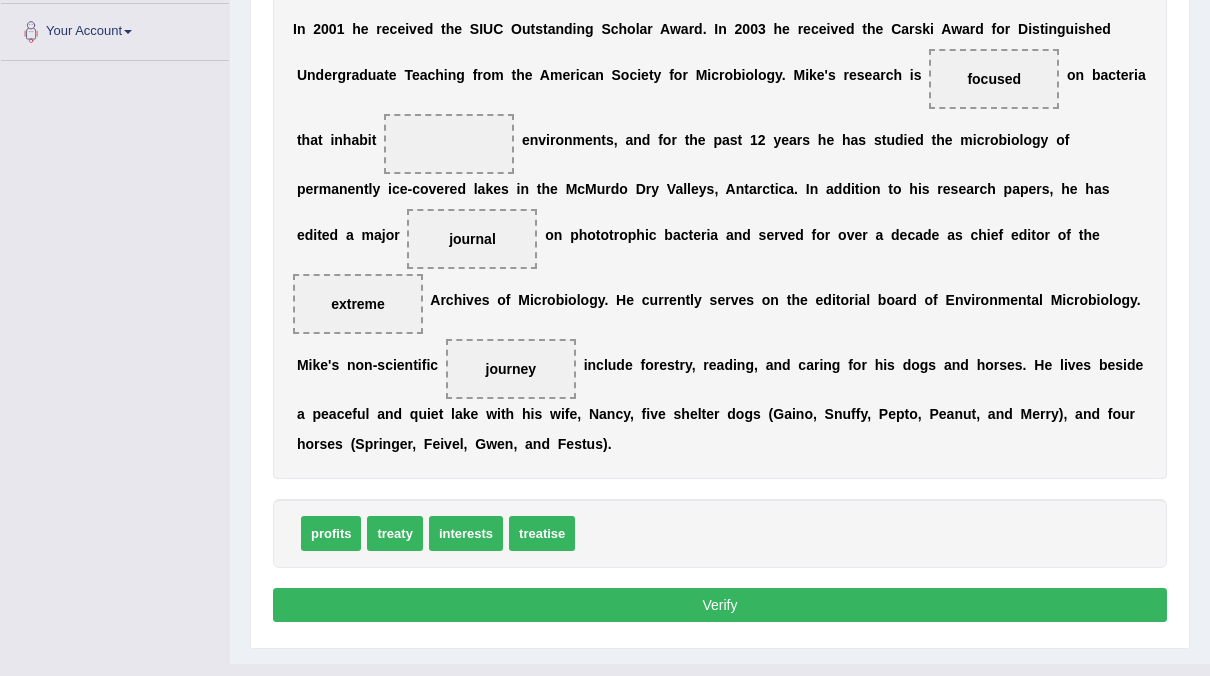 click on "Verify" at bounding box center [720, 605] 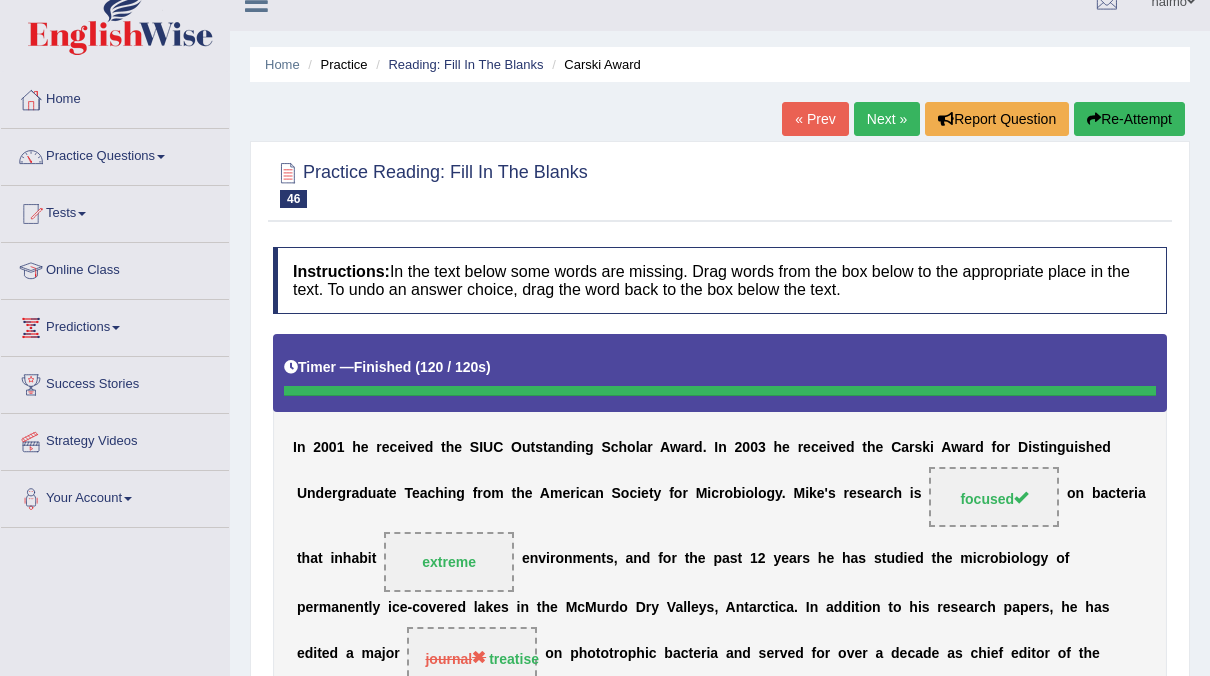 scroll, scrollTop: 26, scrollLeft: 0, axis: vertical 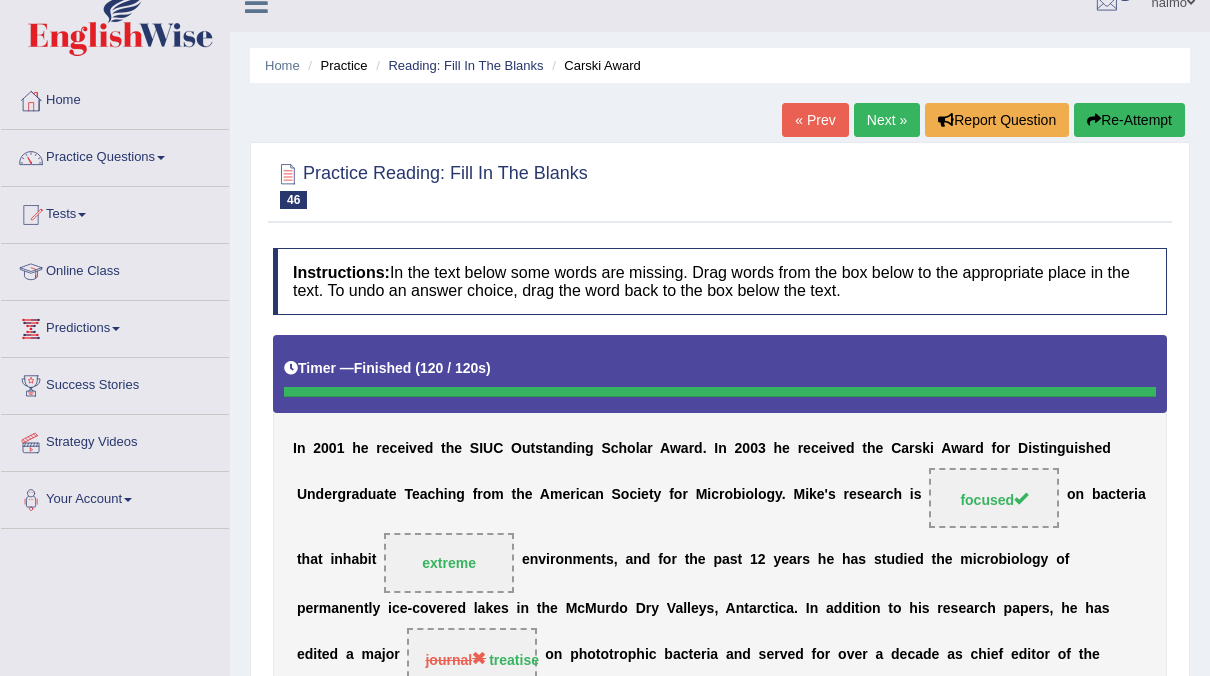 click on "Next »" at bounding box center (887, 120) 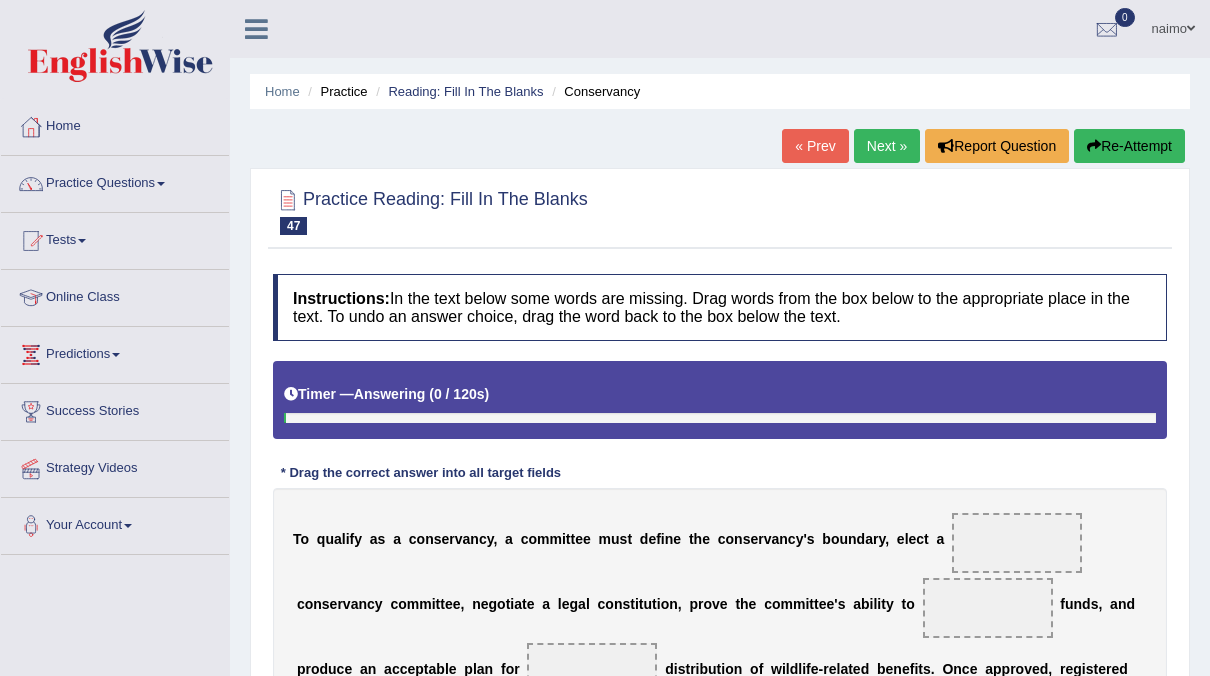 scroll, scrollTop: 0, scrollLeft: 0, axis: both 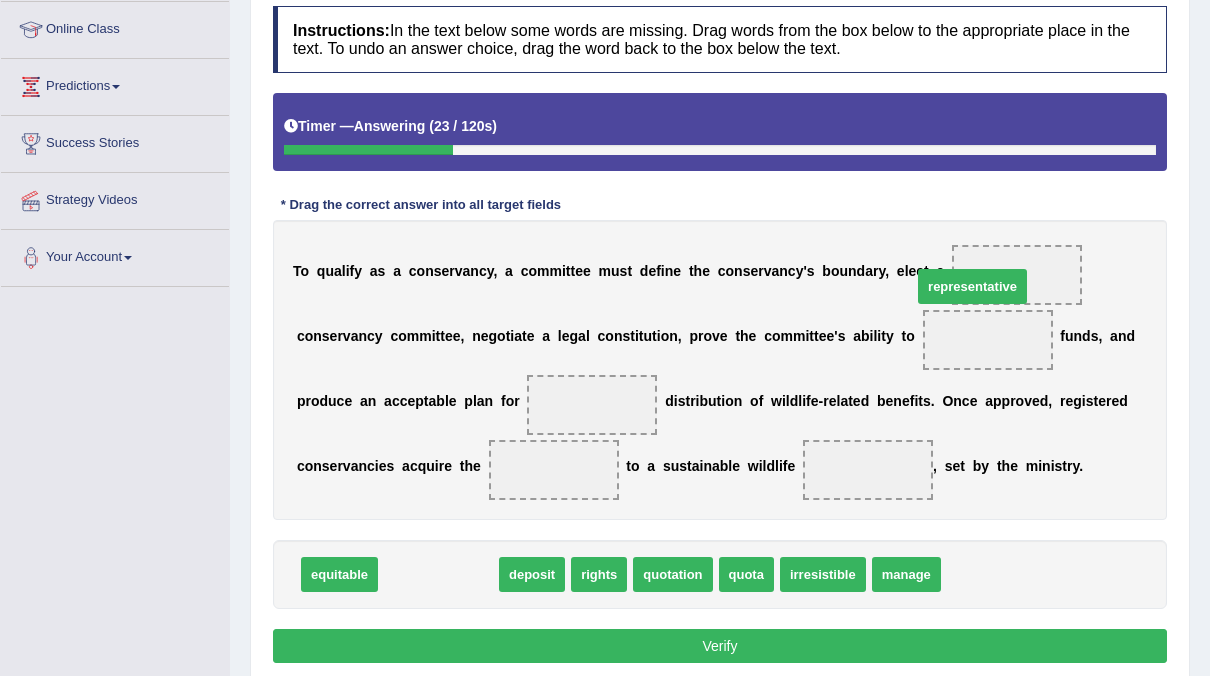 drag, startPoint x: 431, startPoint y: 568, endPoint x: 963, endPoint y: 280, distance: 604.9529 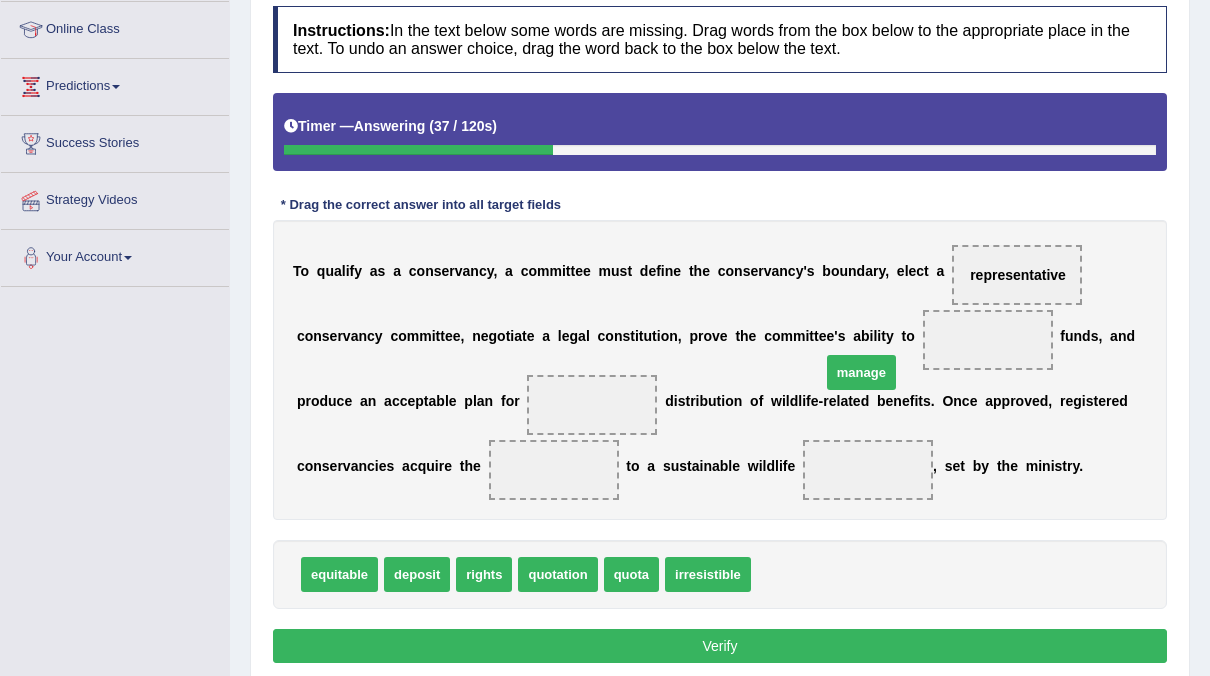 drag, startPoint x: 765, startPoint y: 564, endPoint x: 835, endPoint y: 362, distance: 213.78494 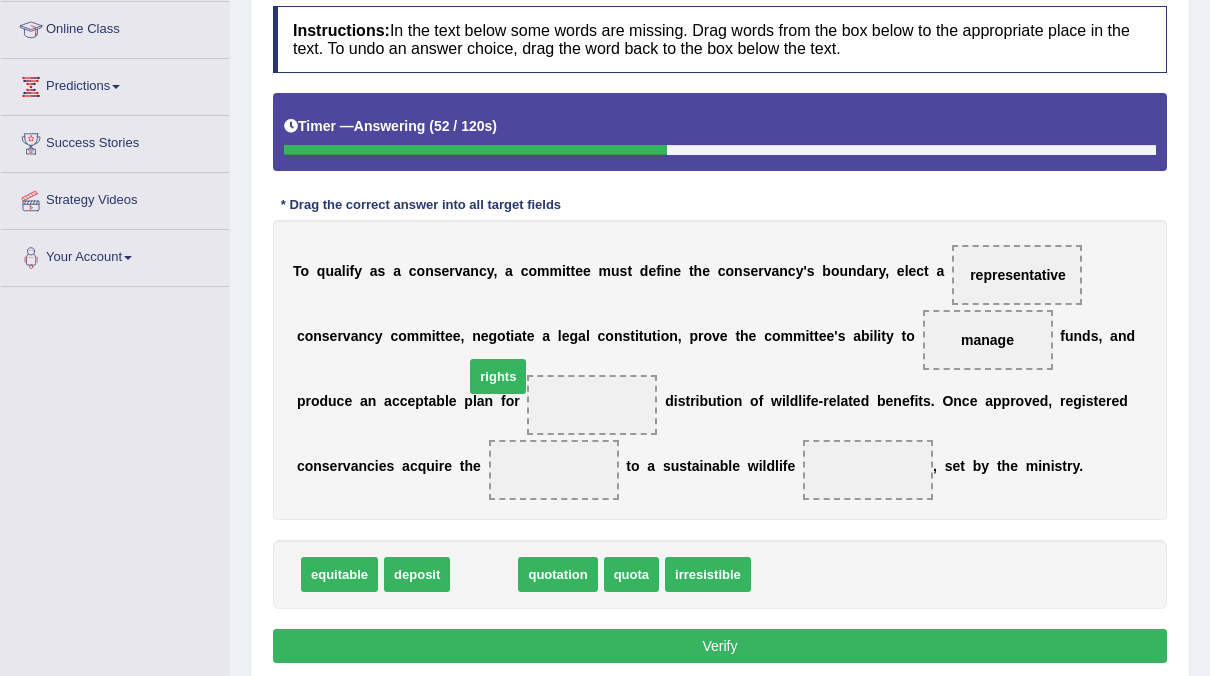 drag, startPoint x: 474, startPoint y: 570, endPoint x: 488, endPoint y: 374, distance: 196.49936 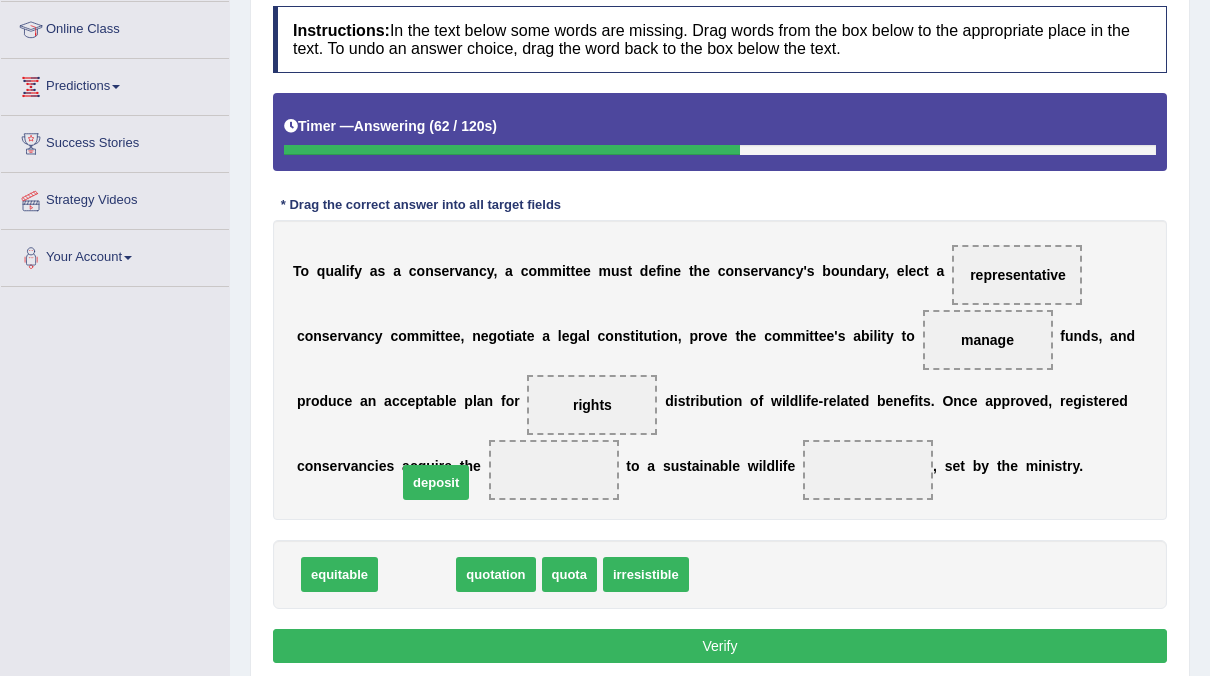 drag, startPoint x: 408, startPoint y: 572, endPoint x: 427, endPoint y: 480, distance: 93.941475 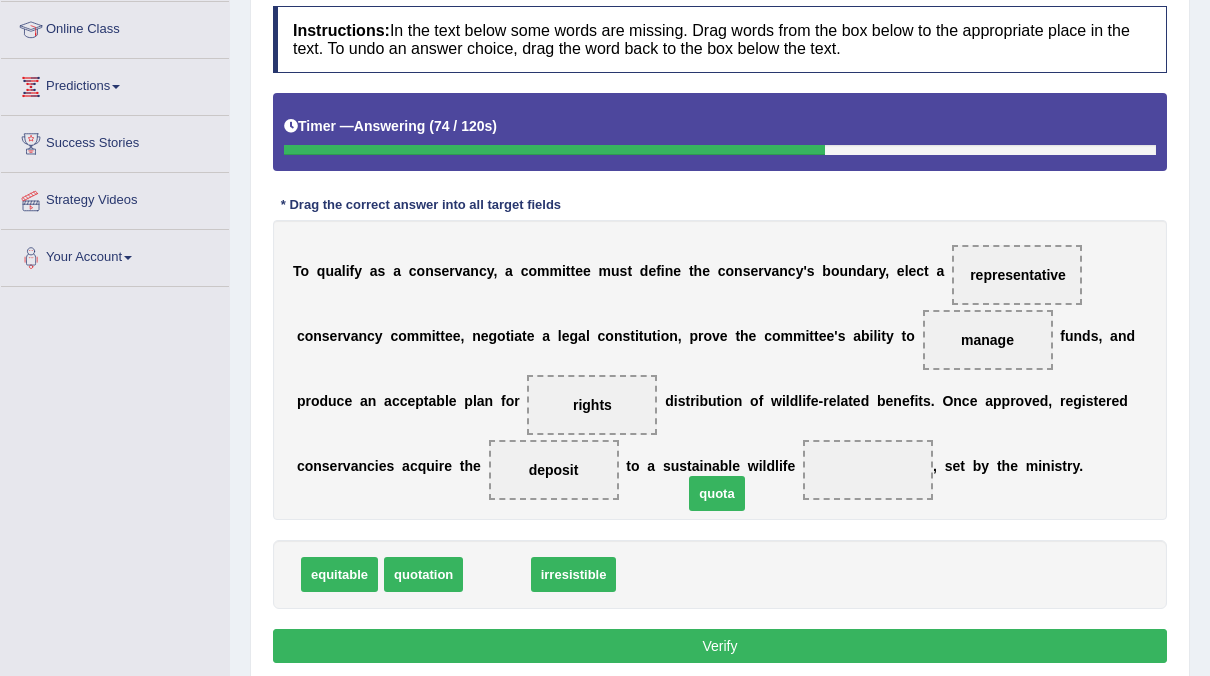 drag, startPoint x: 497, startPoint y: 578, endPoint x: 717, endPoint y: 497, distance: 234.43762 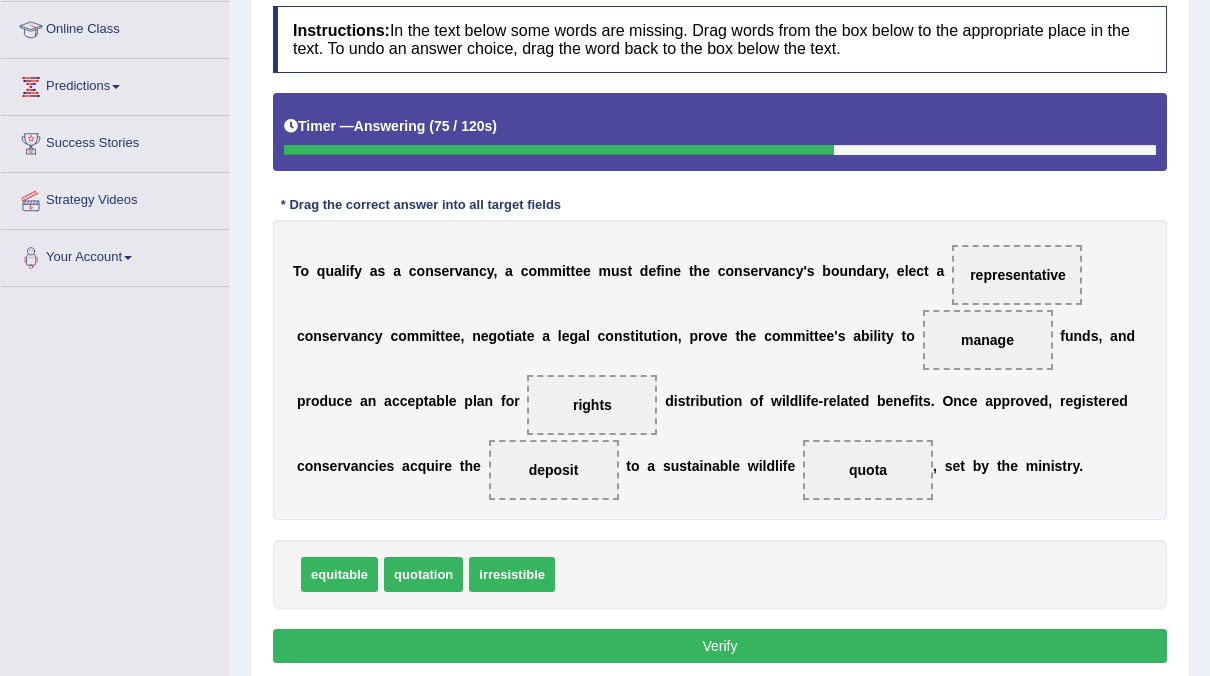 click on "Verify" at bounding box center (720, 646) 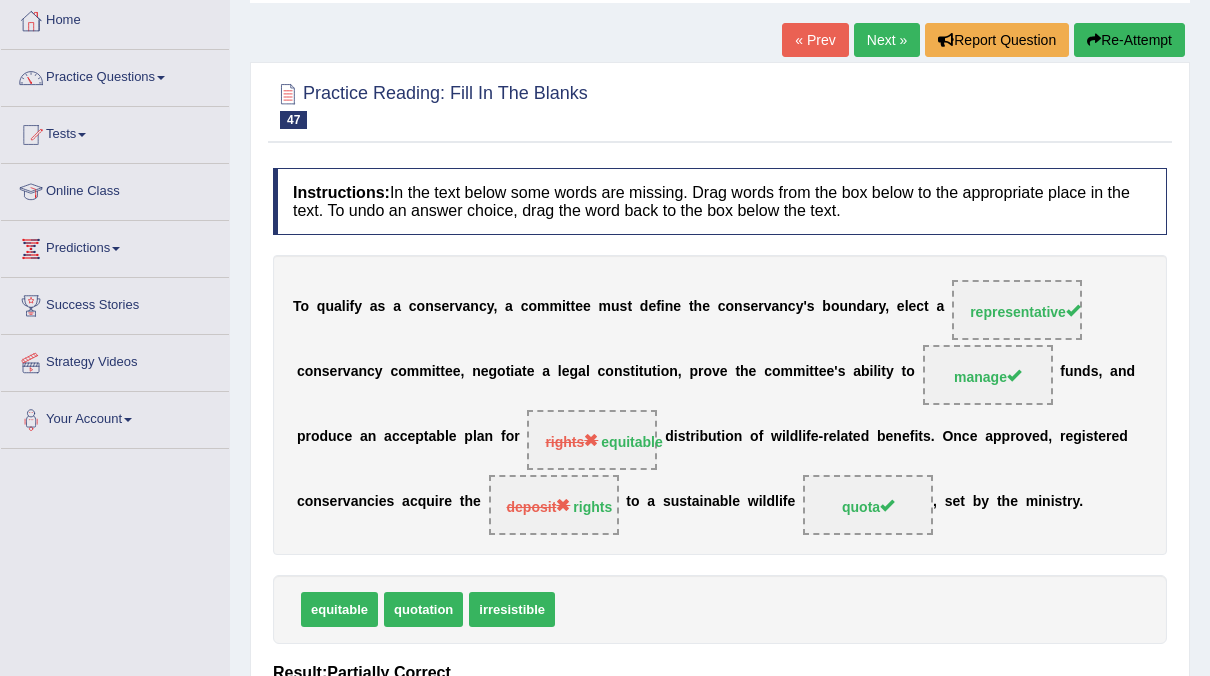 scroll, scrollTop: 0, scrollLeft: 0, axis: both 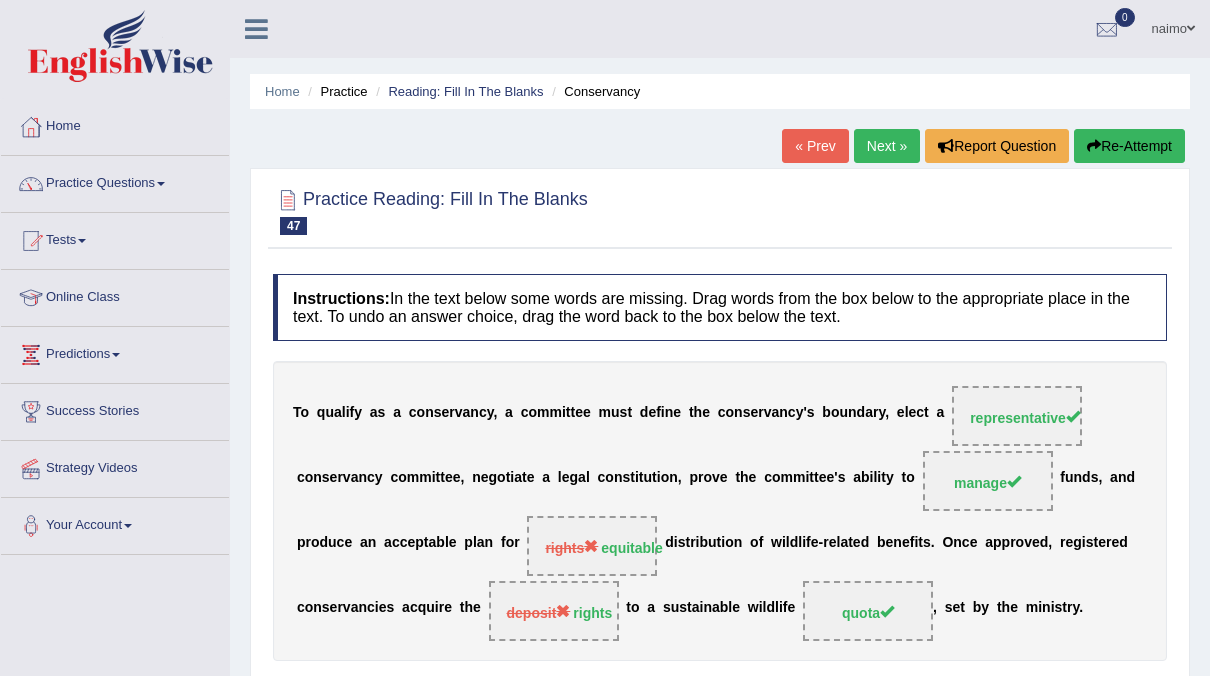 click on "Next »" at bounding box center [887, 146] 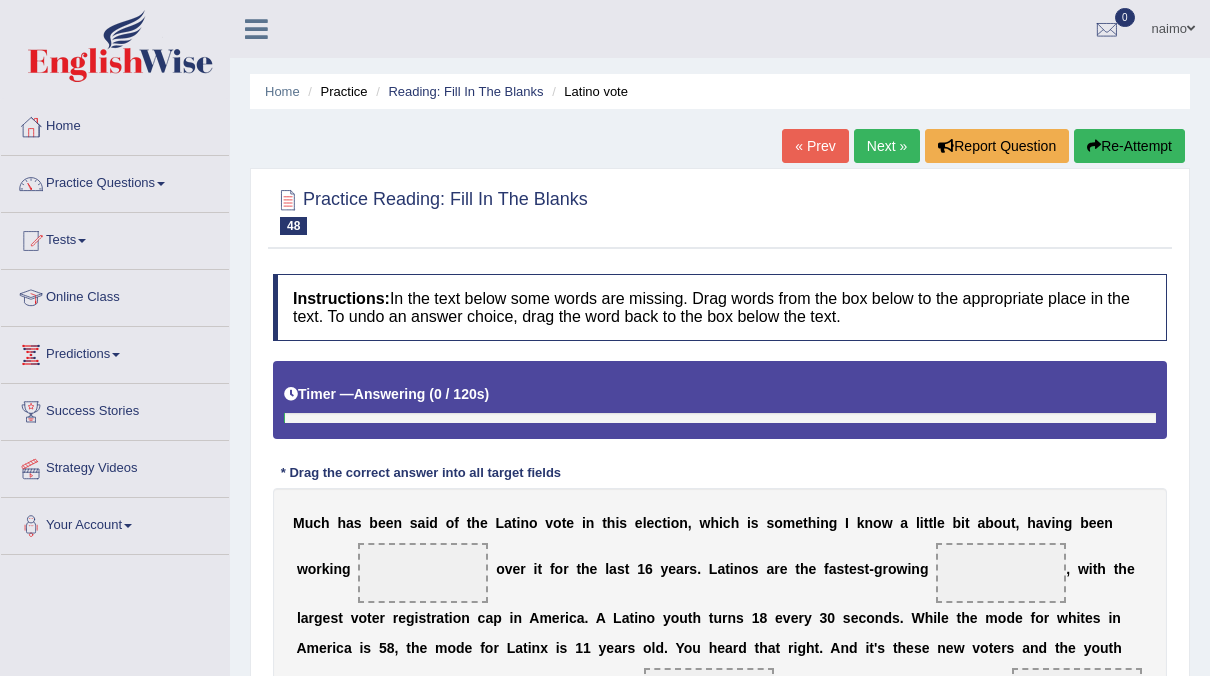 scroll, scrollTop: 0, scrollLeft: 0, axis: both 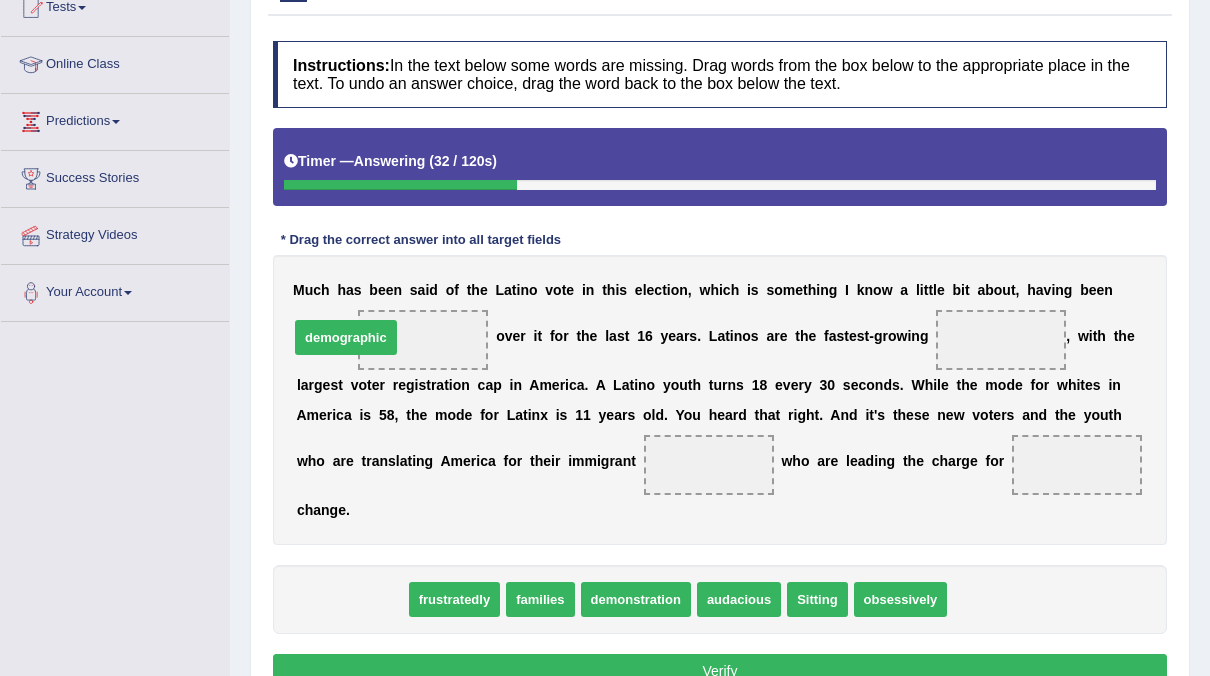 drag, startPoint x: 361, startPoint y: 565, endPoint x: 355, endPoint y: 302, distance: 263.06842 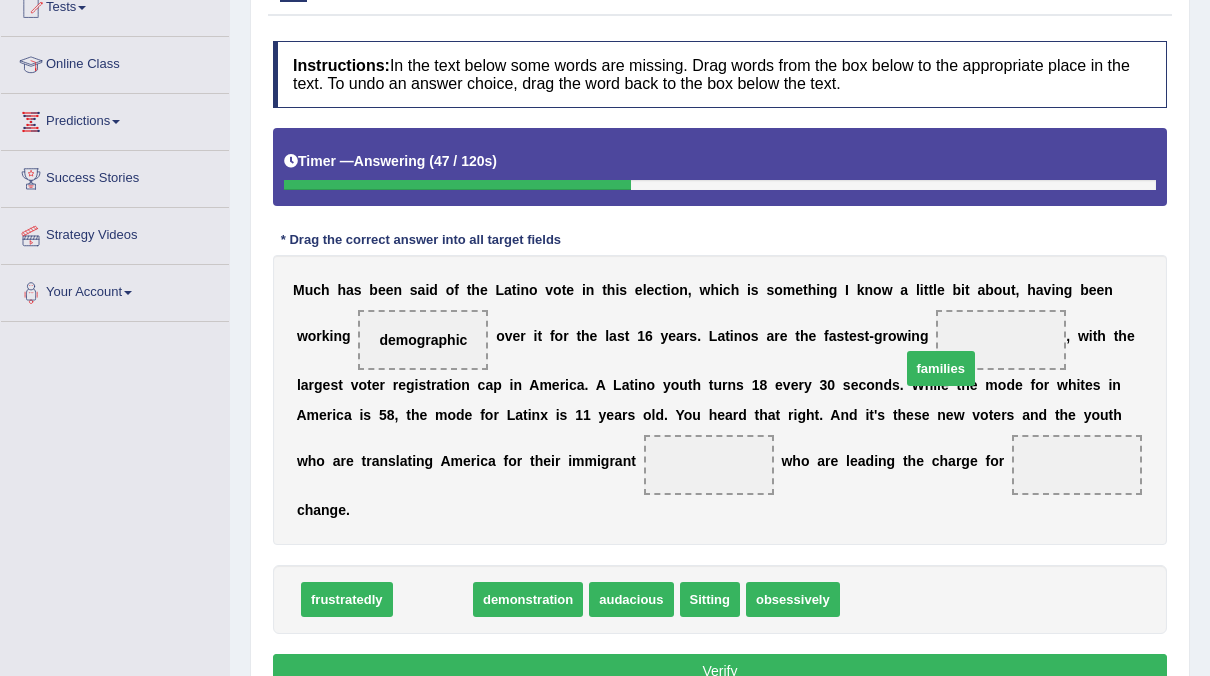 drag, startPoint x: 429, startPoint y: 560, endPoint x: 937, endPoint y: 330, distance: 557.6415 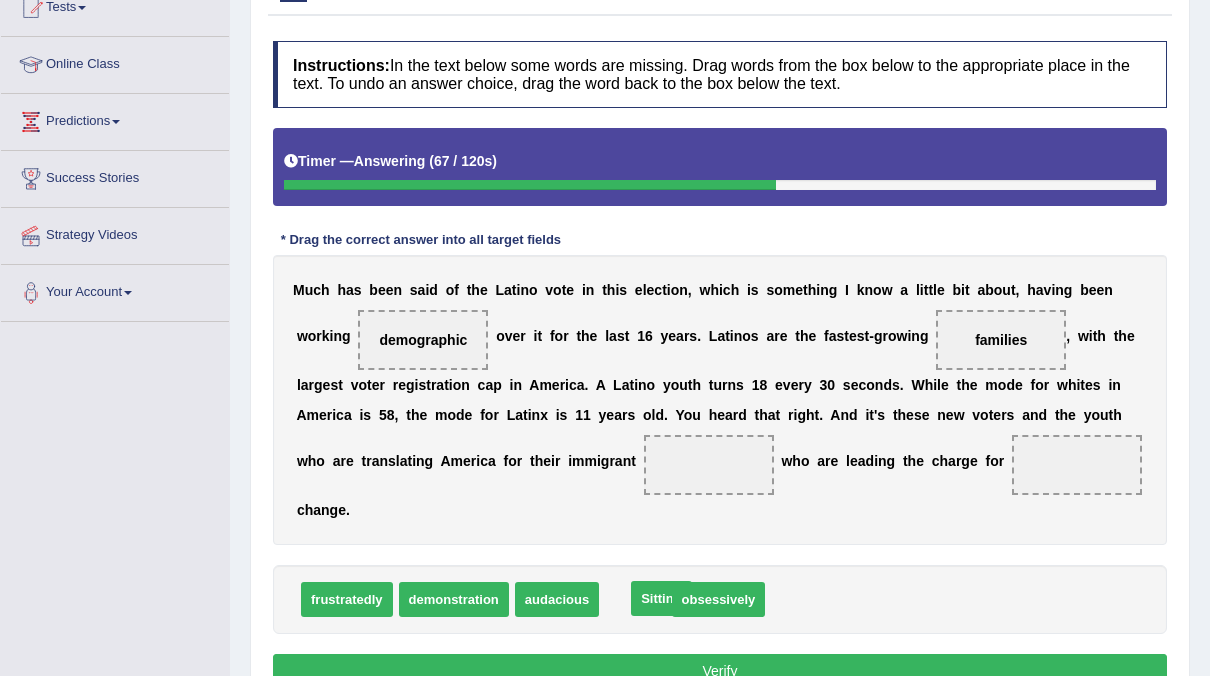 drag, startPoint x: 630, startPoint y: 564, endPoint x: 656, endPoint y: 564, distance: 26 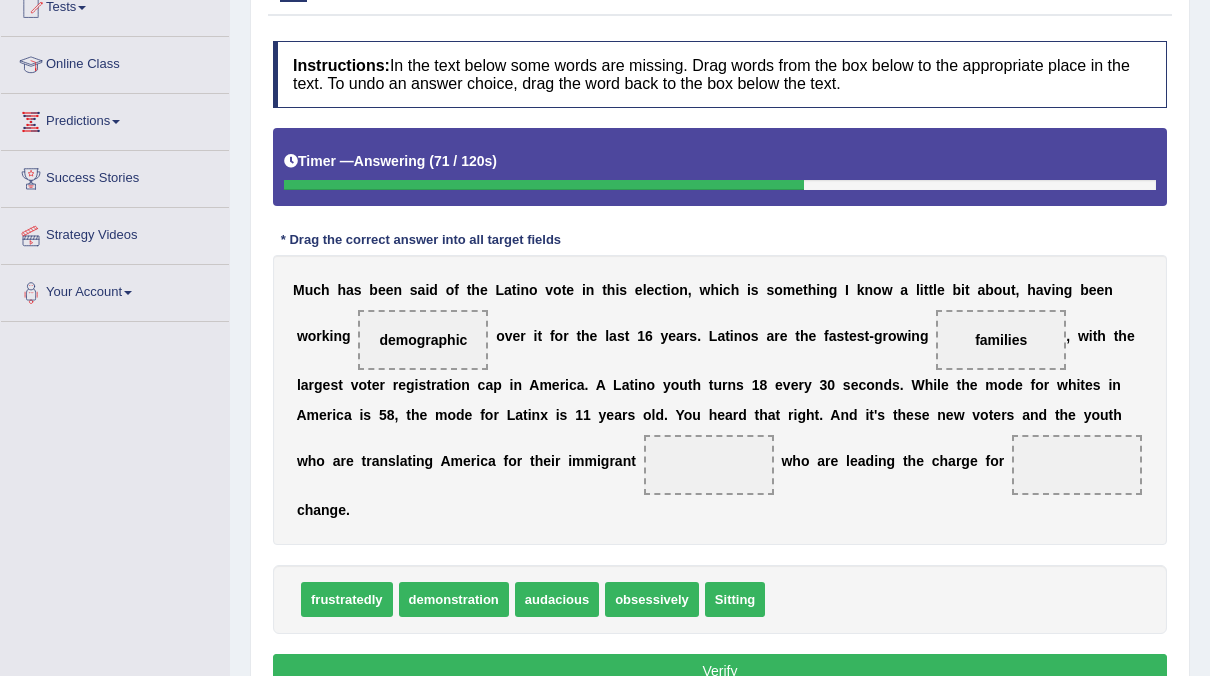 drag, startPoint x: 867, startPoint y: 336, endPoint x: 775, endPoint y: 416, distance: 121.91801 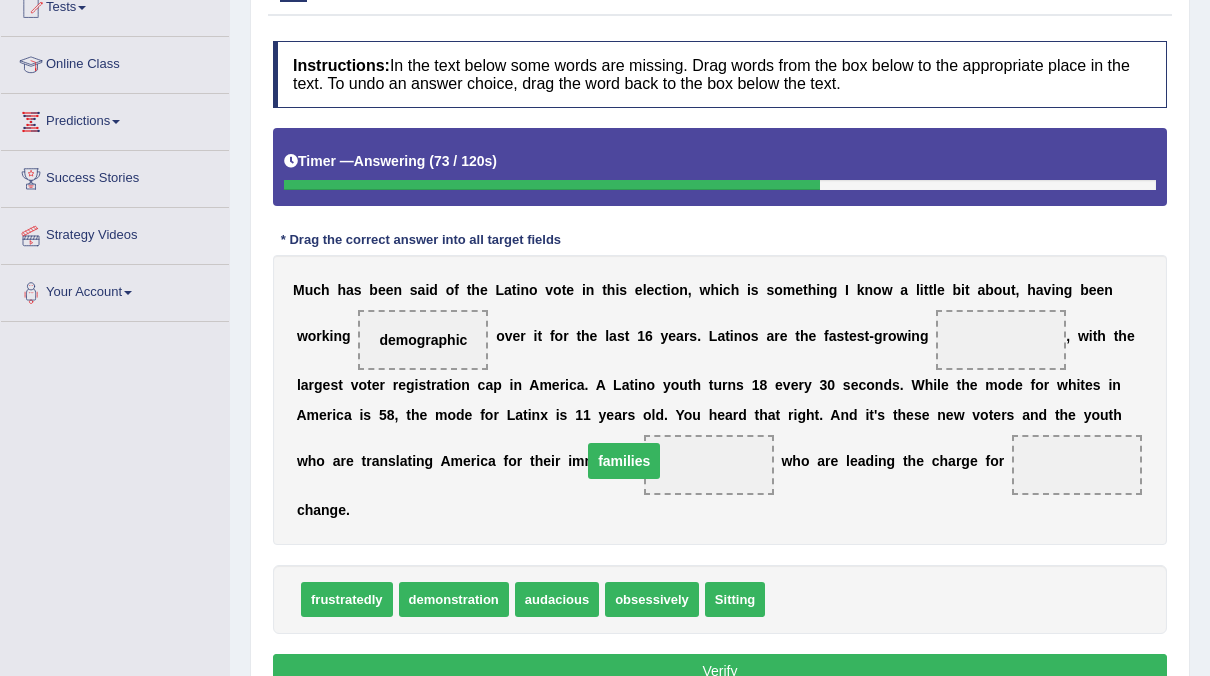 drag, startPoint x: 898, startPoint y: 330, endPoint x: 521, endPoint y: 451, distance: 395.94193 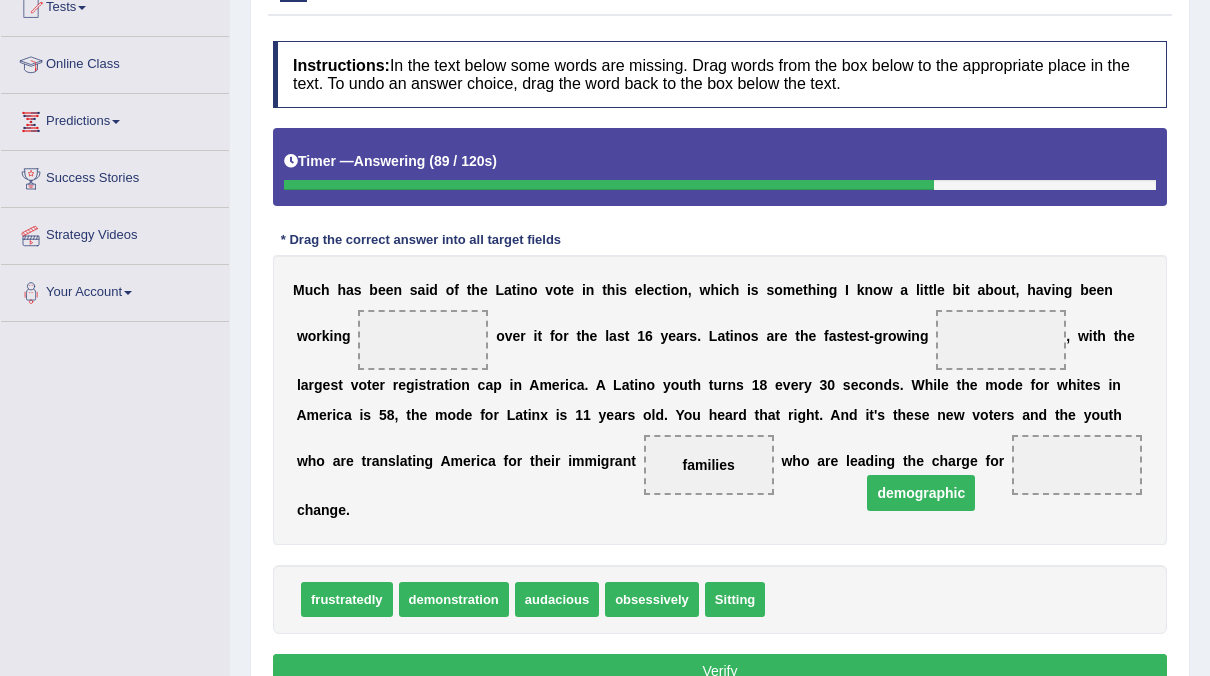 drag, startPoint x: 373, startPoint y: 338, endPoint x: 863, endPoint y: 492, distance: 513.6302 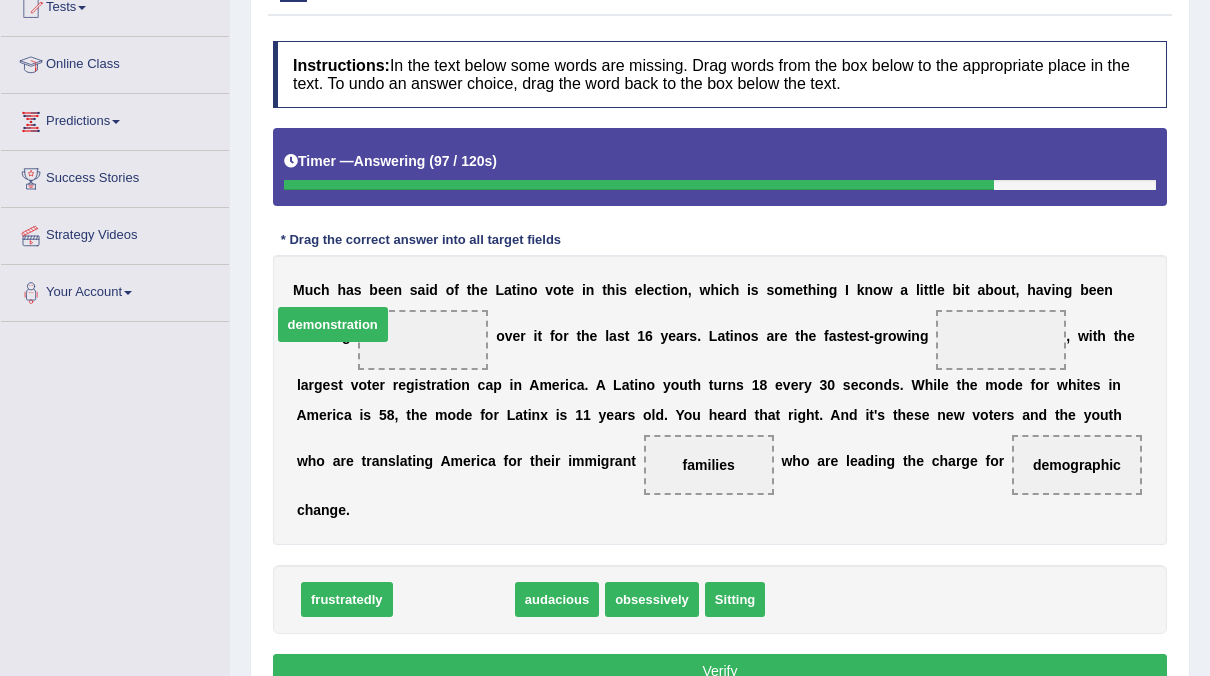 drag, startPoint x: 452, startPoint y: 572, endPoint x: 331, endPoint y: 299, distance: 298.61346 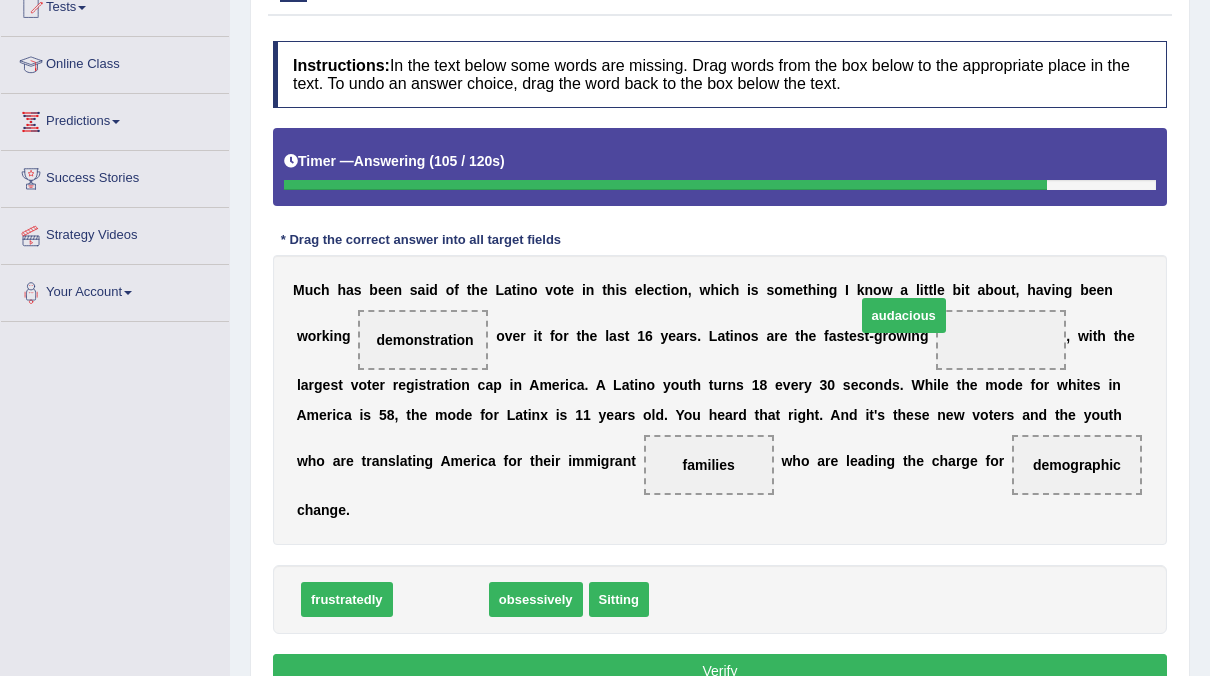 drag, startPoint x: 447, startPoint y: 566, endPoint x: 919, endPoint y: 308, distance: 537.91077 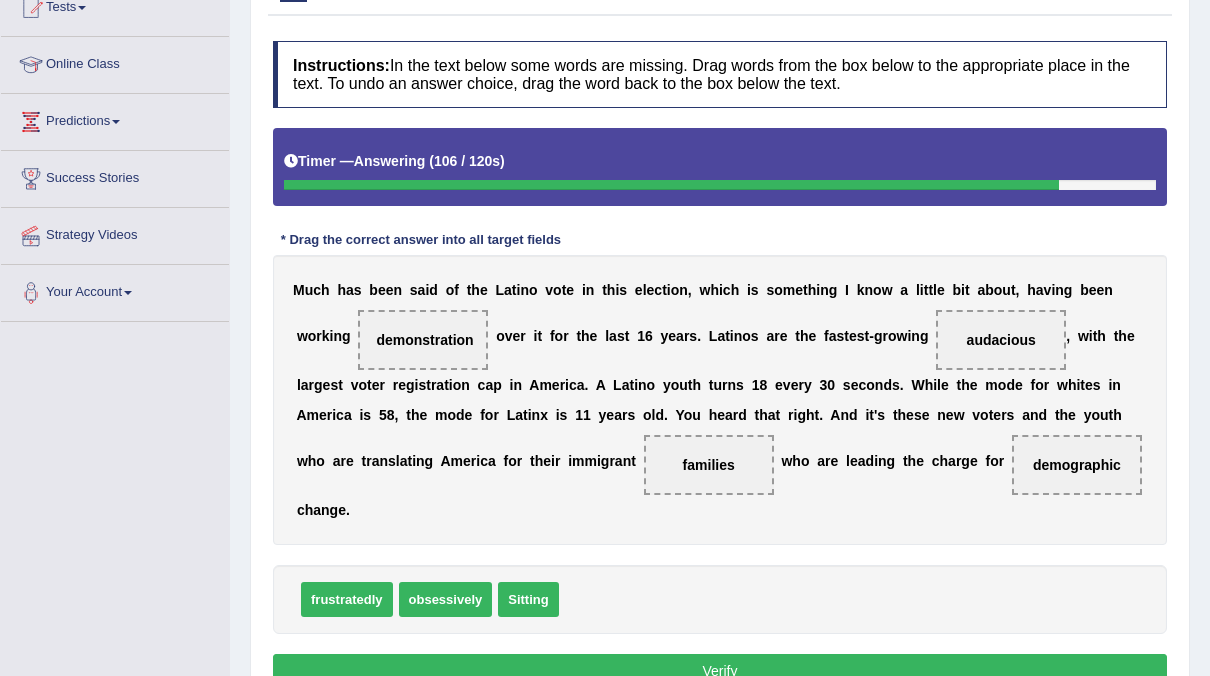 click on "Verify" at bounding box center (720, 671) 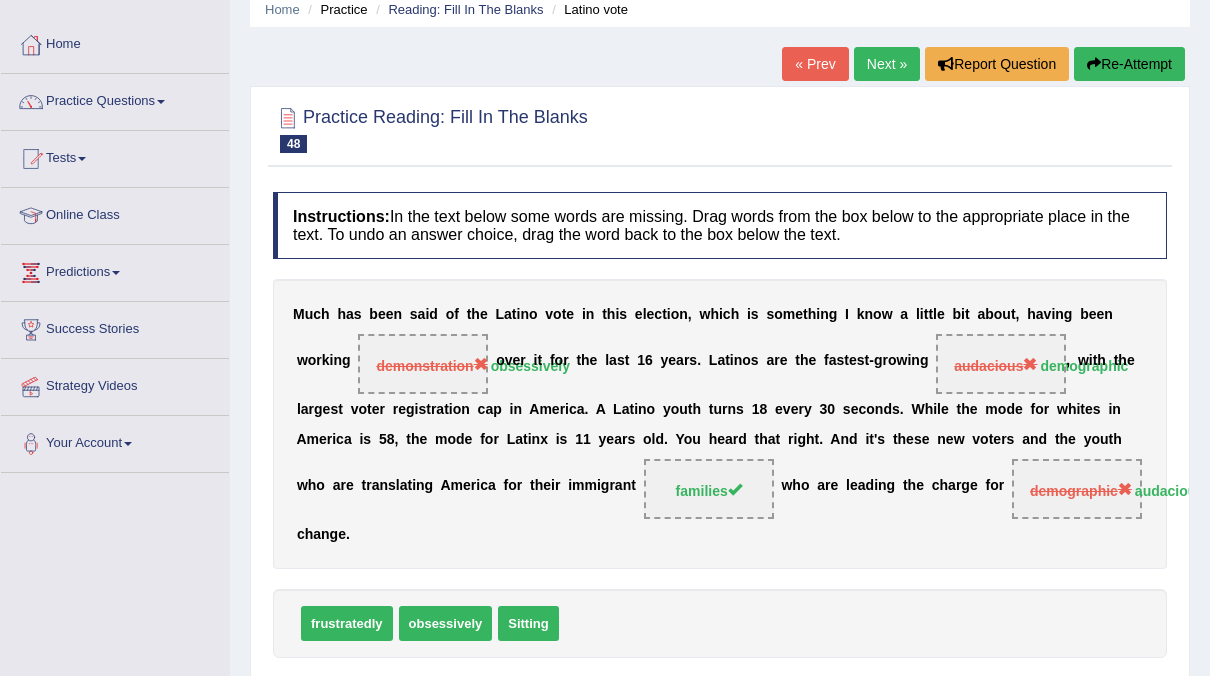 scroll, scrollTop: 83, scrollLeft: 0, axis: vertical 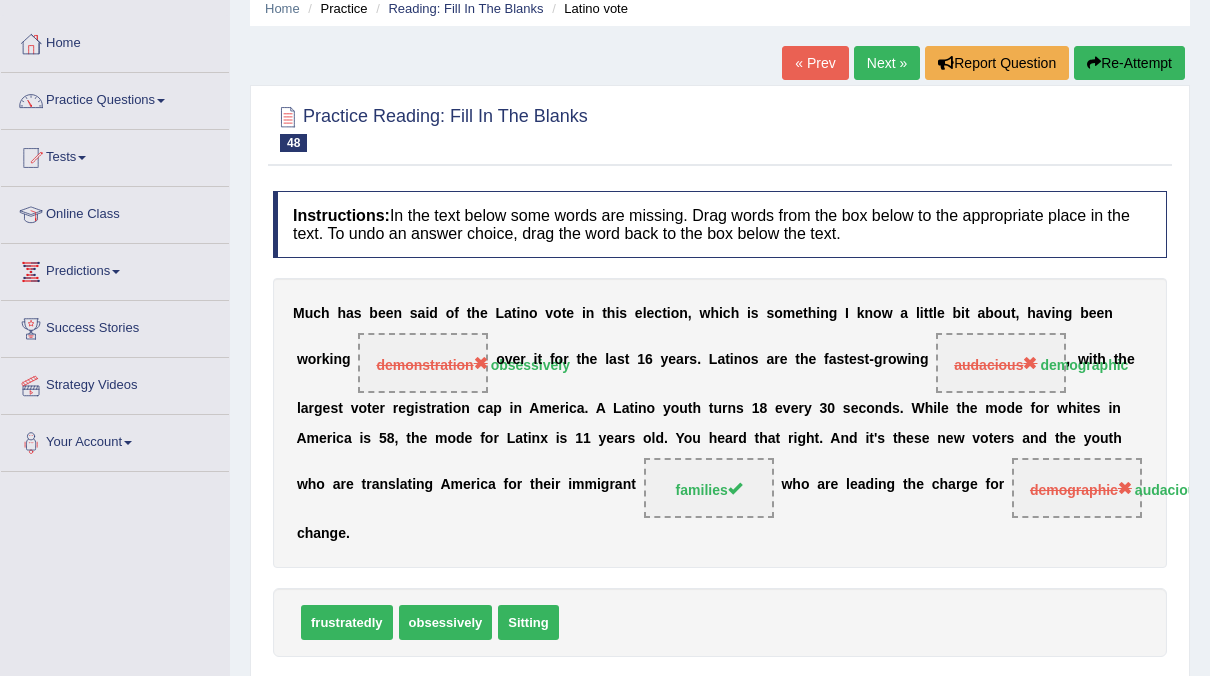 click on "Next »" at bounding box center (887, 63) 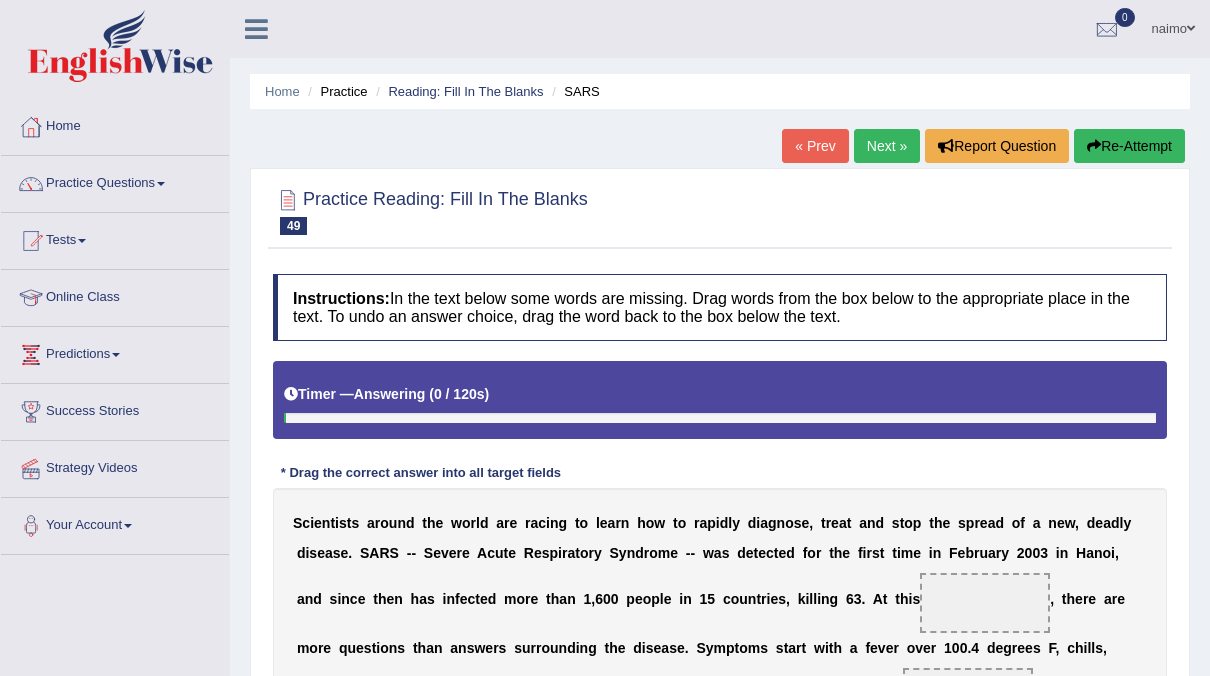 scroll, scrollTop: 0, scrollLeft: 0, axis: both 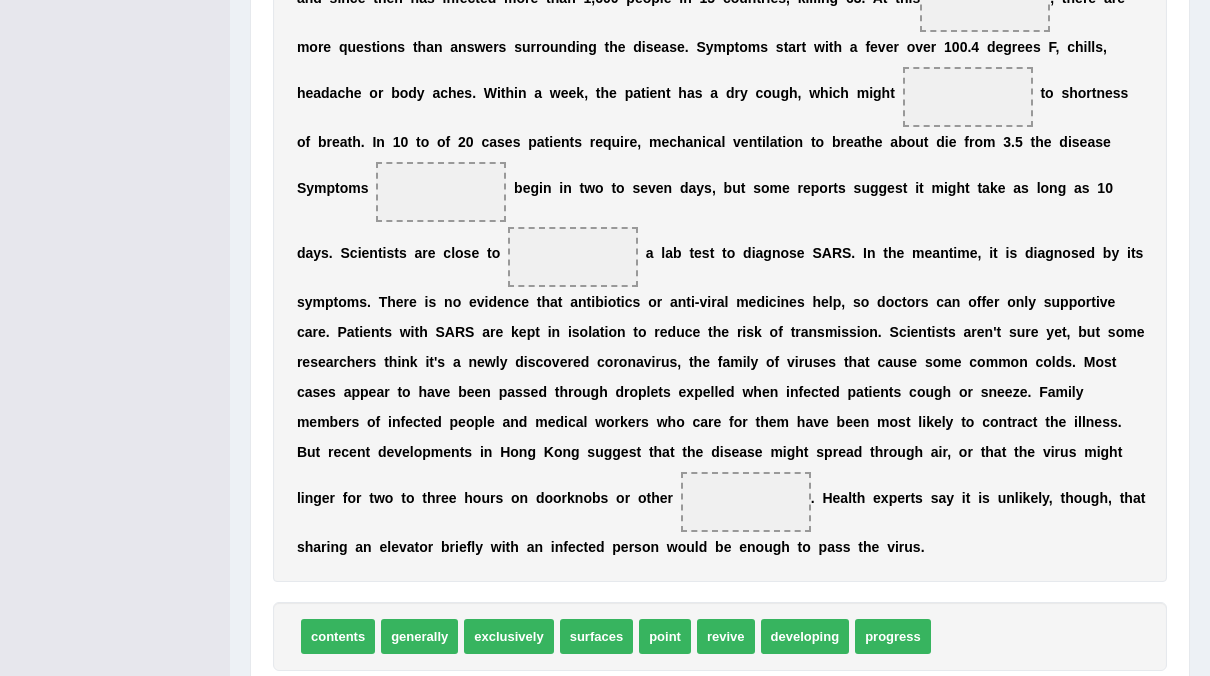 drag, startPoint x: 643, startPoint y: 600, endPoint x: 765, endPoint y: 434, distance: 206.0097 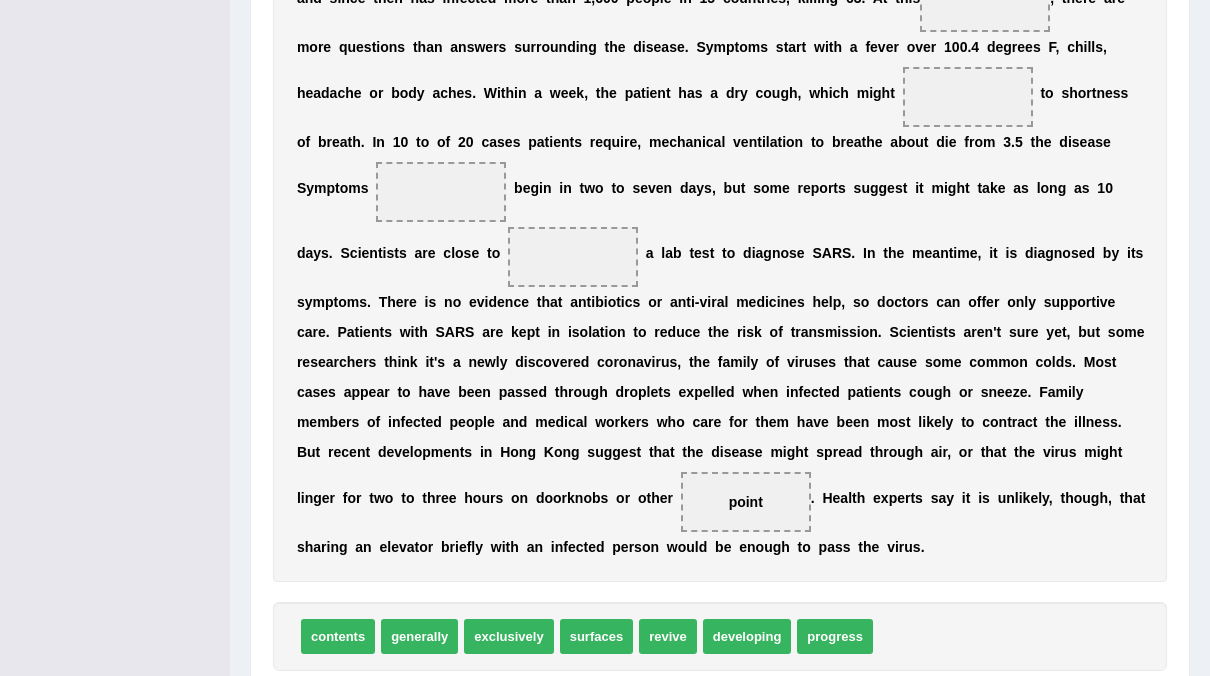 drag, startPoint x: 777, startPoint y: 473, endPoint x: 789, endPoint y: 396, distance: 77.92946 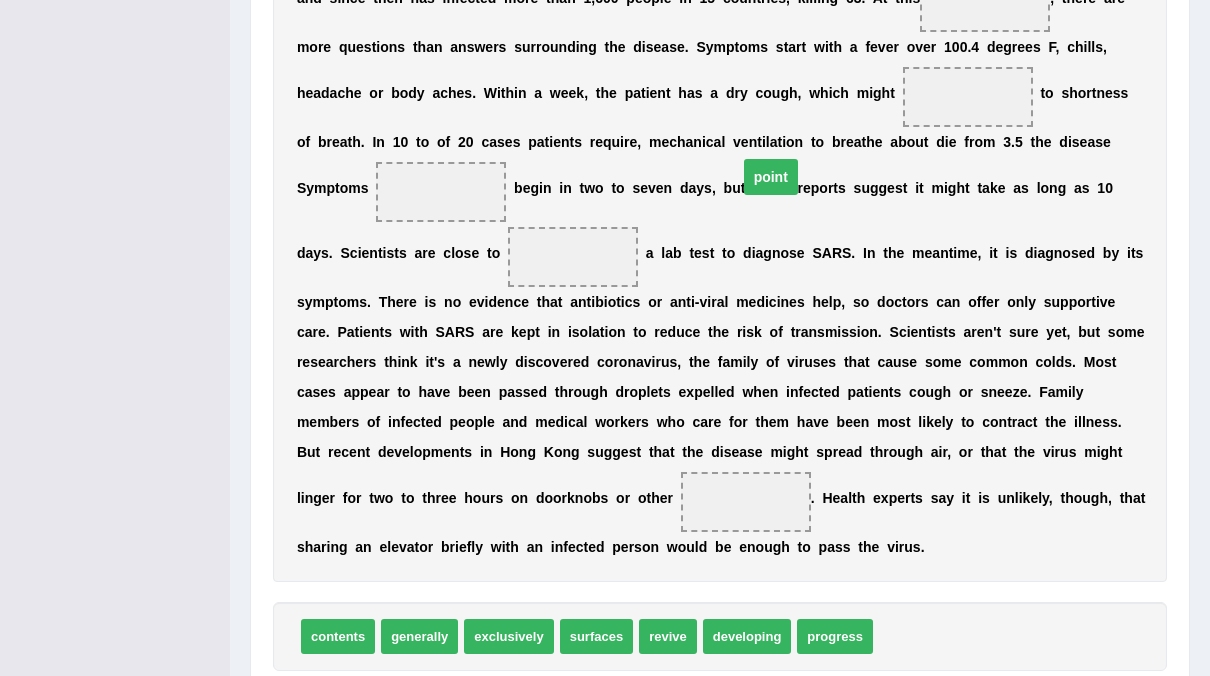 drag, startPoint x: 798, startPoint y: 464, endPoint x: 818, endPoint y: 139, distance: 325.6148 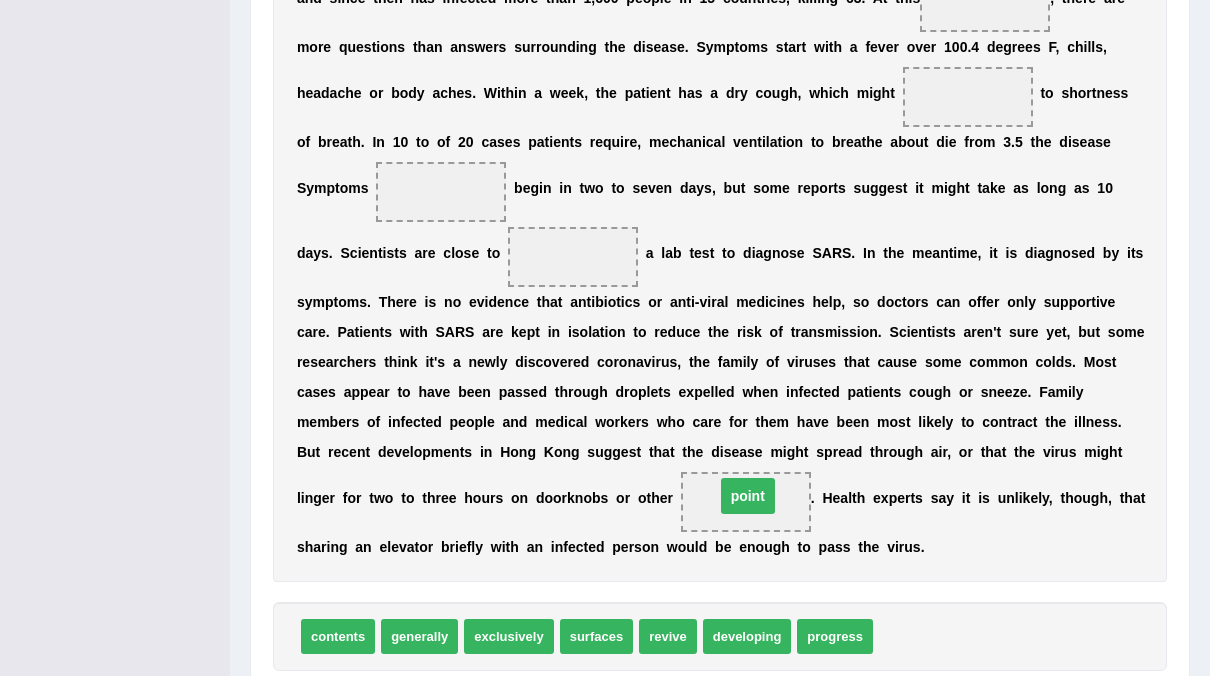drag, startPoint x: 802, startPoint y: 464, endPoint x: 841, endPoint y: 296, distance: 172.46739 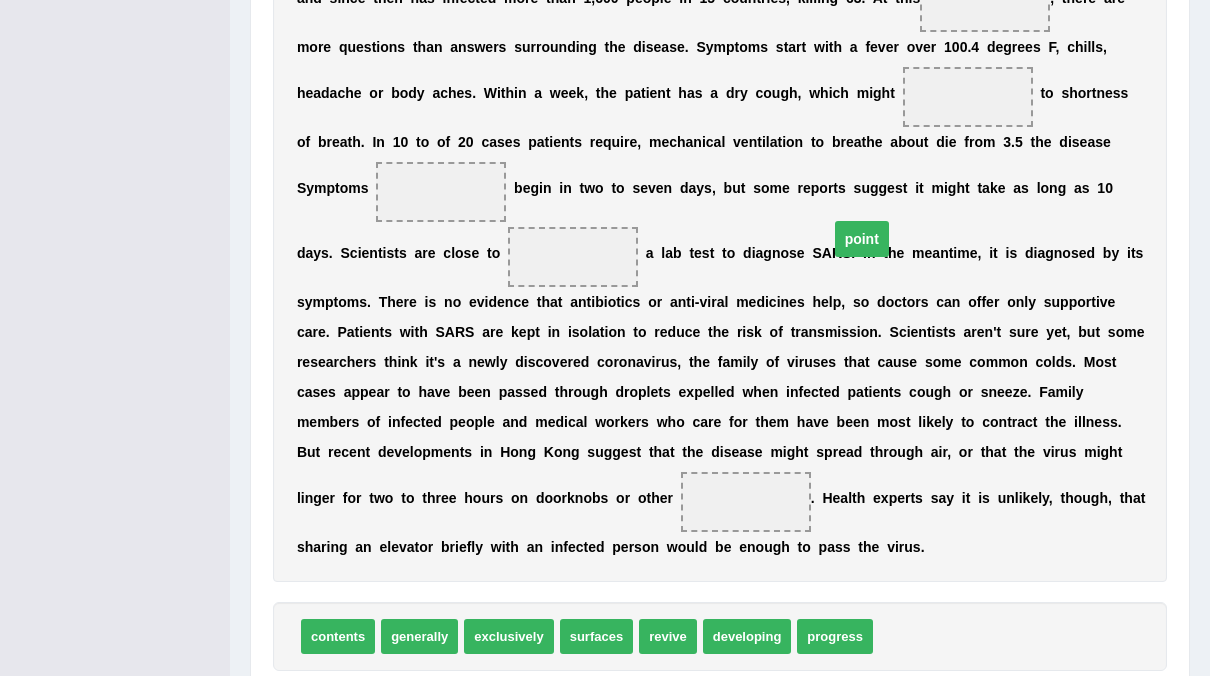 drag, startPoint x: 799, startPoint y: 468, endPoint x: 913, endPoint y: 194, distance: 296.76926 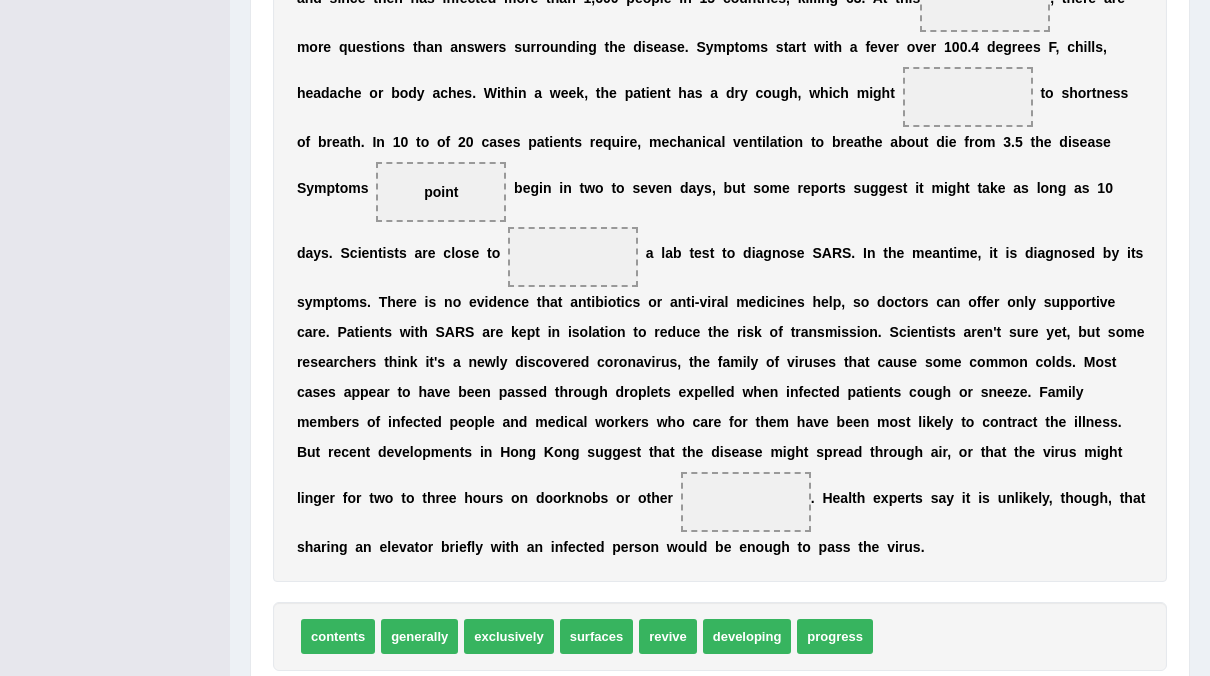 click on "point" at bounding box center (441, 192) 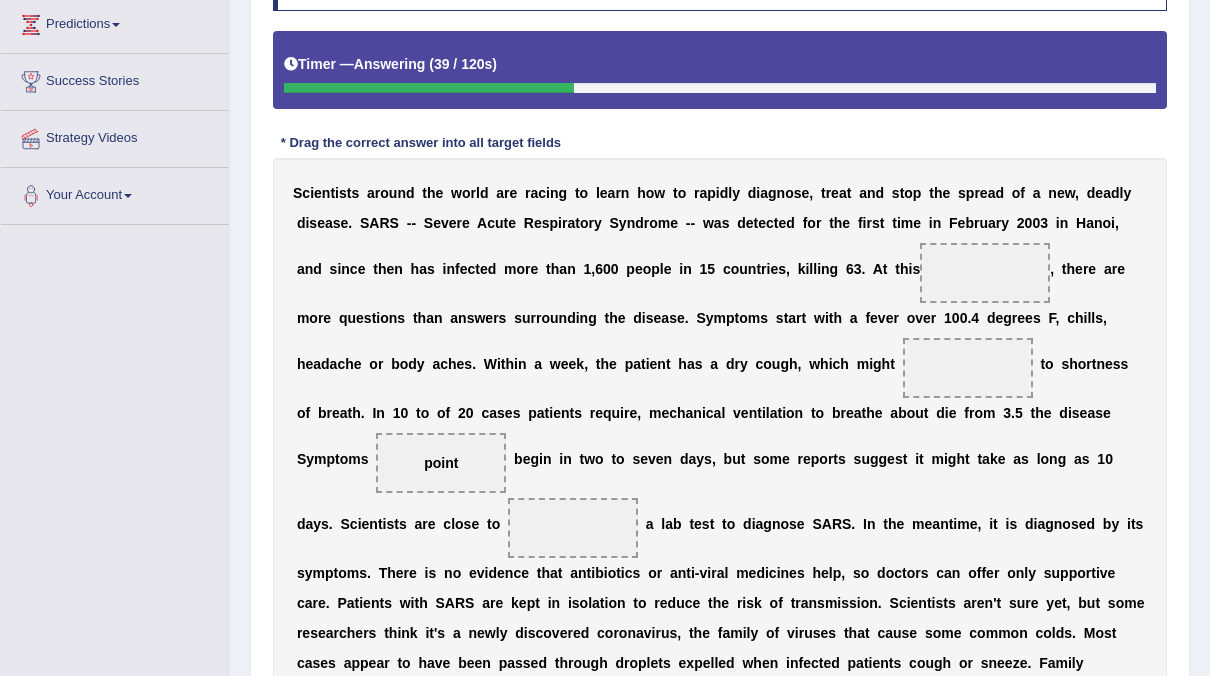 scroll, scrollTop: 331, scrollLeft: 0, axis: vertical 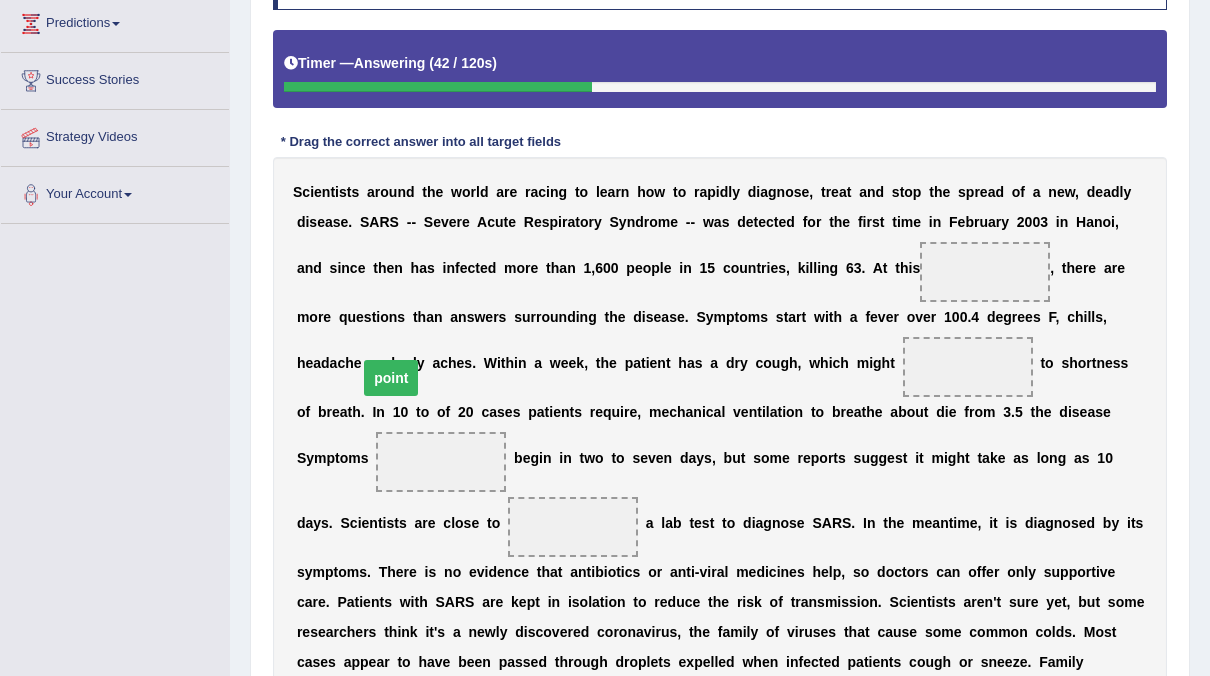 drag, startPoint x: 925, startPoint y: 428, endPoint x: 869, endPoint y: 330, distance: 112.871605 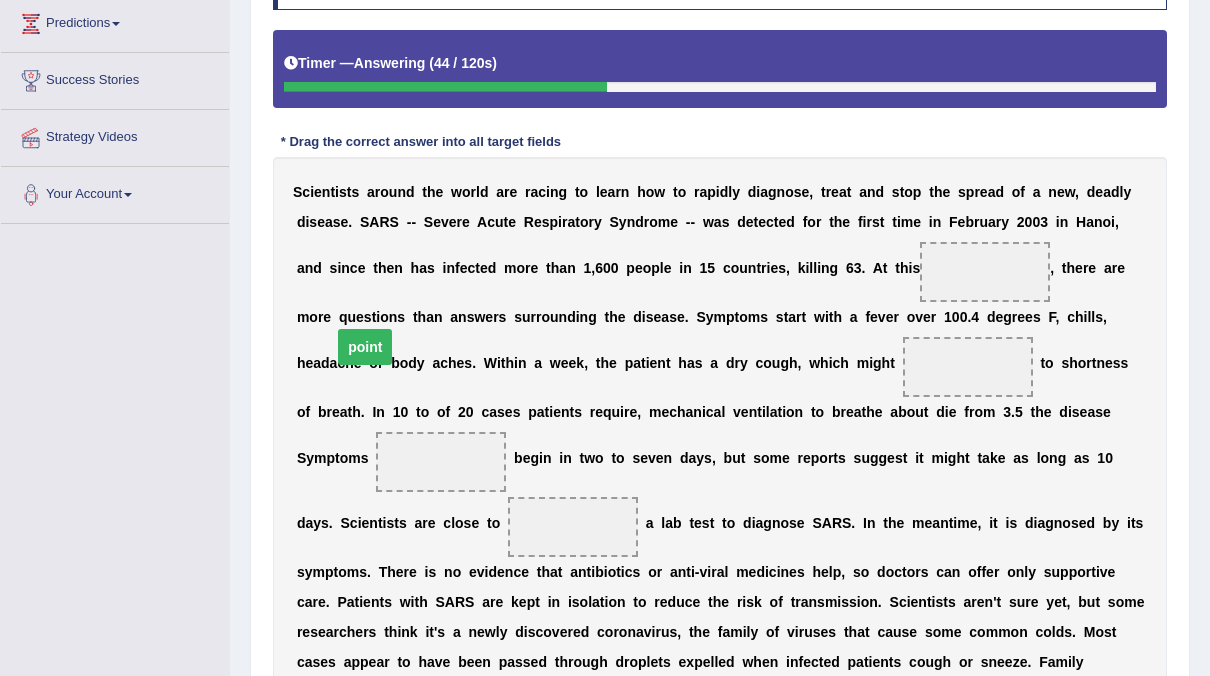 drag, startPoint x: 943, startPoint y: 430, endPoint x: 852, endPoint y: 296, distance: 161.9784 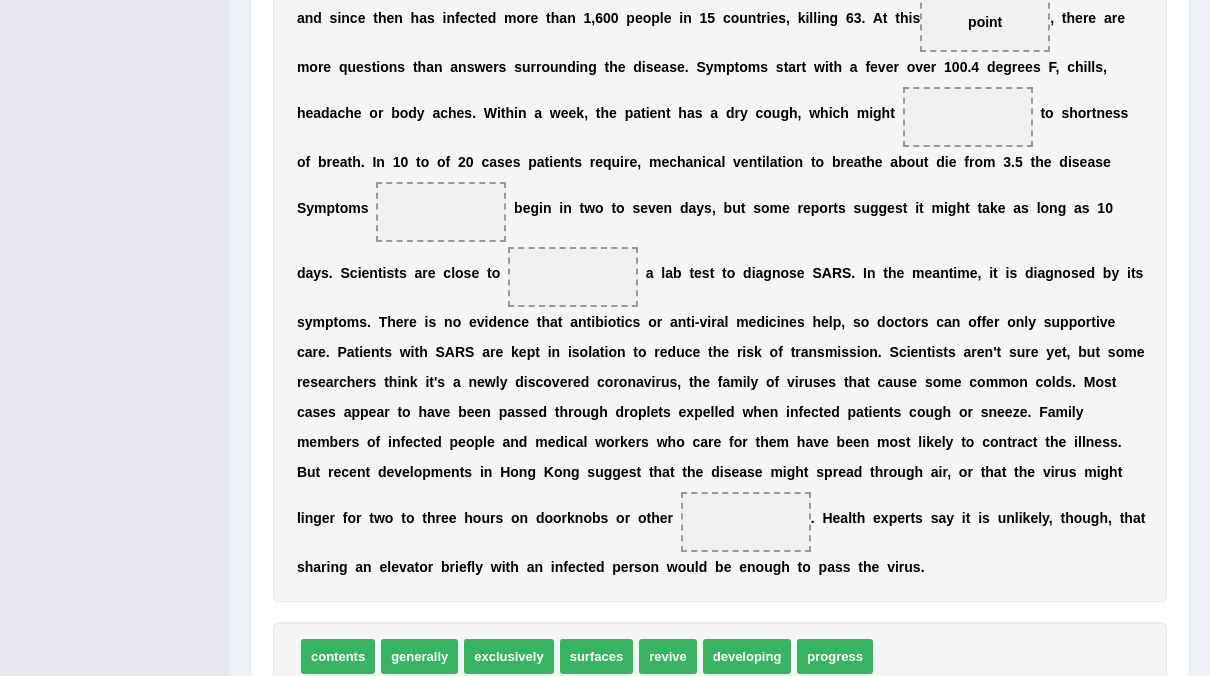 scroll, scrollTop: 582, scrollLeft: 0, axis: vertical 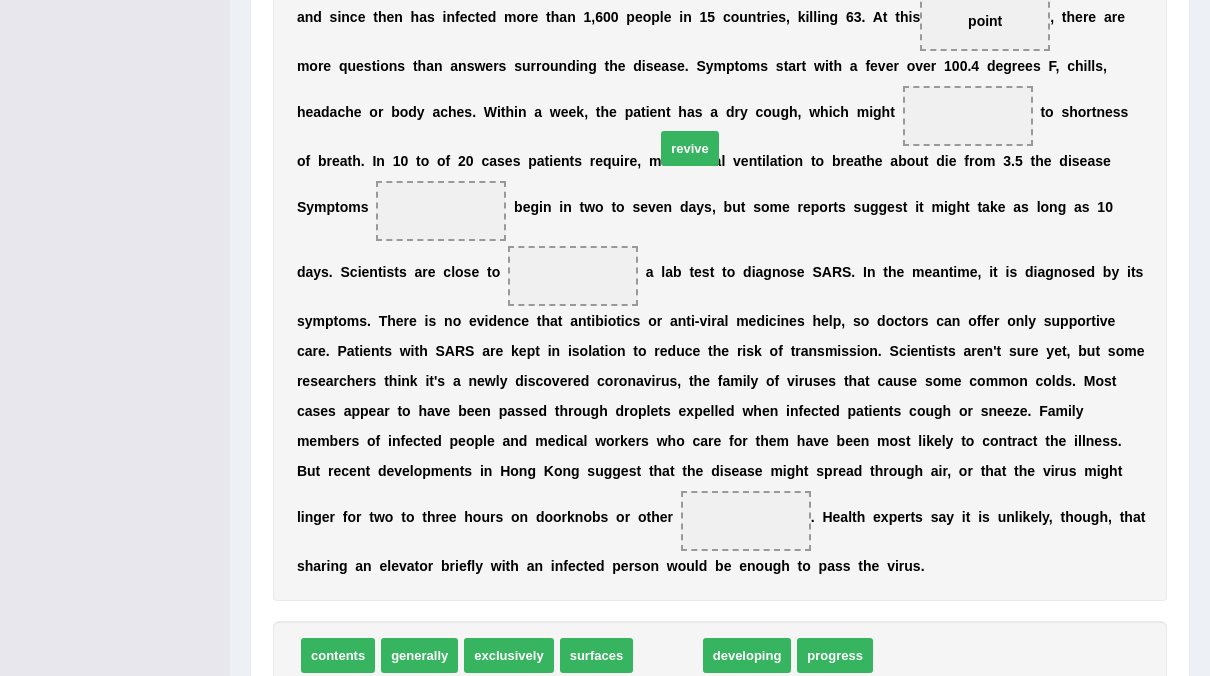 drag, startPoint x: 649, startPoint y: 608, endPoint x: 671, endPoint y: 116, distance: 492.49164 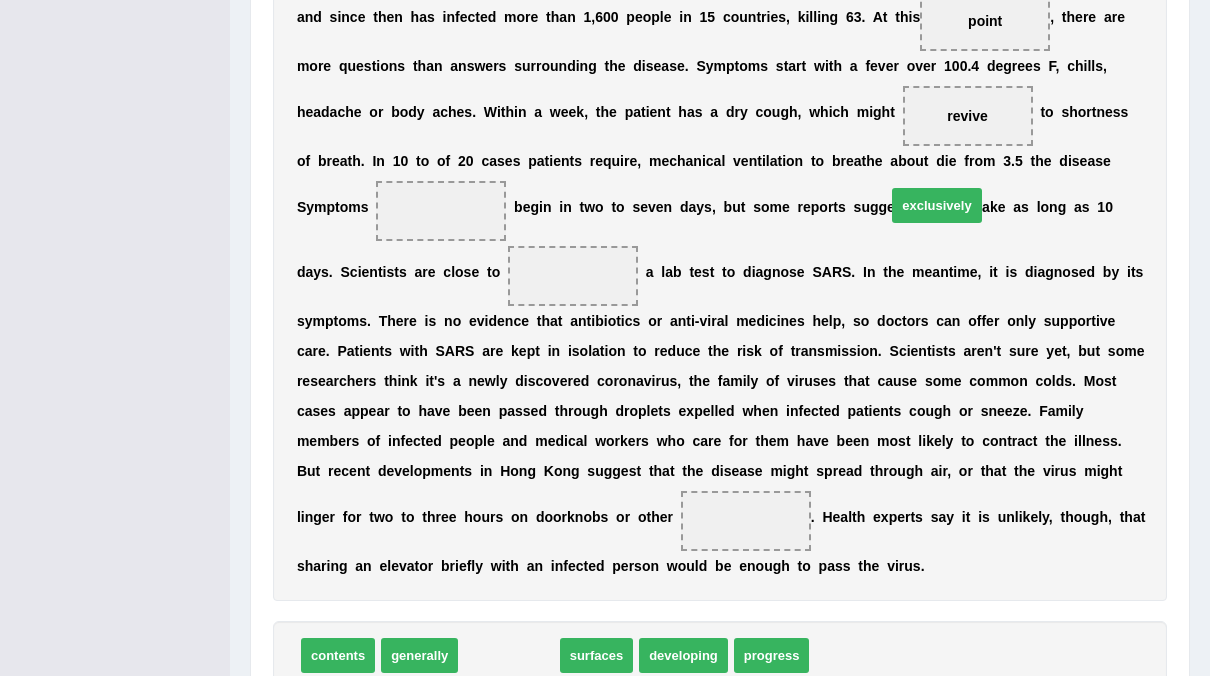 drag, startPoint x: 493, startPoint y: 628, endPoint x: 921, endPoint y: 178, distance: 621.0346 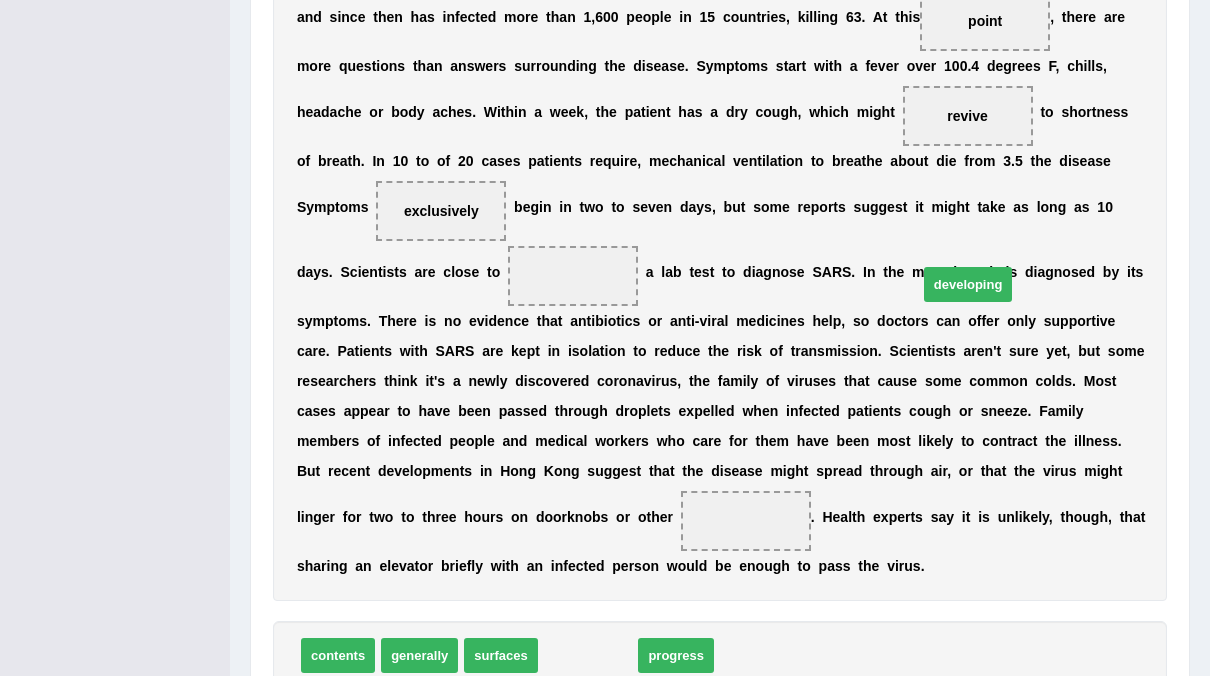 drag, startPoint x: 608, startPoint y: 627, endPoint x: 988, endPoint y: 256, distance: 531.0753 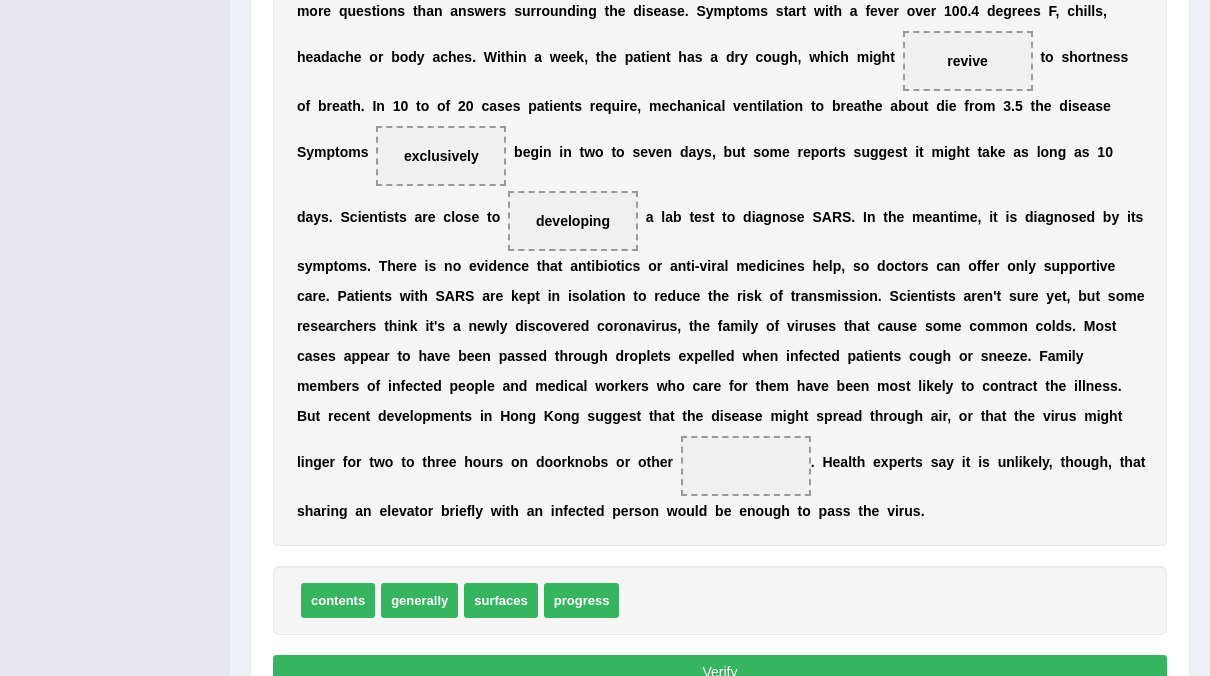 scroll, scrollTop: 638, scrollLeft: 0, axis: vertical 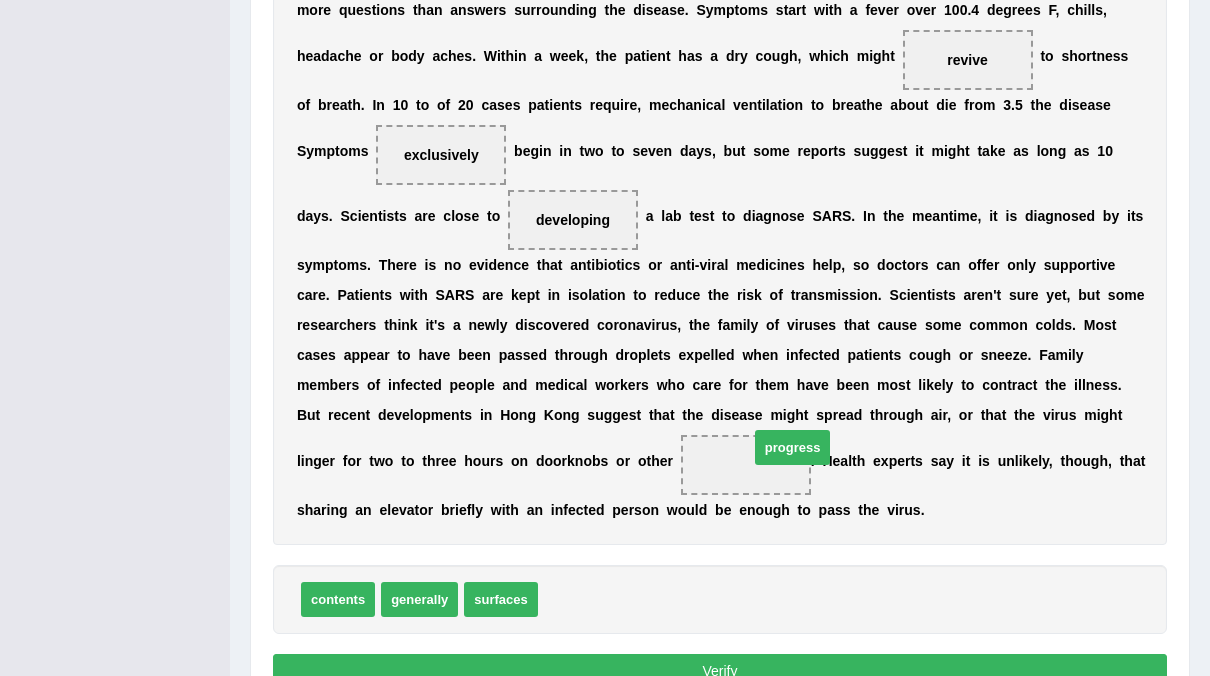 drag, startPoint x: 569, startPoint y: 568, endPoint x: 779, endPoint y: 433, distance: 249.64975 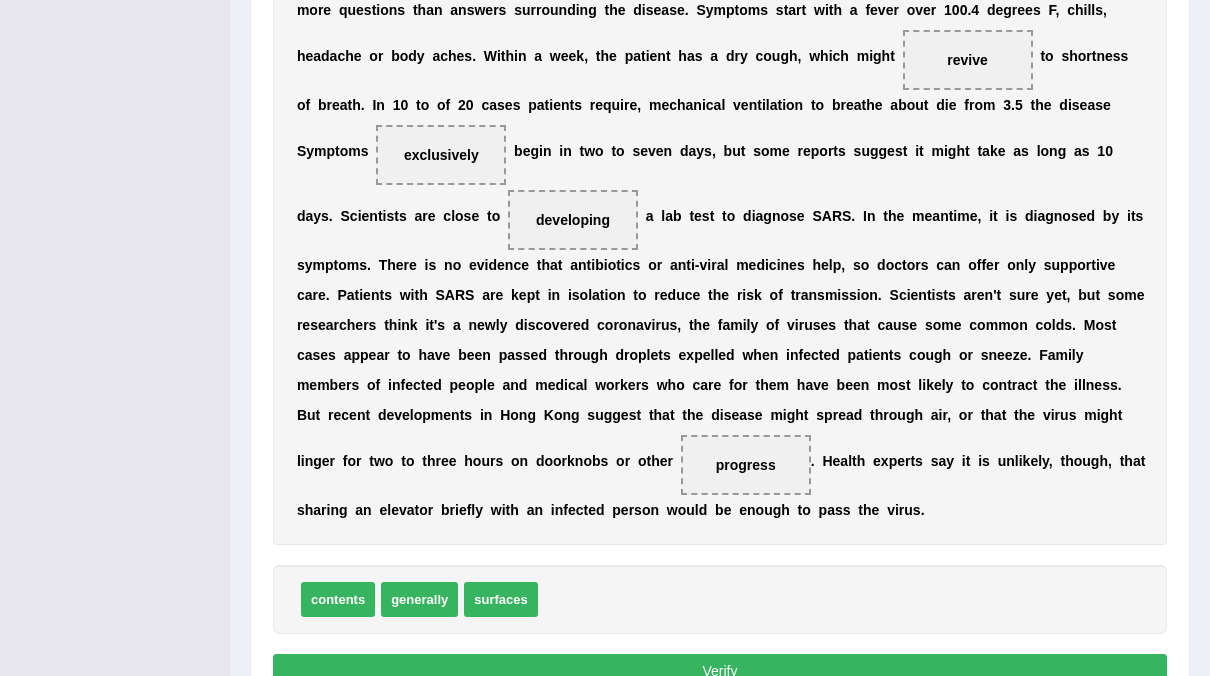 click on "Verify" at bounding box center (720, 671) 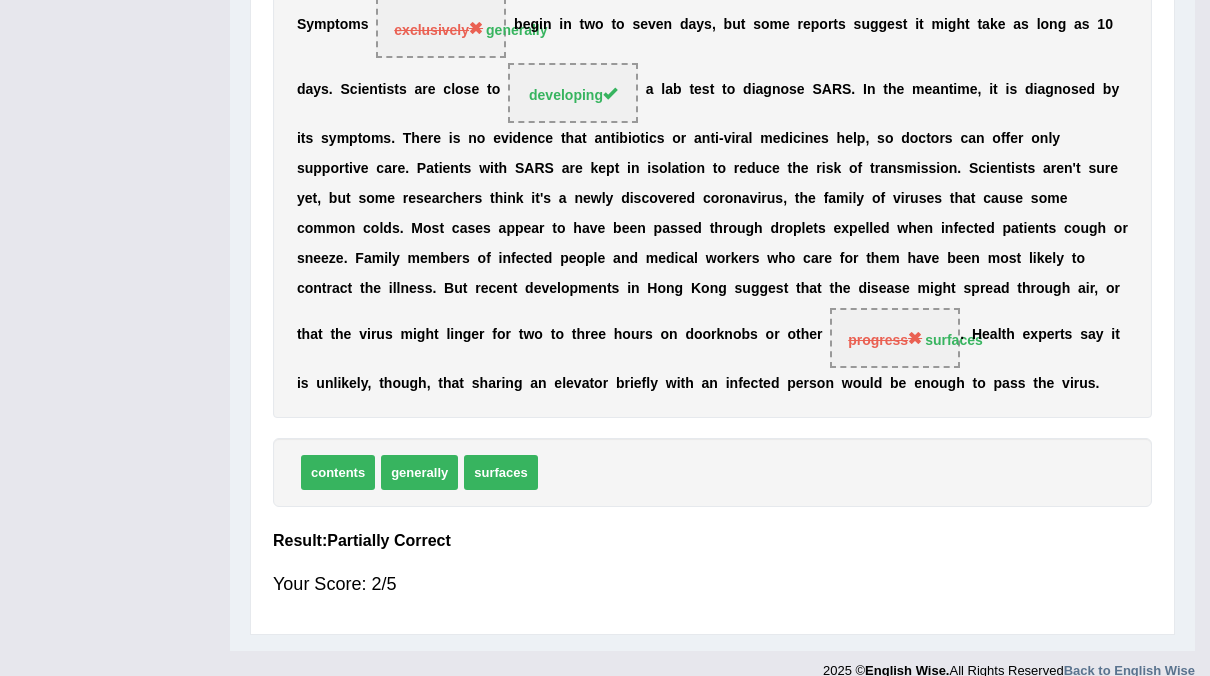 scroll, scrollTop: 512, scrollLeft: 0, axis: vertical 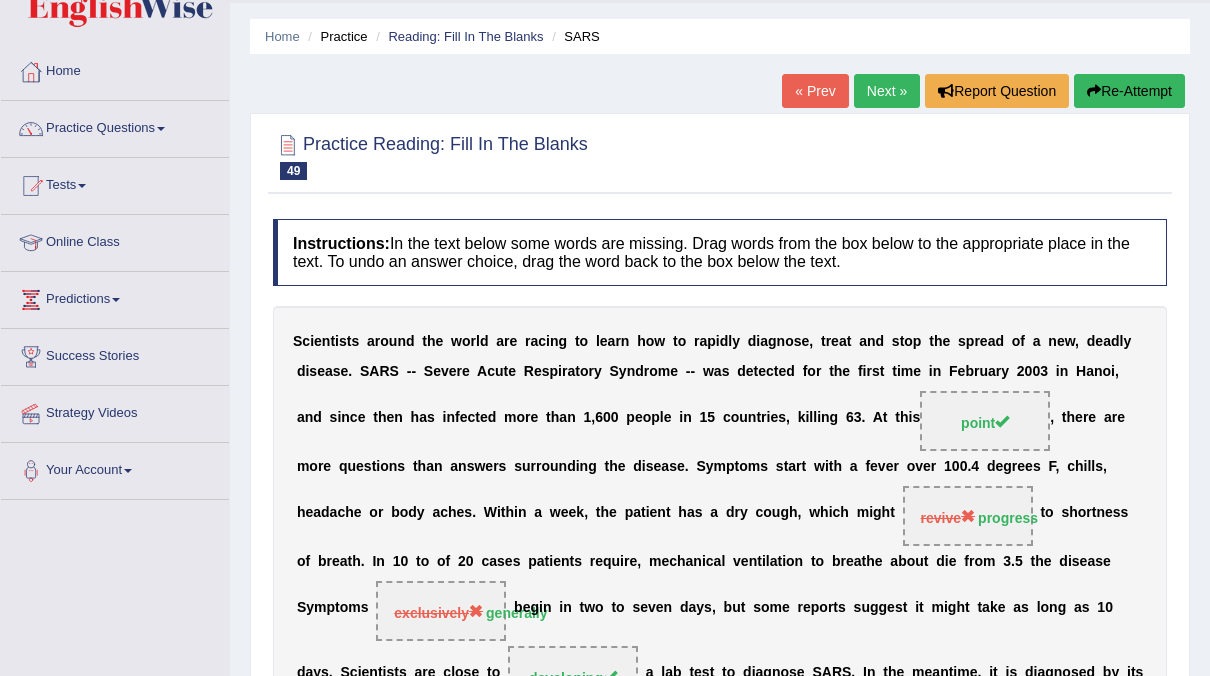 click on "Next »" at bounding box center (887, 91) 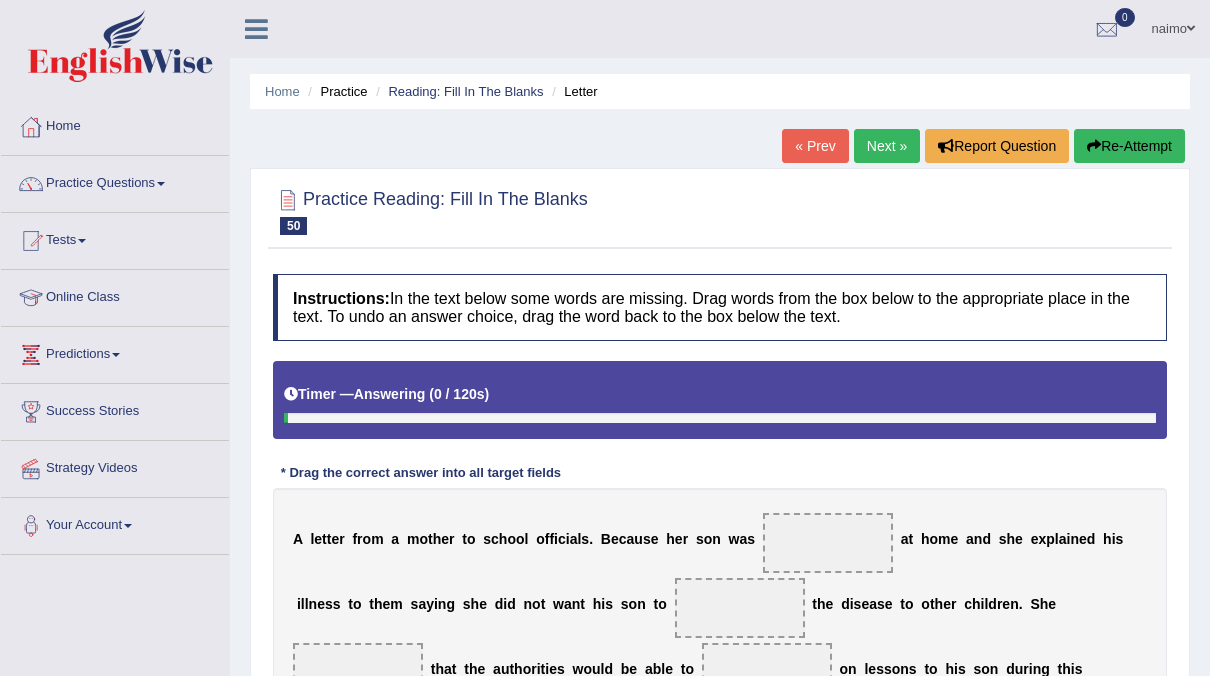 scroll, scrollTop: 278, scrollLeft: 0, axis: vertical 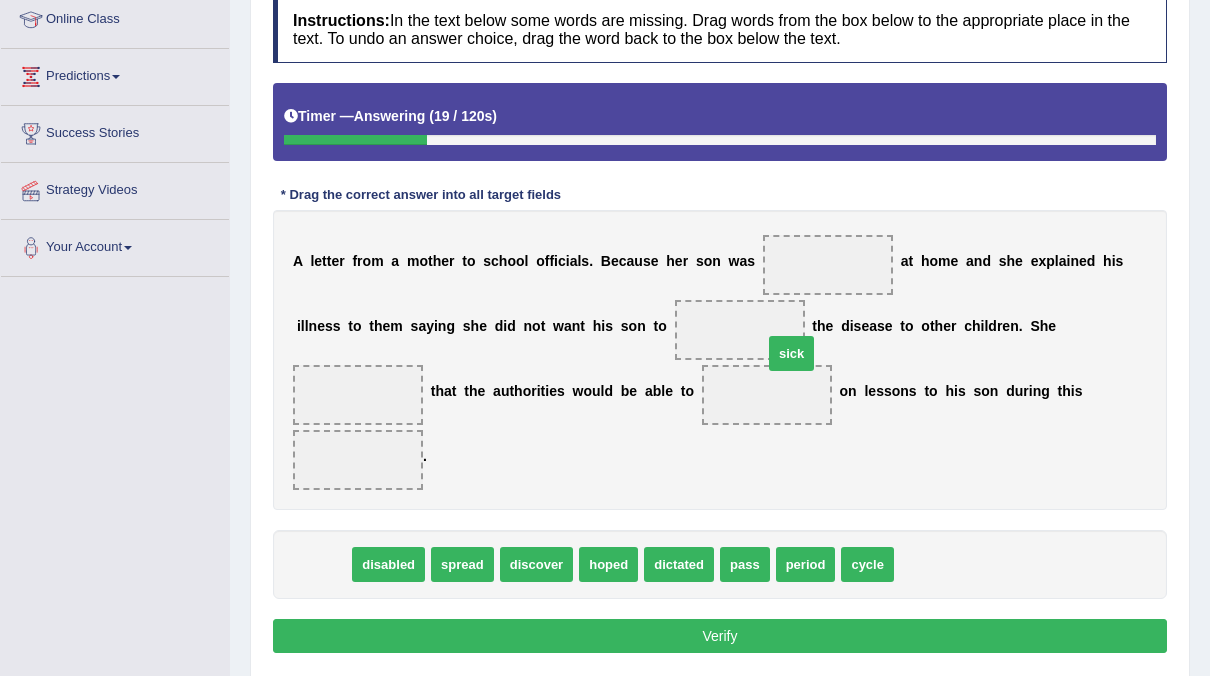 drag, startPoint x: 331, startPoint y: 493, endPoint x: 798, endPoint y: 280, distance: 513.2816 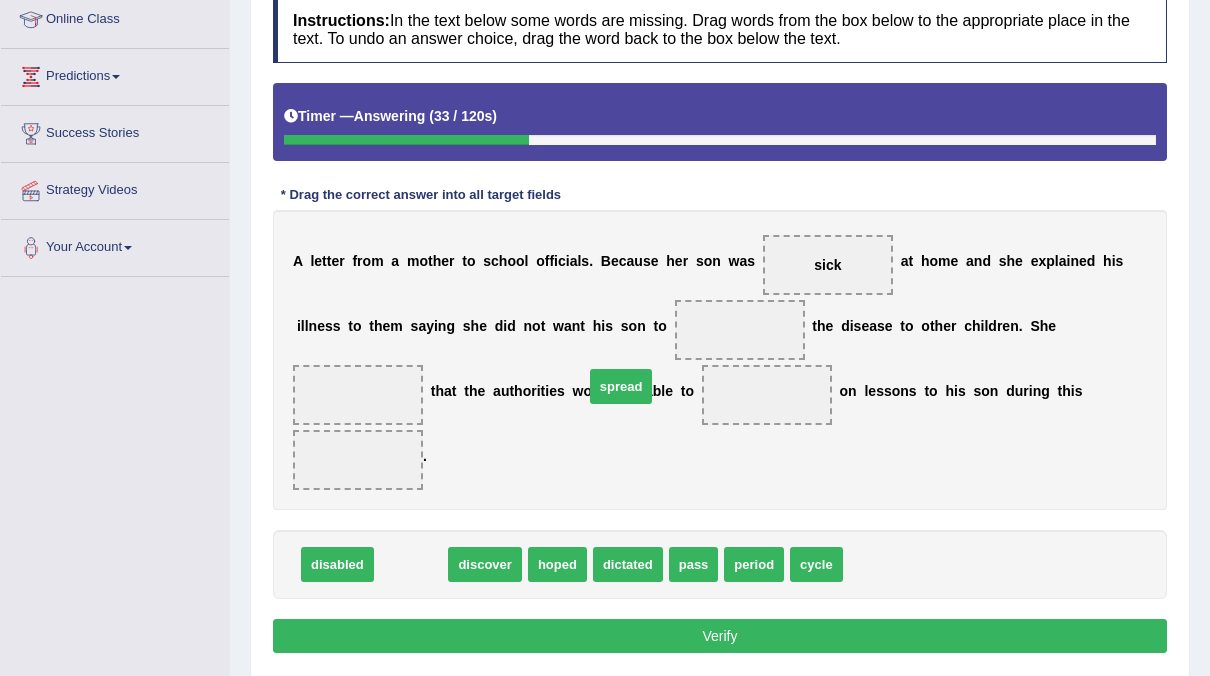 drag, startPoint x: 398, startPoint y: 498, endPoint x: 608, endPoint y: 320, distance: 275.28894 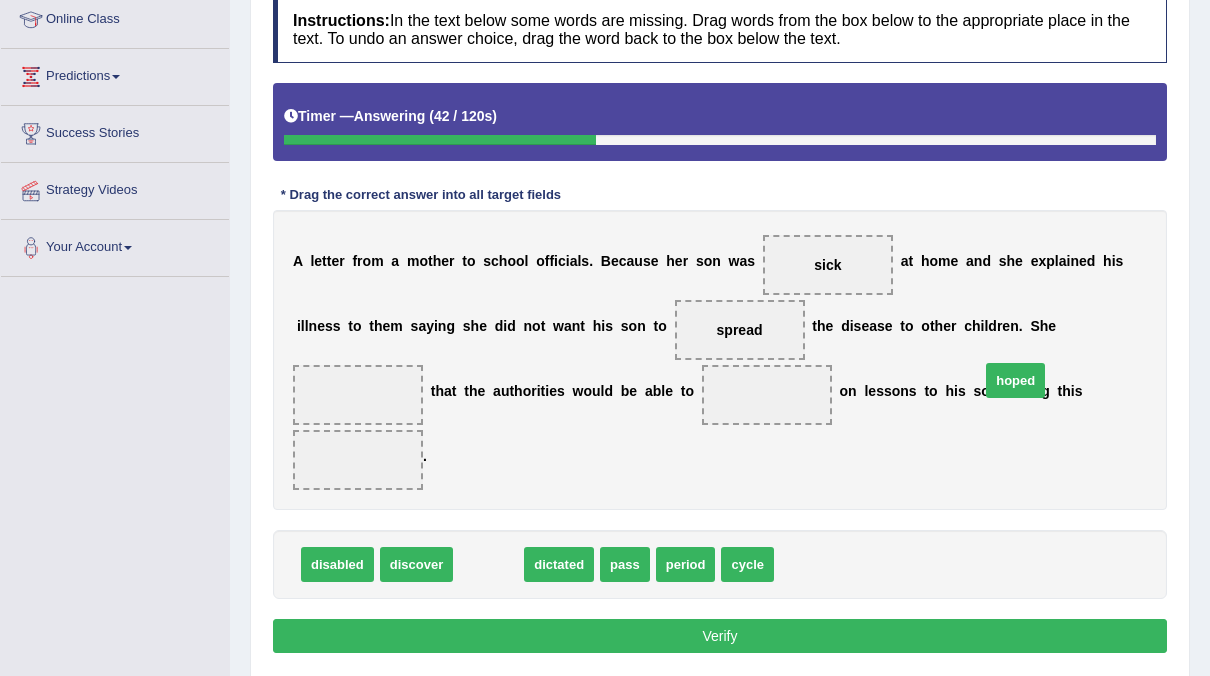 drag, startPoint x: 476, startPoint y: 493, endPoint x: 1002, endPoint y: 309, distance: 557.25397 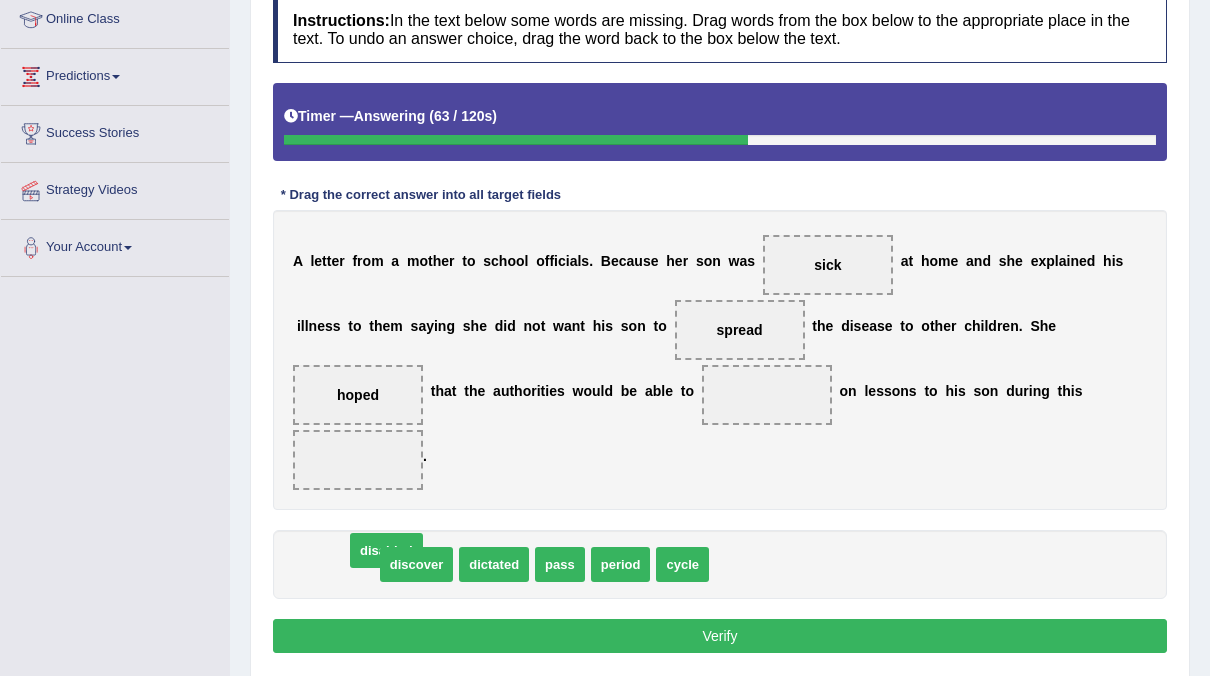 drag, startPoint x: 345, startPoint y: 496, endPoint x: 366, endPoint y: 500, distance: 21.377558 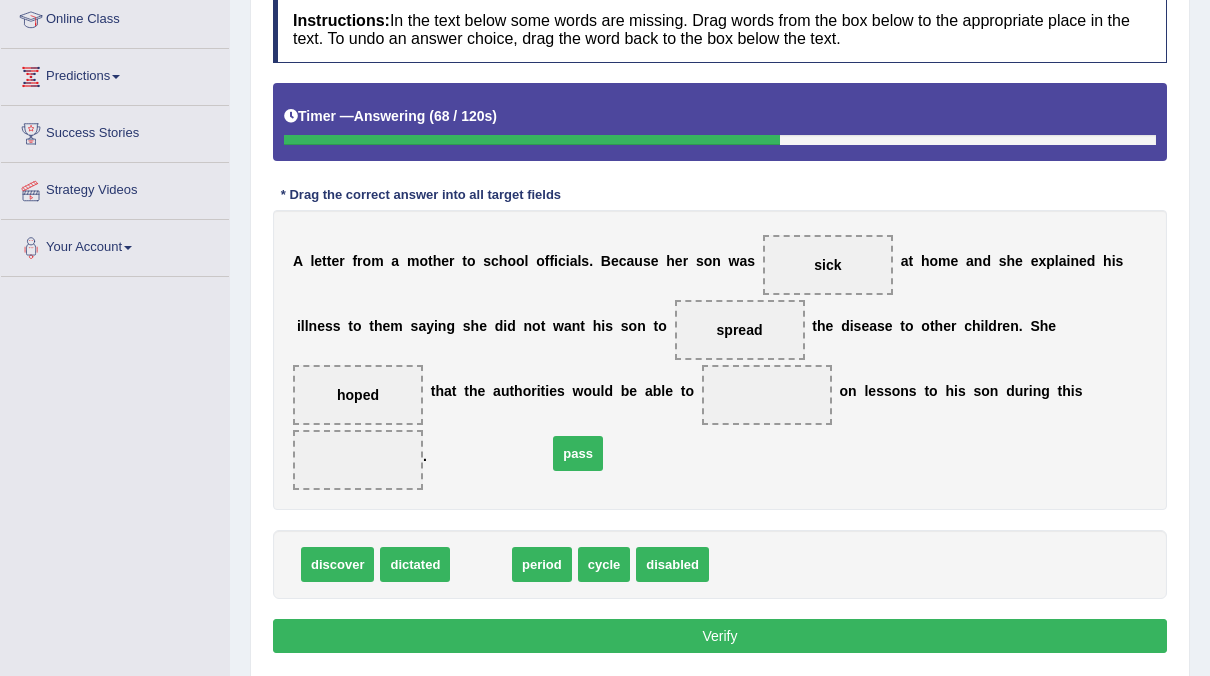 drag, startPoint x: 471, startPoint y: 496, endPoint x: 567, endPoint y: 390, distance: 143.01048 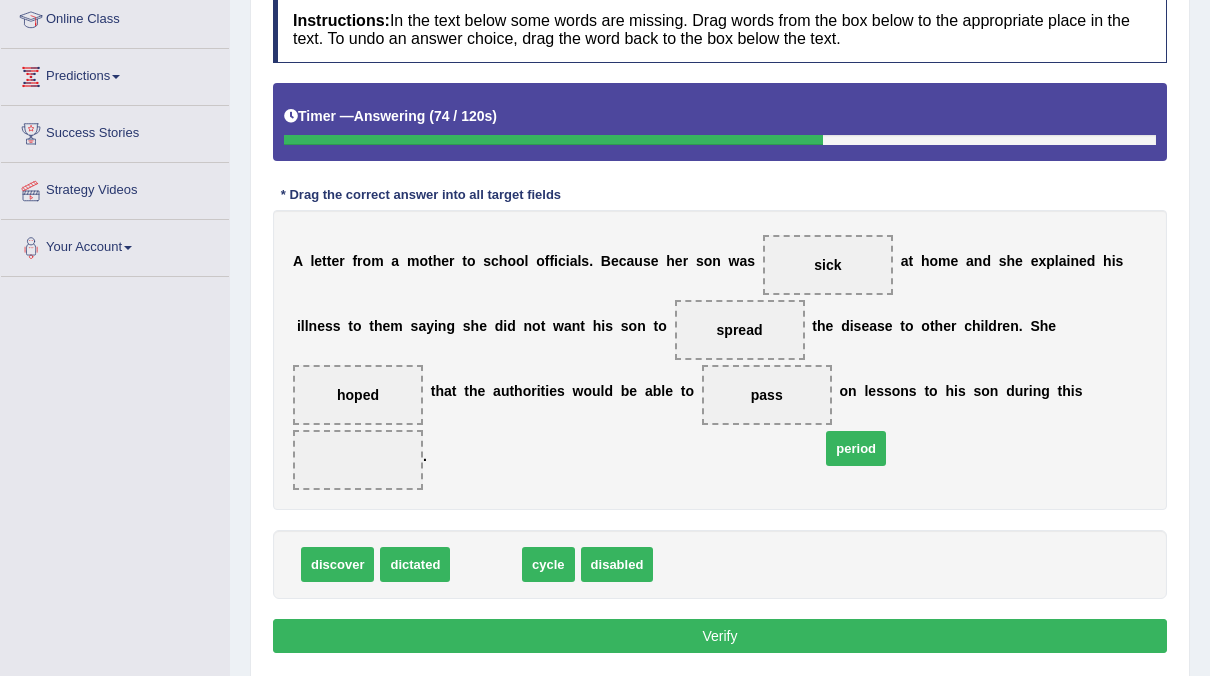 drag, startPoint x: 499, startPoint y: 492, endPoint x: 869, endPoint y: 376, distance: 387.75766 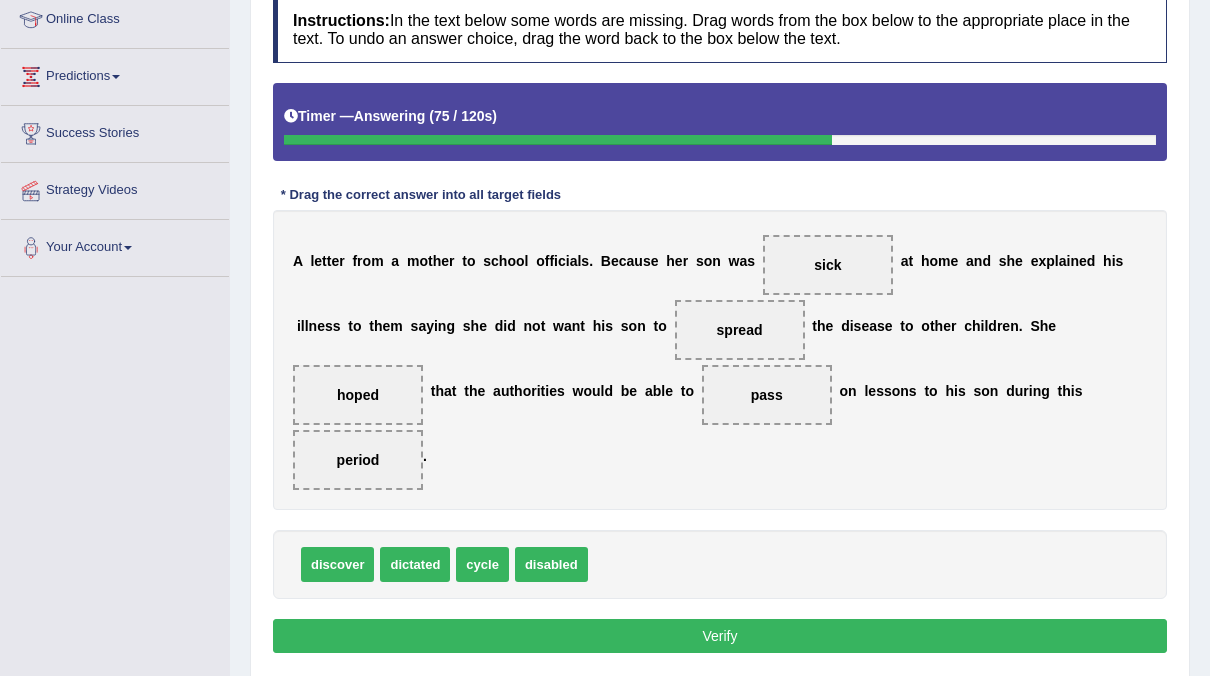 click on "Verify" at bounding box center (720, 636) 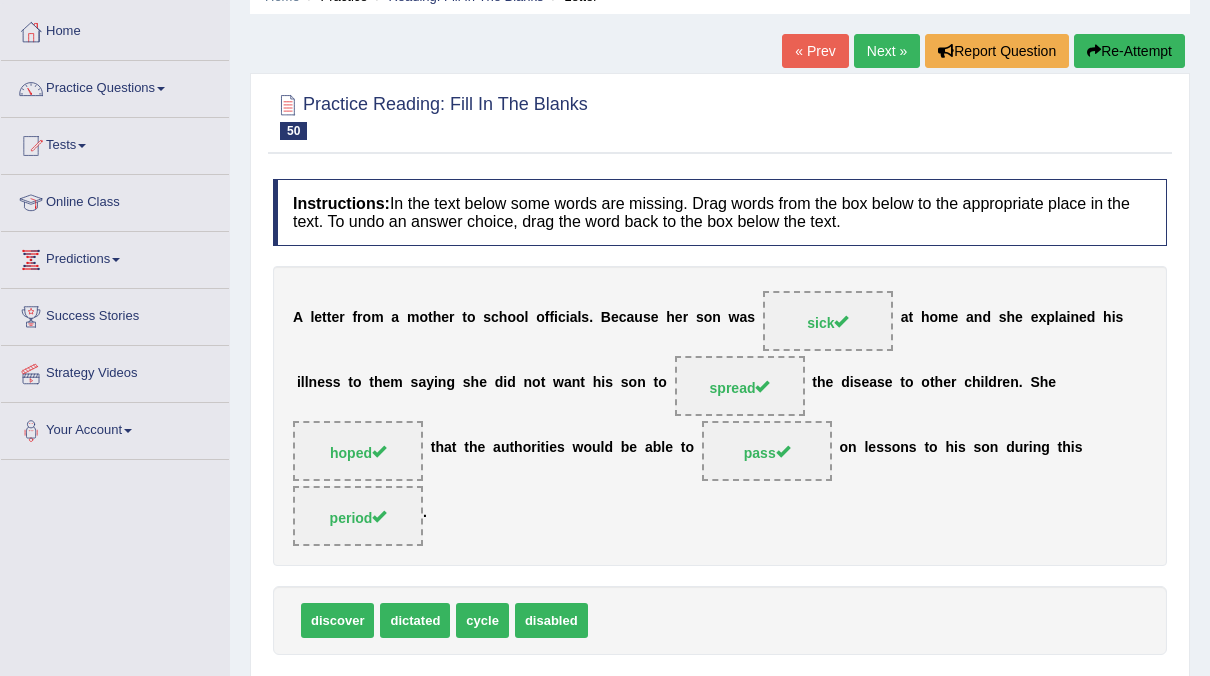 scroll, scrollTop: 50, scrollLeft: 0, axis: vertical 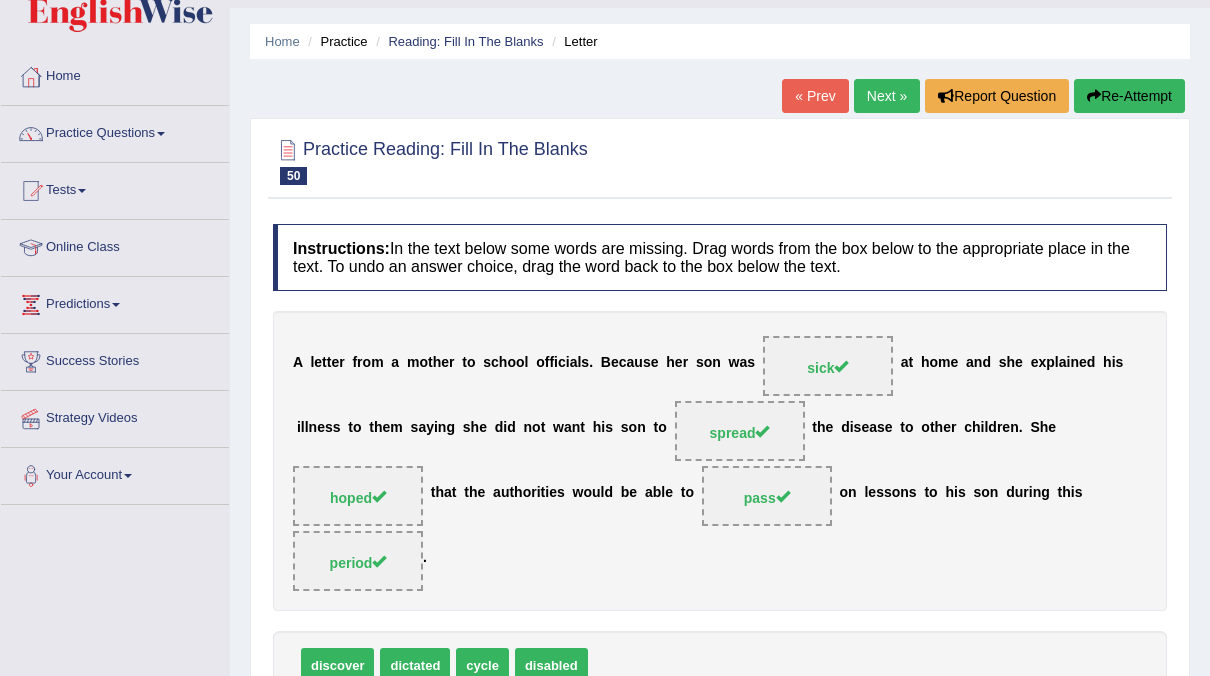 click on "Next »" at bounding box center (887, 96) 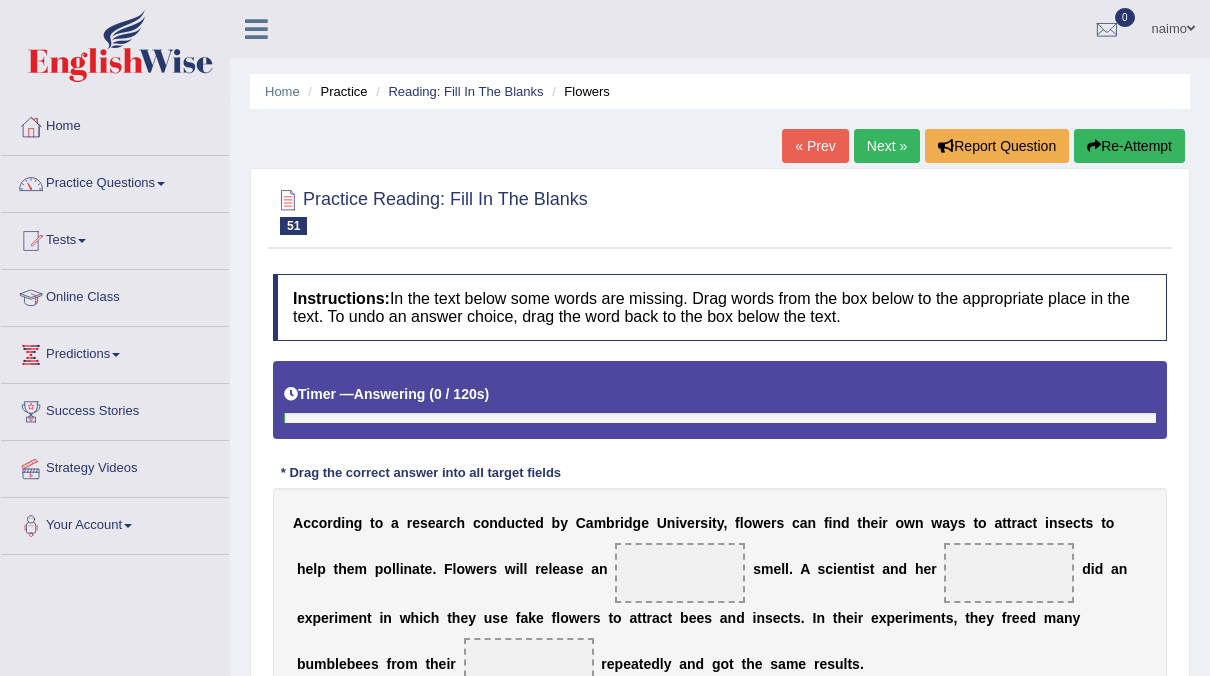 scroll, scrollTop: 160, scrollLeft: 0, axis: vertical 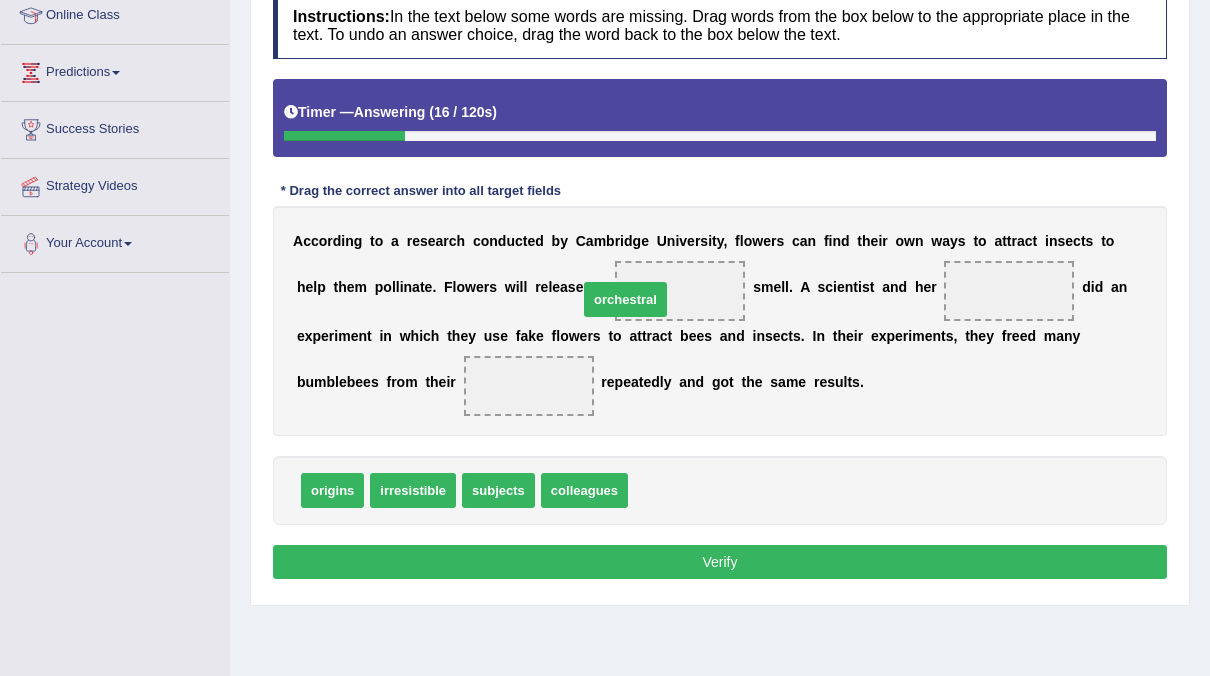 drag, startPoint x: 649, startPoint y: 487, endPoint x: 596, endPoint y: 288, distance: 205.93689 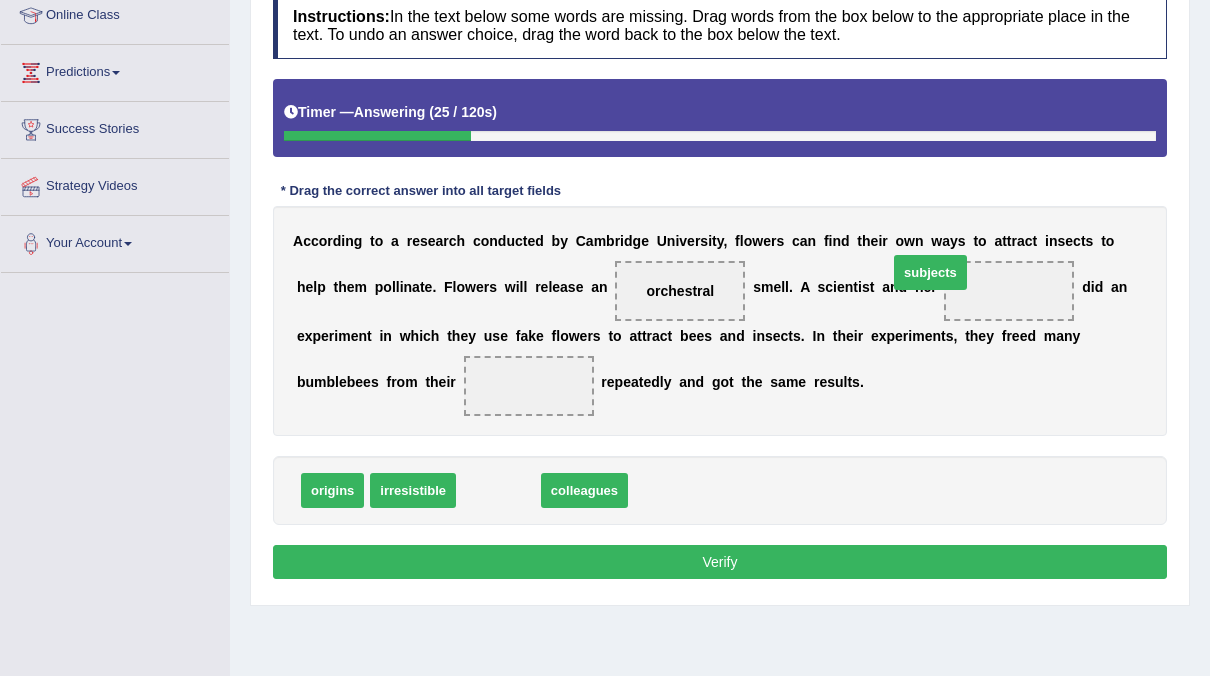 drag, startPoint x: 481, startPoint y: 484, endPoint x: 908, endPoint y: 268, distance: 478.52377 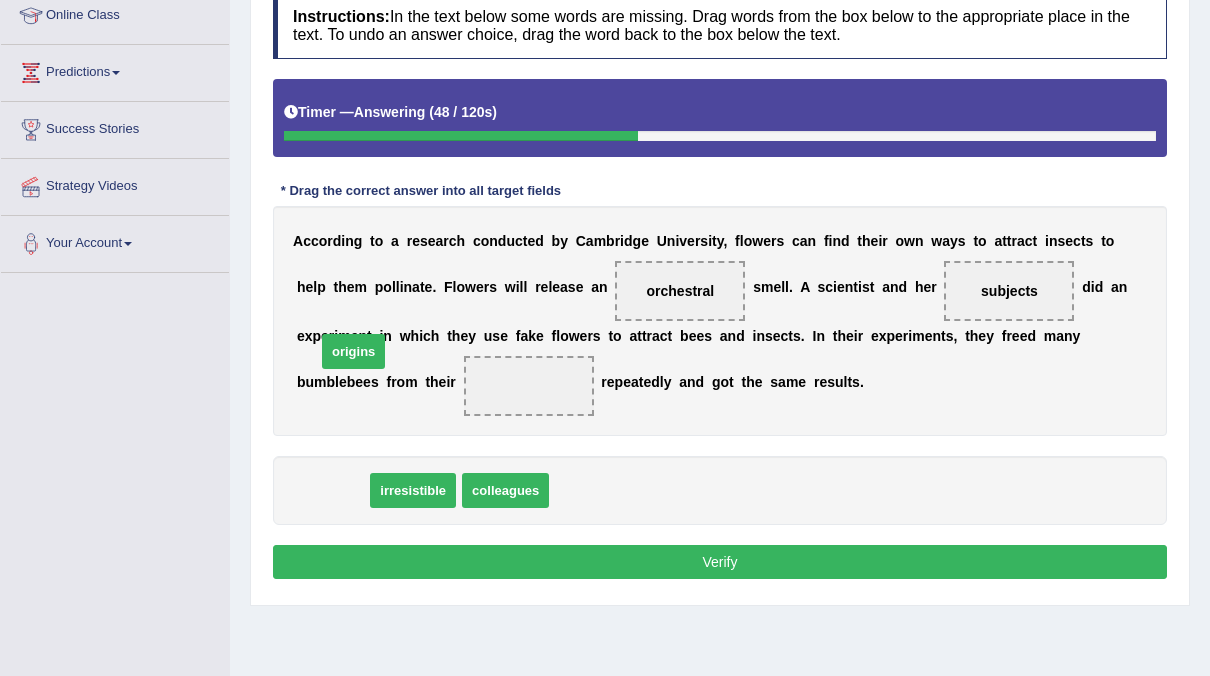 drag, startPoint x: 323, startPoint y: 481, endPoint x: 345, endPoint y: 352, distance: 130.86252 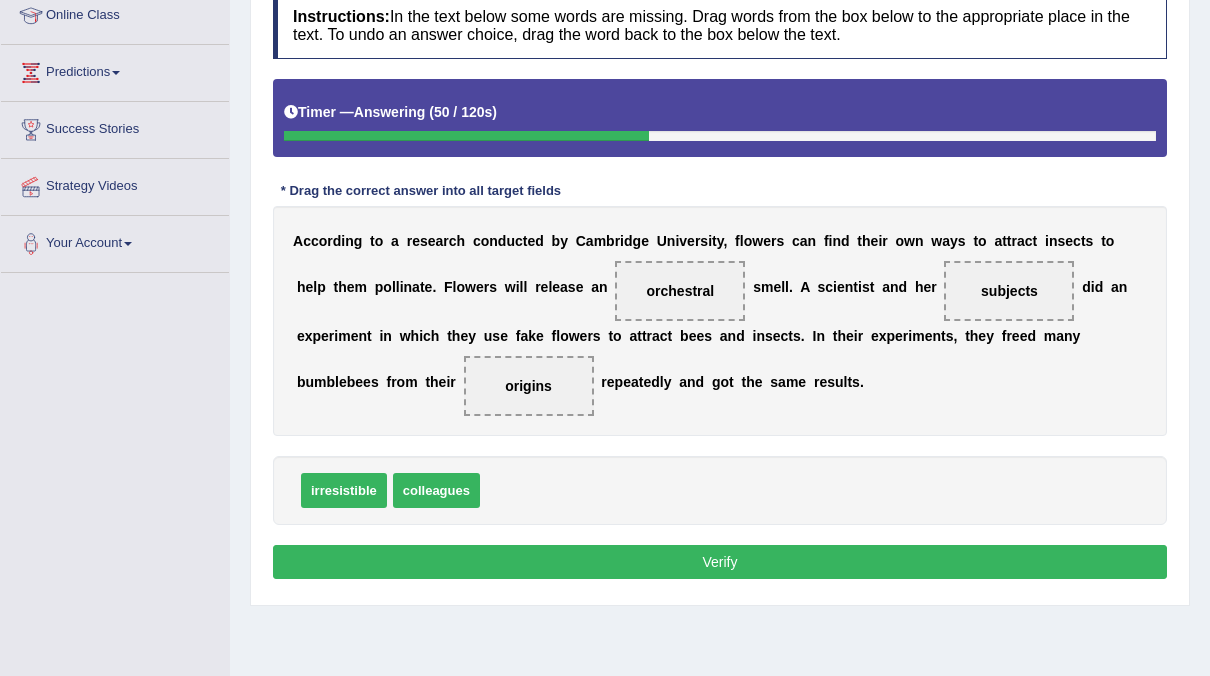 click on "Verify" at bounding box center (720, 562) 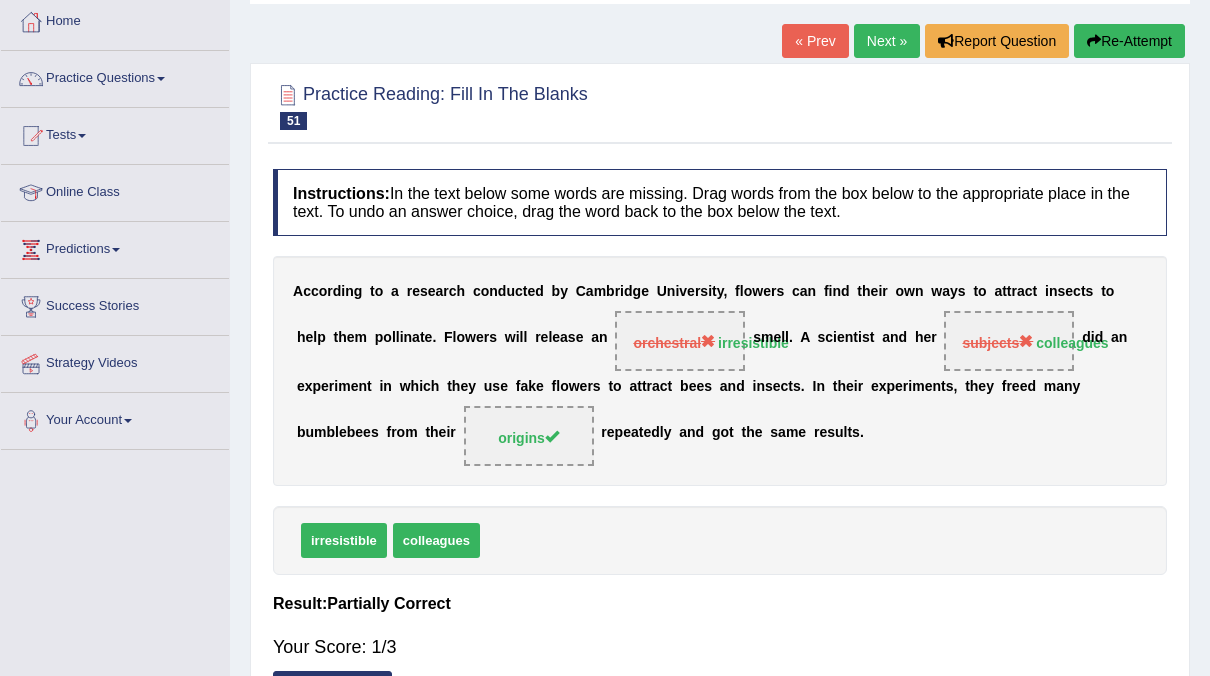 scroll, scrollTop: 104, scrollLeft: 0, axis: vertical 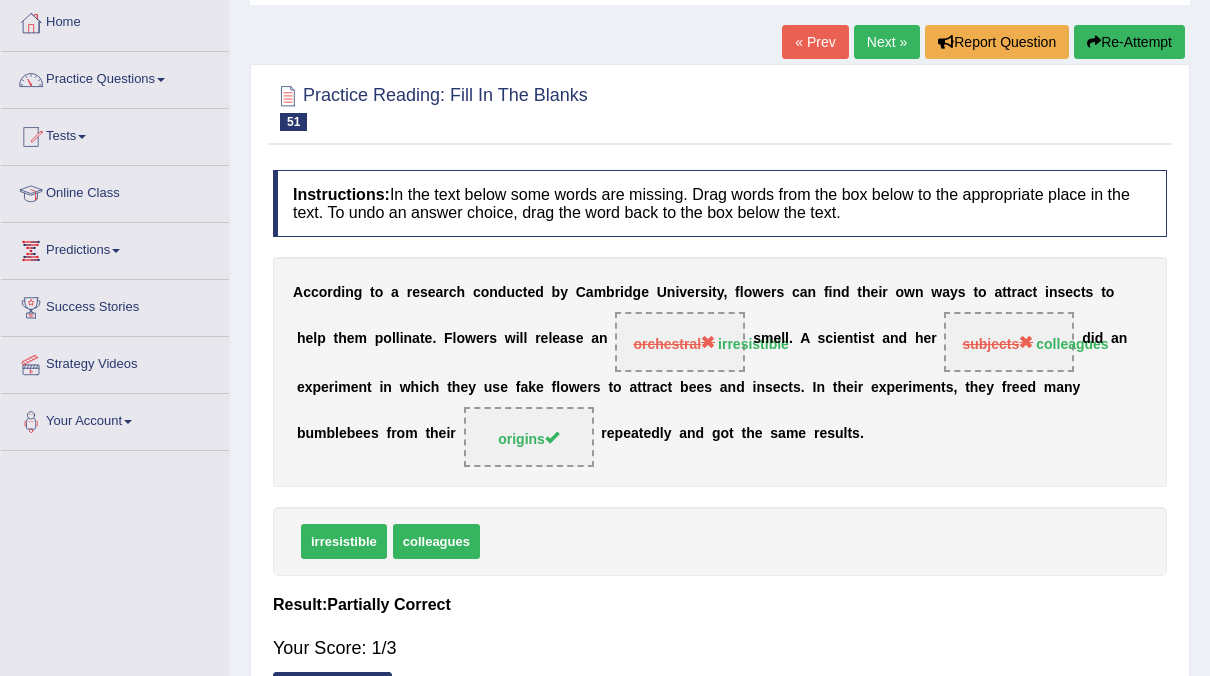 click on "Next »" at bounding box center (887, 42) 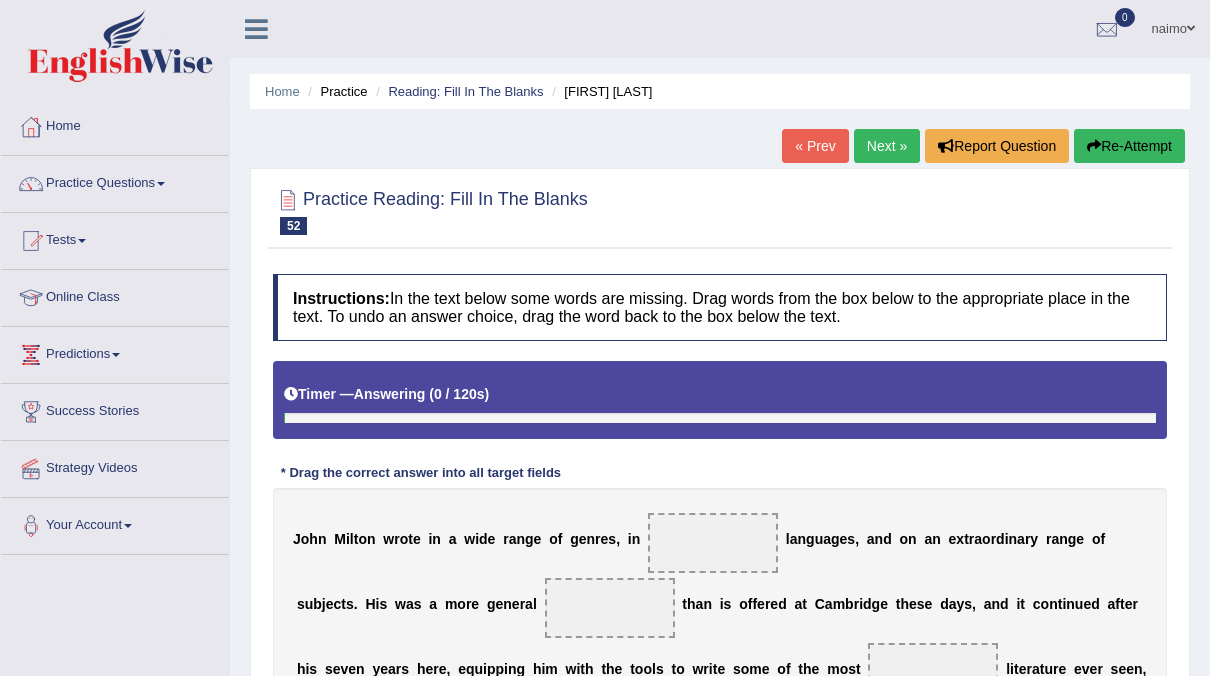 scroll, scrollTop: 232, scrollLeft: 0, axis: vertical 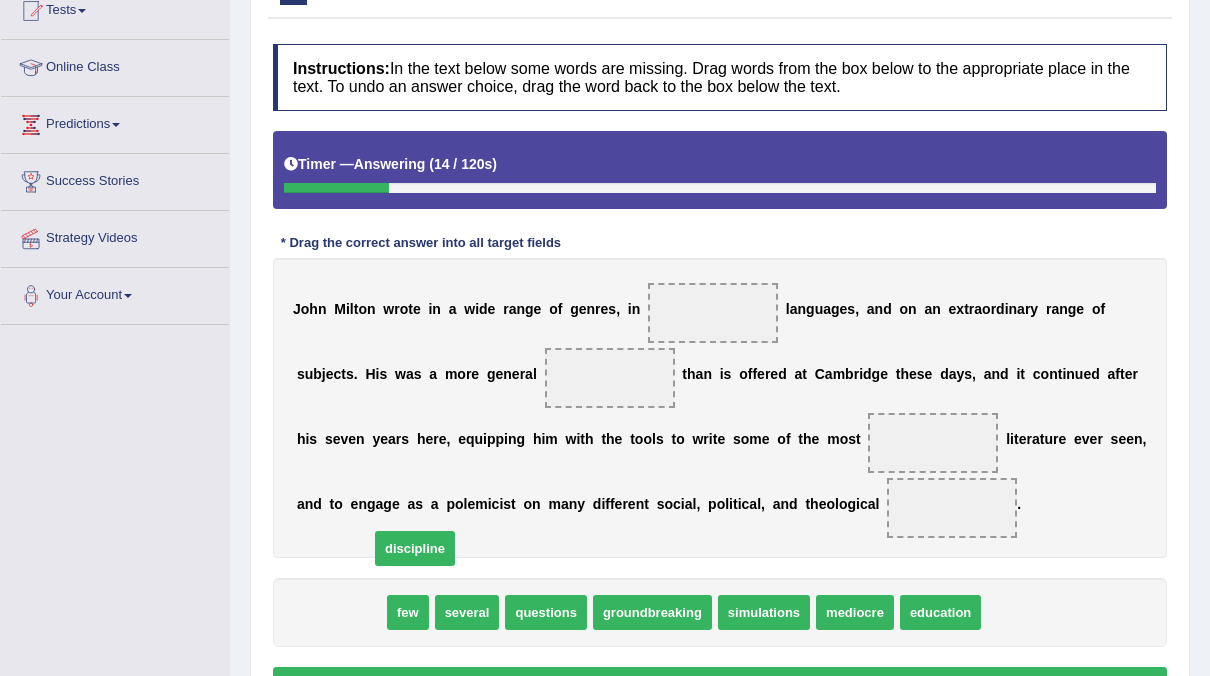 drag, startPoint x: 346, startPoint y: 608, endPoint x: 415, endPoint y: 550, distance: 90.13878 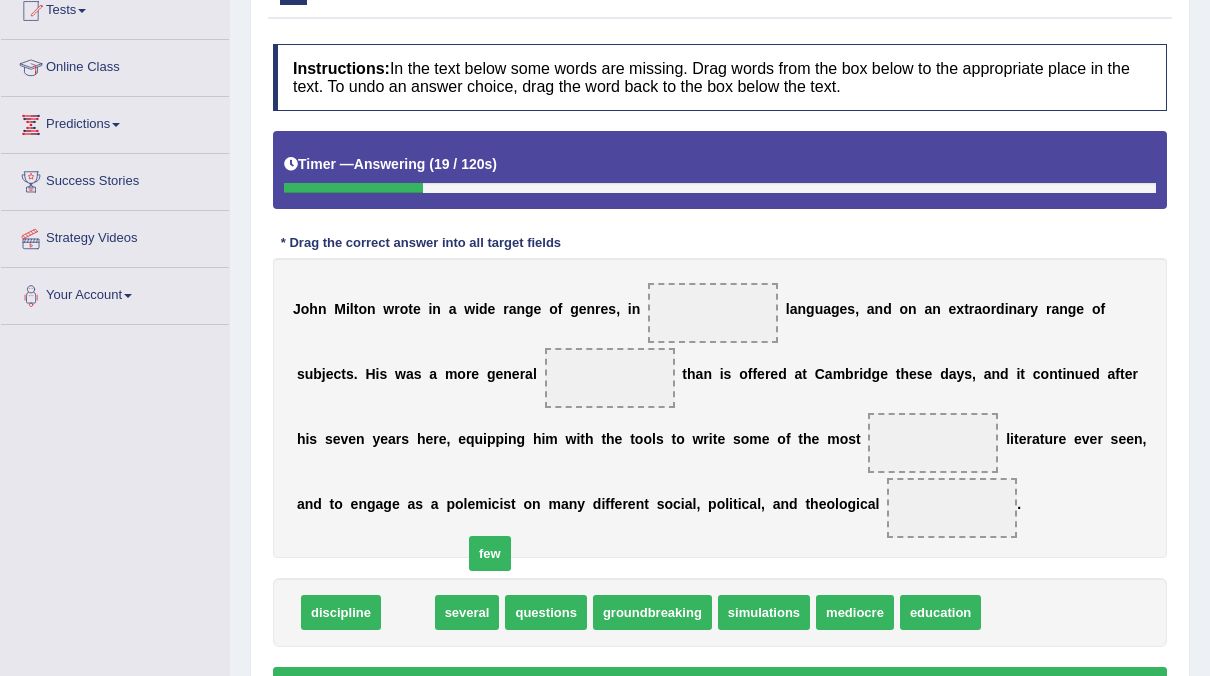 drag, startPoint x: 396, startPoint y: 605, endPoint x: 468, endPoint y: 550, distance: 90.60353 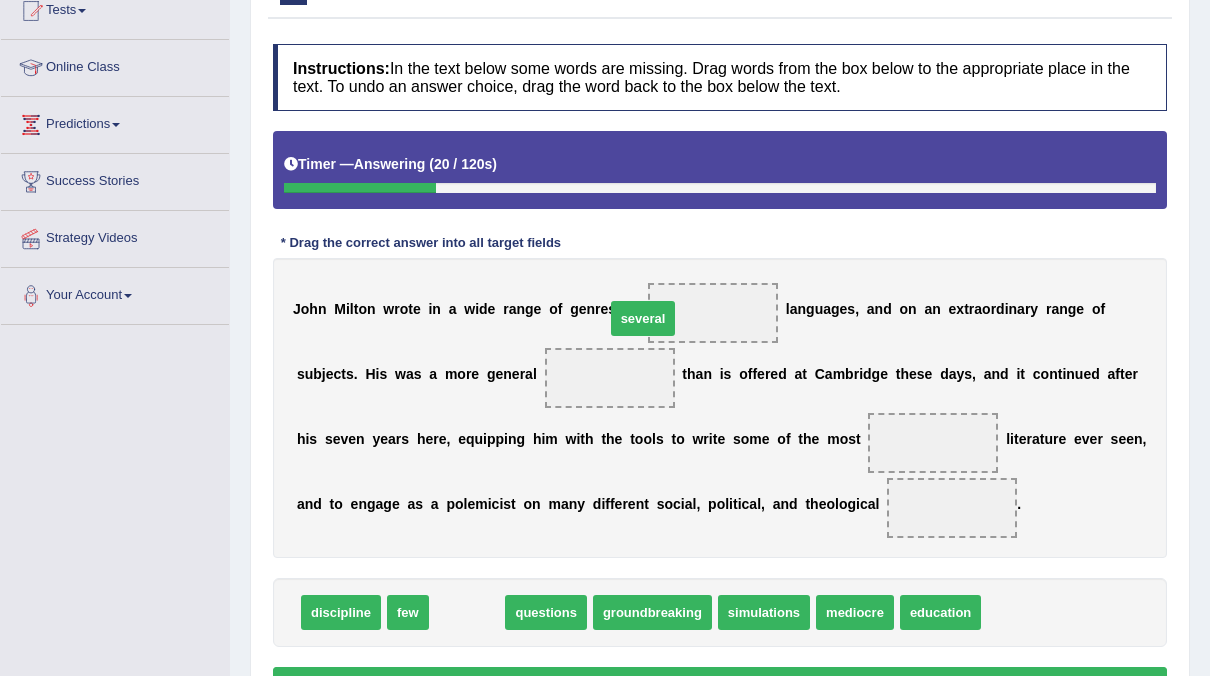 drag, startPoint x: 474, startPoint y: 604, endPoint x: 651, endPoint y: 312, distance: 341.45718 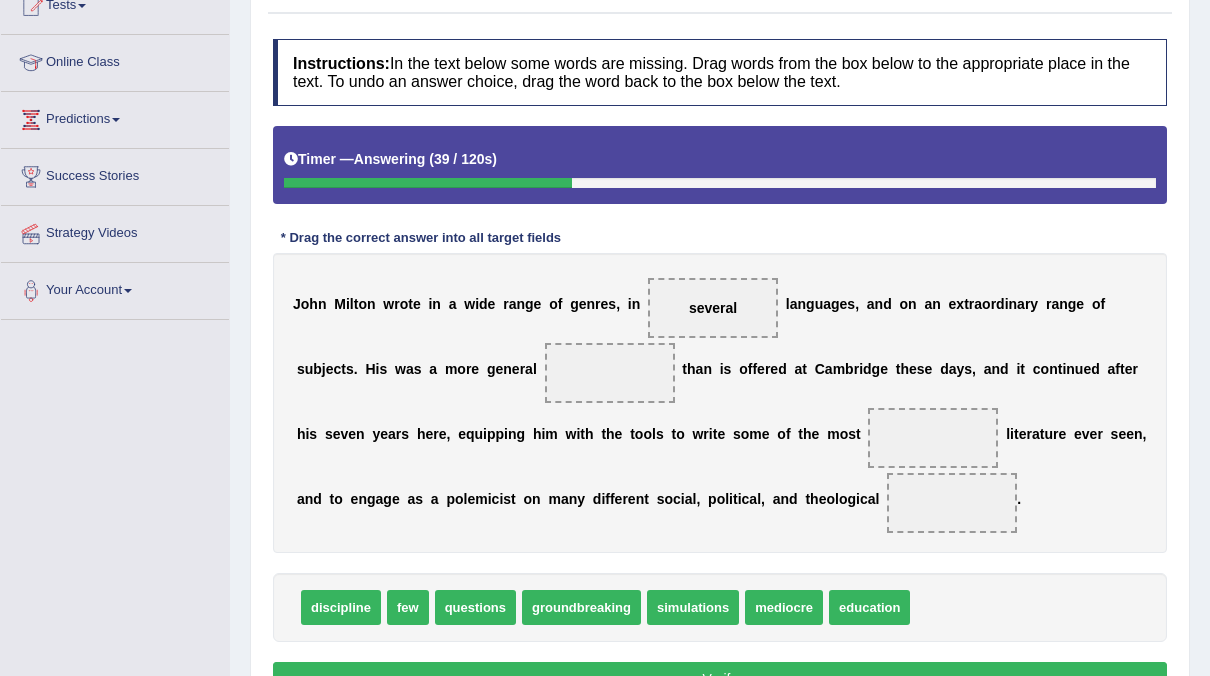 scroll, scrollTop: 238, scrollLeft: 0, axis: vertical 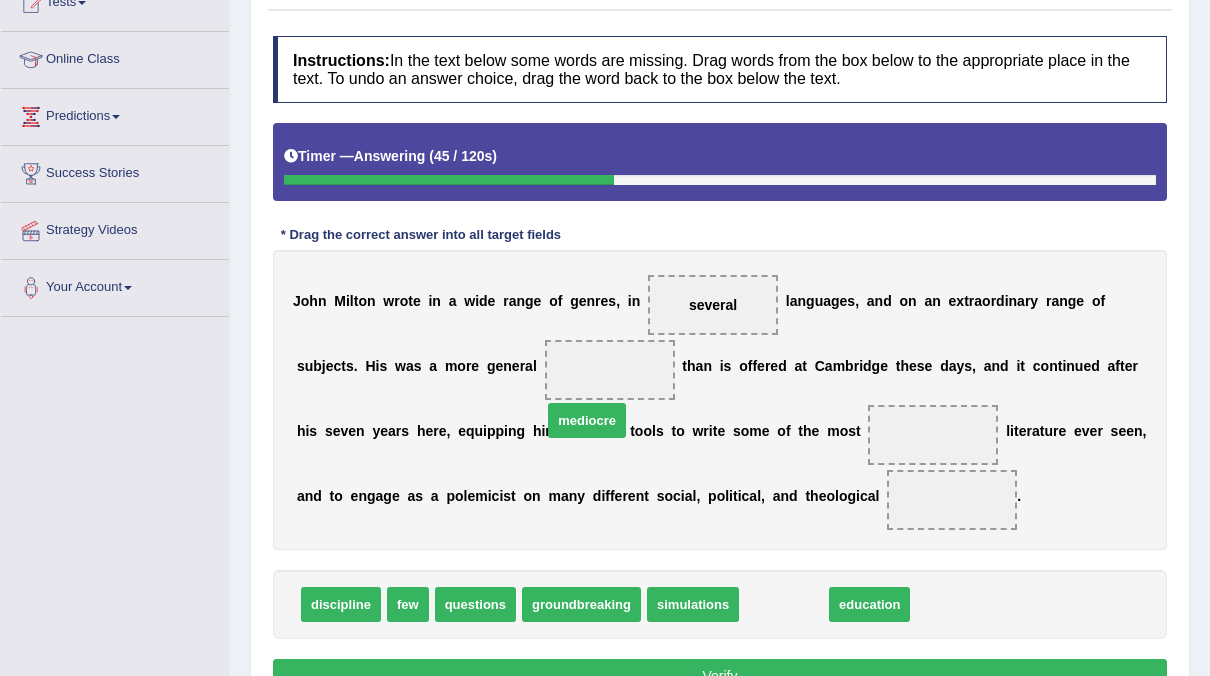 drag, startPoint x: 772, startPoint y: 602, endPoint x: 573, endPoint y: 416, distance: 272.39127 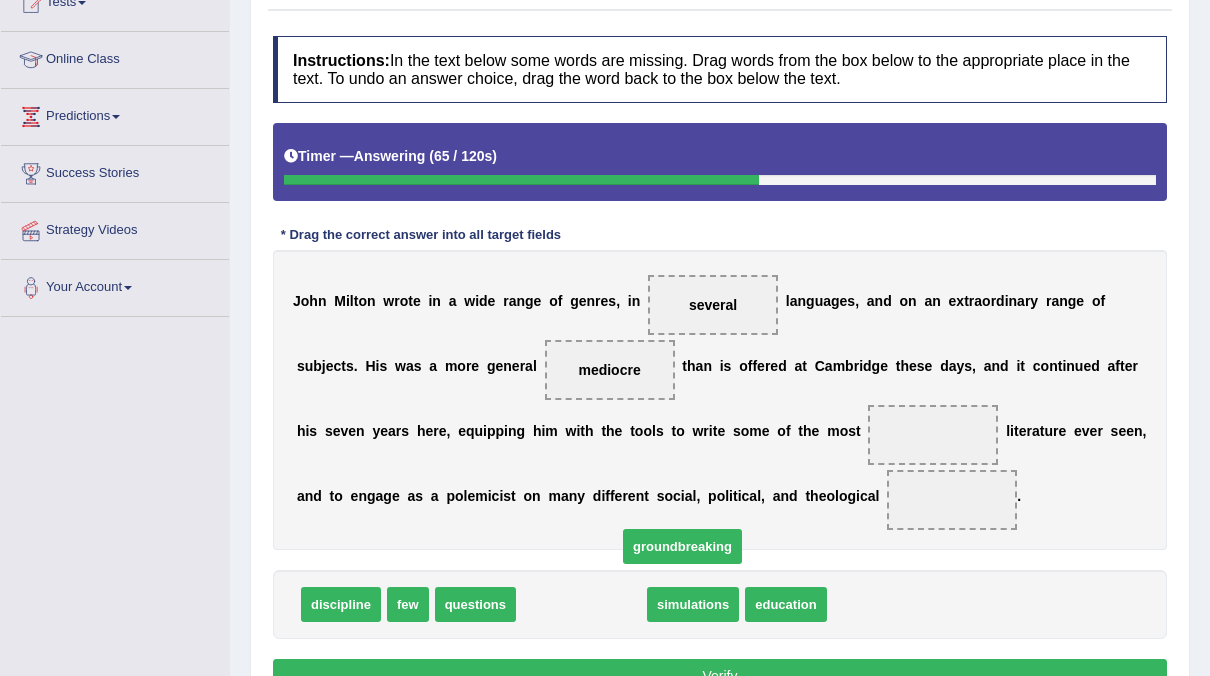 drag, startPoint x: 579, startPoint y: 588, endPoint x: 720, endPoint y: 493, distance: 170.01764 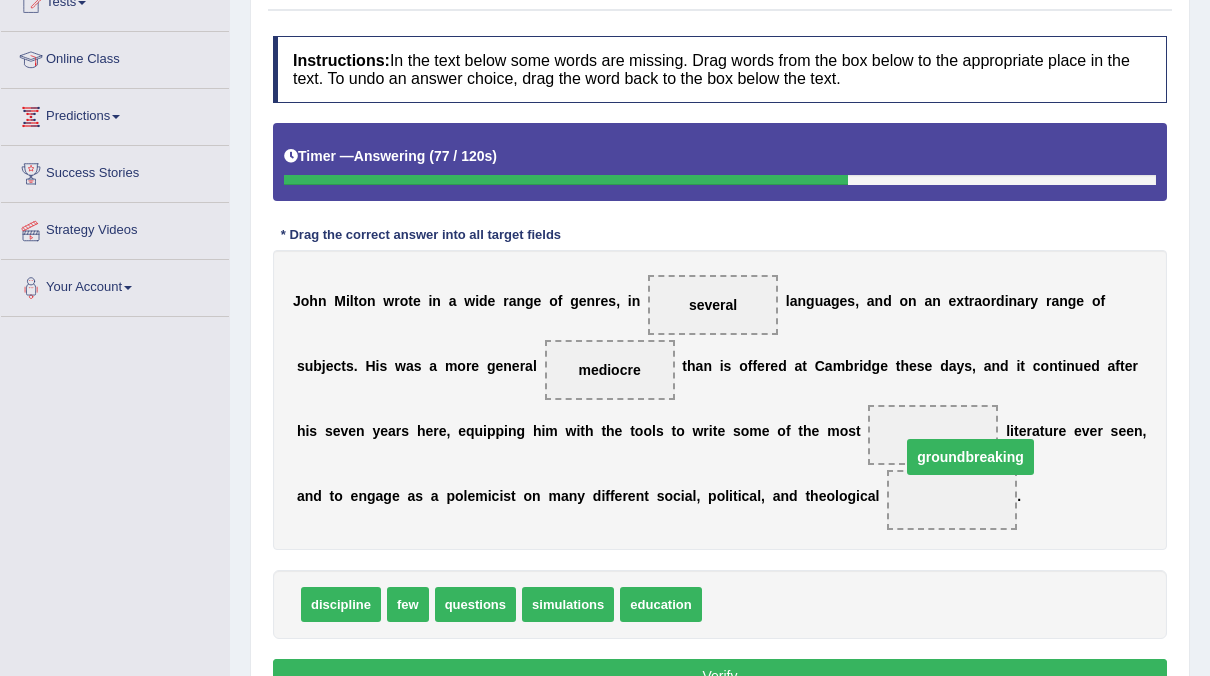 drag, startPoint x: 775, startPoint y: 491, endPoint x: 777, endPoint y: 448, distance: 43.046486 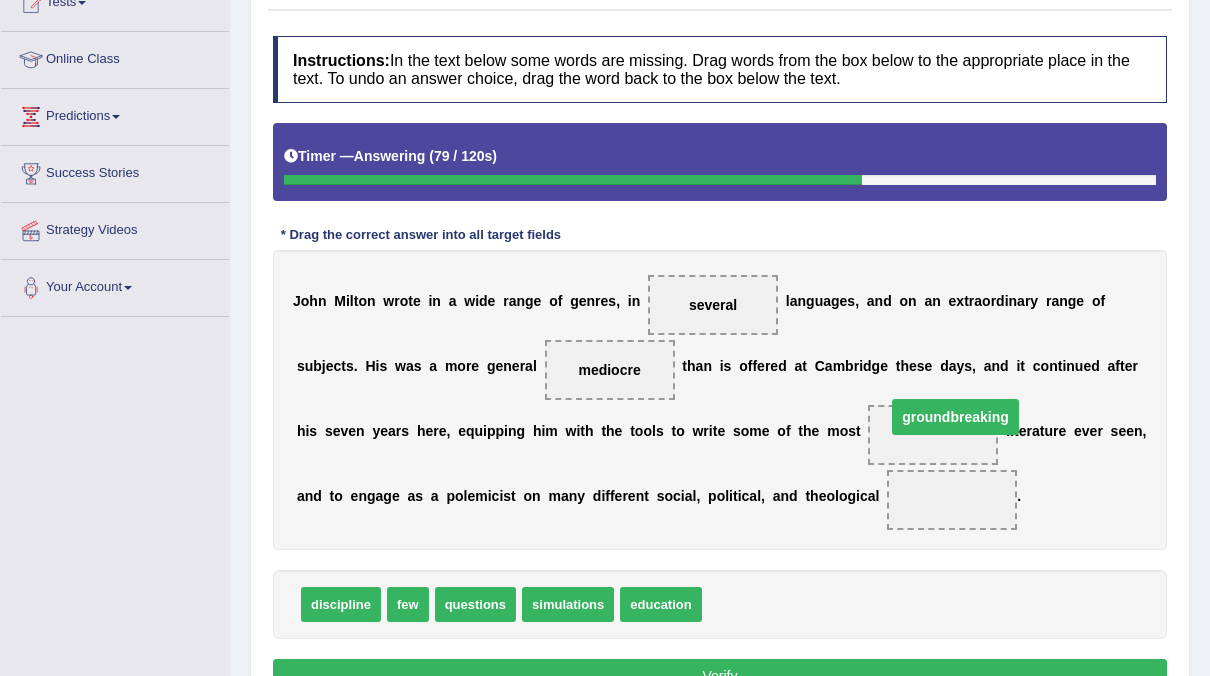 drag, startPoint x: 803, startPoint y: 498, endPoint x: 790, endPoint y: 416, distance: 83.02409 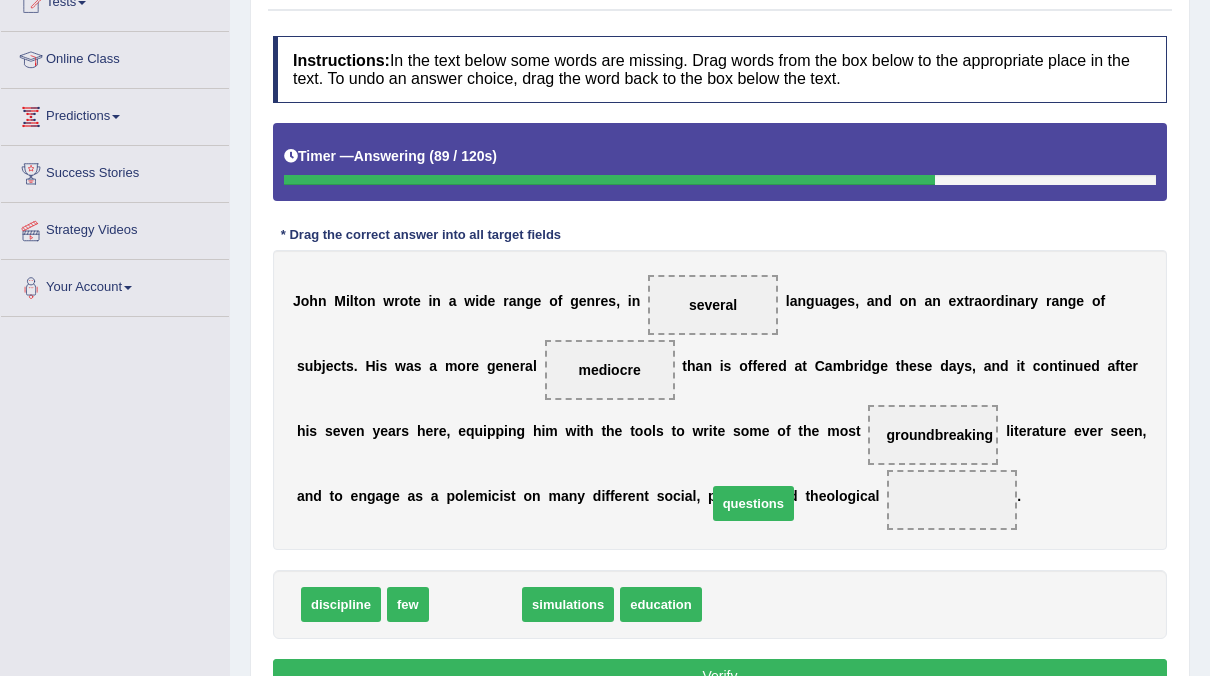 drag, startPoint x: 479, startPoint y: 601, endPoint x: 757, endPoint y: 500, distance: 295.77863 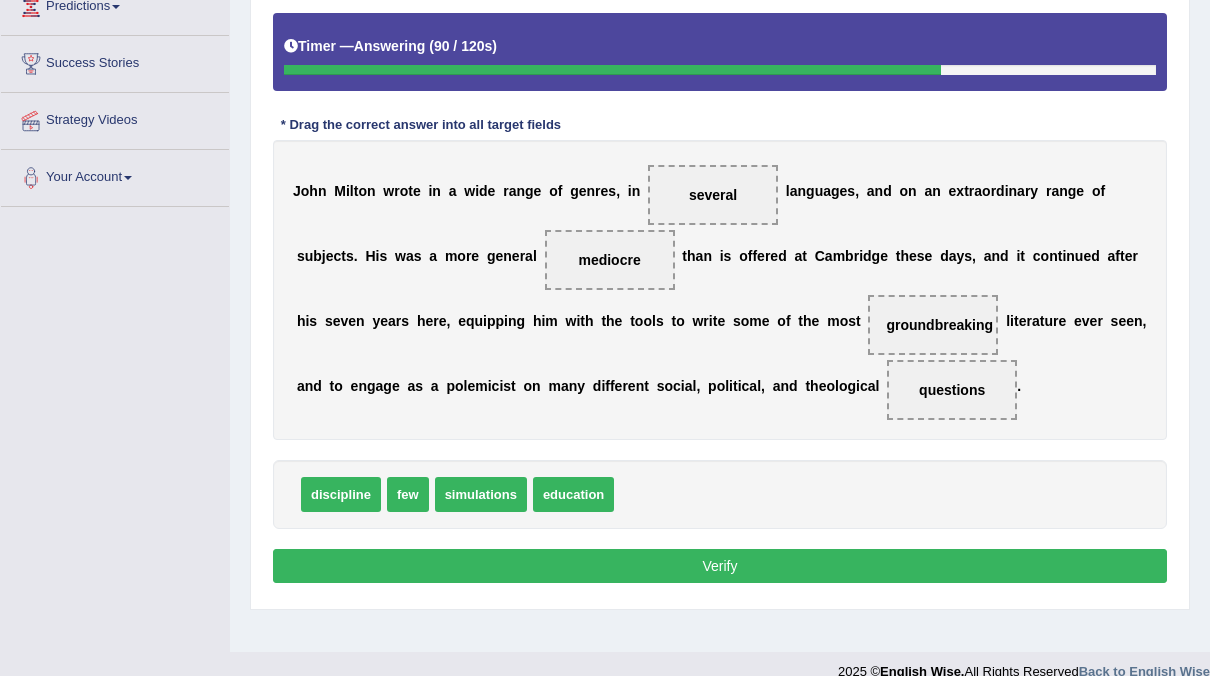scroll, scrollTop: 349, scrollLeft: 0, axis: vertical 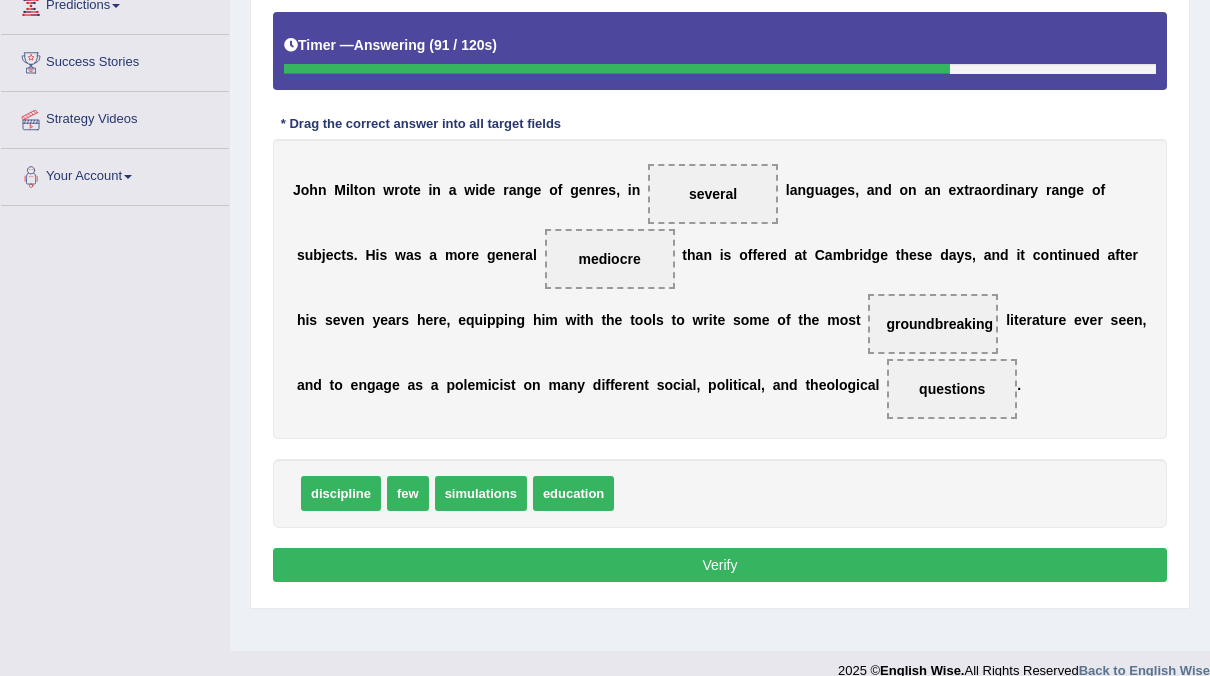 click on "Verify" at bounding box center [720, 565] 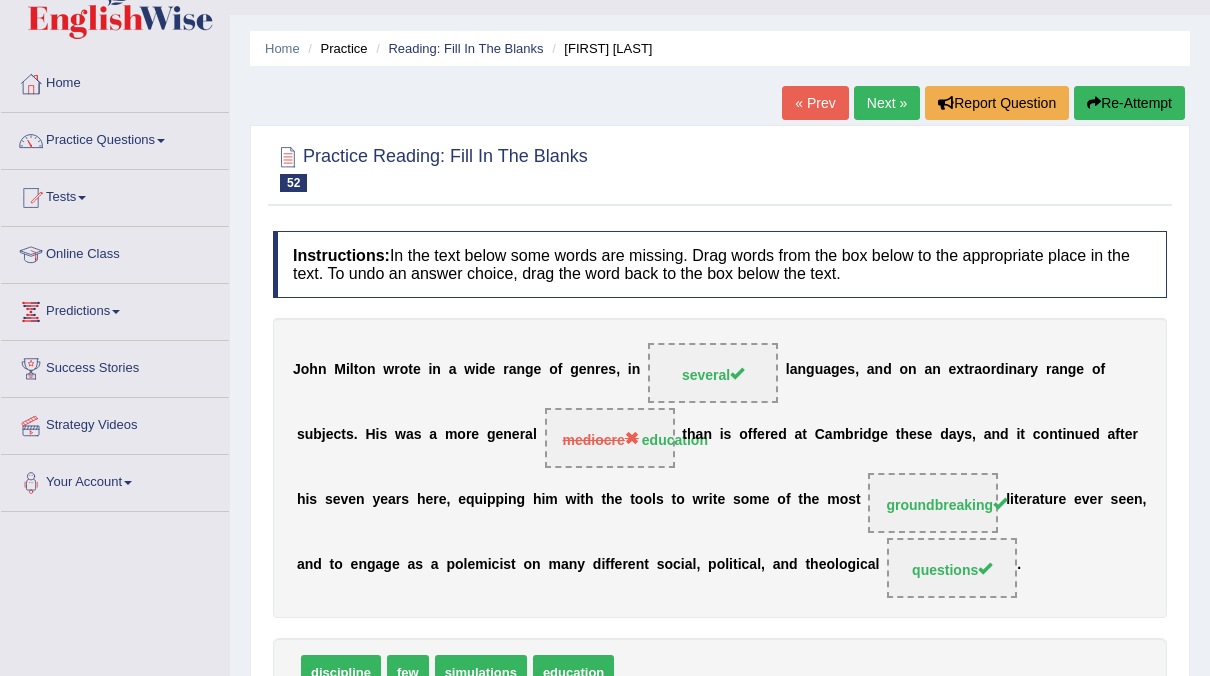 scroll, scrollTop: 42, scrollLeft: 0, axis: vertical 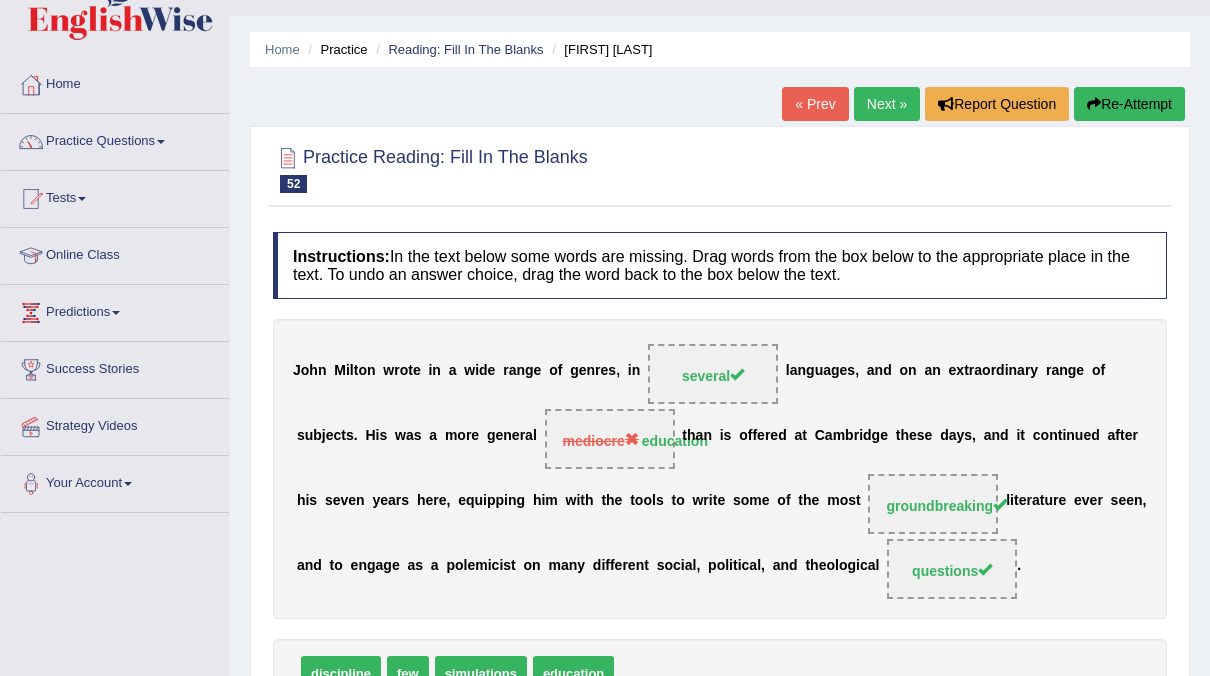 click on "Next »" at bounding box center [887, 104] 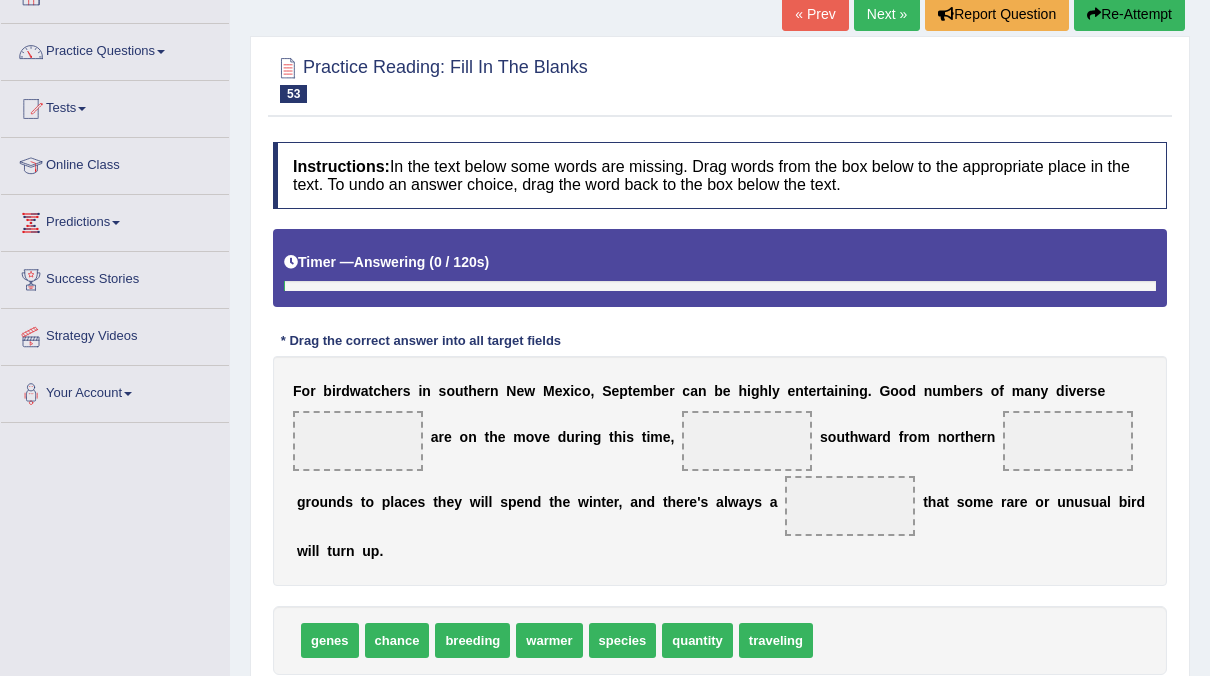 scroll, scrollTop: 133, scrollLeft: 0, axis: vertical 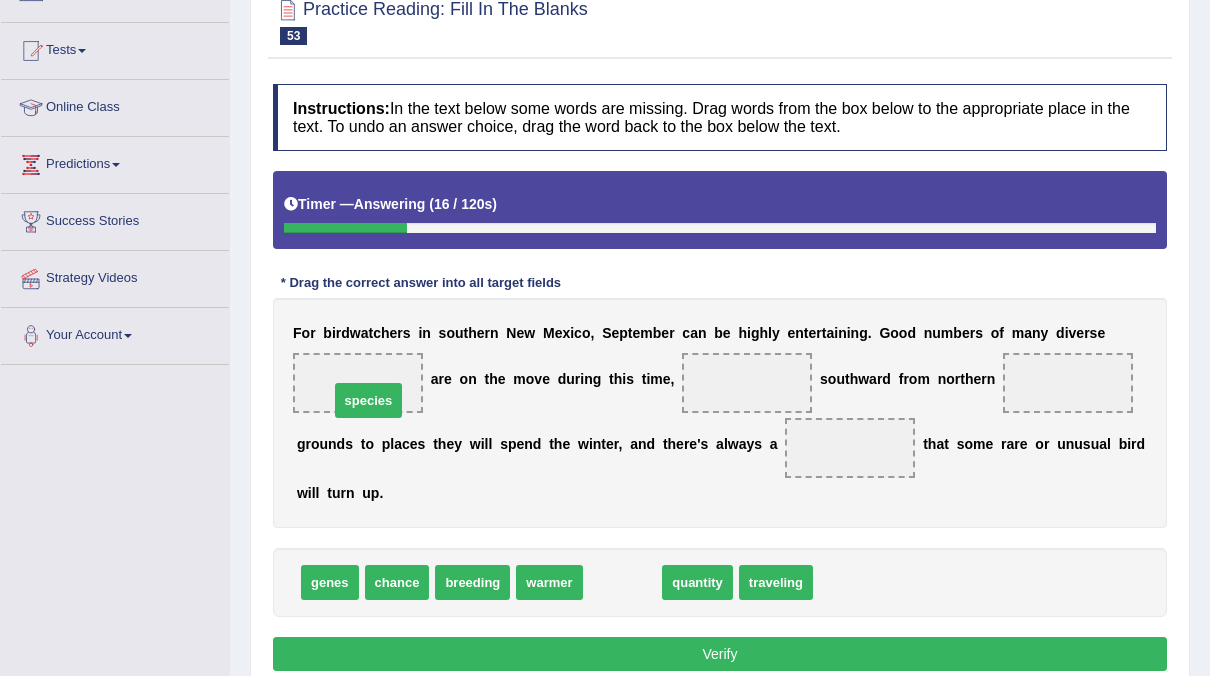 drag, startPoint x: 625, startPoint y: 574, endPoint x: 369, endPoint y: 392, distance: 314.1019 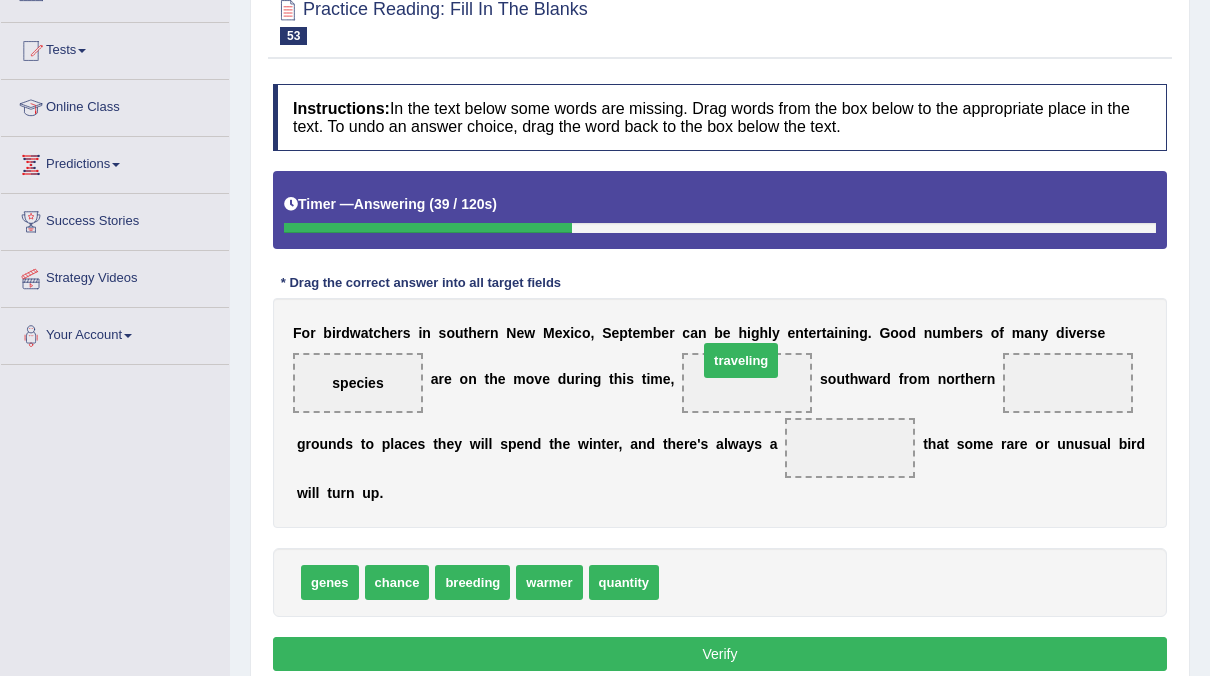 drag, startPoint x: 679, startPoint y: 572, endPoint x: 722, endPoint y: 366, distance: 210.44002 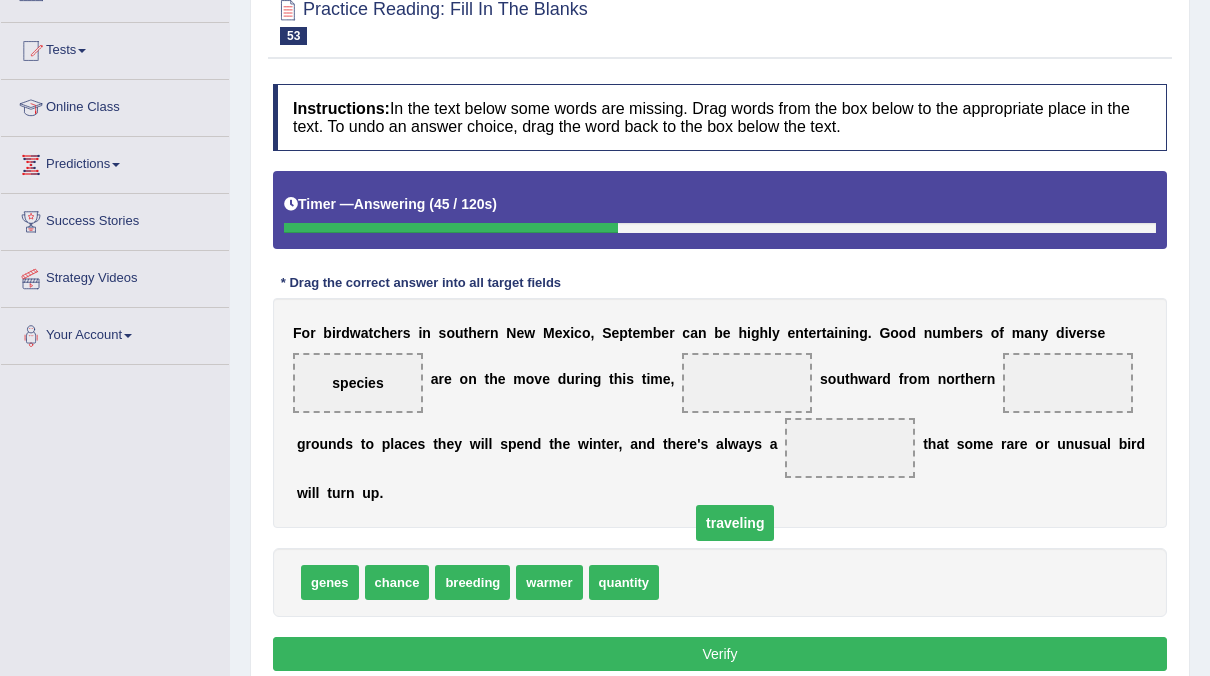 drag, startPoint x: 716, startPoint y: 376, endPoint x: 703, endPoint y: 517, distance: 141.59802 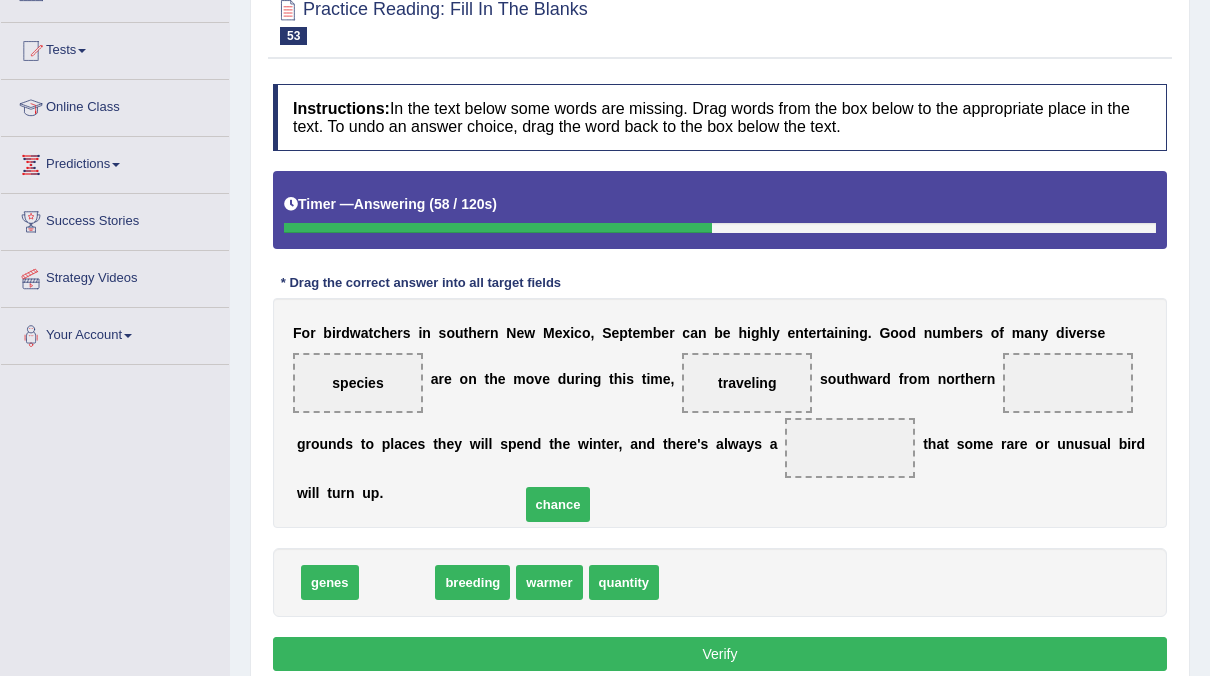 drag, startPoint x: 385, startPoint y: 584, endPoint x: 516, endPoint y: 509, distance: 150.95032 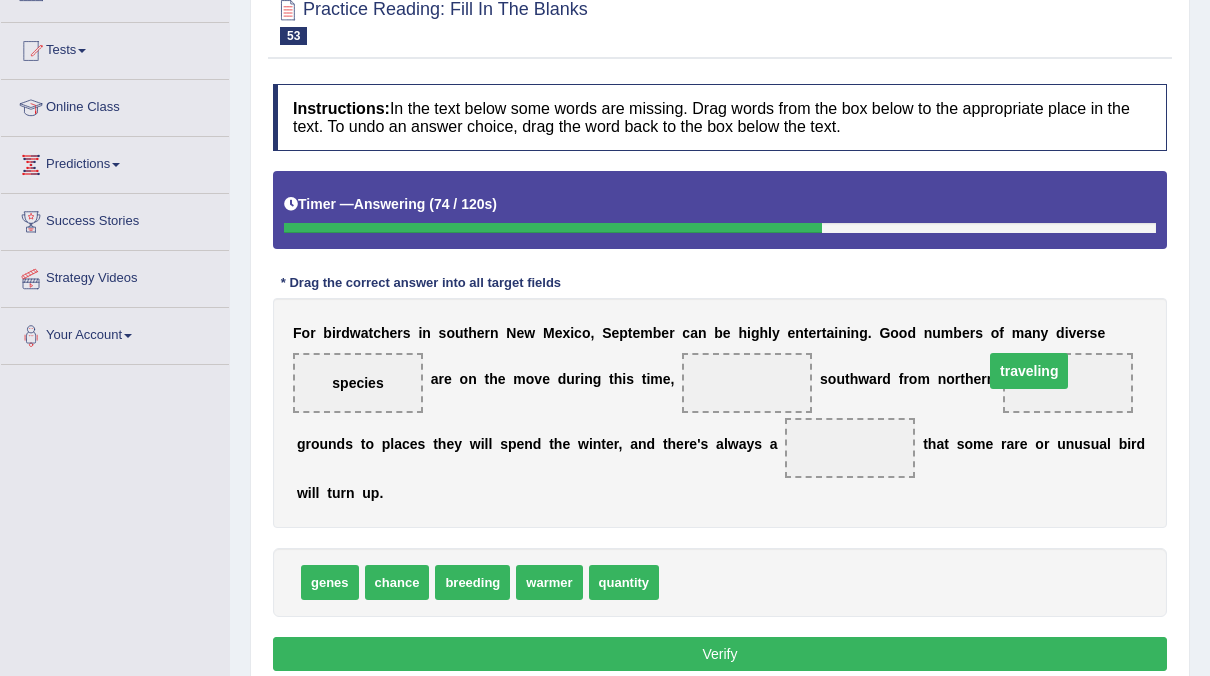 drag, startPoint x: 752, startPoint y: 374, endPoint x: 1034, endPoint y: 362, distance: 282.25522 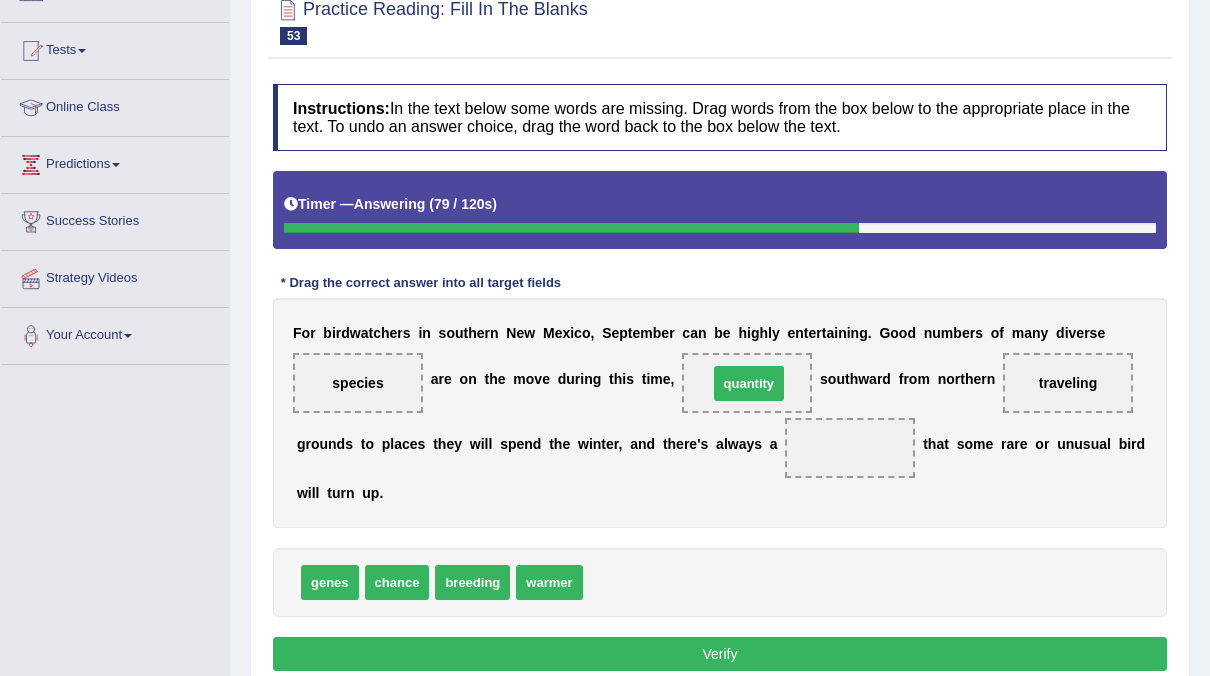 drag, startPoint x: 599, startPoint y: 580, endPoint x: 724, endPoint y: 384, distance: 232.46721 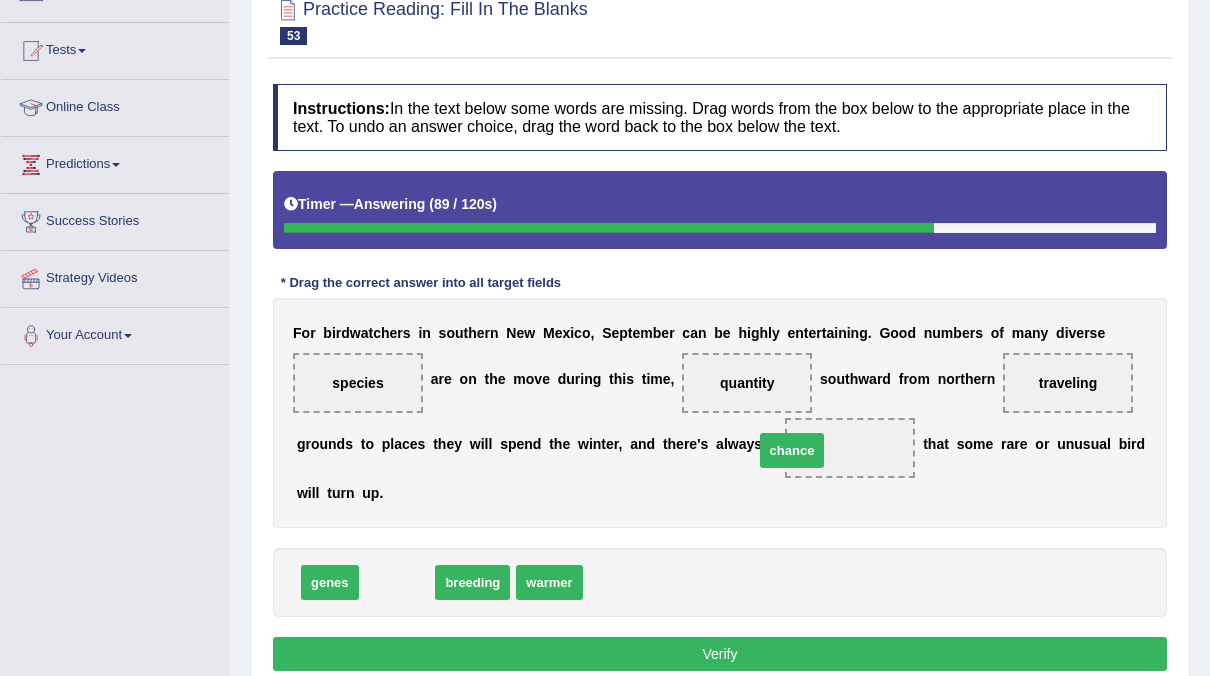 drag, startPoint x: 395, startPoint y: 582, endPoint x: 790, endPoint y: 450, distance: 416.47208 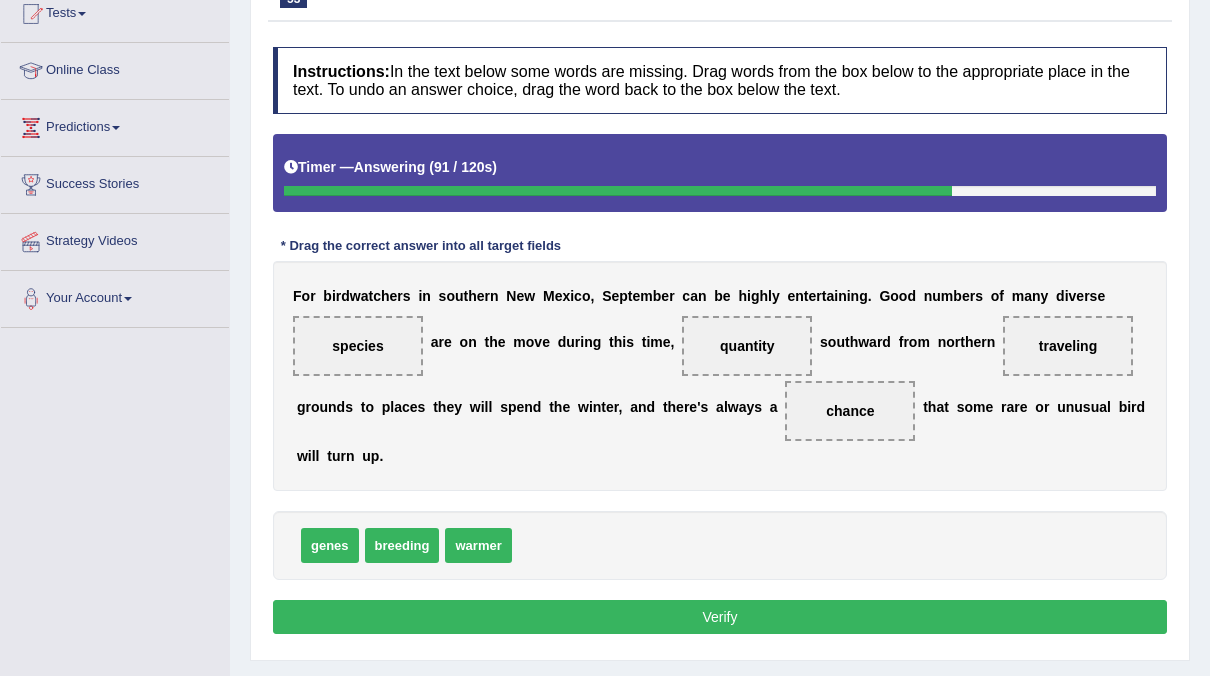 scroll, scrollTop: 228, scrollLeft: 0, axis: vertical 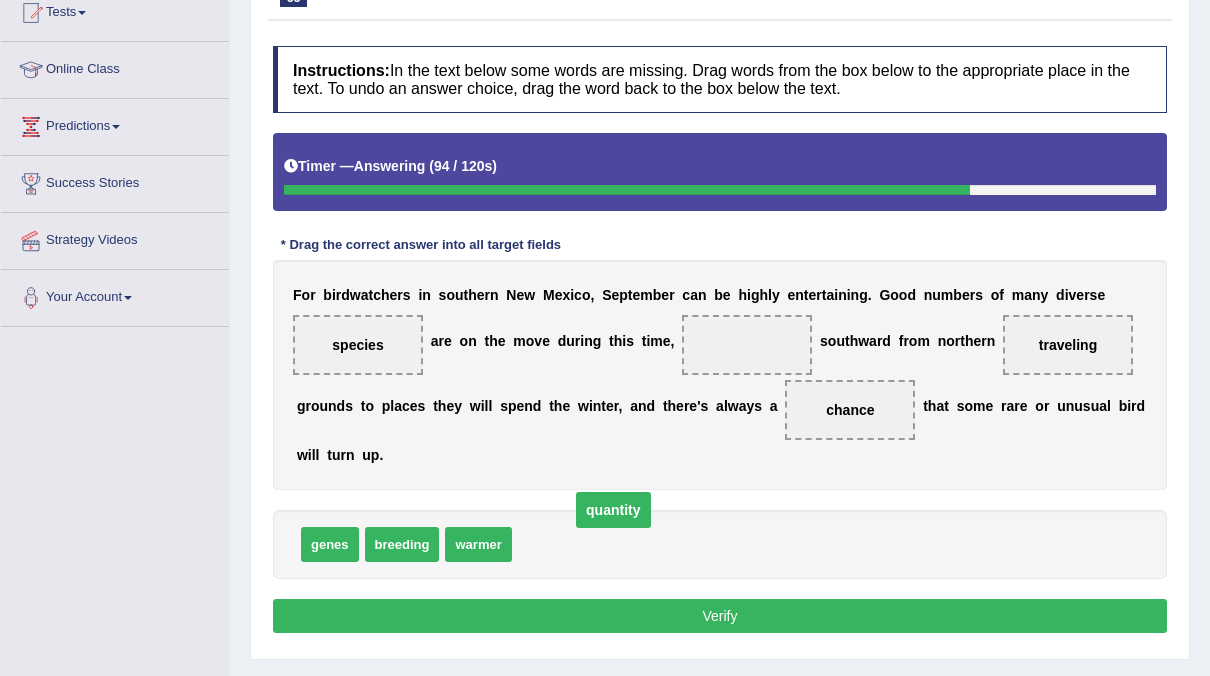drag, startPoint x: 714, startPoint y: 339, endPoint x: 580, endPoint y: 504, distance: 212.55823 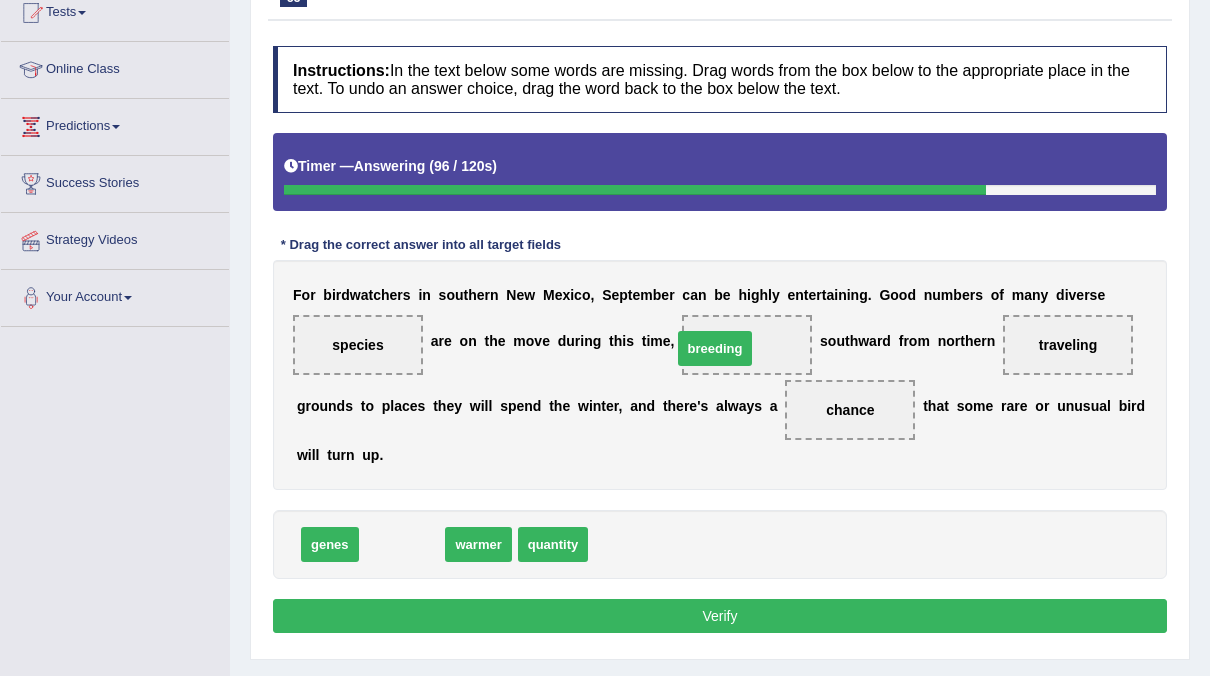 drag, startPoint x: 416, startPoint y: 542, endPoint x: 729, endPoint y: 348, distance: 368.24585 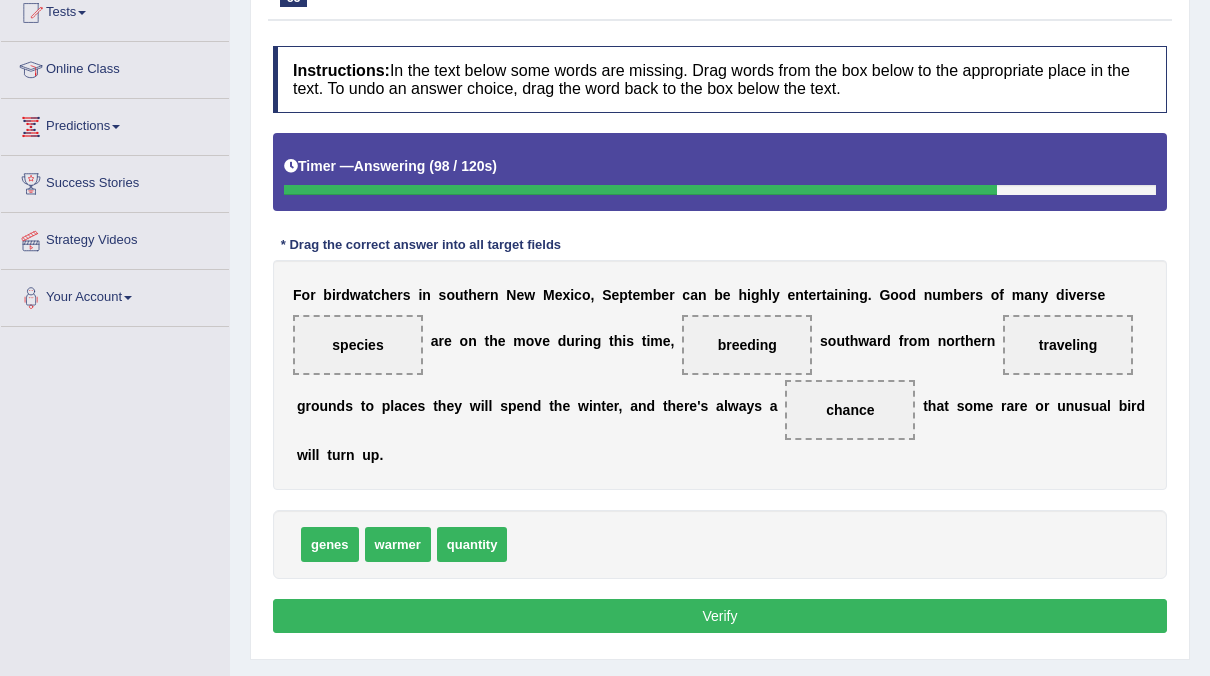 click on "Verify" at bounding box center (720, 616) 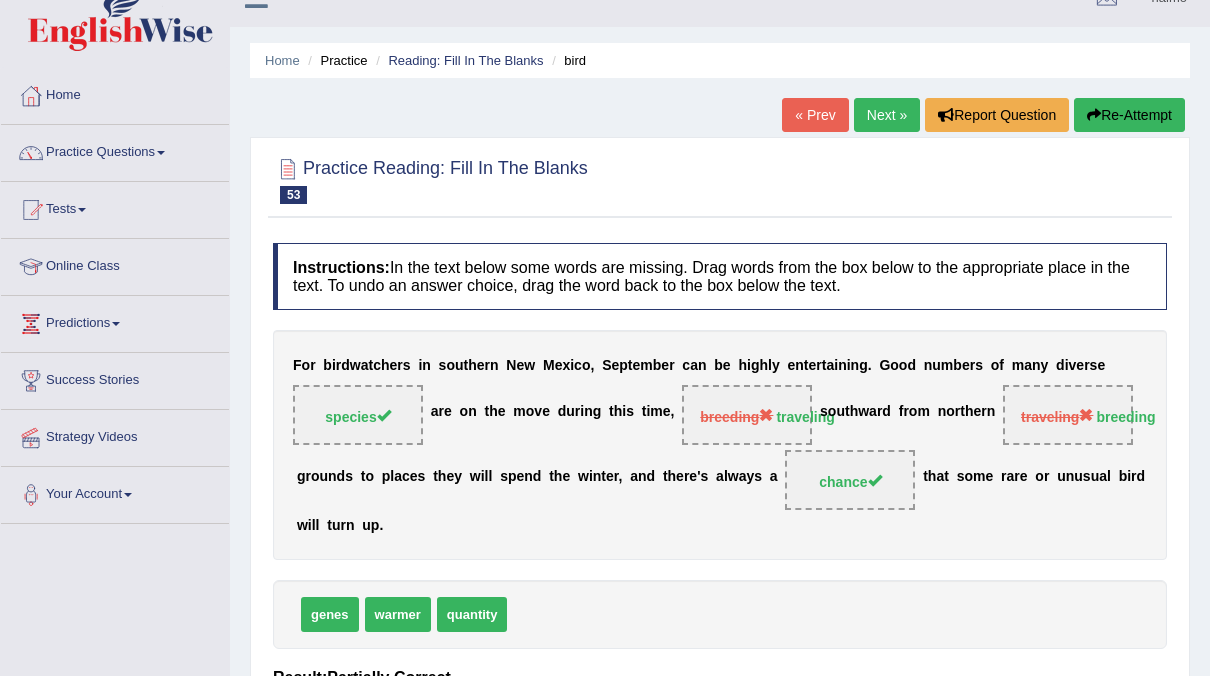 scroll, scrollTop: 0, scrollLeft: 0, axis: both 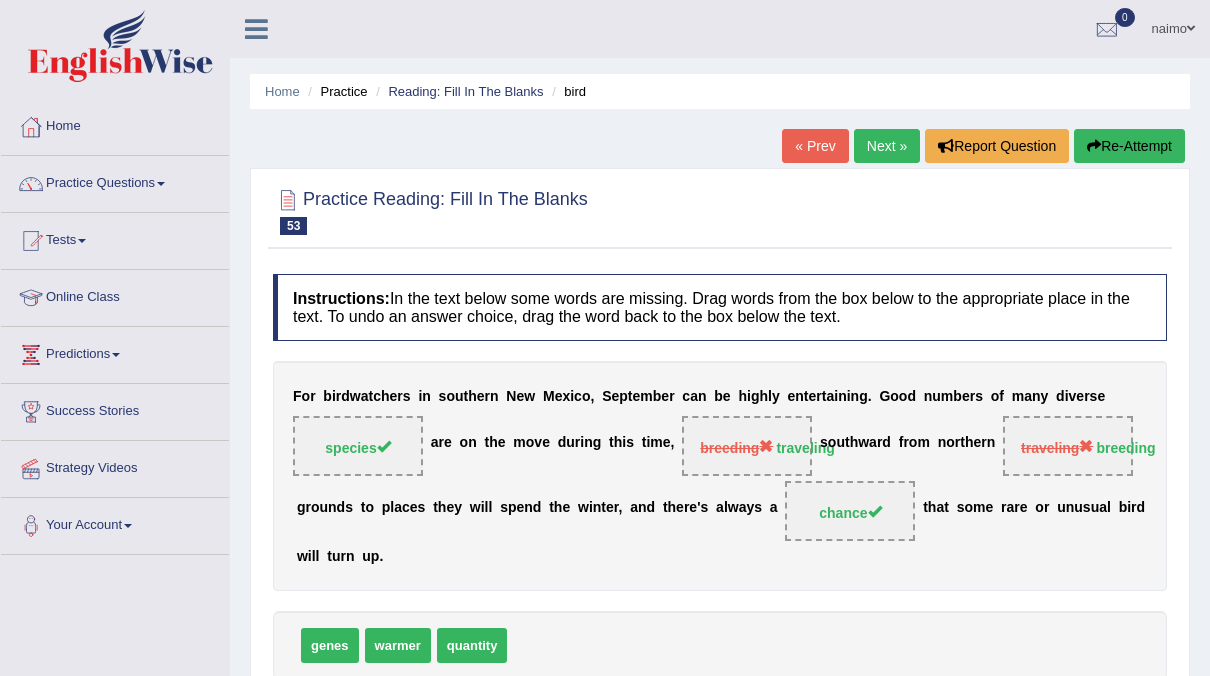 click on "Next »" at bounding box center [887, 146] 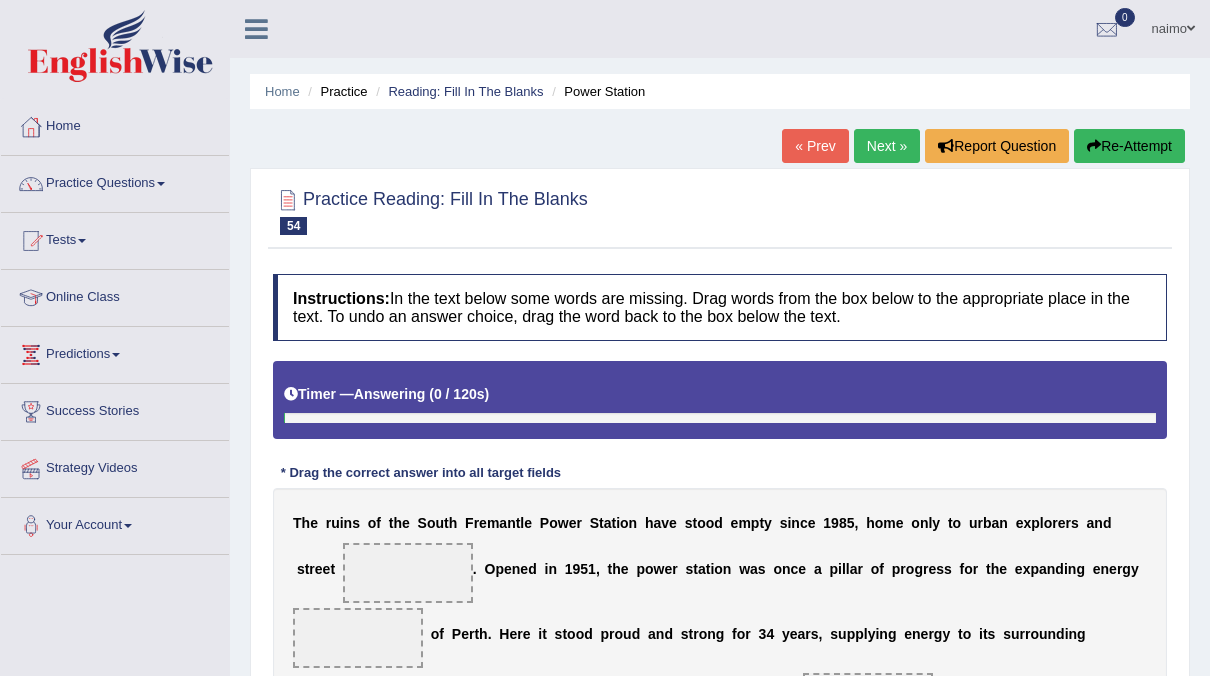 scroll, scrollTop: 0, scrollLeft: 0, axis: both 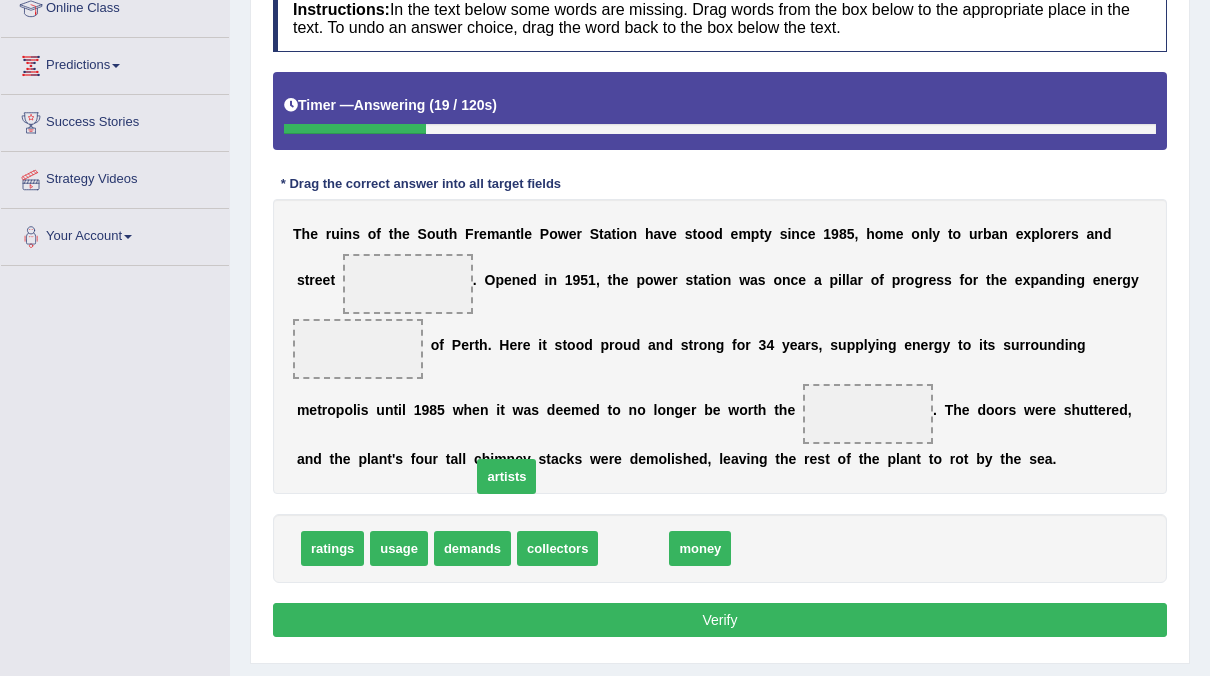 drag, startPoint x: 616, startPoint y: 542, endPoint x: 356, endPoint y: 383, distance: 304.76385 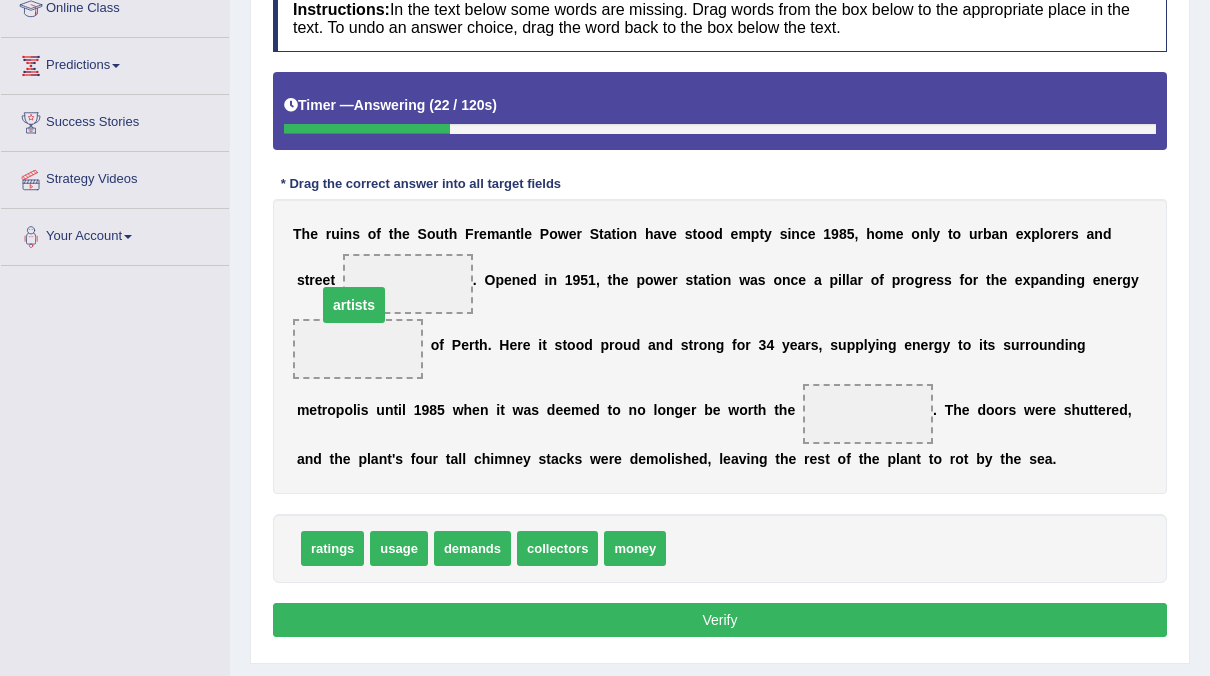 drag, startPoint x: 363, startPoint y: 339, endPoint x: 359, endPoint y: 294, distance: 45.17743 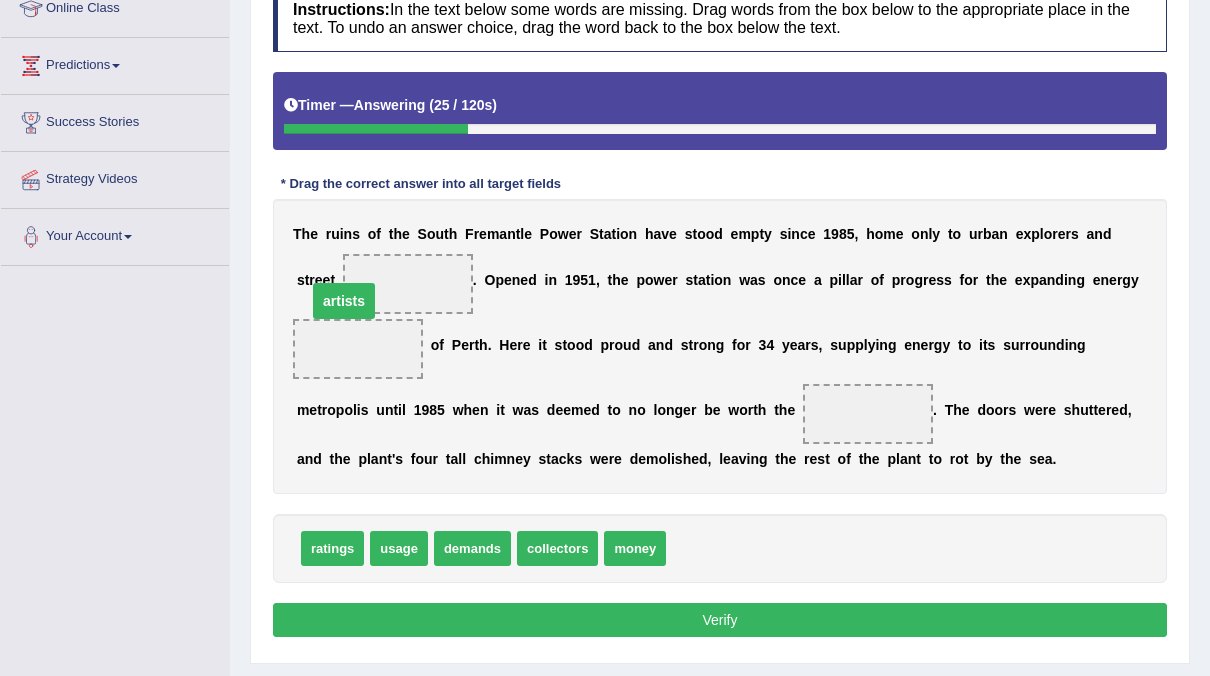 drag, startPoint x: 367, startPoint y: 344, endPoint x: 353, endPoint y: 298, distance: 48.08326 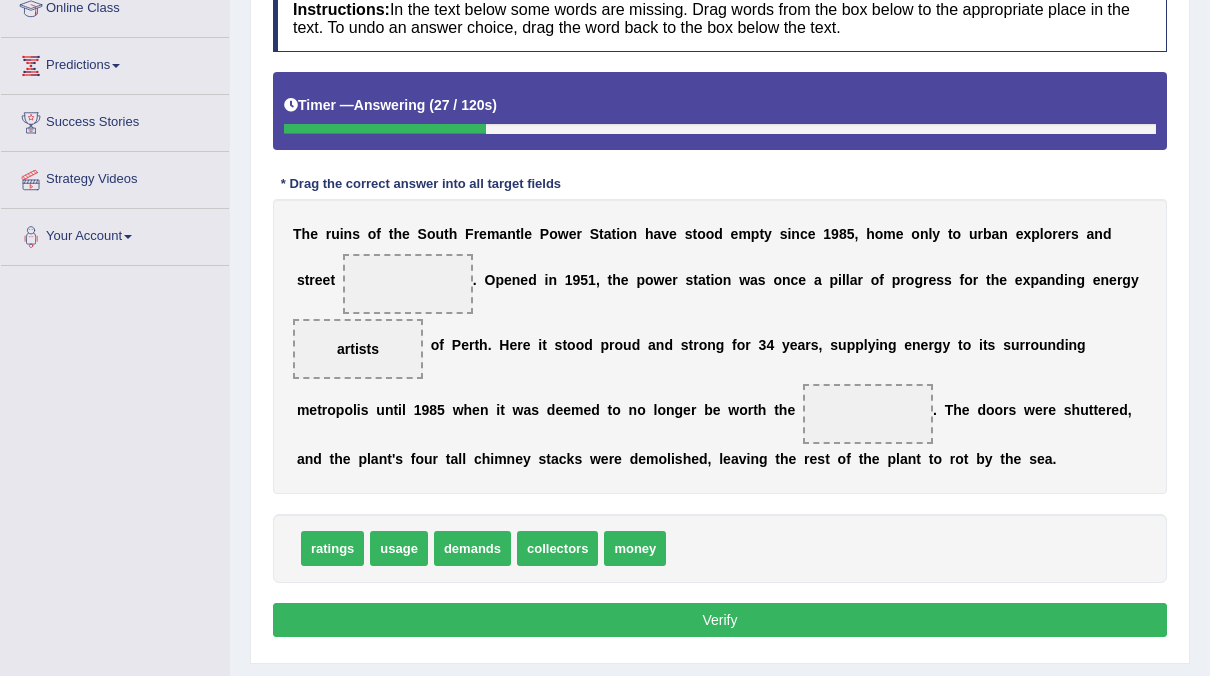 drag, startPoint x: 359, startPoint y: 330, endPoint x: 371, endPoint y: 268, distance: 63.15061 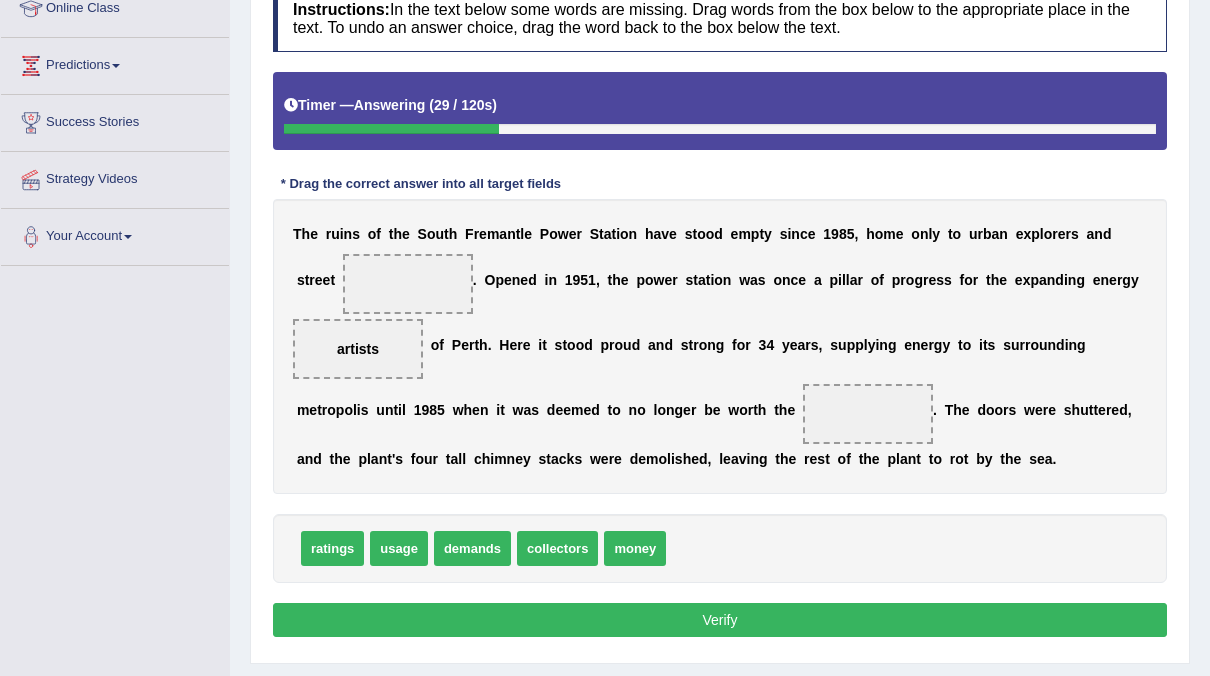 drag, startPoint x: 350, startPoint y: 336, endPoint x: 342, endPoint y: 293, distance: 43.737854 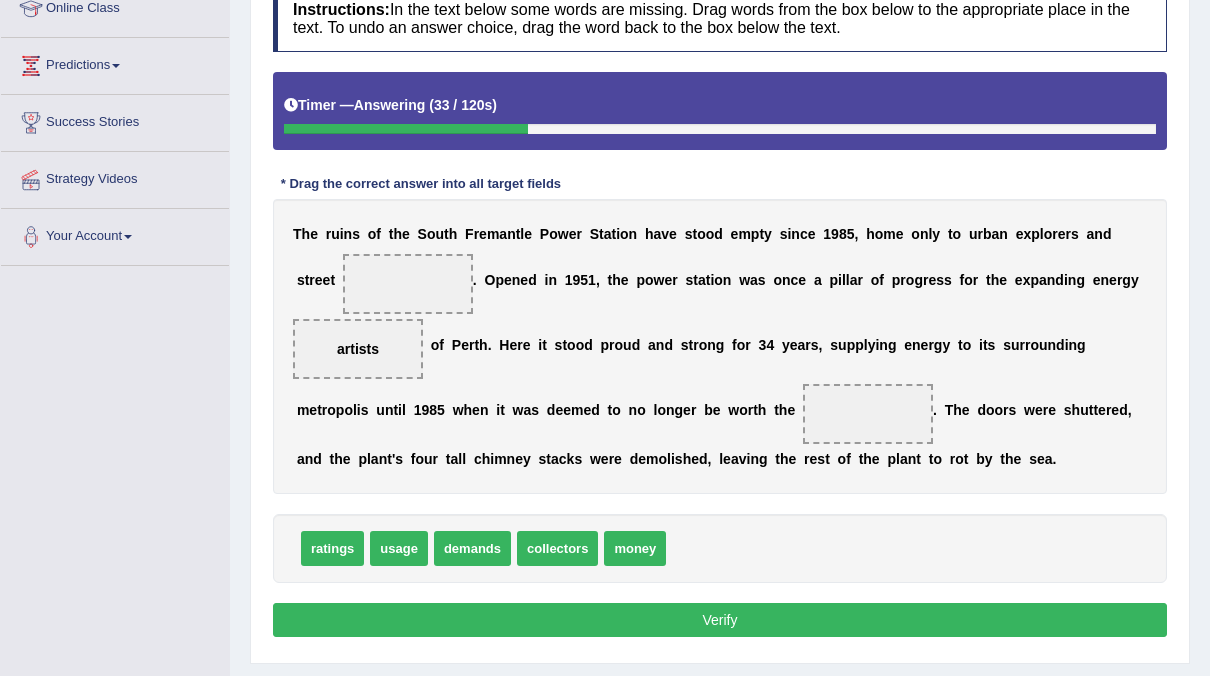 drag, startPoint x: 349, startPoint y: 334, endPoint x: 386, endPoint y: 277, distance: 67.95587 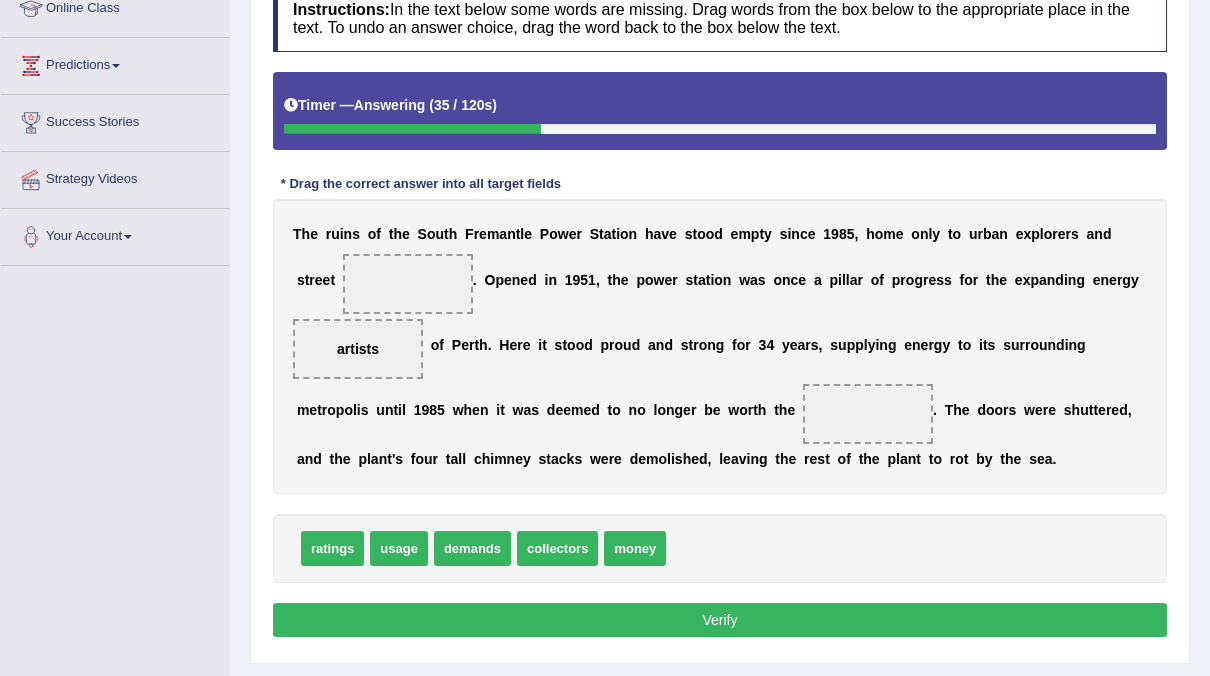 drag, startPoint x: 358, startPoint y: 333, endPoint x: 357, endPoint y: 311, distance: 22.022715 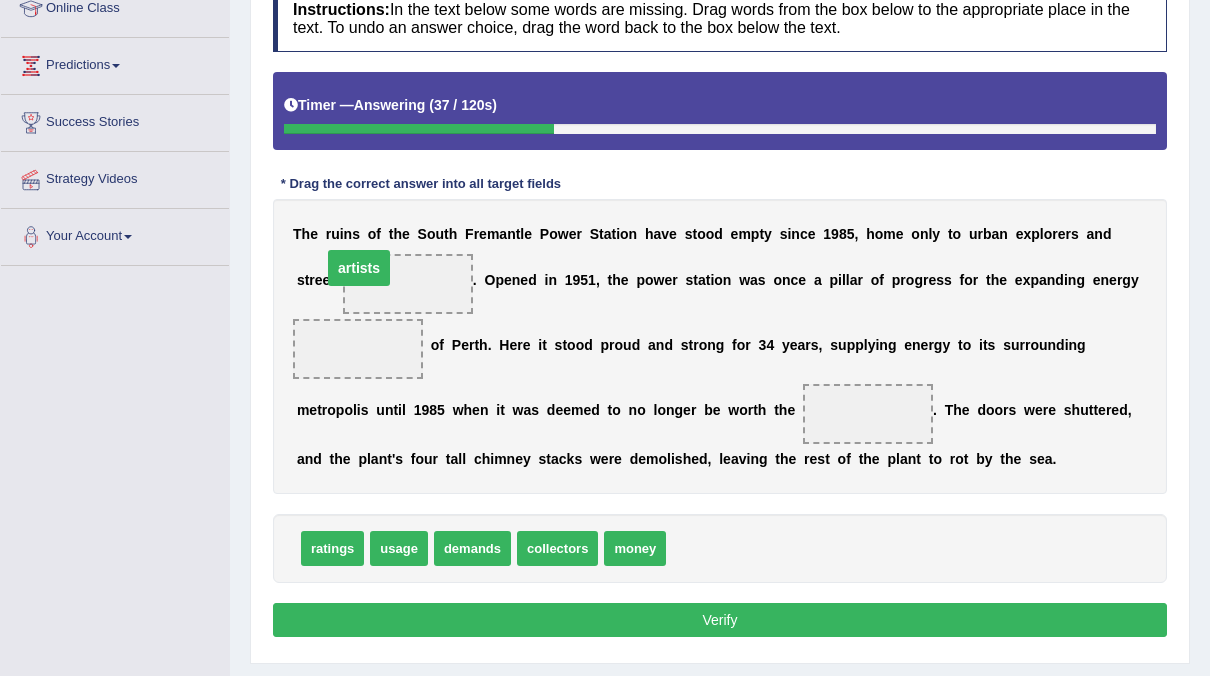 drag, startPoint x: 350, startPoint y: 344, endPoint x: 351, endPoint y: 268, distance: 76.00658 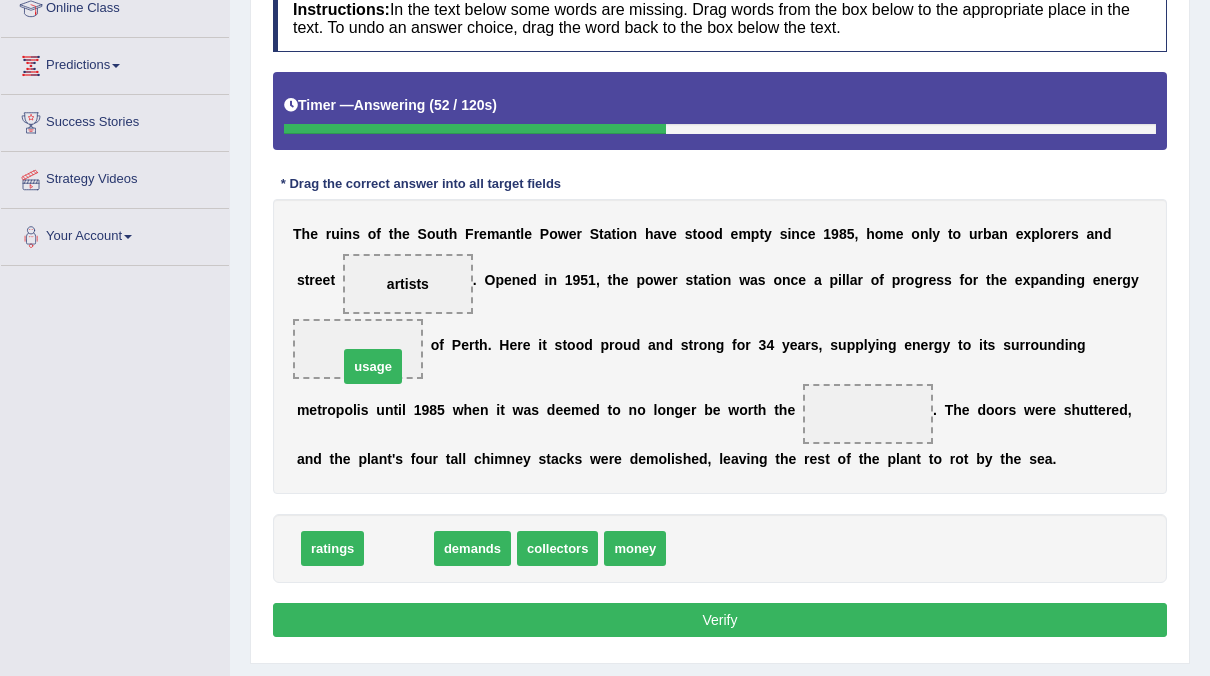 drag, startPoint x: 386, startPoint y: 537, endPoint x: 359, endPoint y: 354, distance: 184.98108 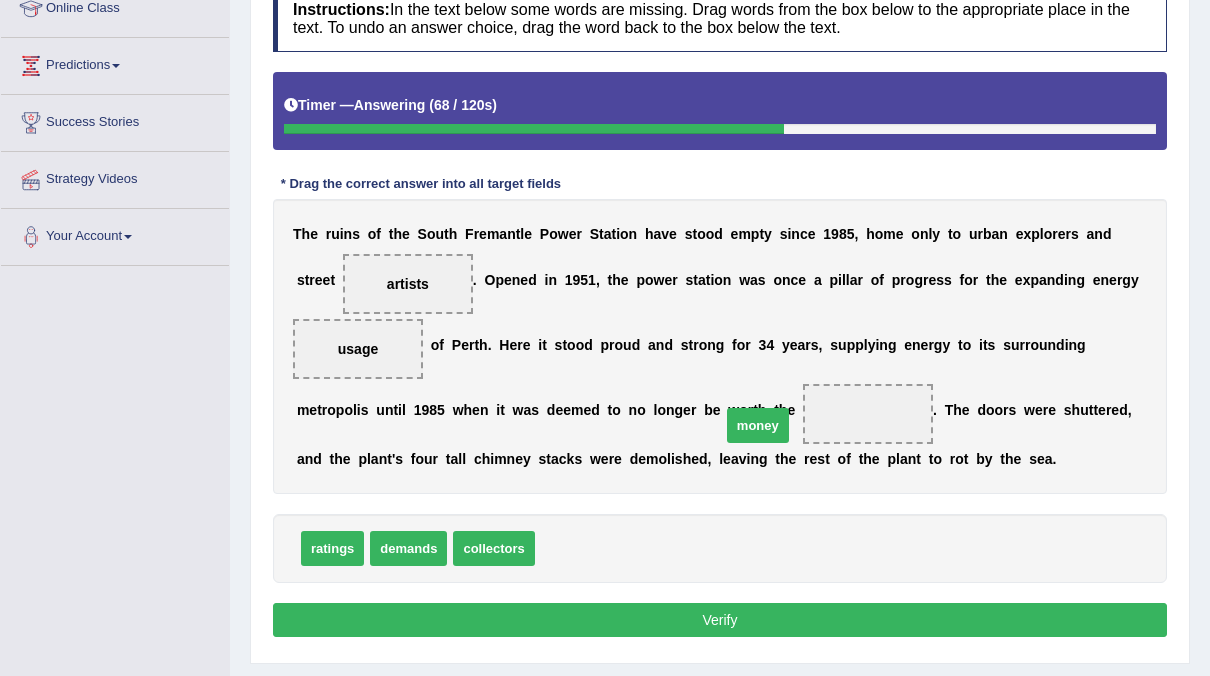 drag, startPoint x: 544, startPoint y: 544, endPoint x: 732, endPoint y: 422, distance: 224.11604 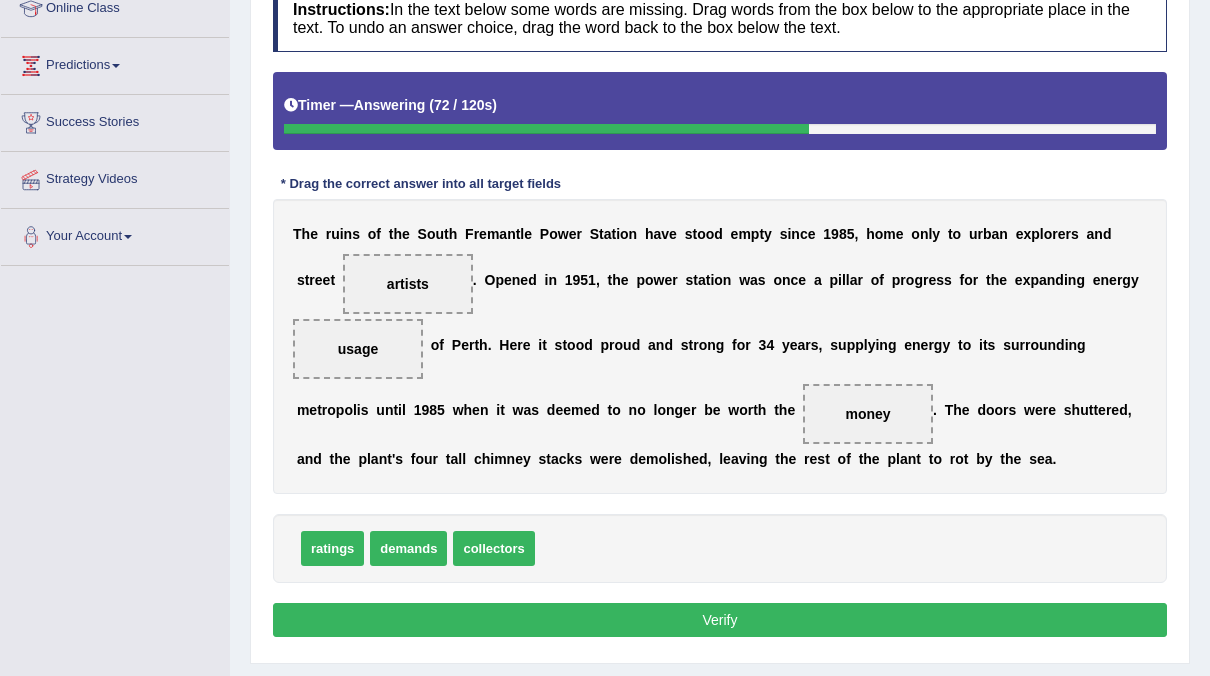 click on "Verify" at bounding box center [720, 620] 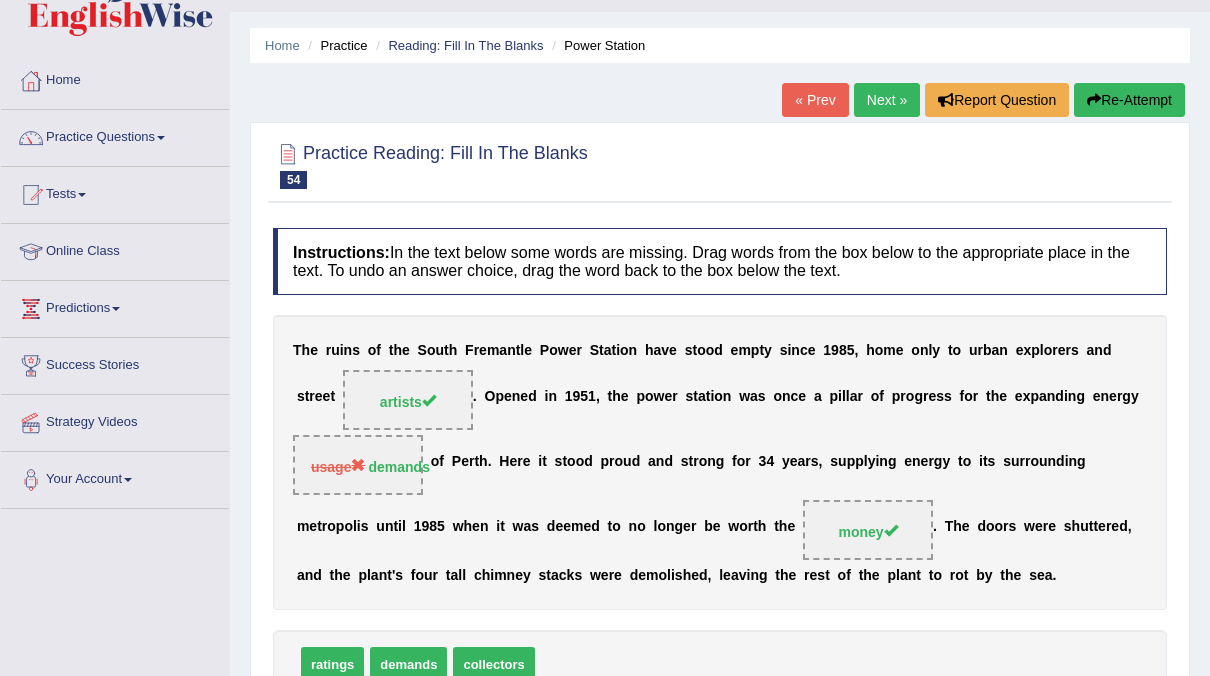 scroll, scrollTop: 45, scrollLeft: 0, axis: vertical 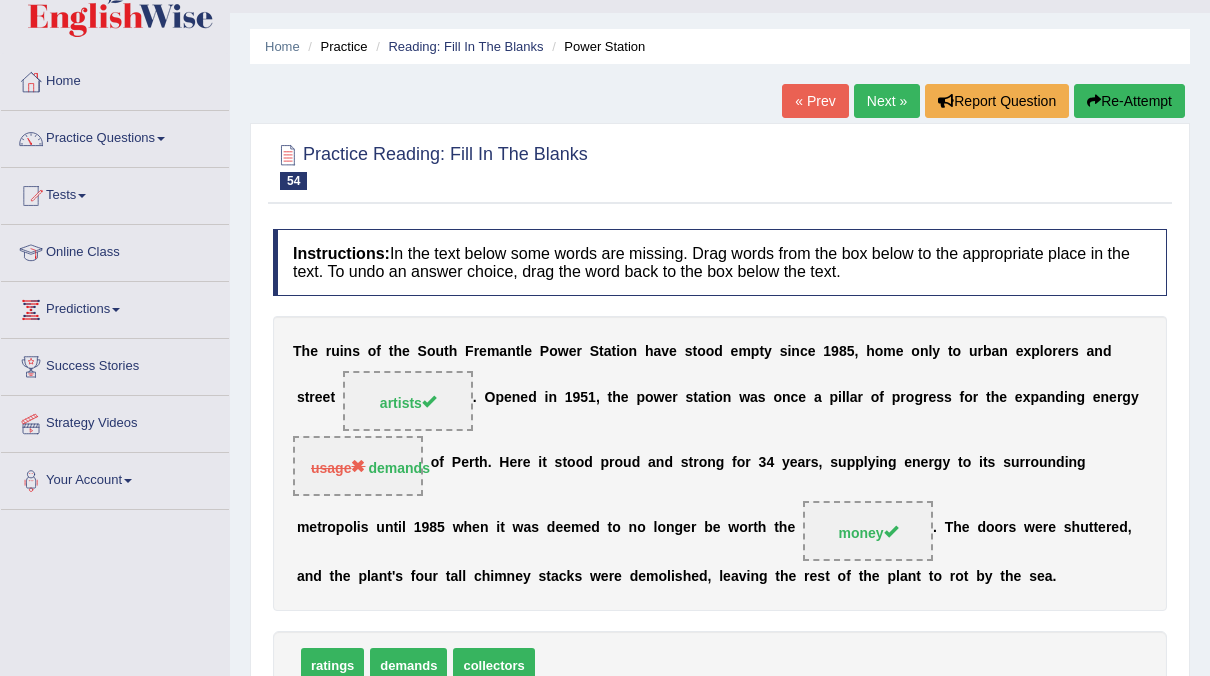 click on "Next »" at bounding box center [887, 101] 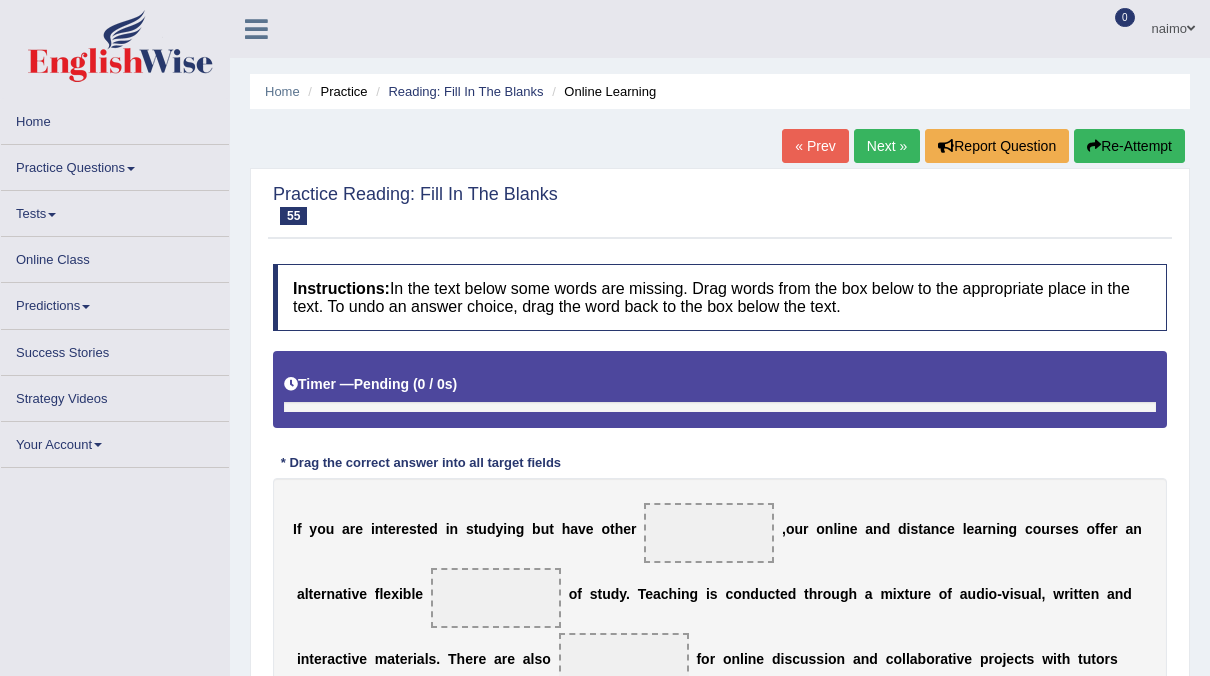 scroll, scrollTop: 0, scrollLeft: 0, axis: both 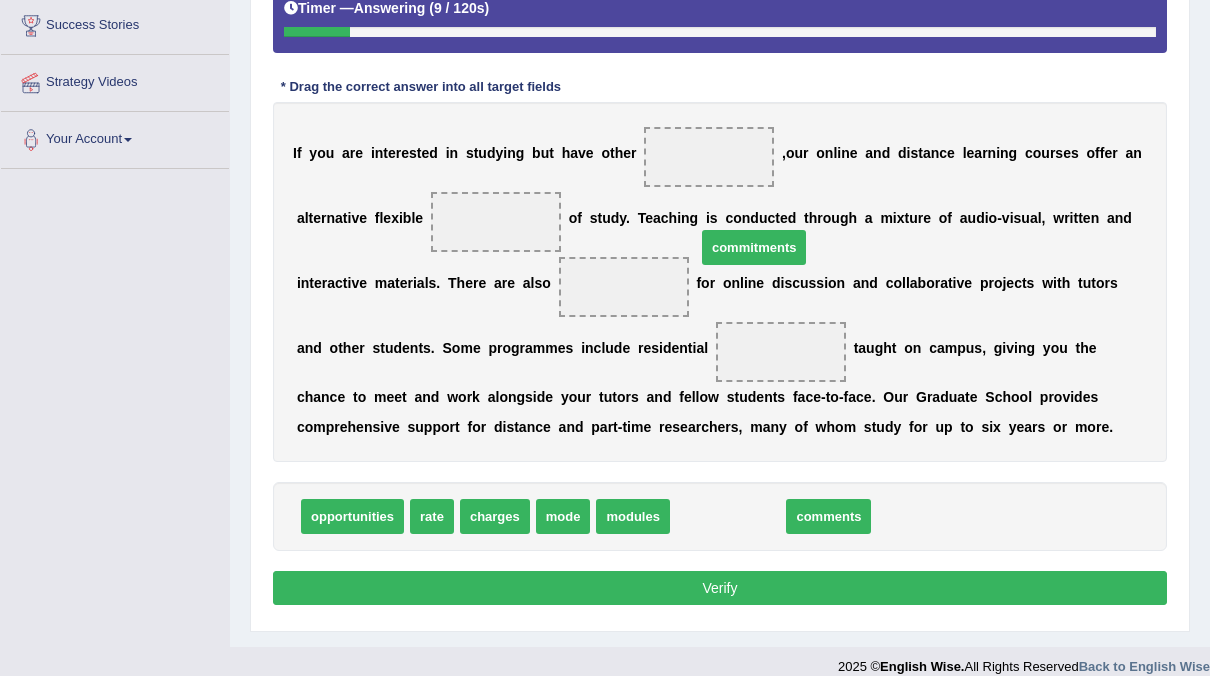 drag, startPoint x: 689, startPoint y: 511, endPoint x: 706, endPoint y: 166, distance: 345.41858 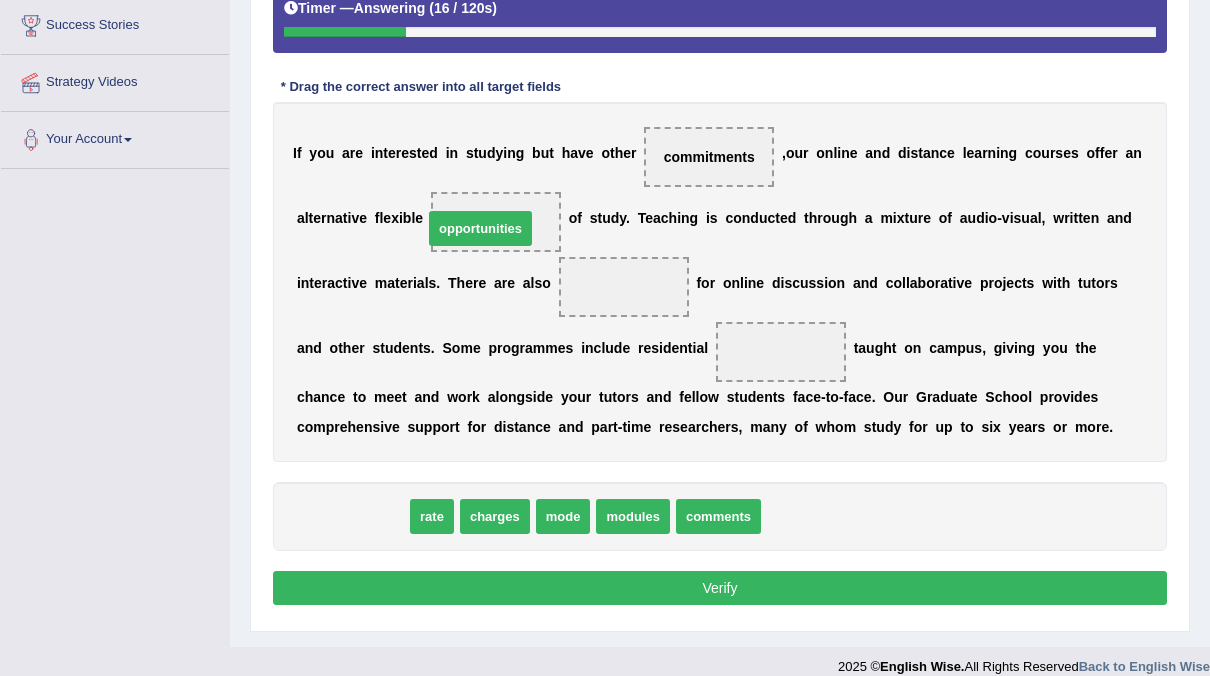 drag, startPoint x: 349, startPoint y: 518, endPoint x: 477, endPoint y: 230, distance: 315.16345 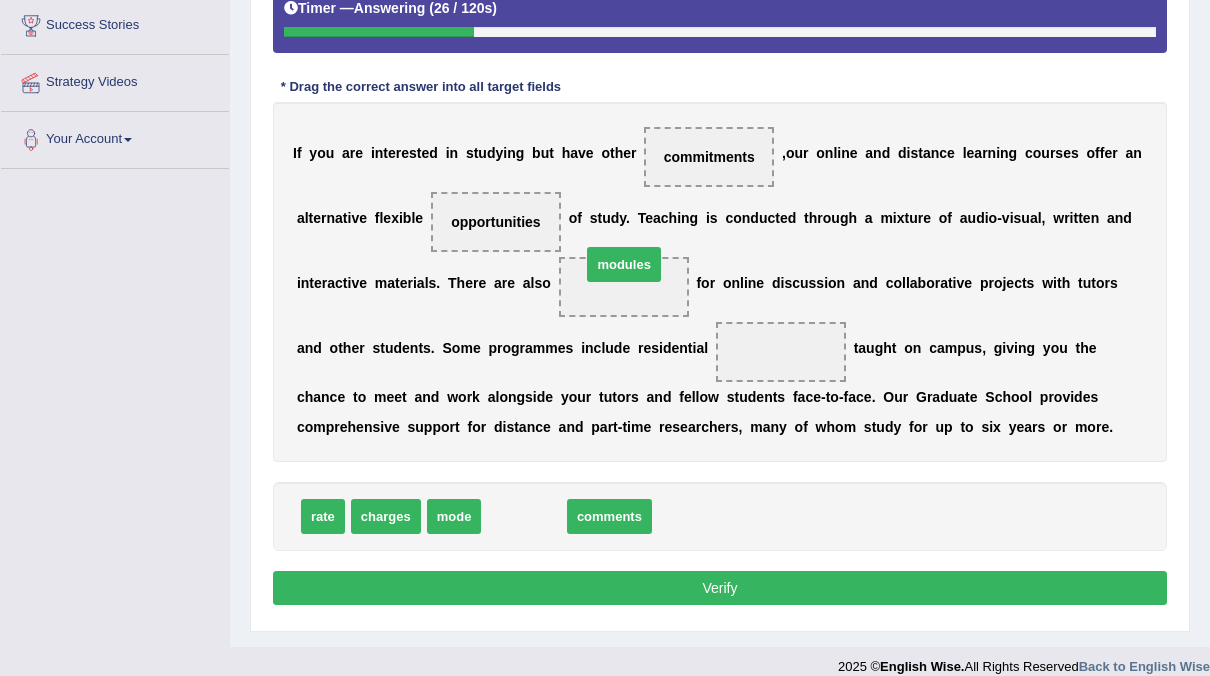drag, startPoint x: 508, startPoint y: 510, endPoint x: 608, endPoint y: 259, distance: 270.18698 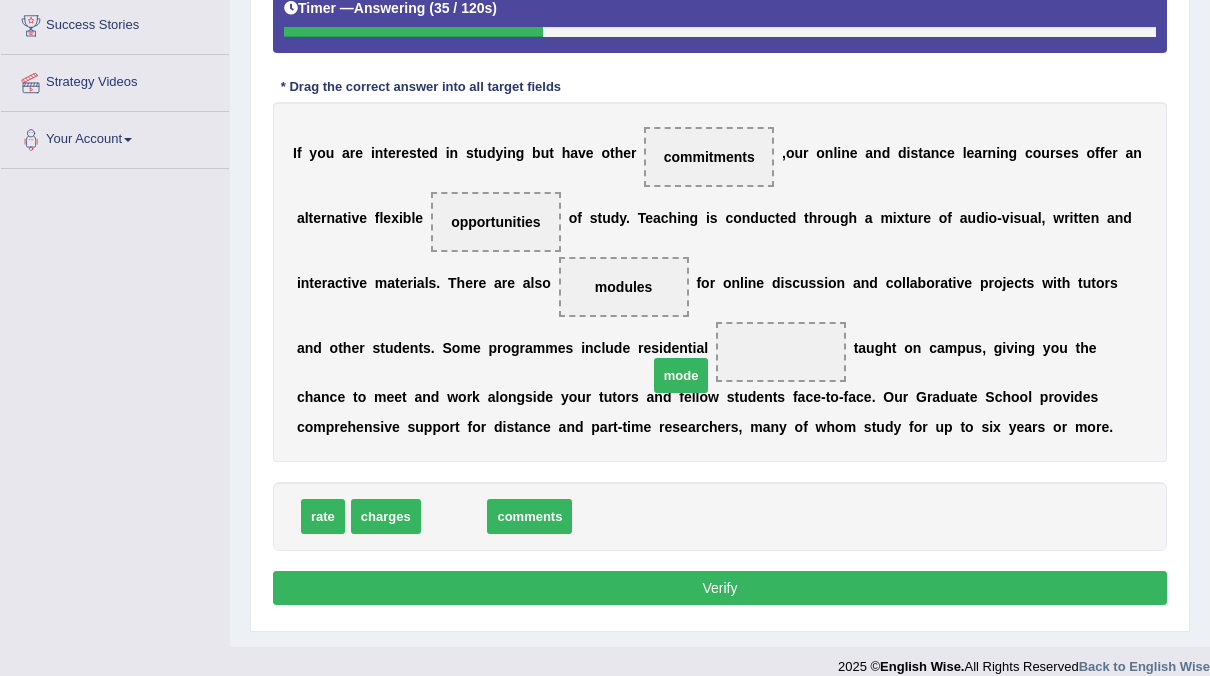 drag, startPoint x: 444, startPoint y: 510, endPoint x: 671, endPoint y: 368, distance: 267.7555 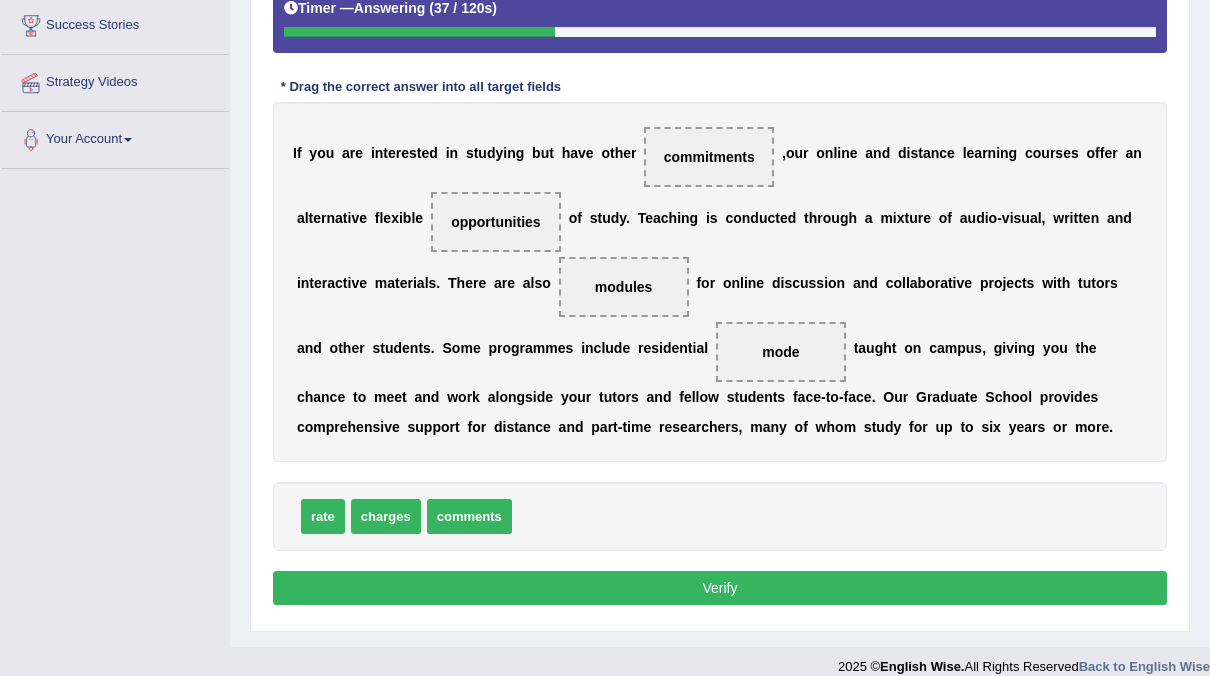 click on "Verify" at bounding box center (720, 588) 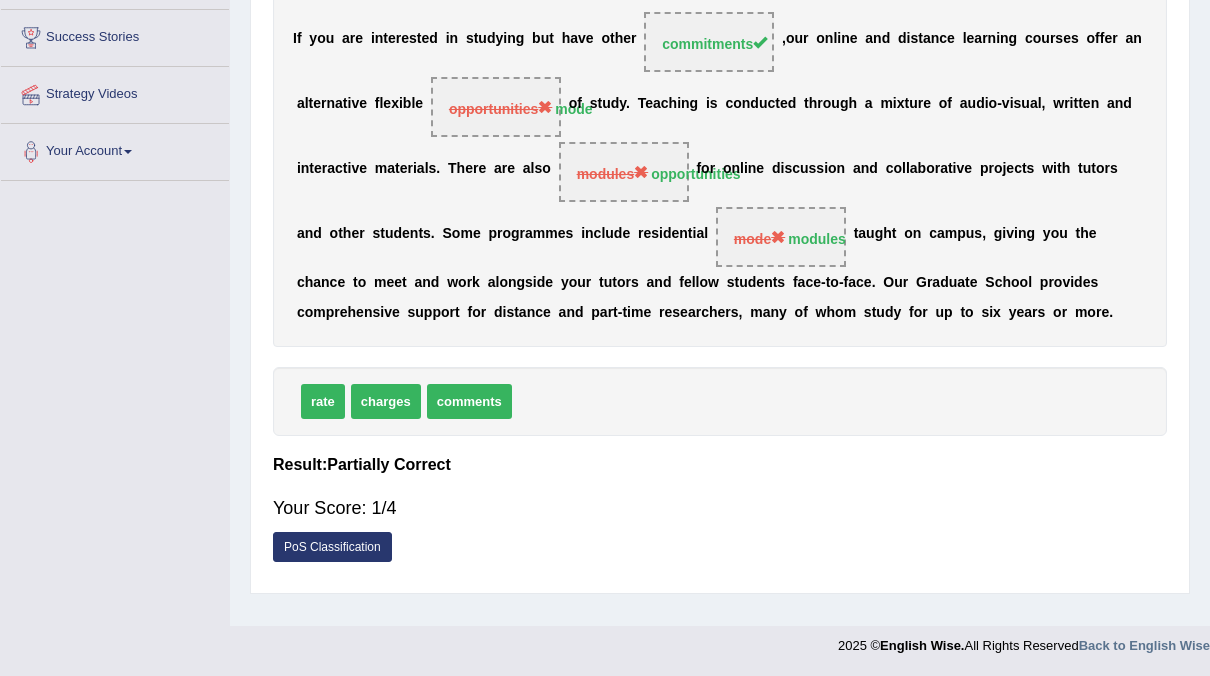 click on "I f    y o u    a r e    i n t e r e s t e d    i n    s t u d y i n g    b u t    h a v e    o t h e r    commitments    , o u r    o n l i n e    a n d    d i s t a n c e    l e a r n i n g    c o u r s e s    o f f e r    a n    a l t e r n a t i v e    f l e x i b l e    opportunities mode    o f    s t u d y .    T e a c h i n g    i s    c o n d u c t e d    t h r o u g h    a    m i x t u r e    o f    a u d i o - v i s u a l ,    w r i t t e n    a n d    i n t e r a c t i v e    m a t e r i a l s .    T h e r e    a r e    a l s o    modules opportunities    f o r    o n l i n e    d i s c u s s i o n    a n d    c o l l a b o r a t i v e    p r o j e c t s    w i t h    t u t o r s    a n d    o t h e r    s t u d e n t s .    S o m e    p r o g r a m m e s    i n c l u d e    r e s i d e n t i a l    mode modules    t a u g h t    o n    c a m p u s ,    g i v i n g    y o u    t h e    c h a n c e    t o    m e e t    a n d    w o r" at bounding box center (720, 167) 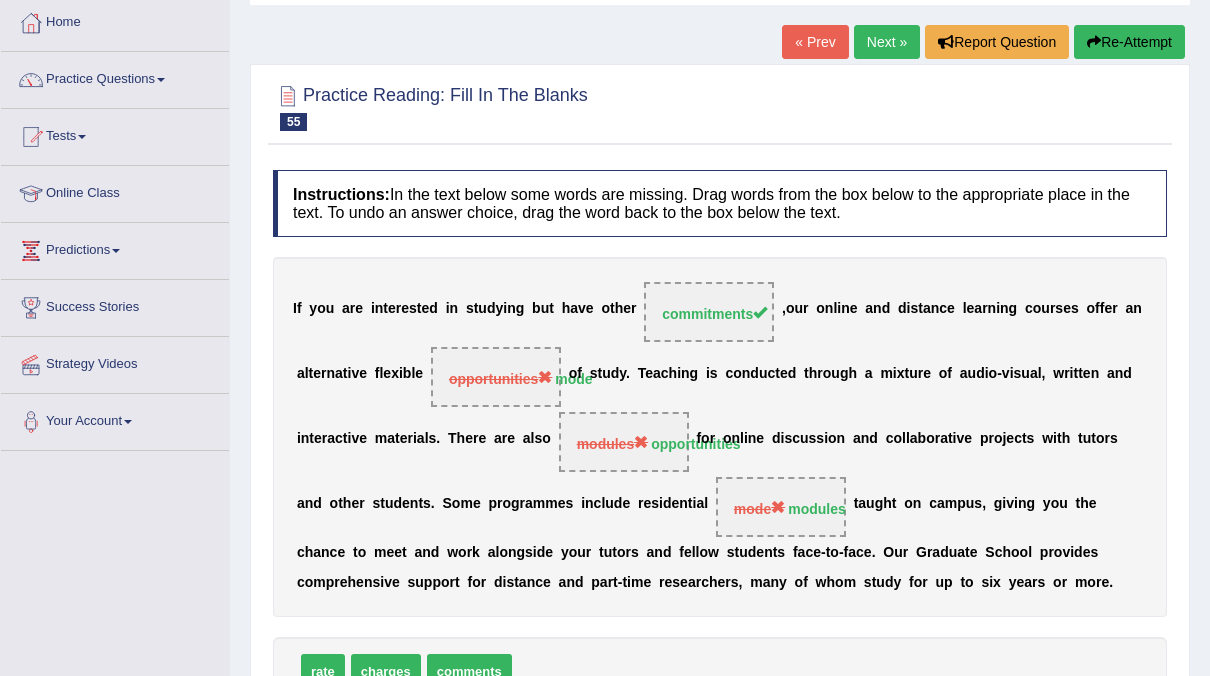 scroll, scrollTop: 103, scrollLeft: 0, axis: vertical 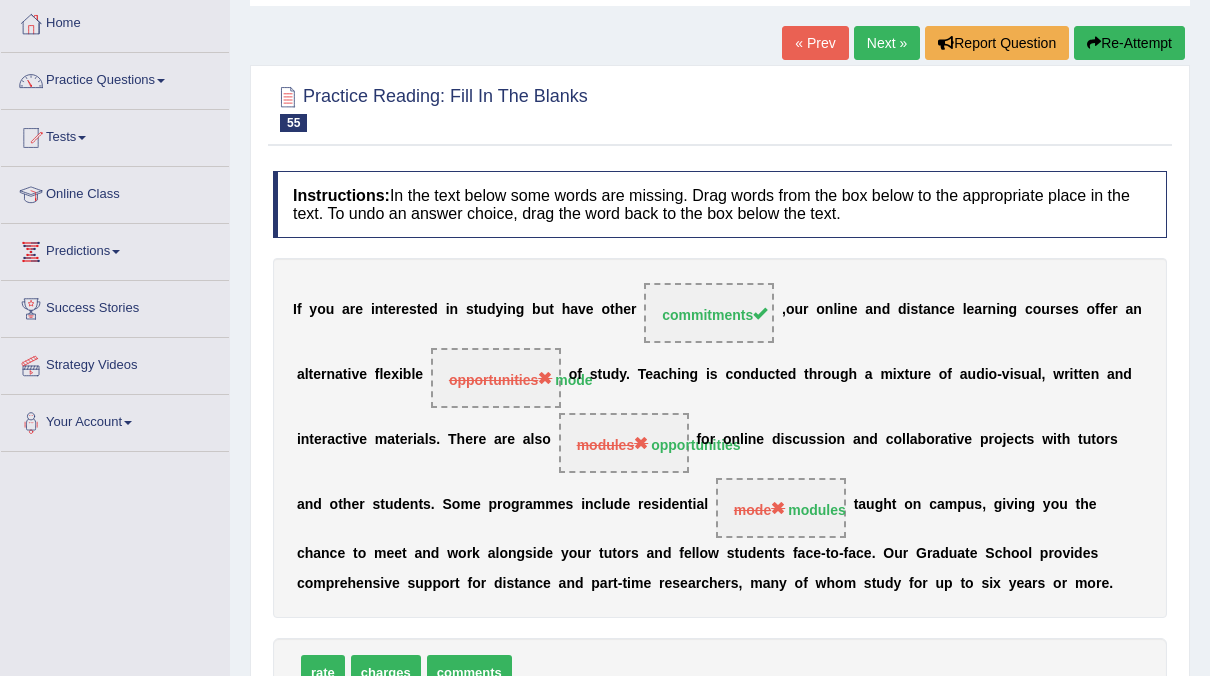 click on "Next »" at bounding box center [887, 43] 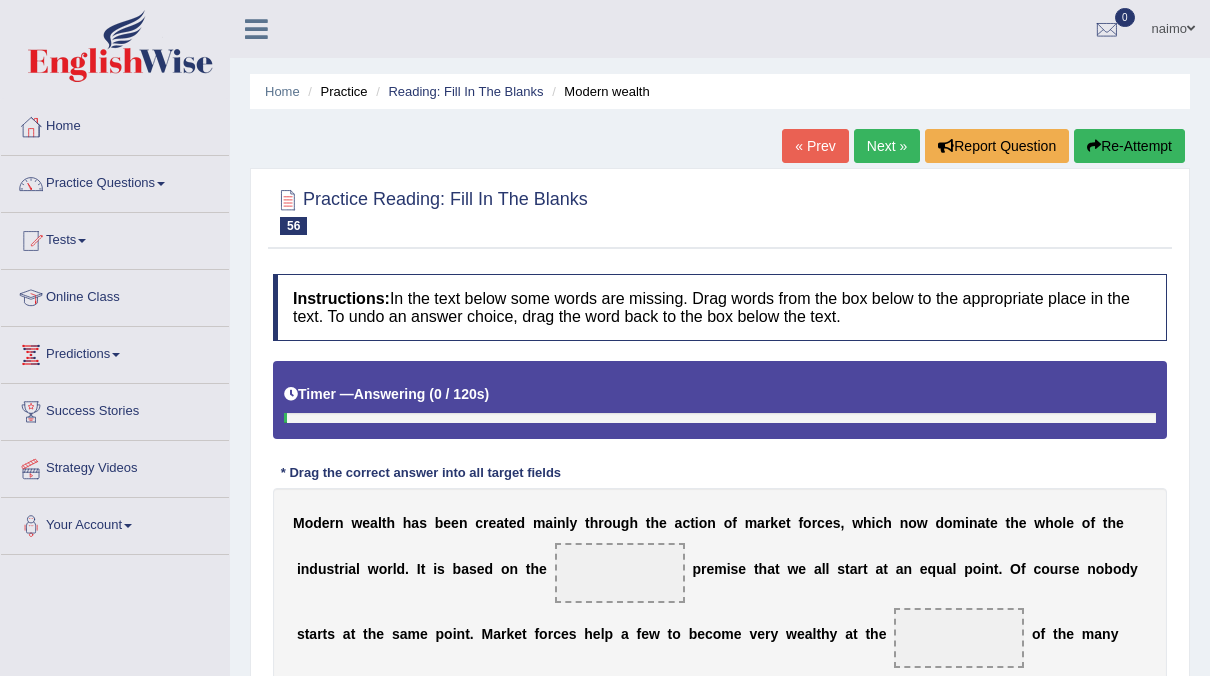 scroll, scrollTop: 229, scrollLeft: 0, axis: vertical 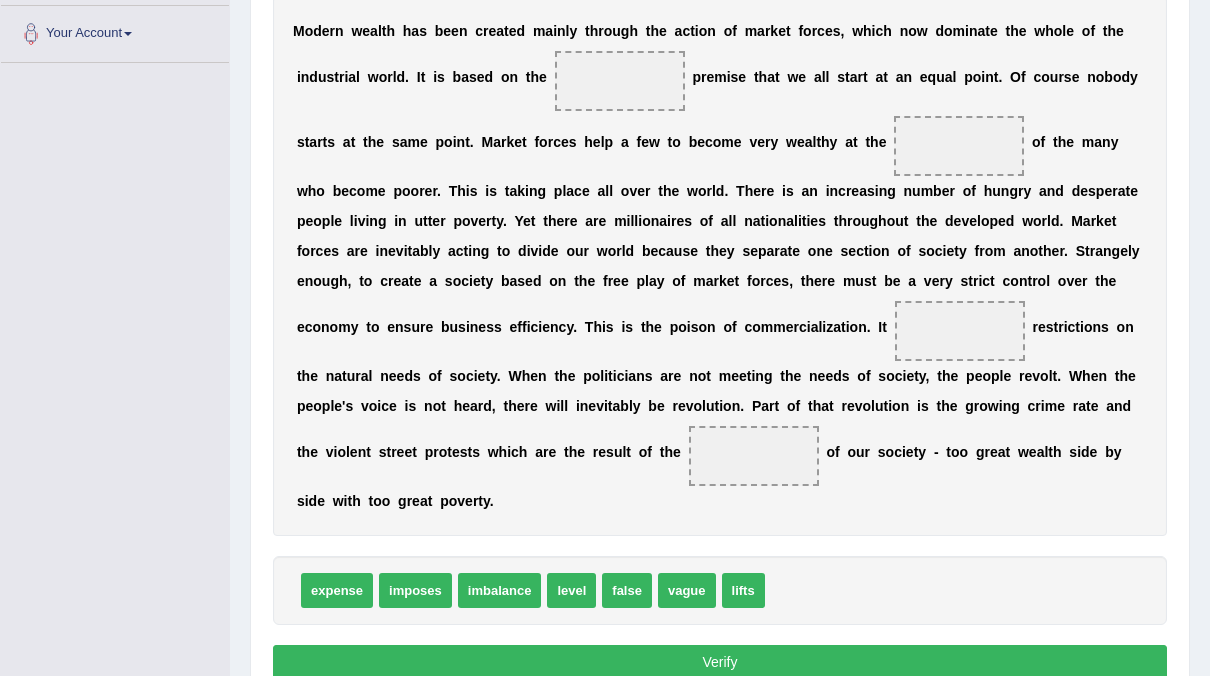 click on "vague" at bounding box center [687, 590] 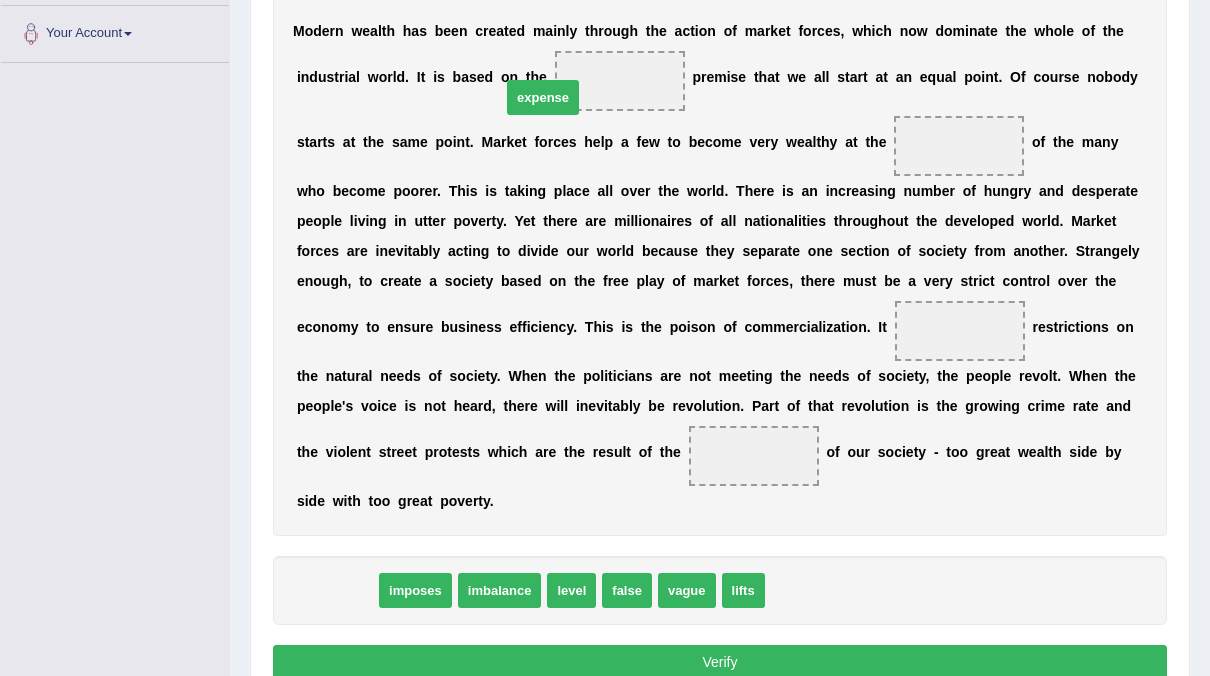 drag, startPoint x: 337, startPoint y: 565, endPoint x: 543, endPoint y: 76, distance: 530.61945 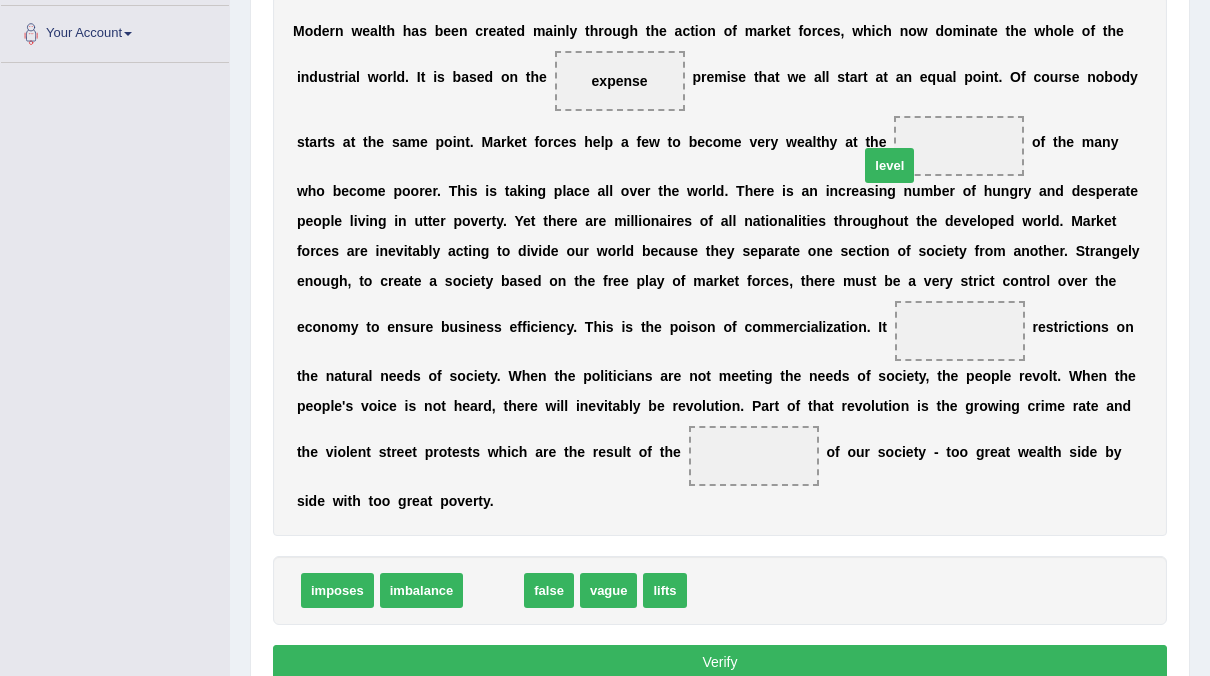 drag, startPoint x: 483, startPoint y: 554, endPoint x: 878, endPoint y: 125, distance: 583.1518 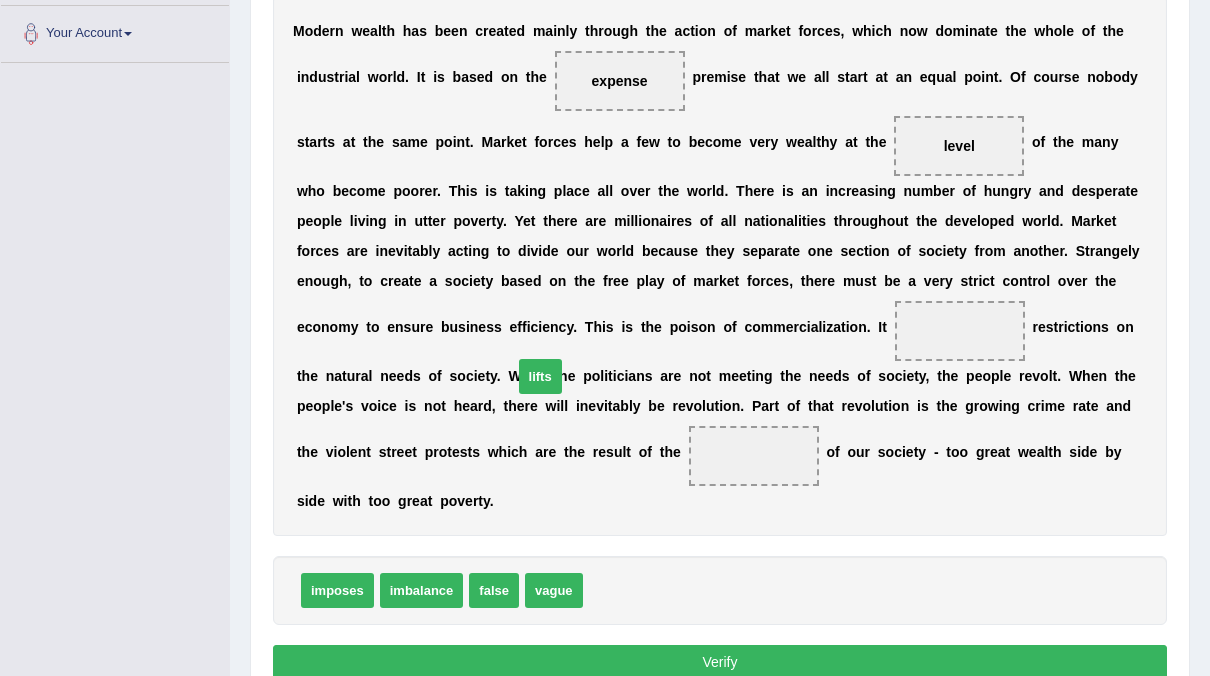drag, startPoint x: 600, startPoint y: 550, endPoint x: 530, endPoint y: 336, distance: 225.15773 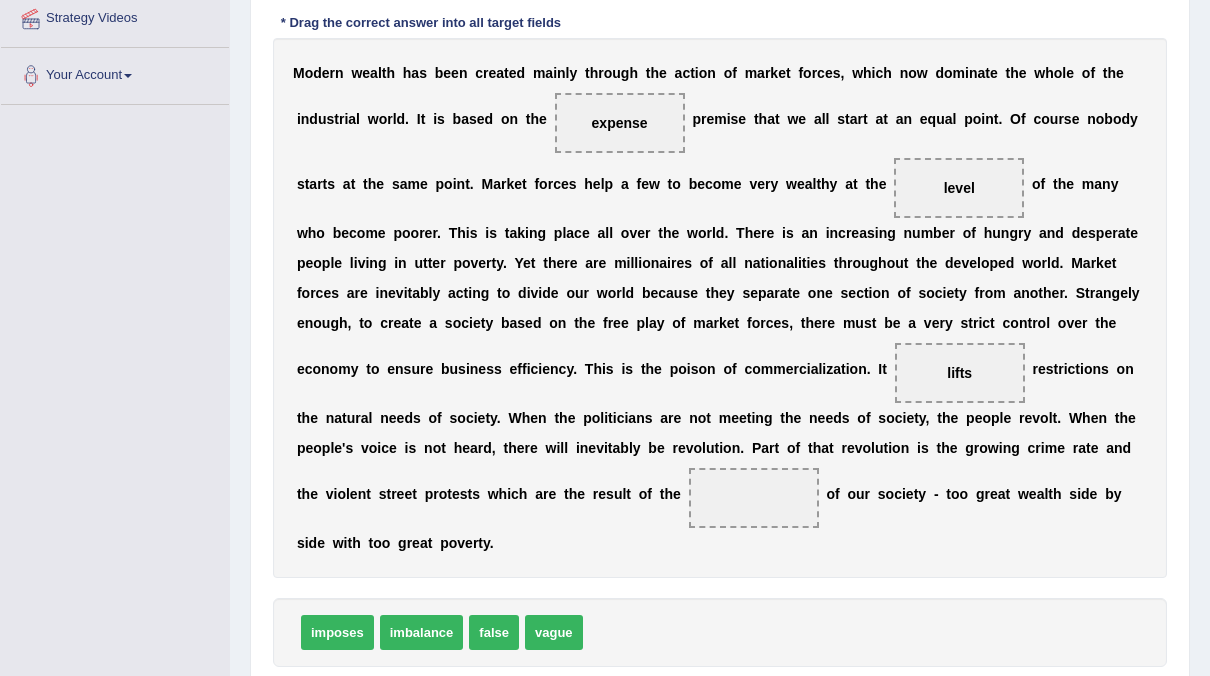 scroll, scrollTop: 461, scrollLeft: 0, axis: vertical 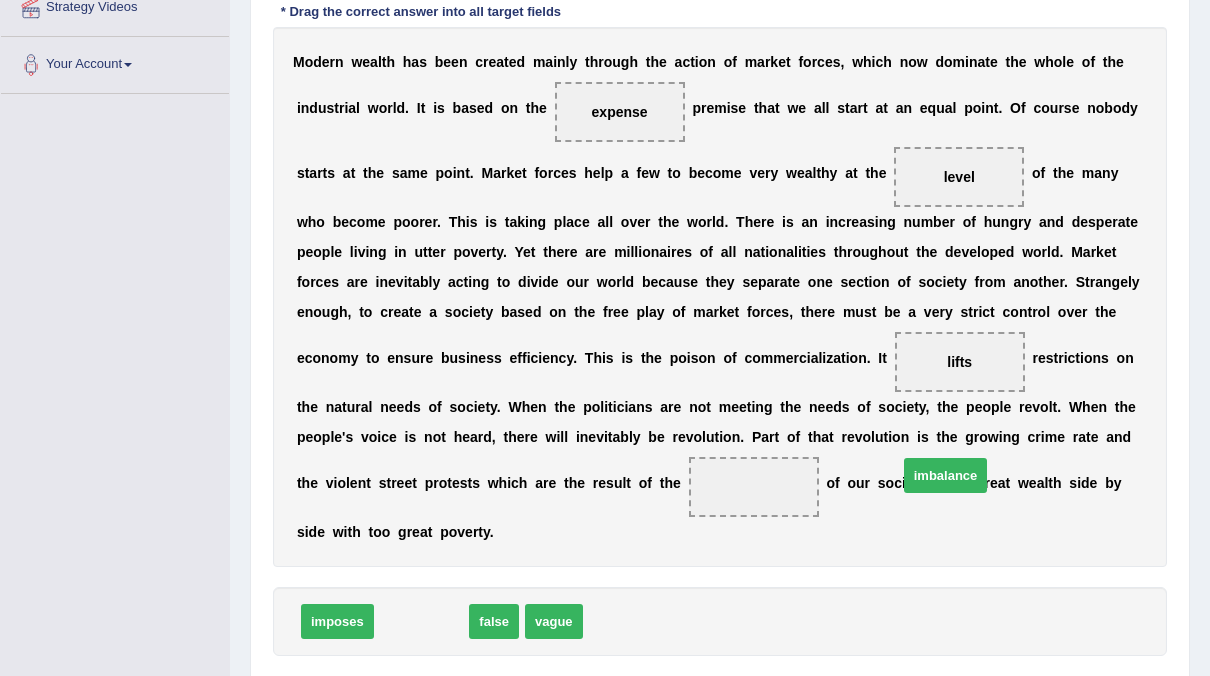 drag, startPoint x: 401, startPoint y: 593, endPoint x: 925, endPoint y: 447, distance: 543.95953 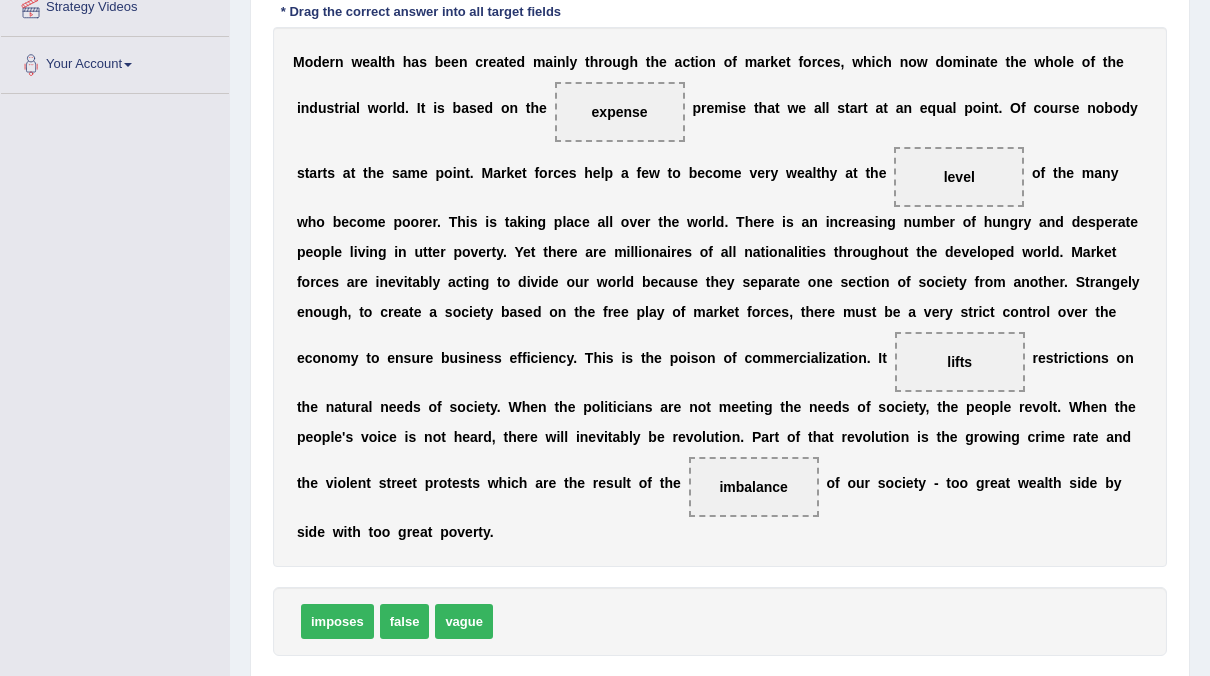 click on "Verify" at bounding box center (720, 693) 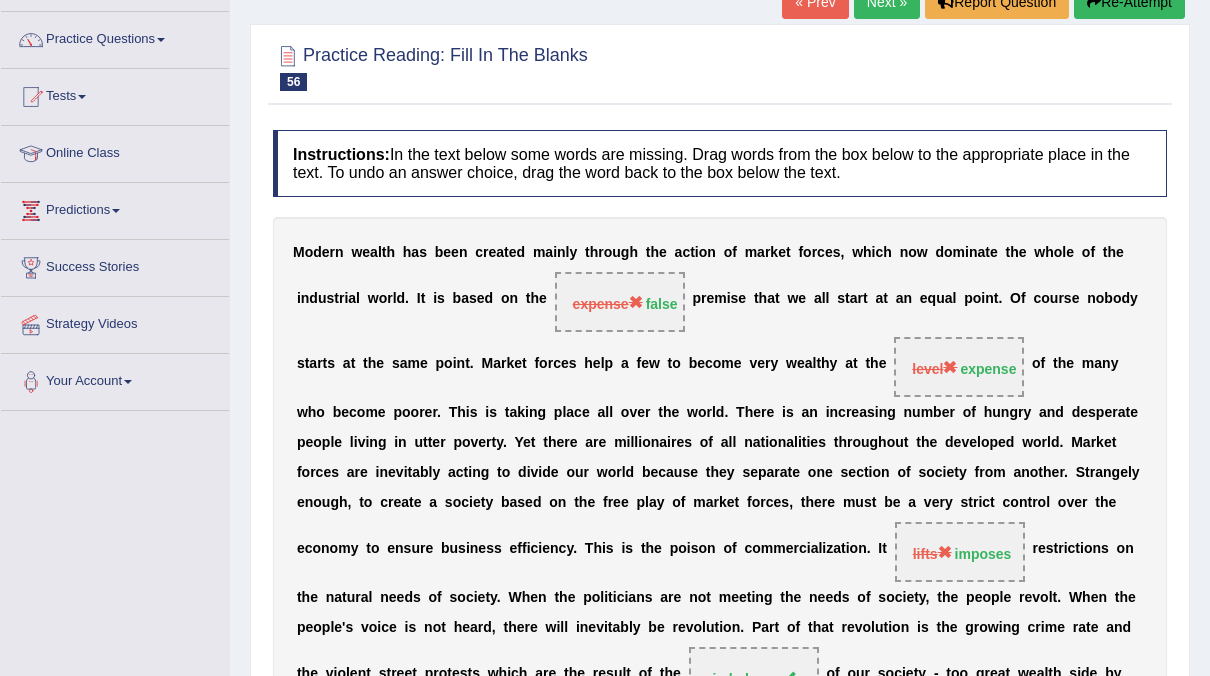 scroll, scrollTop: 0, scrollLeft: 0, axis: both 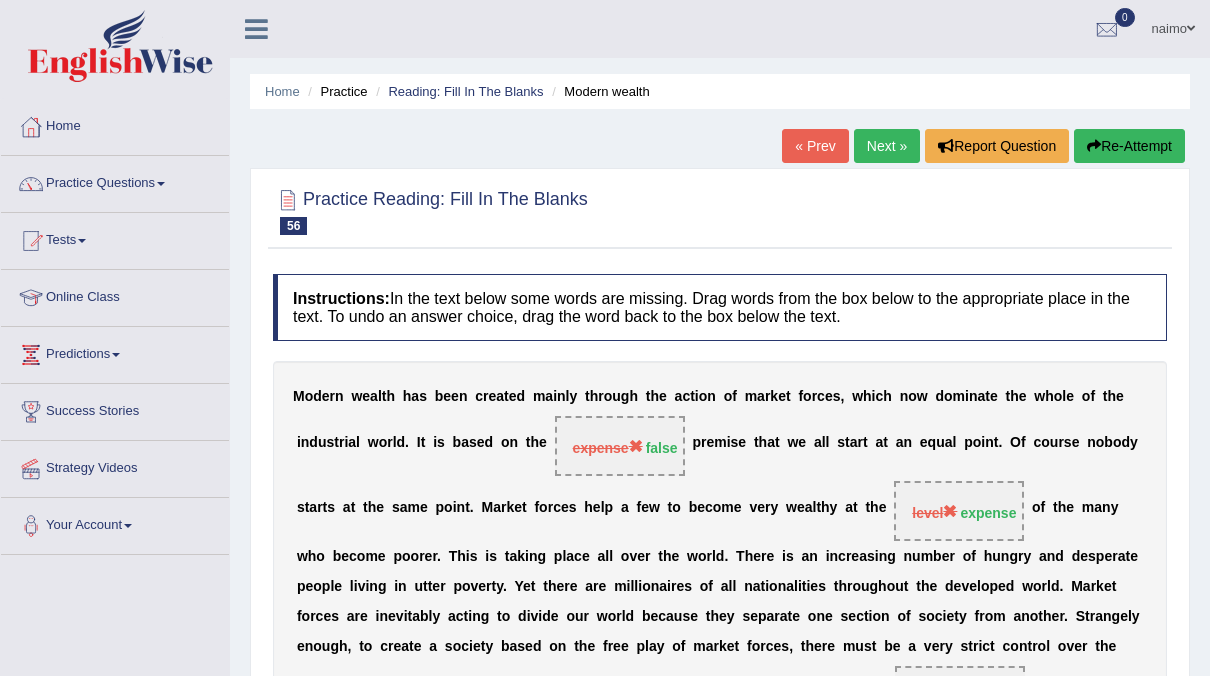click on "Next »" at bounding box center [887, 146] 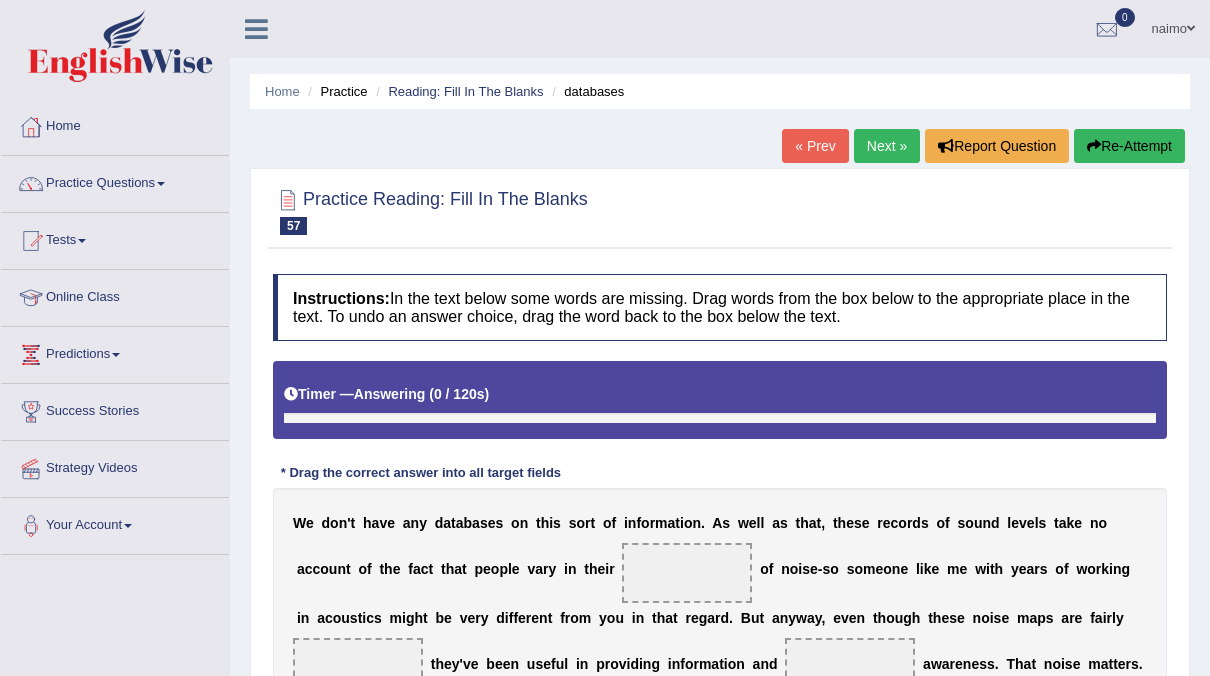 scroll, scrollTop: 0, scrollLeft: 0, axis: both 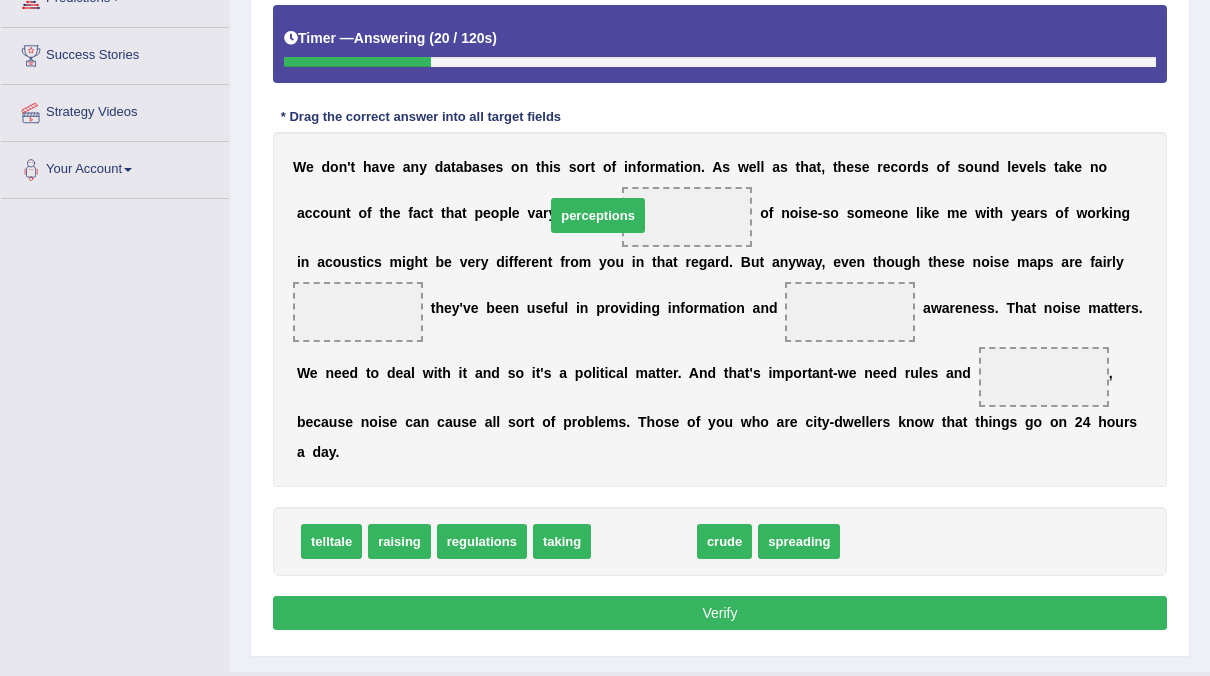 drag, startPoint x: 627, startPoint y: 526, endPoint x: 581, endPoint y: 200, distance: 329.2294 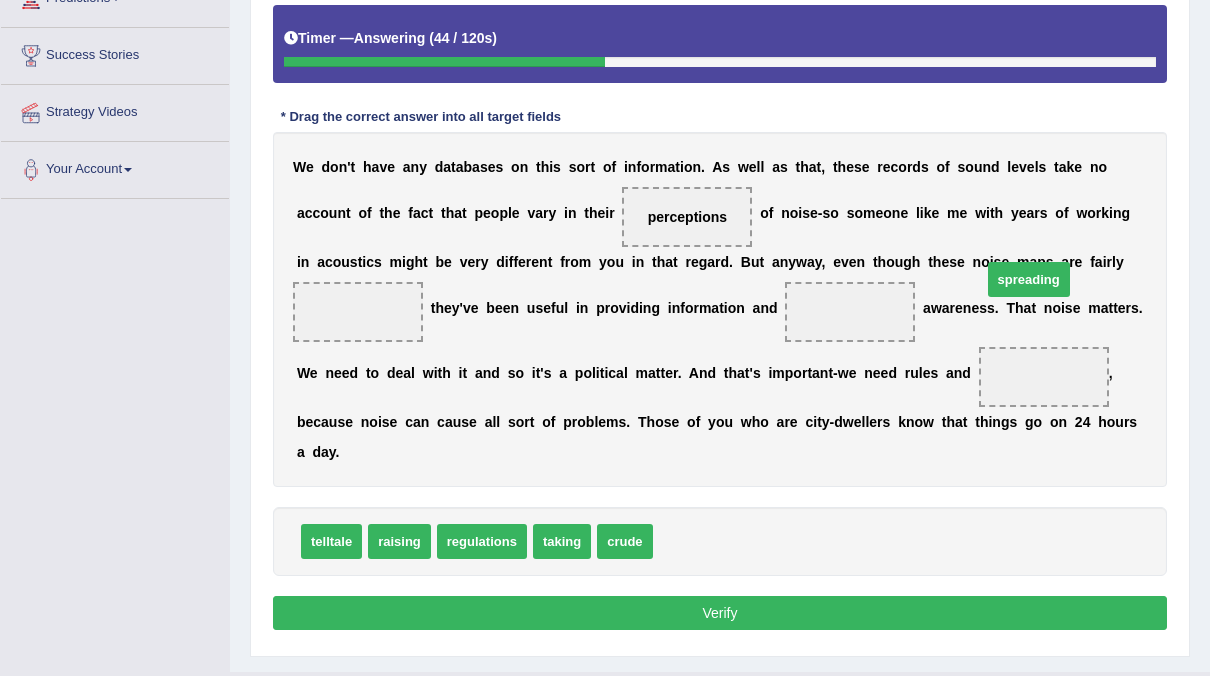 drag, startPoint x: 695, startPoint y: 534, endPoint x: 1022, endPoint y: 282, distance: 412.83533 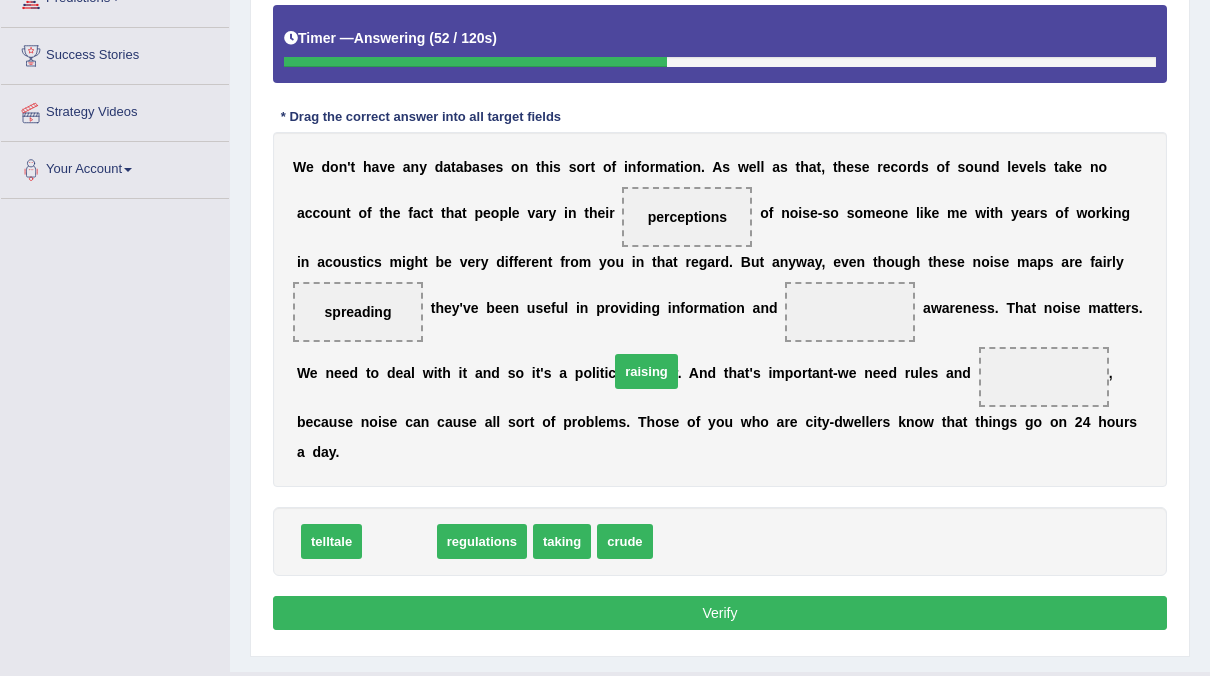 drag, startPoint x: 391, startPoint y: 535, endPoint x: 638, endPoint y: 368, distance: 298.15768 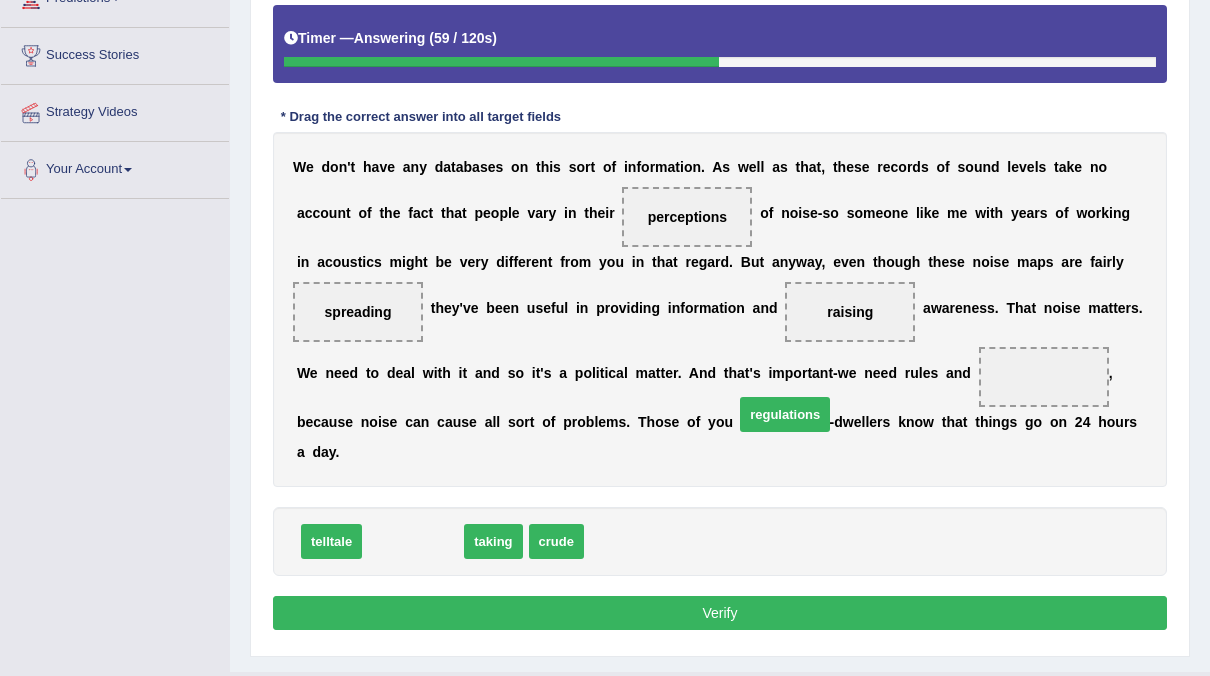 drag, startPoint x: 397, startPoint y: 545, endPoint x: 769, endPoint y: 418, distance: 393.08142 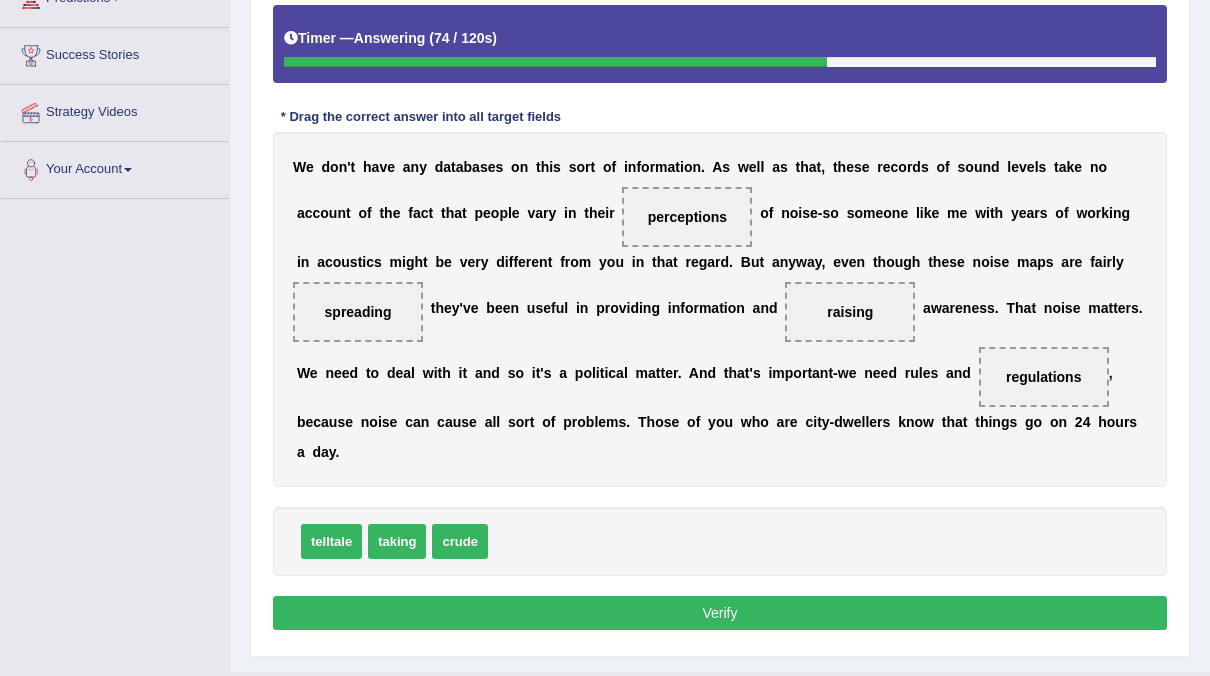 click on "Verify" at bounding box center [720, 613] 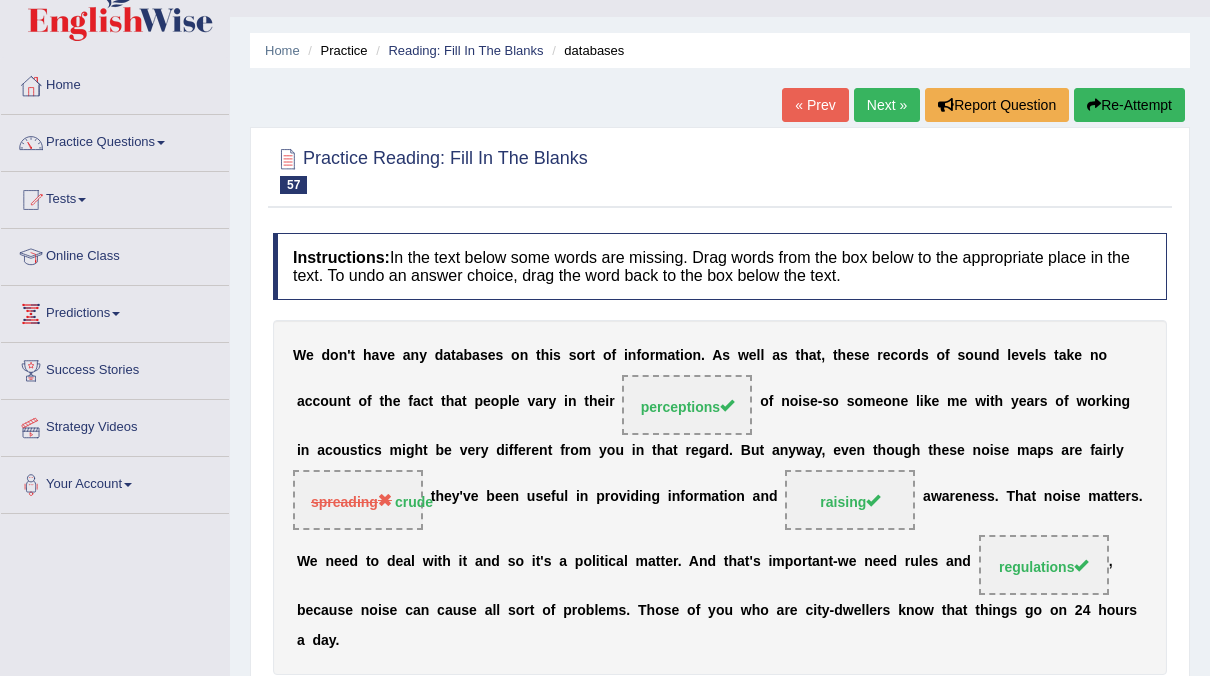 scroll, scrollTop: 40, scrollLeft: 0, axis: vertical 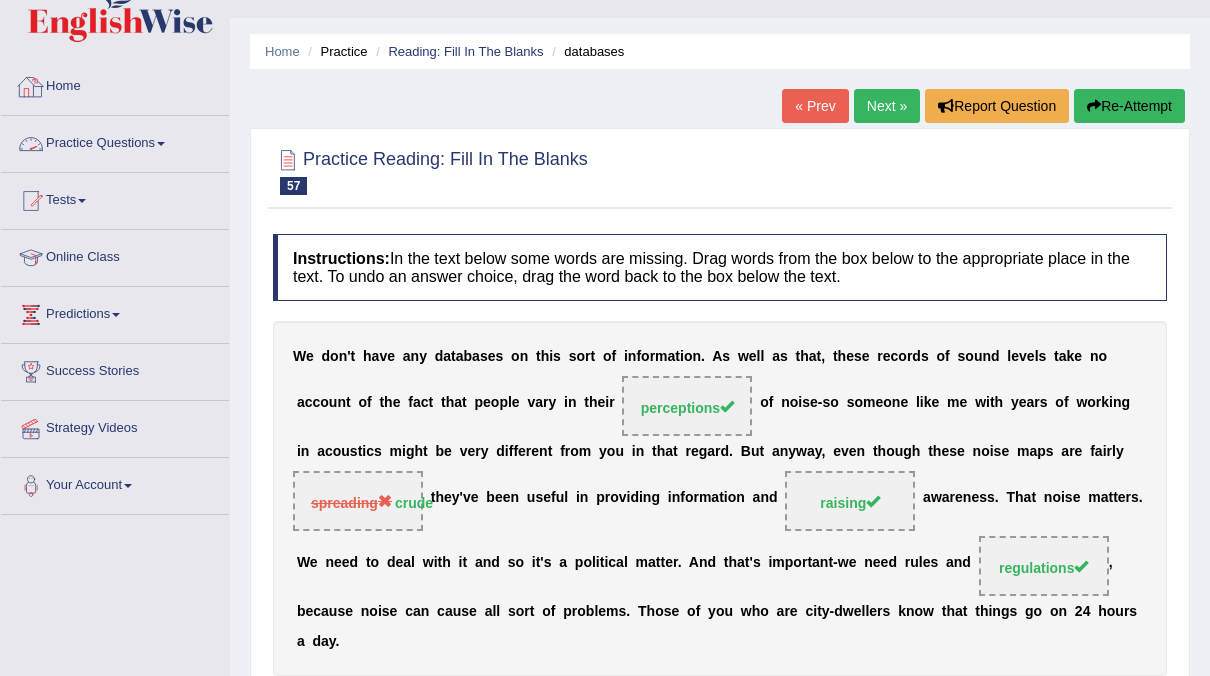click on "Practice Questions" at bounding box center [115, 141] 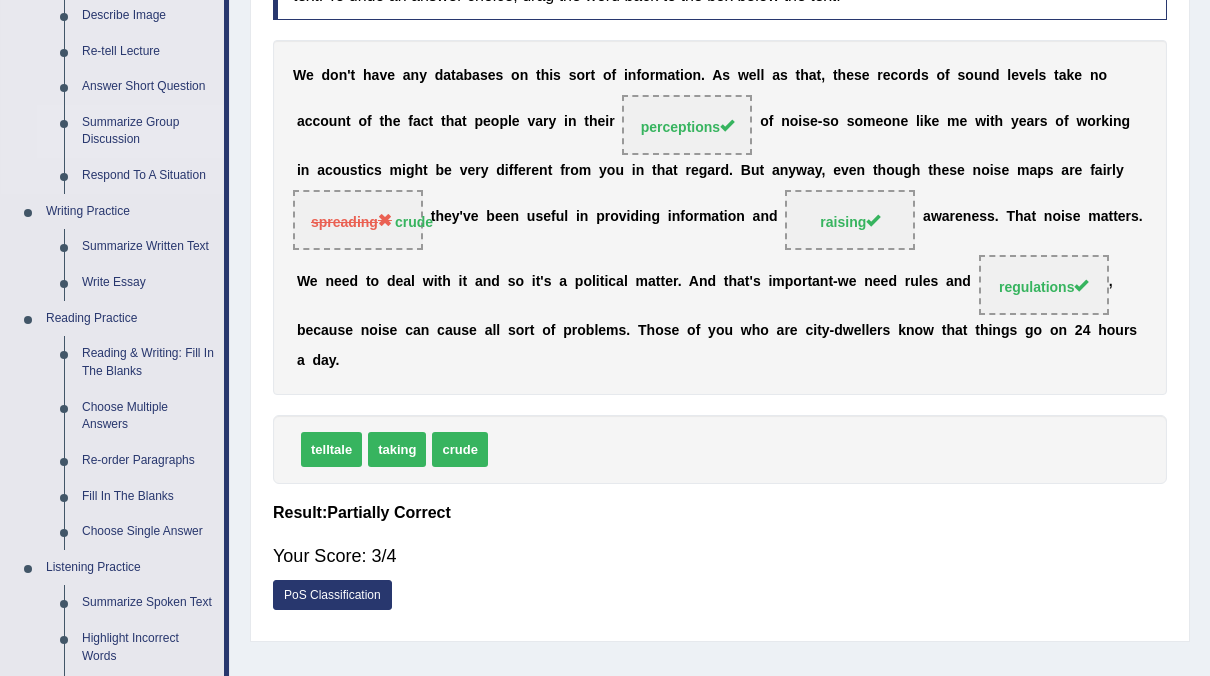 scroll, scrollTop: 323, scrollLeft: 0, axis: vertical 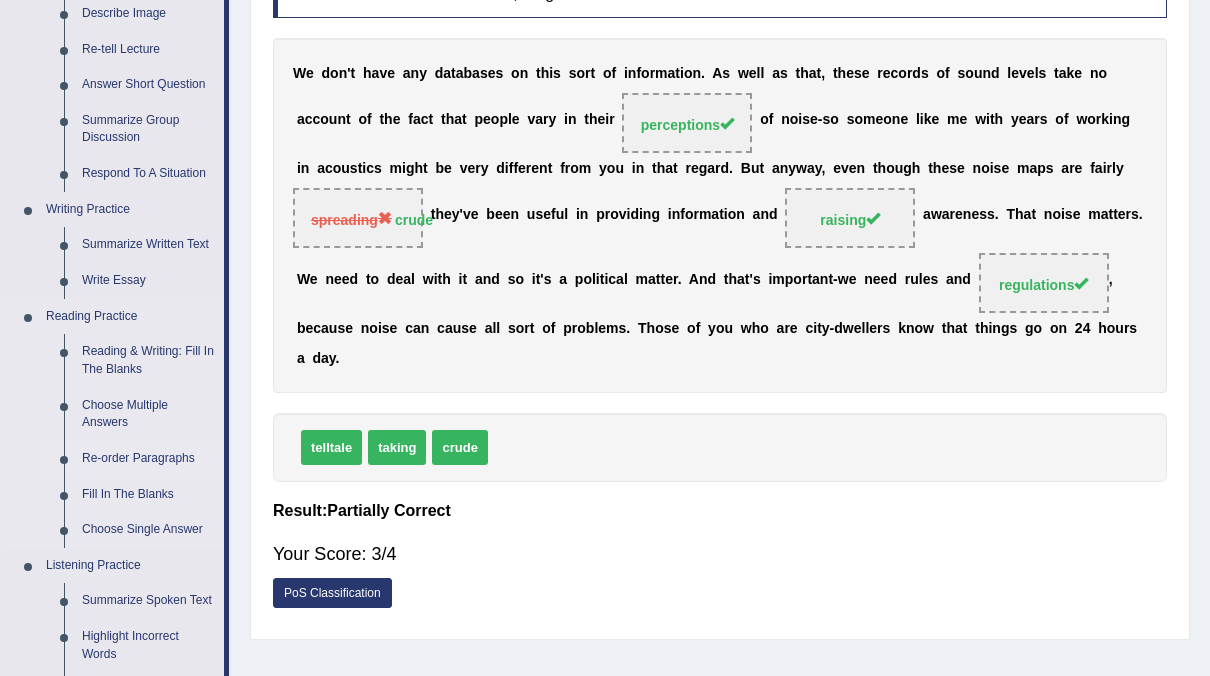 click on "Re-order Paragraphs" at bounding box center [148, 459] 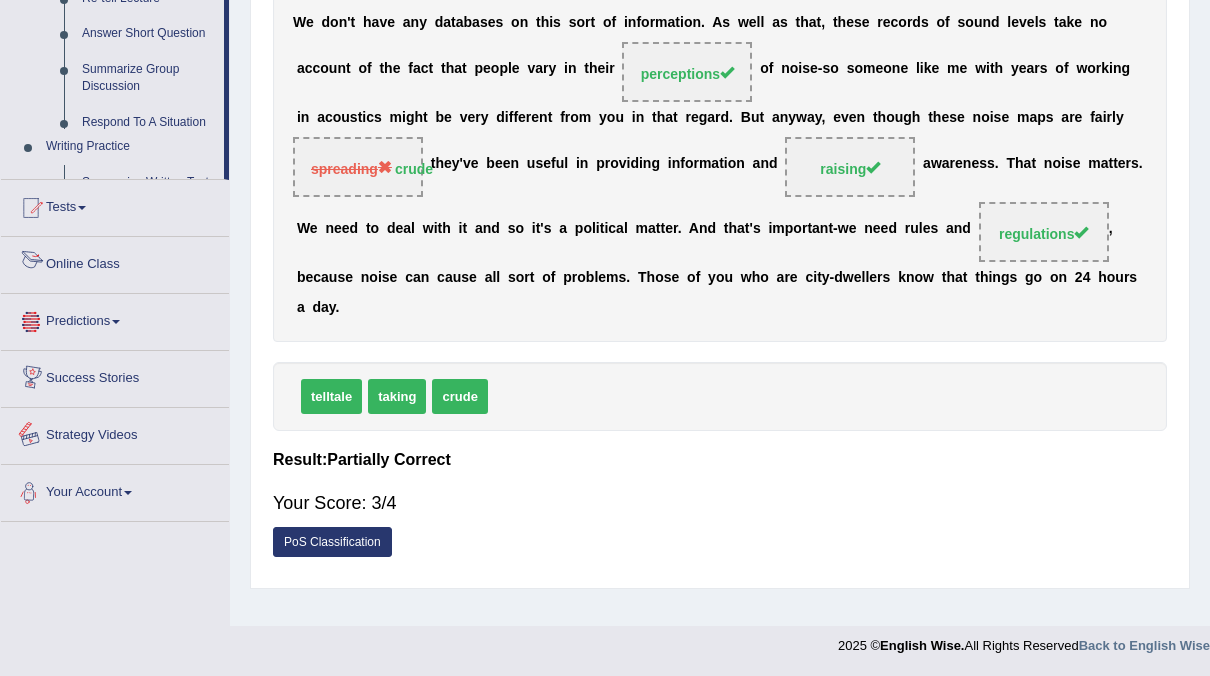 scroll, scrollTop: 905, scrollLeft: 0, axis: vertical 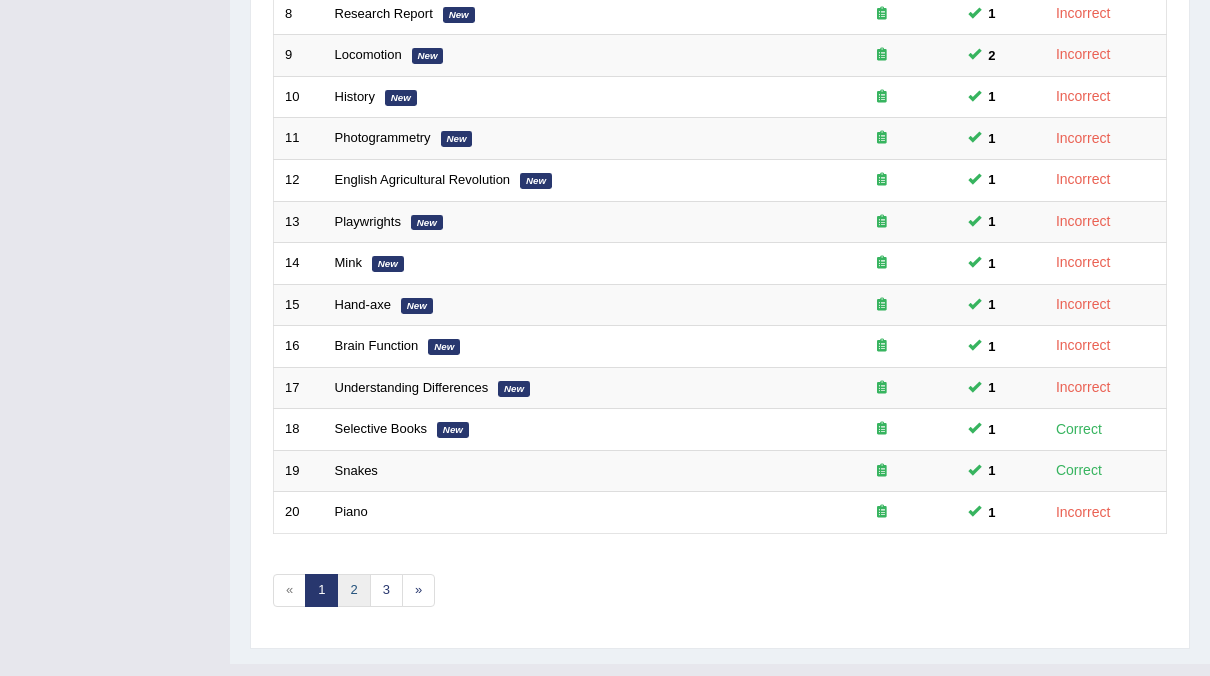 click on "2" at bounding box center [353, 590] 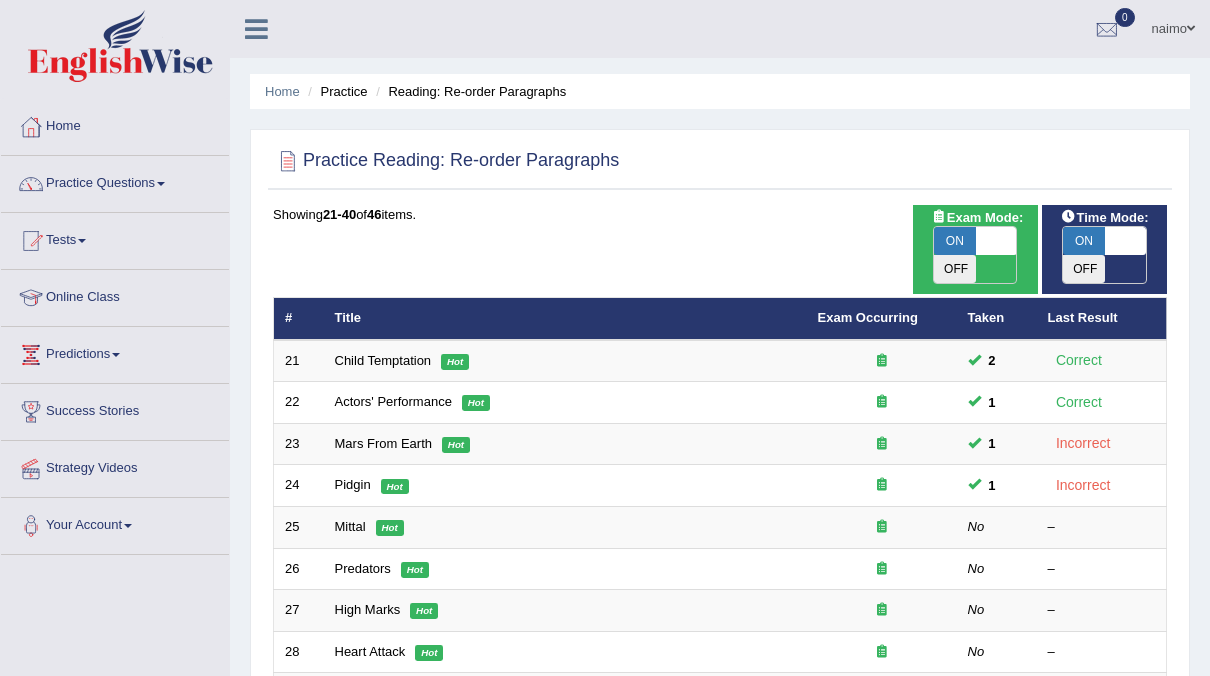 scroll, scrollTop: 0, scrollLeft: 0, axis: both 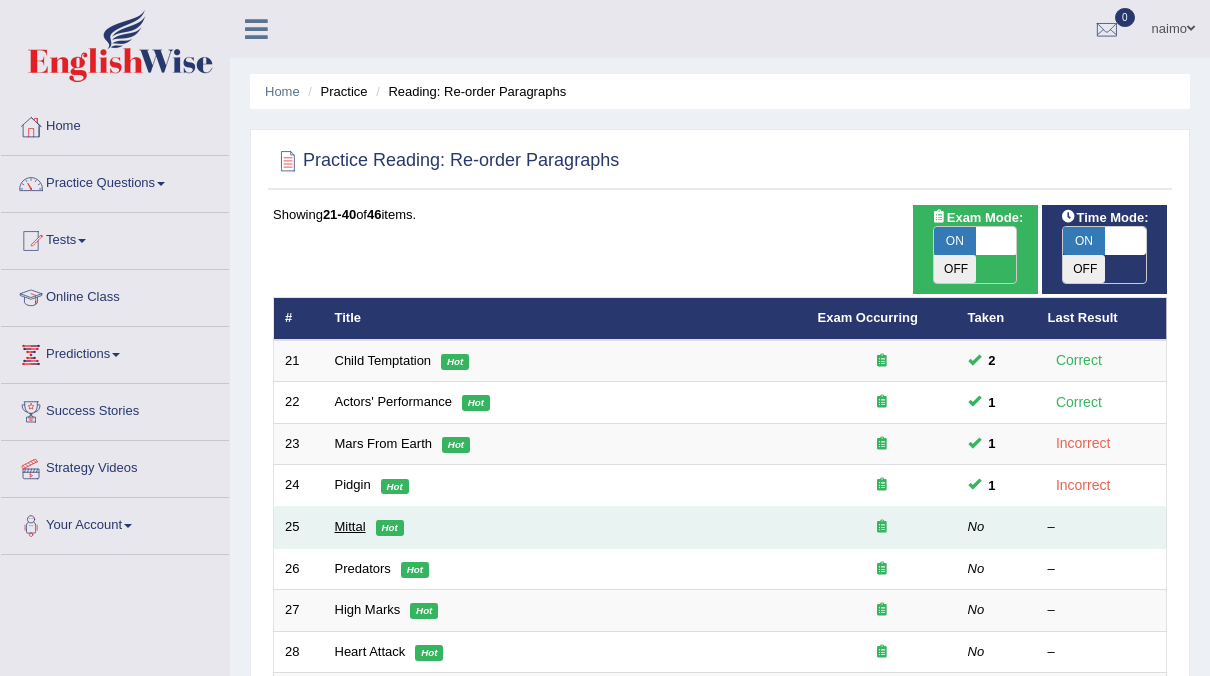 click on "Mittal" at bounding box center [350, 526] 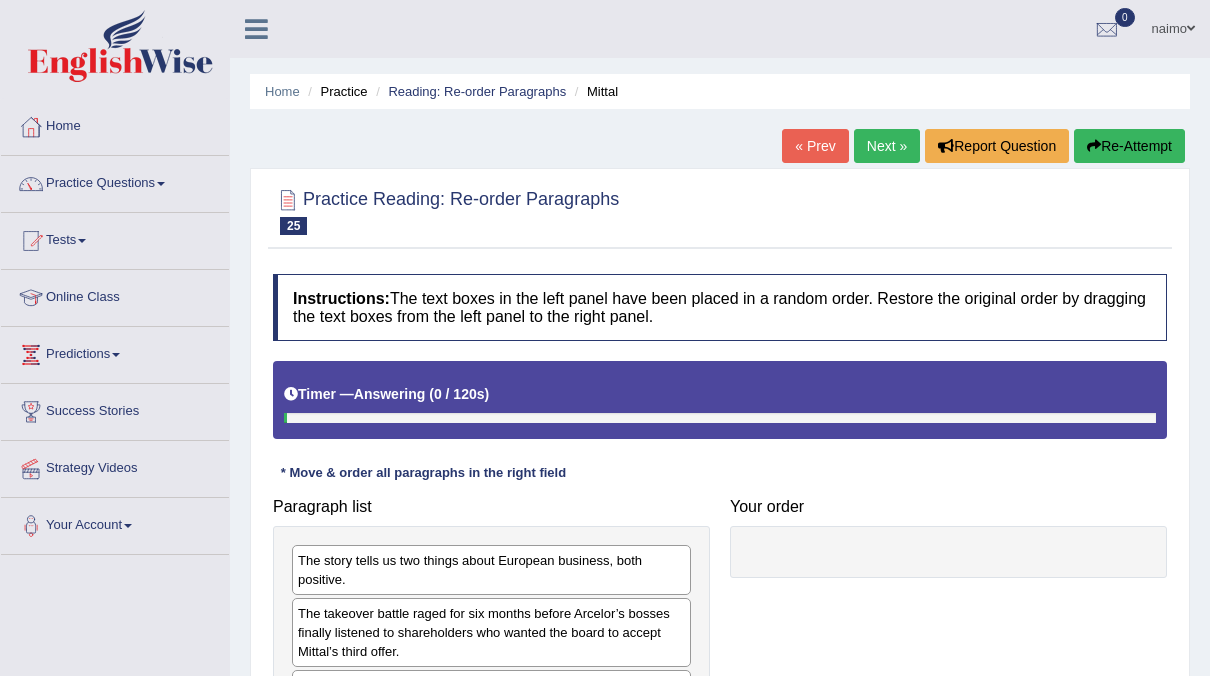scroll, scrollTop: 0, scrollLeft: 0, axis: both 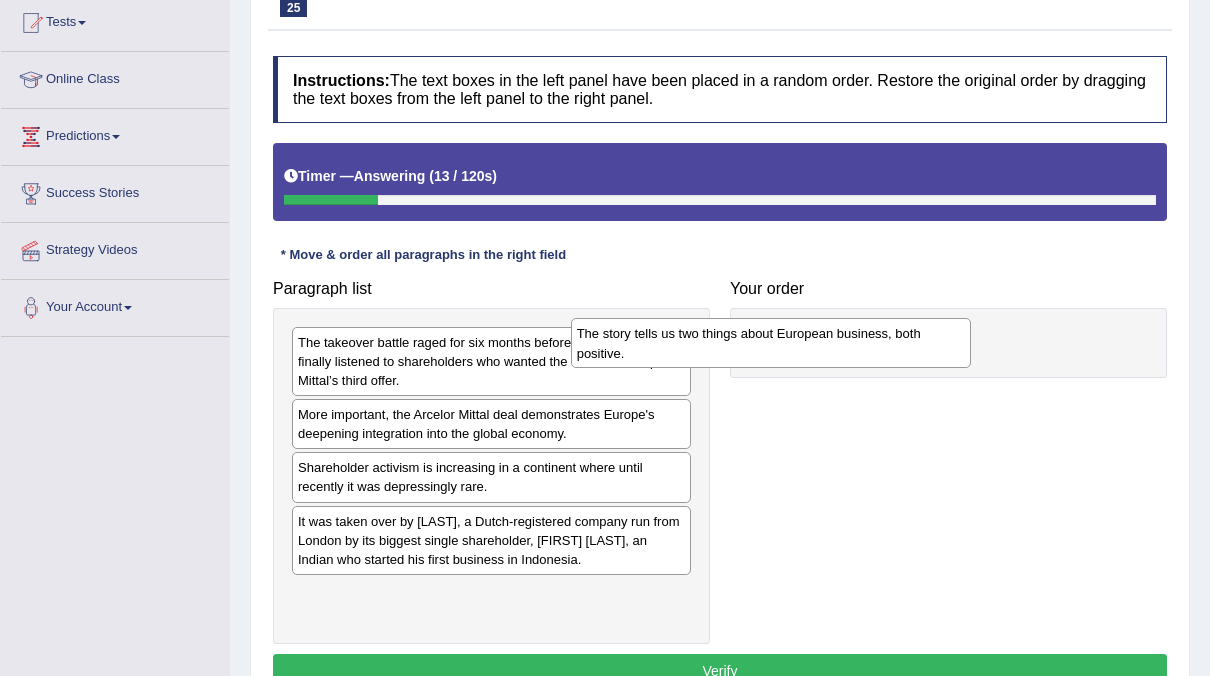 drag, startPoint x: 441, startPoint y: 360, endPoint x: 726, endPoint y: 351, distance: 285.14206 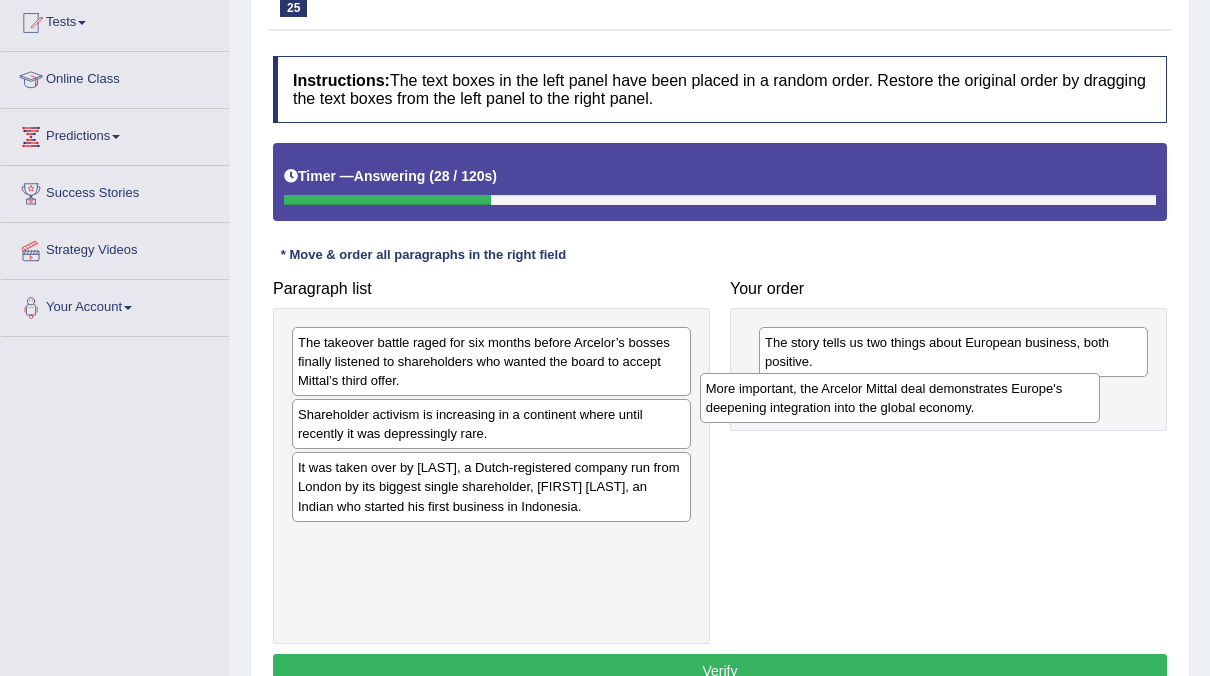 drag, startPoint x: 493, startPoint y: 421, endPoint x: 901, endPoint y: 394, distance: 408.8924 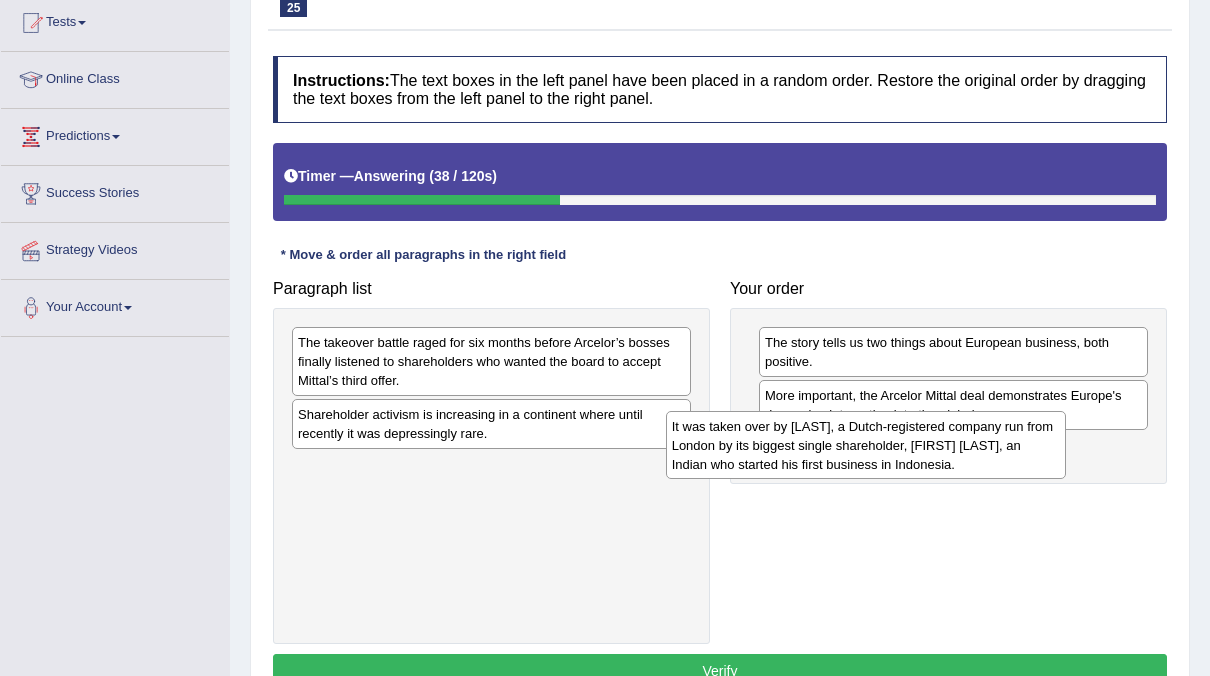 drag, startPoint x: 493, startPoint y: 483, endPoint x: 867, endPoint y: 442, distance: 376.2406 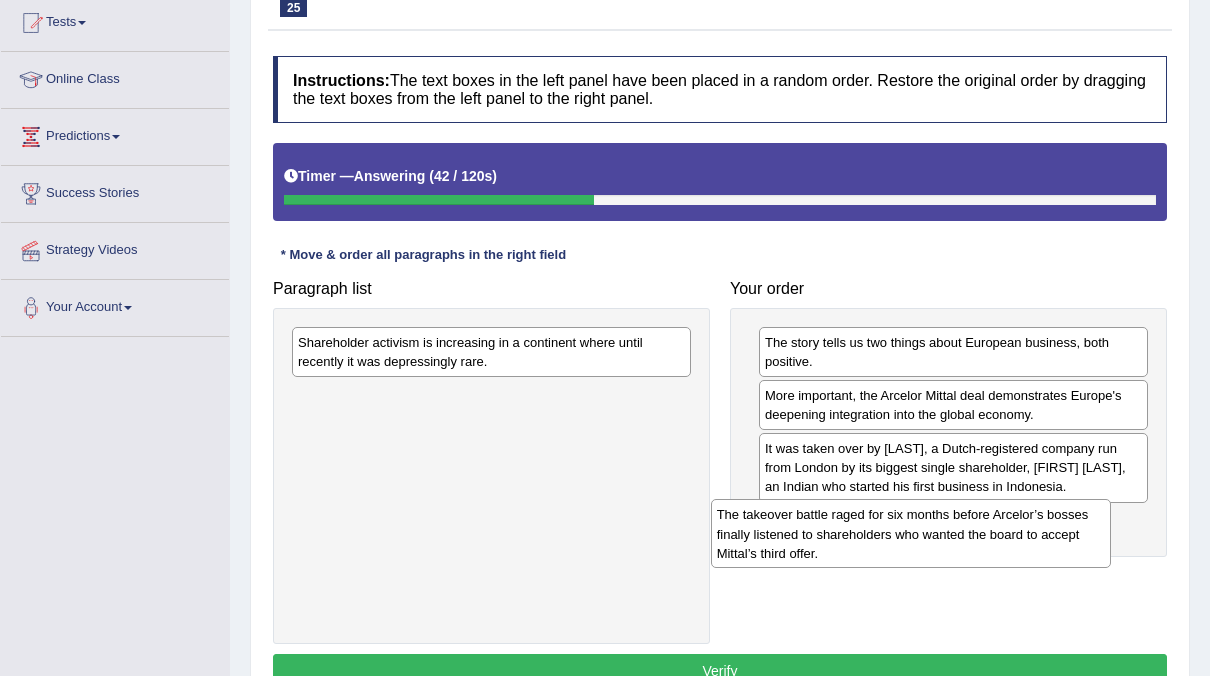 drag, startPoint x: 581, startPoint y: 358, endPoint x: 1001, endPoint y: 531, distance: 454.23453 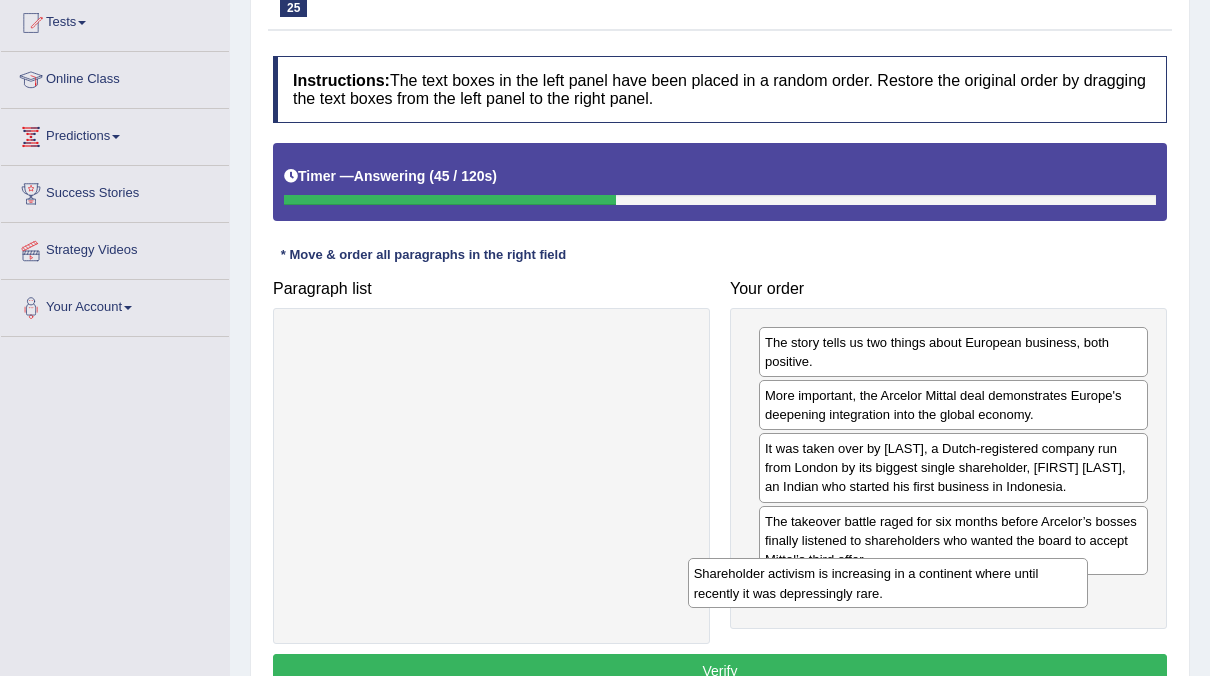 drag, startPoint x: 567, startPoint y: 348, endPoint x: 963, endPoint y: 580, distance: 458.95532 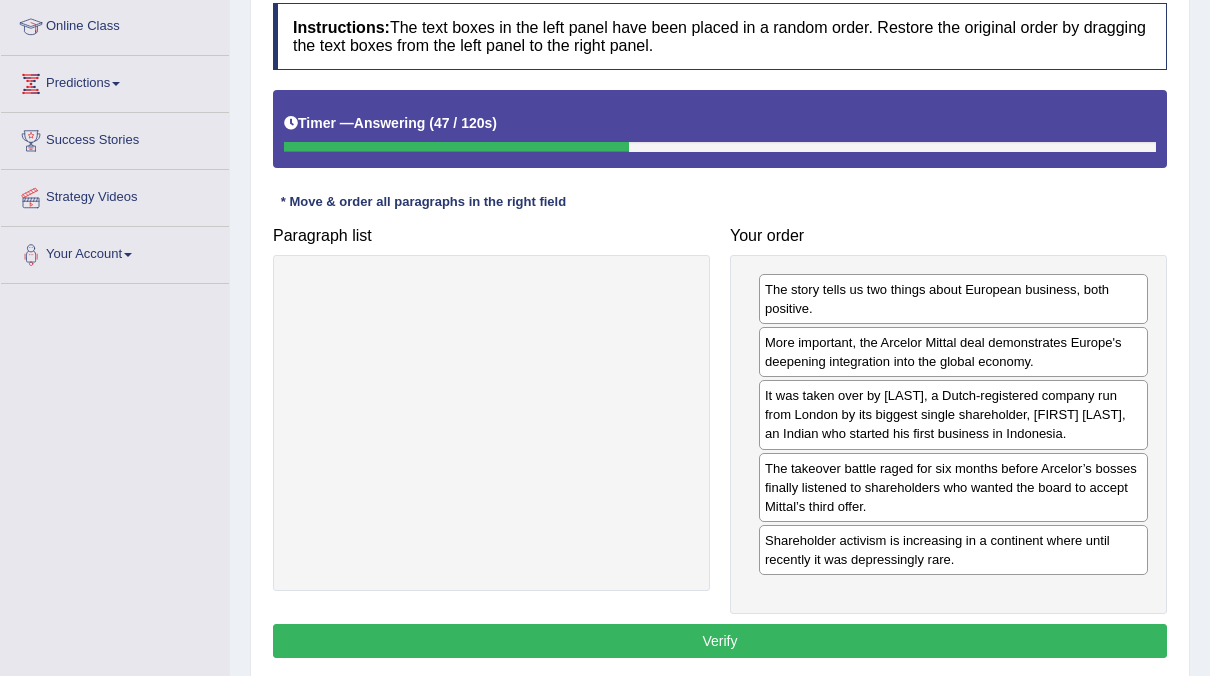 scroll, scrollTop: 266, scrollLeft: 0, axis: vertical 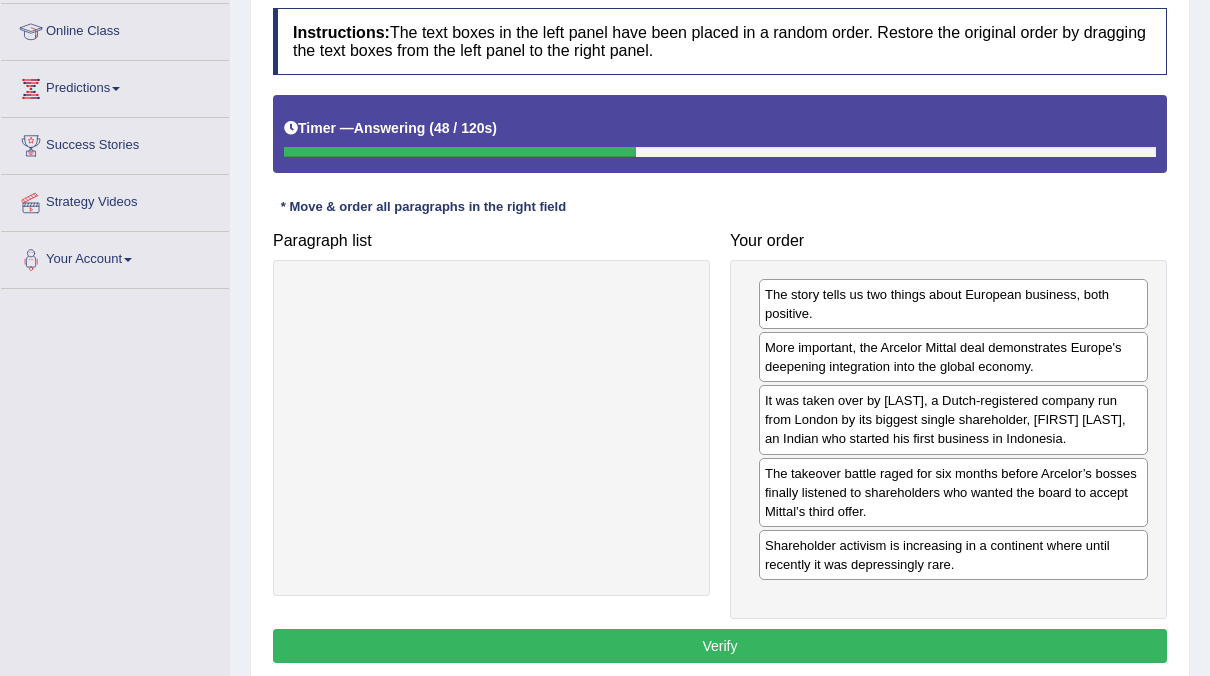 click on "Verify" at bounding box center [720, 646] 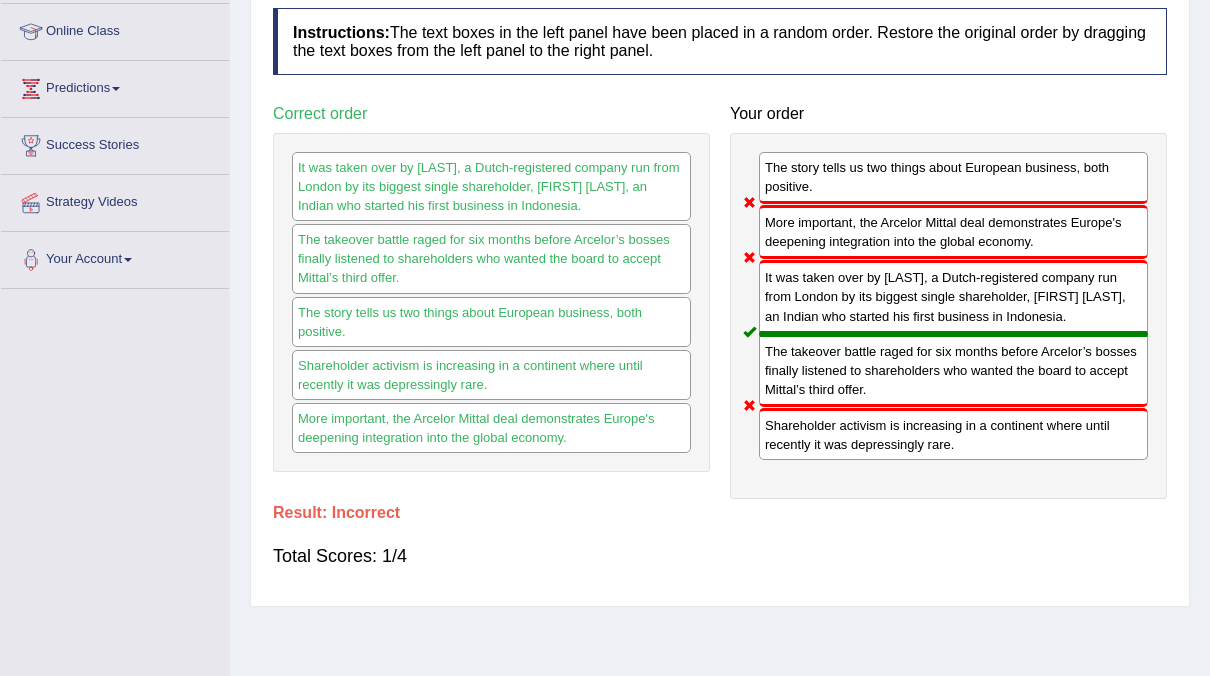scroll, scrollTop: 0, scrollLeft: 0, axis: both 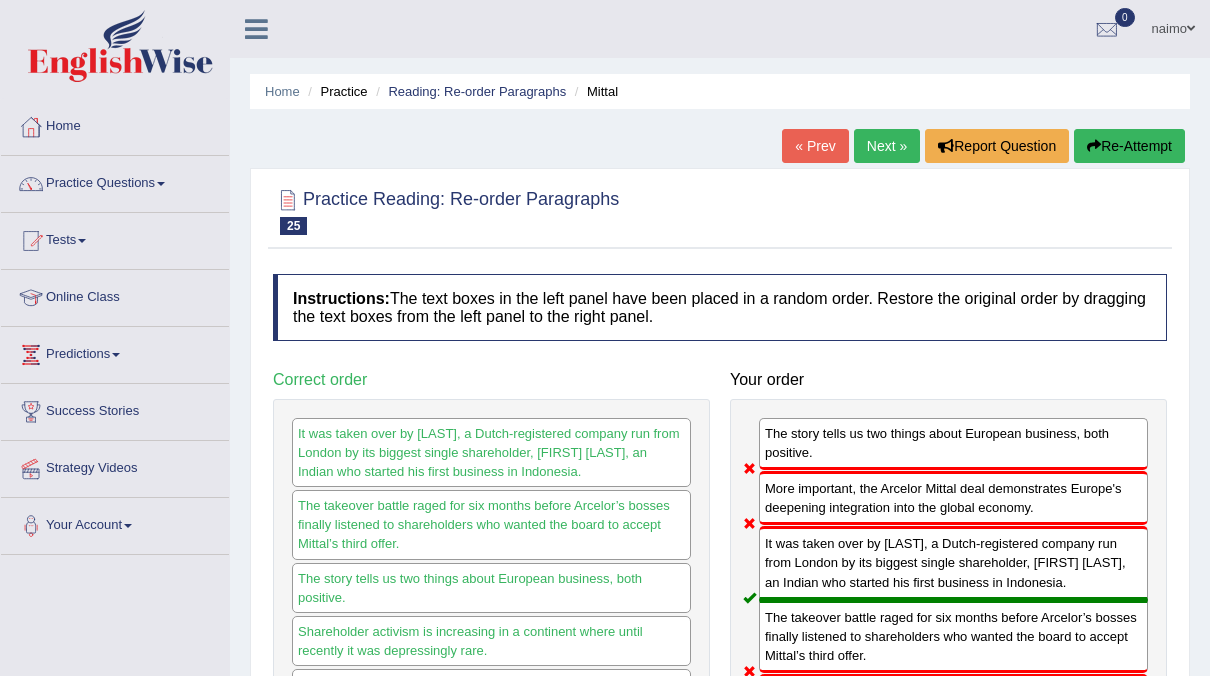 click on "Next »" at bounding box center [887, 146] 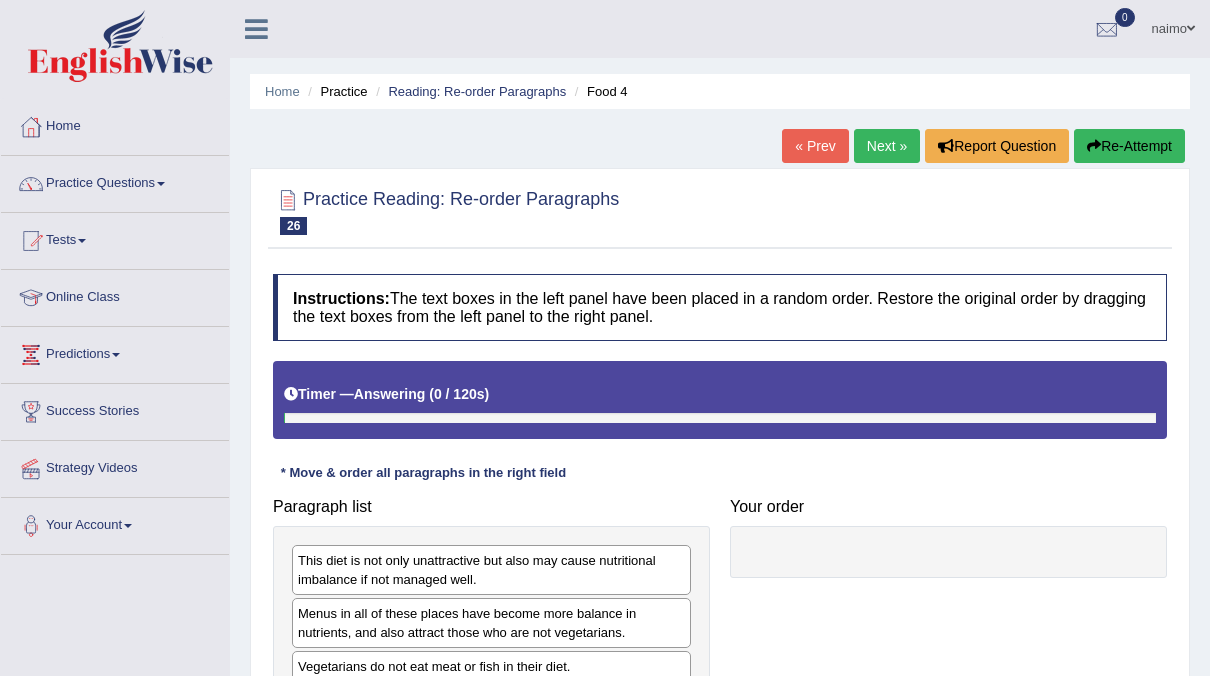 scroll, scrollTop: 0, scrollLeft: 0, axis: both 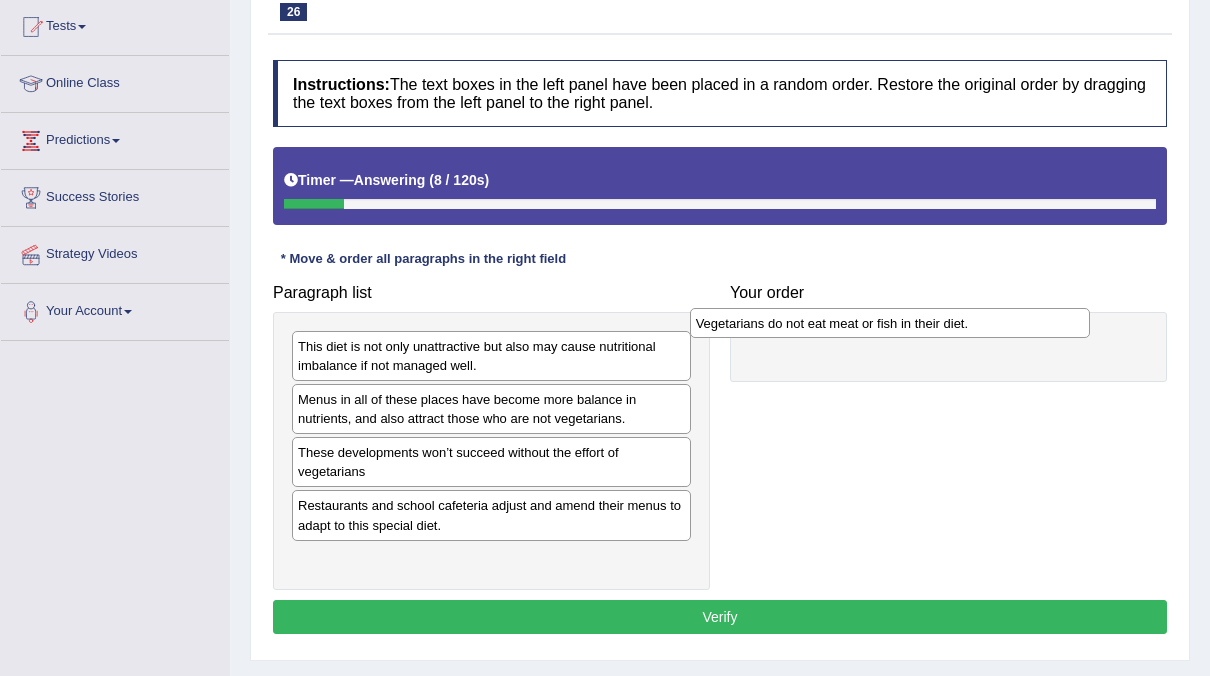 drag, startPoint x: 335, startPoint y: 452, endPoint x: 733, endPoint y: 326, distance: 417.46857 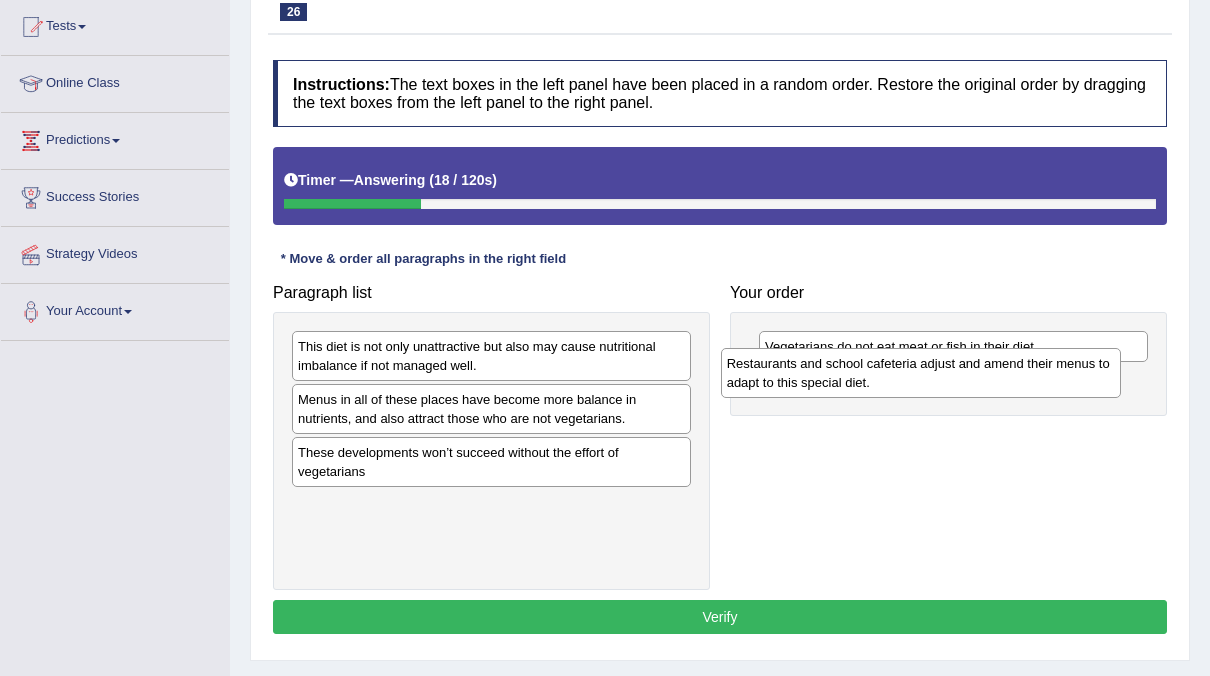 drag, startPoint x: 578, startPoint y: 514, endPoint x: 1008, endPoint y: 376, distance: 451.6016 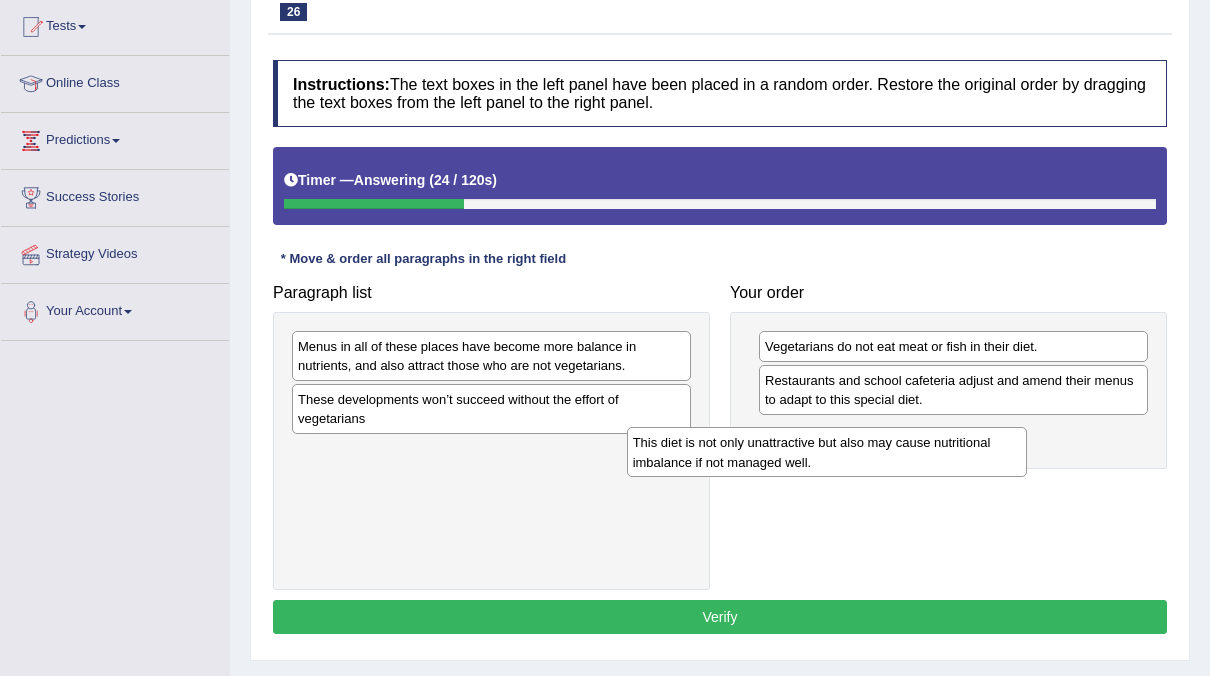 drag, startPoint x: 565, startPoint y: 352, endPoint x: 900, endPoint y: 448, distance: 348.48386 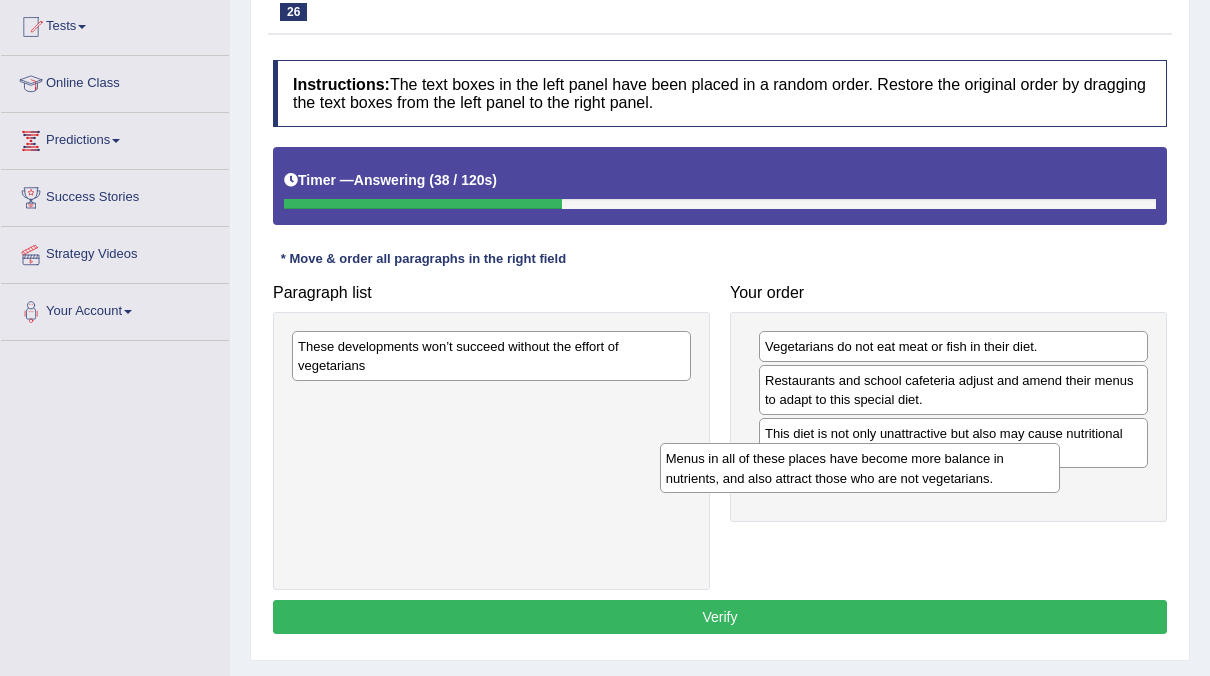 drag, startPoint x: 523, startPoint y: 352, endPoint x: 889, endPoint y: 465, distance: 383.047 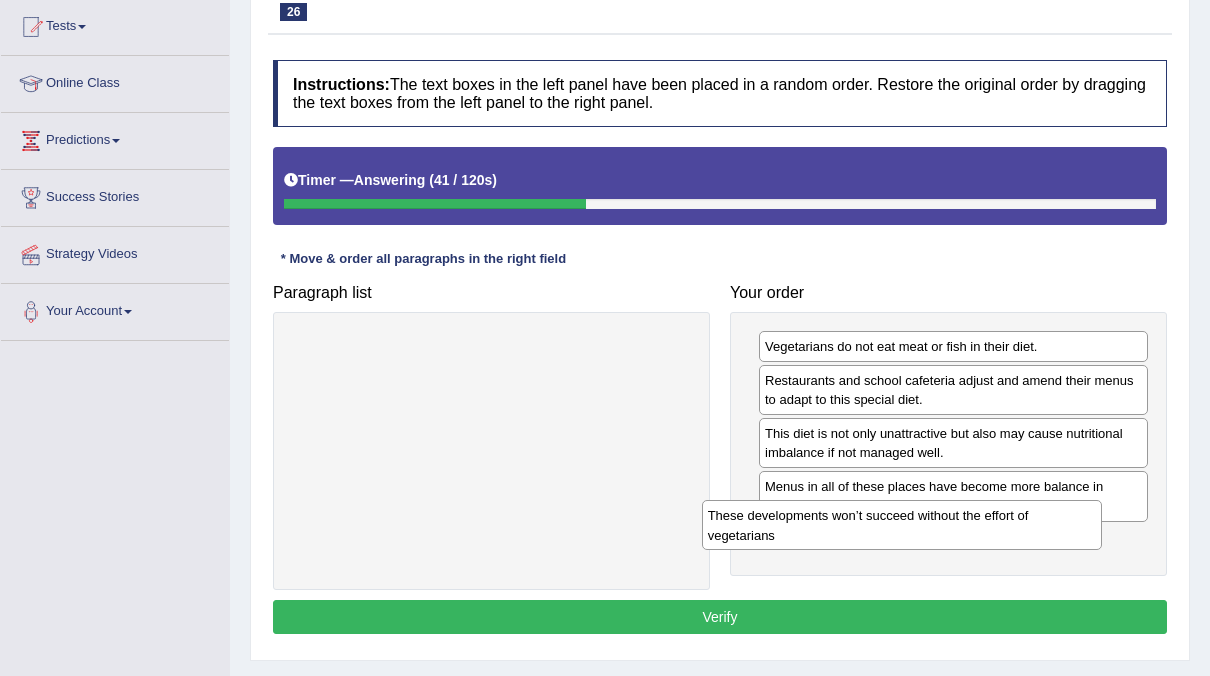 drag, startPoint x: 603, startPoint y: 343, endPoint x: 1013, endPoint y: 513, distance: 443.84683 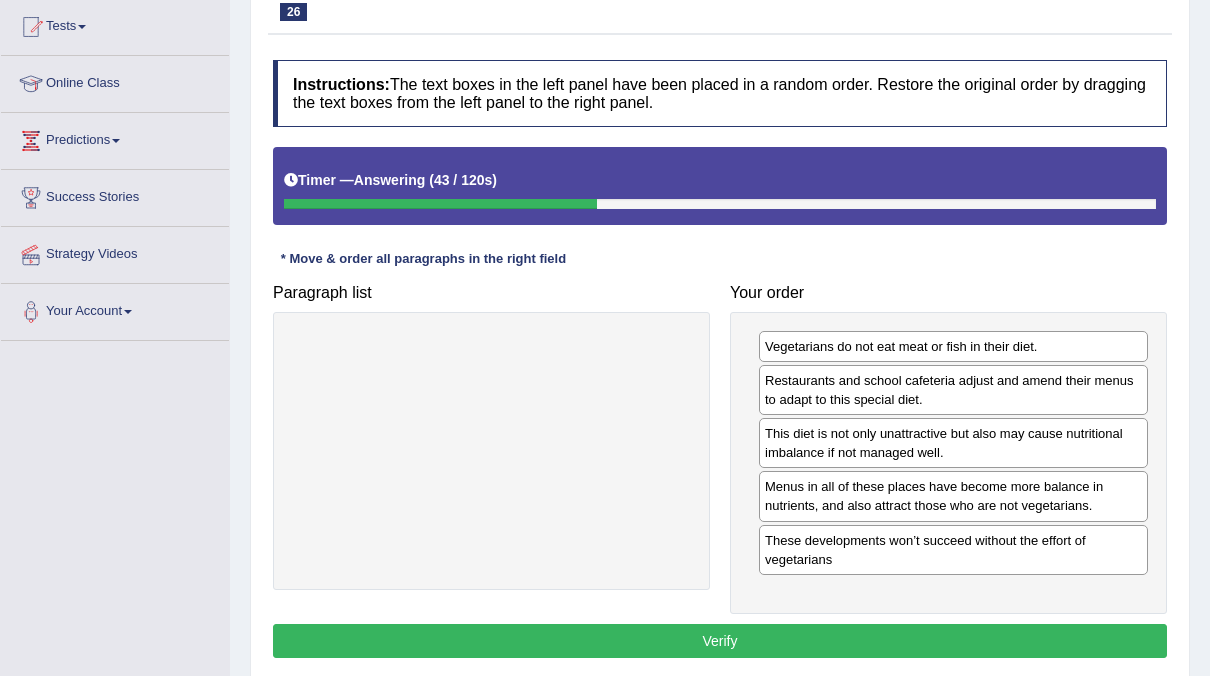 click on "Verify" at bounding box center (720, 641) 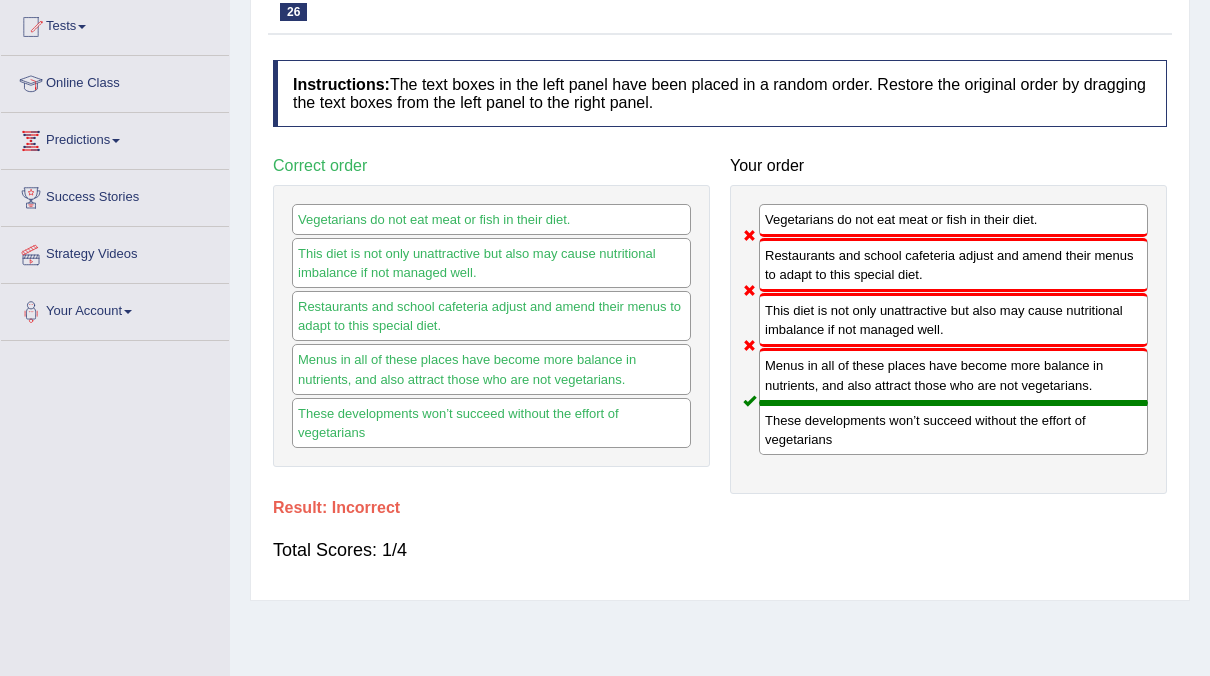 click on "These developments won’t succeed without the effort of vegetarians" at bounding box center [953, 429] 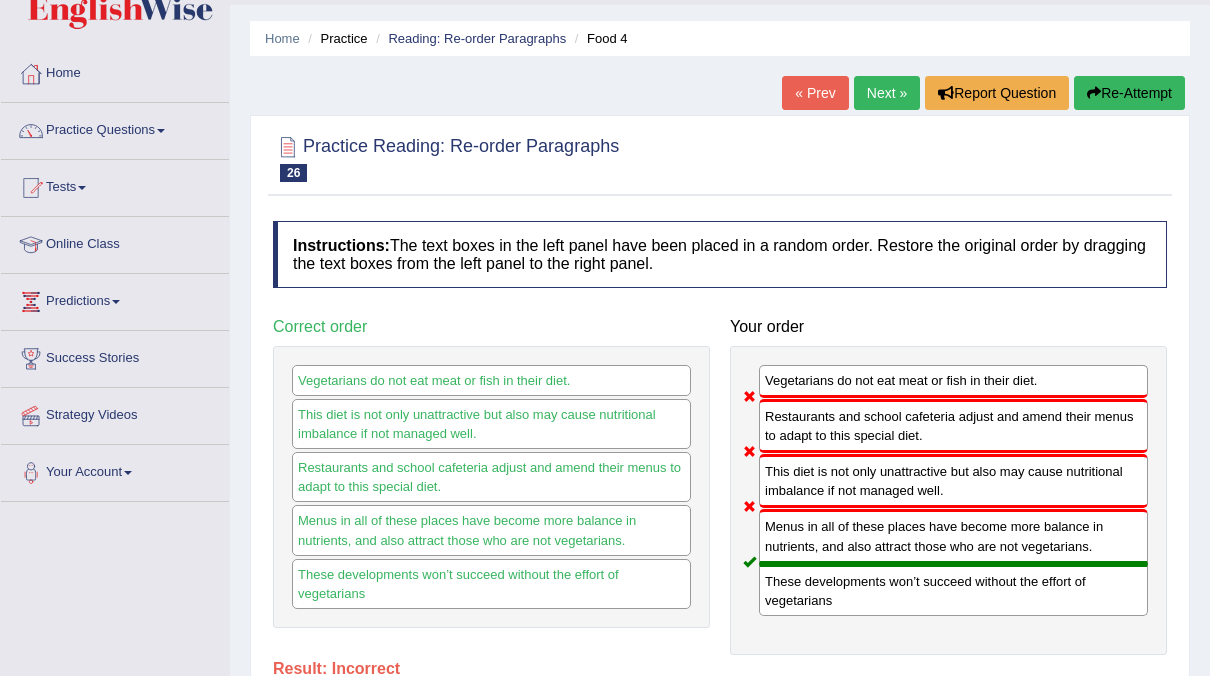 scroll, scrollTop: 0, scrollLeft: 0, axis: both 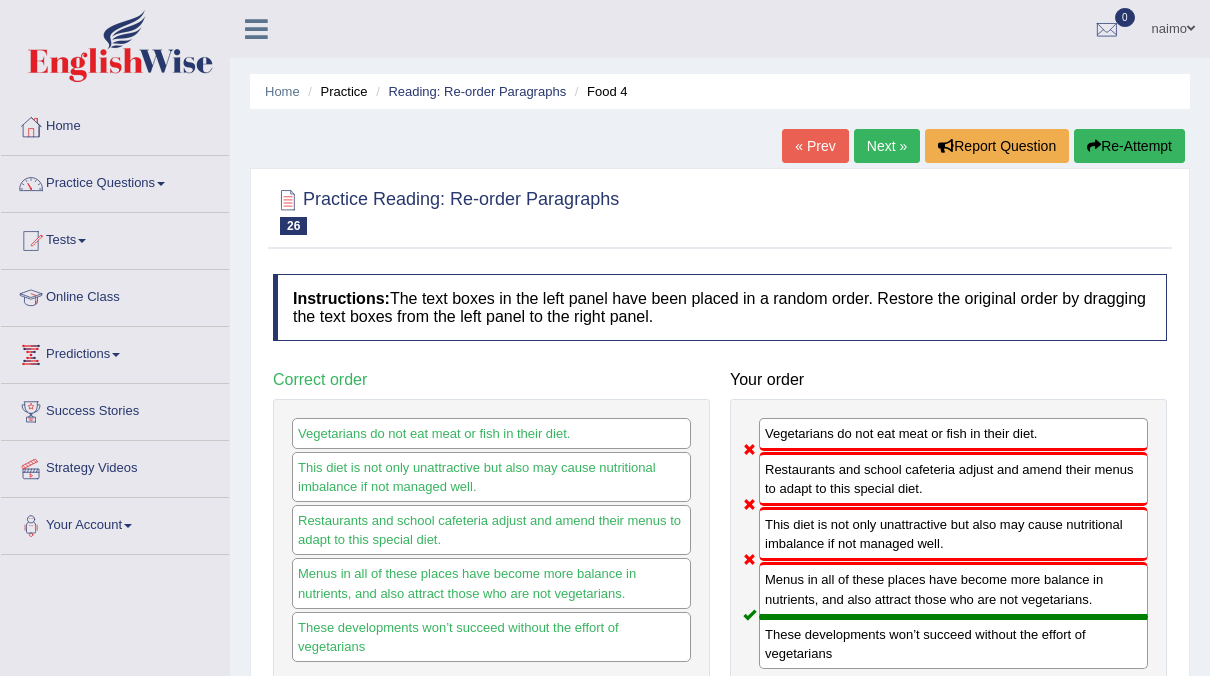 click on "Next »" at bounding box center [887, 146] 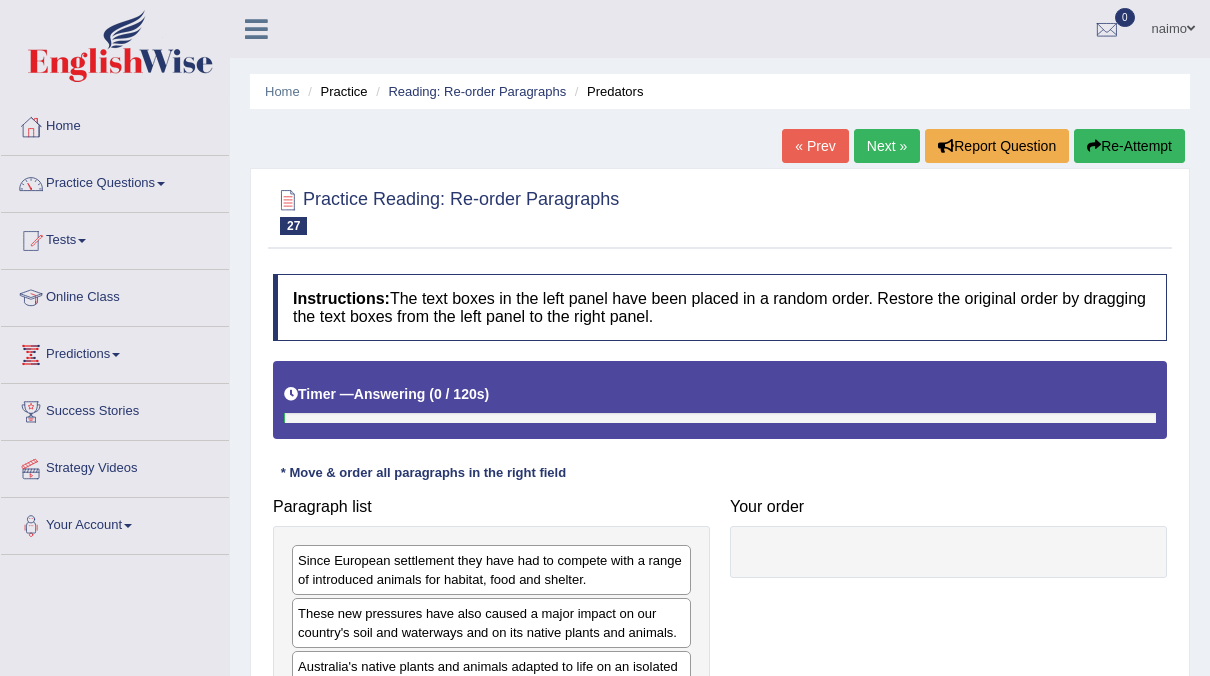 scroll, scrollTop: 0, scrollLeft: 0, axis: both 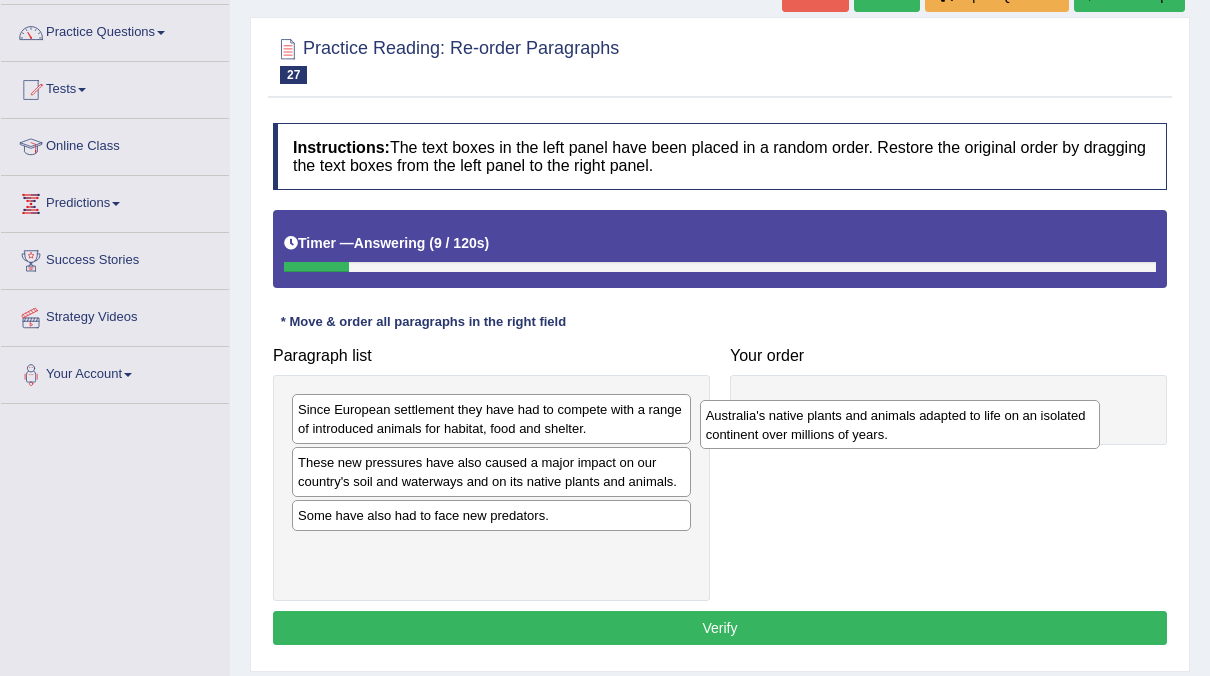 drag, startPoint x: 329, startPoint y: 514, endPoint x: 737, endPoint y: 416, distance: 419.60458 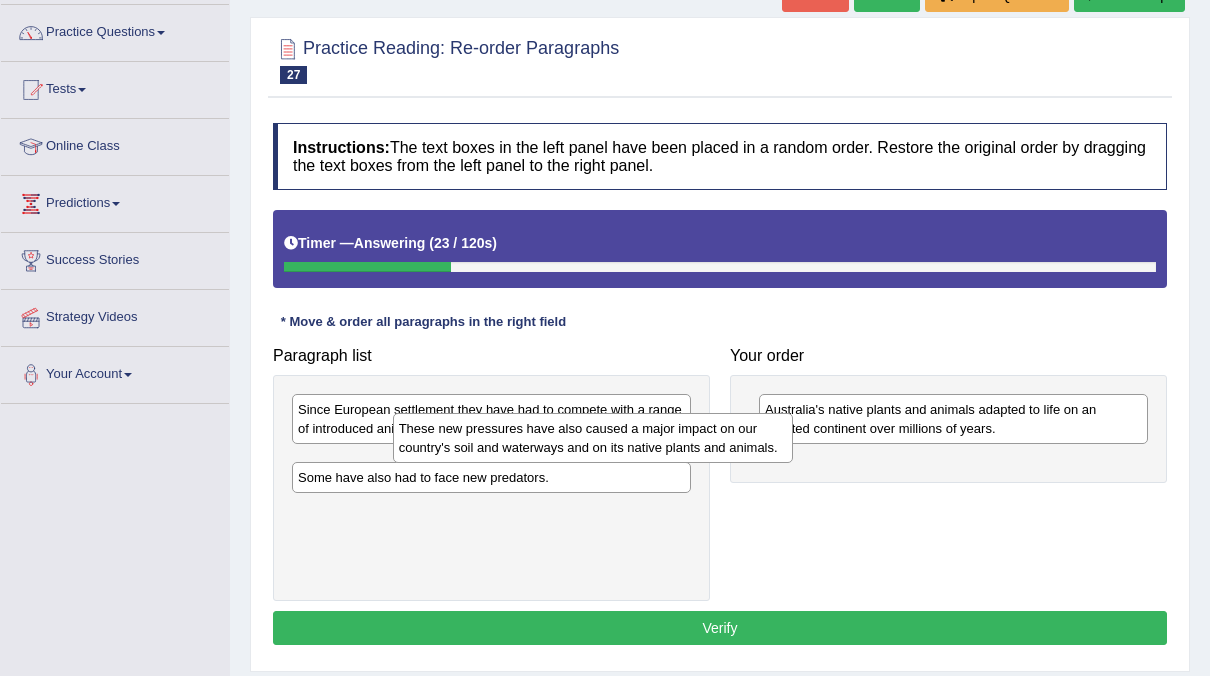 drag, startPoint x: 438, startPoint y: 474, endPoint x: 537, endPoint y: 442, distance: 104.04326 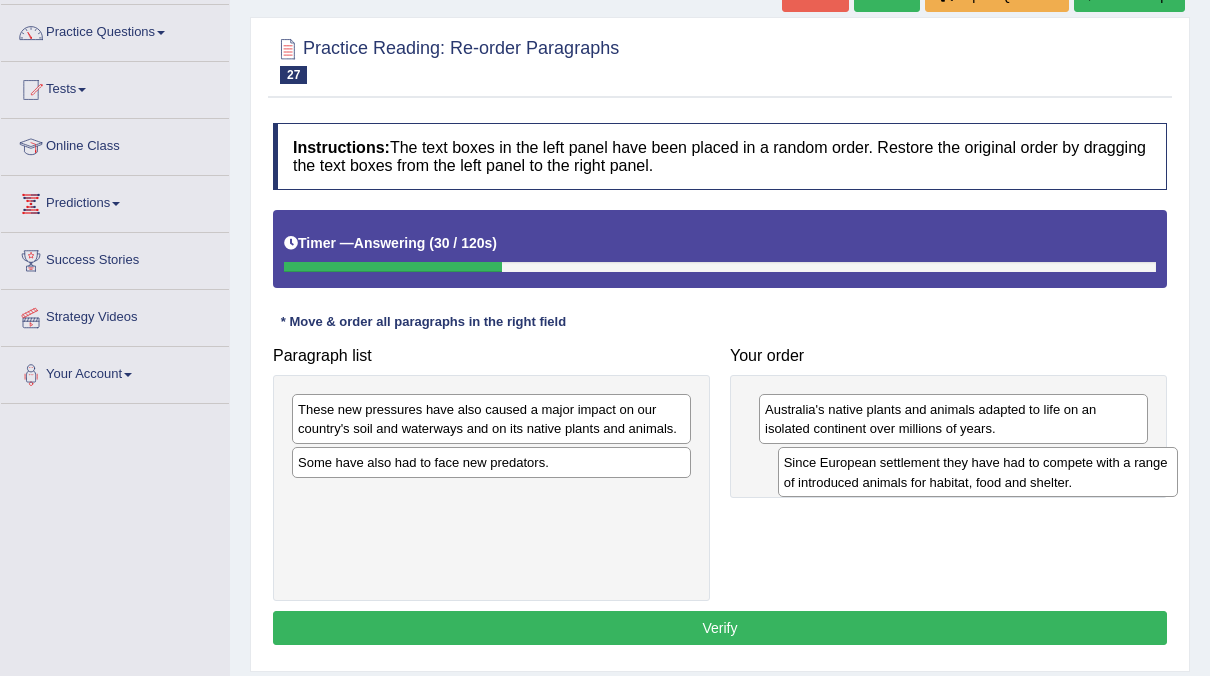 drag, startPoint x: 451, startPoint y: 416, endPoint x: 937, endPoint y: 469, distance: 488.88138 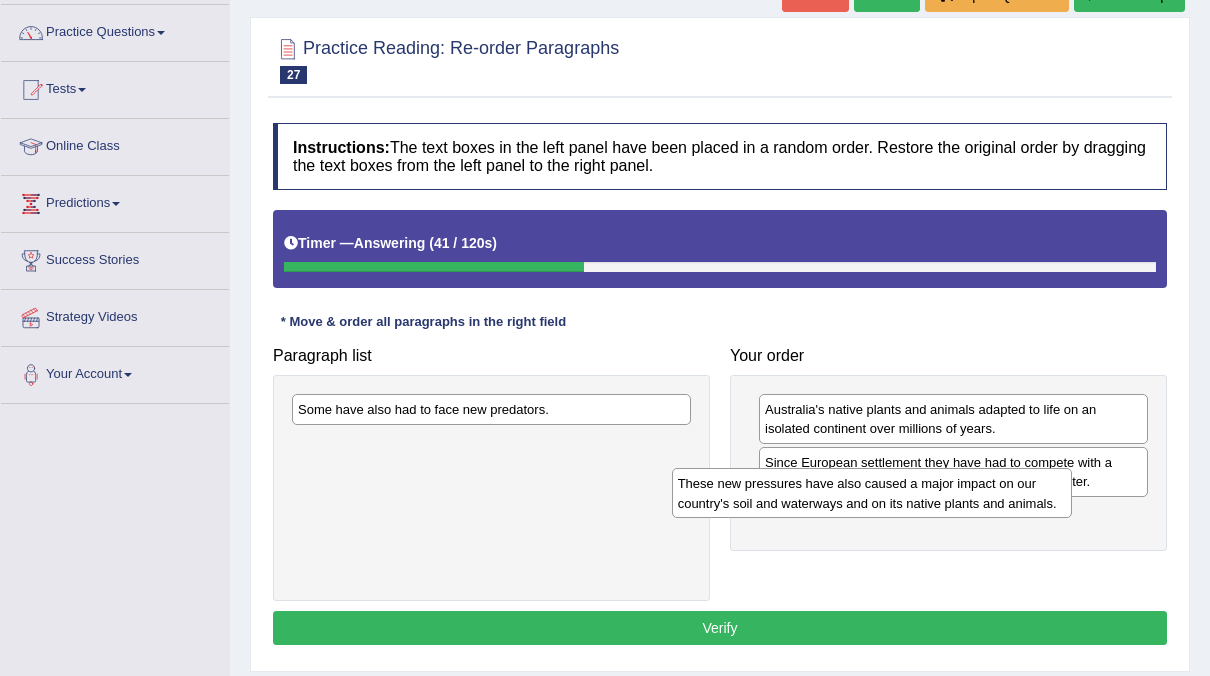 drag, startPoint x: 539, startPoint y: 404, endPoint x: 919, endPoint y: 479, distance: 387.3306 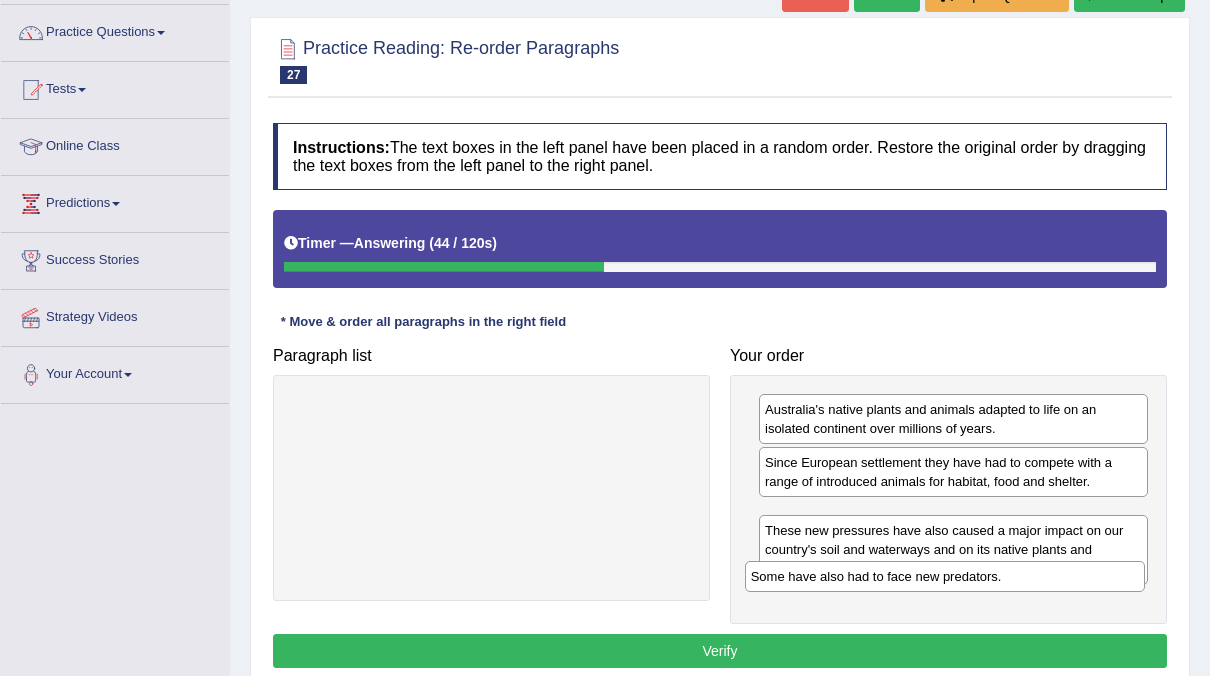 drag, startPoint x: 571, startPoint y: 409, endPoint x: 1023, endPoint y: 574, distance: 481.1746 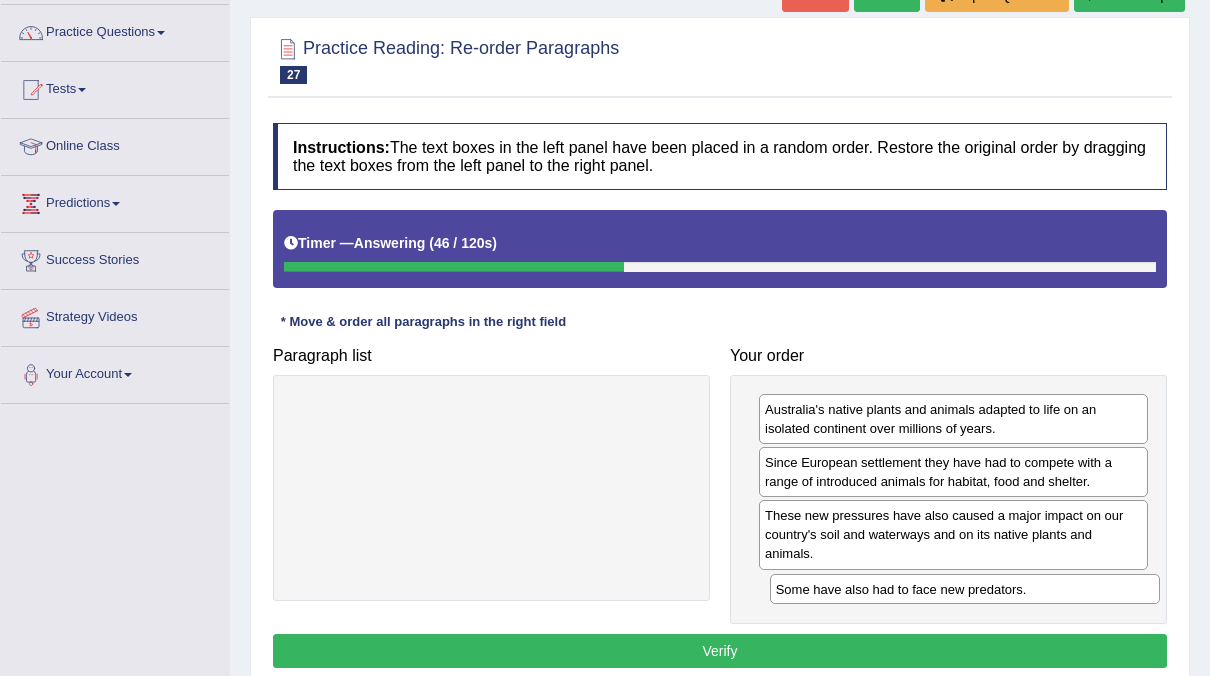 drag, startPoint x: 860, startPoint y: 515, endPoint x: 868, endPoint y: 596, distance: 81.394104 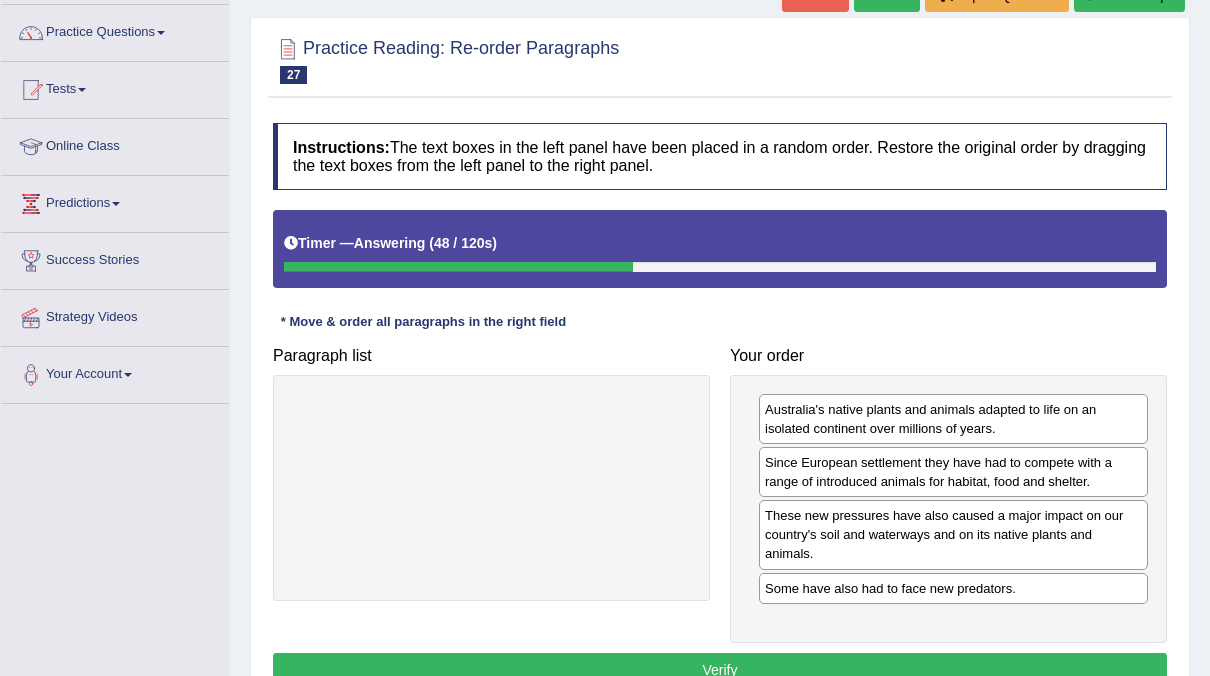 click on "Verify" at bounding box center (720, 670) 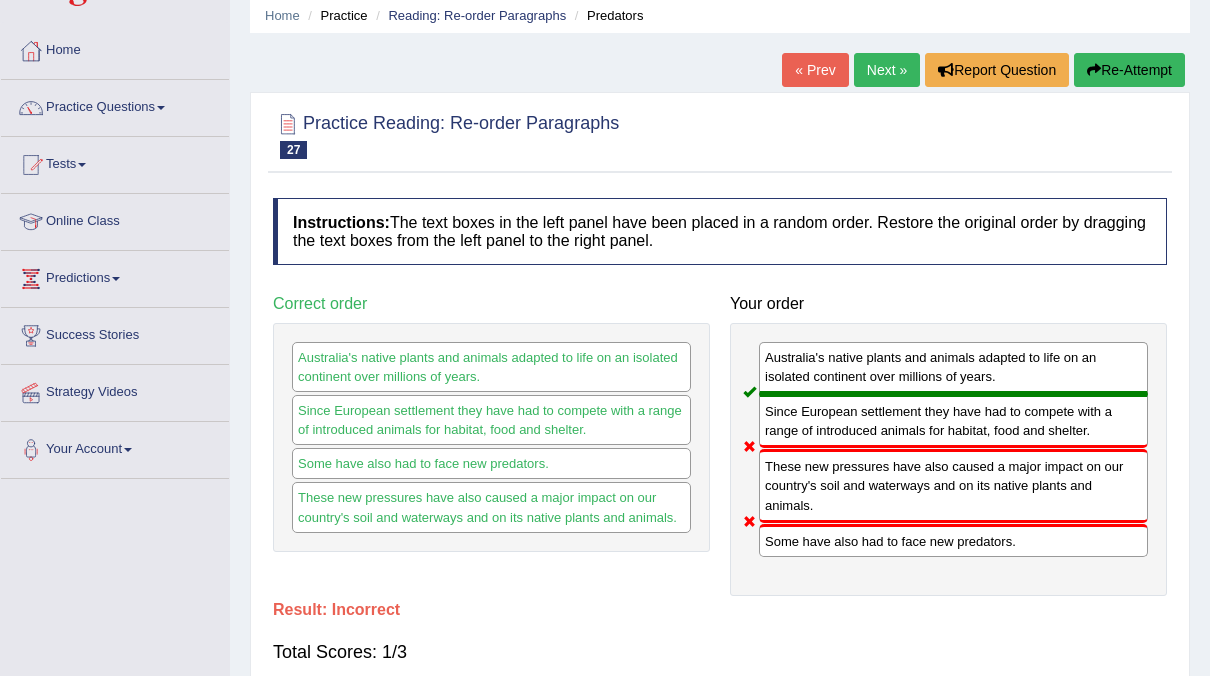 scroll, scrollTop: 0, scrollLeft: 0, axis: both 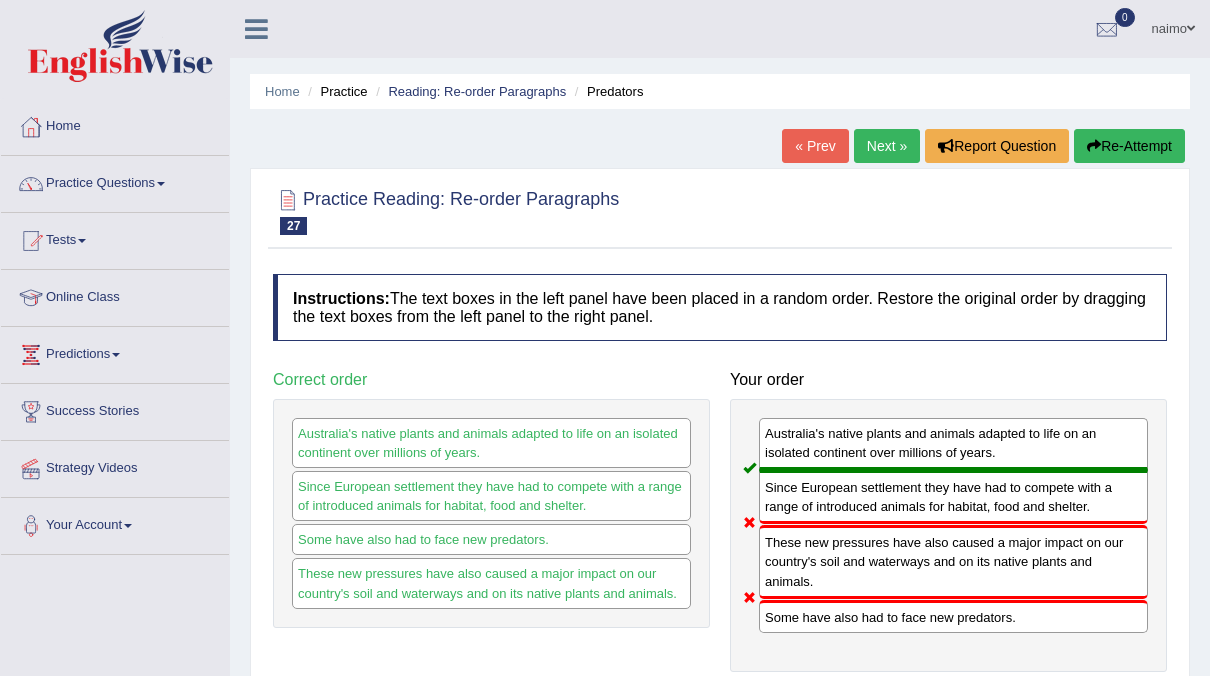 click on "Next »" at bounding box center [887, 146] 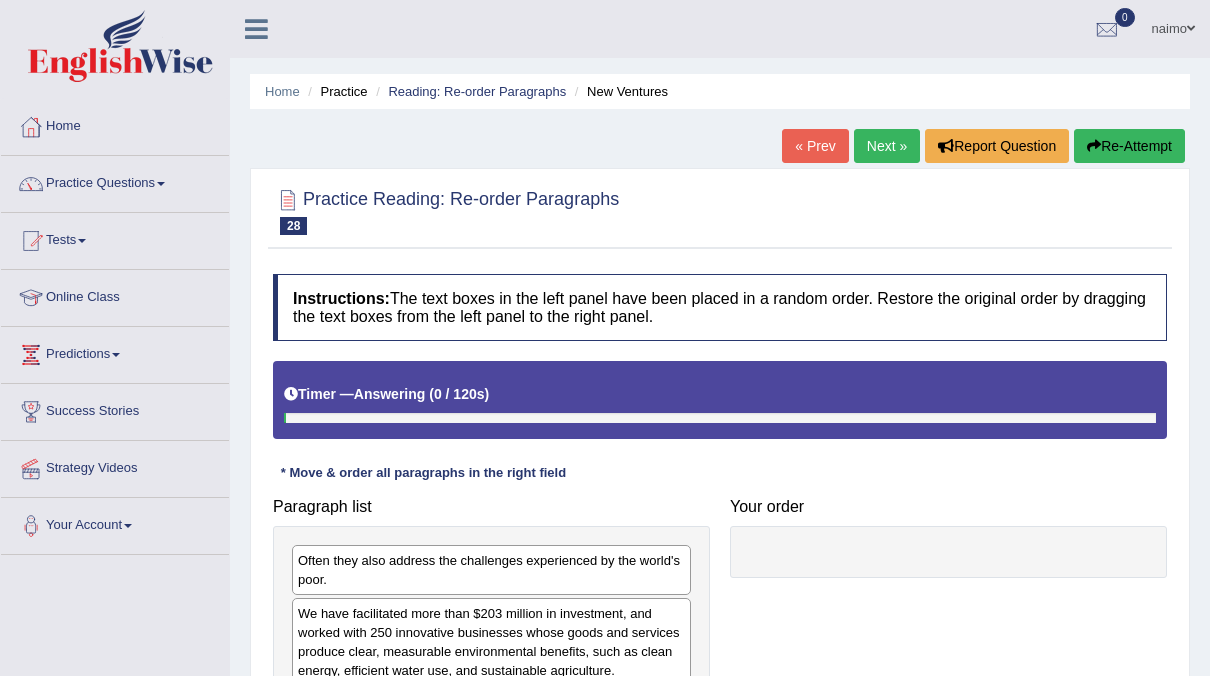 scroll, scrollTop: 136, scrollLeft: 0, axis: vertical 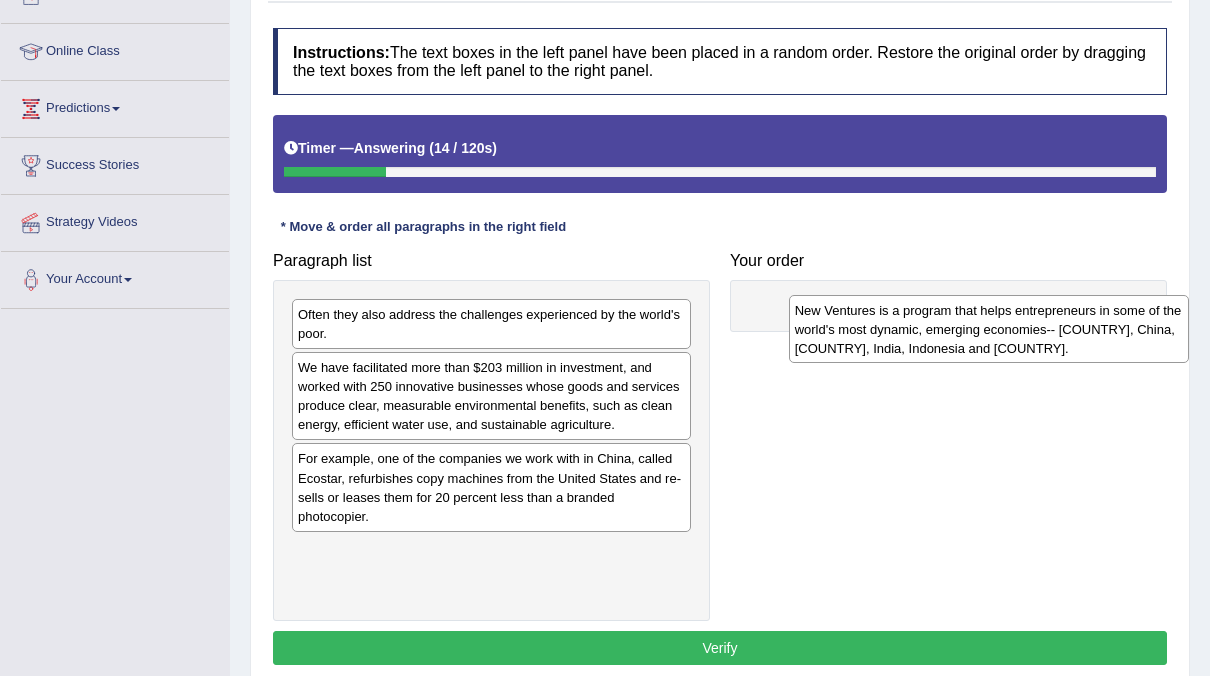 drag, startPoint x: 381, startPoint y: 570, endPoint x: 876, endPoint y: 332, distance: 549.244 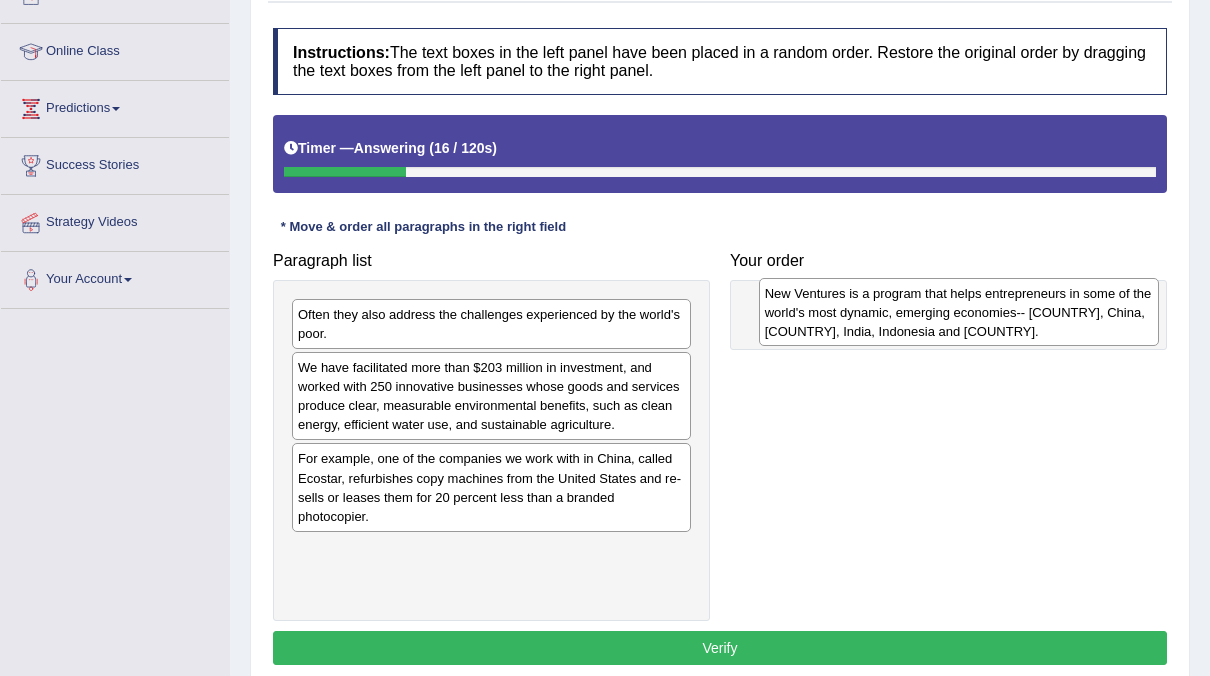 drag, startPoint x: 424, startPoint y: 560, endPoint x: 889, endPoint y: 306, distance: 529.85 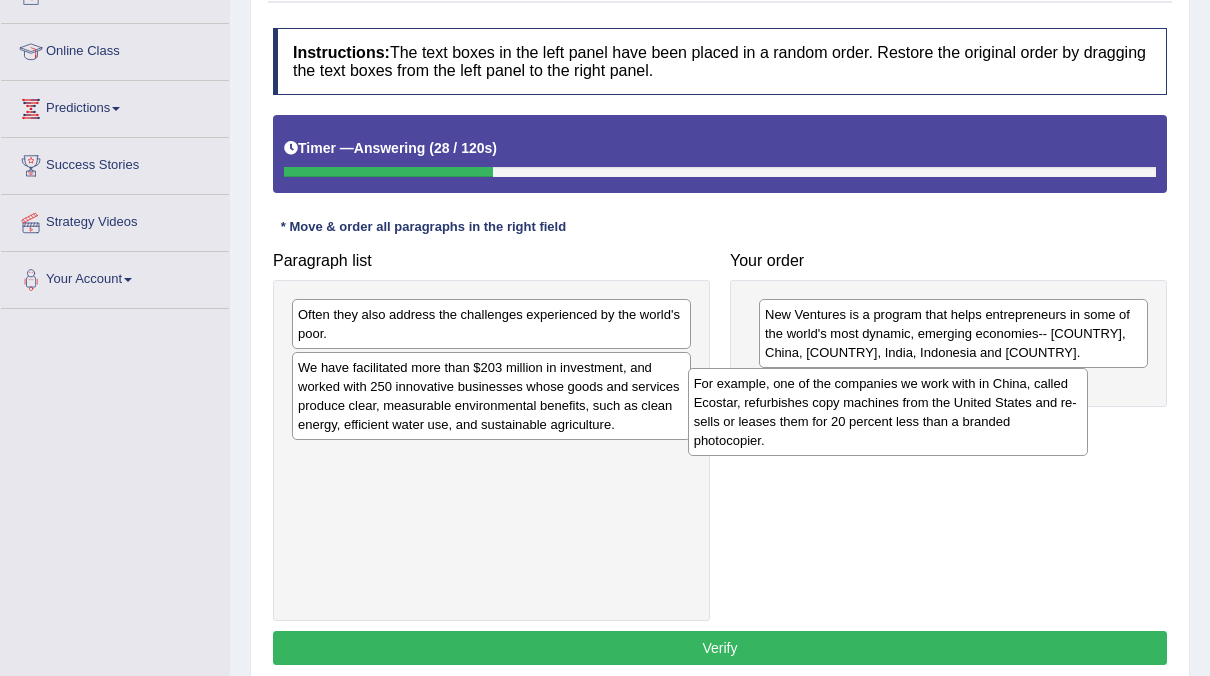 drag, startPoint x: 351, startPoint y: 475, endPoint x: 715, endPoint y: 395, distance: 372.68753 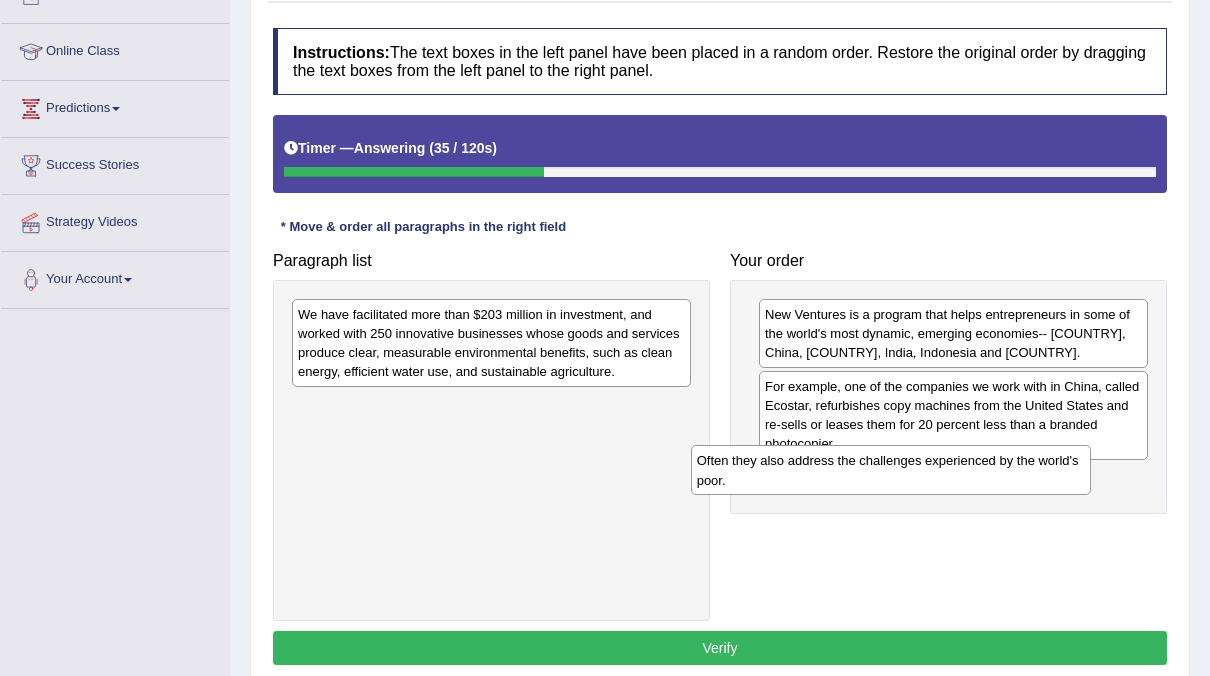 drag, startPoint x: 465, startPoint y: 316, endPoint x: 863, endPoint y: 462, distance: 423.93396 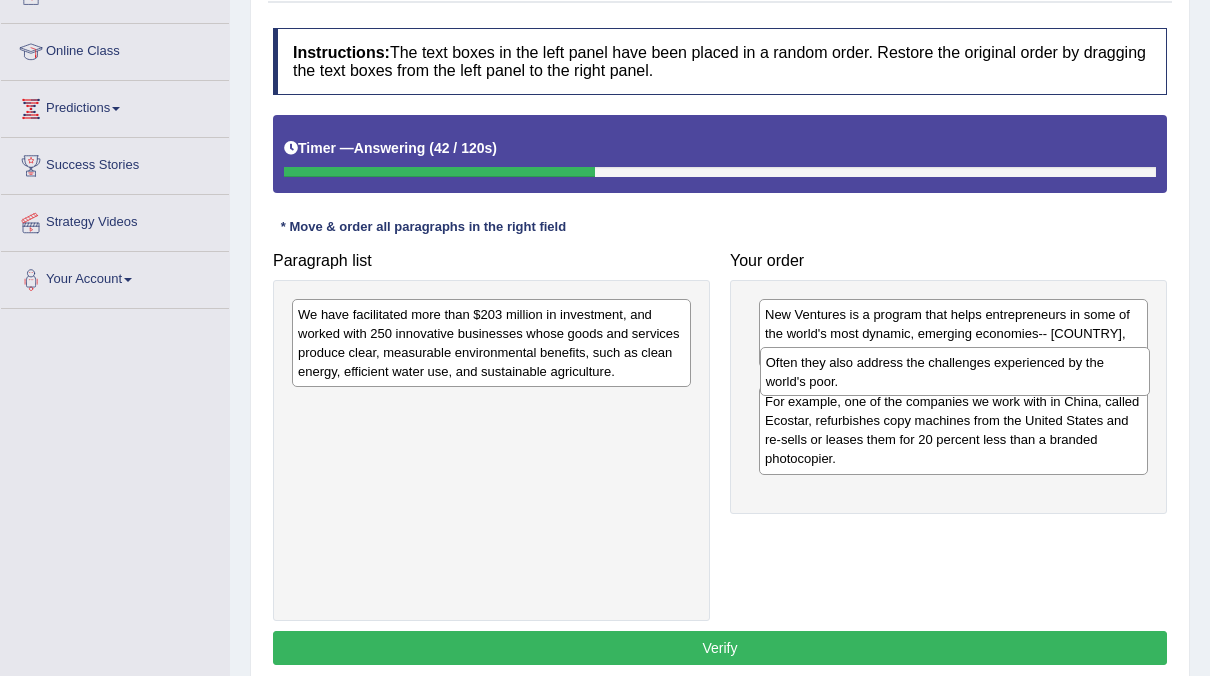 drag, startPoint x: 882, startPoint y: 488, endPoint x: 883, endPoint y: 374, distance: 114.00439 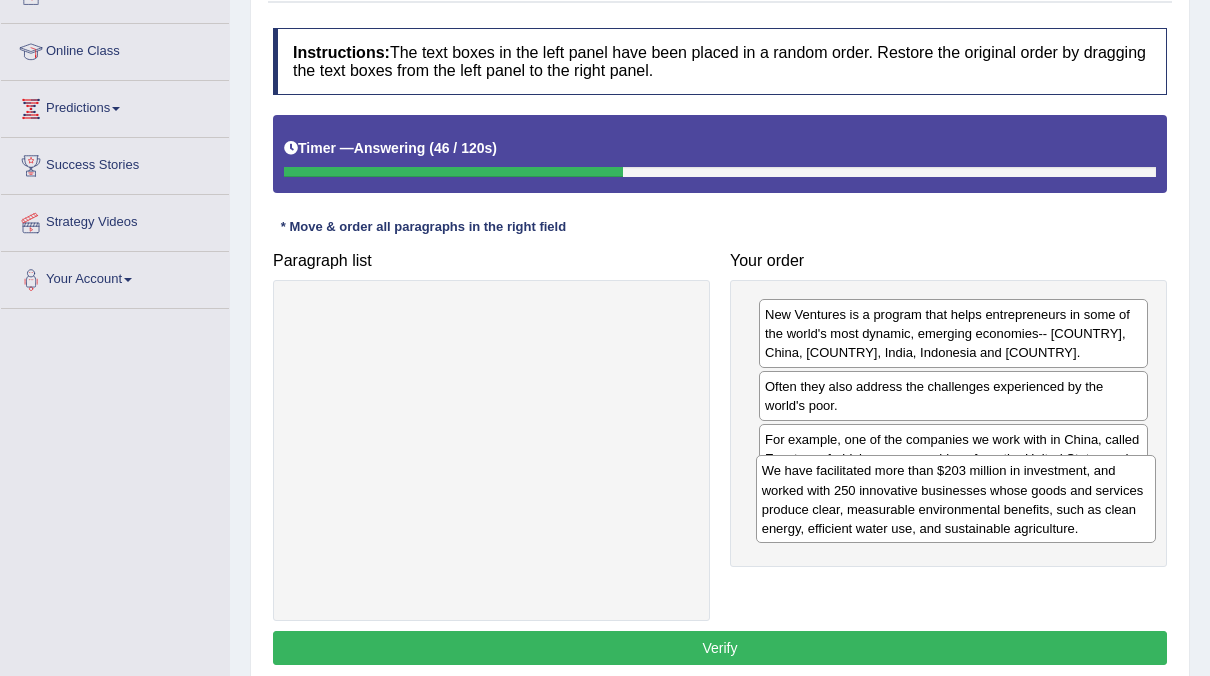 drag, startPoint x: 535, startPoint y: 332, endPoint x: 999, endPoint y: 489, distance: 489.8418 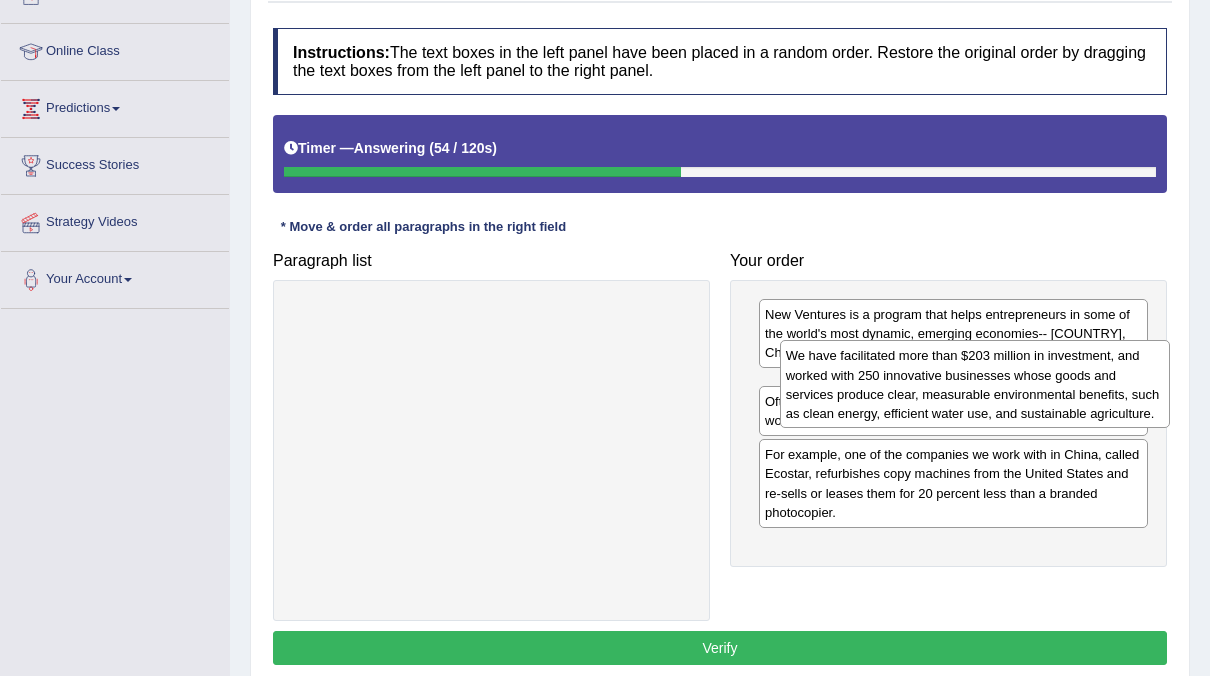 drag, startPoint x: 976, startPoint y: 559, endPoint x: 995, endPoint y: 387, distance: 173.04623 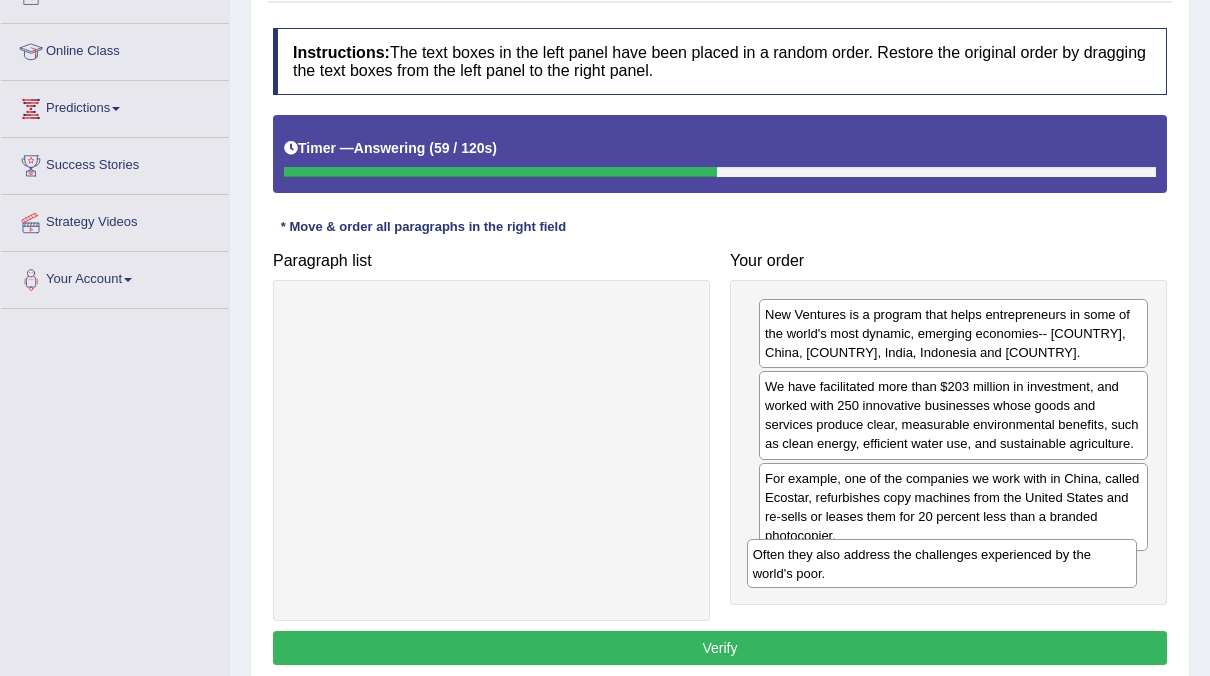 drag, startPoint x: 882, startPoint y: 484, endPoint x: 870, endPoint y: 562, distance: 78.91768 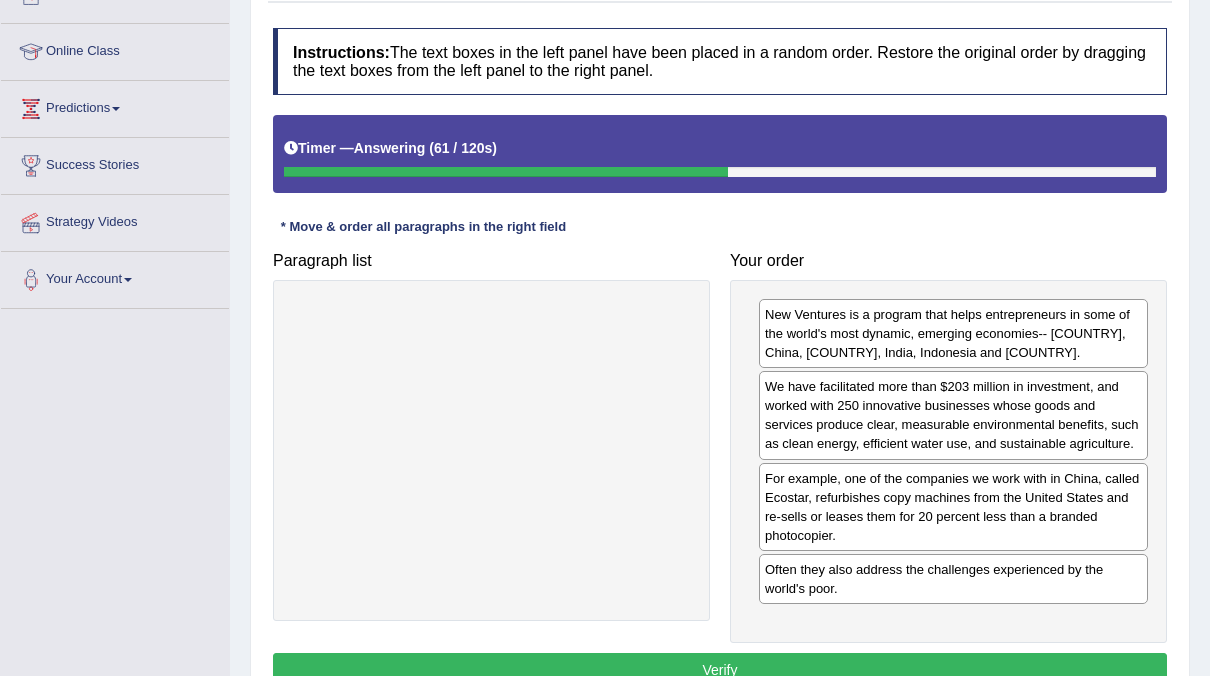 click on "Verify" at bounding box center (720, 670) 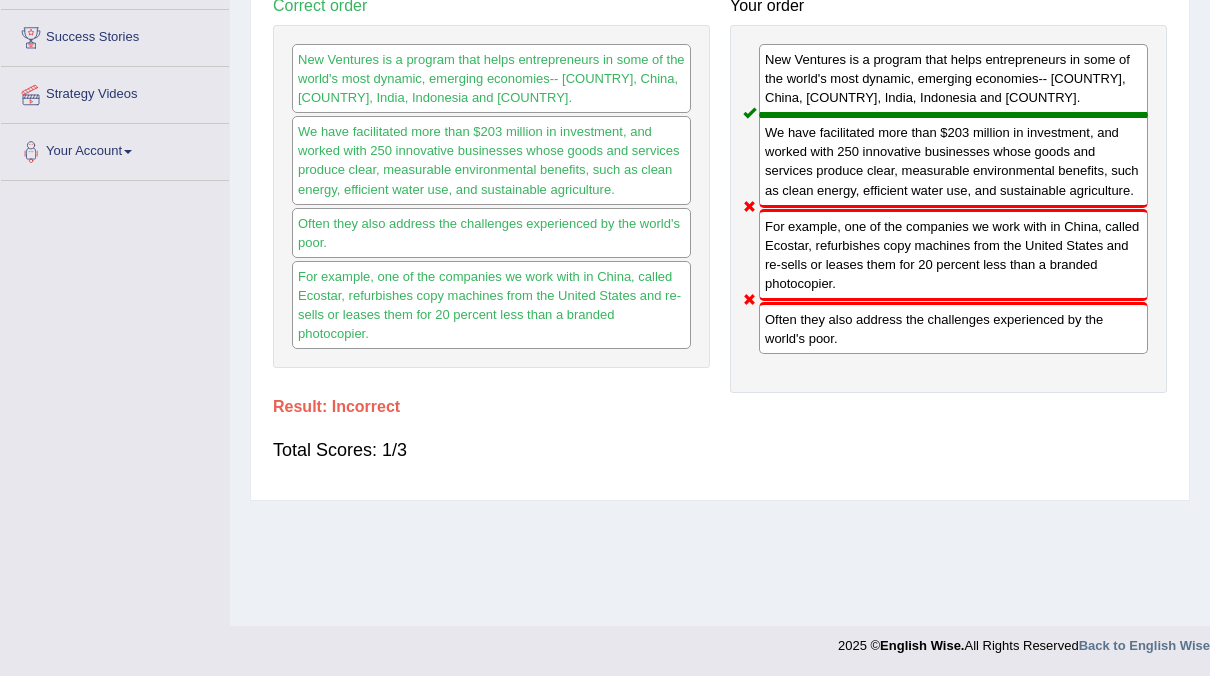 scroll, scrollTop: 0, scrollLeft: 0, axis: both 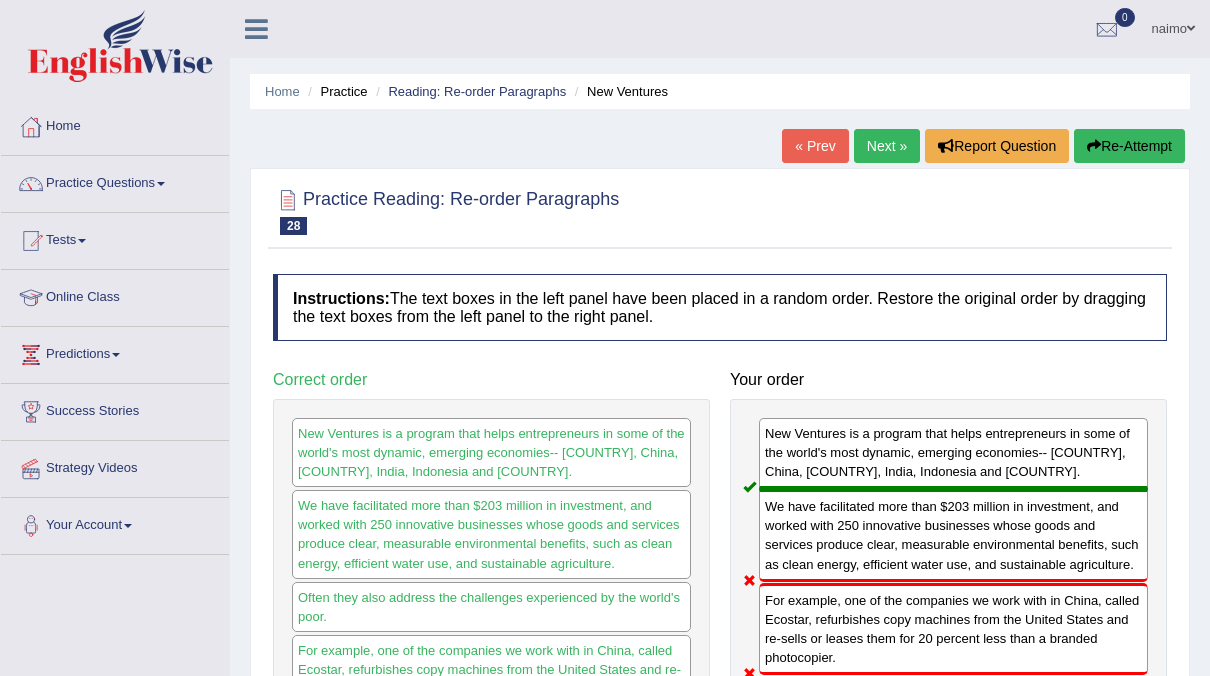 click on "Next »" at bounding box center [887, 146] 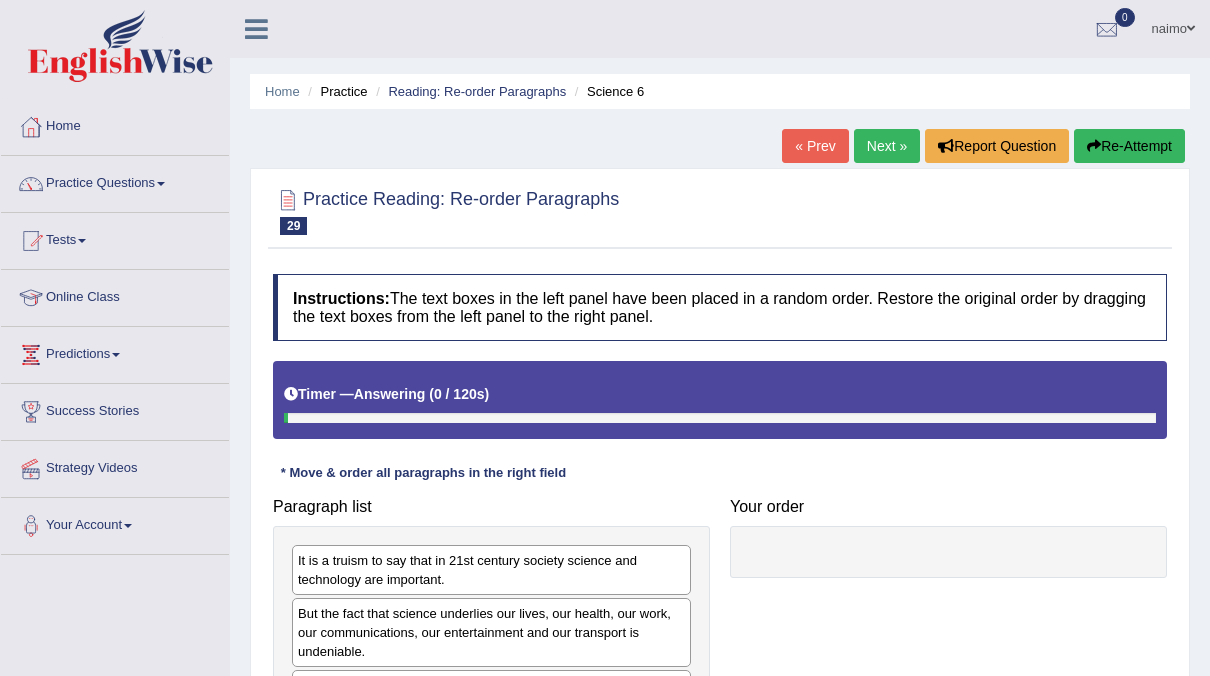 scroll, scrollTop: 0, scrollLeft: 0, axis: both 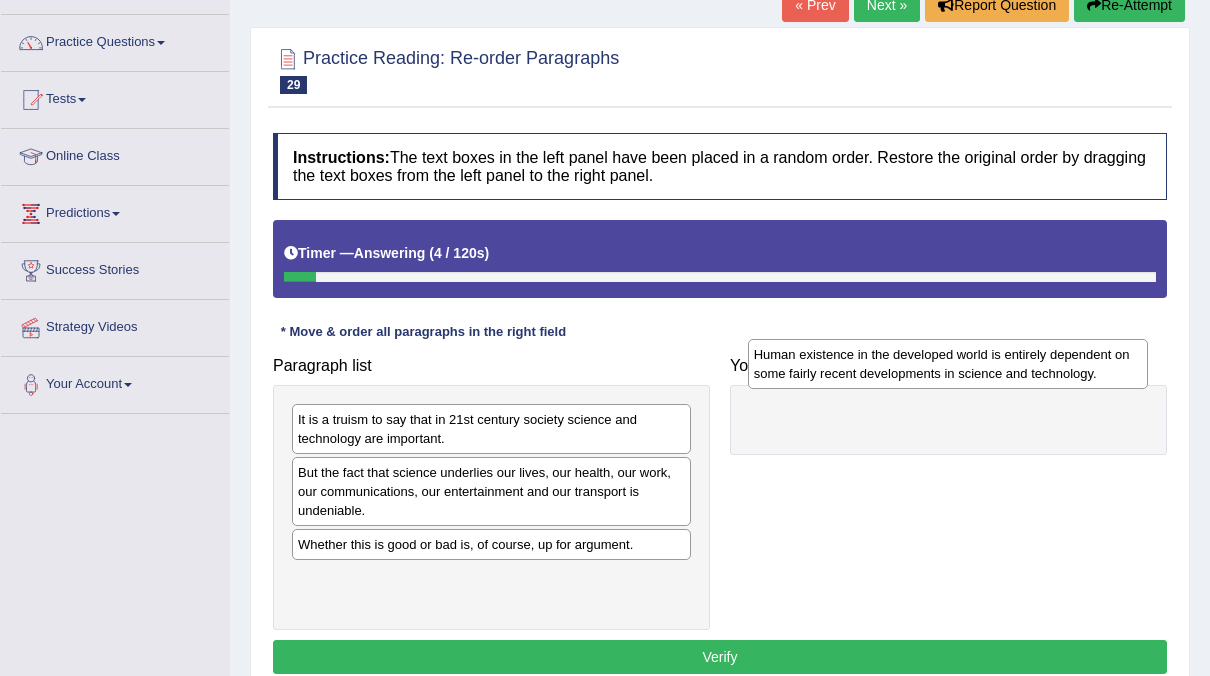 drag, startPoint x: 396, startPoint y: 581, endPoint x: 846, endPoint y: 362, distance: 500.4608 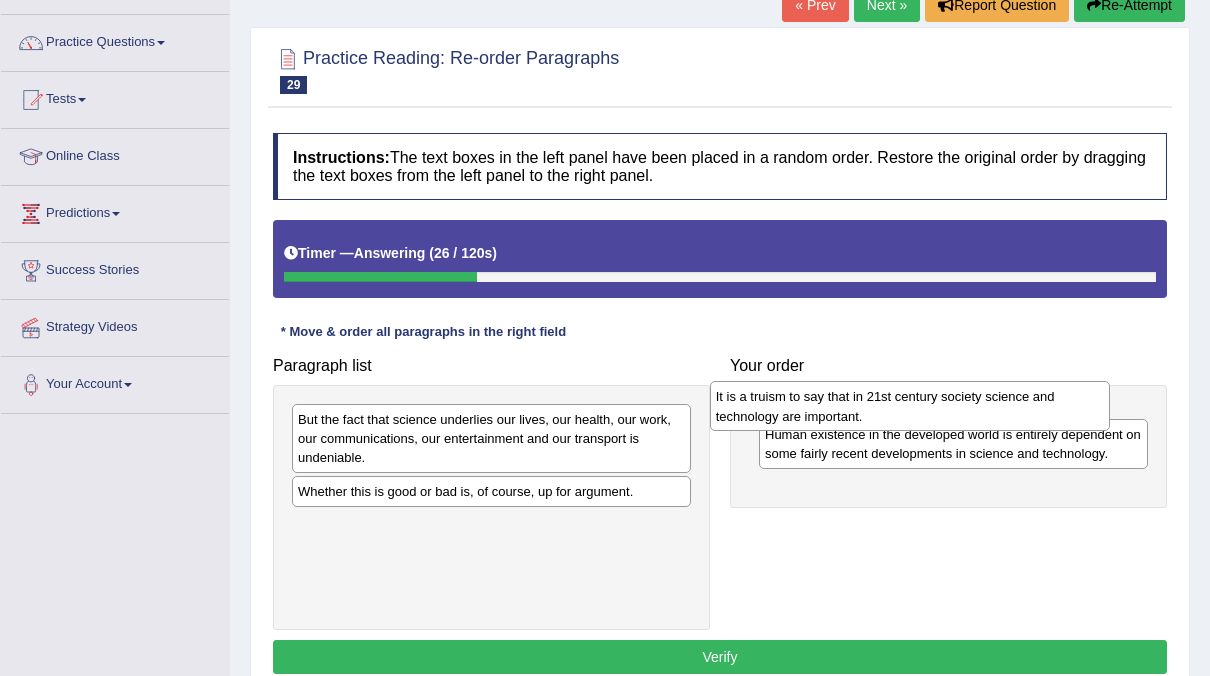 drag, startPoint x: 499, startPoint y: 445, endPoint x: 917, endPoint y: 423, distance: 418.57855 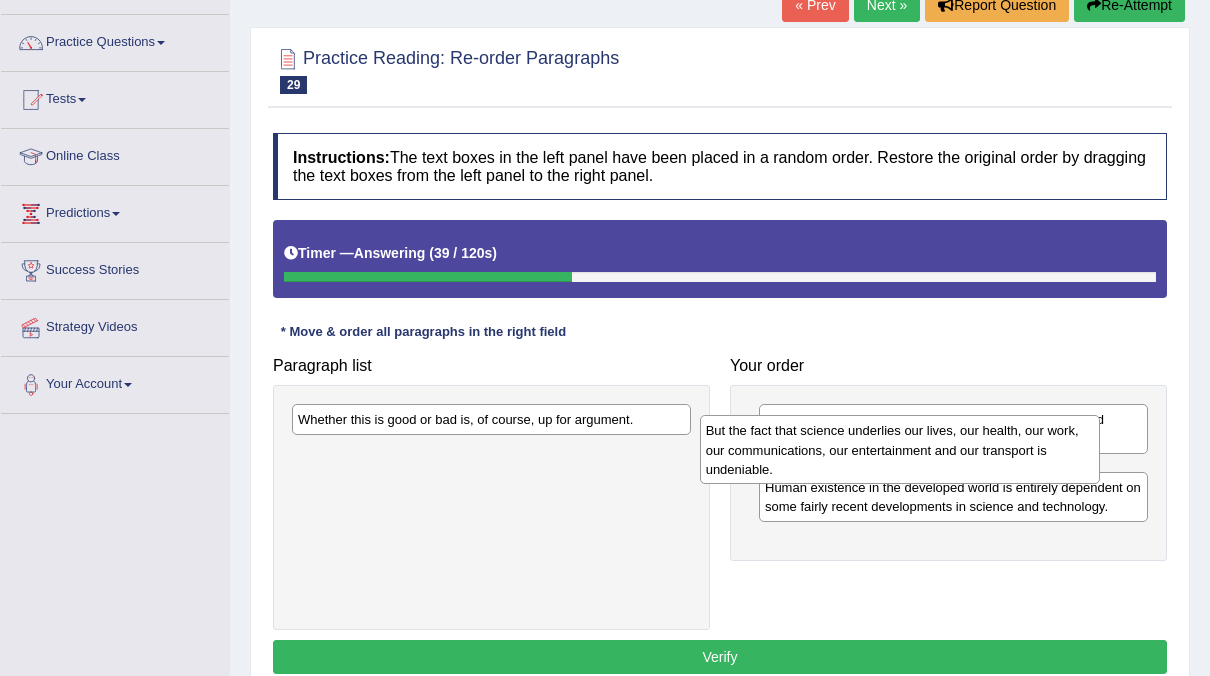 drag, startPoint x: 472, startPoint y: 426, endPoint x: 880, endPoint y: 439, distance: 408.20706 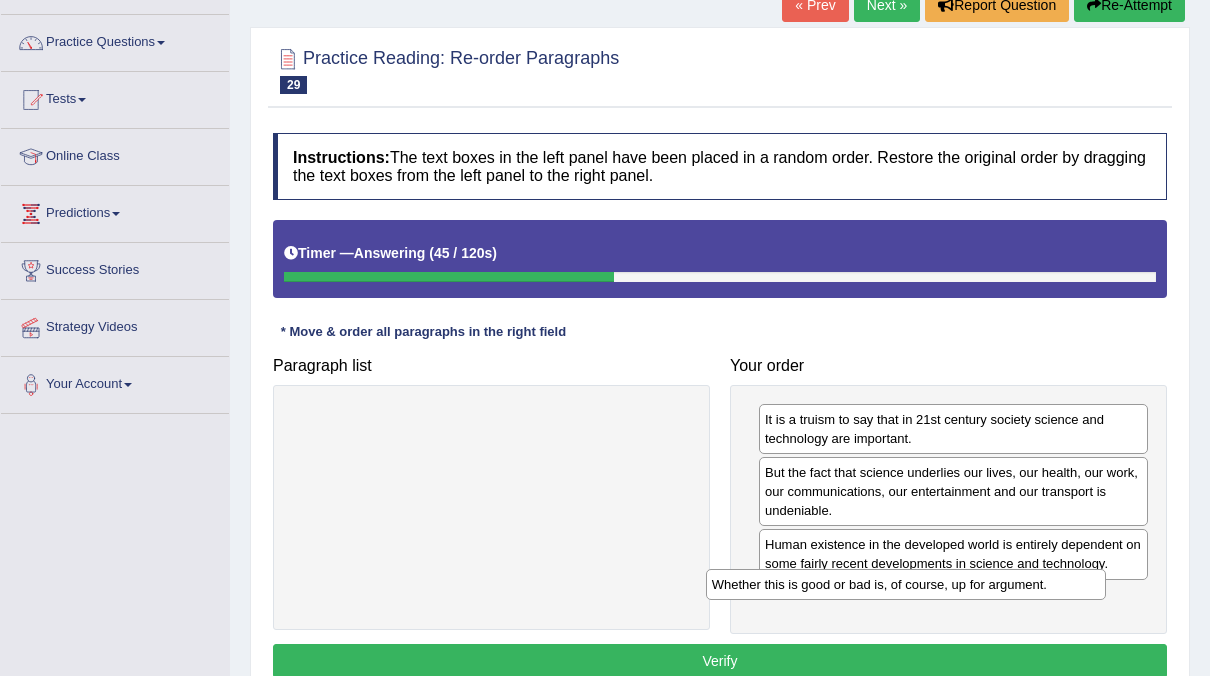 drag, startPoint x: 409, startPoint y: 420, endPoint x: 824, endPoint y: 585, distance: 446.59827 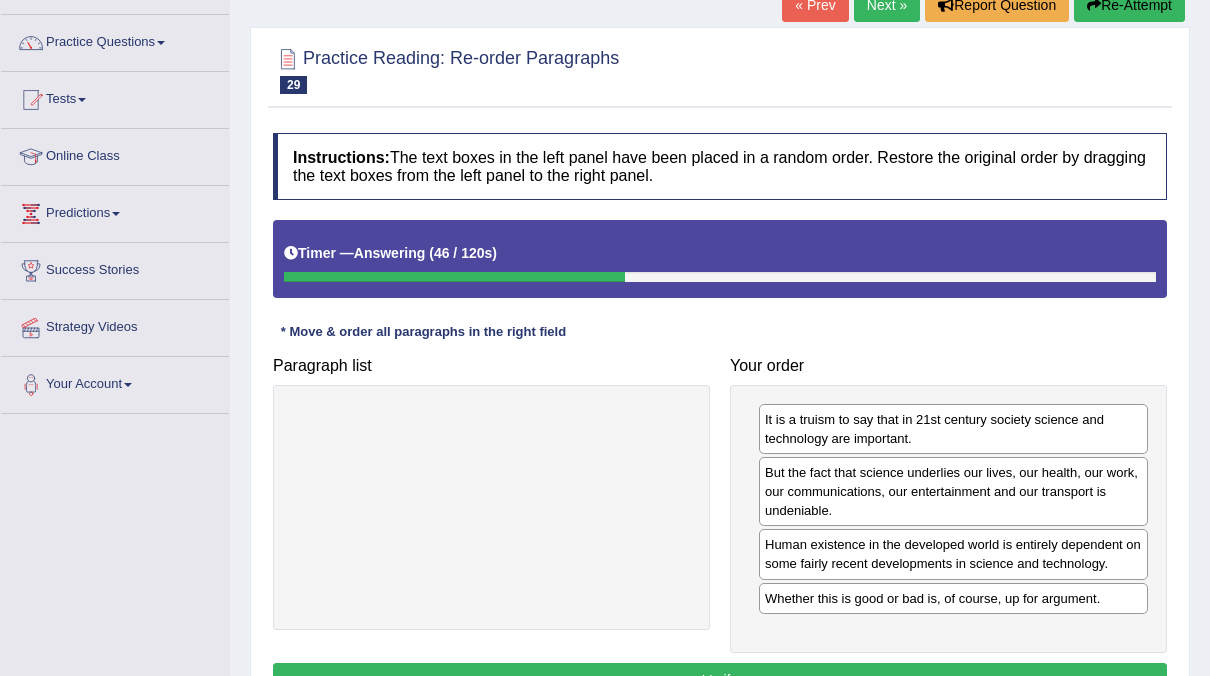 click on "Verify" at bounding box center [720, 680] 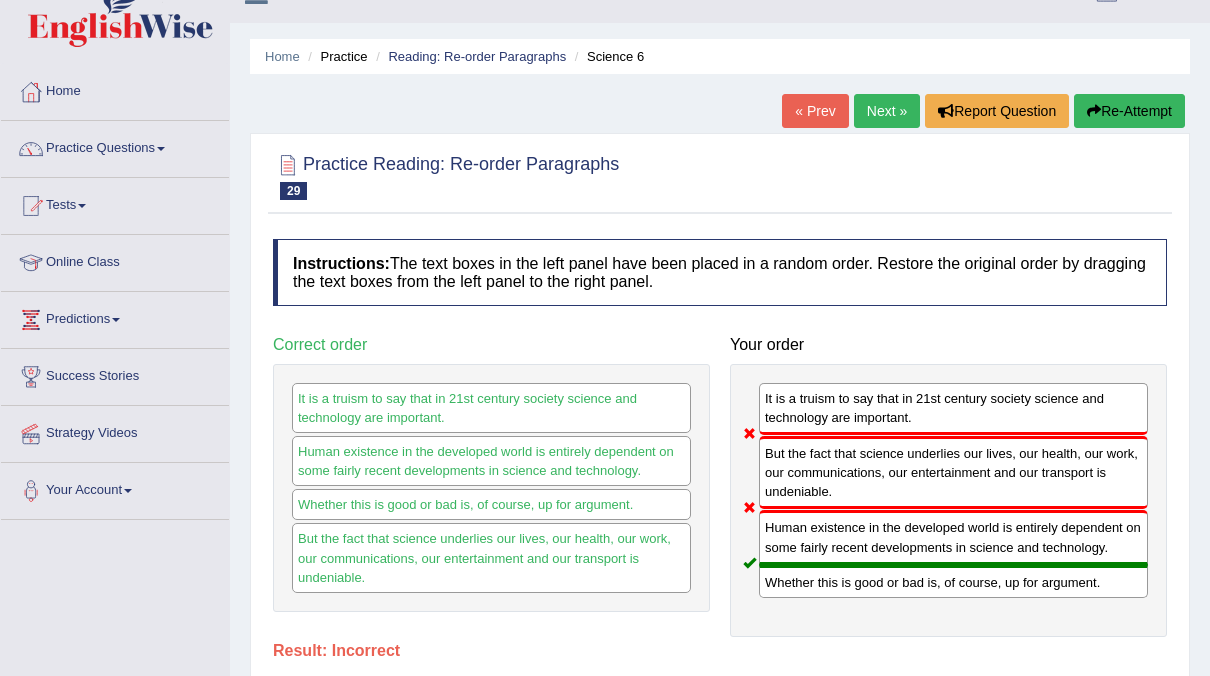 scroll, scrollTop: 0, scrollLeft: 0, axis: both 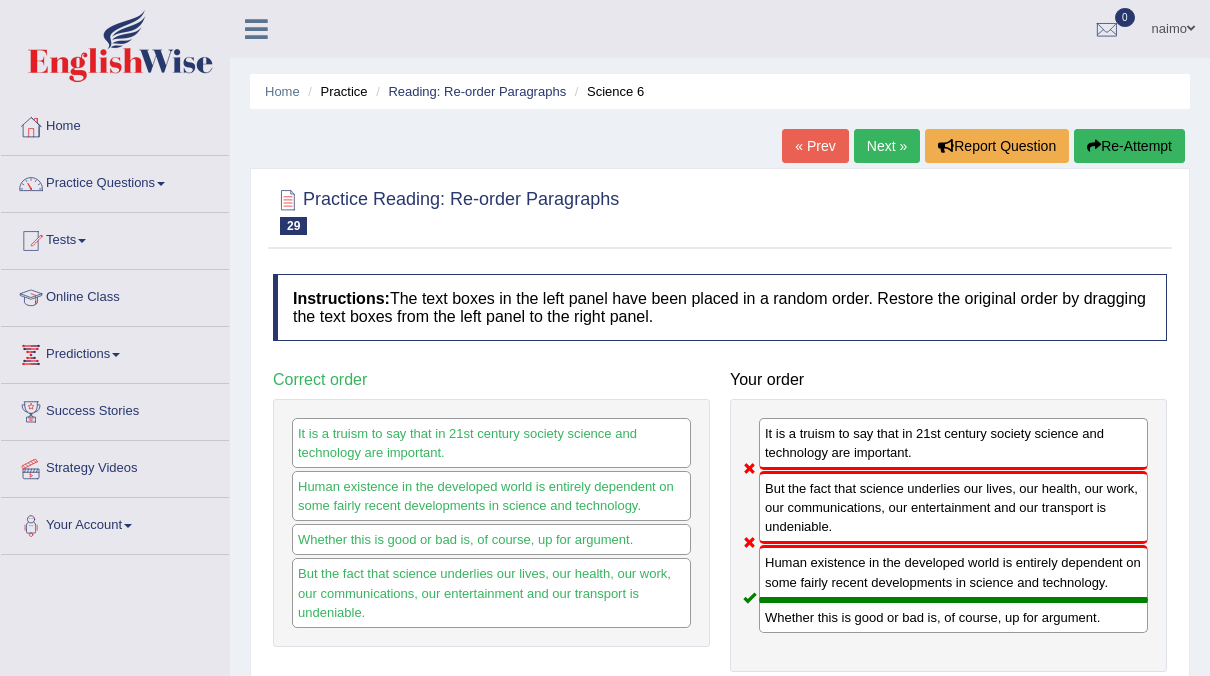 click on "Next »" at bounding box center [887, 146] 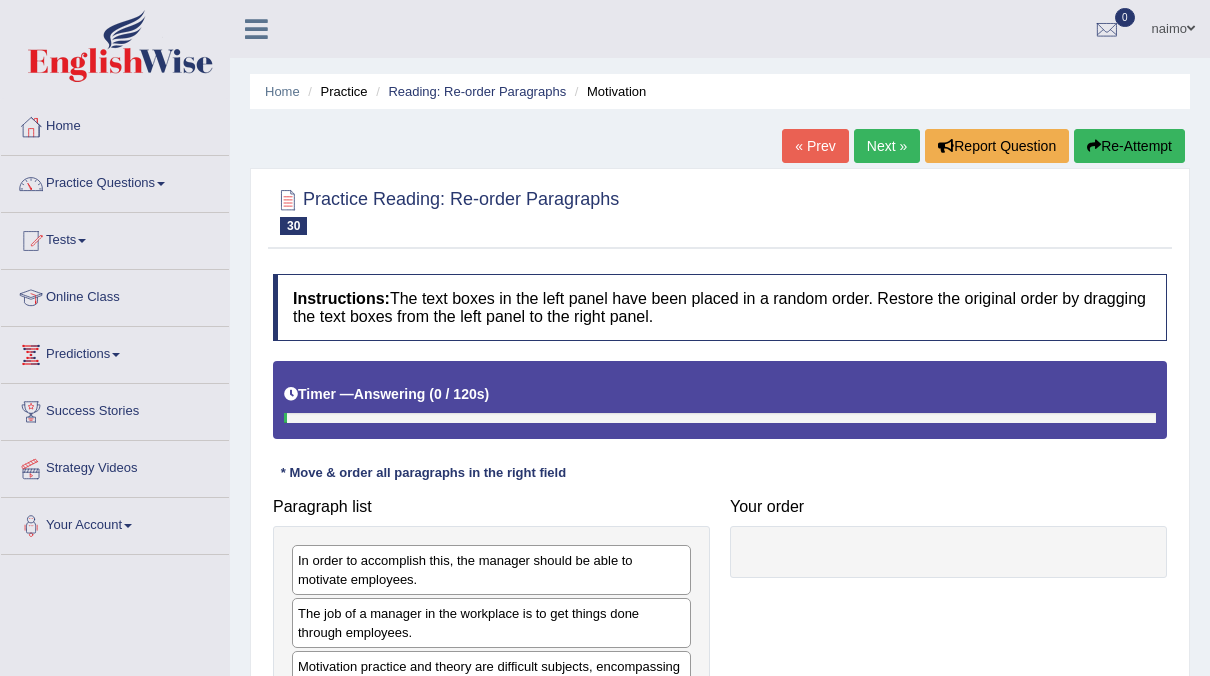 scroll, scrollTop: 166, scrollLeft: 0, axis: vertical 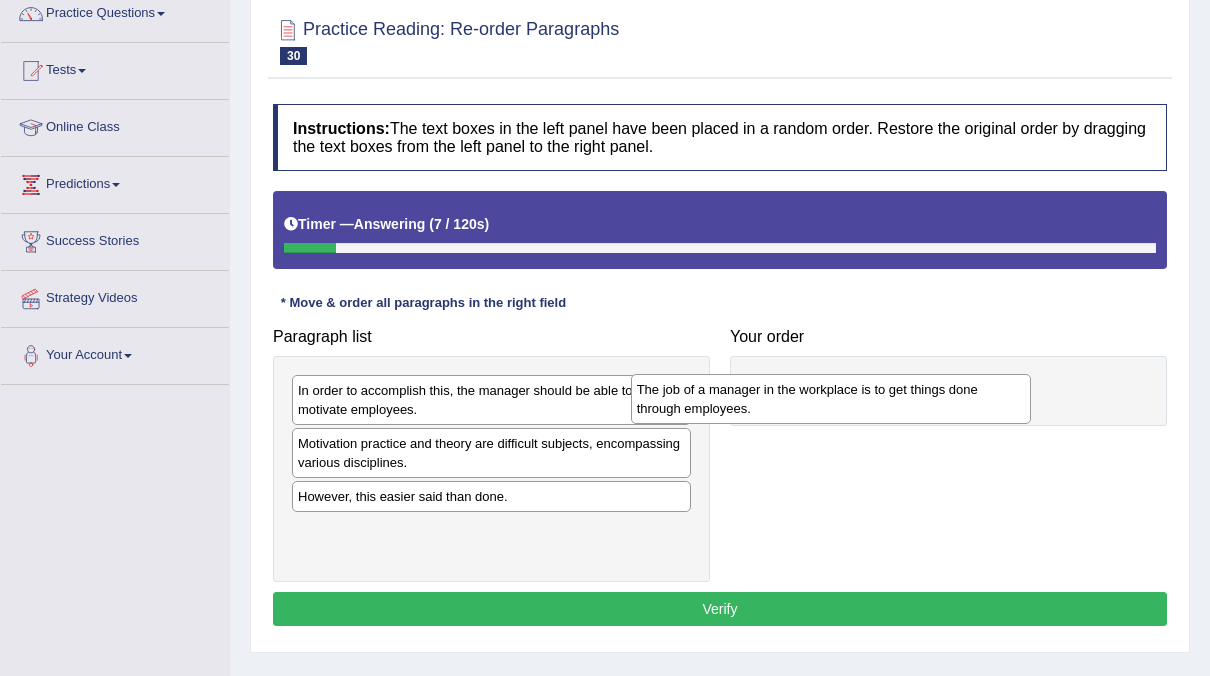 drag, startPoint x: 338, startPoint y: 470, endPoint x: 677, endPoint y: 417, distance: 343.11804 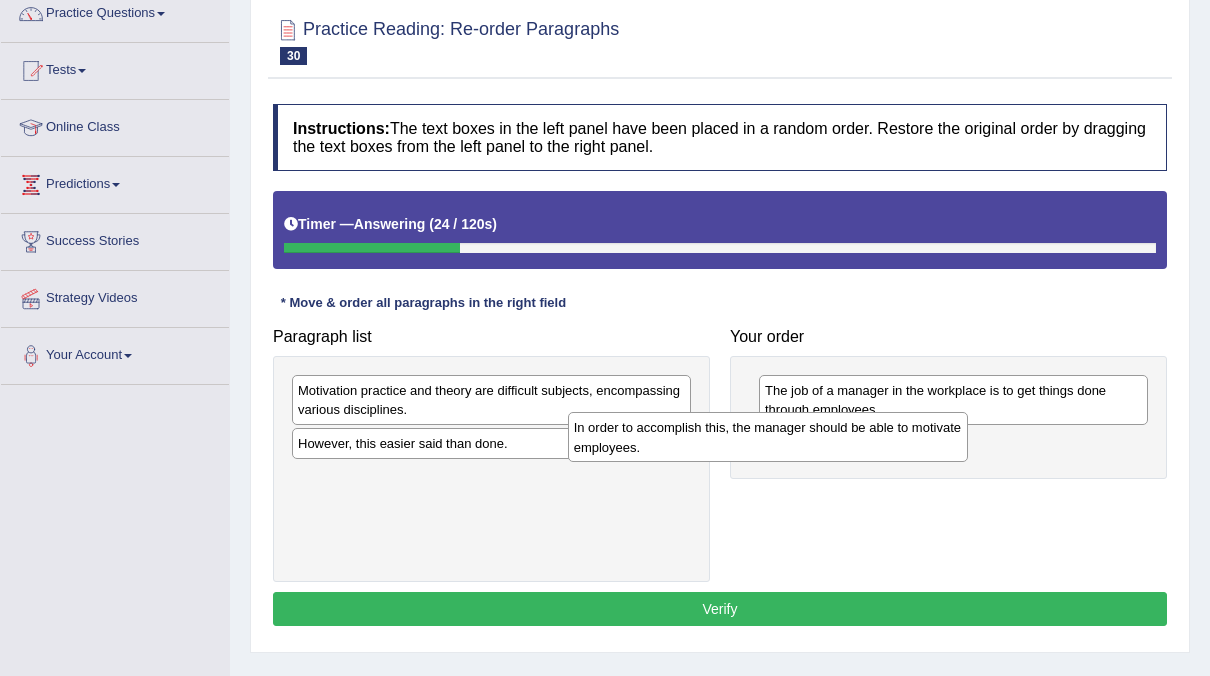 drag, startPoint x: 361, startPoint y: 407, endPoint x: 639, endPoint y: 444, distance: 280.45142 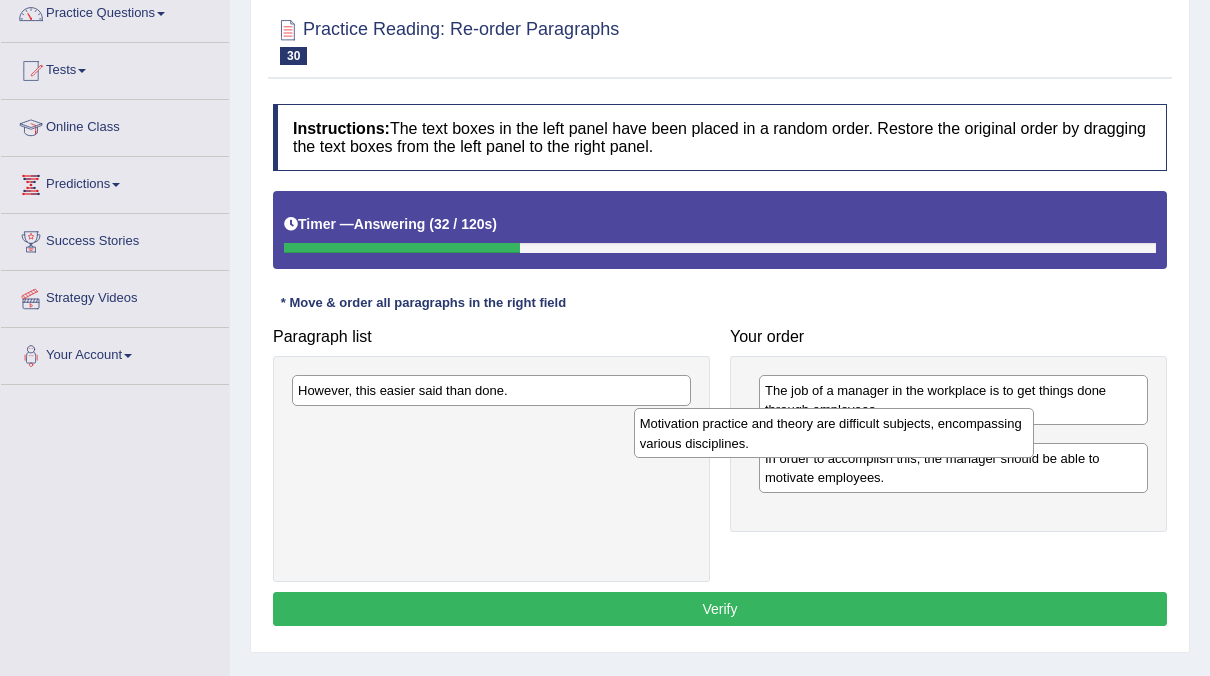 drag, startPoint x: 437, startPoint y: 398, endPoint x: 779, endPoint y: 431, distance: 343.5884 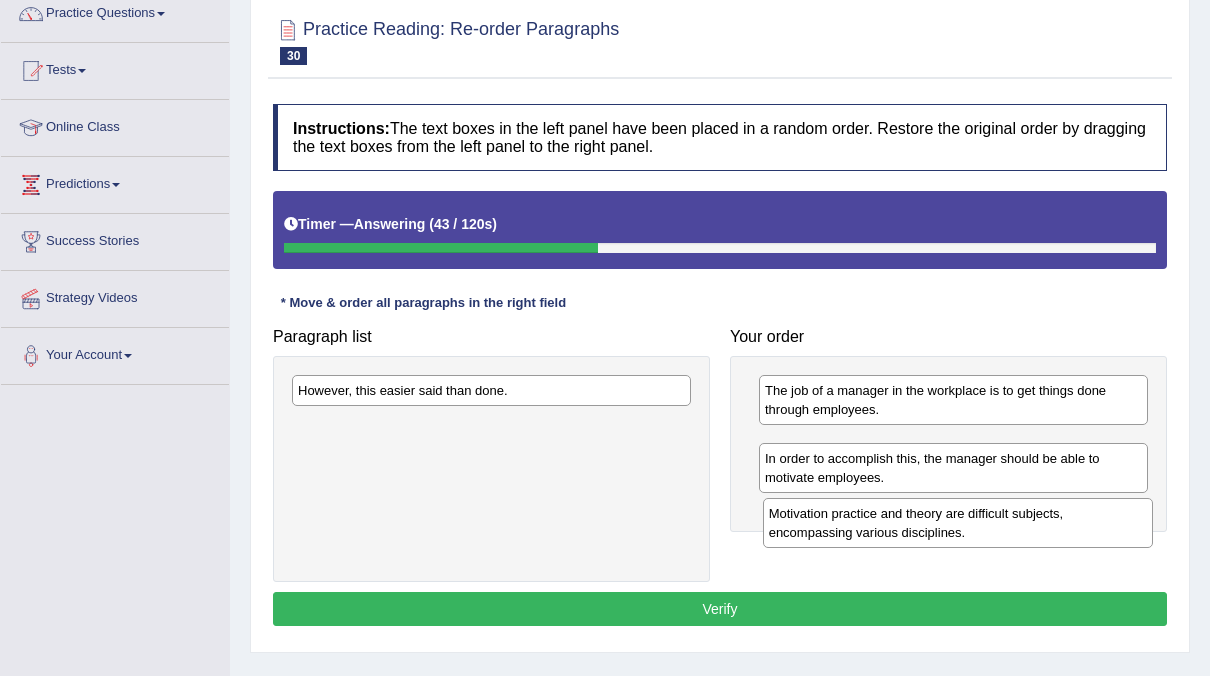 drag, startPoint x: 857, startPoint y: 447, endPoint x: 861, endPoint y: 521, distance: 74.10803 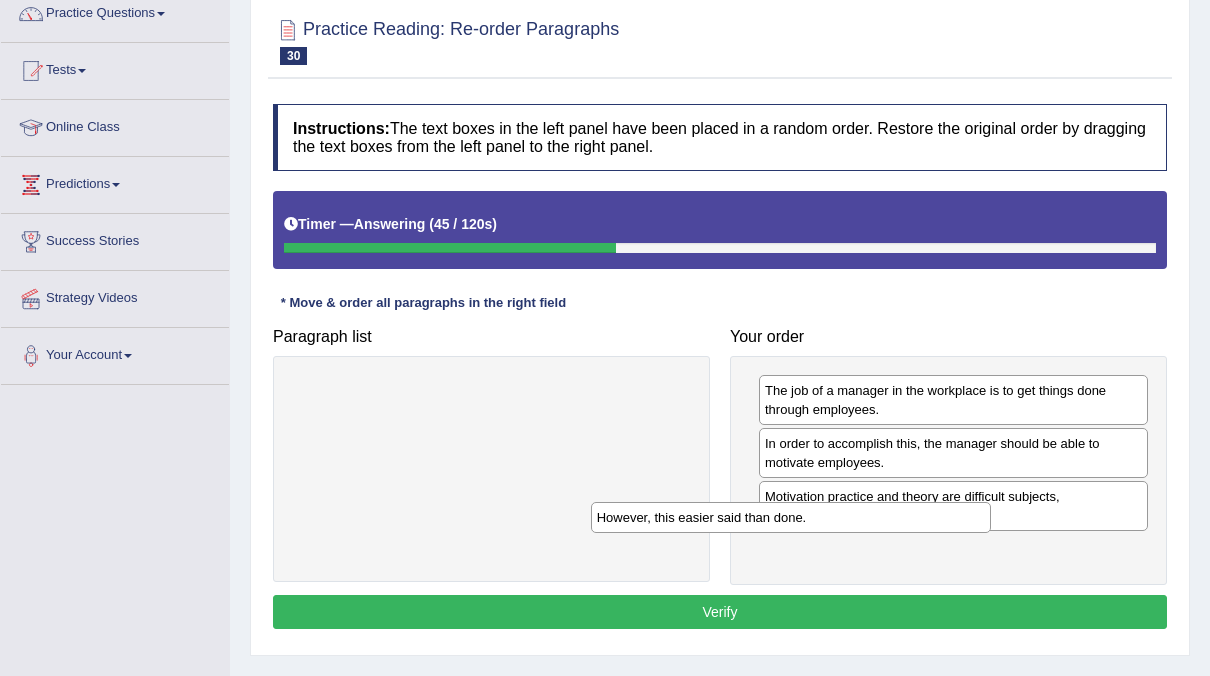 drag, startPoint x: 501, startPoint y: 380, endPoint x: 800, endPoint y: 508, distance: 325.24606 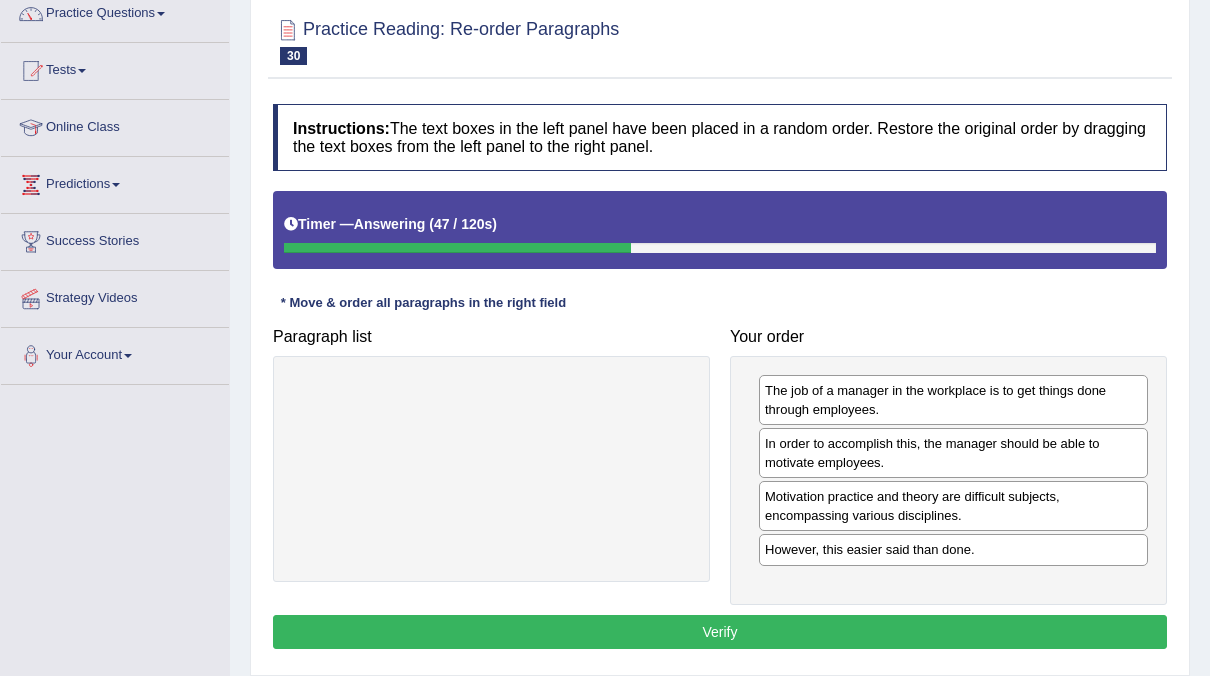 click on "Instructions:  The text boxes in the left panel have been placed in a random order. Restore the original order by dragging the text boxes from the left panel to the right panel.
Timer —  Answering   ( 47 / 120s ) Skip * Move & order all paragraphs in the right field
Paragraph list
Correct order
The job of a manager in the workplace is to get things done through employees. In order to accomplish this, the manager should be able to motivate employees. However, this easier said than done. Motivation practice and theory are difficult subjects, encompassing various disciplines.
Your order
The job of a manager in the workplace is to get things done through employees. In order to accomplish this, the manager should be able to motivate employees. Motivation practice and theory are difficult subjects, encompassing various disciplines. However, this easier said than done.
Result:  Verify" at bounding box center [720, 379] 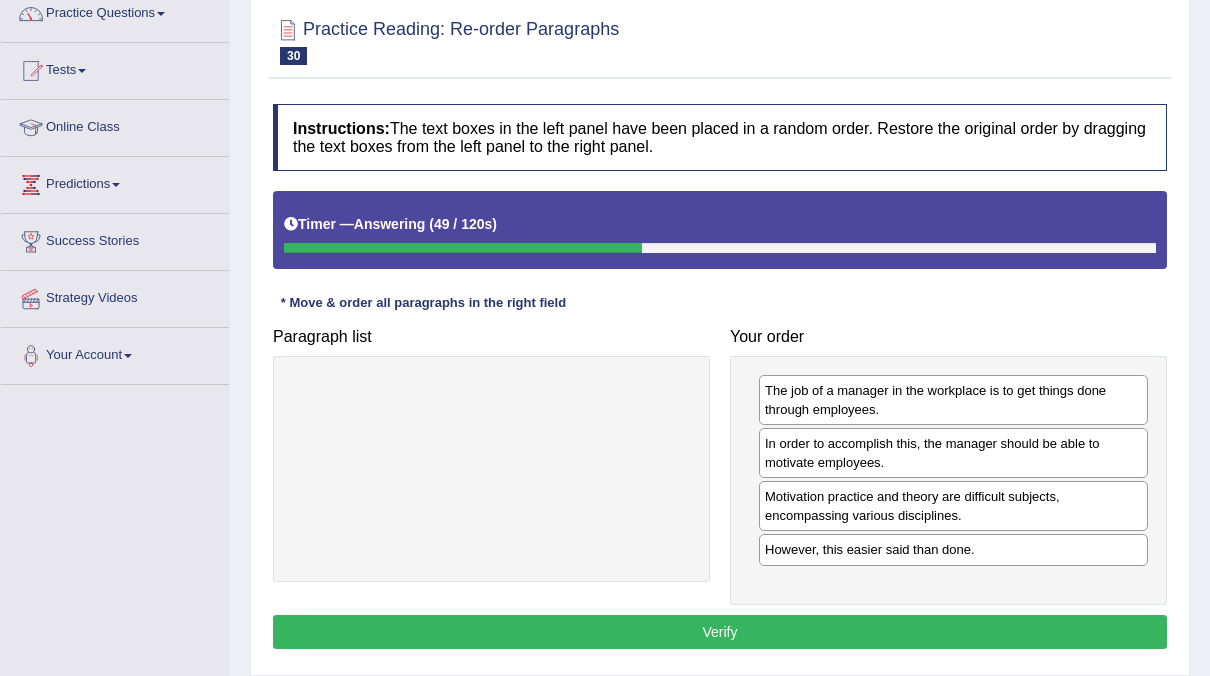click on "Verify" at bounding box center [720, 632] 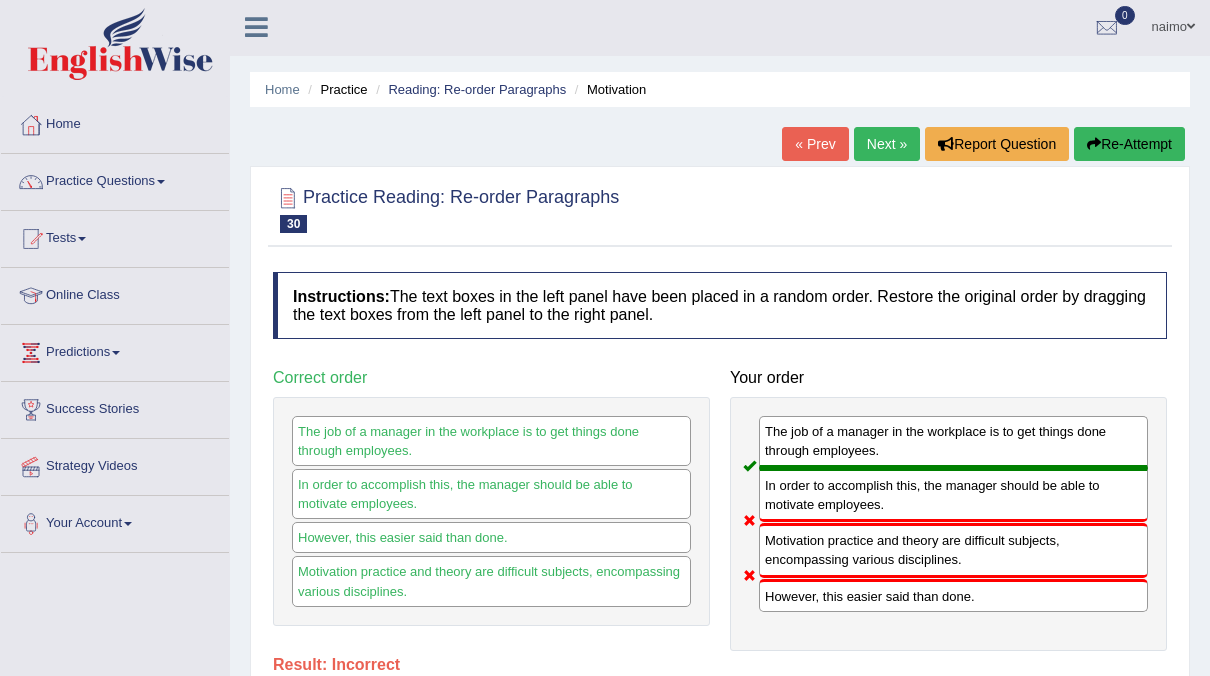 scroll, scrollTop: 0, scrollLeft: 0, axis: both 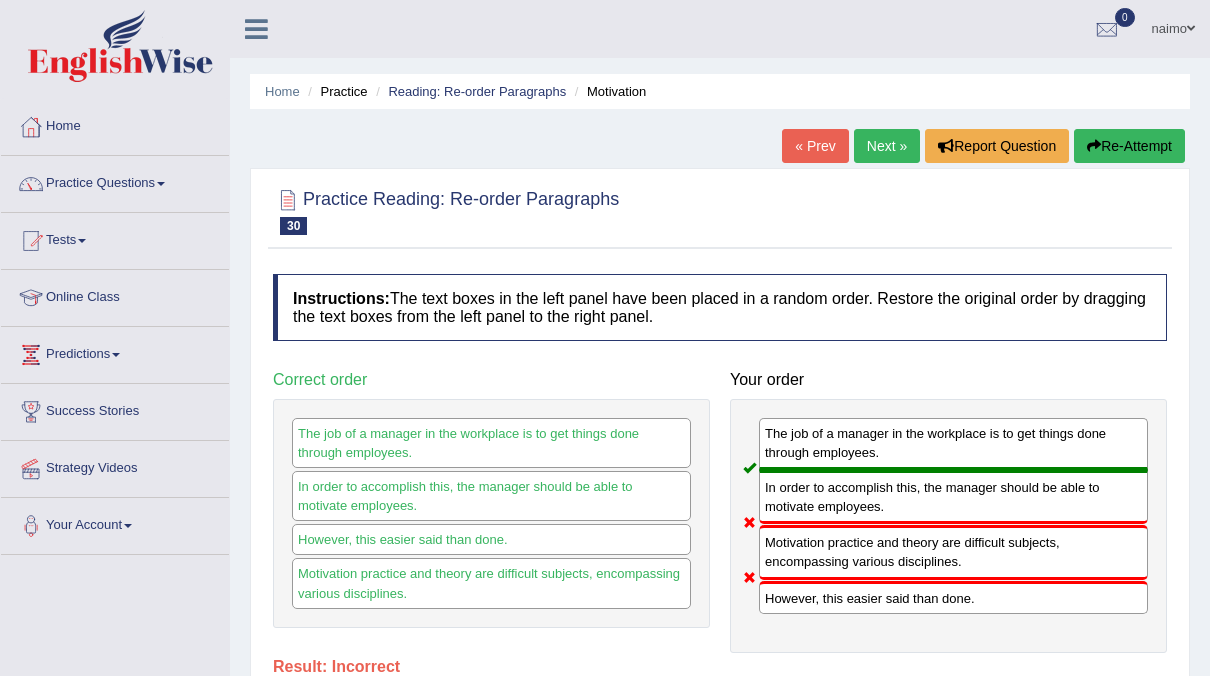 click on "Next »" at bounding box center (887, 146) 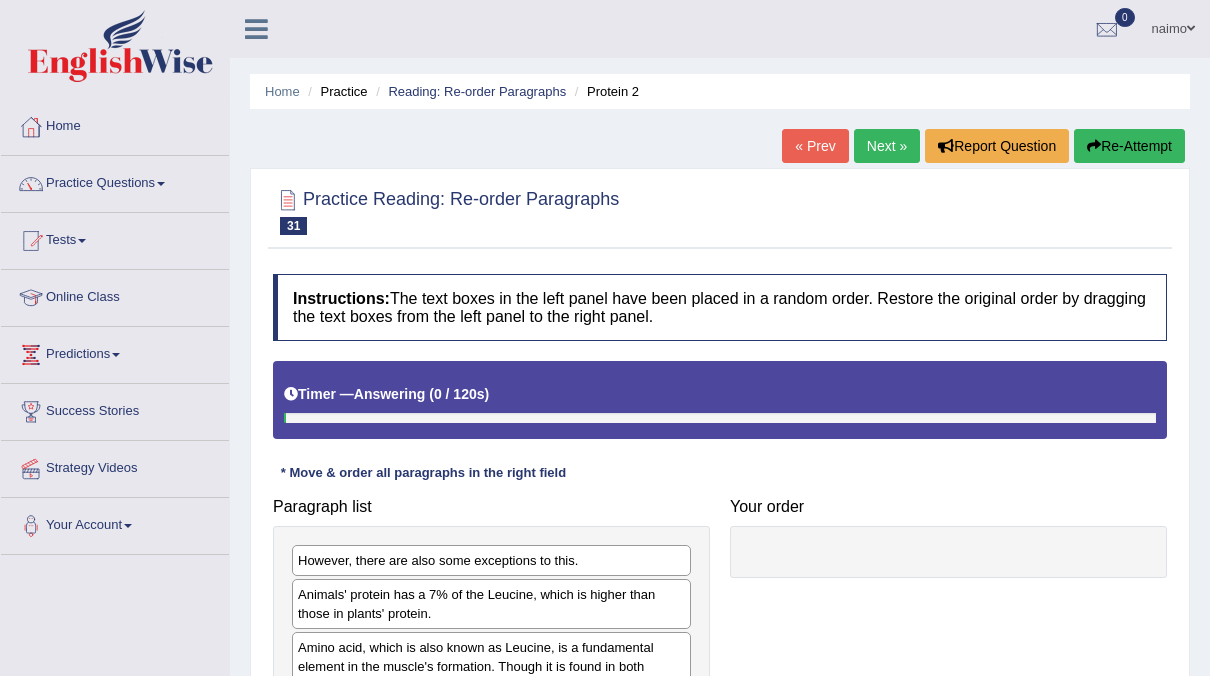scroll, scrollTop: 0, scrollLeft: 0, axis: both 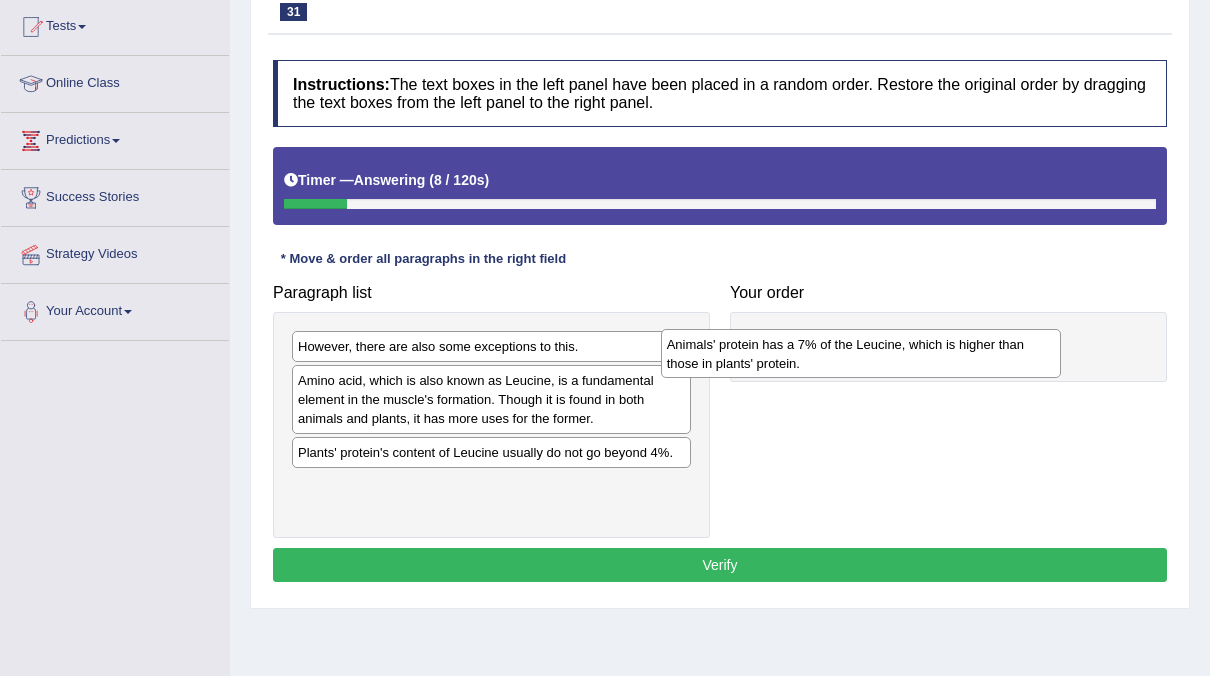 drag, startPoint x: 484, startPoint y: 387, endPoint x: 853, endPoint y: 350, distance: 370.85037 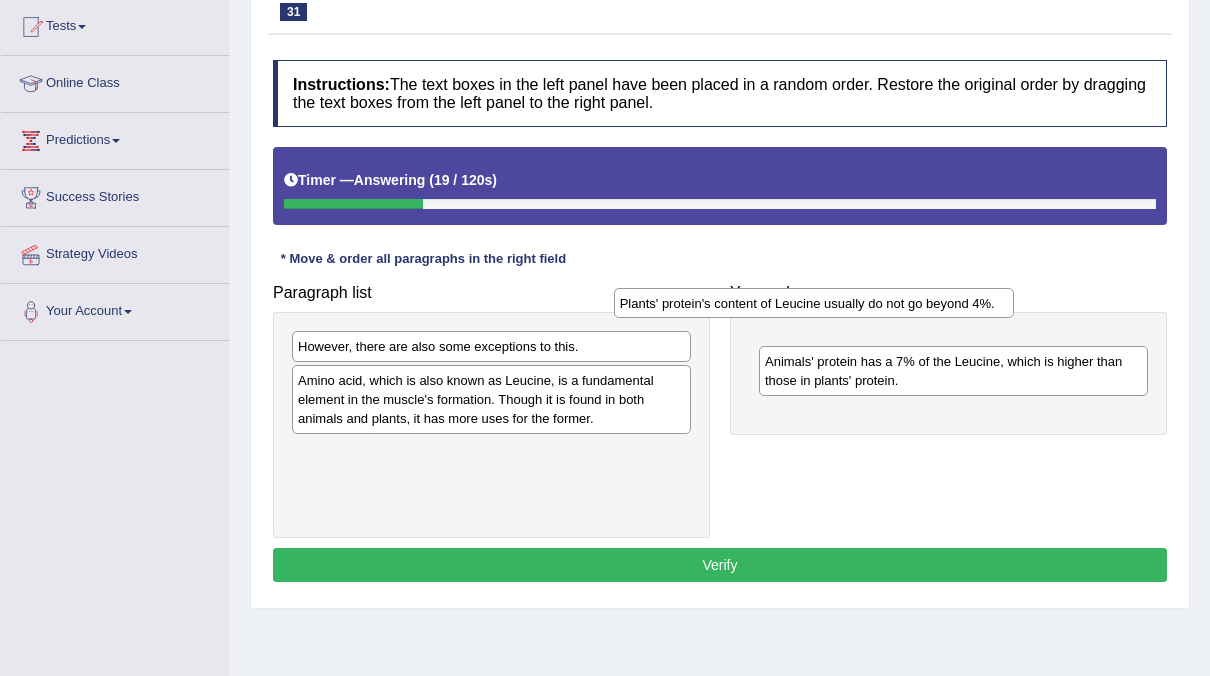 drag, startPoint x: 423, startPoint y: 443, endPoint x: 772, endPoint y: 300, distance: 377.16043 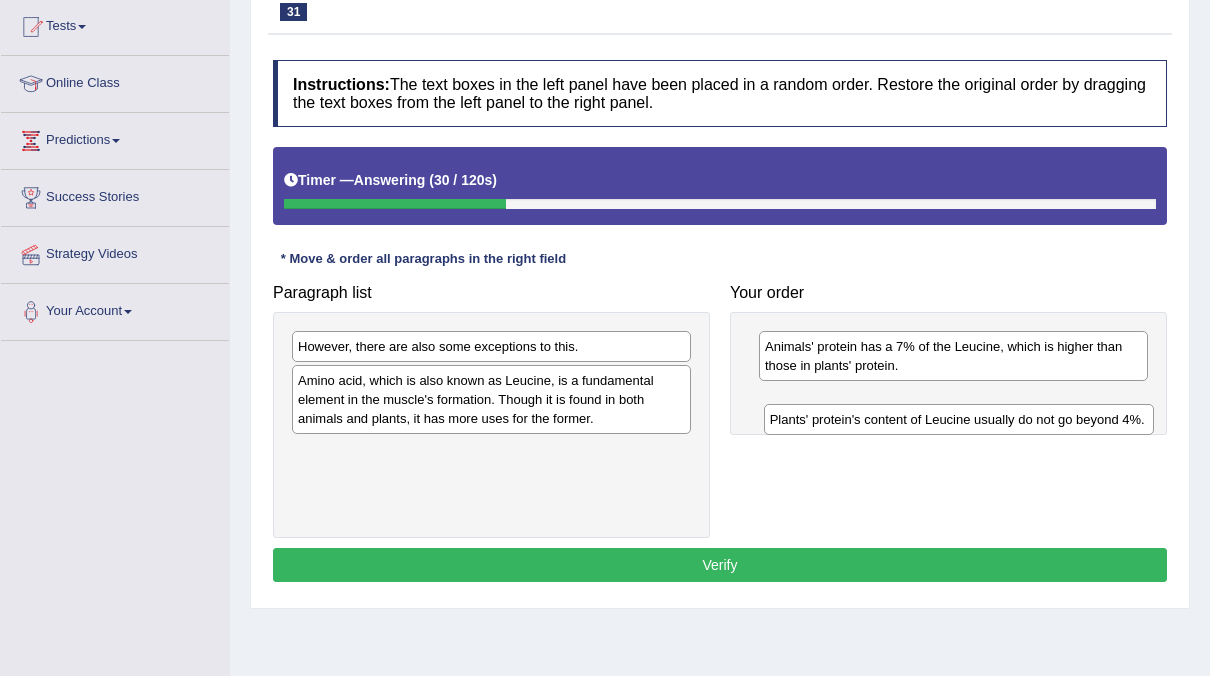 drag, startPoint x: 823, startPoint y: 352, endPoint x: 831, endPoint y: 418, distance: 66.48308 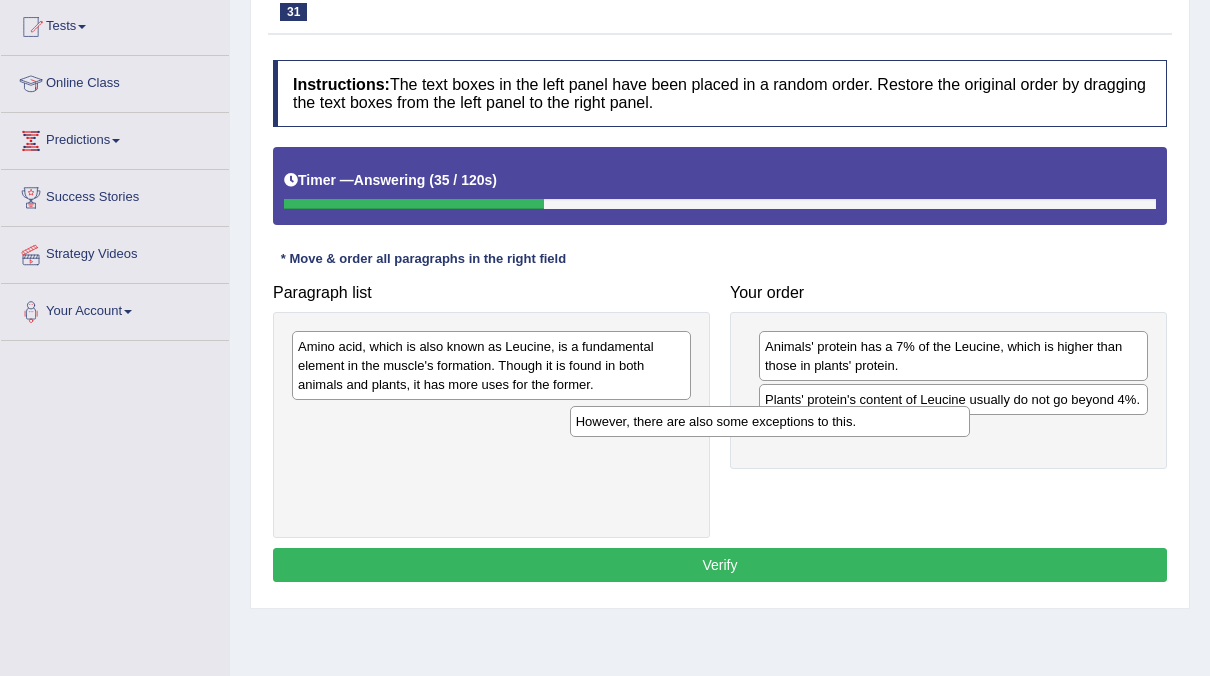 drag, startPoint x: 501, startPoint y: 340, endPoint x: 792, endPoint y: 411, distance: 299.53632 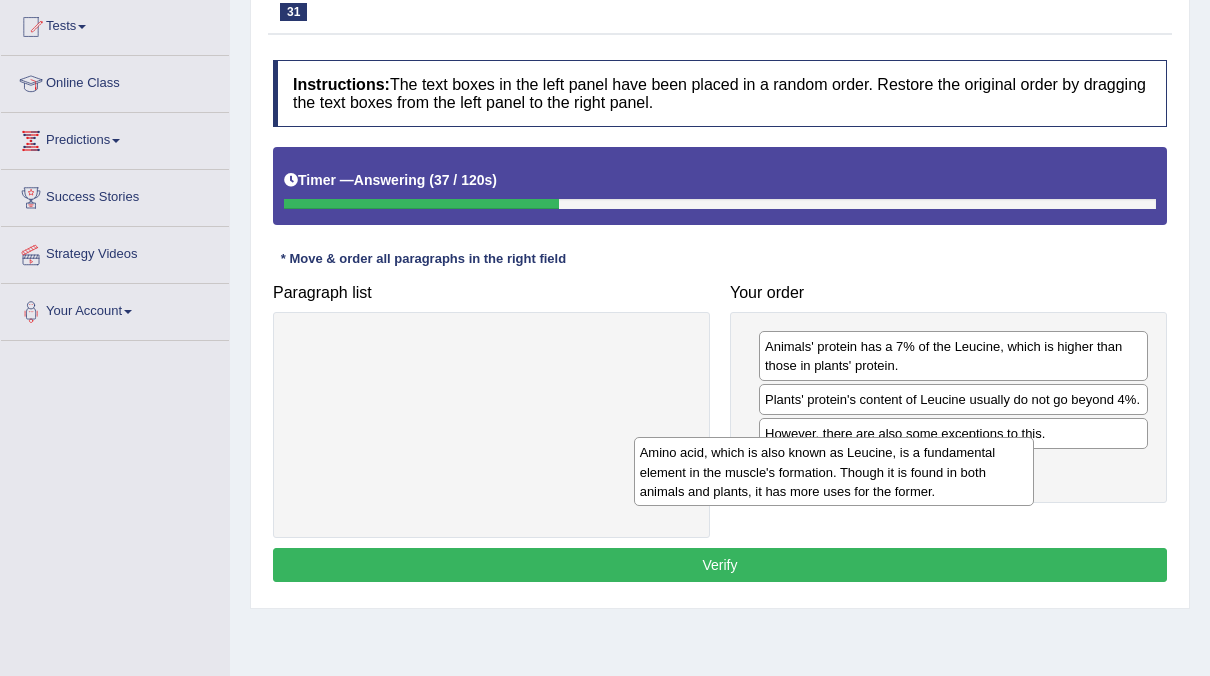 drag, startPoint x: 600, startPoint y: 392, endPoint x: 892, endPoint y: 471, distance: 302.49792 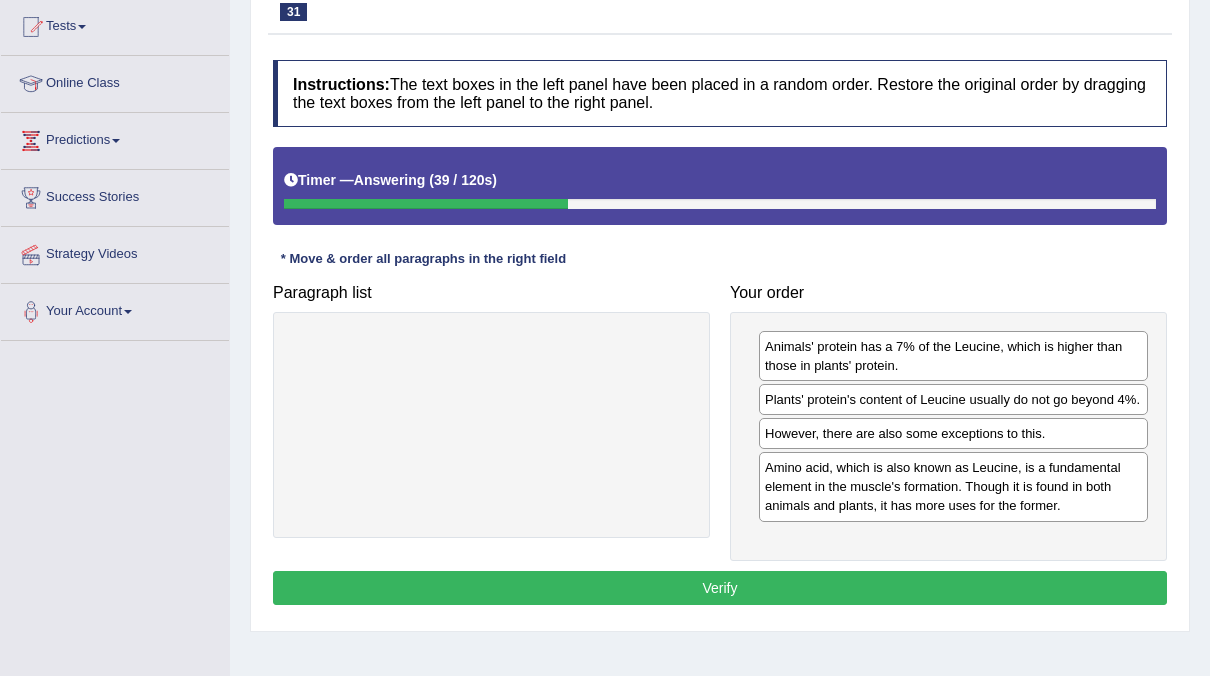 click on "Verify" at bounding box center (720, 588) 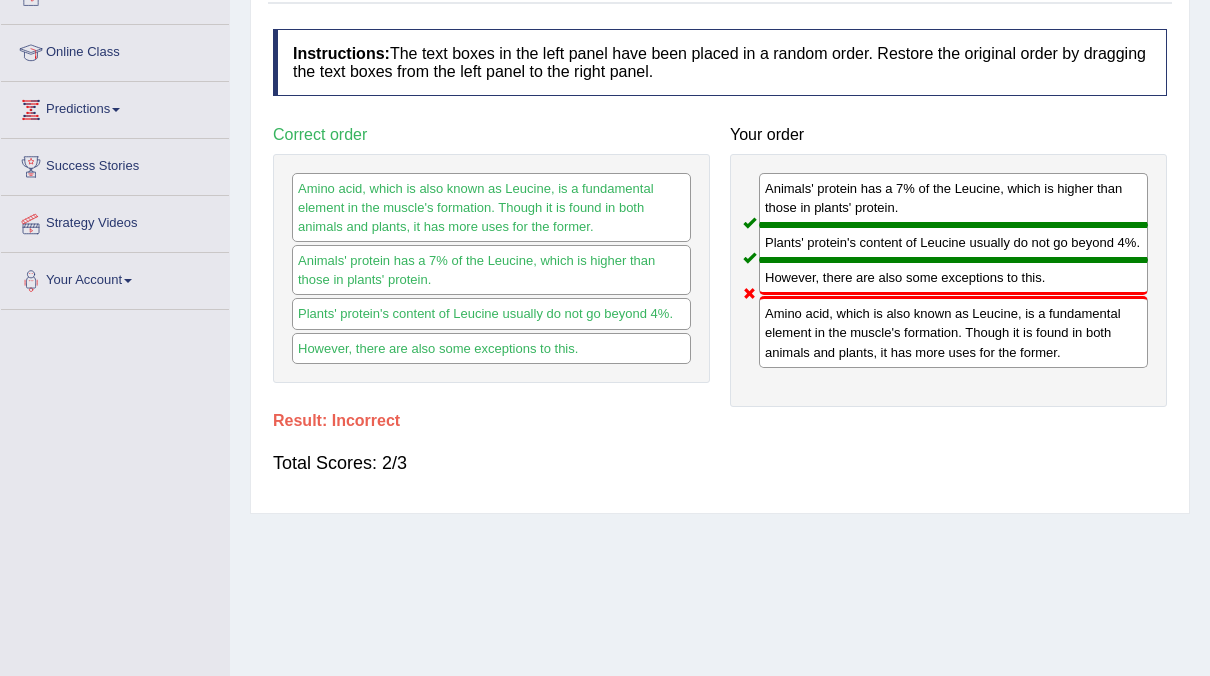 scroll, scrollTop: 0, scrollLeft: 0, axis: both 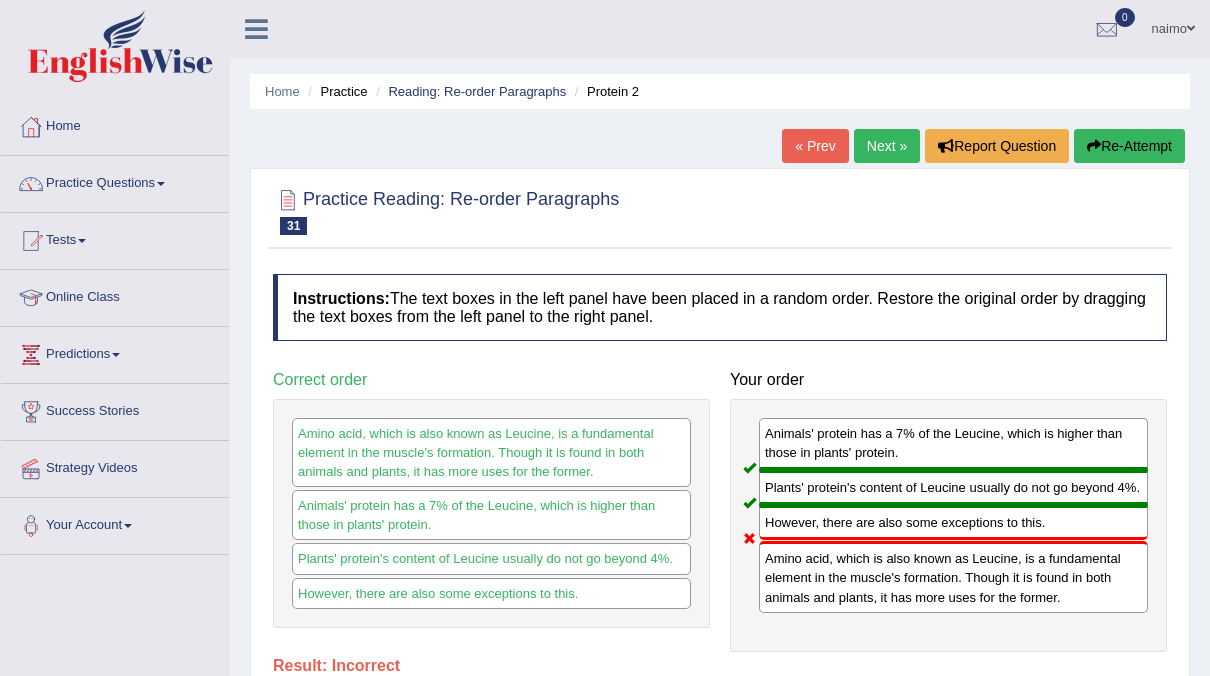 click on "Next »" at bounding box center [887, 146] 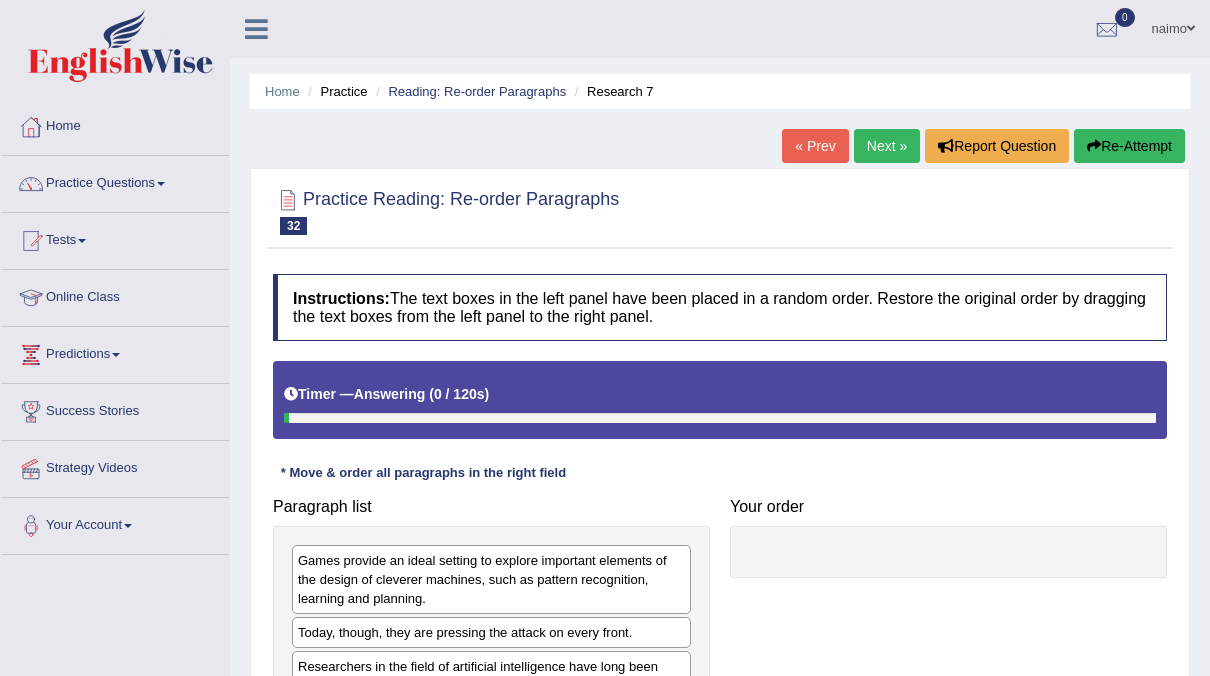 scroll, scrollTop: 142, scrollLeft: 0, axis: vertical 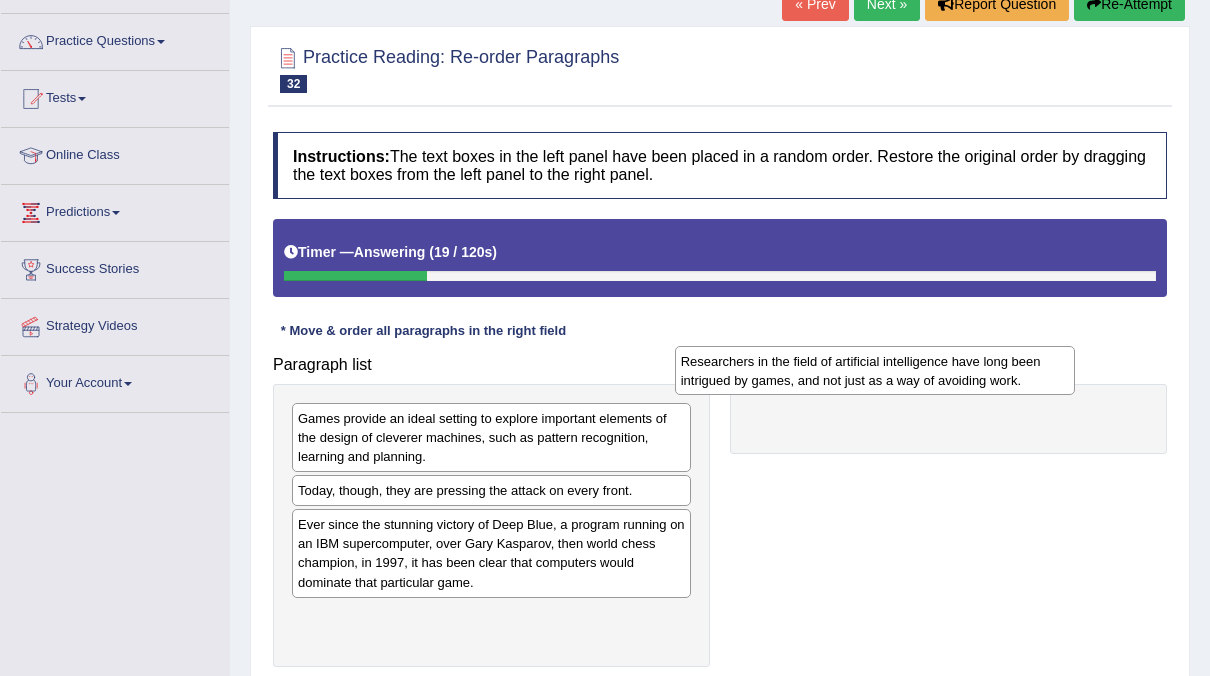 drag, startPoint x: 411, startPoint y: 542, endPoint x: 790, endPoint y: 381, distance: 411.77905 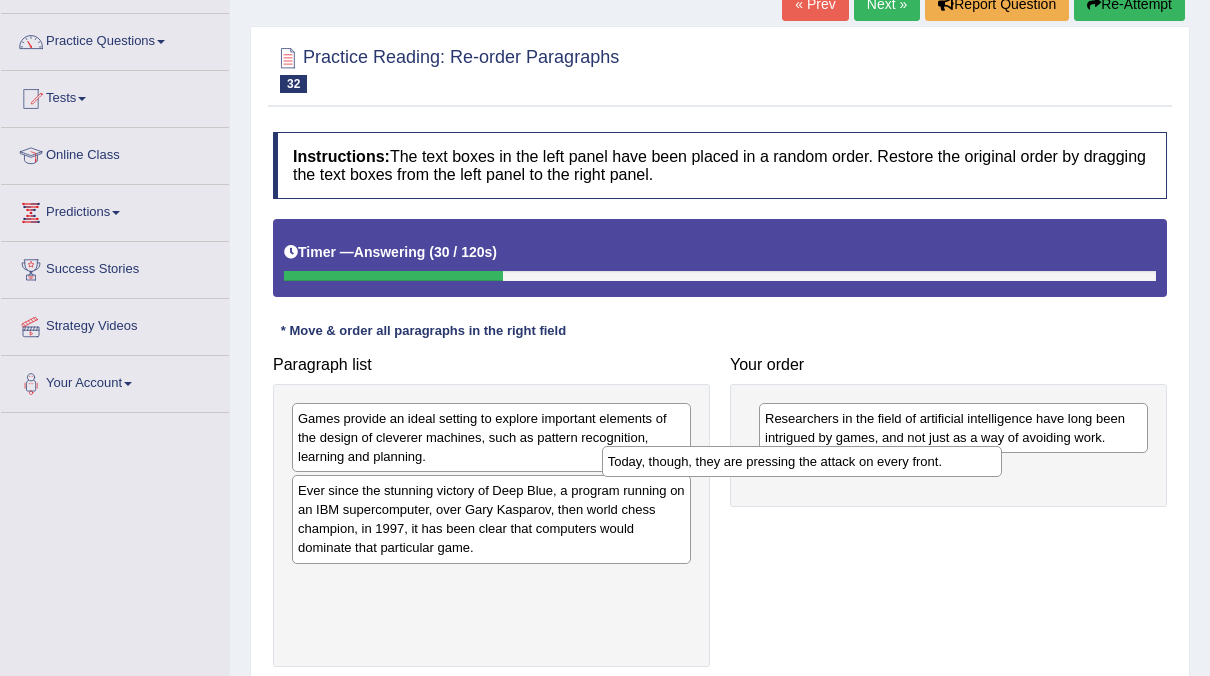 drag, startPoint x: 500, startPoint y: 487, endPoint x: 813, endPoint y: 459, distance: 314.2499 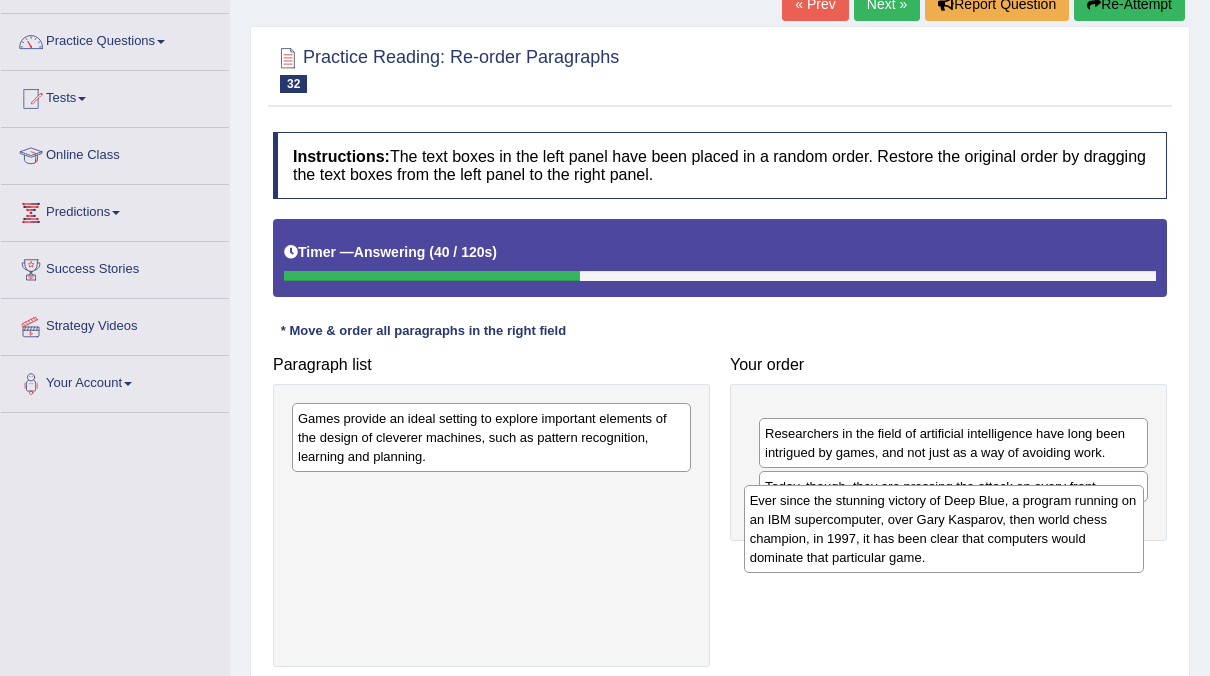 drag, startPoint x: 567, startPoint y: 532, endPoint x: 1018, endPoint y: 547, distance: 451.2494 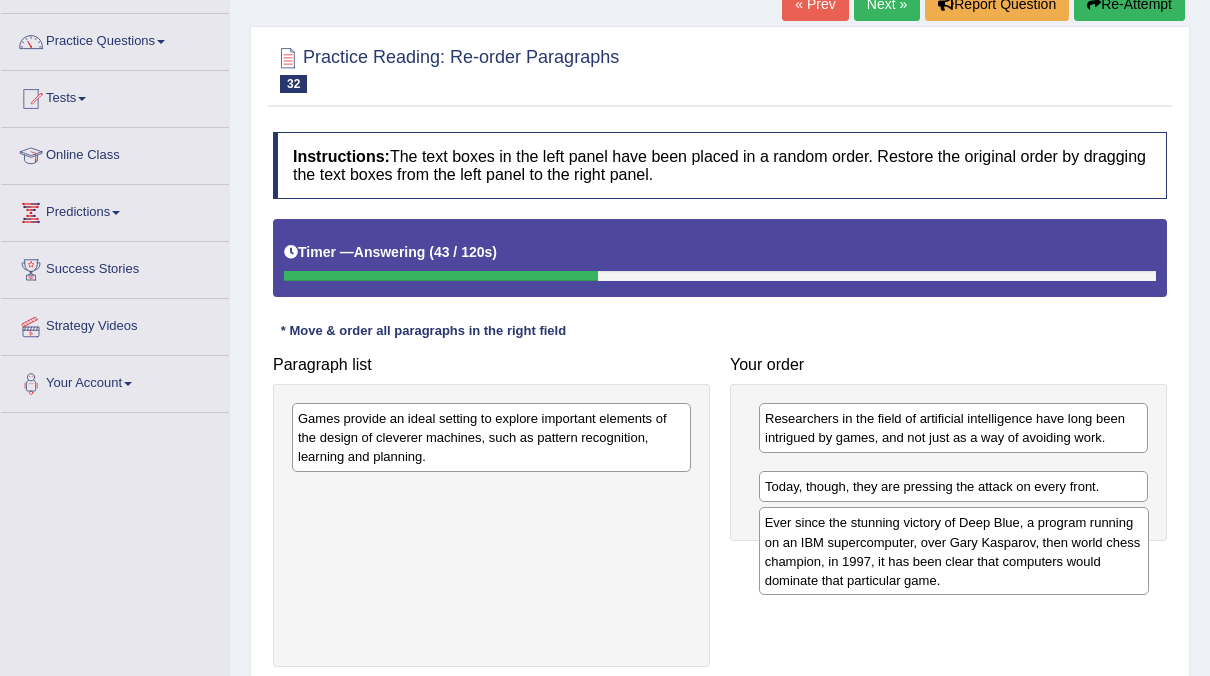 drag, startPoint x: 889, startPoint y: 421, endPoint x: 889, endPoint y: 522, distance: 101 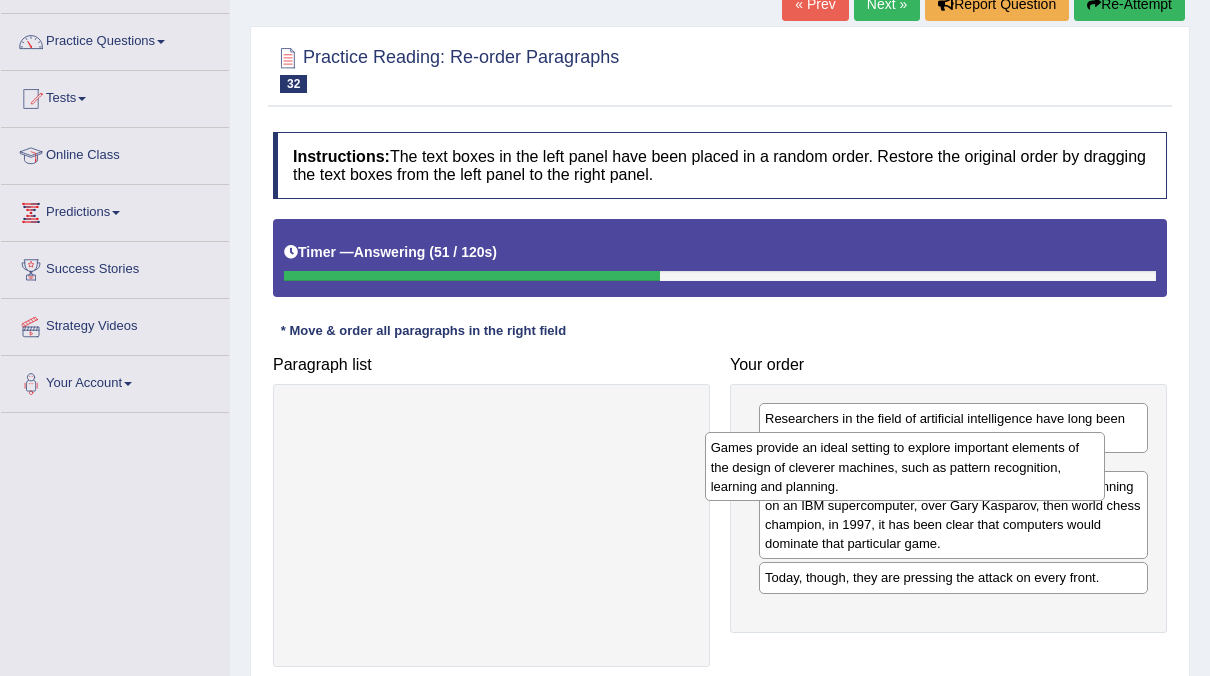 drag, startPoint x: 625, startPoint y: 434, endPoint x: 1038, endPoint y: 464, distance: 414.08817 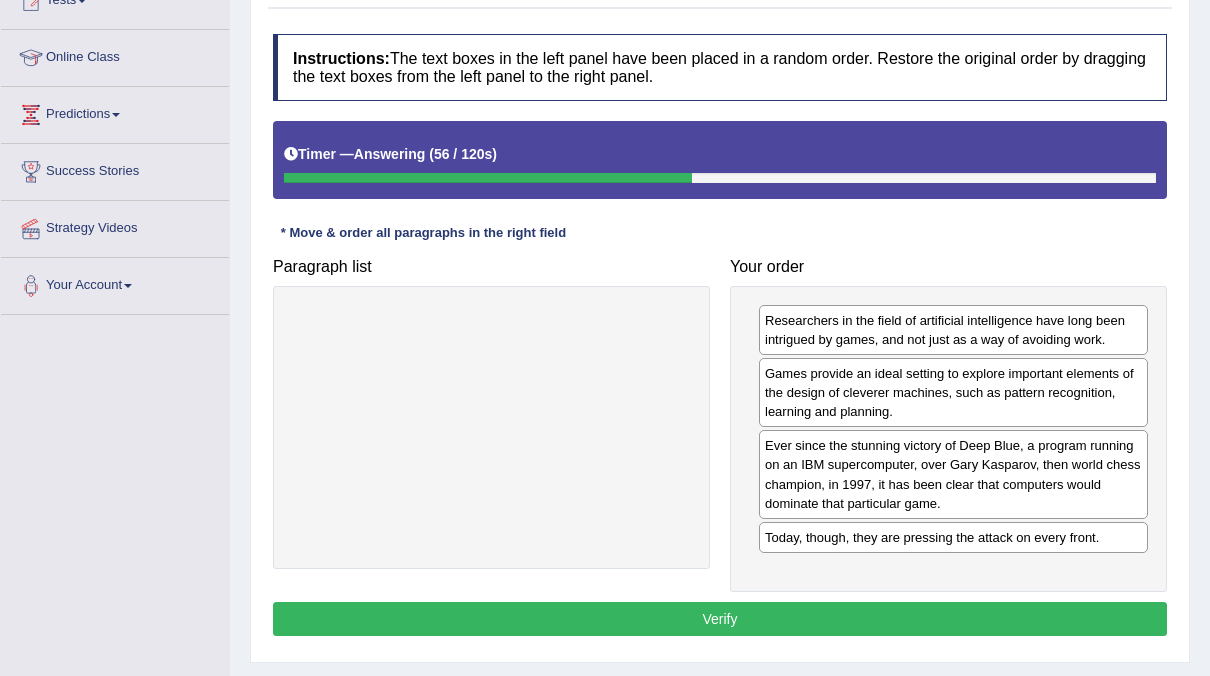 scroll, scrollTop: 241, scrollLeft: 0, axis: vertical 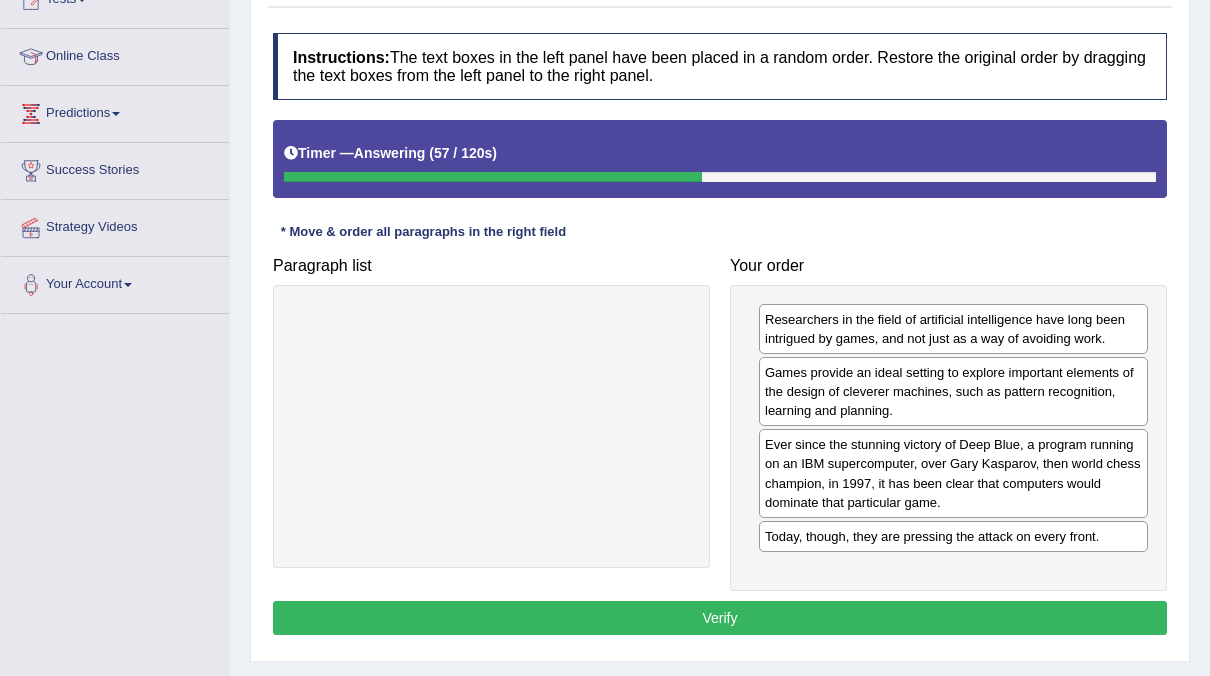 click on "Verify" at bounding box center (720, 618) 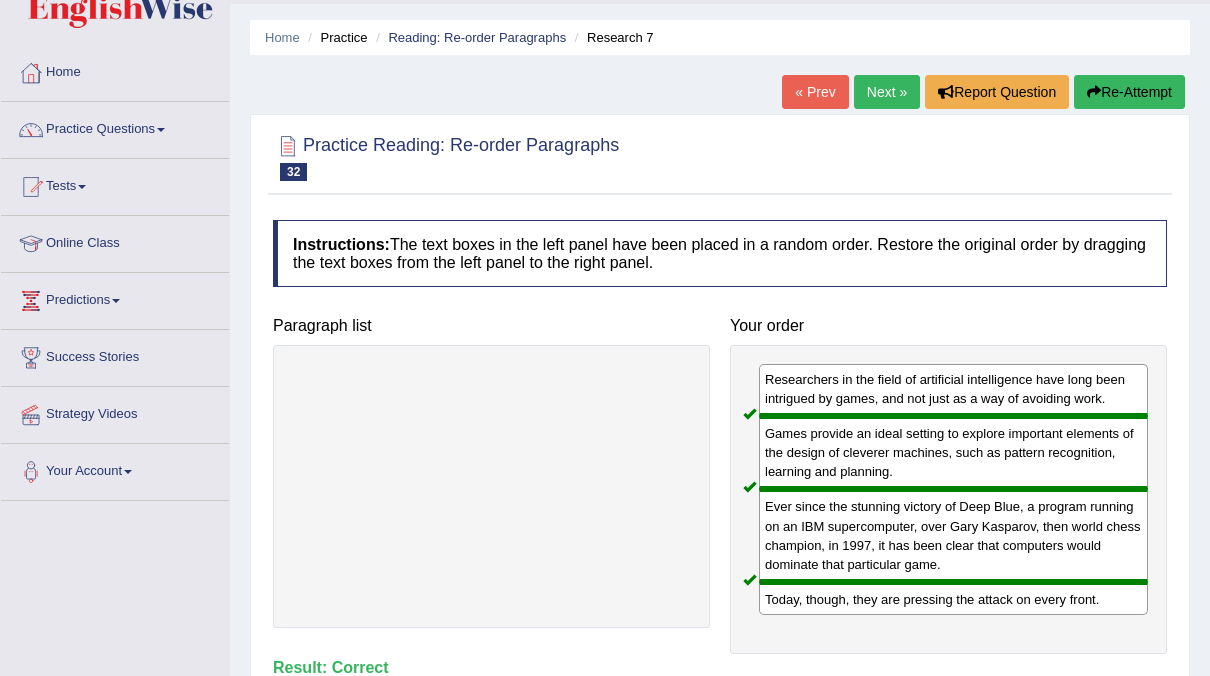 scroll, scrollTop: 0, scrollLeft: 0, axis: both 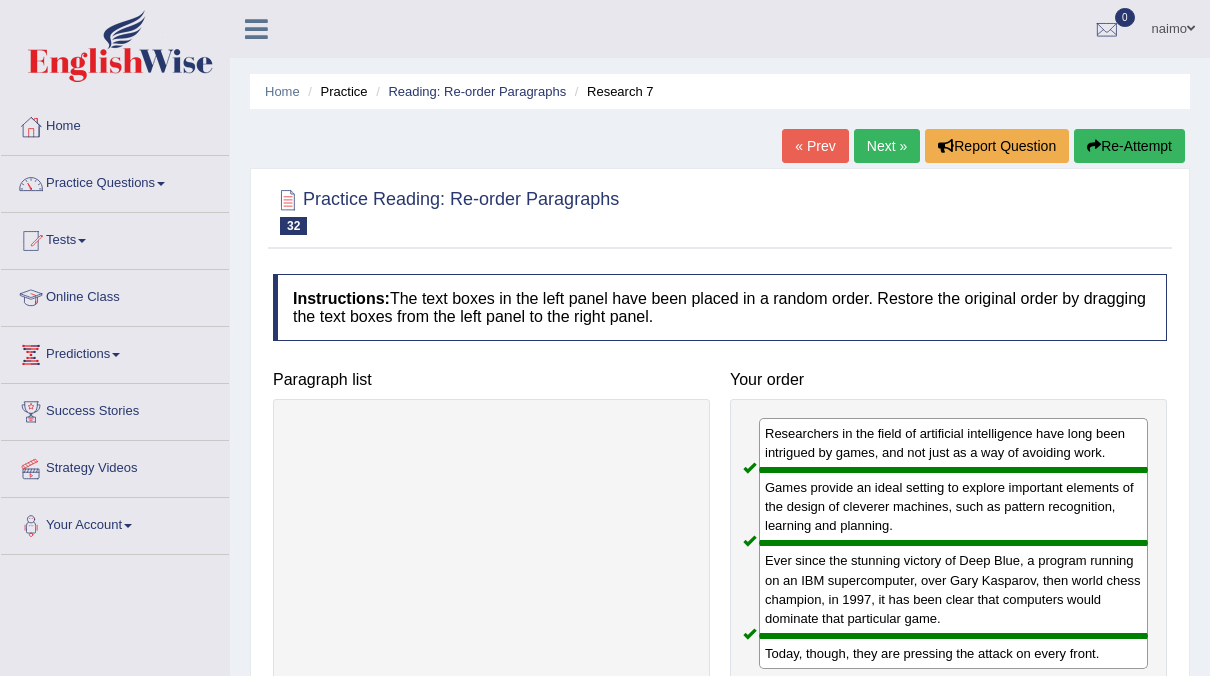 click on "Next »" at bounding box center (887, 146) 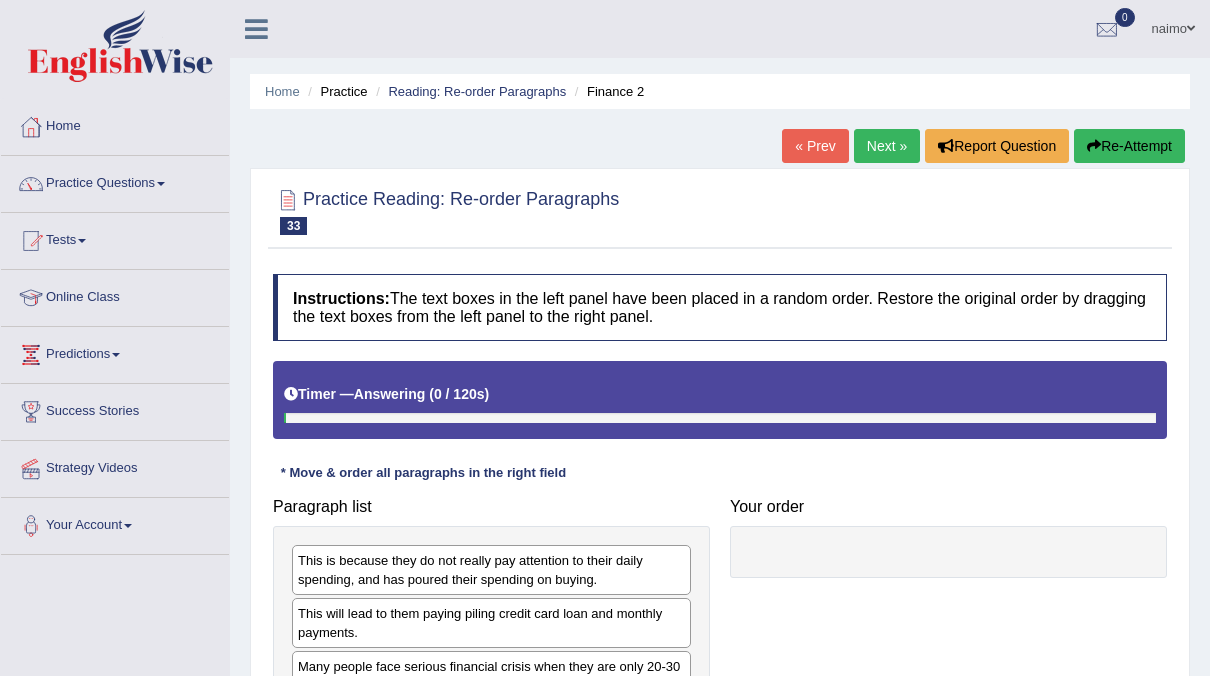 scroll, scrollTop: 2, scrollLeft: 0, axis: vertical 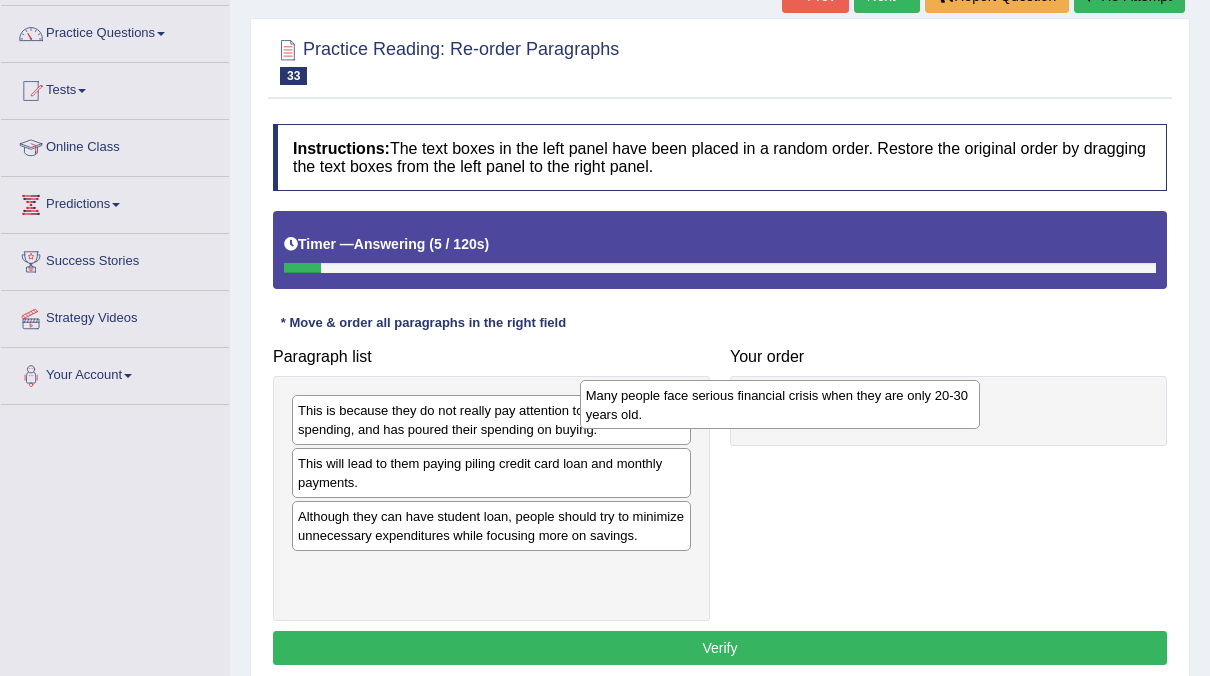 drag, startPoint x: 409, startPoint y: 528, endPoint x: 697, endPoint y: 408, distance: 312 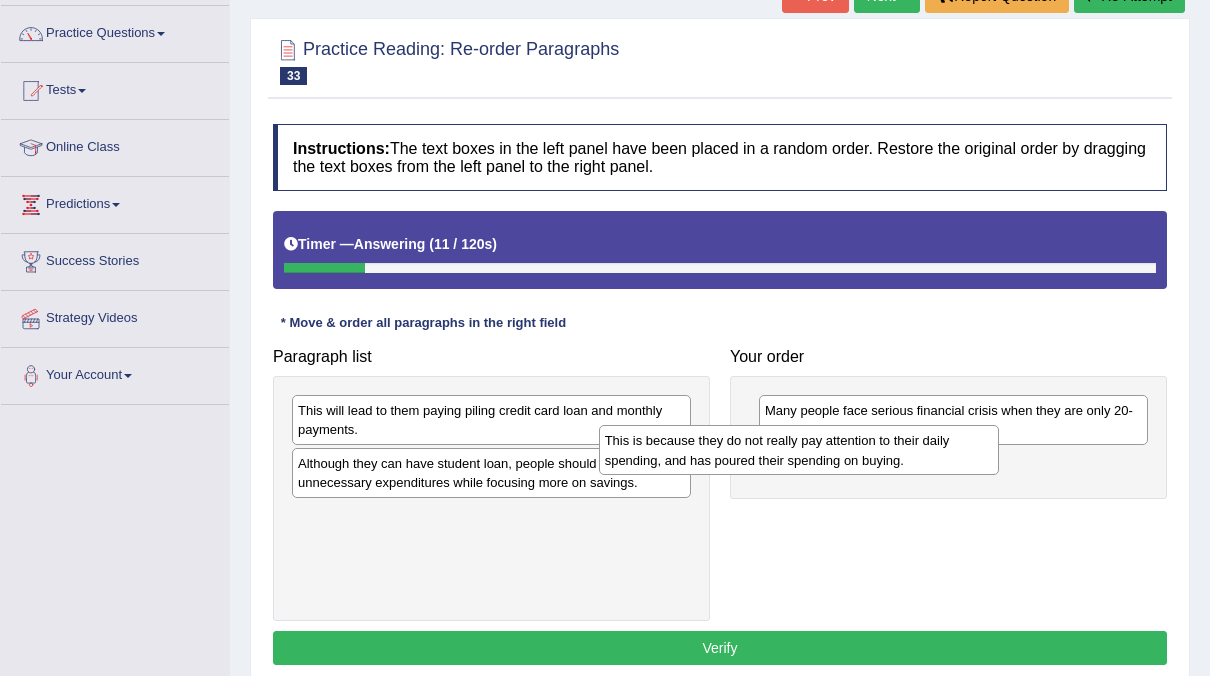 drag, startPoint x: 449, startPoint y: 396, endPoint x: 756, endPoint y: 427, distance: 308.5612 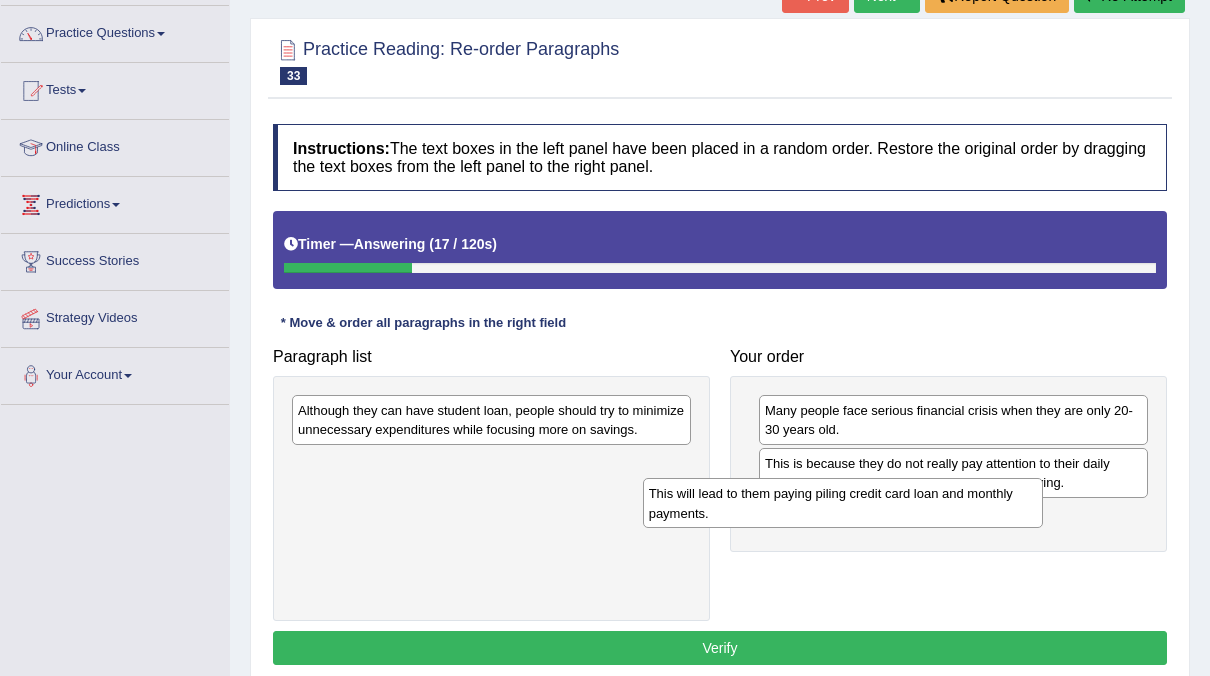 drag, startPoint x: 524, startPoint y: 418, endPoint x: 875, endPoint y: 502, distance: 360.91135 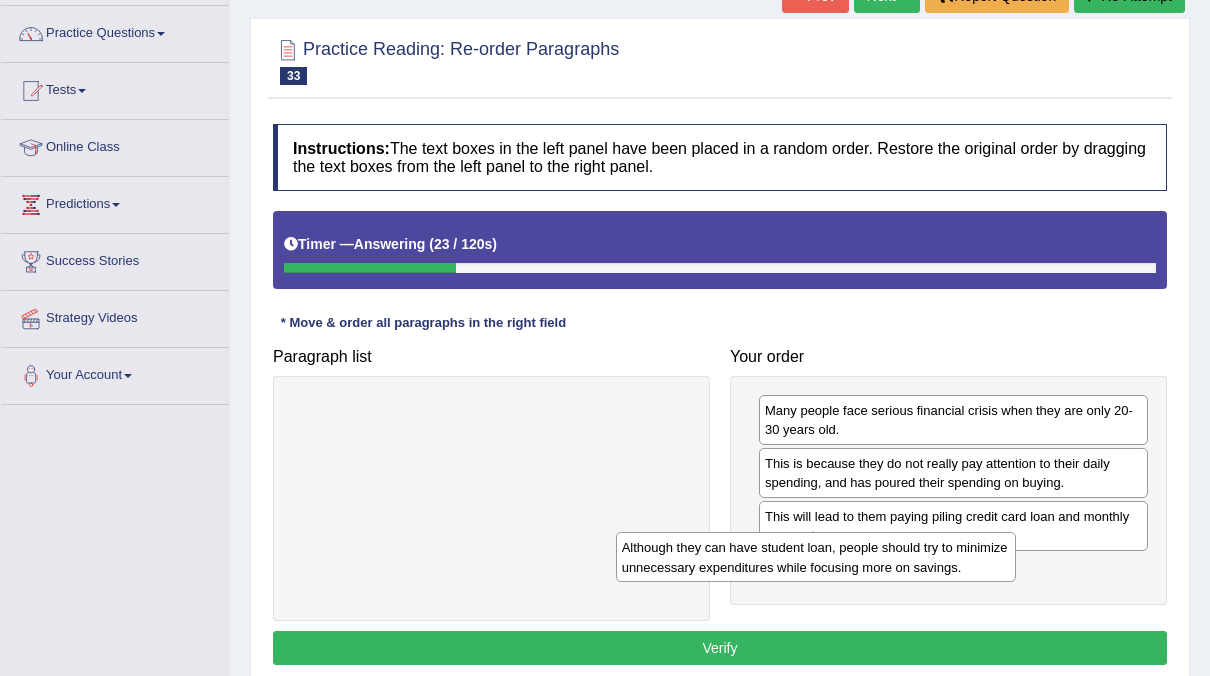 drag, startPoint x: 563, startPoint y: 424, endPoint x: 888, endPoint y: 560, distance: 352.3081 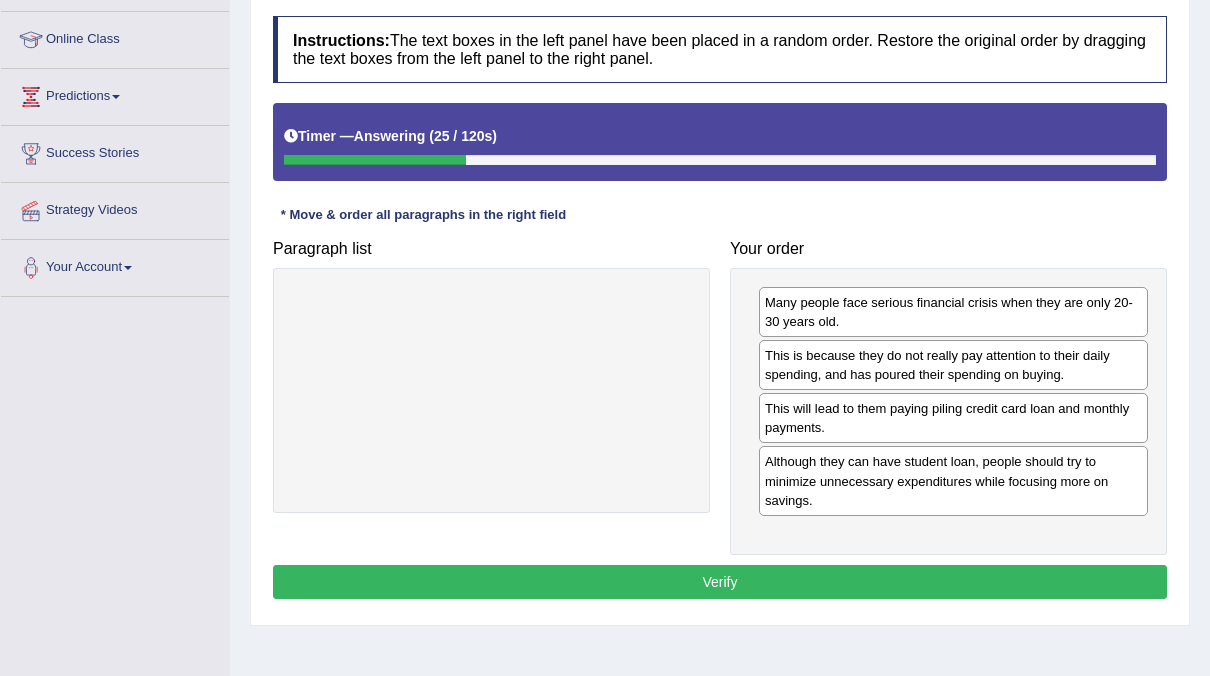 scroll, scrollTop: 257, scrollLeft: 0, axis: vertical 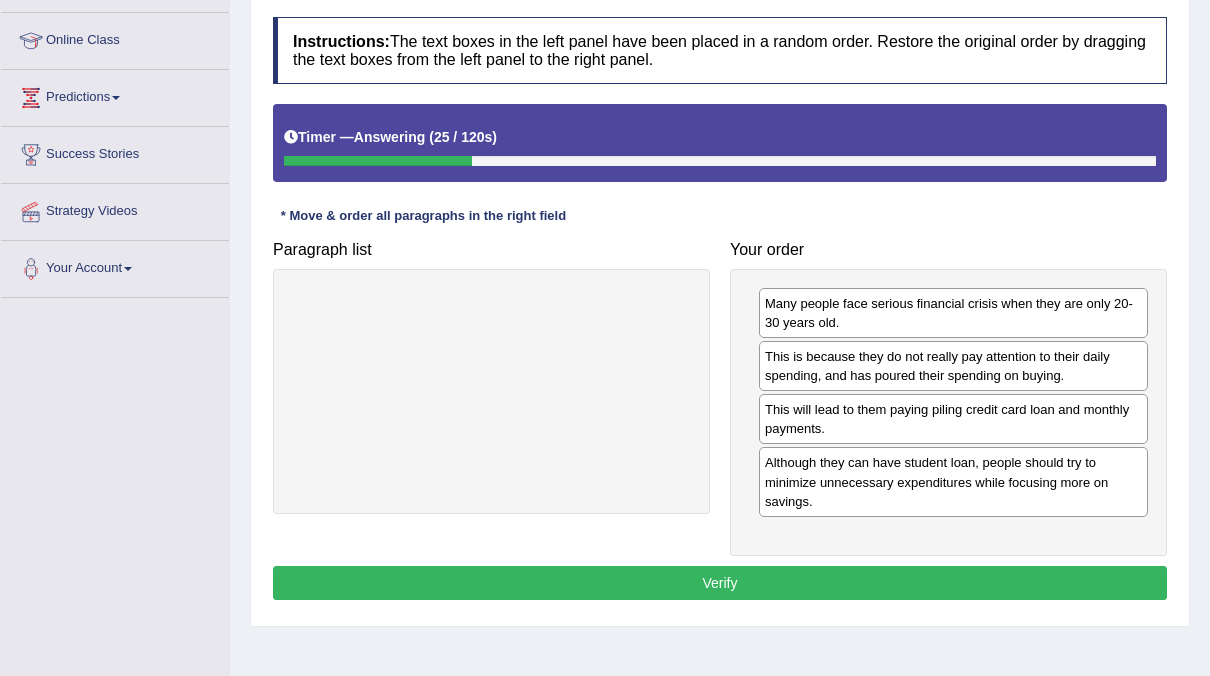 click on "Verify" at bounding box center [720, 583] 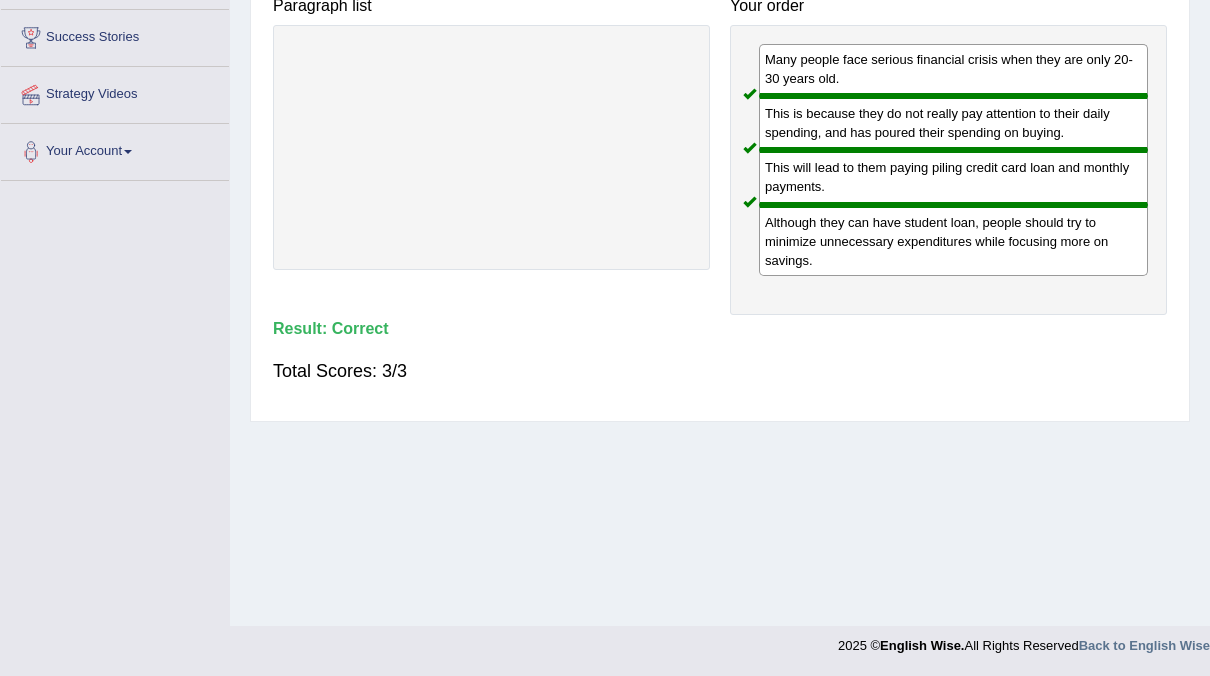 scroll, scrollTop: 0, scrollLeft: 0, axis: both 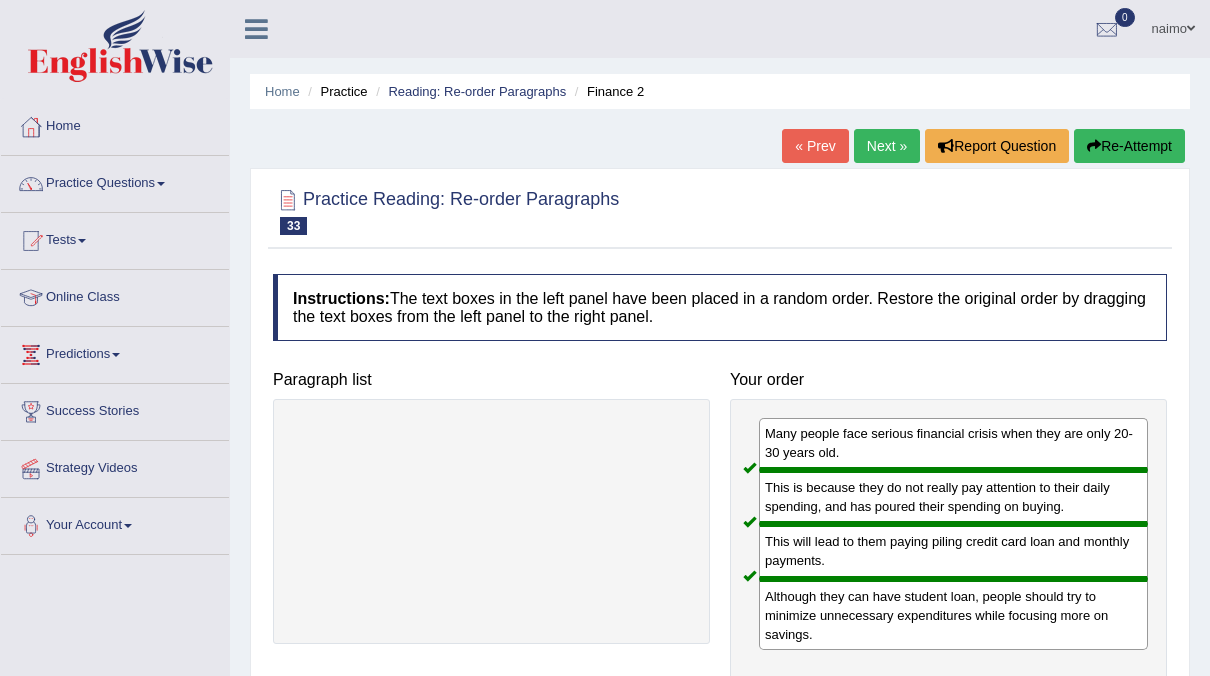 click on "Next »" at bounding box center (887, 146) 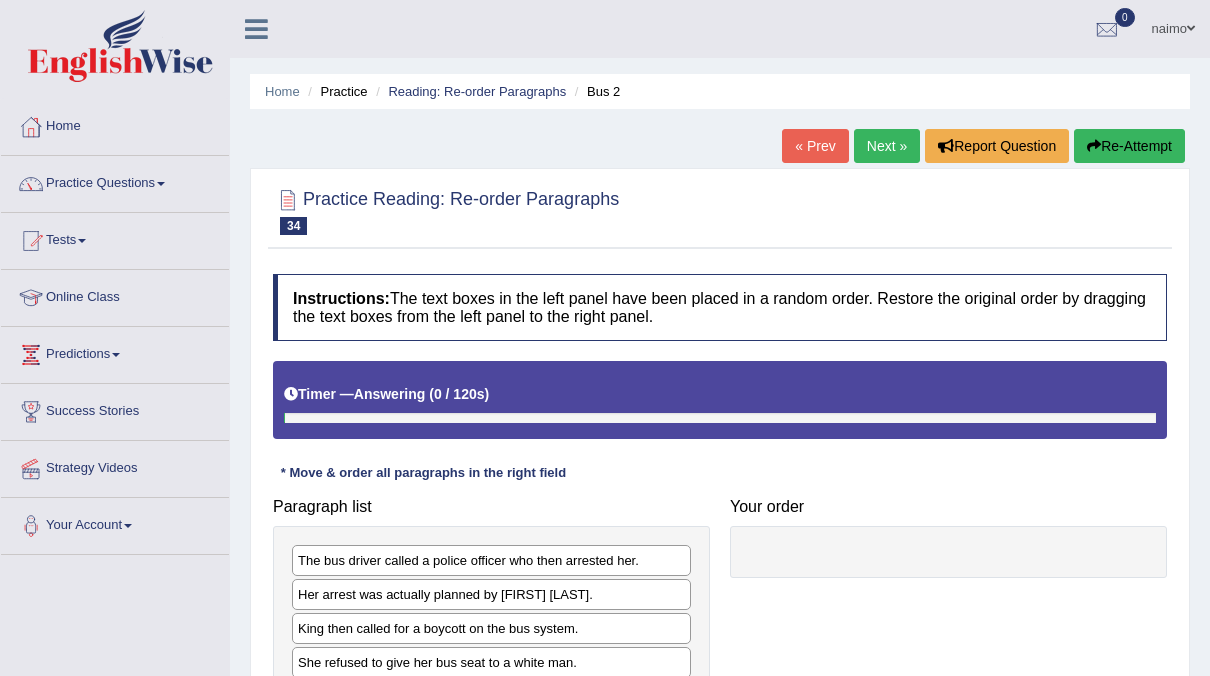 scroll, scrollTop: 0, scrollLeft: 0, axis: both 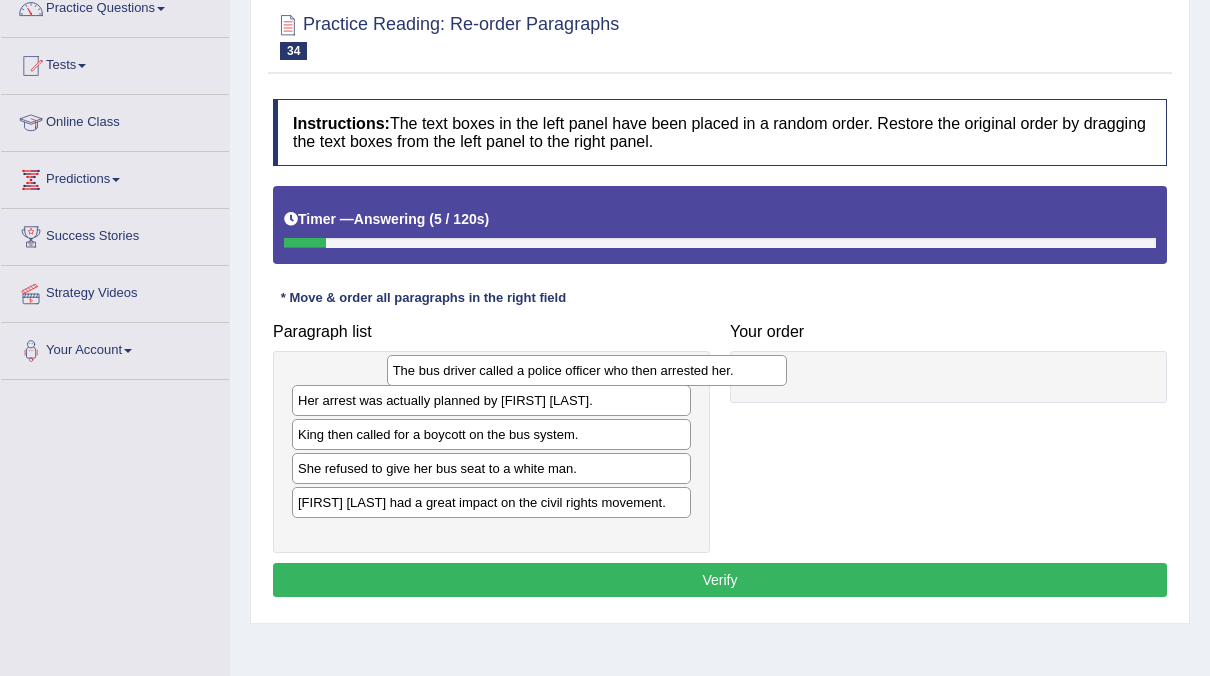 drag, startPoint x: 547, startPoint y: 386, endPoint x: 593, endPoint y: 373, distance: 47.801674 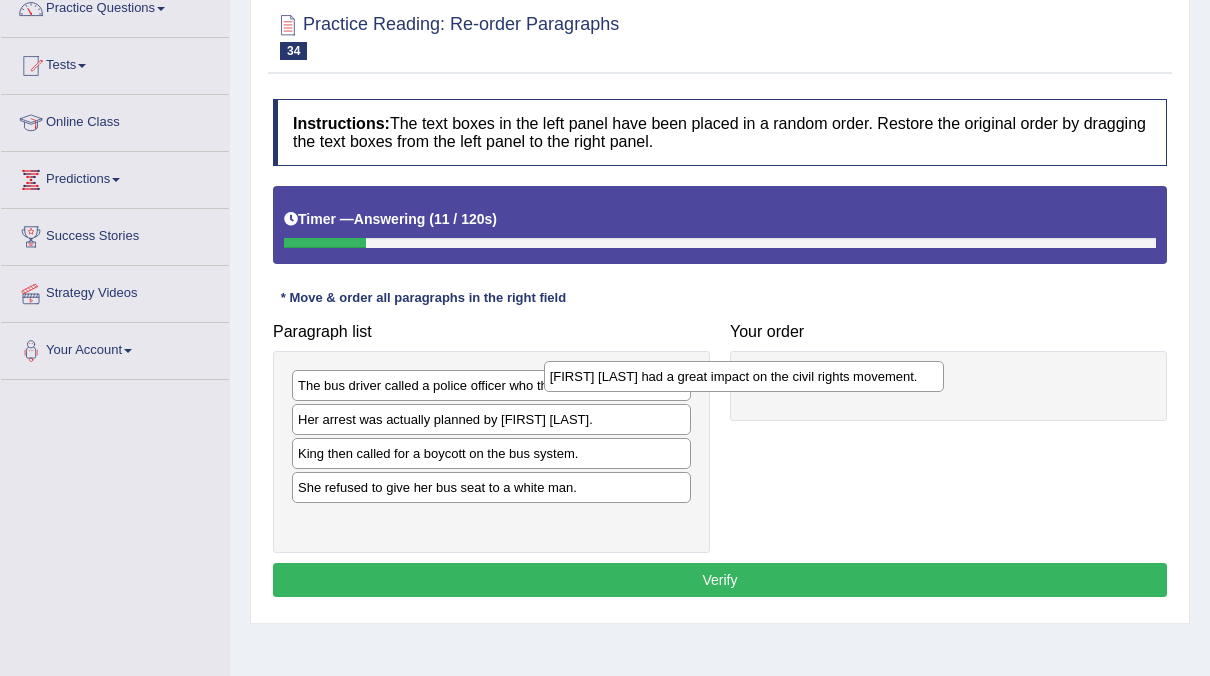 drag, startPoint x: 403, startPoint y: 524, endPoint x: 655, endPoint y: 381, distance: 289.74643 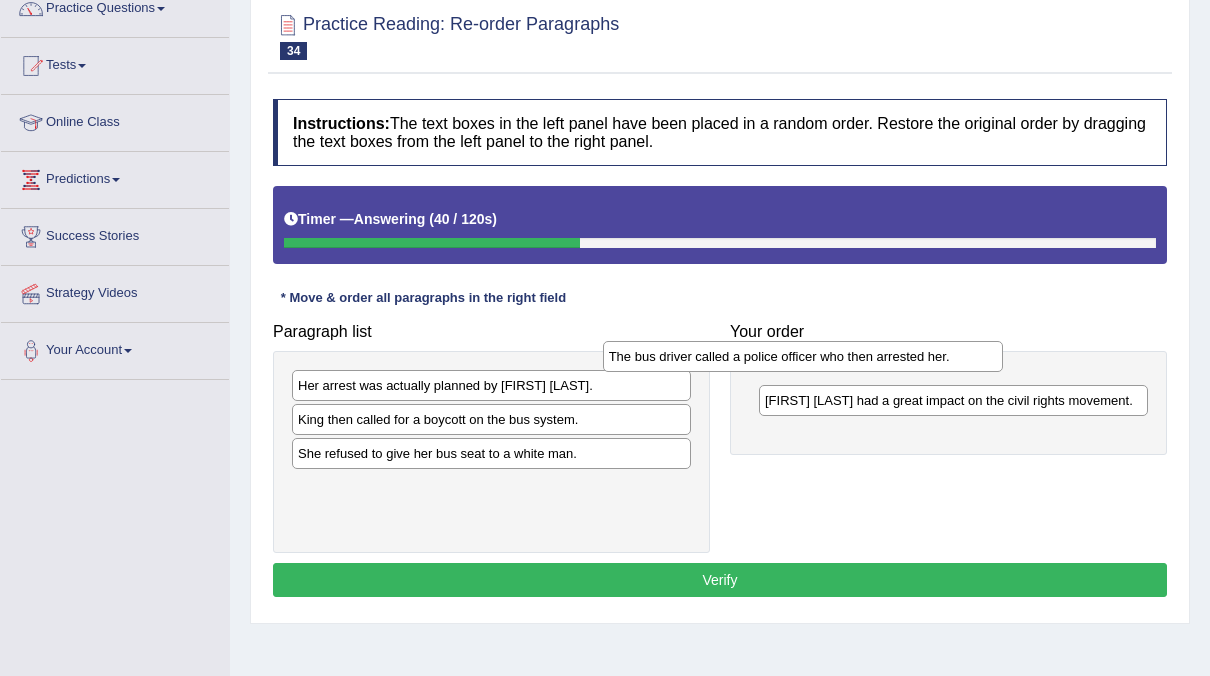 drag, startPoint x: 463, startPoint y: 381, endPoint x: 774, endPoint y: 352, distance: 312.34915 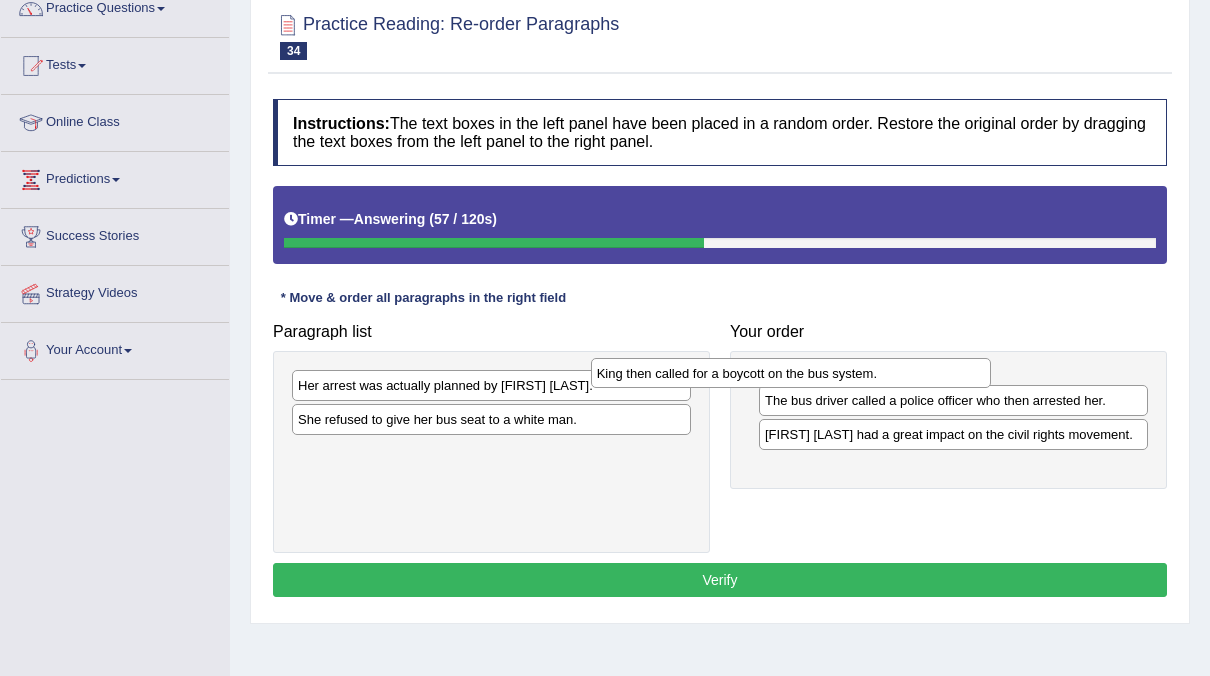 drag, startPoint x: 489, startPoint y: 415, endPoint x: 815, endPoint y: 364, distance: 329.96515 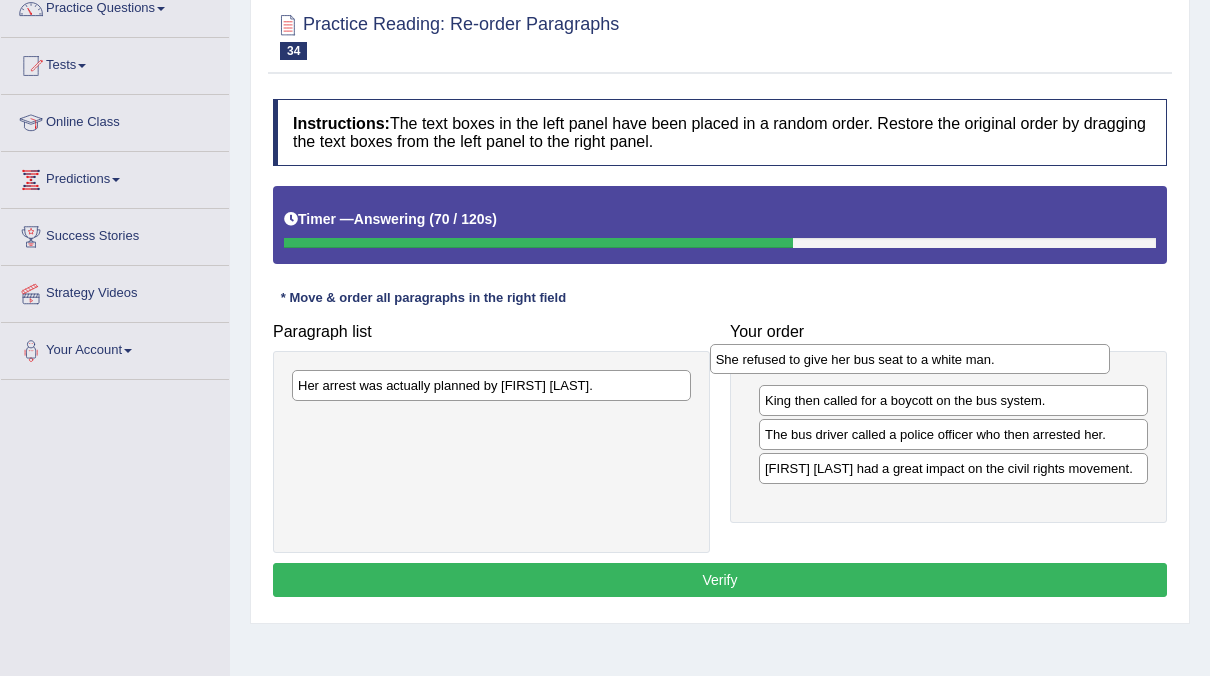 drag, startPoint x: 449, startPoint y: 408, endPoint x: 873, endPoint y: 350, distance: 427.9486 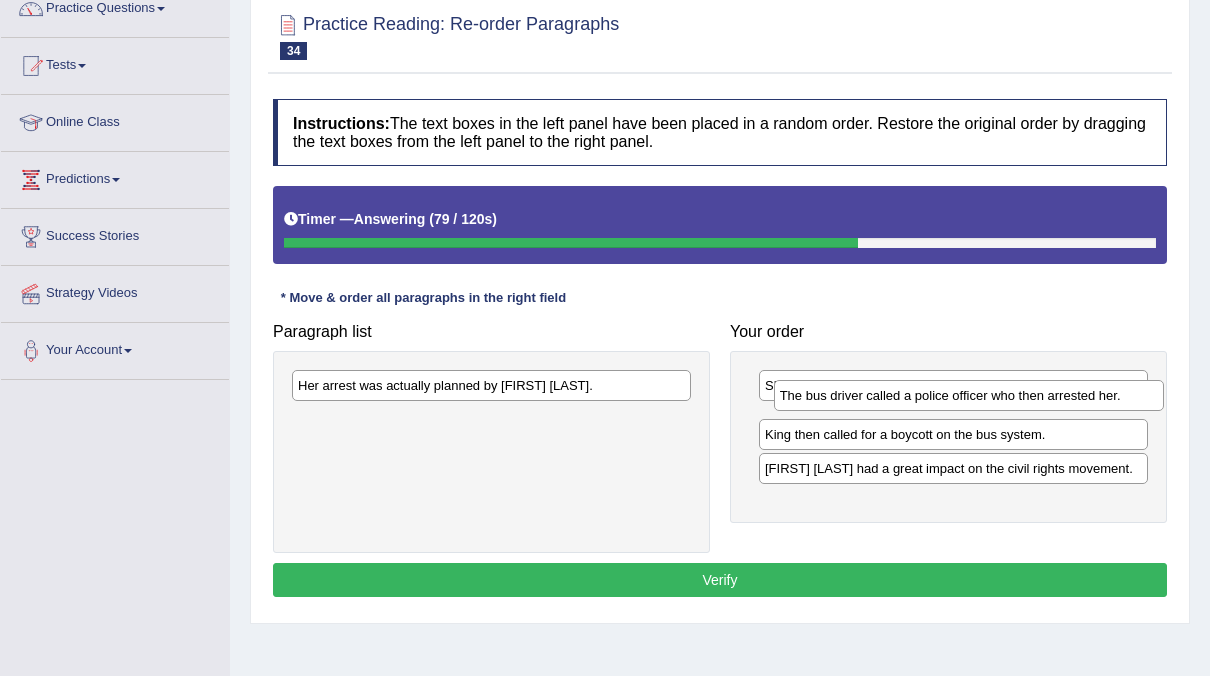 drag, startPoint x: 767, startPoint y: 463, endPoint x: 782, endPoint y: 407, distance: 57.974133 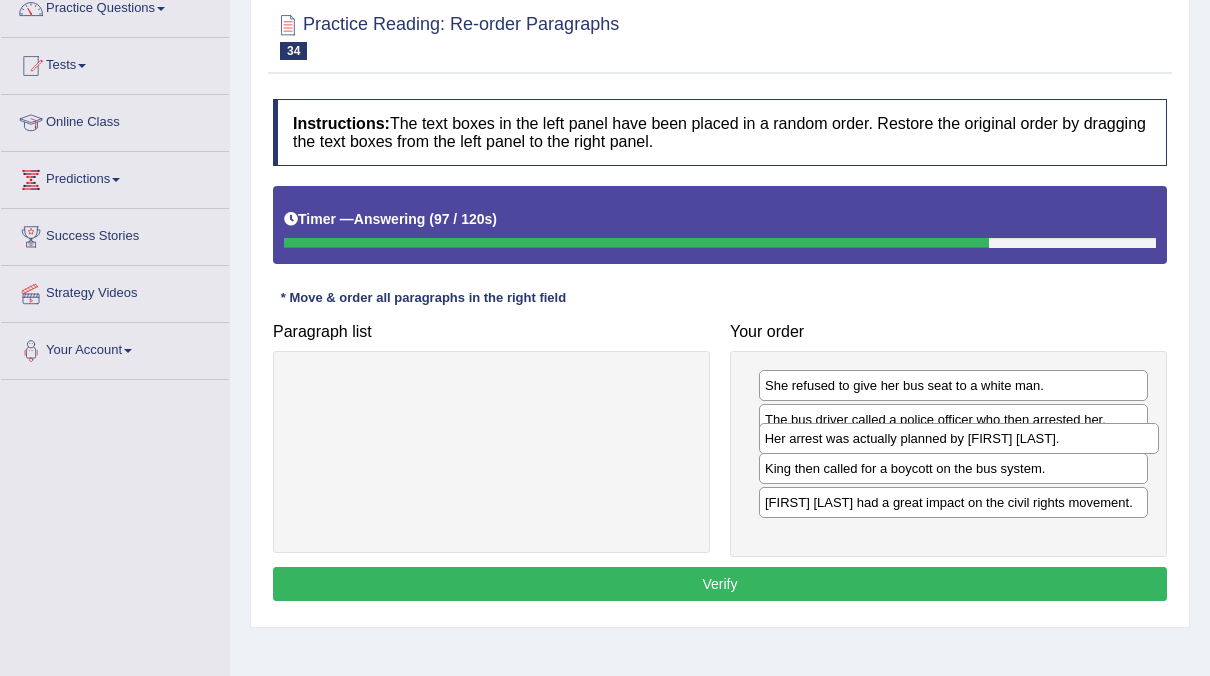 drag, startPoint x: 497, startPoint y: 378, endPoint x: 962, endPoint y: 432, distance: 468.12497 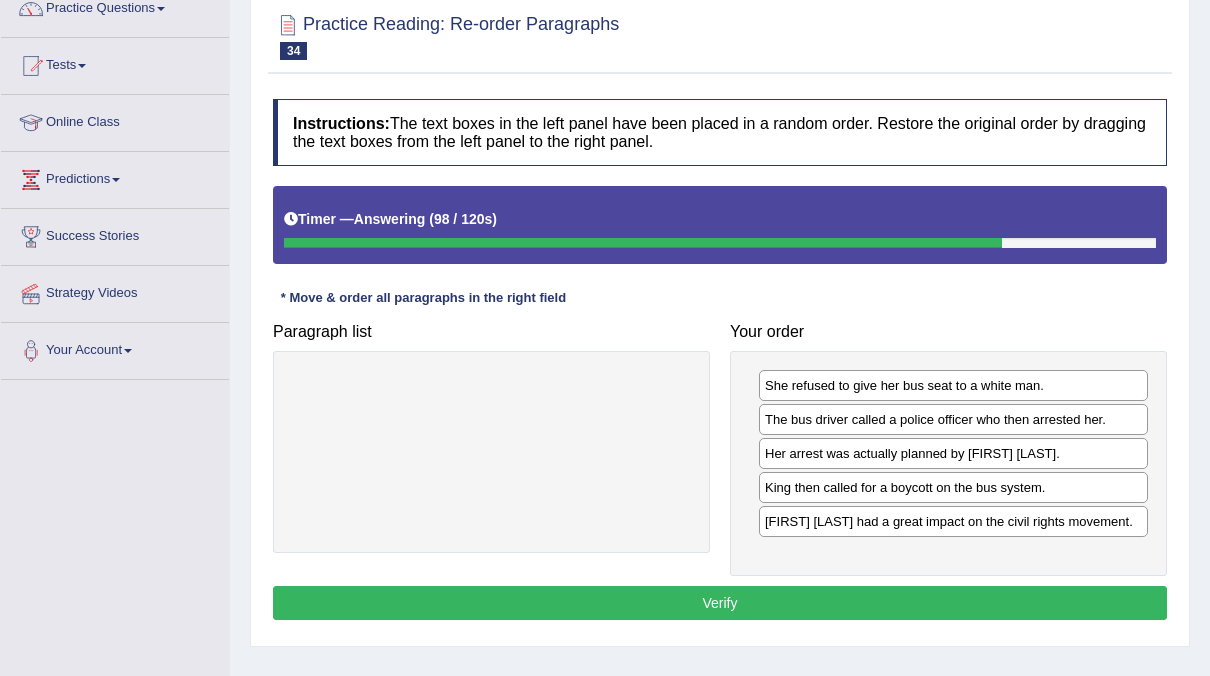 click on "Verify" at bounding box center [720, 603] 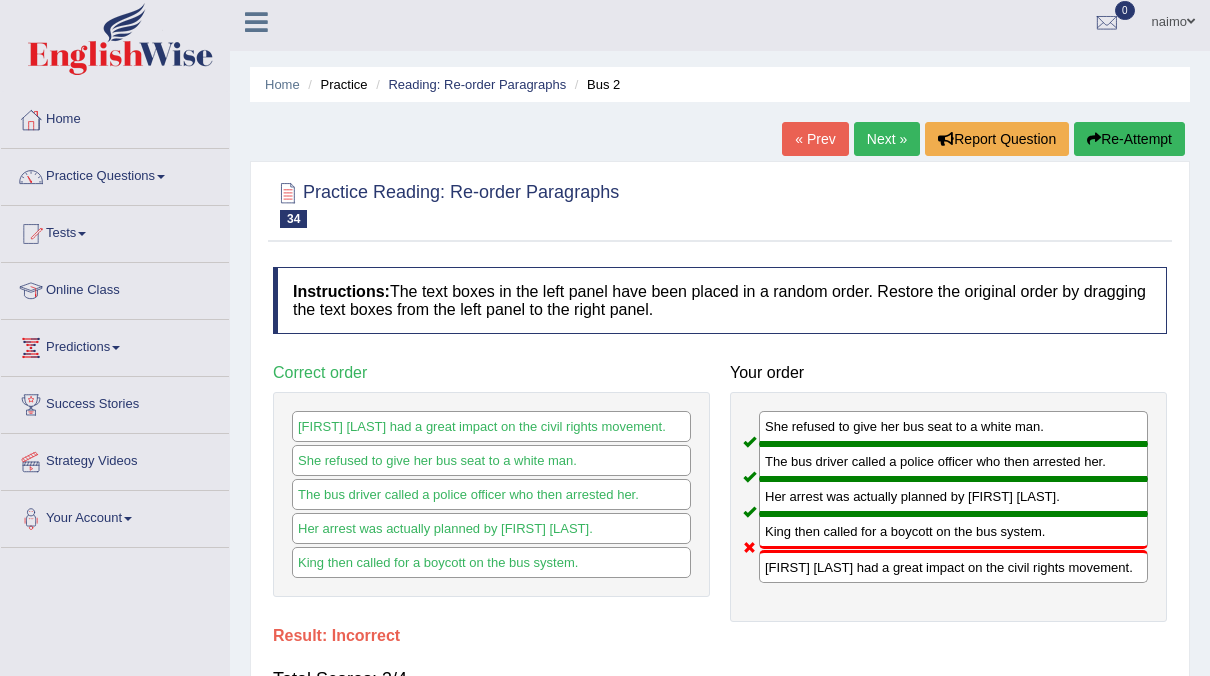 scroll, scrollTop: 0, scrollLeft: 0, axis: both 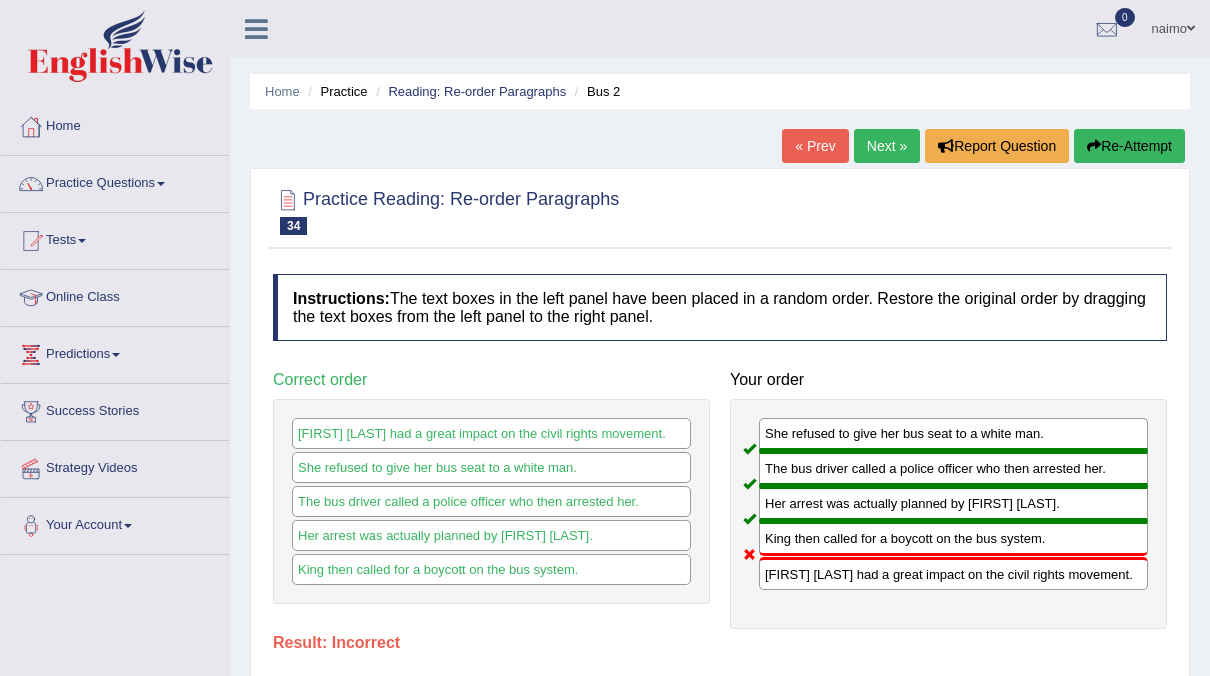 click on "Next »" at bounding box center [887, 146] 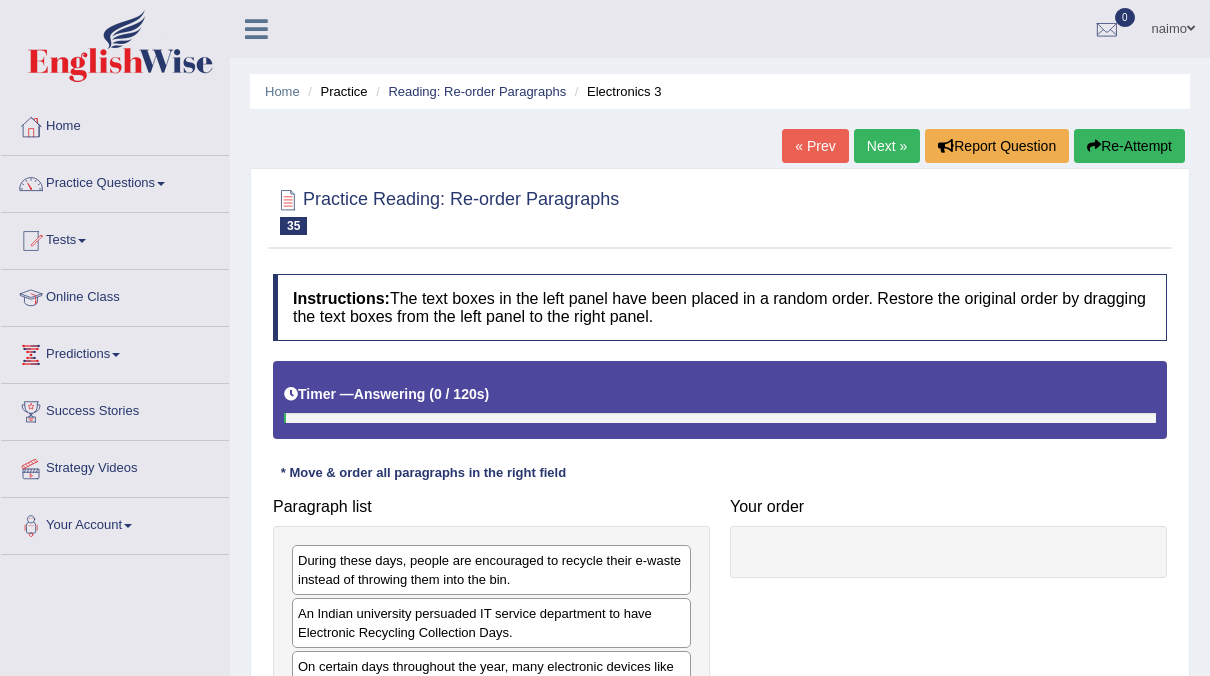 scroll, scrollTop: 0, scrollLeft: 0, axis: both 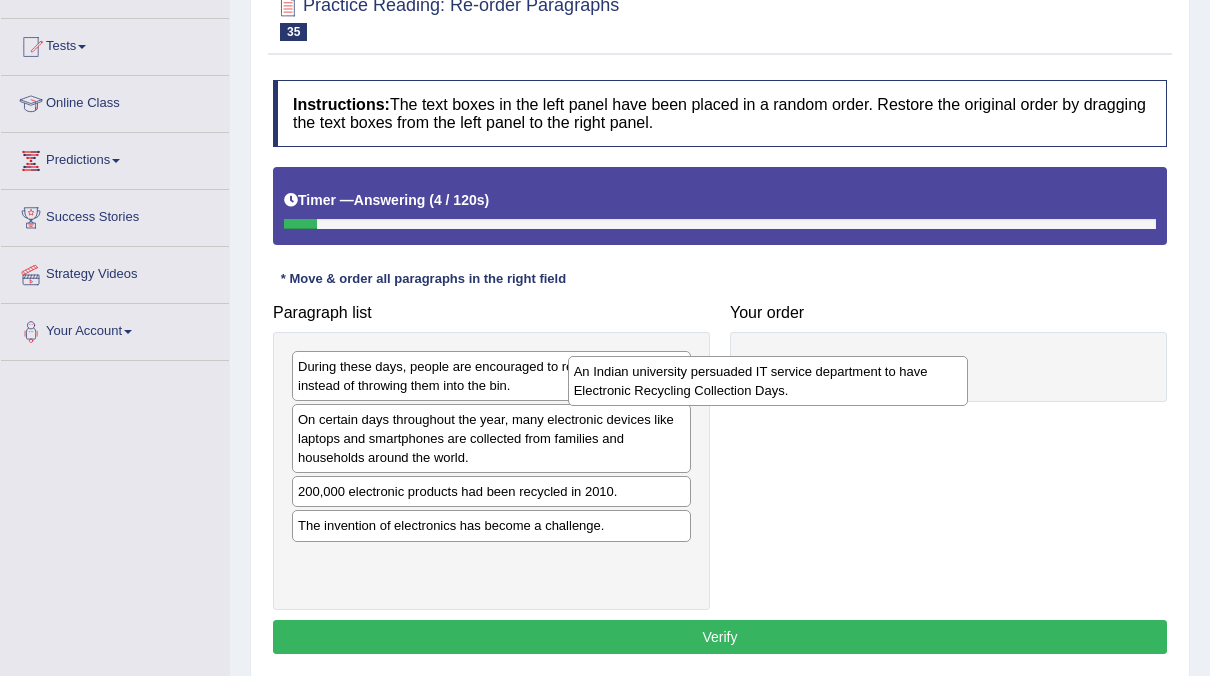 drag, startPoint x: 531, startPoint y: 437, endPoint x: 838, endPoint y: 382, distance: 311.8878 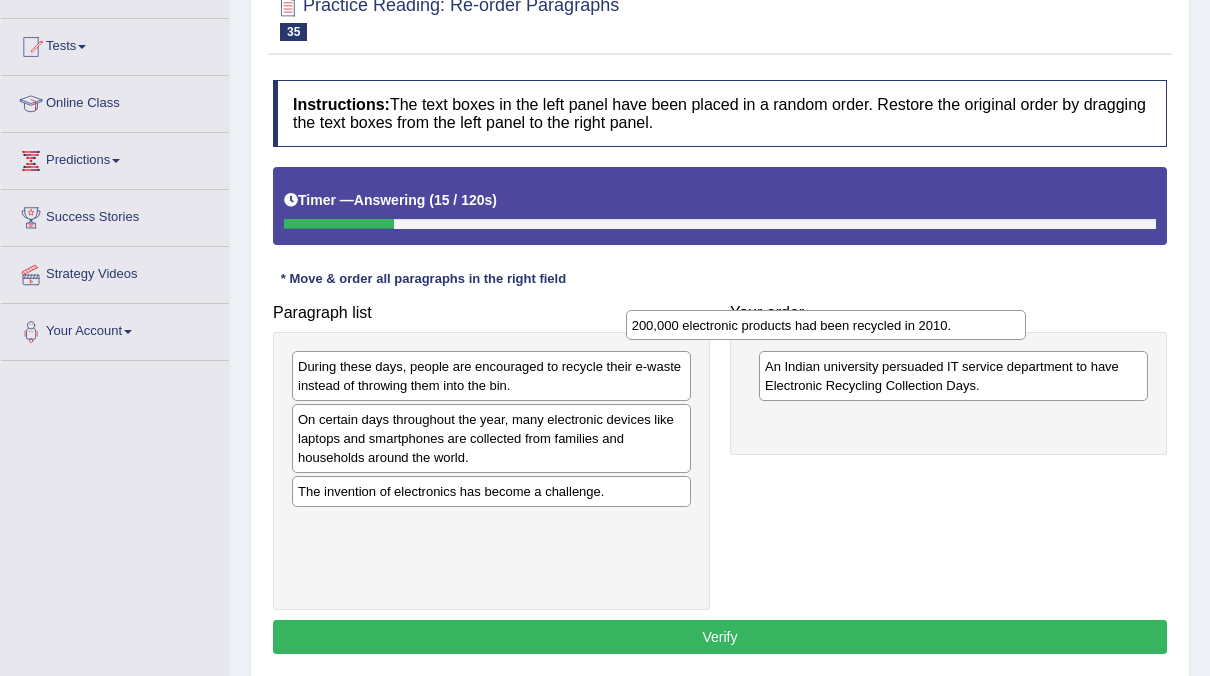 drag, startPoint x: 435, startPoint y: 481, endPoint x: 770, endPoint y: 318, distance: 372.55066 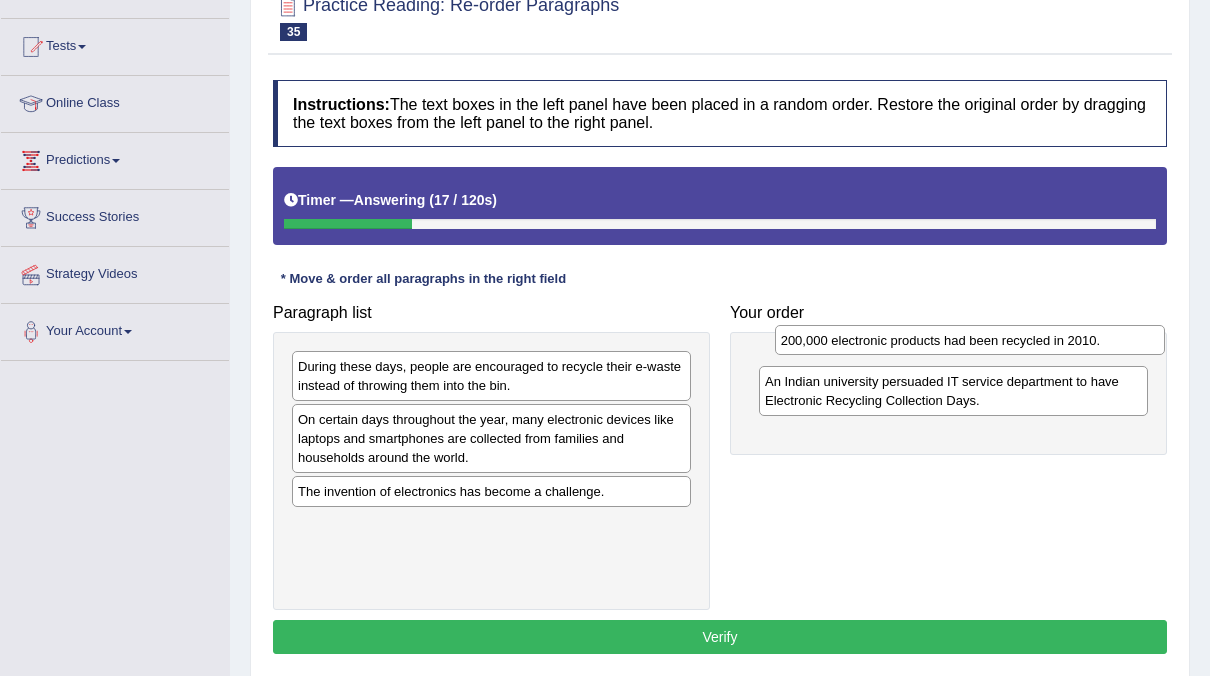 drag, startPoint x: 825, startPoint y: 424, endPoint x: 839, endPoint y: 349, distance: 76.29548 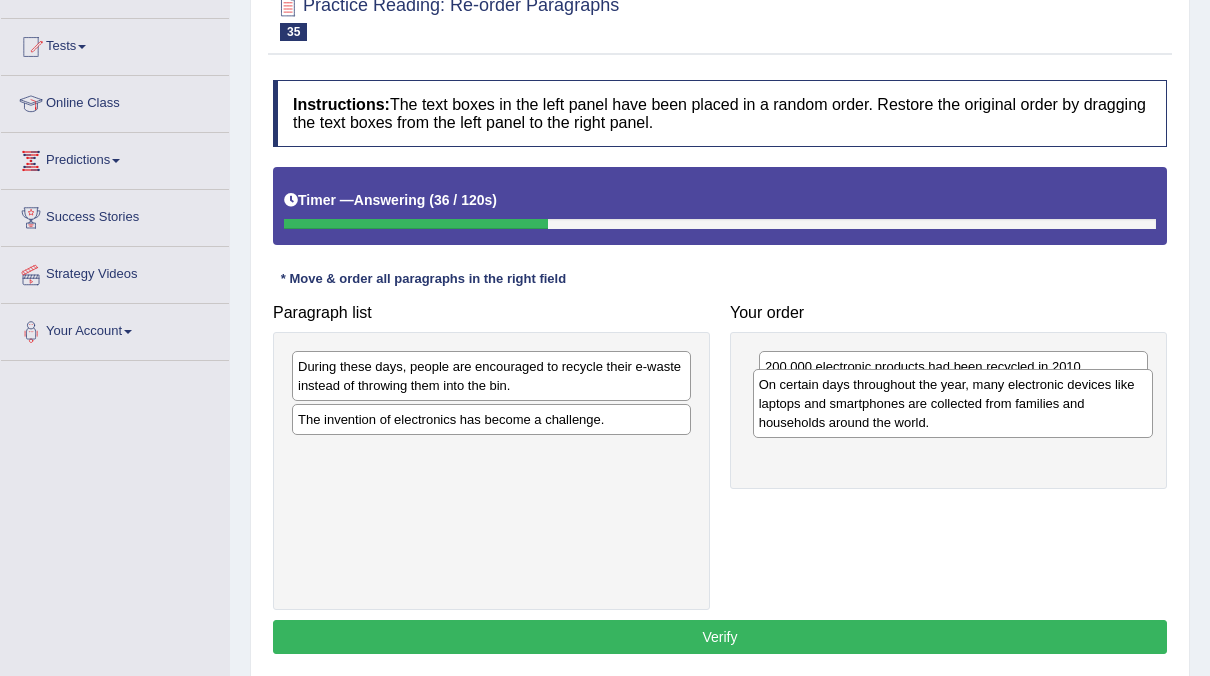 drag, startPoint x: 462, startPoint y: 461, endPoint x: 923, endPoint y: 426, distance: 462.32672 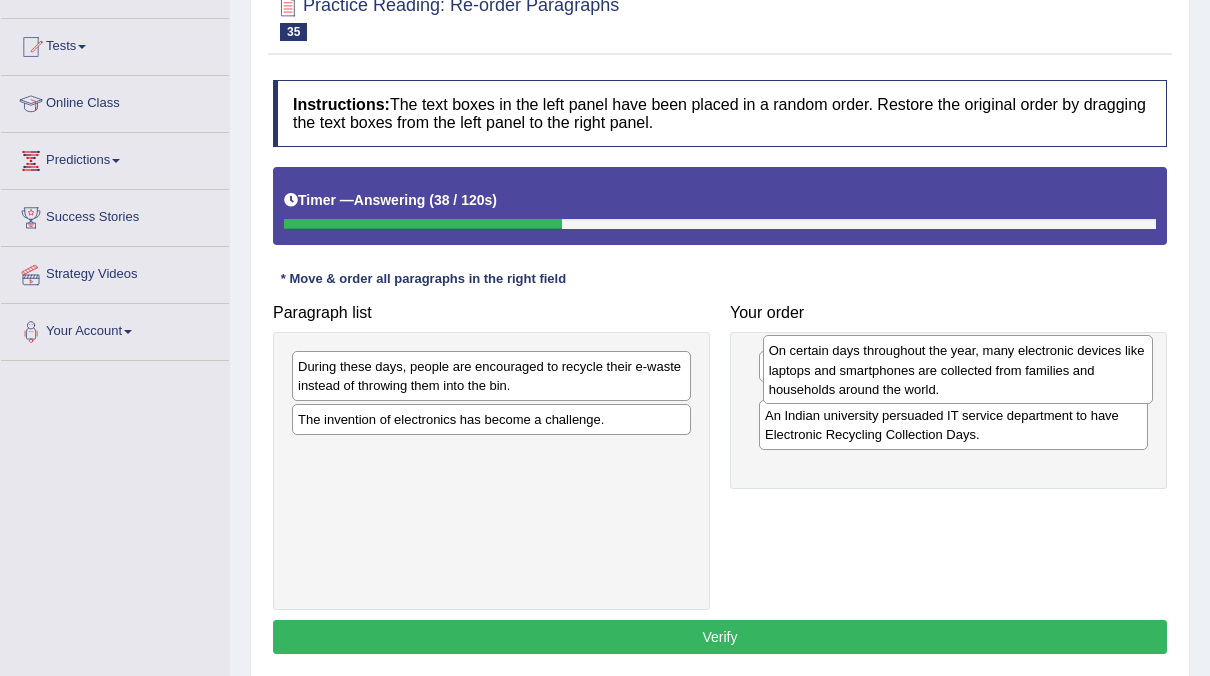 drag, startPoint x: 881, startPoint y: 485, endPoint x: 885, endPoint y: 384, distance: 101.07918 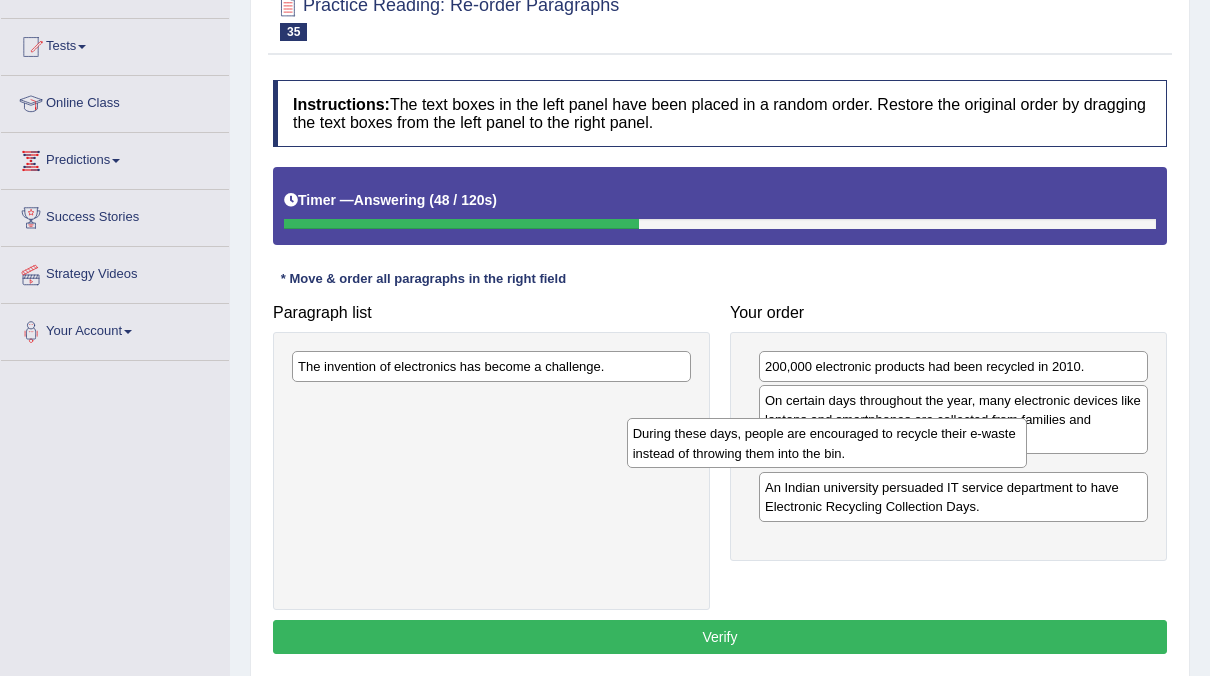 drag, startPoint x: 557, startPoint y: 372, endPoint x: 892, endPoint y: 440, distance: 341.83182 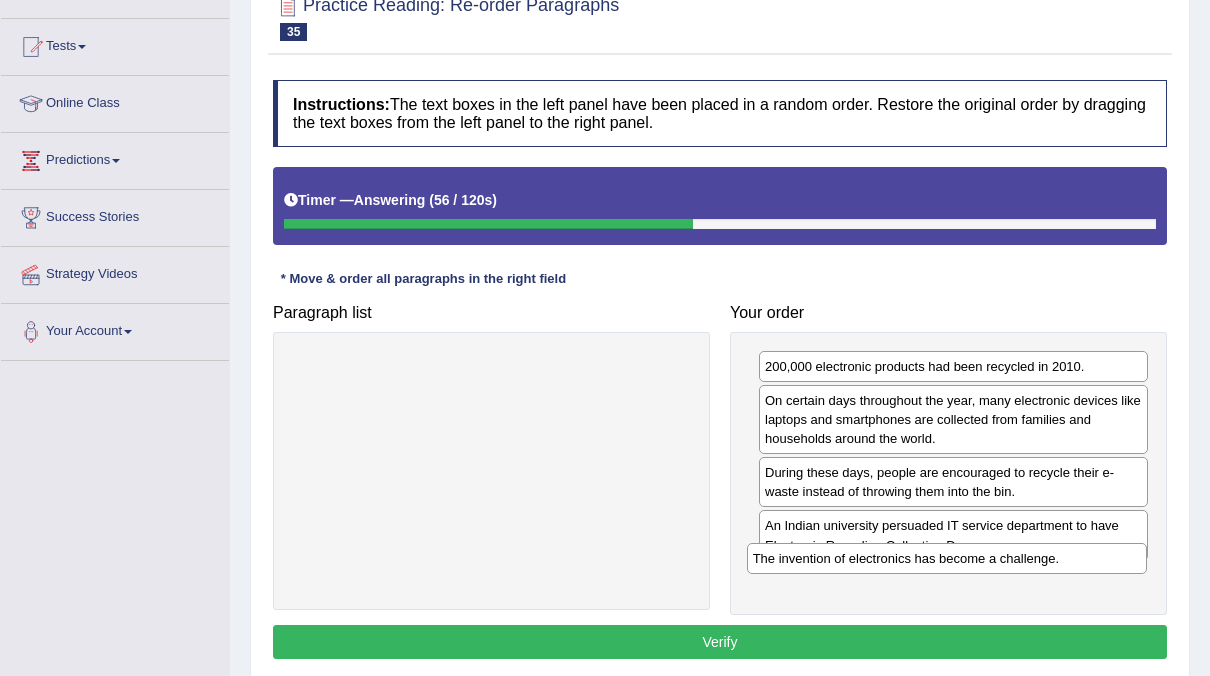 drag, startPoint x: 526, startPoint y: 366, endPoint x: 980, endPoint y: 559, distance: 493.32037 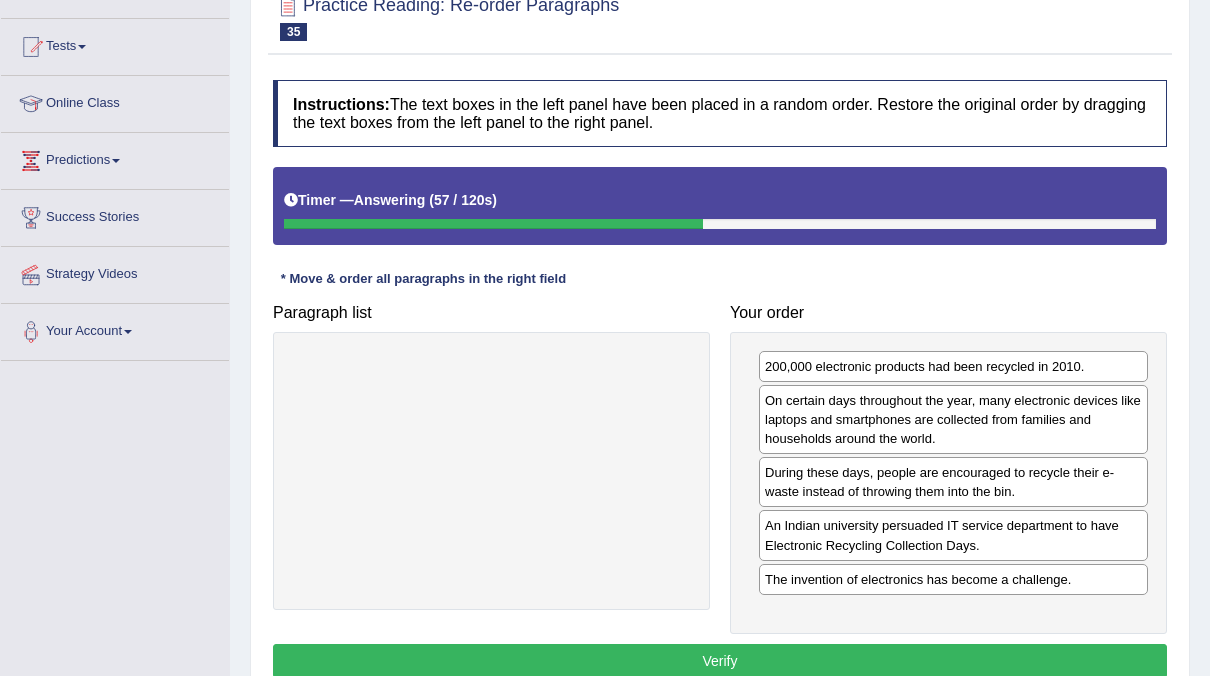 click on "Verify" at bounding box center (720, 661) 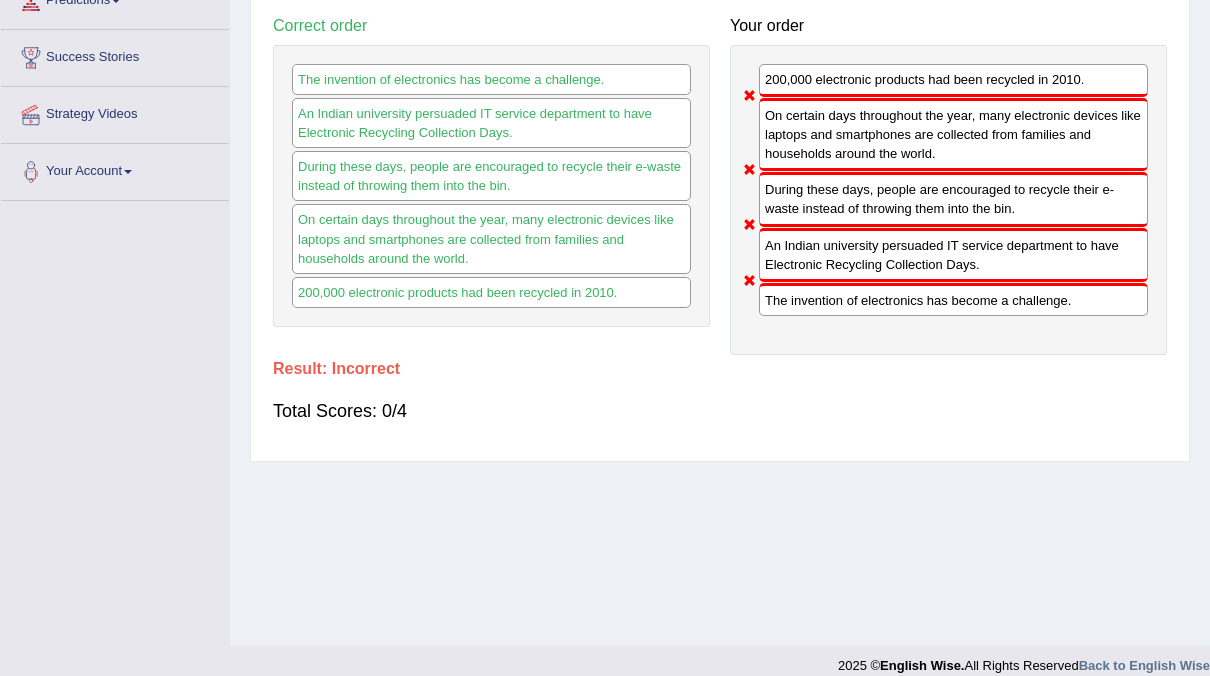 scroll, scrollTop: 0, scrollLeft: 0, axis: both 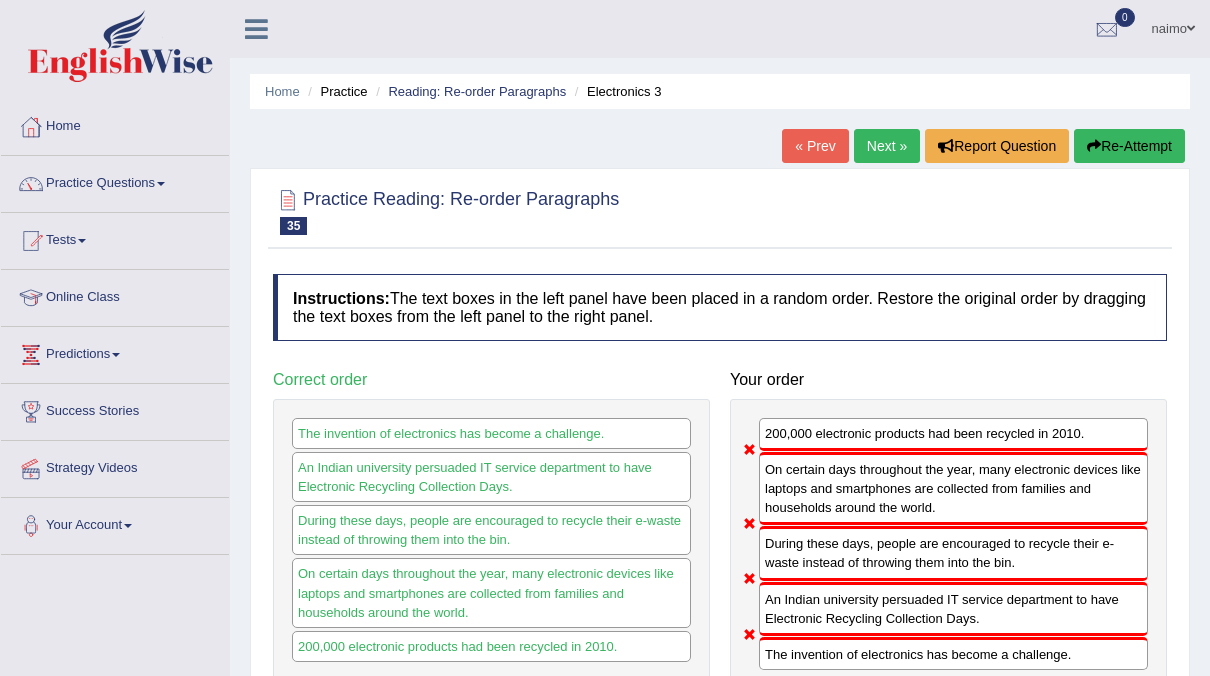 click on "Next »" at bounding box center [887, 146] 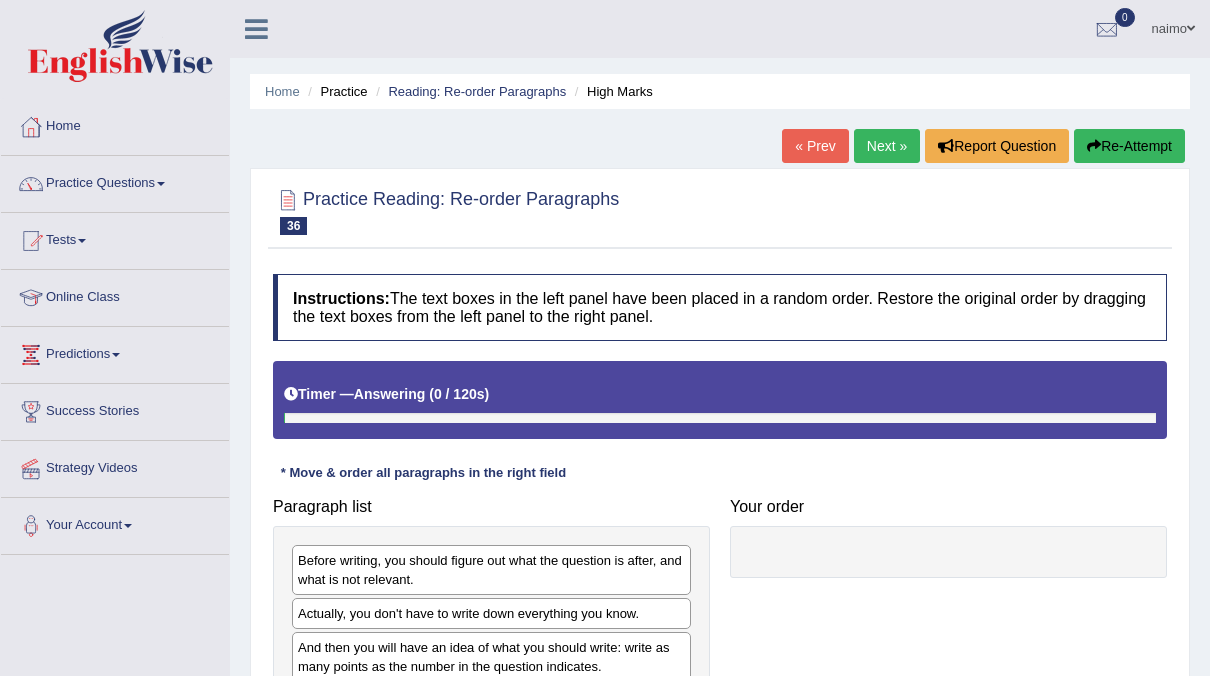 scroll, scrollTop: 0, scrollLeft: 0, axis: both 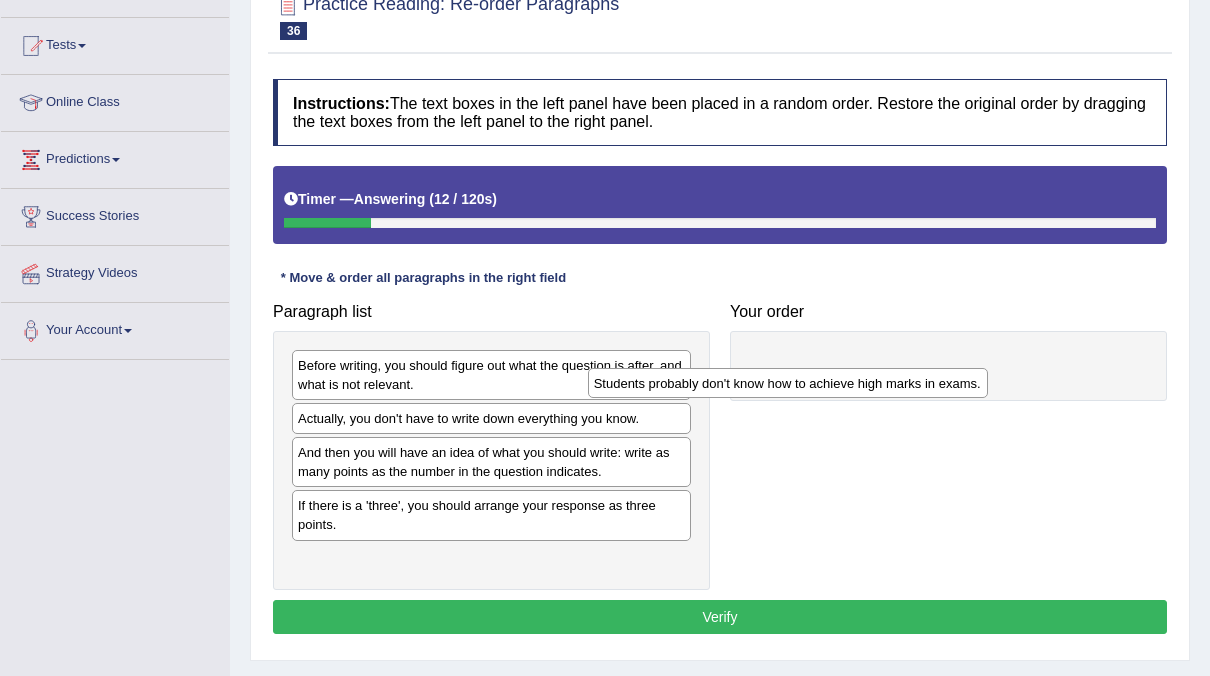 drag, startPoint x: 411, startPoint y: 509, endPoint x: 742, endPoint y: 368, distance: 359.7805 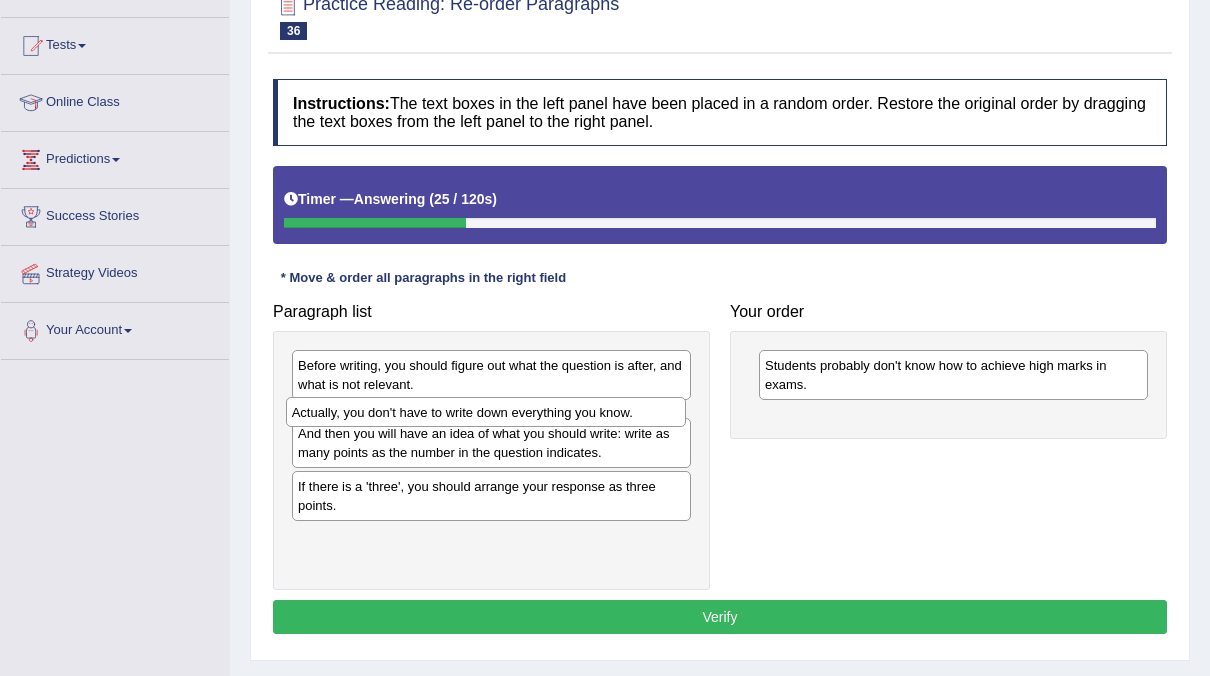 click on "Actually, you don't have to write down everything you know." at bounding box center [486, 412] 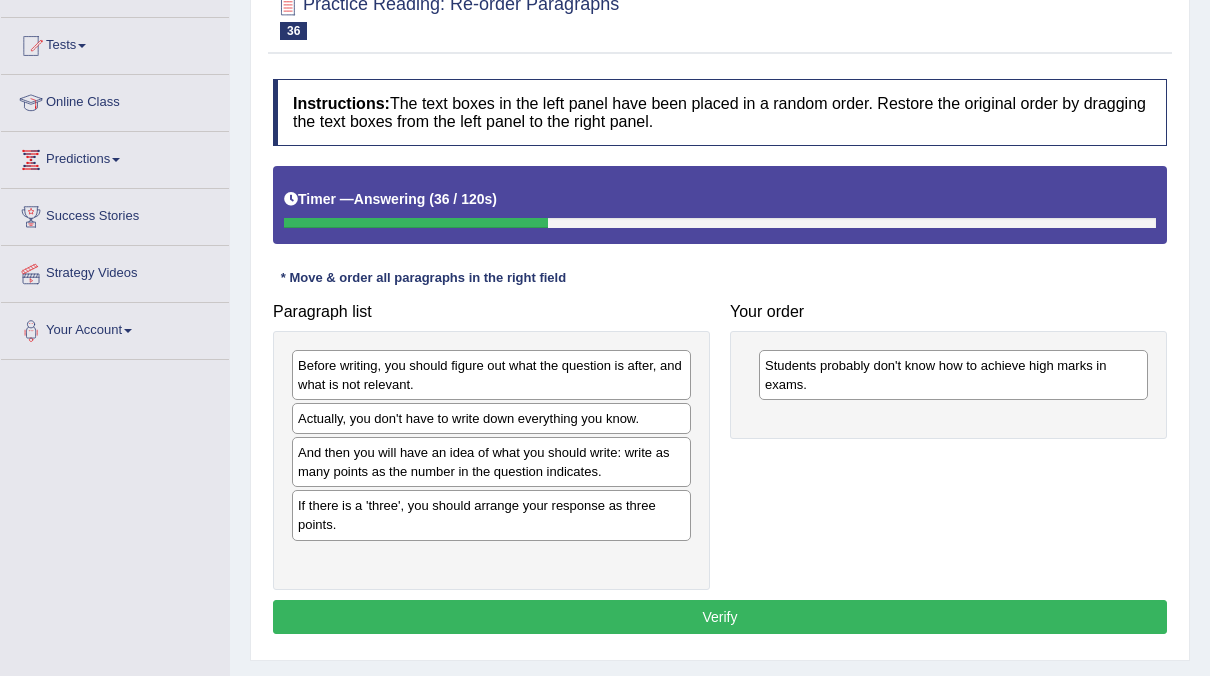 click on "Before writing, you should figure out what the question is after, and what is not relevant." at bounding box center (491, 375) 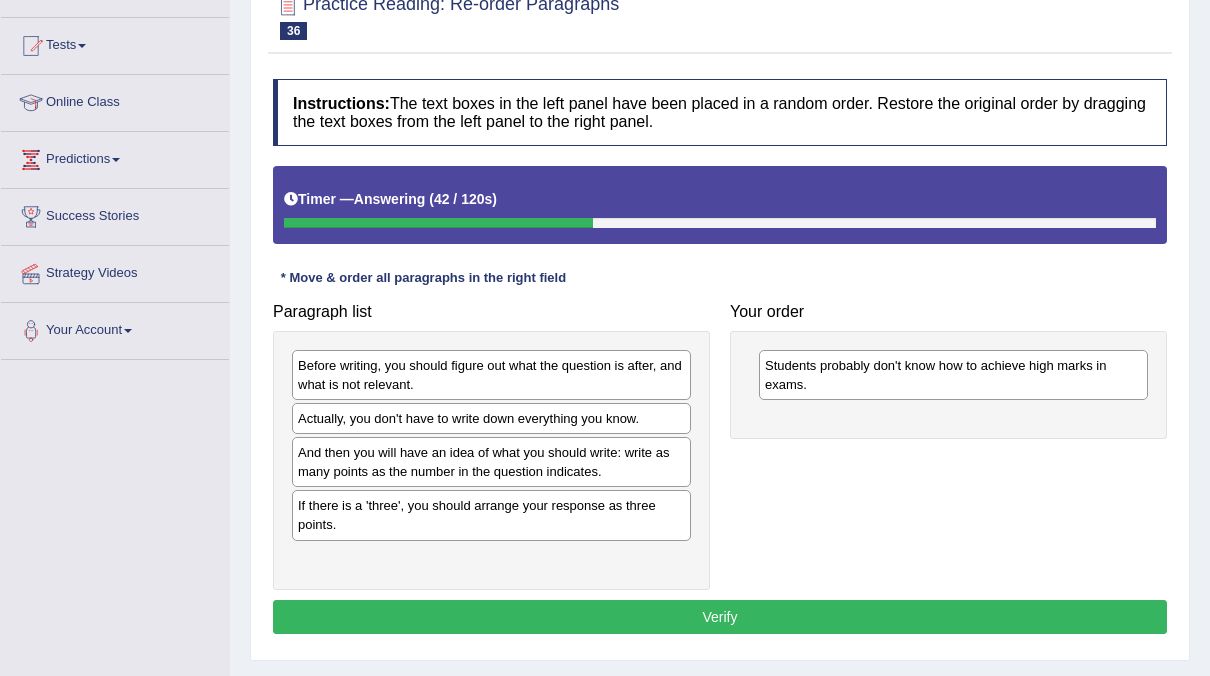 drag, startPoint x: 356, startPoint y: 425, endPoint x: 463, endPoint y: 406, distance: 108.67382 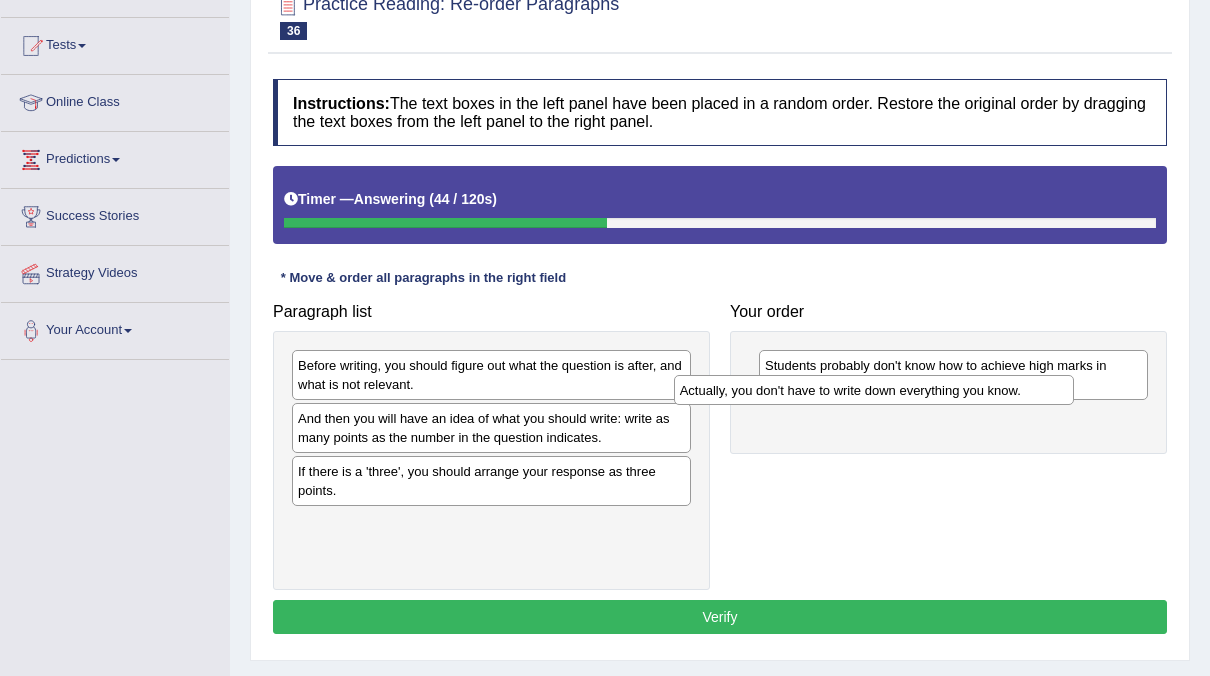 drag, startPoint x: 413, startPoint y: 416, endPoint x: 795, endPoint y: 389, distance: 382.953 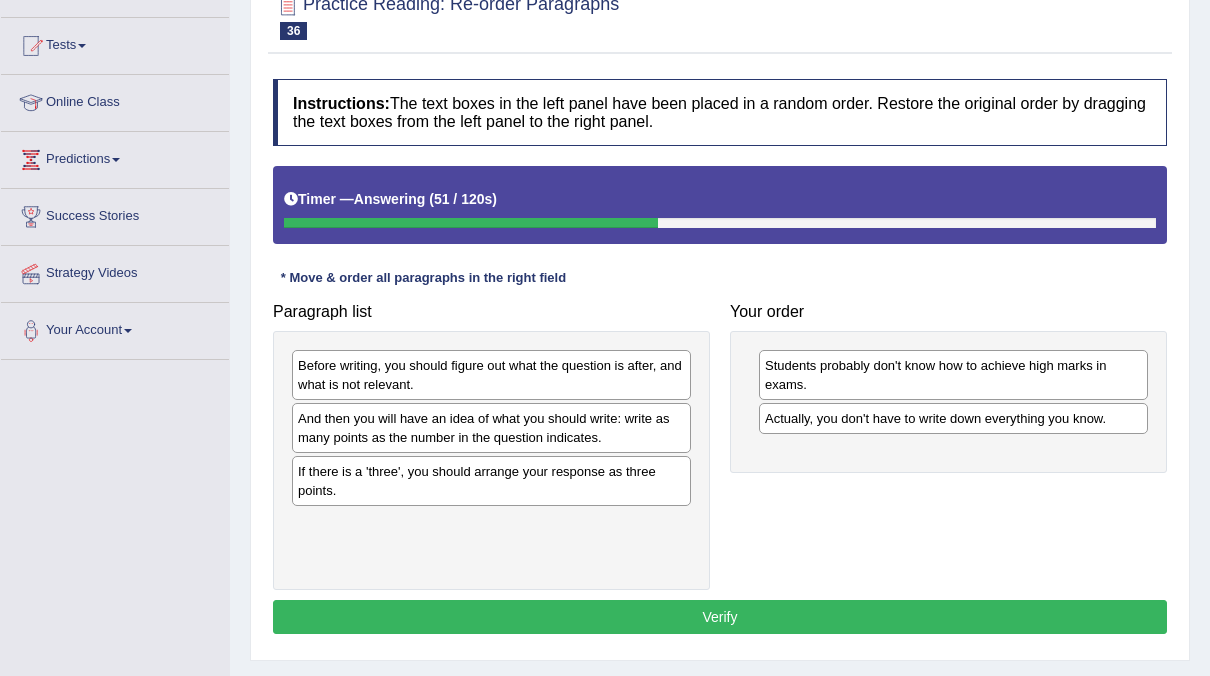 drag, startPoint x: 451, startPoint y: 381, endPoint x: 588, endPoint y: 404, distance: 138.91724 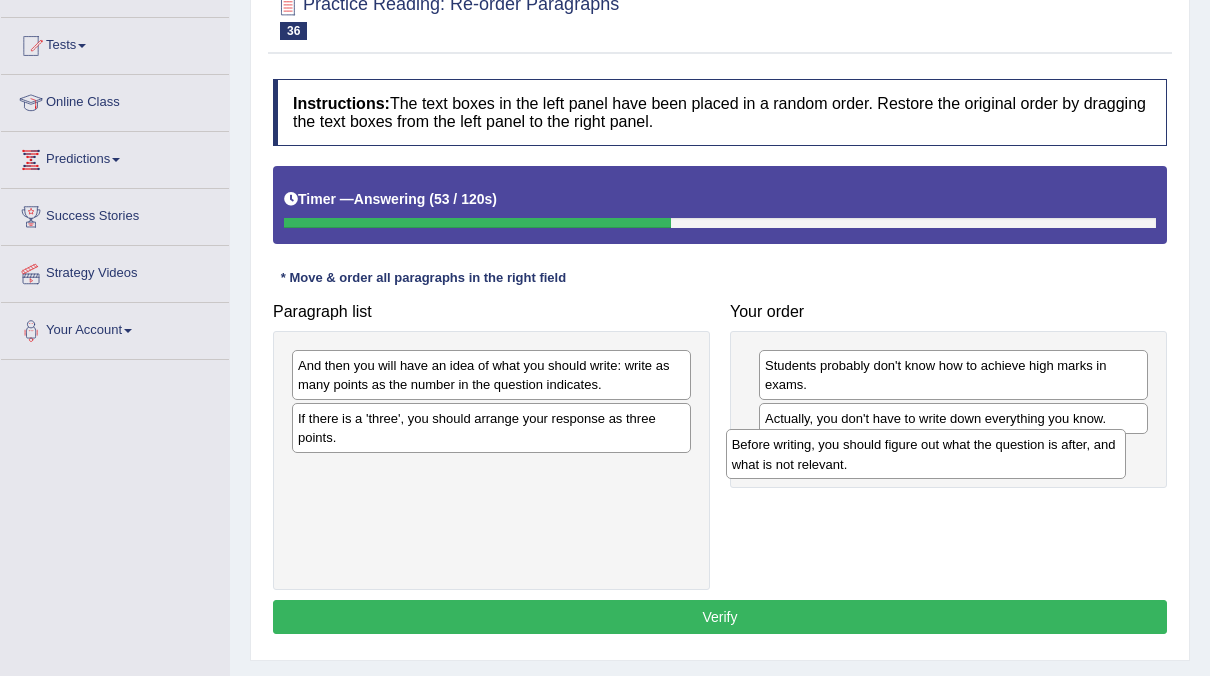 drag, startPoint x: 527, startPoint y: 360, endPoint x: 966, endPoint y: 440, distance: 446.22977 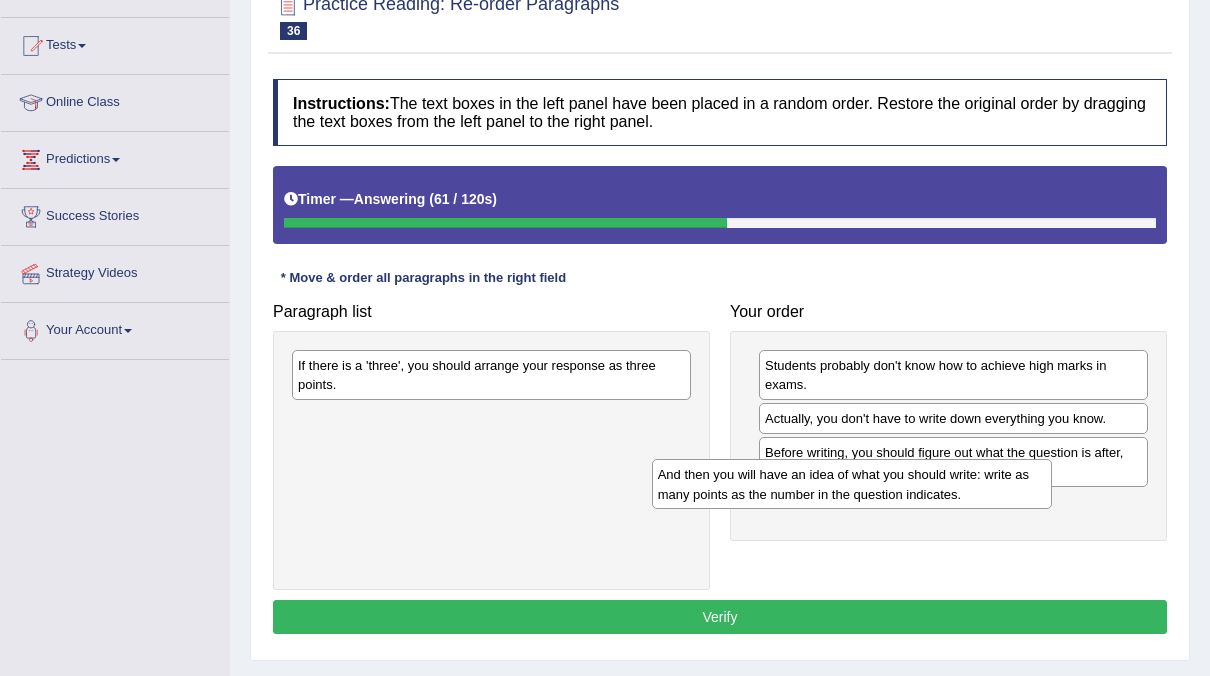 drag, startPoint x: 523, startPoint y: 374, endPoint x: 883, endPoint y: 484, distance: 376.4306 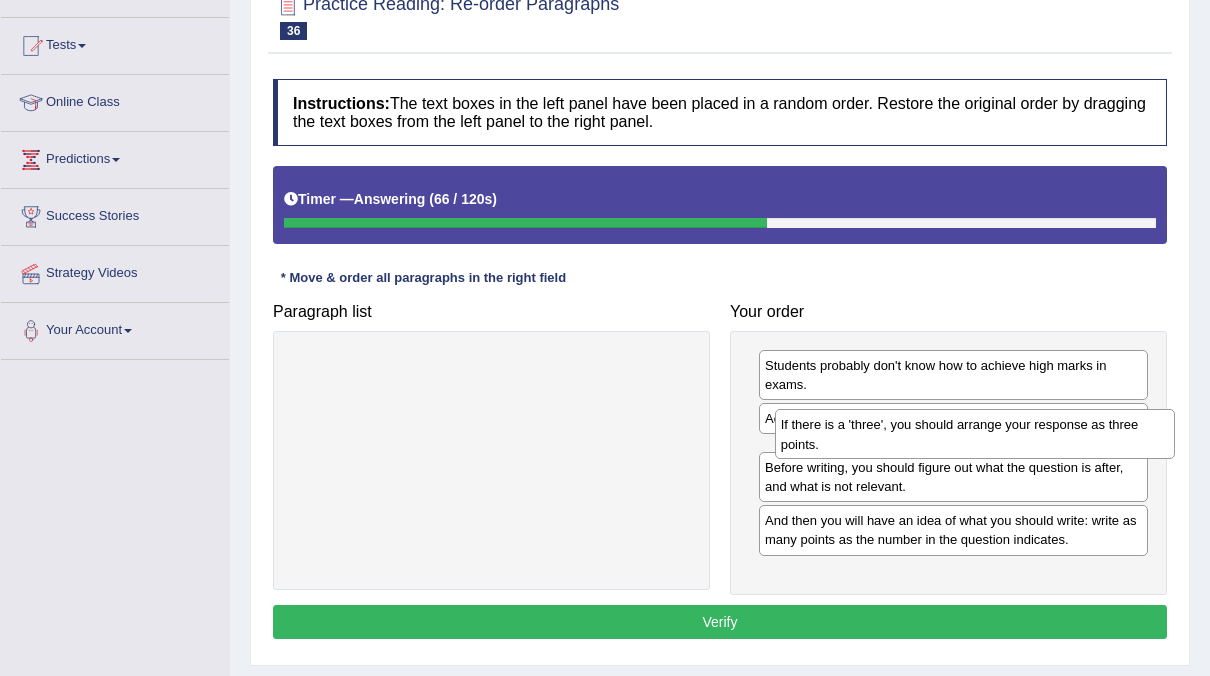 drag, startPoint x: 564, startPoint y: 373, endPoint x: 1047, endPoint y: 436, distance: 487.09137 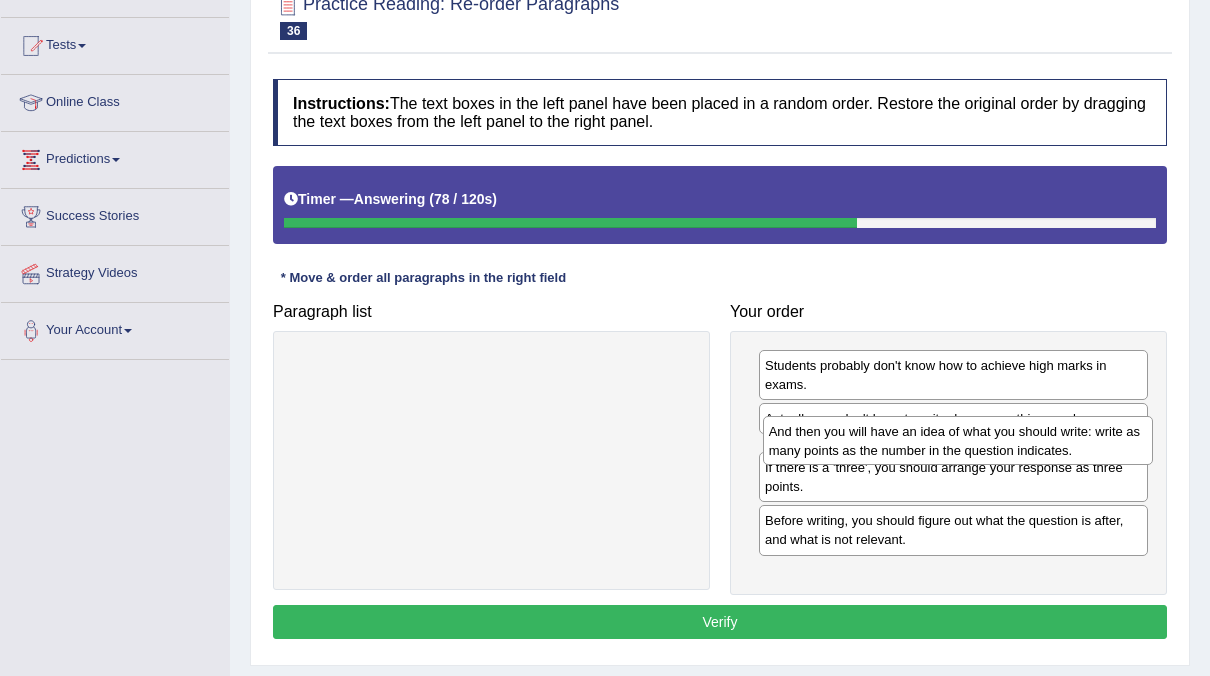 drag, startPoint x: 939, startPoint y: 570, endPoint x: 943, endPoint y: 446, distance: 124.0645 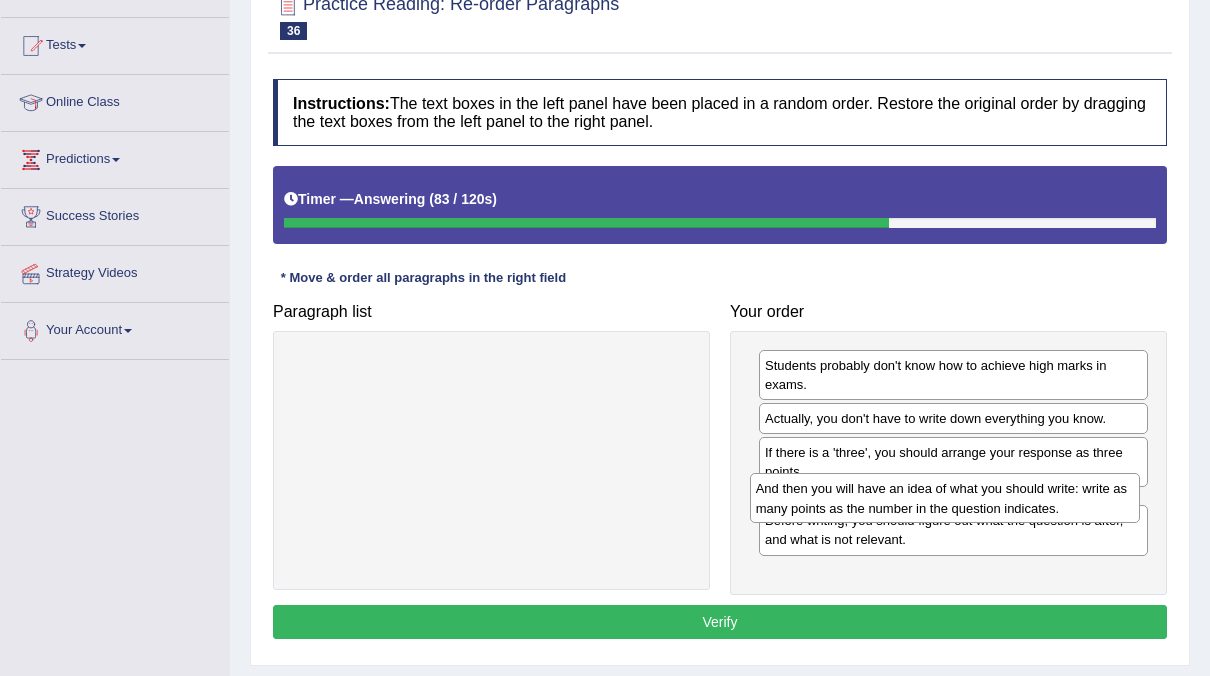 drag, startPoint x: 880, startPoint y: 456, endPoint x: 870, endPoint y: 495, distance: 40.261642 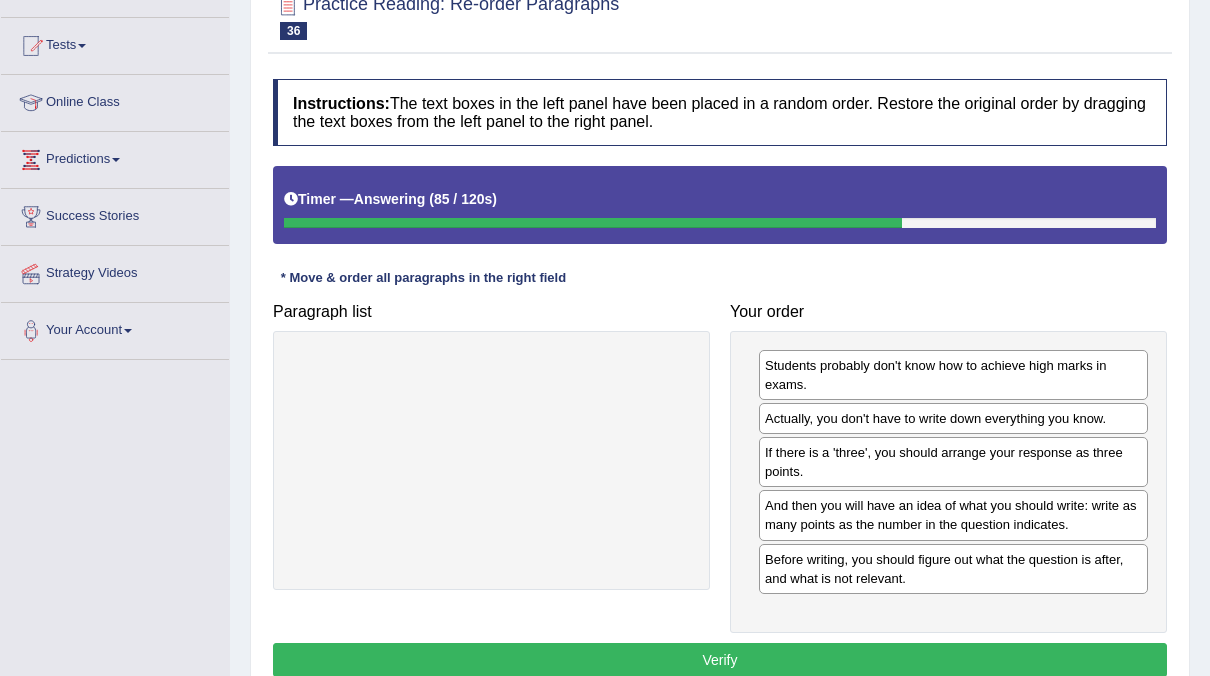 click on "Verify" at bounding box center (720, 660) 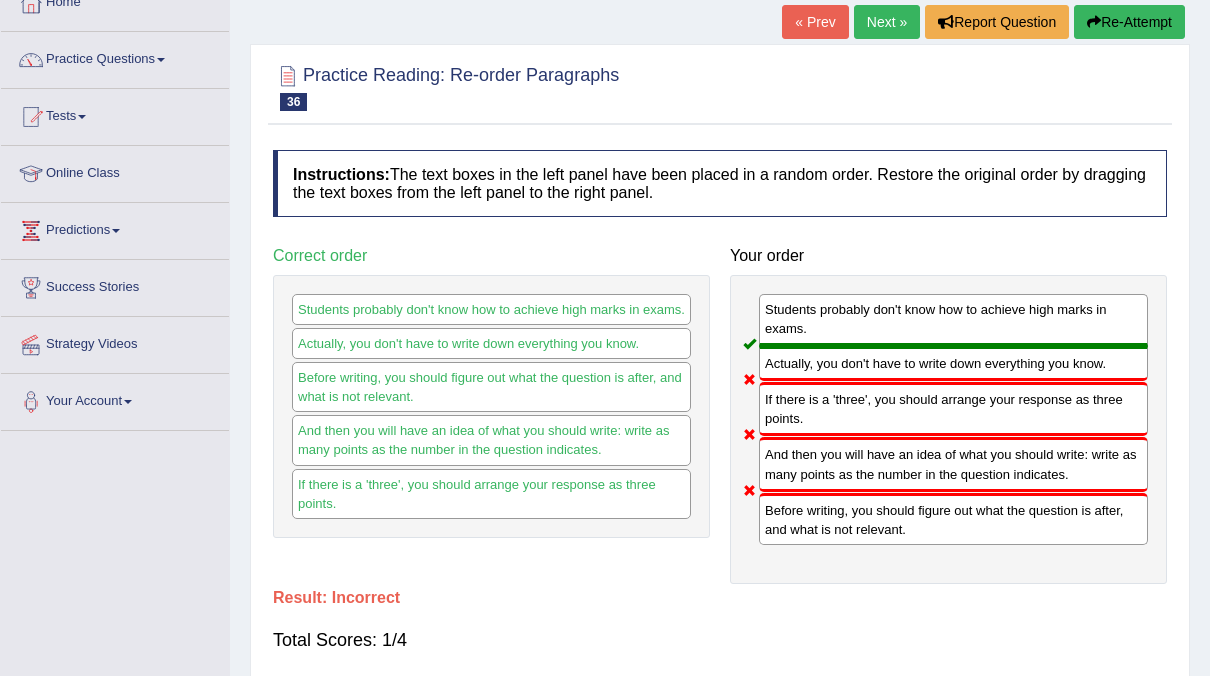 scroll, scrollTop: 0, scrollLeft: 0, axis: both 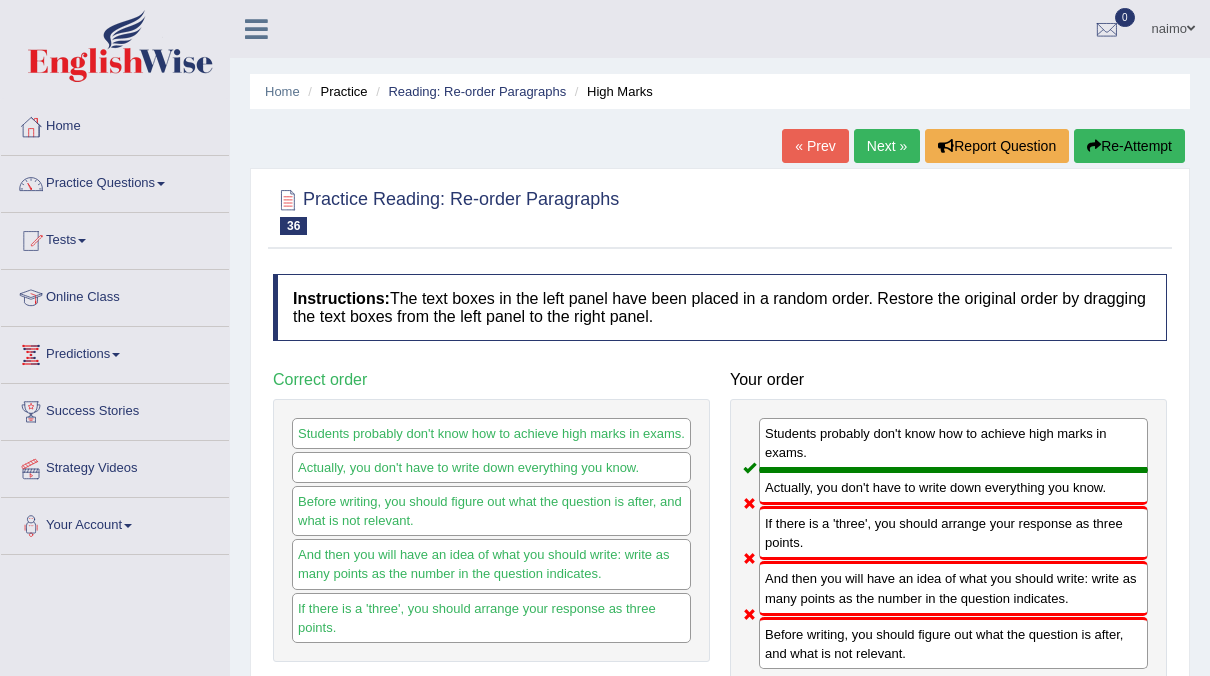 click on "Next »" at bounding box center (887, 146) 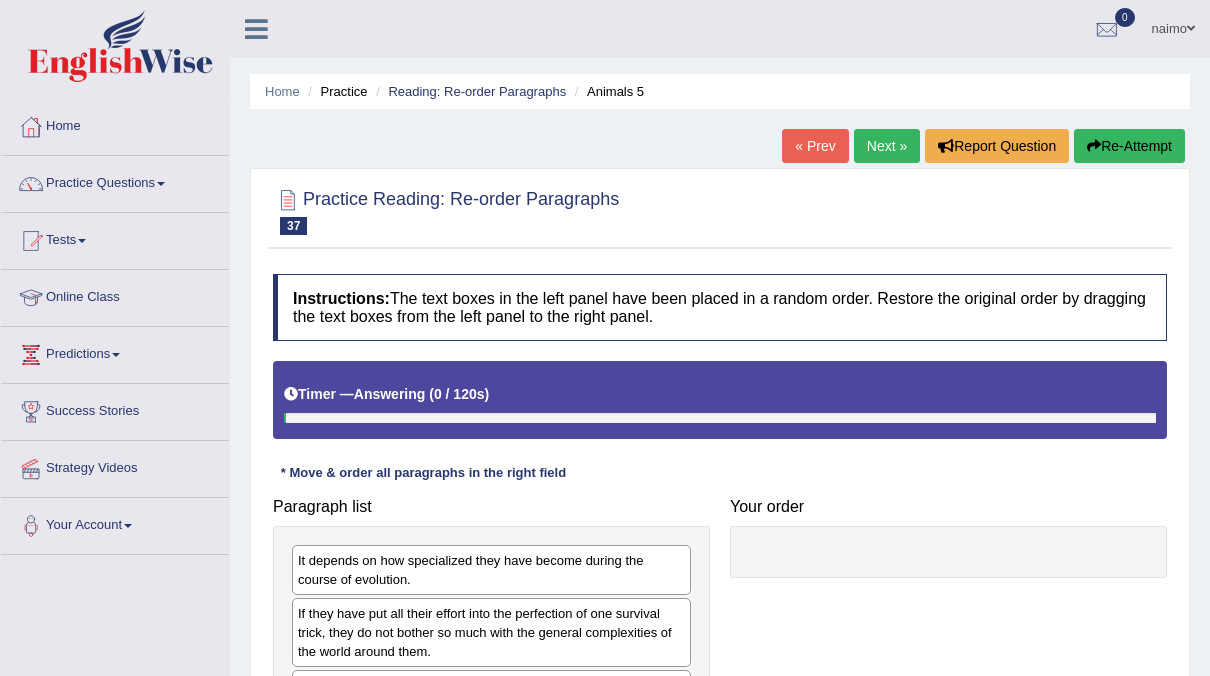 scroll, scrollTop: 0, scrollLeft: 0, axis: both 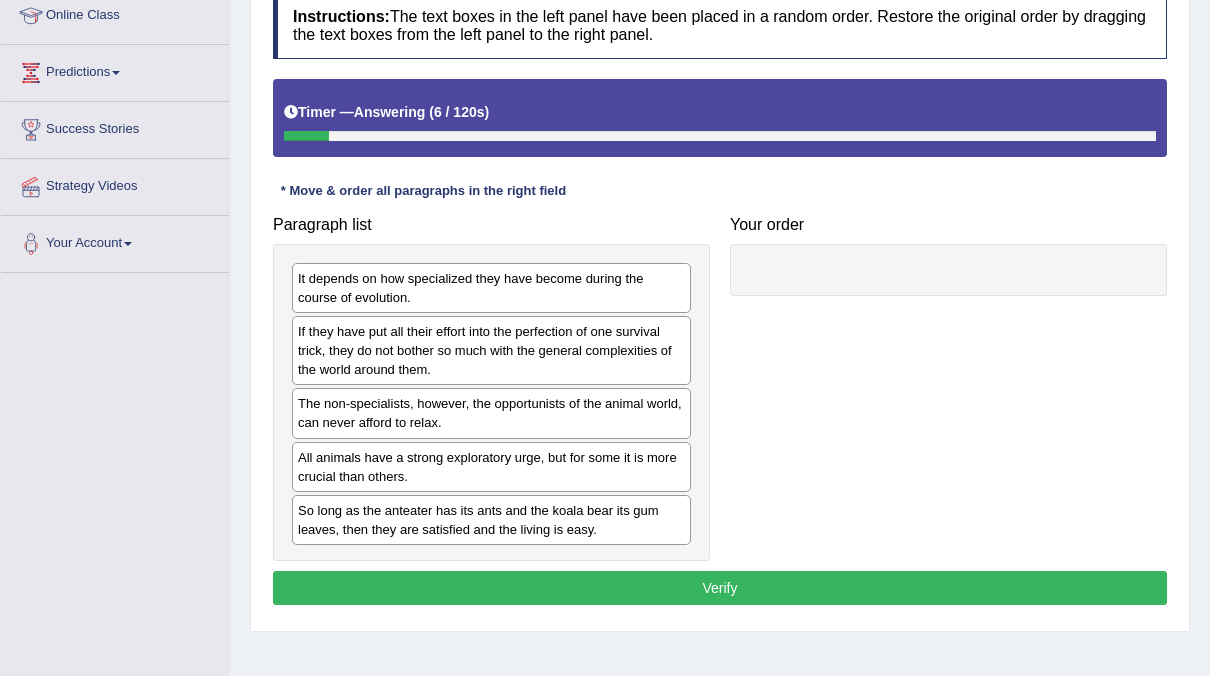 drag, startPoint x: 347, startPoint y: 475, endPoint x: 643, endPoint y: 353, distance: 320.15622 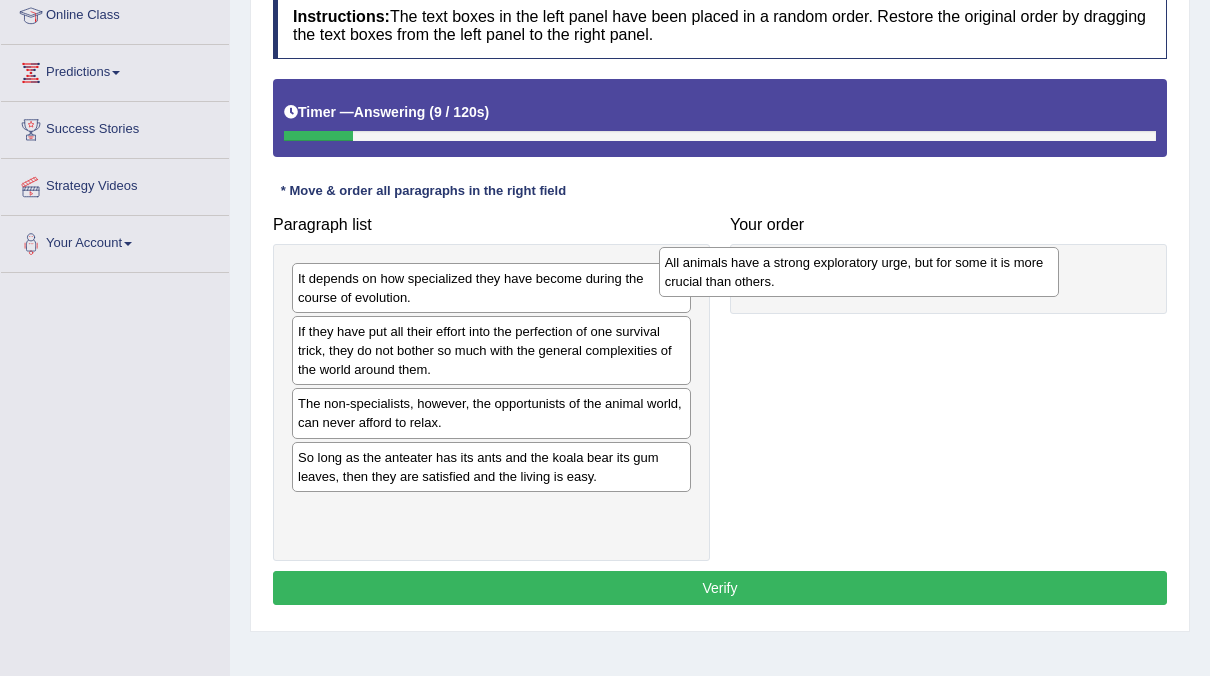 drag, startPoint x: 404, startPoint y: 474, endPoint x: 771, endPoint y: 282, distance: 414.18958 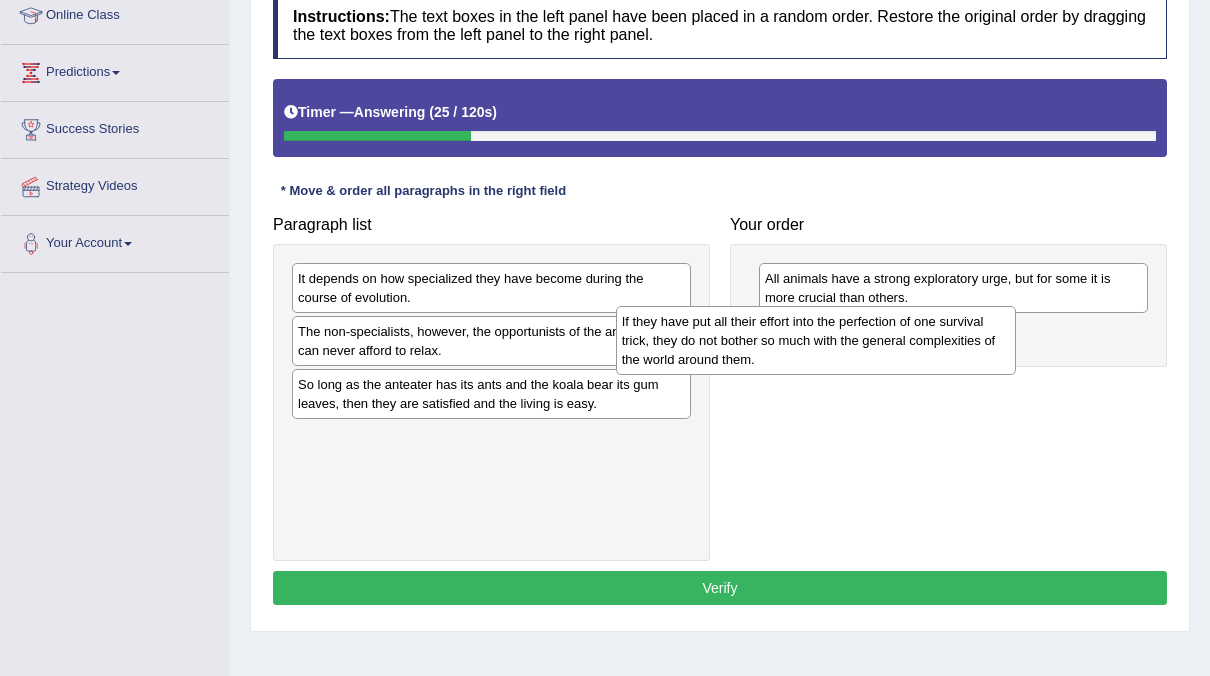 drag, startPoint x: 465, startPoint y: 349, endPoint x: 809, endPoint y: 338, distance: 344.17584 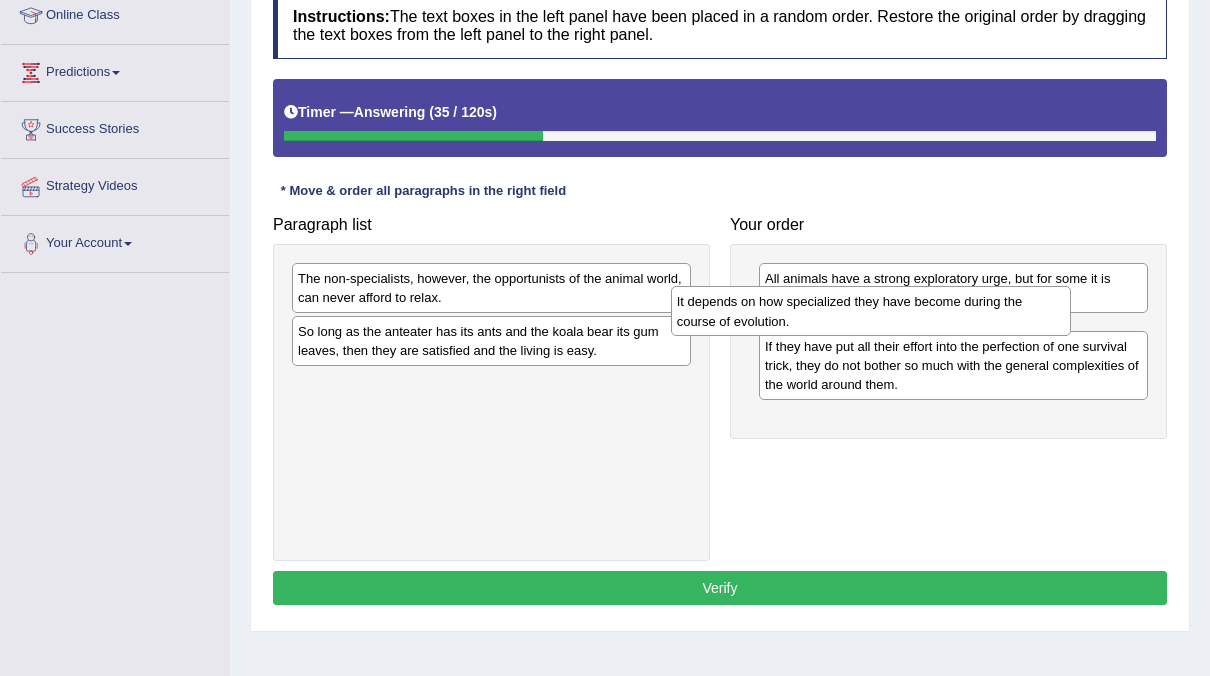 drag, startPoint x: 548, startPoint y: 292, endPoint x: 927, endPoint y: 316, distance: 379.75912 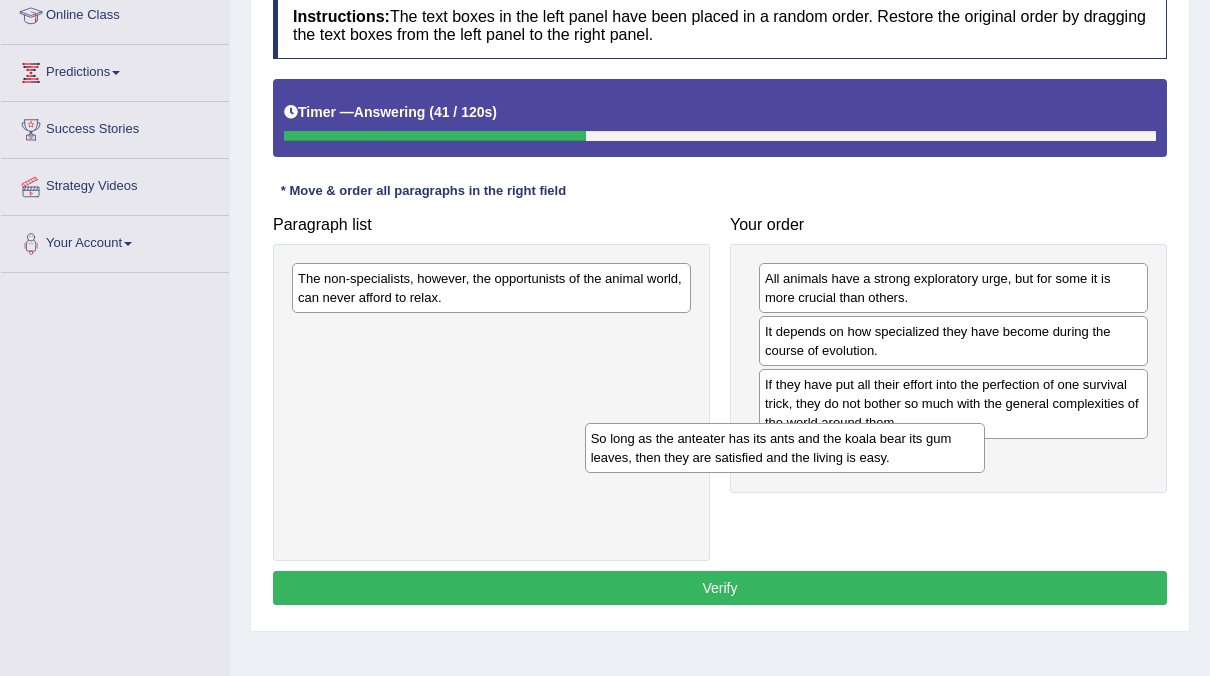 drag, startPoint x: 497, startPoint y: 346, endPoint x: 790, endPoint y: 454, distance: 312.27072 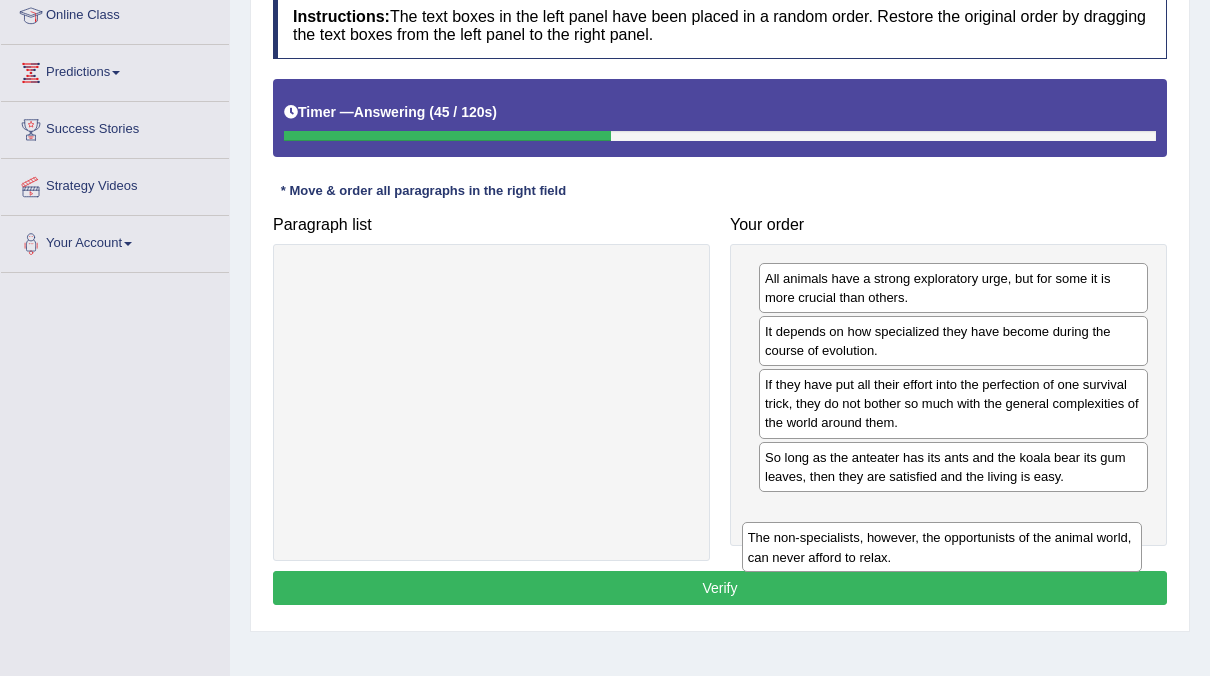 drag, startPoint x: 445, startPoint y: 266, endPoint x: 895, endPoint y: 526, distance: 519.7115 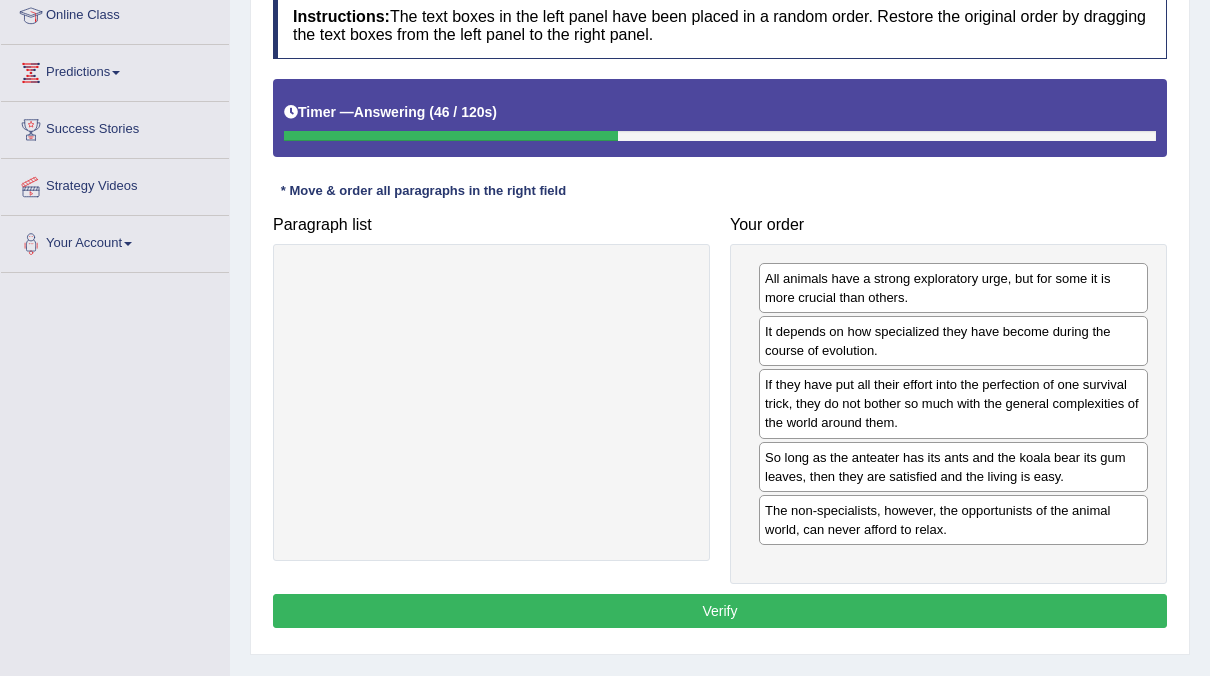 click on "Verify" at bounding box center (720, 611) 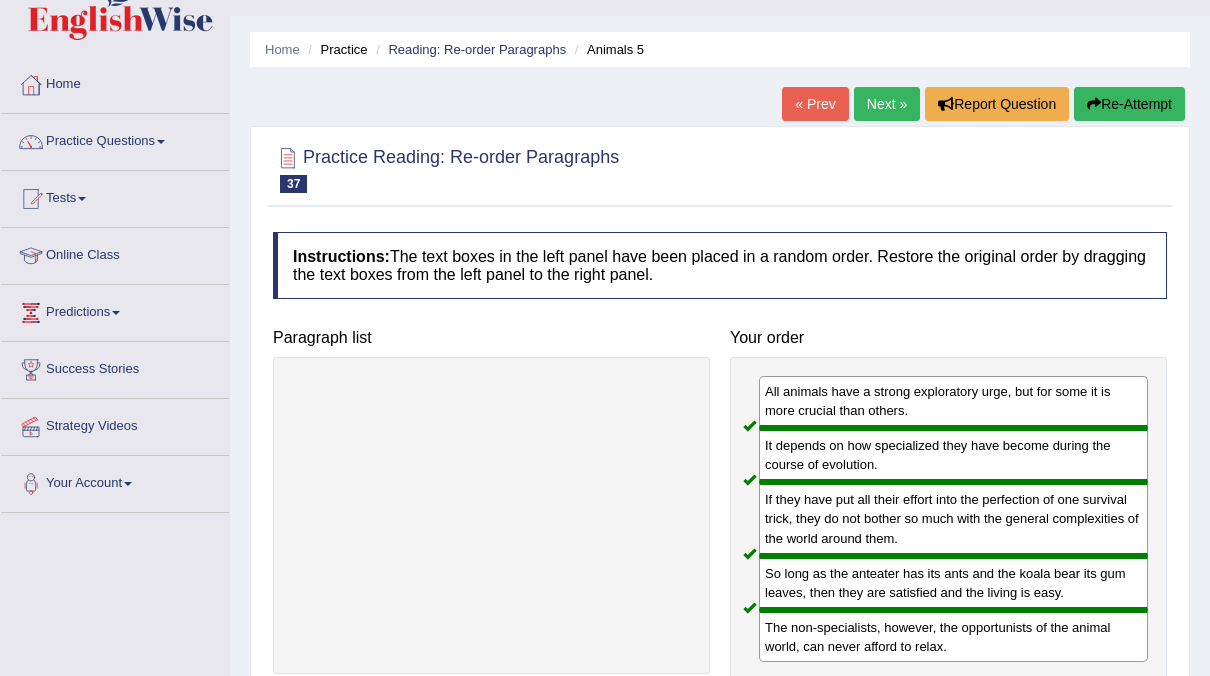 scroll, scrollTop: 0, scrollLeft: 0, axis: both 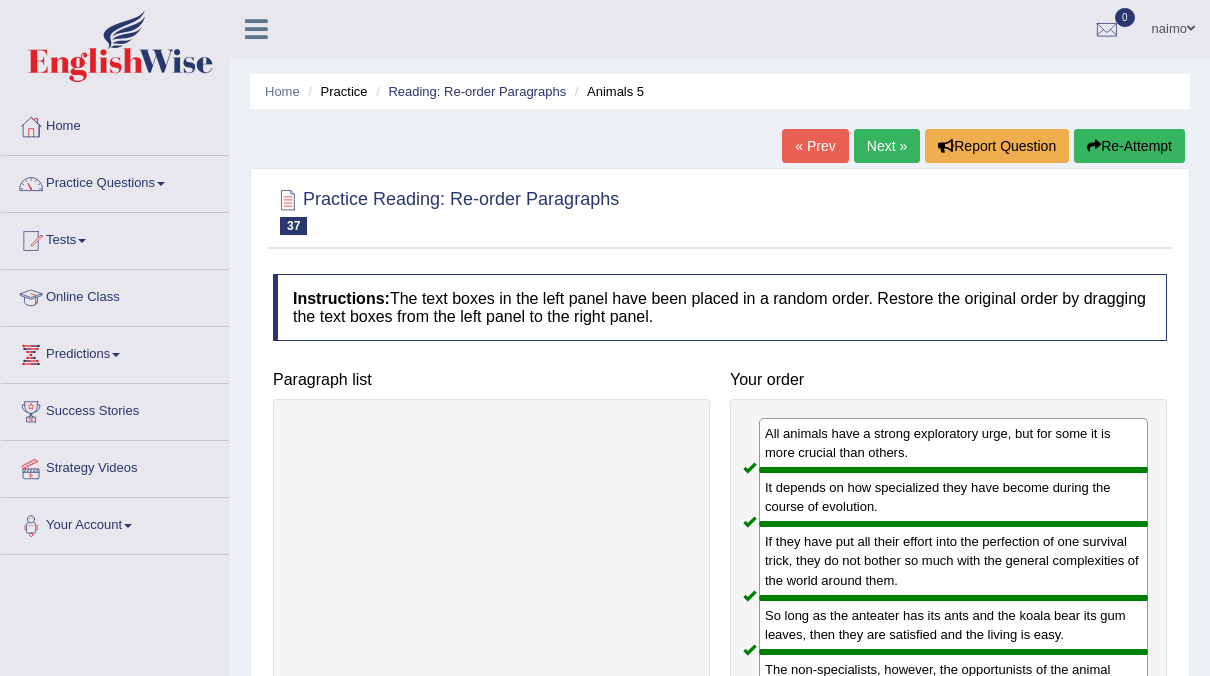 click on "Next »" at bounding box center [887, 146] 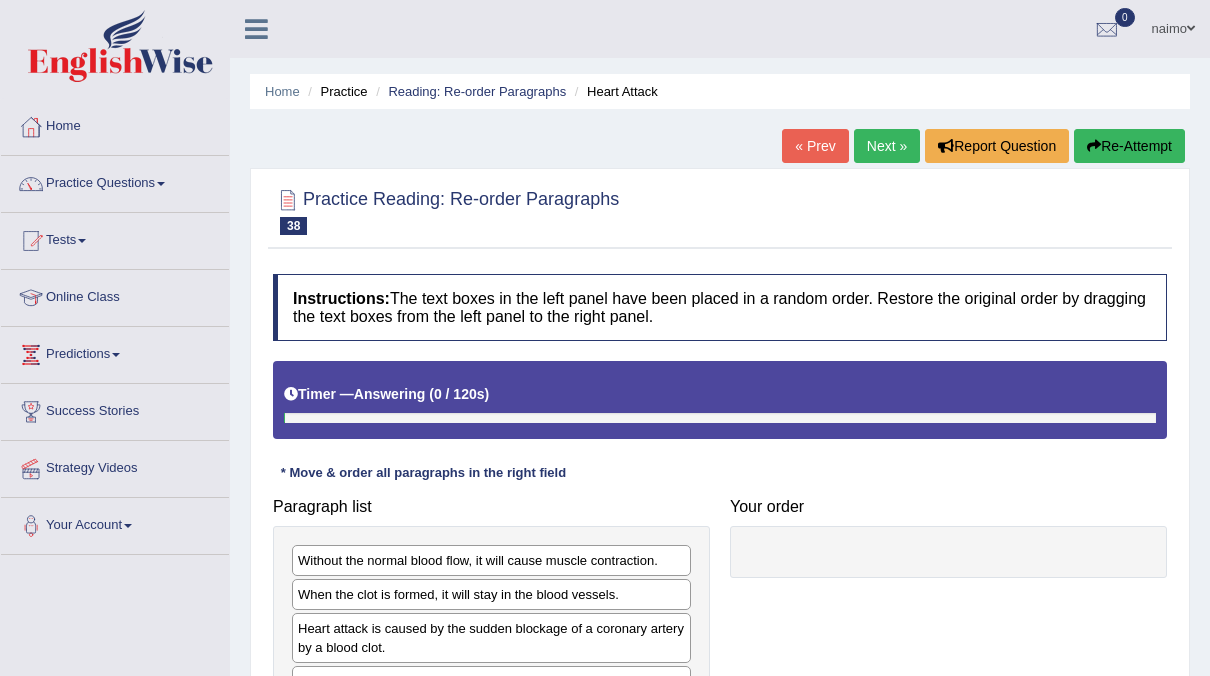 scroll, scrollTop: 0, scrollLeft: 0, axis: both 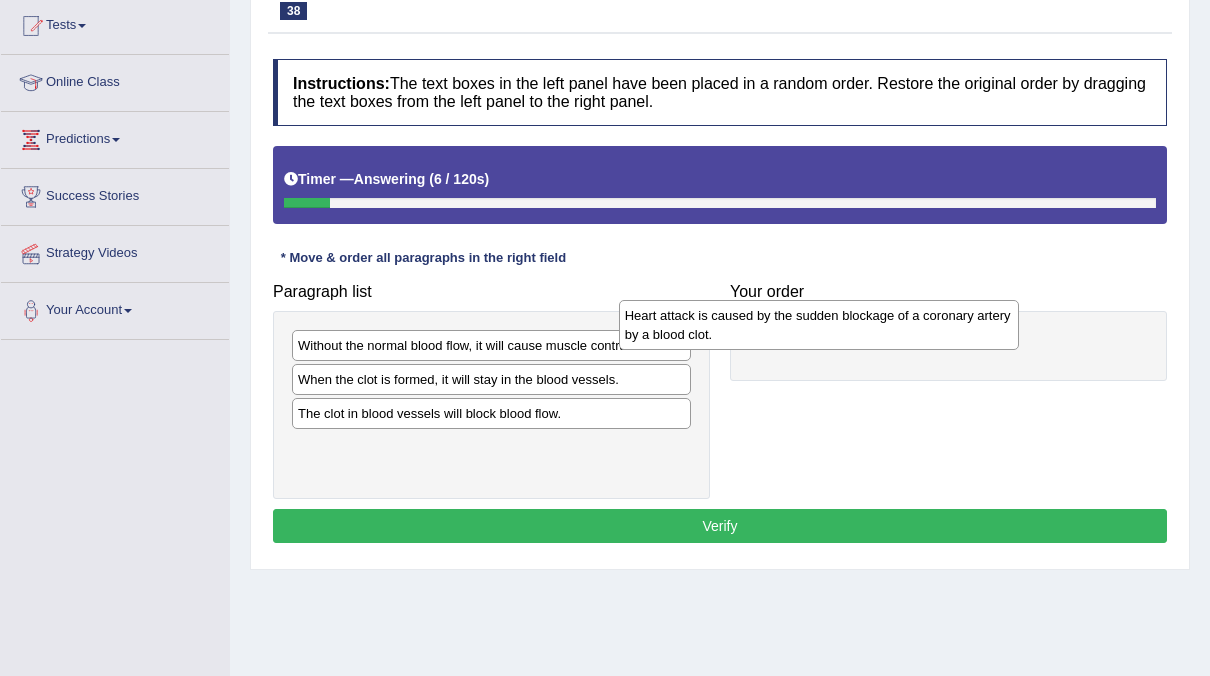 drag, startPoint x: 559, startPoint y: 424, endPoint x: 886, endPoint y: 329, distance: 340.5202 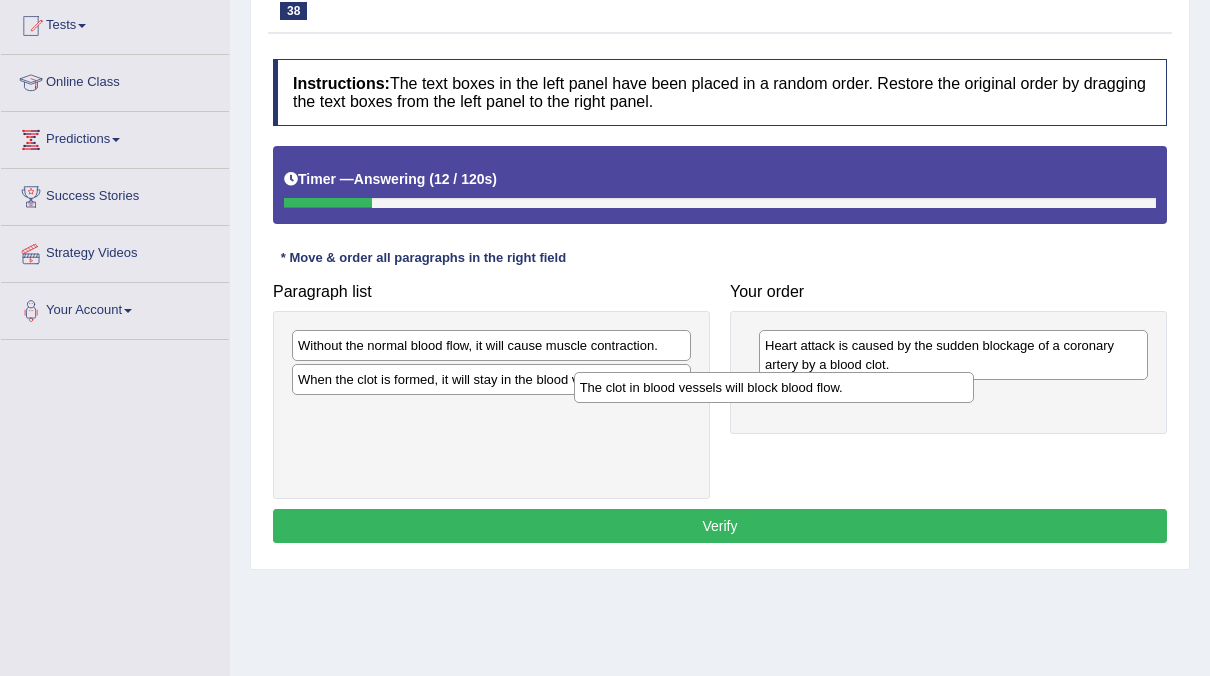 drag, startPoint x: 475, startPoint y: 408, endPoint x: 789, endPoint y: 390, distance: 314.5155 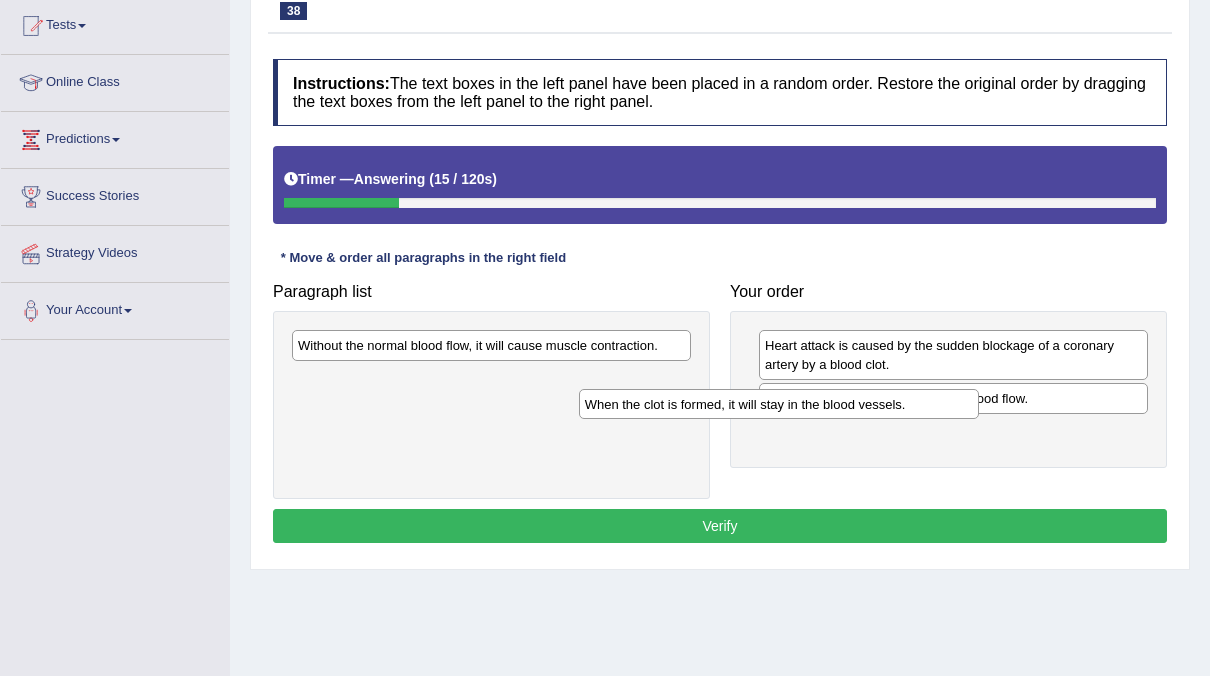 drag, startPoint x: 548, startPoint y: 376, endPoint x: 835, endPoint y: 403, distance: 288.26724 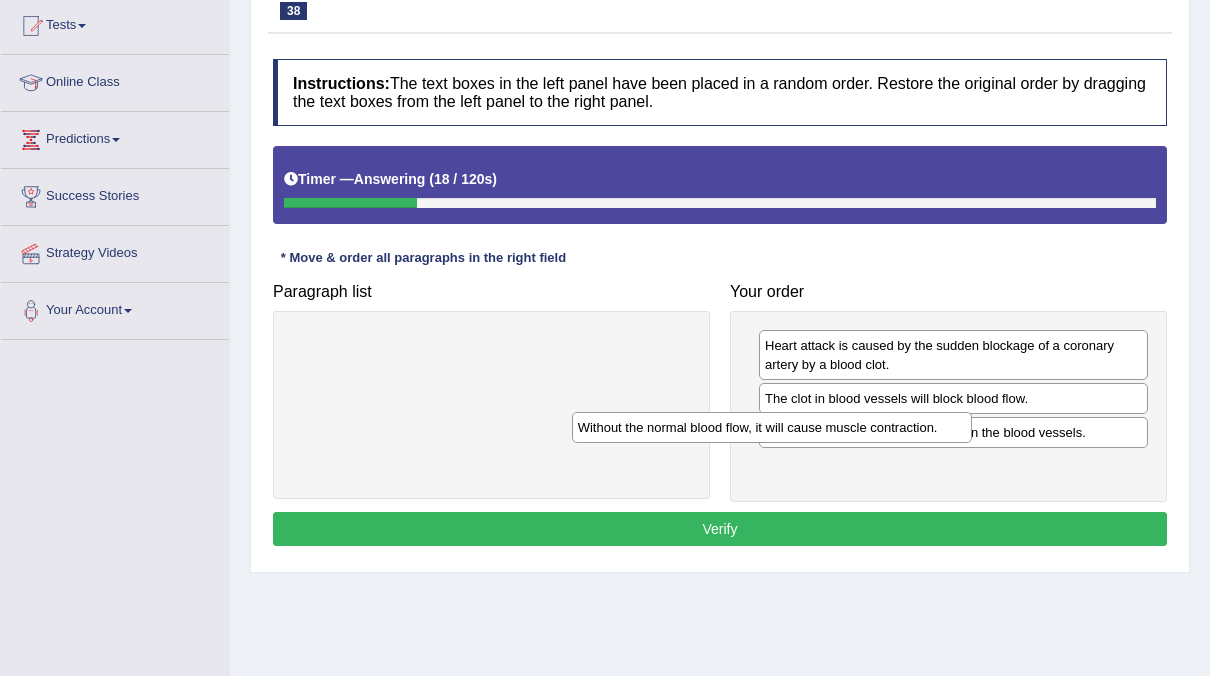 drag, startPoint x: 575, startPoint y: 340, endPoint x: 855, endPoint y: 423, distance: 292.04282 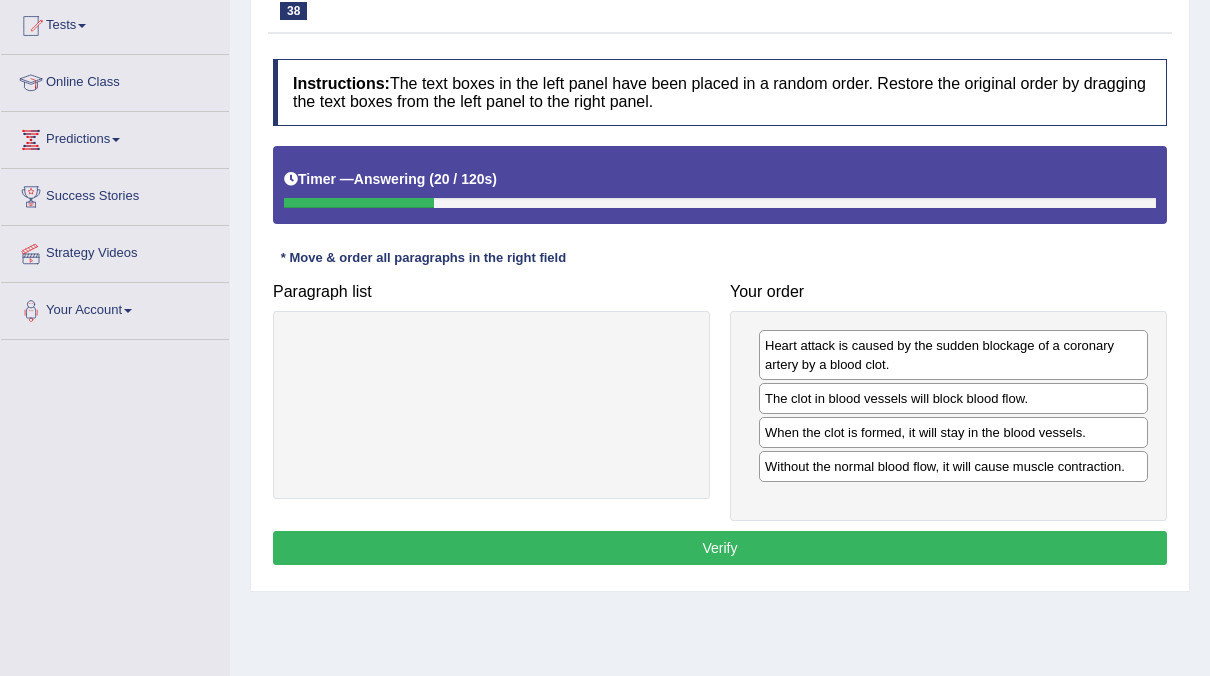 click on "Verify" at bounding box center [720, 548] 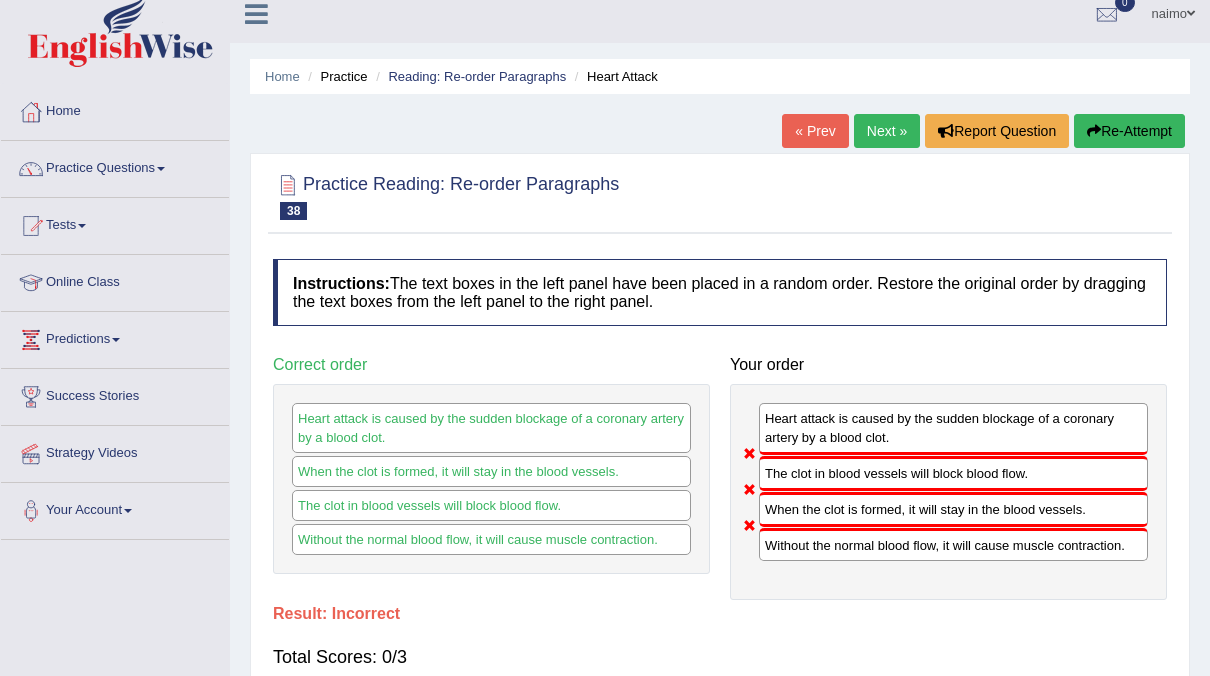 scroll, scrollTop: 0, scrollLeft: 0, axis: both 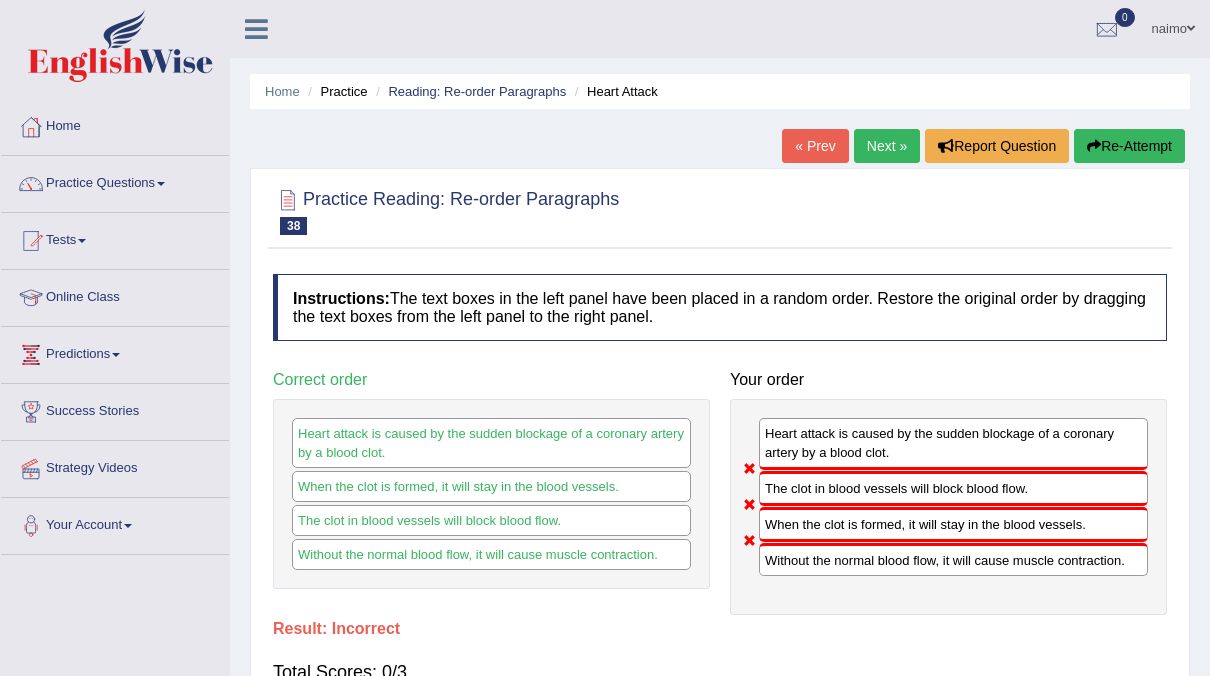 click on "Next »" at bounding box center [887, 146] 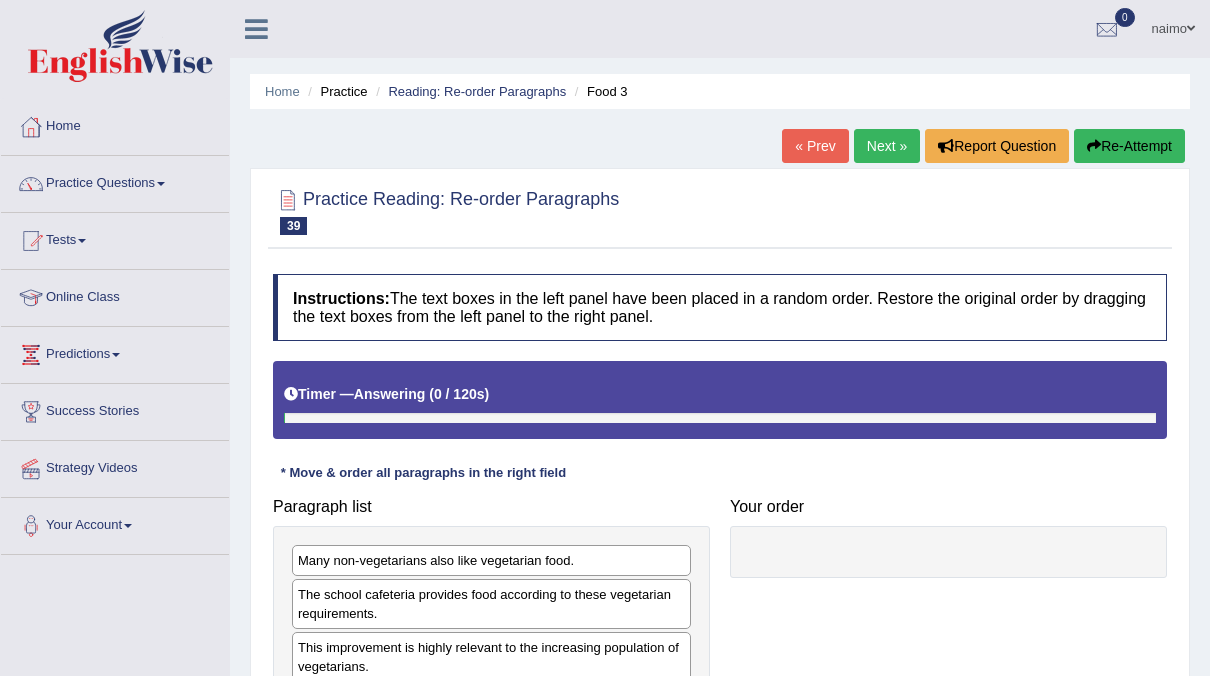 scroll, scrollTop: 0, scrollLeft: 0, axis: both 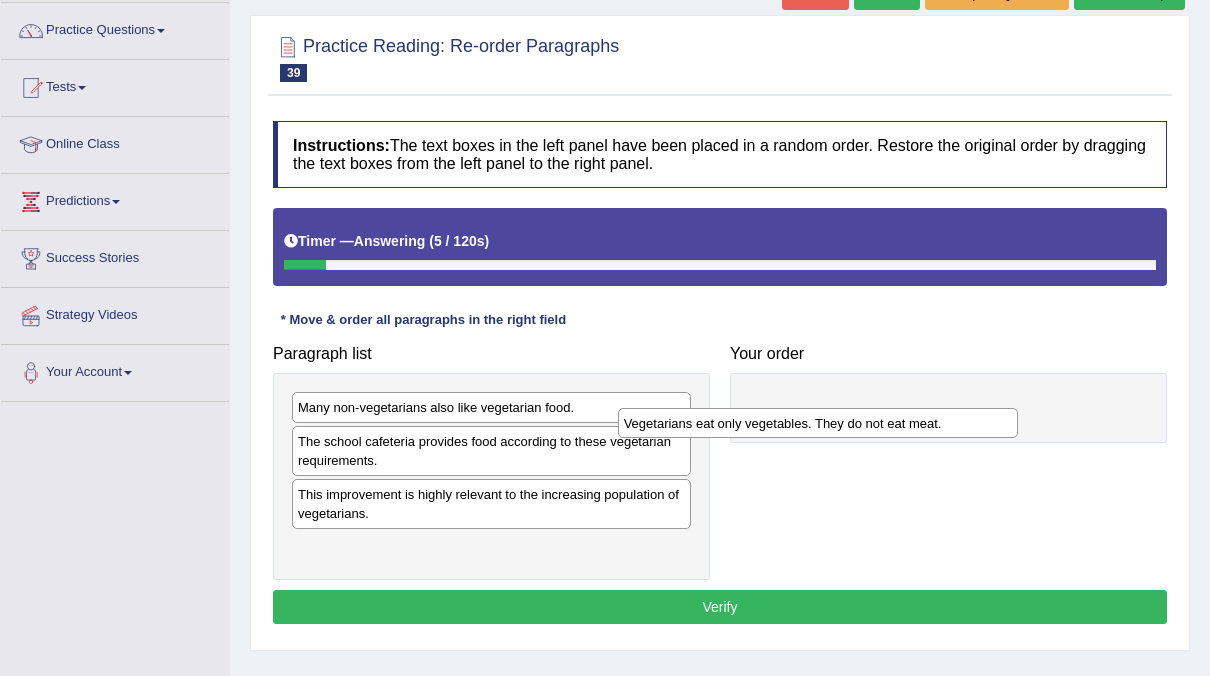drag, startPoint x: 458, startPoint y: 551, endPoint x: 801, endPoint y: 416, distance: 368.6109 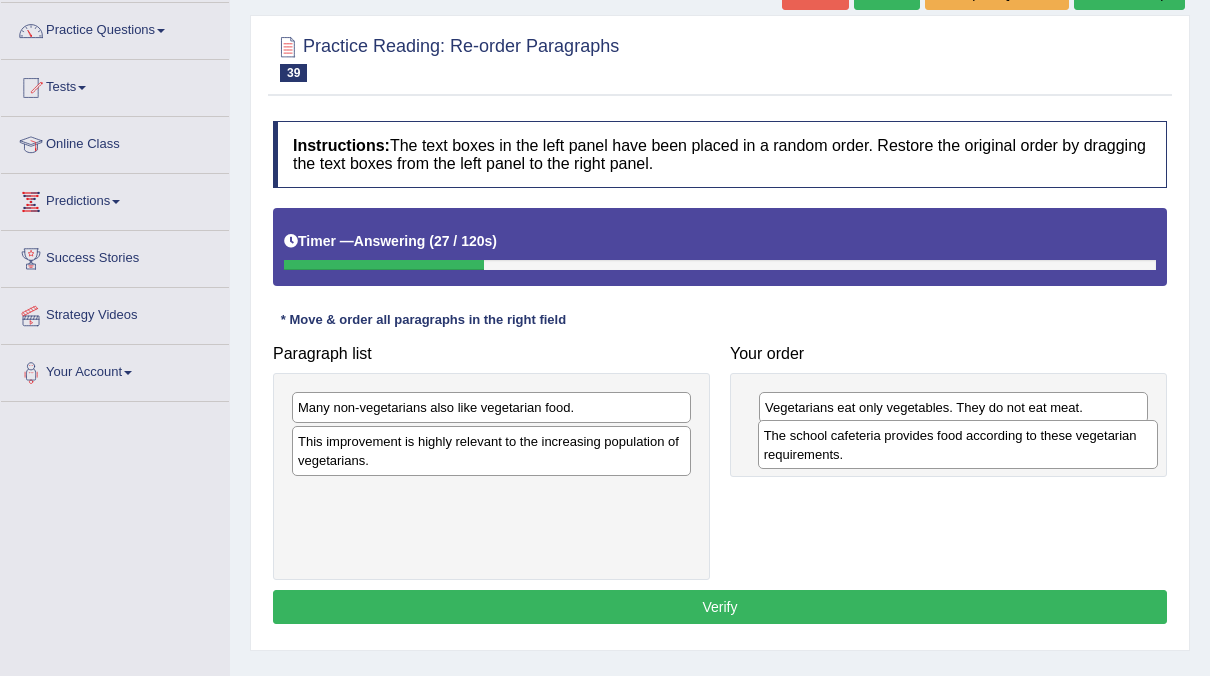 drag, startPoint x: 469, startPoint y: 454, endPoint x: 935, endPoint y: 448, distance: 466.03864 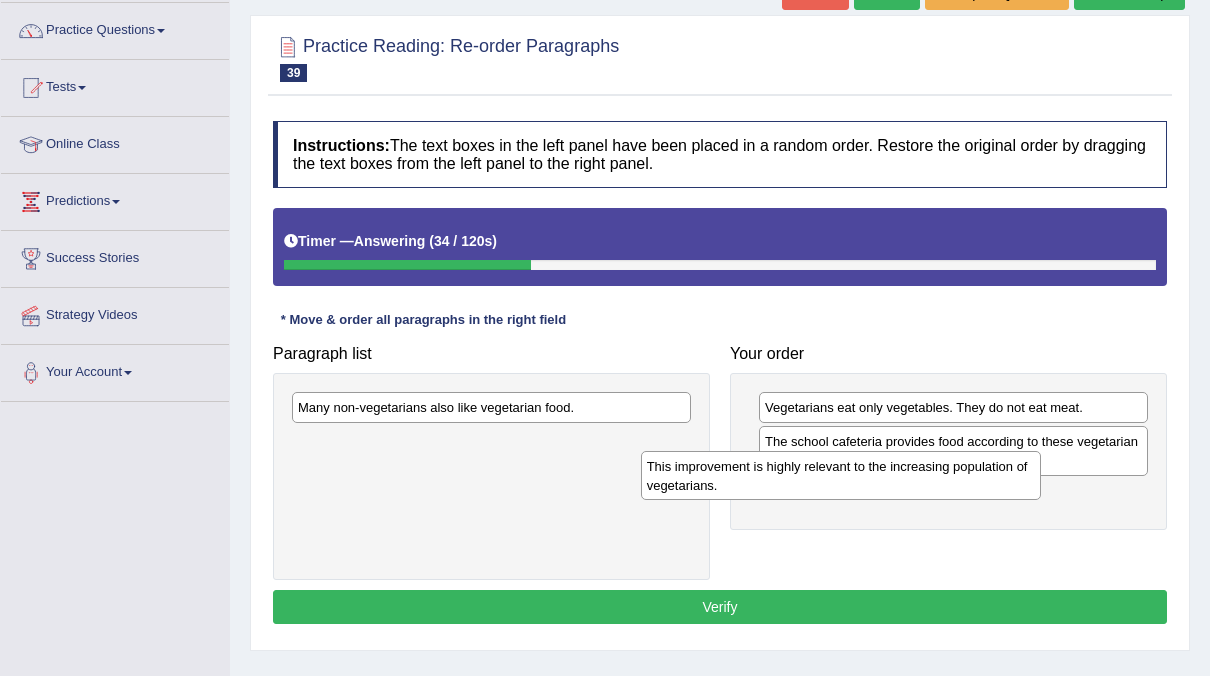 drag, startPoint x: 543, startPoint y: 456, endPoint x: 892, endPoint y: 482, distance: 349.96713 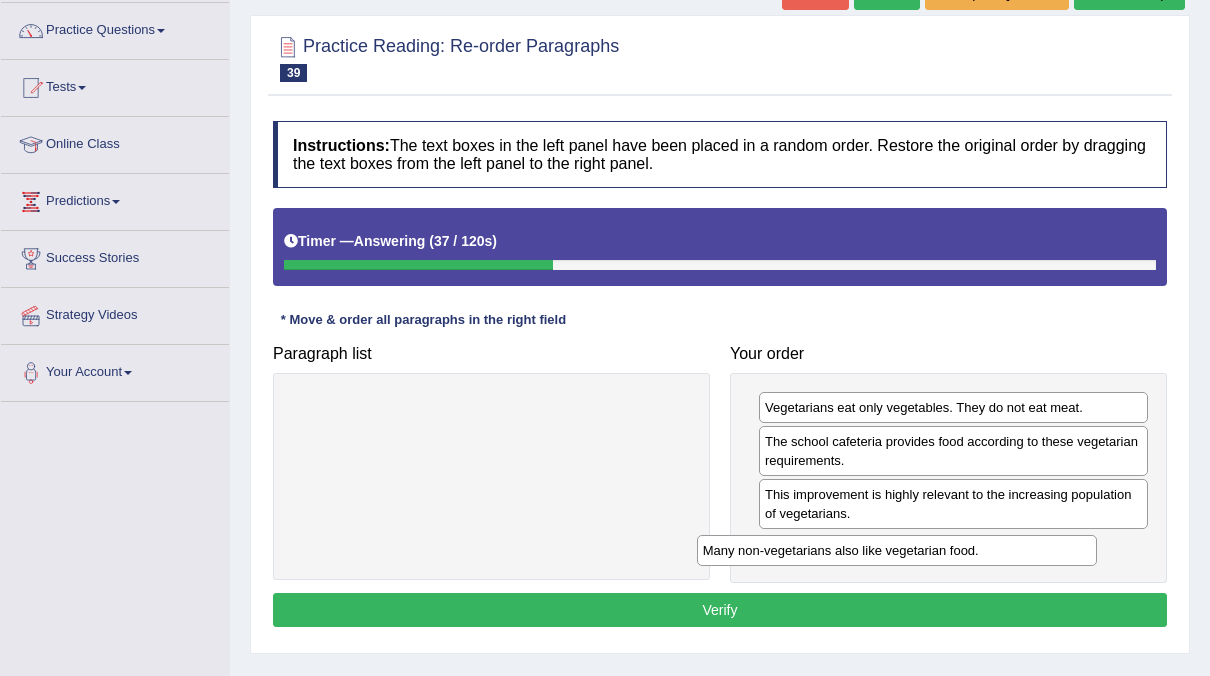 drag, startPoint x: 521, startPoint y: 397, endPoint x: 926, endPoint y: 540, distance: 429.50436 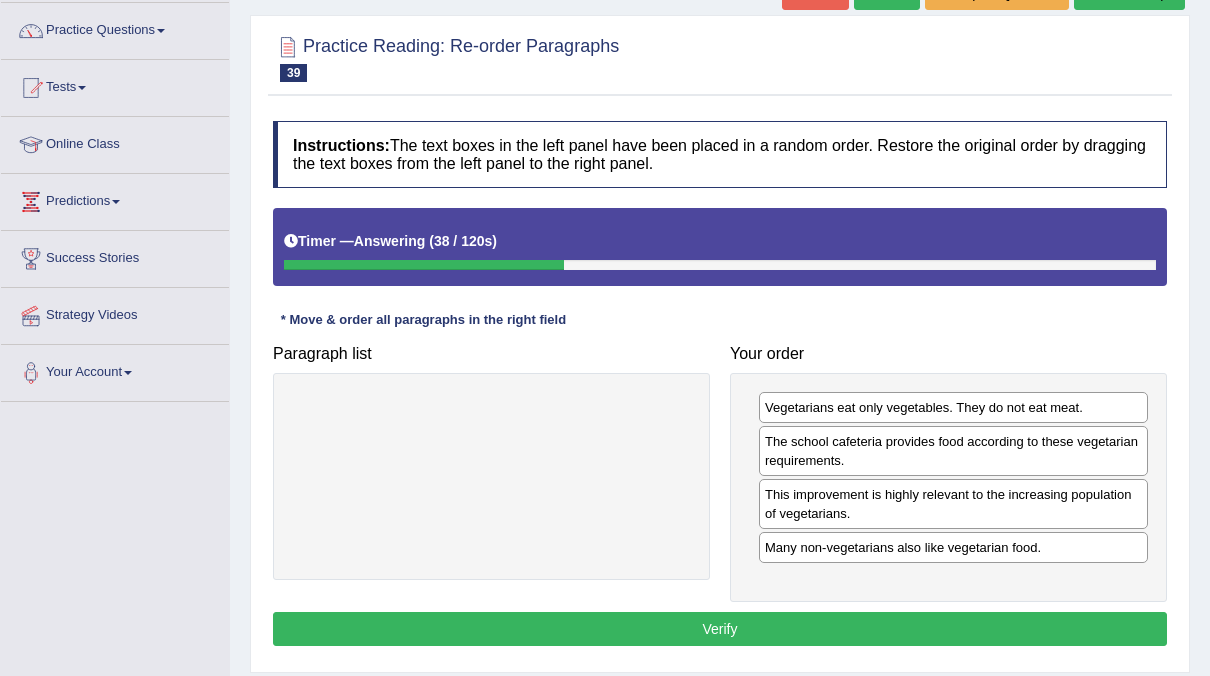click on "Verify" at bounding box center [720, 629] 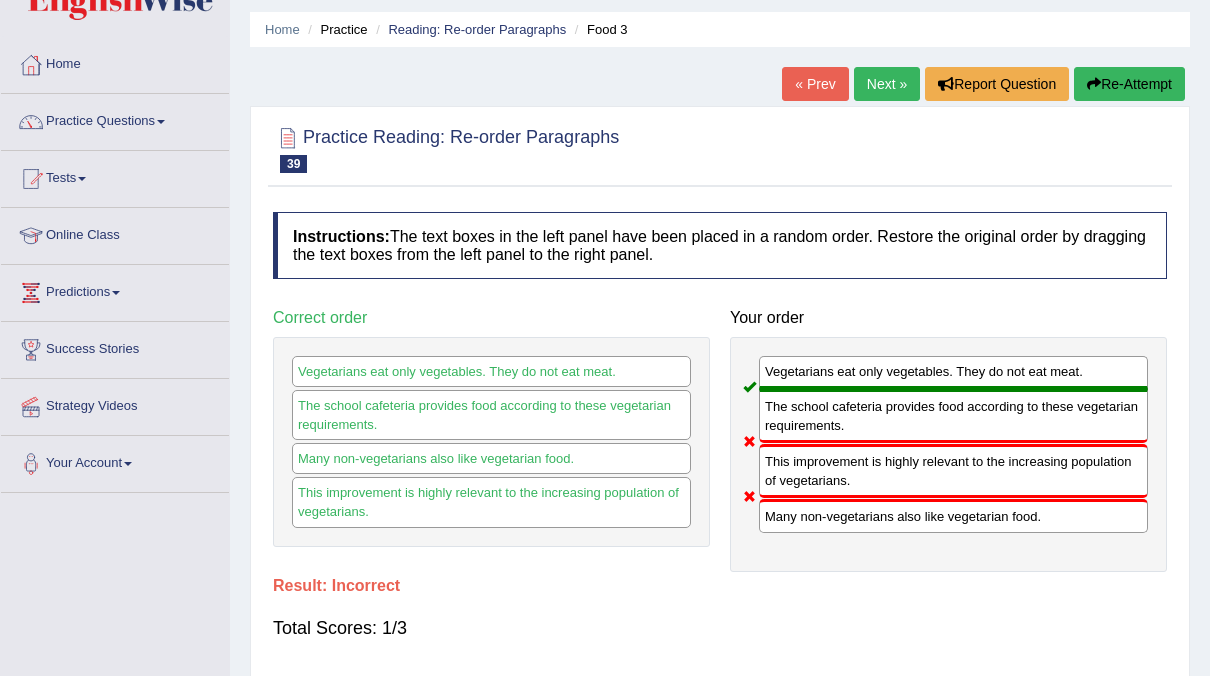 scroll, scrollTop: 0, scrollLeft: 0, axis: both 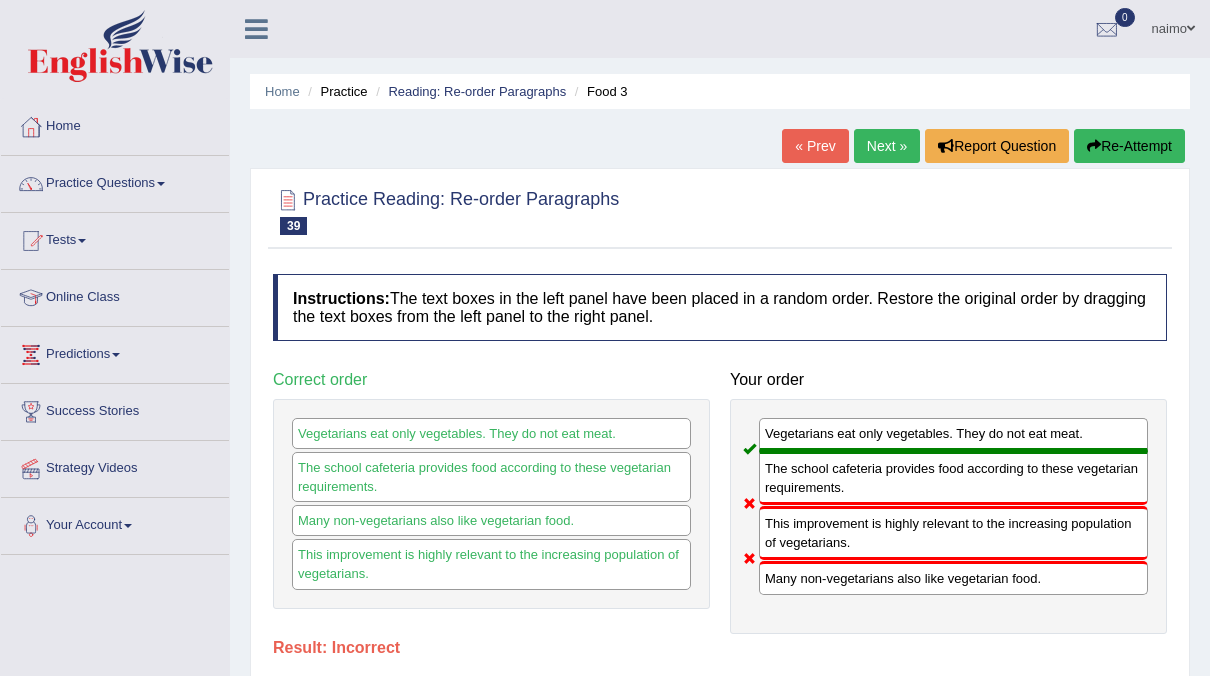click on "Next »" at bounding box center (887, 146) 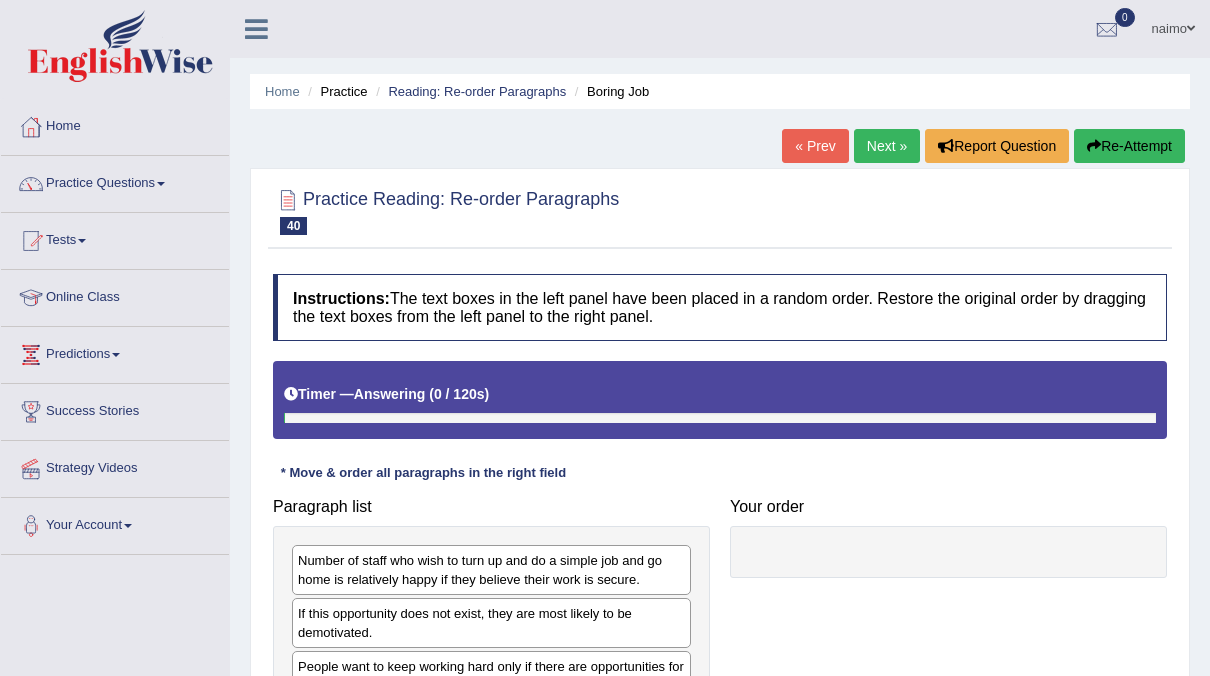 scroll, scrollTop: 0, scrollLeft: 0, axis: both 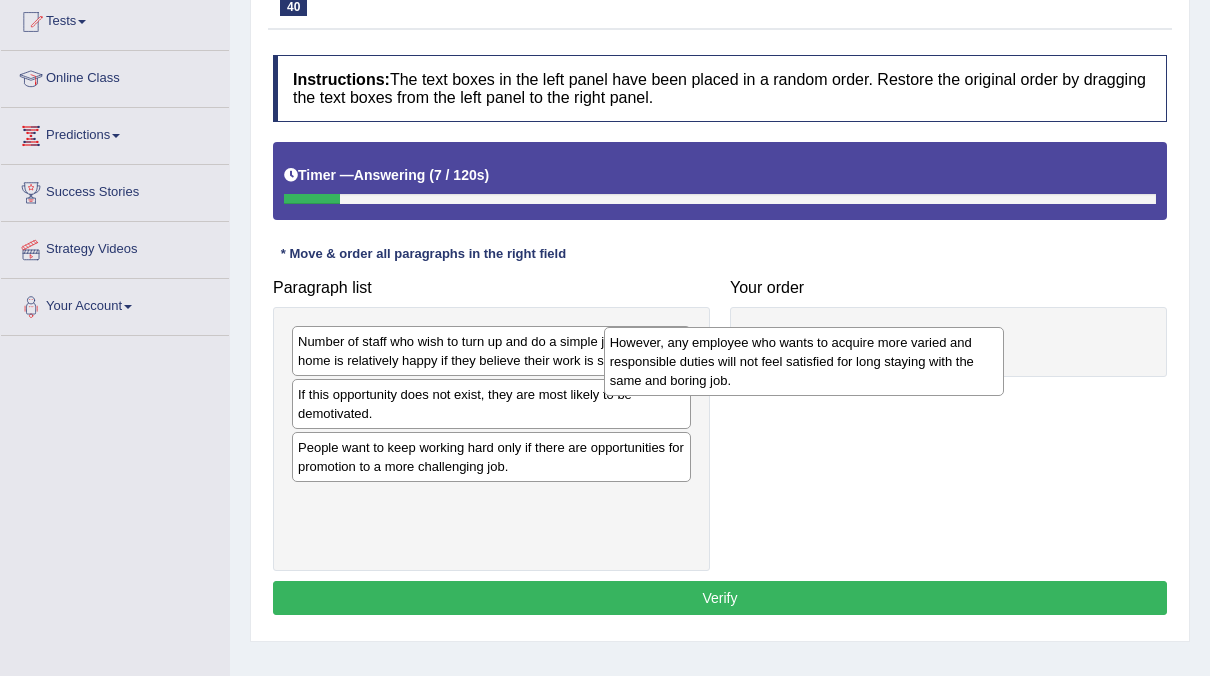 drag, startPoint x: 457, startPoint y: 482, endPoint x: 769, endPoint y: 327, distance: 348.38055 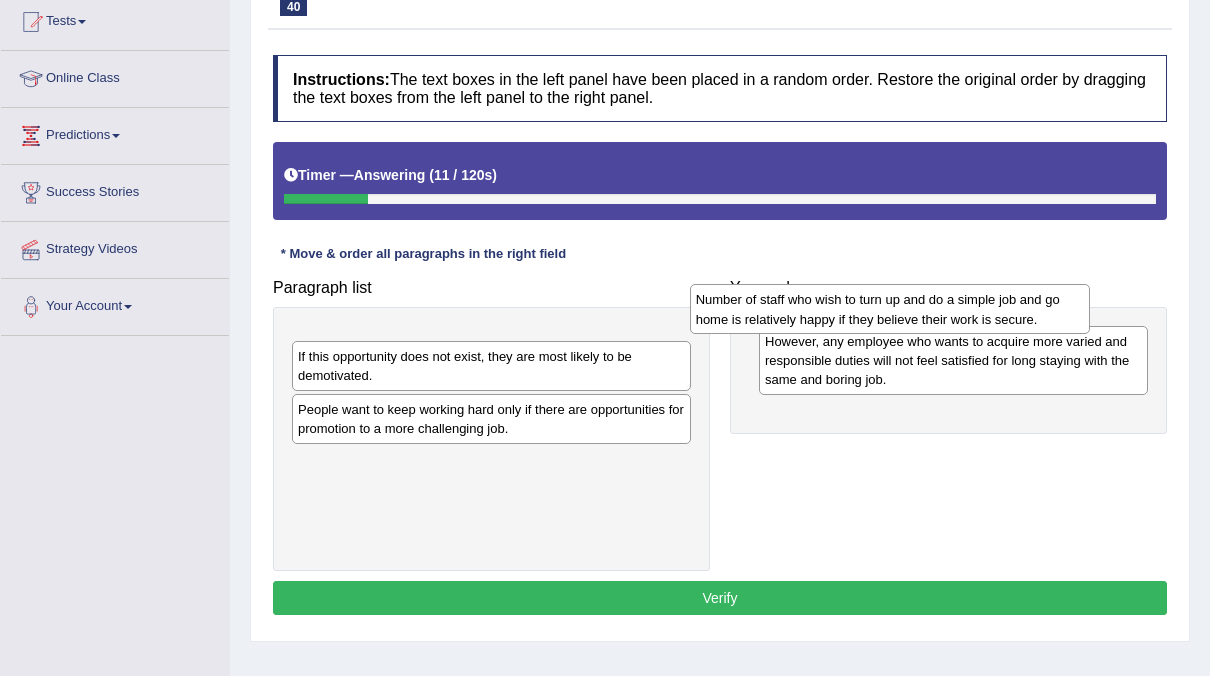 drag, startPoint x: 557, startPoint y: 370, endPoint x: 957, endPoint y: 329, distance: 402.09576 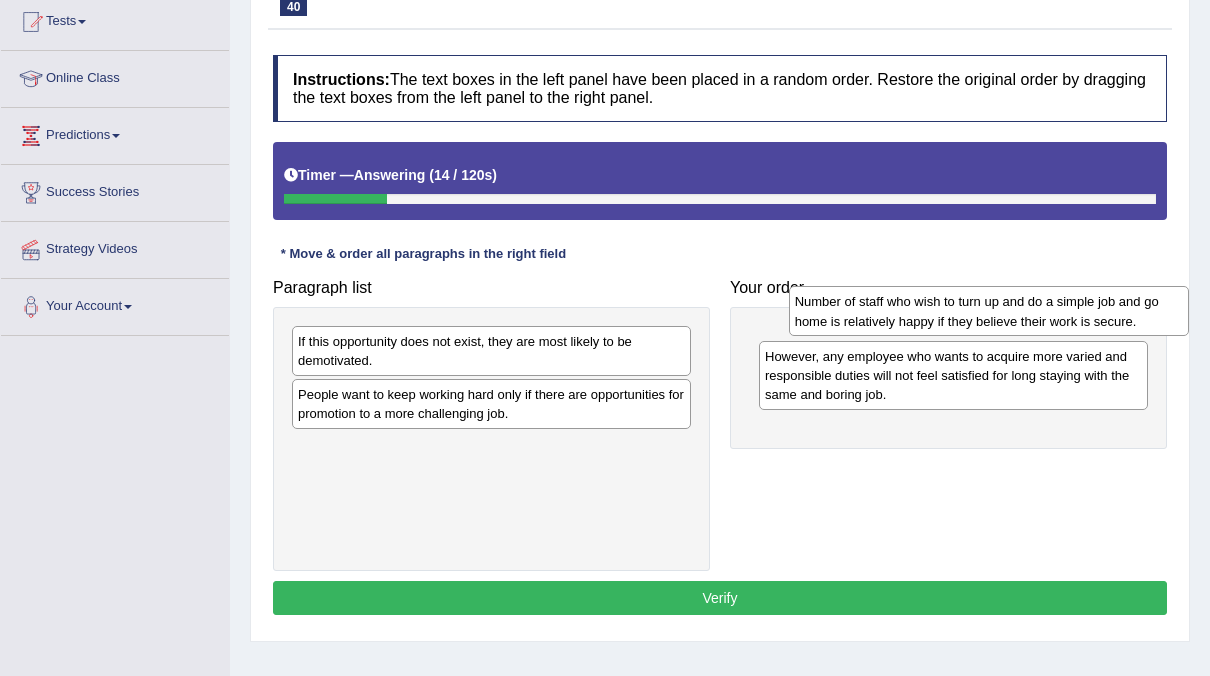 drag, startPoint x: 642, startPoint y: 346, endPoint x: 1128, endPoint y: 312, distance: 487.18784 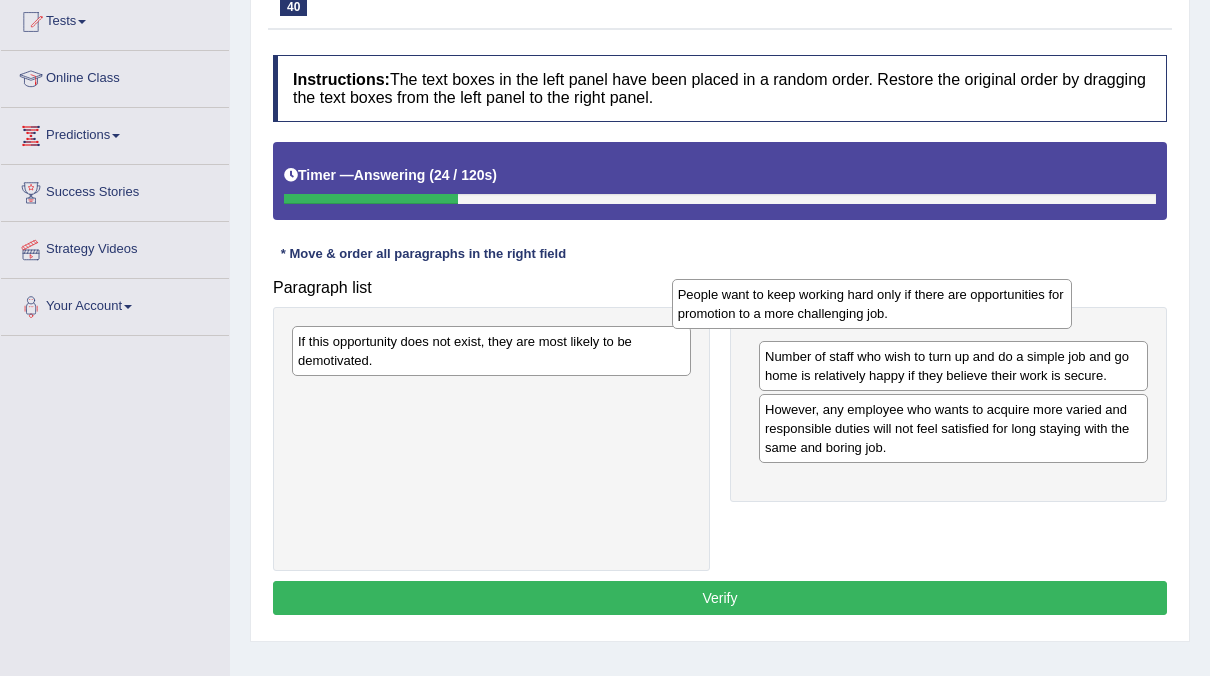 drag, startPoint x: 576, startPoint y: 404, endPoint x: 959, endPoint y: 305, distance: 395.58817 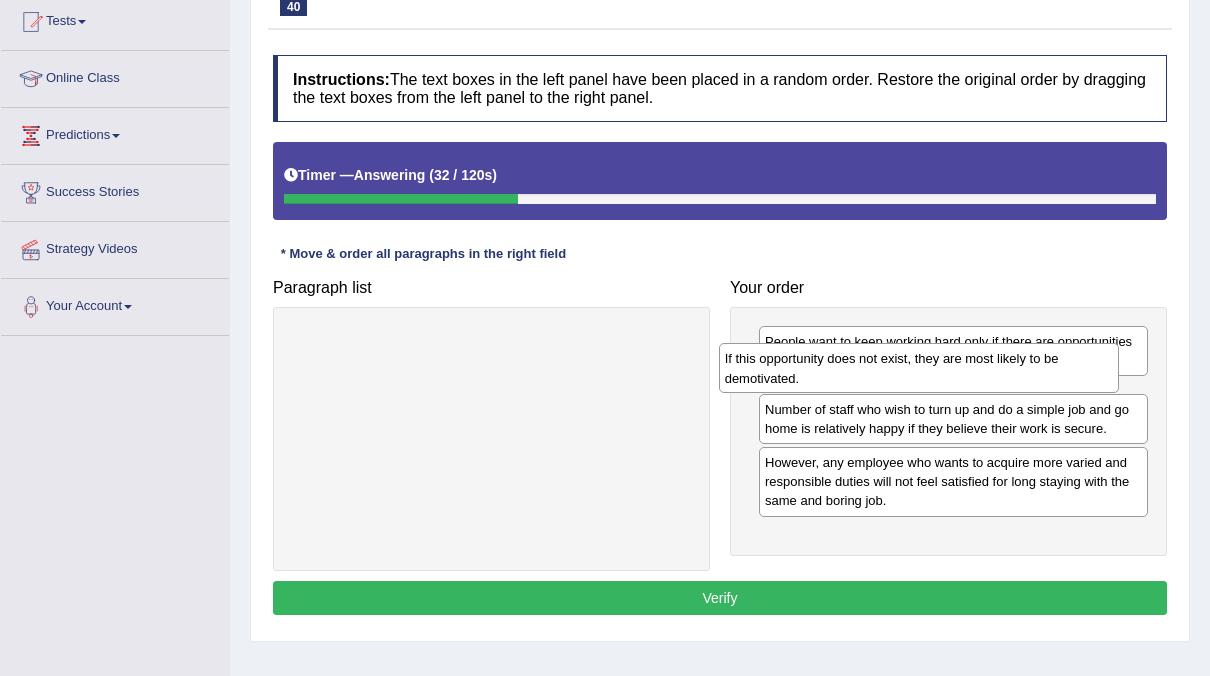 drag, startPoint x: 412, startPoint y: 324, endPoint x: 839, endPoint y: 343, distance: 427.42252 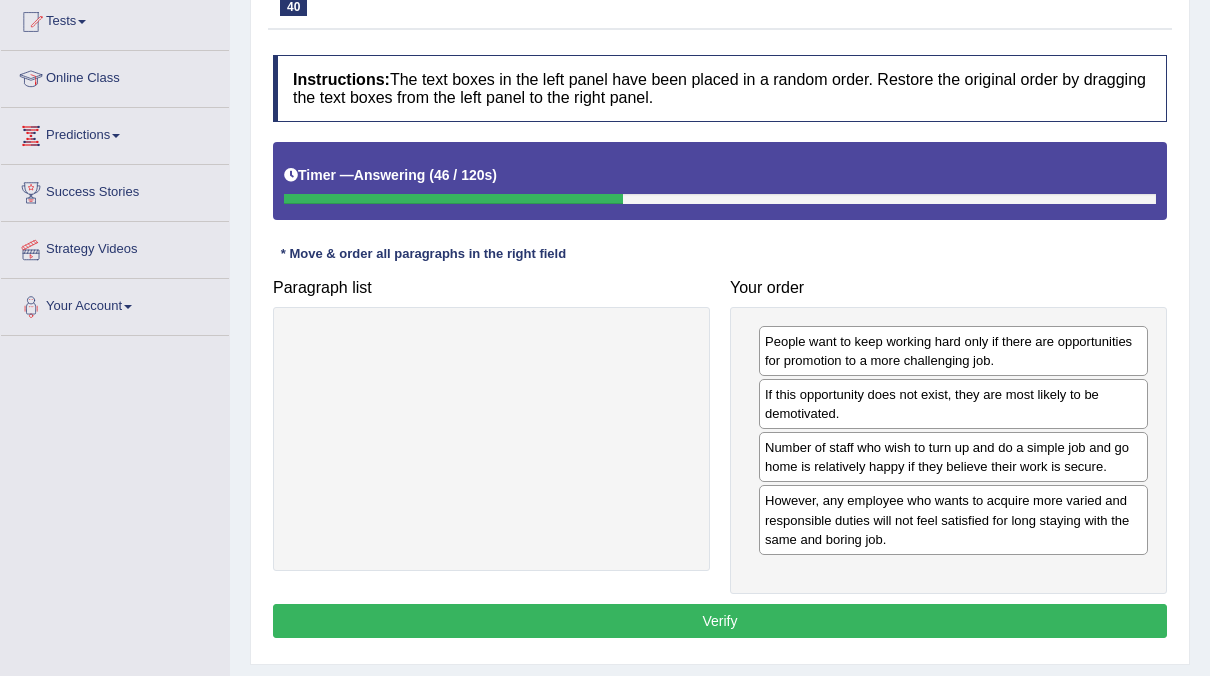click on "Verify" at bounding box center (720, 621) 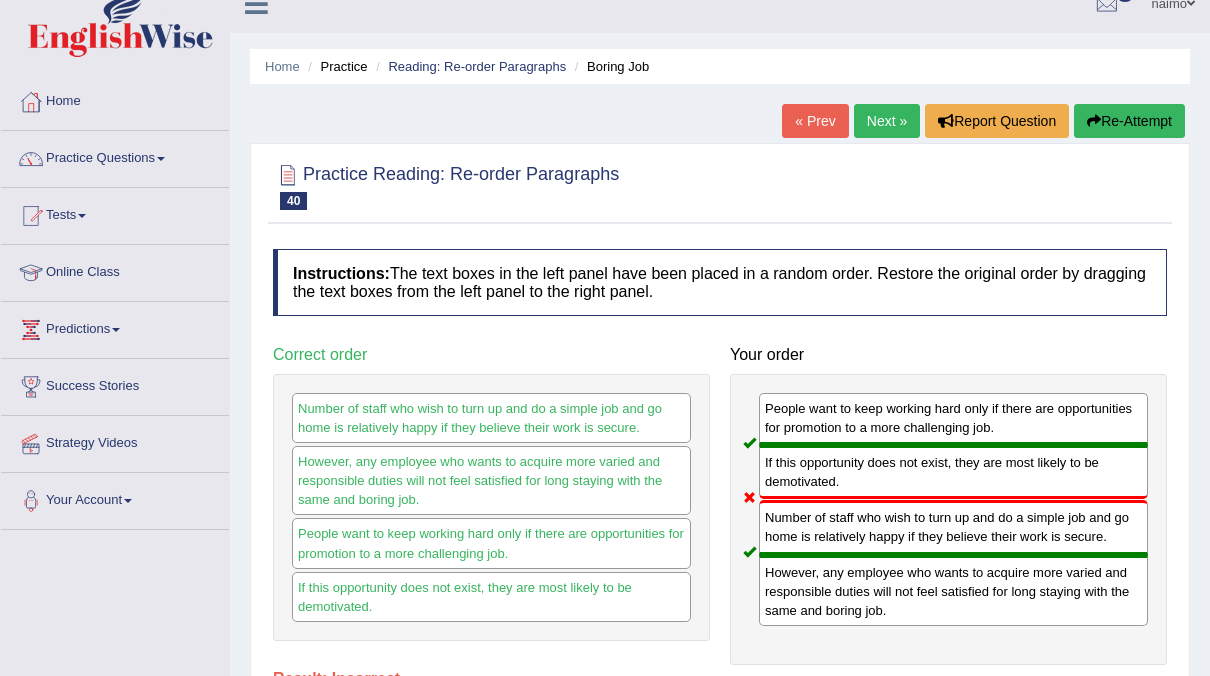 scroll, scrollTop: 0, scrollLeft: 0, axis: both 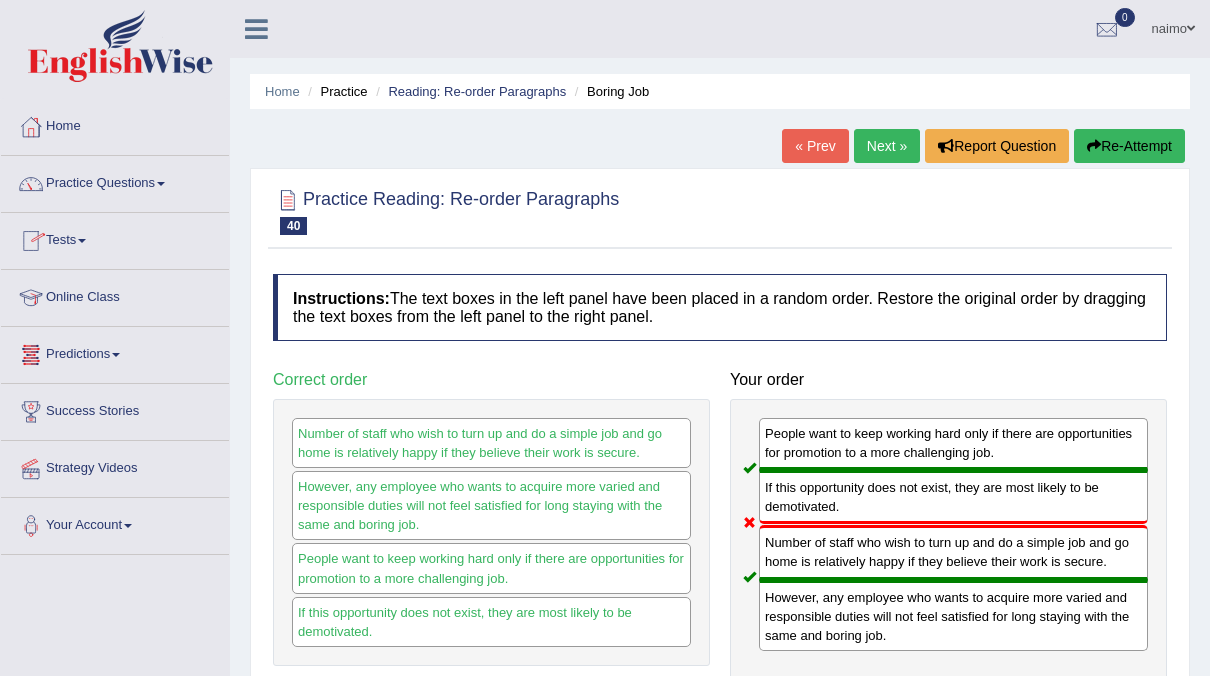 click on "Practice Questions" at bounding box center (115, 181) 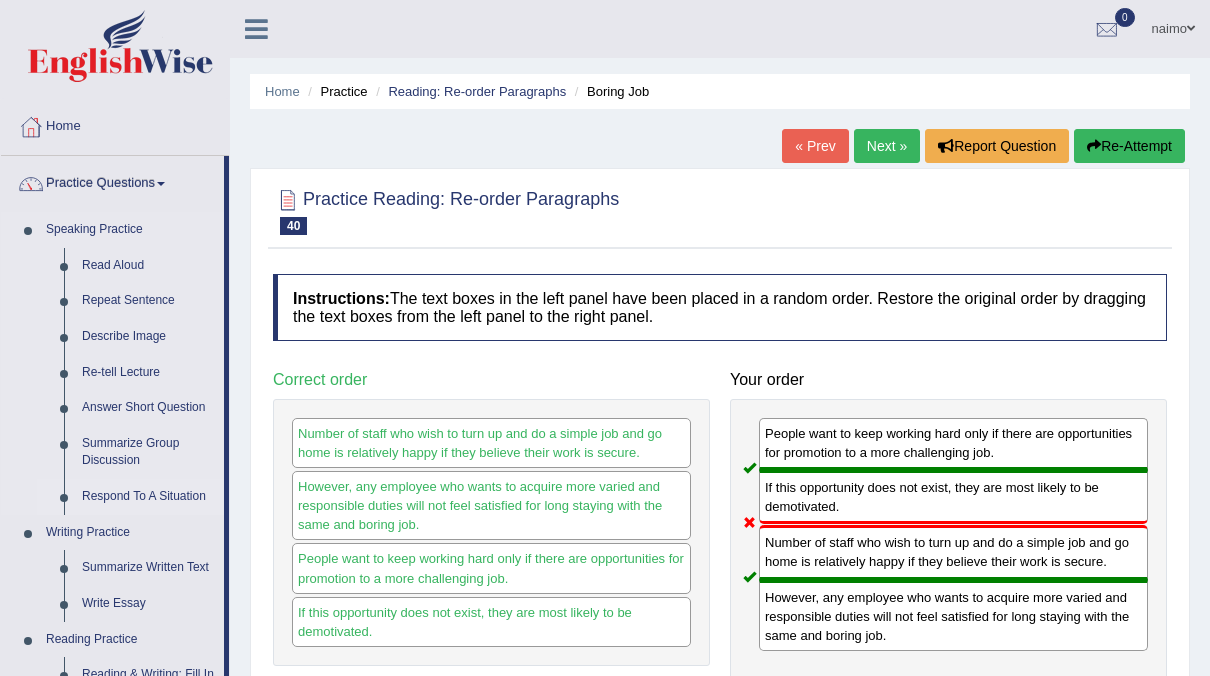 scroll, scrollTop: 14, scrollLeft: 0, axis: vertical 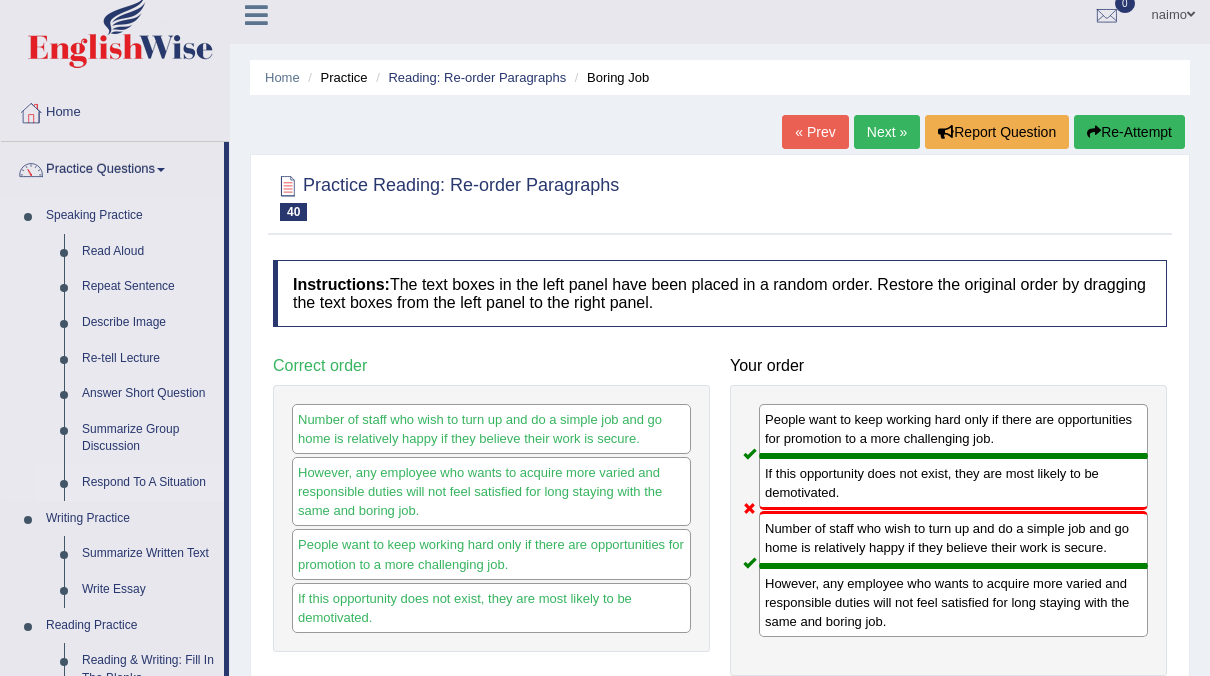click on "Respond To A Situation" at bounding box center [148, 483] 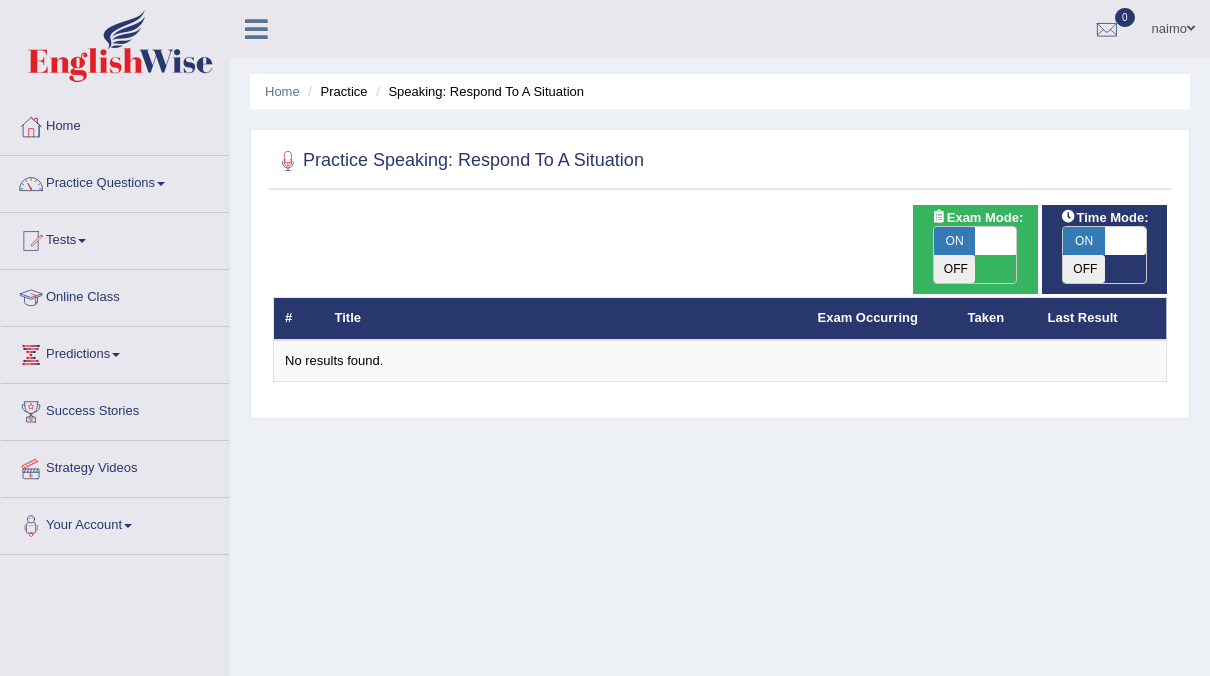 scroll, scrollTop: 0, scrollLeft: 0, axis: both 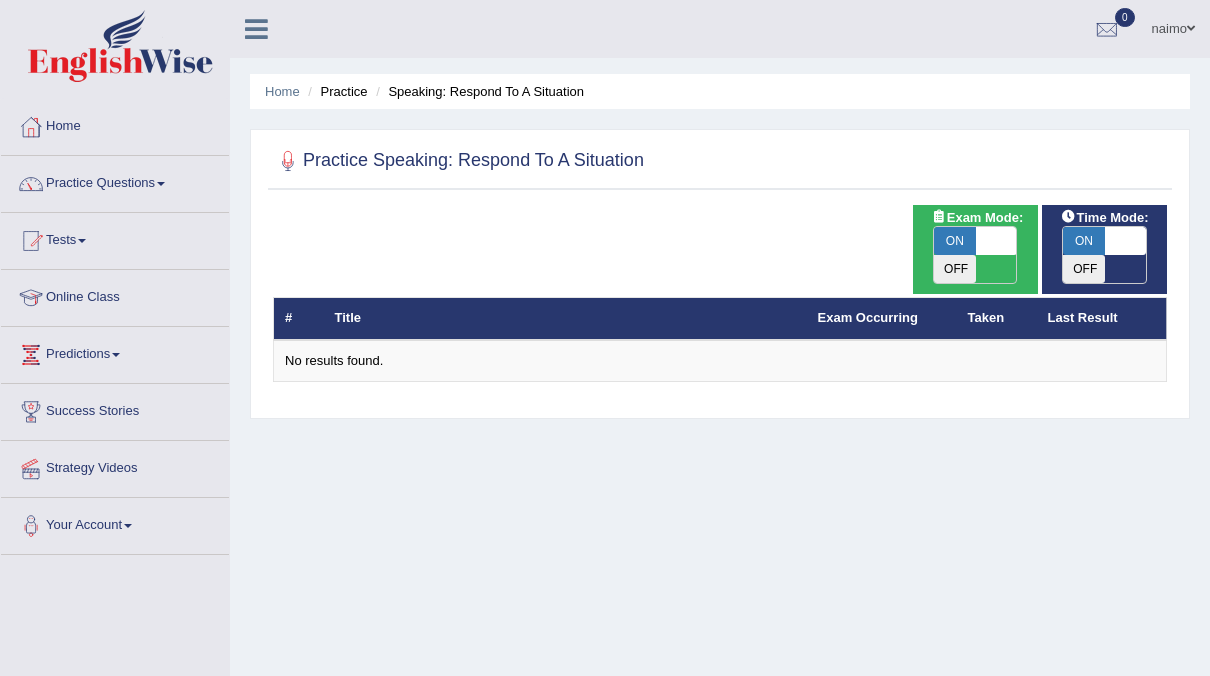 click on "ON" at bounding box center [1084, 241] 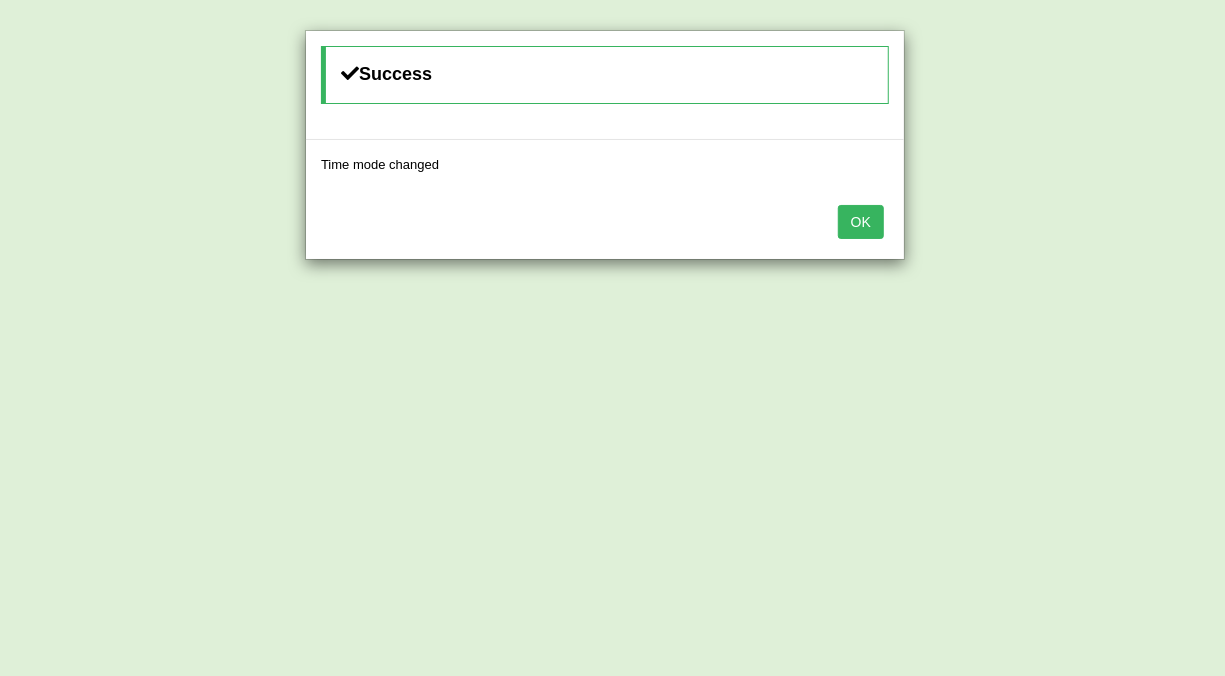 click on "OK" at bounding box center [861, 222] 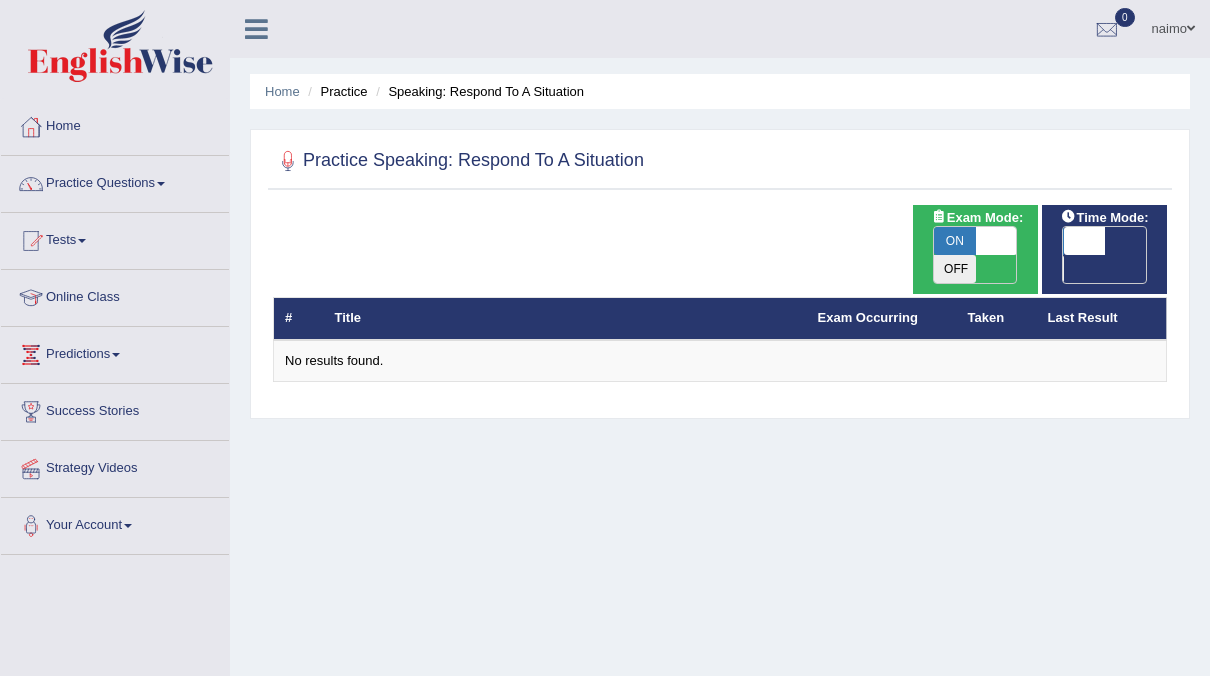 click on "Exam Mode:" at bounding box center (977, 217) 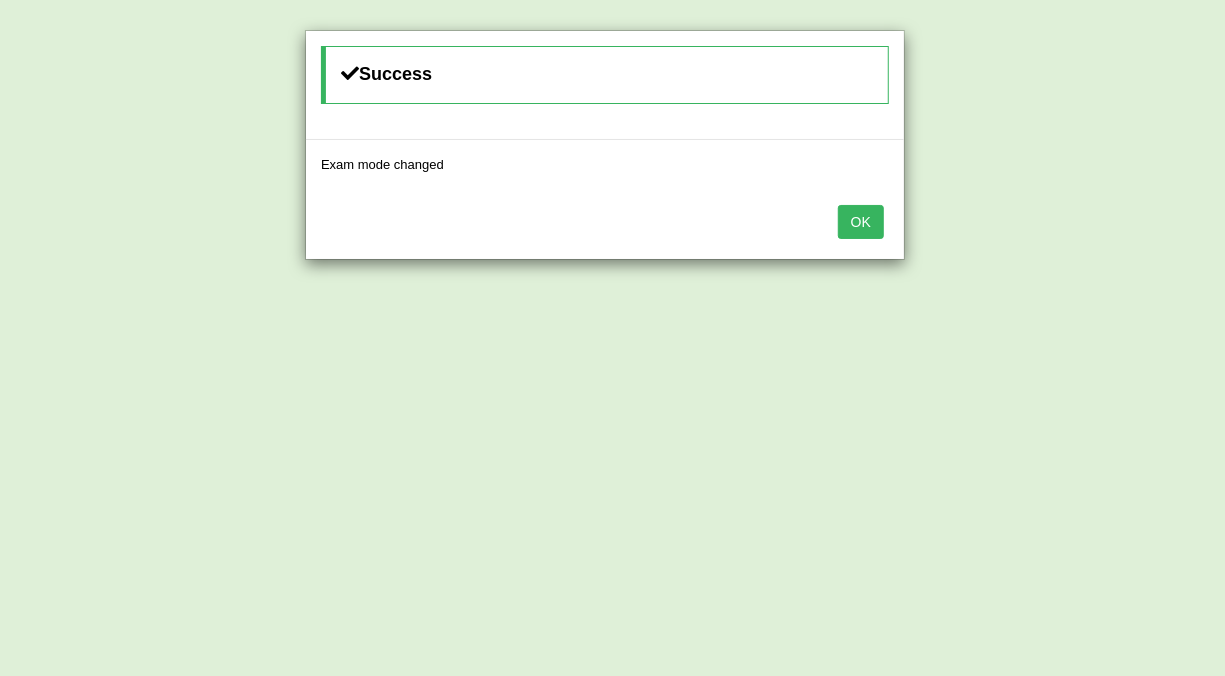 click on "OK" at bounding box center (861, 222) 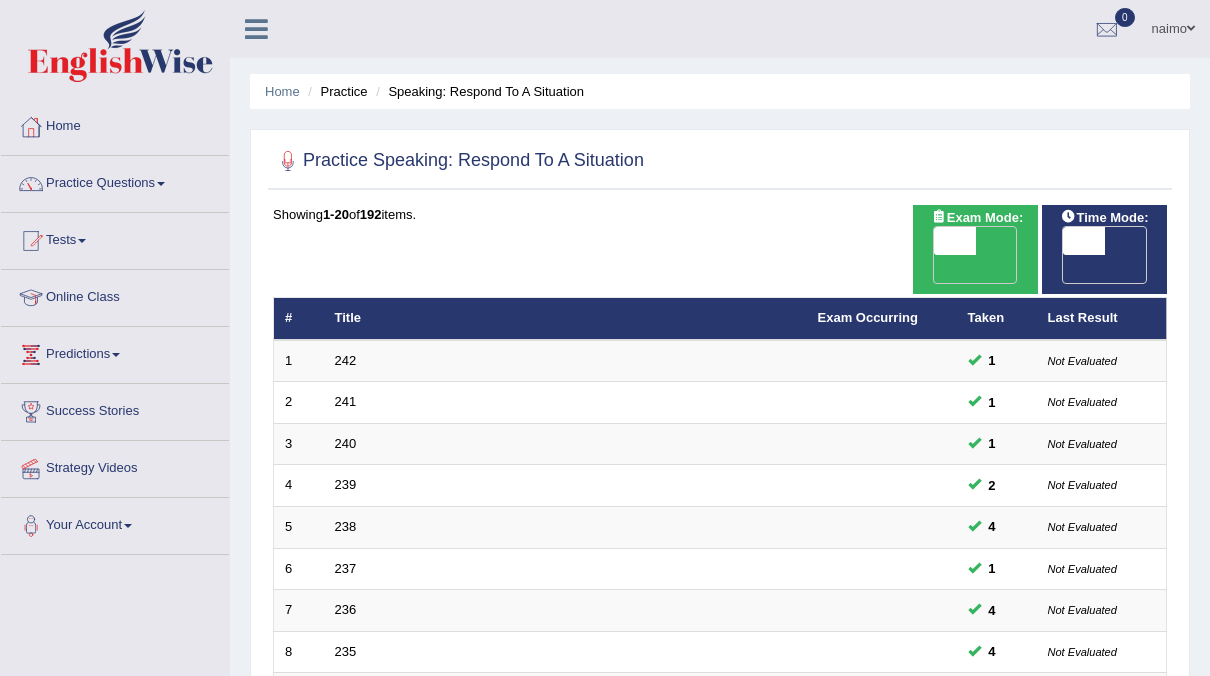 scroll, scrollTop: 627, scrollLeft: 0, axis: vertical 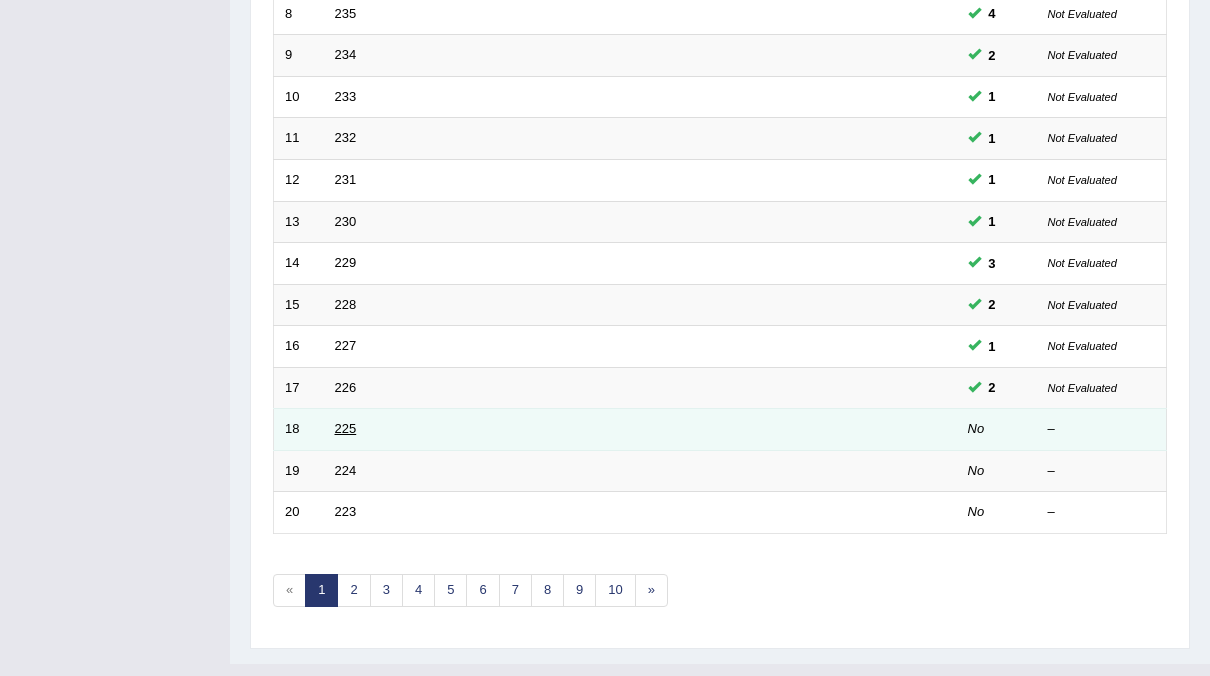 click on "225" at bounding box center [346, 428] 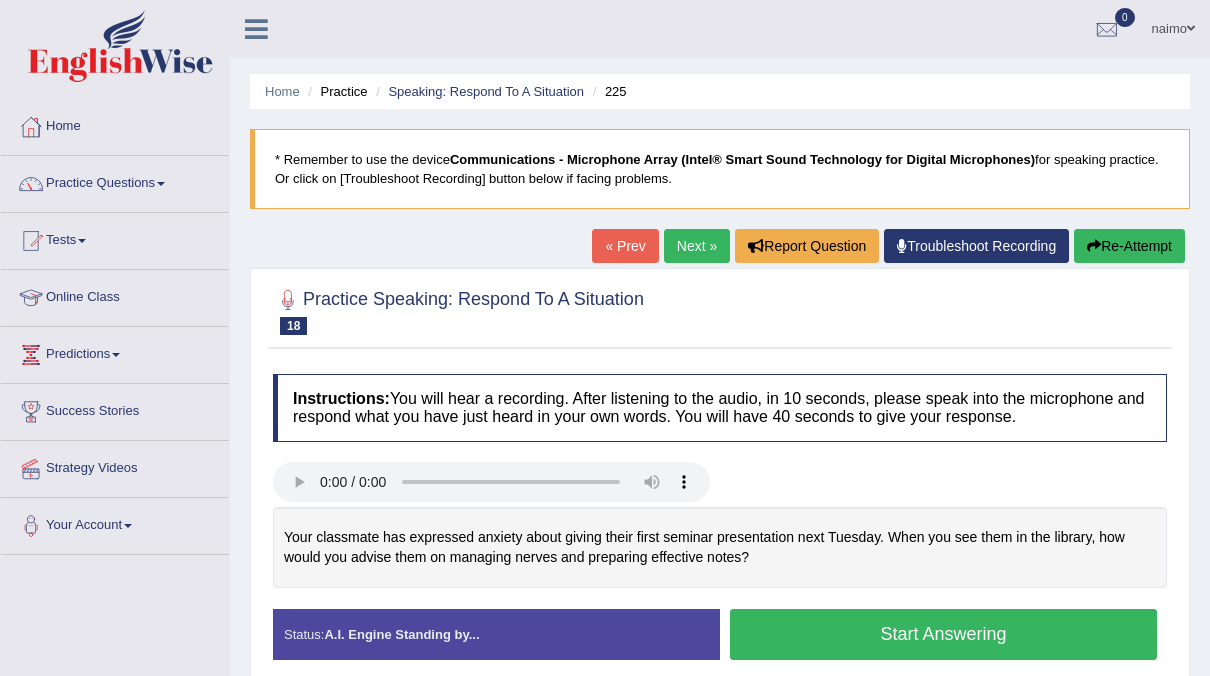 scroll, scrollTop: 69, scrollLeft: 0, axis: vertical 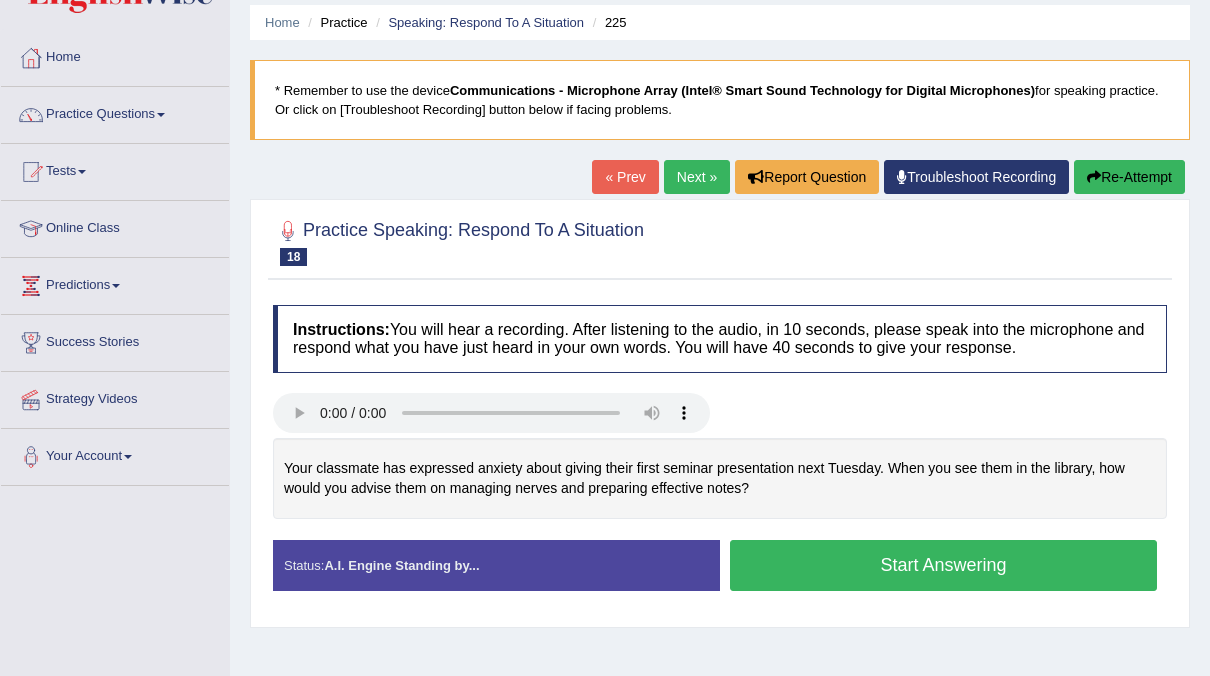 click on "Start Answering" at bounding box center (943, 565) 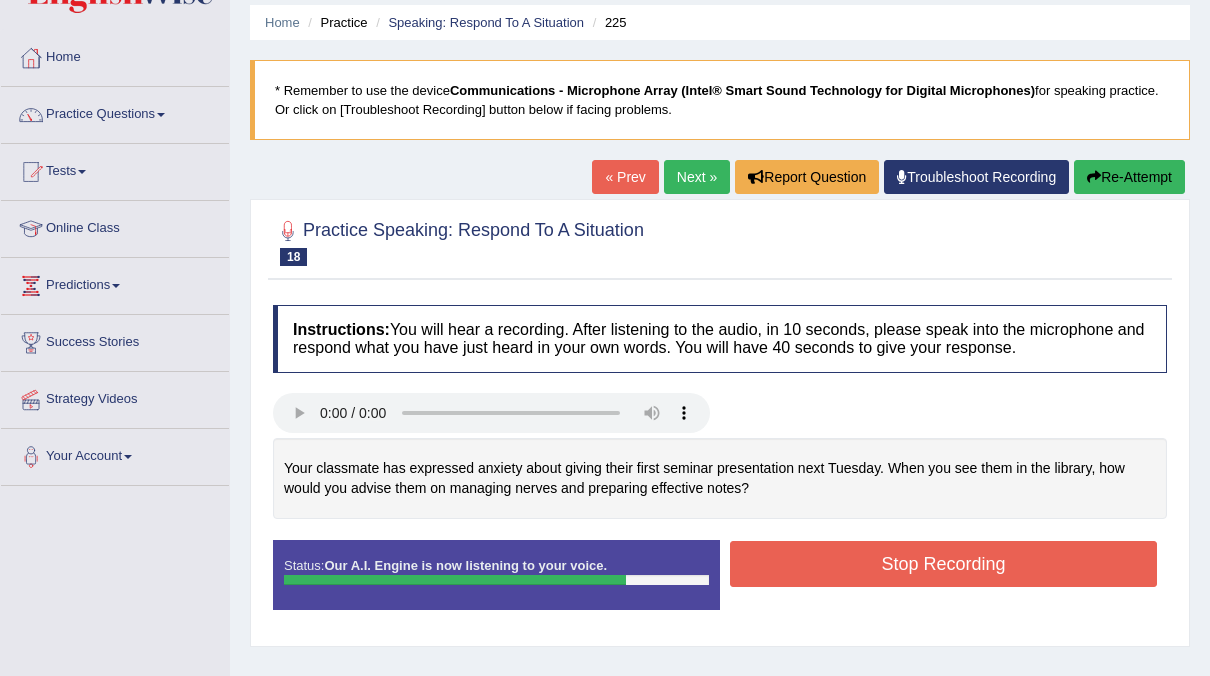 click on "Stop Recording" at bounding box center (943, 564) 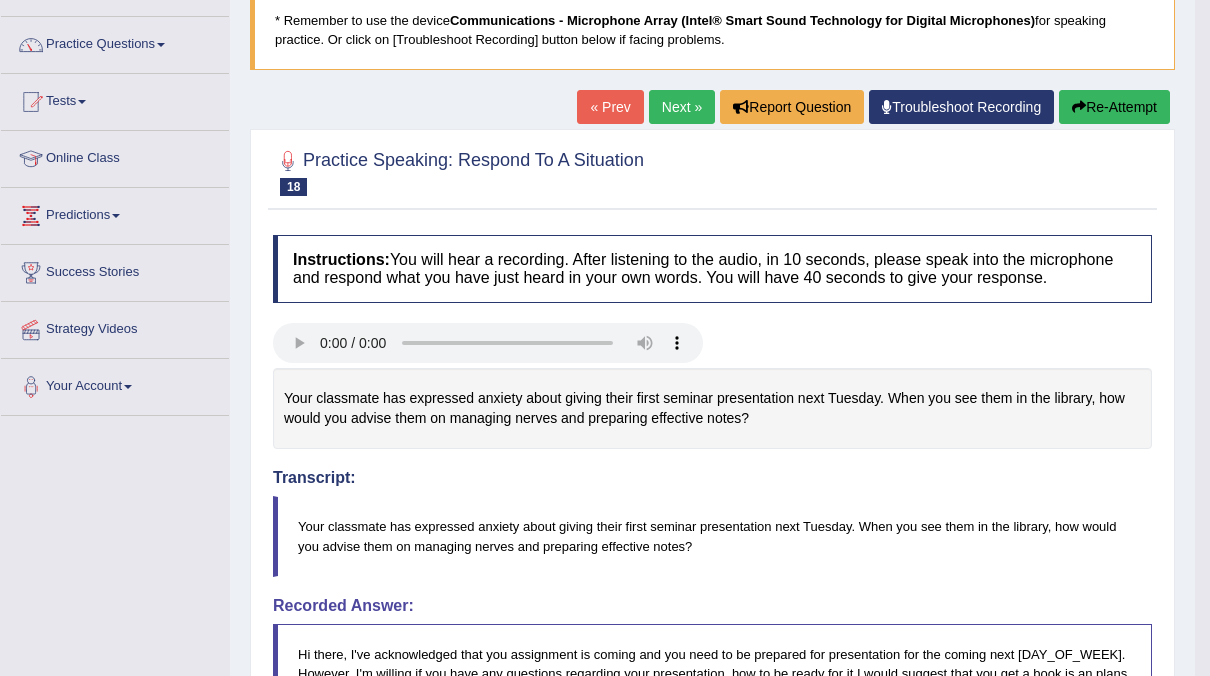 scroll, scrollTop: 0, scrollLeft: 0, axis: both 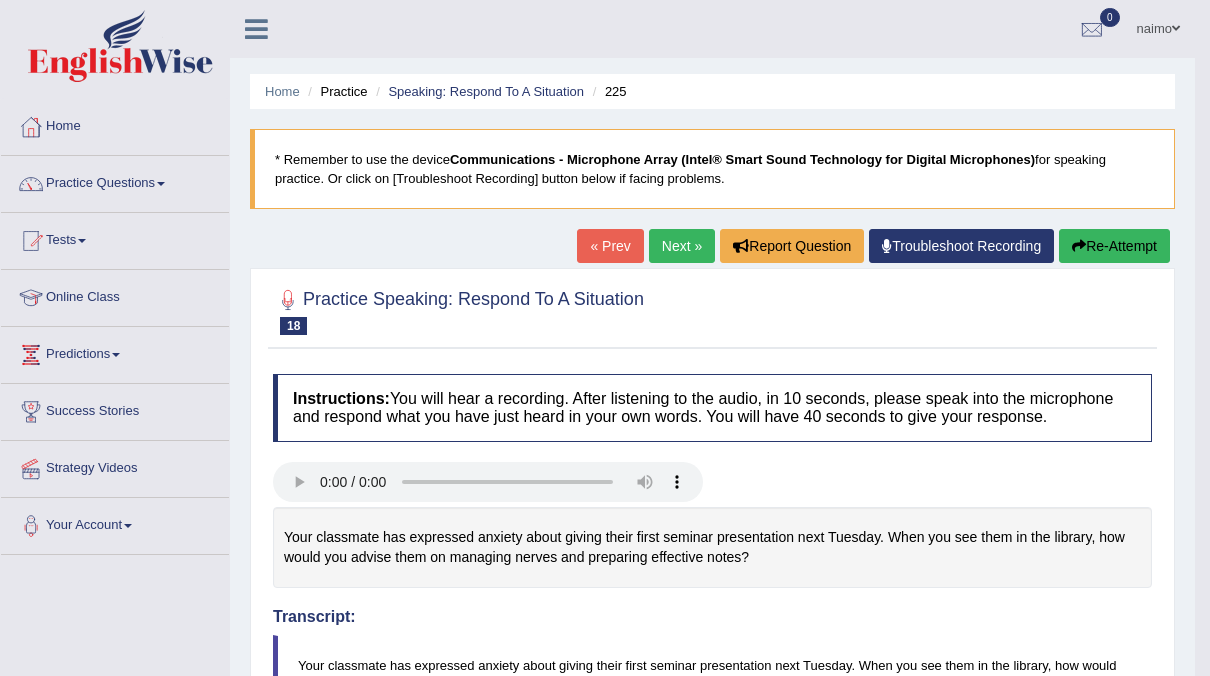 click on "Next »" at bounding box center [682, 246] 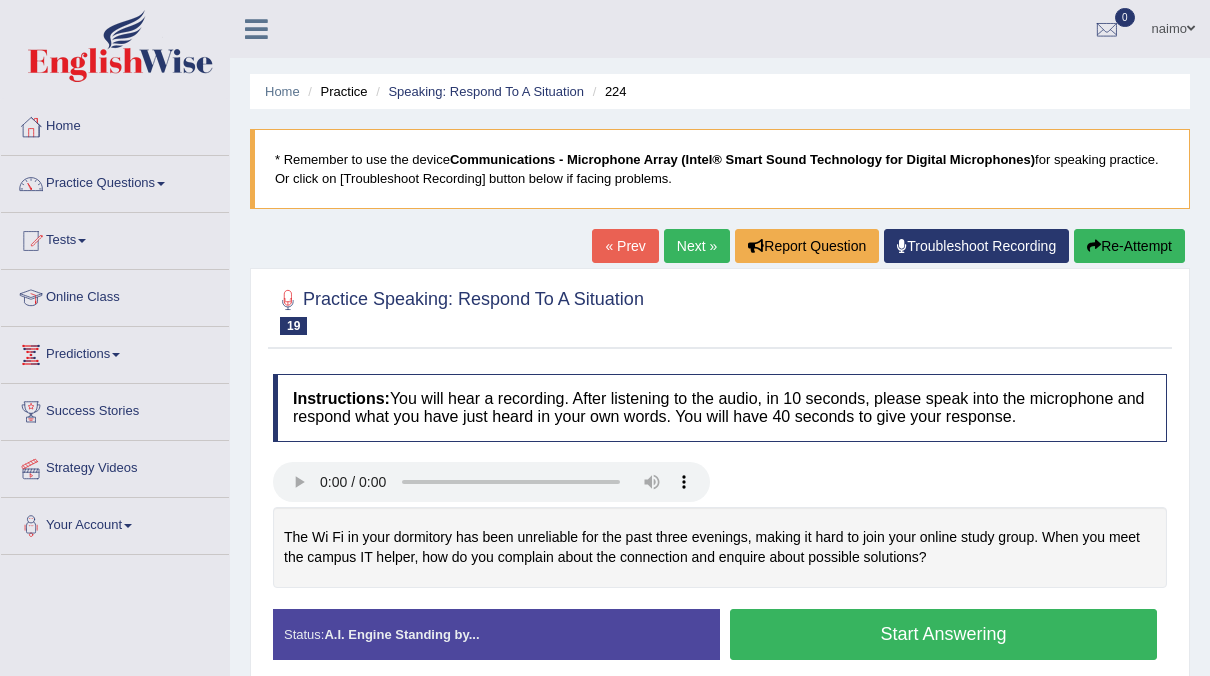 scroll, scrollTop: 80, scrollLeft: 0, axis: vertical 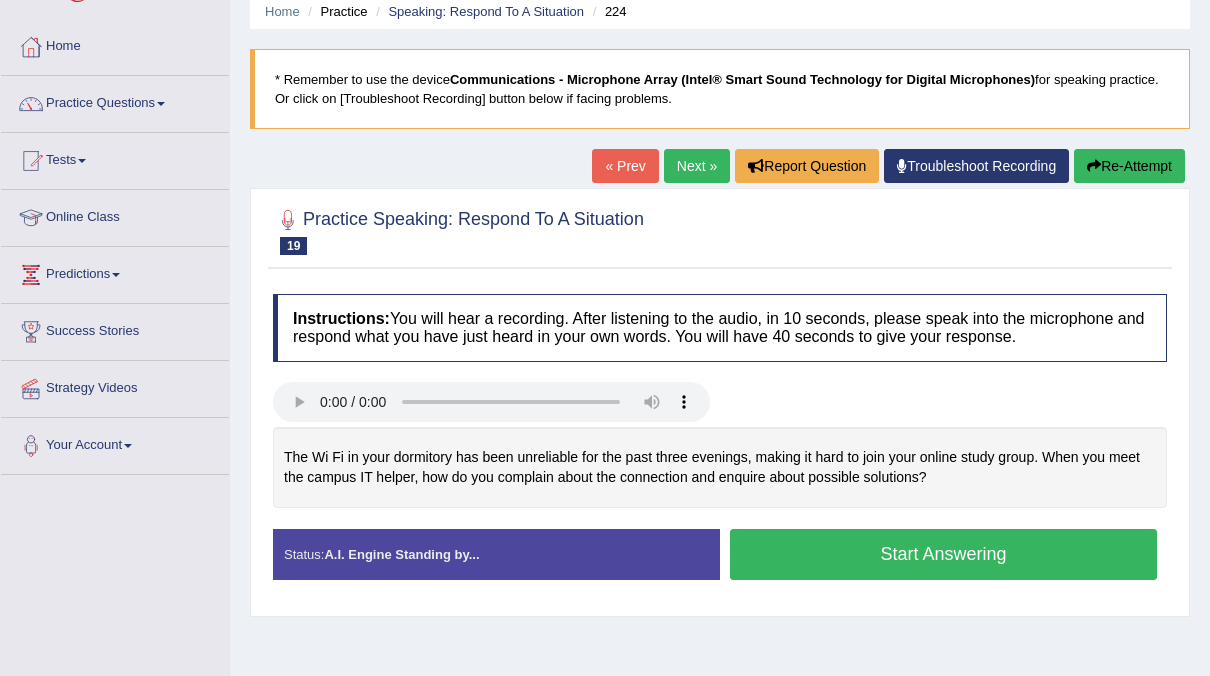 click on "Start Answering" at bounding box center [943, 554] 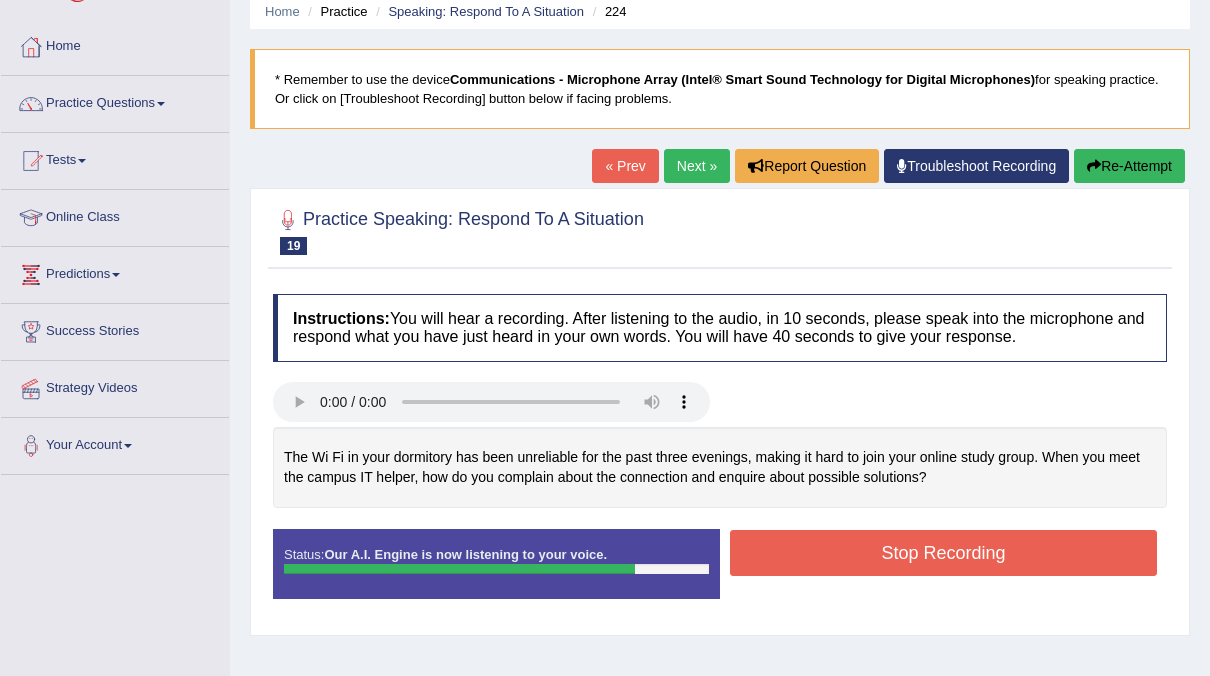 click on "Stop Recording" at bounding box center (943, 553) 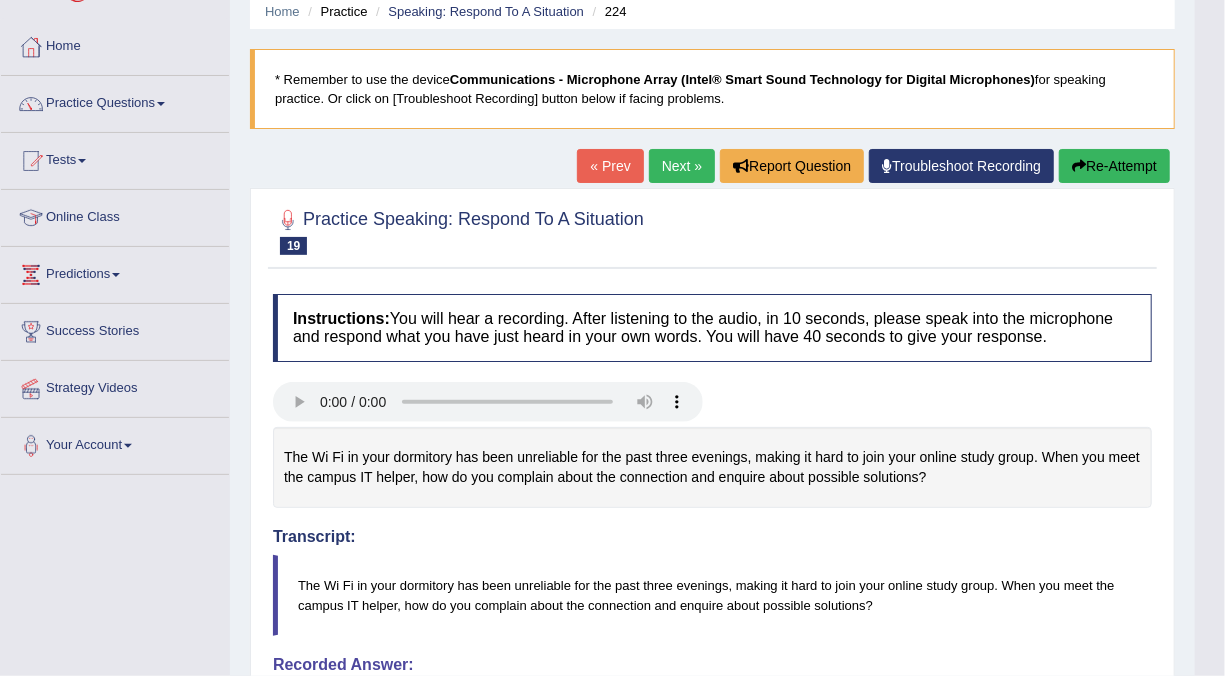click on "Updating answer..." at bounding box center [612, 338] 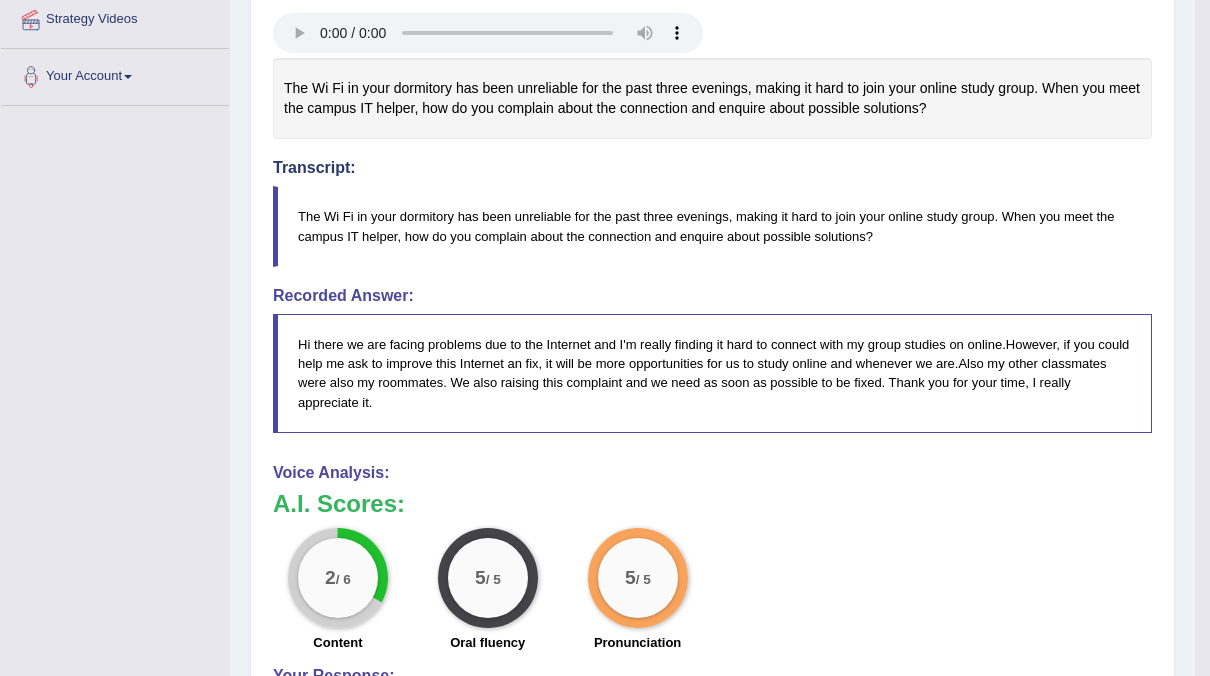 scroll, scrollTop: 0, scrollLeft: 0, axis: both 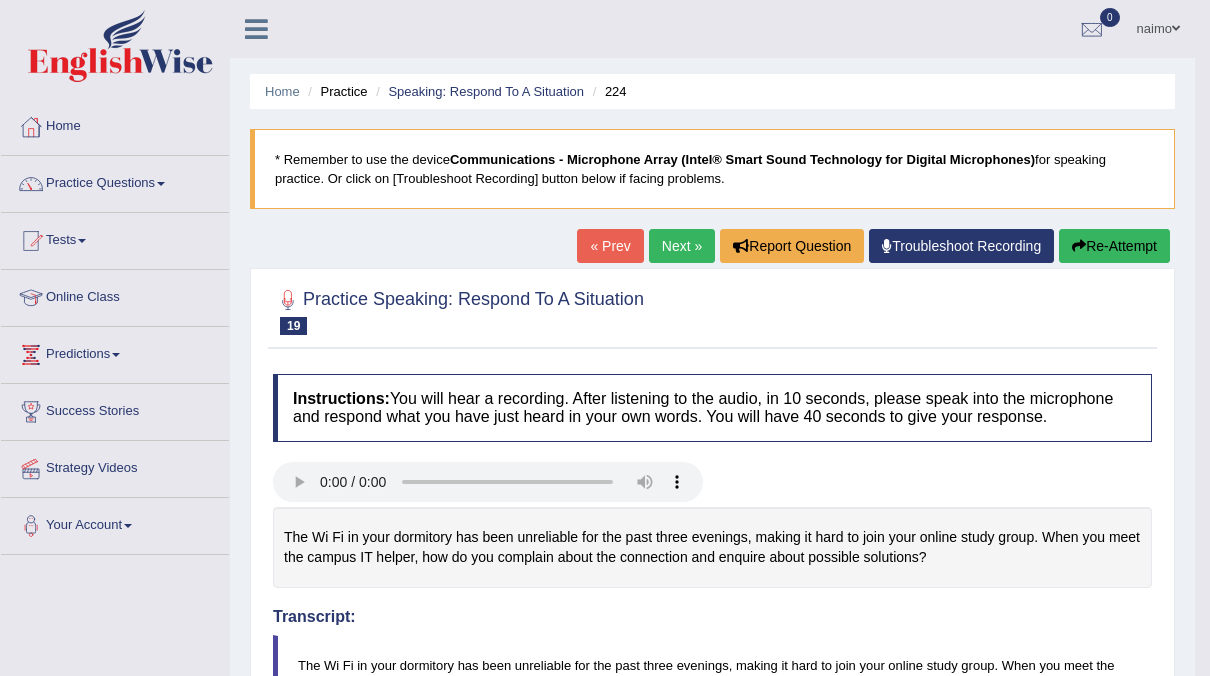 click on "Next »" at bounding box center [682, 246] 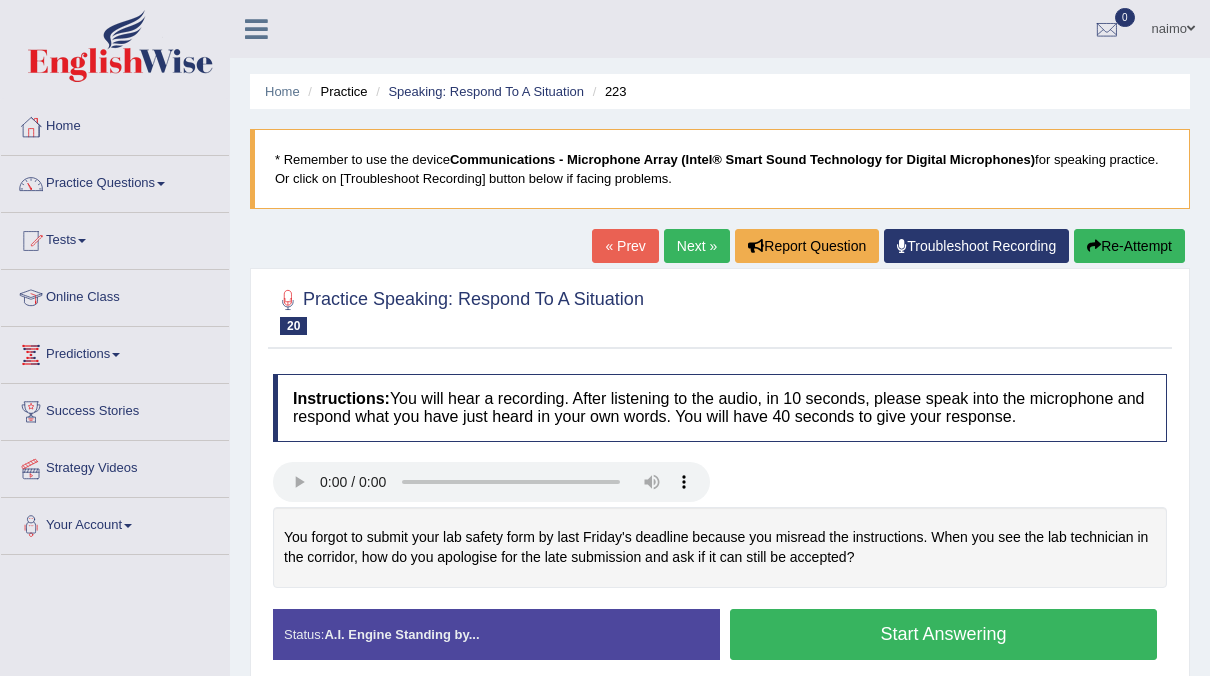 scroll, scrollTop: 103, scrollLeft: 0, axis: vertical 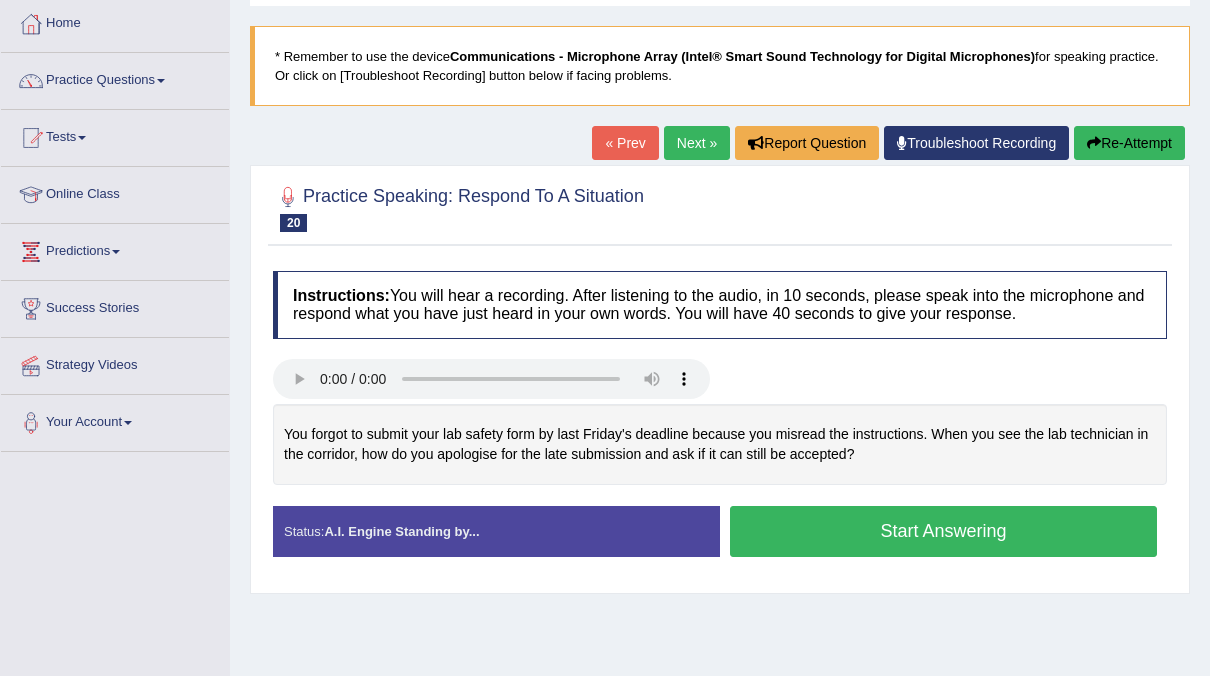click on "Start Answering" at bounding box center [943, 531] 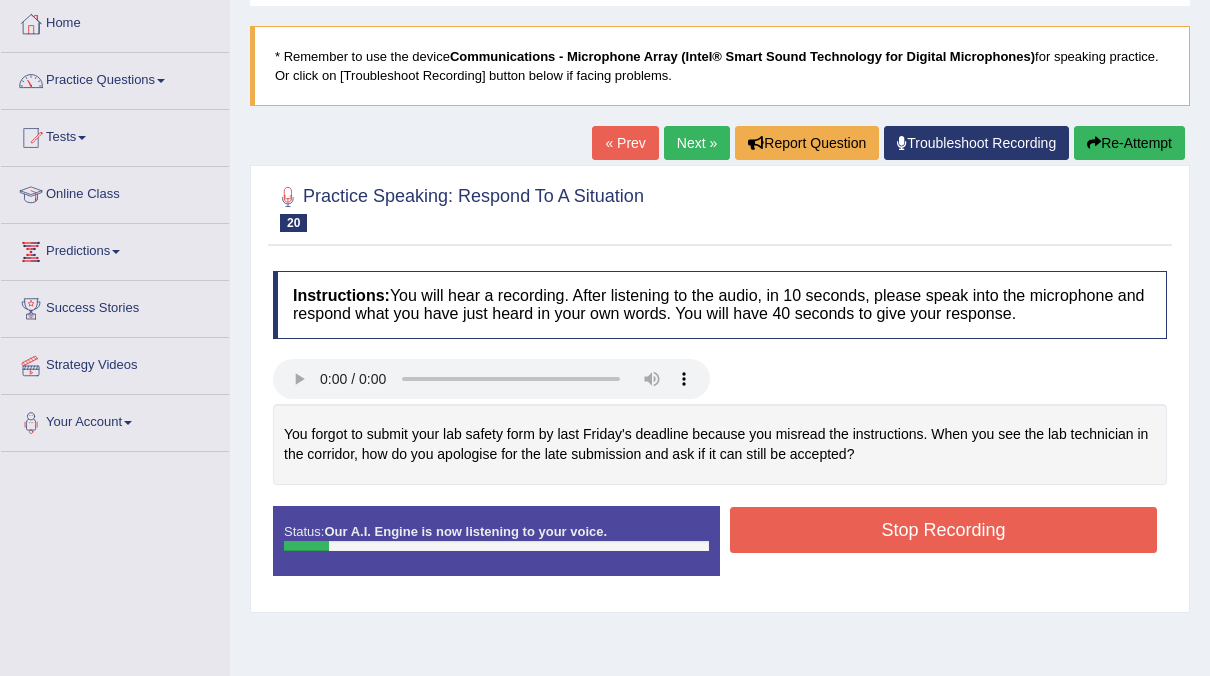 click on "Stop Recording" at bounding box center (943, 530) 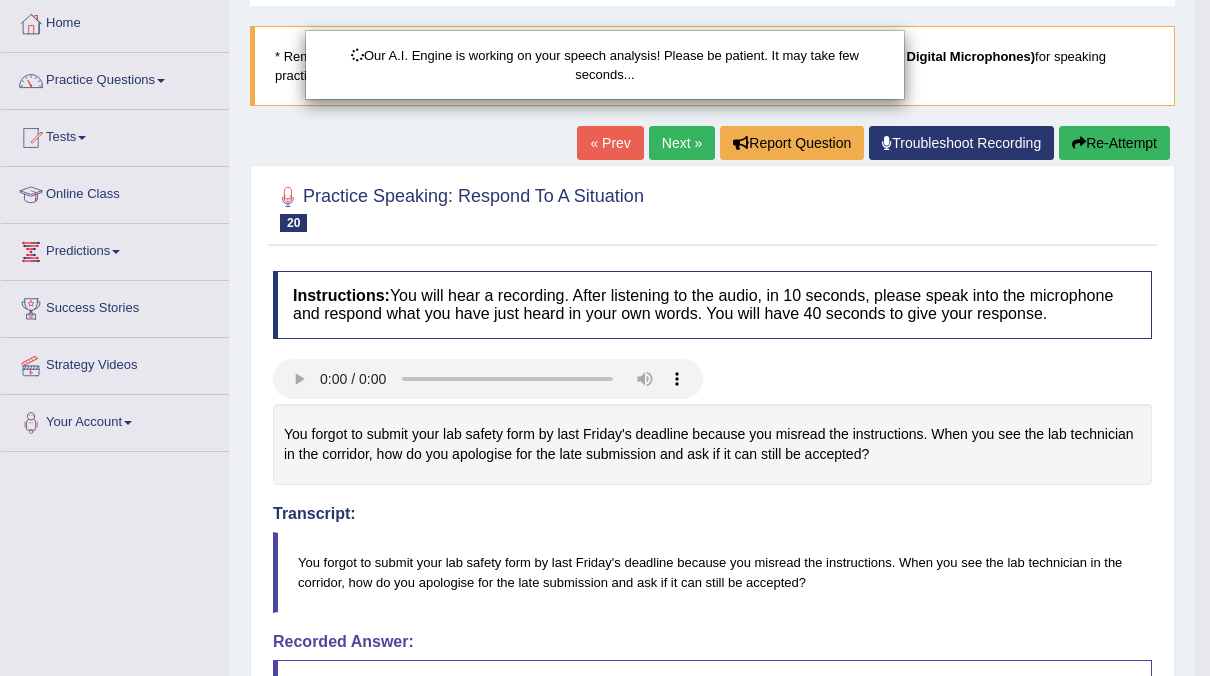 click on "Our A.I. Engine is working on your speech analysis! Please be patient. It may take few seconds..." at bounding box center [605, 338] 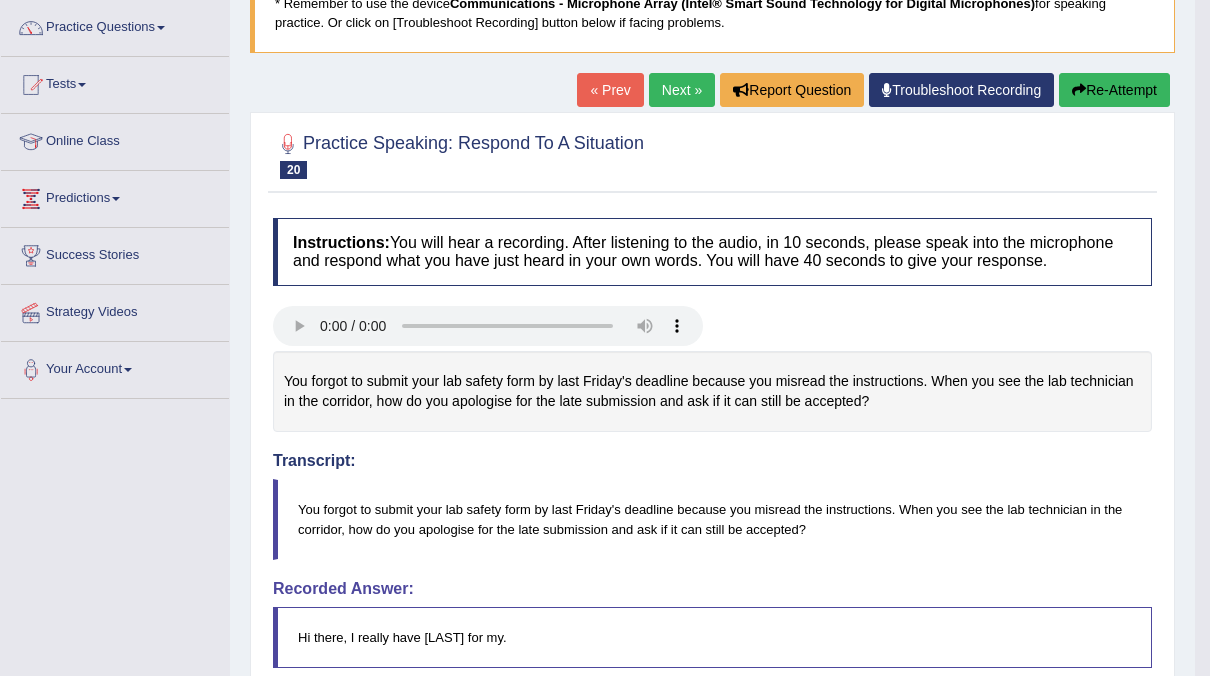 scroll, scrollTop: 155, scrollLeft: 0, axis: vertical 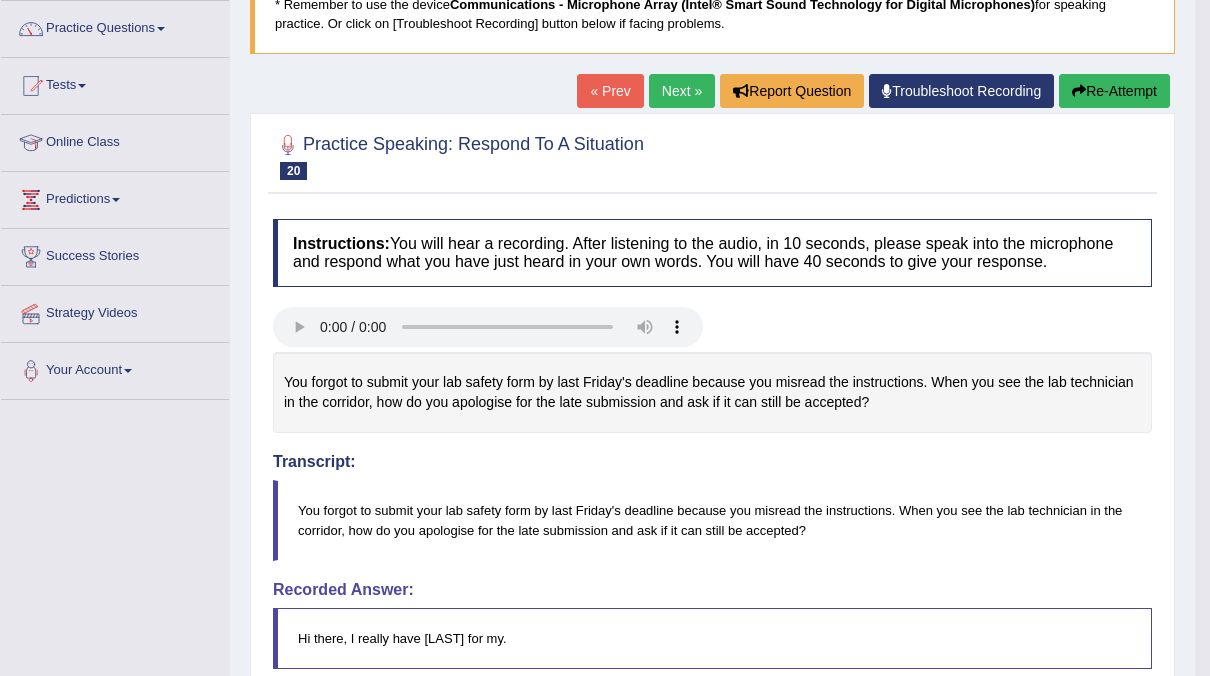 click at bounding box center (1079, 91) 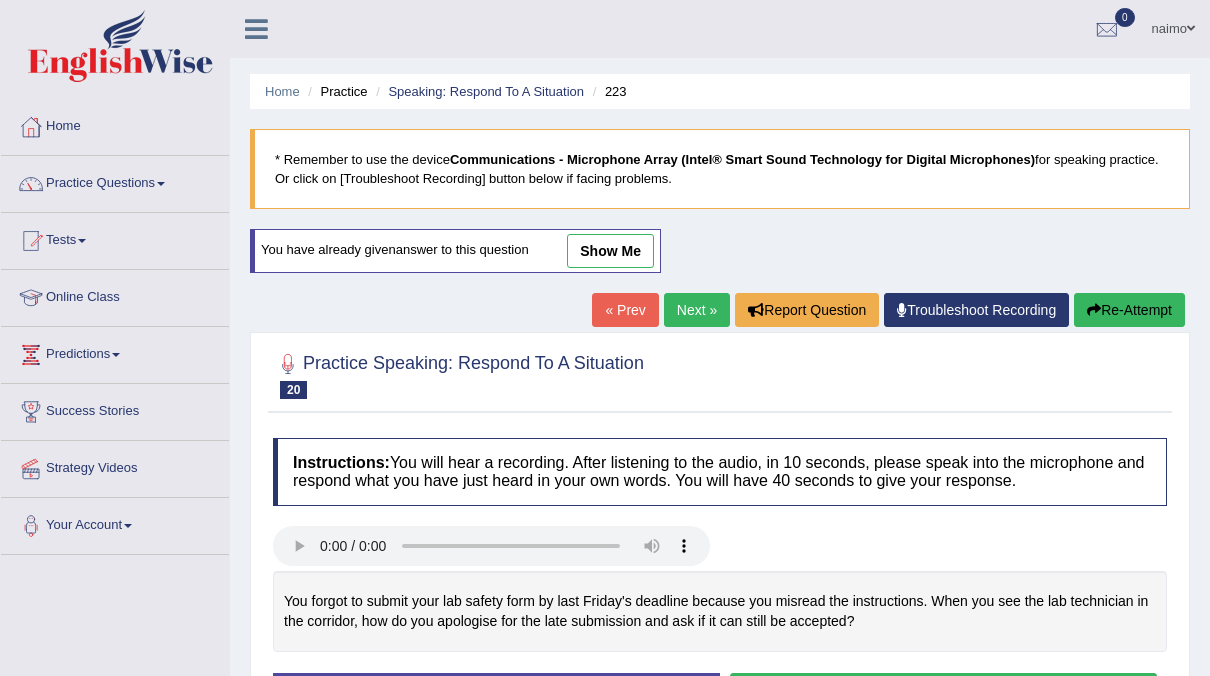 scroll, scrollTop: 318, scrollLeft: 0, axis: vertical 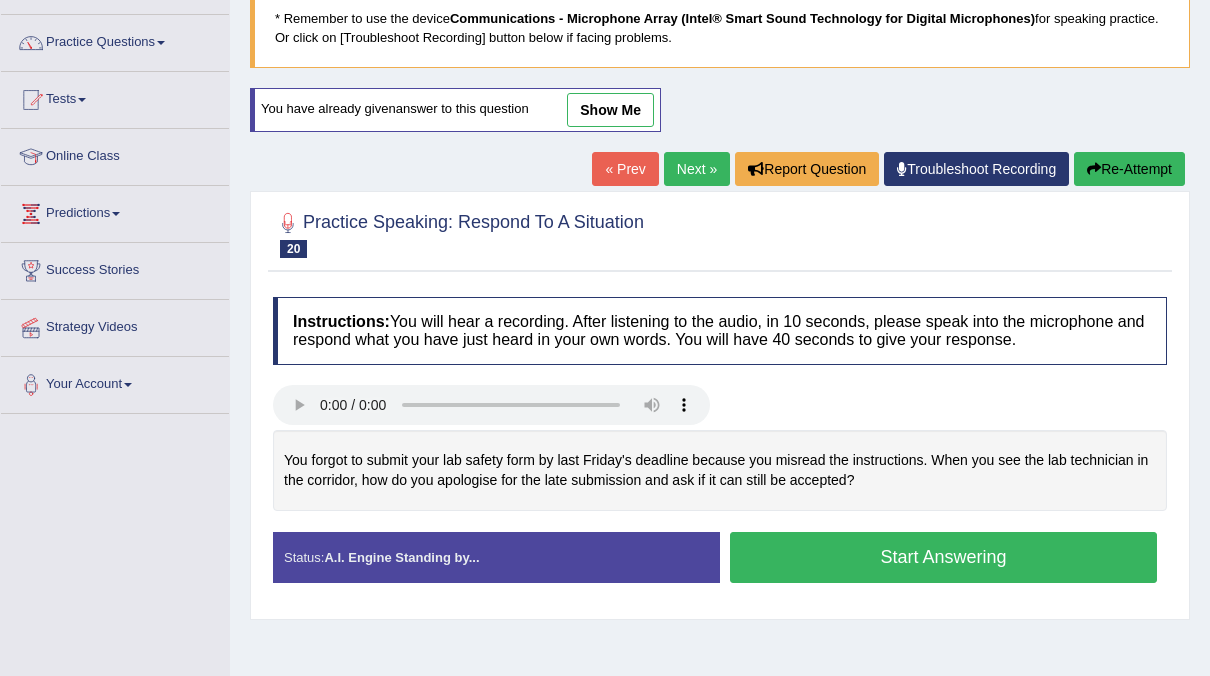 click on "Start Answering" at bounding box center (943, 557) 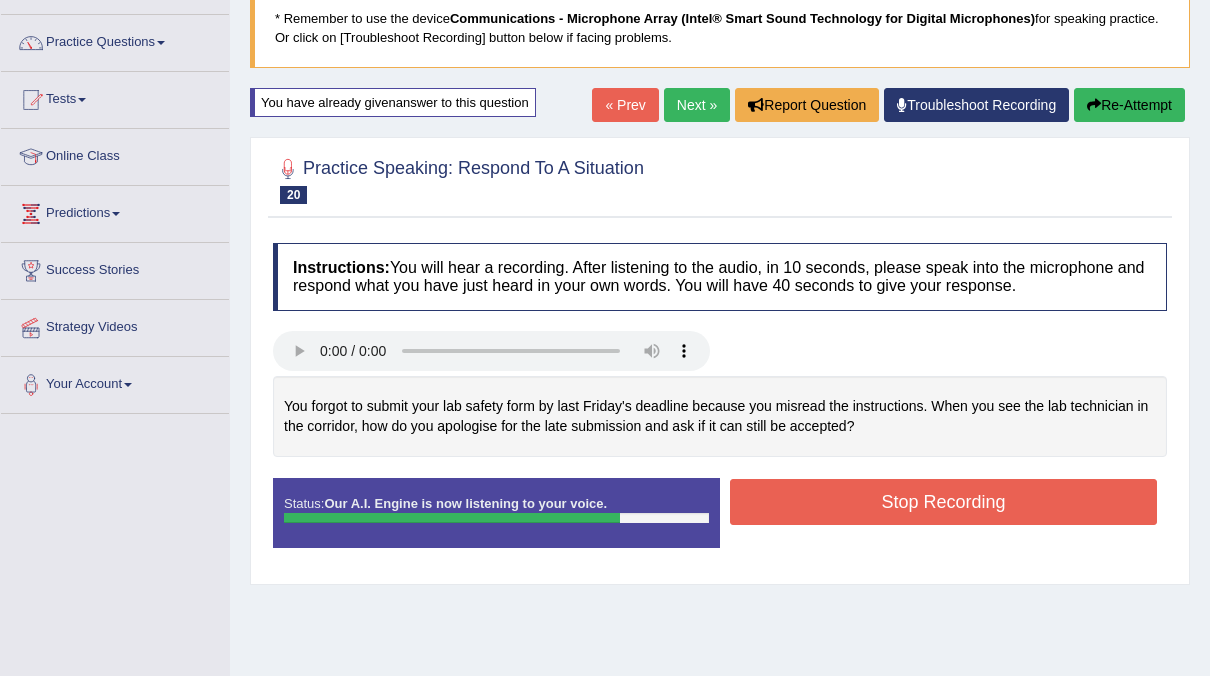 click on "Stop Recording" at bounding box center [943, 502] 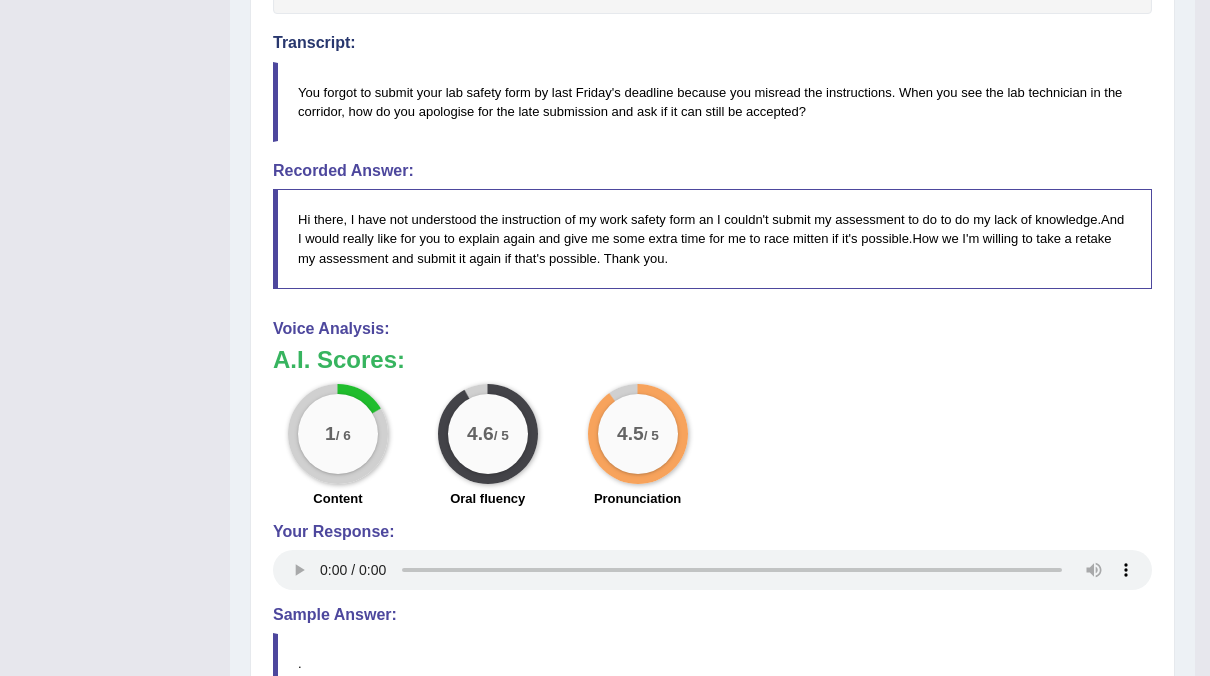 scroll, scrollTop: 0, scrollLeft: 0, axis: both 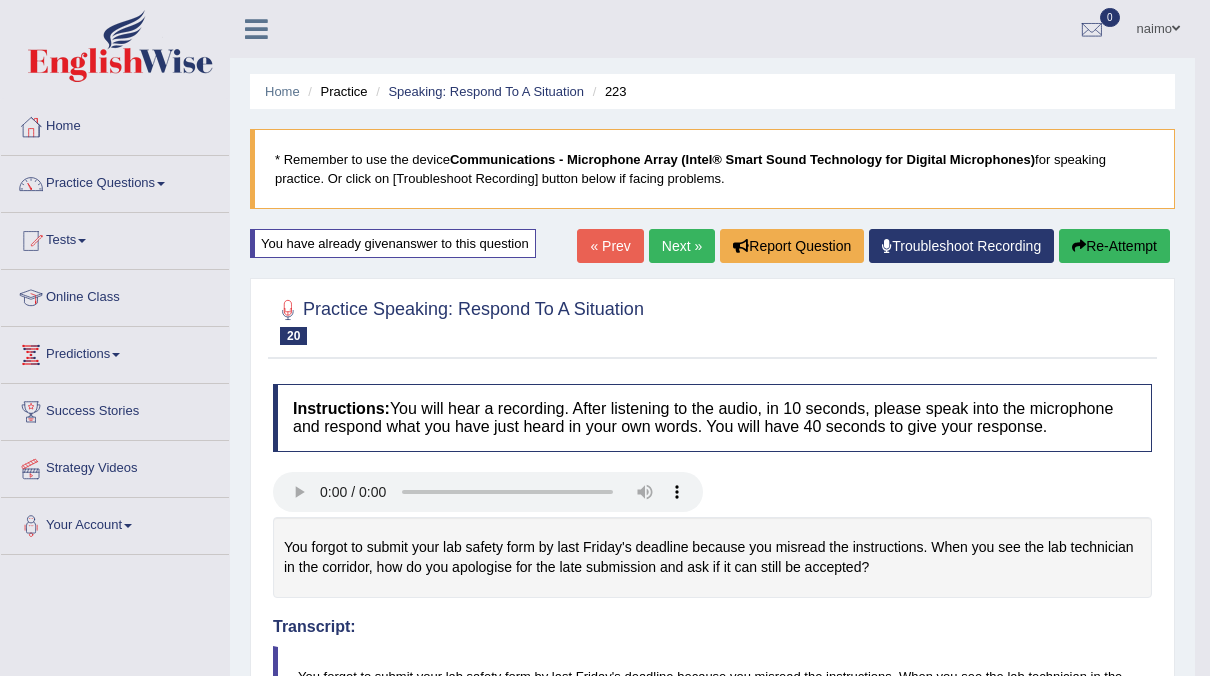 click on "Next »" at bounding box center (682, 246) 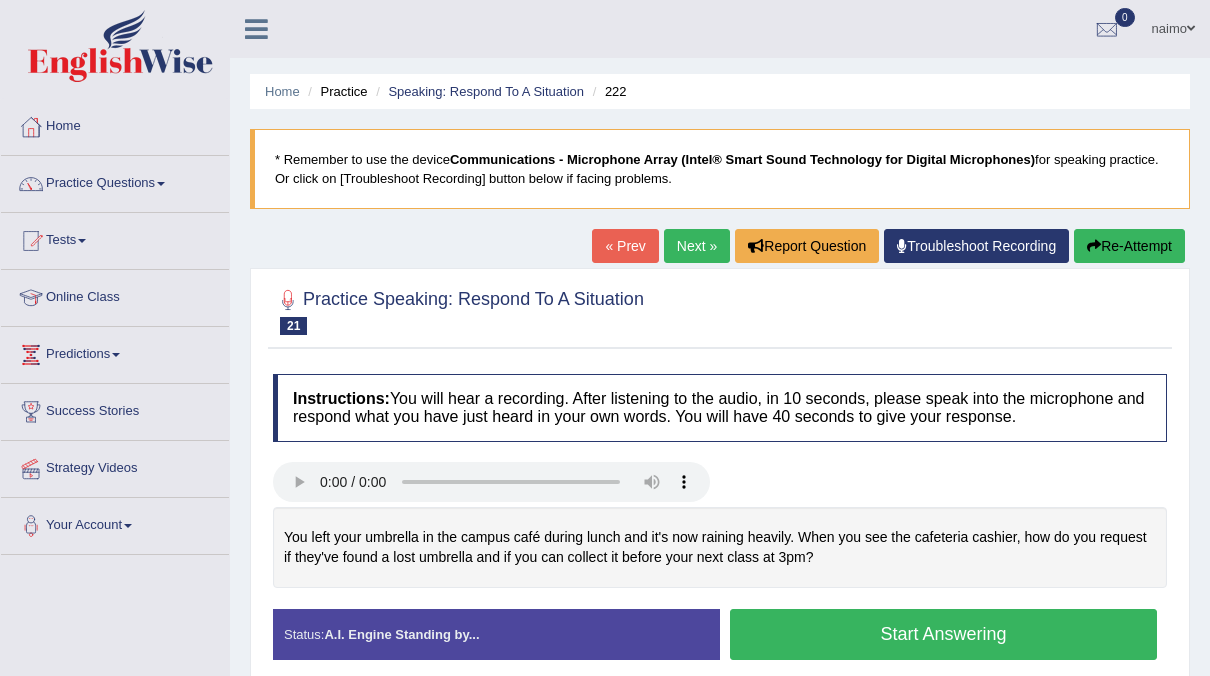 scroll, scrollTop: 177, scrollLeft: 0, axis: vertical 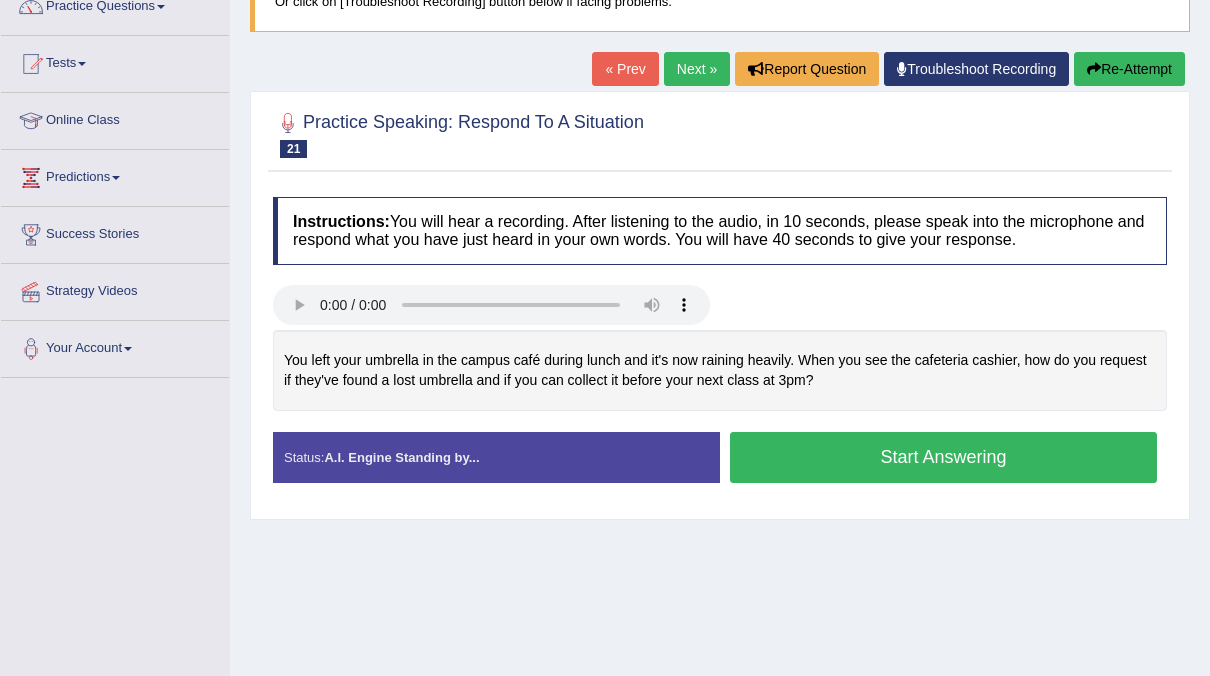 click on "Start Answering" at bounding box center [943, 457] 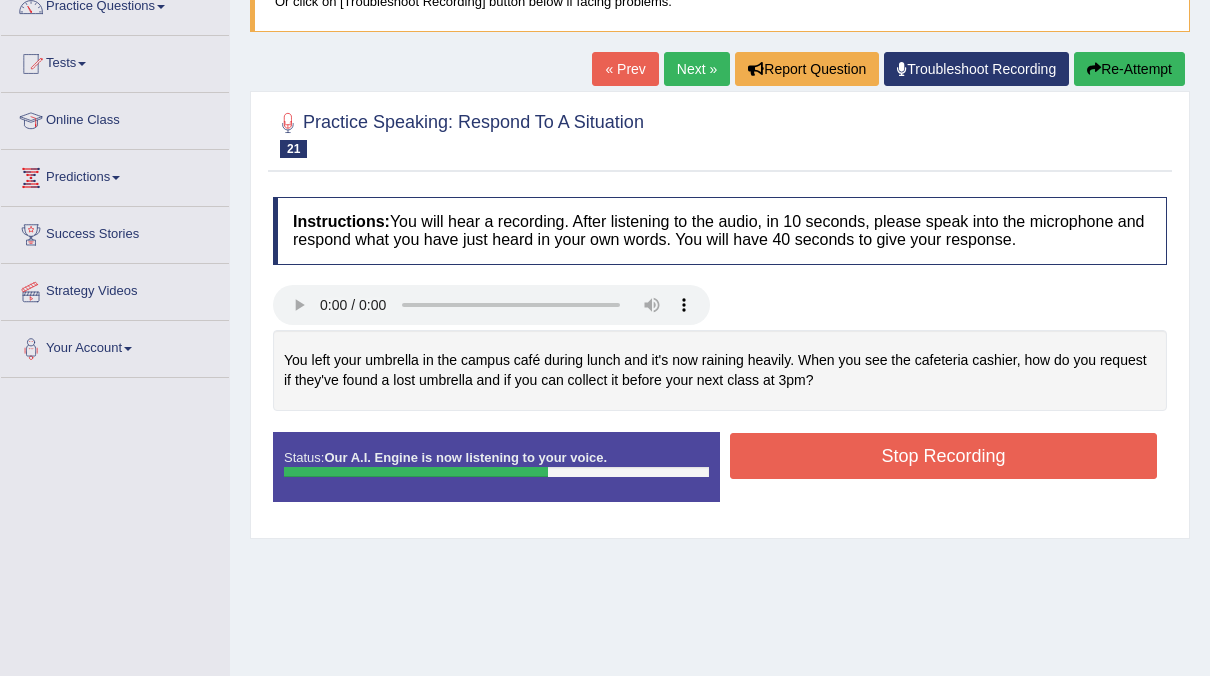 click on "Stop Recording" at bounding box center [943, 456] 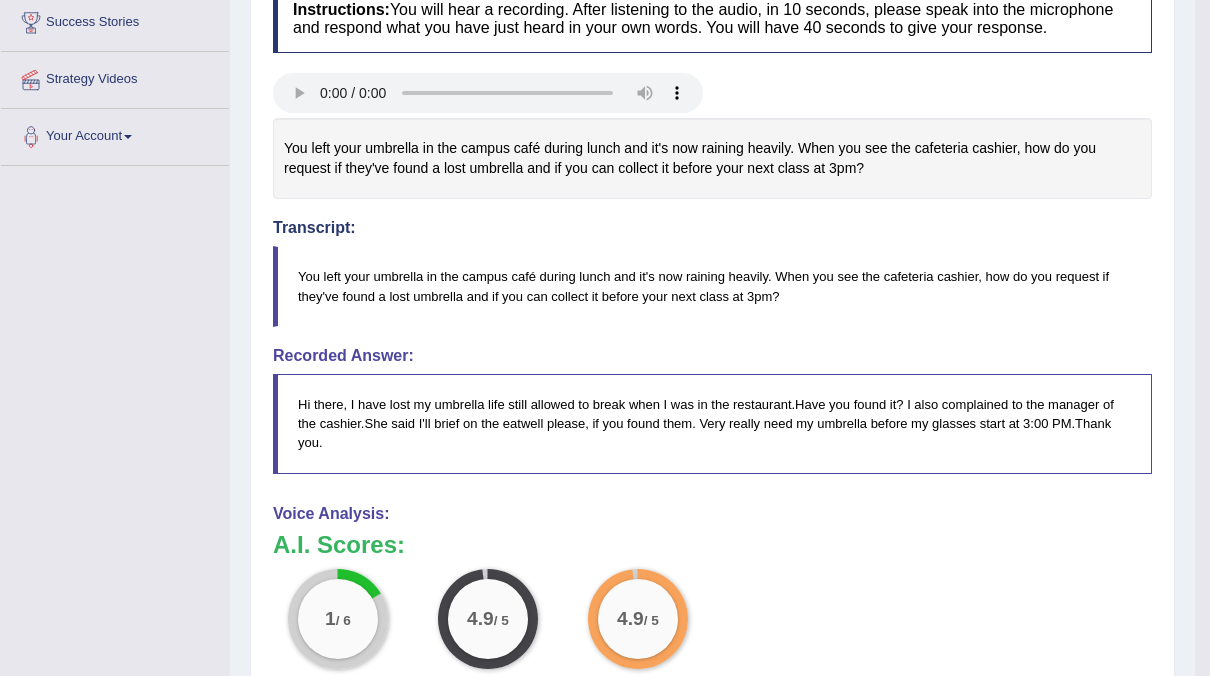 scroll, scrollTop: 0, scrollLeft: 0, axis: both 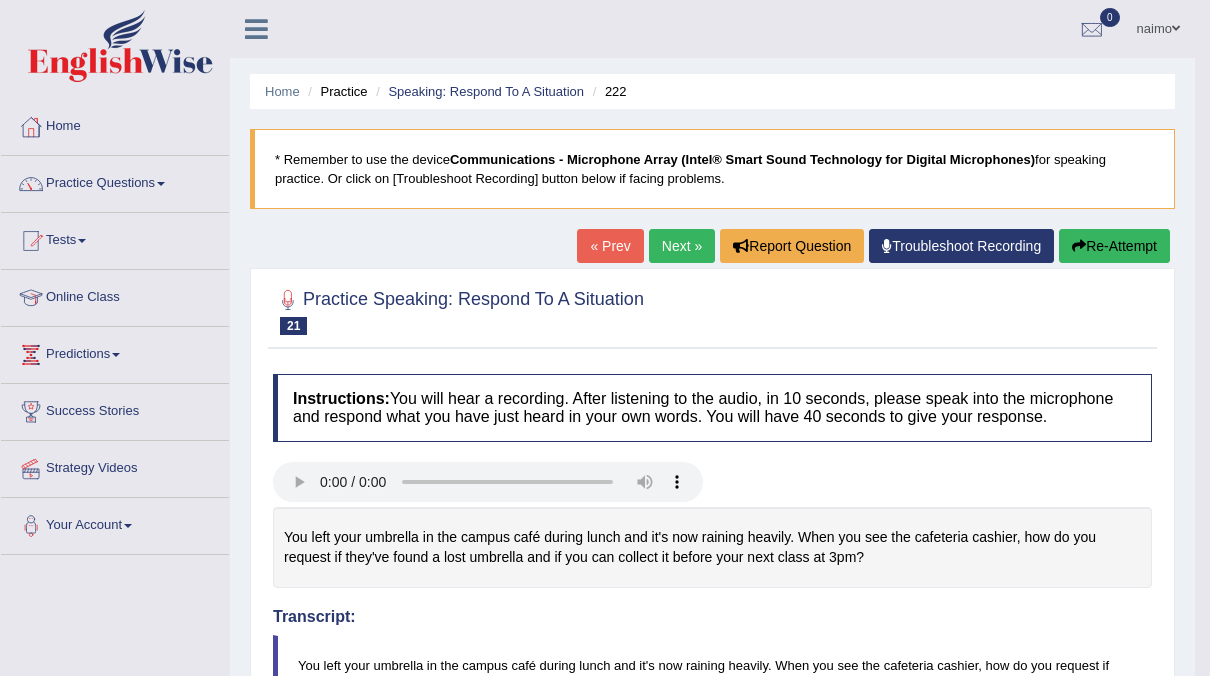 click on "Re-Attempt" at bounding box center [1114, 246] 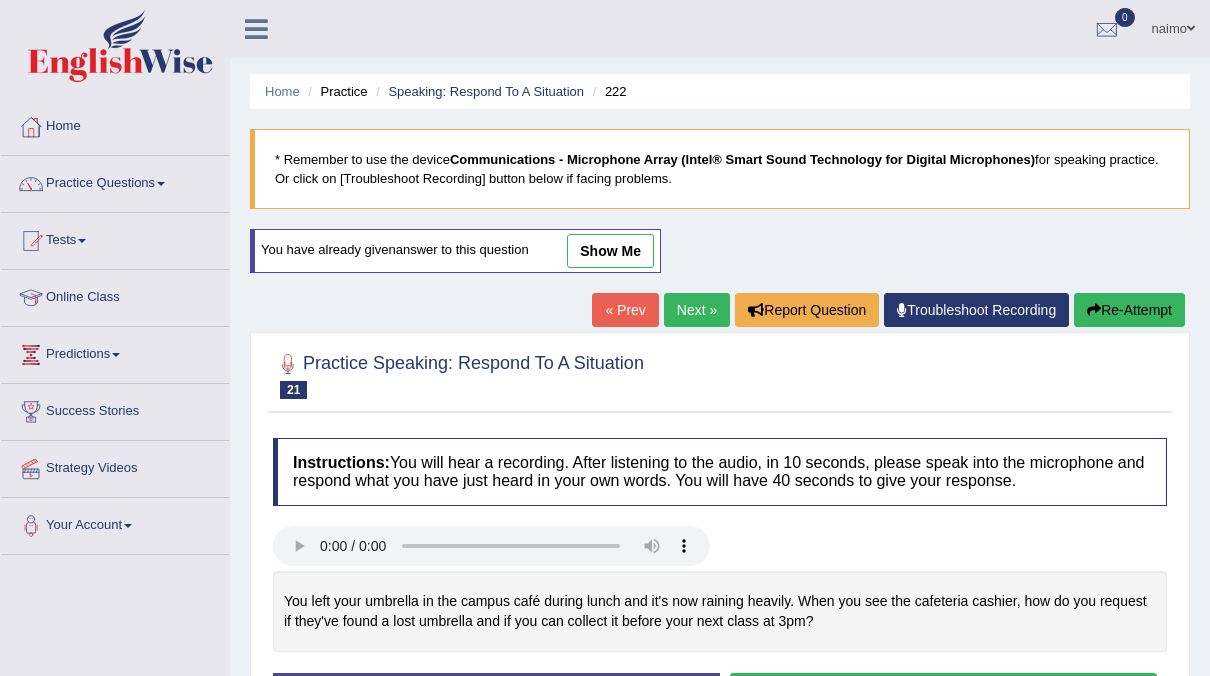 scroll, scrollTop: 334, scrollLeft: 0, axis: vertical 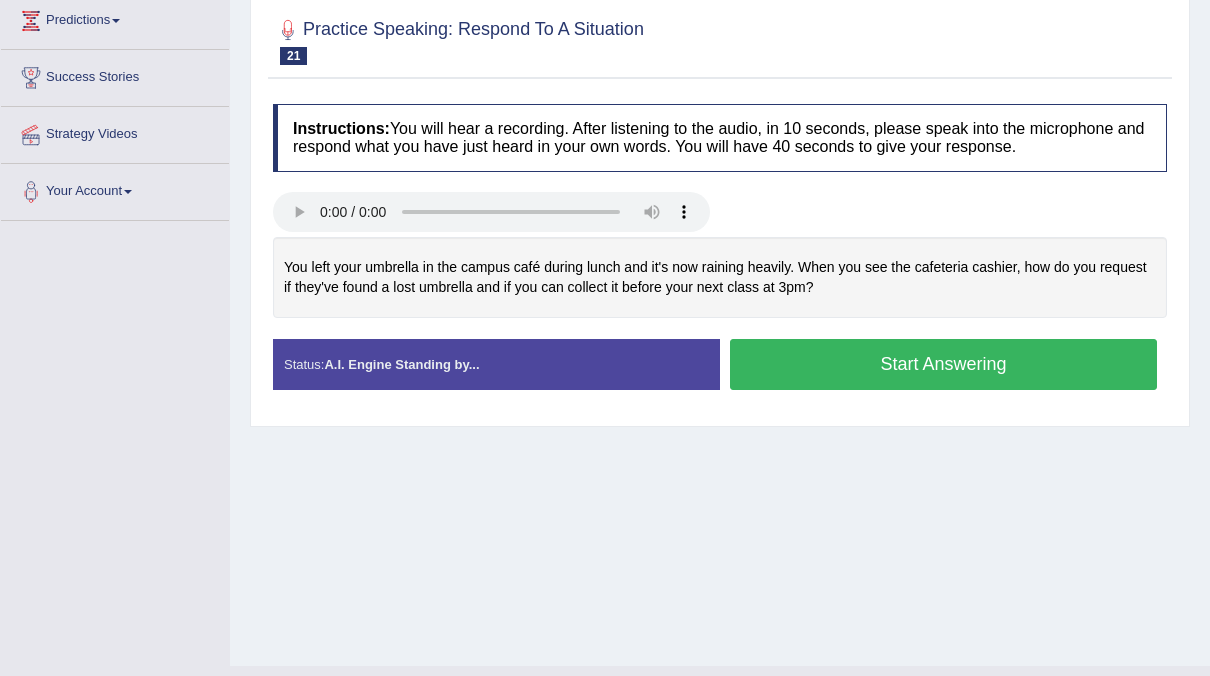 click on "Start Answering" at bounding box center [943, 364] 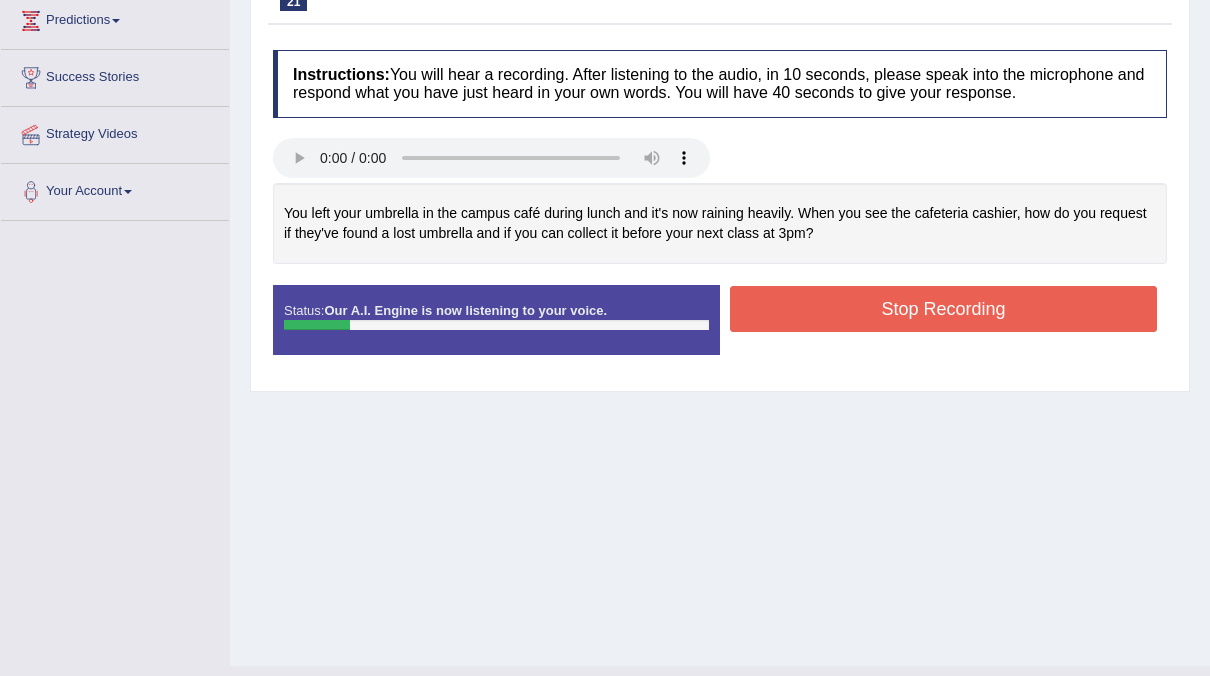 click on "Stop Recording" at bounding box center [943, 309] 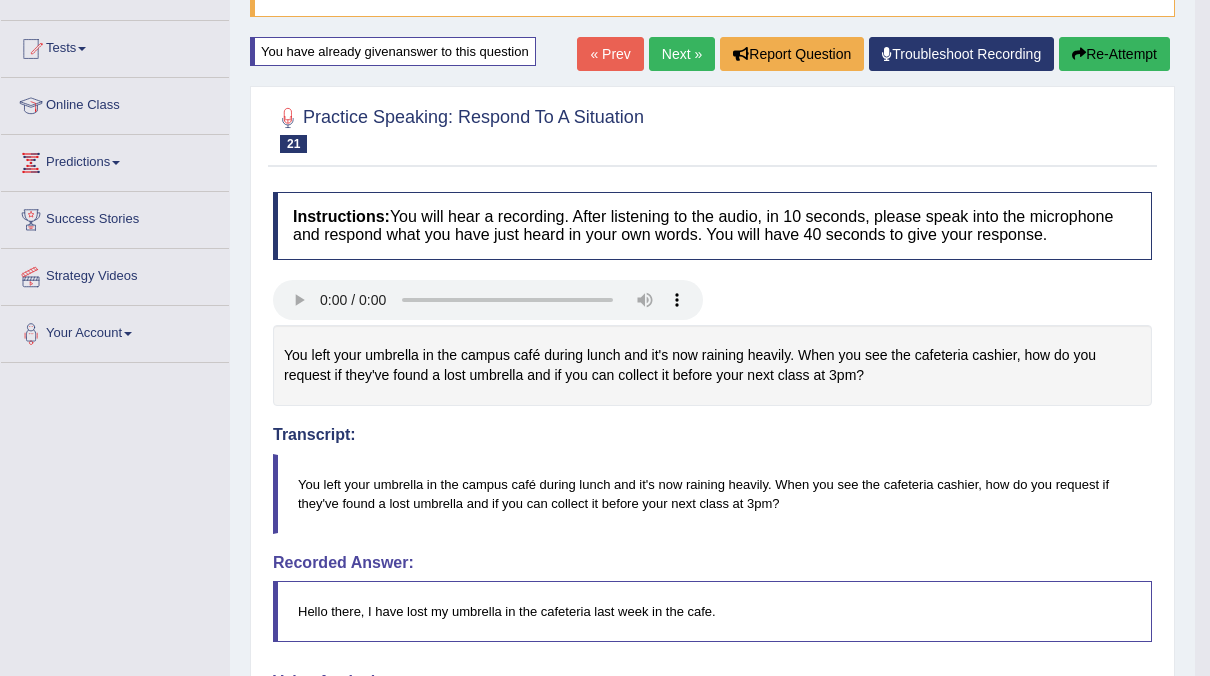 scroll, scrollTop: 186, scrollLeft: 0, axis: vertical 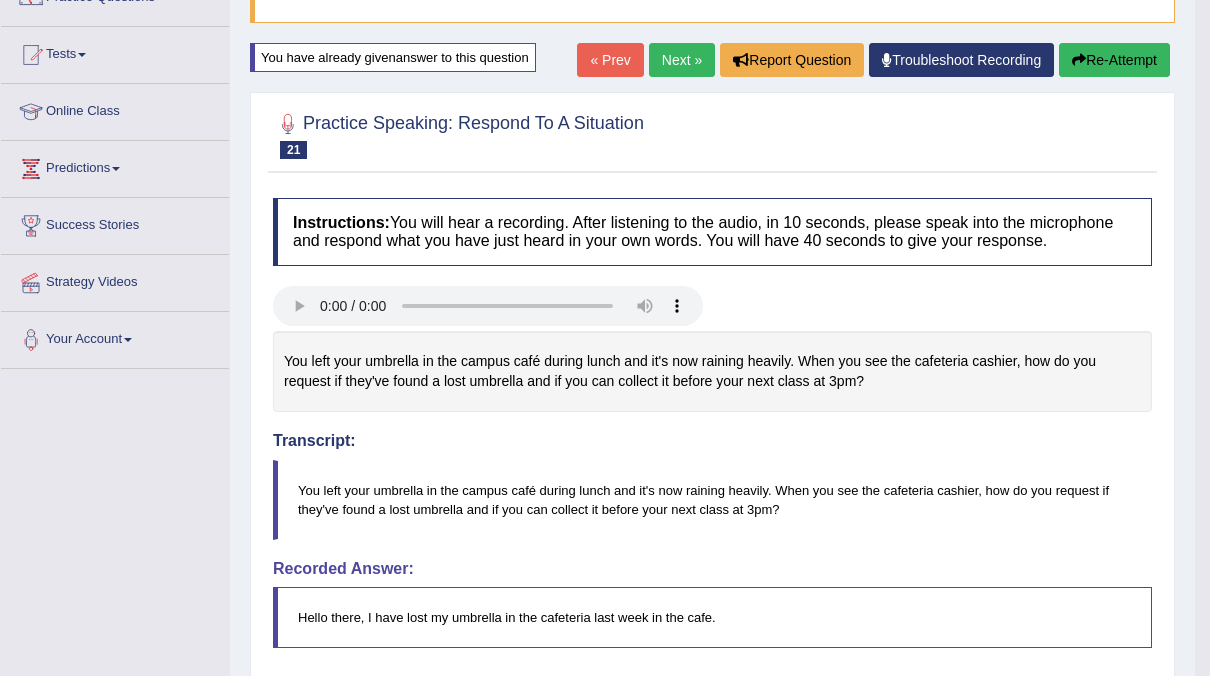 click on "Re-Attempt" at bounding box center (1114, 60) 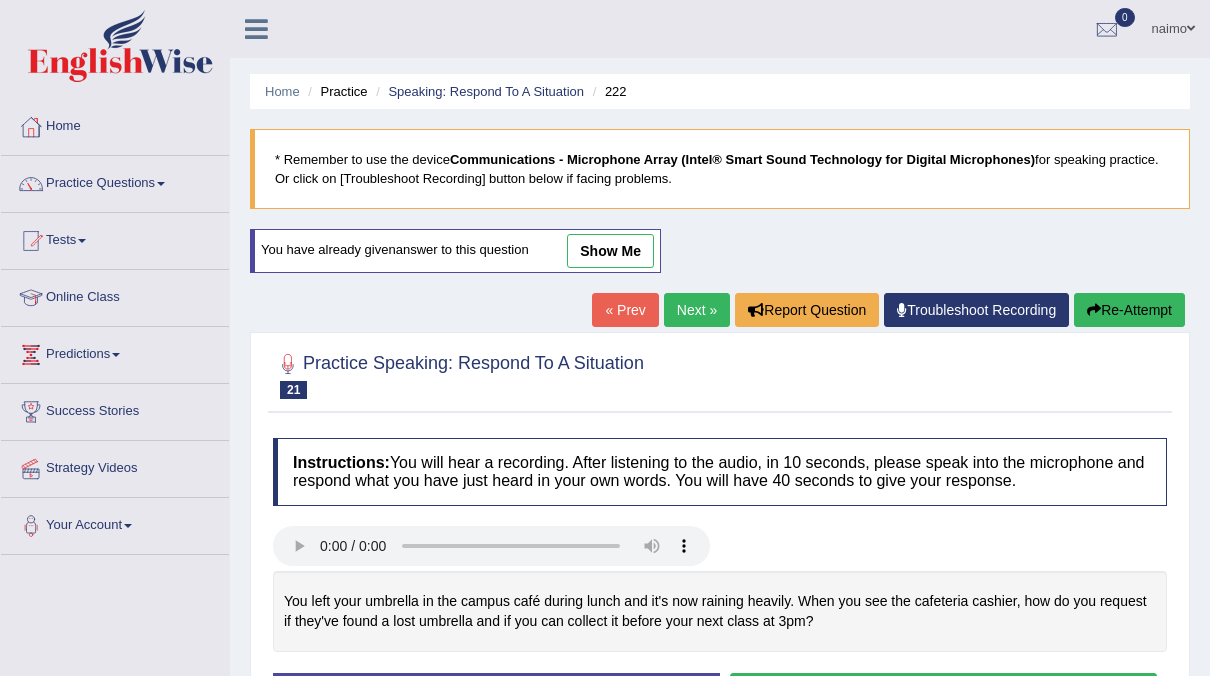 scroll, scrollTop: 196, scrollLeft: 0, axis: vertical 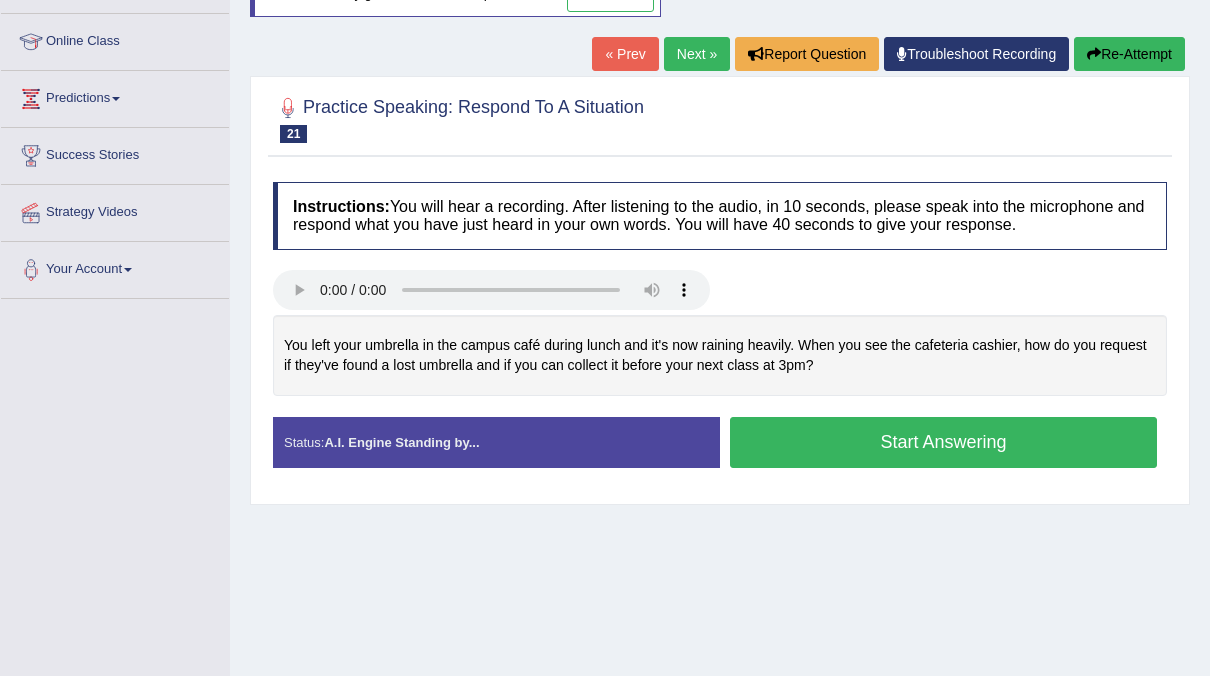 click on "Start Answering" at bounding box center [943, 442] 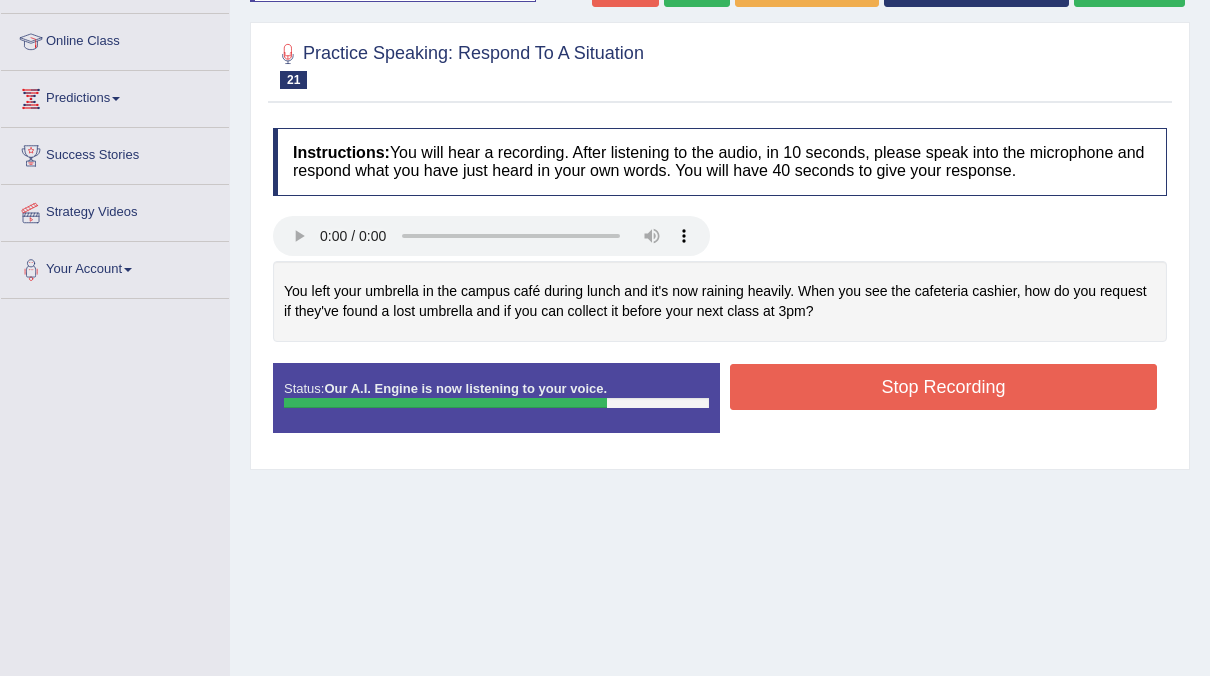 click on "Stop Recording" at bounding box center [943, 387] 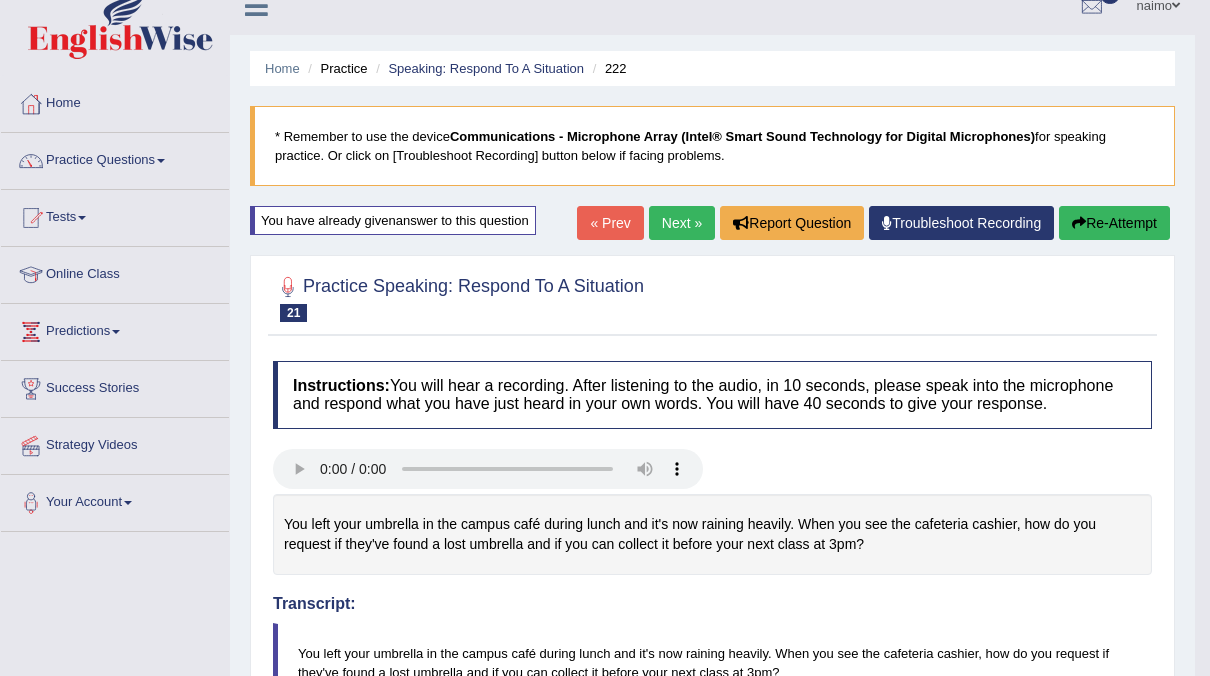 scroll, scrollTop: 24, scrollLeft: 0, axis: vertical 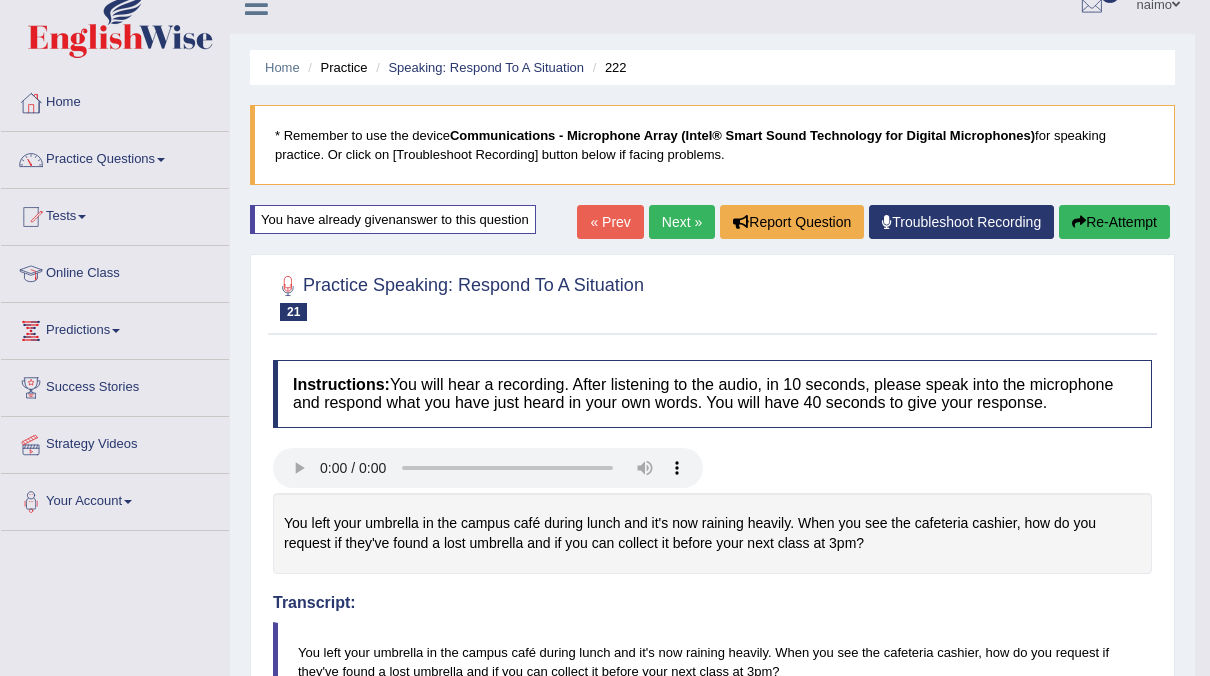 click on "Next »" at bounding box center [682, 222] 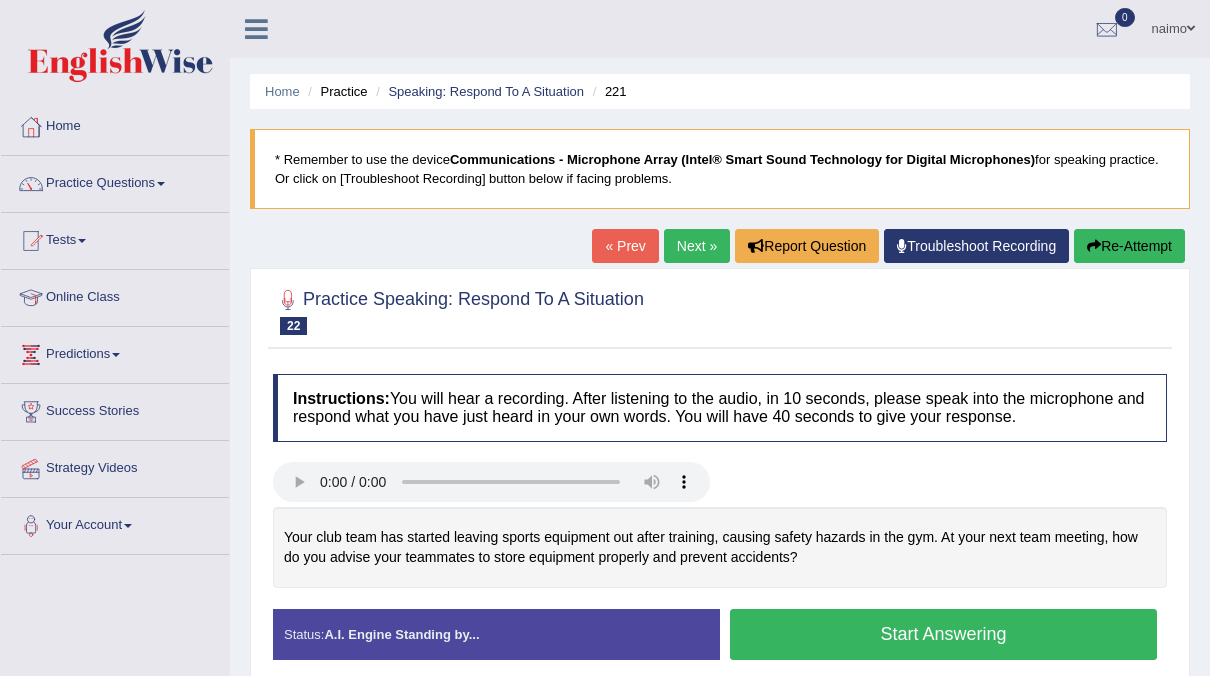 scroll, scrollTop: 64, scrollLeft: 0, axis: vertical 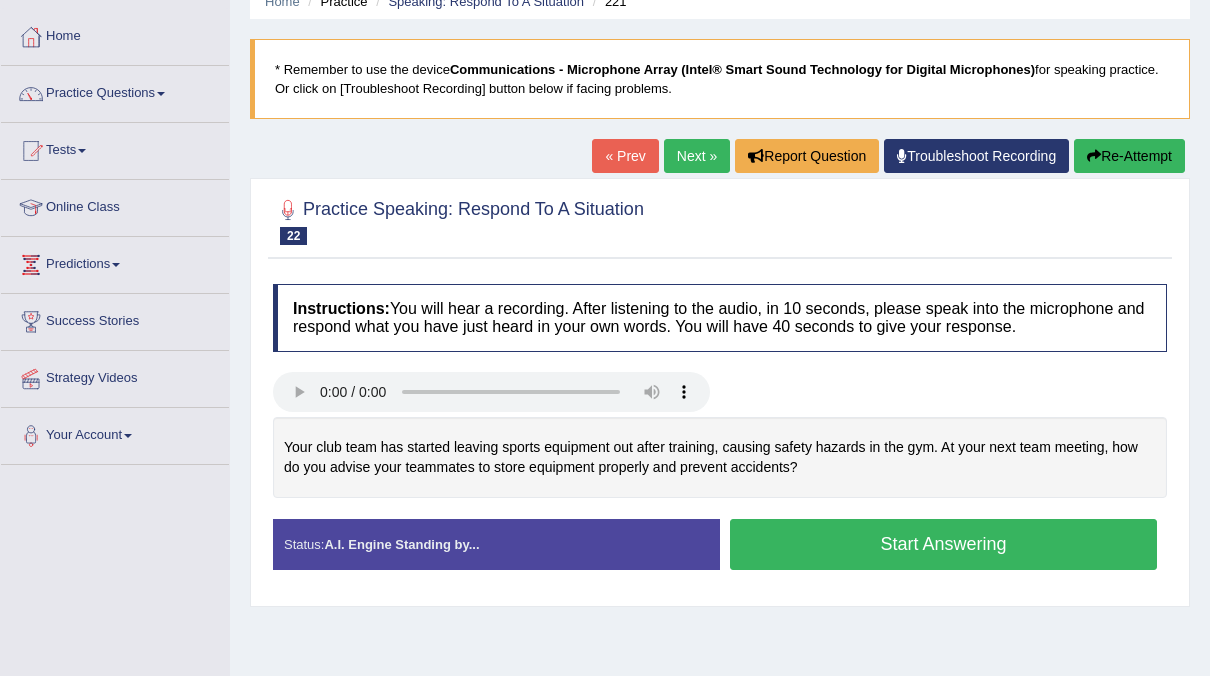 click on "Start Answering" at bounding box center [943, 544] 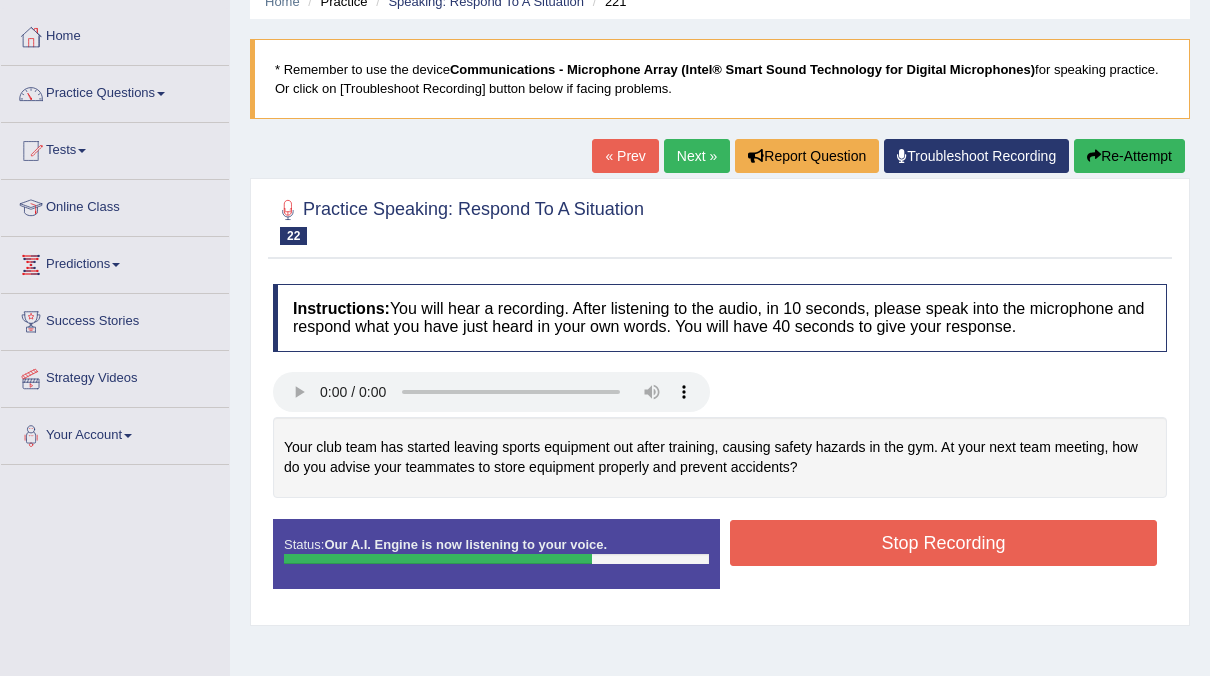 click on "Stop Recording" at bounding box center [943, 543] 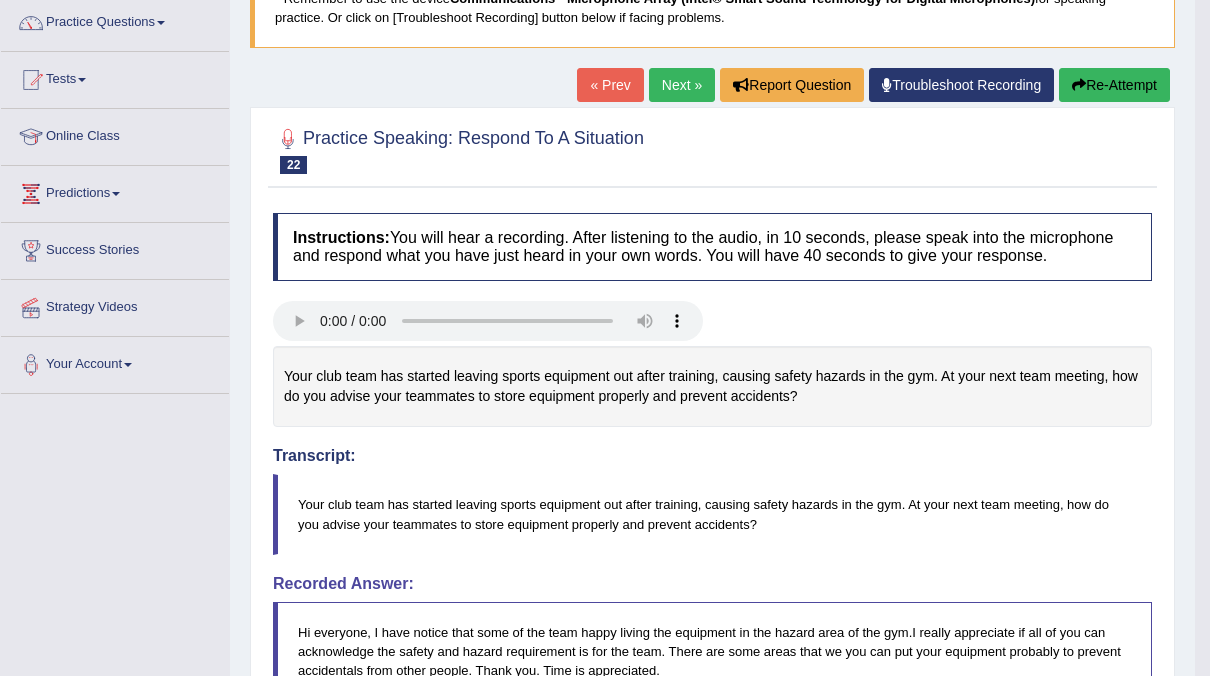 scroll, scrollTop: 0, scrollLeft: 0, axis: both 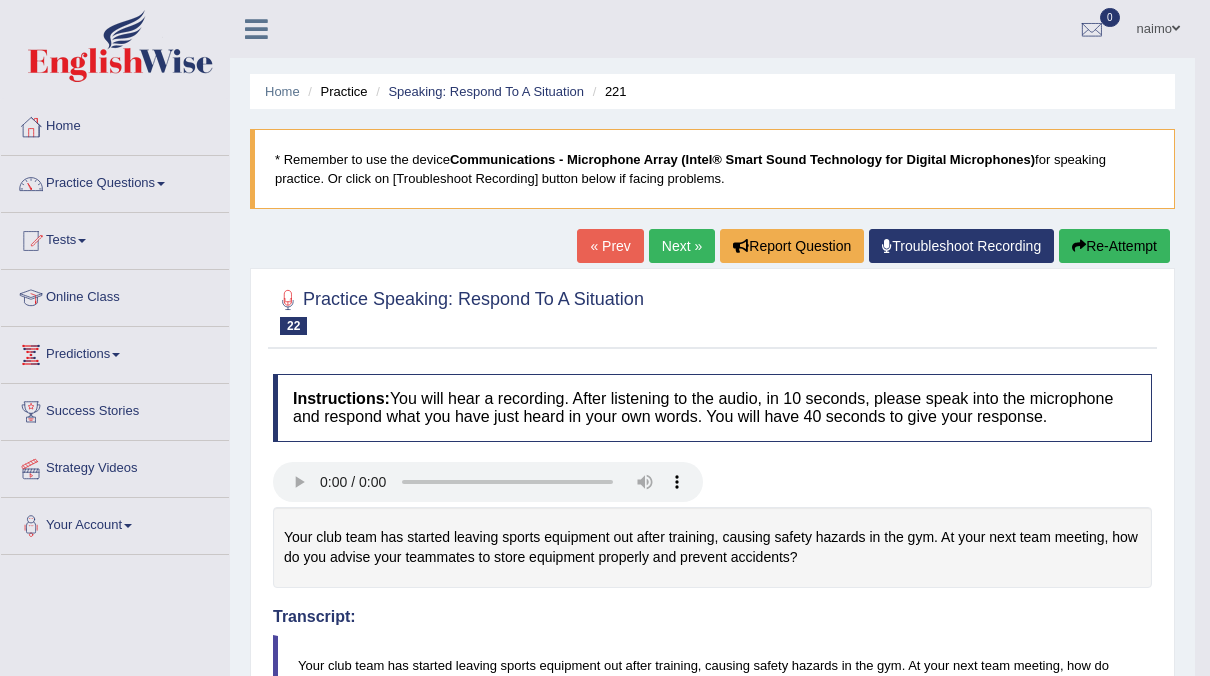 click on "Next »" at bounding box center [682, 246] 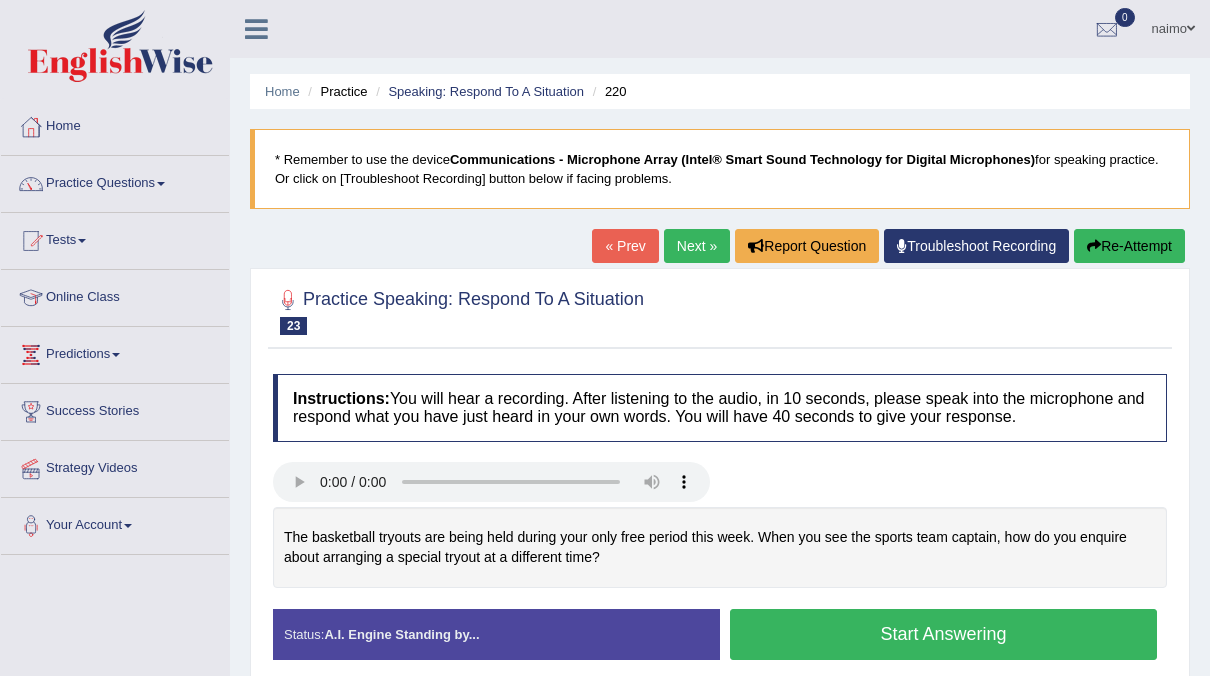 scroll, scrollTop: 100, scrollLeft: 0, axis: vertical 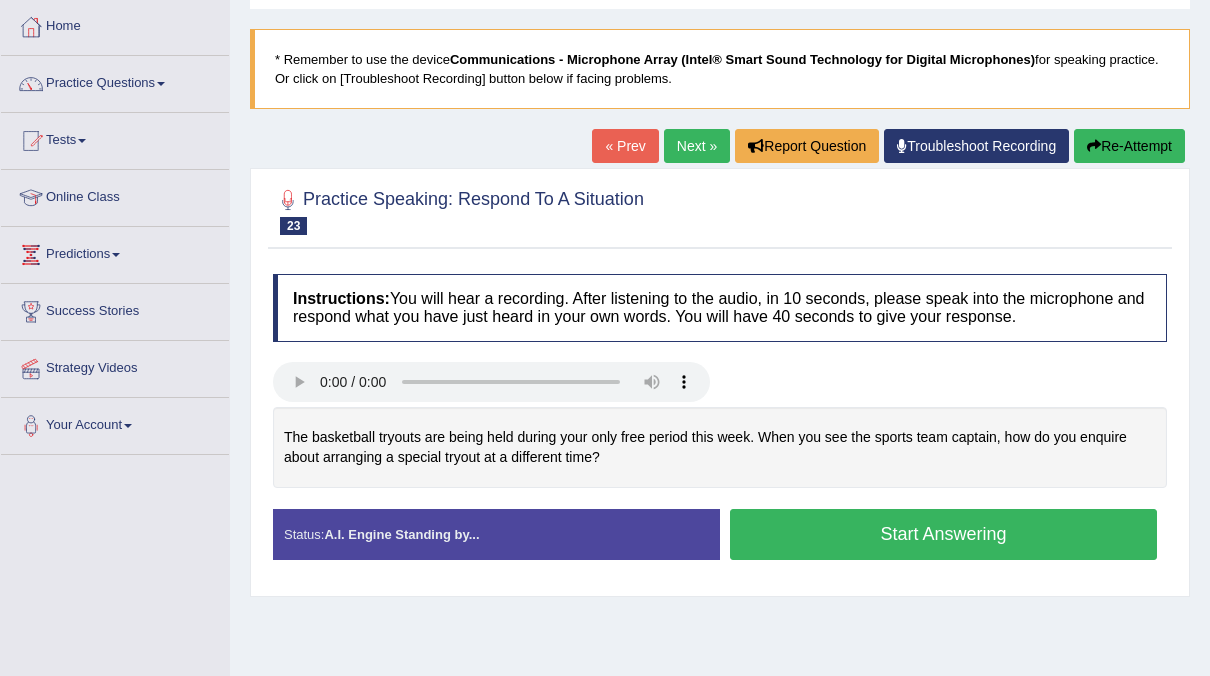 click on "Start Answering" at bounding box center (943, 534) 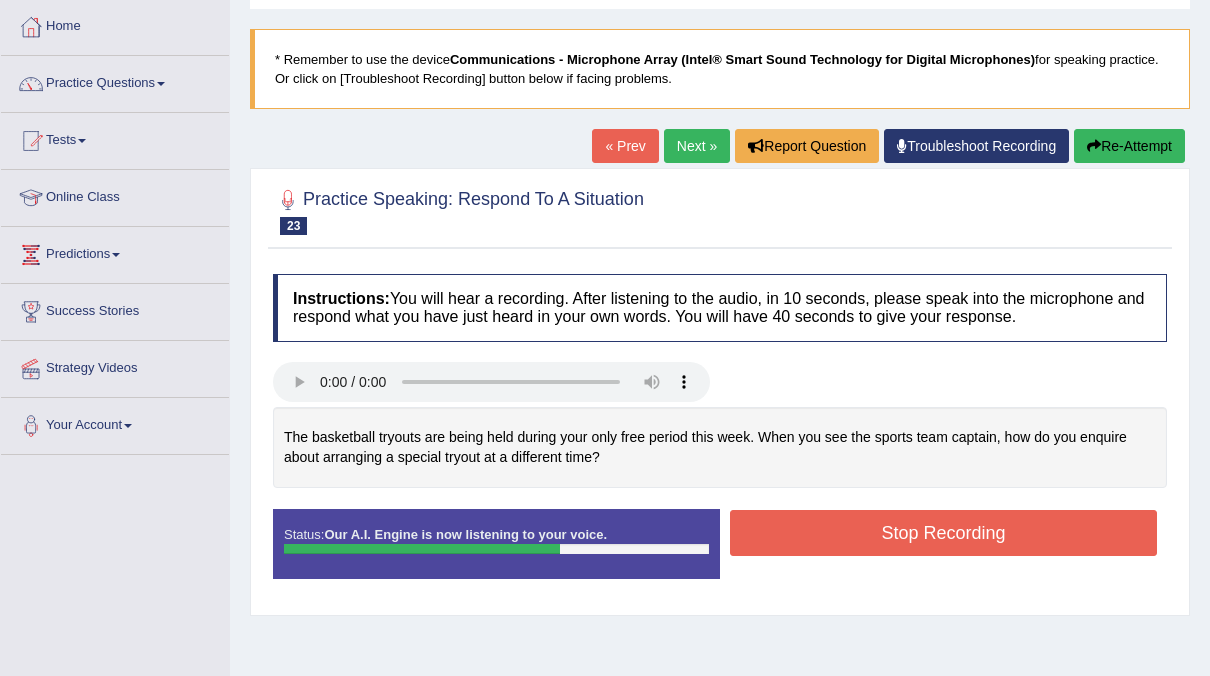click on "Stop Recording" at bounding box center [943, 533] 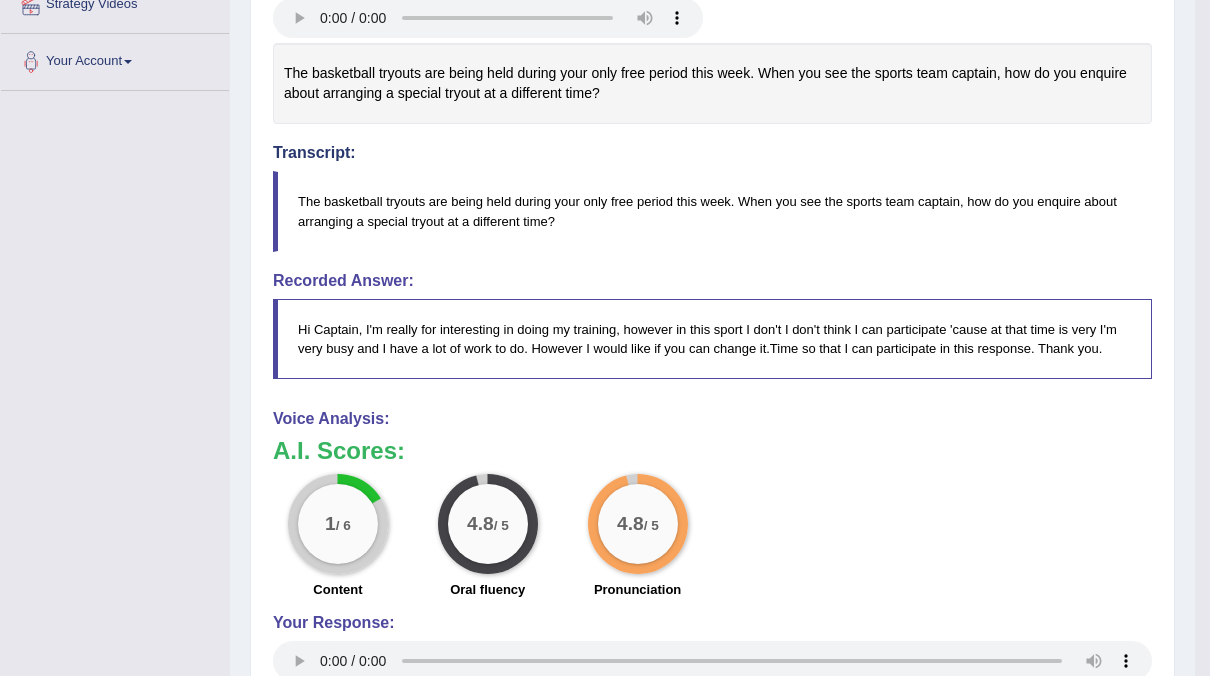 scroll, scrollTop: 0, scrollLeft: 0, axis: both 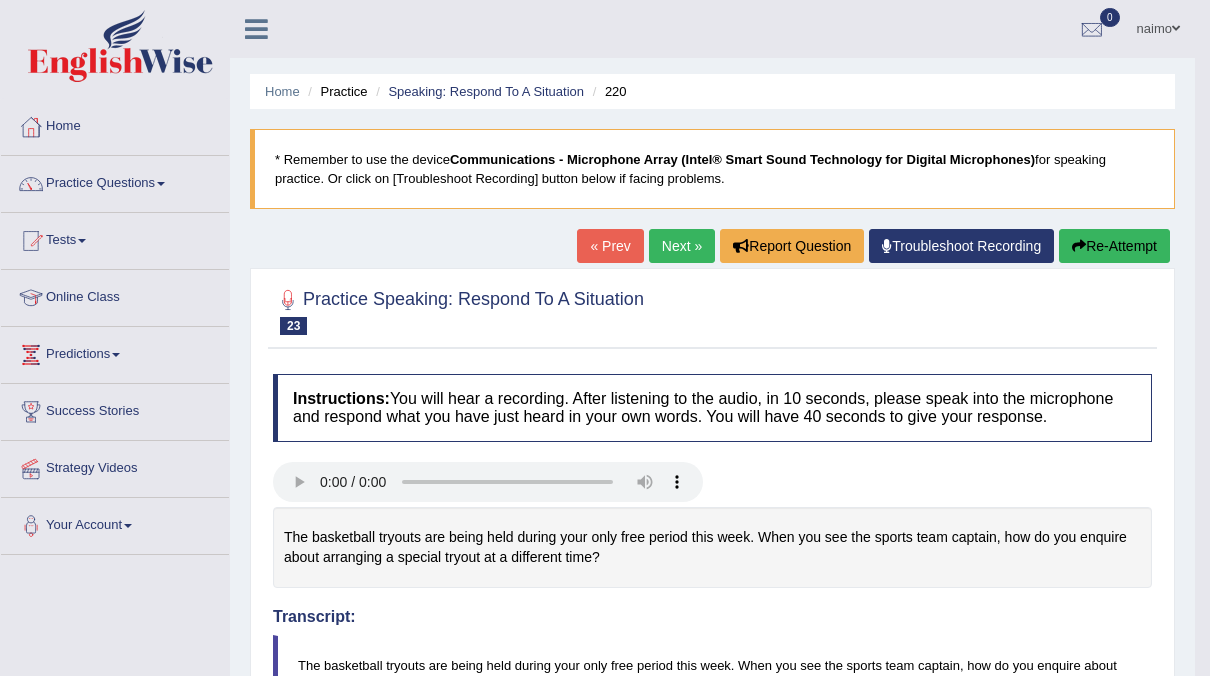 click on "Next »" at bounding box center [682, 246] 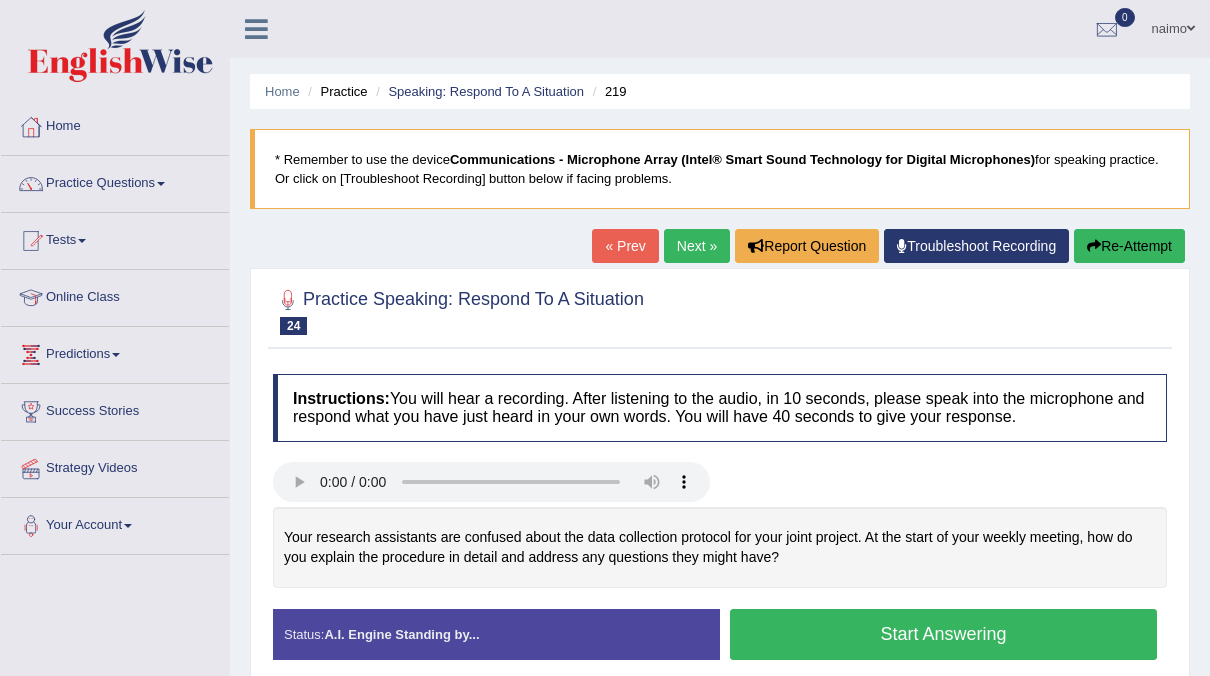scroll, scrollTop: 73, scrollLeft: 0, axis: vertical 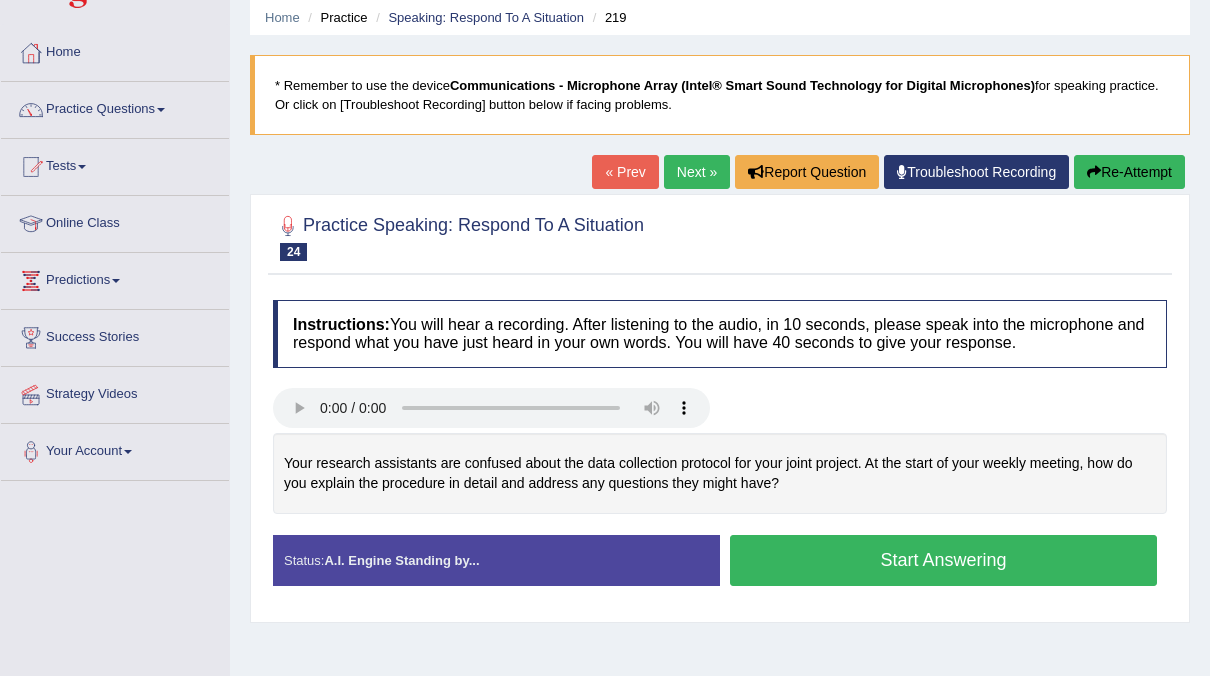 click on "Start Answering" at bounding box center [943, 560] 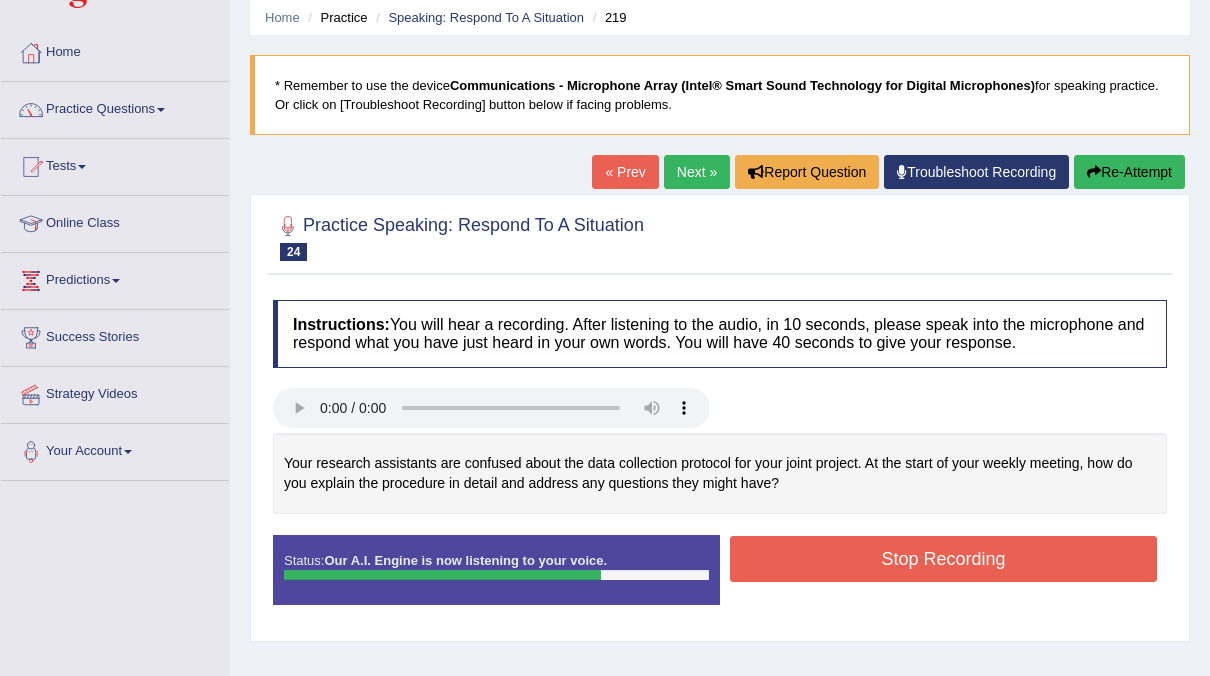 click on "Stop Recording" at bounding box center [943, 559] 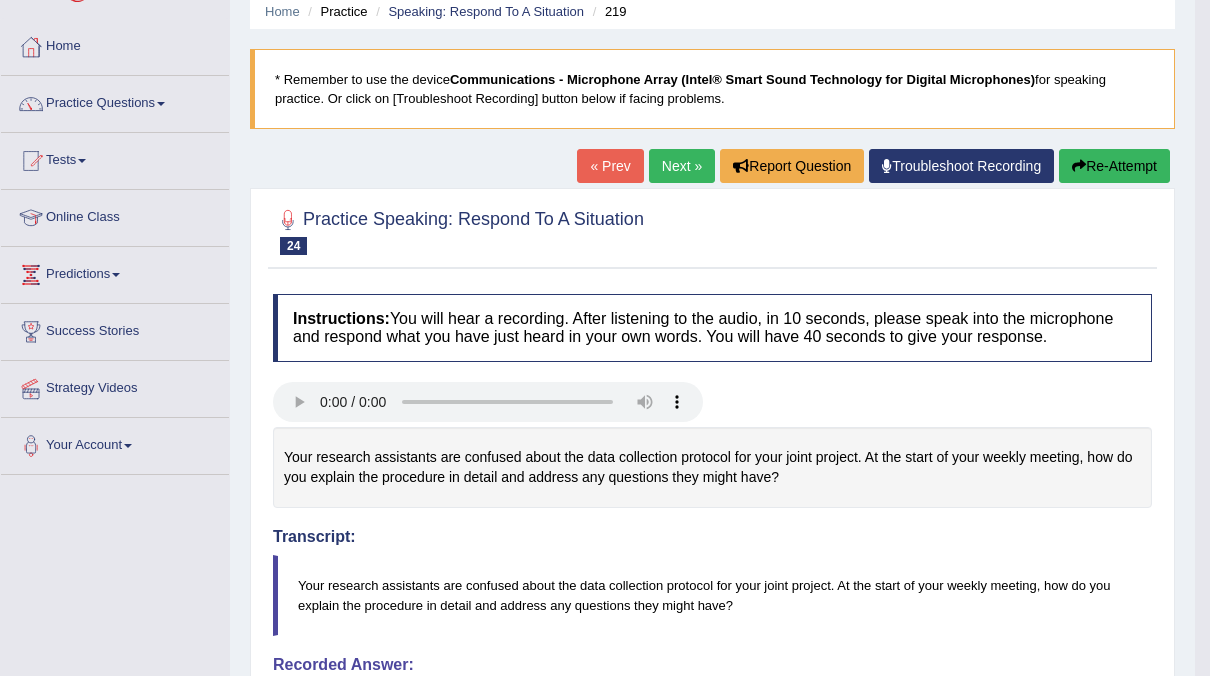 scroll, scrollTop: 0, scrollLeft: 0, axis: both 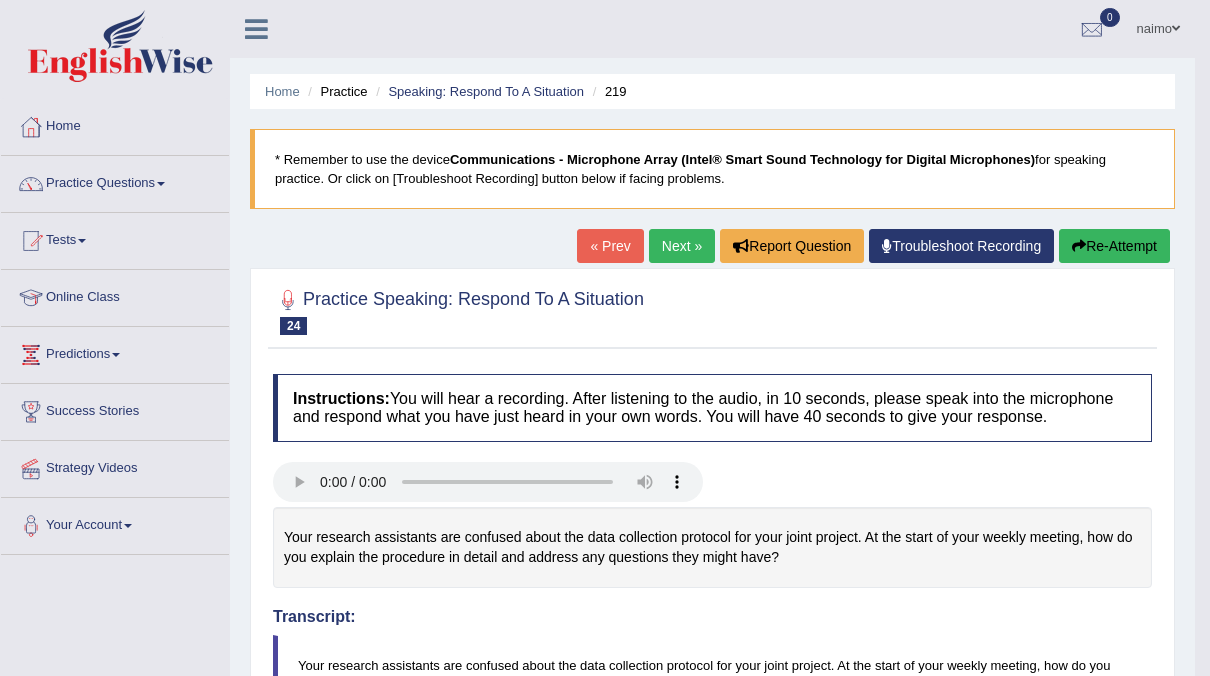 click on "Next »" at bounding box center (682, 246) 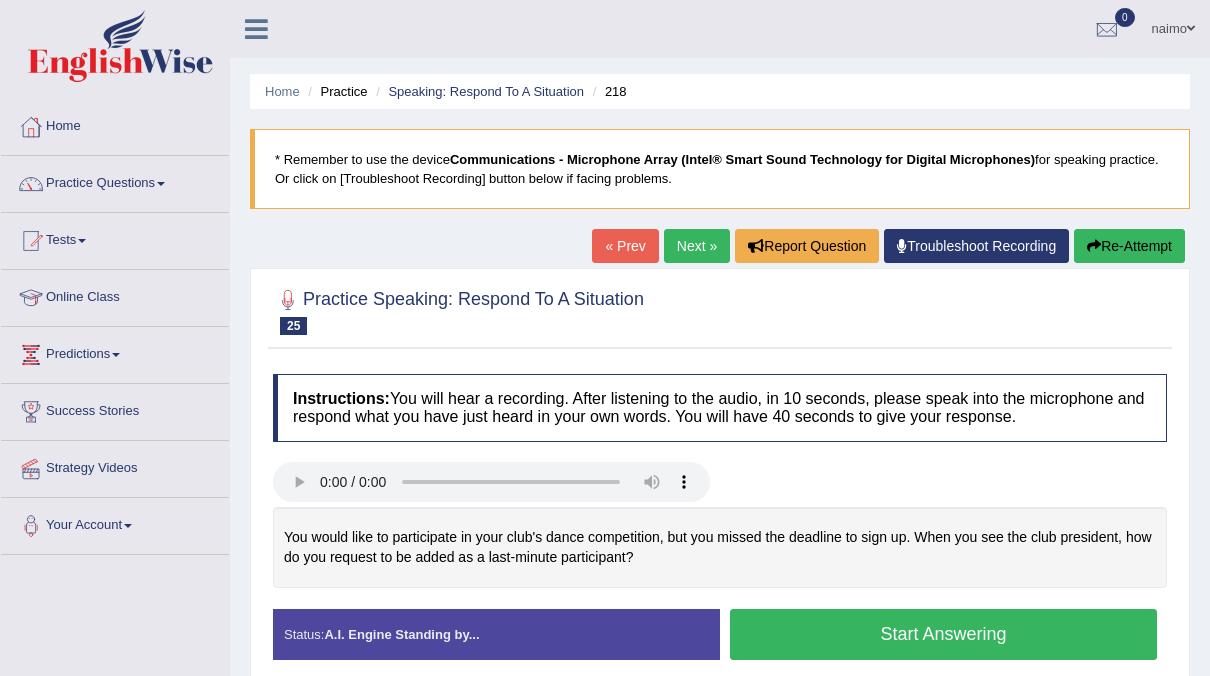 scroll, scrollTop: 0, scrollLeft: 0, axis: both 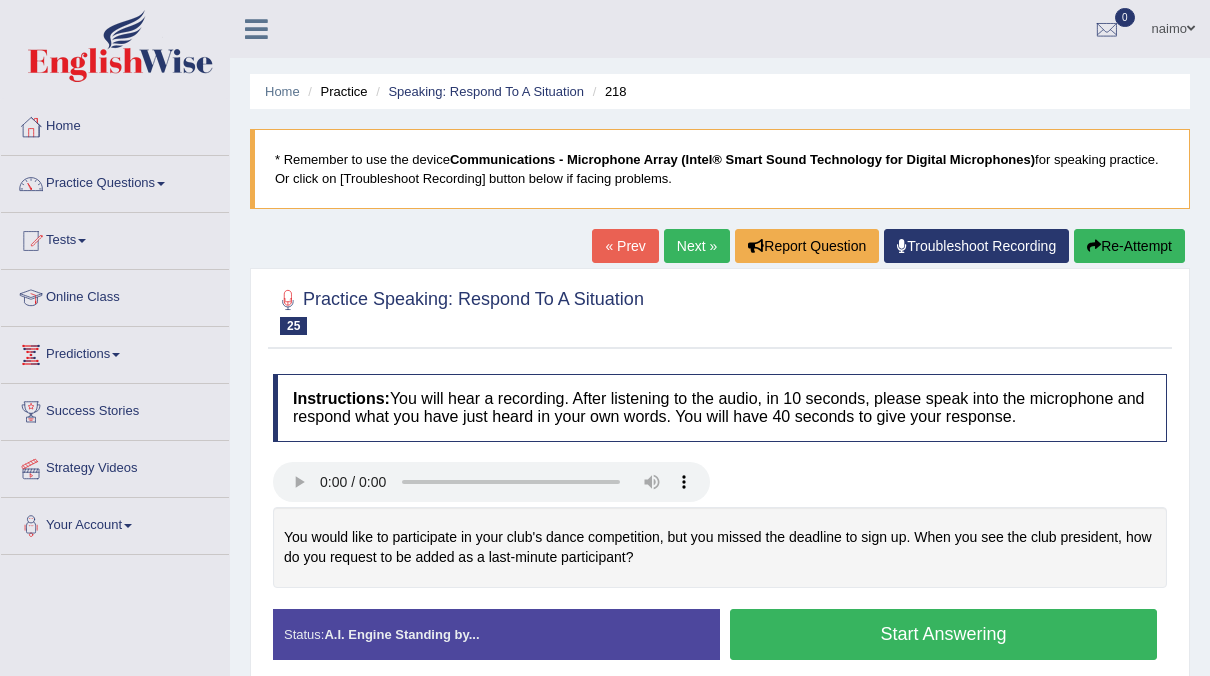 click on "Start Answering" at bounding box center (943, 634) 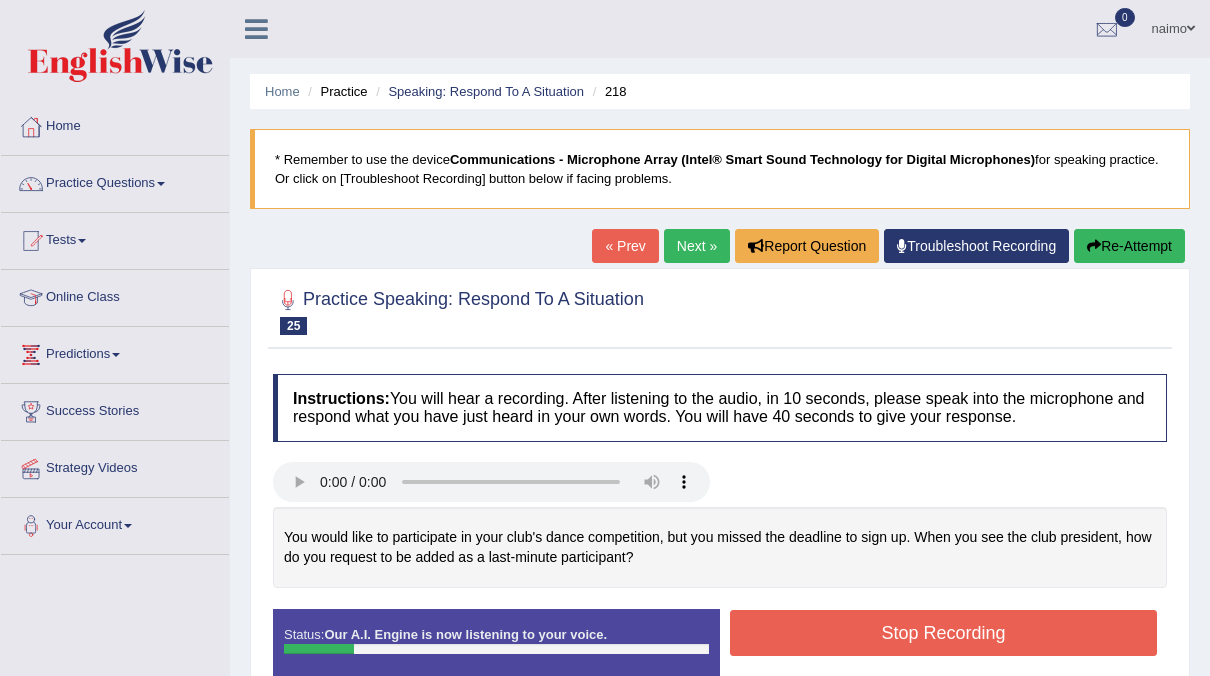 click on "Stop Recording" at bounding box center [943, 633] 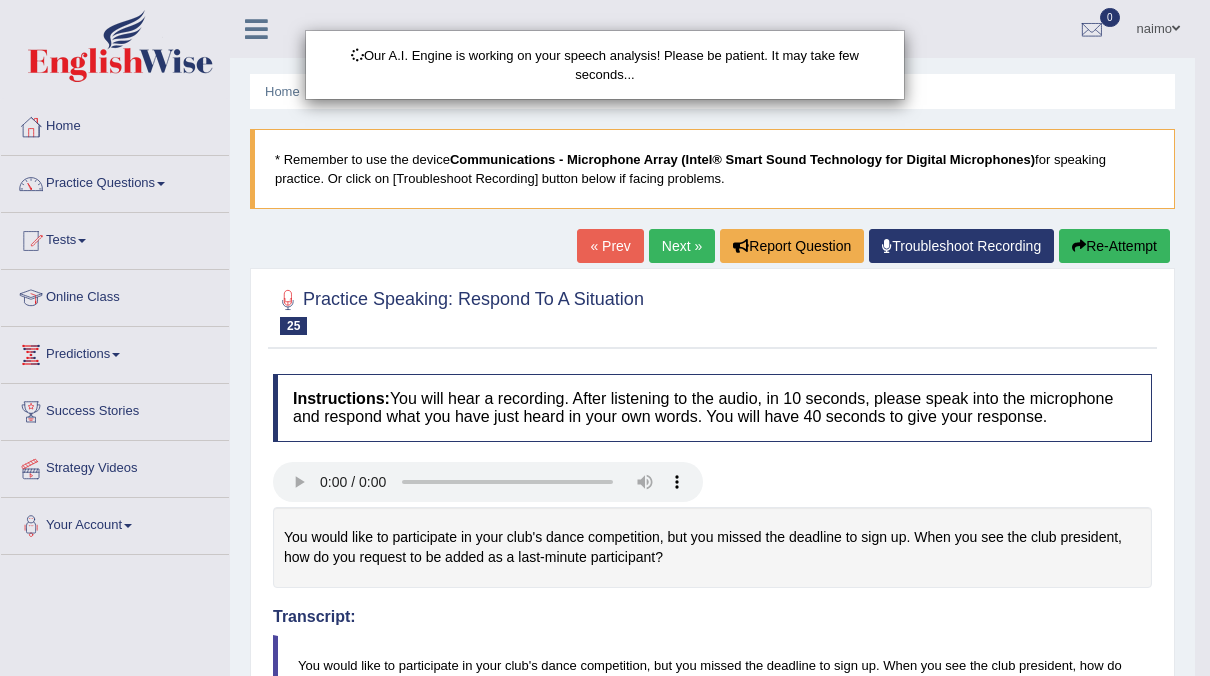 click on "Our A.I. Engine is working on your speech analysis! Please be patient. It may take few seconds..." at bounding box center (605, 338) 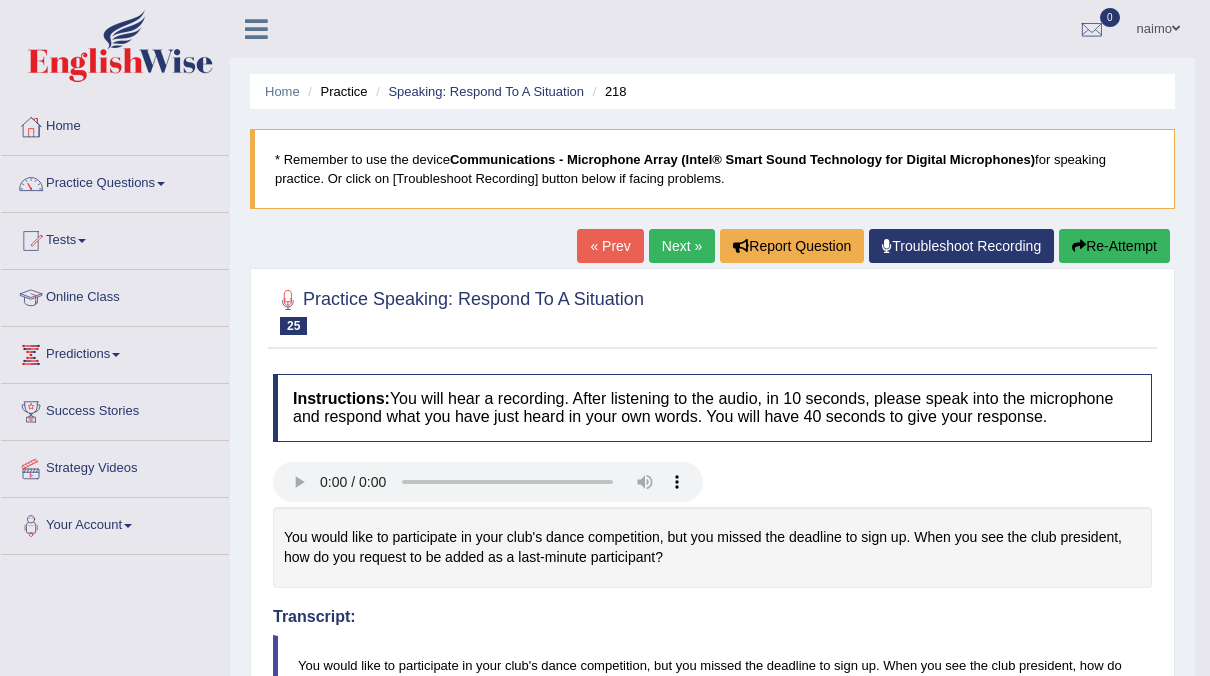 click on "Re-Attempt" at bounding box center (1114, 246) 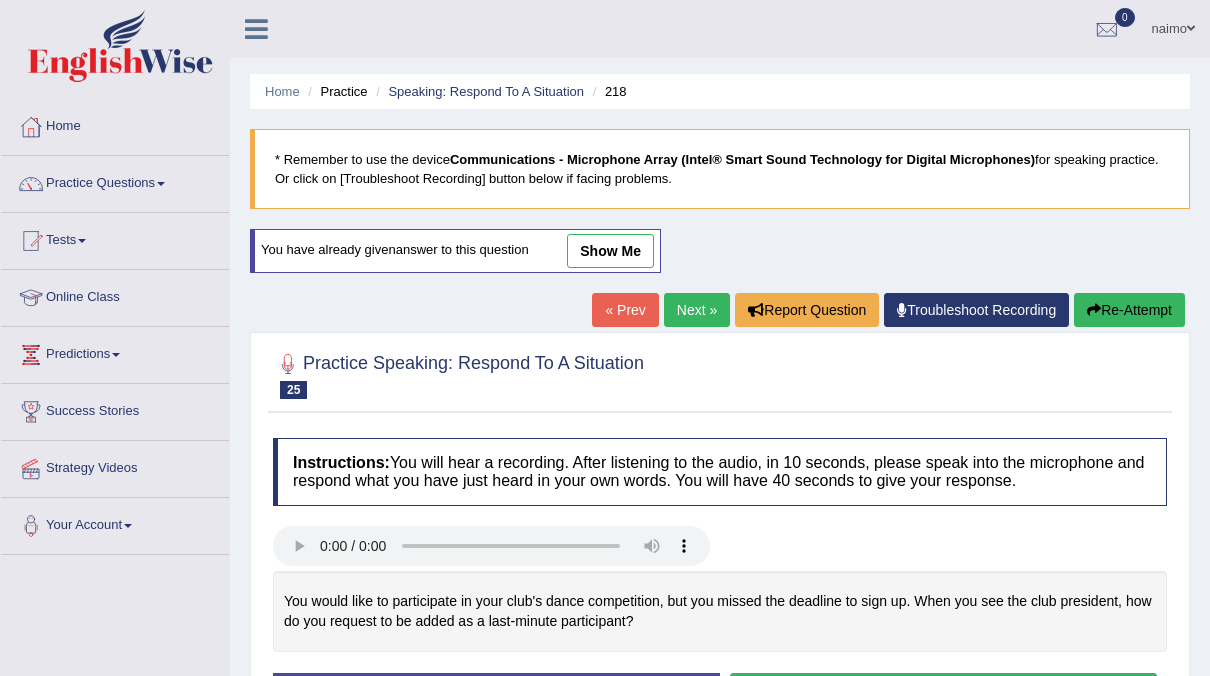 scroll, scrollTop: 0, scrollLeft: 0, axis: both 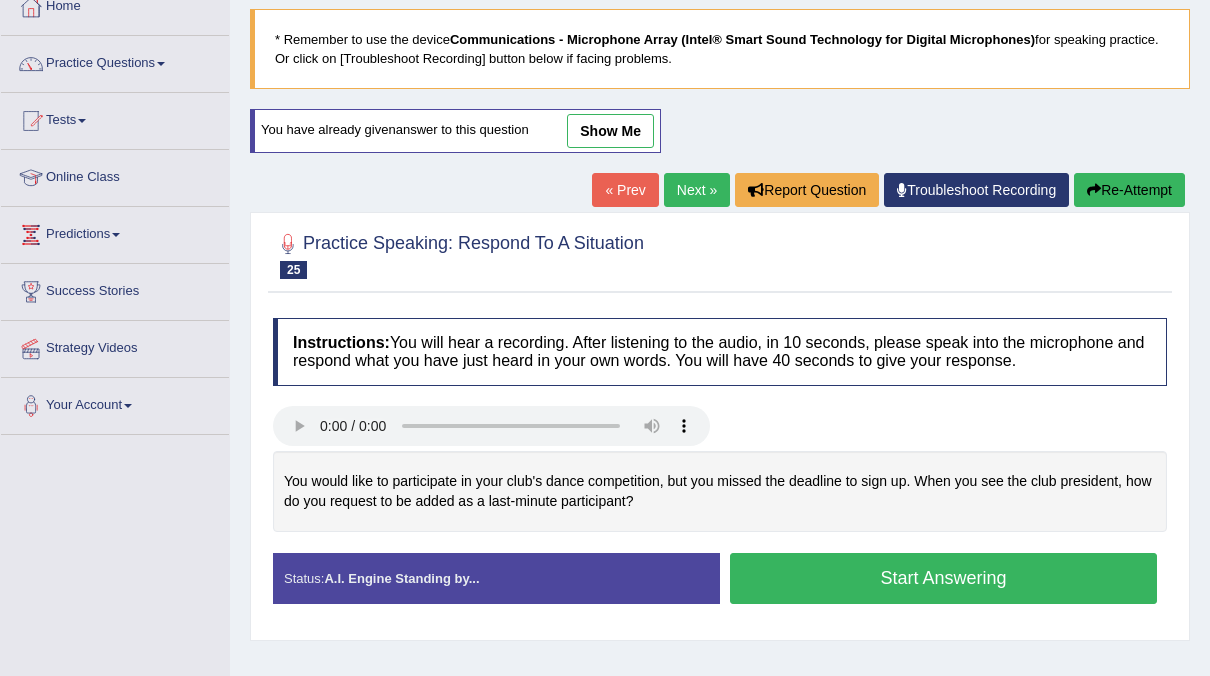 click on "Start Answering" at bounding box center (943, 578) 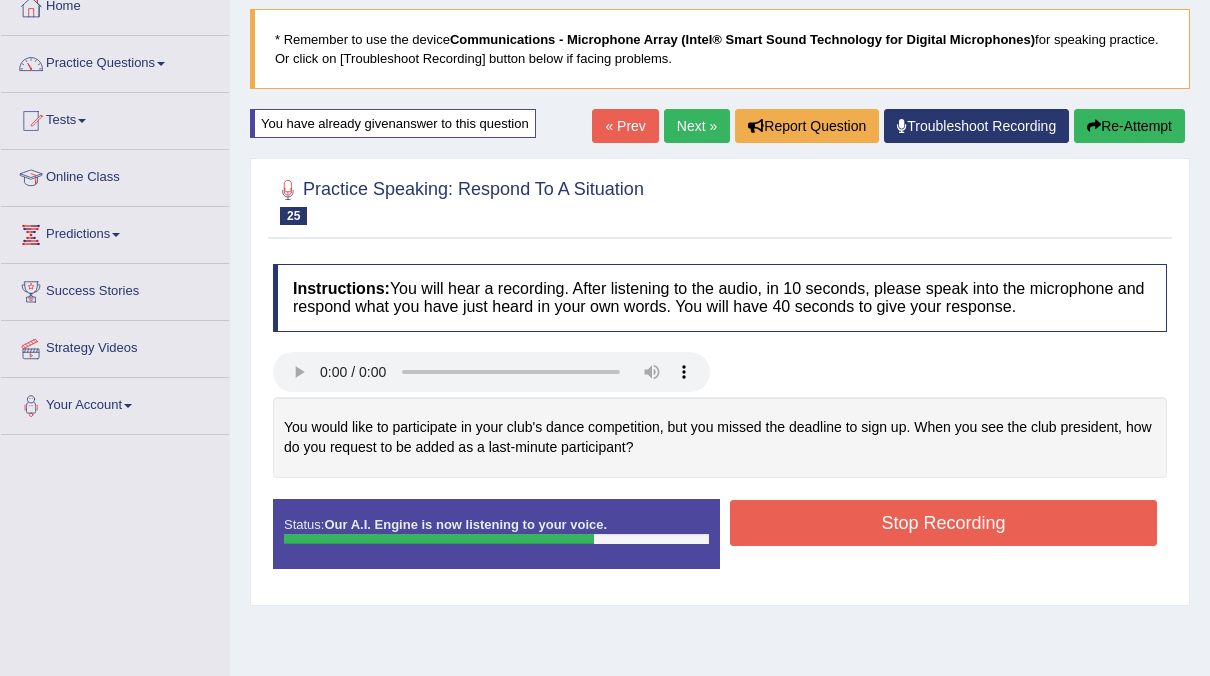 click on "Stop Recording" at bounding box center [943, 523] 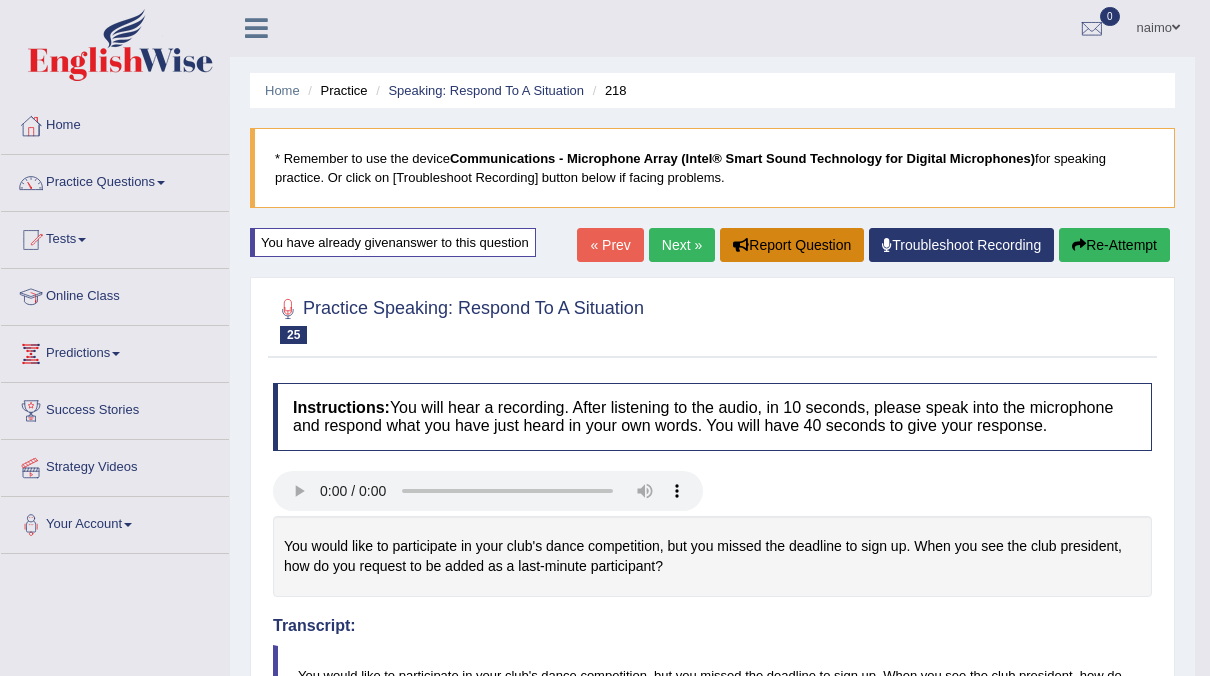 scroll, scrollTop: 0, scrollLeft: 0, axis: both 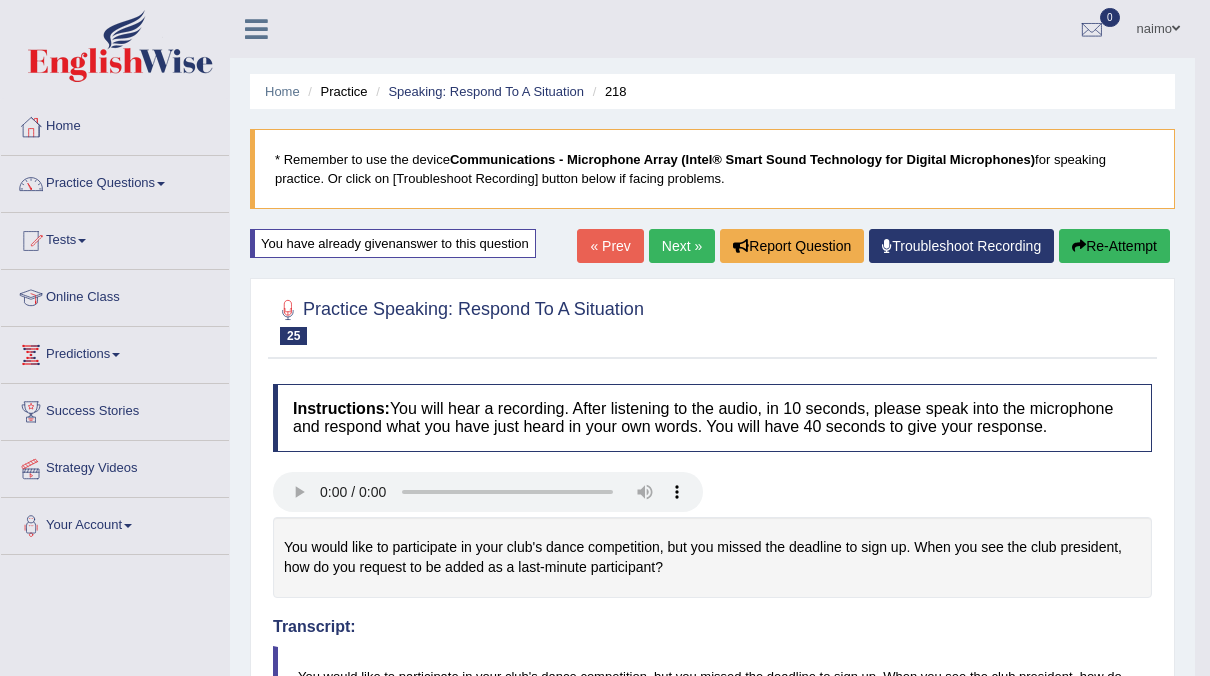 click on "Next »" at bounding box center [682, 246] 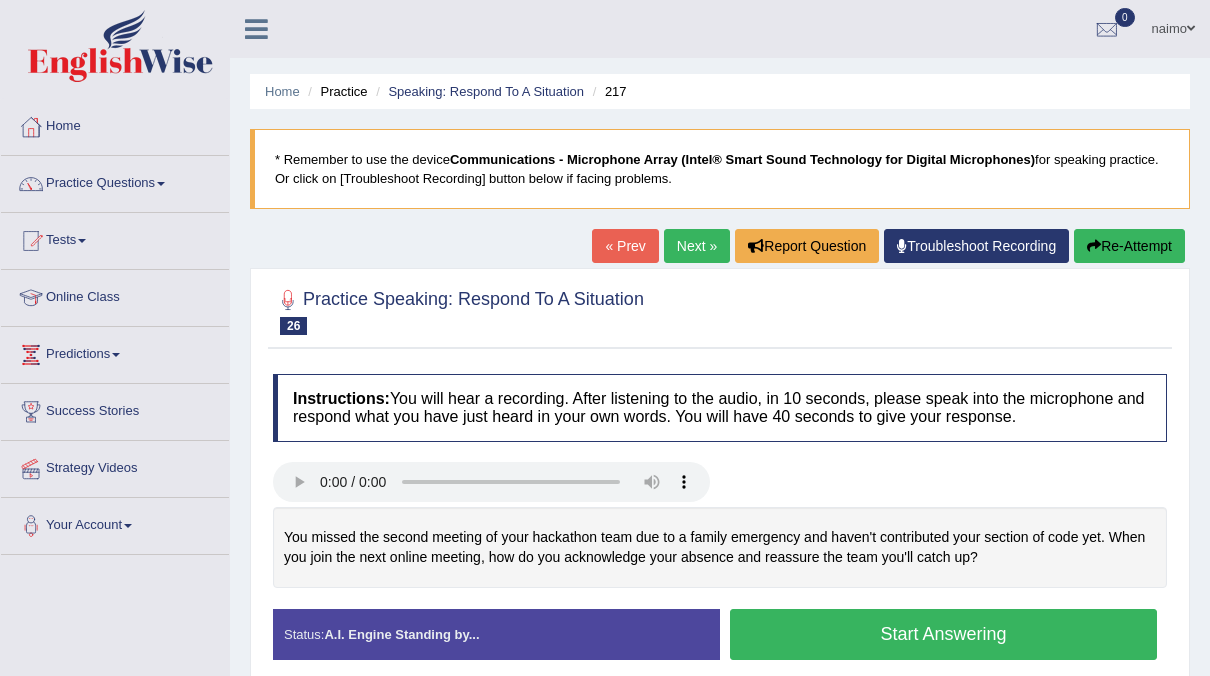 scroll, scrollTop: 130, scrollLeft: 0, axis: vertical 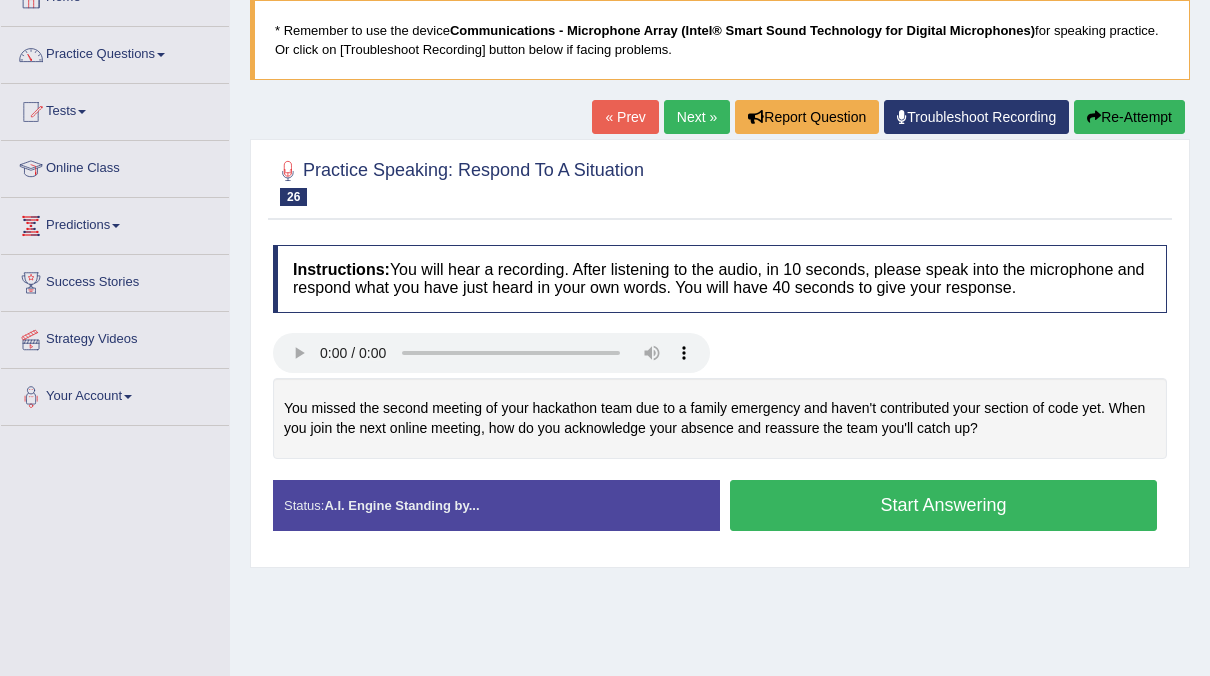 click on "Start Answering" at bounding box center (943, 505) 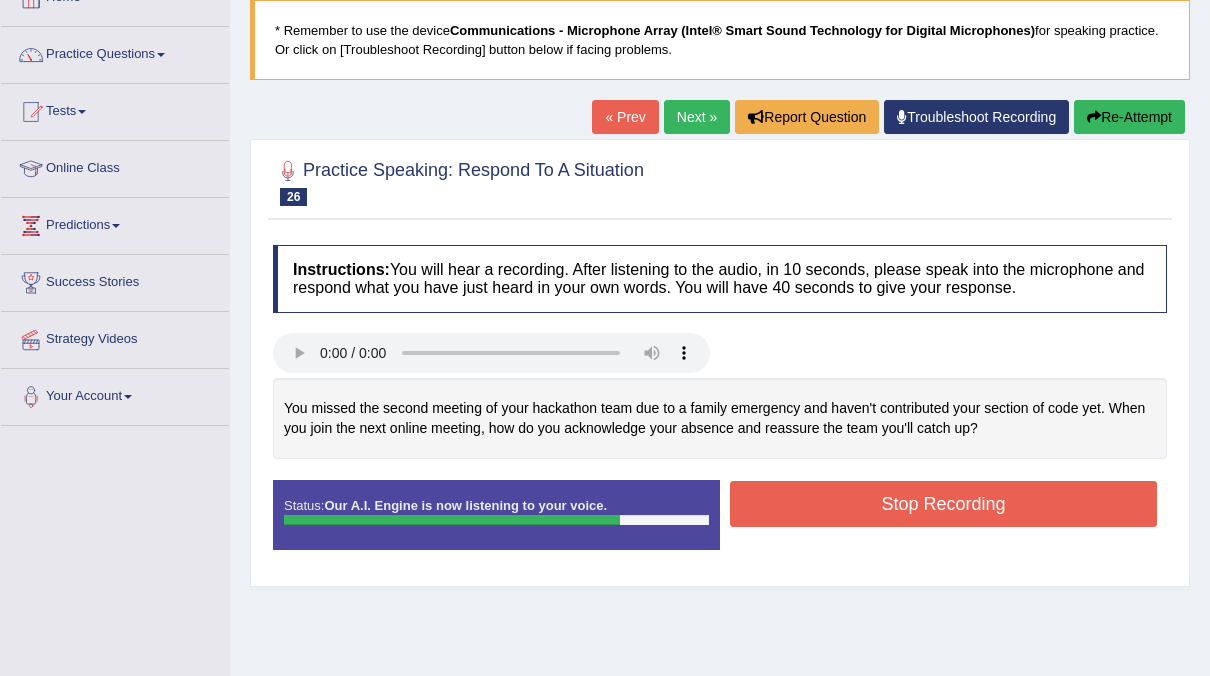 click on "Stop Recording" at bounding box center (943, 504) 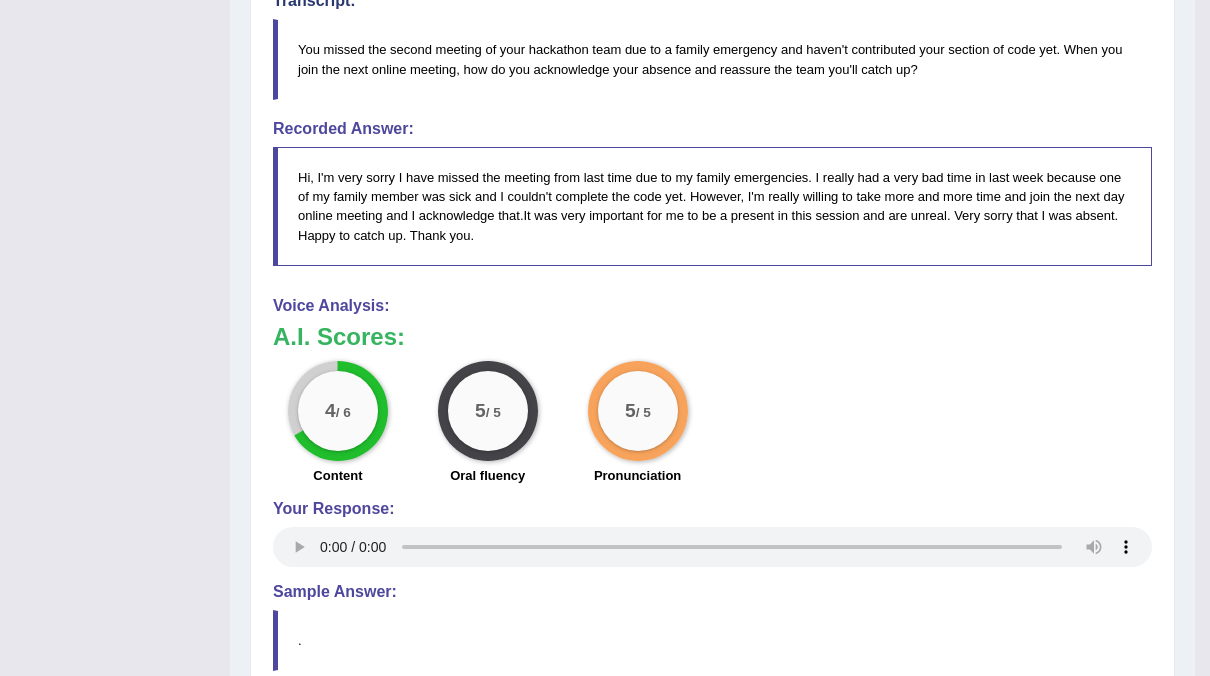 scroll, scrollTop: 0, scrollLeft: 0, axis: both 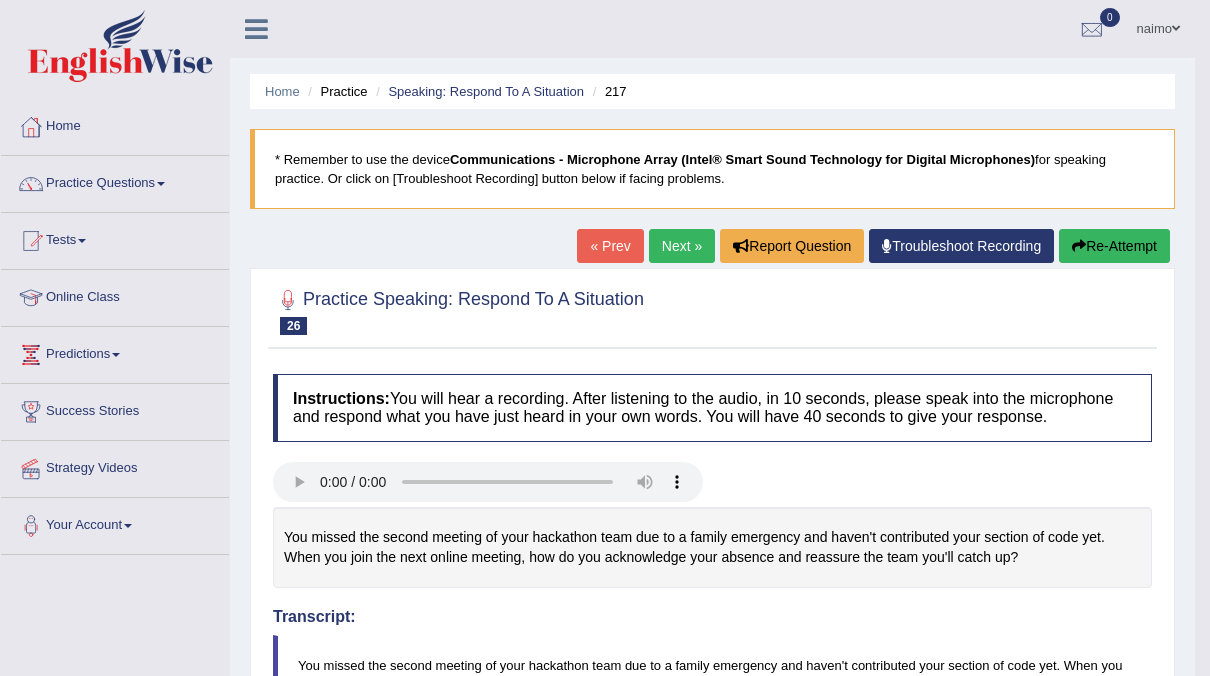 click on "Next »" at bounding box center (682, 246) 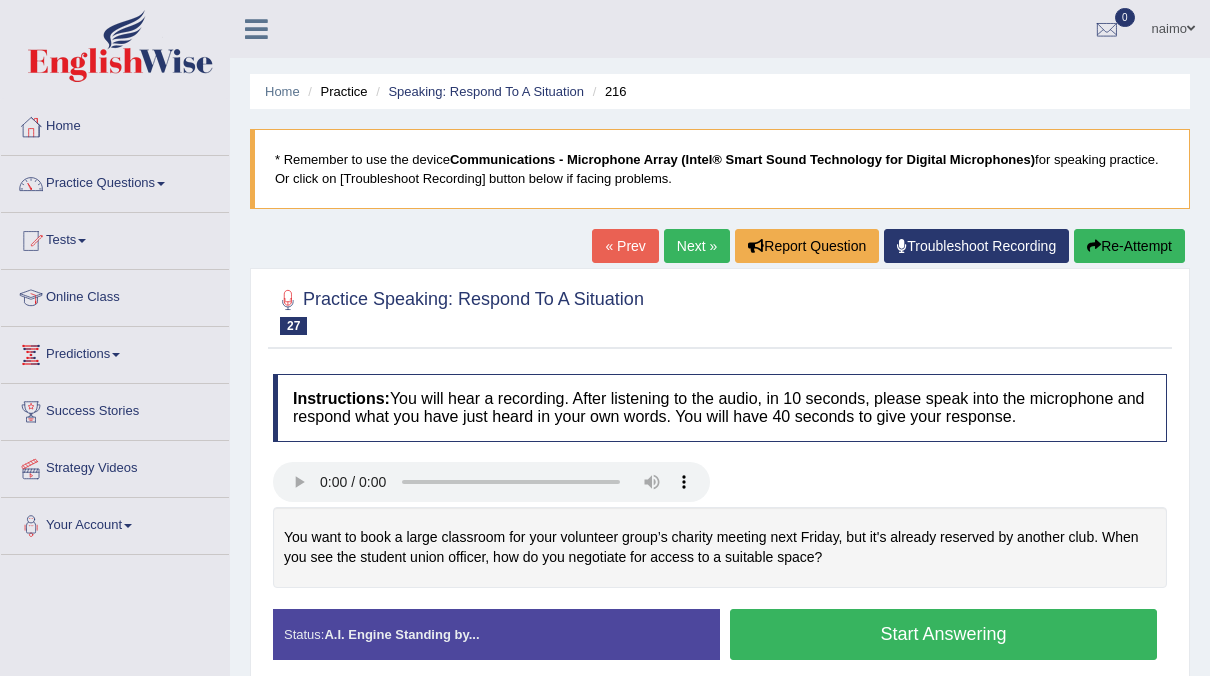 scroll, scrollTop: 0, scrollLeft: 0, axis: both 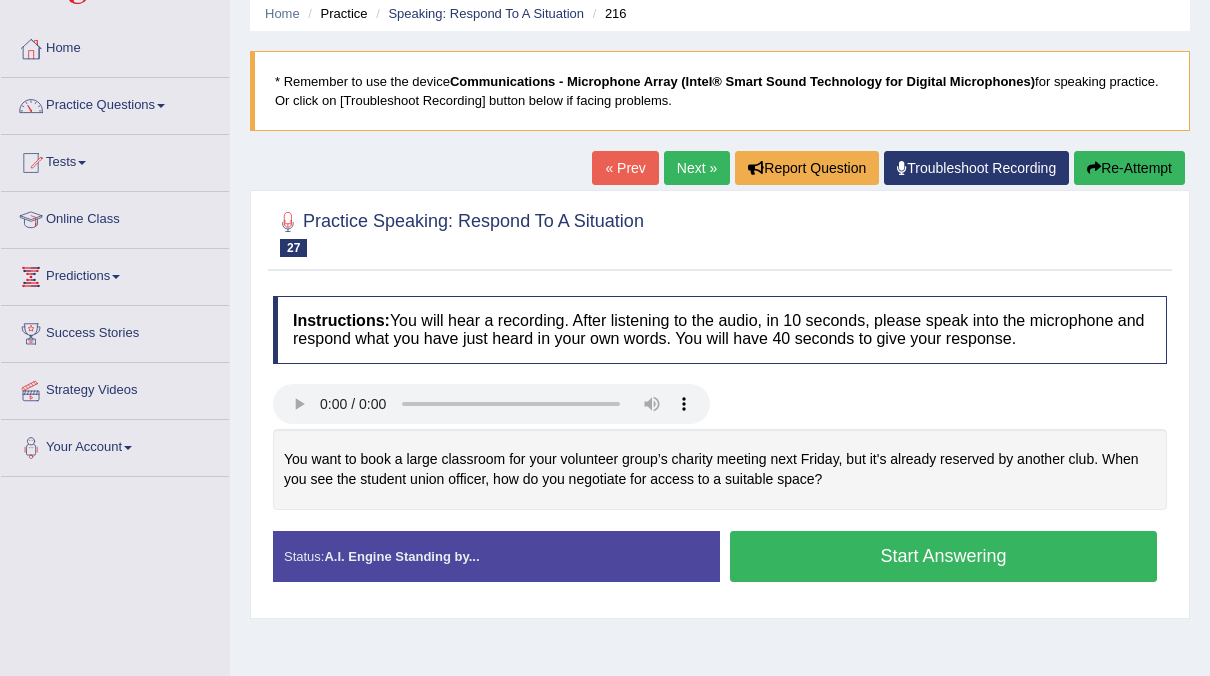 click on "Start Answering" at bounding box center [943, 556] 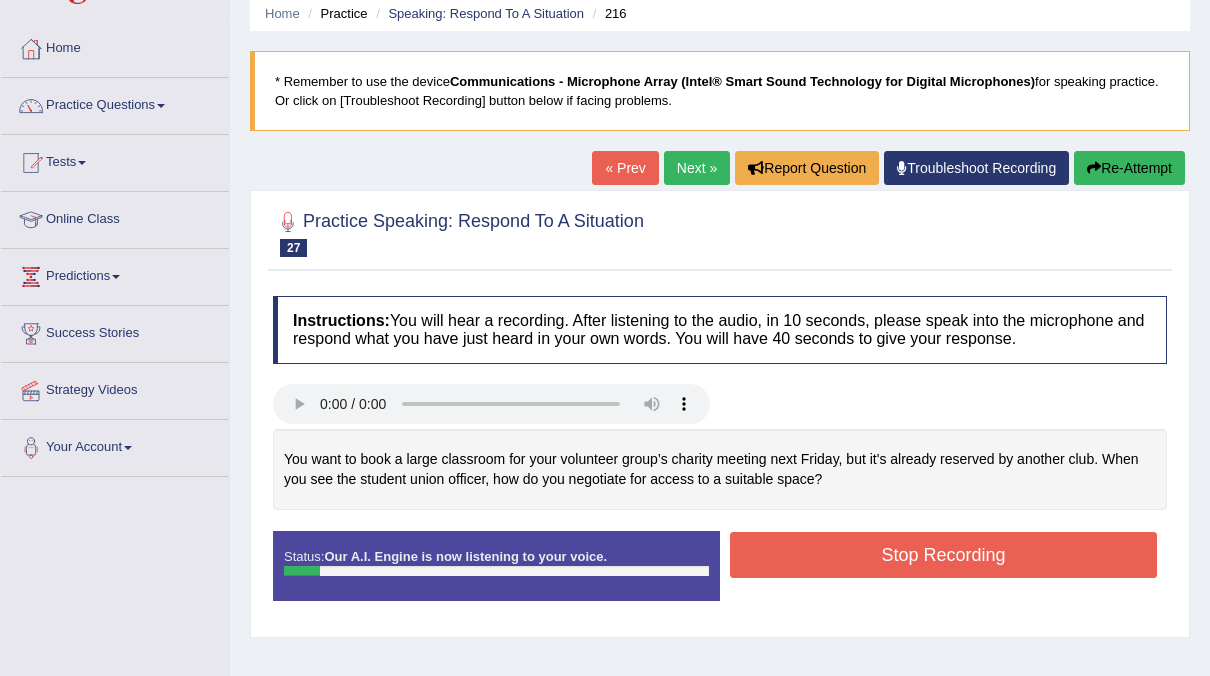 click on "Stop Recording" at bounding box center (943, 555) 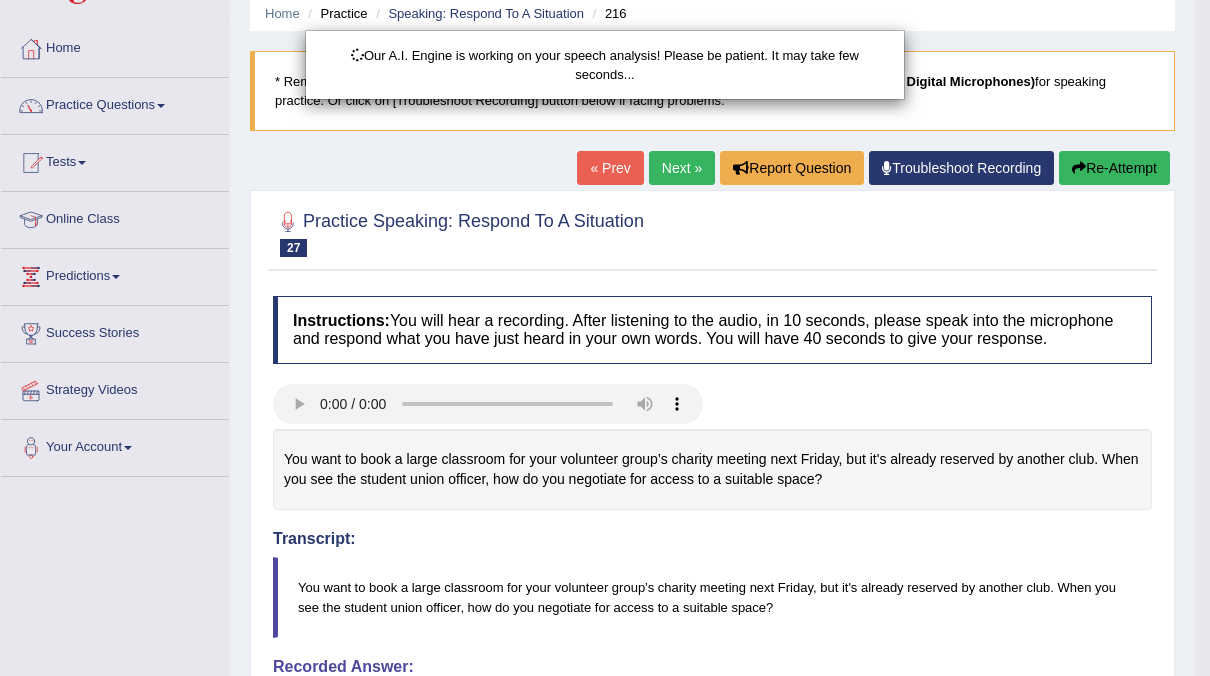 click on "Our A.I. Engine is working on your speech analysis! Please be patient. It may take few seconds..." at bounding box center [605, 338] 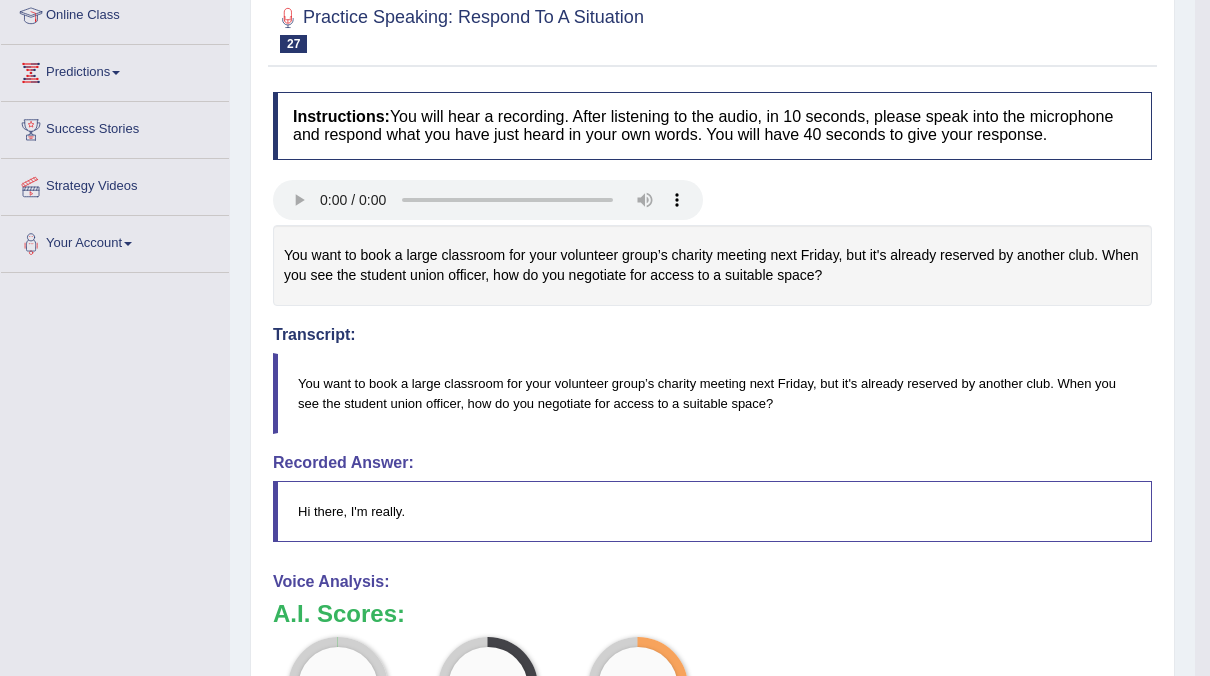scroll, scrollTop: 25, scrollLeft: 0, axis: vertical 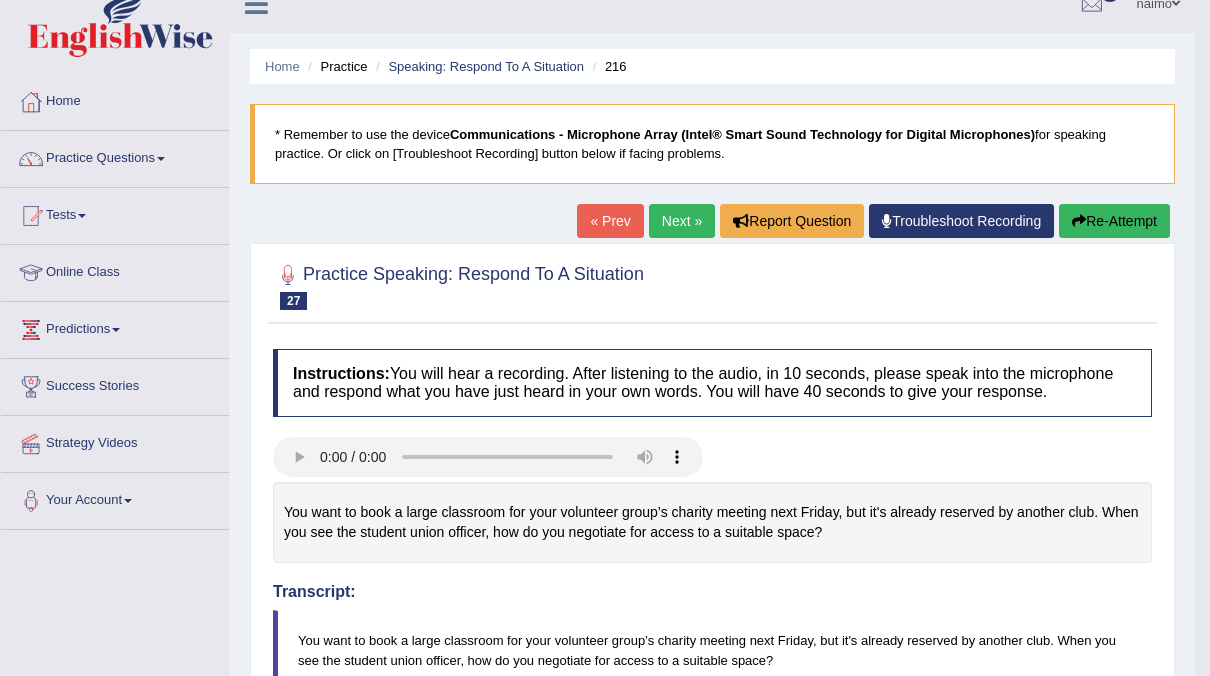 click on "Re-Attempt" at bounding box center (1114, 221) 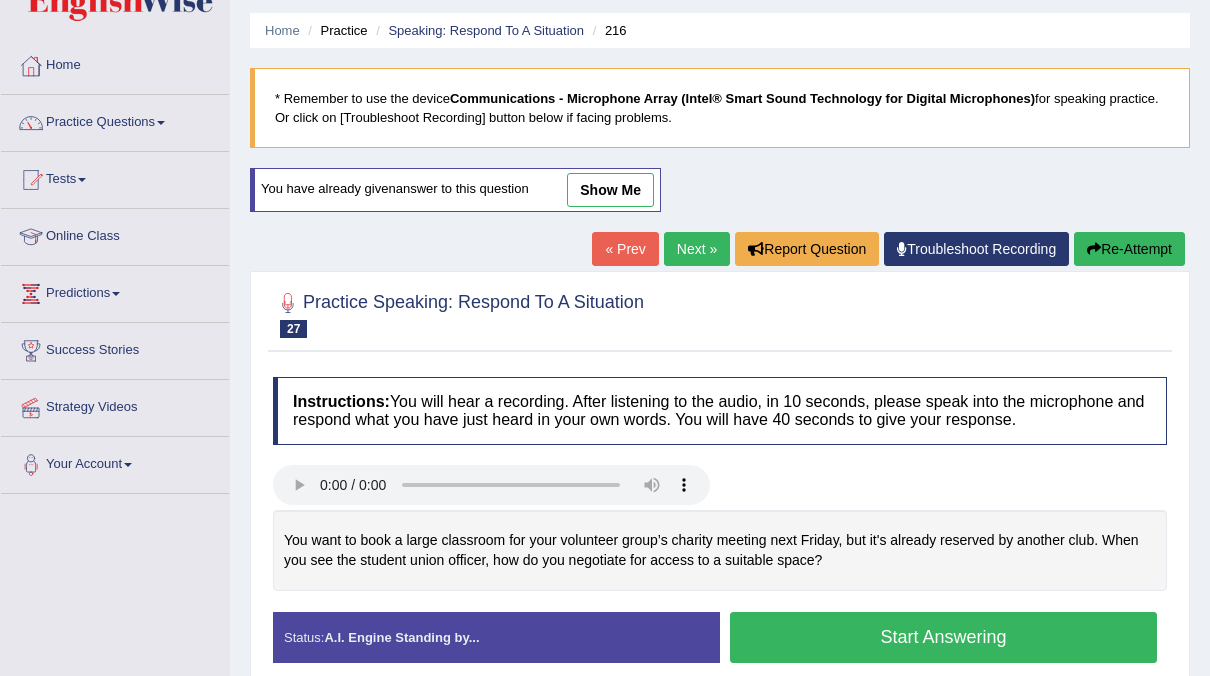 scroll, scrollTop: 0, scrollLeft: 0, axis: both 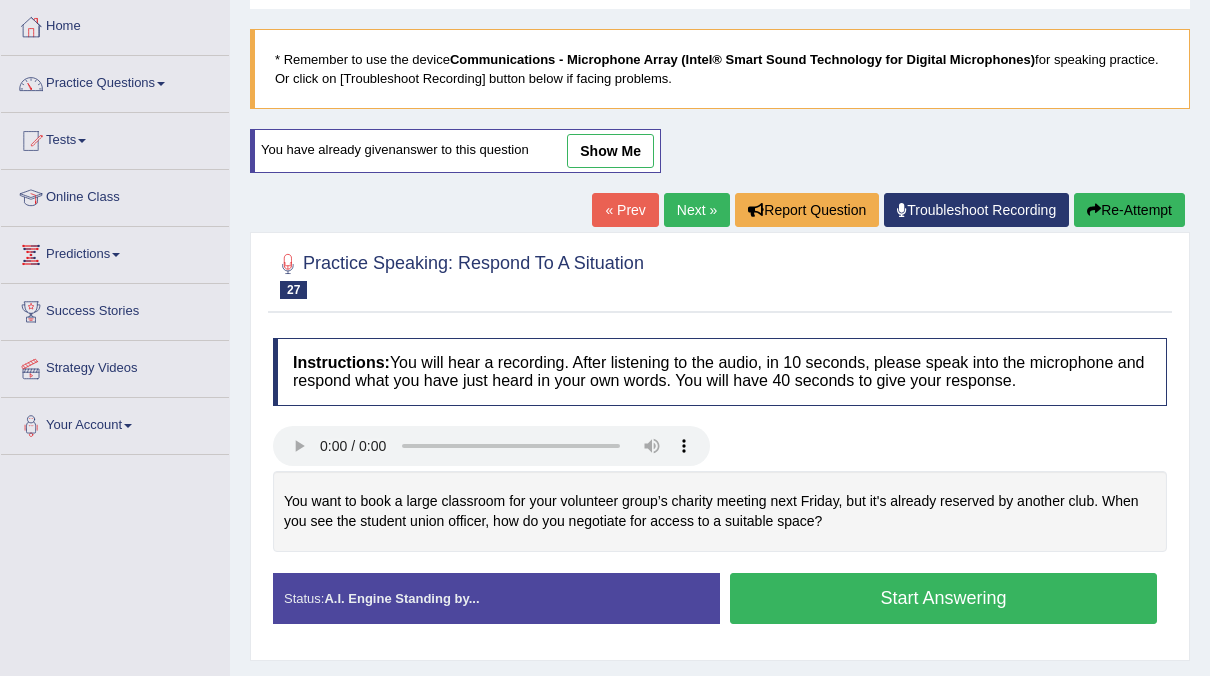 click on "Start Answering" at bounding box center (943, 598) 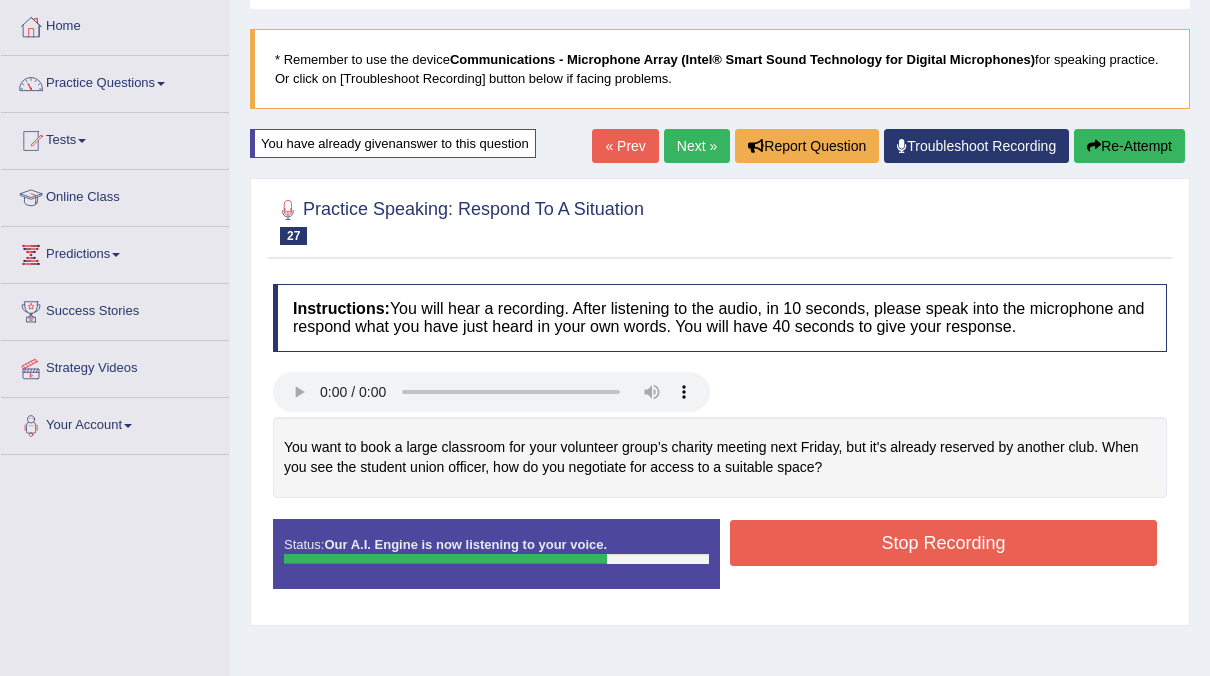 click on "Stop Recording" at bounding box center [943, 543] 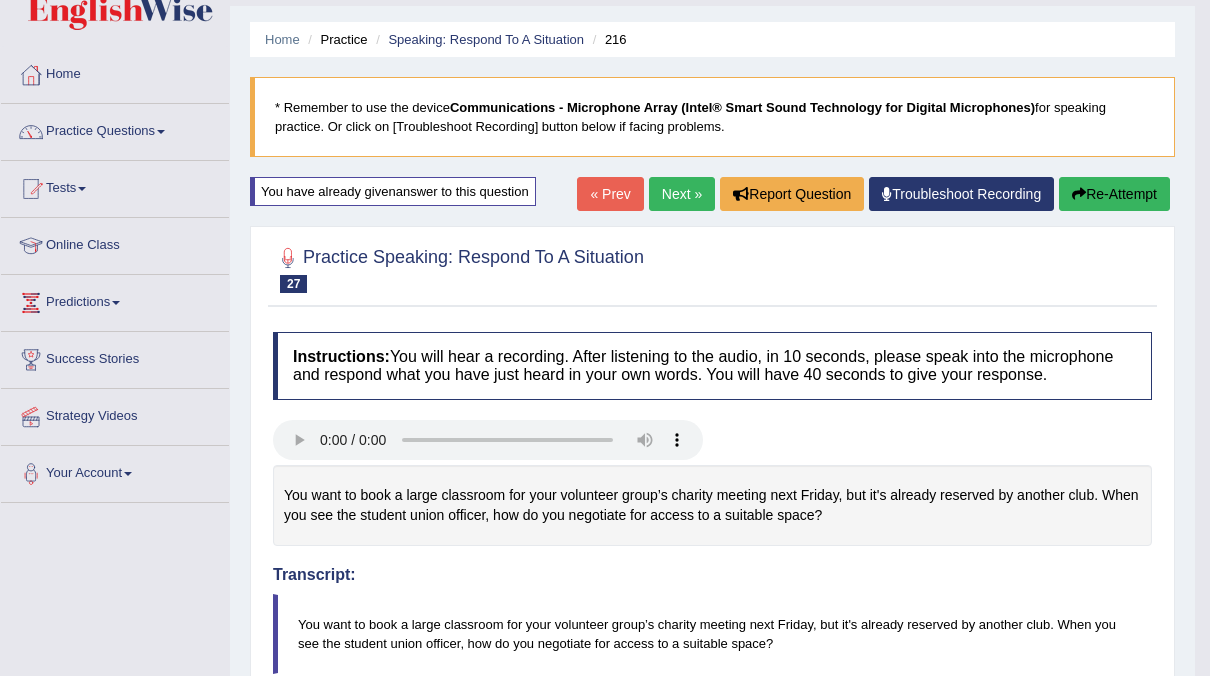 scroll, scrollTop: 0, scrollLeft: 0, axis: both 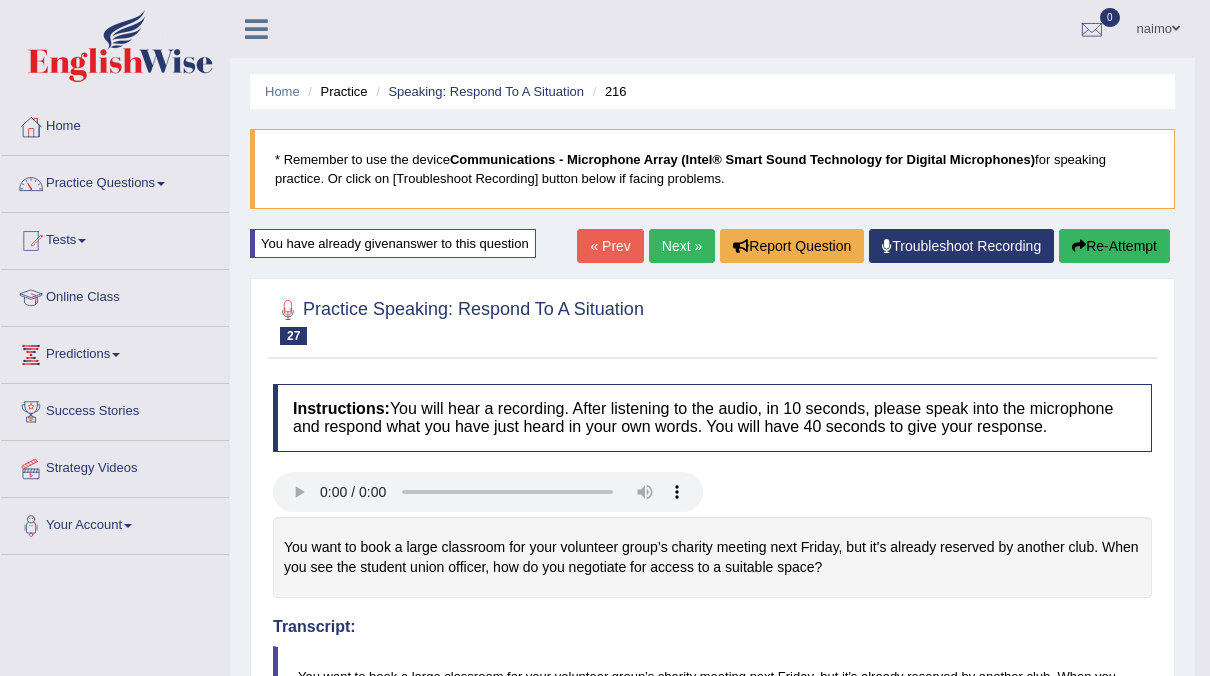 click on "Next »" at bounding box center [682, 246] 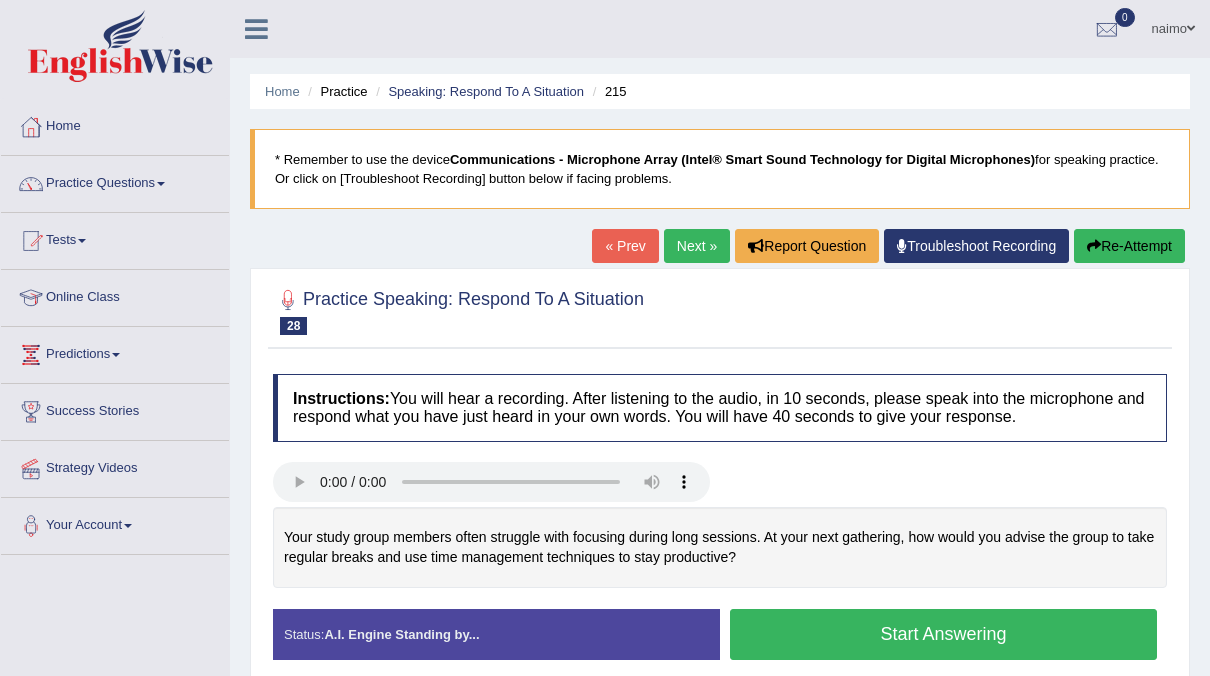 scroll, scrollTop: 0, scrollLeft: 0, axis: both 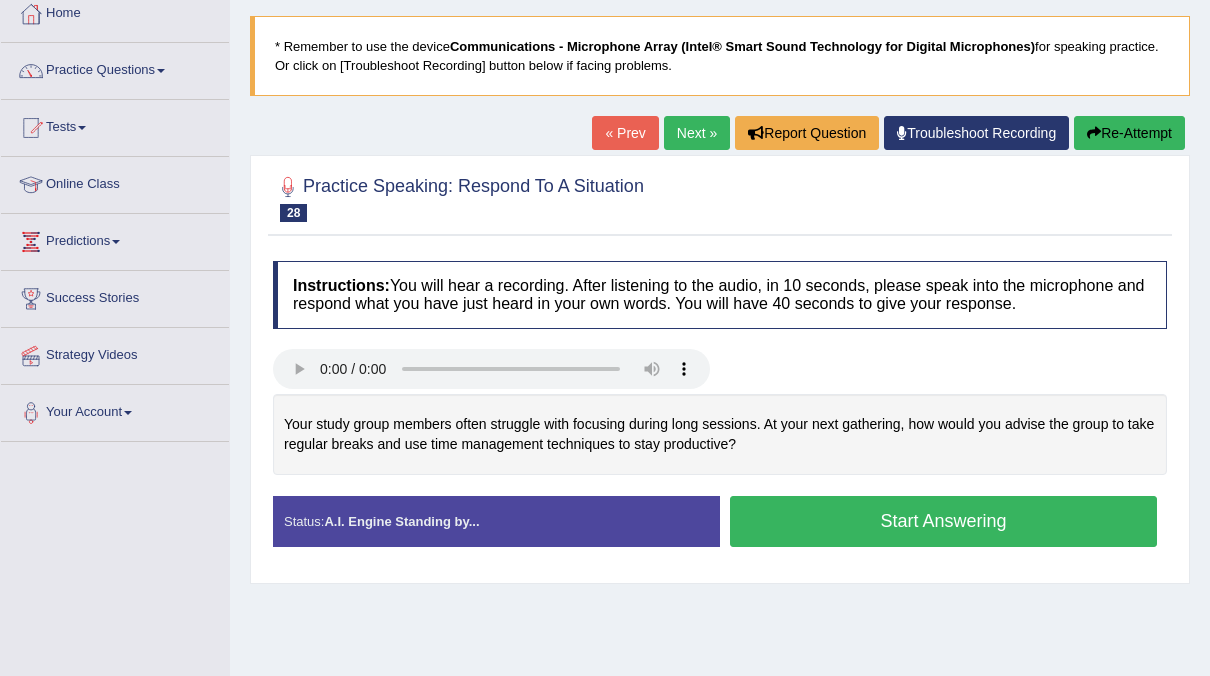 click on "Start Answering" at bounding box center (943, 521) 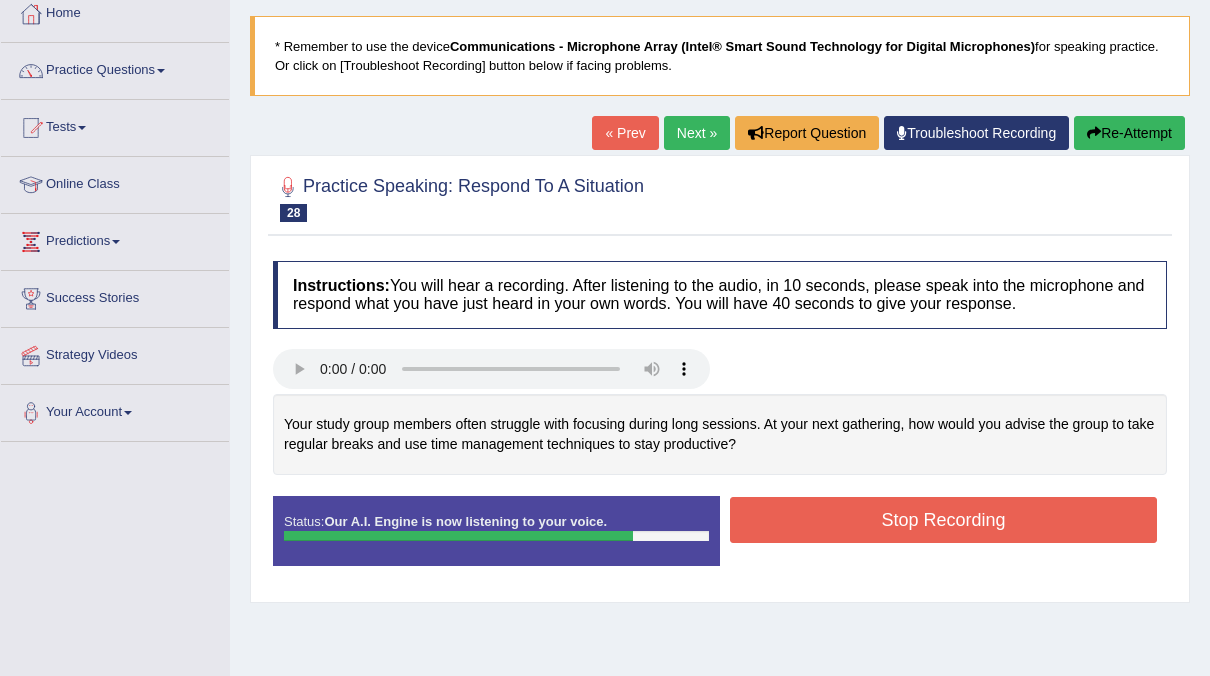 click on "Stop Recording" at bounding box center [943, 520] 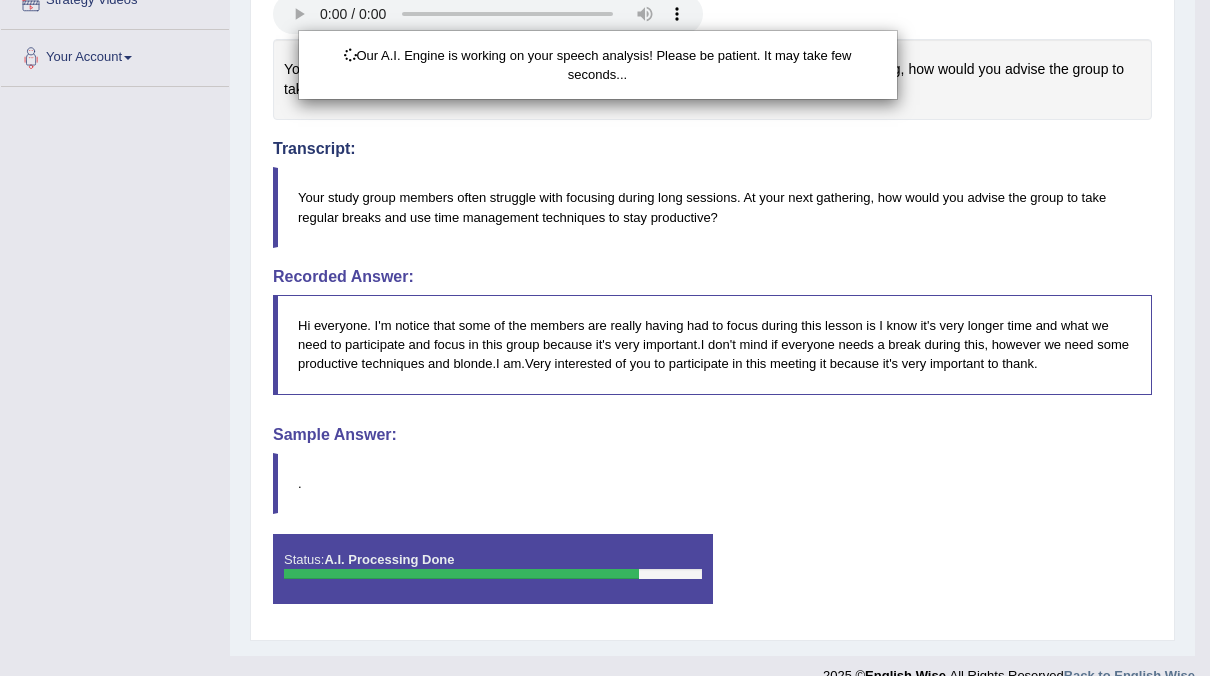scroll, scrollTop: 493, scrollLeft: 0, axis: vertical 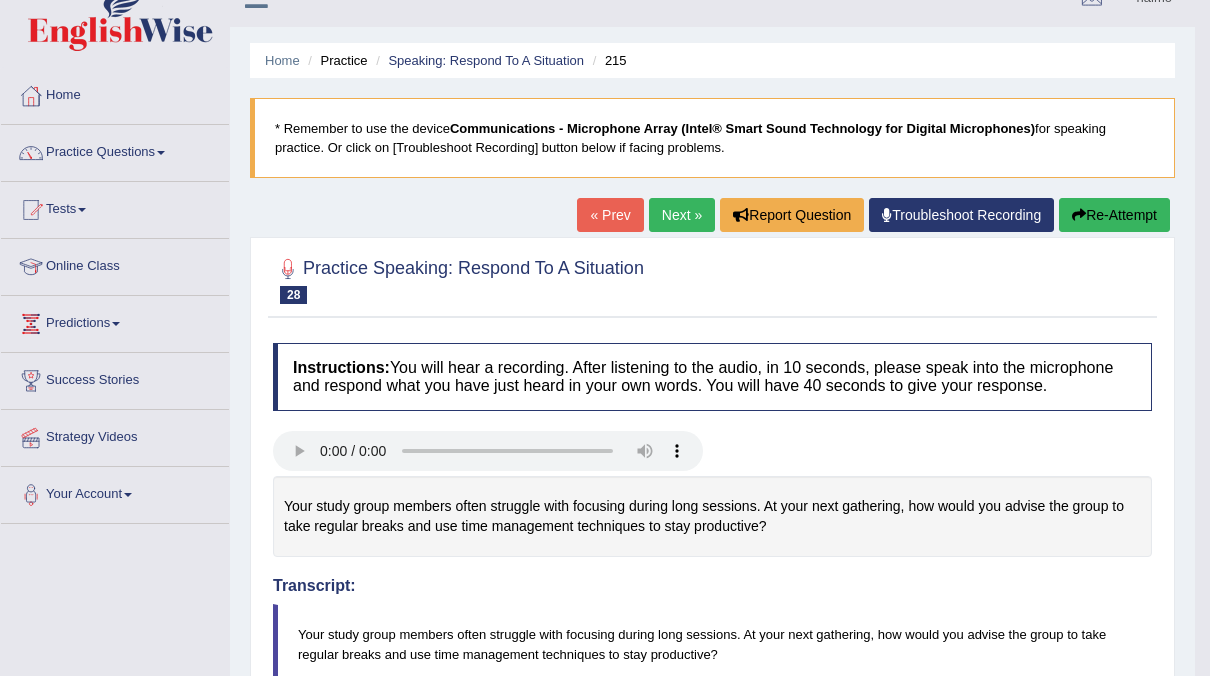 click on "Re-Attempt" at bounding box center (1114, 215) 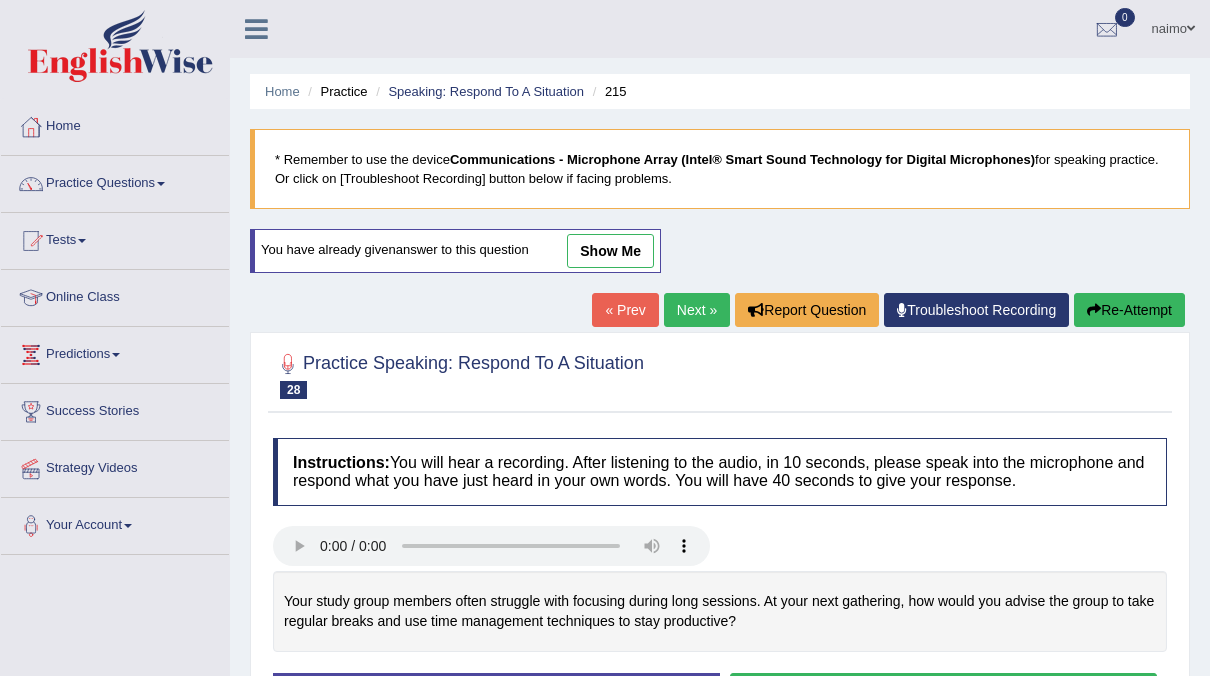 scroll, scrollTop: 210, scrollLeft: 0, axis: vertical 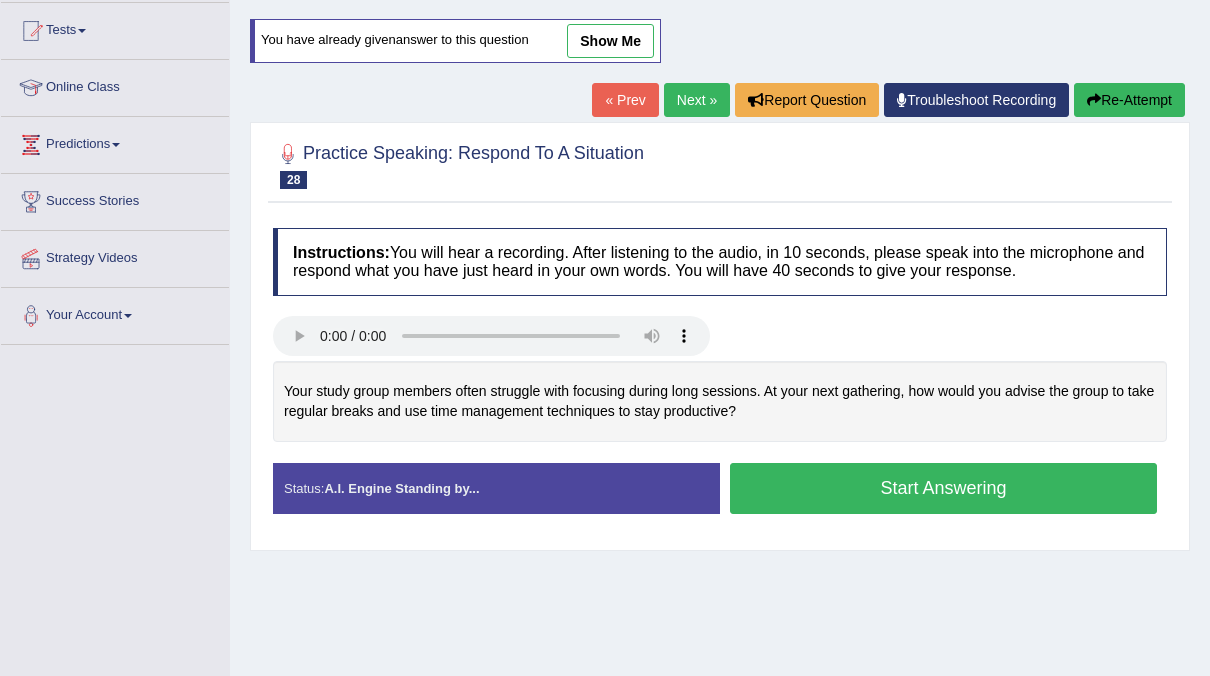 click on "Start Answering" at bounding box center (943, 488) 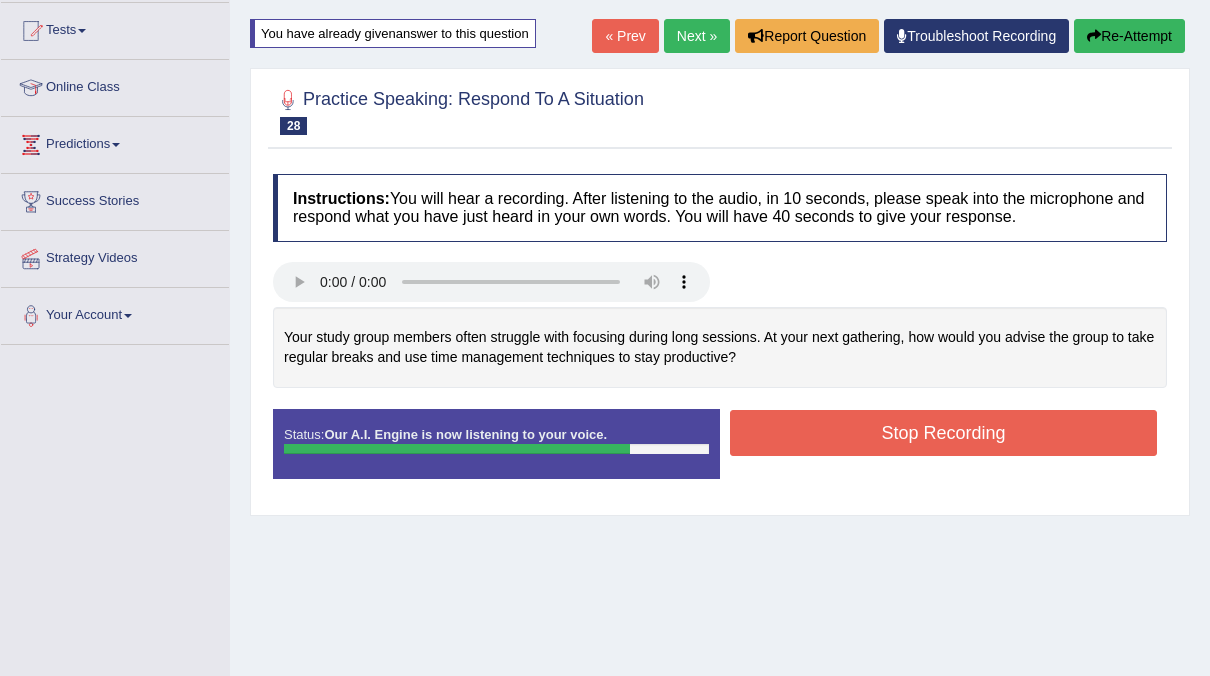 click on "Stop Recording" at bounding box center (943, 433) 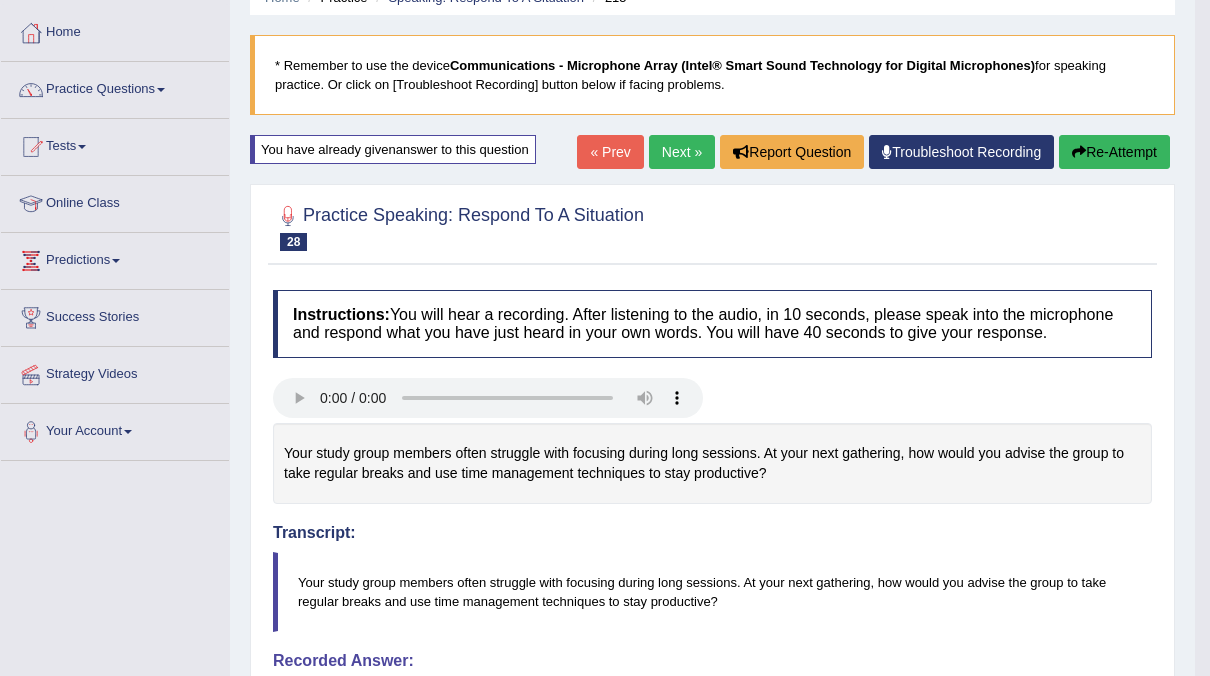 scroll, scrollTop: 0, scrollLeft: 0, axis: both 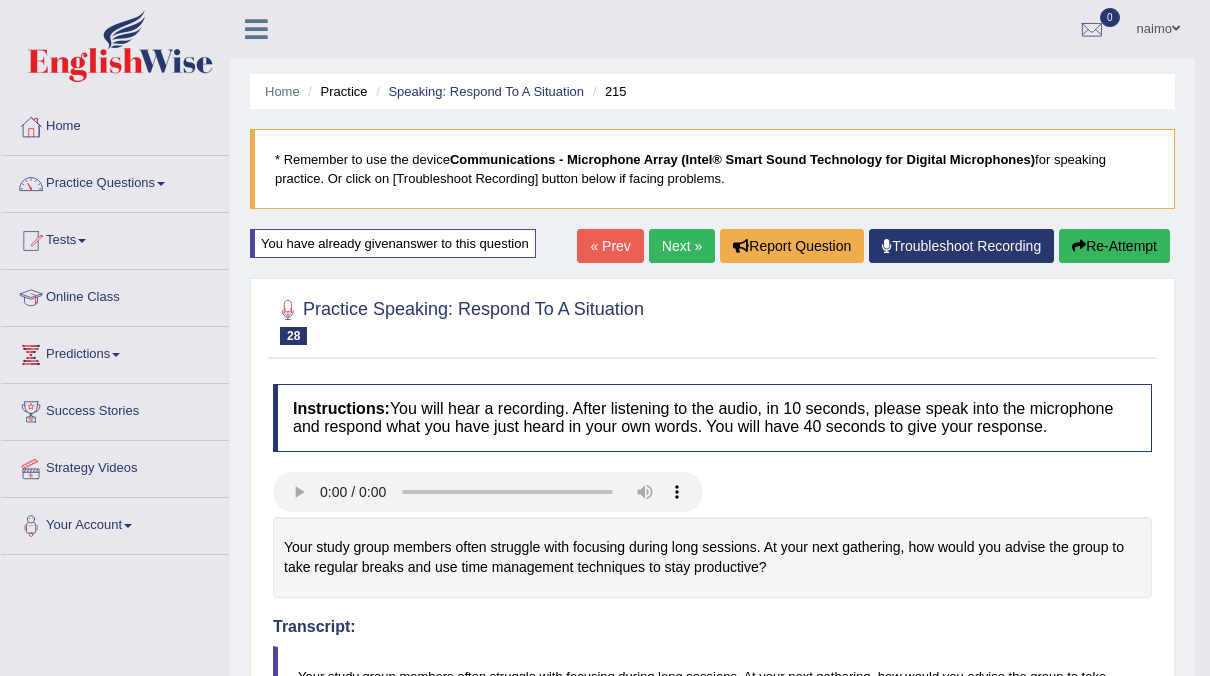 click on "Next »" at bounding box center (682, 246) 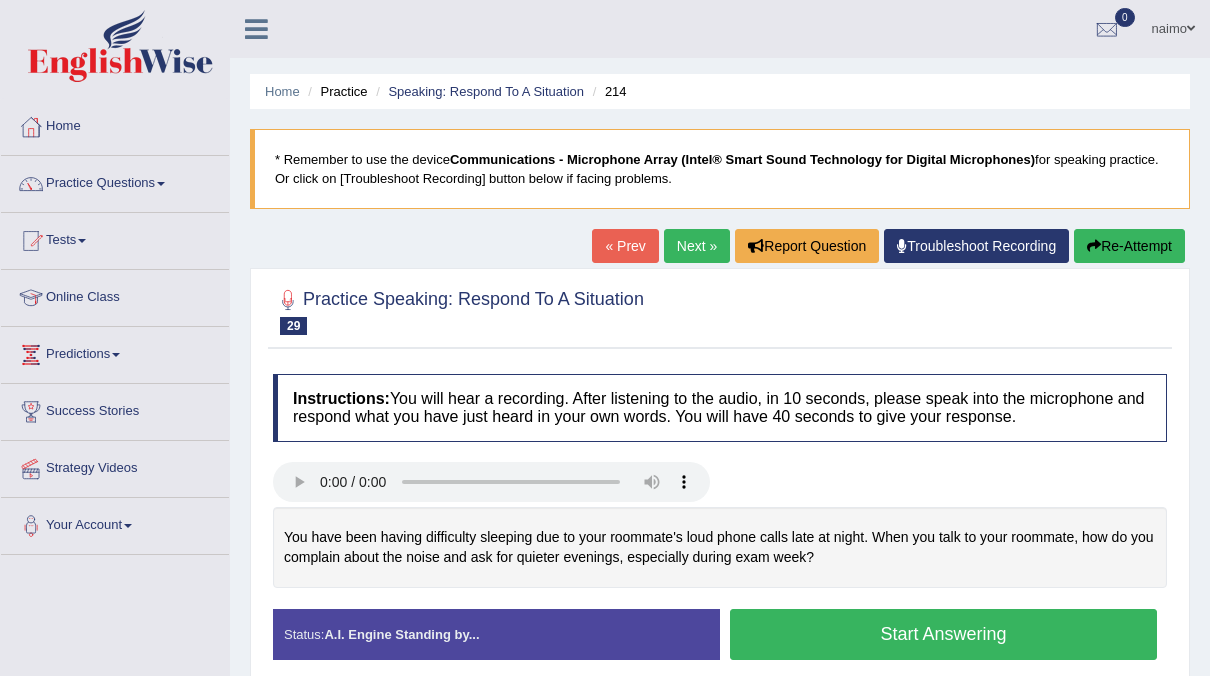 scroll, scrollTop: 139, scrollLeft: 0, axis: vertical 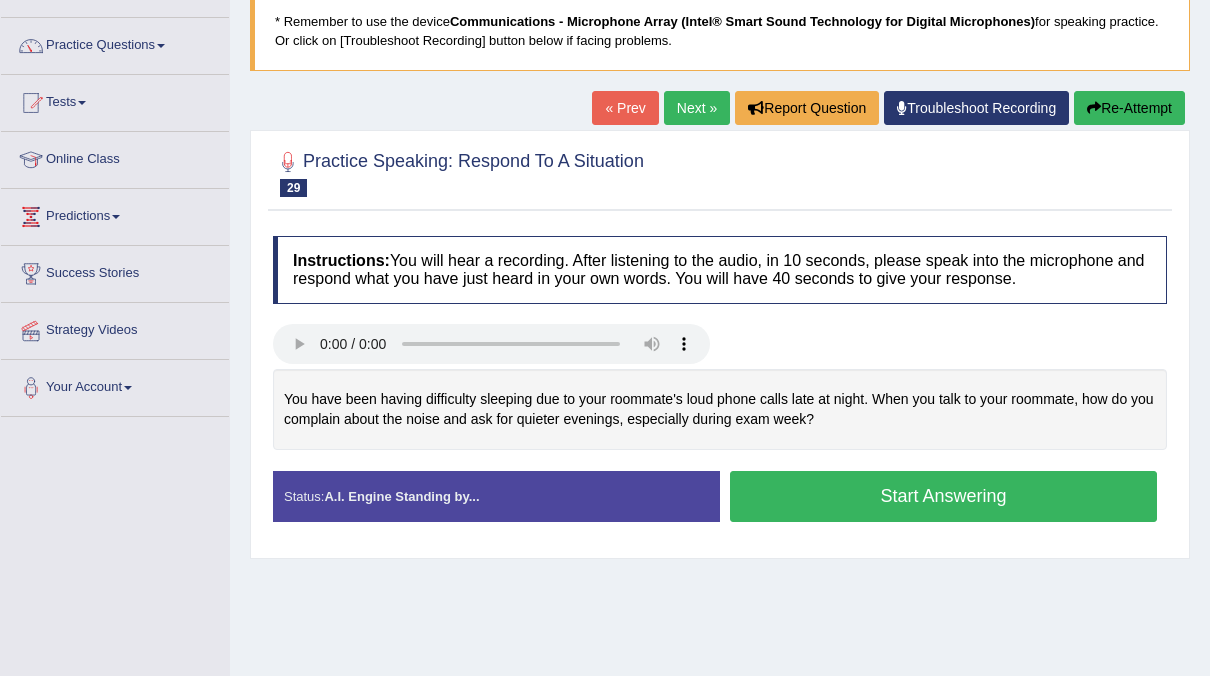 click on "Start Answering" at bounding box center (943, 496) 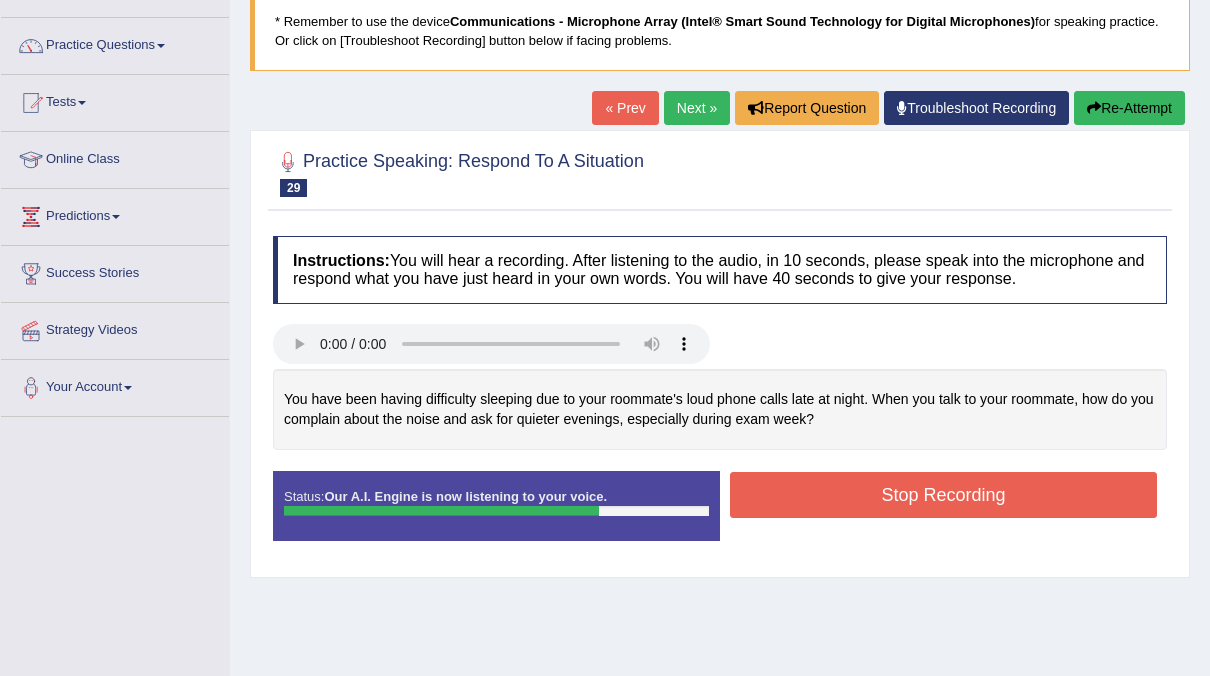 click on "Stop Recording" at bounding box center (943, 495) 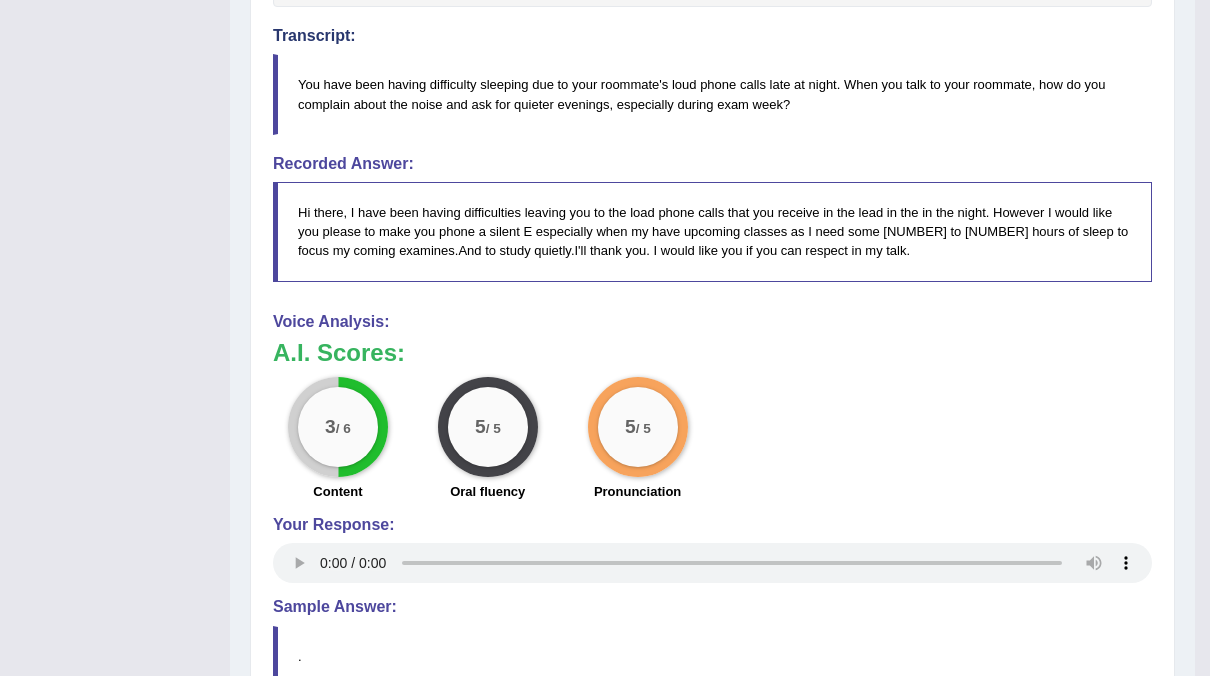 scroll, scrollTop: 0, scrollLeft: 0, axis: both 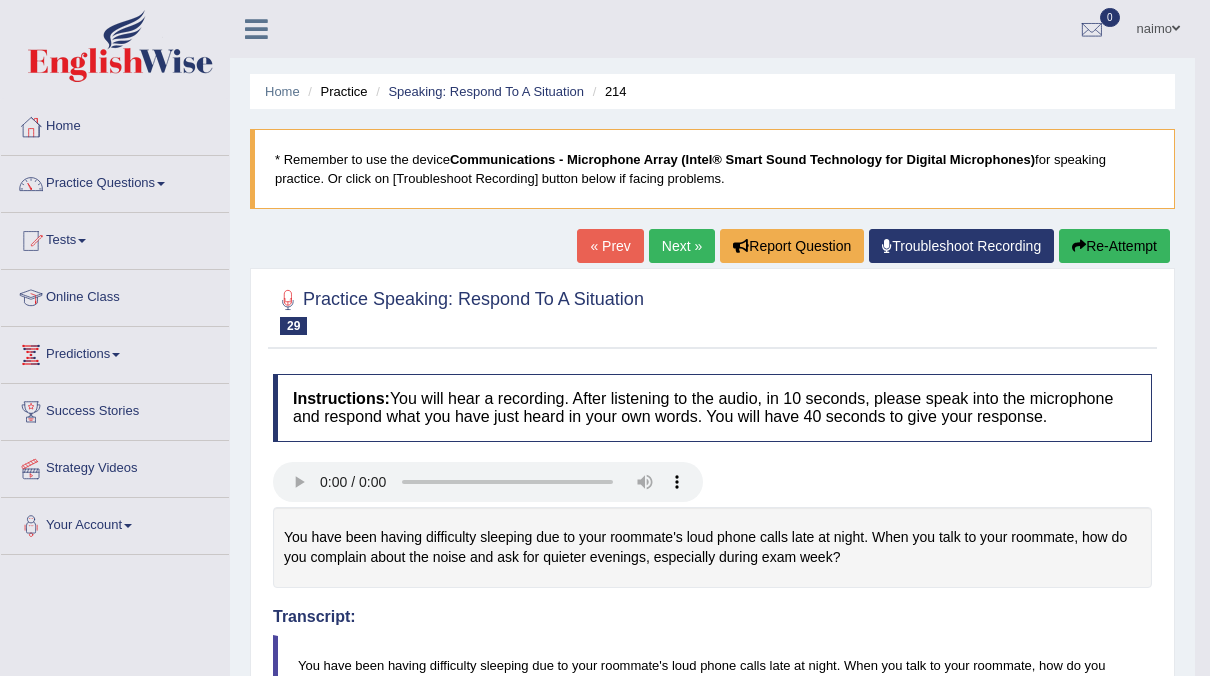 click on "Re-Attempt" at bounding box center [1114, 246] 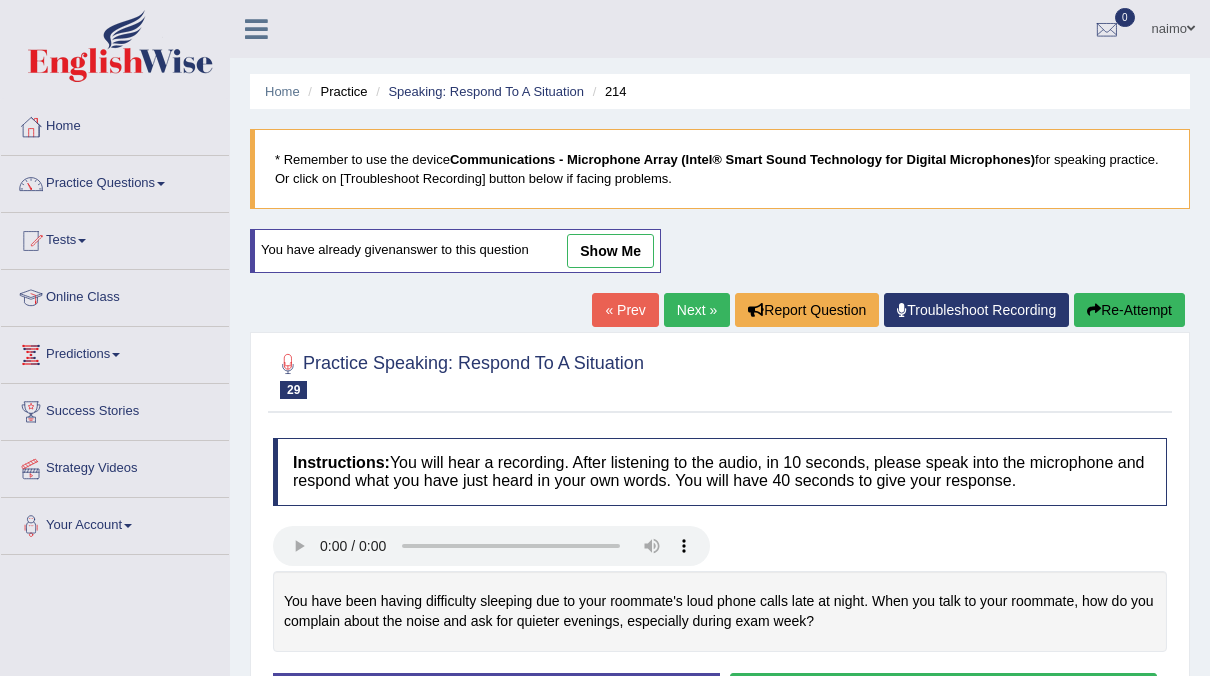 scroll, scrollTop: 84, scrollLeft: 0, axis: vertical 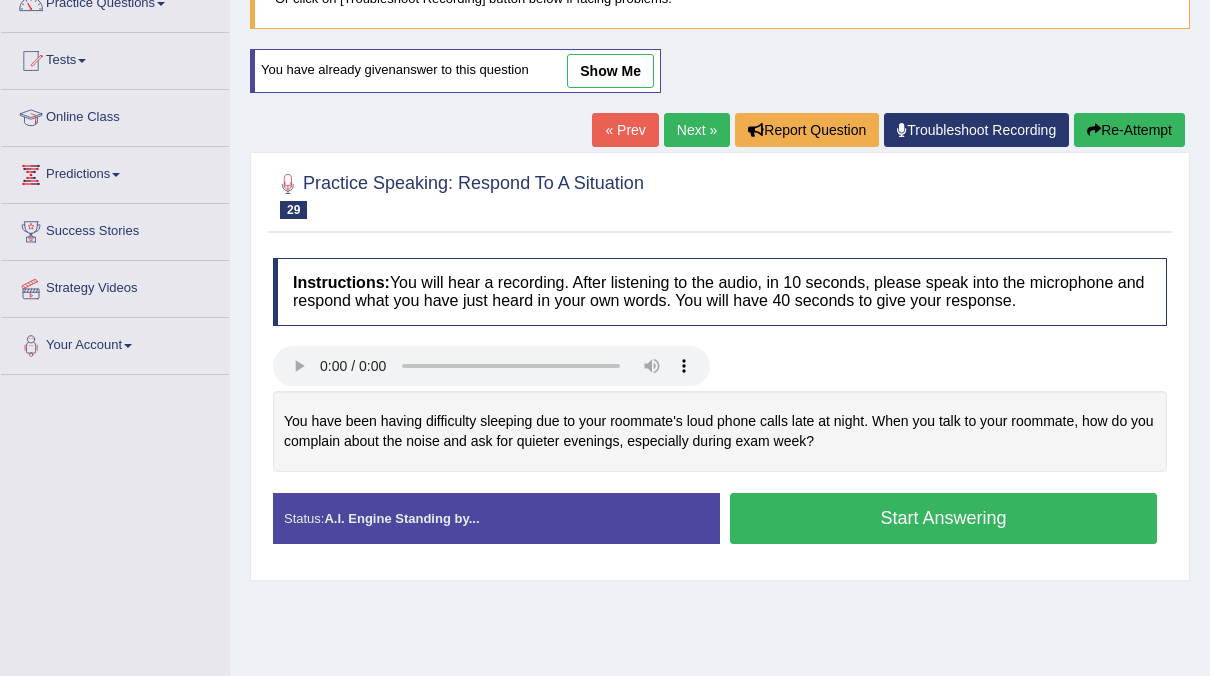 click on "Start Answering" at bounding box center (943, 518) 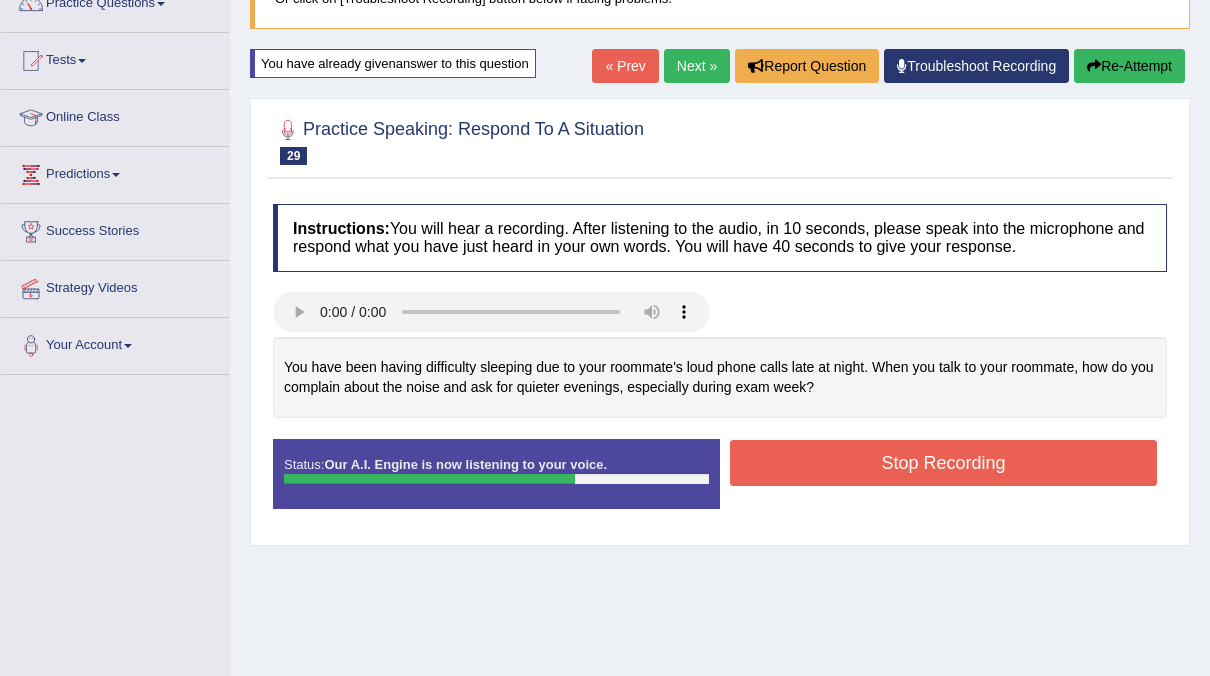 click on "Stop Recording" at bounding box center [943, 463] 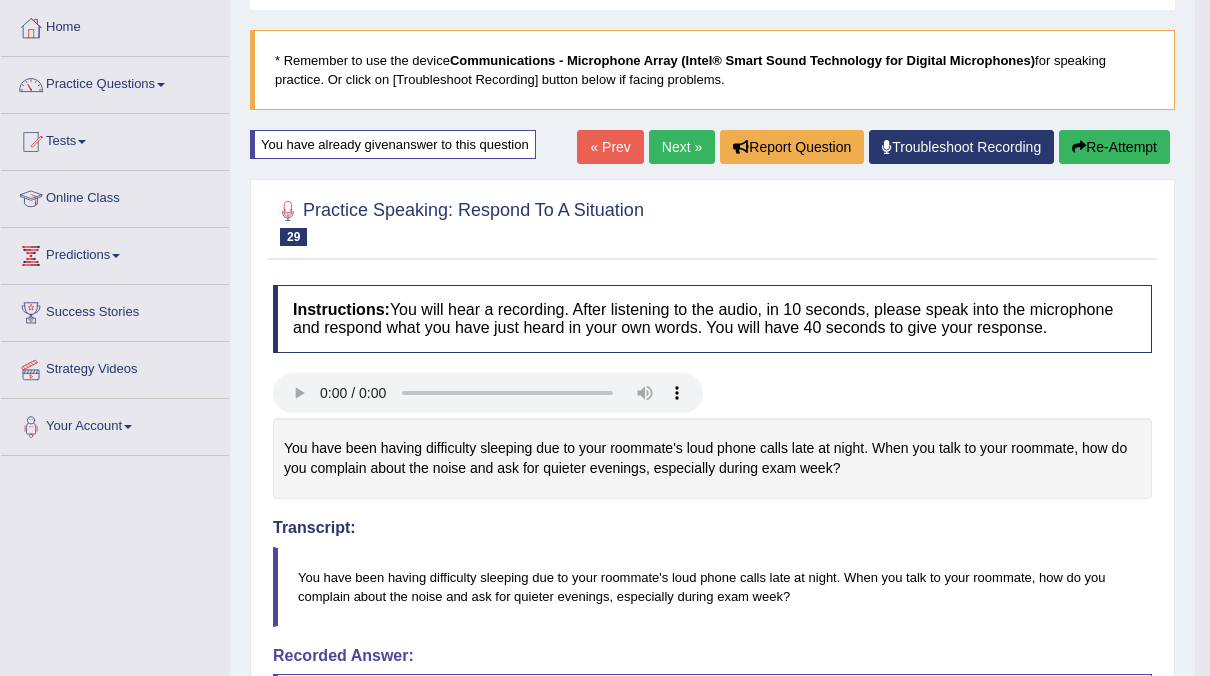 scroll, scrollTop: 0, scrollLeft: 0, axis: both 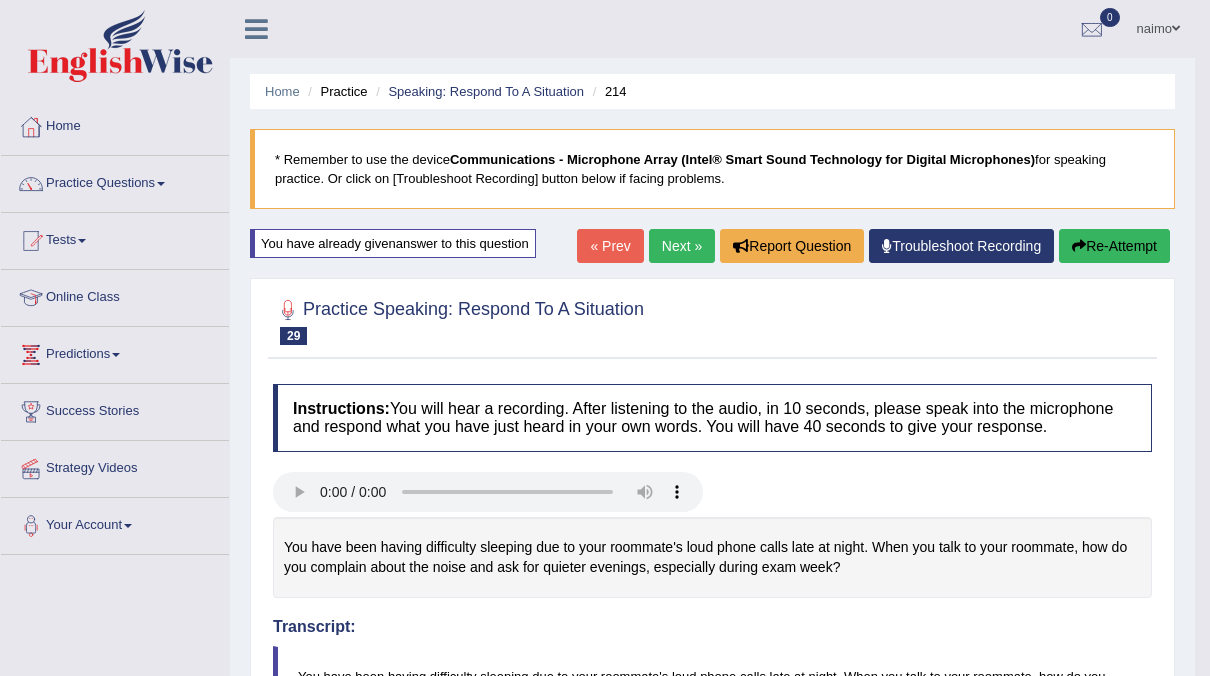 click on "Next »" at bounding box center (682, 246) 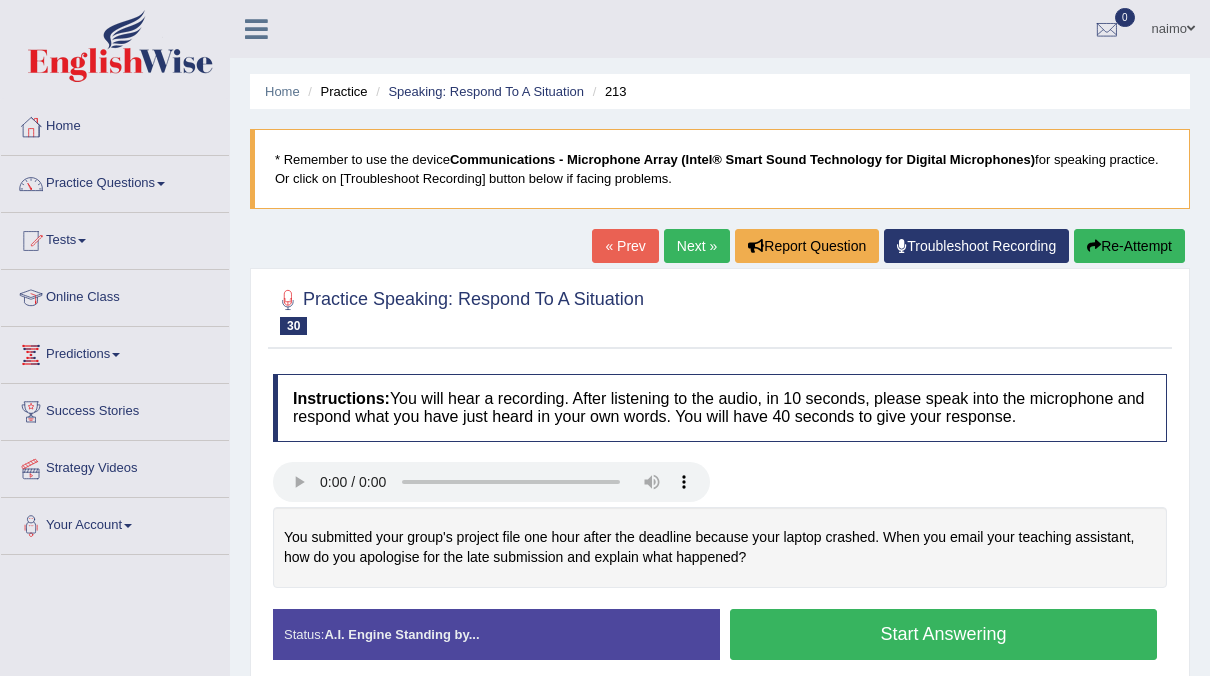 scroll, scrollTop: 0, scrollLeft: 0, axis: both 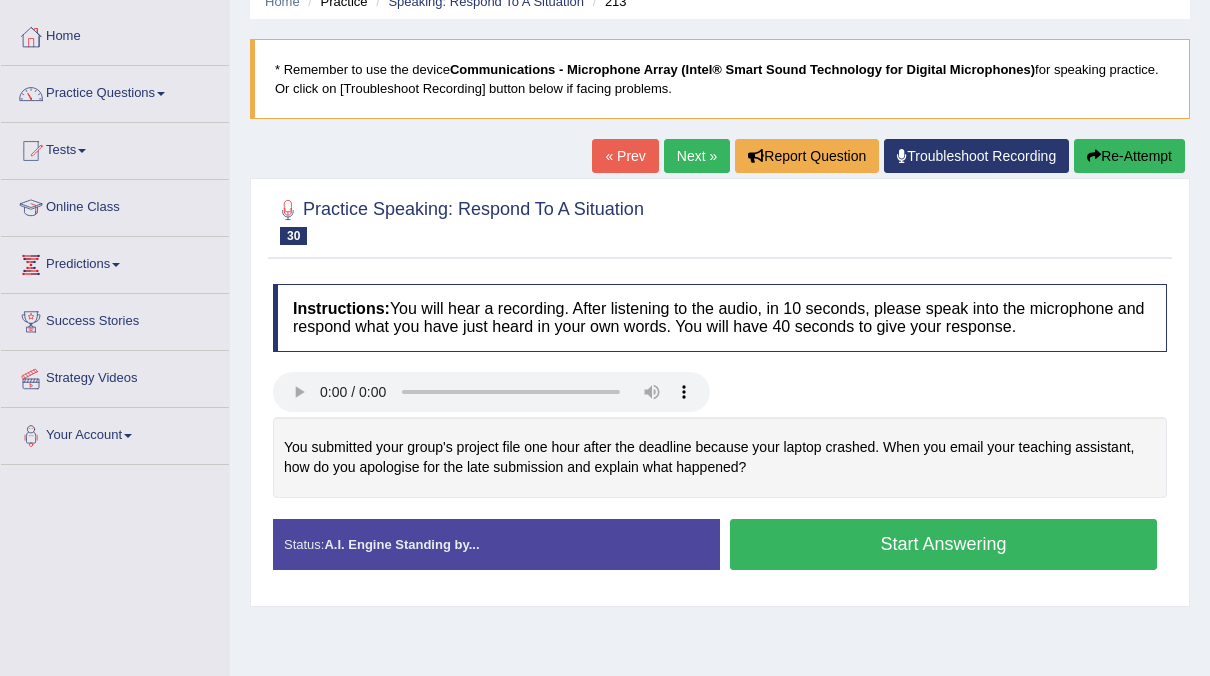 click on "Start Answering" at bounding box center [943, 544] 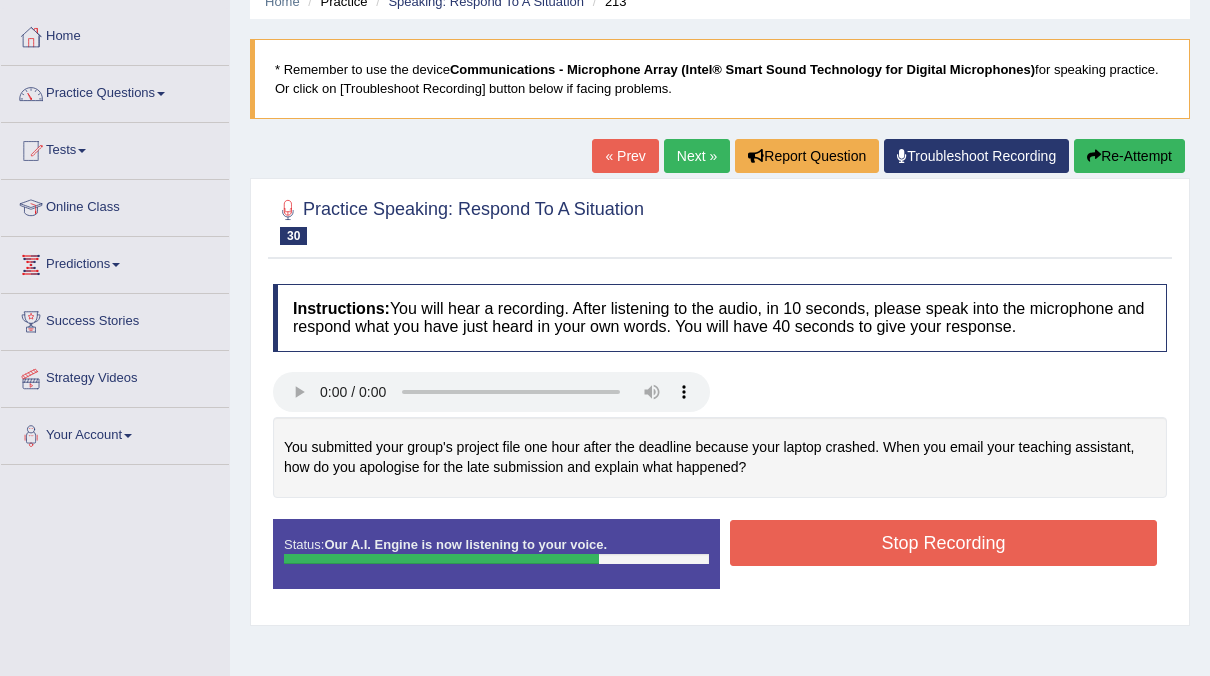 click on "Stop Recording" at bounding box center [943, 543] 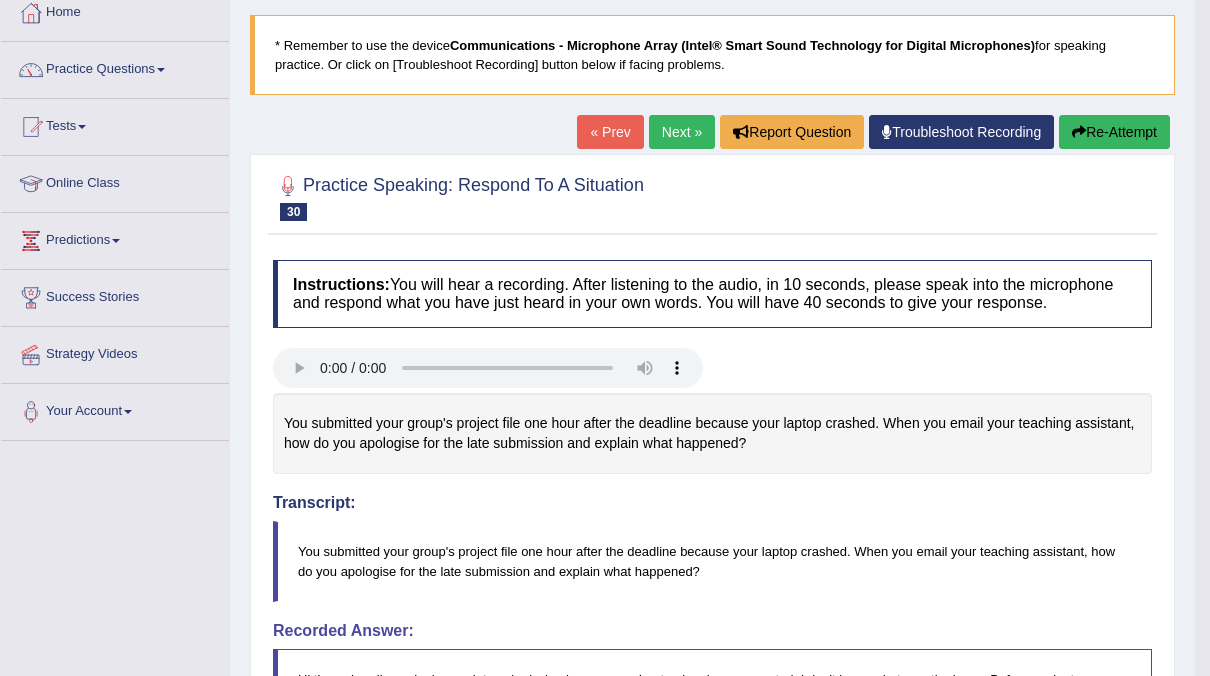 scroll, scrollTop: 112, scrollLeft: 0, axis: vertical 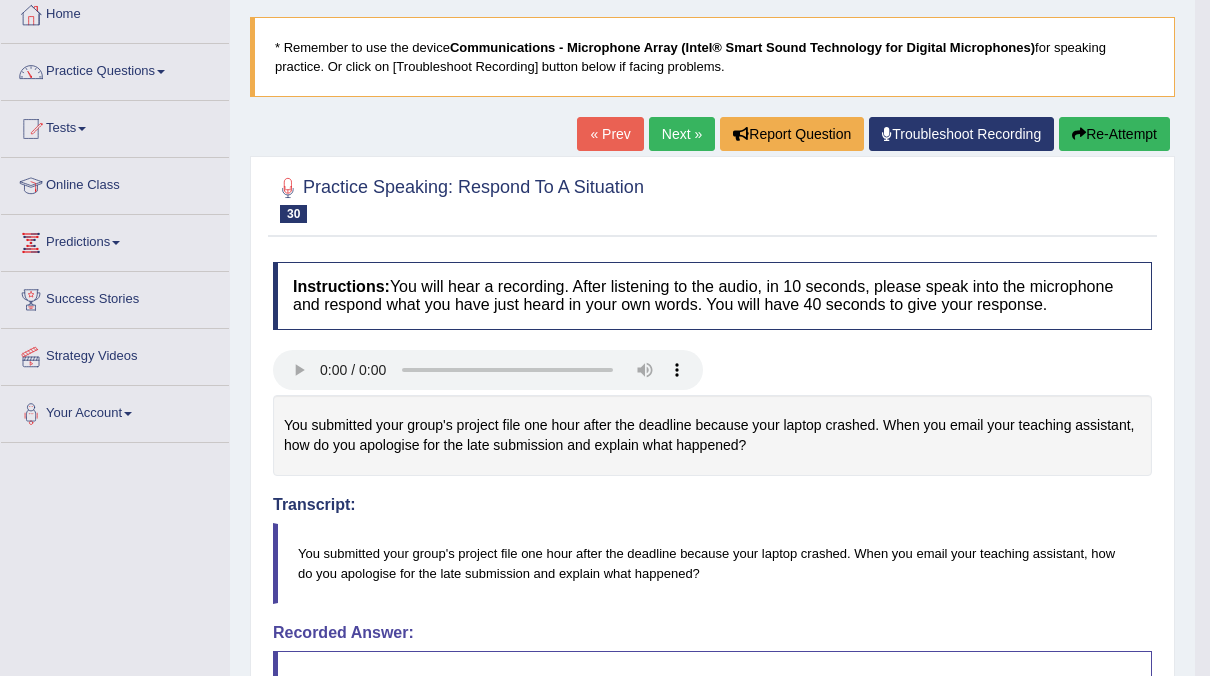 click on "Next »" at bounding box center (682, 134) 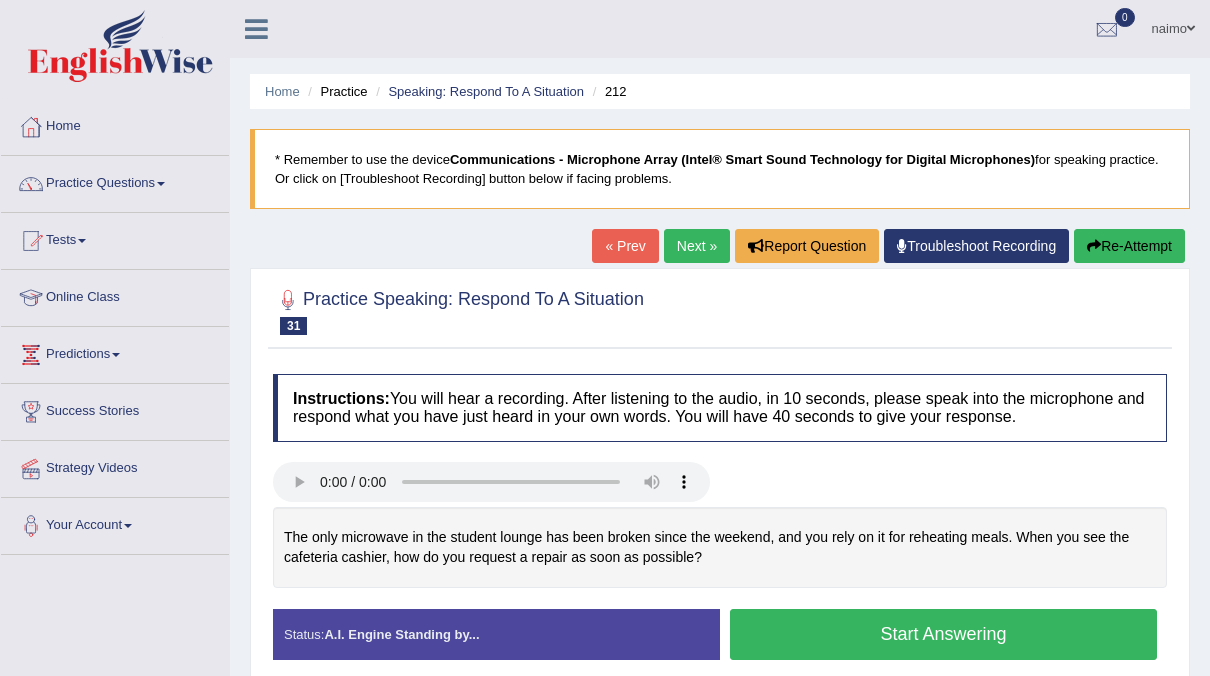 scroll, scrollTop: 0, scrollLeft: 0, axis: both 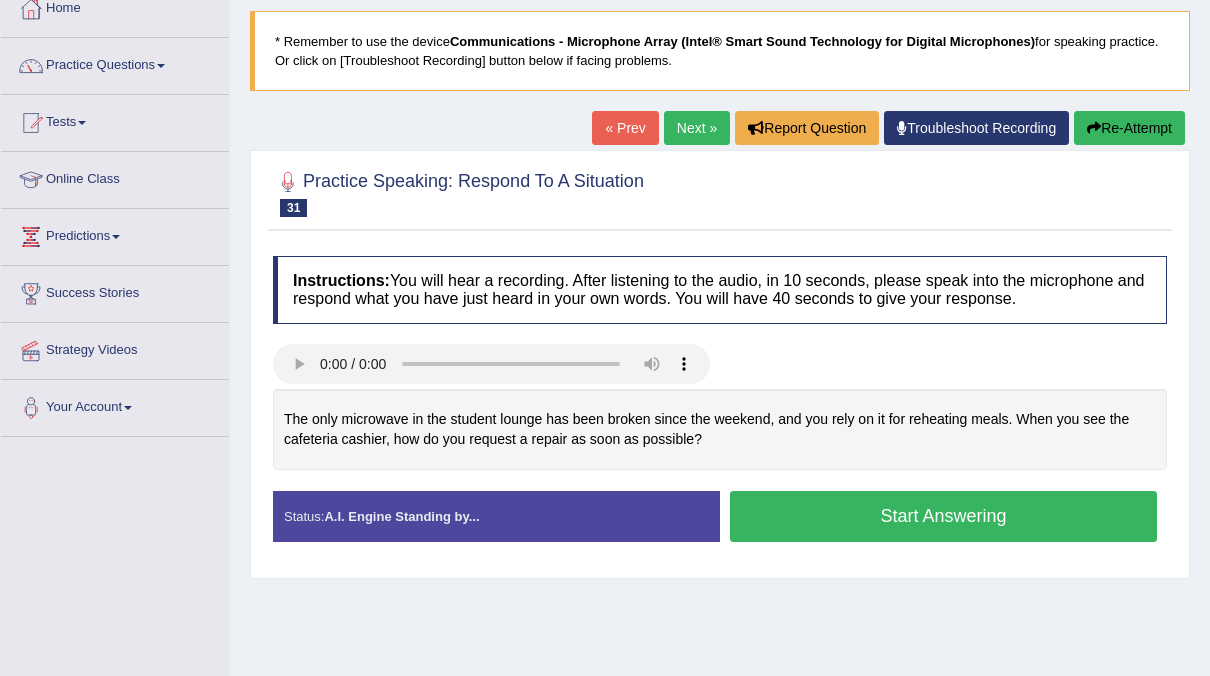 click on "Start Answering" at bounding box center [943, 516] 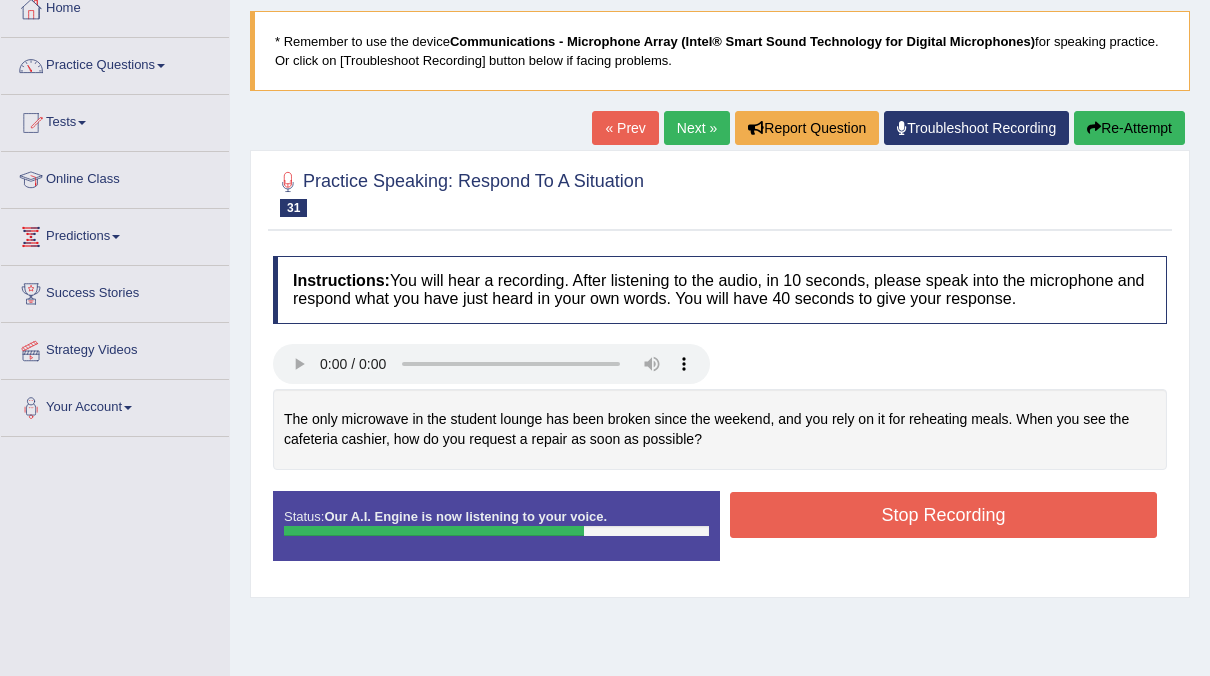 click on "Stop Recording" at bounding box center (943, 515) 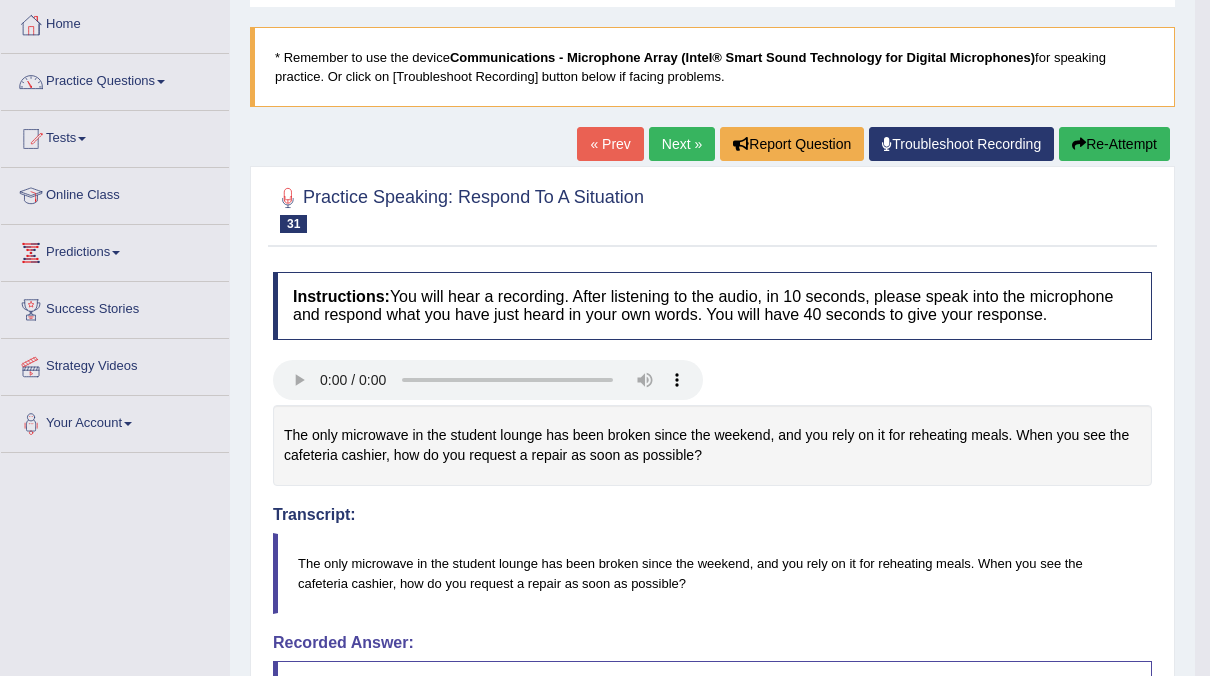 scroll, scrollTop: 0, scrollLeft: 0, axis: both 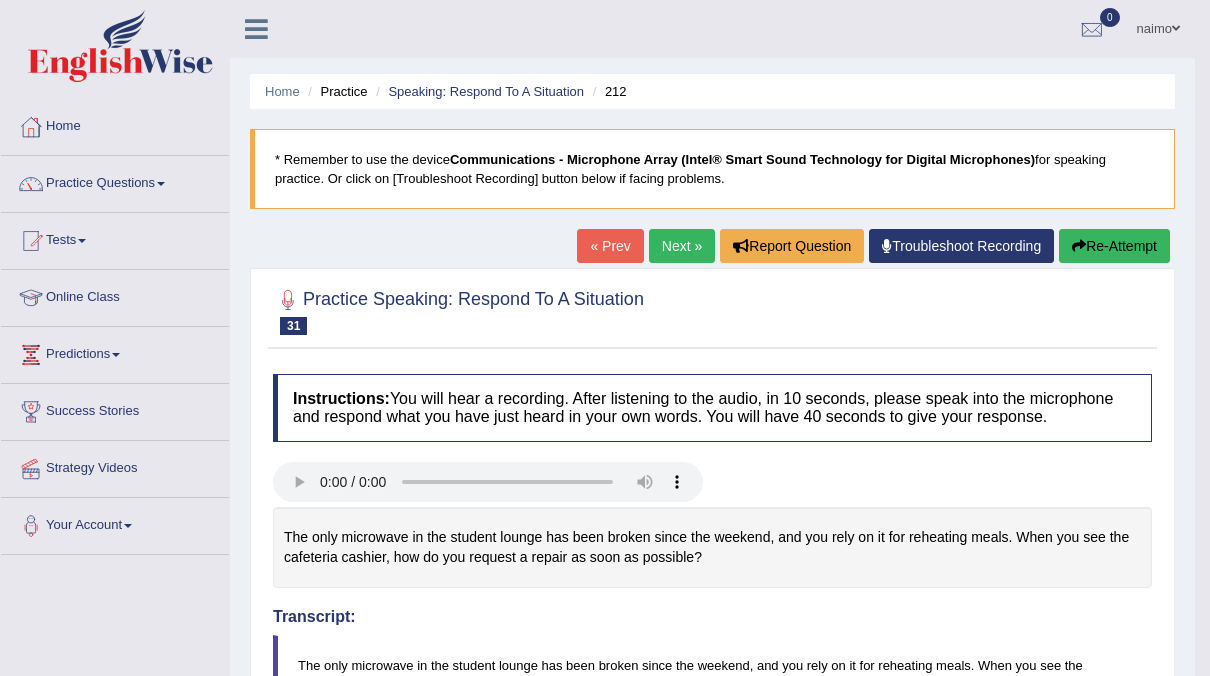 click on "Next »" at bounding box center [682, 246] 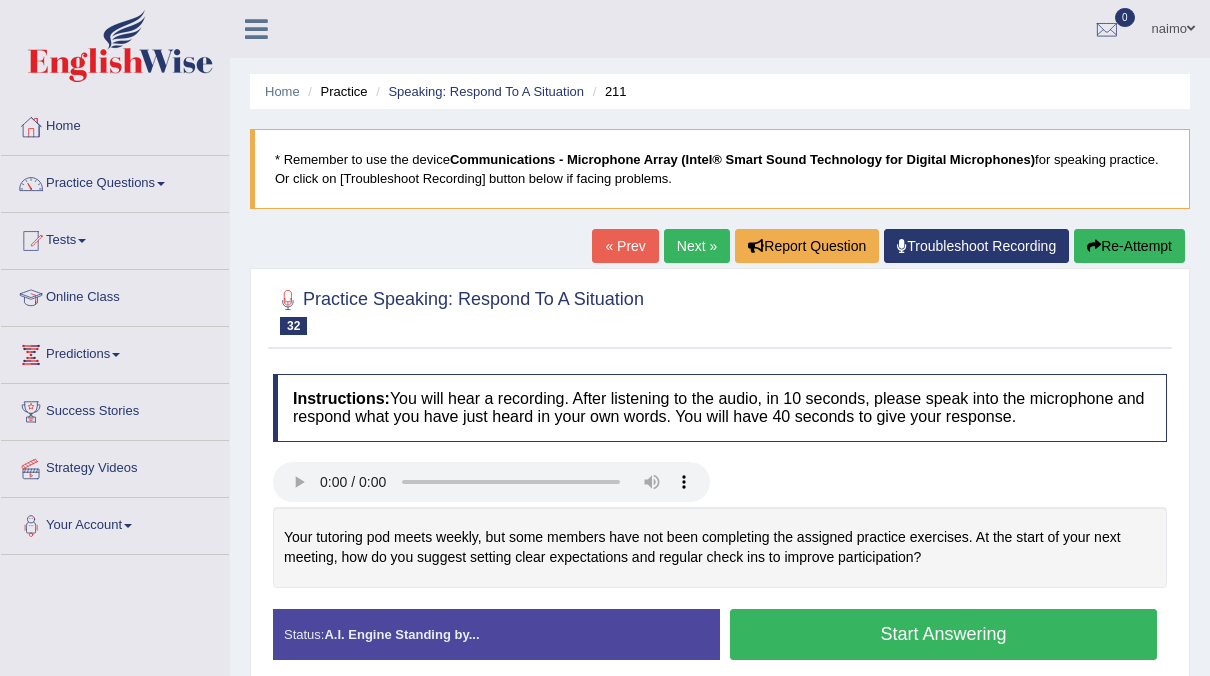scroll, scrollTop: 132, scrollLeft: 0, axis: vertical 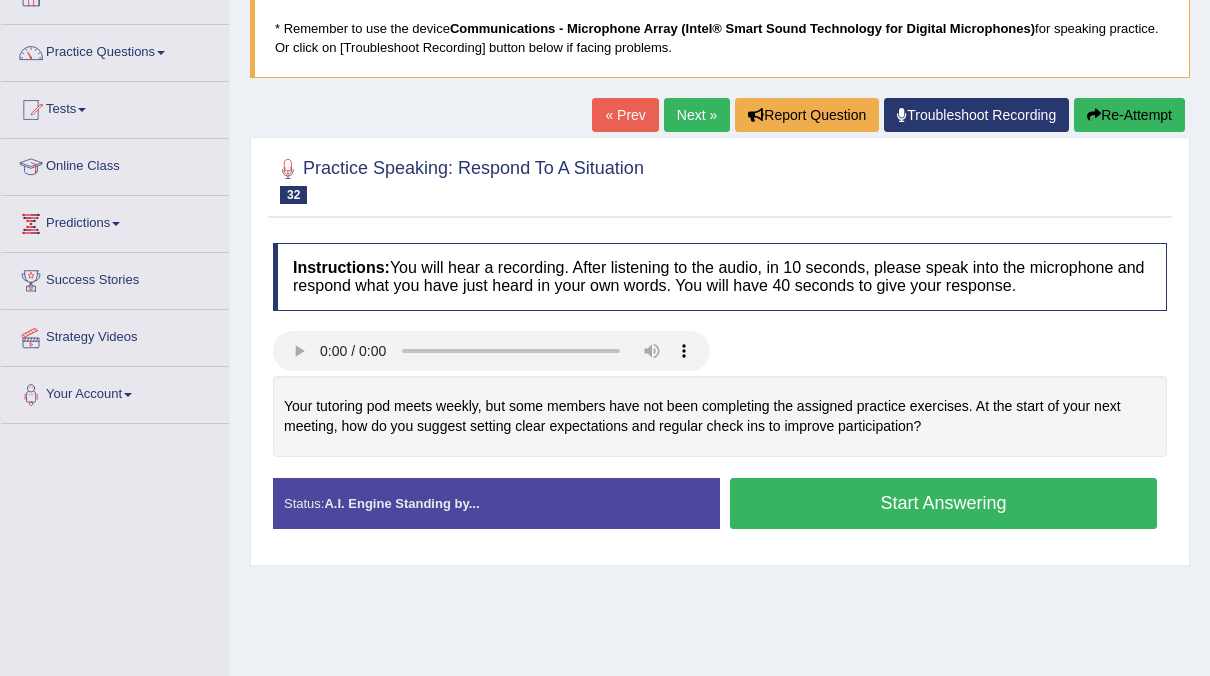 click on "Start Answering" at bounding box center [943, 503] 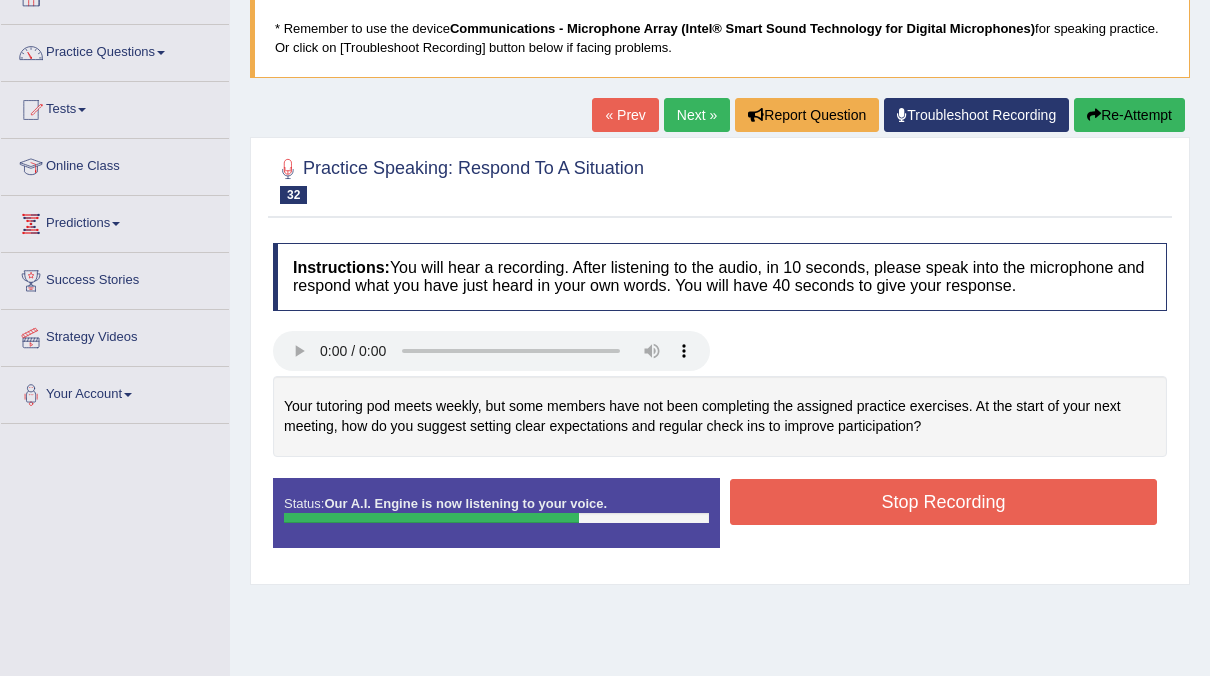 click on "Stop Recording" at bounding box center [943, 502] 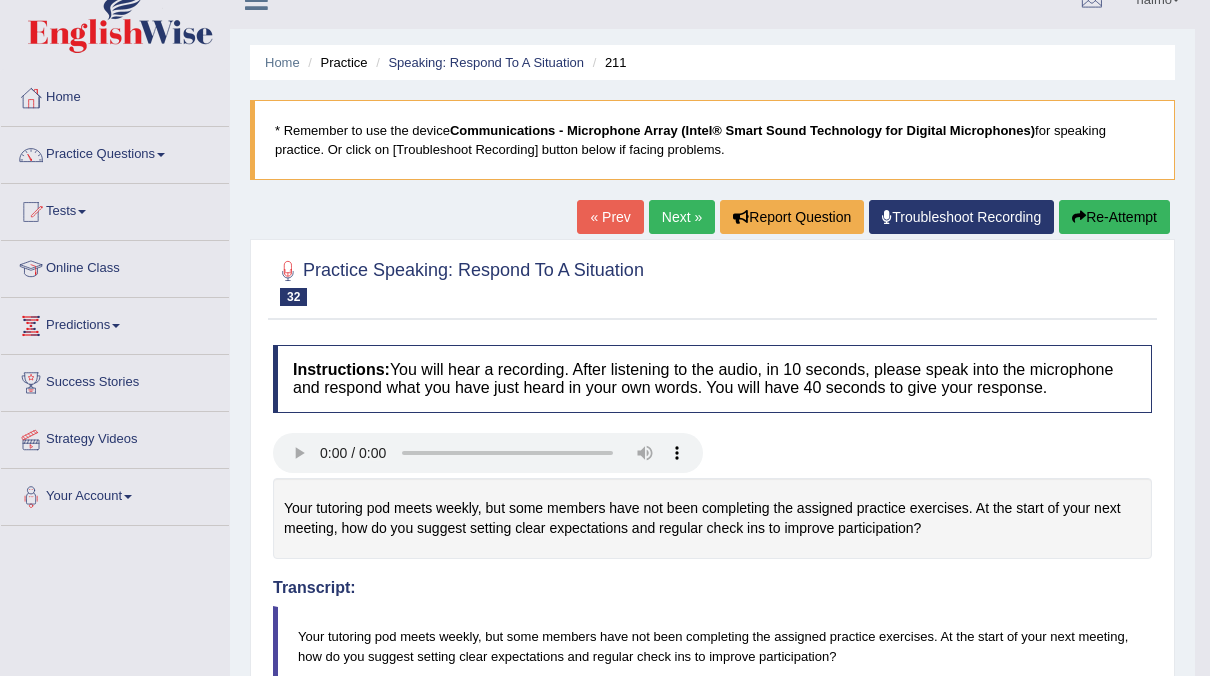 scroll, scrollTop: 0, scrollLeft: 0, axis: both 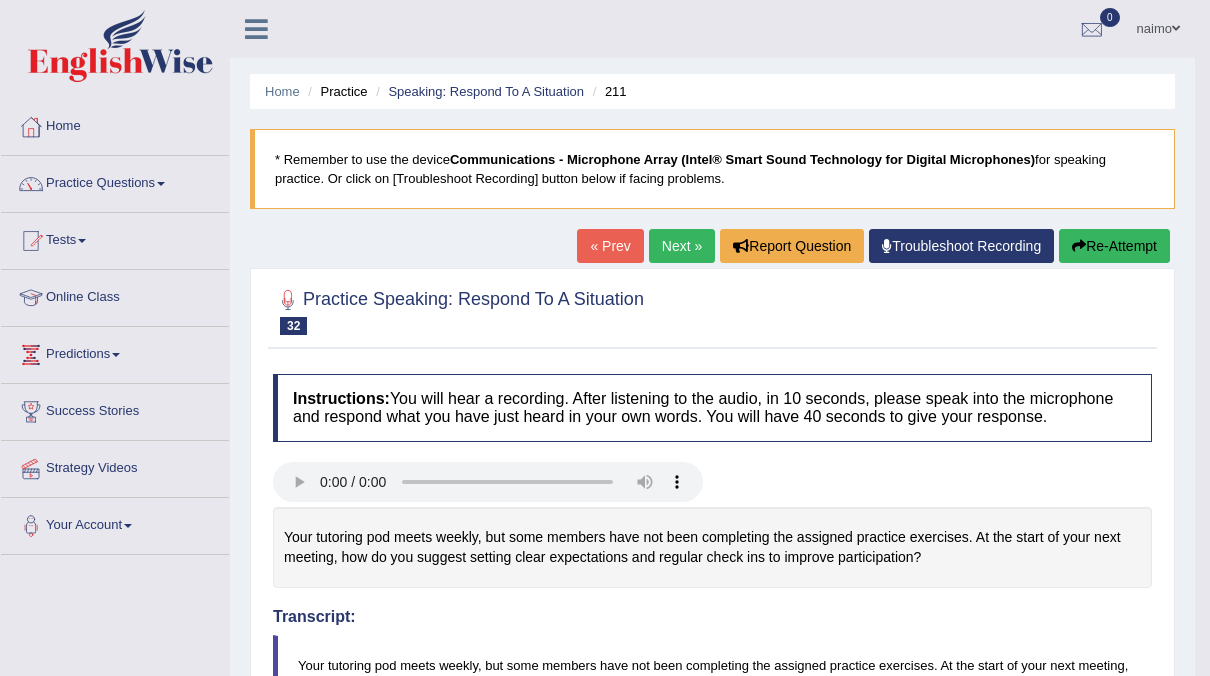 click on "Next »" at bounding box center (682, 246) 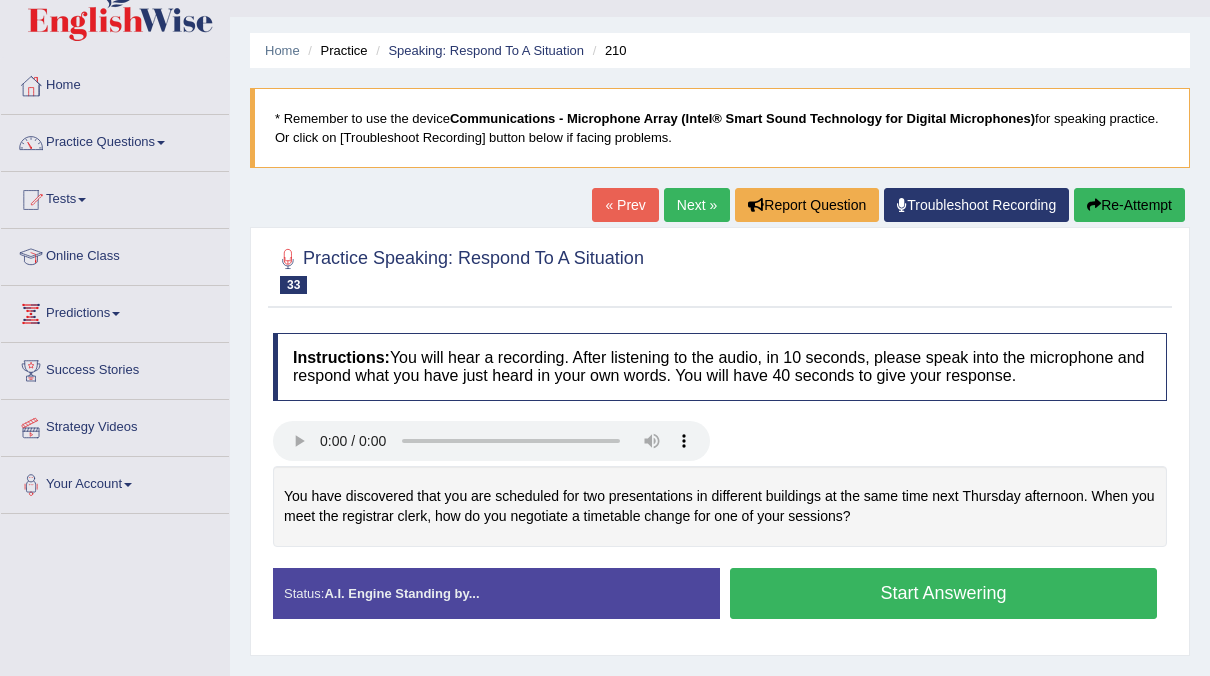 scroll, scrollTop: 0, scrollLeft: 0, axis: both 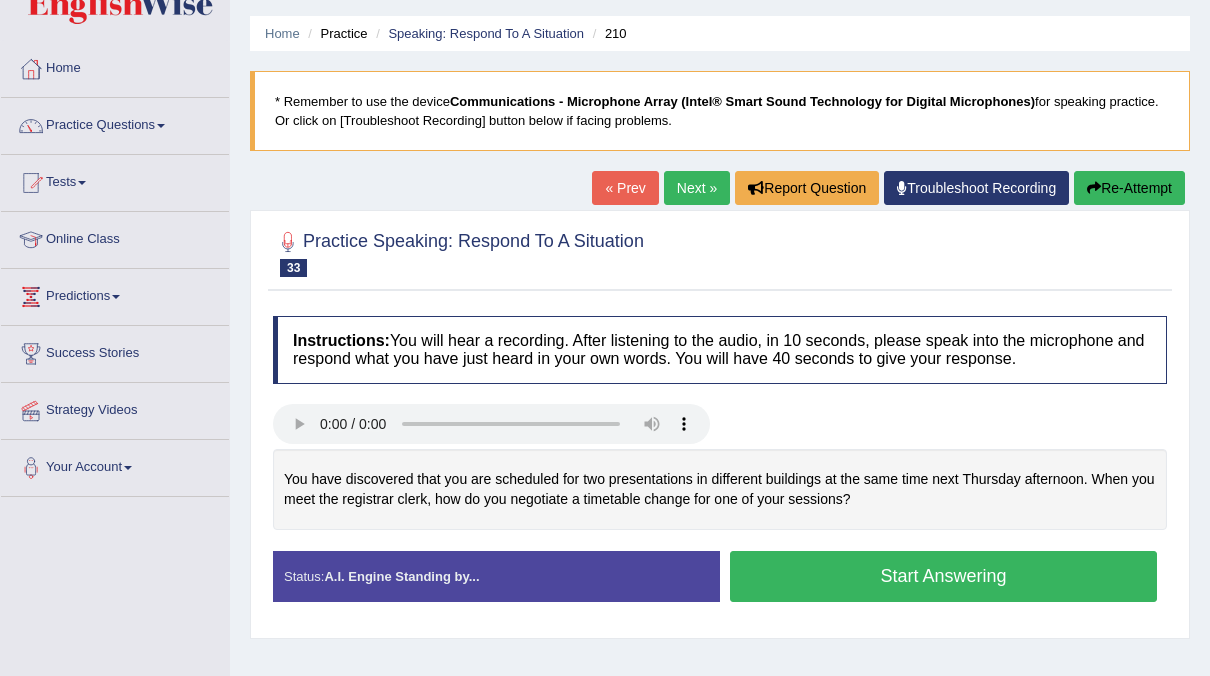 click on "Start Answering" at bounding box center (943, 576) 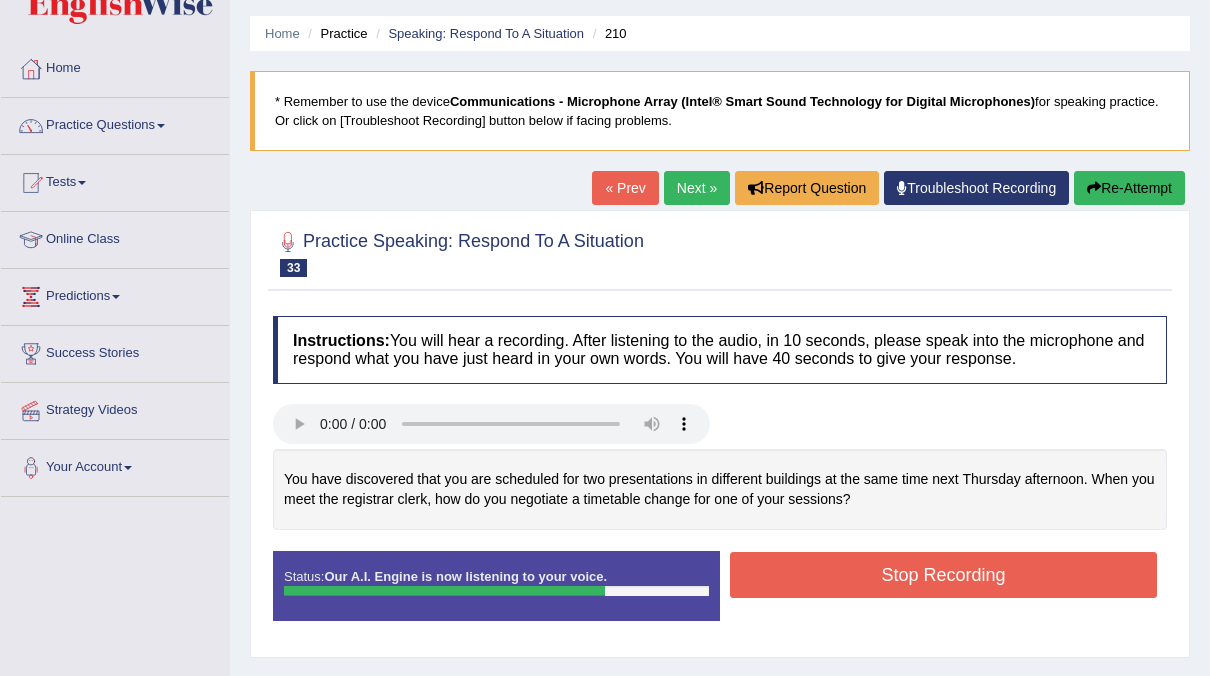 click on "Stop Recording" at bounding box center (943, 575) 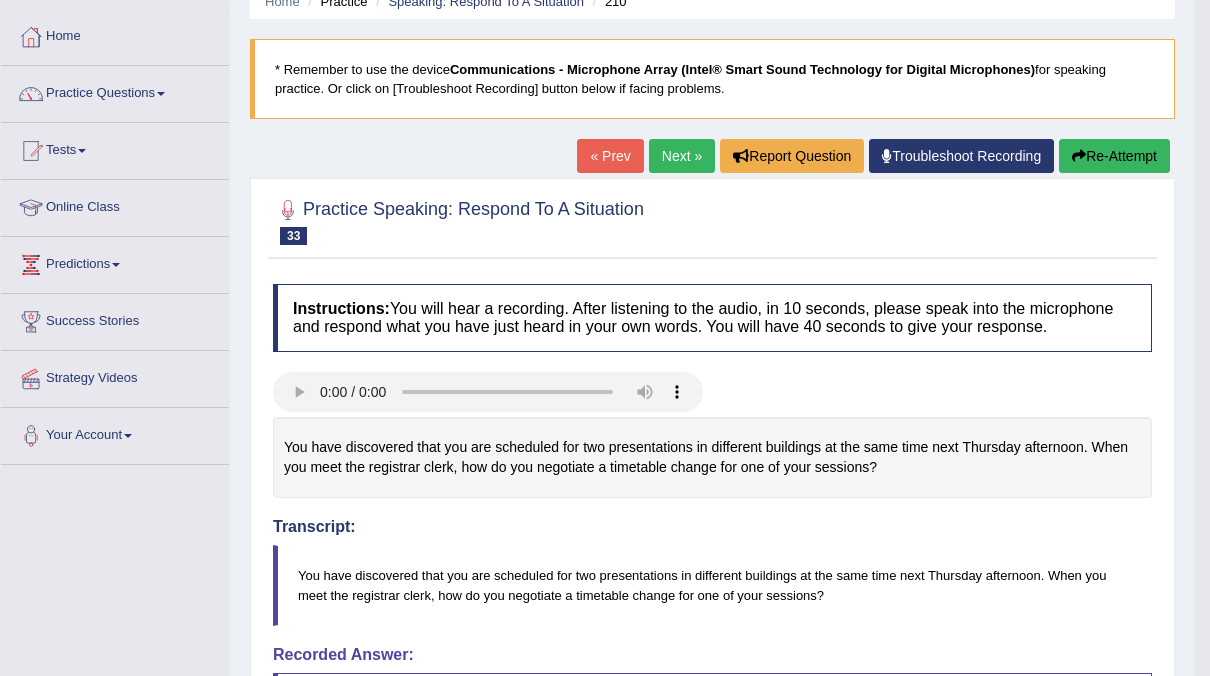 scroll, scrollTop: 66, scrollLeft: 0, axis: vertical 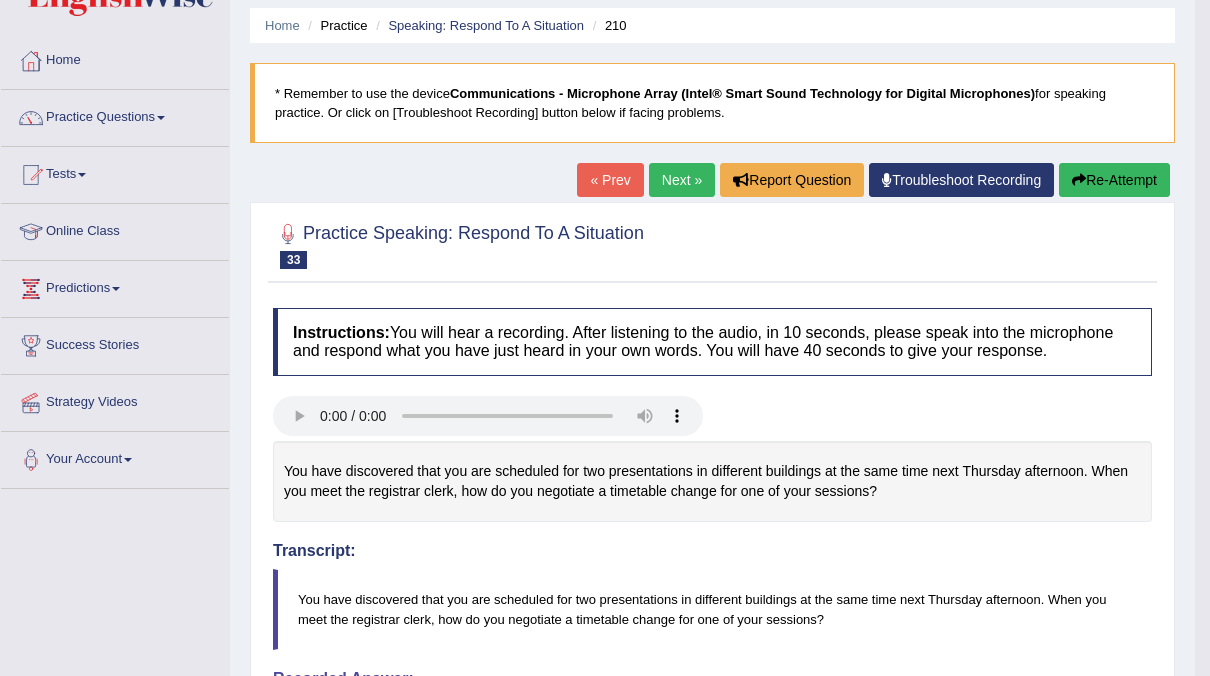 click on "Re-Attempt" at bounding box center [1114, 180] 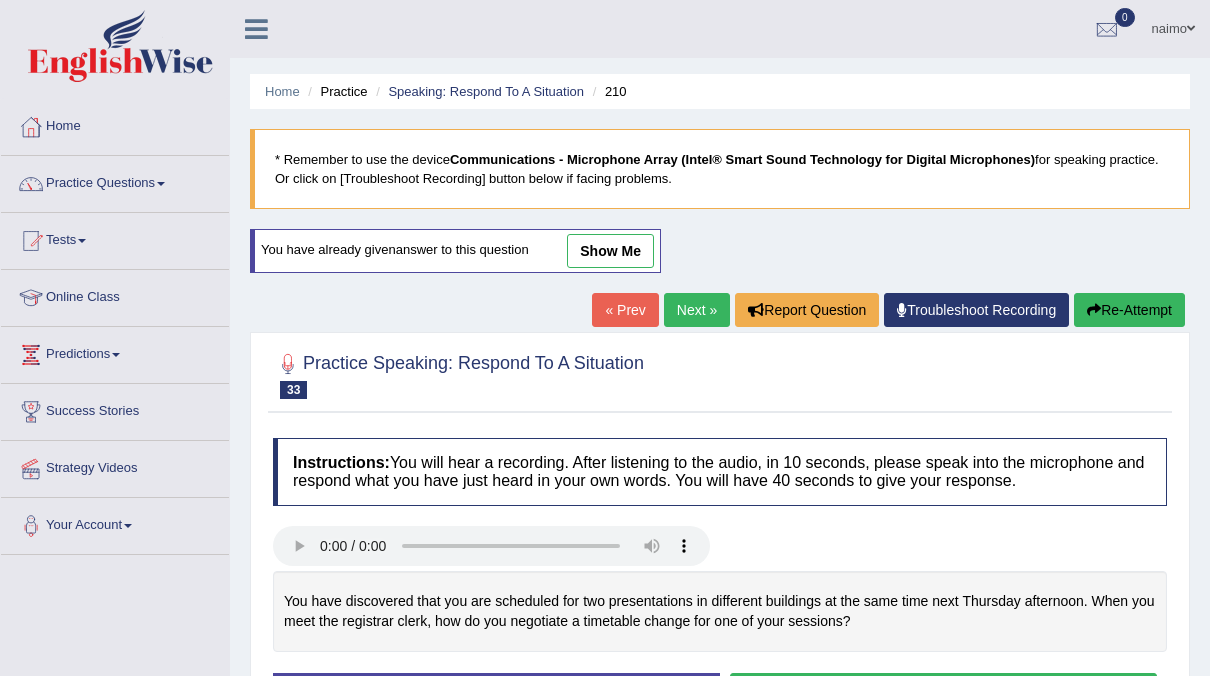 scroll, scrollTop: 66, scrollLeft: 0, axis: vertical 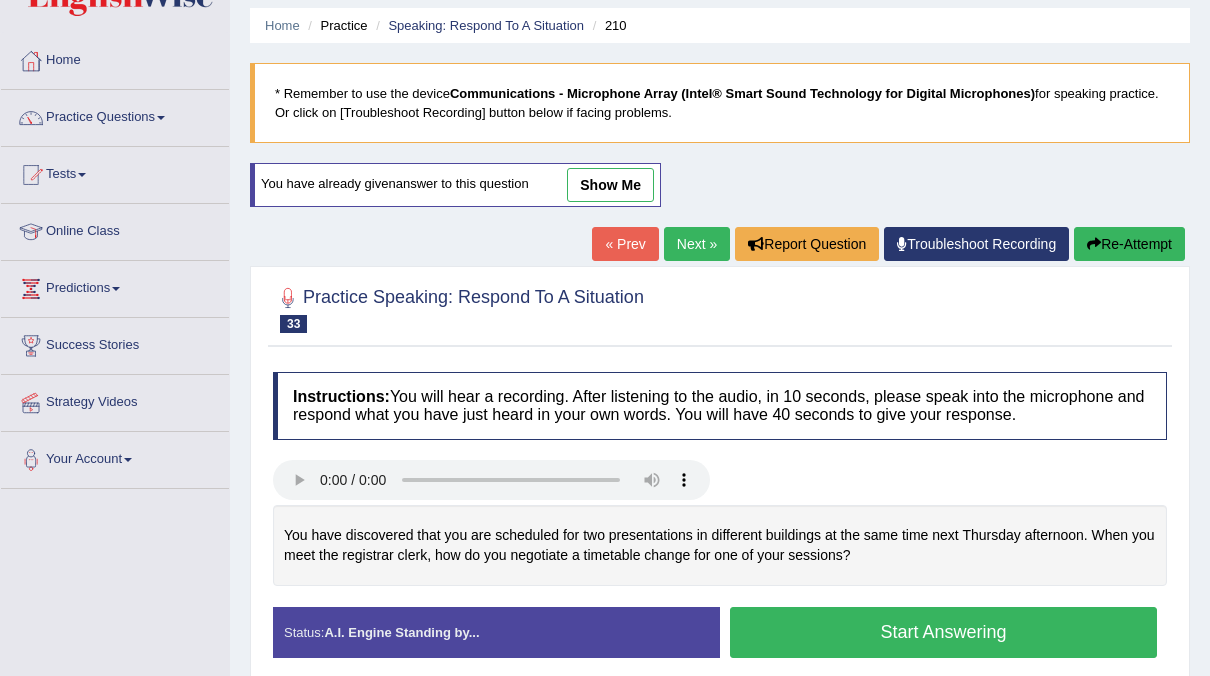 click on "Start Answering" at bounding box center (943, 632) 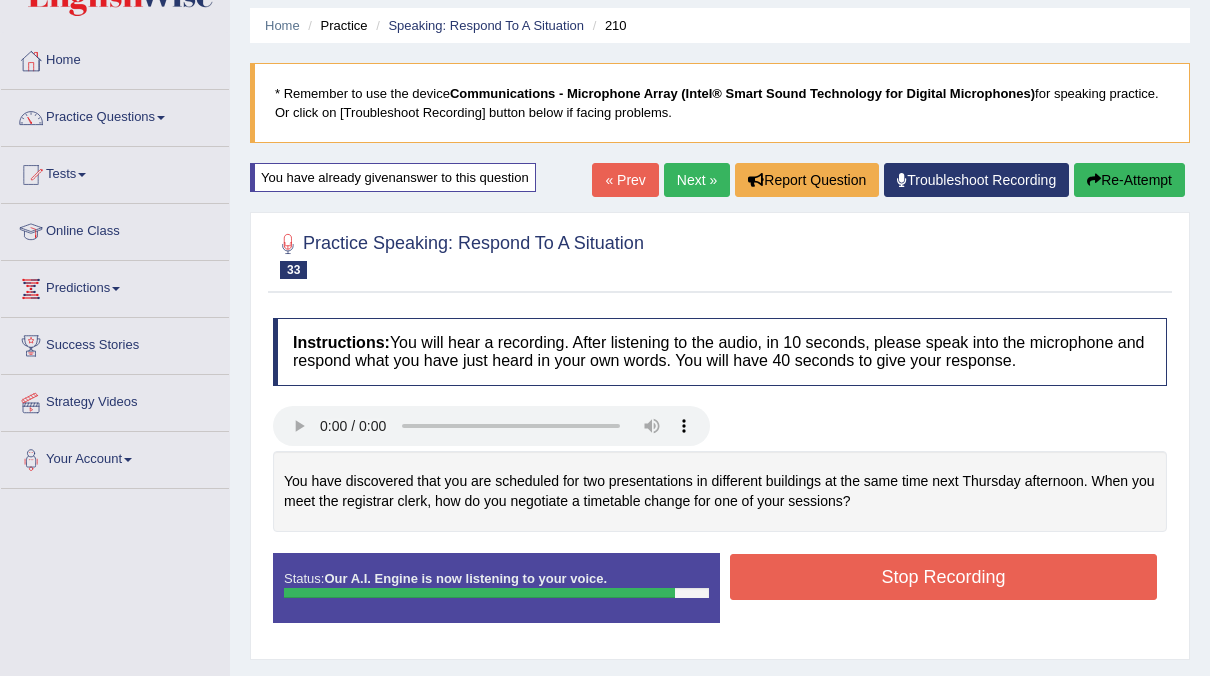 click on "Stop Recording" at bounding box center [943, 577] 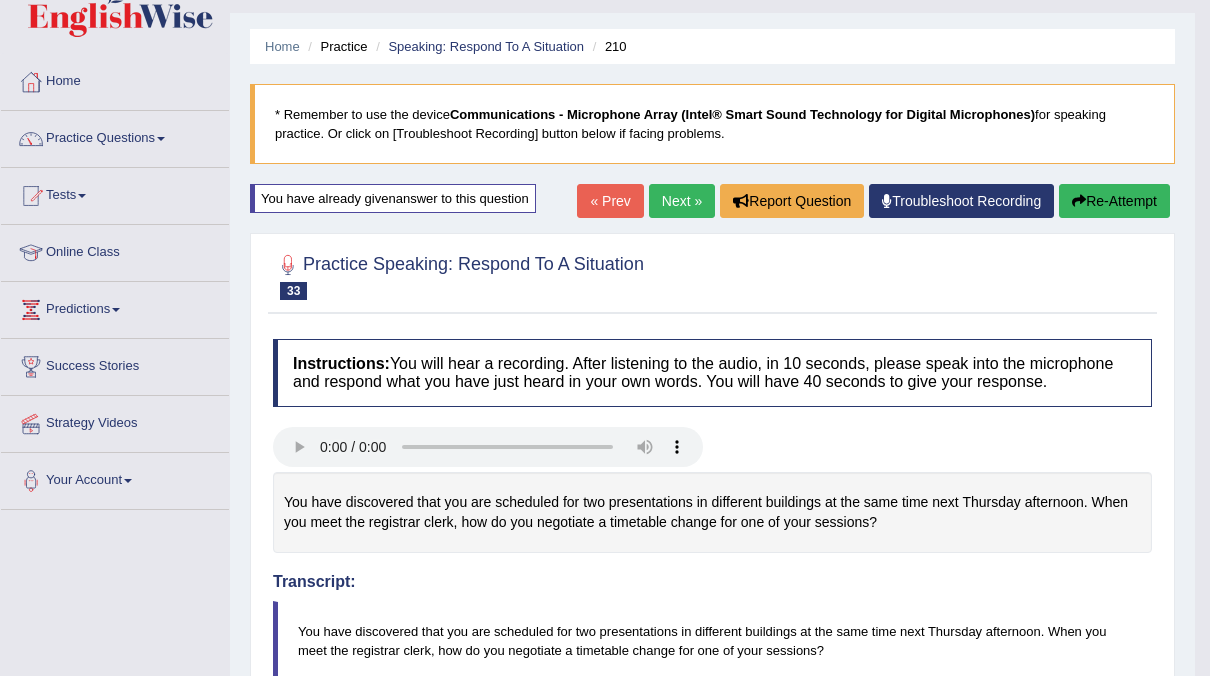 scroll, scrollTop: 0, scrollLeft: 0, axis: both 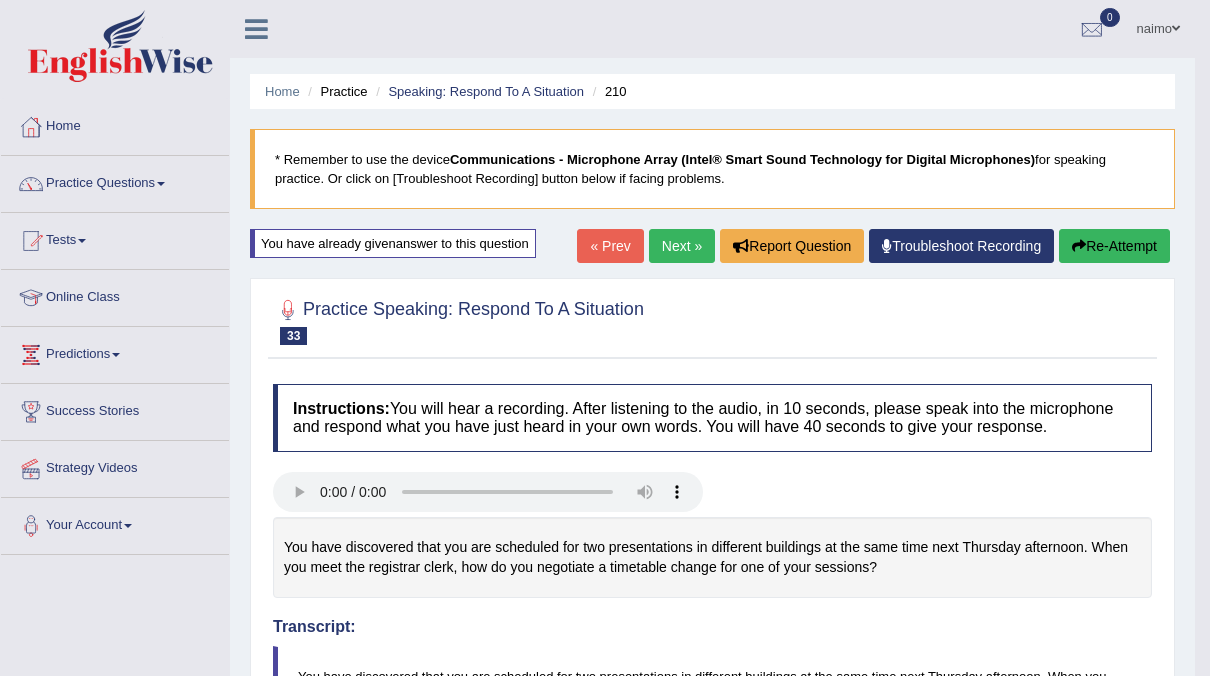 click on "Next »" at bounding box center (682, 246) 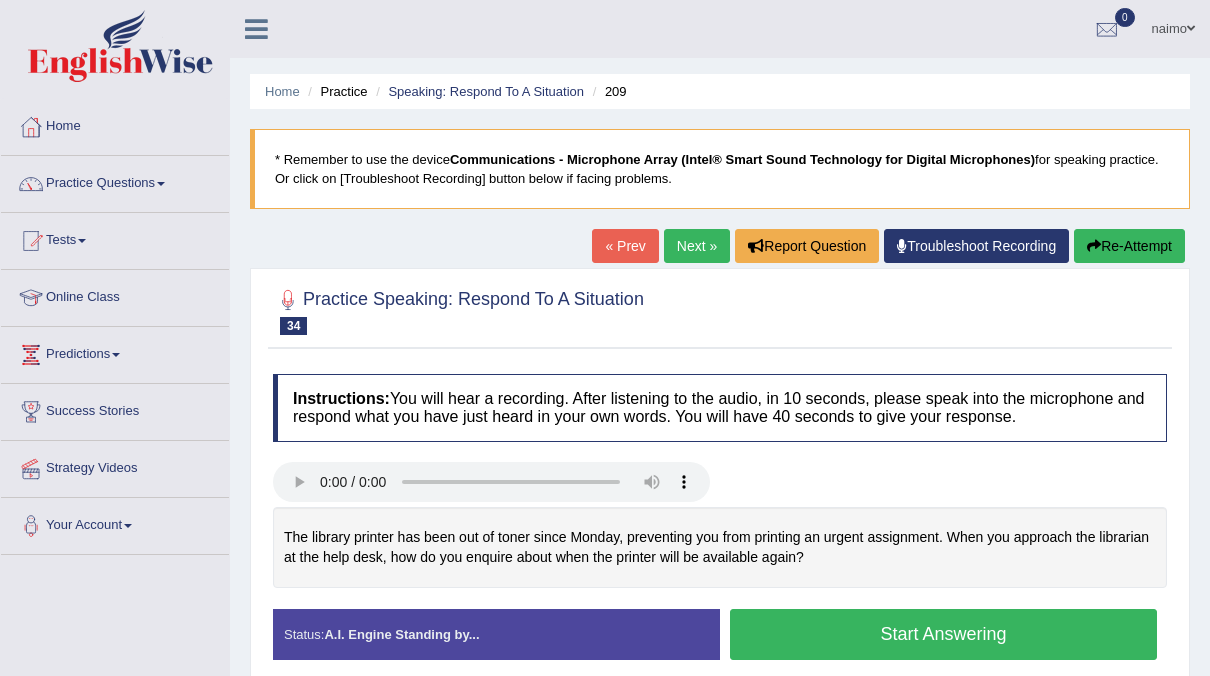 scroll, scrollTop: 0, scrollLeft: 0, axis: both 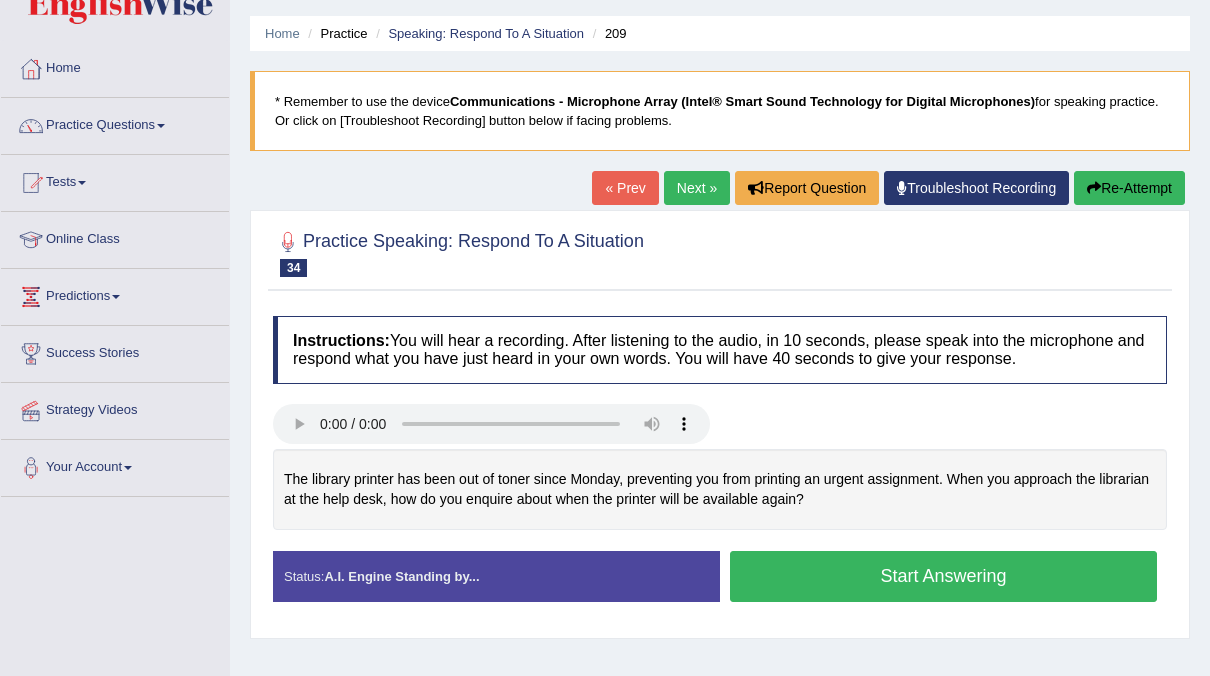 click on "Start Answering" at bounding box center (943, 576) 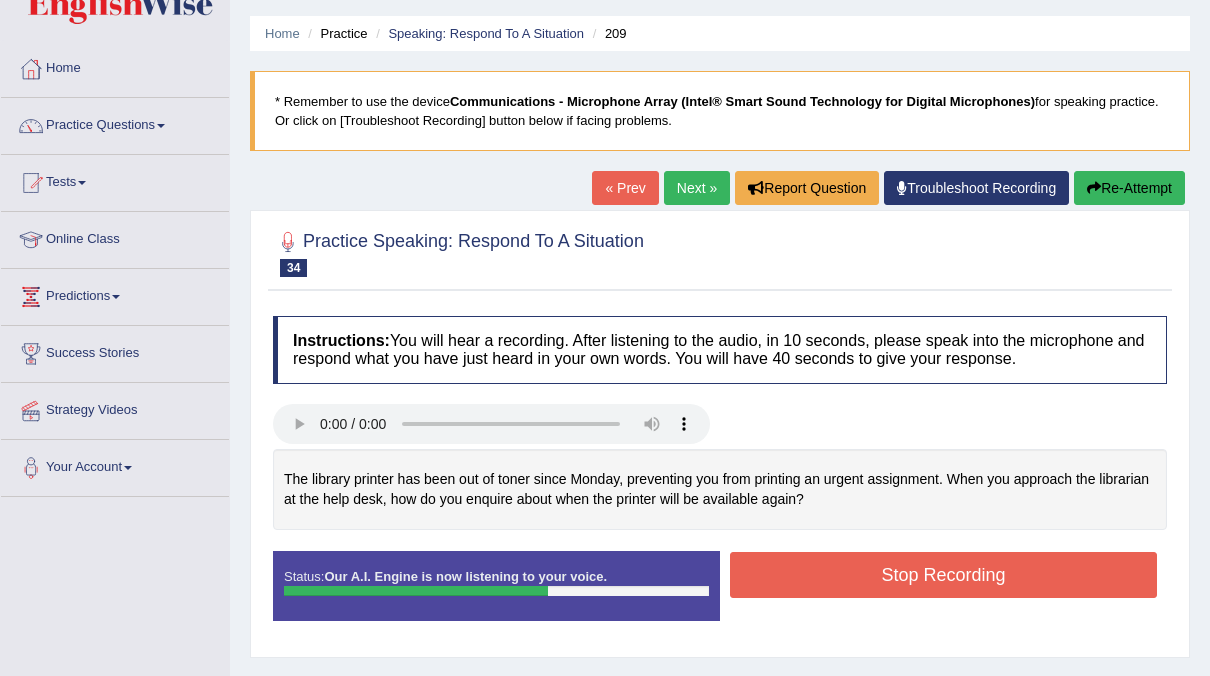 click on "Stop Recording" at bounding box center (943, 575) 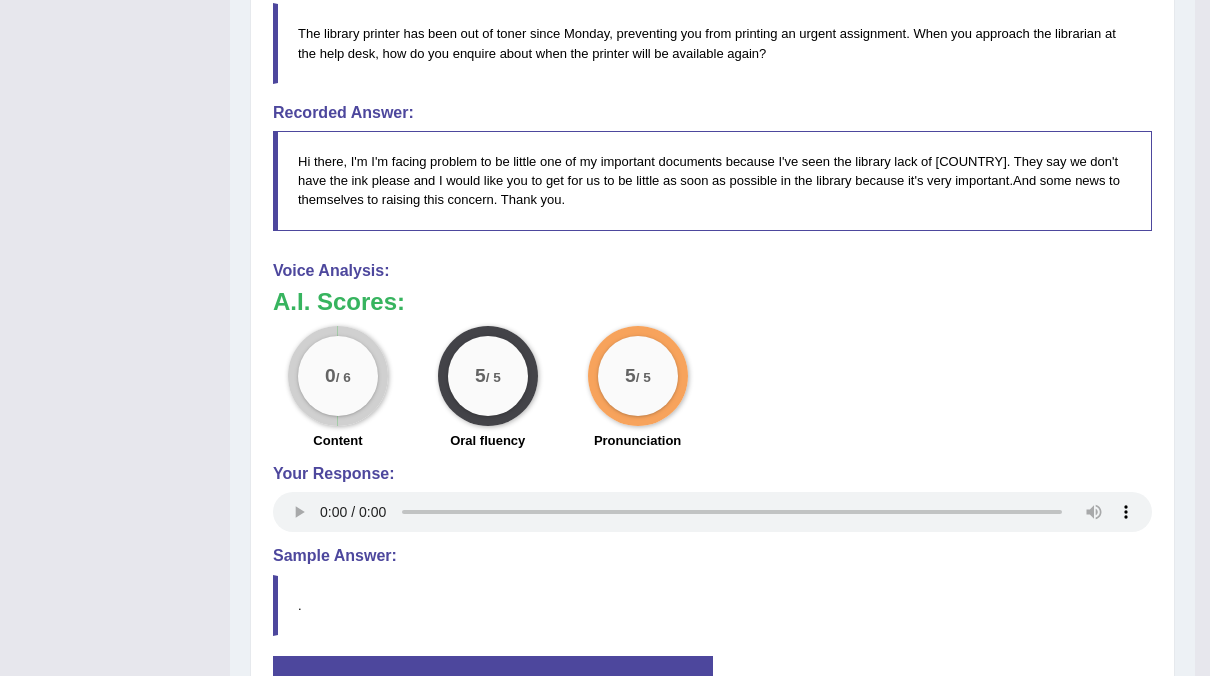 scroll, scrollTop: 0, scrollLeft: 0, axis: both 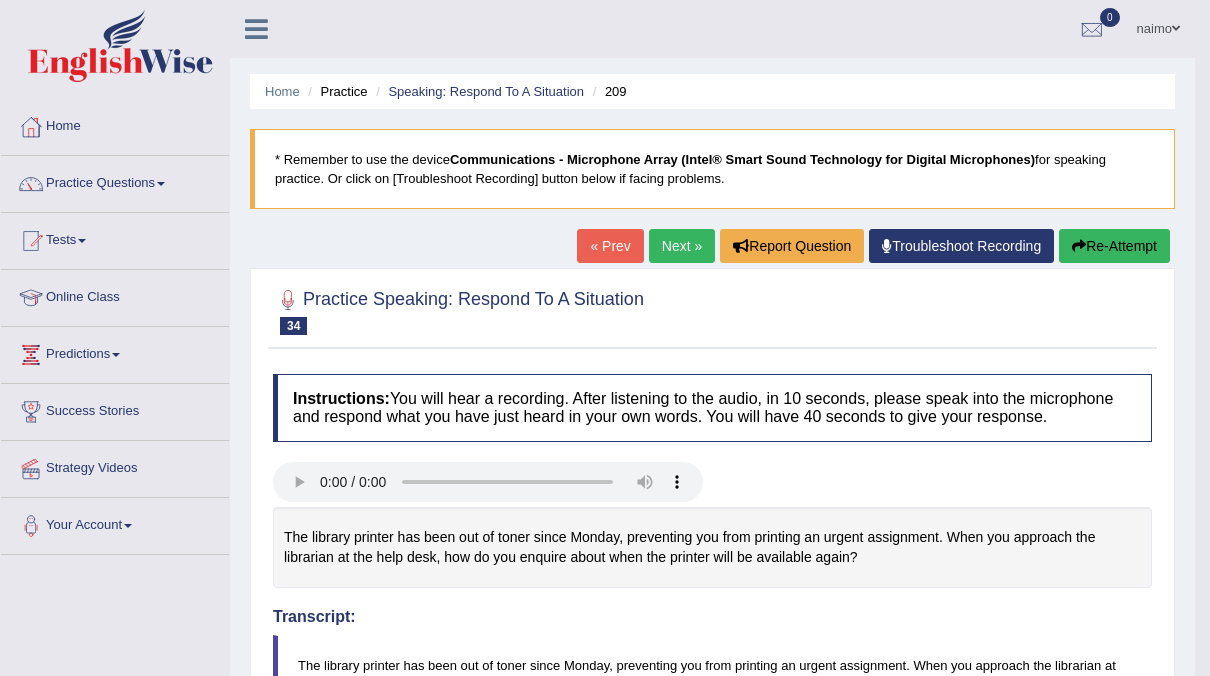 click on "Next »" at bounding box center [682, 246] 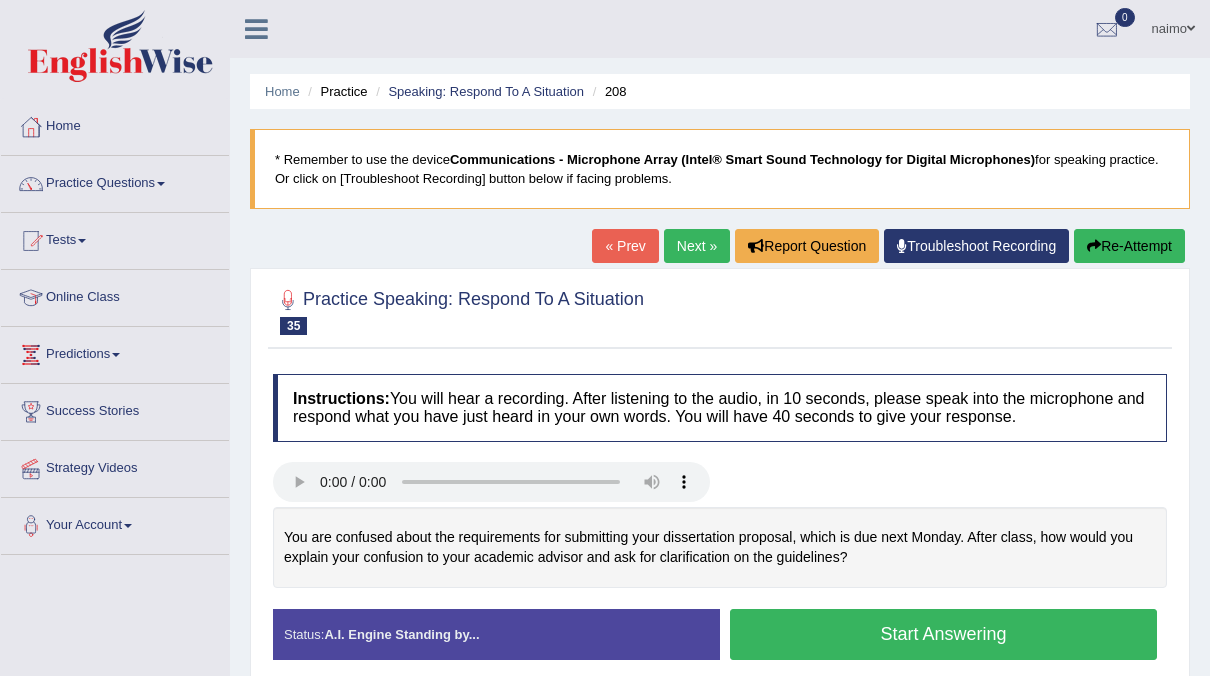scroll, scrollTop: 109, scrollLeft: 0, axis: vertical 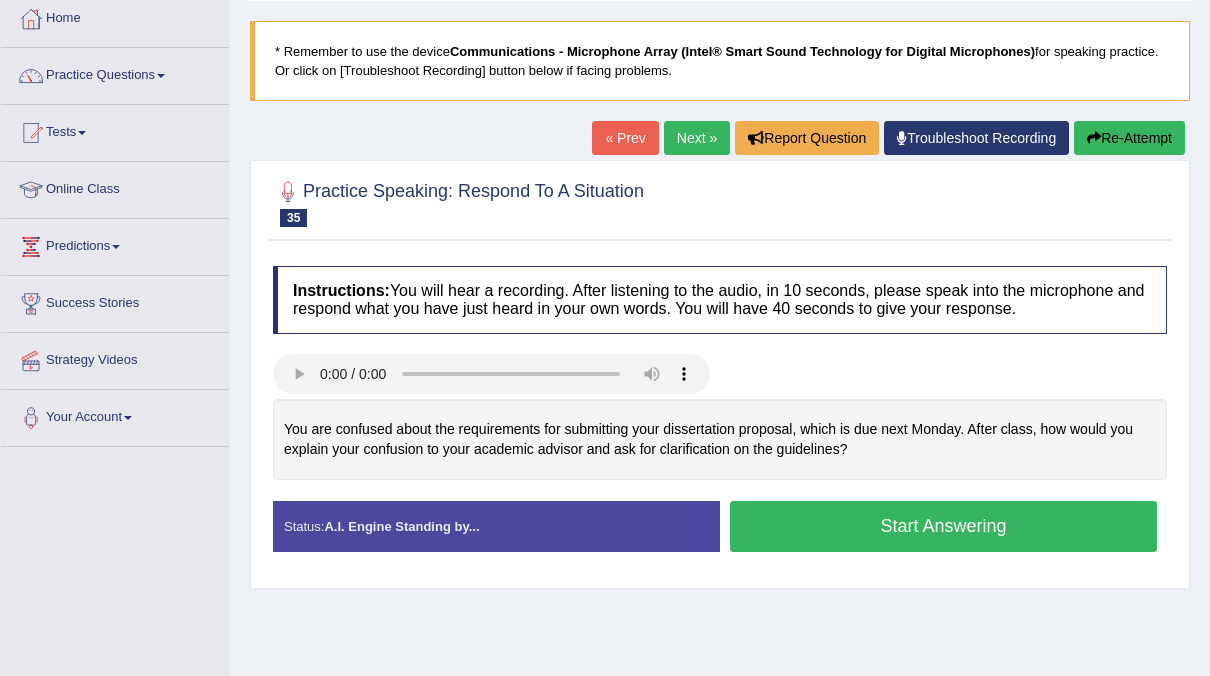 click on "Start Answering" at bounding box center [943, 526] 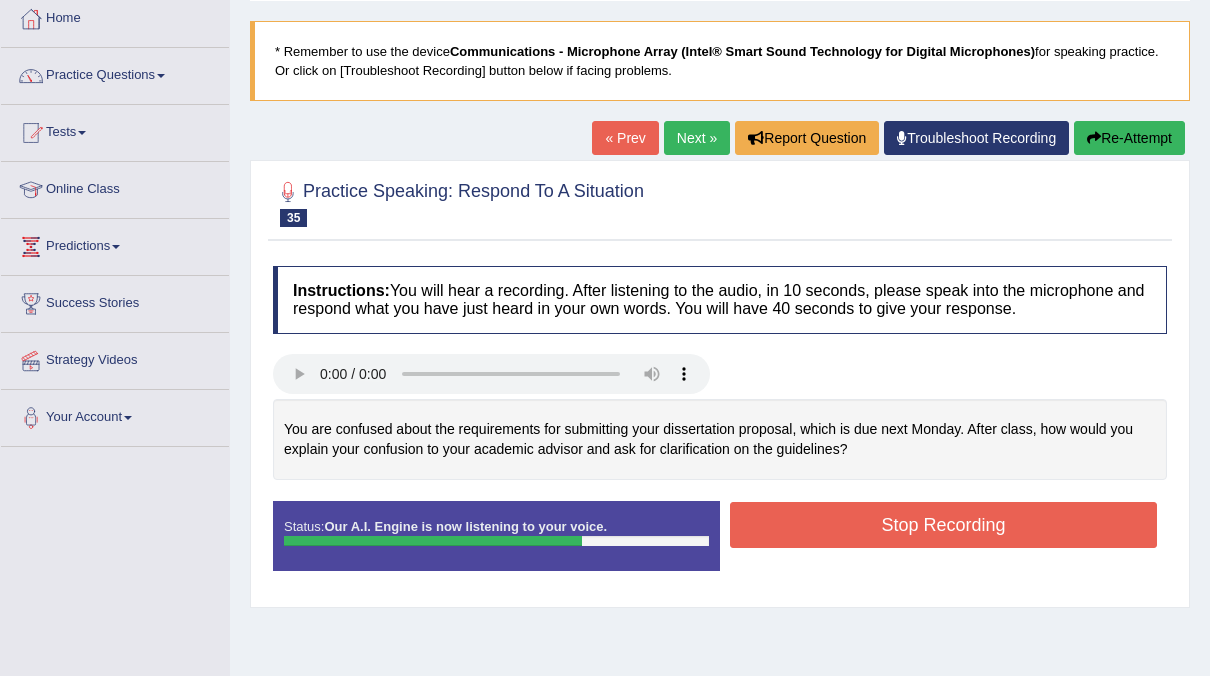 click on "Stop Recording" at bounding box center (943, 525) 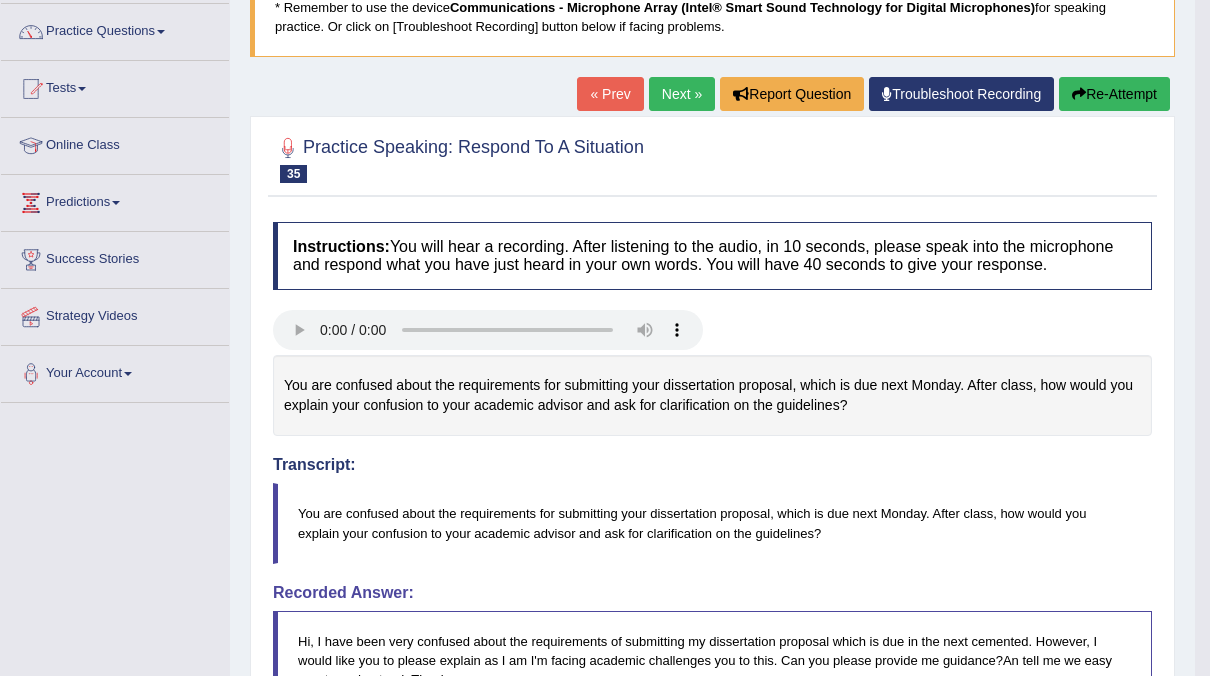 scroll, scrollTop: 0, scrollLeft: 0, axis: both 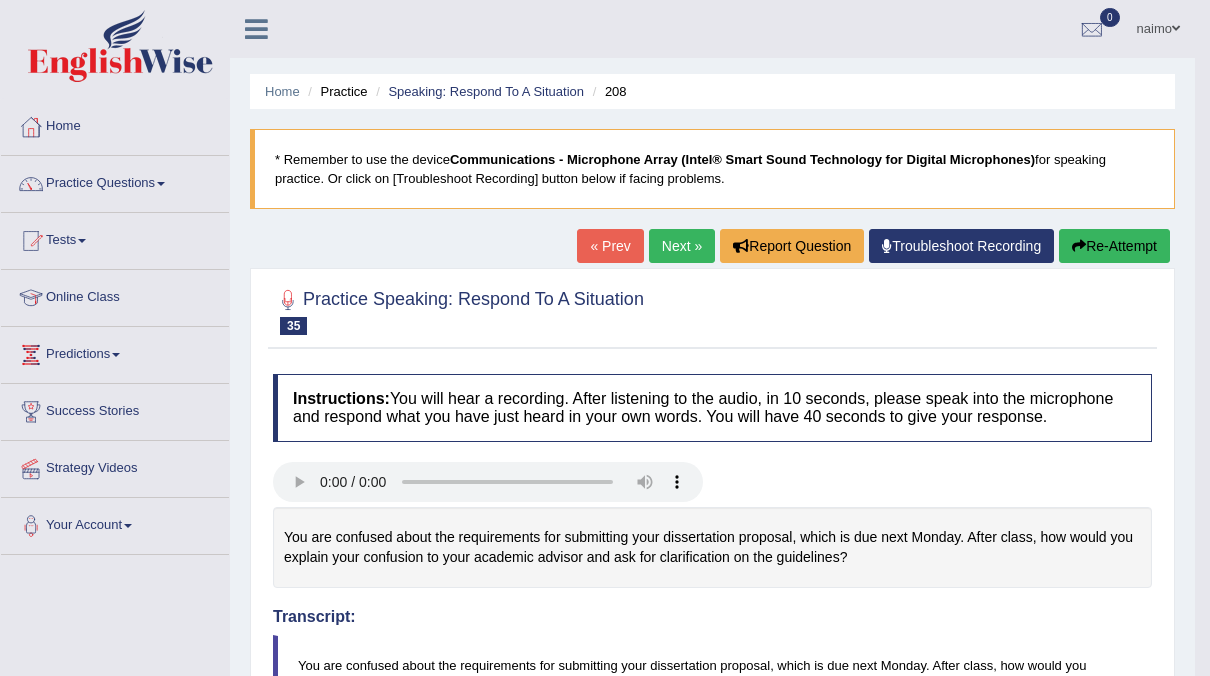 click on "Next »" at bounding box center [682, 246] 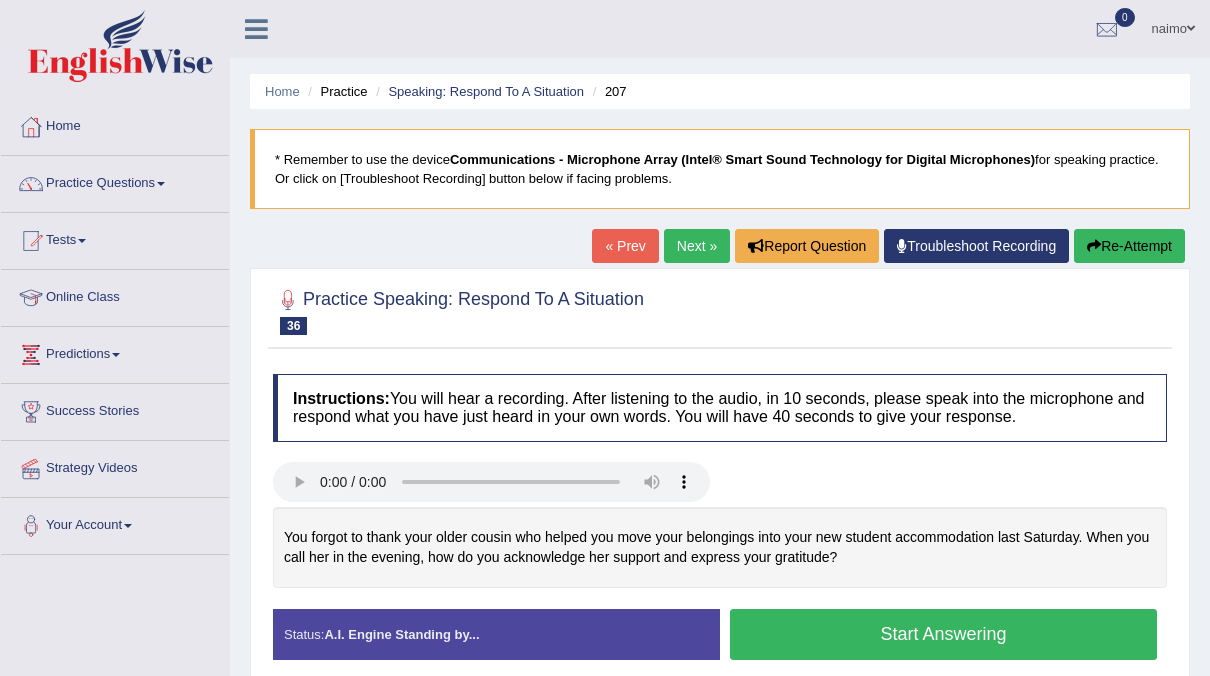scroll, scrollTop: 171, scrollLeft: 0, axis: vertical 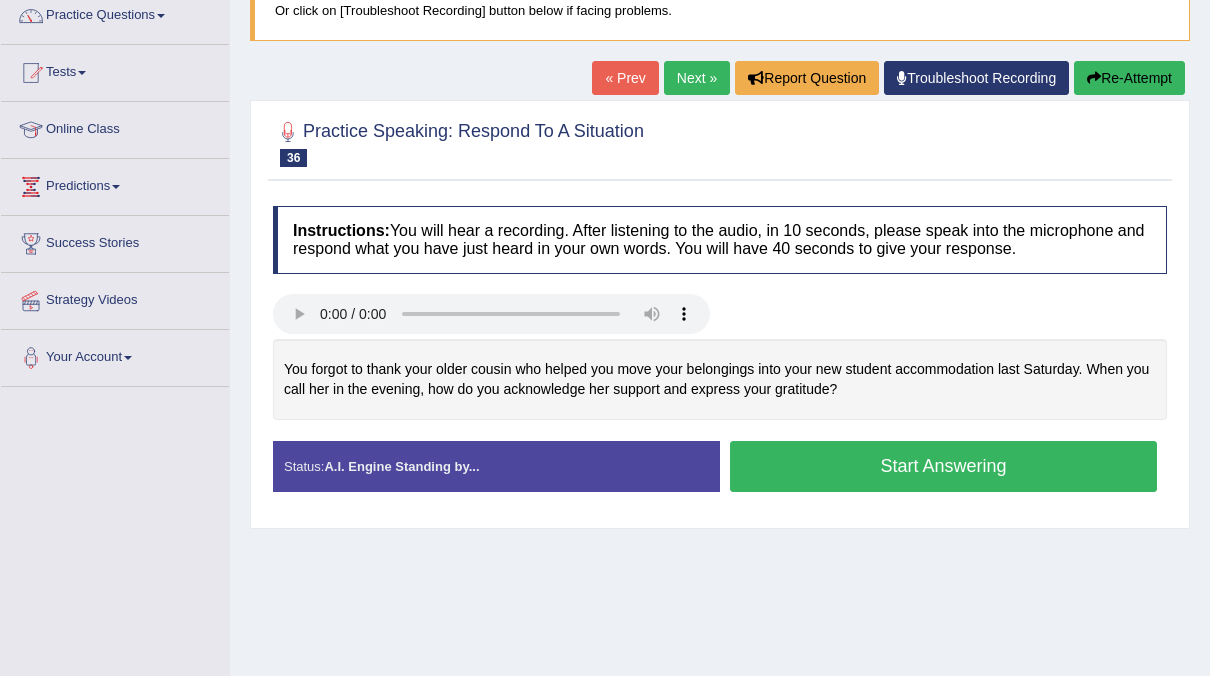 click on "Start Answering" at bounding box center [943, 466] 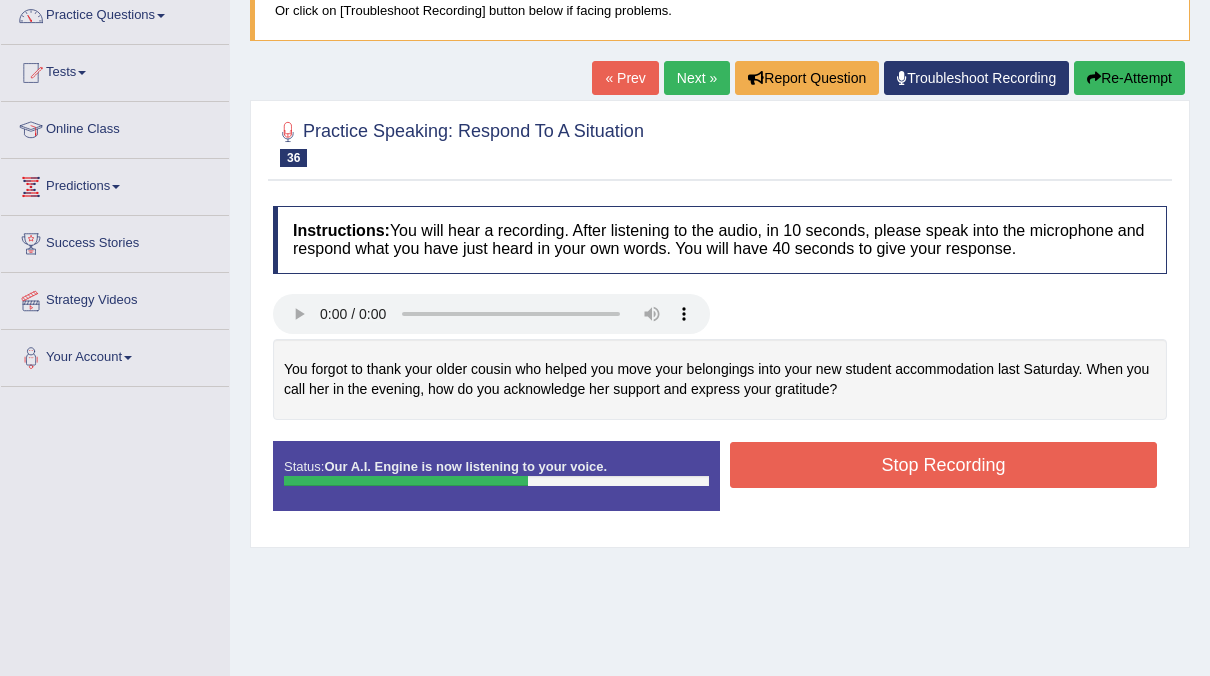 click on "Stop Recording" at bounding box center [943, 465] 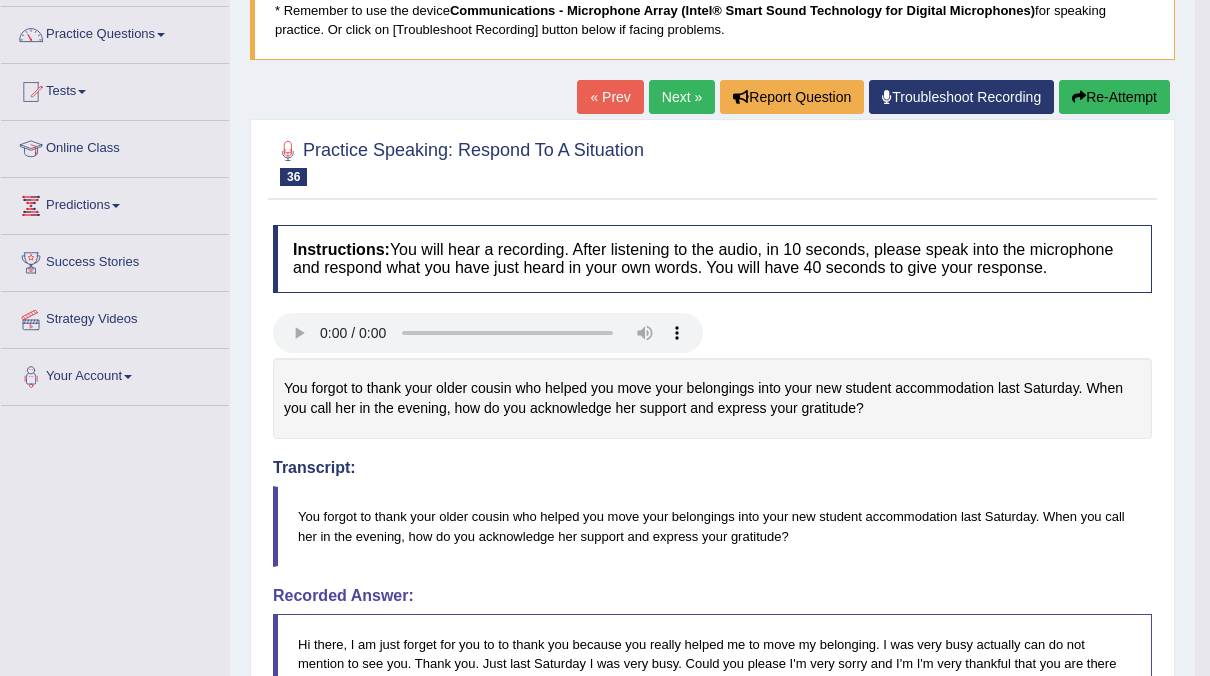 scroll, scrollTop: 0, scrollLeft: 0, axis: both 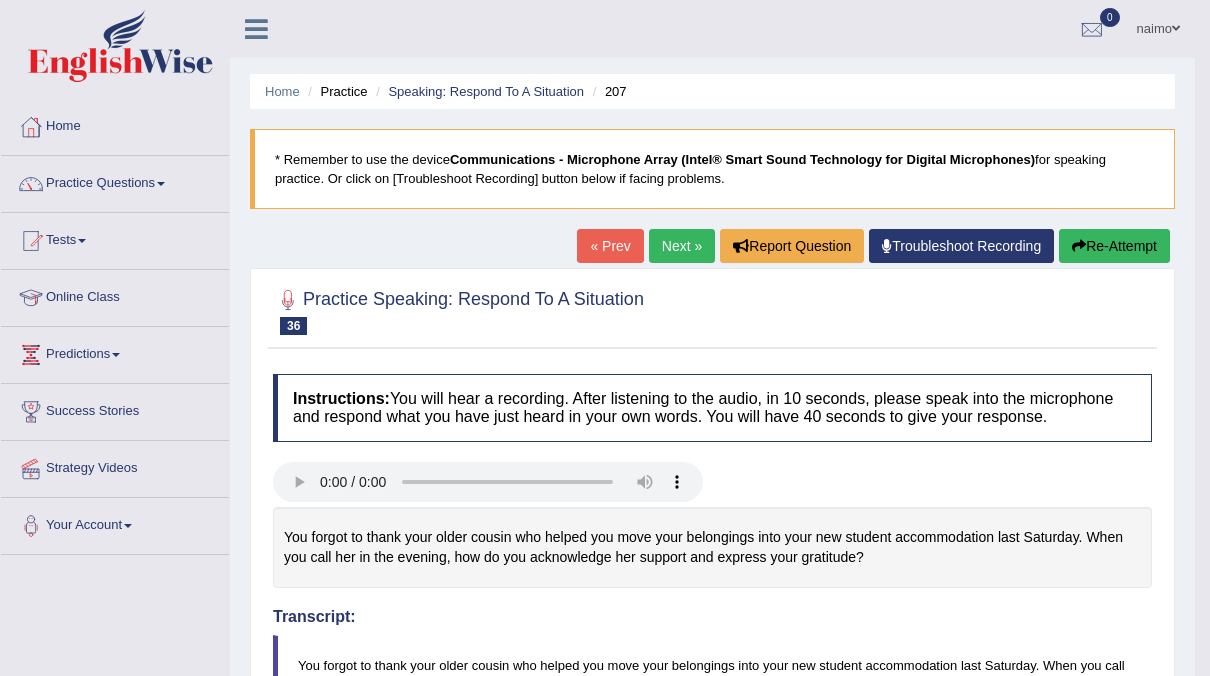 click on "Next »" at bounding box center [682, 246] 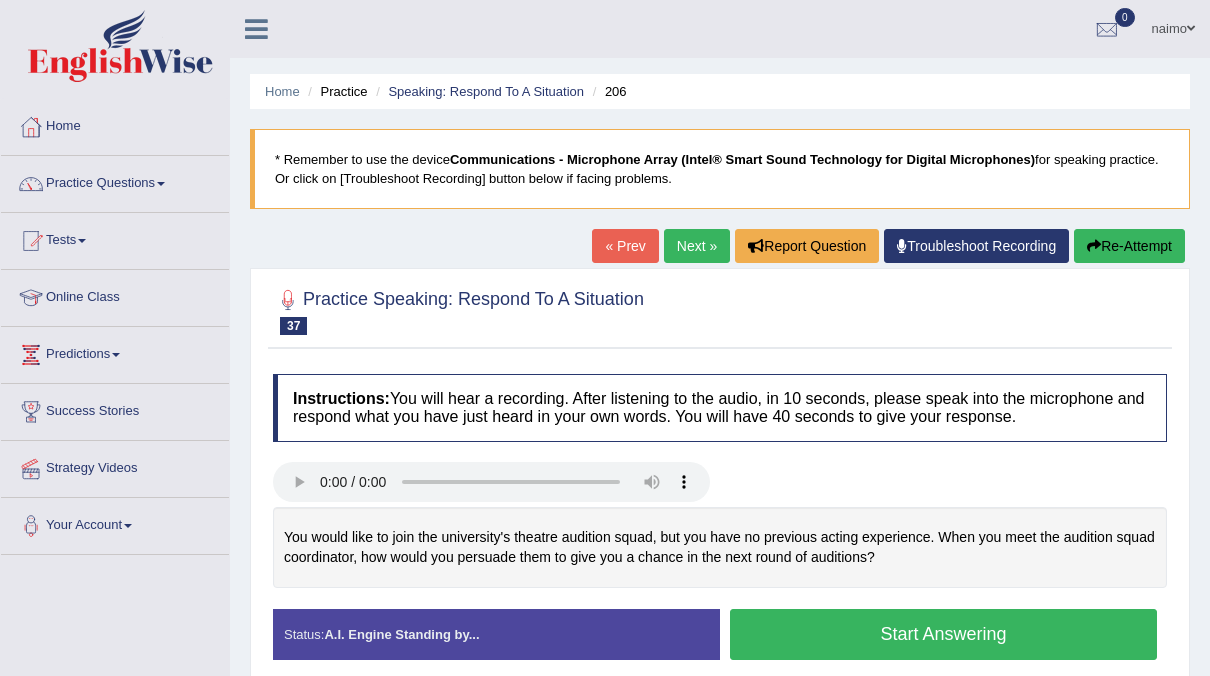 scroll, scrollTop: 0, scrollLeft: 0, axis: both 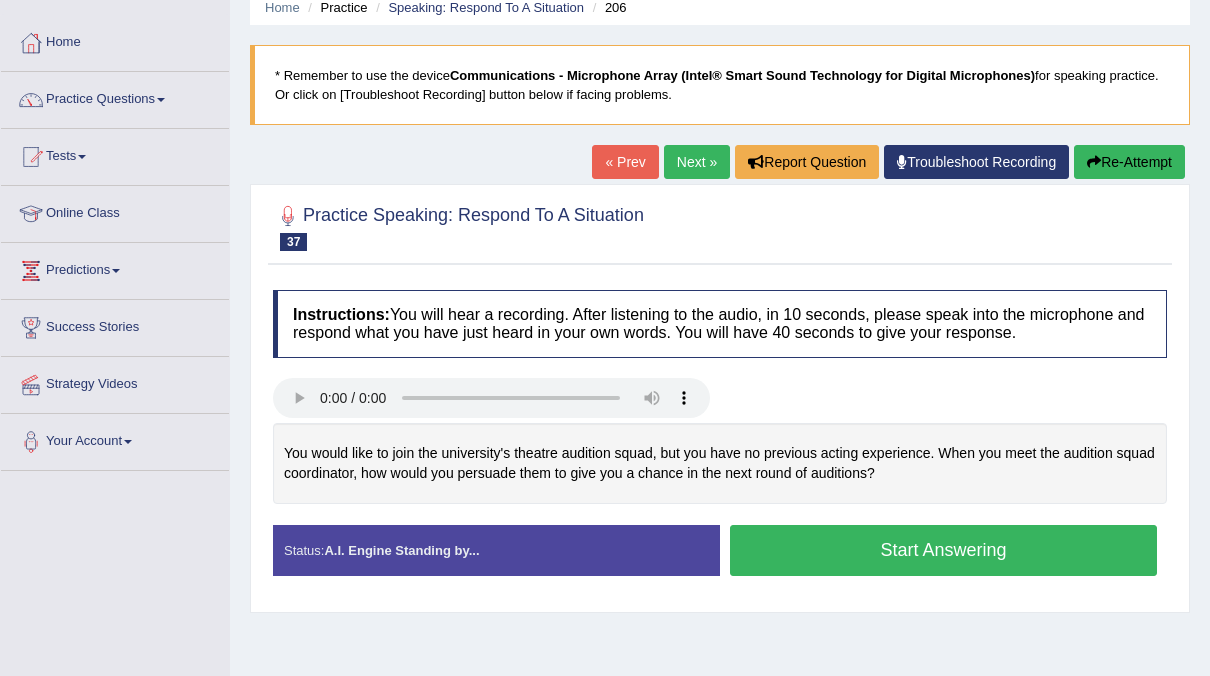 click on "Start Answering" at bounding box center (943, 550) 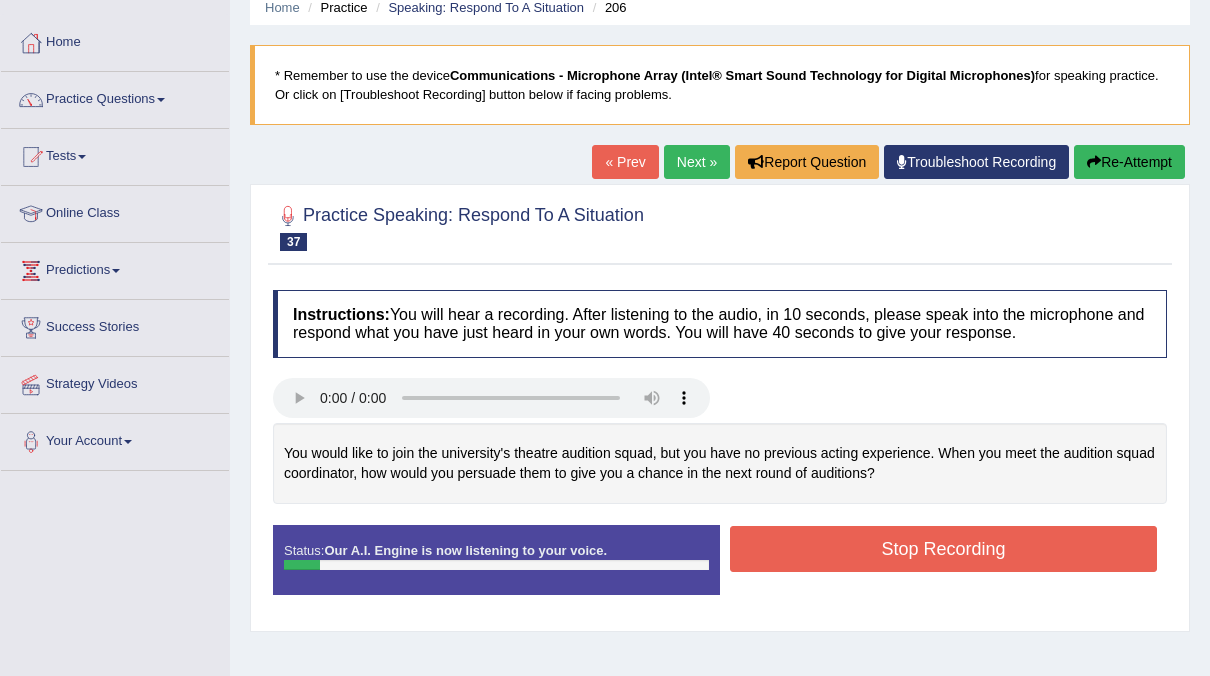 click on "Stop Recording" at bounding box center [943, 549] 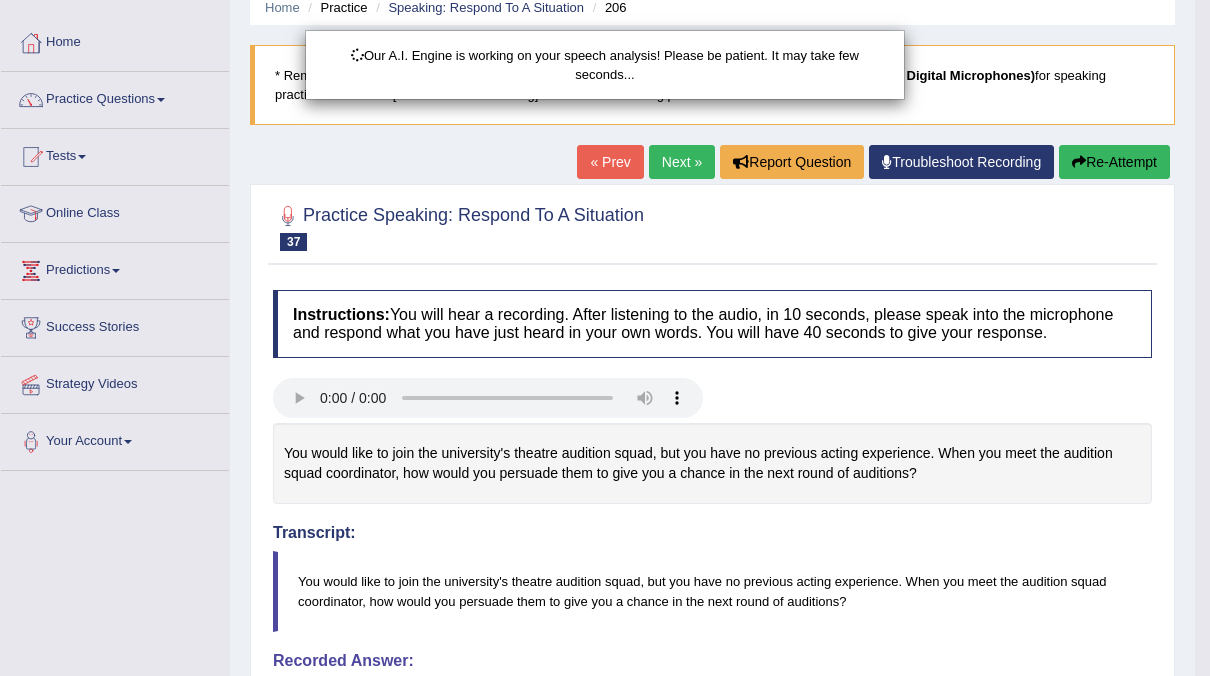 click on "Our A.I. Engine is working on your speech analysis! Please be patient. It may take few seconds..." at bounding box center (605, 338) 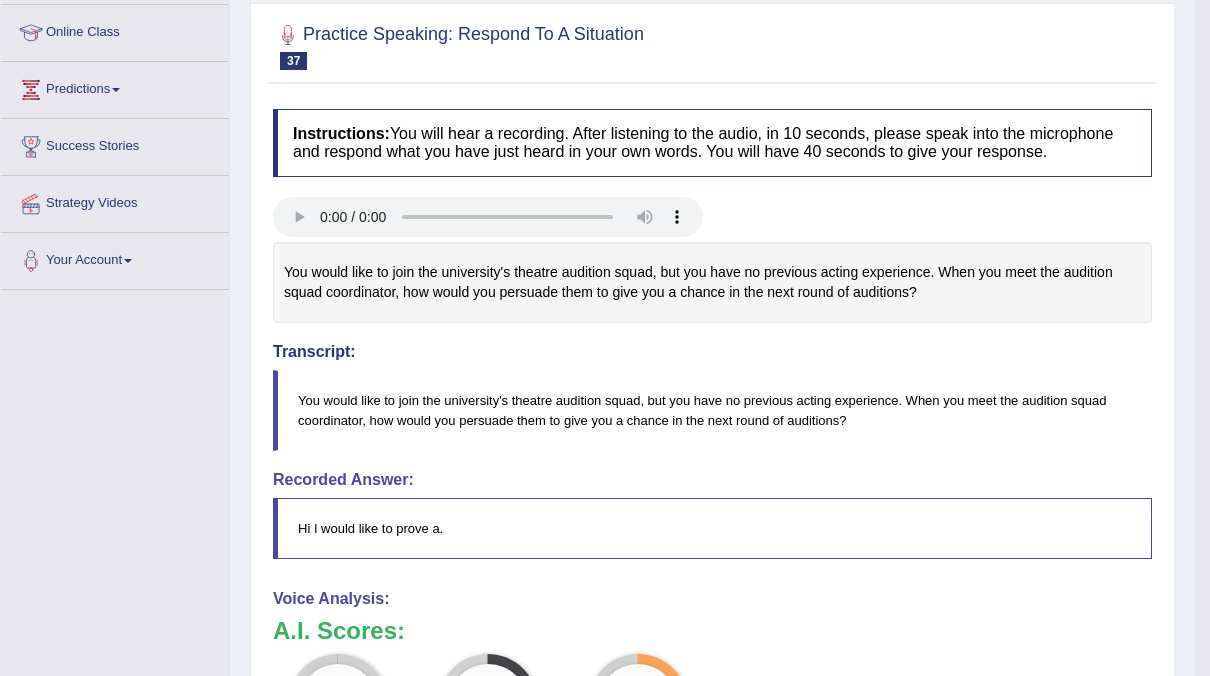scroll, scrollTop: 118, scrollLeft: 0, axis: vertical 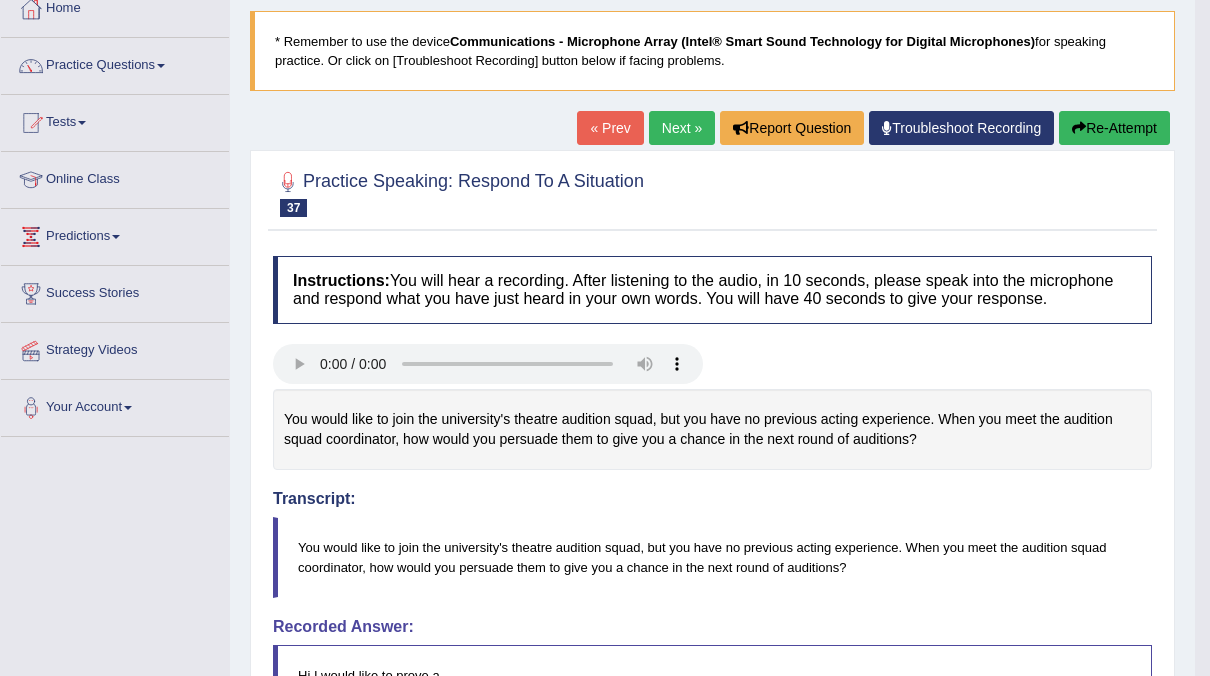 click on "Re-Attempt" at bounding box center [1114, 128] 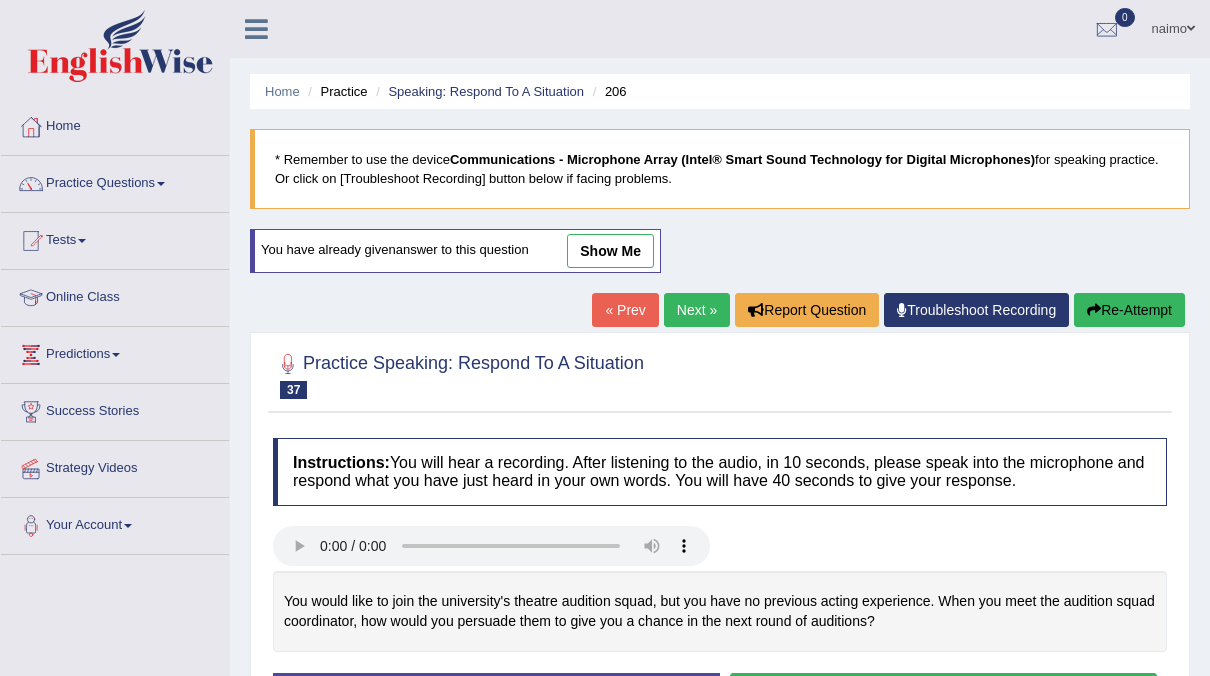 scroll, scrollTop: 122, scrollLeft: 0, axis: vertical 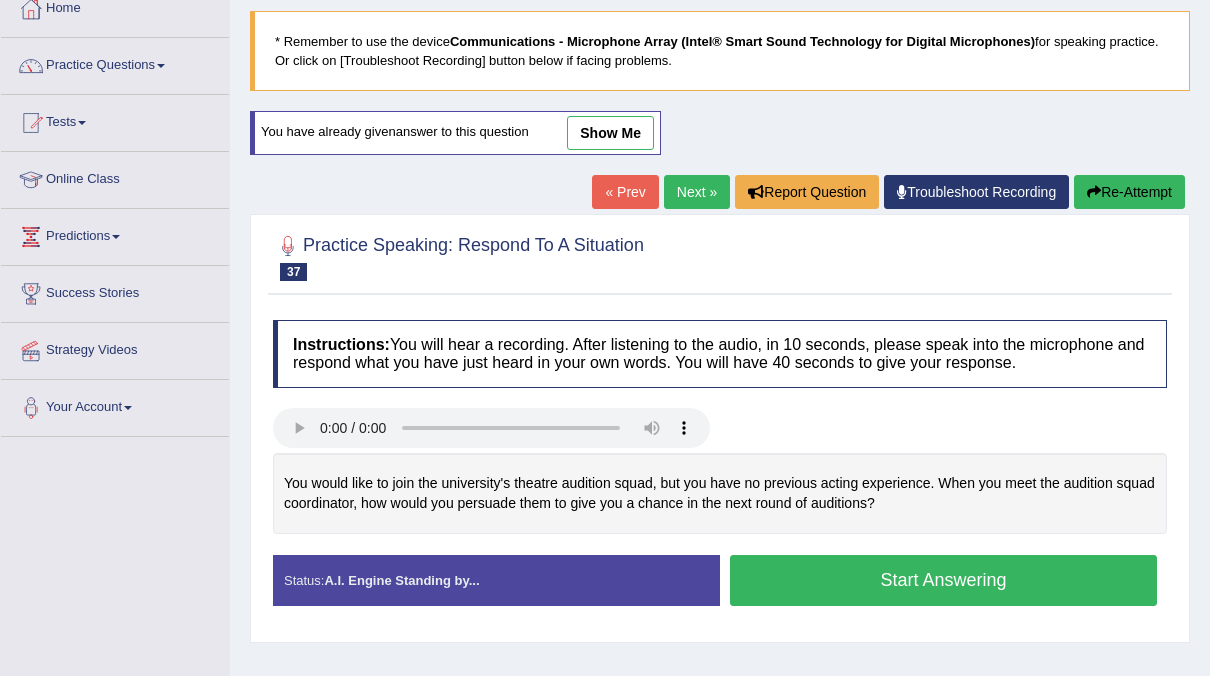 click on "Start Answering" at bounding box center (943, 580) 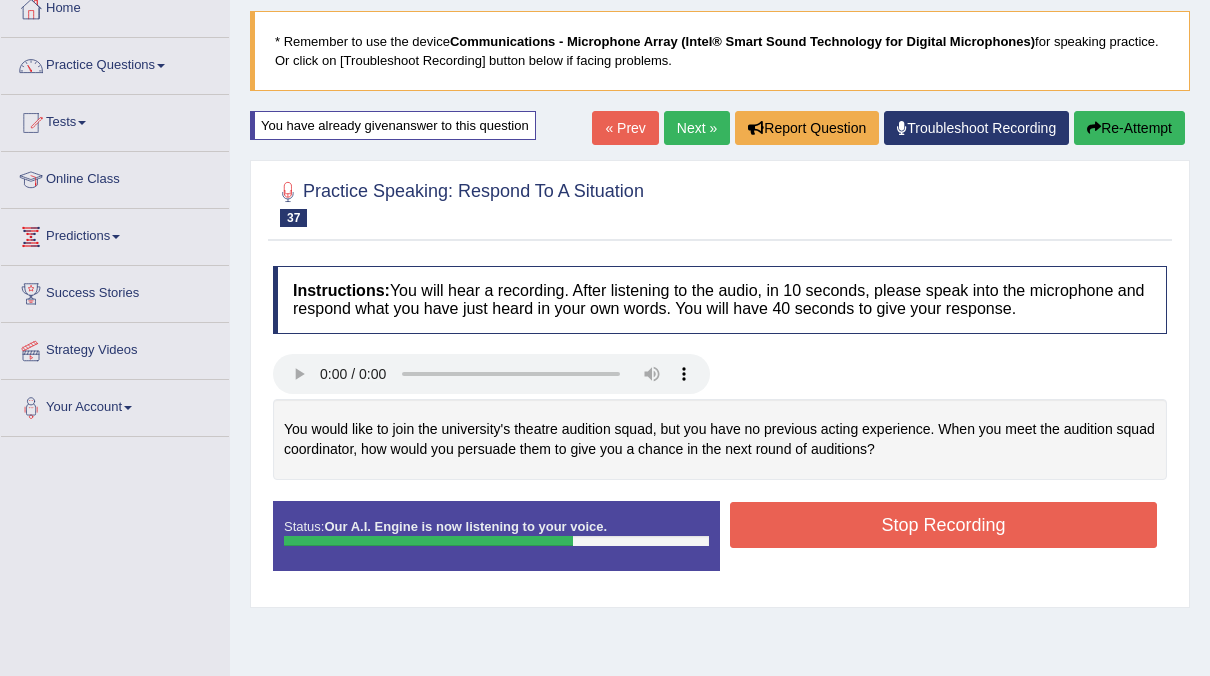 click on "Stop Recording" at bounding box center (943, 525) 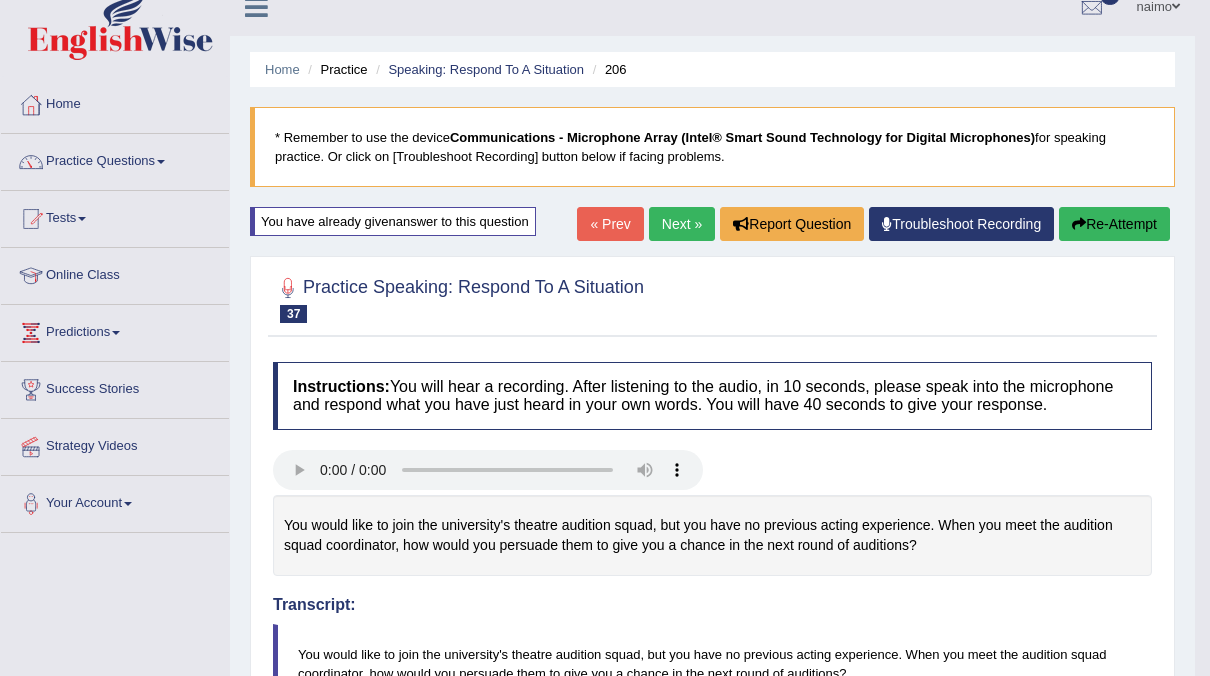 scroll, scrollTop: 0, scrollLeft: 0, axis: both 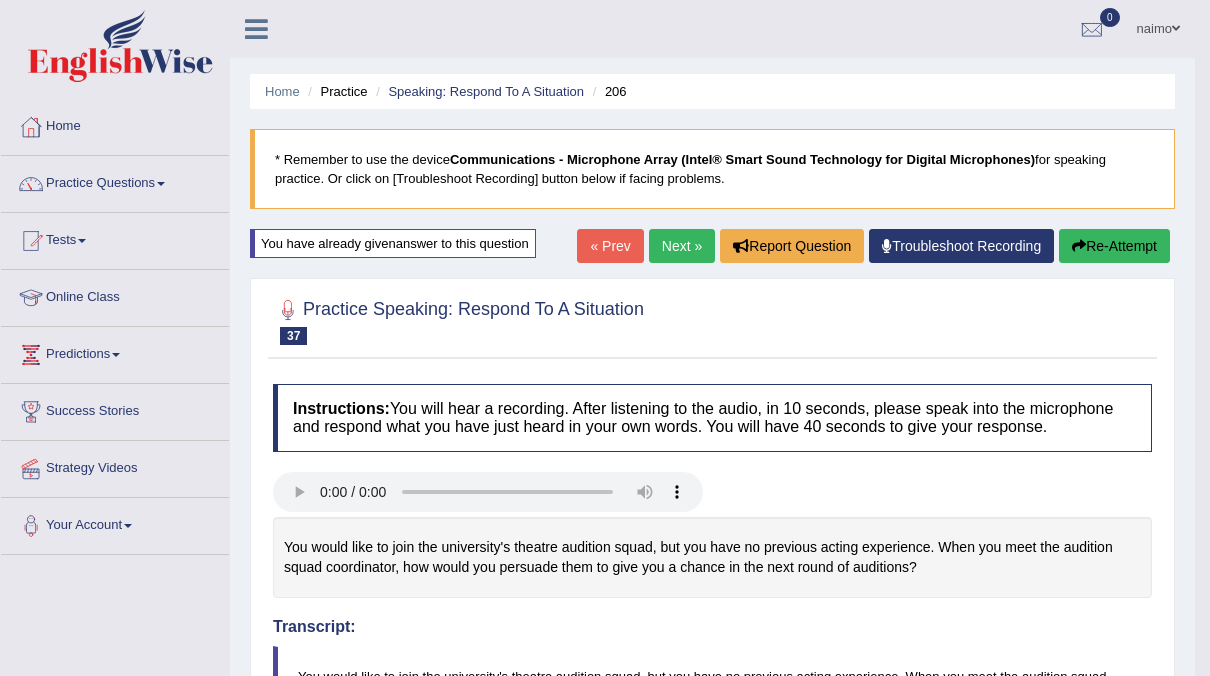 click on "Next »" at bounding box center (682, 246) 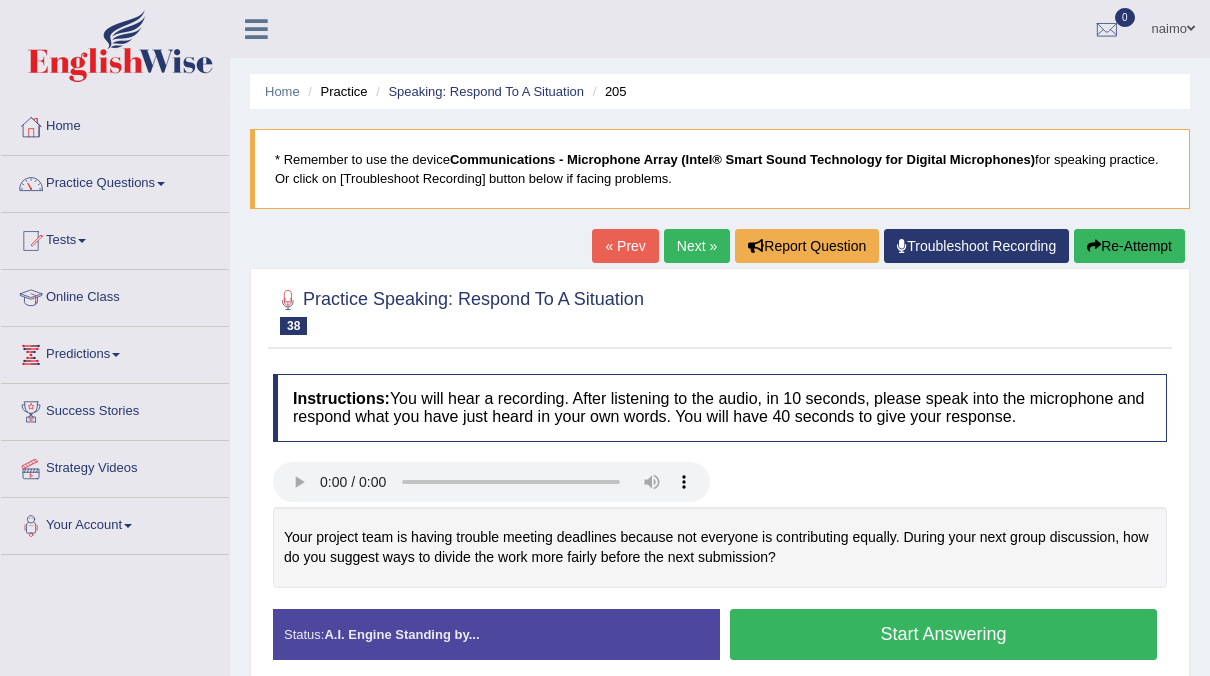 scroll, scrollTop: 125, scrollLeft: 0, axis: vertical 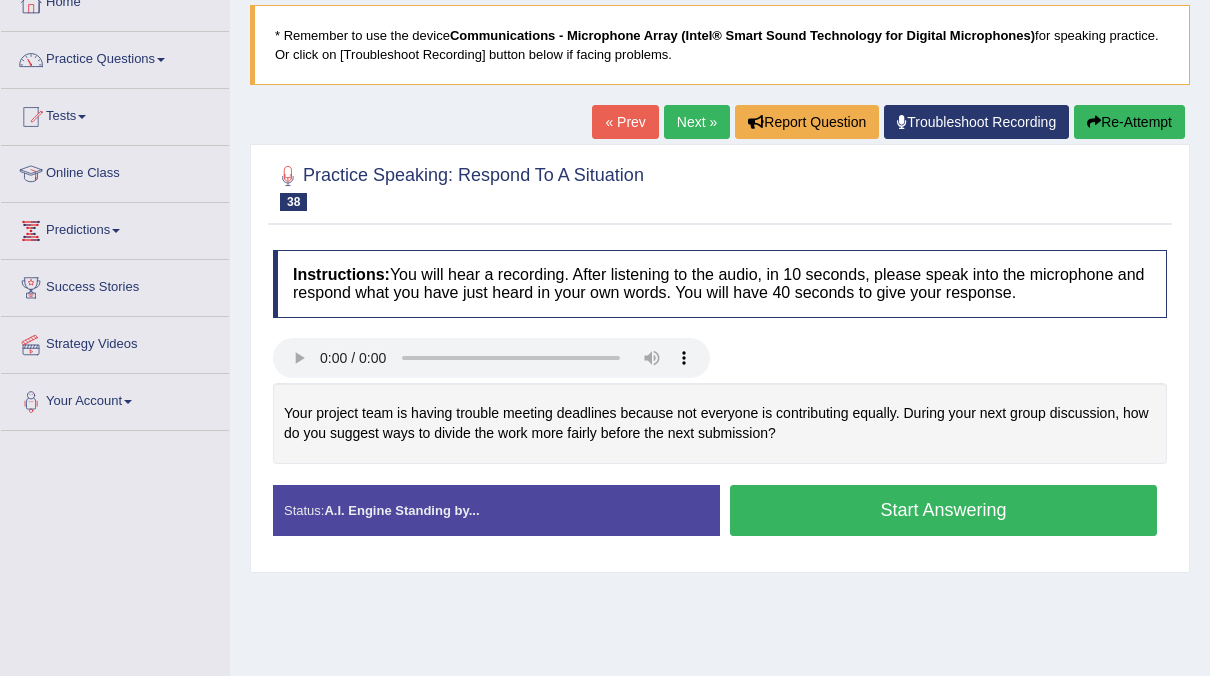 click on "Start Answering" at bounding box center (943, 510) 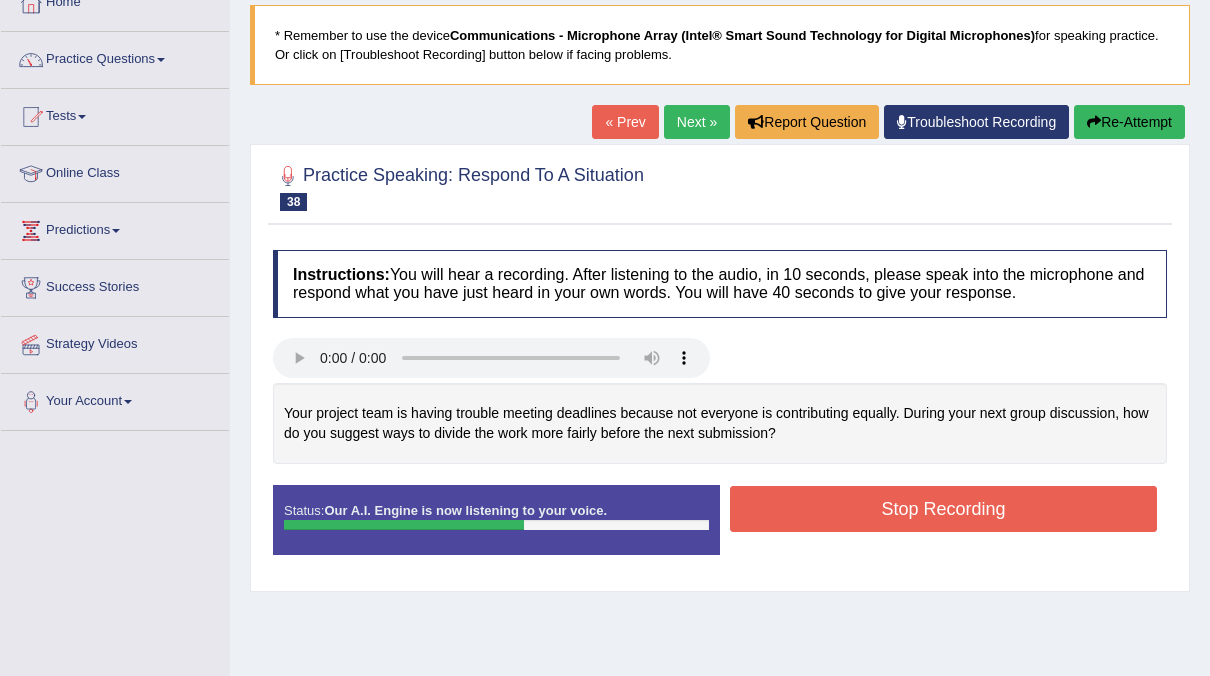click on "Stop Recording" at bounding box center (943, 509) 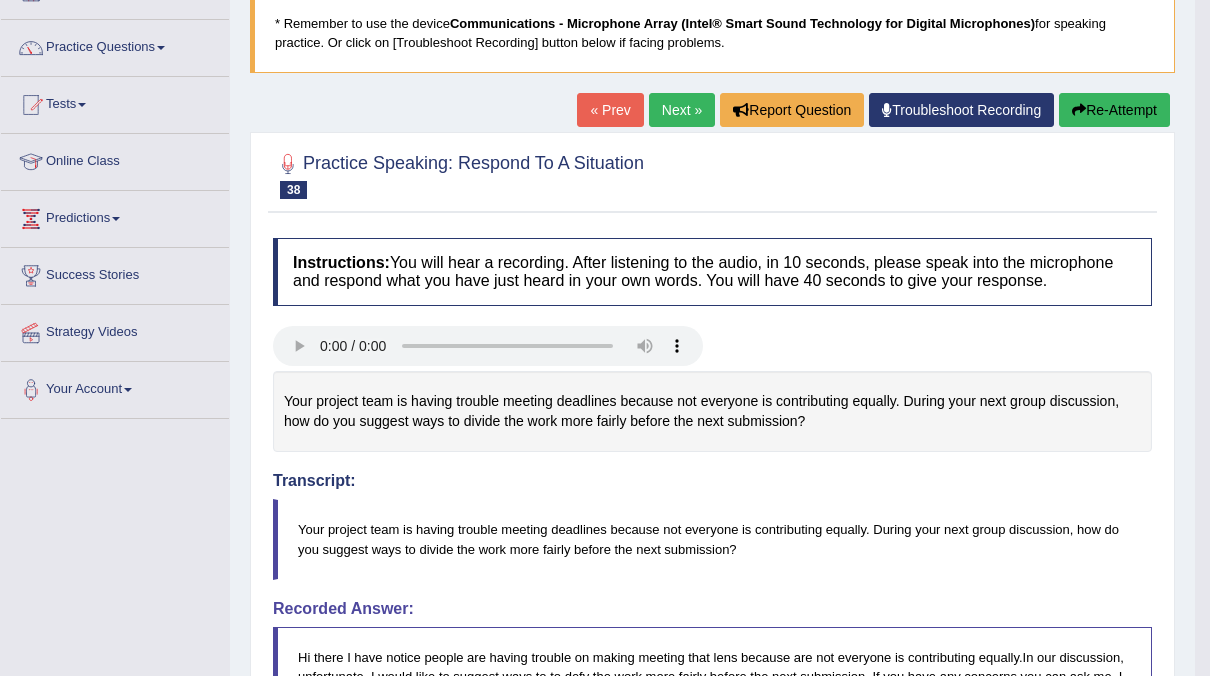 scroll, scrollTop: 78, scrollLeft: 0, axis: vertical 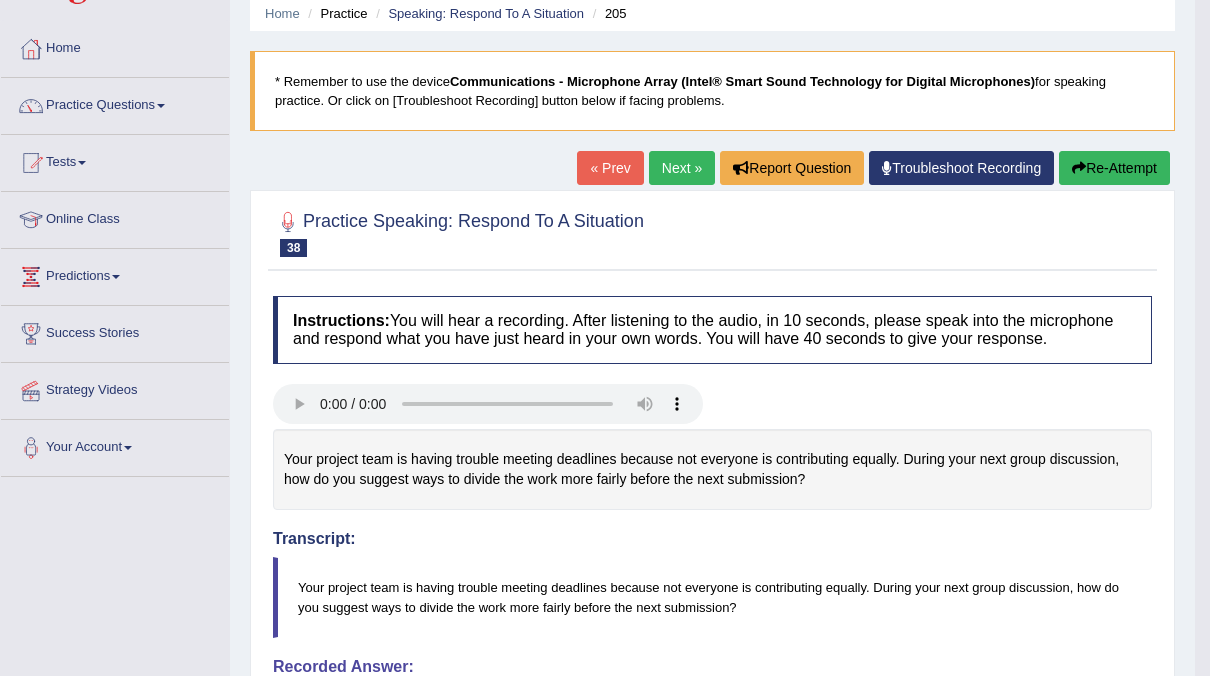 click on "Next »" at bounding box center [682, 168] 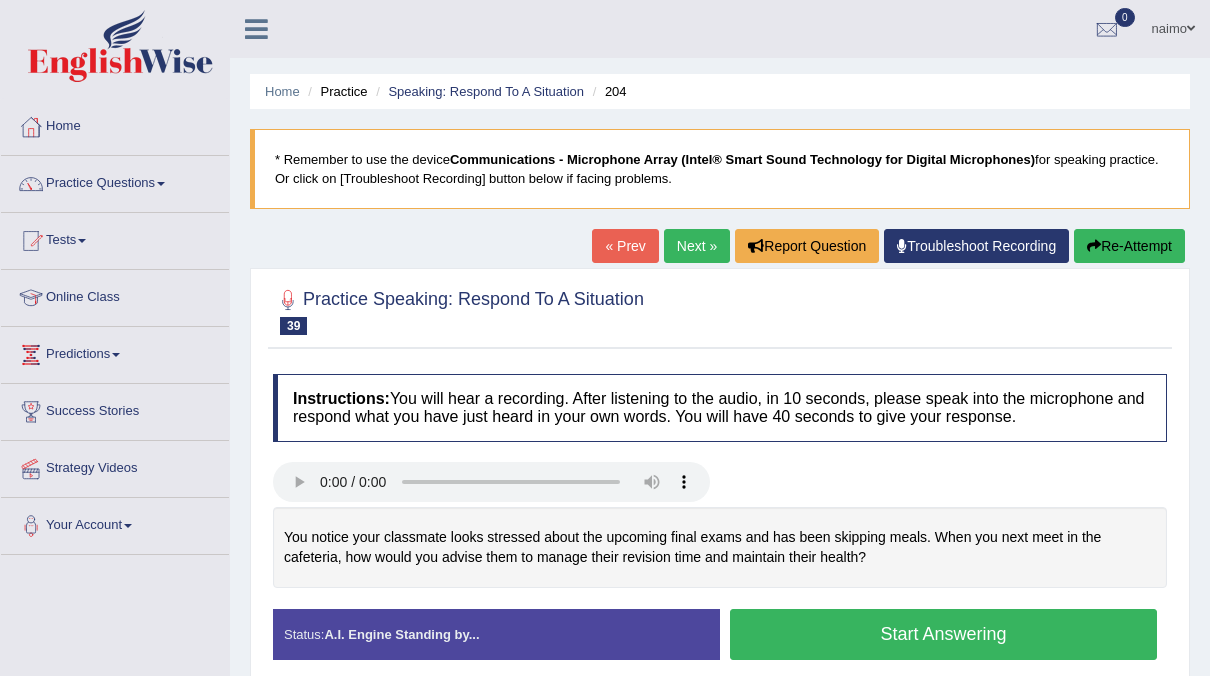 scroll, scrollTop: 71, scrollLeft: 0, axis: vertical 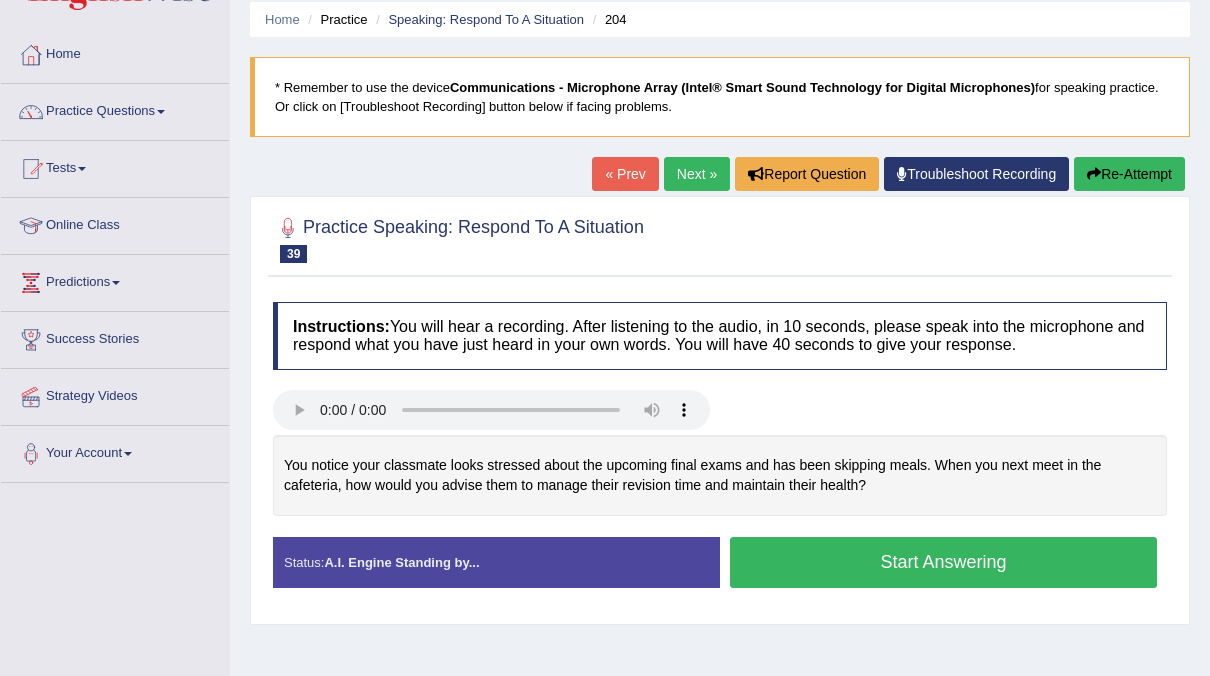 click on "Start Answering" at bounding box center (943, 562) 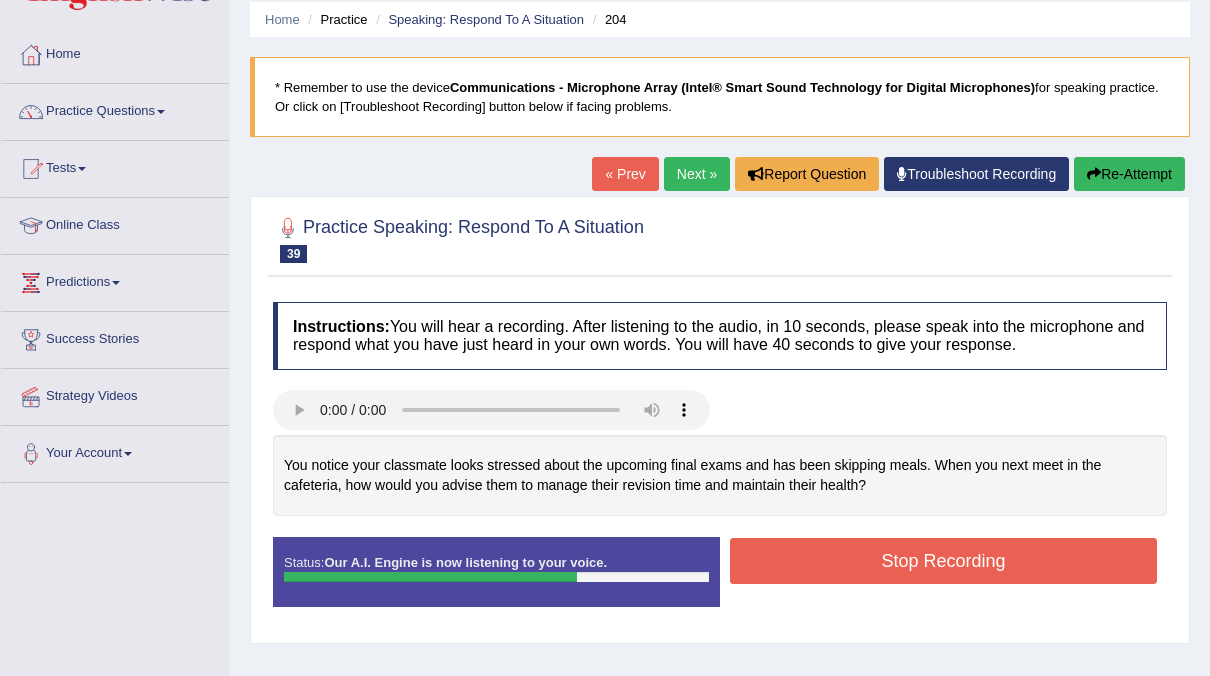 click on "Stop Recording" at bounding box center (943, 561) 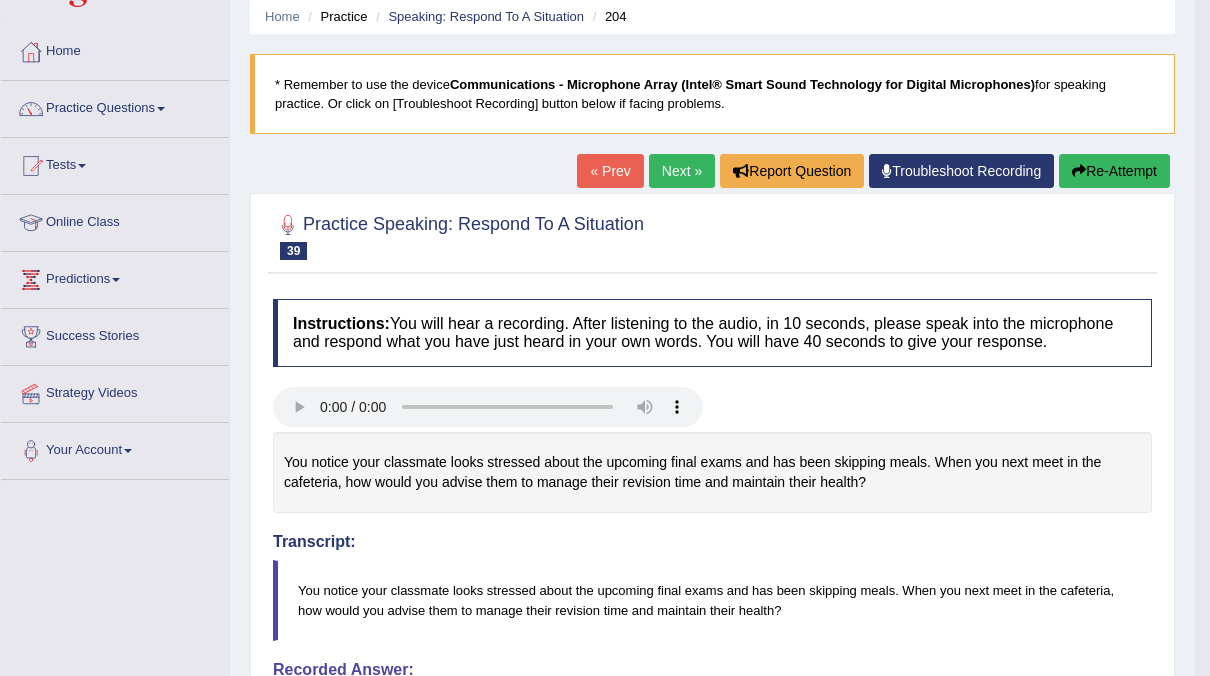 scroll, scrollTop: 0, scrollLeft: 0, axis: both 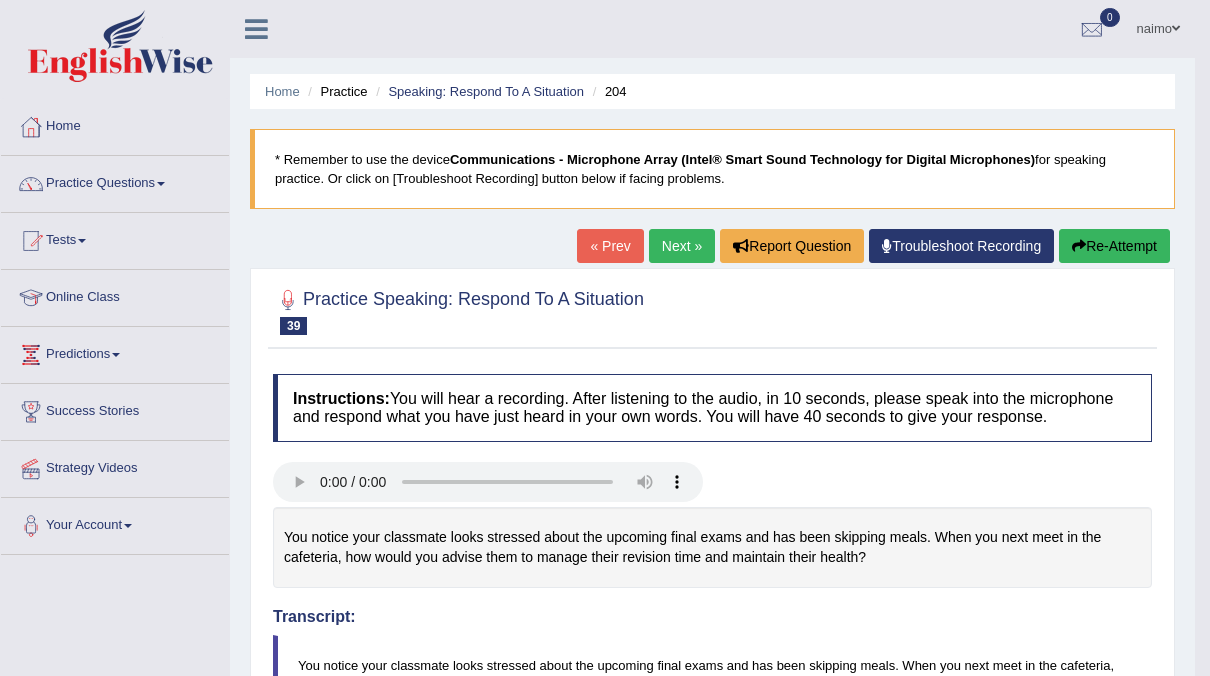 click on "Next »" at bounding box center (682, 246) 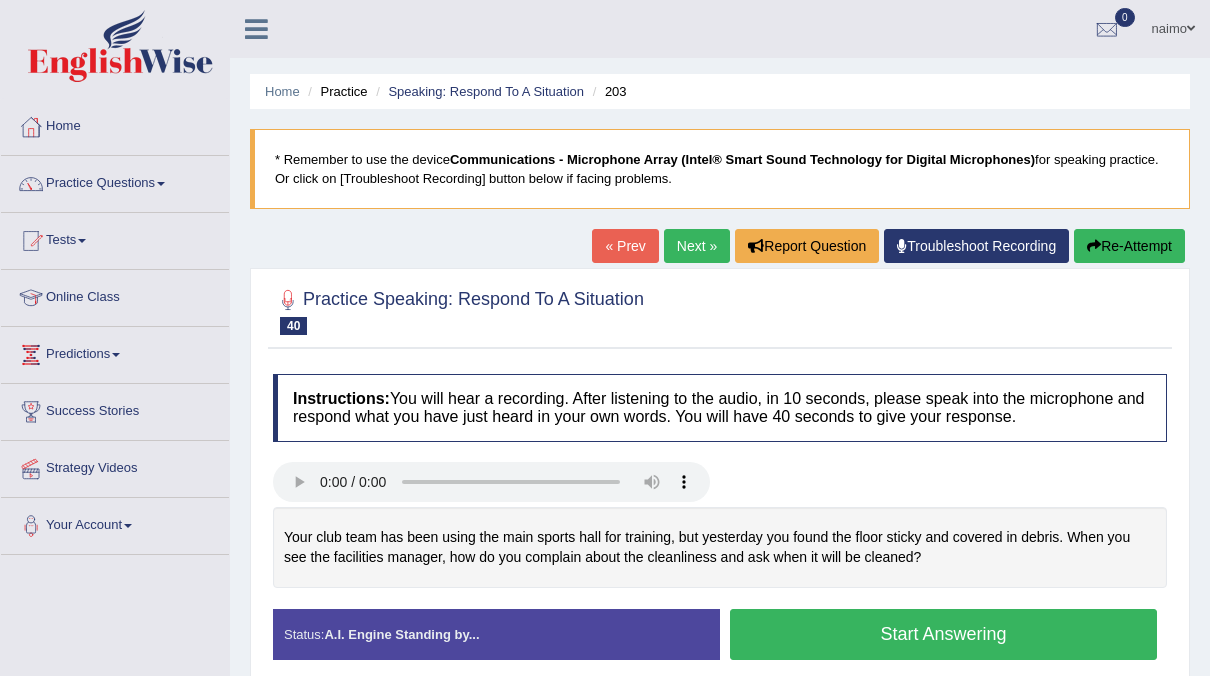 scroll, scrollTop: 86, scrollLeft: 0, axis: vertical 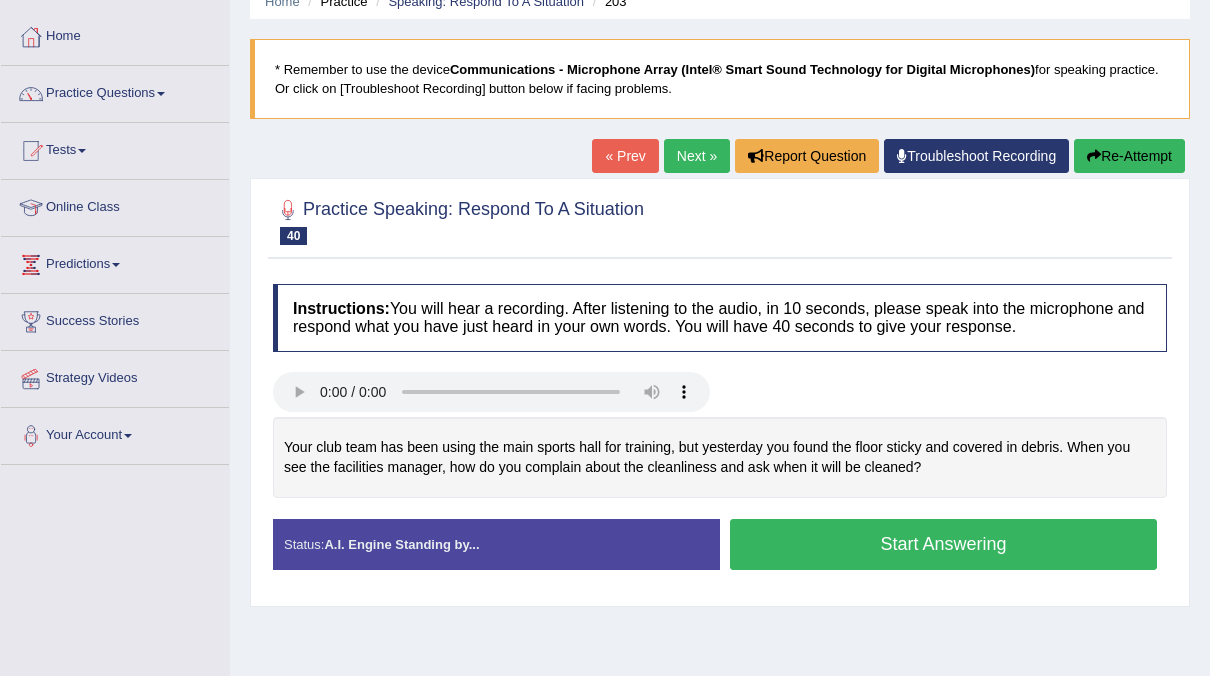 click on "Start Answering" at bounding box center [943, 544] 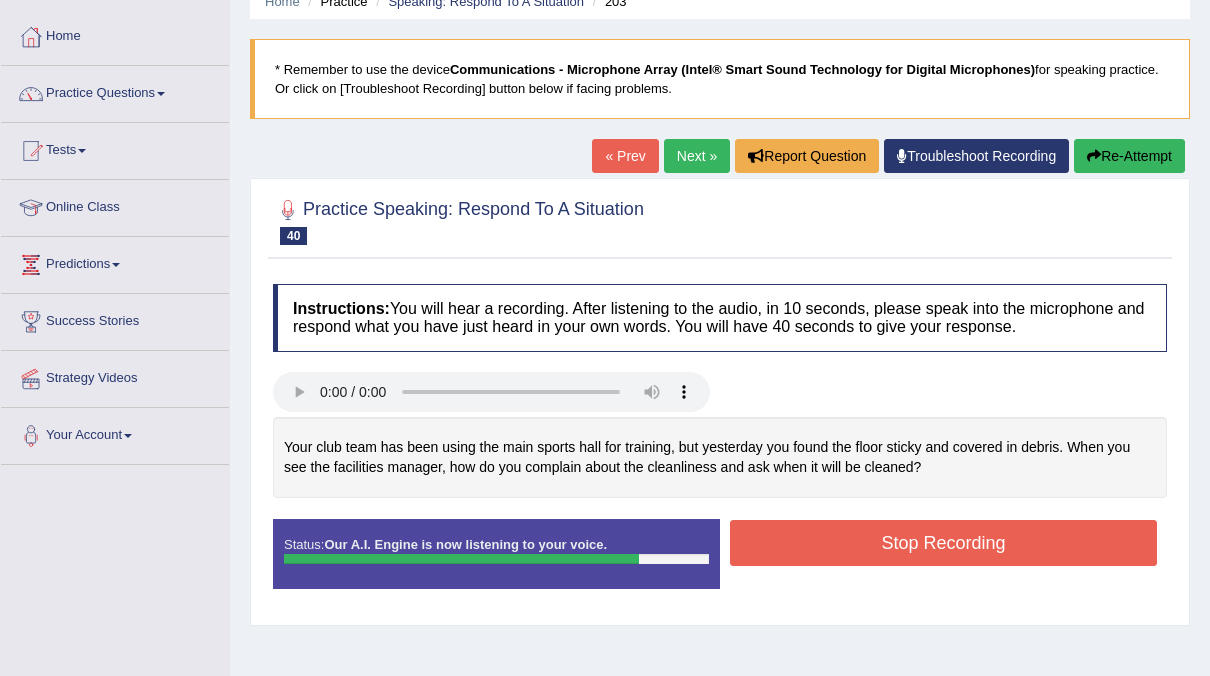 drag, startPoint x: 898, startPoint y: 564, endPoint x: 873, endPoint y: 548, distance: 29.681644 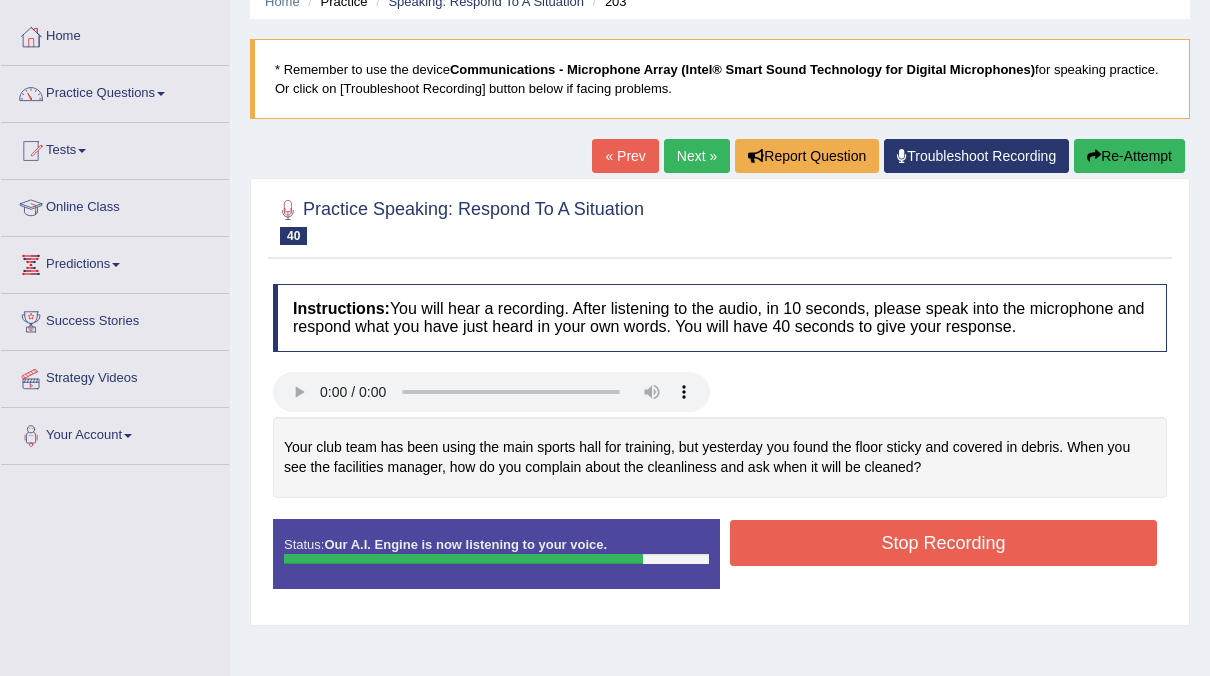 click on "Stop Recording" at bounding box center (943, 543) 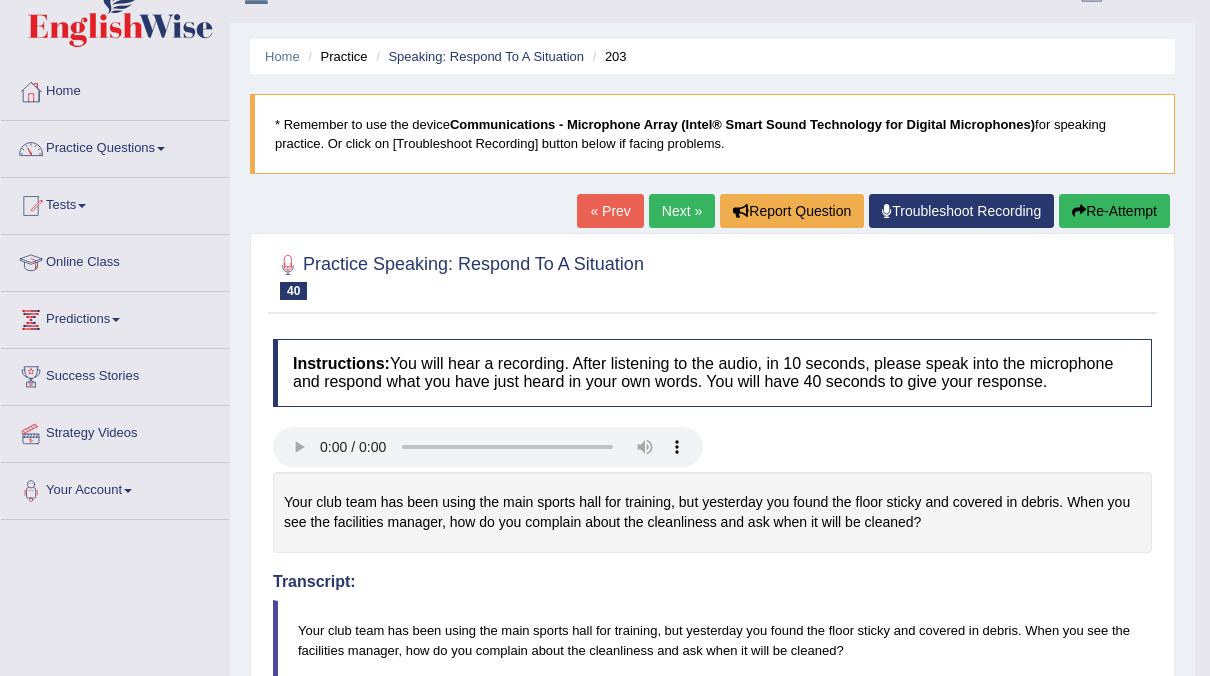 scroll, scrollTop: 0, scrollLeft: 0, axis: both 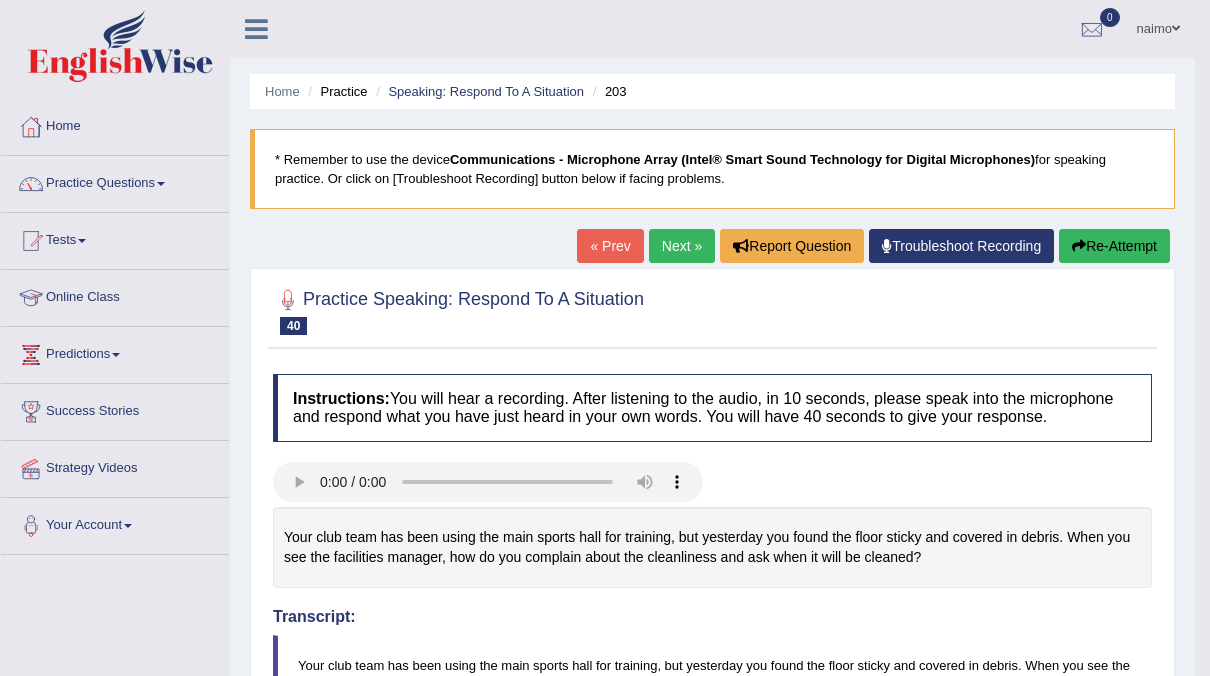 click on "Next »" at bounding box center [682, 246] 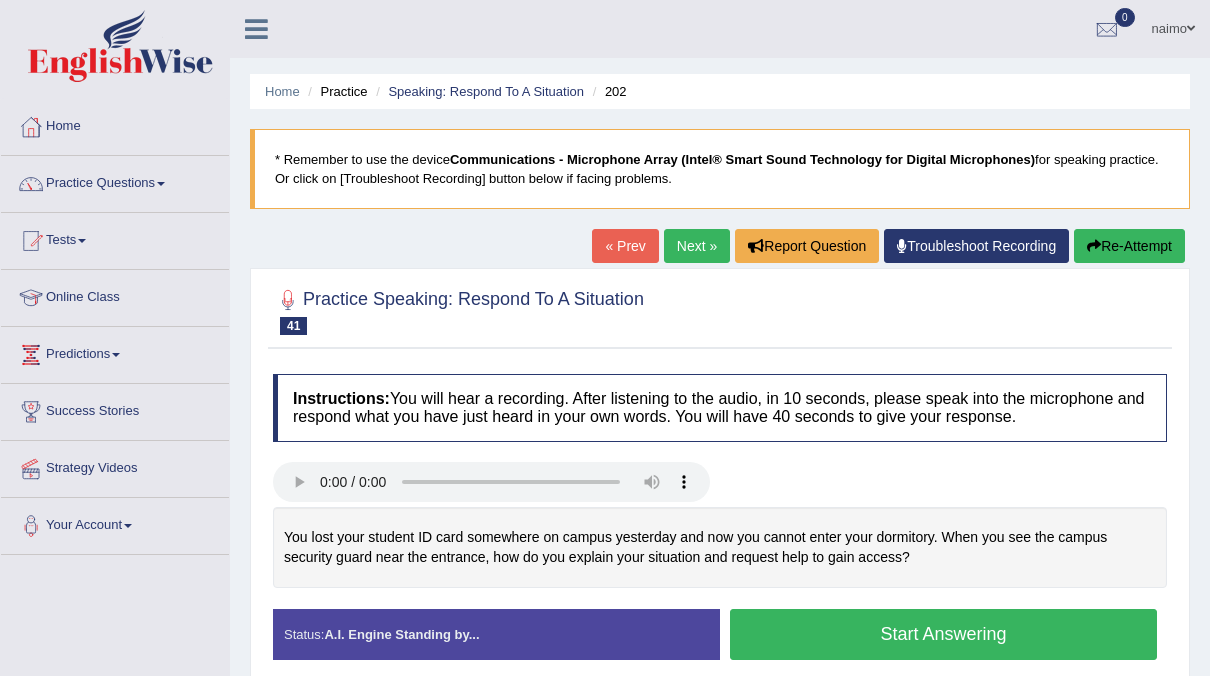 scroll, scrollTop: 86, scrollLeft: 0, axis: vertical 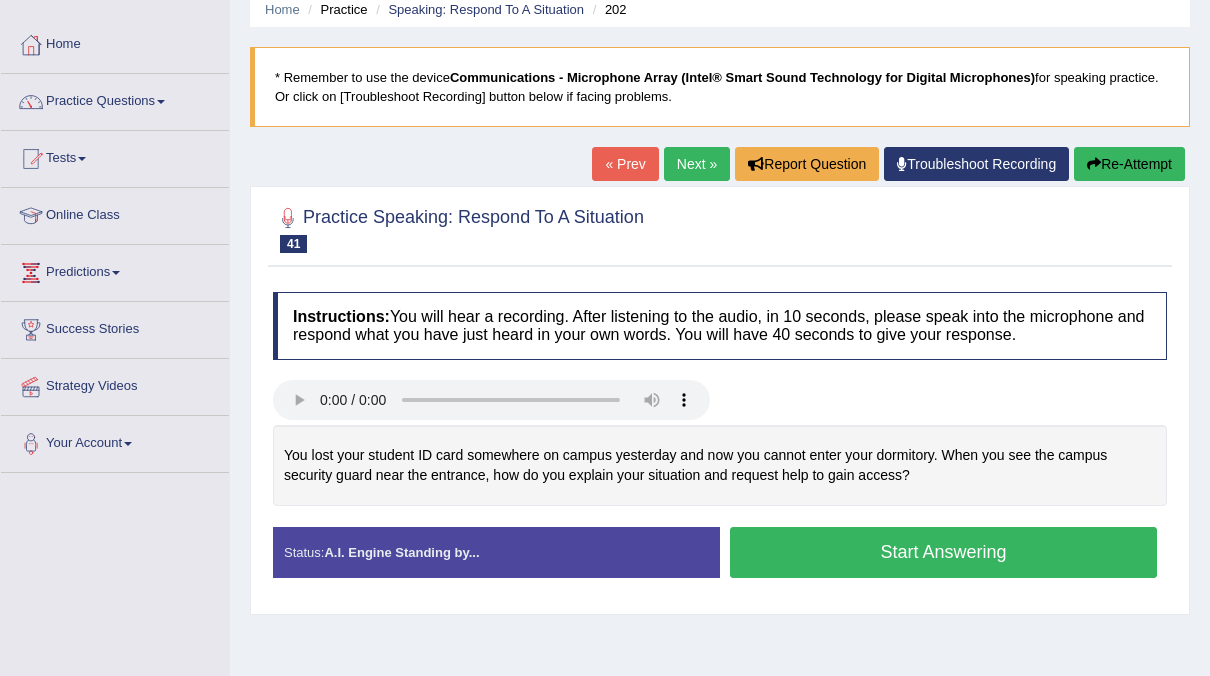 click on "Start Answering" at bounding box center (943, 552) 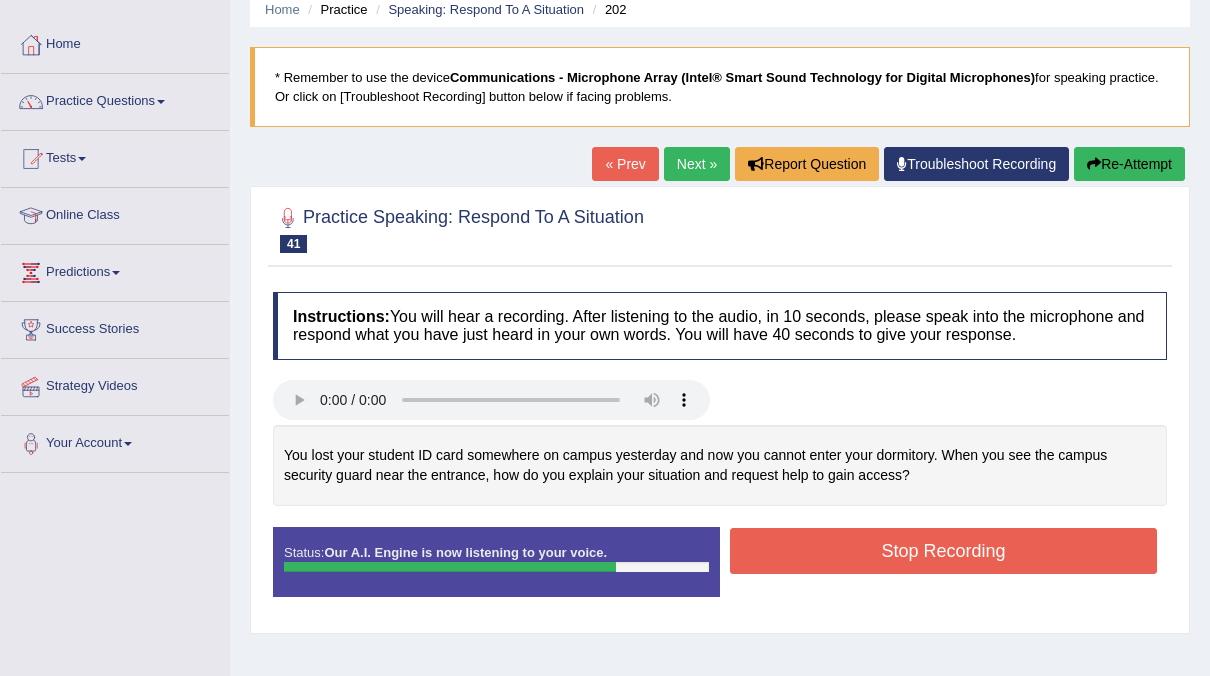 click on "Stop Recording" at bounding box center (943, 551) 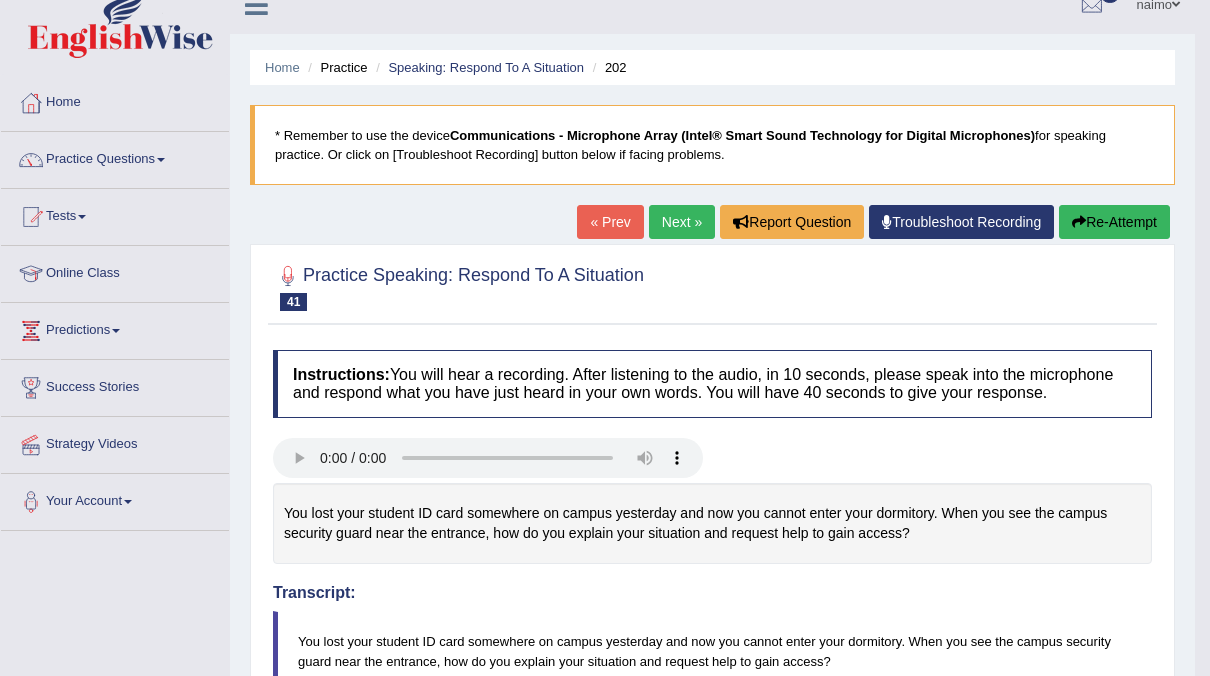 scroll, scrollTop: 0, scrollLeft: 0, axis: both 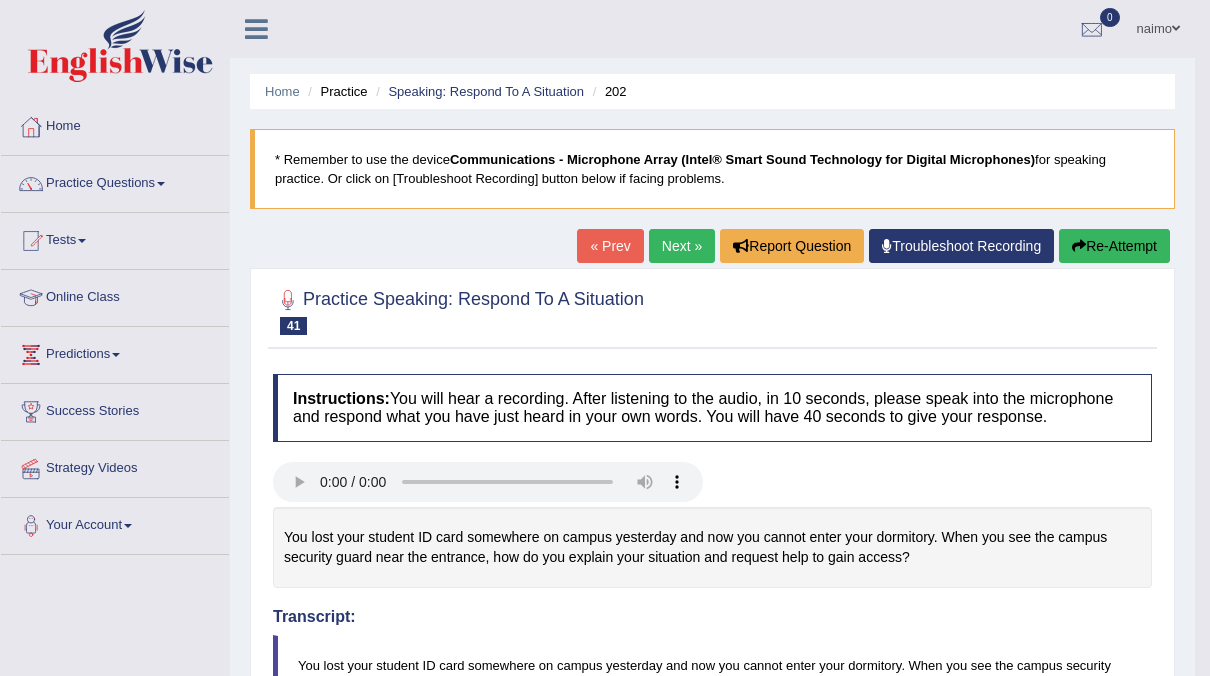 click on "Next »" at bounding box center (682, 246) 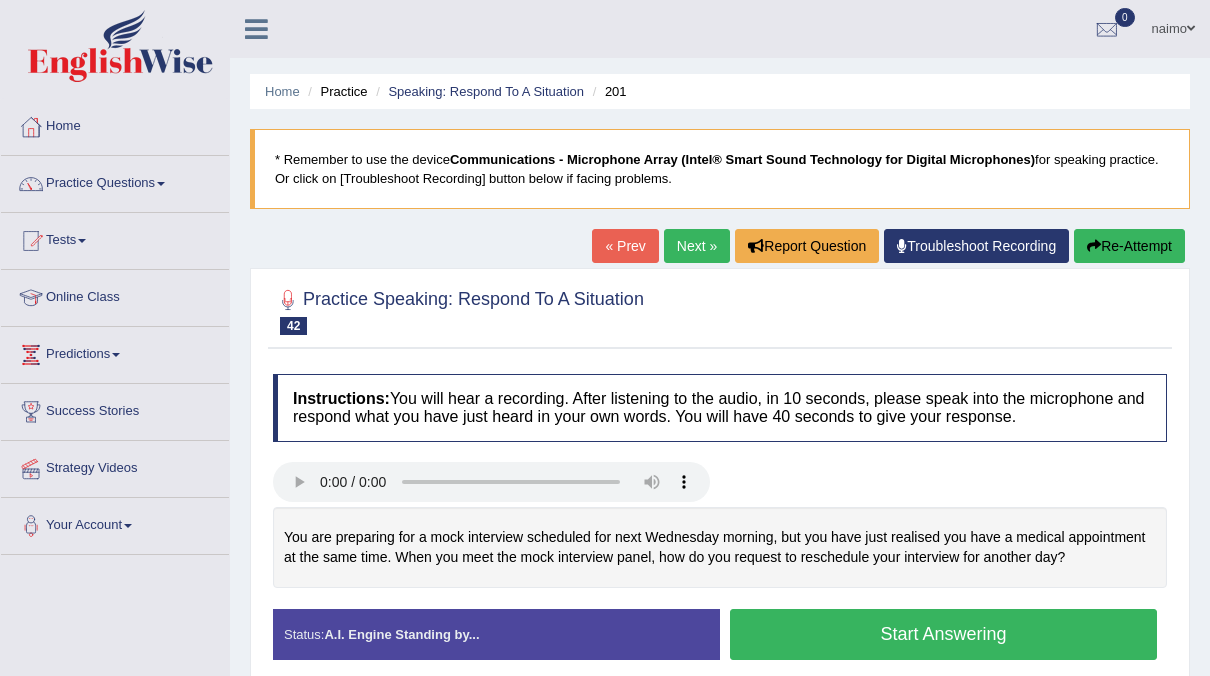 scroll, scrollTop: 118, scrollLeft: 0, axis: vertical 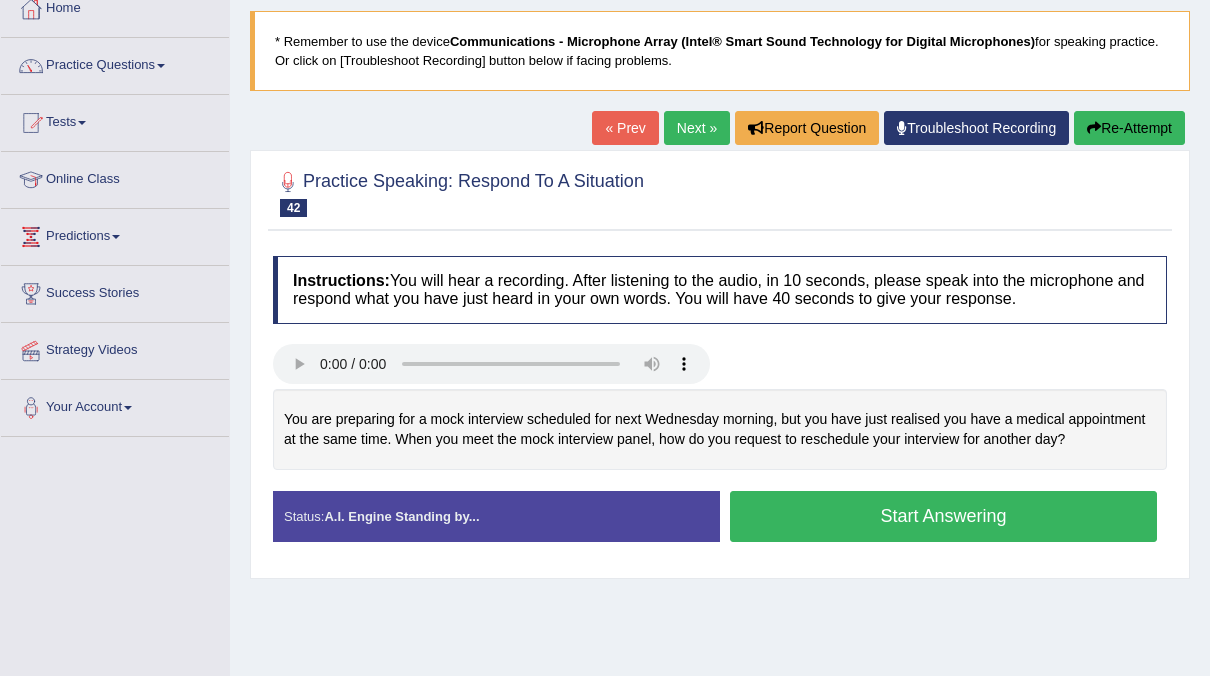 click on "Start Answering" at bounding box center (943, 516) 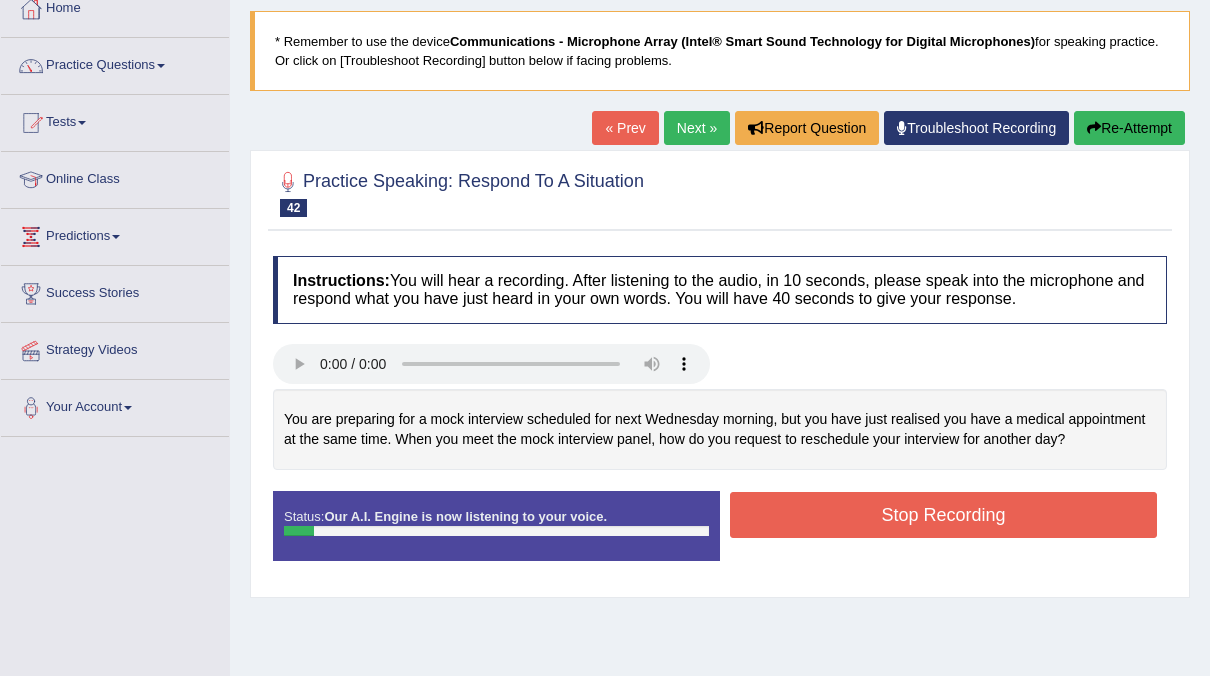 click on "Stop Recording" at bounding box center (943, 515) 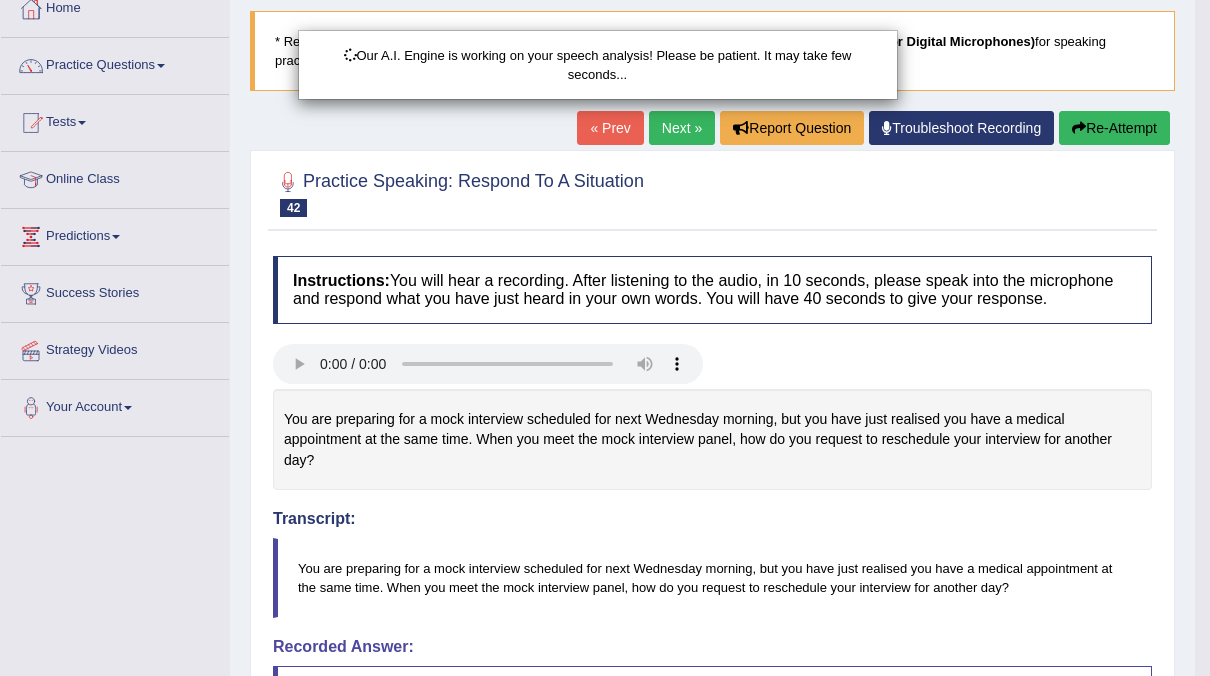 click on "Our A.I. Engine is working on your speech analysis! Please be patient. It may take few seconds..." at bounding box center (605, 338) 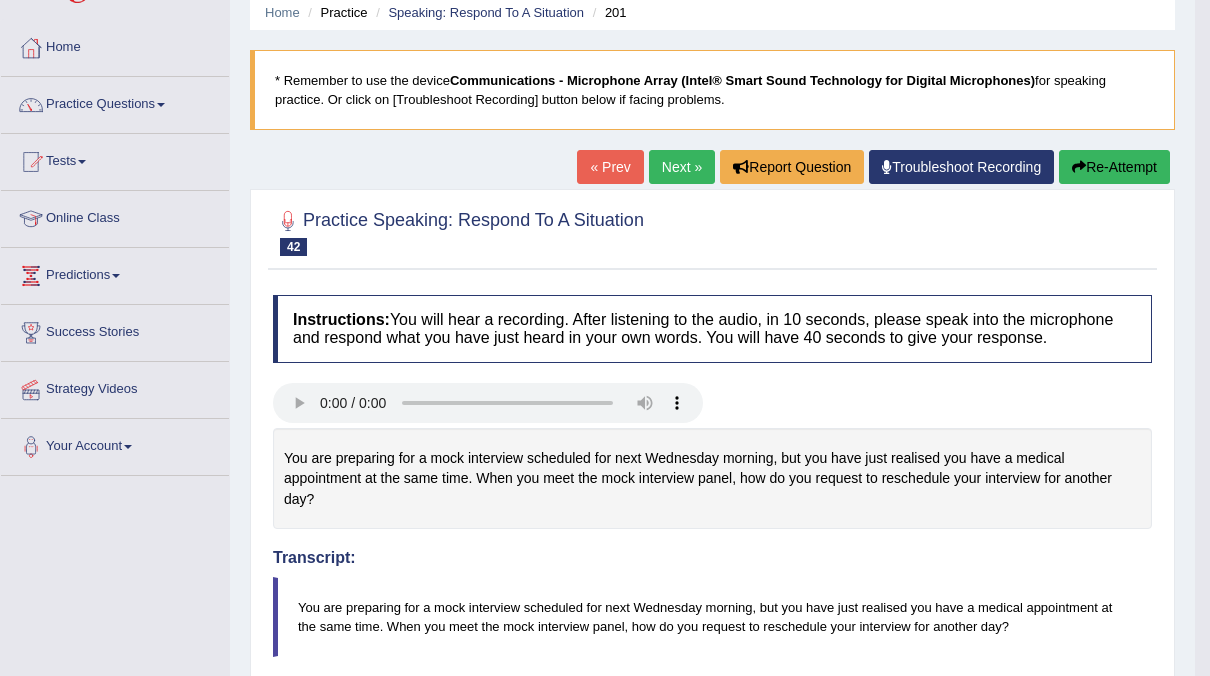 scroll, scrollTop: 0, scrollLeft: 0, axis: both 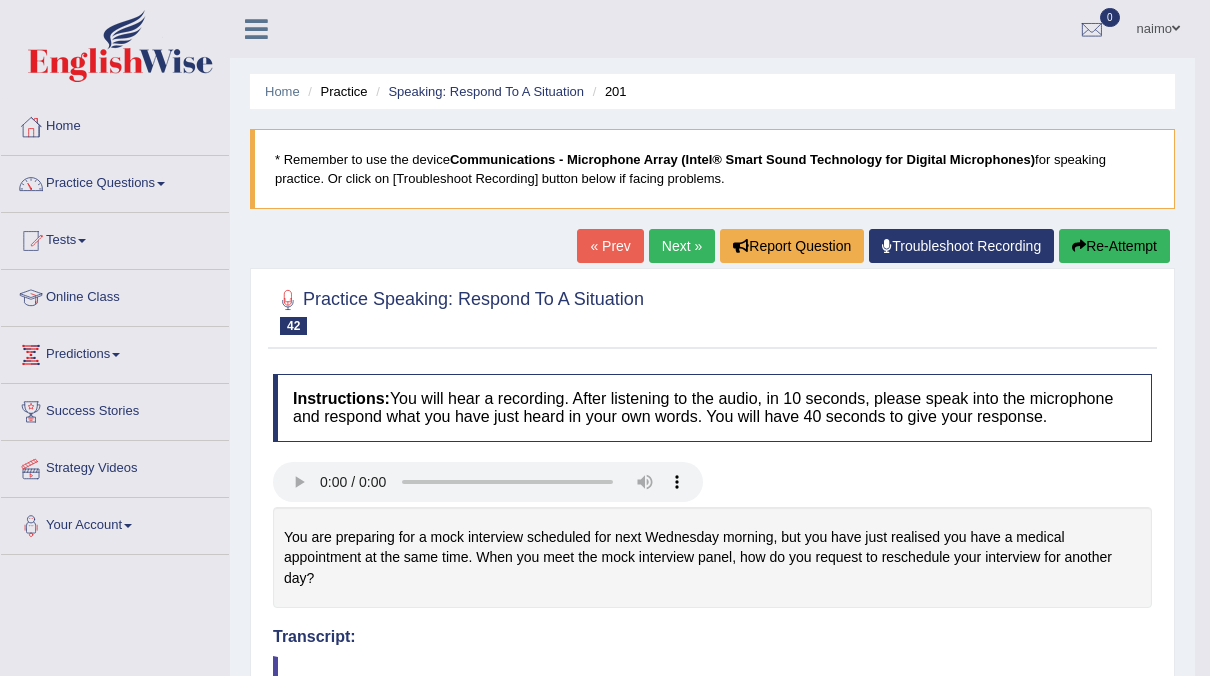 click on "Re-Attempt" at bounding box center [1114, 246] 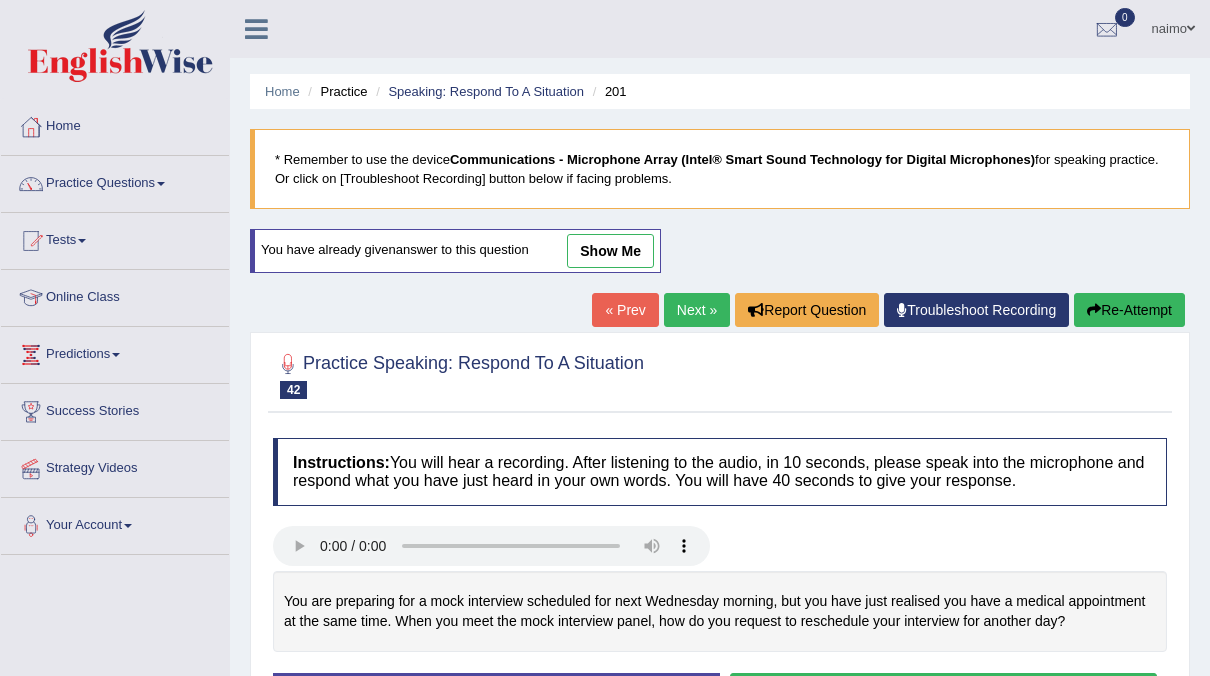 scroll, scrollTop: 0, scrollLeft: 0, axis: both 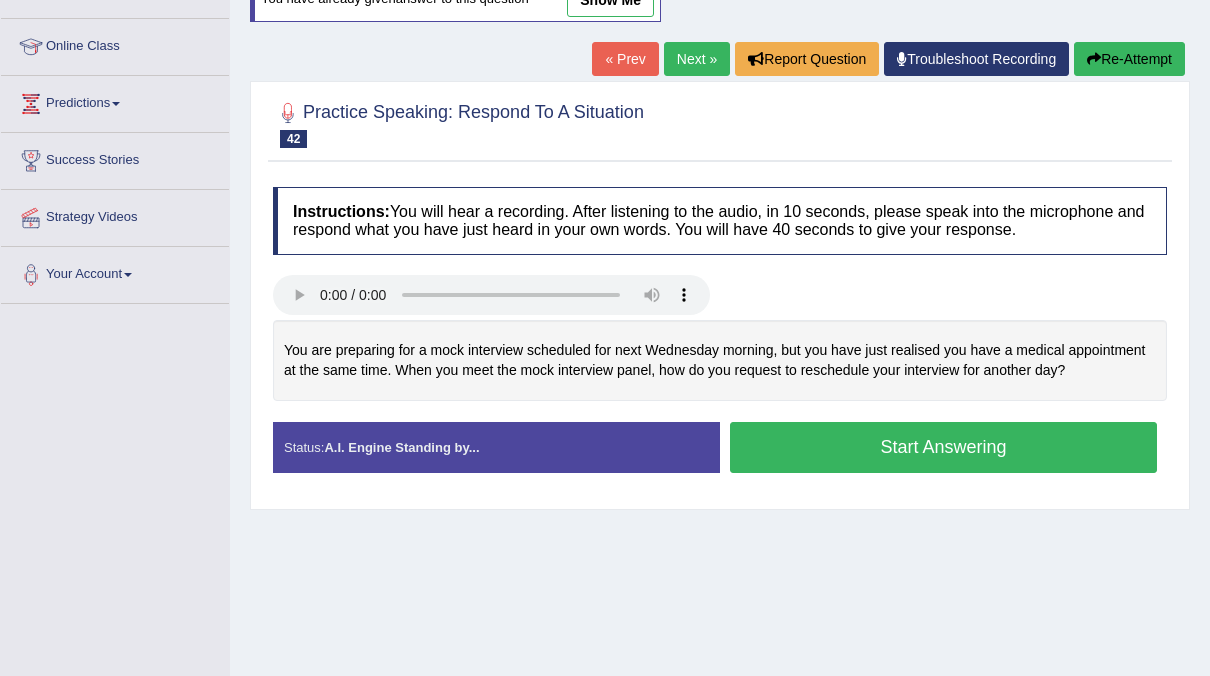 click on "Start Answering" at bounding box center [943, 447] 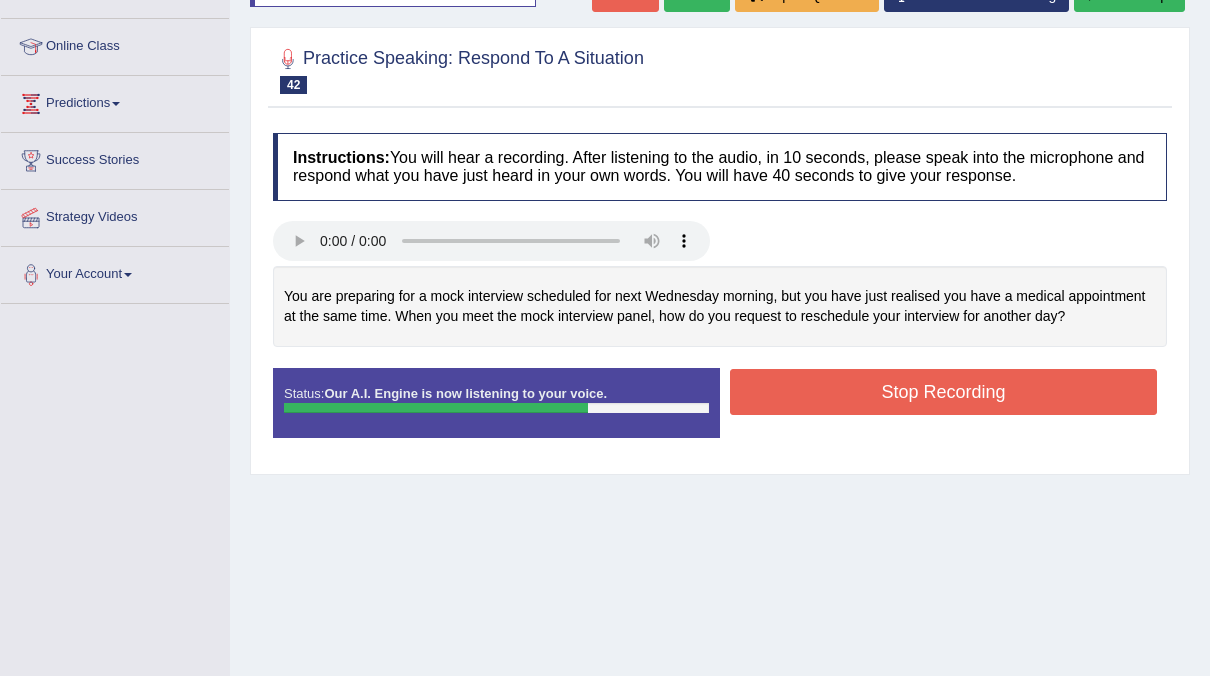 click on "Stop Recording" at bounding box center [943, 392] 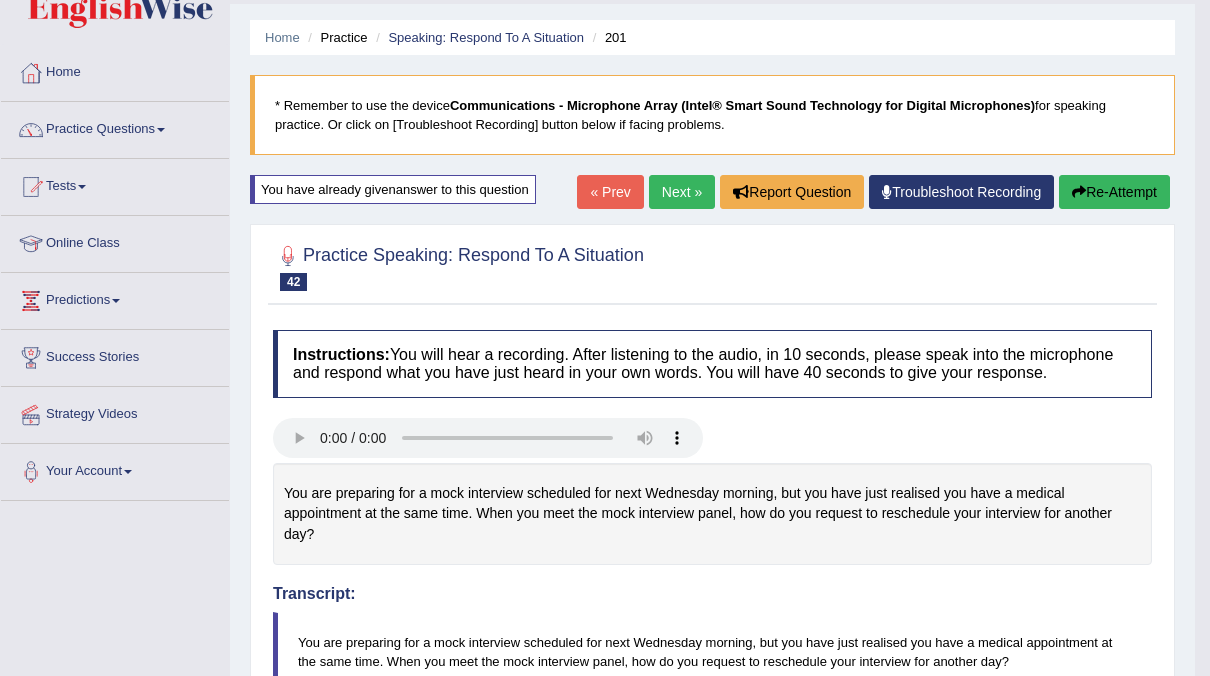 scroll, scrollTop: 46, scrollLeft: 0, axis: vertical 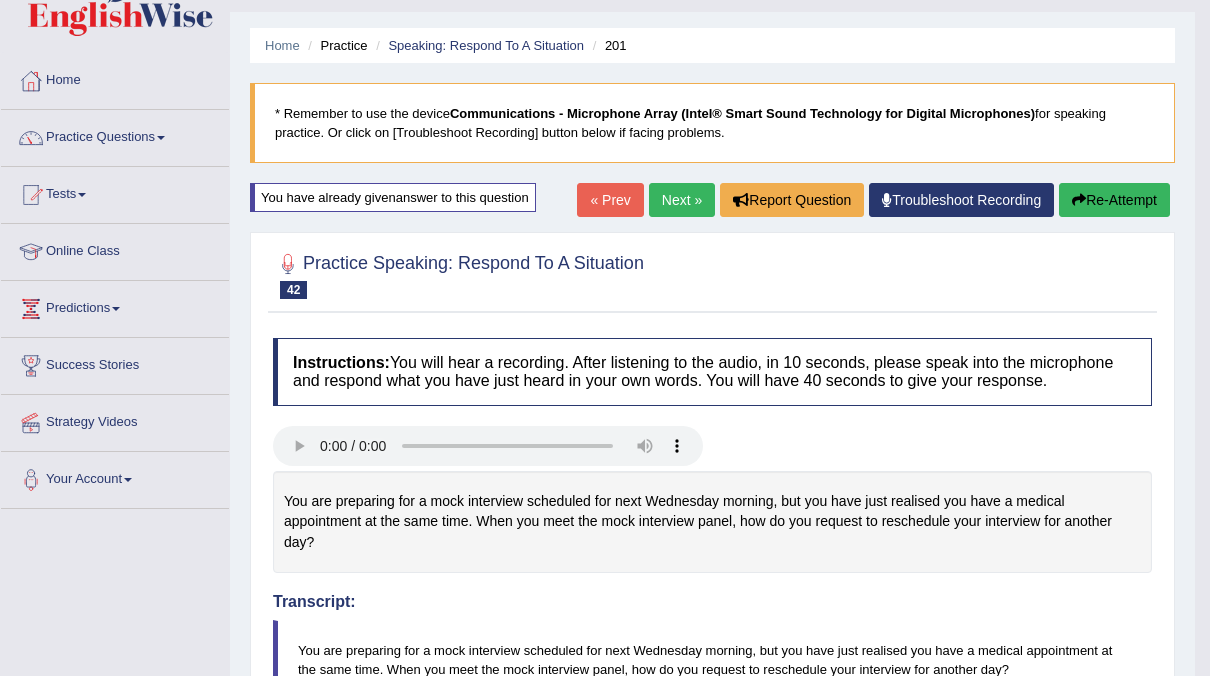 click on "Next »" at bounding box center (682, 200) 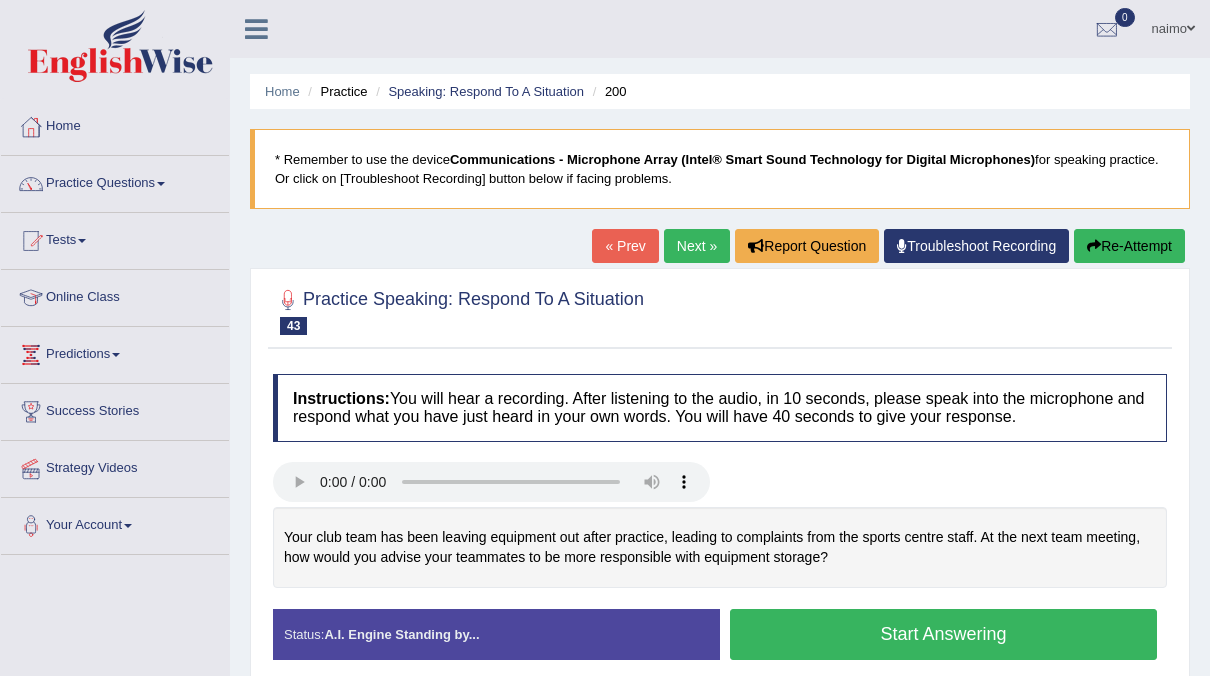 scroll, scrollTop: 93, scrollLeft: 0, axis: vertical 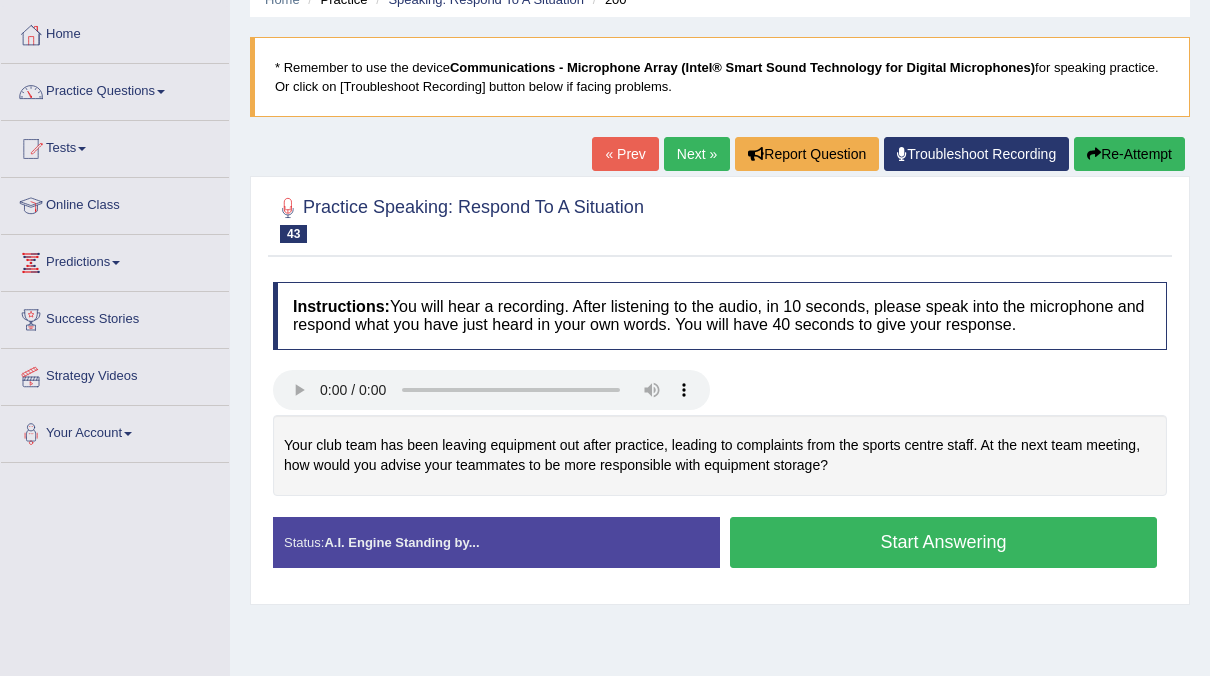 click on "Start Answering" at bounding box center [943, 542] 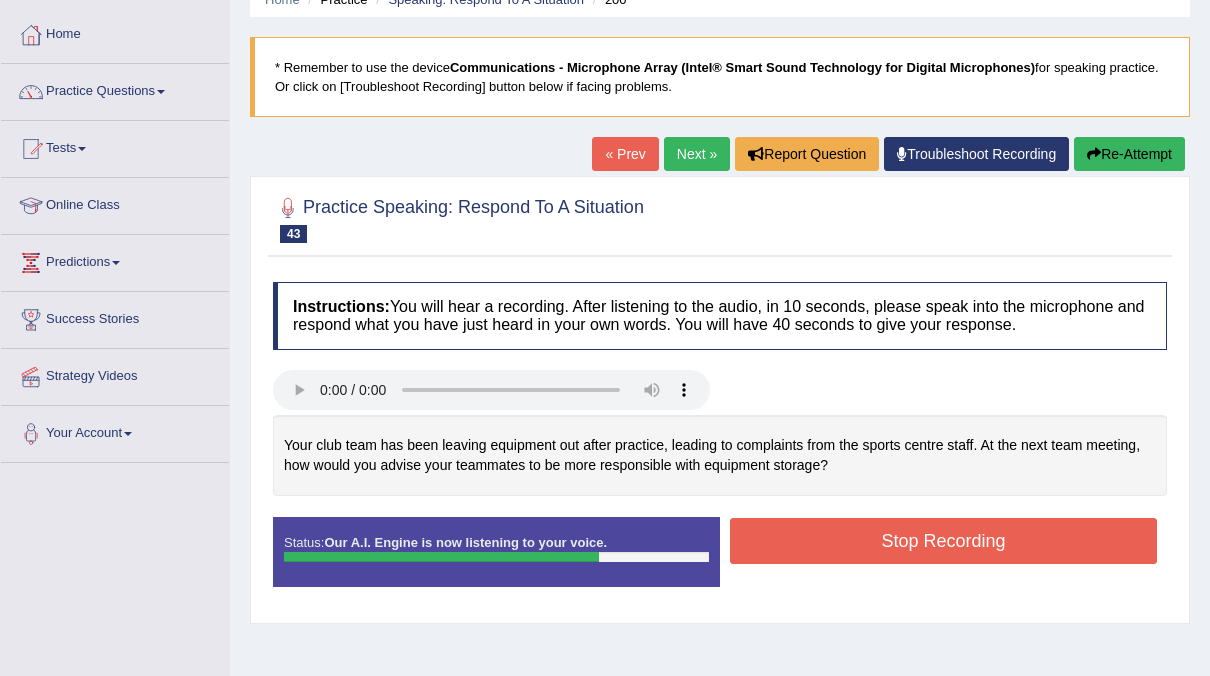 click on "Stop Recording" at bounding box center (943, 541) 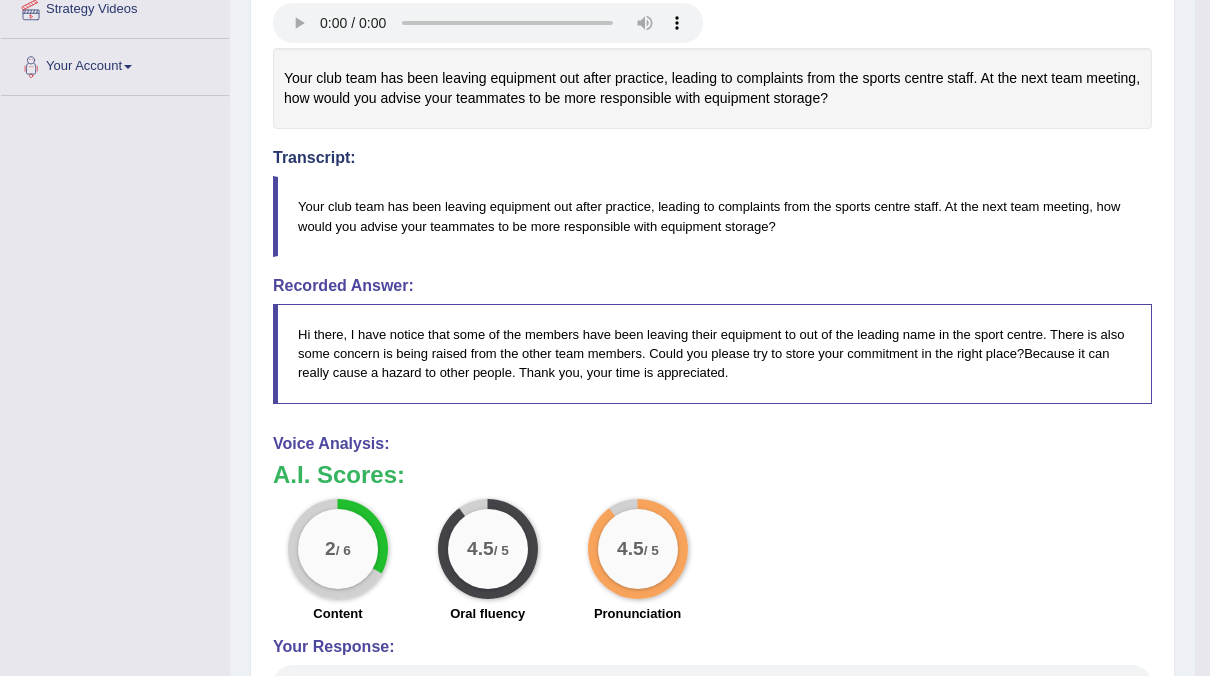 scroll, scrollTop: 0, scrollLeft: 0, axis: both 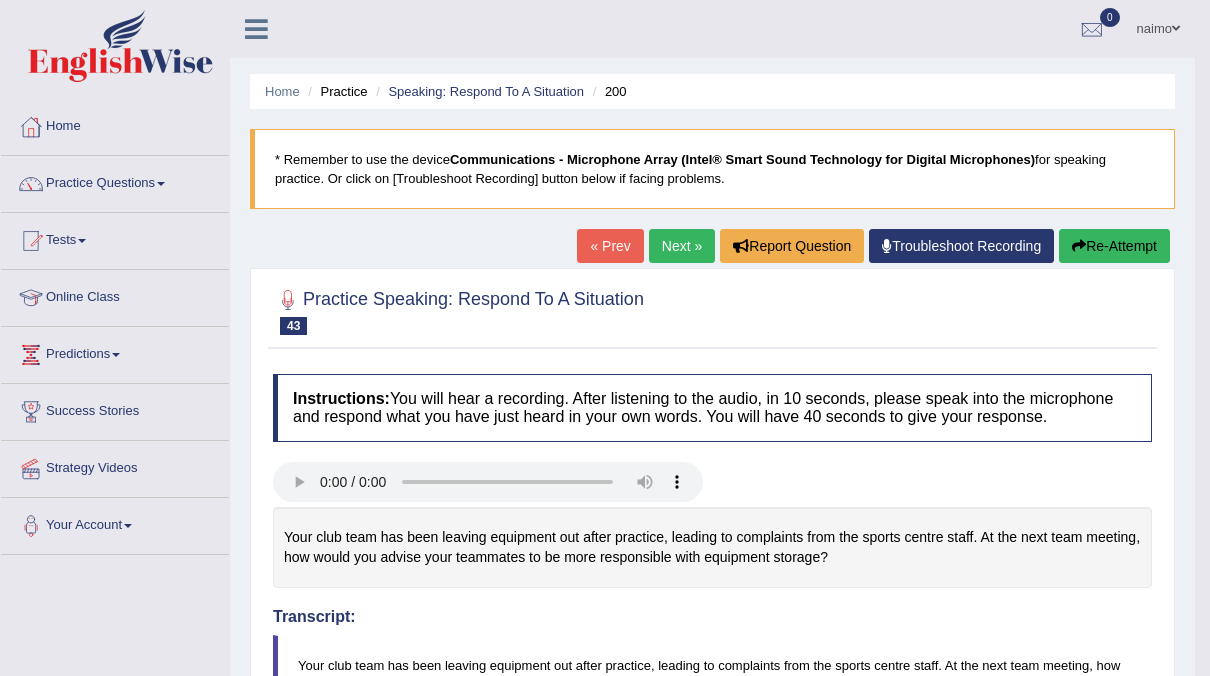 click on "Next »" at bounding box center (682, 246) 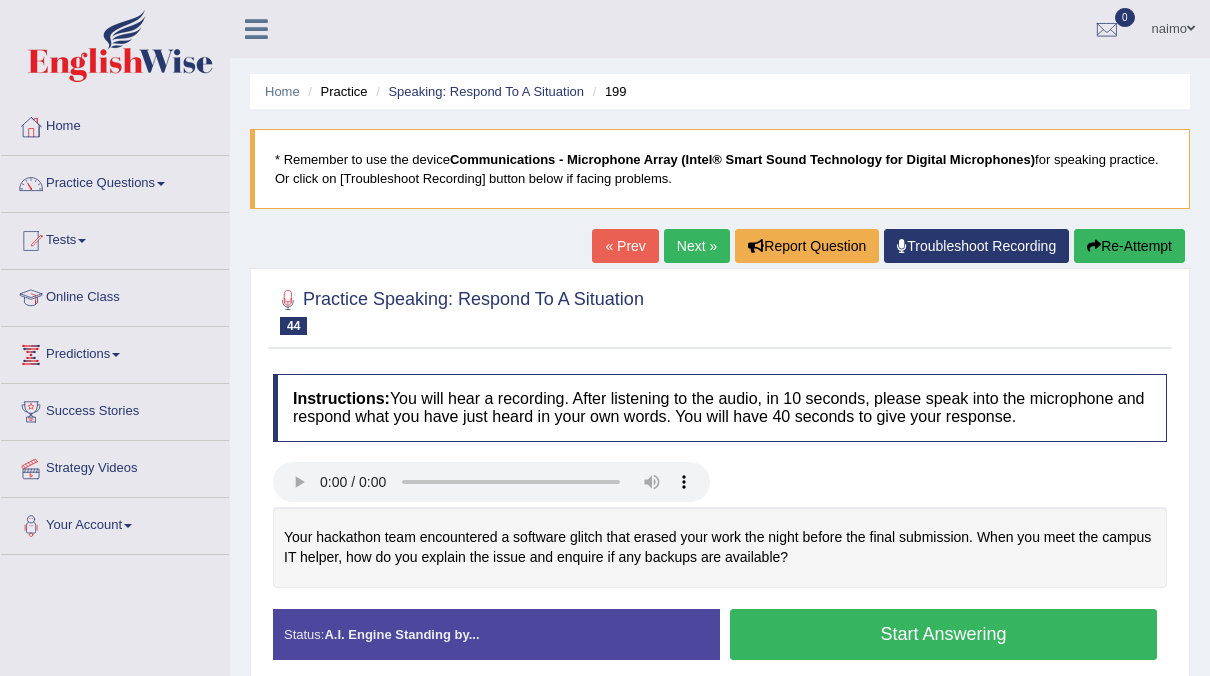 scroll, scrollTop: 133, scrollLeft: 0, axis: vertical 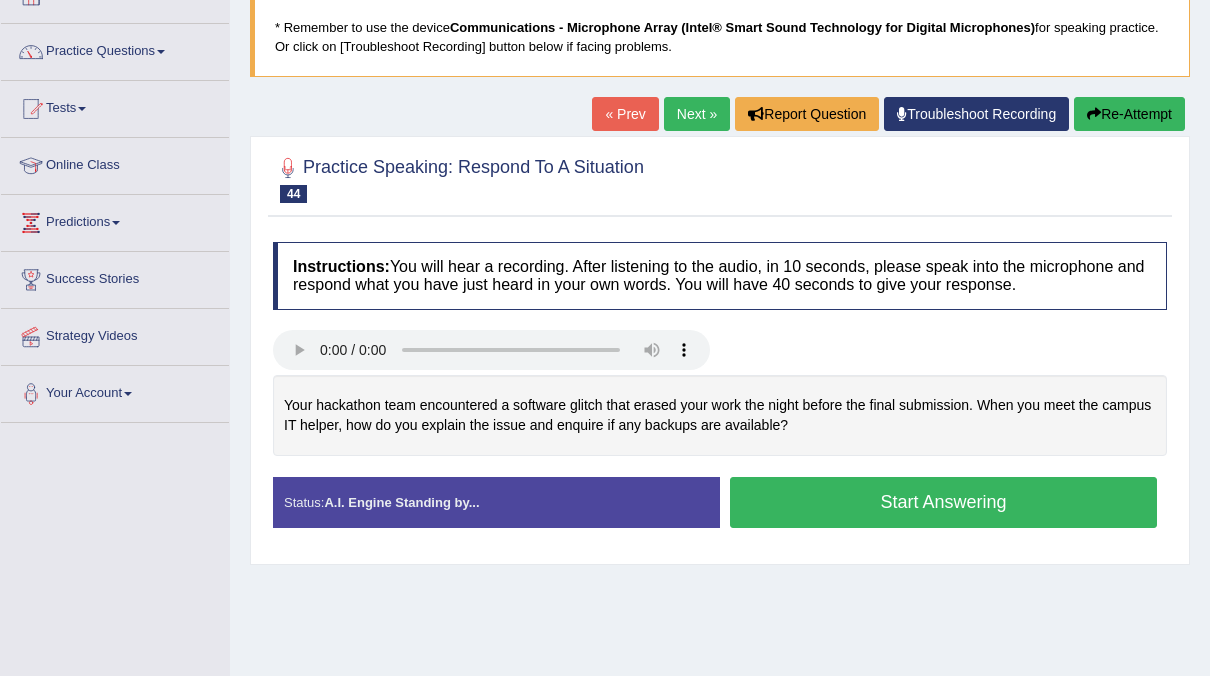 click on "Start Answering" at bounding box center [943, 502] 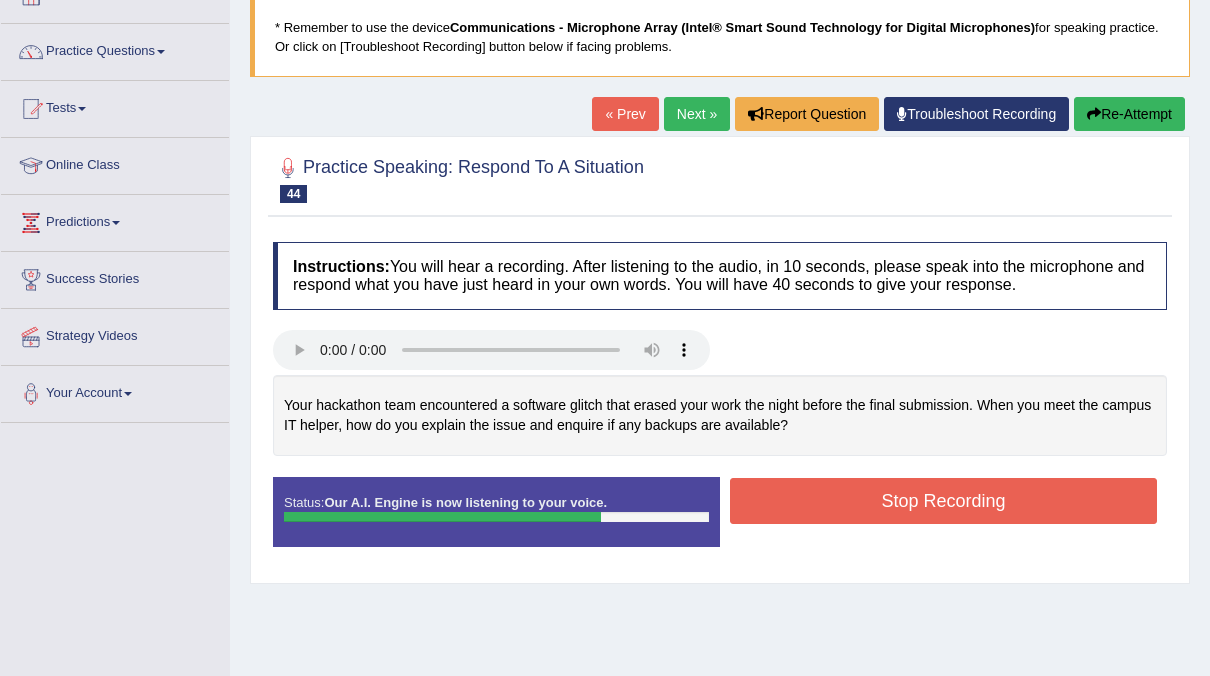 click on "Stop Recording" at bounding box center [943, 501] 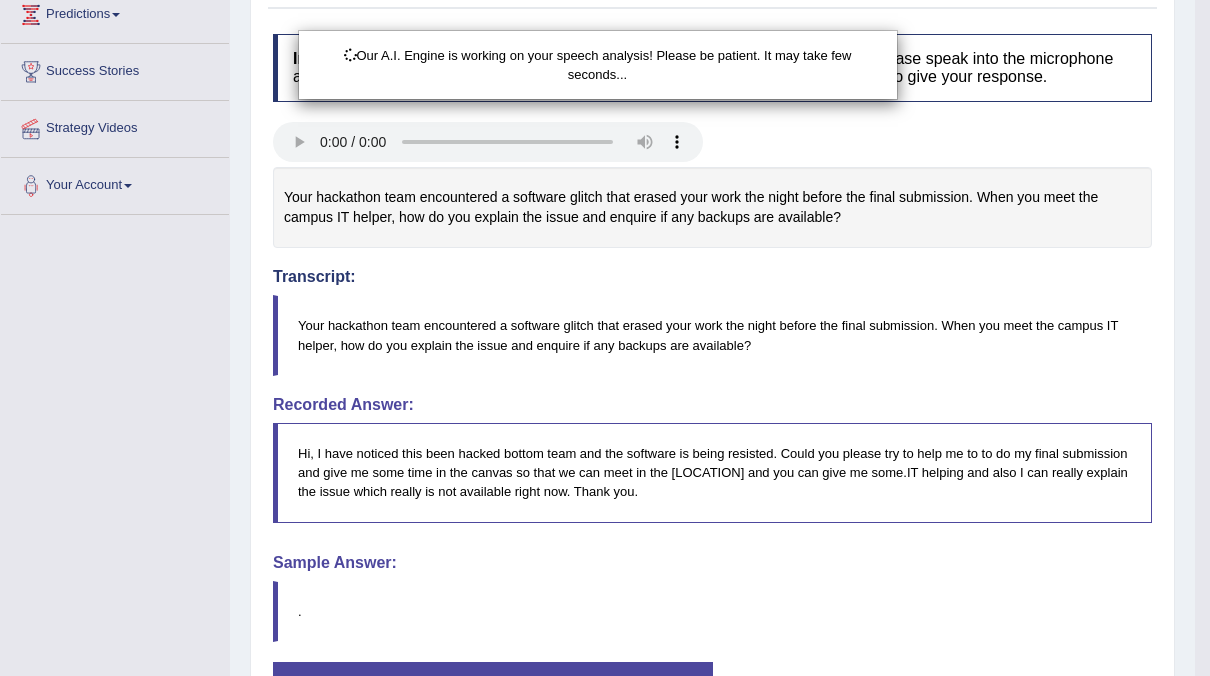 scroll, scrollTop: 493, scrollLeft: 0, axis: vertical 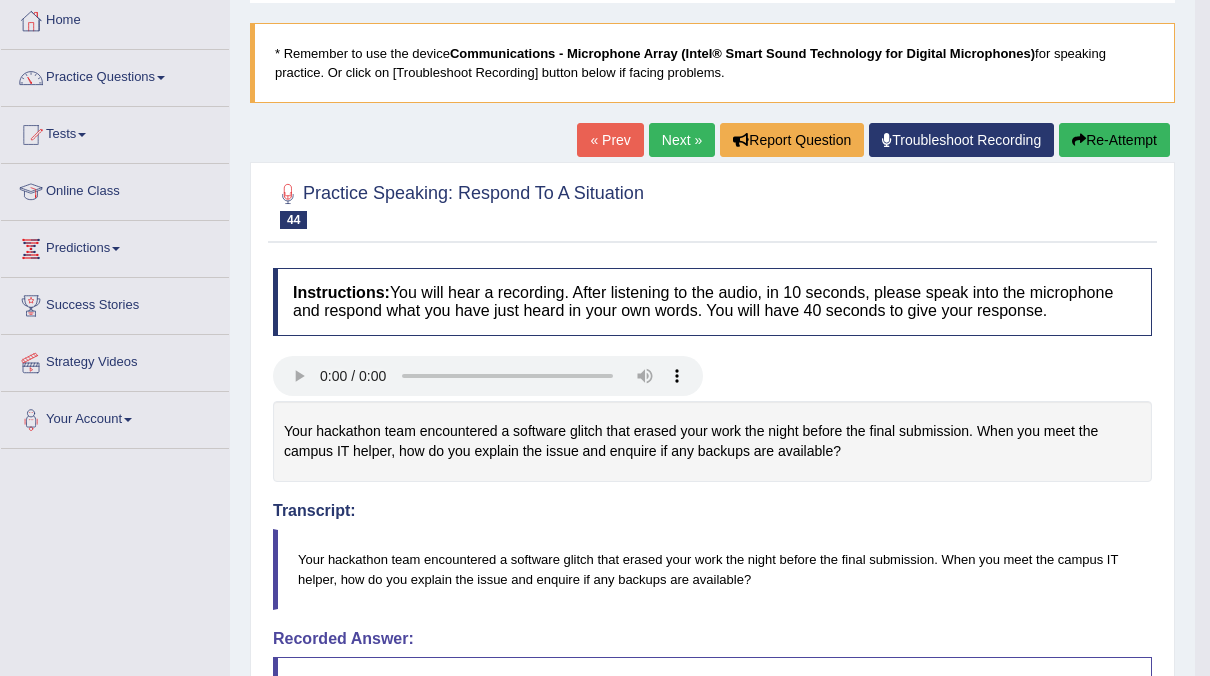click on "Next »" at bounding box center (682, 140) 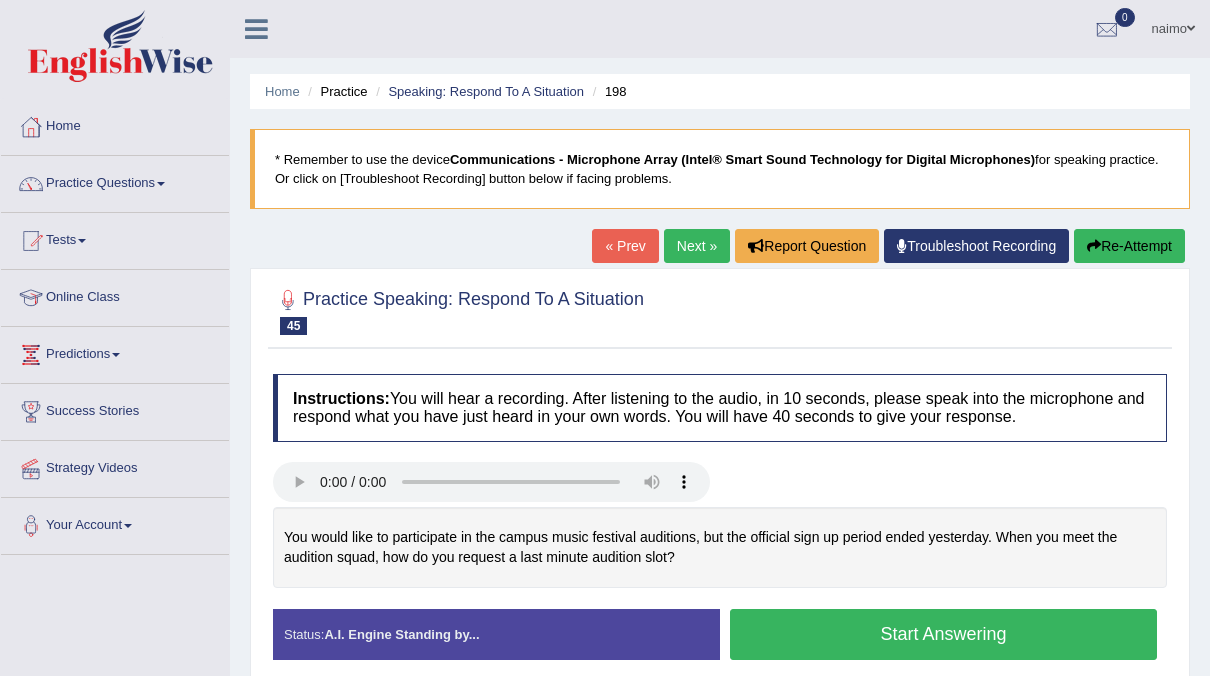 scroll, scrollTop: 0, scrollLeft: 0, axis: both 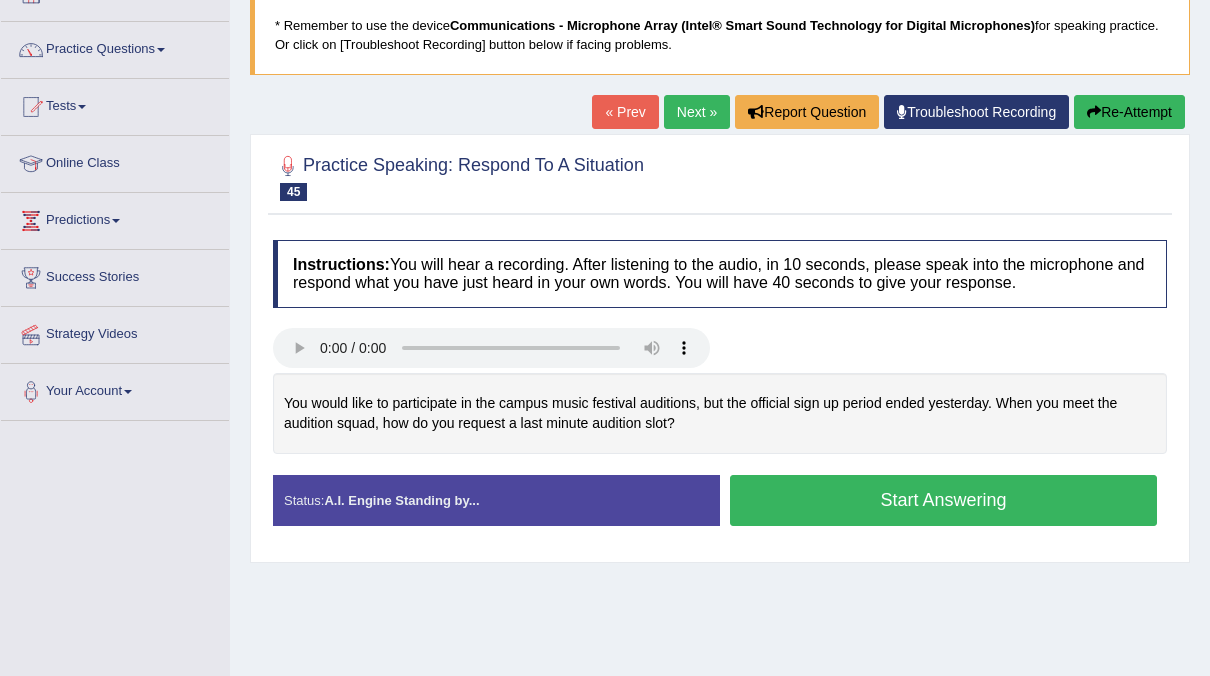 click on "Start Answering" at bounding box center (943, 500) 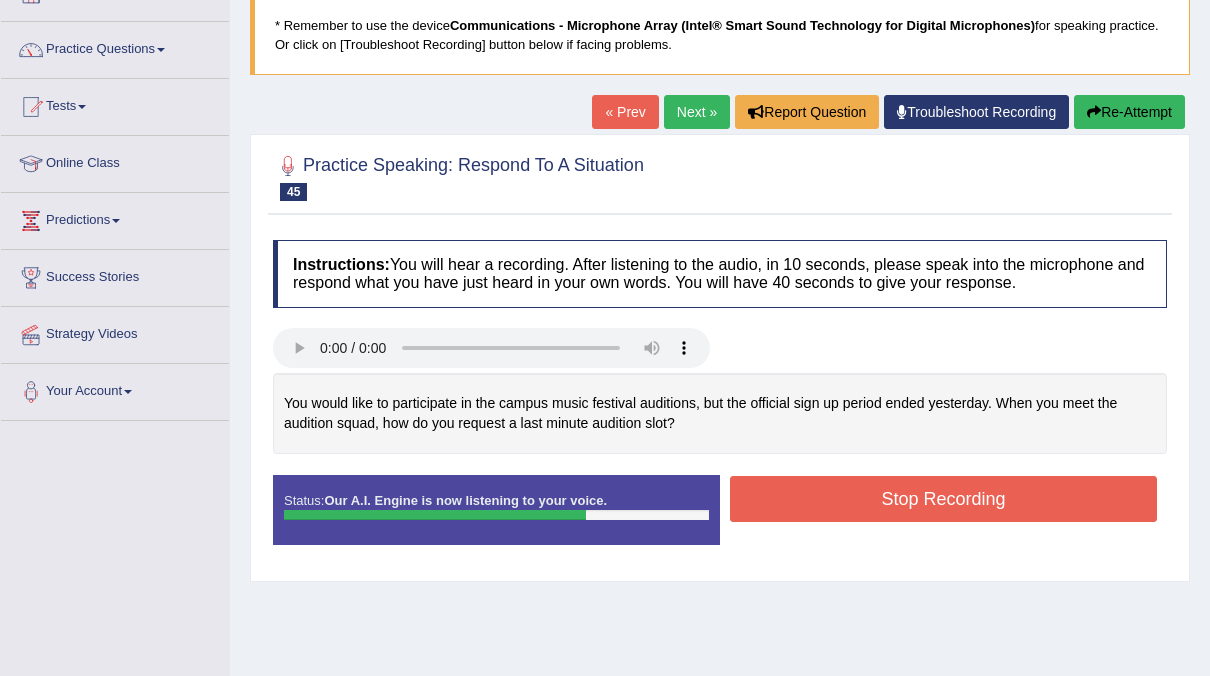 click on "Stop Recording" at bounding box center [943, 499] 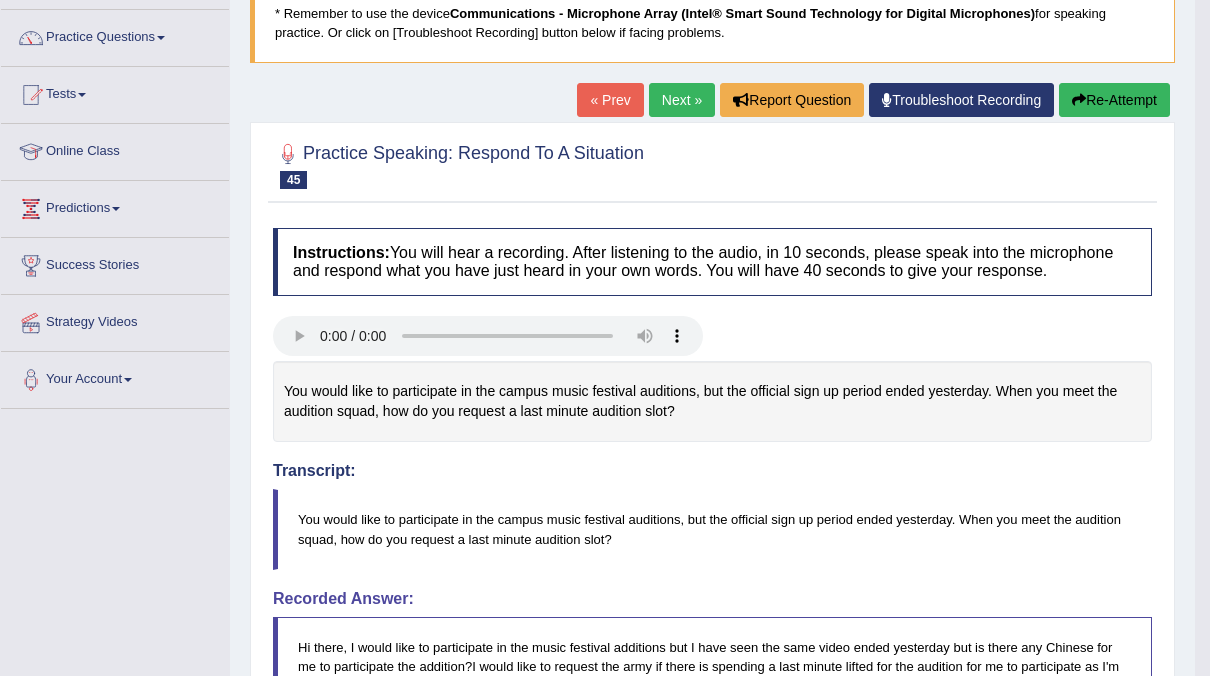 scroll, scrollTop: 0, scrollLeft: 0, axis: both 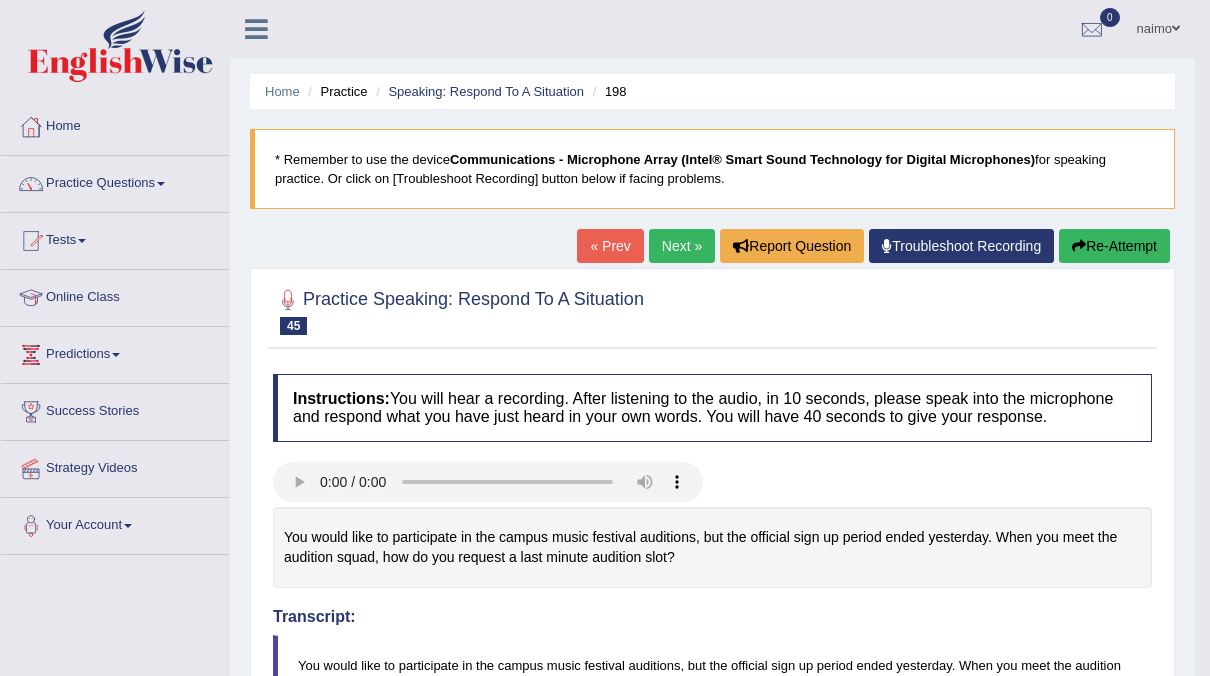 click on "Next »" at bounding box center [682, 246] 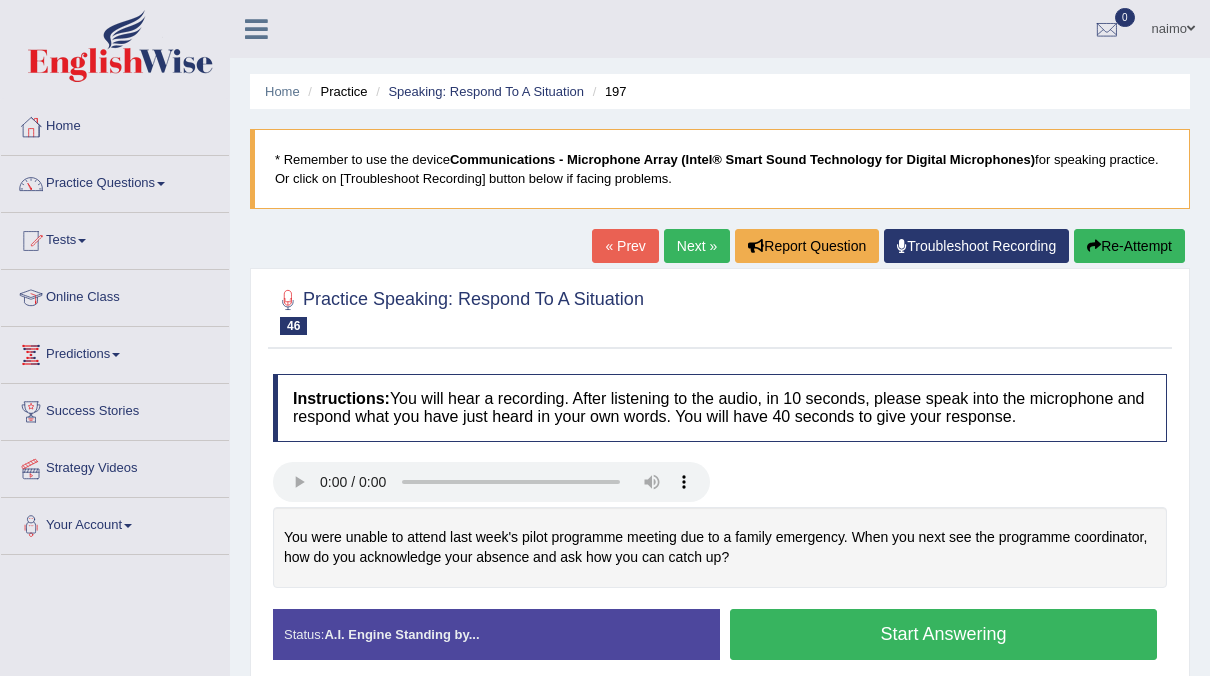 scroll, scrollTop: 177, scrollLeft: 0, axis: vertical 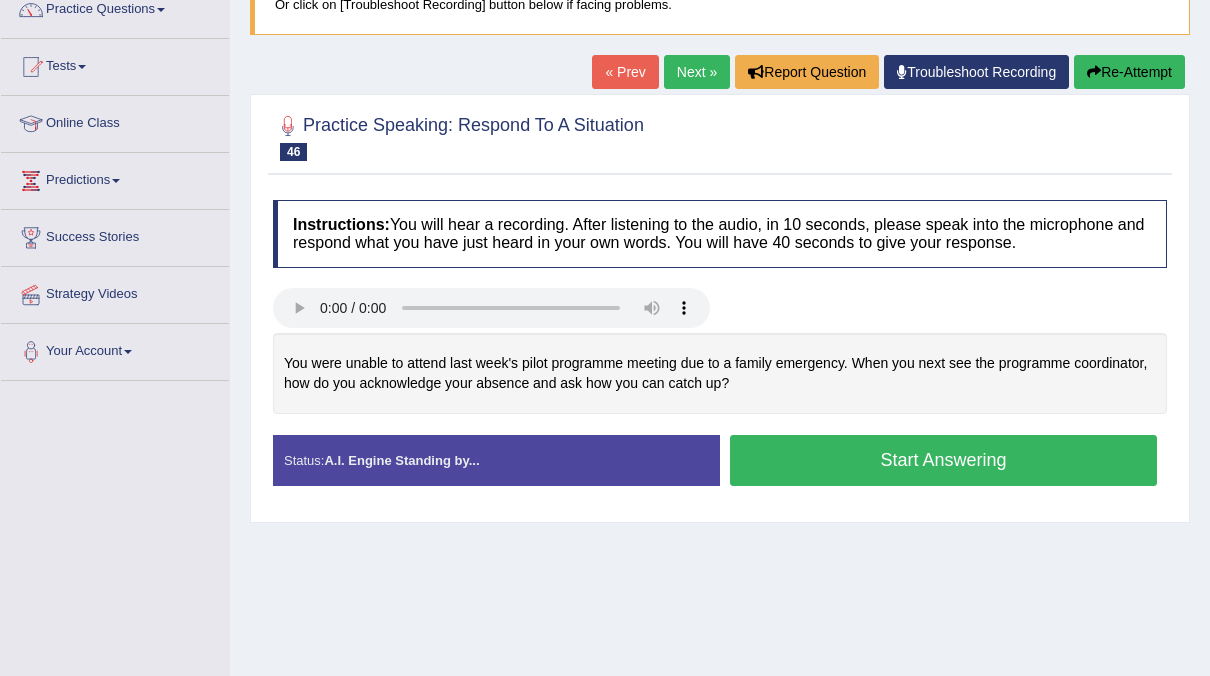 click on "Start Answering" at bounding box center [943, 460] 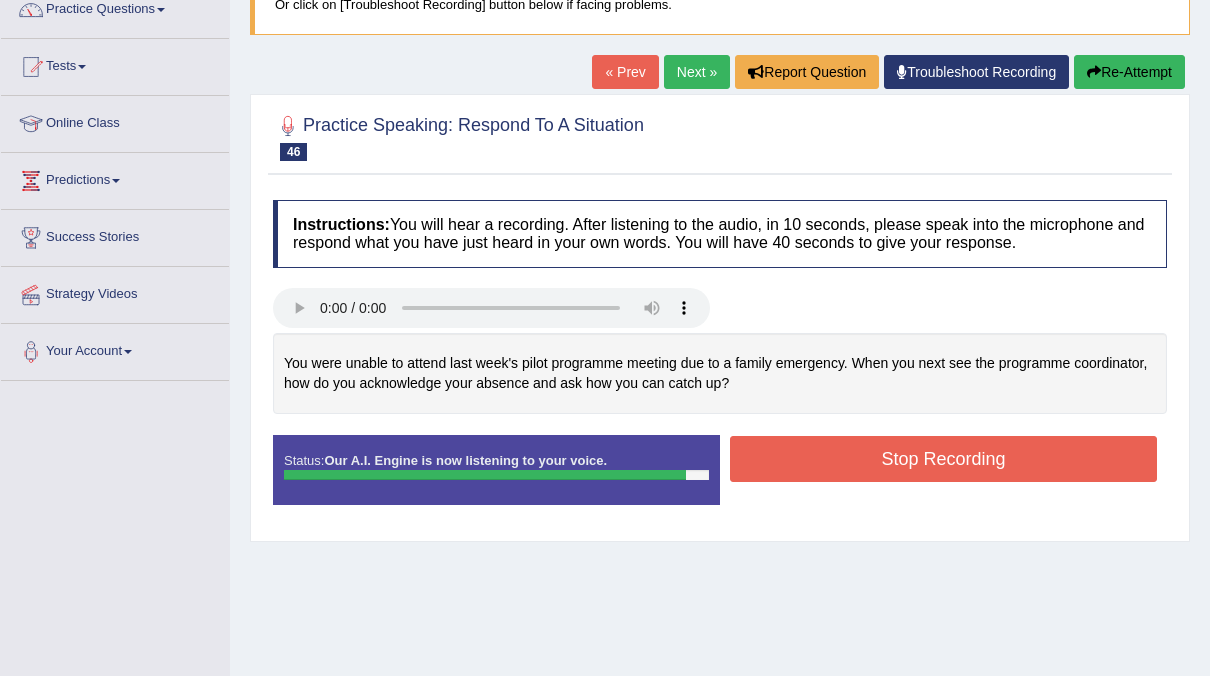 click on "Stop Recording" at bounding box center [943, 459] 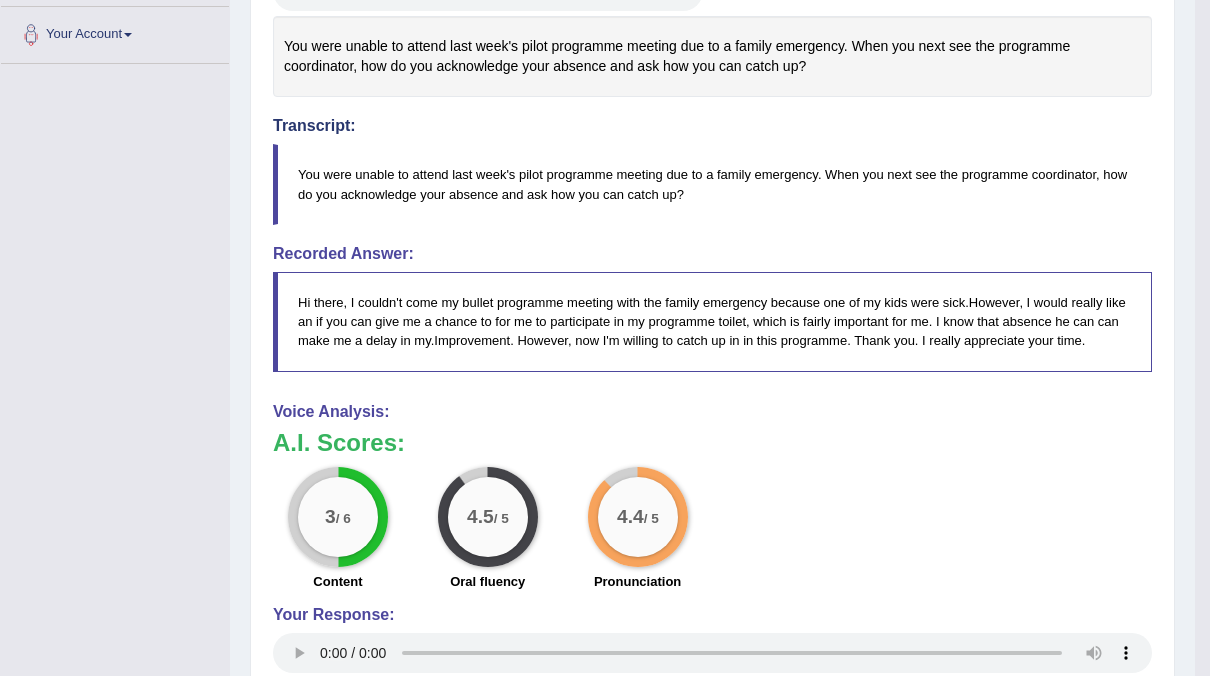scroll, scrollTop: 0, scrollLeft: 0, axis: both 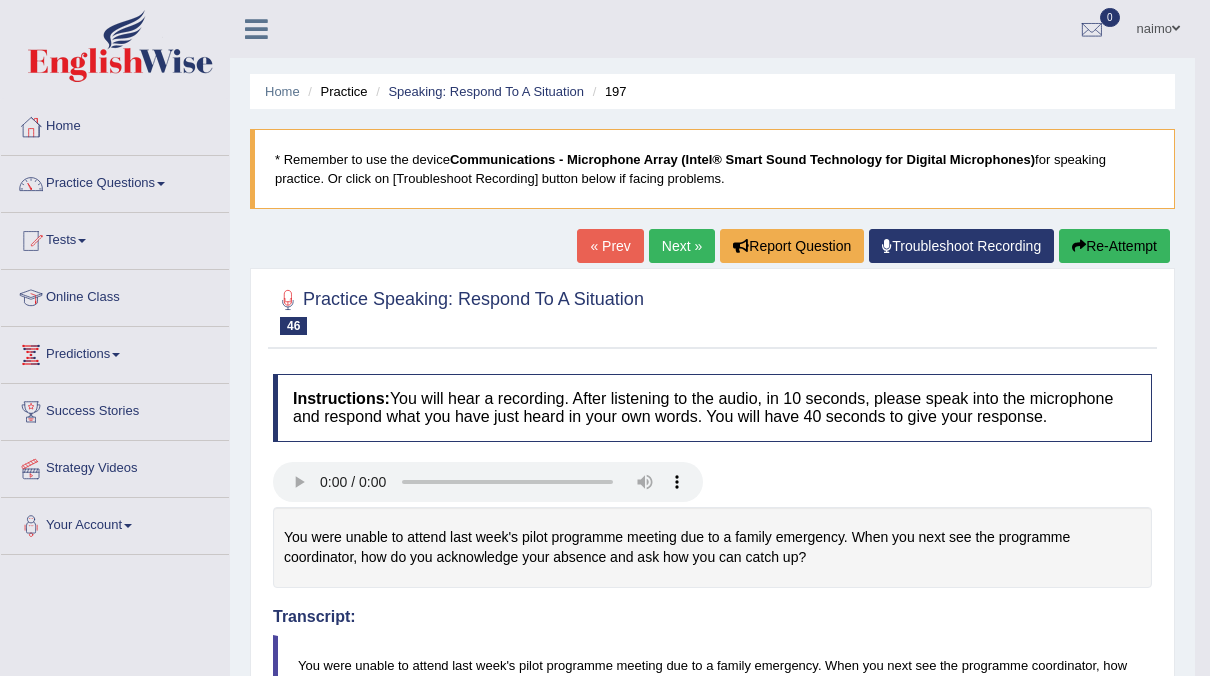click on "Re-Attempt" at bounding box center (1114, 246) 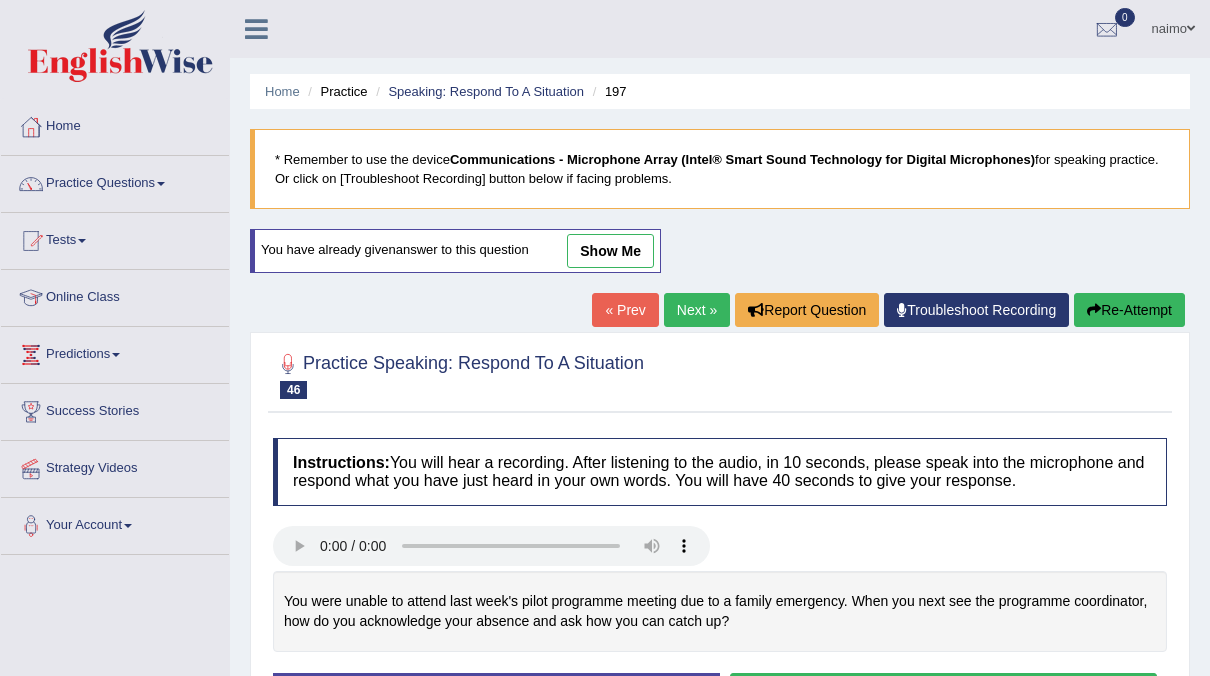 scroll, scrollTop: 189, scrollLeft: 0, axis: vertical 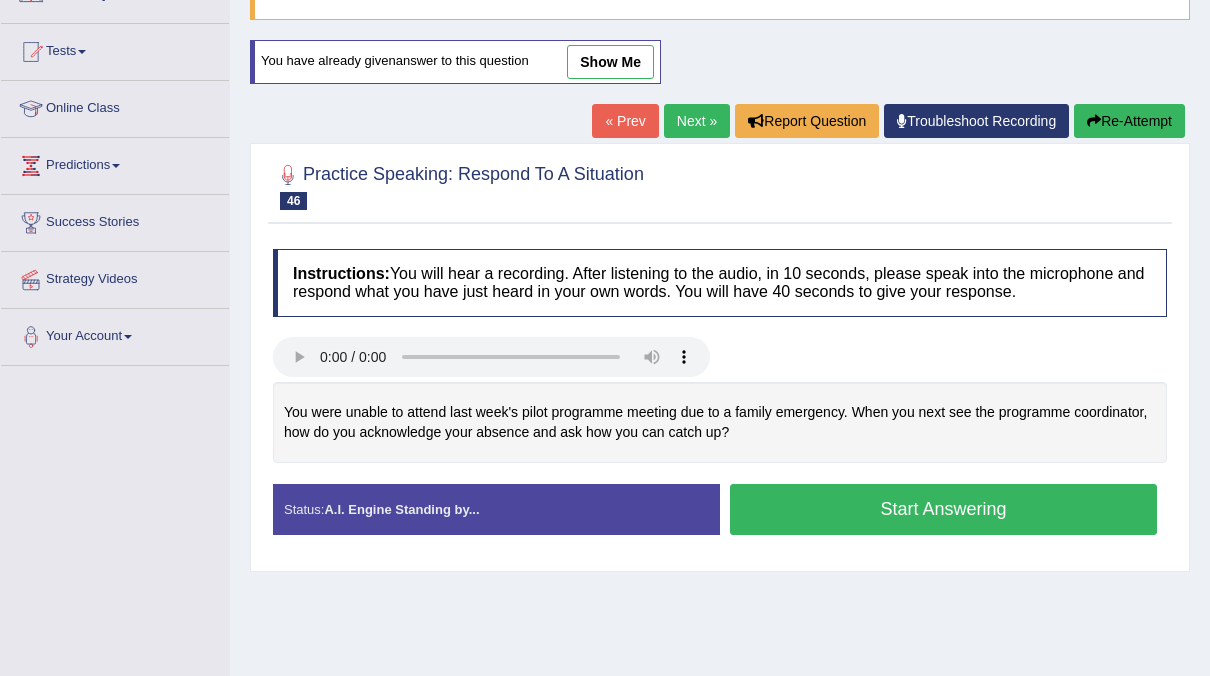 click on "Start Answering" at bounding box center (943, 509) 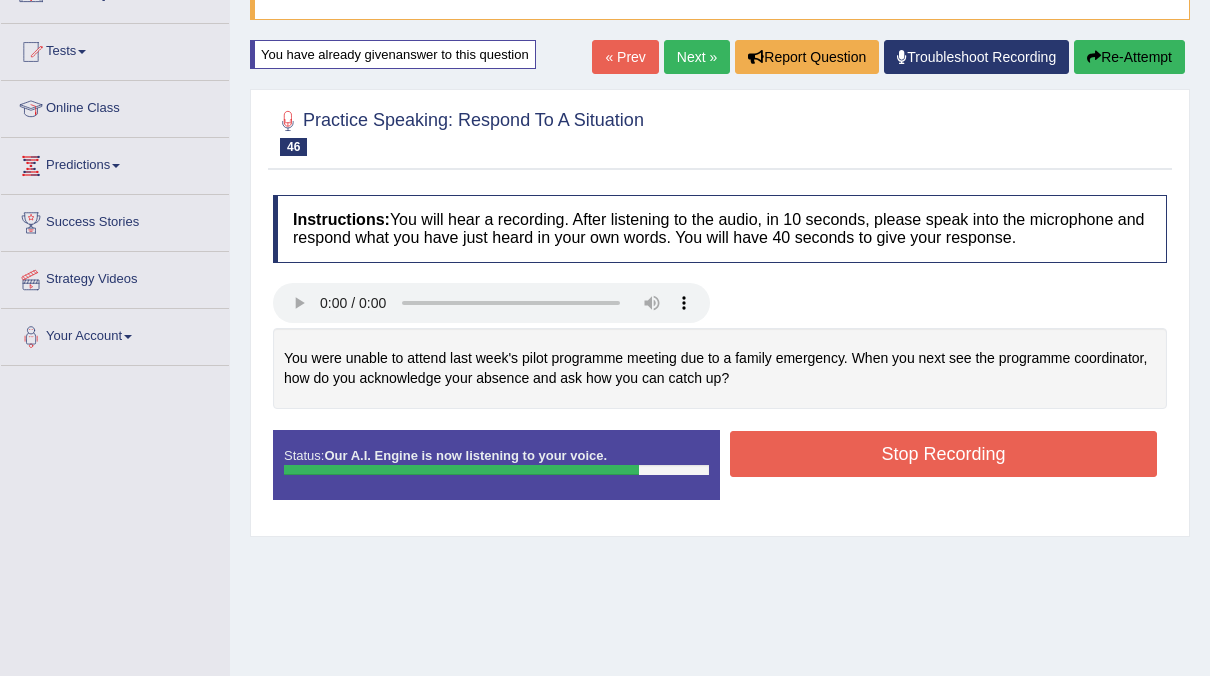 click on "Stop Recording" at bounding box center [943, 454] 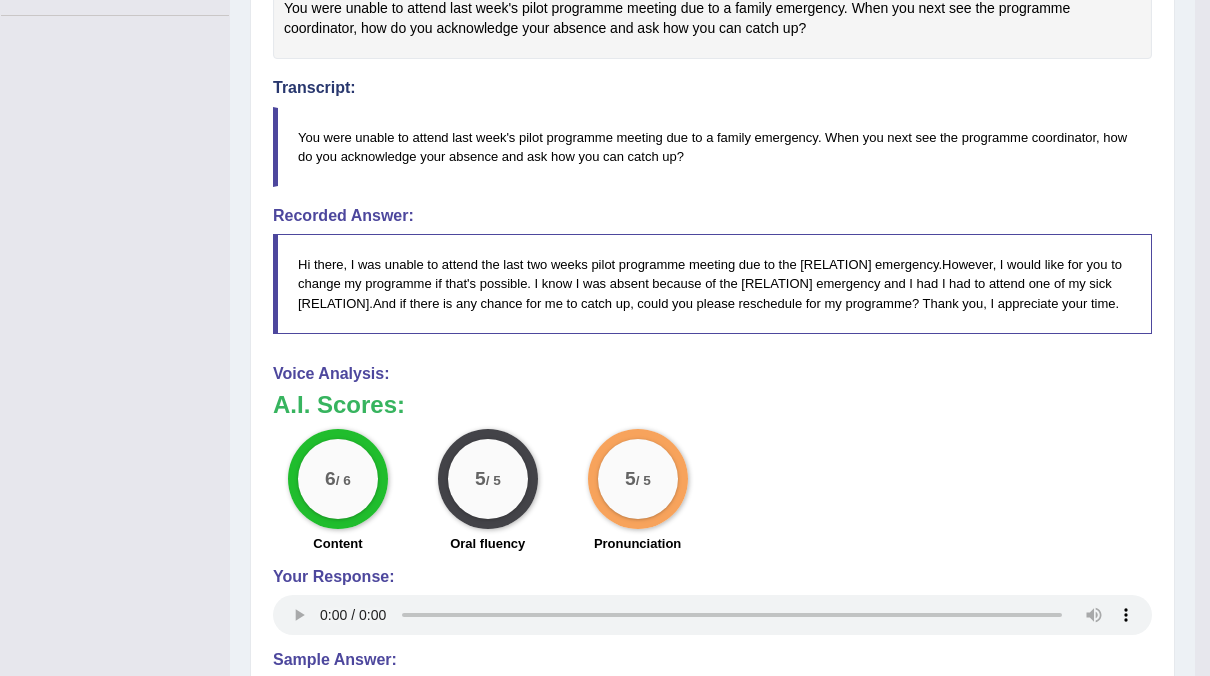scroll, scrollTop: 538, scrollLeft: 0, axis: vertical 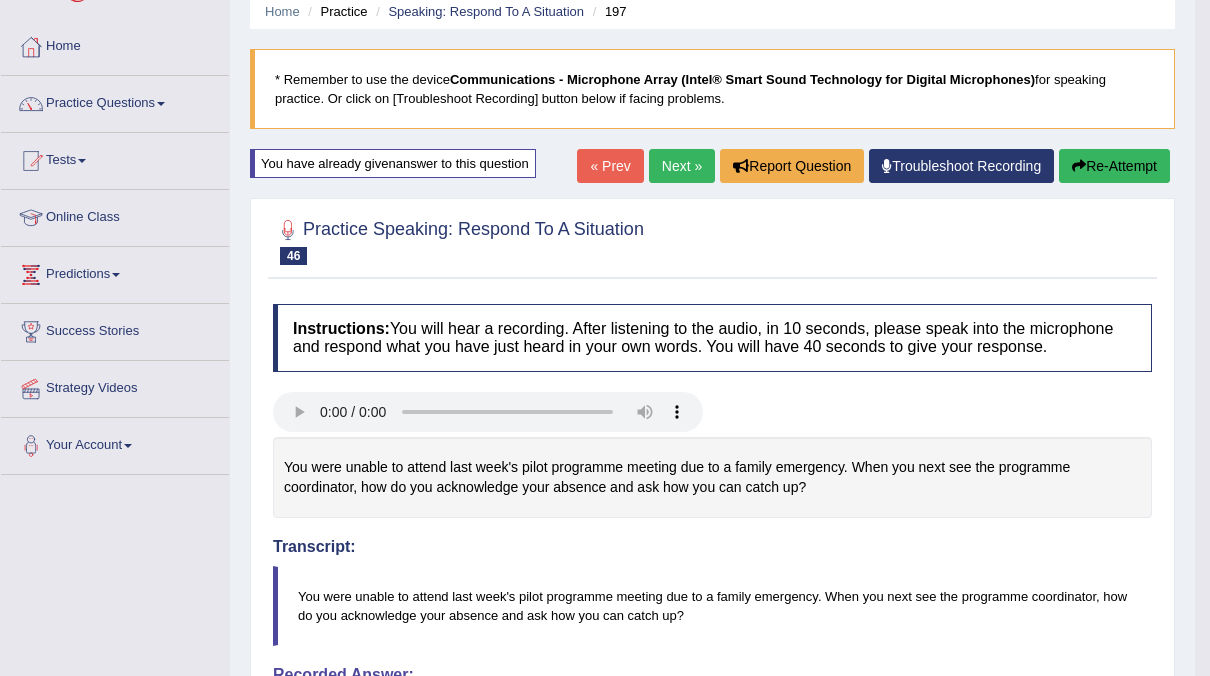 click on "Next »" at bounding box center [682, 166] 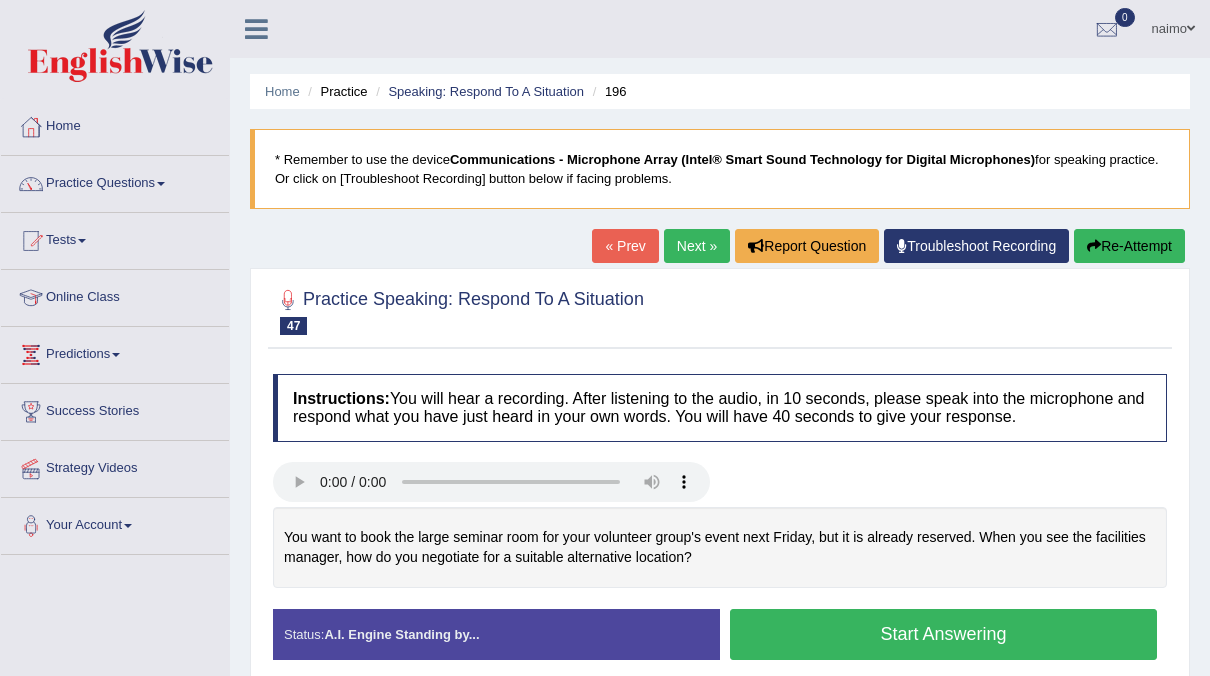 scroll, scrollTop: 109, scrollLeft: 0, axis: vertical 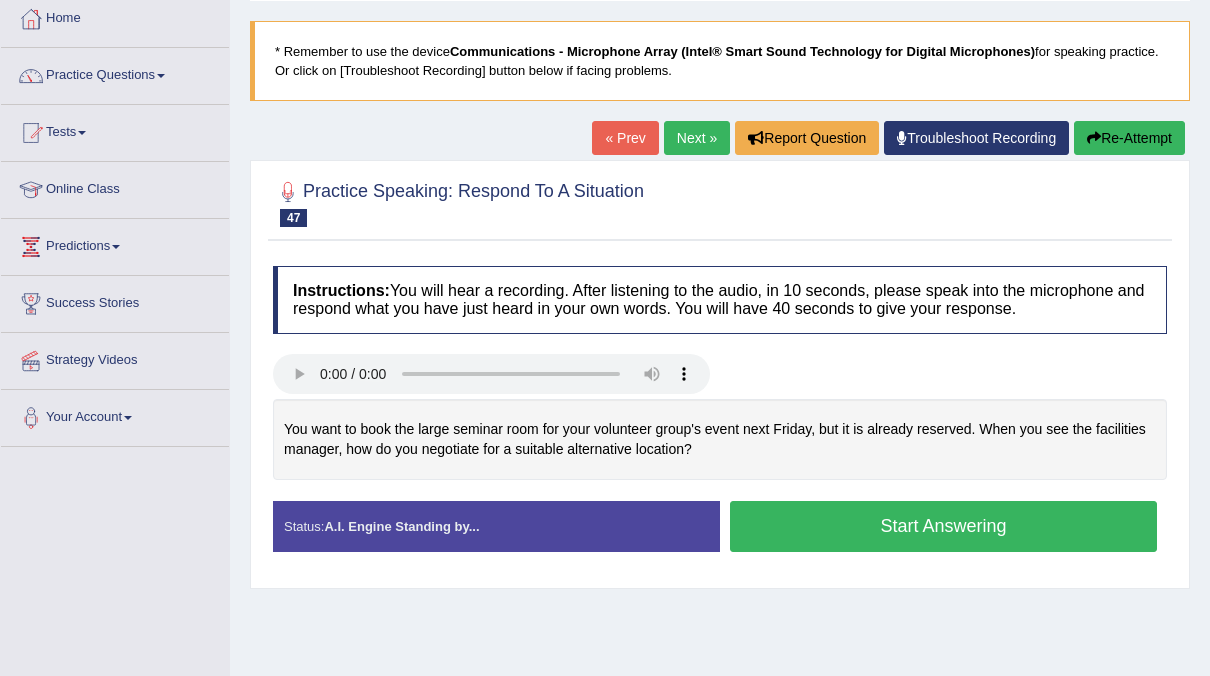 click on "Start Answering" at bounding box center [943, 526] 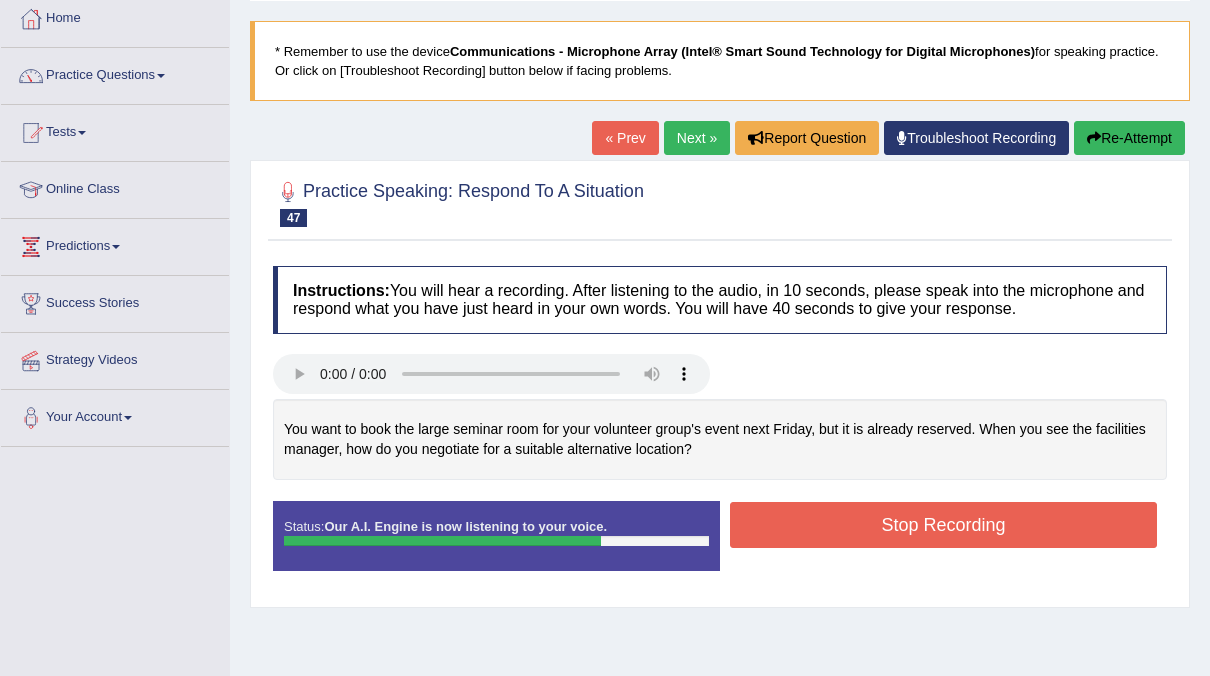 click on "Stop Recording" at bounding box center [943, 525] 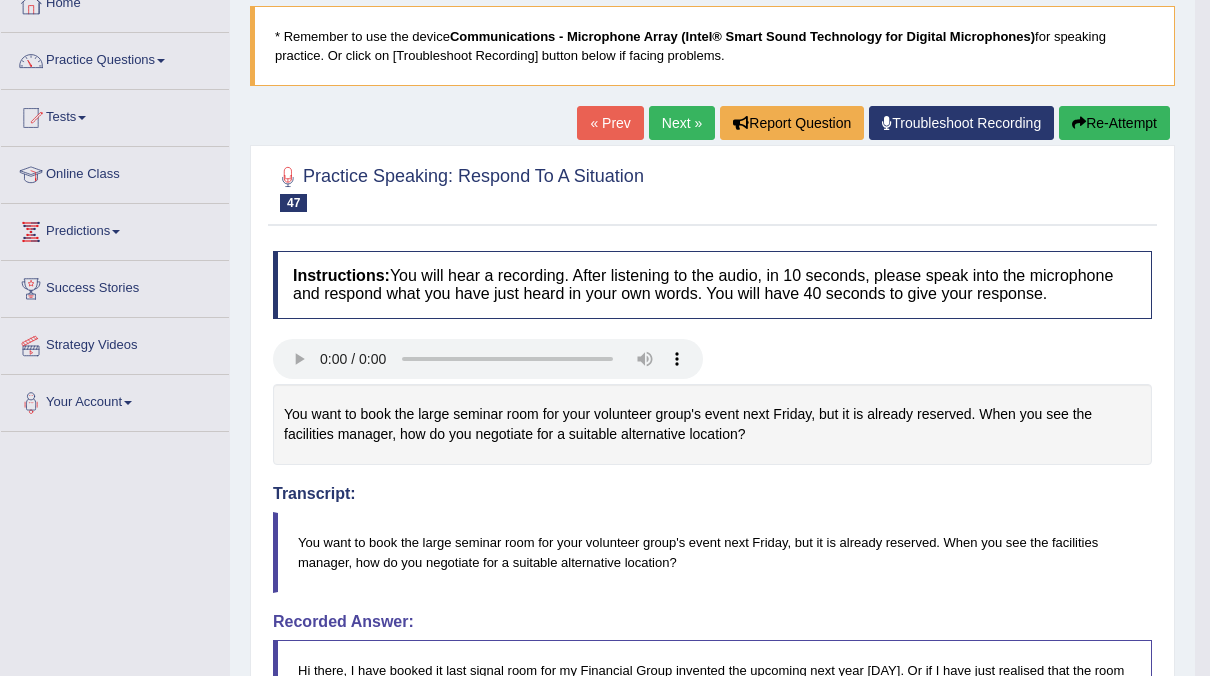 scroll, scrollTop: 0, scrollLeft: 0, axis: both 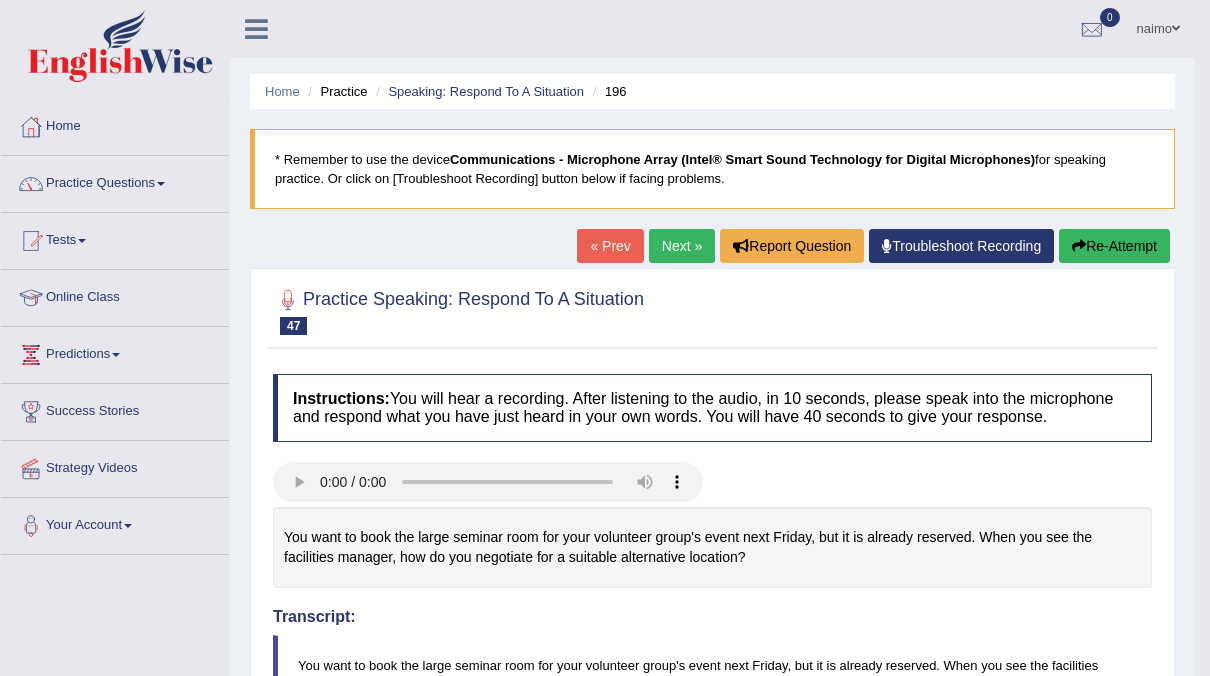 click on "Next »" at bounding box center (682, 246) 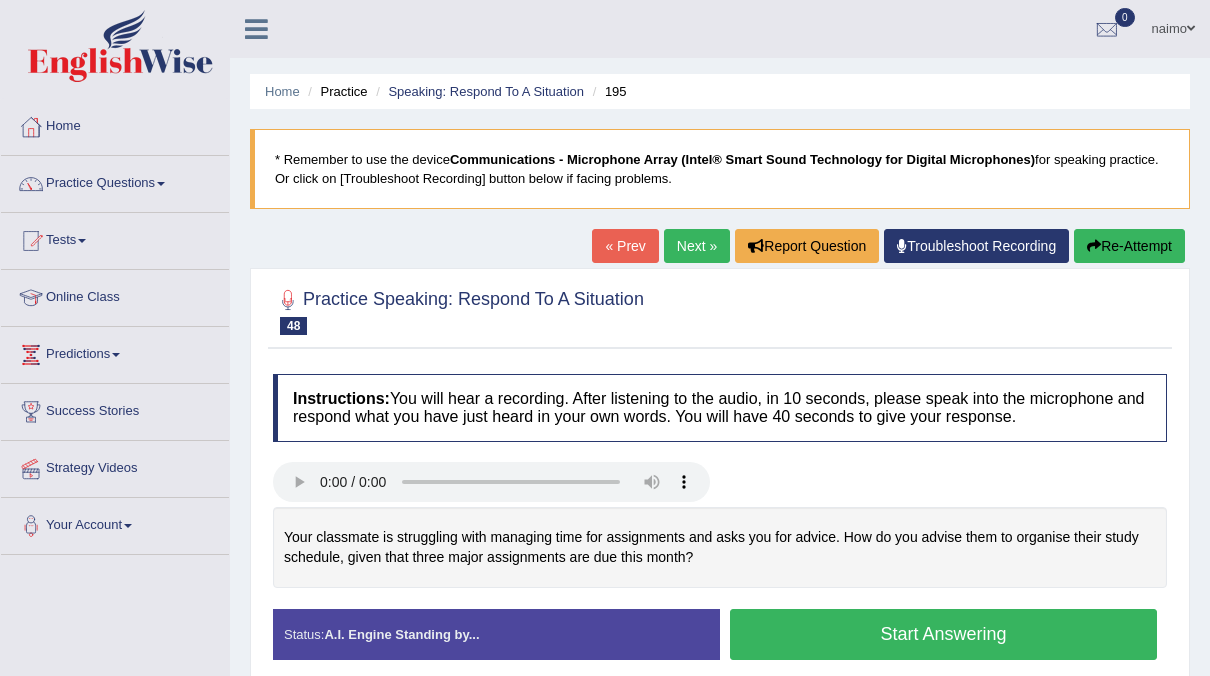 scroll, scrollTop: 105, scrollLeft: 0, axis: vertical 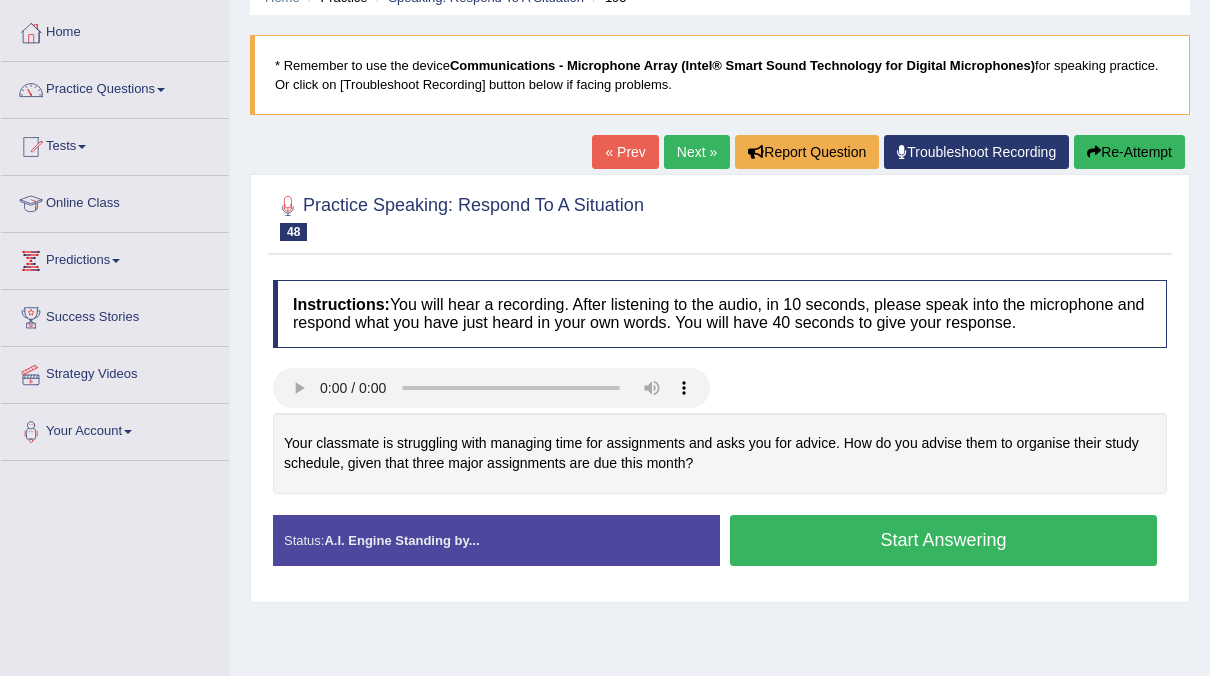 drag, startPoint x: 0, startPoint y: 0, endPoint x: 785, endPoint y: 538, distance: 951.66644 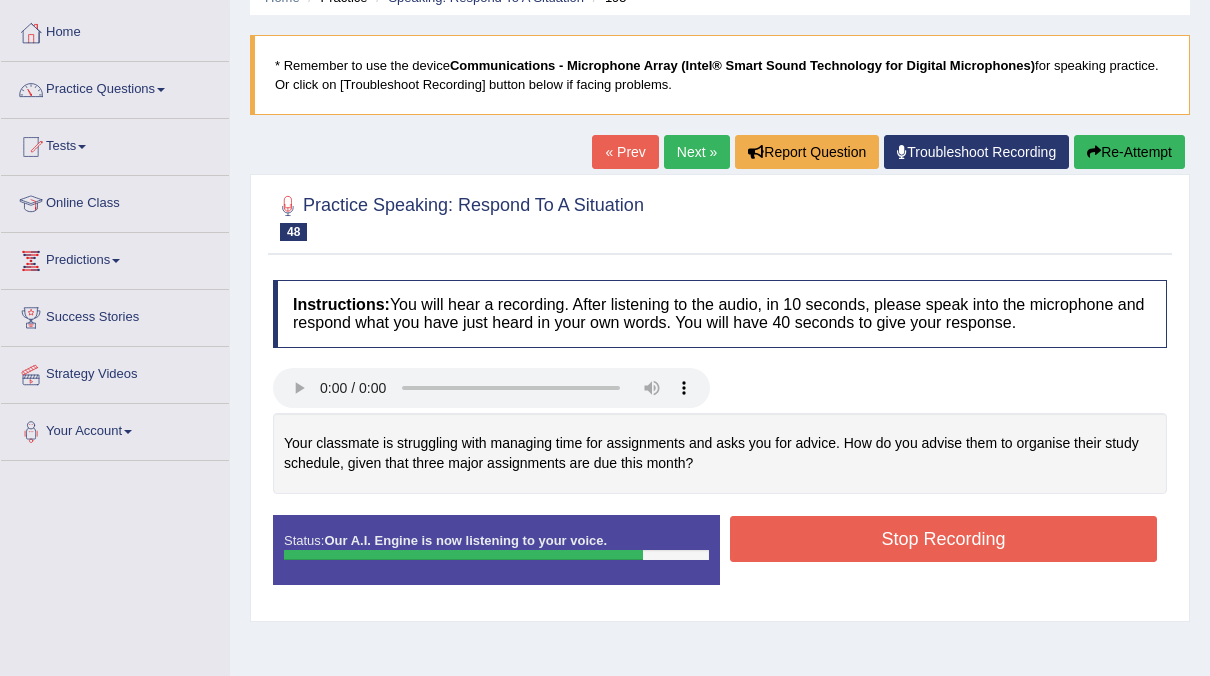 click on "Stop Recording" at bounding box center (943, 539) 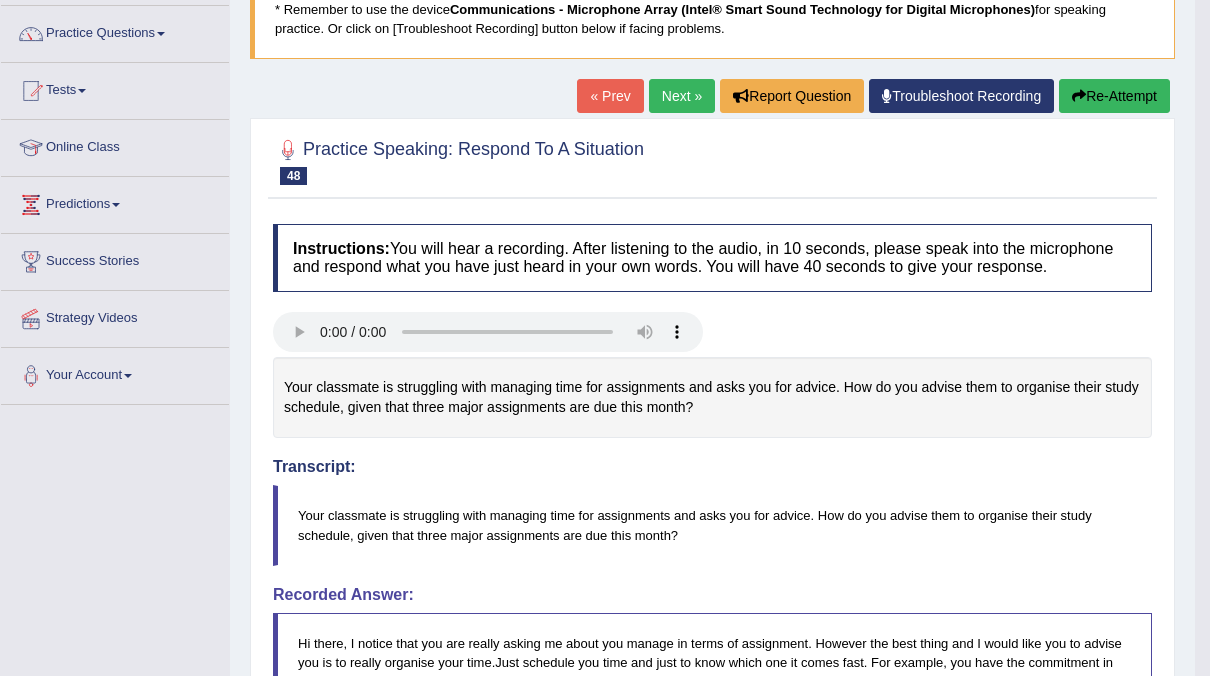 scroll, scrollTop: 127, scrollLeft: 0, axis: vertical 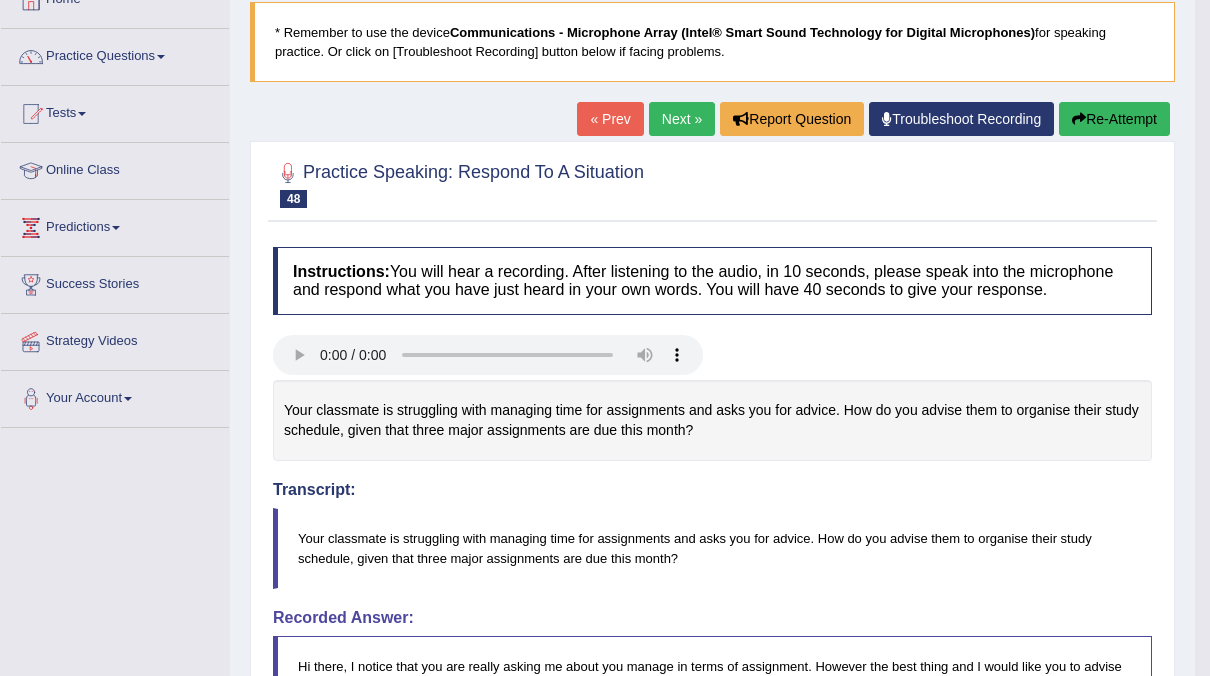click on "Next »" at bounding box center [682, 119] 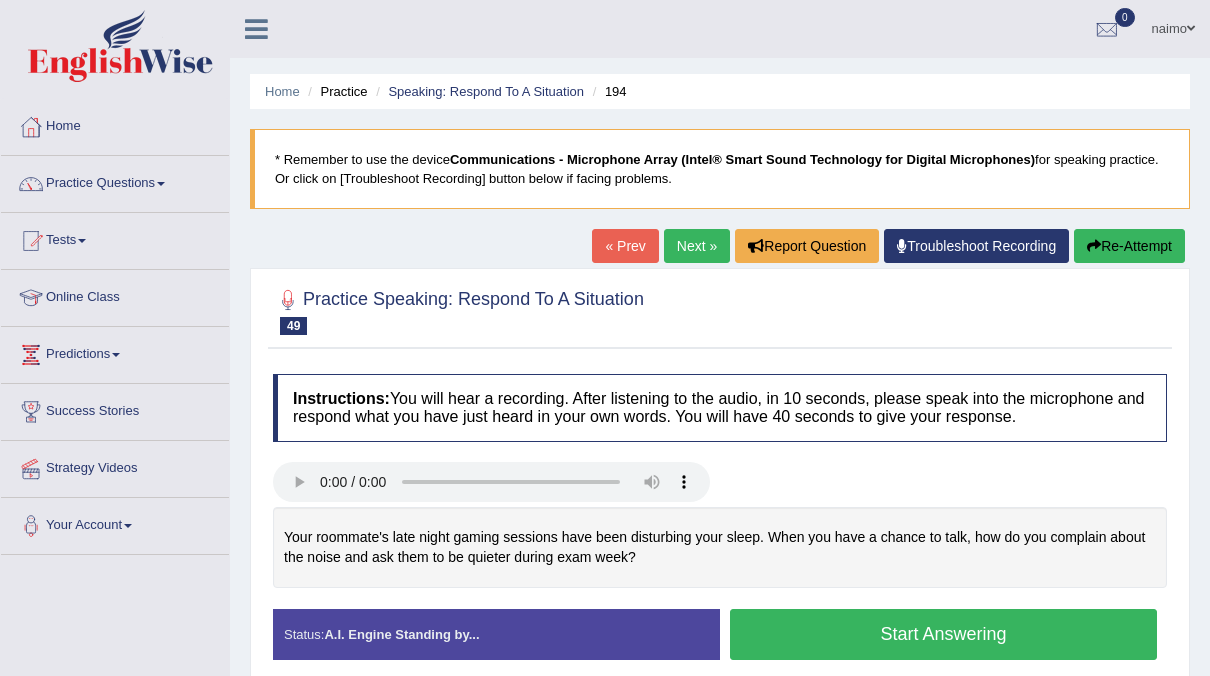 scroll, scrollTop: 0, scrollLeft: 0, axis: both 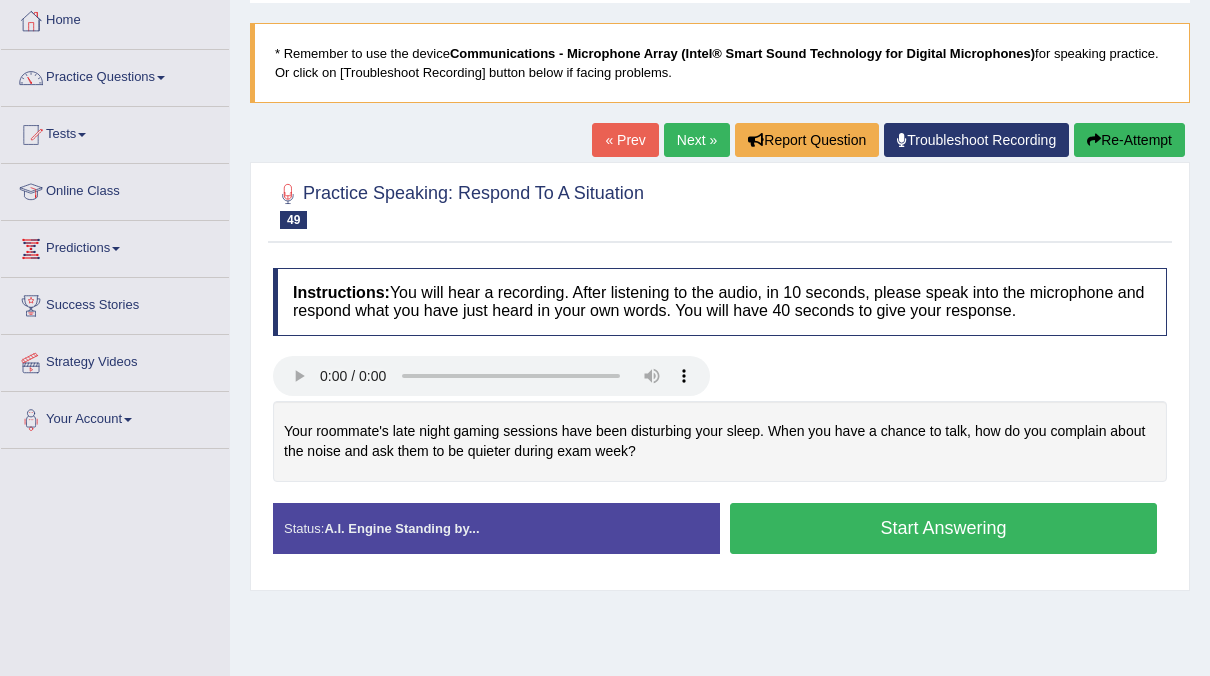 click on "Start Answering" at bounding box center [943, 528] 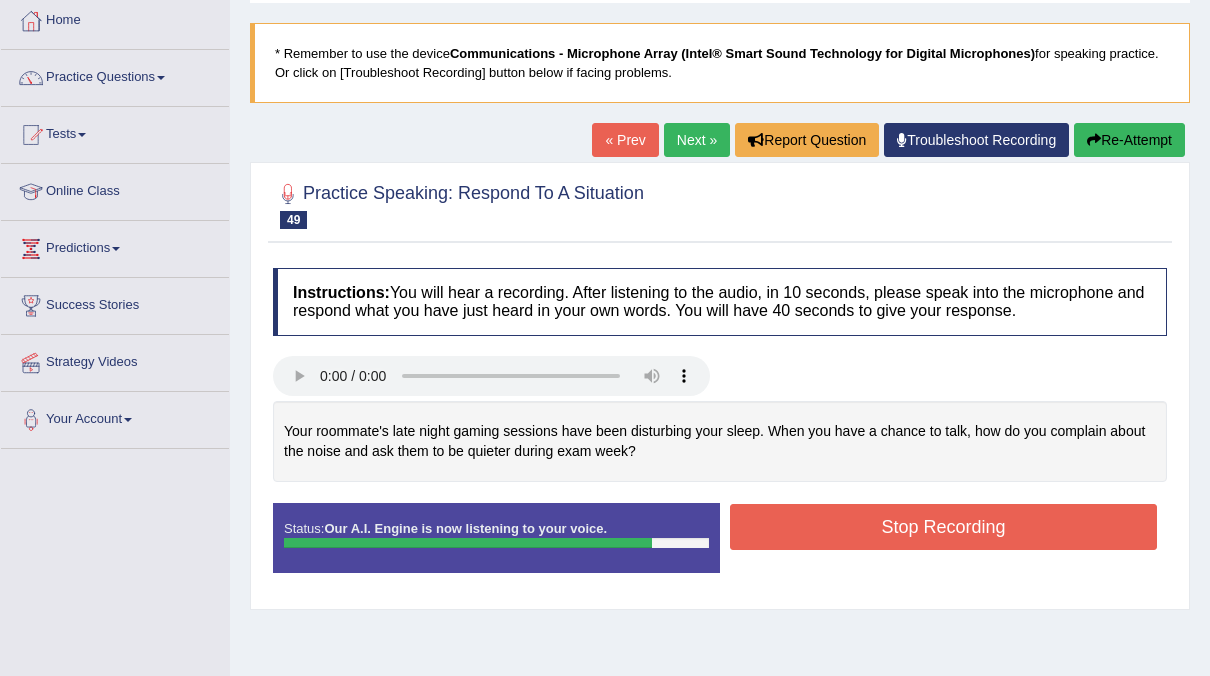 click on "Stop Recording" at bounding box center (943, 527) 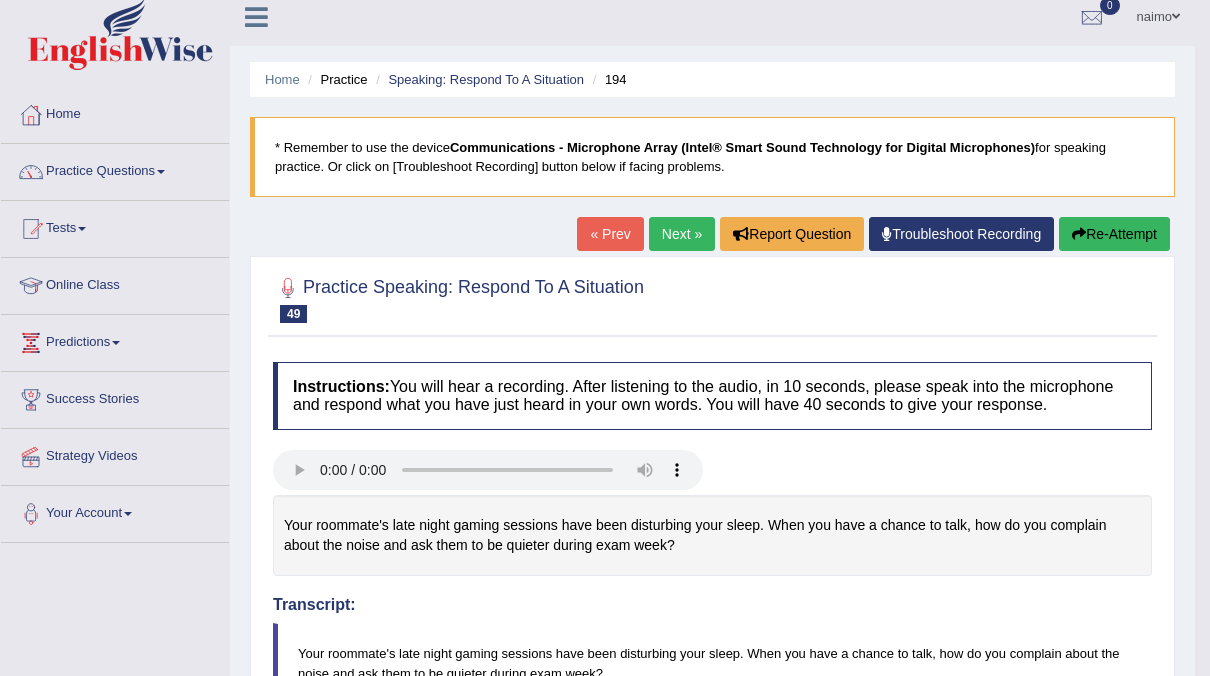 scroll, scrollTop: 0, scrollLeft: 0, axis: both 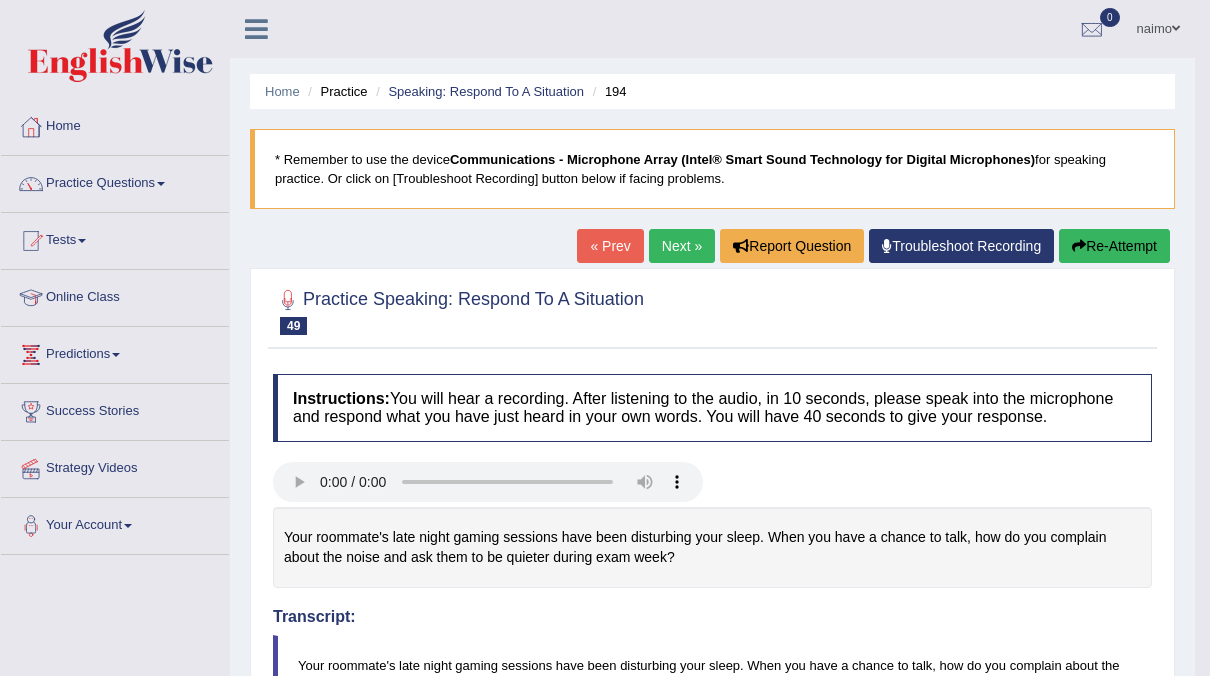 click on "Next »" at bounding box center [682, 246] 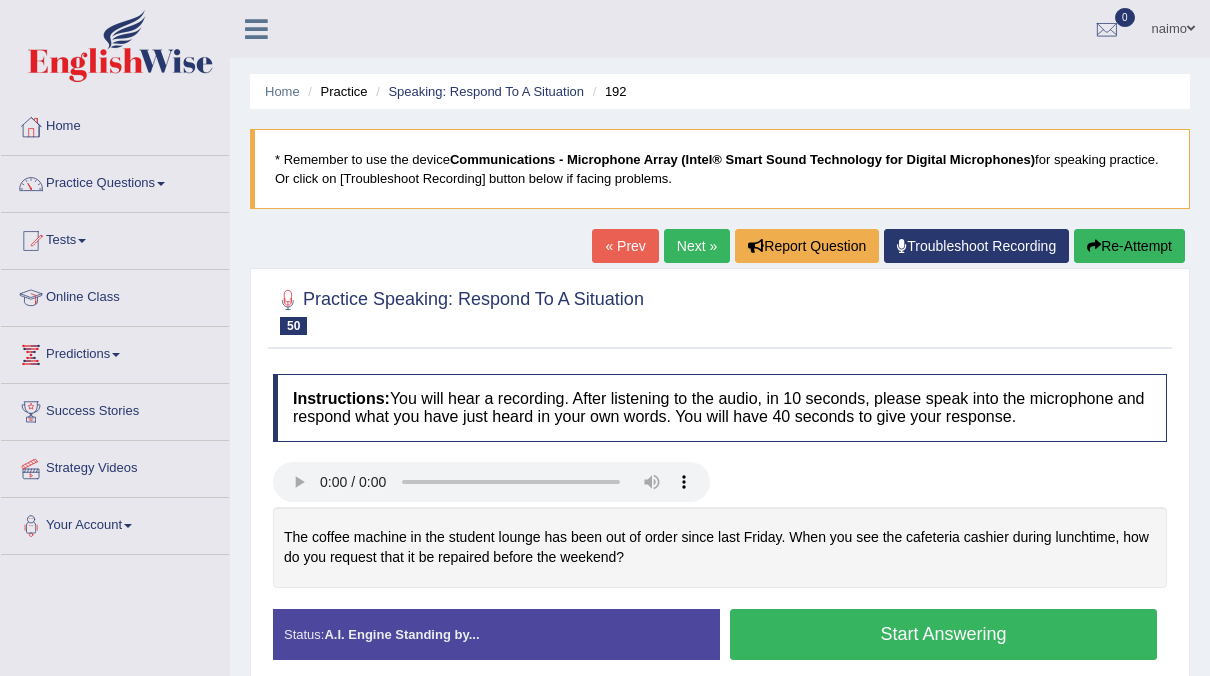 scroll, scrollTop: 66, scrollLeft: 0, axis: vertical 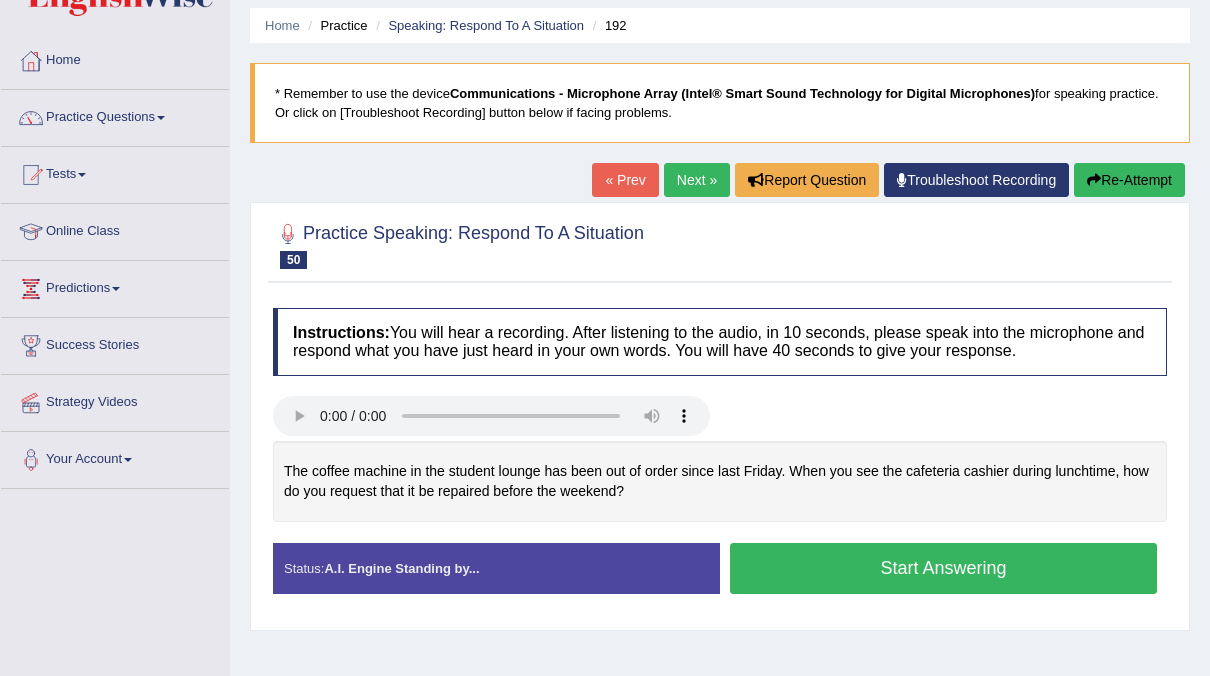 click on "Start Answering" at bounding box center [943, 568] 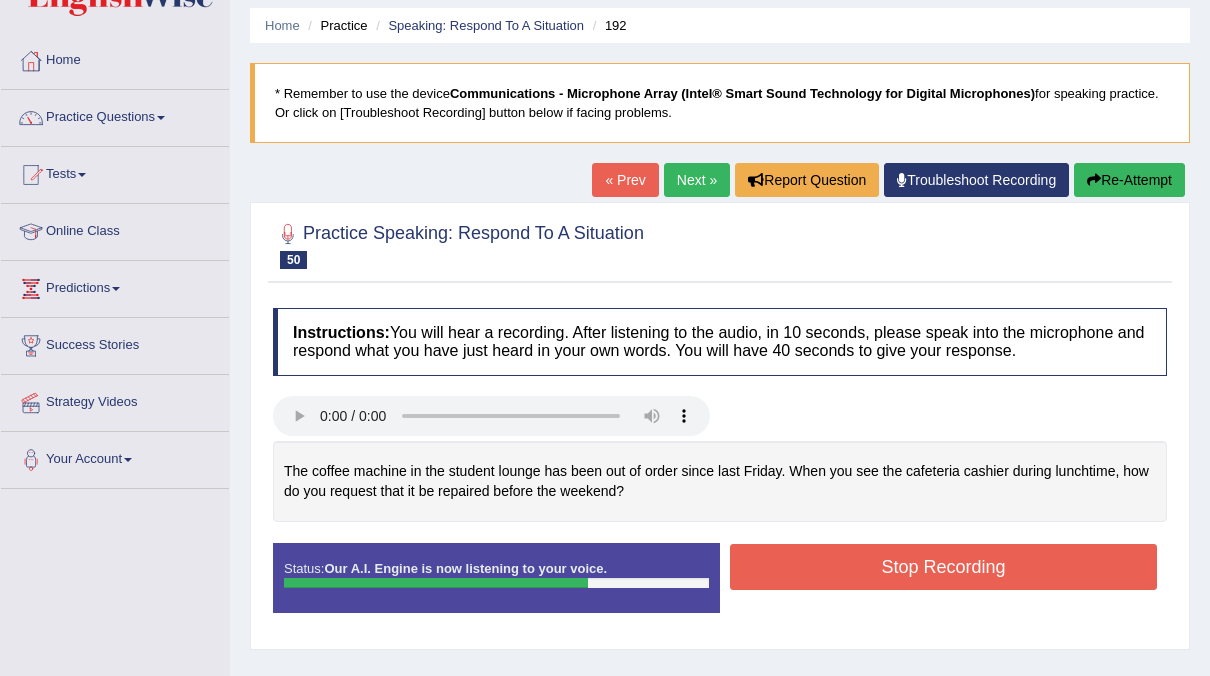 click on "Stop Recording" at bounding box center (943, 567) 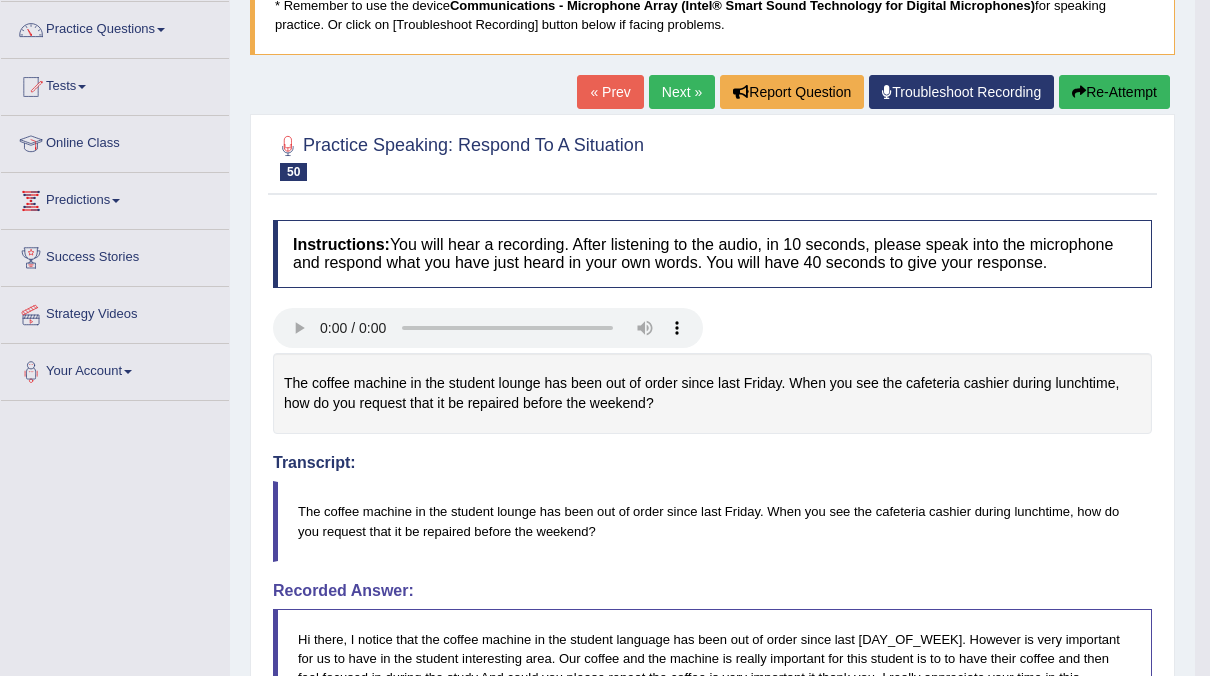 scroll, scrollTop: 0, scrollLeft: 0, axis: both 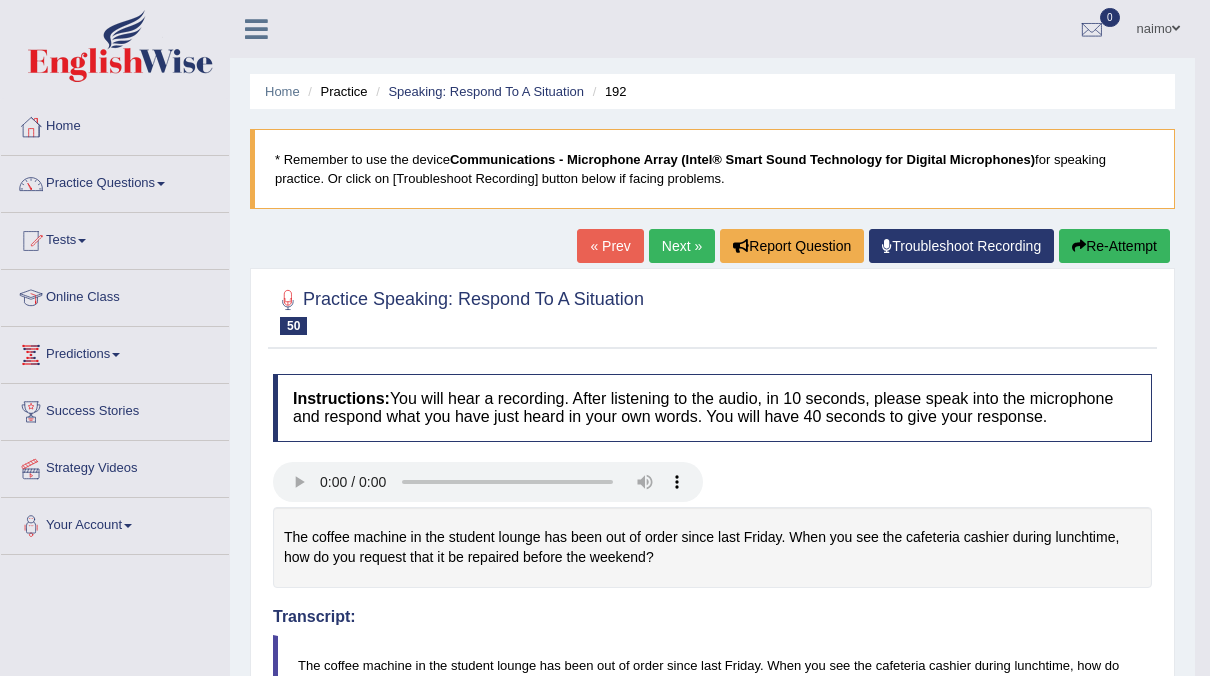 click on "Practice Questions" at bounding box center [115, 181] 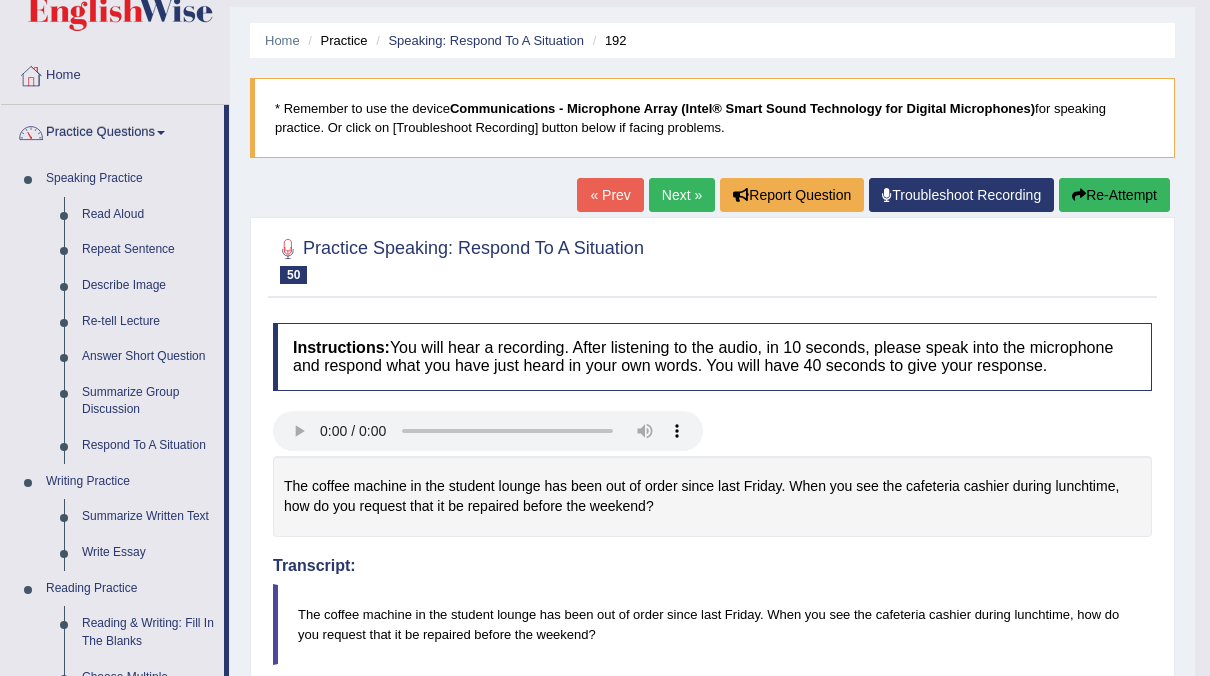 scroll, scrollTop: 50, scrollLeft: 0, axis: vertical 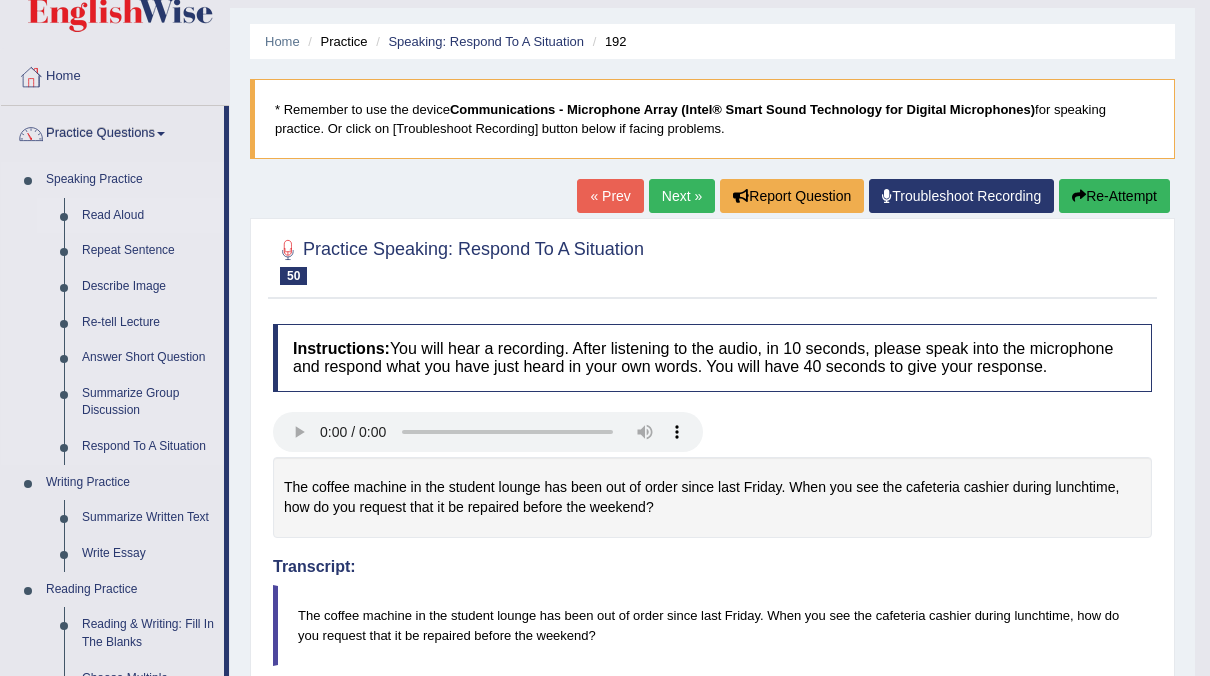 click on "Read Aloud" at bounding box center (148, 216) 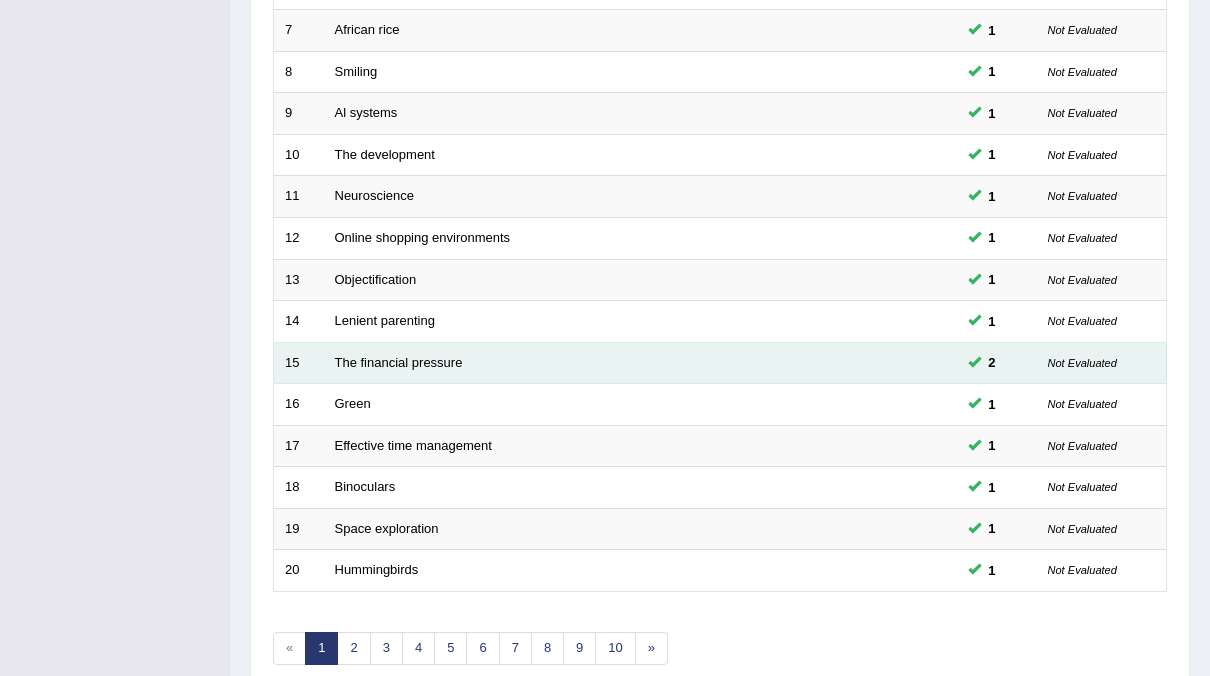 scroll, scrollTop: 0, scrollLeft: 0, axis: both 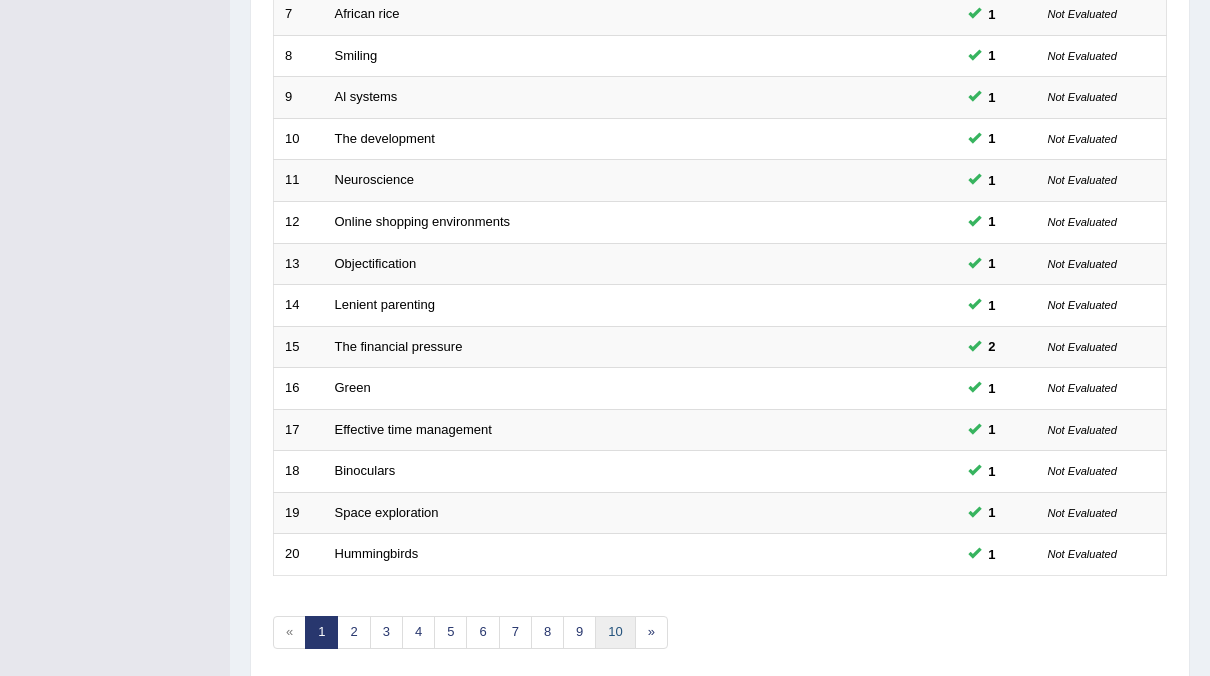click on "10" at bounding box center [615, 632] 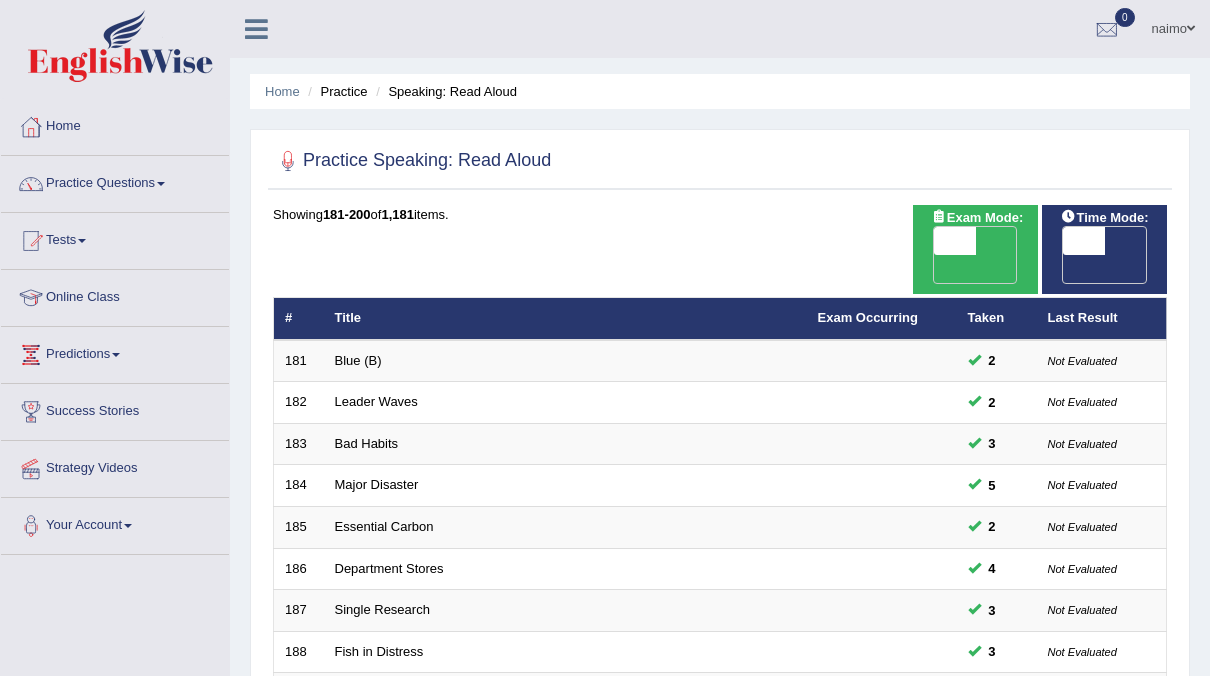 scroll, scrollTop: 638, scrollLeft: 0, axis: vertical 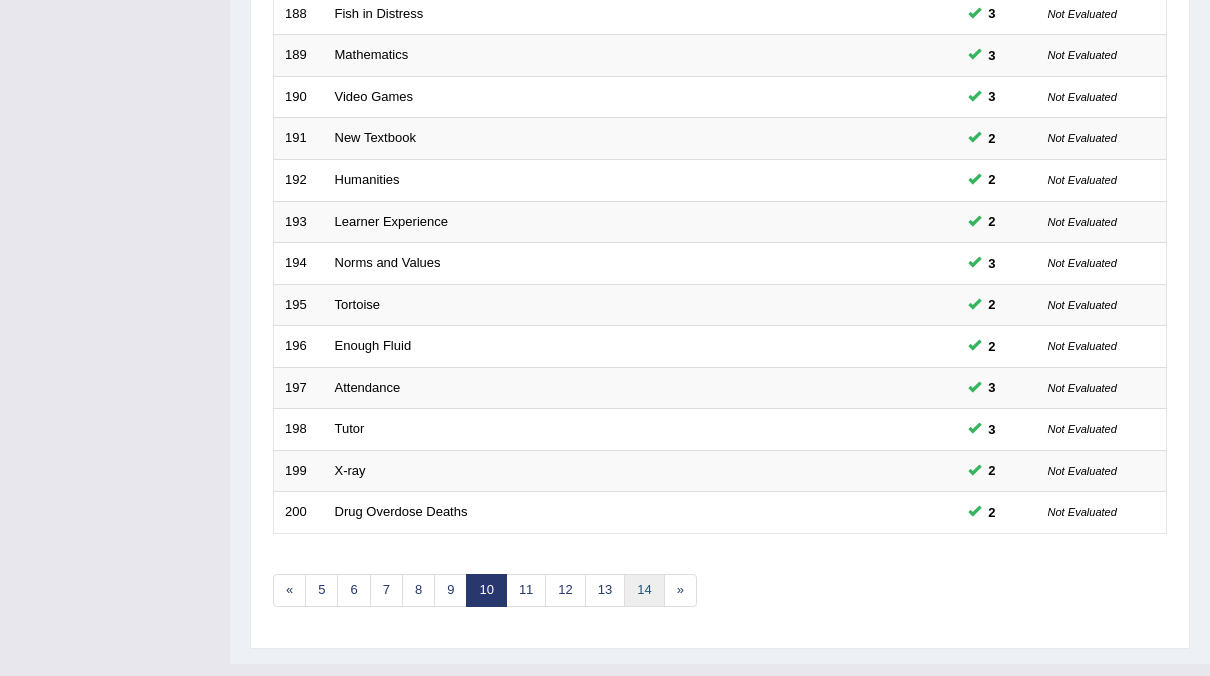 click on "14" at bounding box center (644, 590) 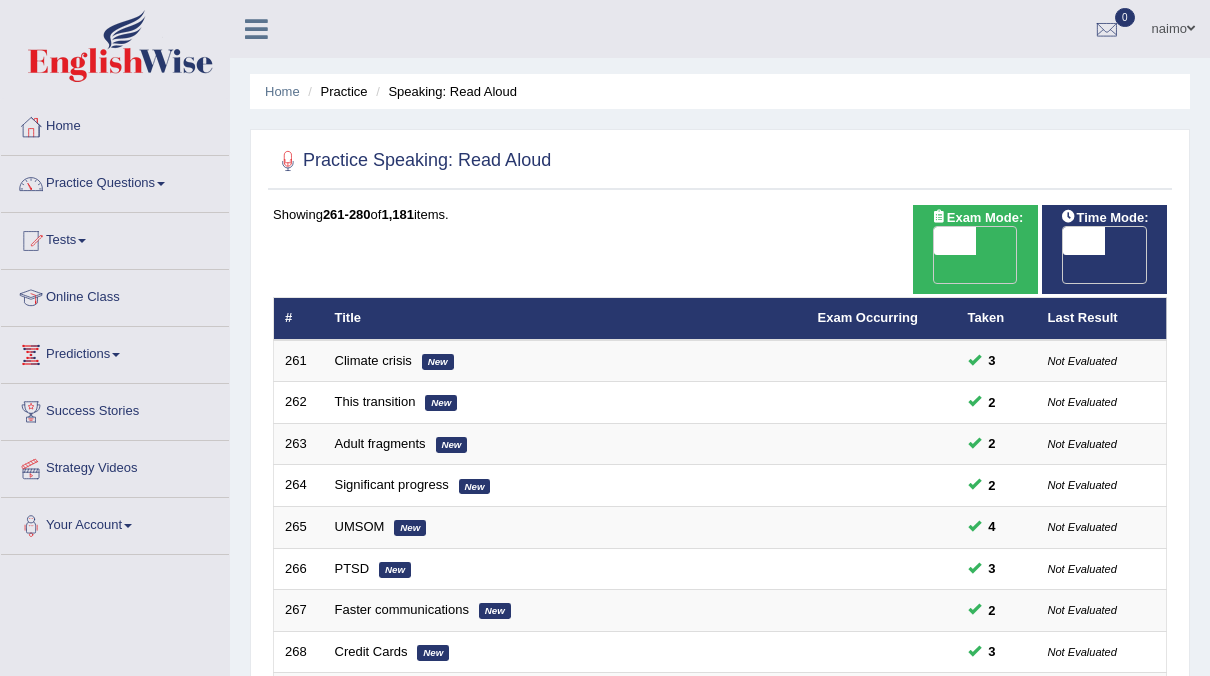 scroll, scrollTop: 638, scrollLeft: 0, axis: vertical 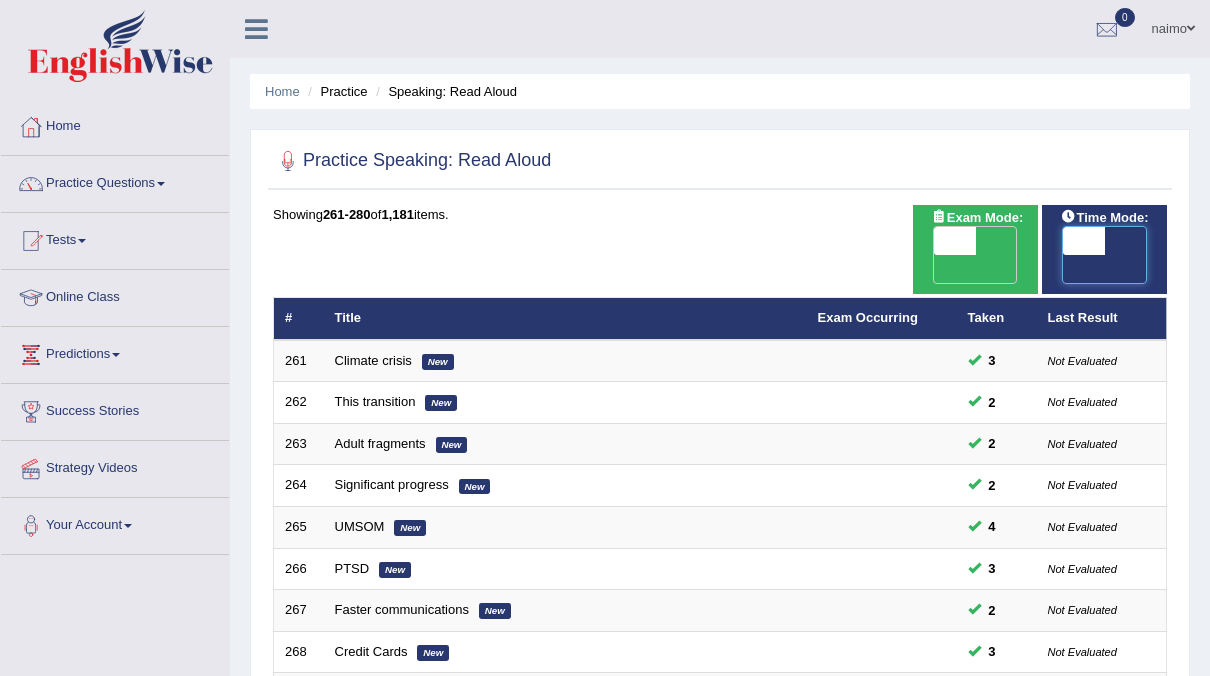 click at bounding box center (1084, 241) 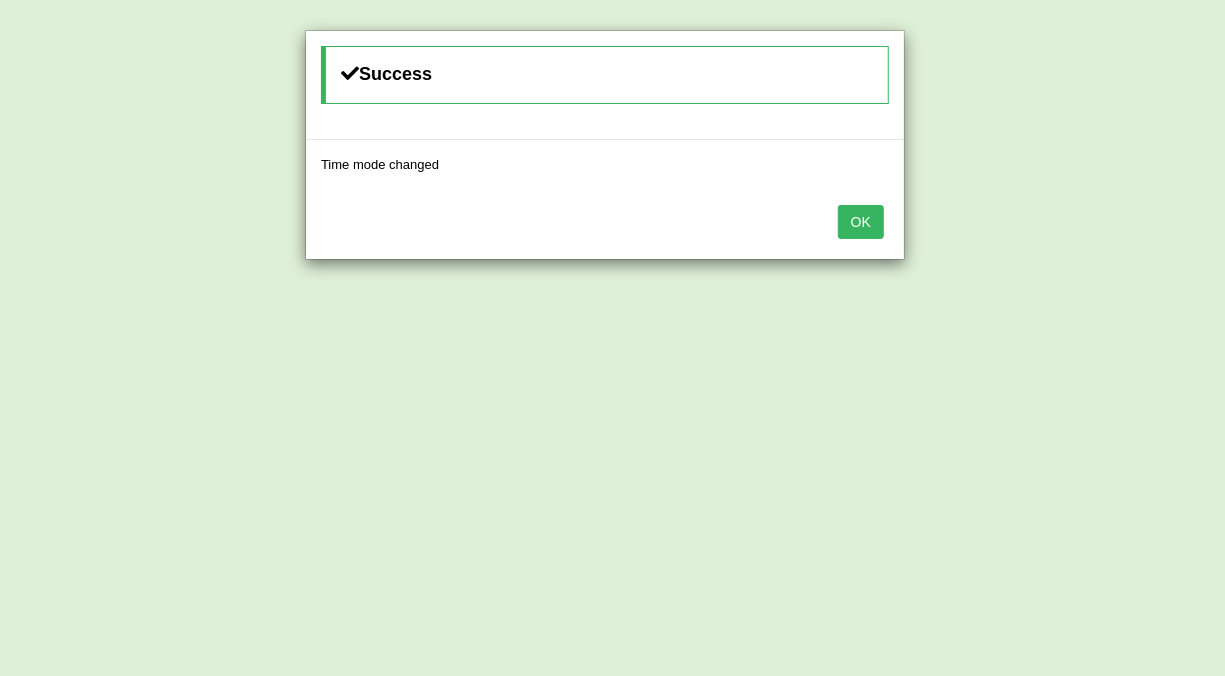 click on "OK" at bounding box center (861, 222) 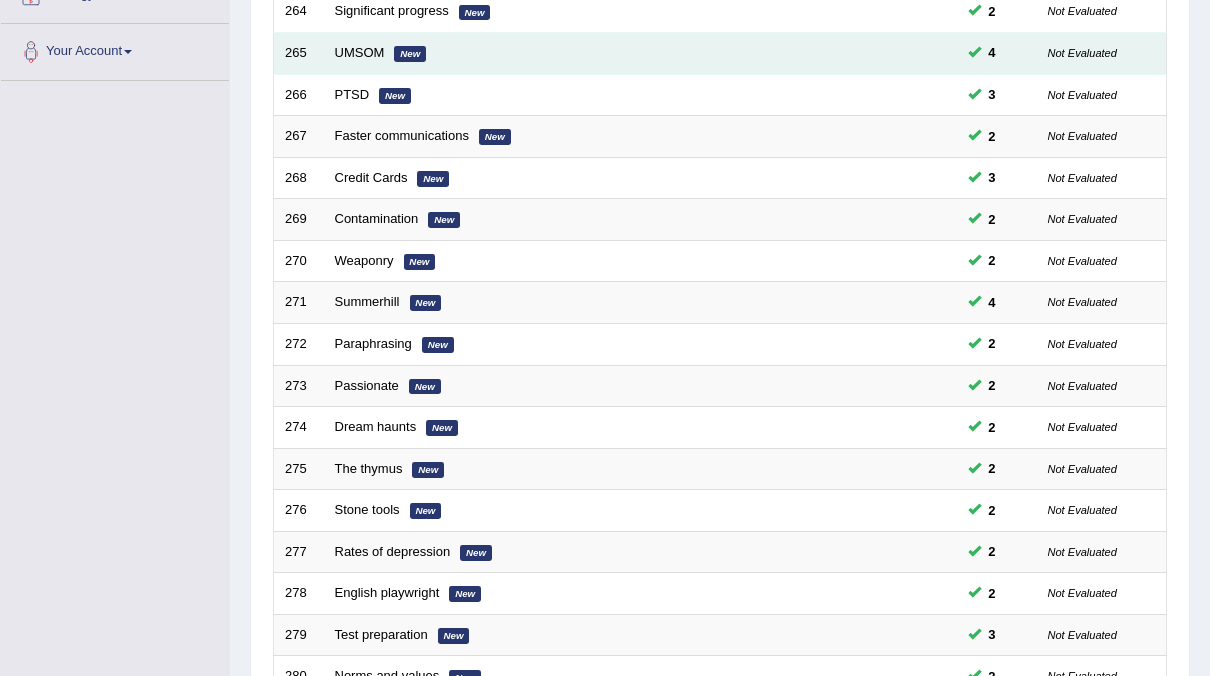 scroll, scrollTop: 638, scrollLeft: 0, axis: vertical 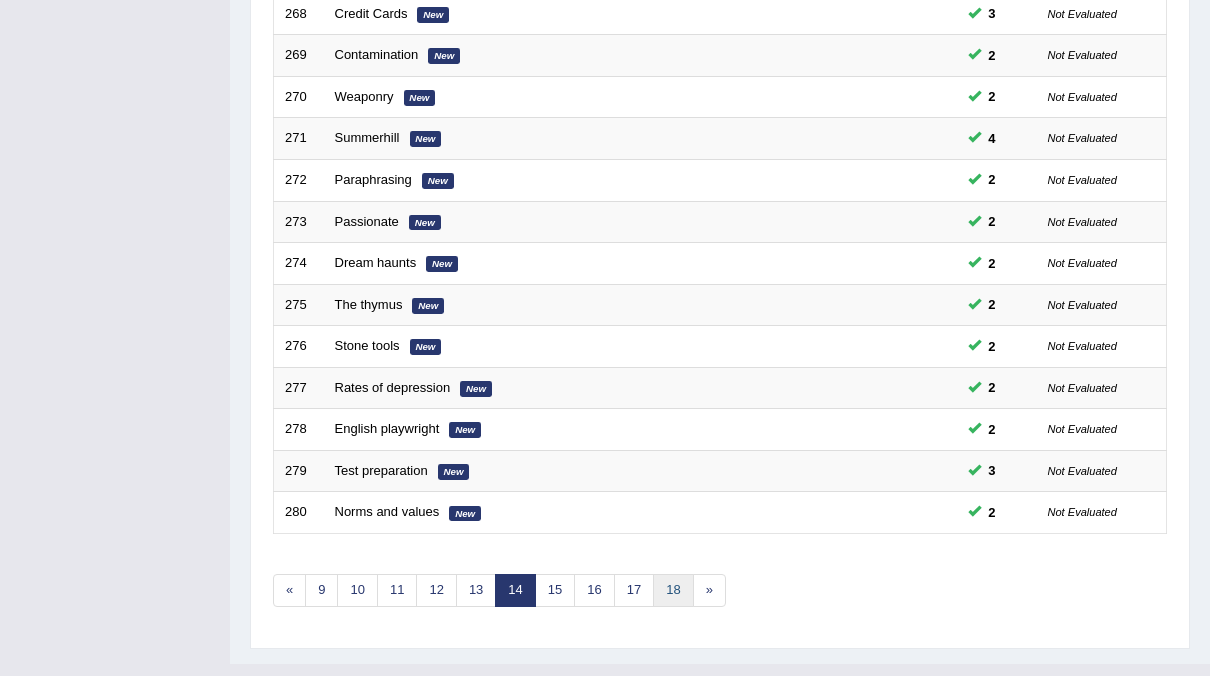 click on "18" at bounding box center [673, 590] 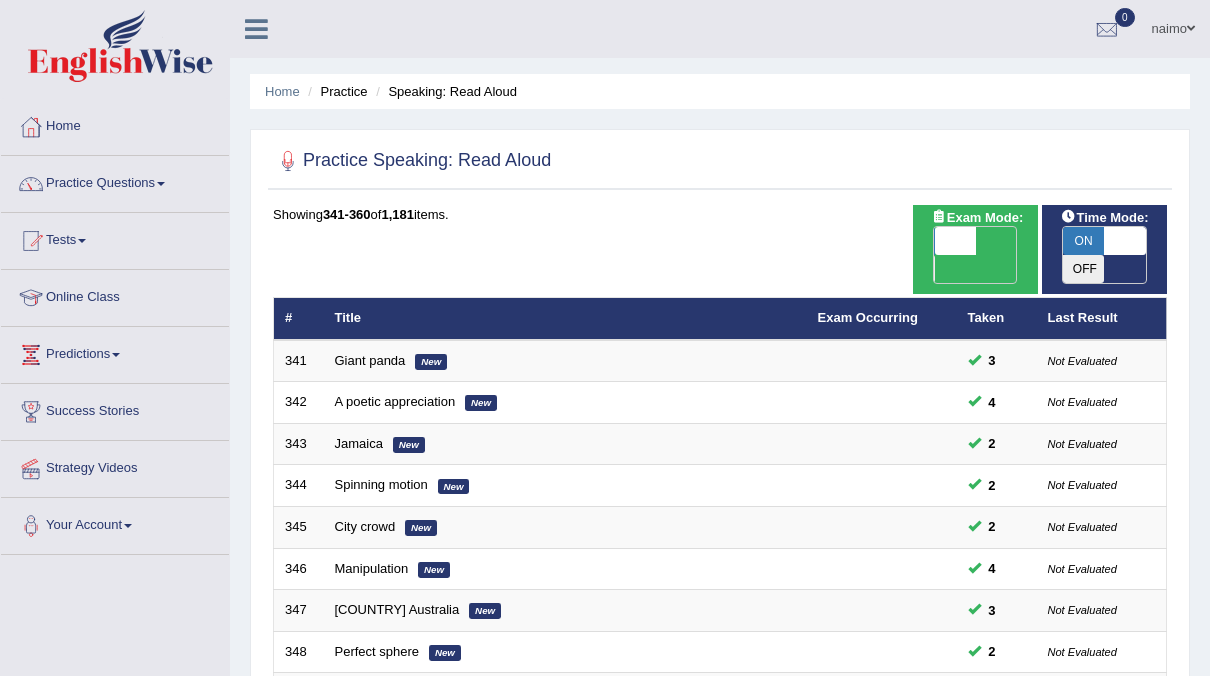 scroll, scrollTop: 638, scrollLeft: 0, axis: vertical 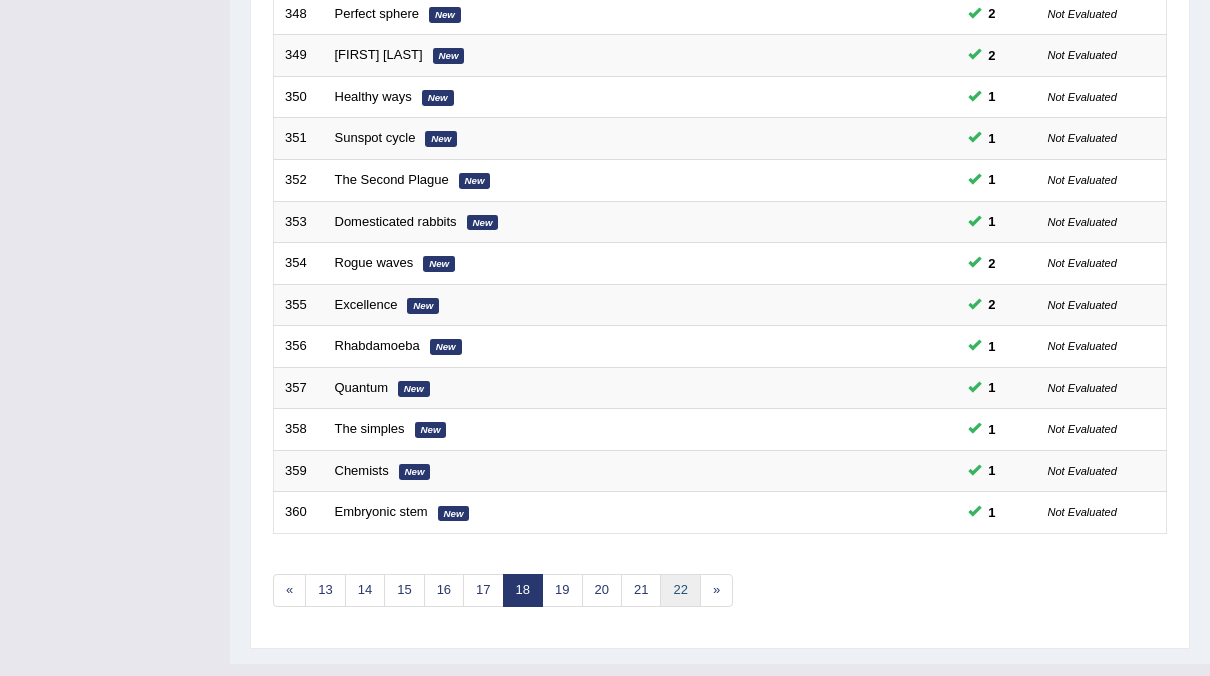 click on "22" at bounding box center (680, 590) 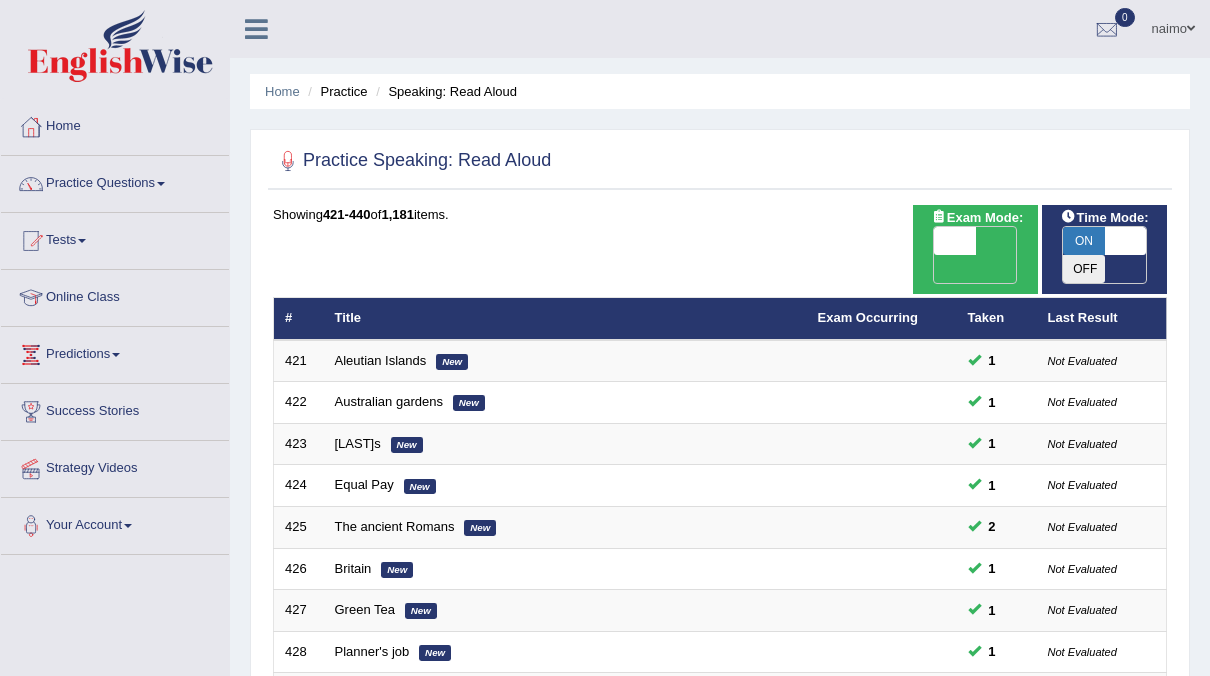 scroll, scrollTop: 579, scrollLeft: 0, axis: vertical 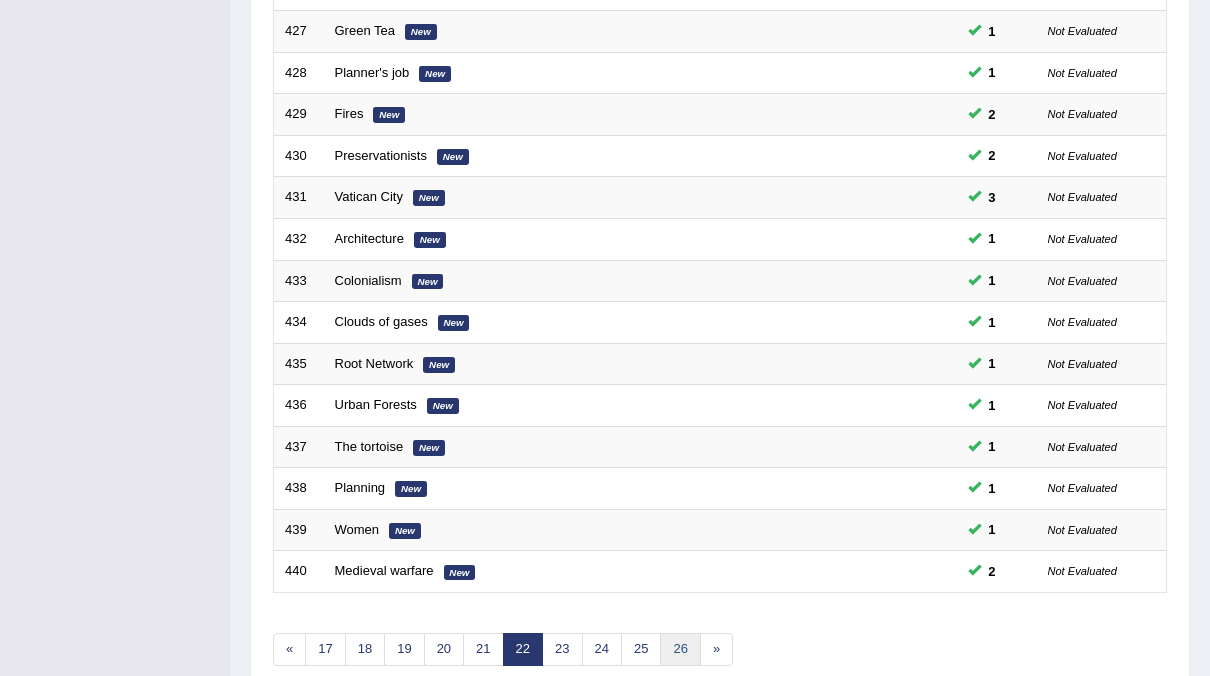 click on "26" at bounding box center (680, 649) 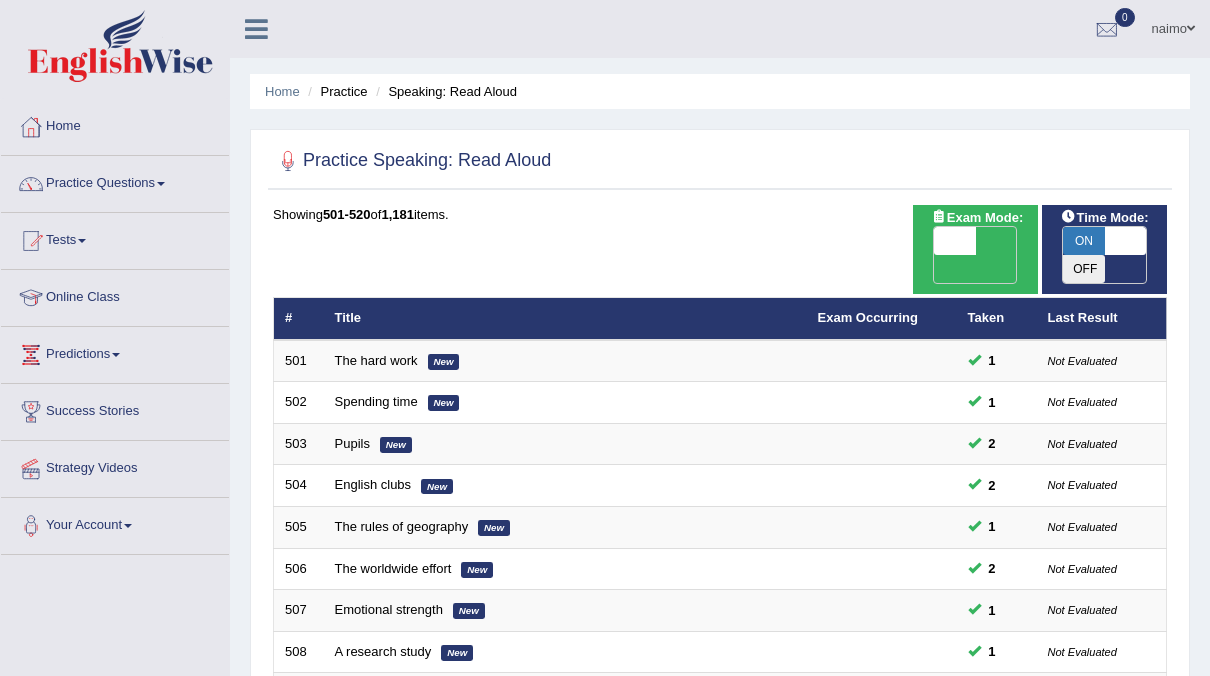 scroll, scrollTop: 638, scrollLeft: 0, axis: vertical 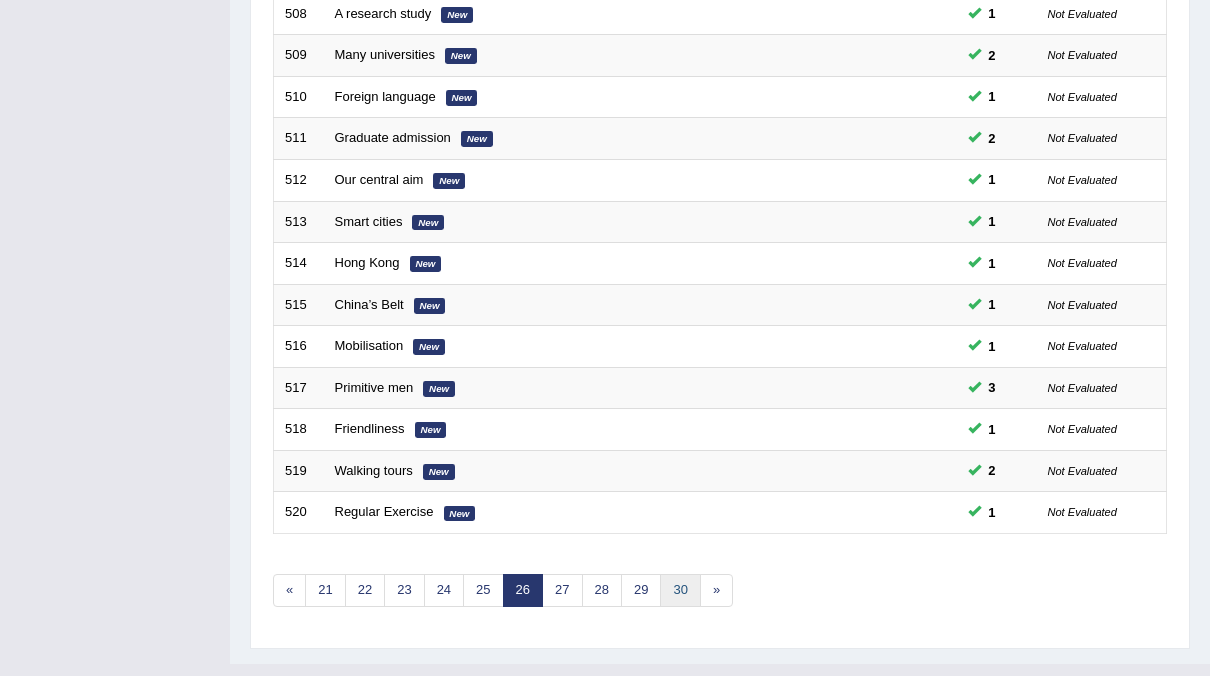 click on "30" at bounding box center (680, 590) 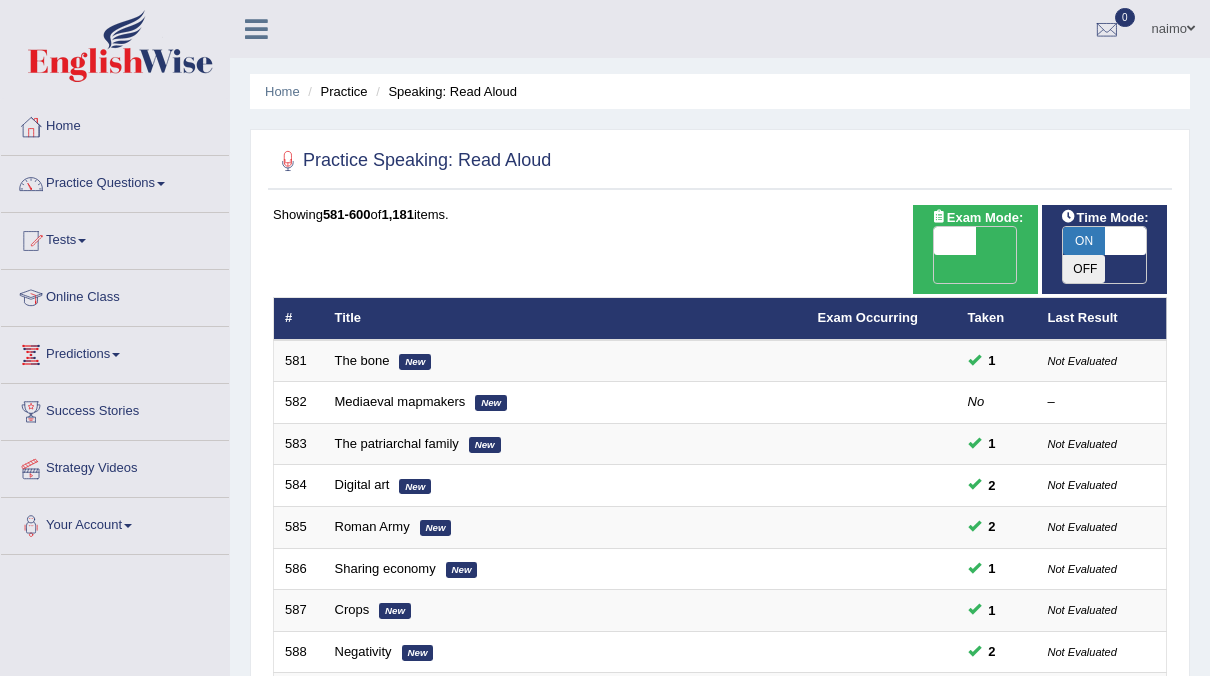 scroll, scrollTop: 0, scrollLeft: 0, axis: both 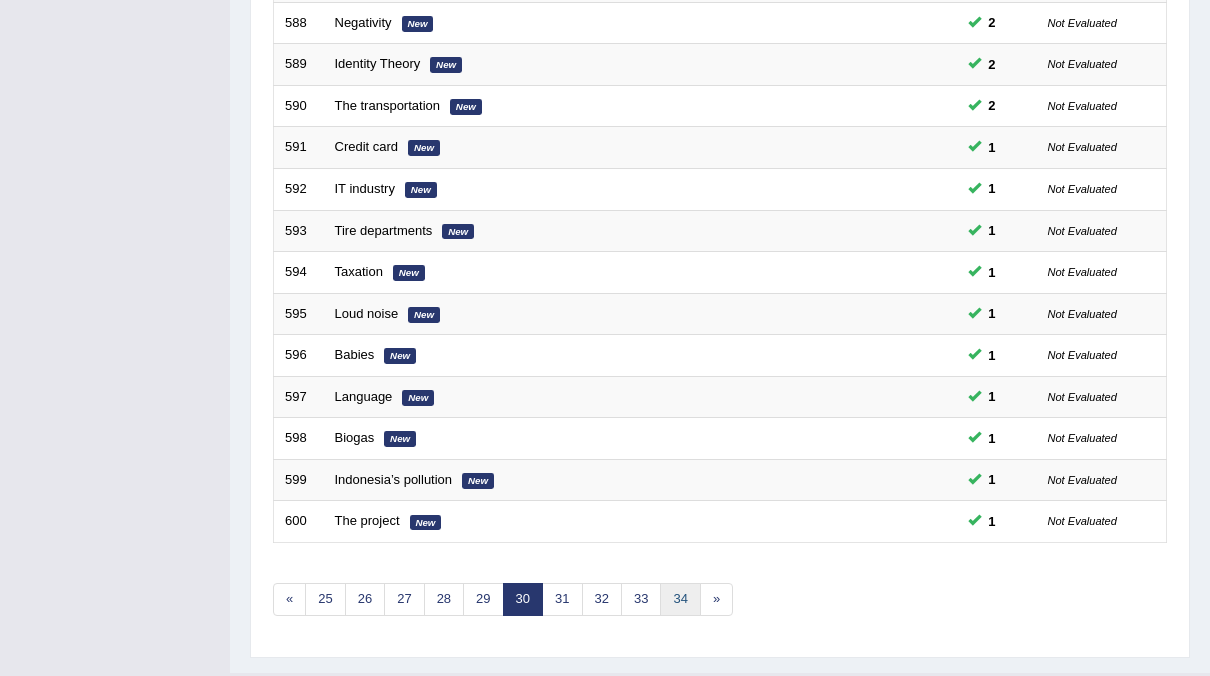 click on "34" at bounding box center [680, 599] 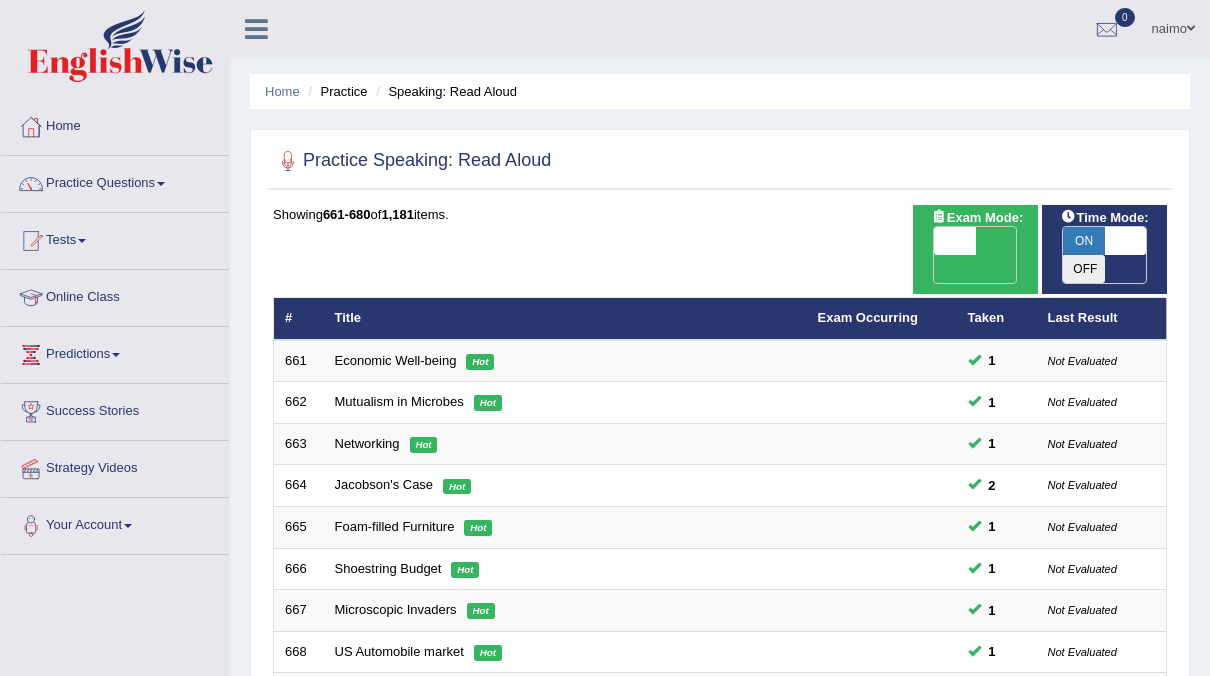 scroll, scrollTop: 638, scrollLeft: 0, axis: vertical 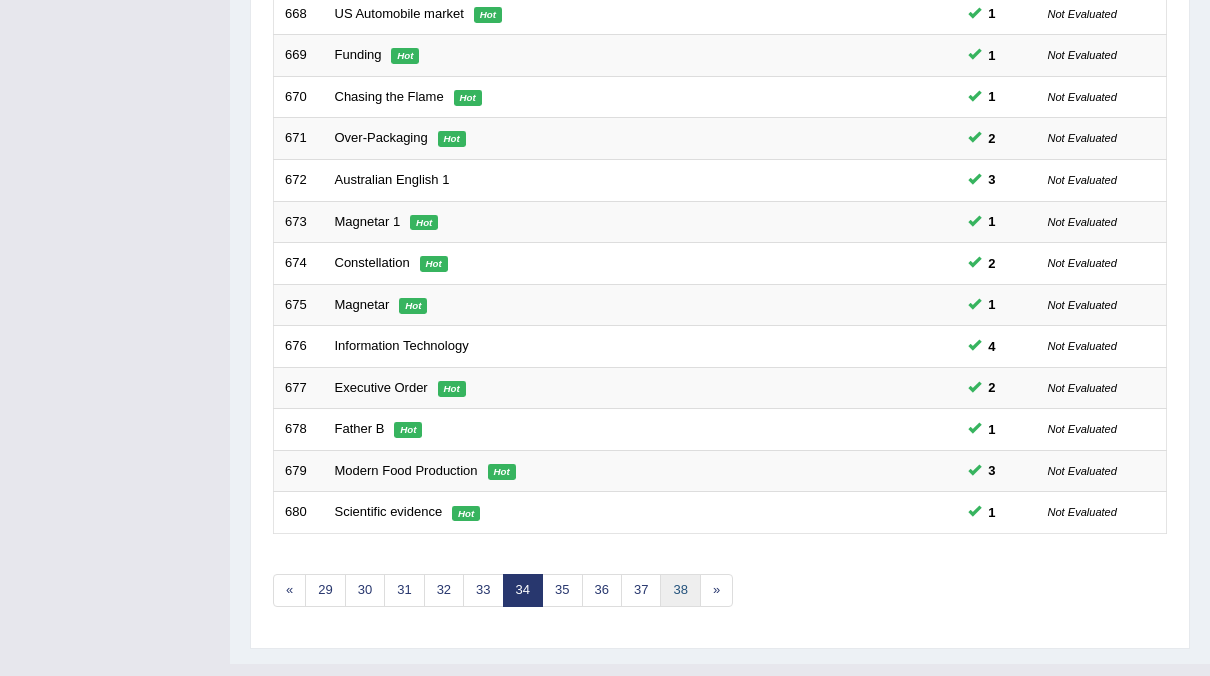 click on "38" at bounding box center [680, 590] 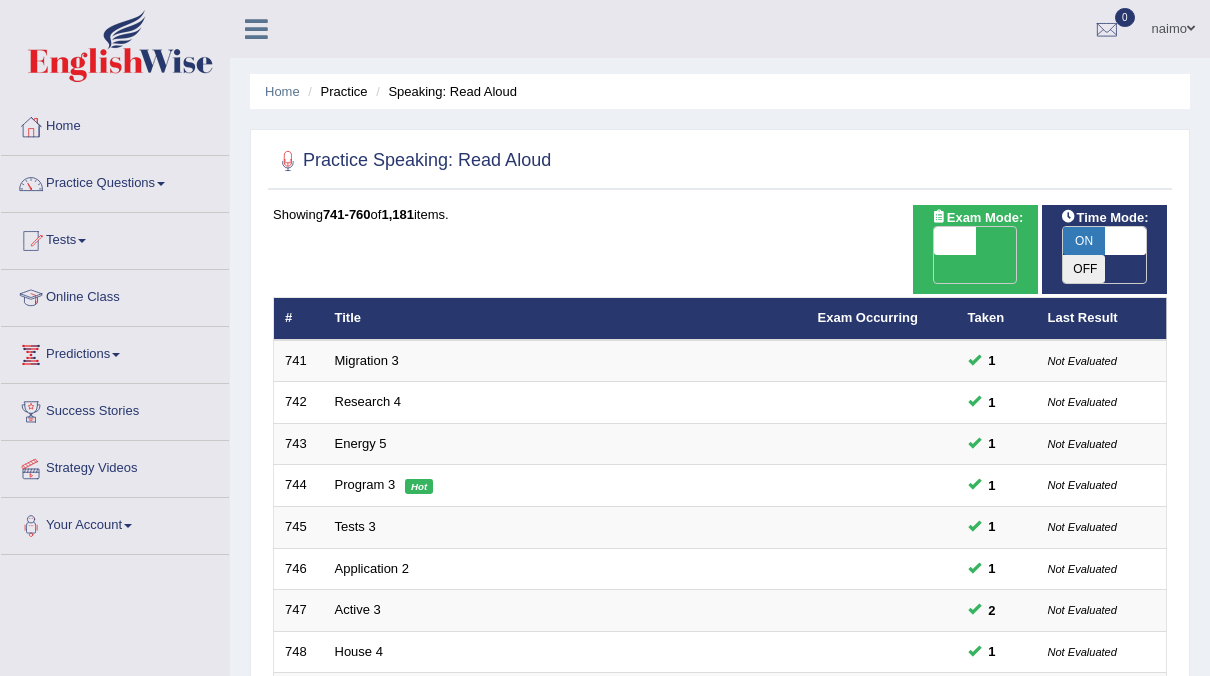 scroll, scrollTop: 497, scrollLeft: 0, axis: vertical 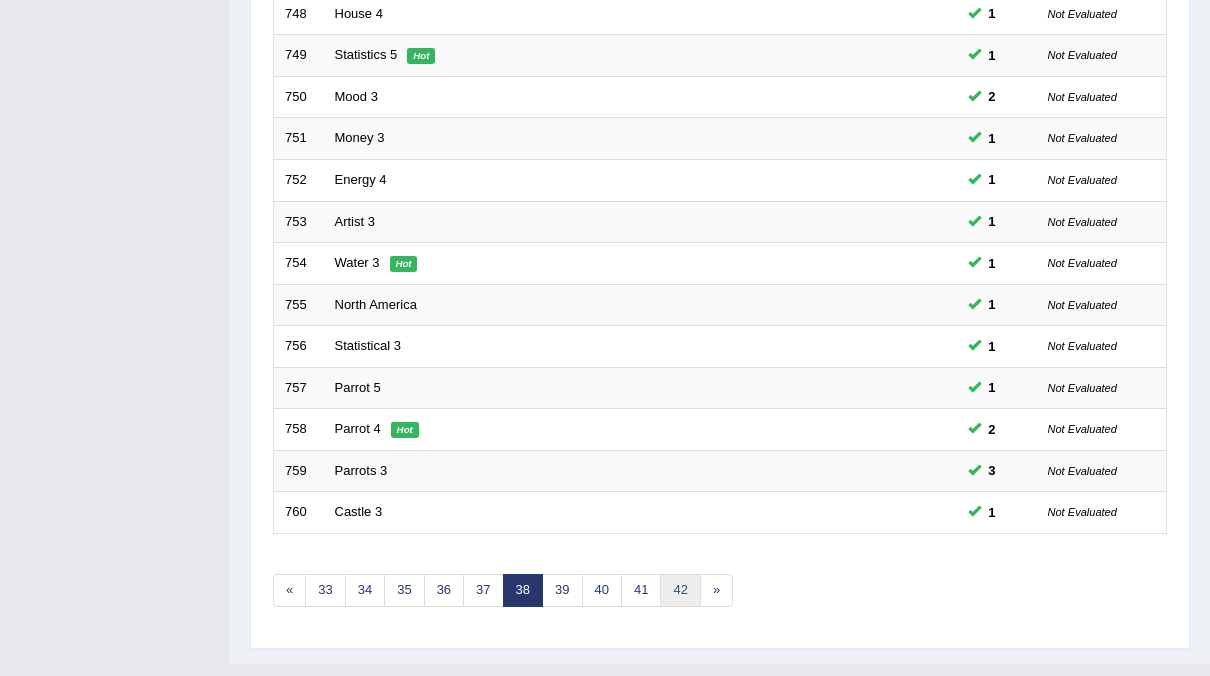 click on "42" at bounding box center [680, 590] 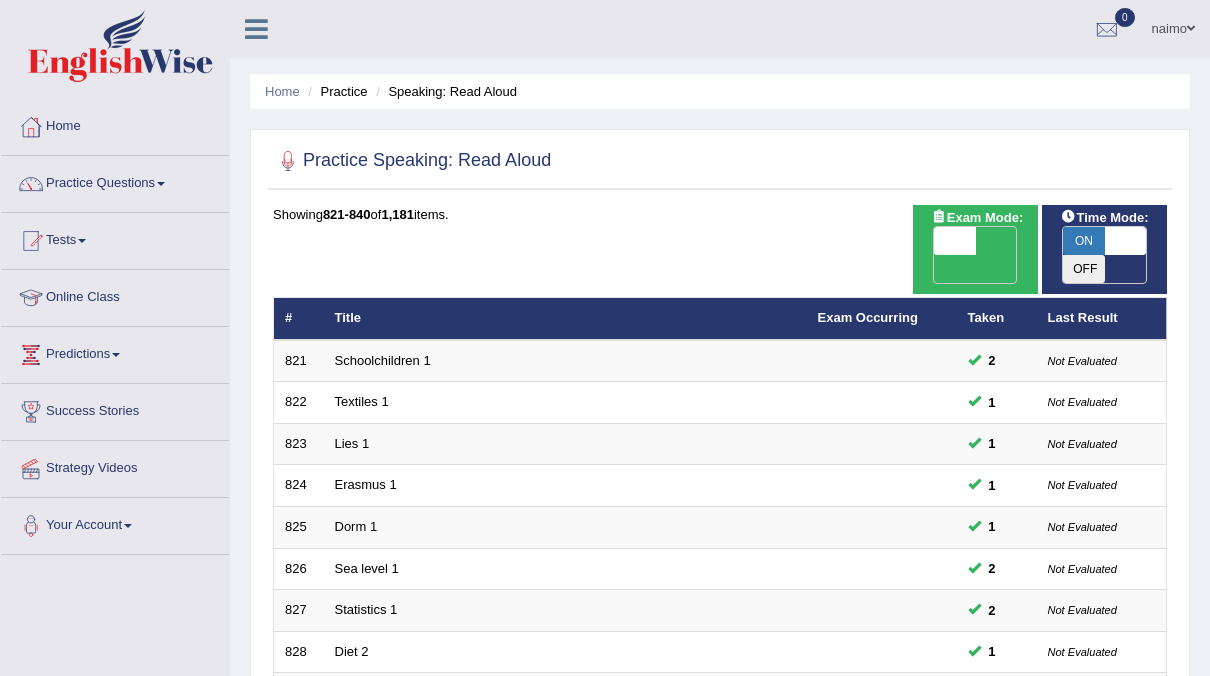 scroll, scrollTop: 638, scrollLeft: 0, axis: vertical 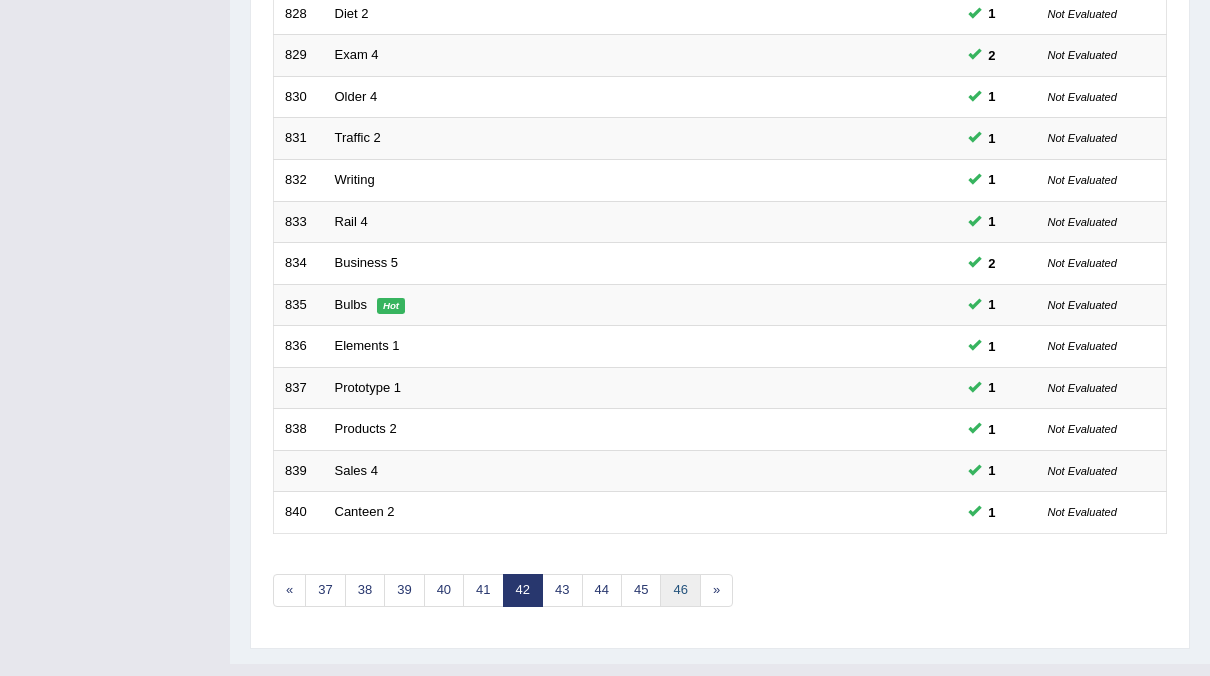 click on "46" at bounding box center [680, 590] 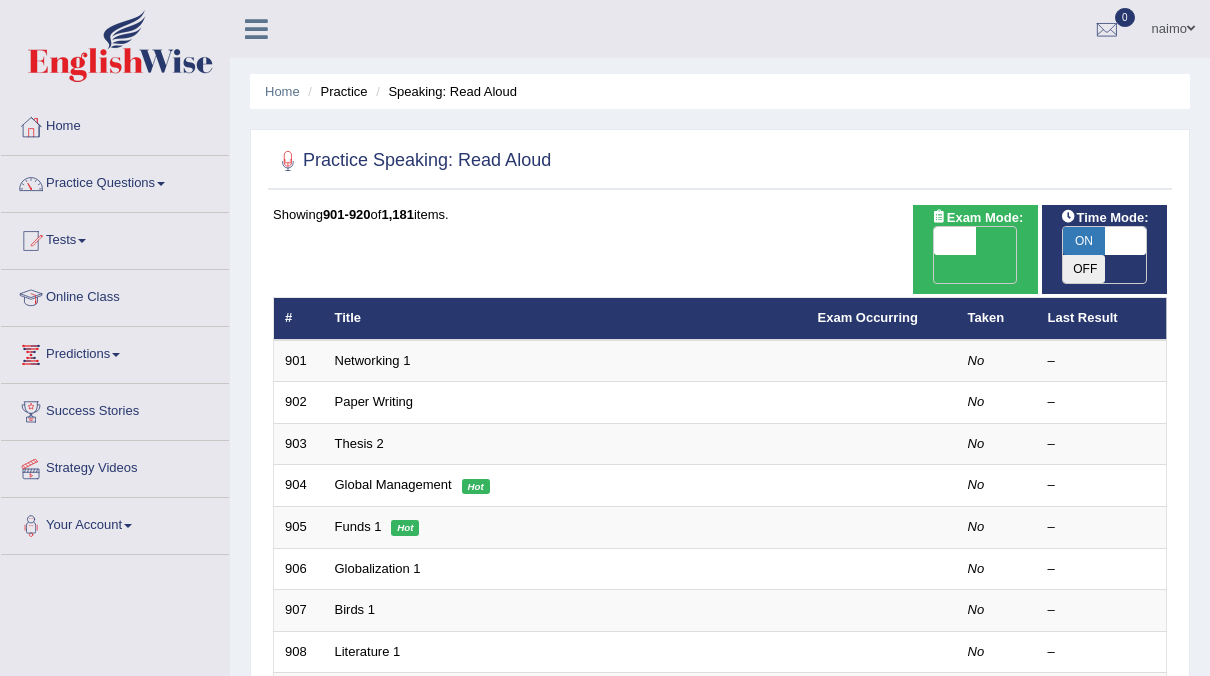 scroll, scrollTop: 0, scrollLeft: 0, axis: both 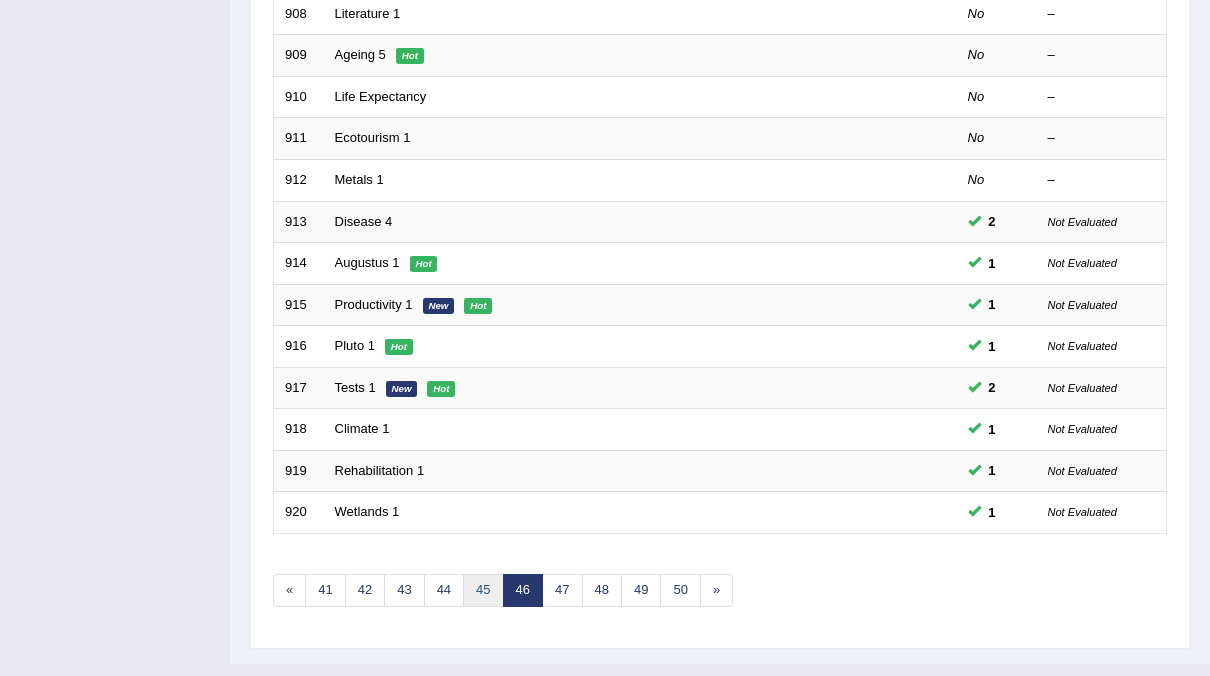 click on "45" at bounding box center [483, 590] 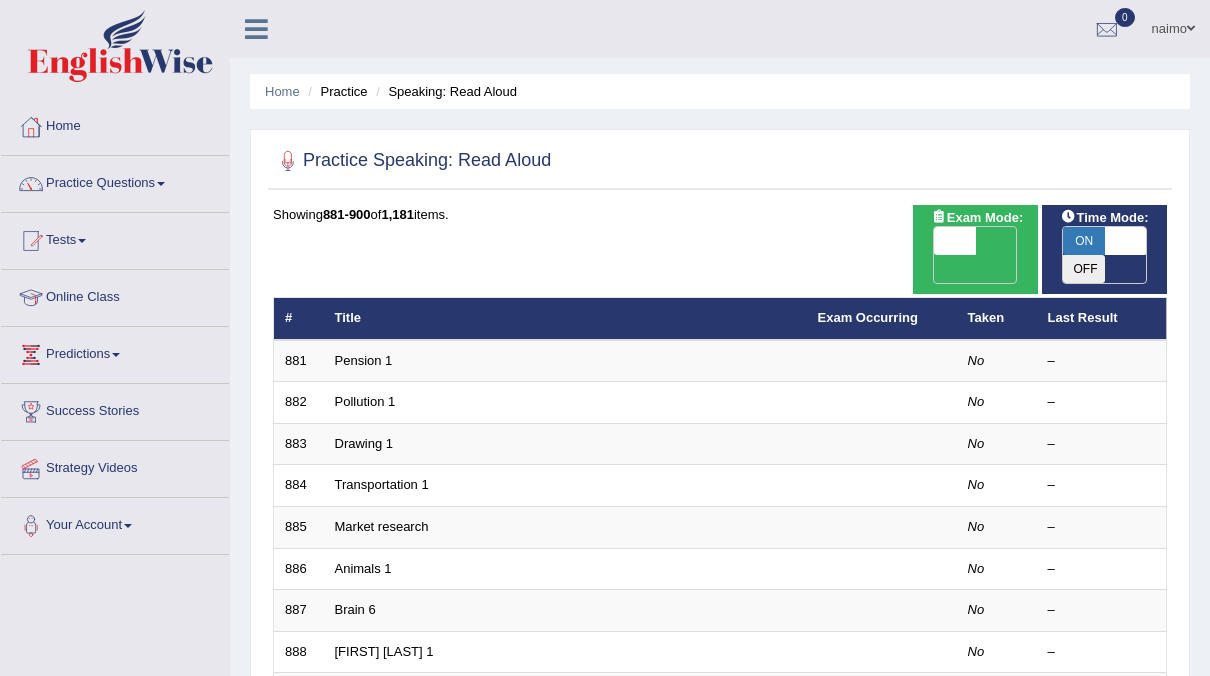 scroll, scrollTop: 0, scrollLeft: 0, axis: both 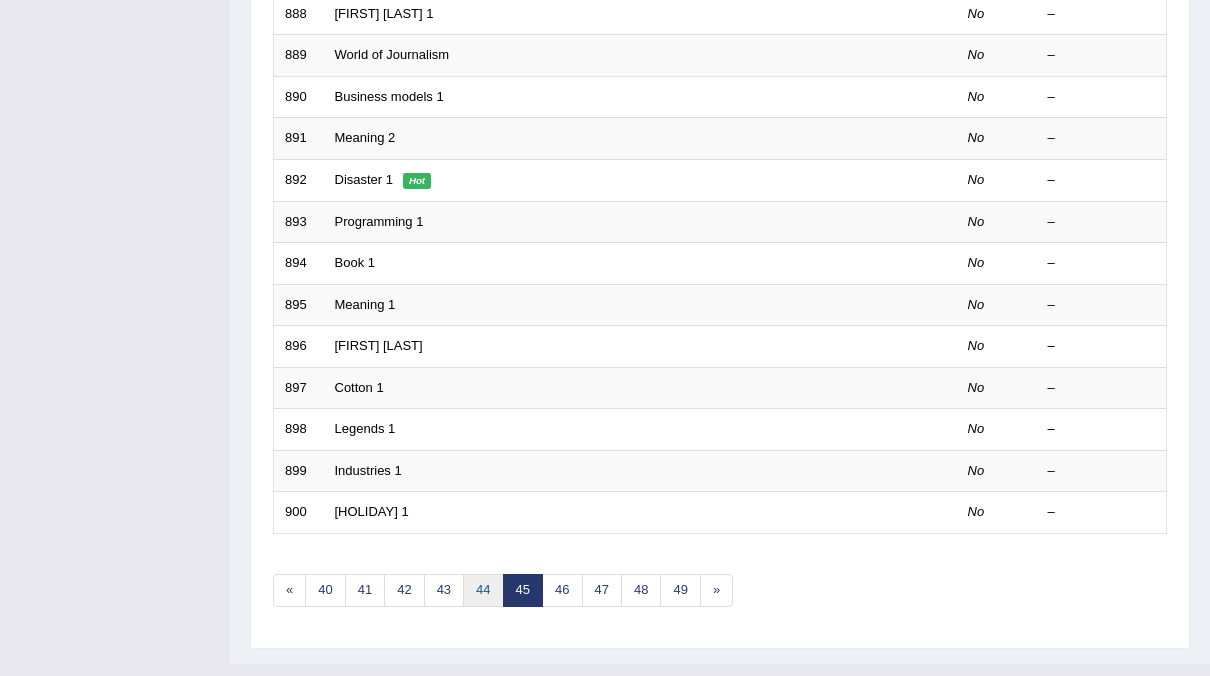 click on "44" at bounding box center (483, 590) 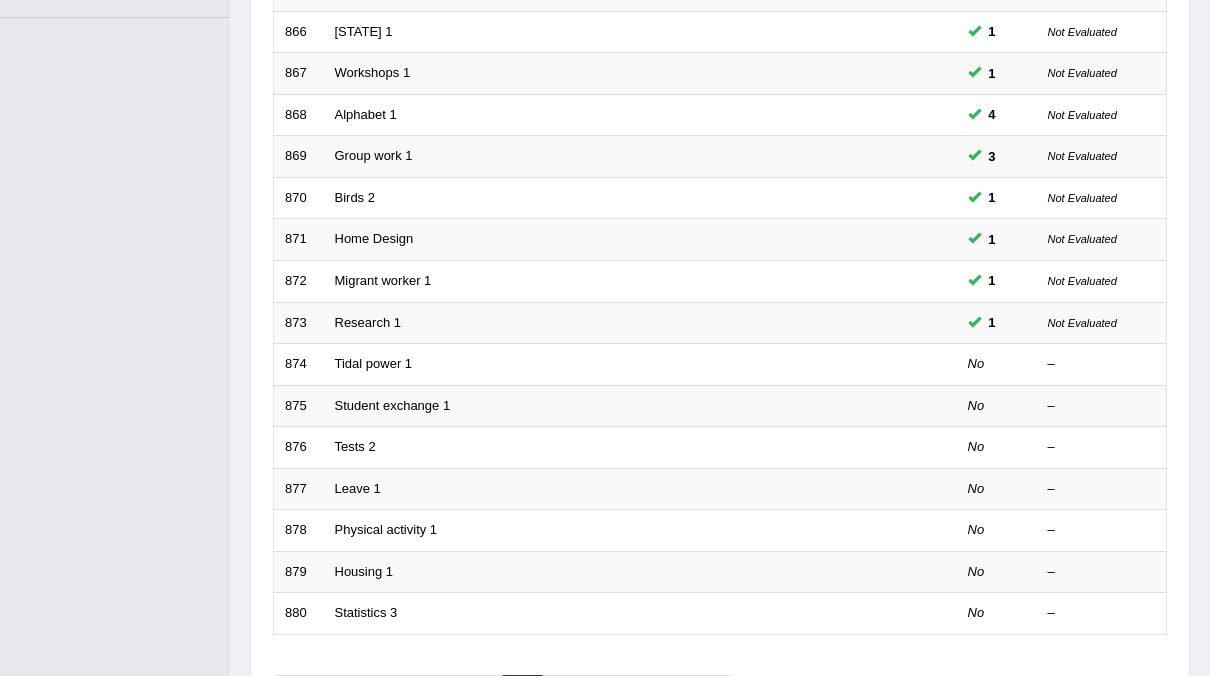 scroll, scrollTop: 0, scrollLeft: 0, axis: both 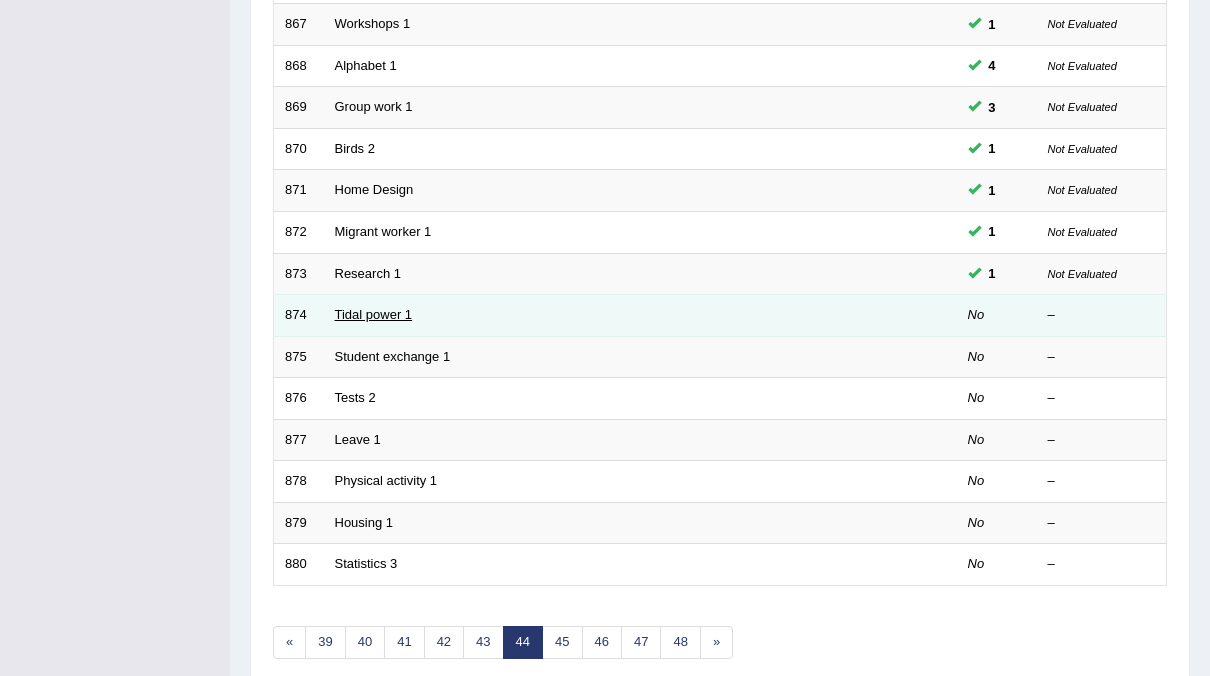click on "Tidal power 1" at bounding box center (374, 314) 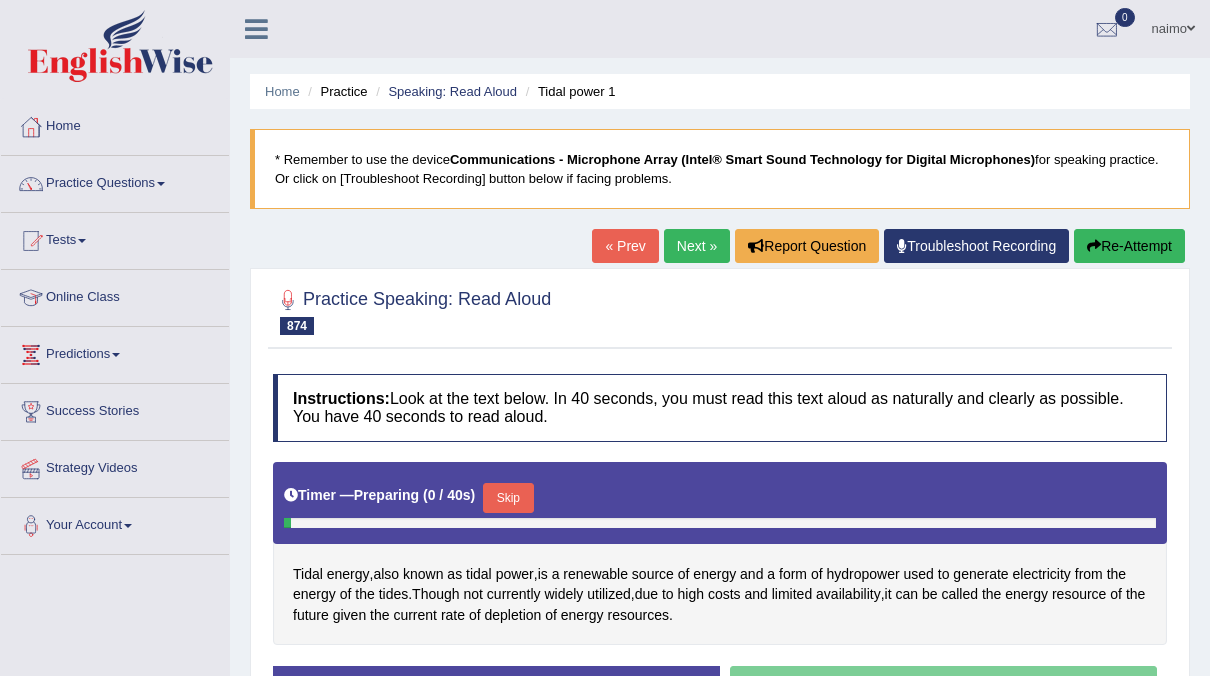 scroll, scrollTop: 0, scrollLeft: 0, axis: both 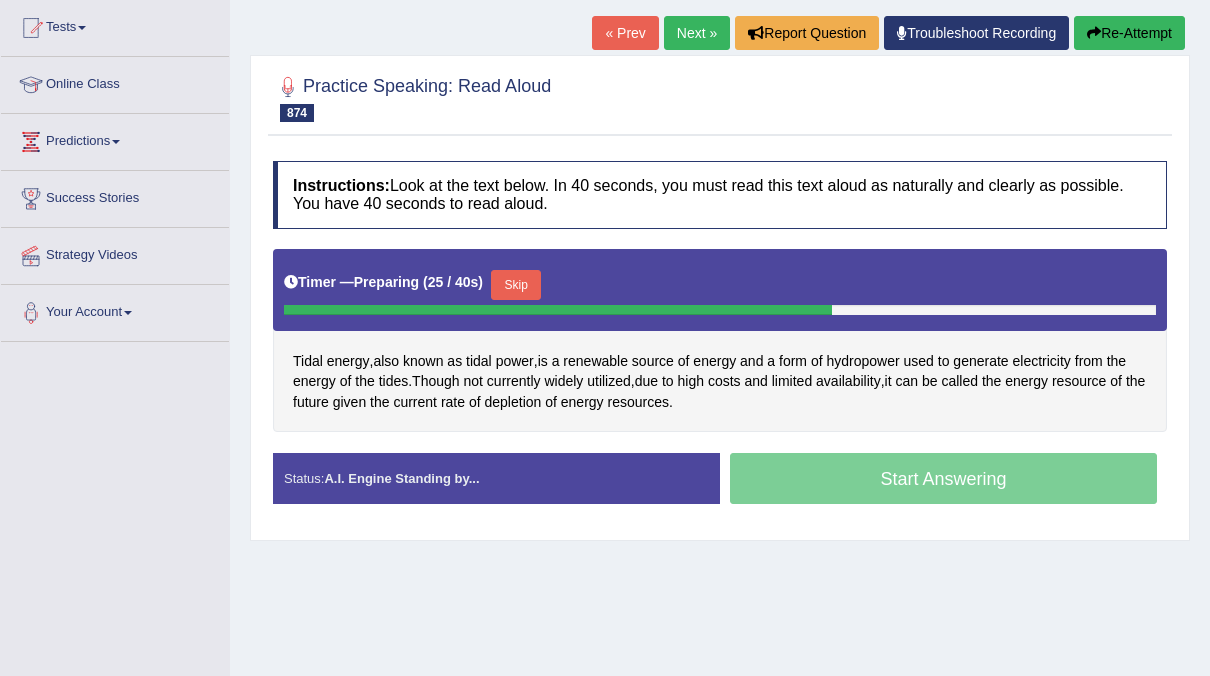 click on "Skip" at bounding box center [516, 285] 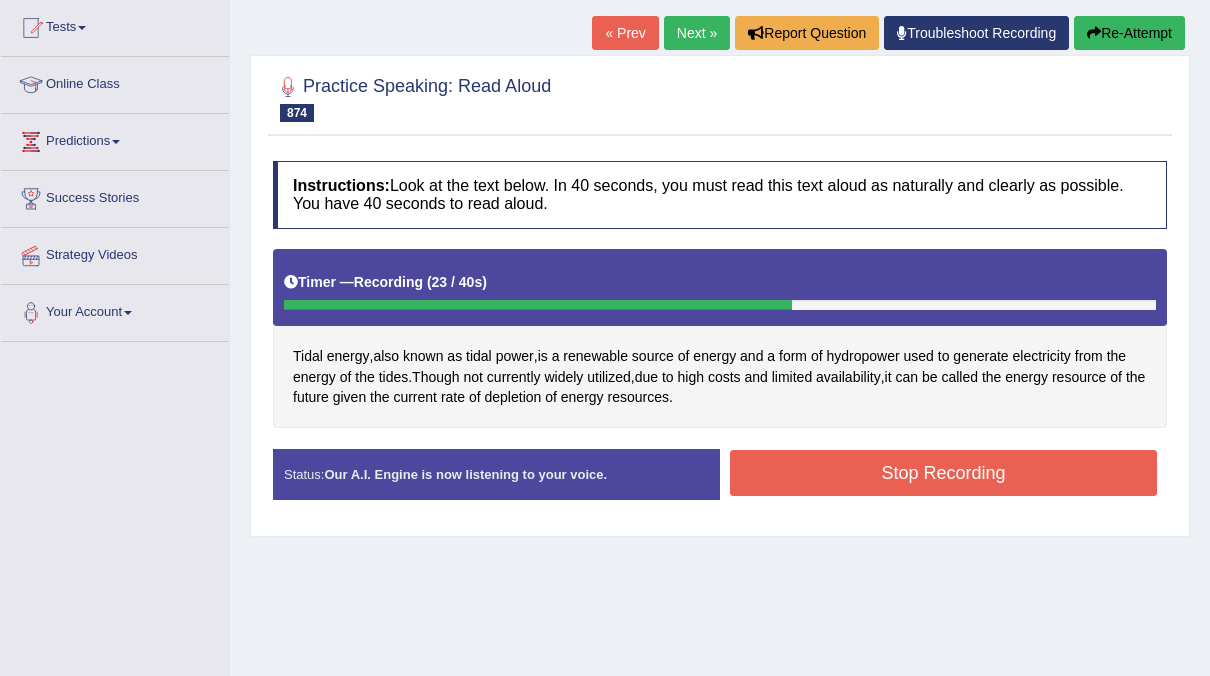 click on "Stop Recording" at bounding box center [943, 473] 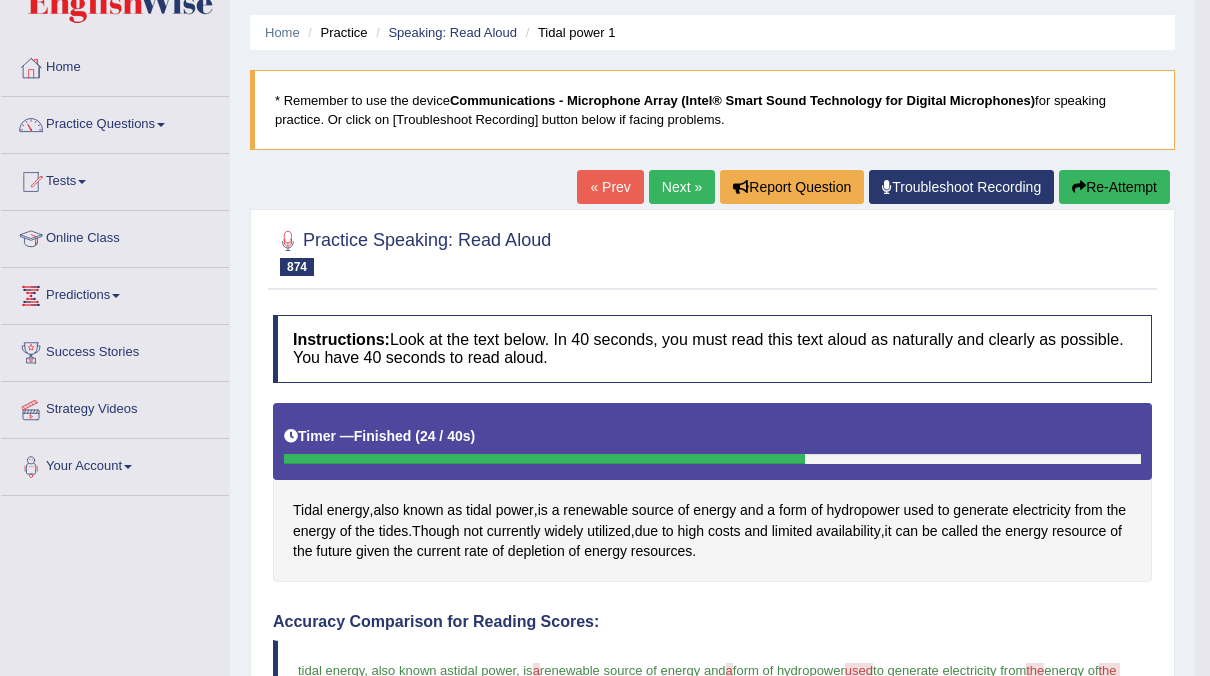 scroll, scrollTop: 0, scrollLeft: 0, axis: both 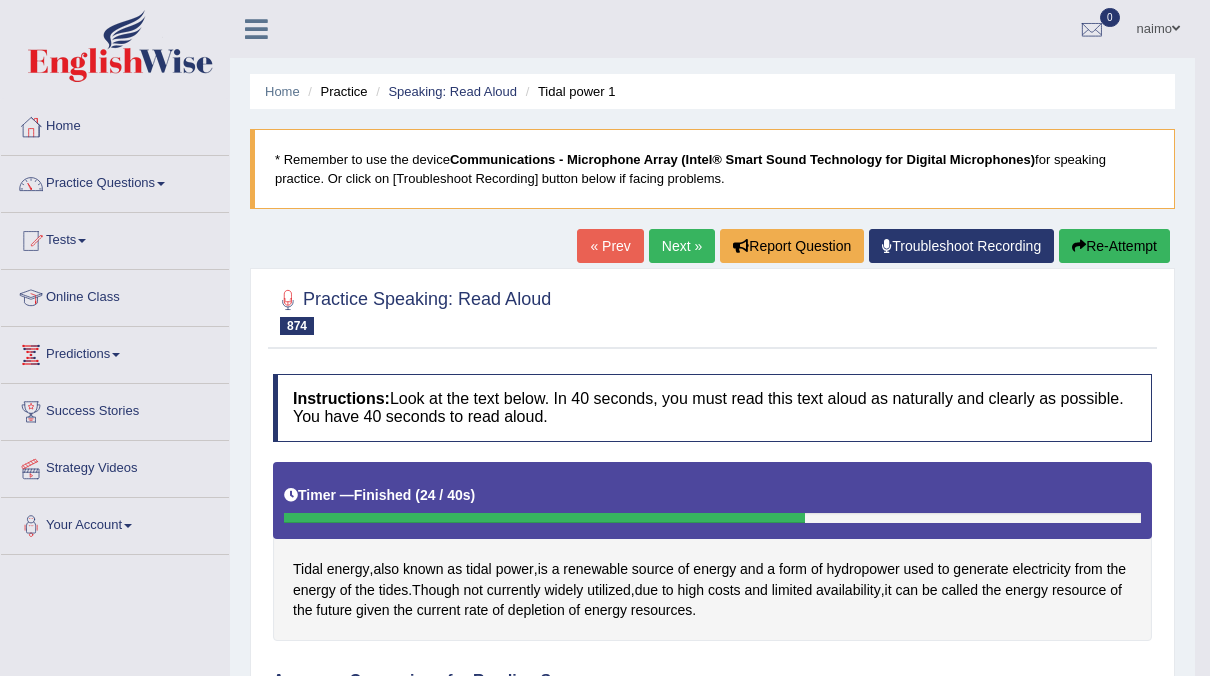 click on "Next »" at bounding box center (682, 246) 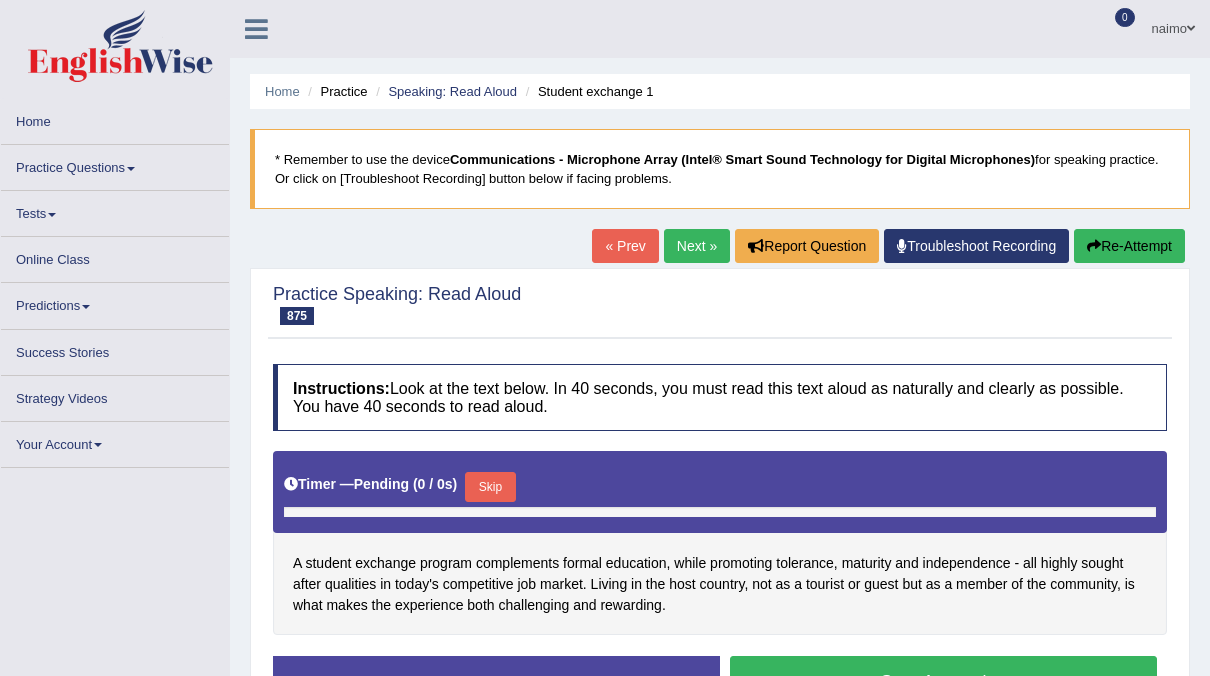 scroll, scrollTop: 153, scrollLeft: 0, axis: vertical 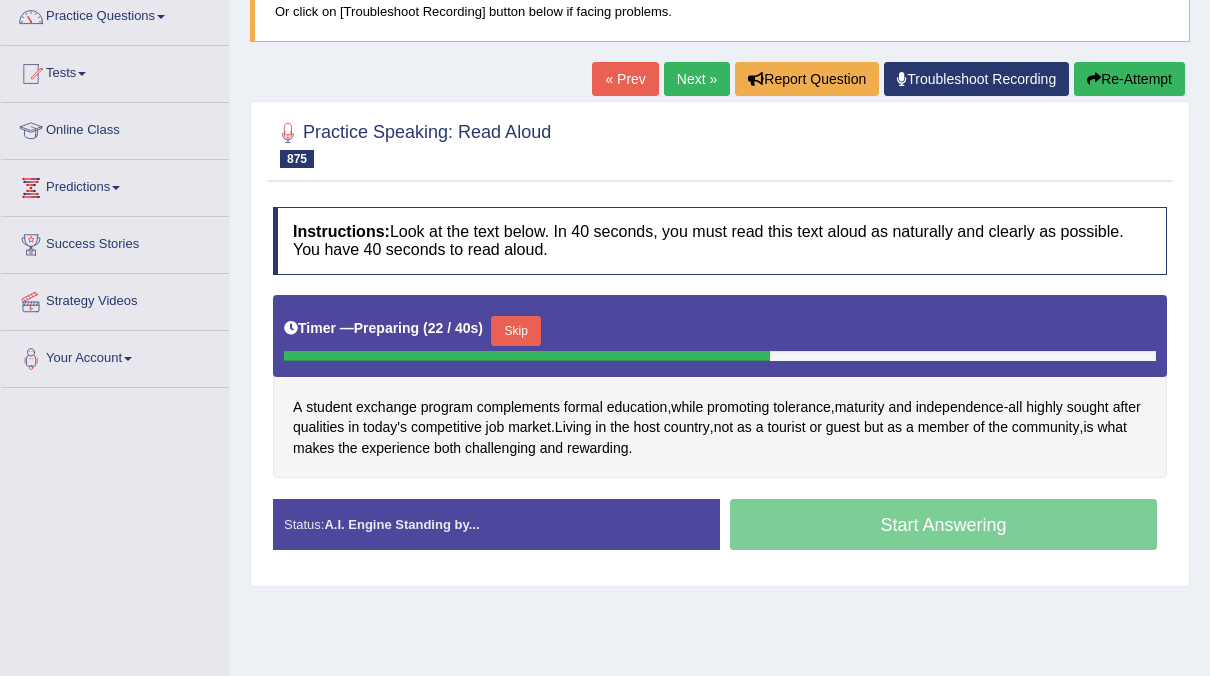 click on "Skip" at bounding box center [516, 331] 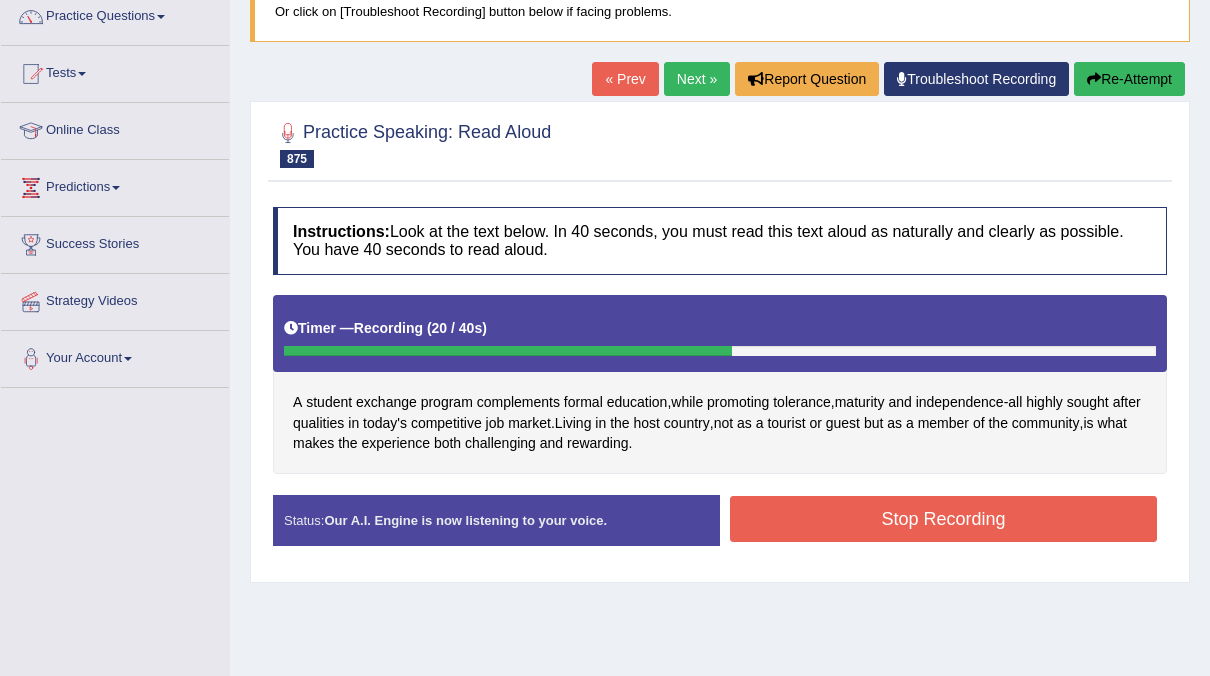 click on "Stop Recording" at bounding box center (943, 519) 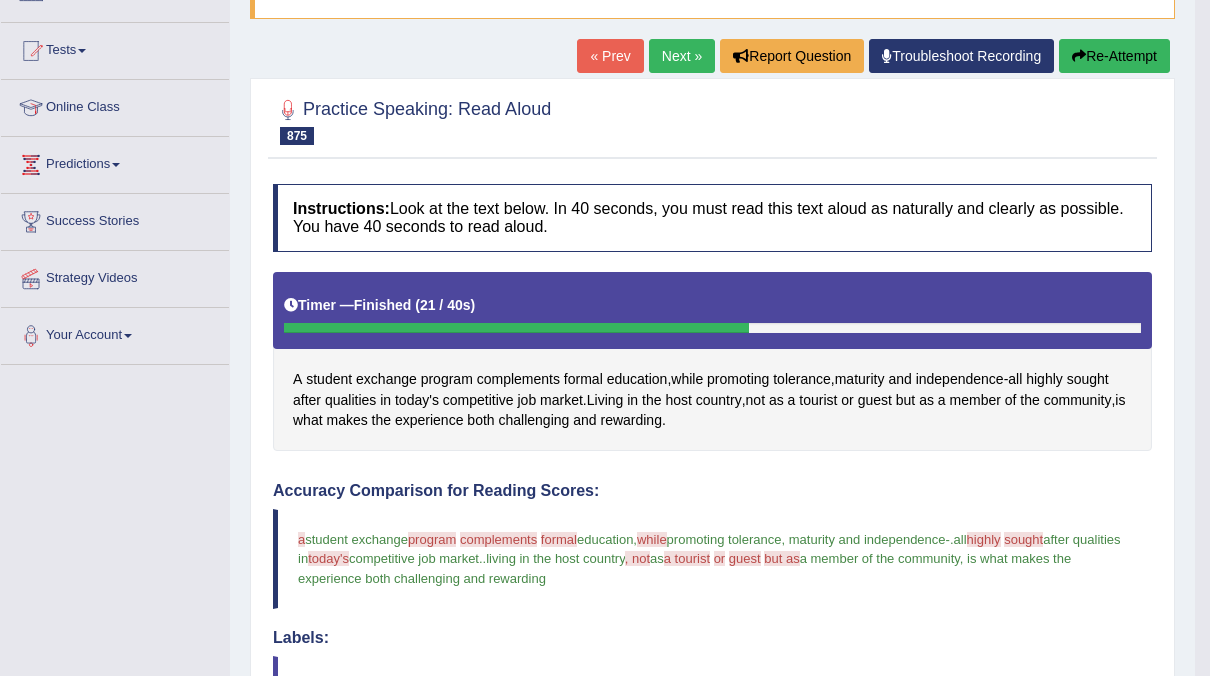 scroll, scrollTop: 139, scrollLeft: 0, axis: vertical 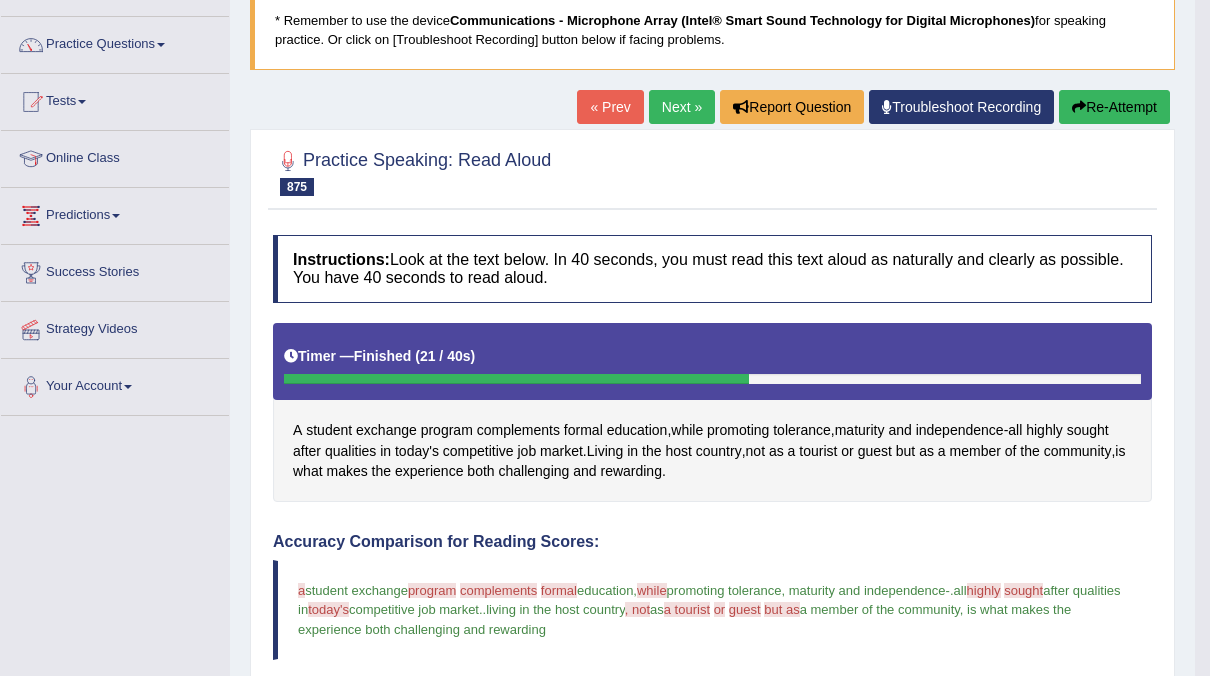click on "Next »" at bounding box center (682, 107) 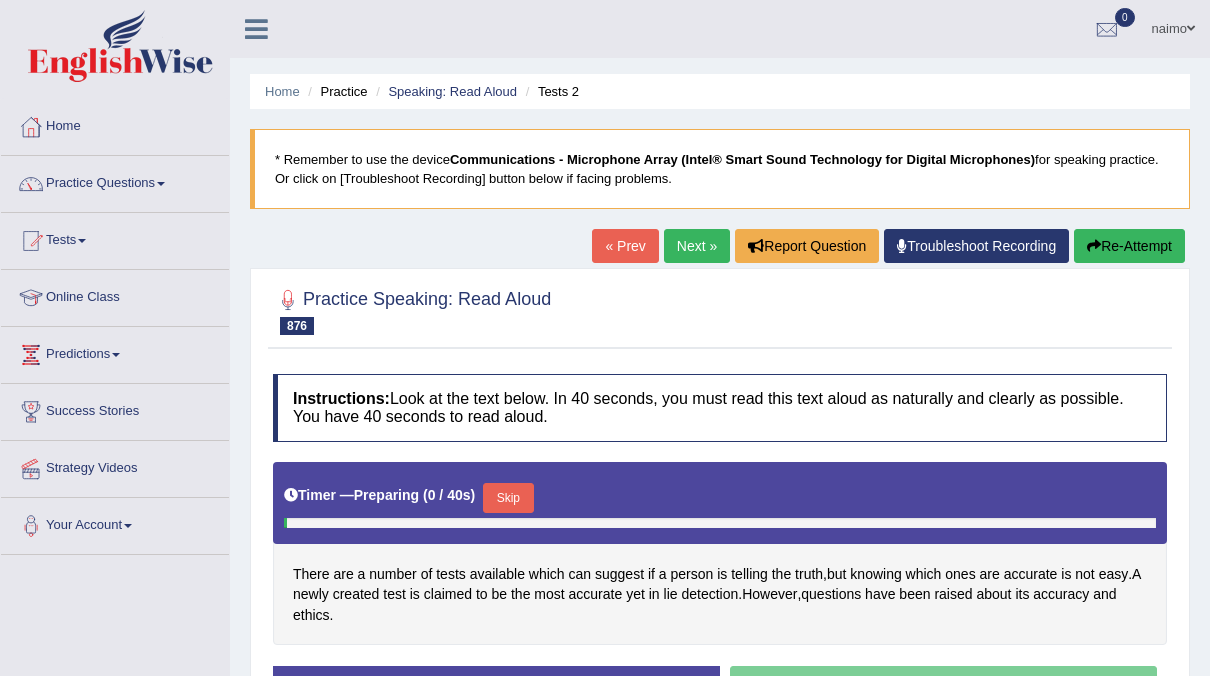 scroll, scrollTop: 0, scrollLeft: 0, axis: both 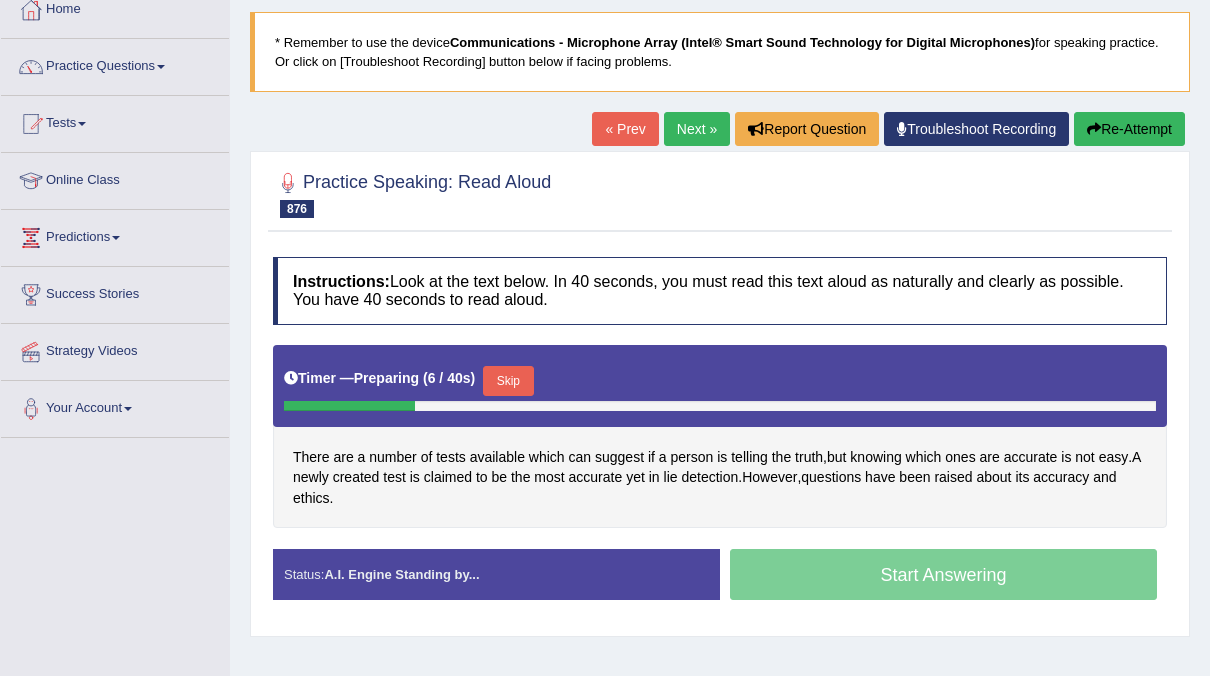 click on "Skip" at bounding box center [508, 381] 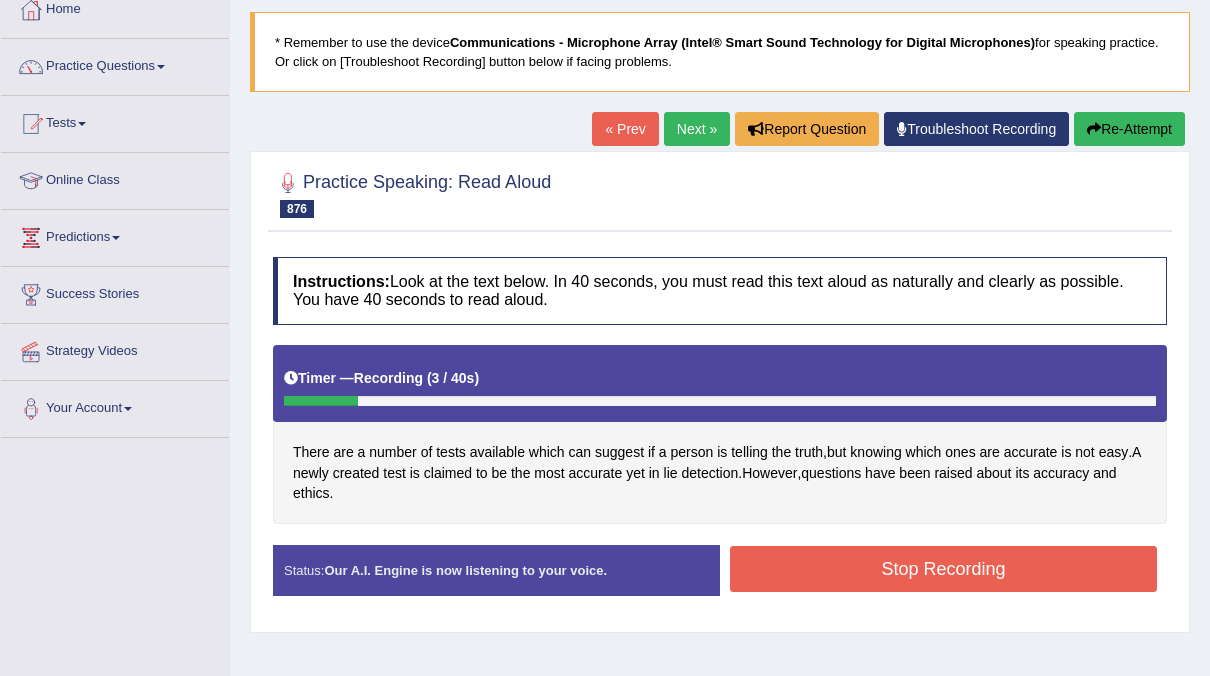 click on "Stop Recording" at bounding box center [943, 569] 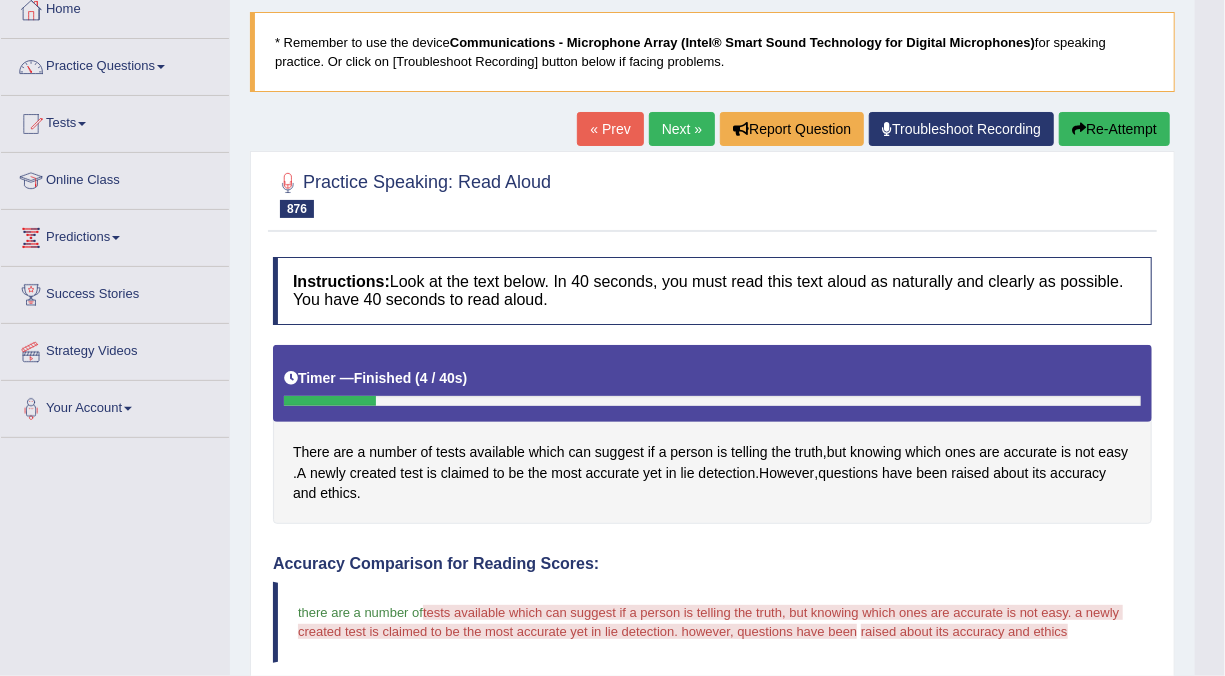 click on "Toggle navigation
Home
Practice Questions   Speaking Practice Read Aloud
Repeat Sentence
Describe Image
Re-tell Lecture
Answer Short Question
Summarize Group Discussion
Respond To A Situation
Writing Practice  Summarize Written Text
Write Essay
Reading Practice  Reading & Writing: Fill In The Blanks
Choose Multiple Answers
Re-order Paragraphs
Fill In The Blanks
Choose Single Answer
Listening Practice  Summarize Spoken Text
Highlight Incorrect Words
Highlight Correct Summary
Select Missing Word
Choose Single Answer
Choose Multiple Answers
Fill In The Blanks
Write From Dictation
Pronunciation
Tests  Take Practice Sectional Test" at bounding box center [612, 221] 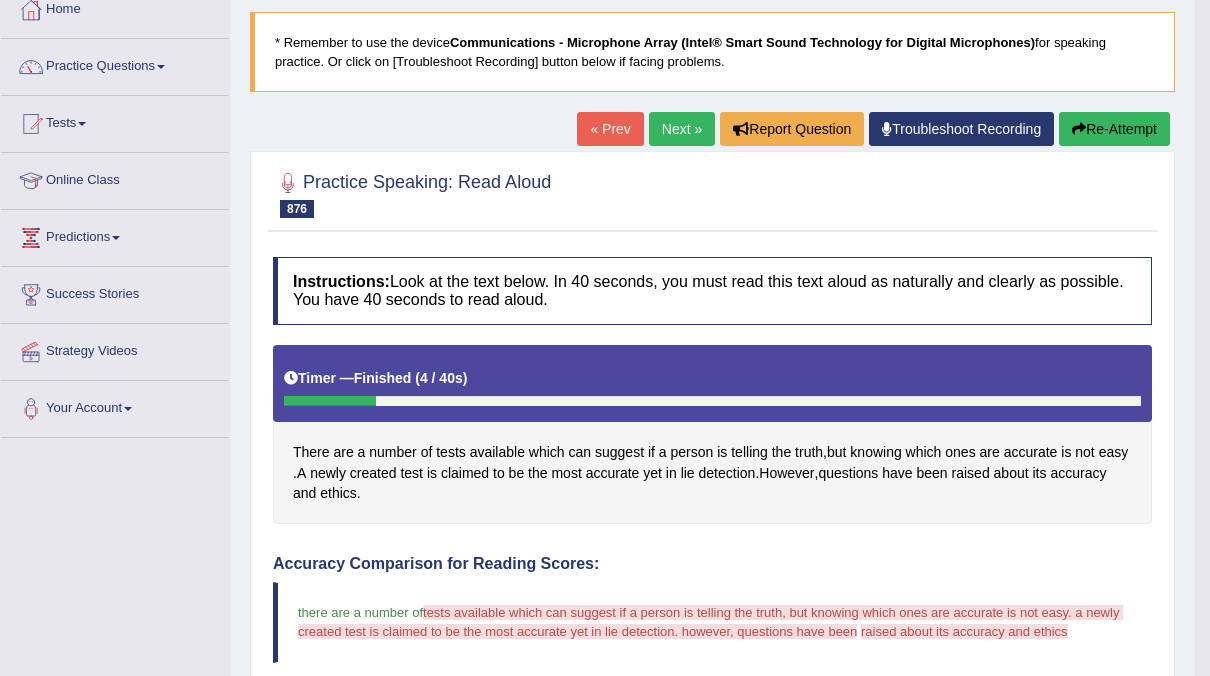 click at bounding box center (1079, 129) 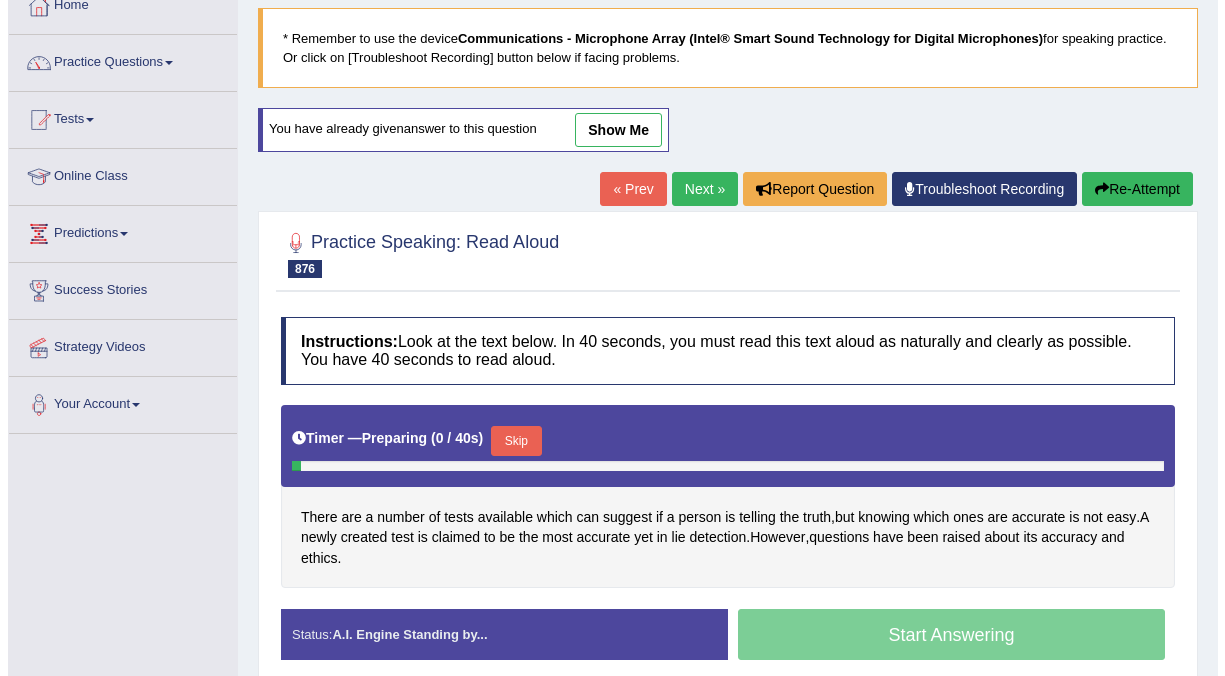 scroll, scrollTop: 0, scrollLeft: 0, axis: both 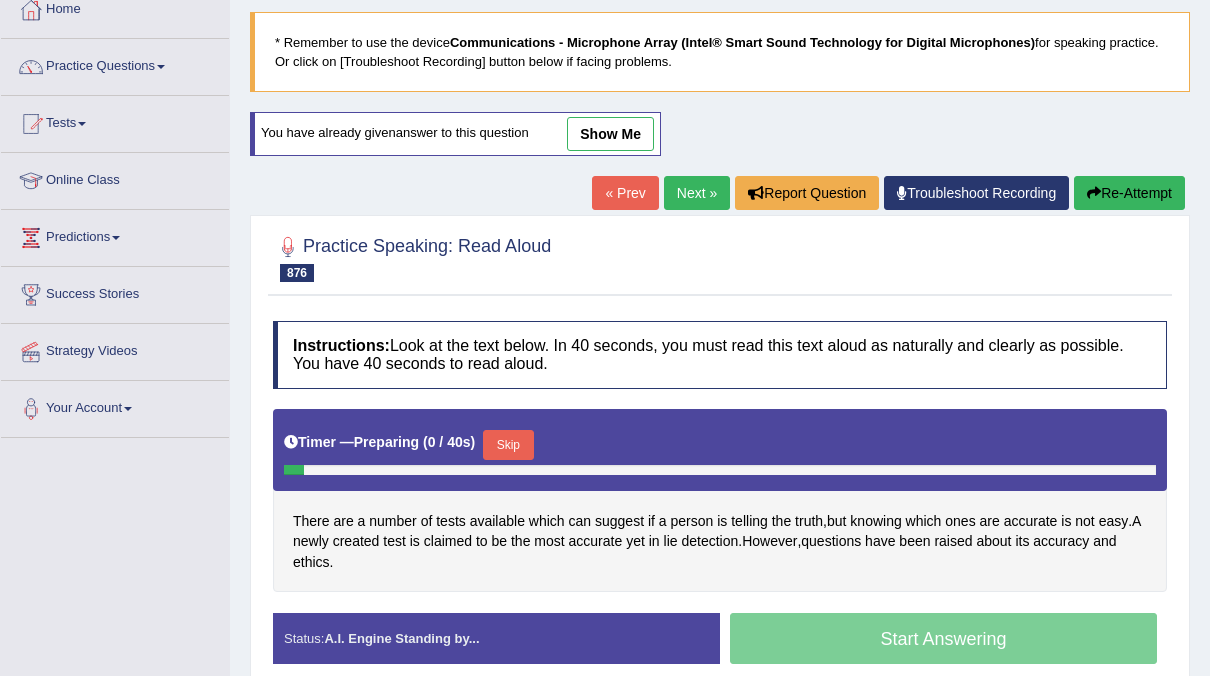 click on "Skip" at bounding box center [508, 445] 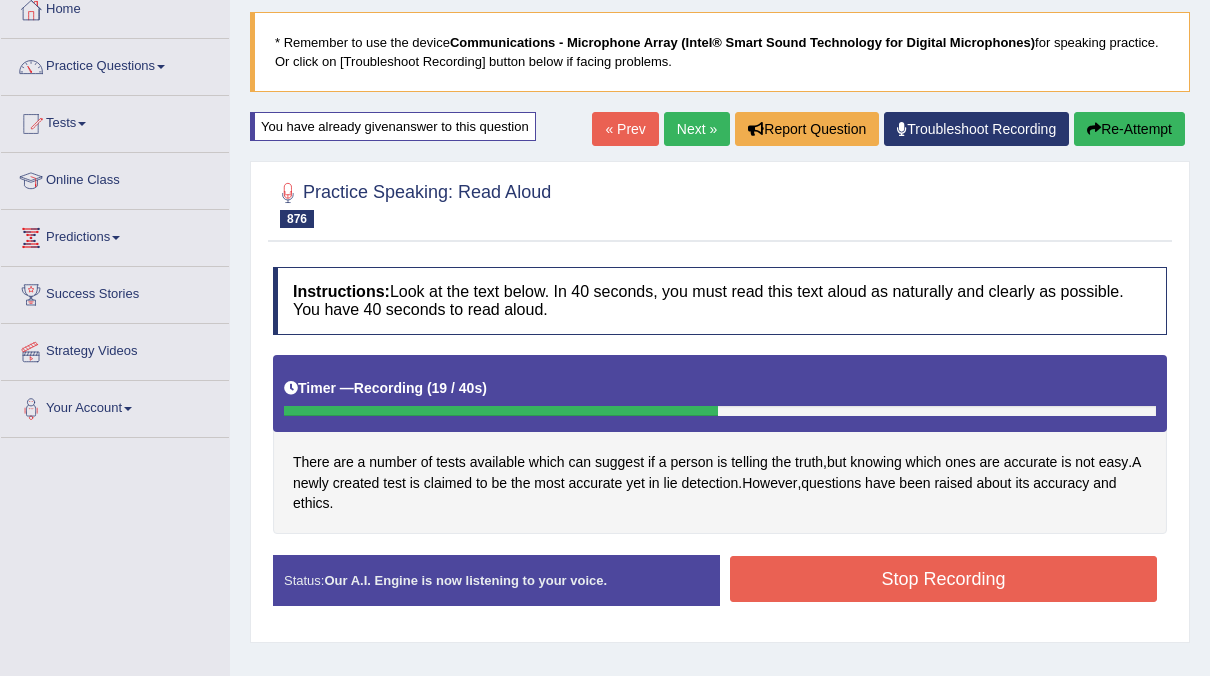 click on "Stop Recording" at bounding box center (943, 579) 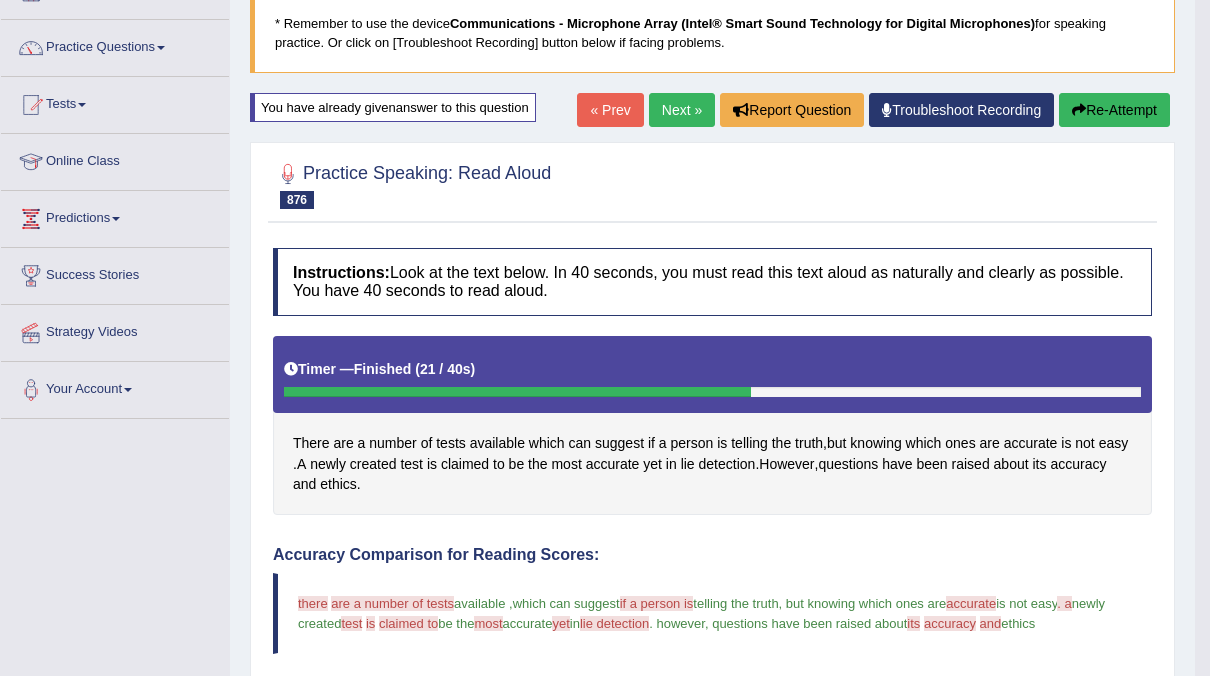 scroll, scrollTop: 91, scrollLeft: 0, axis: vertical 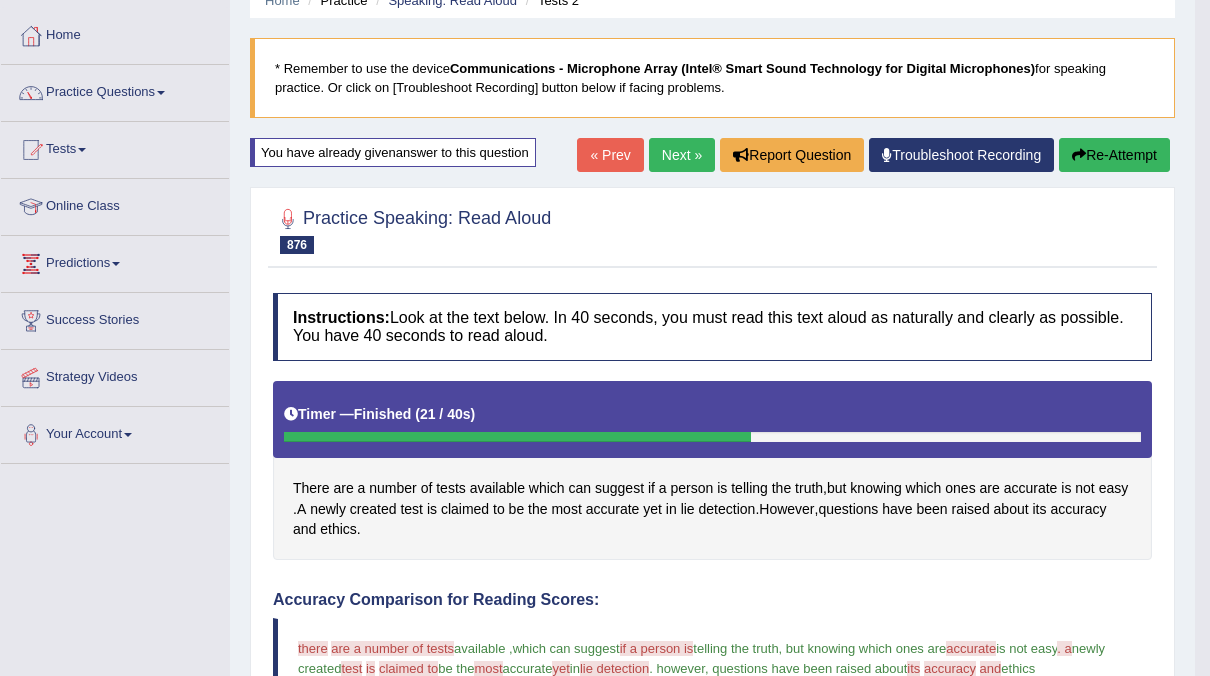 click on "Next »" at bounding box center (682, 155) 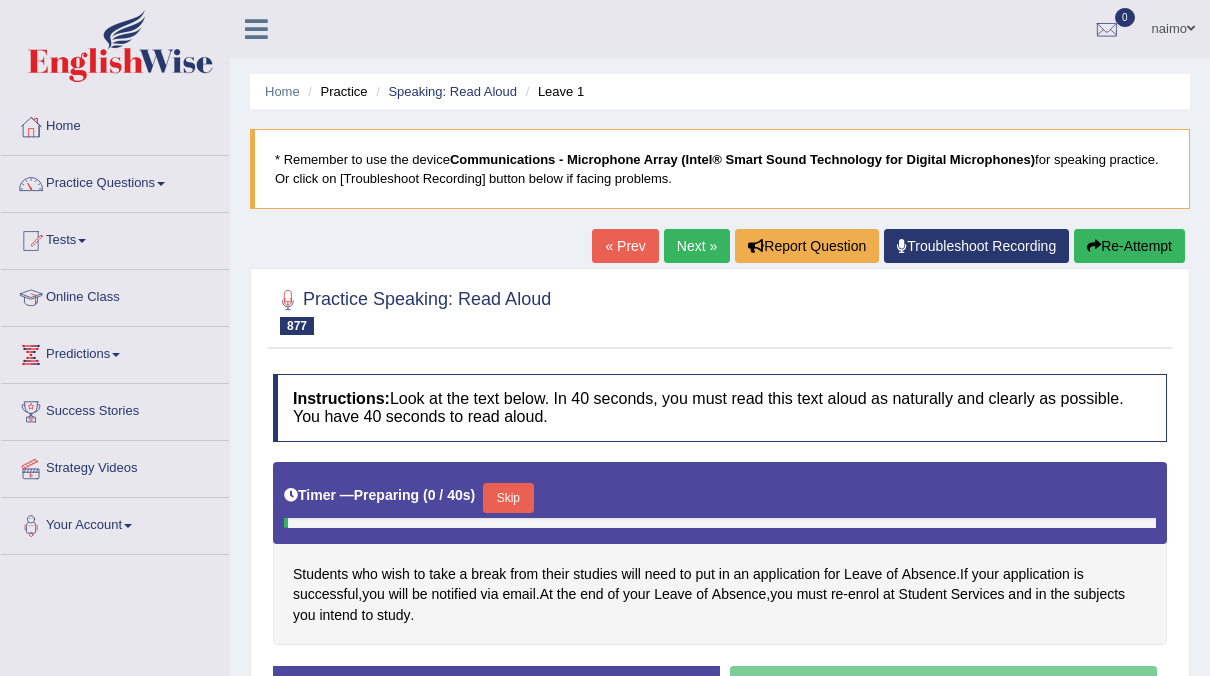 scroll, scrollTop: 0, scrollLeft: 0, axis: both 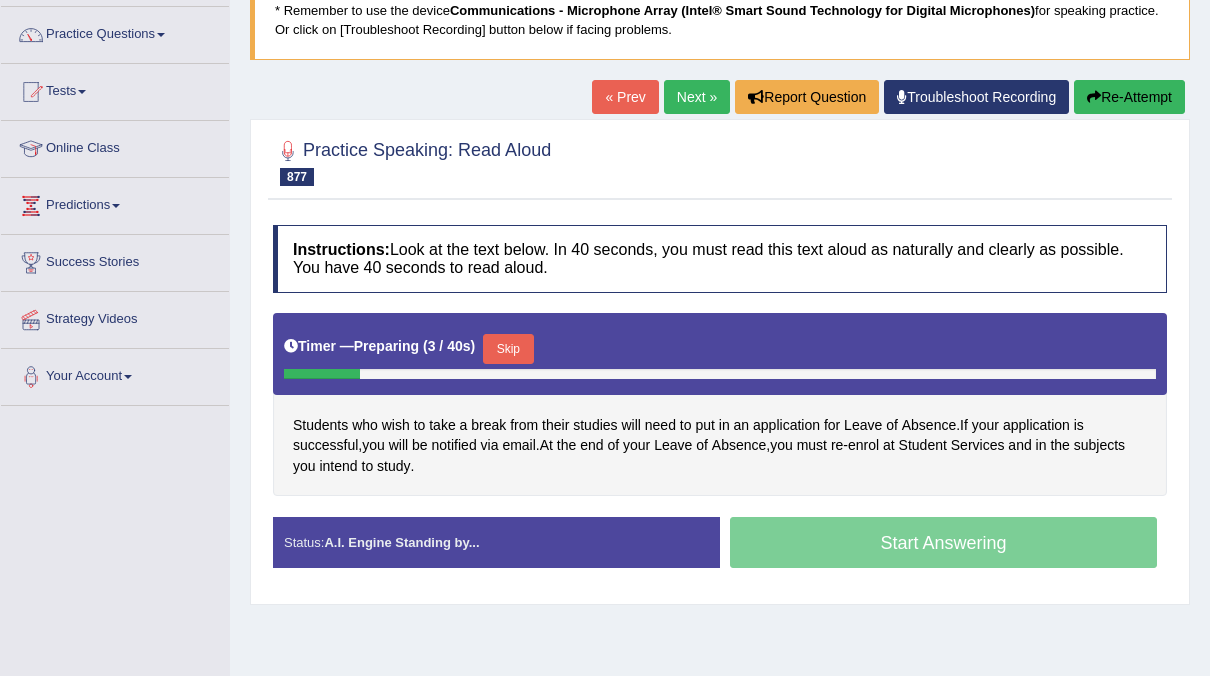click on "Skip" at bounding box center [508, 349] 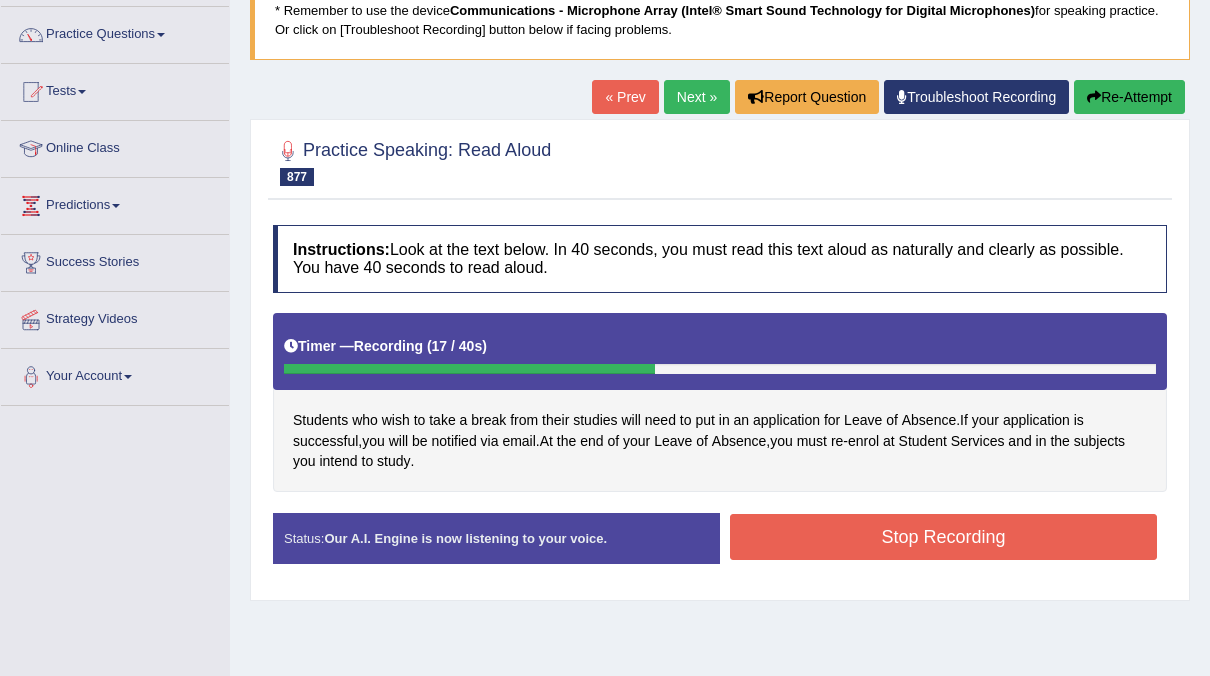 click on "Stop Recording" at bounding box center (943, 537) 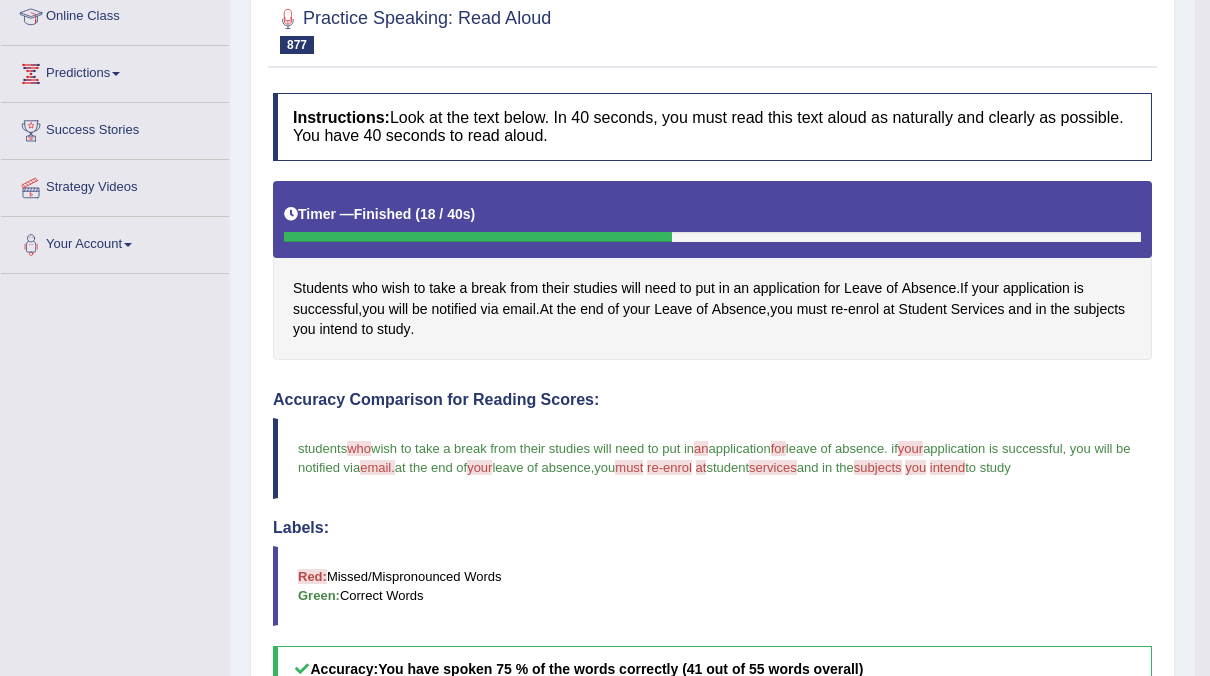 scroll, scrollTop: 127, scrollLeft: 0, axis: vertical 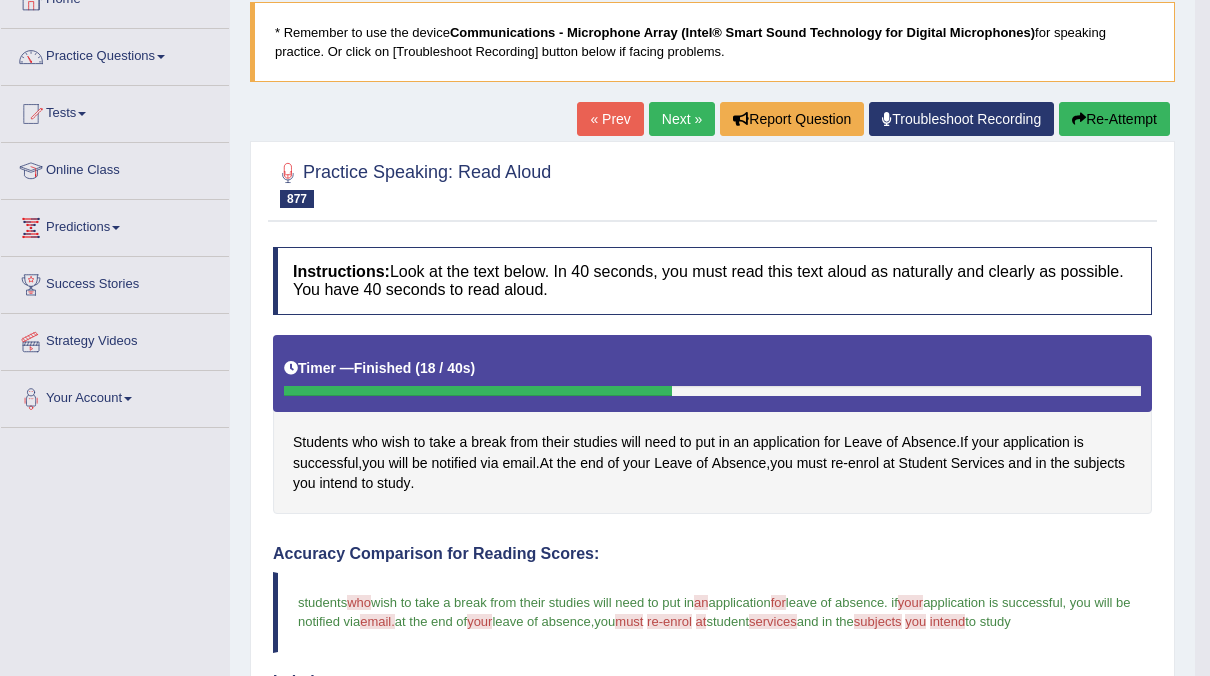 click on "Next »" at bounding box center (682, 119) 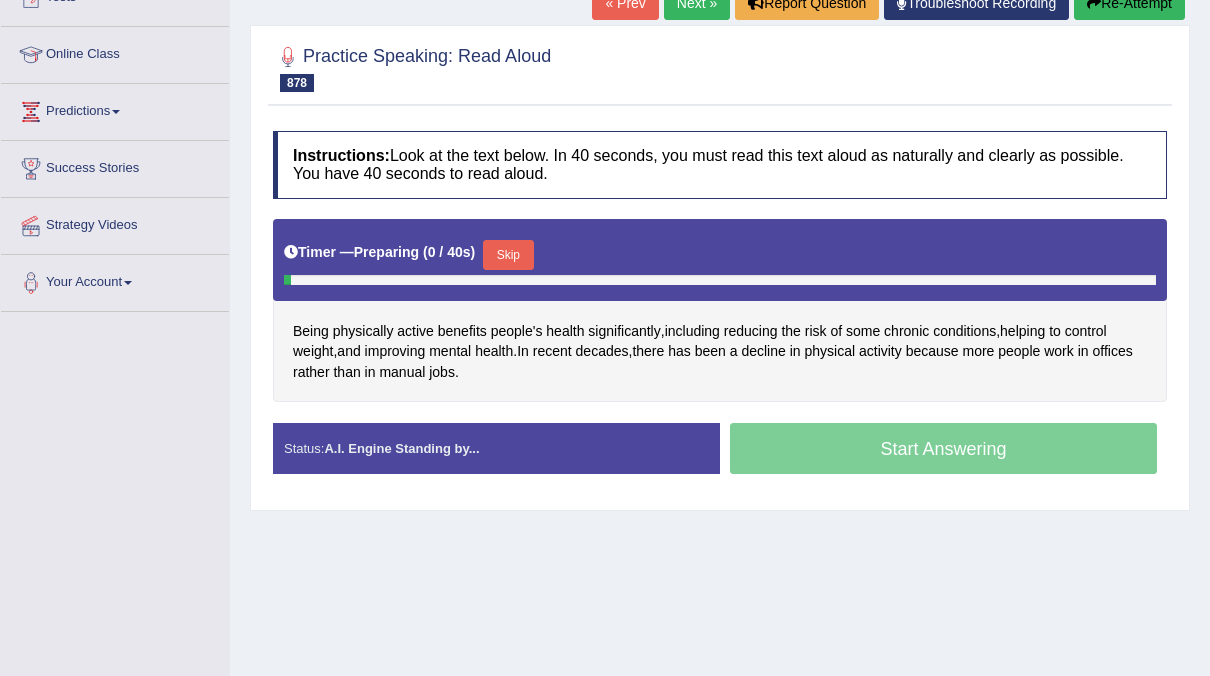 scroll, scrollTop: 0, scrollLeft: 0, axis: both 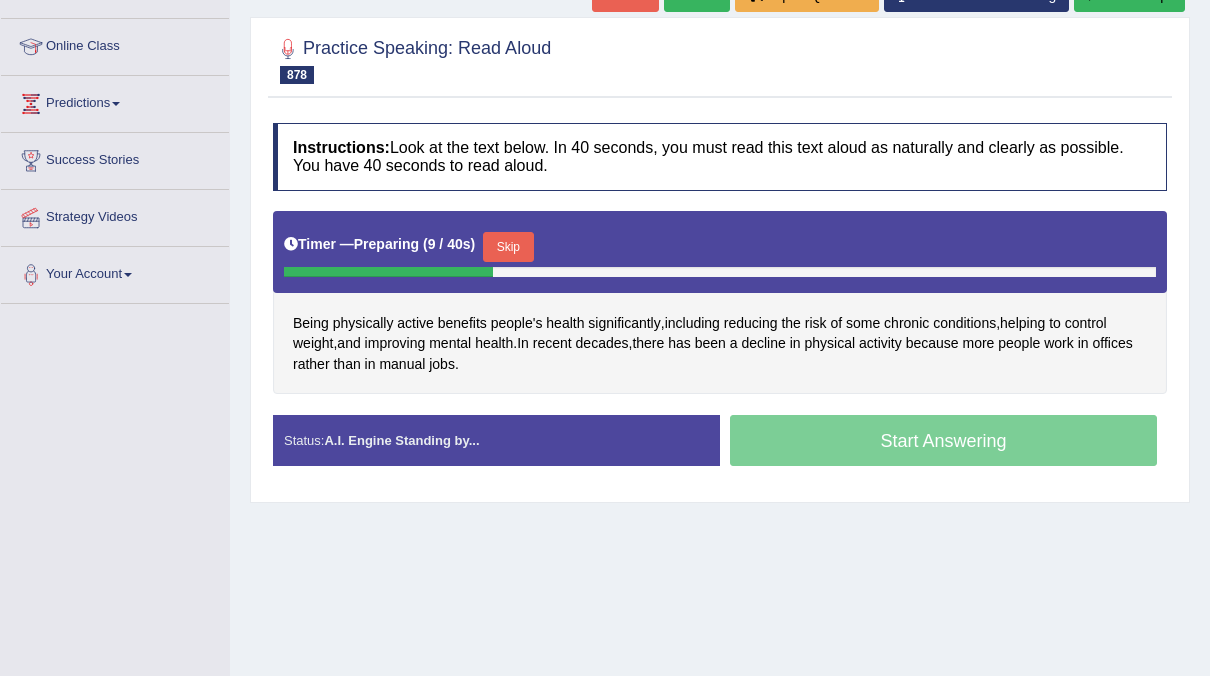 click on "Skip" at bounding box center (508, 247) 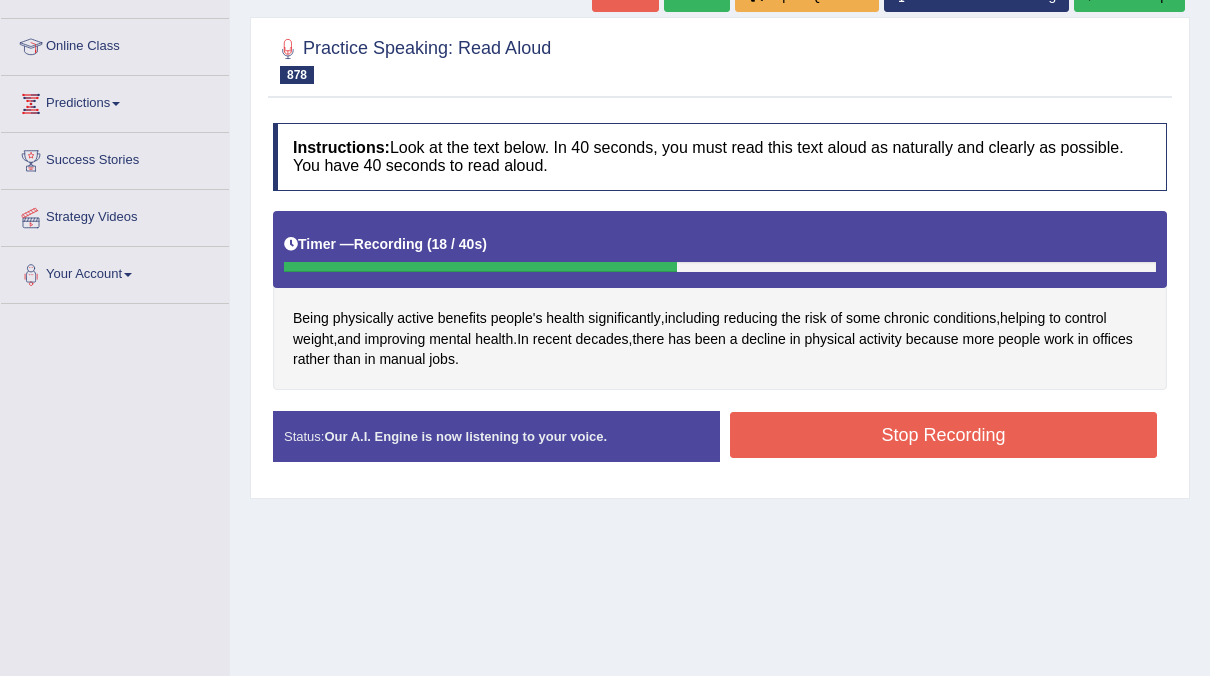 click on "Stop Recording" at bounding box center (943, 435) 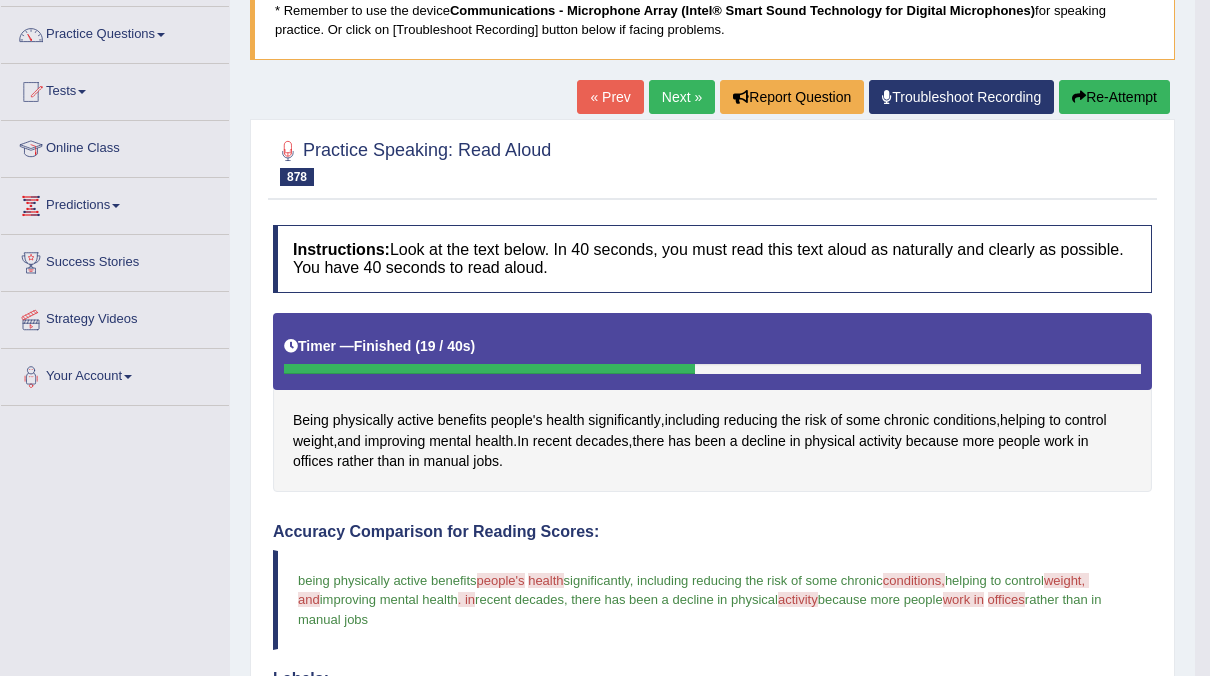 scroll, scrollTop: 139, scrollLeft: 0, axis: vertical 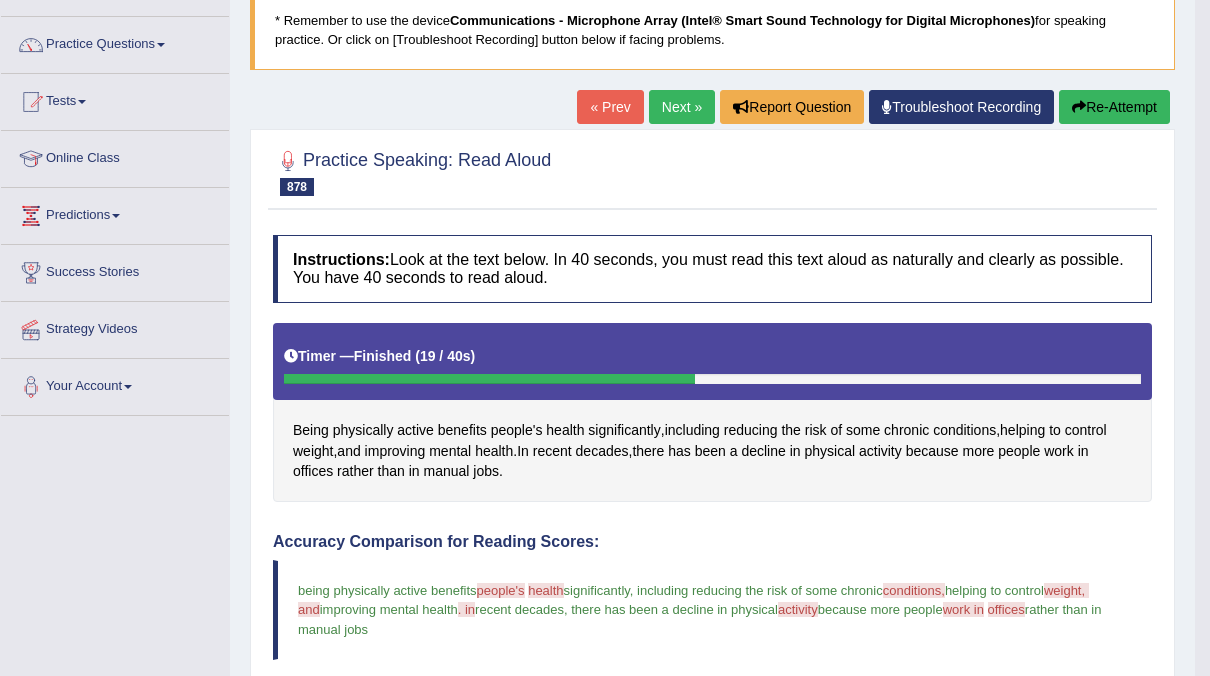 click on "Next »" at bounding box center [682, 107] 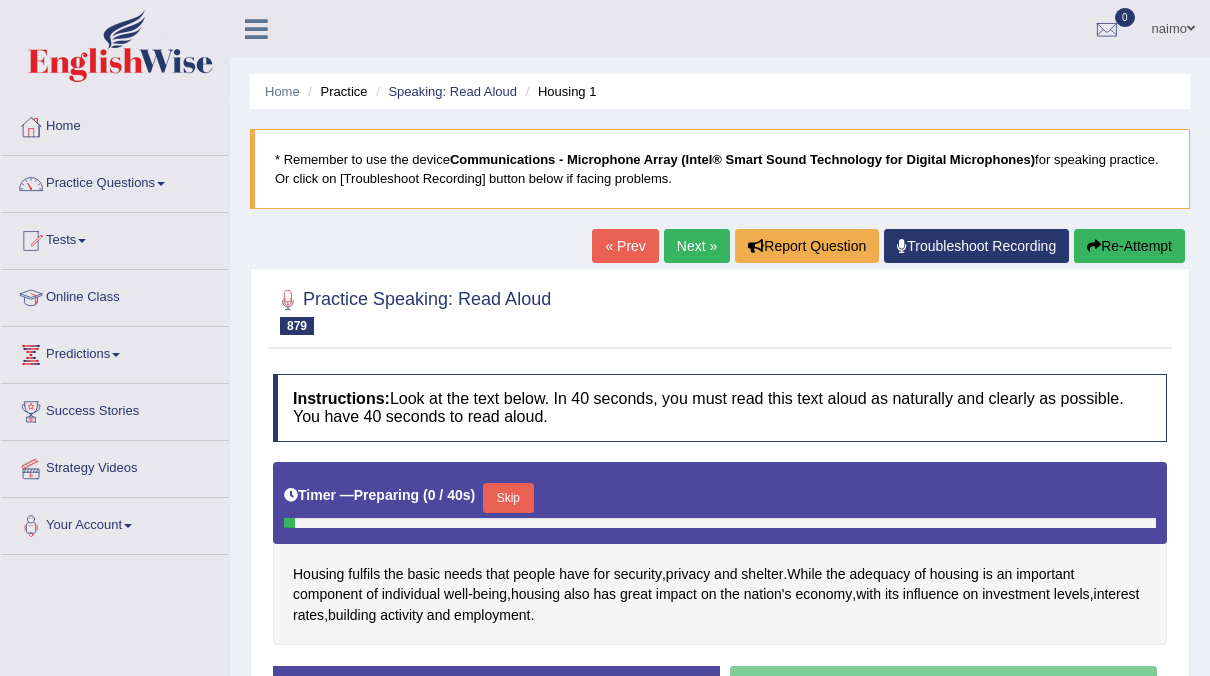 scroll, scrollTop: 137, scrollLeft: 0, axis: vertical 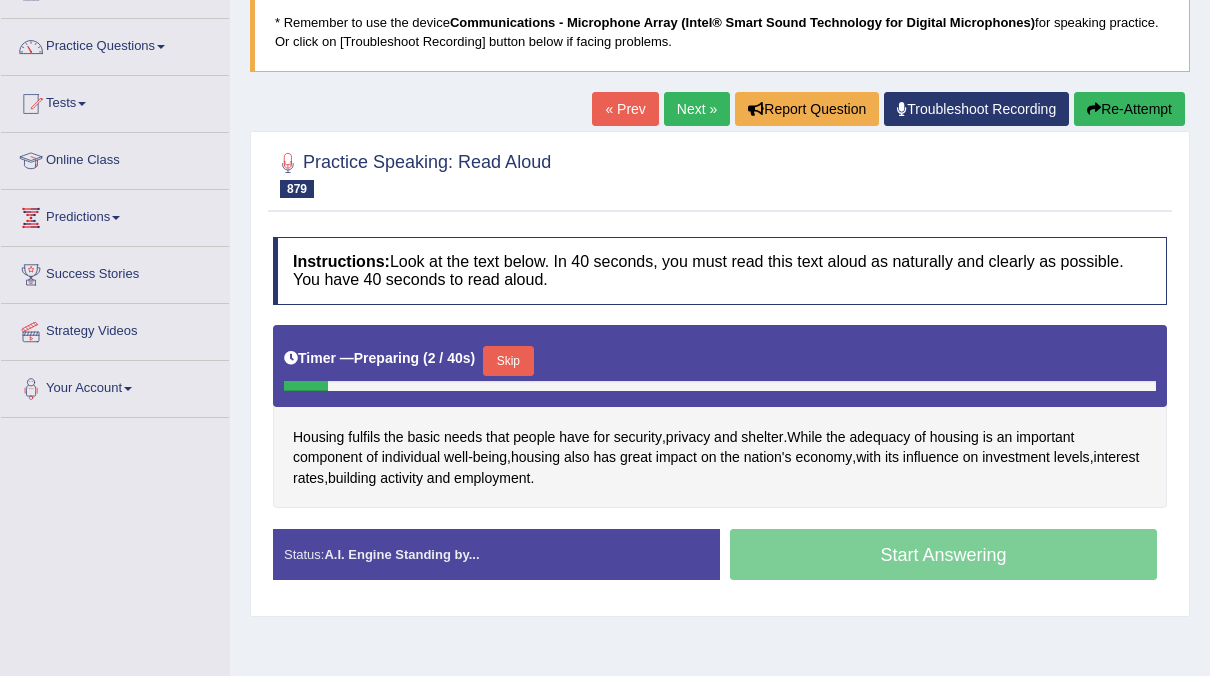 click on "Skip" at bounding box center (508, 361) 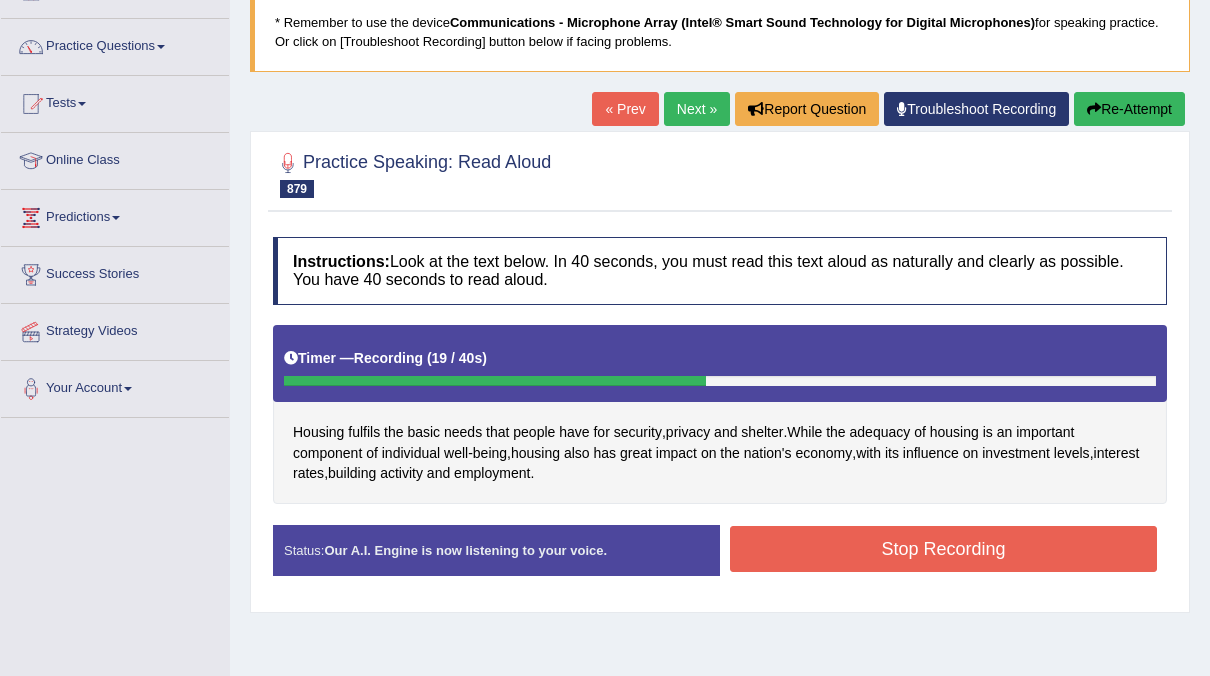 click on "Stop Recording" at bounding box center (943, 549) 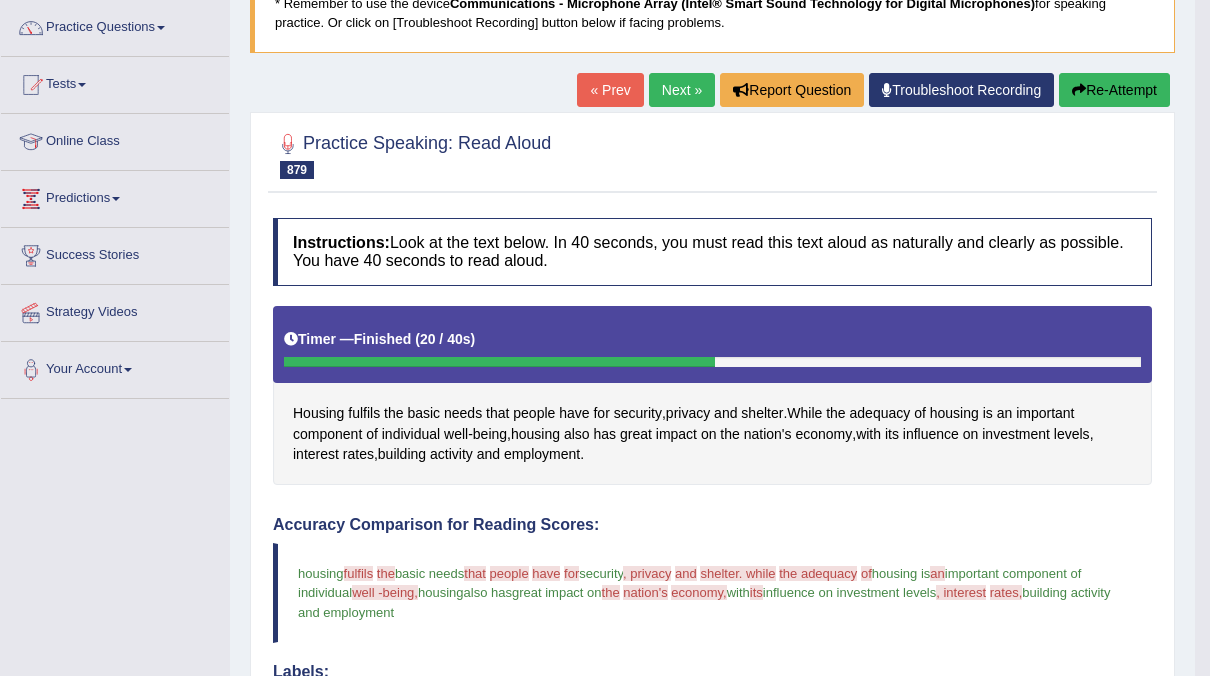 scroll, scrollTop: 154, scrollLeft: 0, axis: vertical 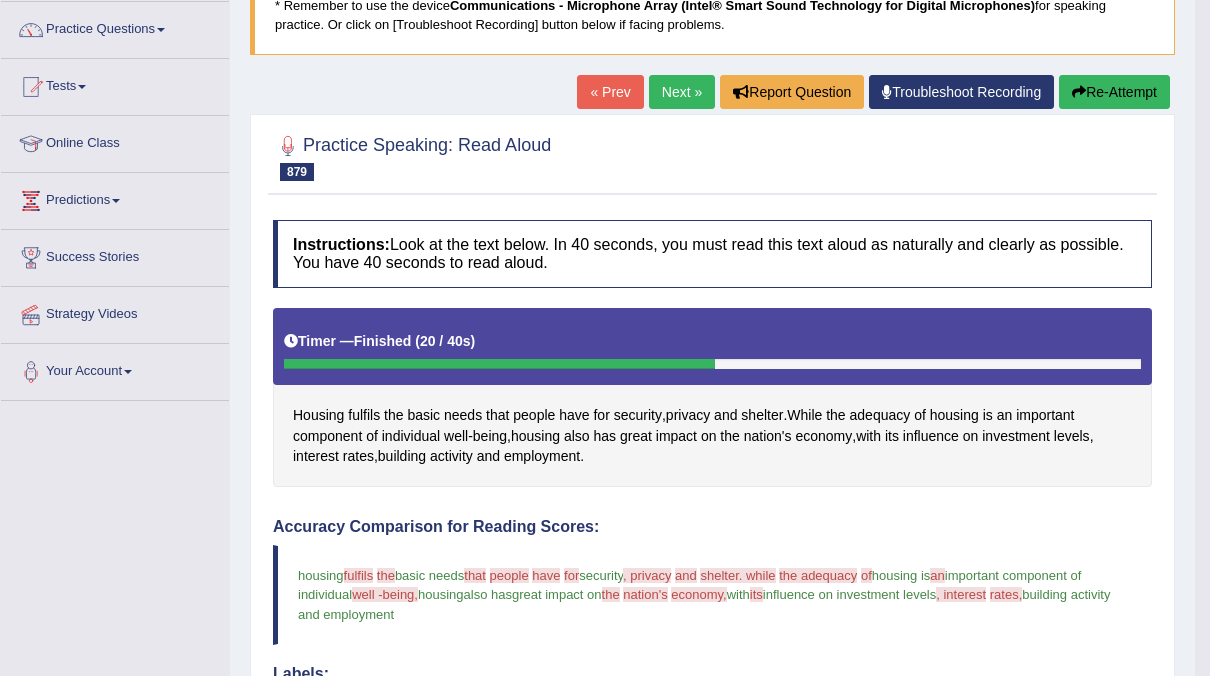 click on "Next »" at bounding box center (682, 92) 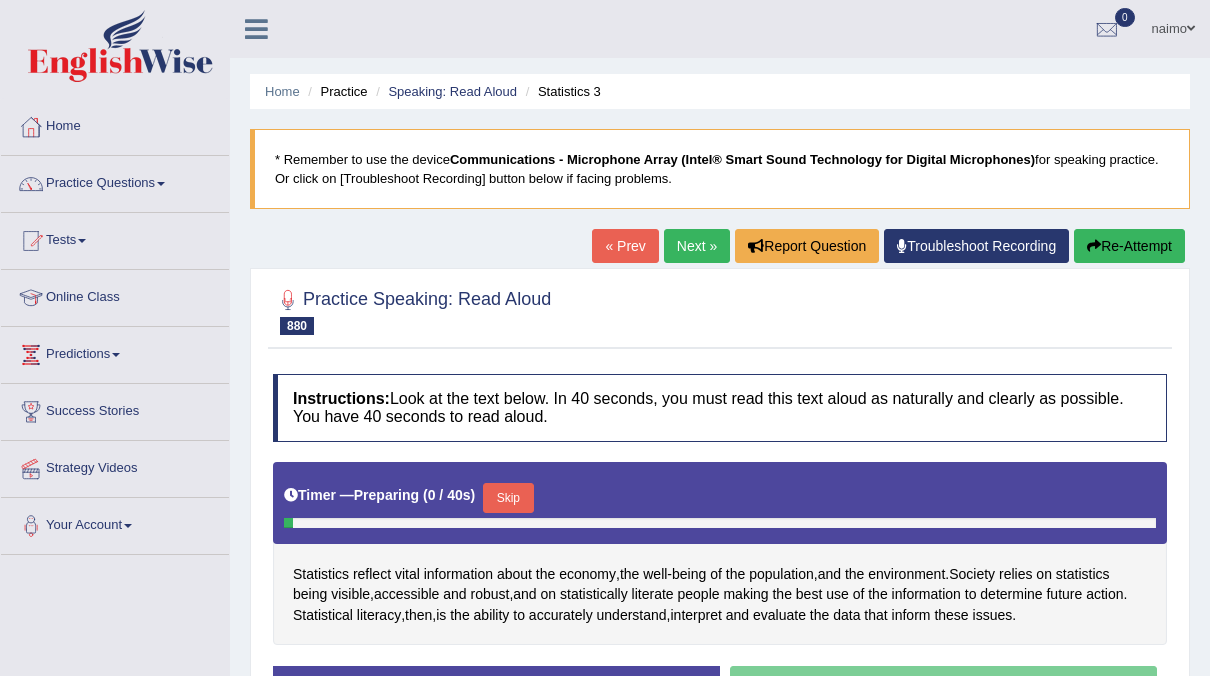 scroll, scrollTop: 0, scrollLeft: 0, axis: both 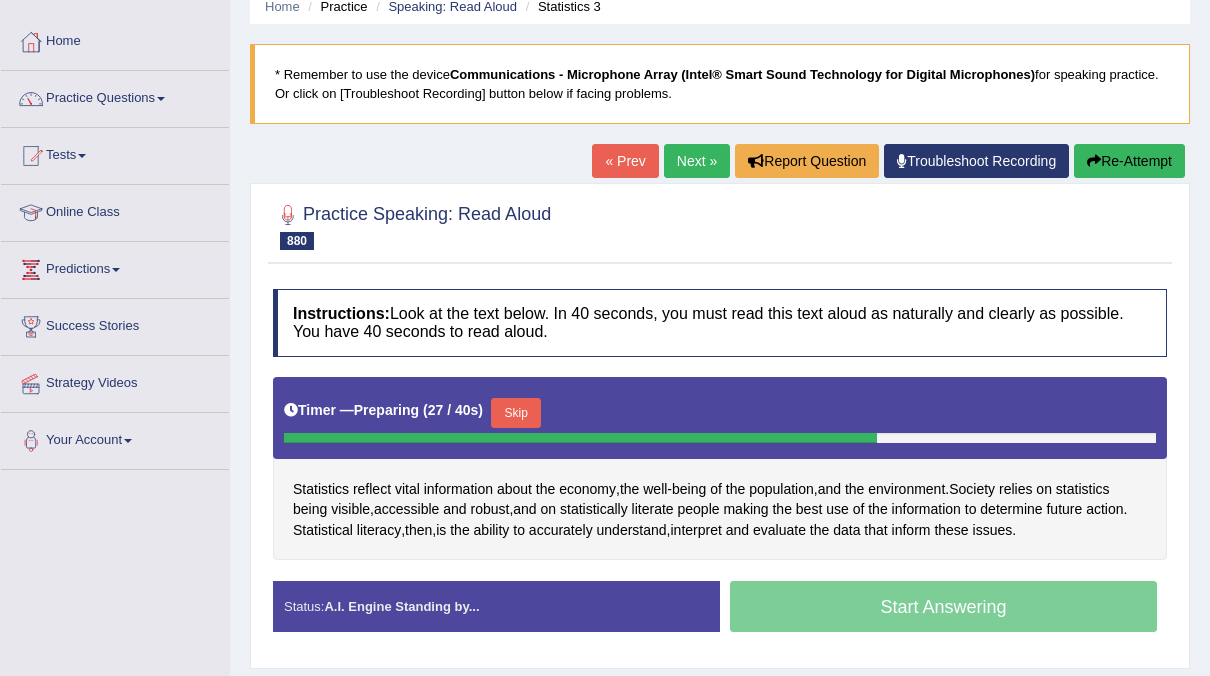click on "Skip" at bounding box center (516, 413) 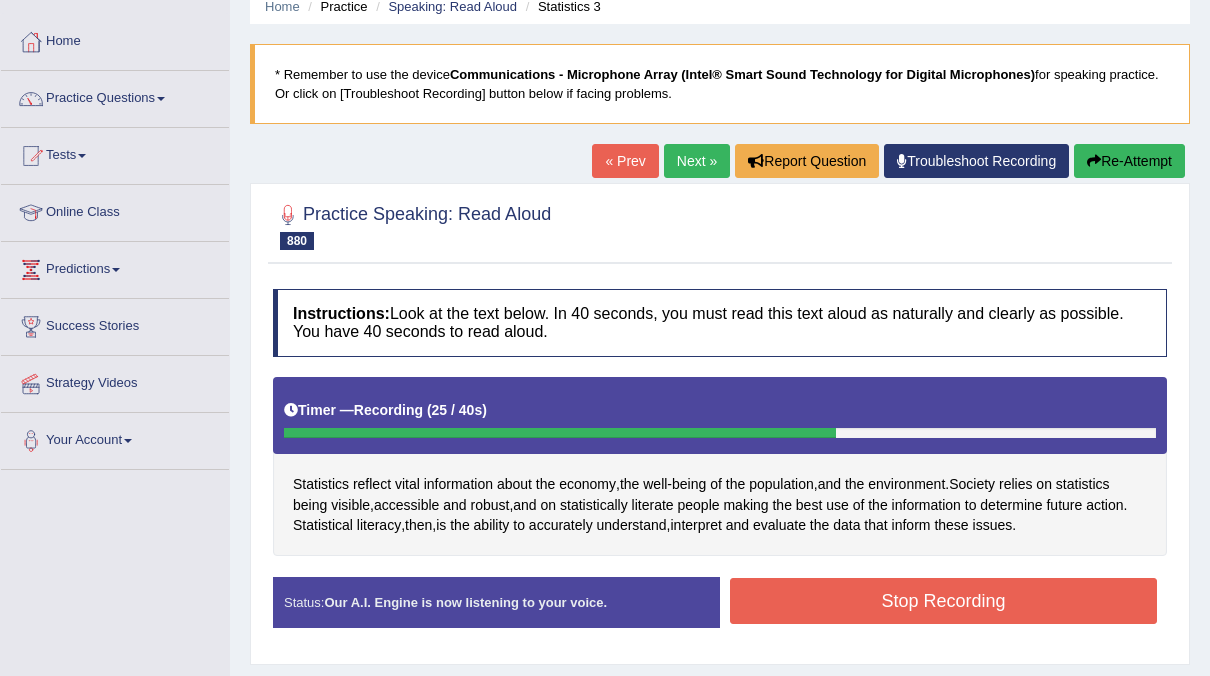 click on "Stop Recording" at bounding box center (943, 601) 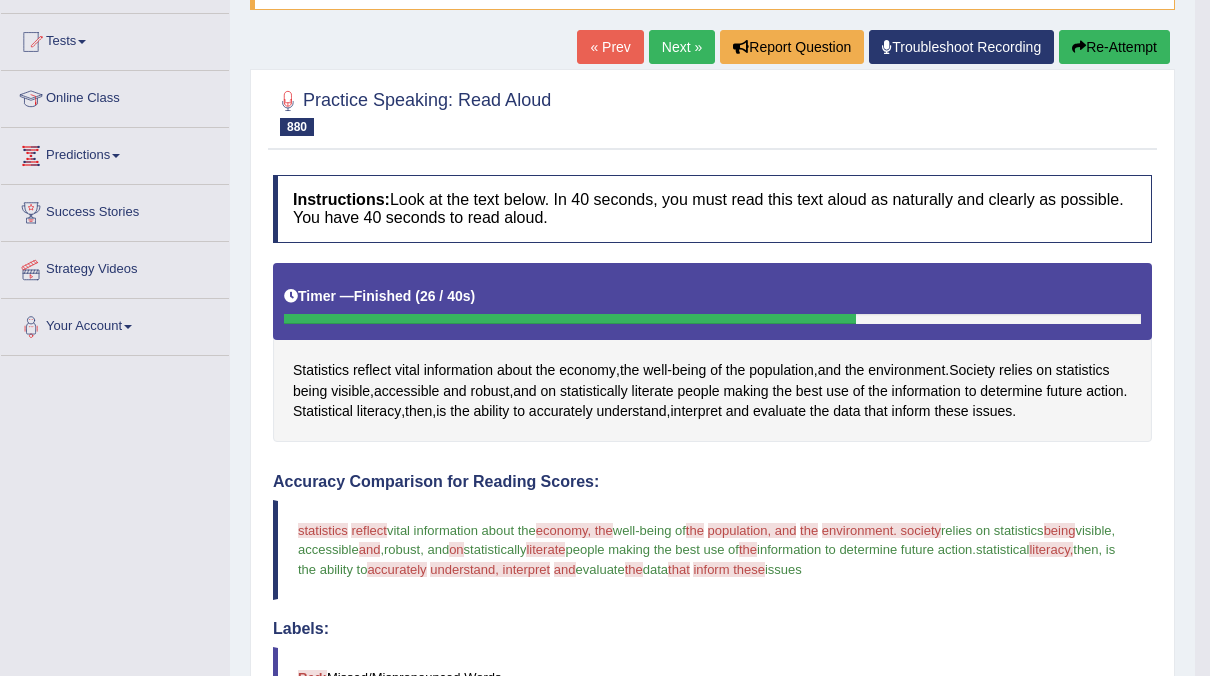scroll, scrollTop: 0, scrollLeft: 0, axis: both 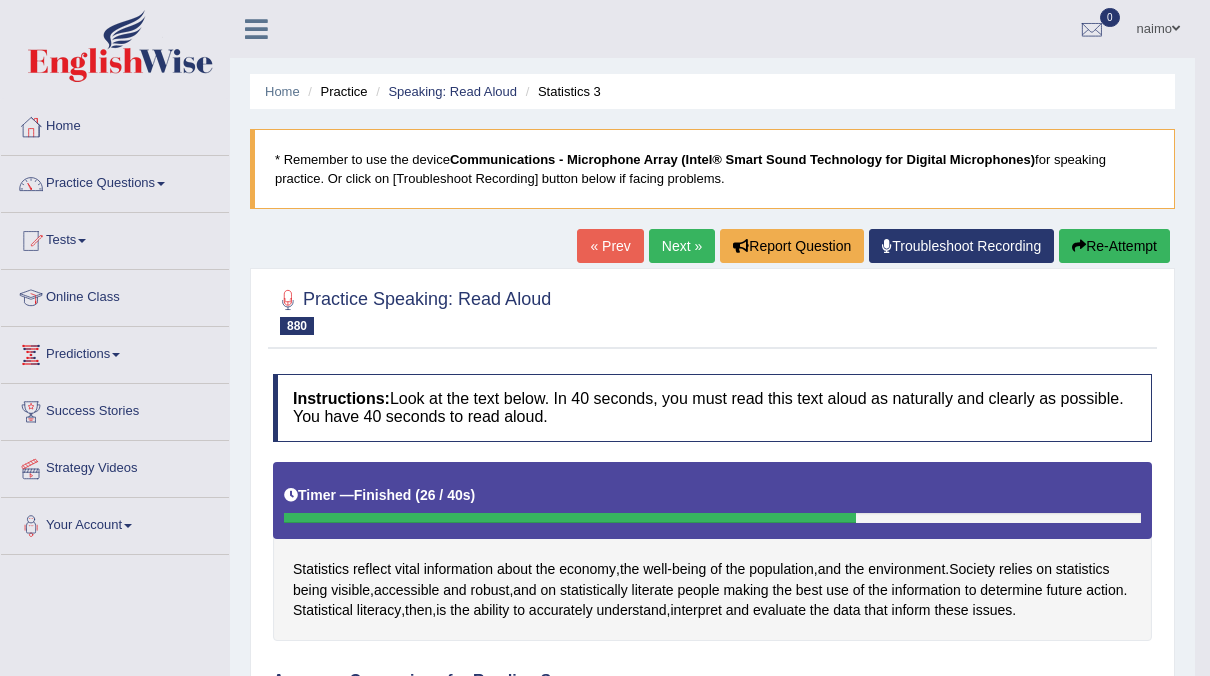 click on "Next »" at bounding box center [682, 246] 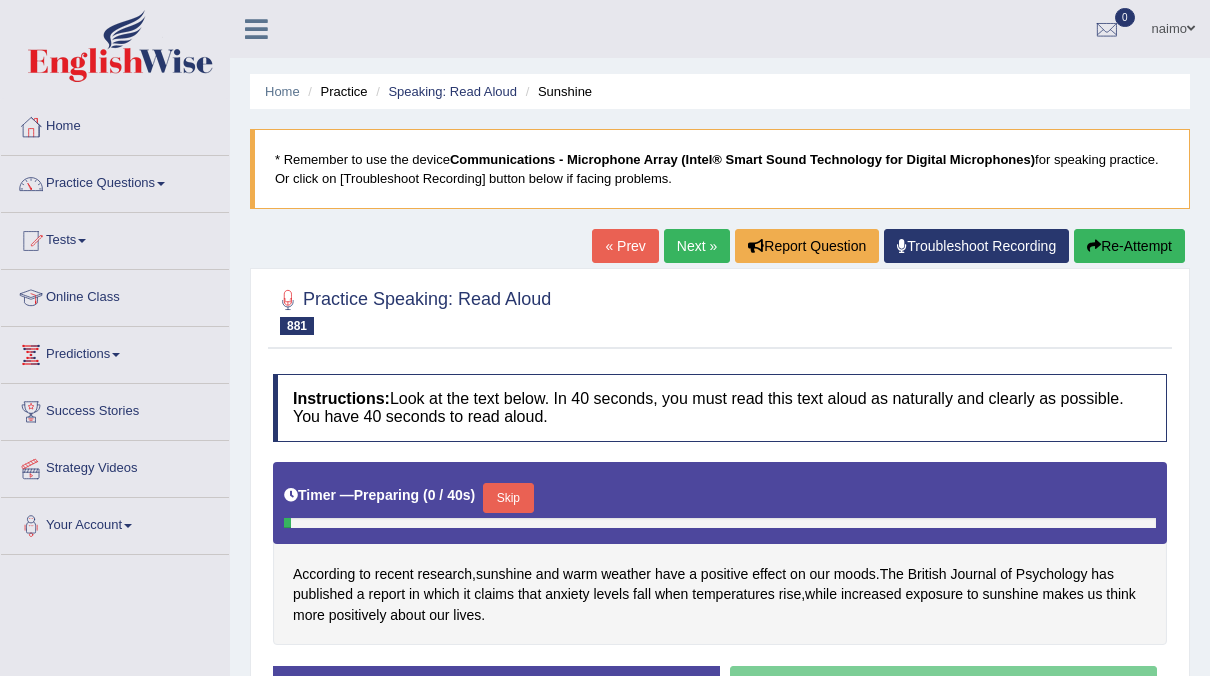 scroll, scrollTop: 0, scrollLeft: 0, axis: both 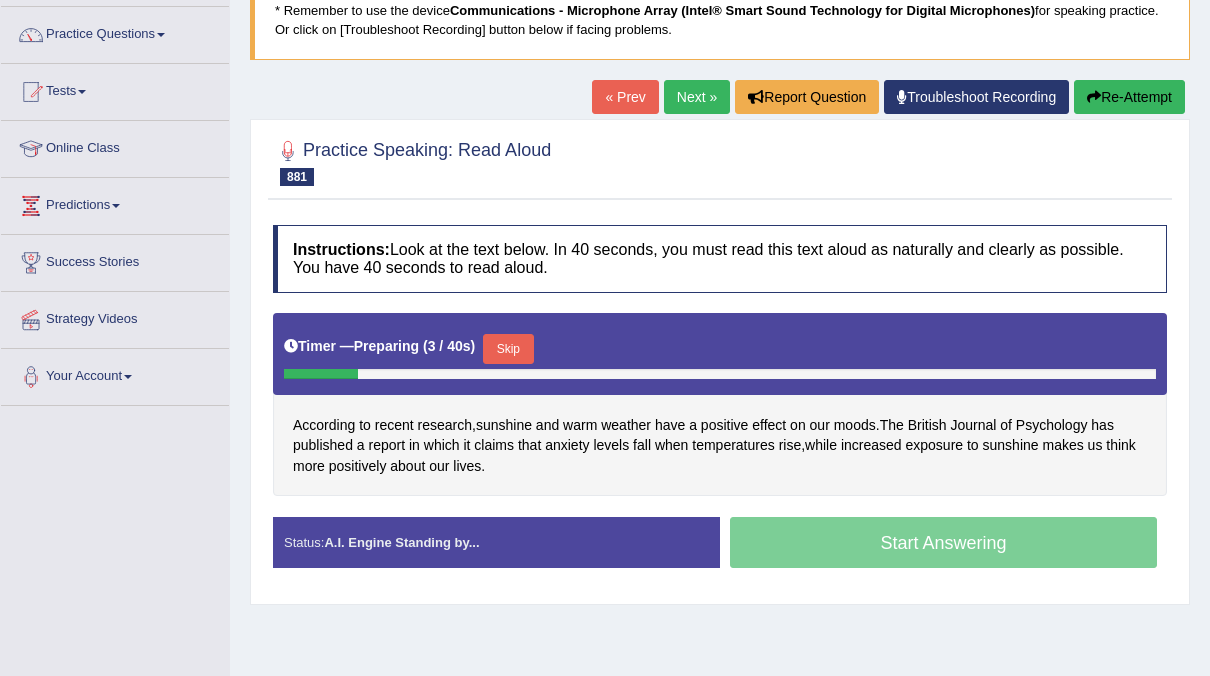 click on "Skip" at bounding box center [508, 349] 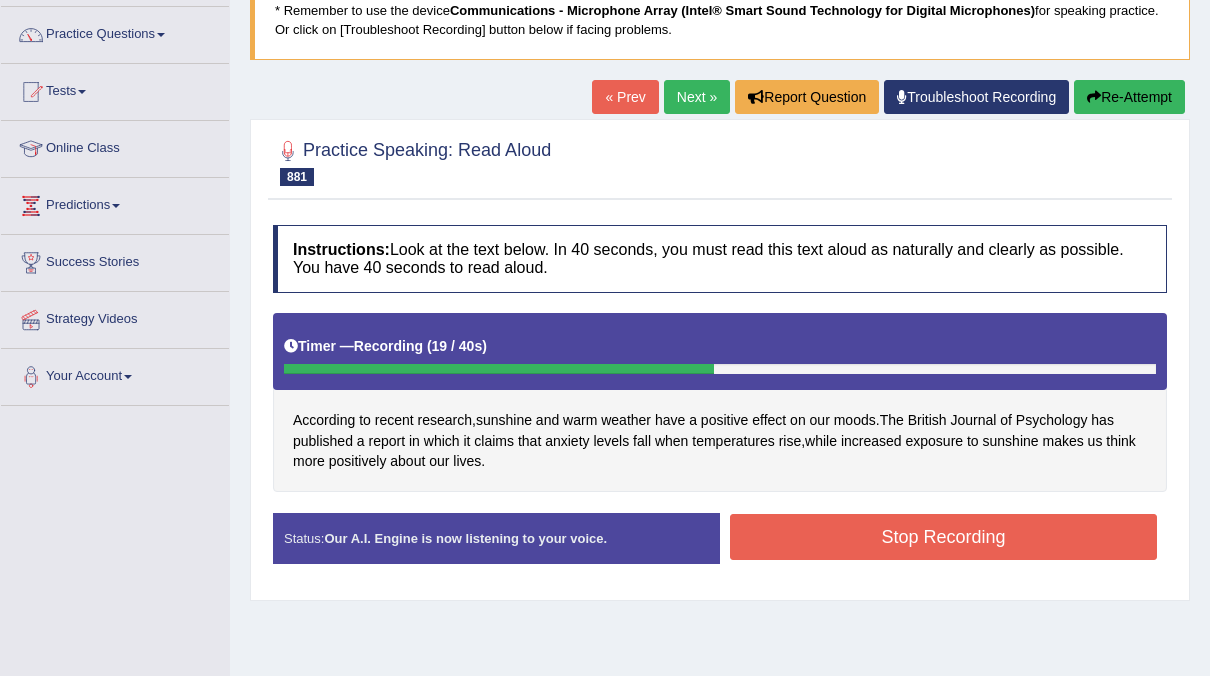 click on "Stop Recording" at bounding box center (943, 537) 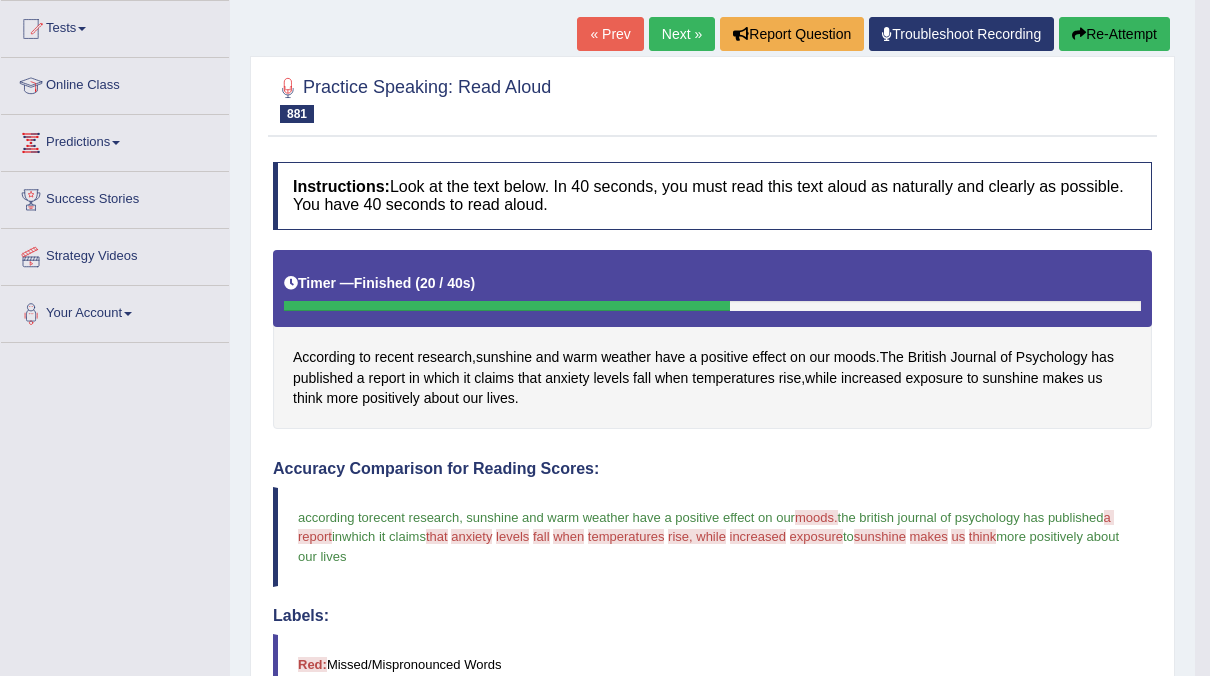 scroll, scrollTop: 203, scrollLeft: 0, axis: vertical 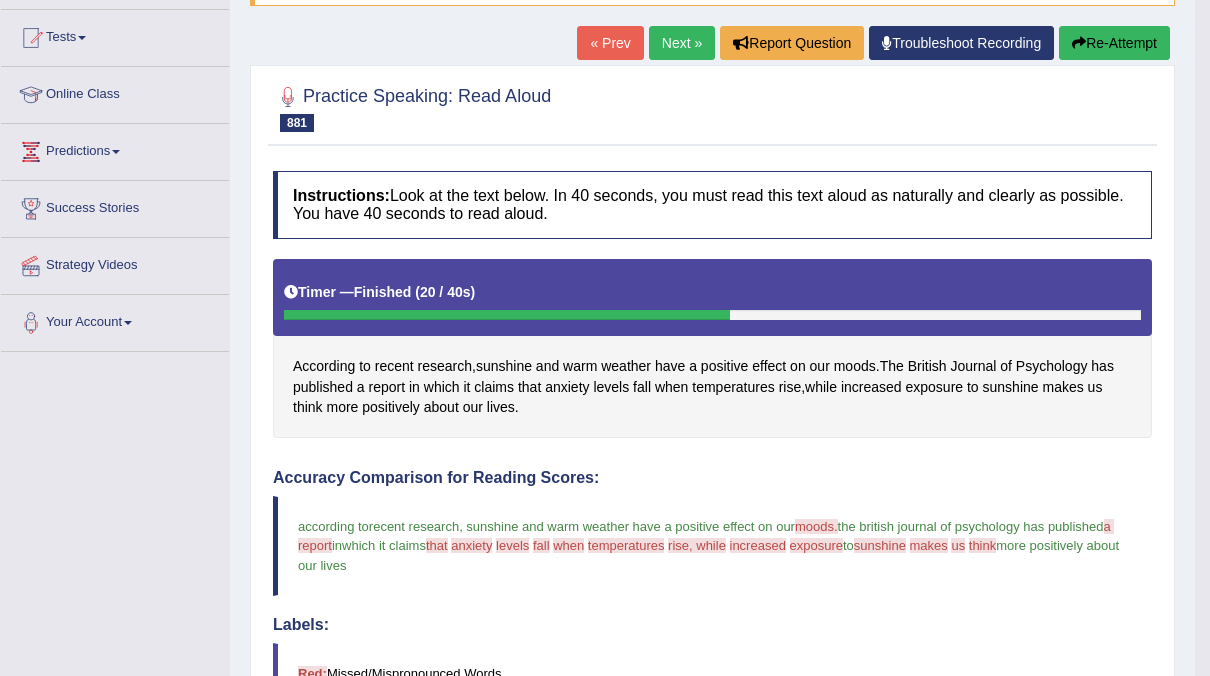 click on "Next »" at bounding box center (682, 43) 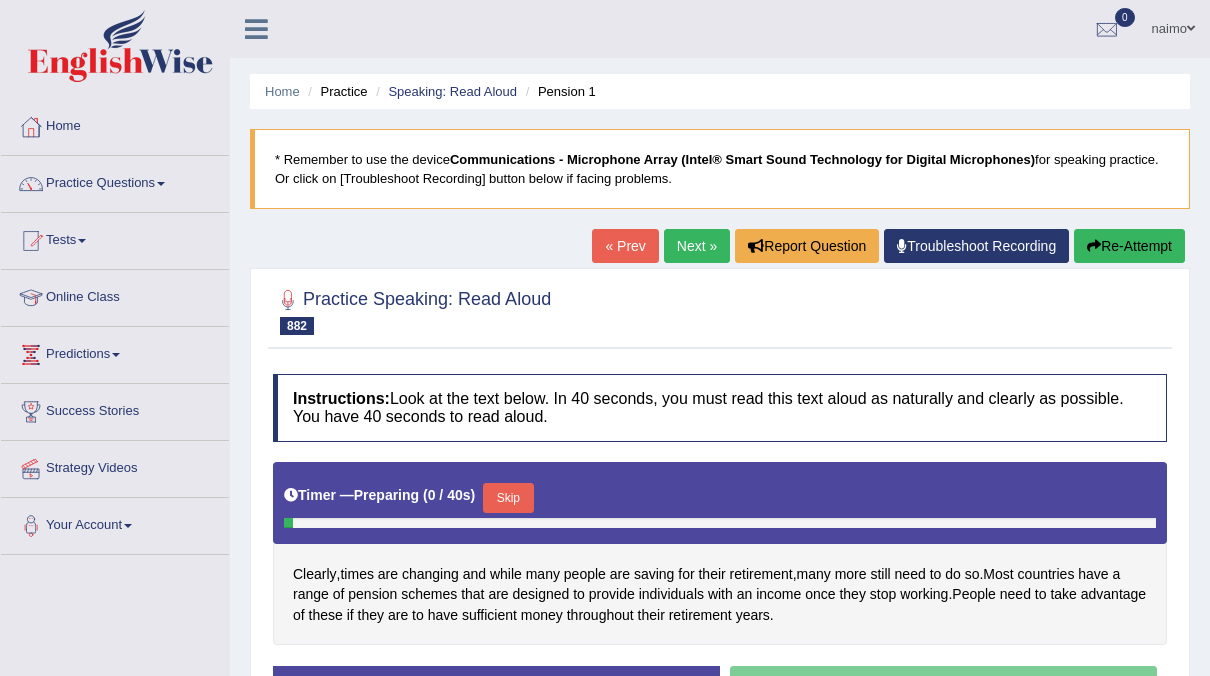 scroll, scrollTop: 78, scrollLeft: 0, axis: vertical 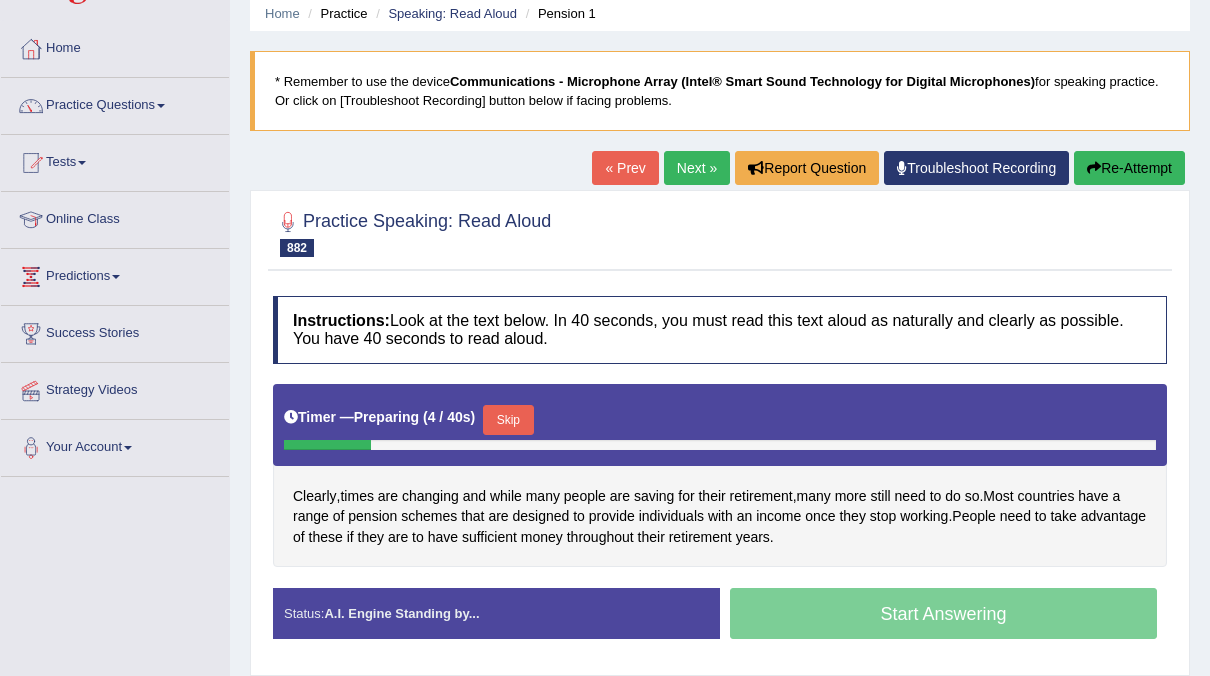 click on "Skip" at bounding box center [508, 420] 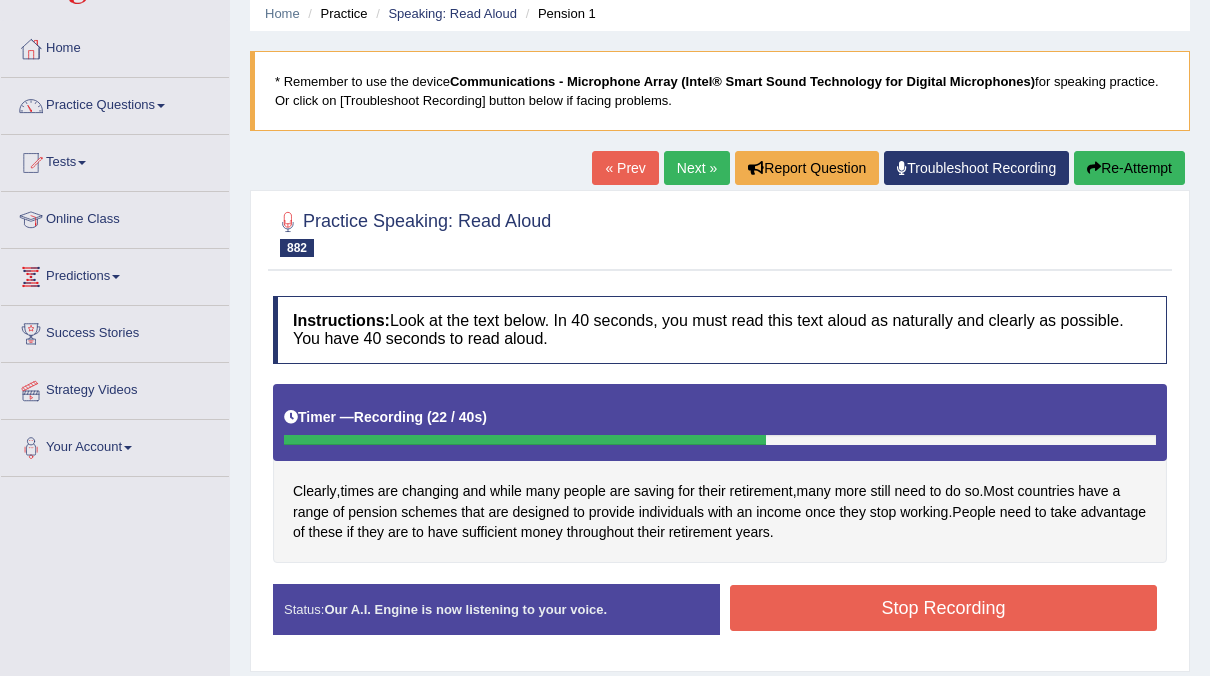 click on "Stop Recording" at bounding box center [943, 608] 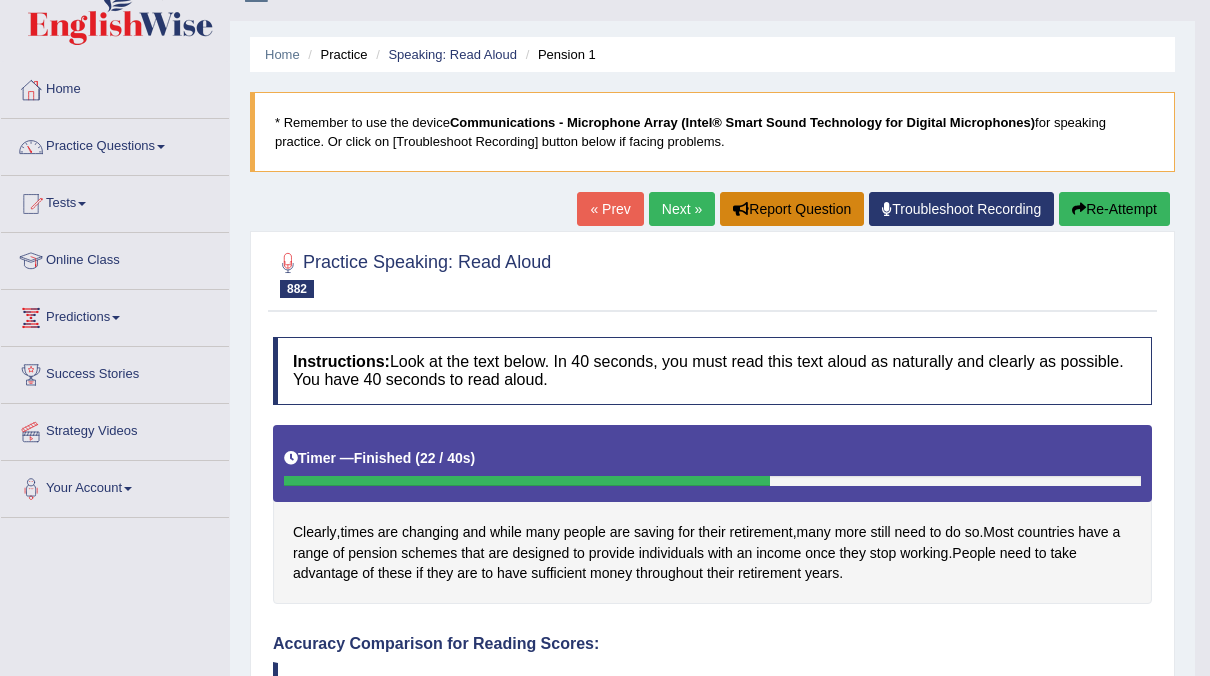 scroll, scrollTop: 0, scrollLeft: 0, axis: both 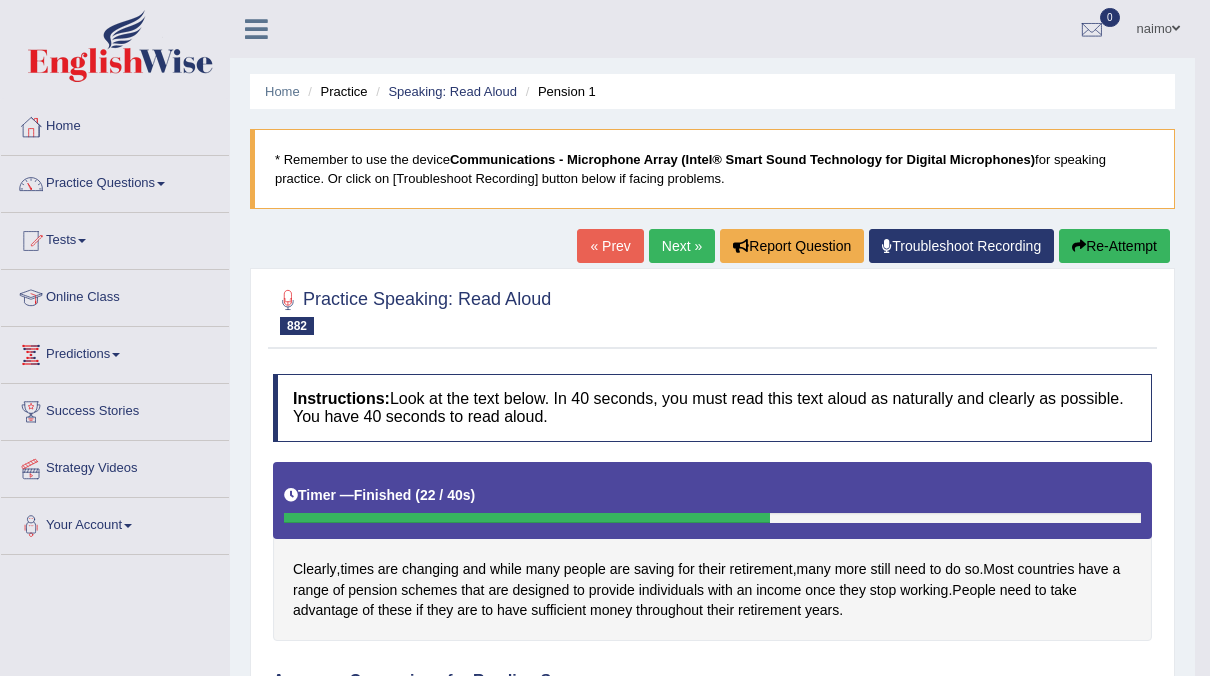 click on "Next »" at bounding box center [682, 246] 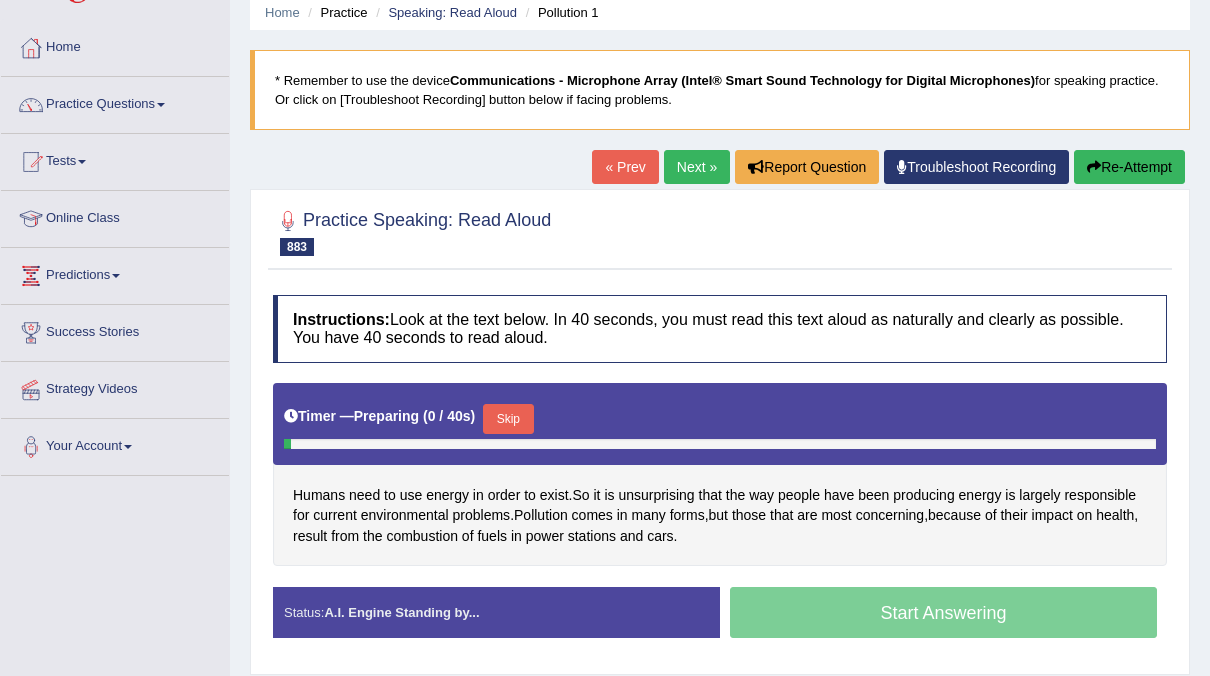 scroll, scrollTop: 0, scrollLeft: 0, axis: both 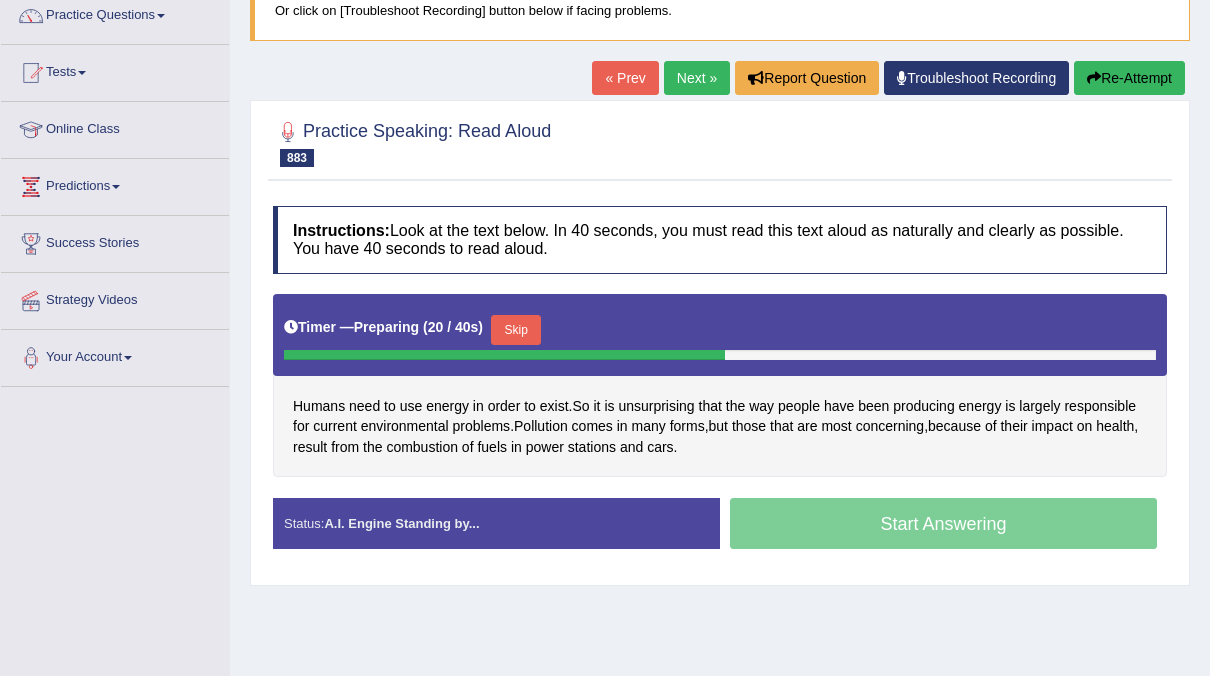 click on "Skip" at bounding box center (516, 330) 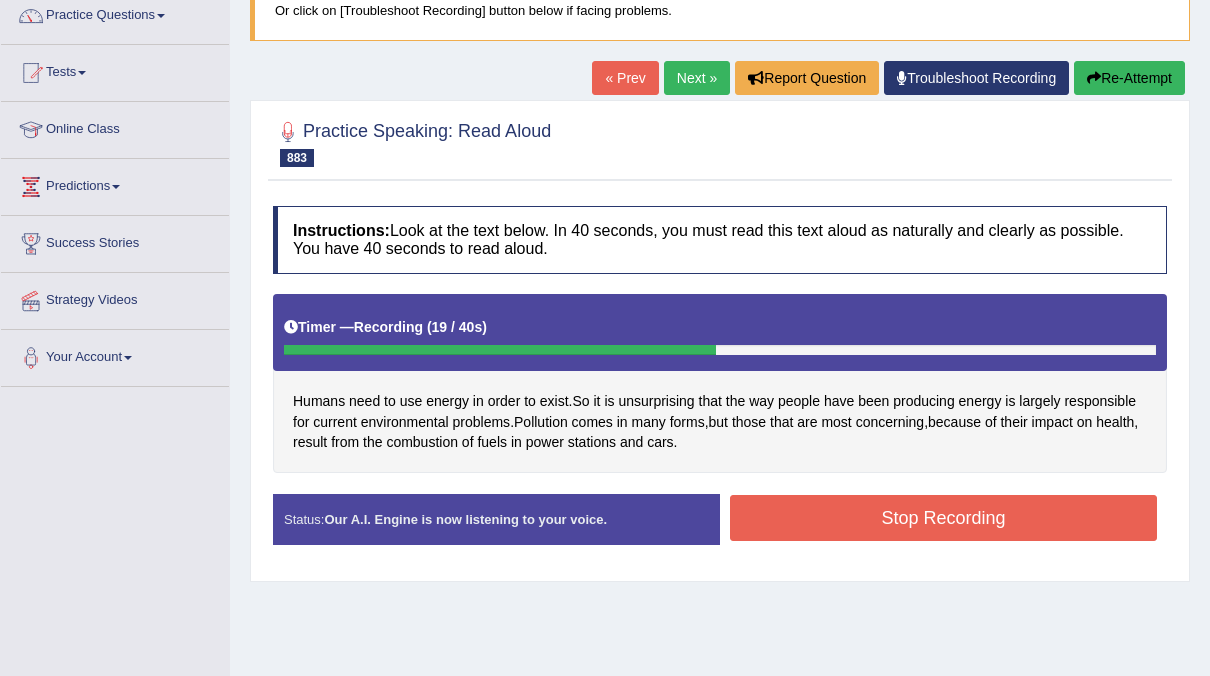click on "Stop Recording" at bounding box center (943, 518) 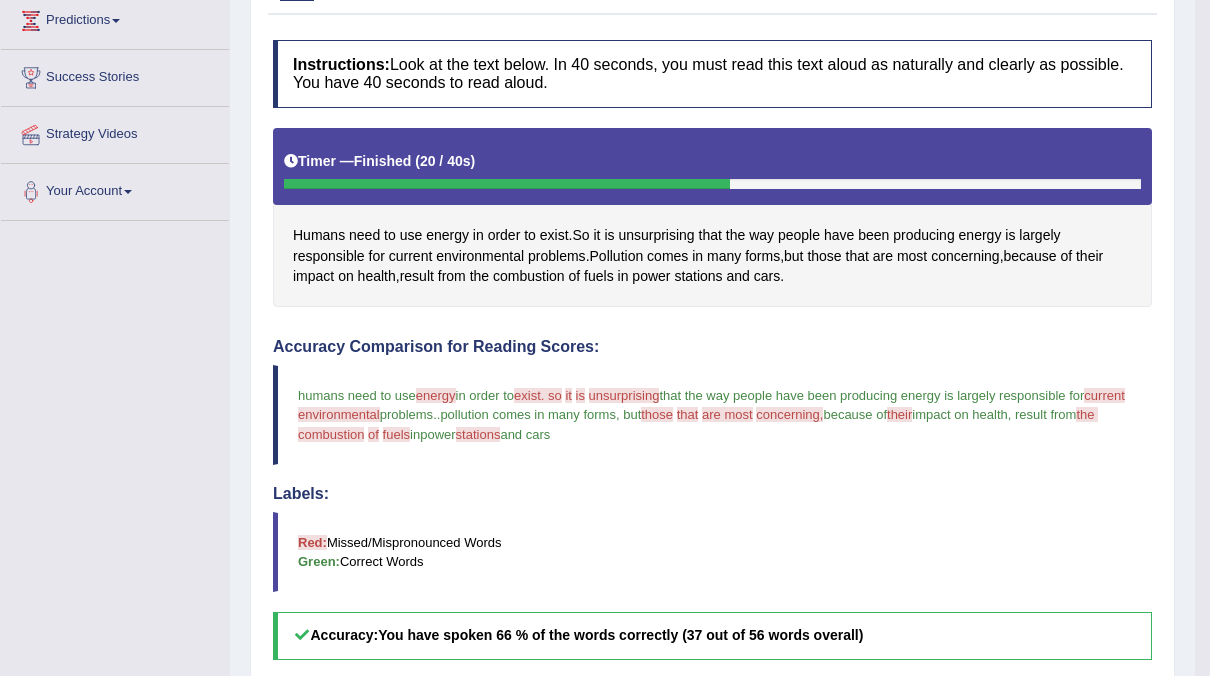 scroll, scrollTop: 0, scrollLeft: 0, axis: both 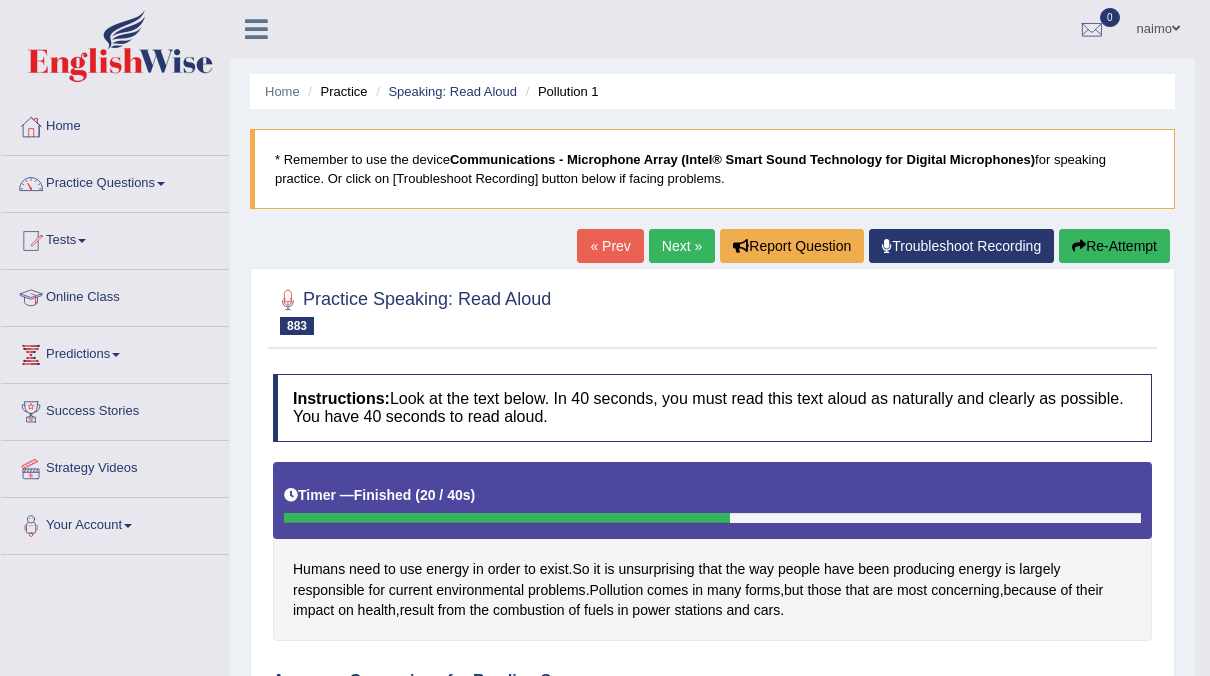 click on "naimo" at bounding box center [1158, 26] 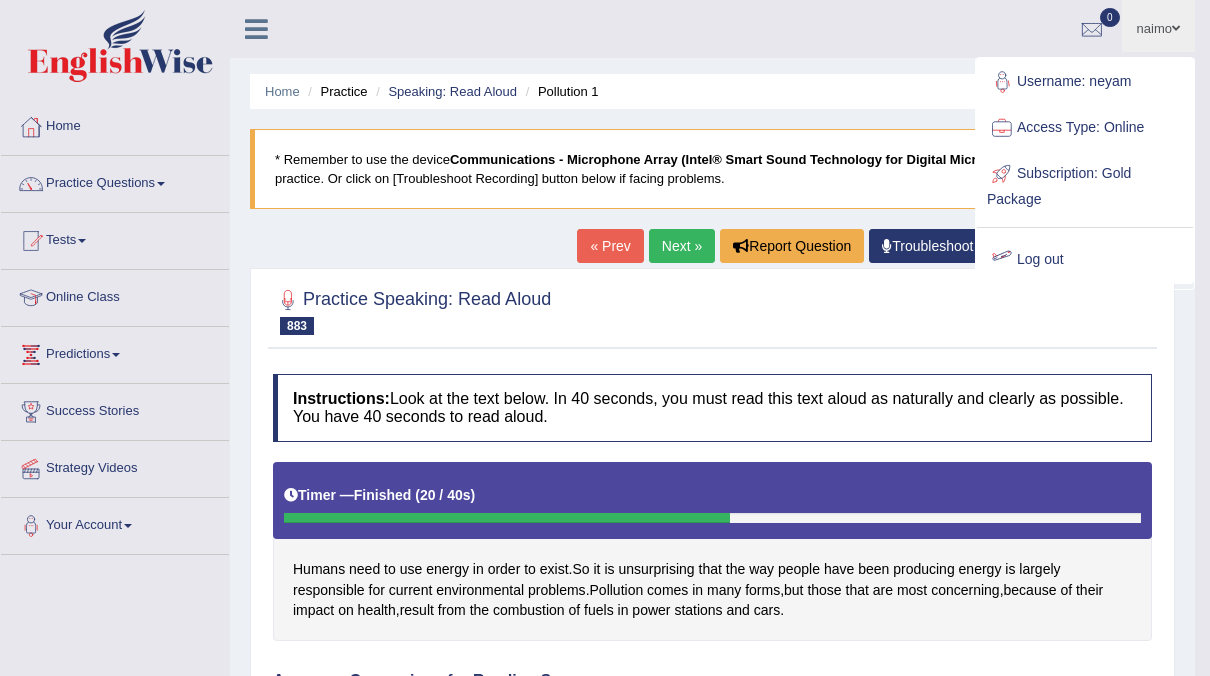 click on "Log out" at bounding box center (1085, 260) 